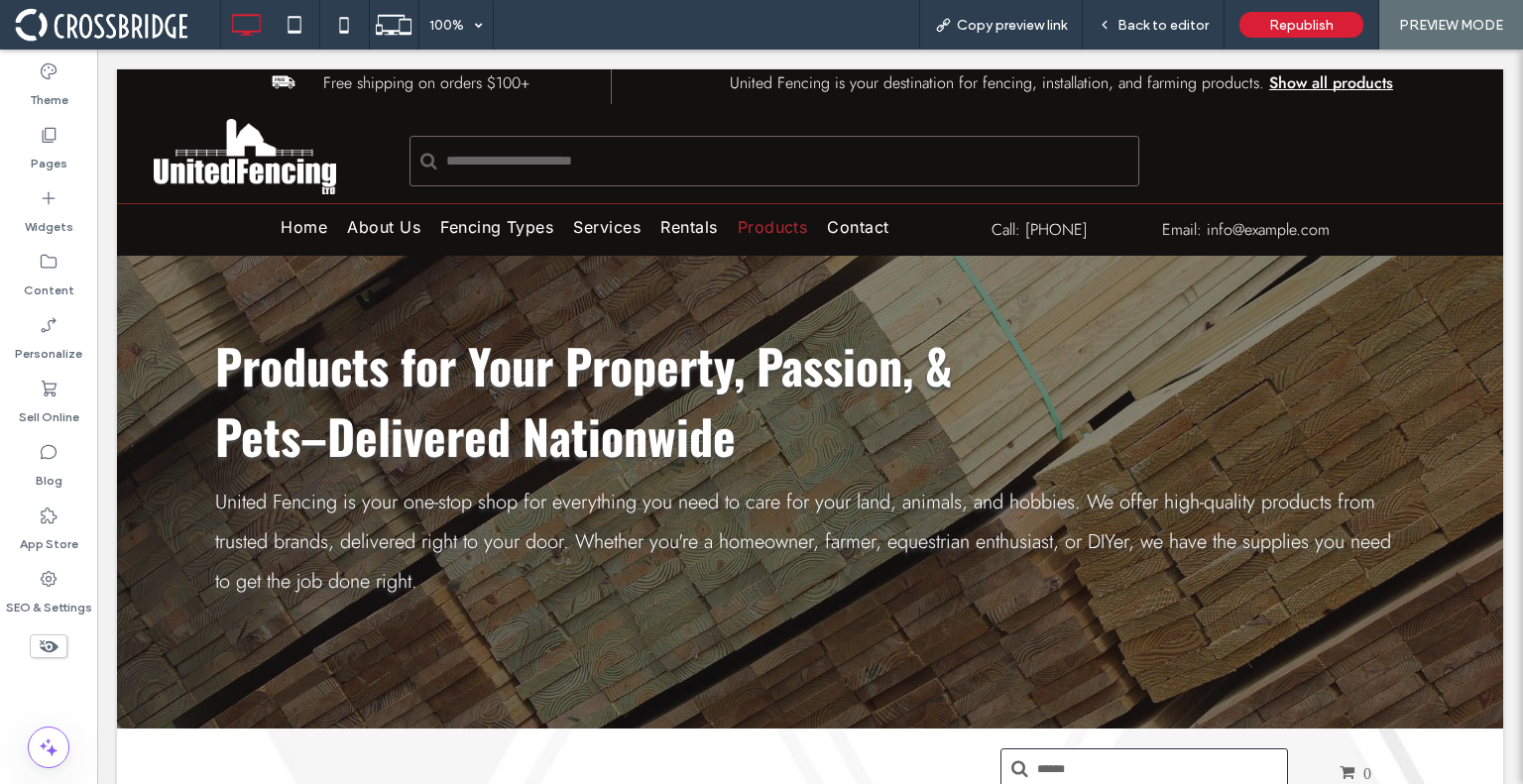 scroll, scrollTop: 0, scrollLeft: 0, axis: both 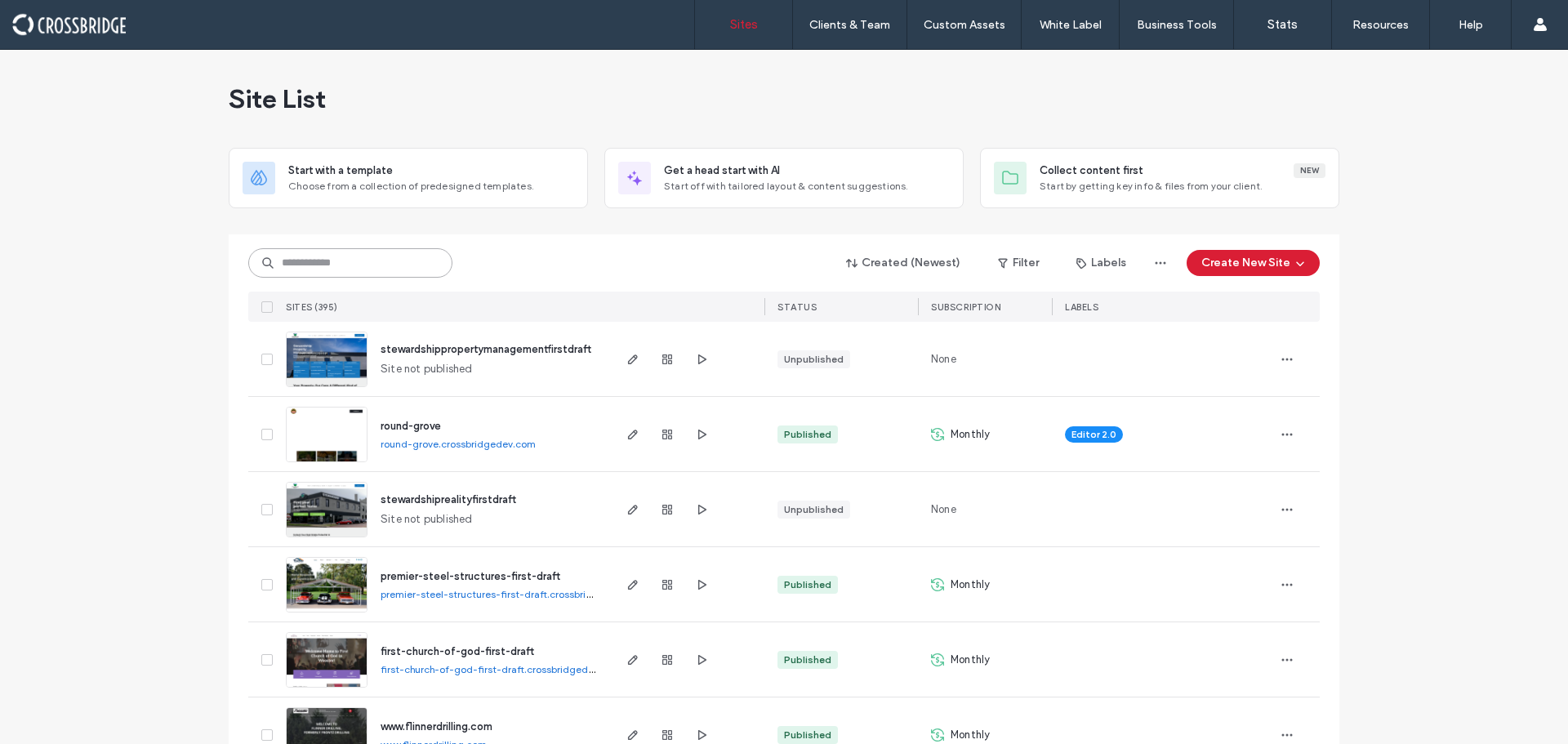 click at bounding box center [350, 263] 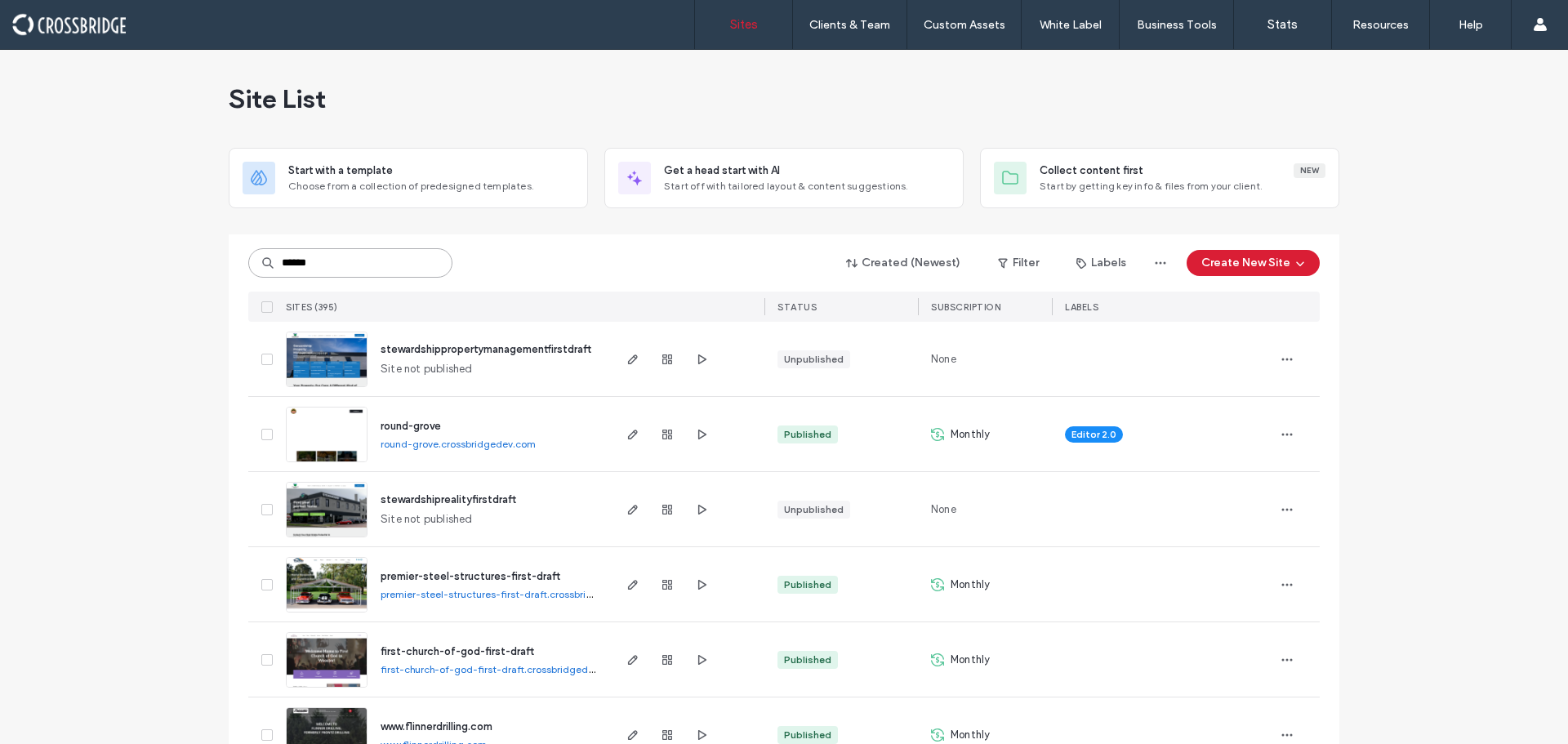 type on "******" 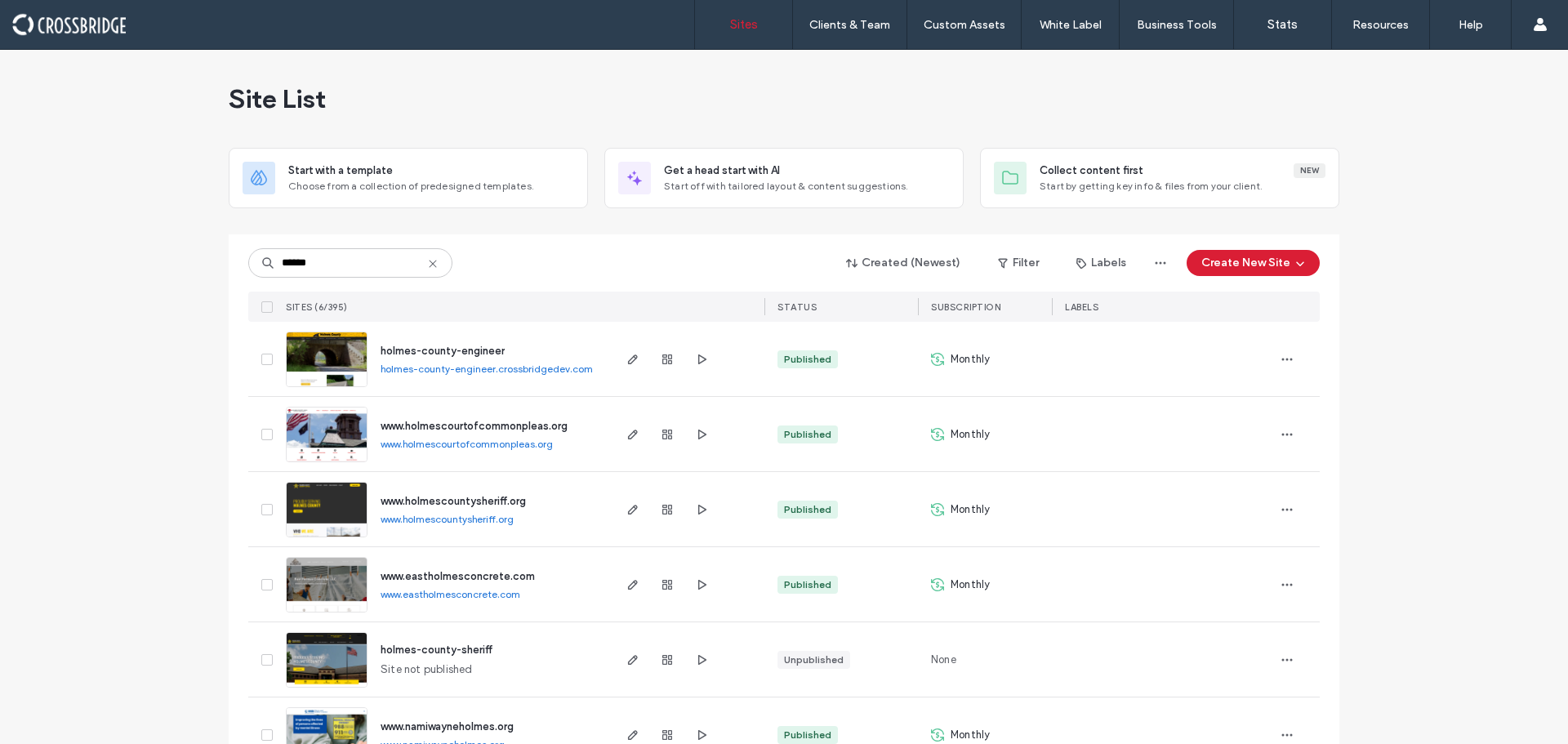 click at bounding box center [327, 388] 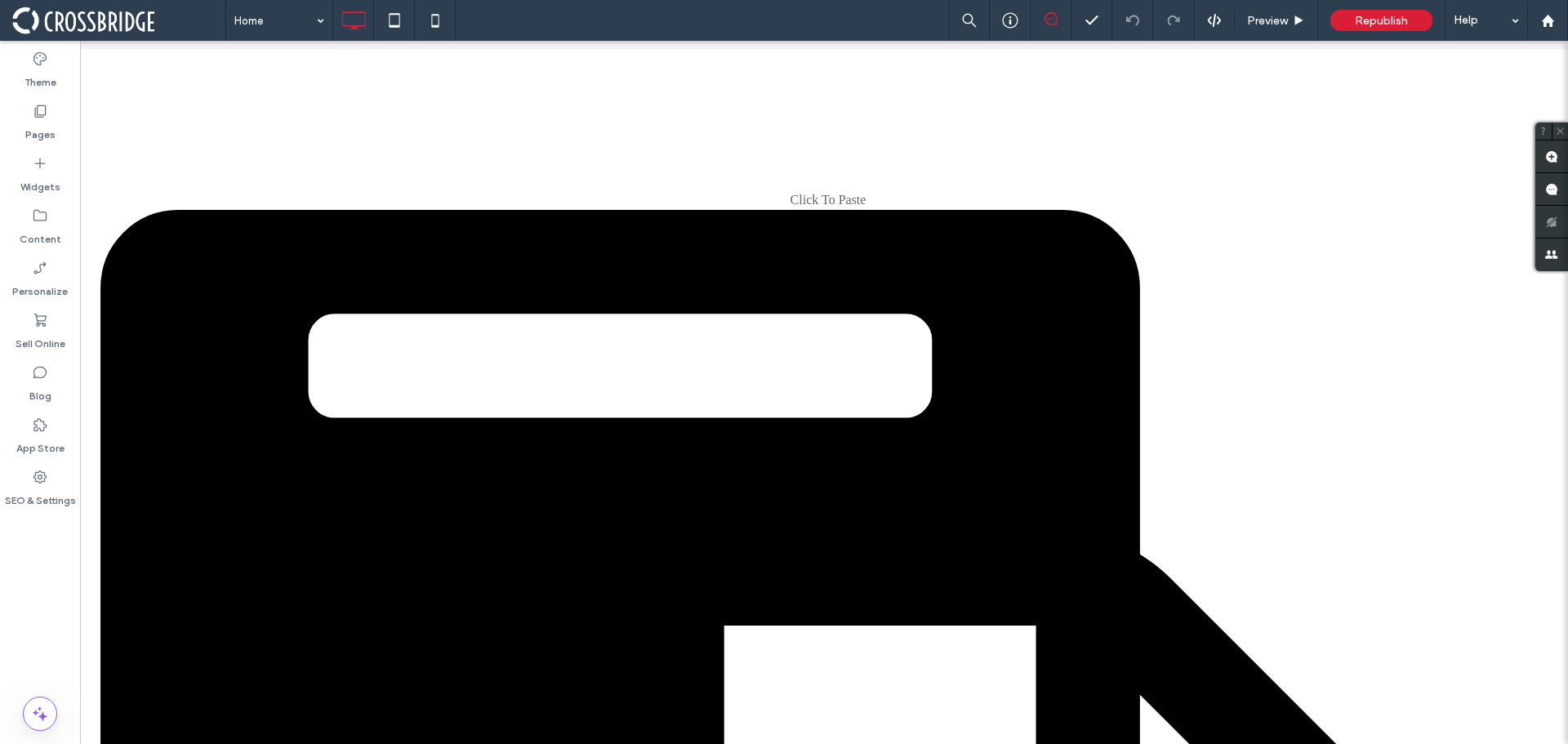 scroll, scrollTop: 0, scrollLeft: 0, axis: both 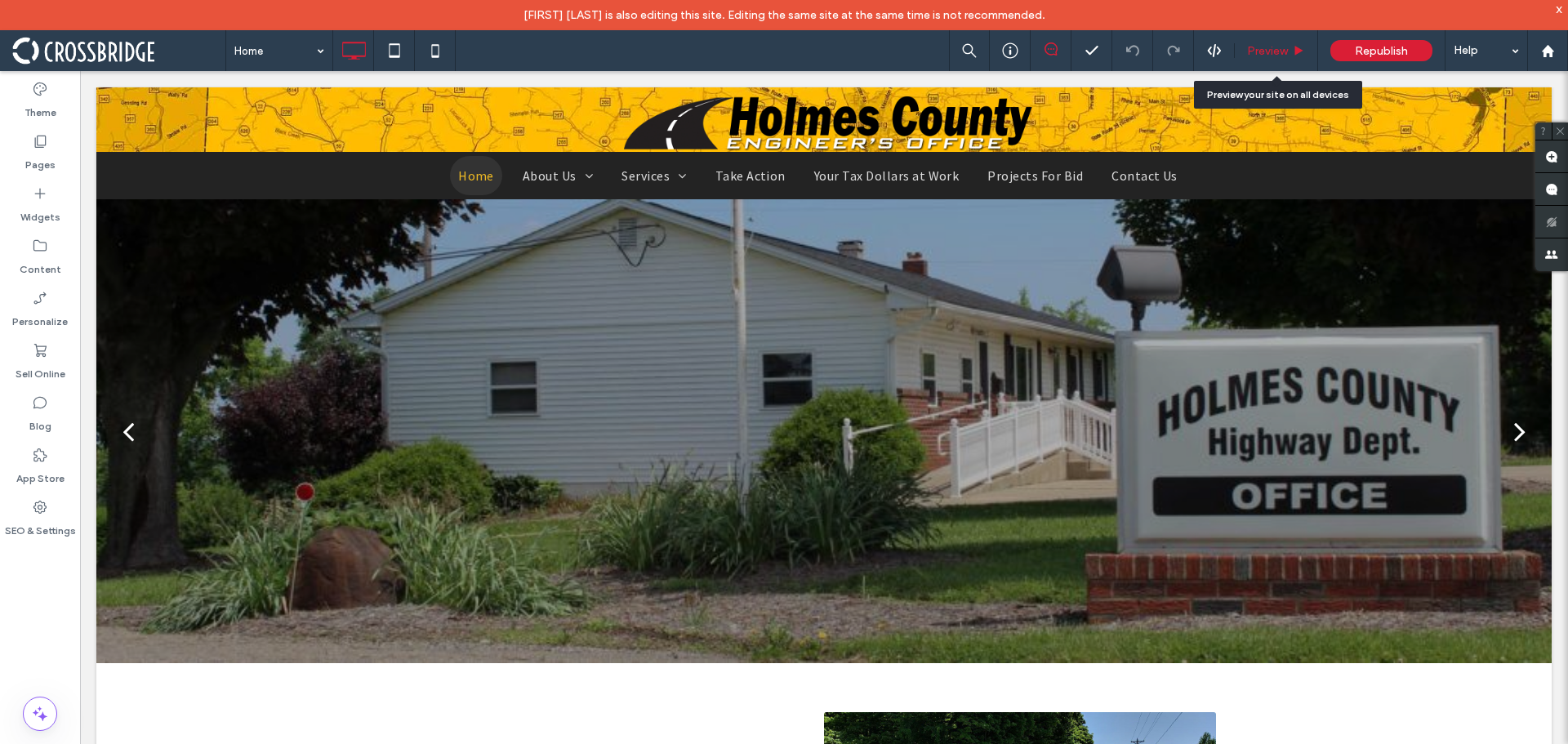 click on "Preview" at bounding box center [1276, 51] 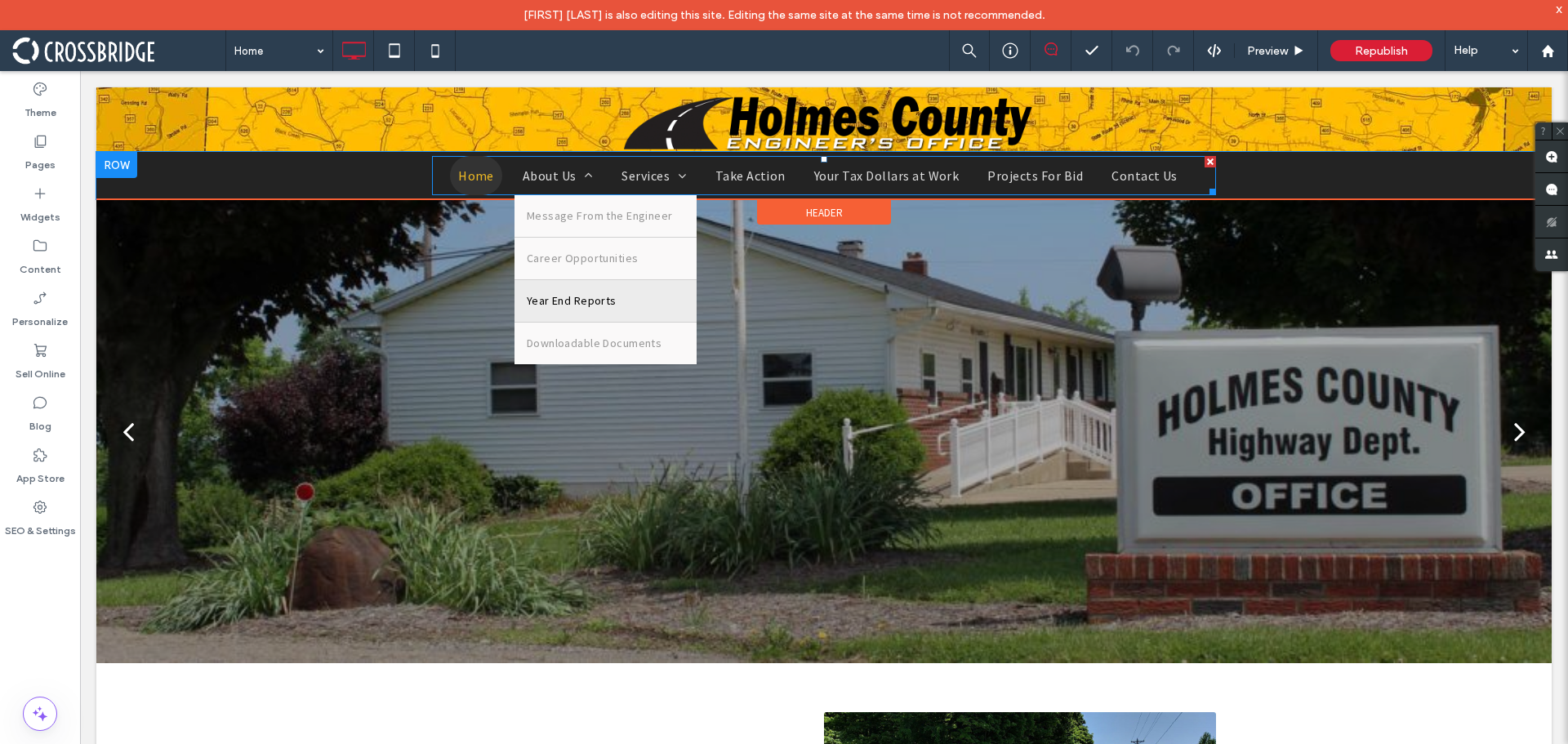 click on "Year End Reports" at bounding box center (606, 301) 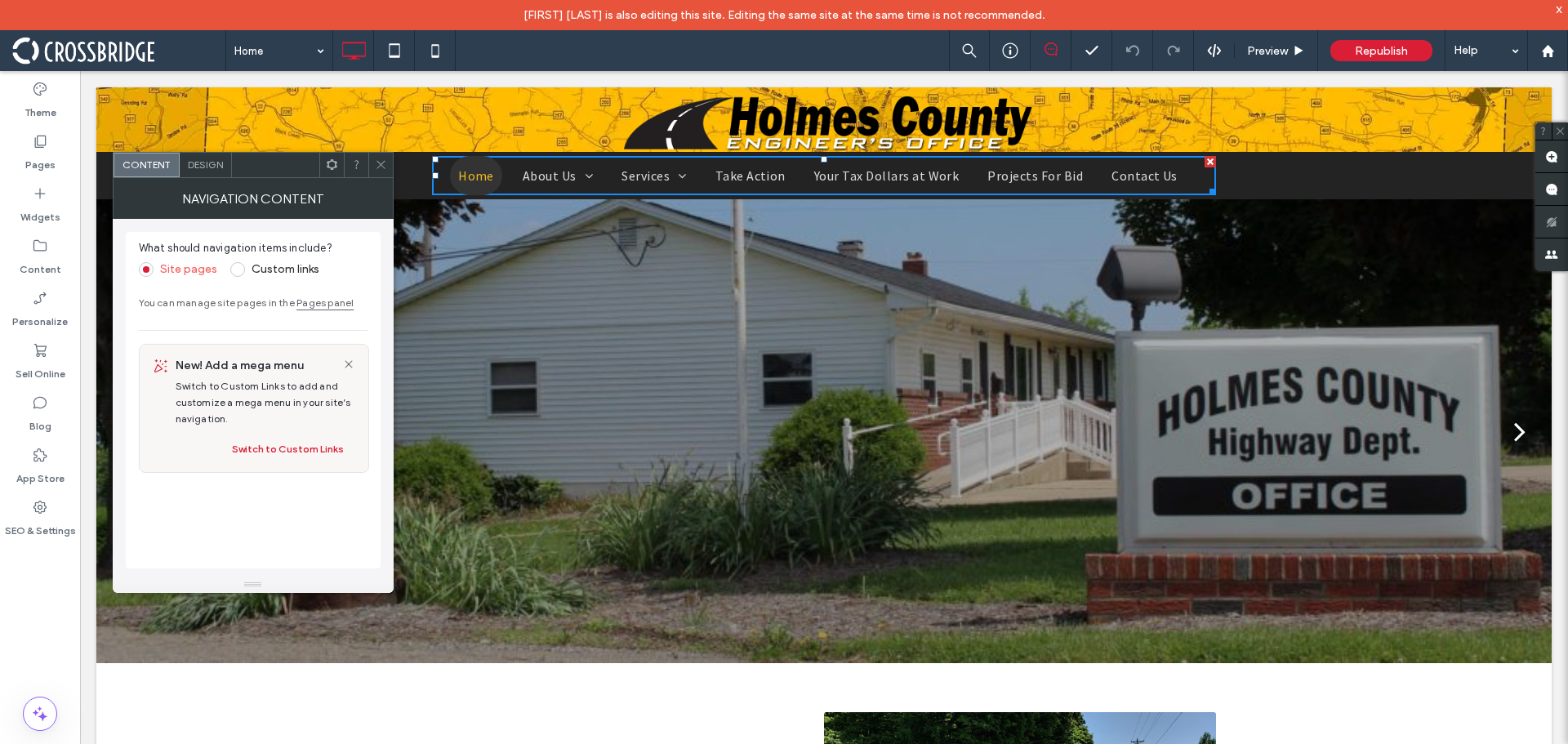click 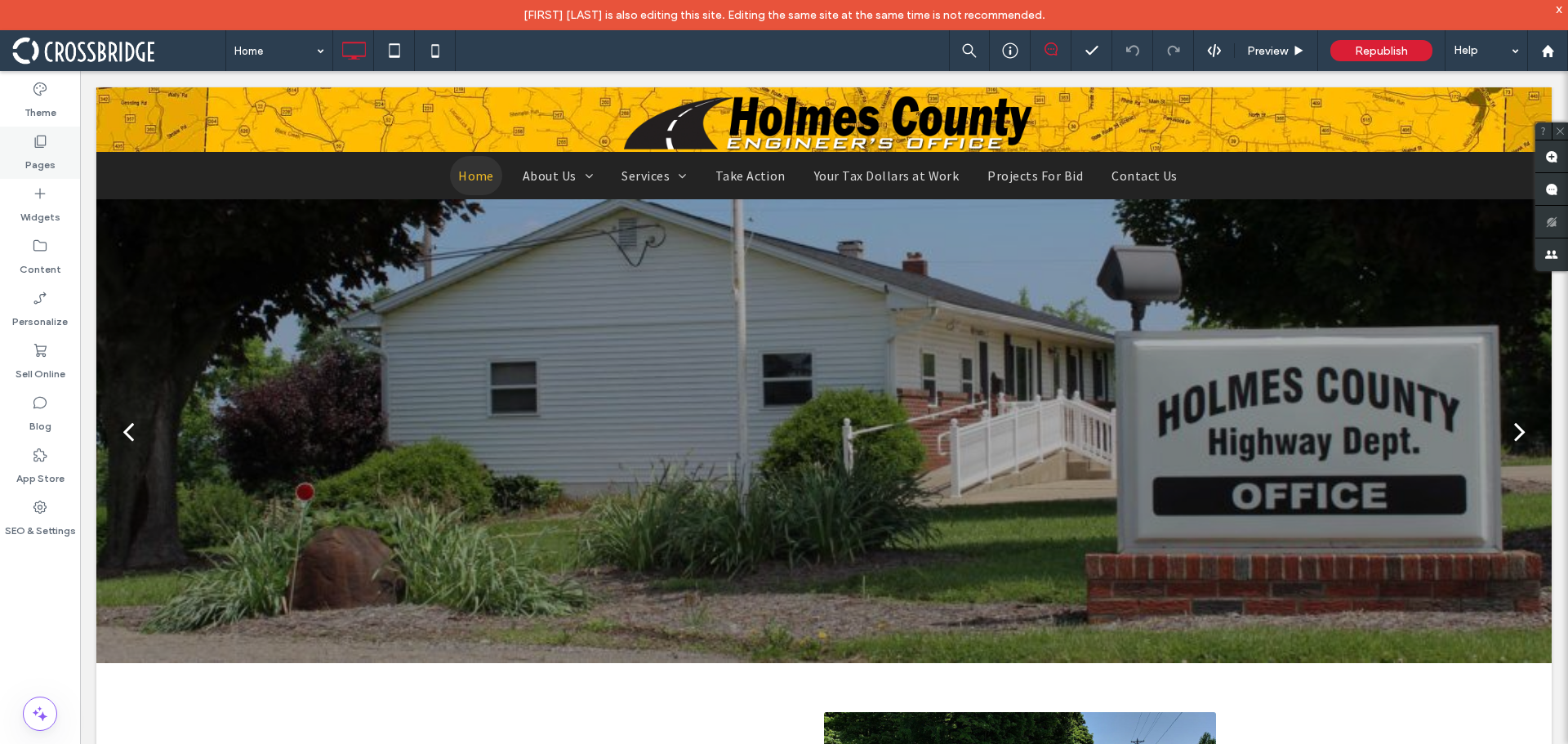 click on "Pages" at bounding box center [40, 153] 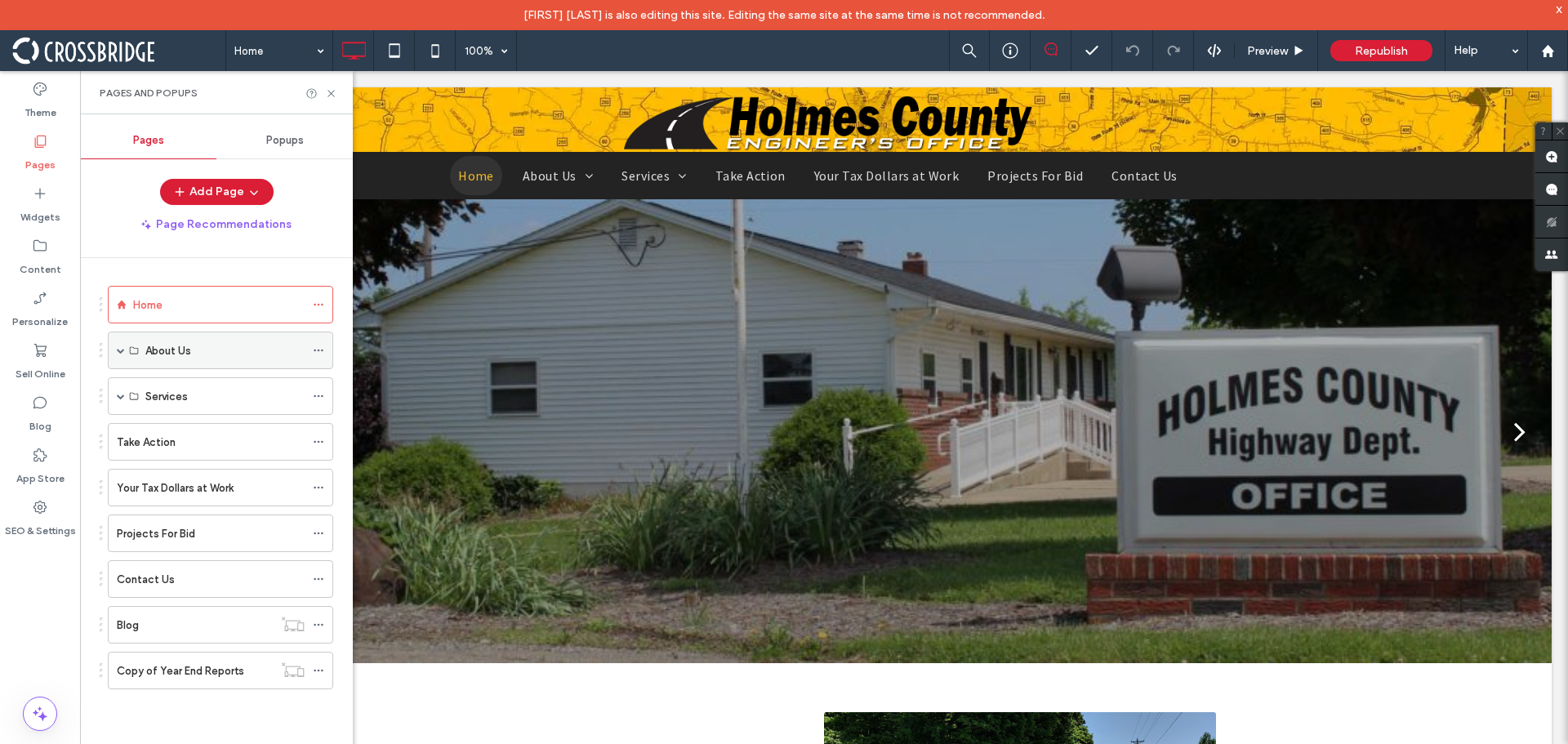 click at bounding box center [121, 350] 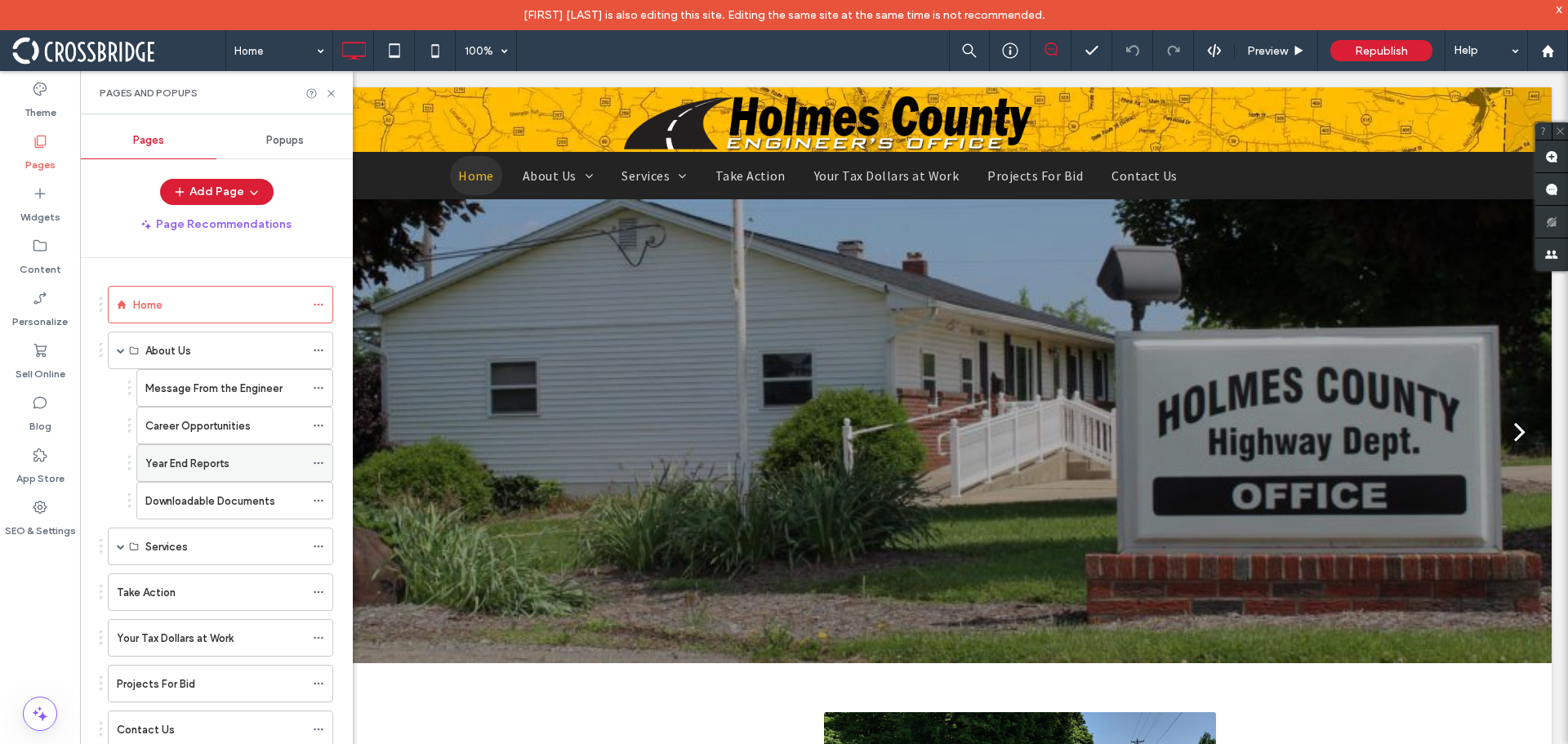 click on "Year End Reports" at bounding box center (187, 463) 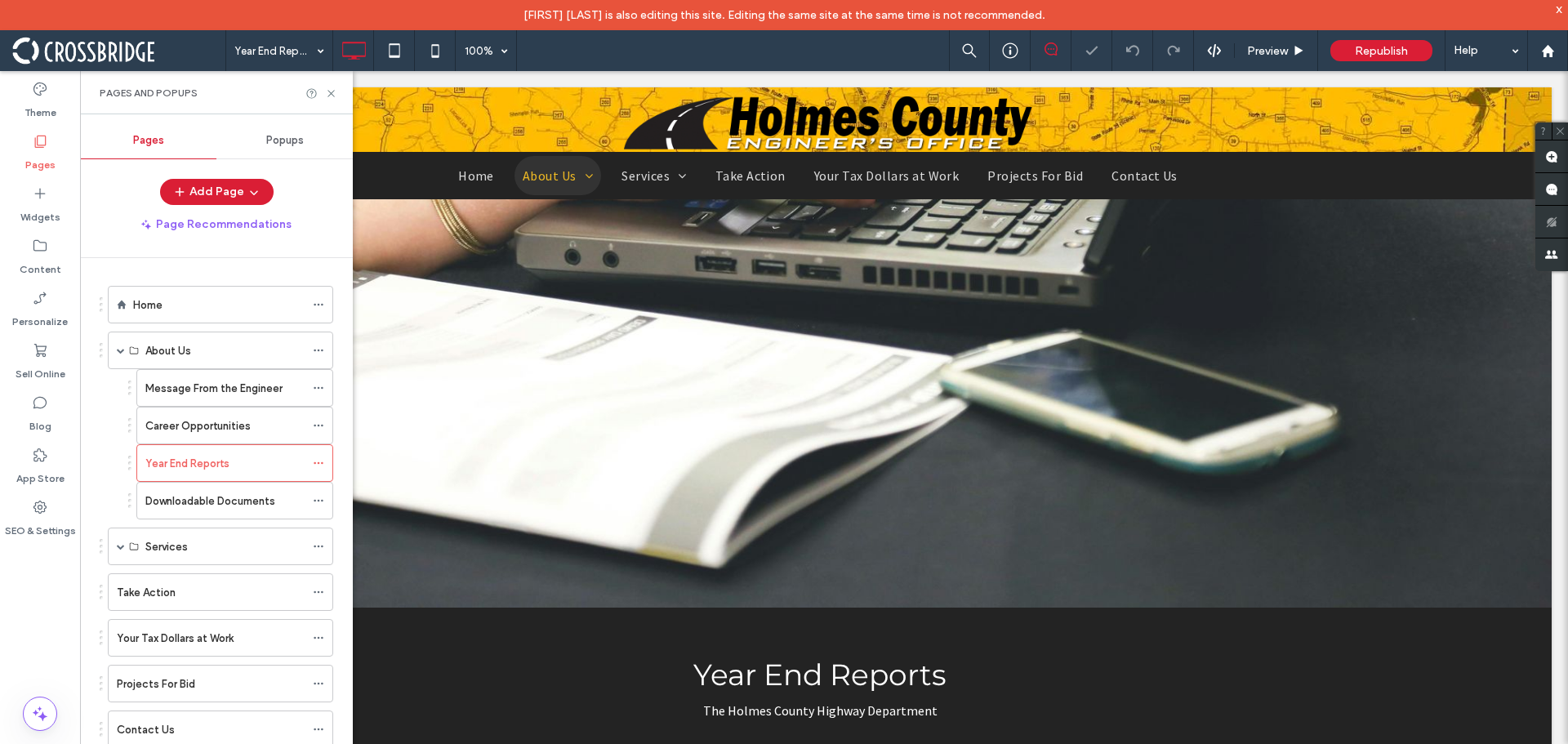scroll, scrollTop: 0, scrollLeft: 0, axis: both 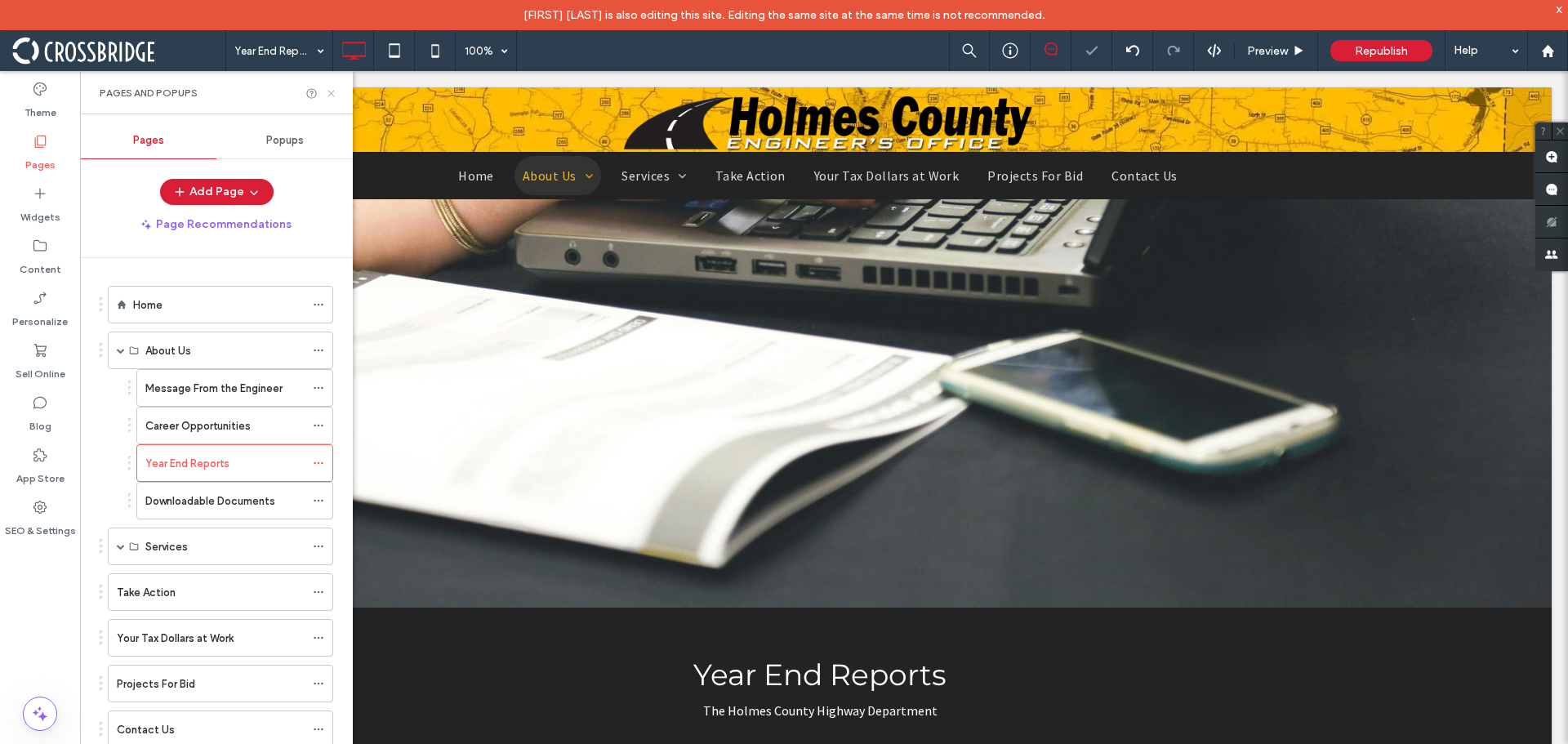 drag, startPoint x: 327, startPoint y: 96, endPoint x: 434, endPoint y: 316, distance: 244.64055 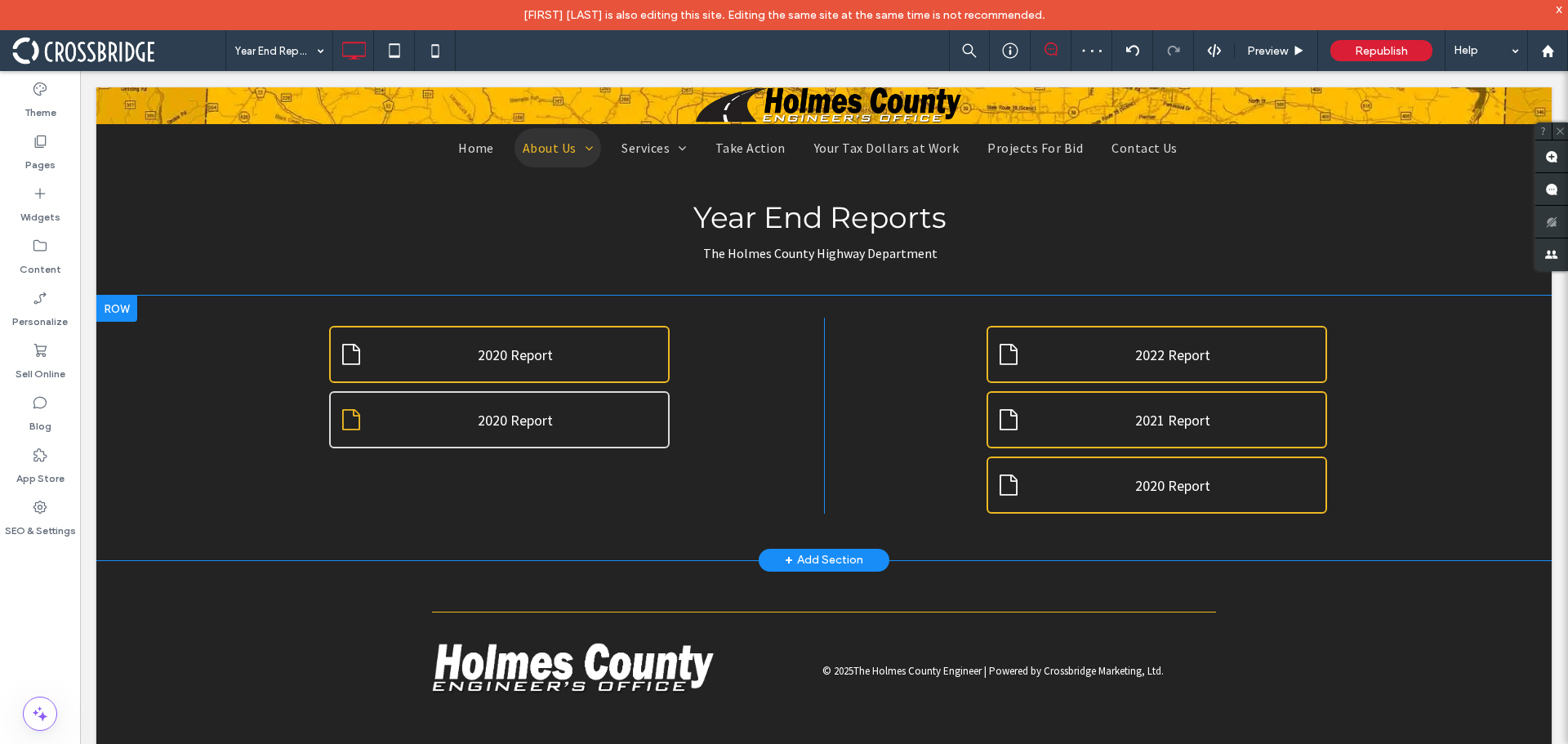 scroll, scrollTop: 434, scrollLeft: 0, axis: vertical 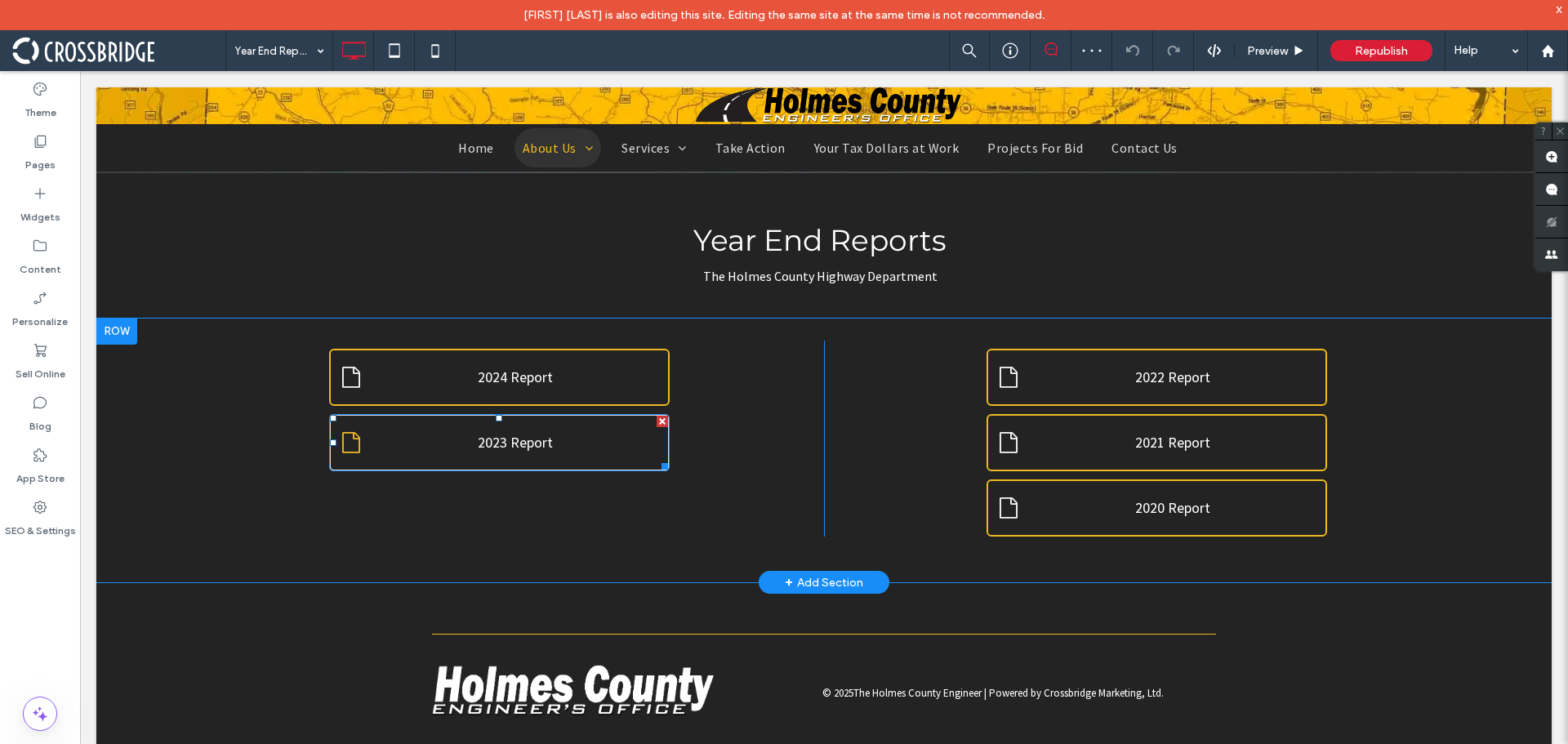 click on "2023 Report" at bounding box center (499, 443) 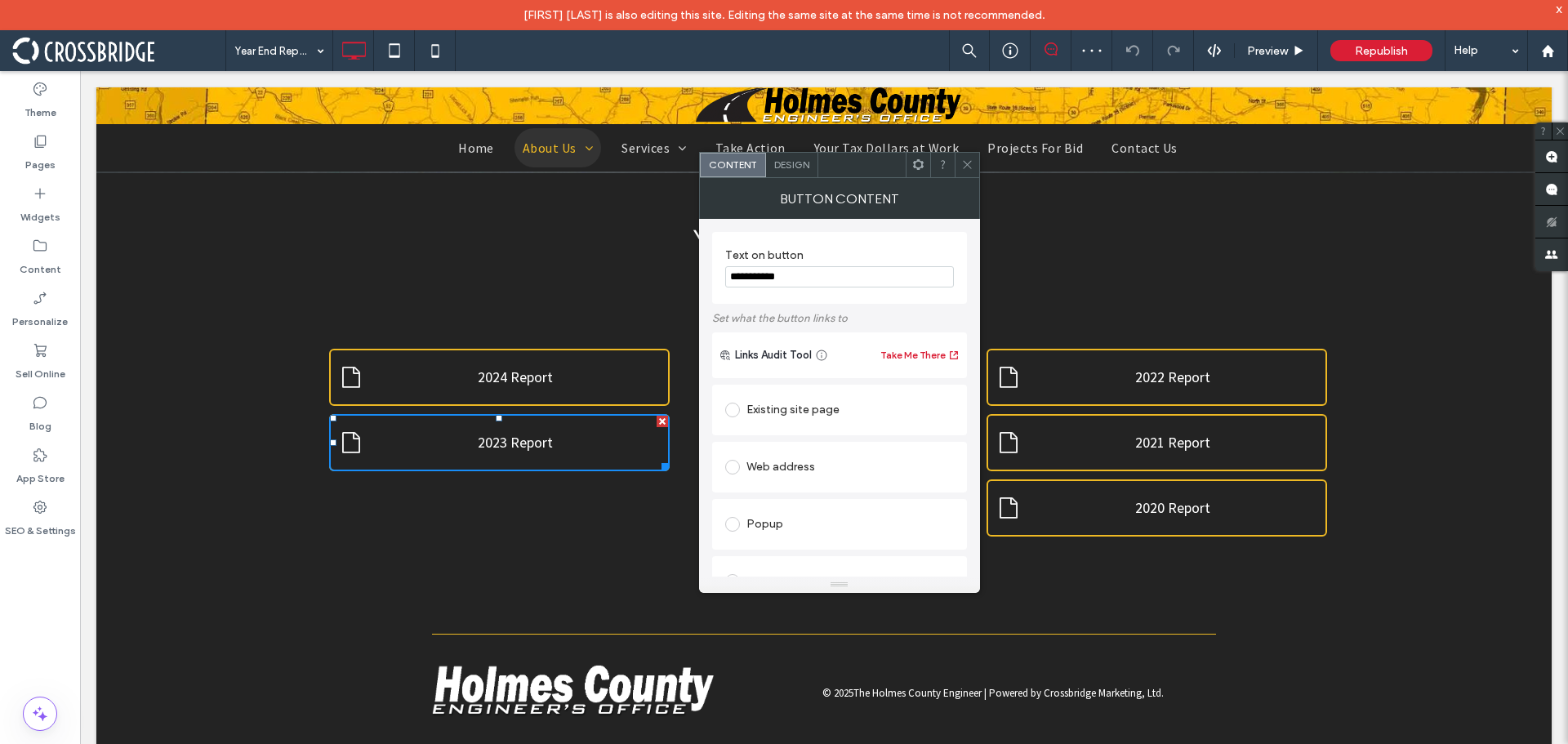 scroll, scrollTop: 253, scrollLeft: 0, axis: vertical 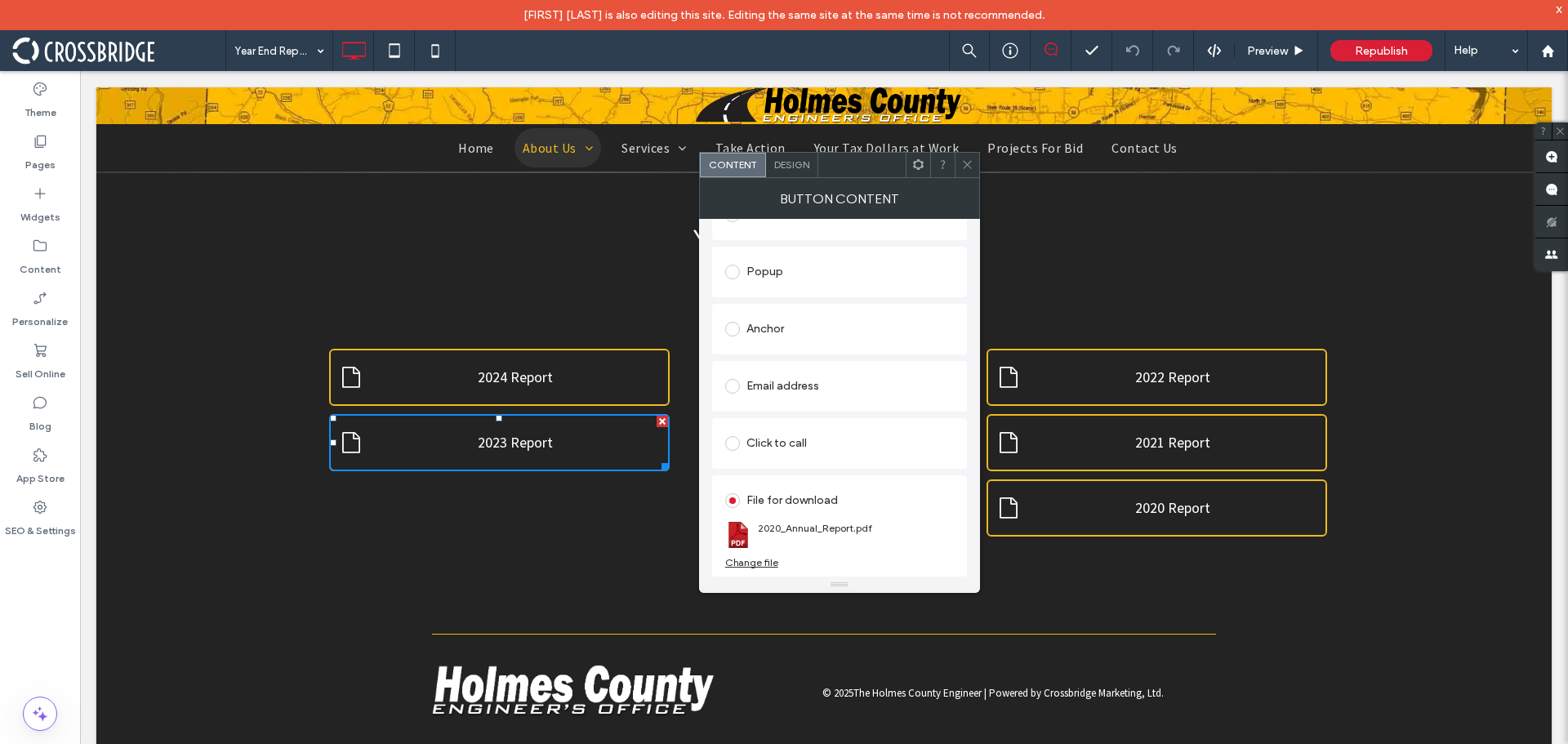 click on "Change file" at bounding box center [751, 562] 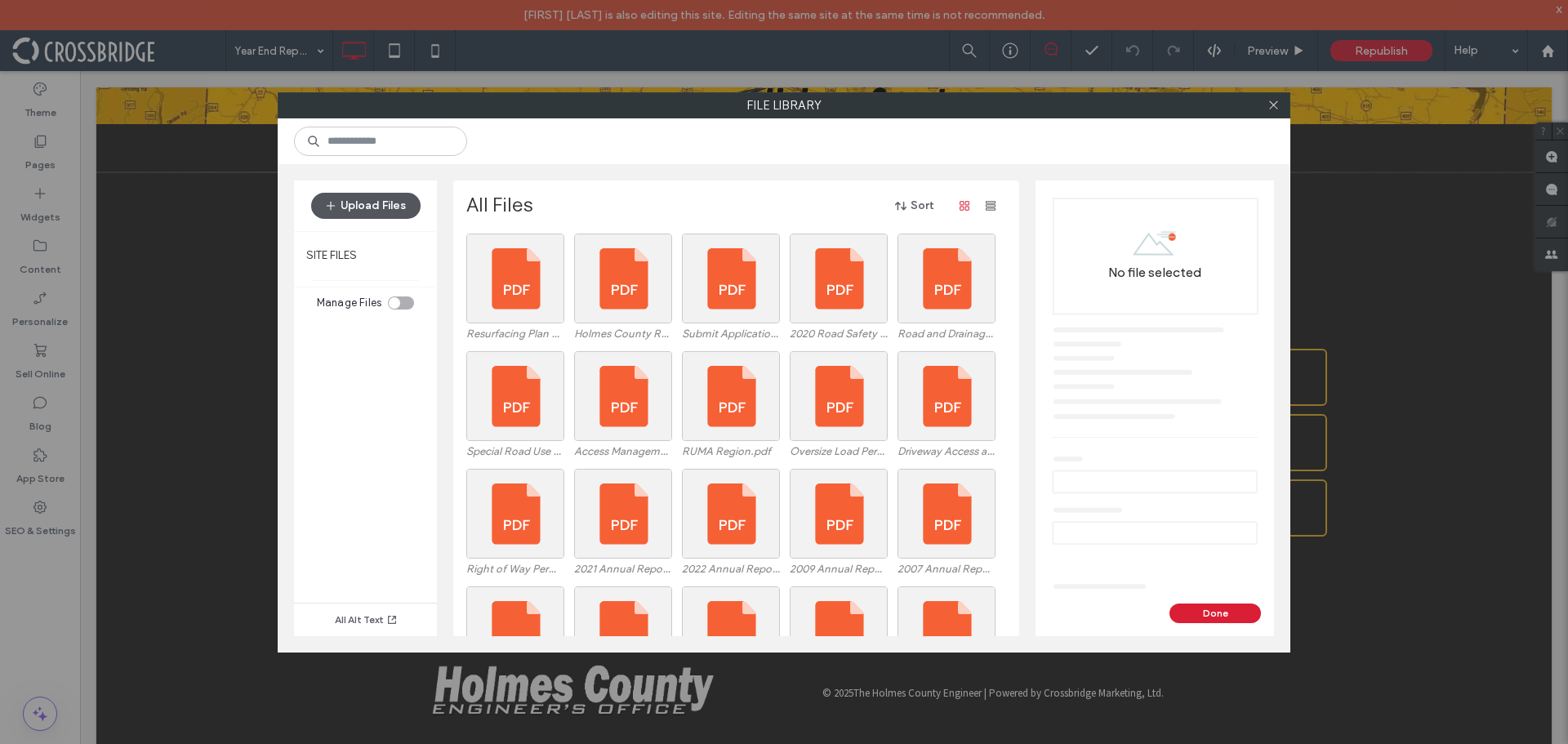 click on "Upload Files" at bounding box center [366, 206] 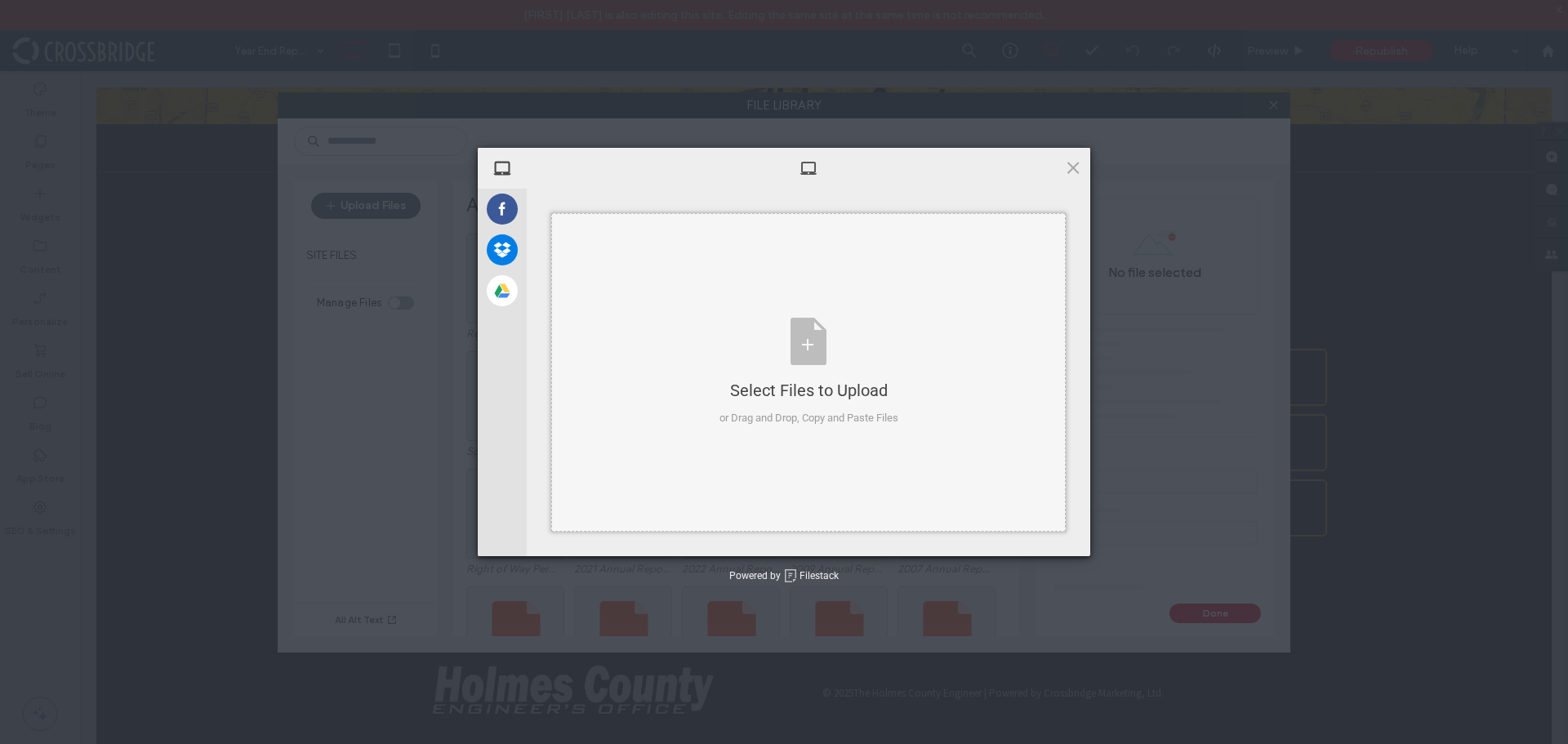 click on "Select Files to Upload
or Drag and Drop, Copy and Paste Files" at bounding box center (808, 372) 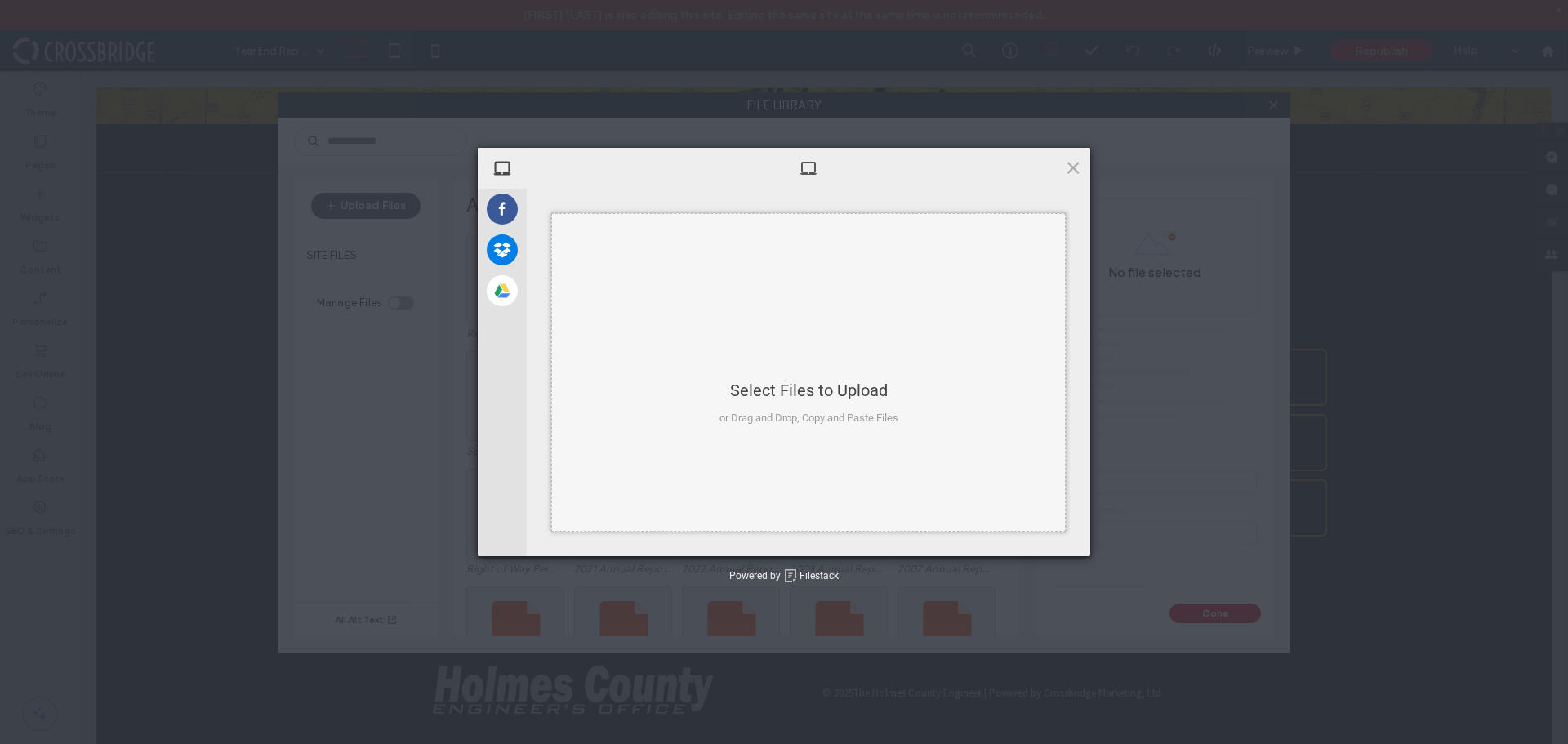 type 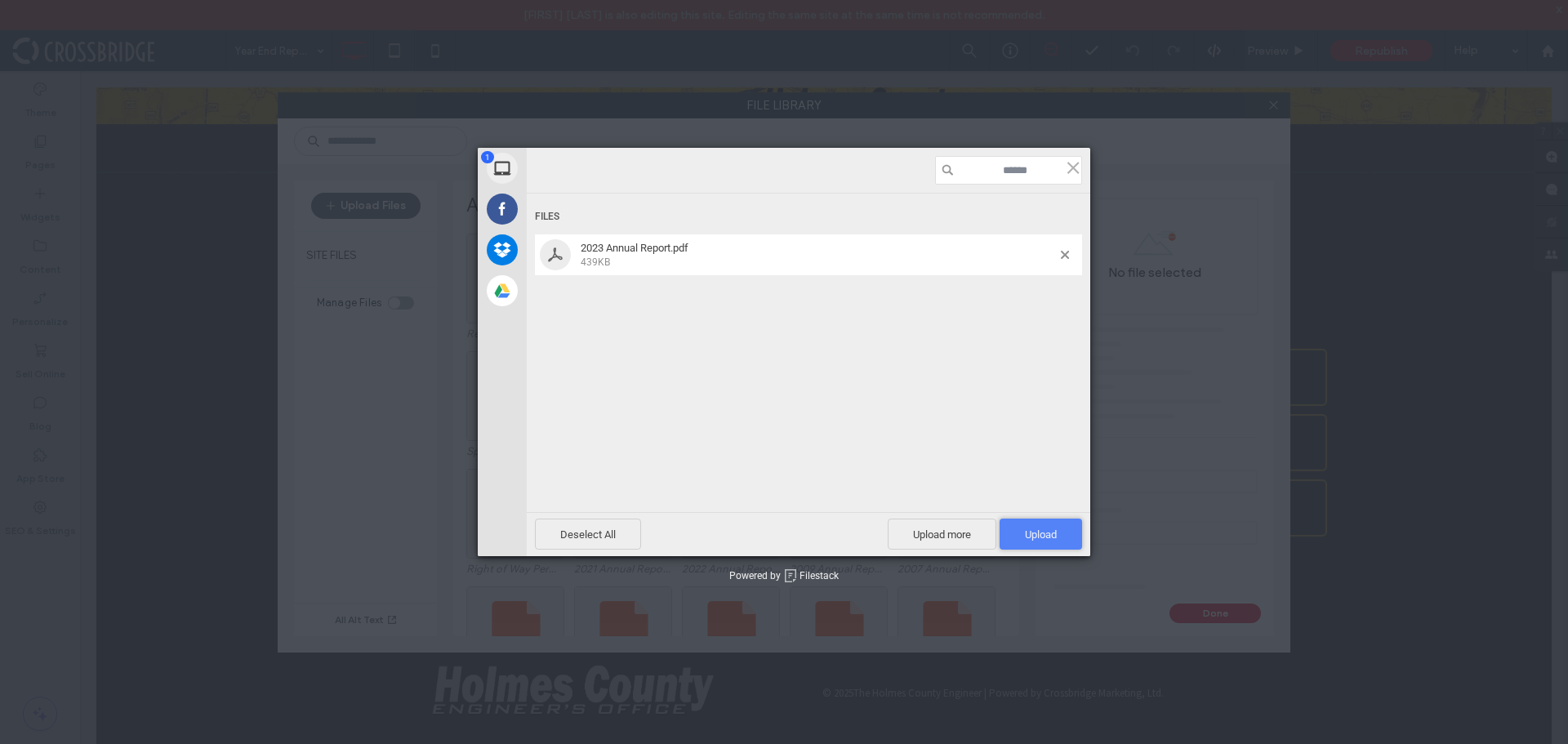 click on "Upload
1" at bounding box center (1040, 534) 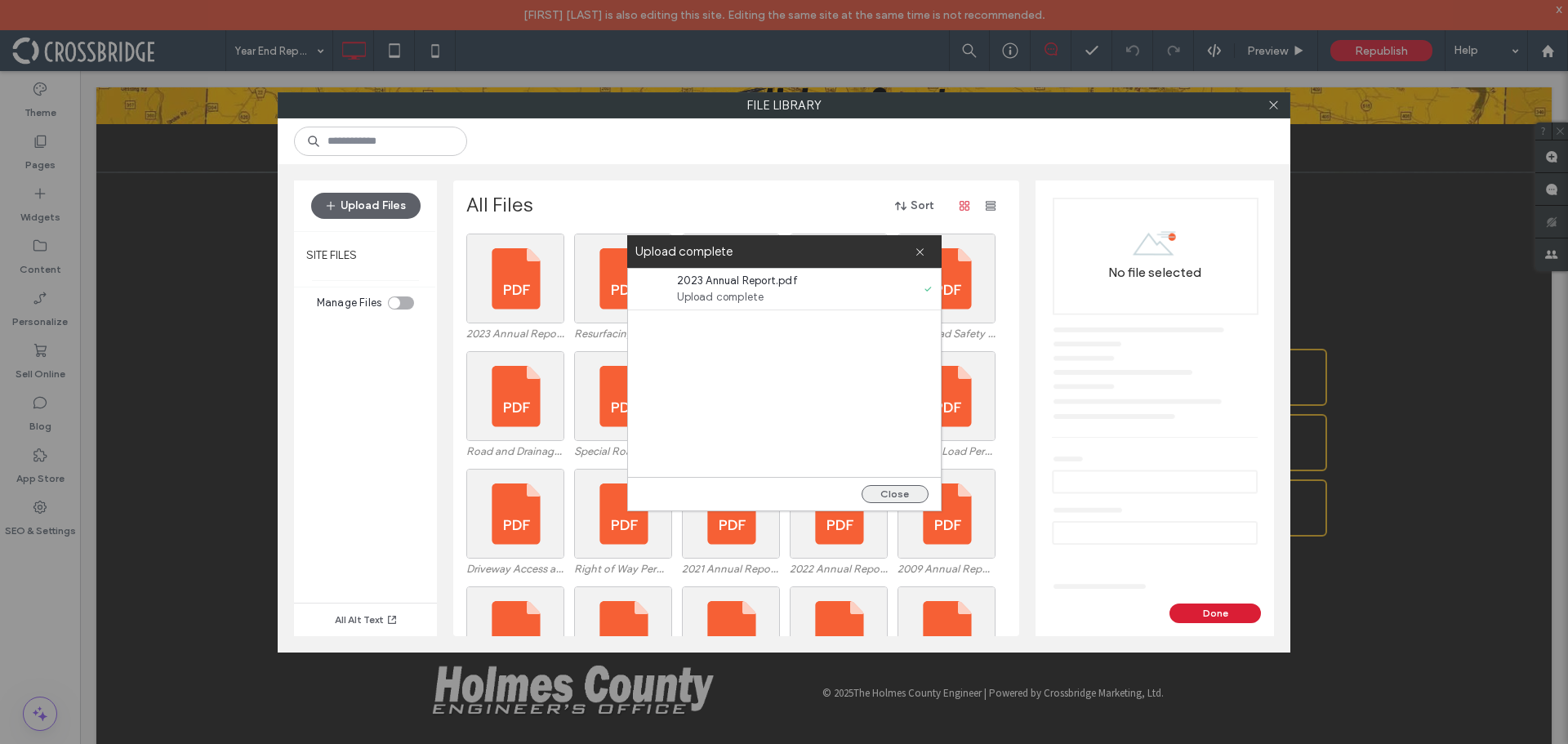 click on "Close" at bounding box center [895, 494] 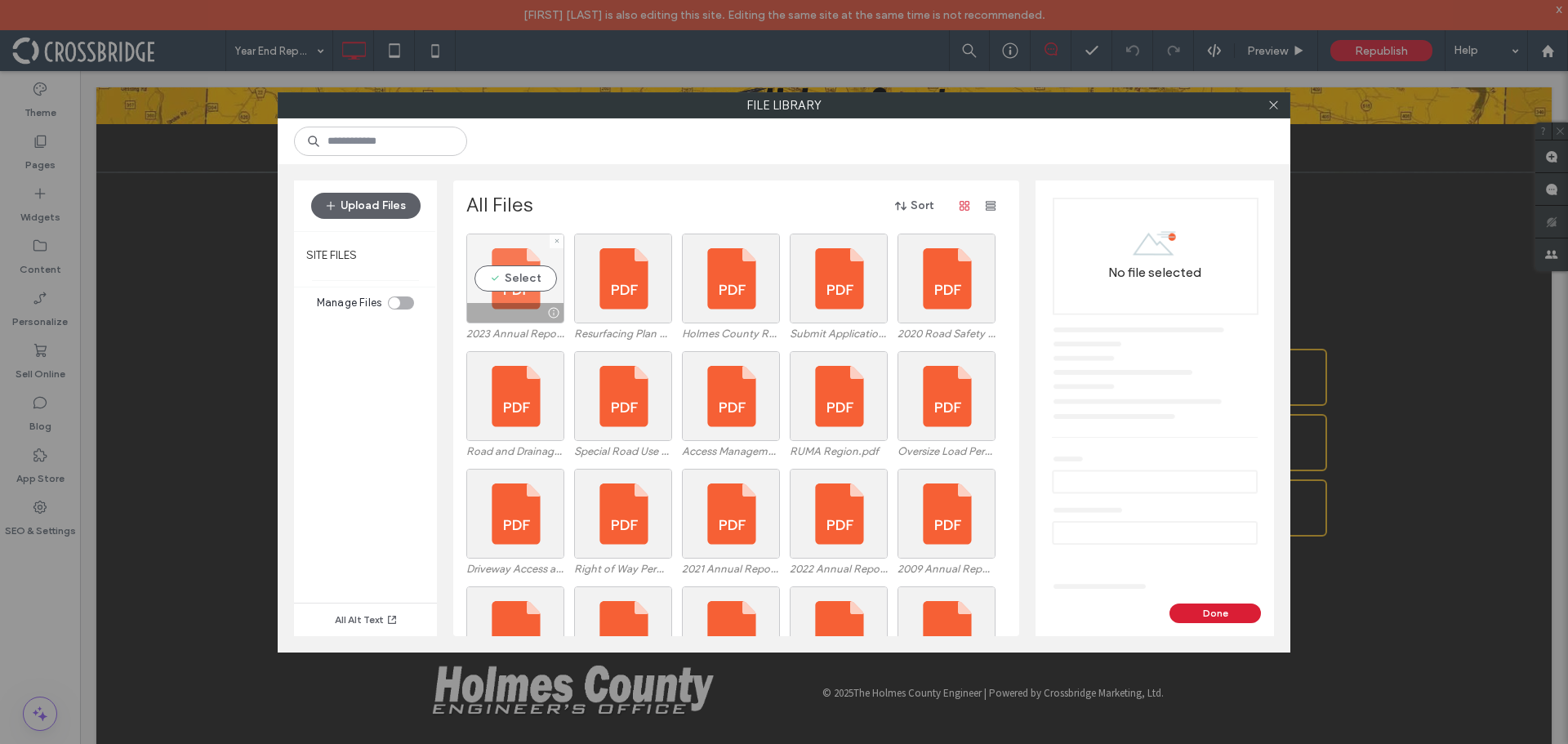 click on "Select" at bounding box center [515, 278] 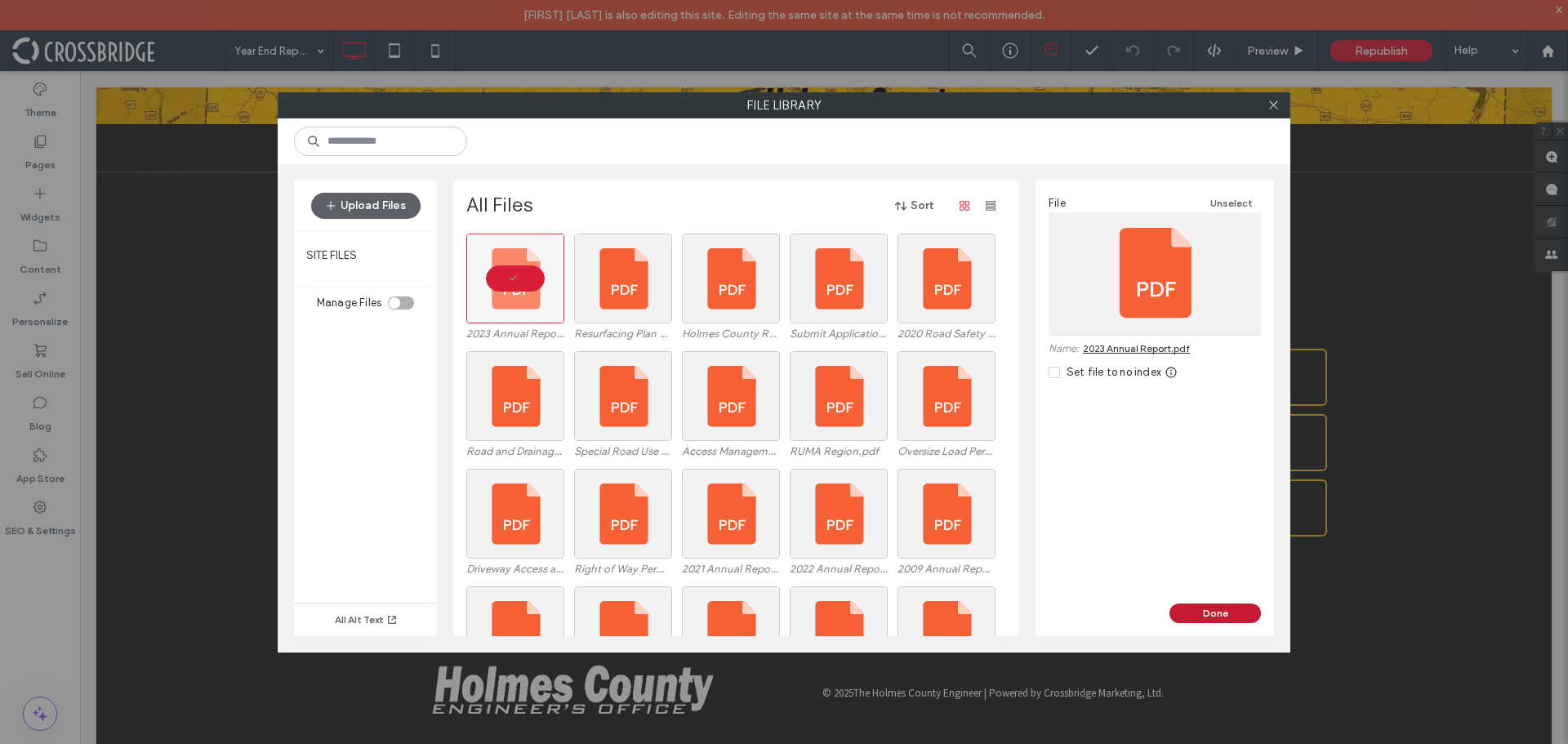 click on "Done" at bounding box center (1215, 613) 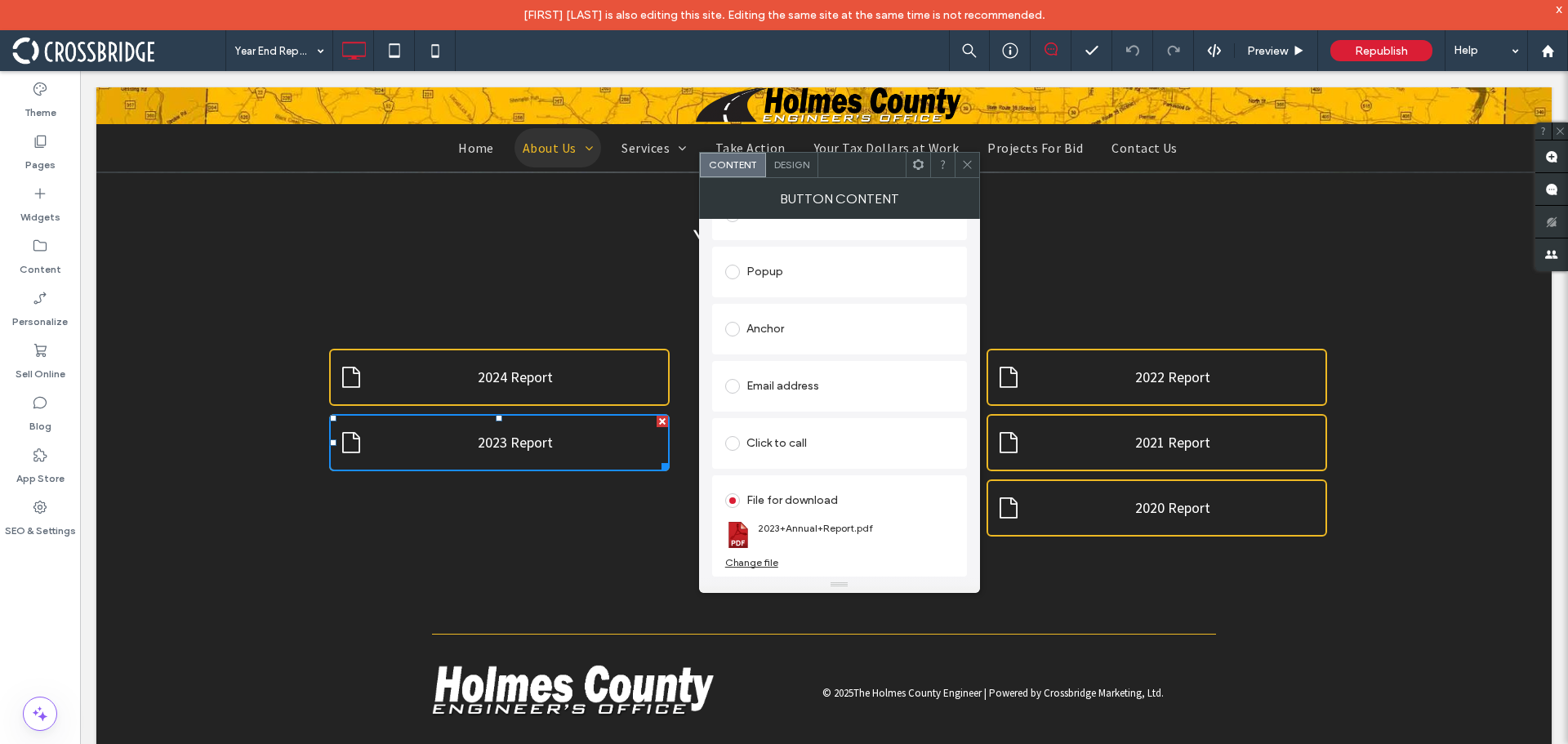 drag, startPoint x: 965, startPoint y: 161, endPoint x: 979, endPoint y: 156, distance: 14.866069 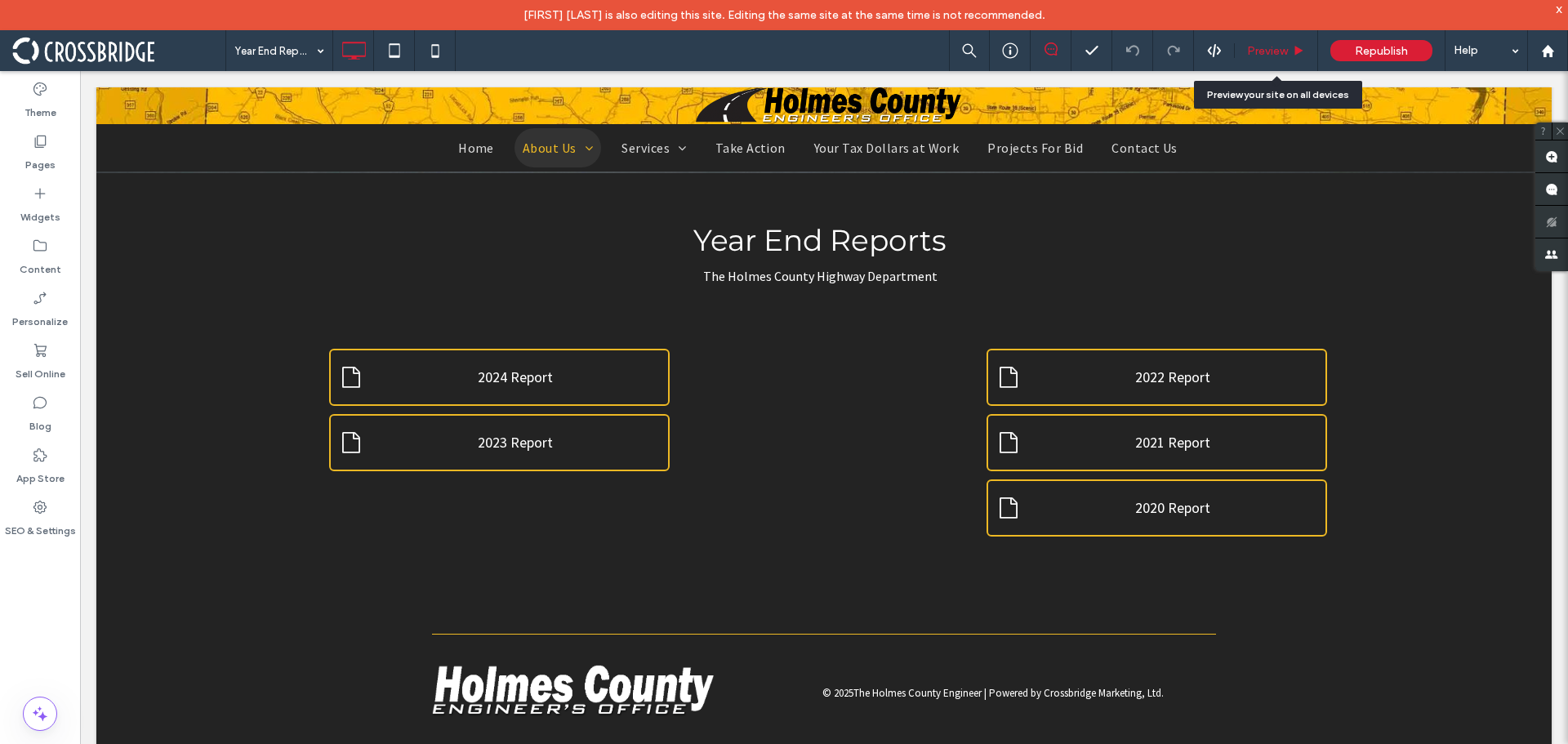 click on "Preview" at bounding box center [1276, 51] 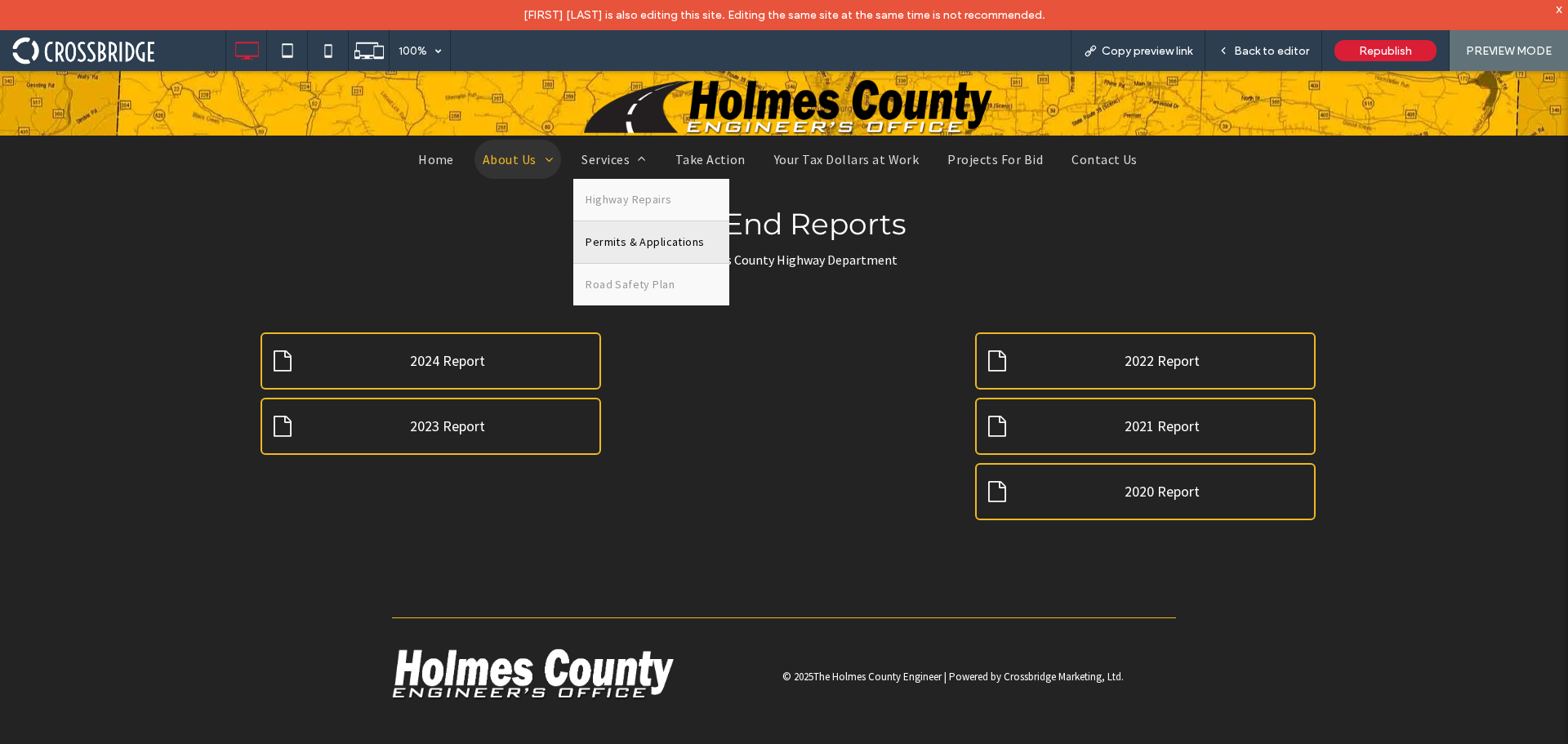 click on "Permits & Applications" at bounding box center [644, 242] 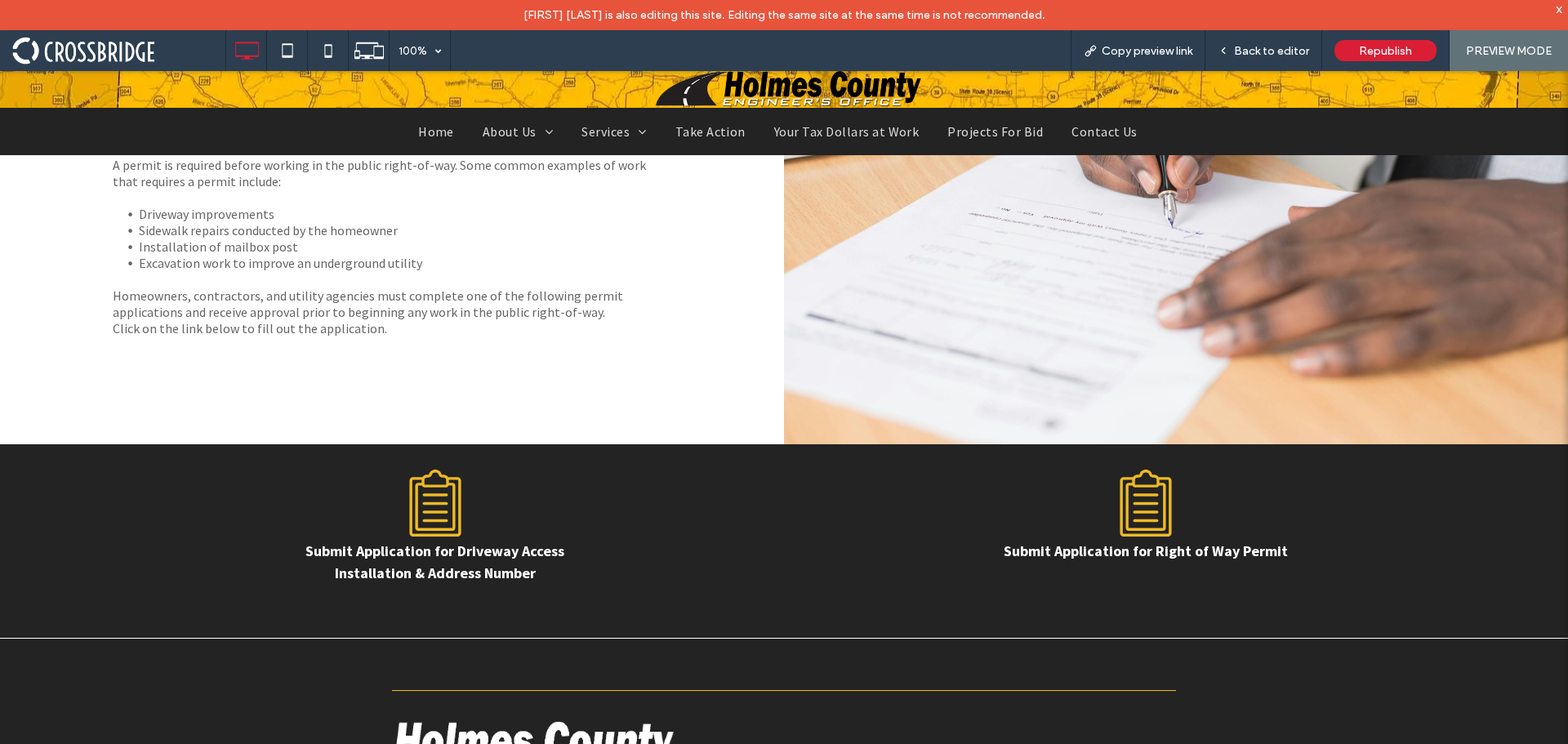 scroll, scrollTop: 1540, scrollLeft: 0, axis: vertical 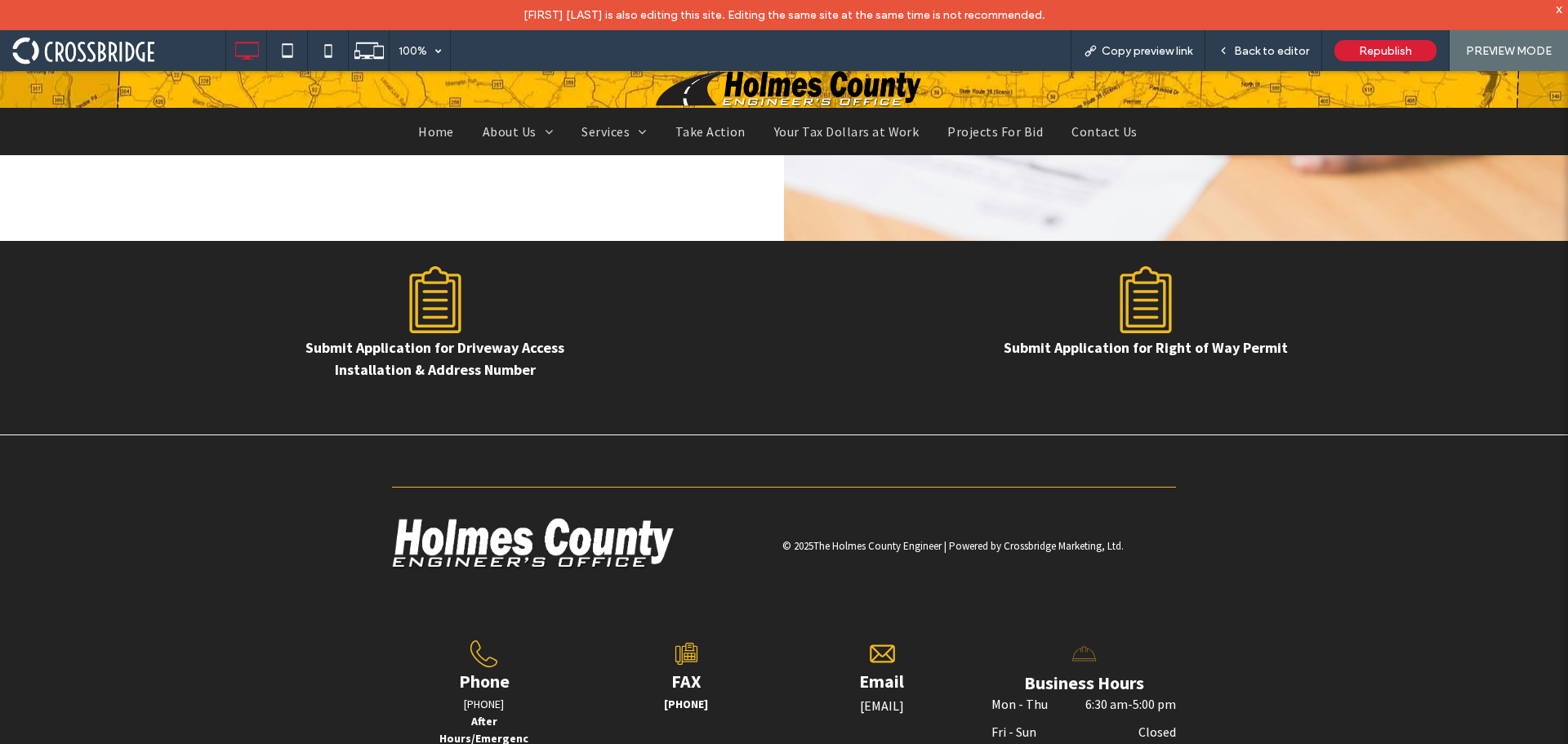 click 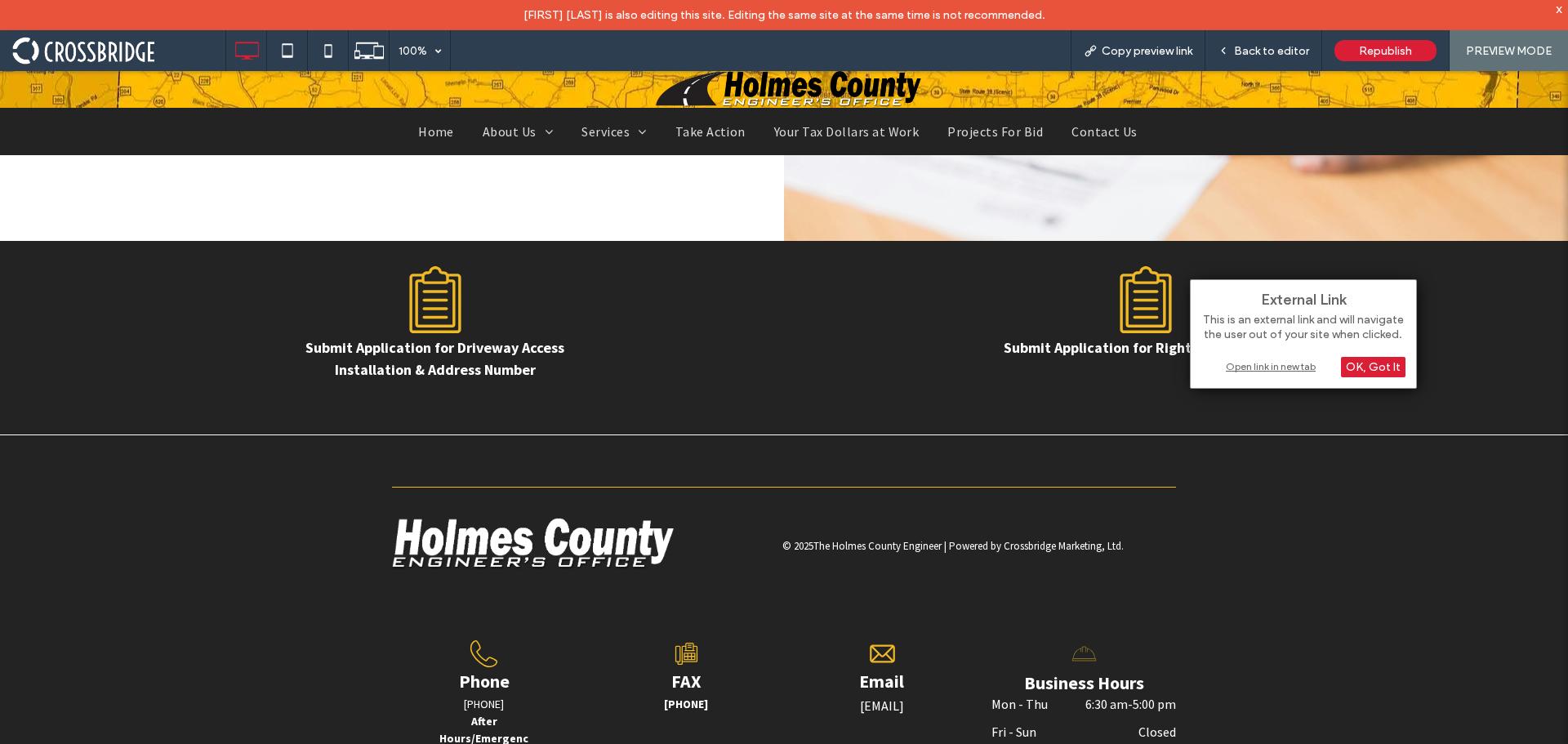 click on "Open link in new tab" at bounding box center [1303, 366] 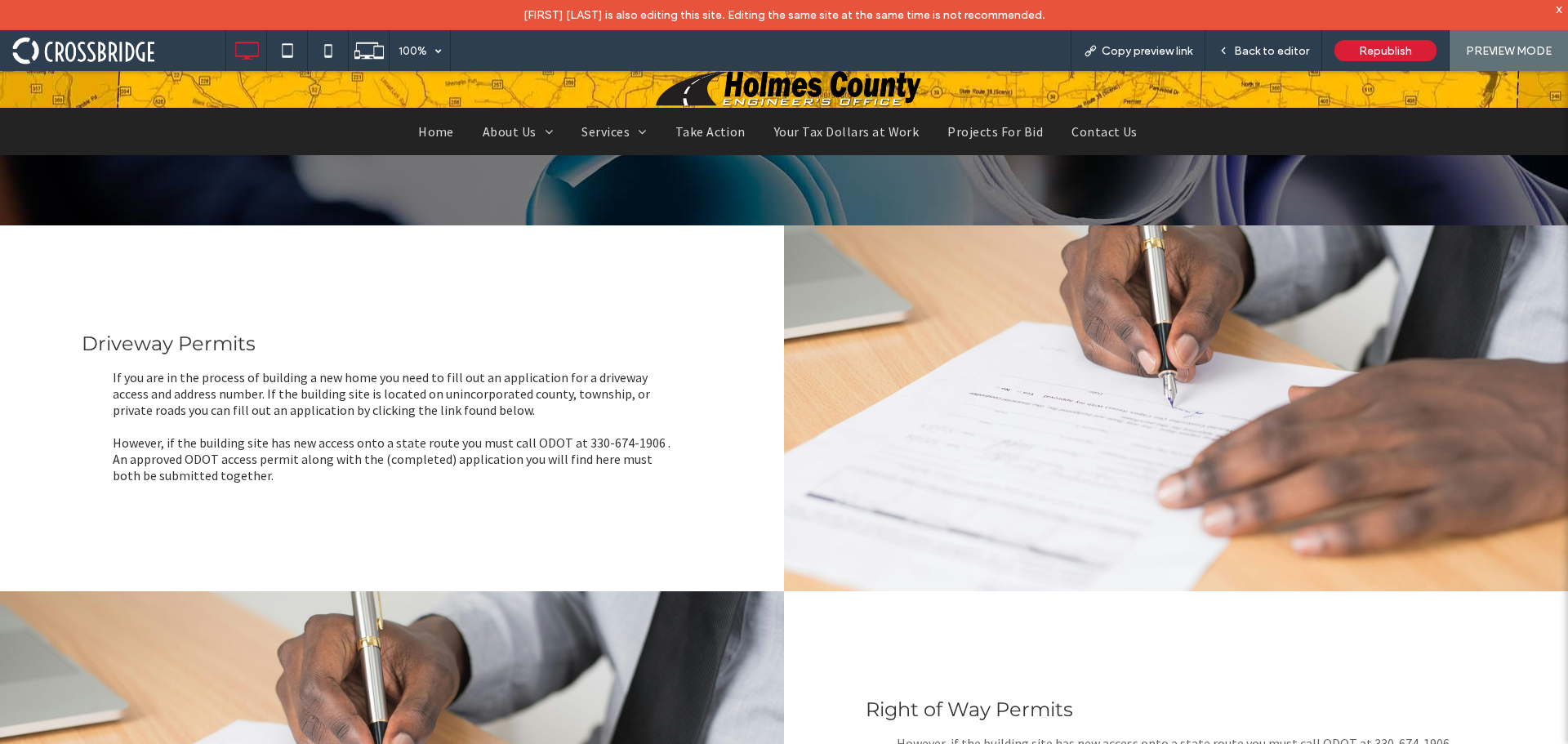 scroll, scrollTop: 315, scrollLeft: 0, axis: vertical 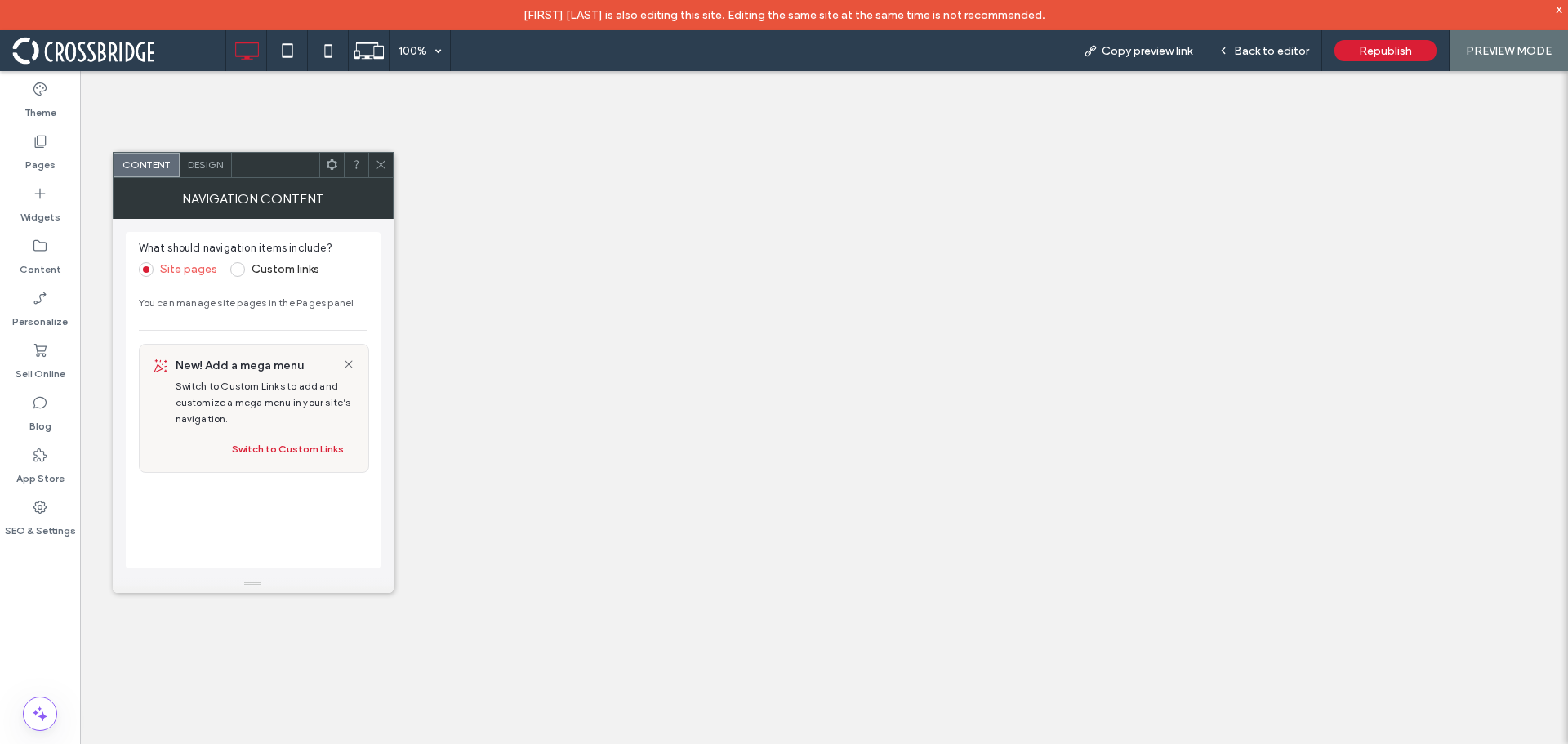 click at bounding box center [381, 165] 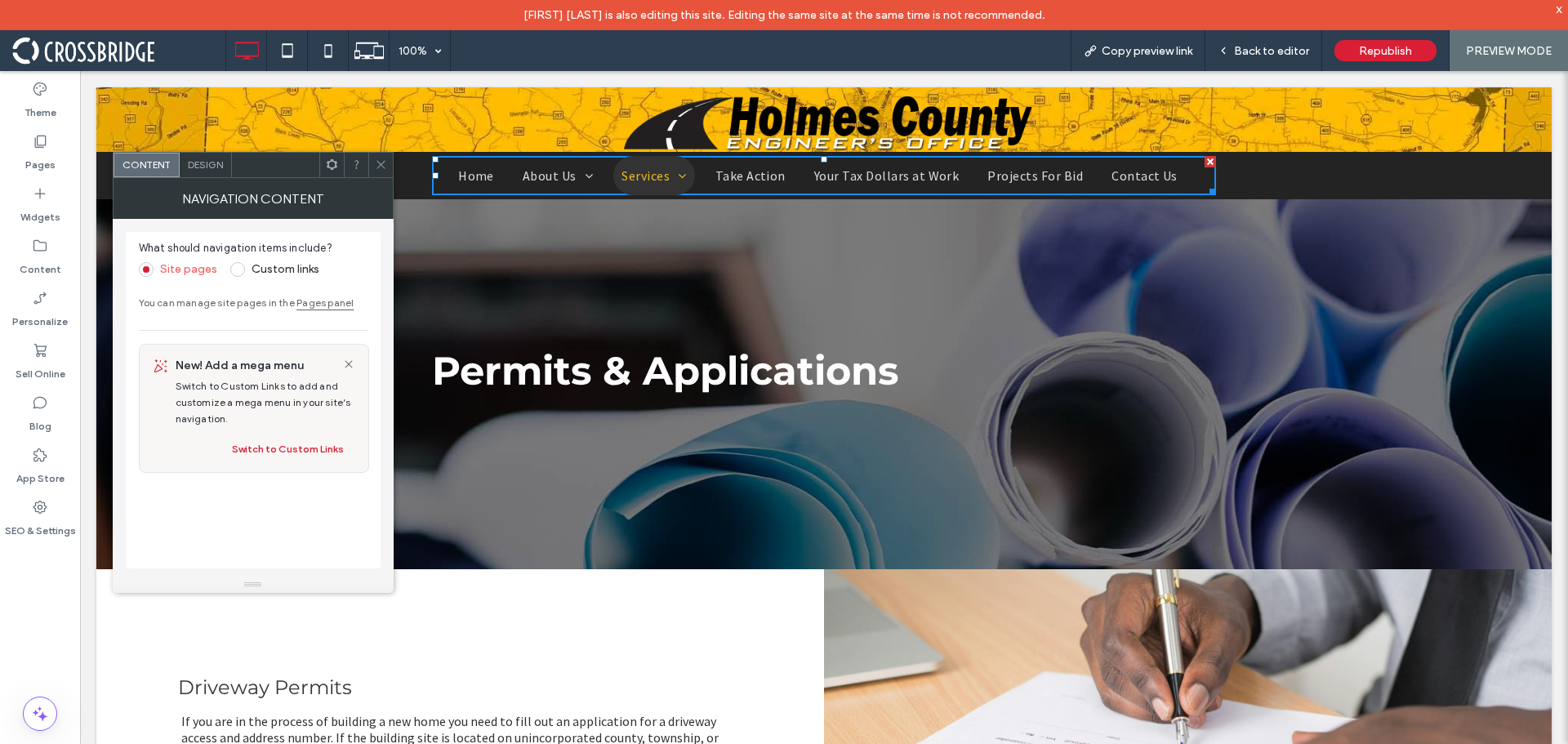 scroll, scrollTop: 0, scrollLeft: 0, axis: both 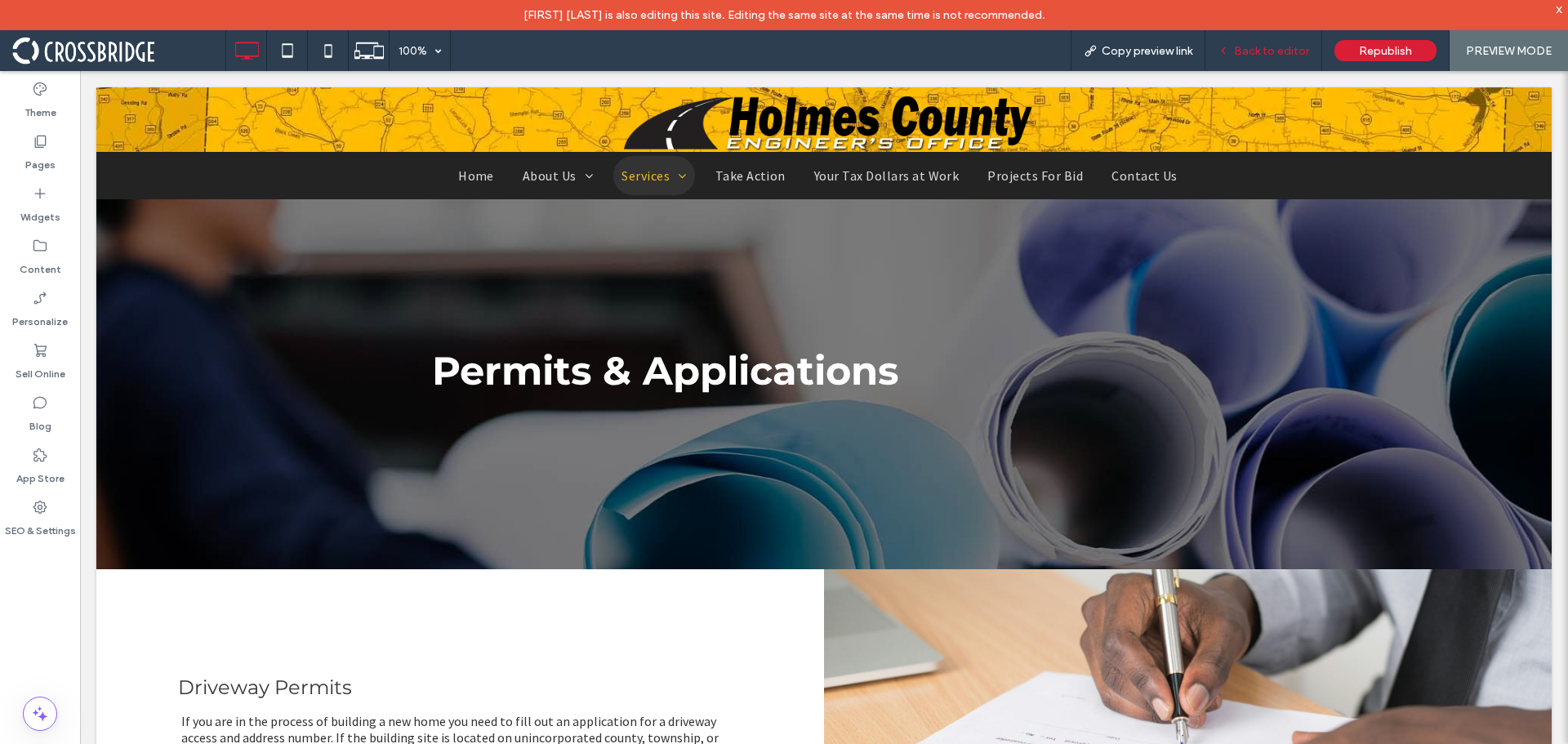 click on "Back to editor" at bounding box center (1263, 51) 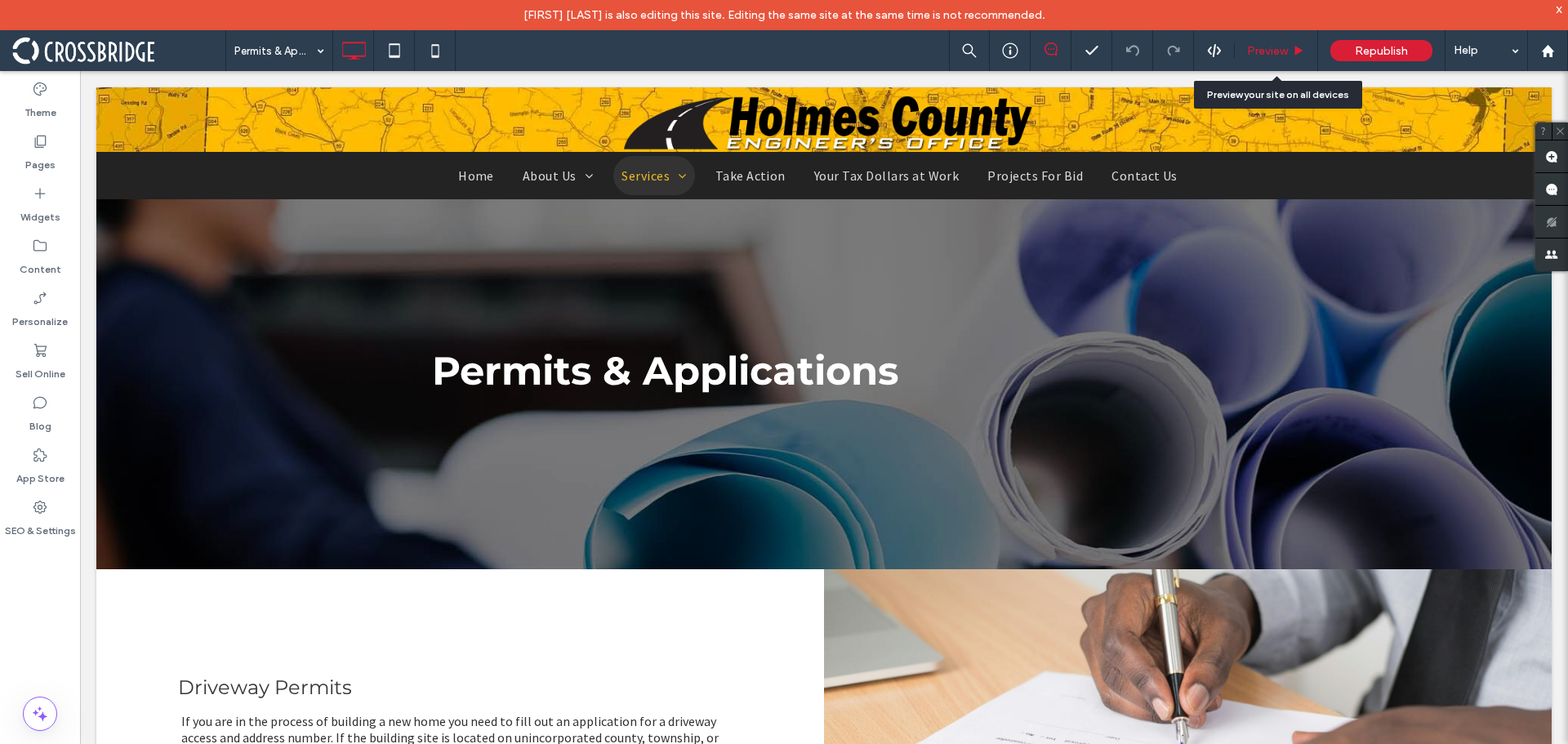 click on "Preview" at bounding box center (1267, 51) 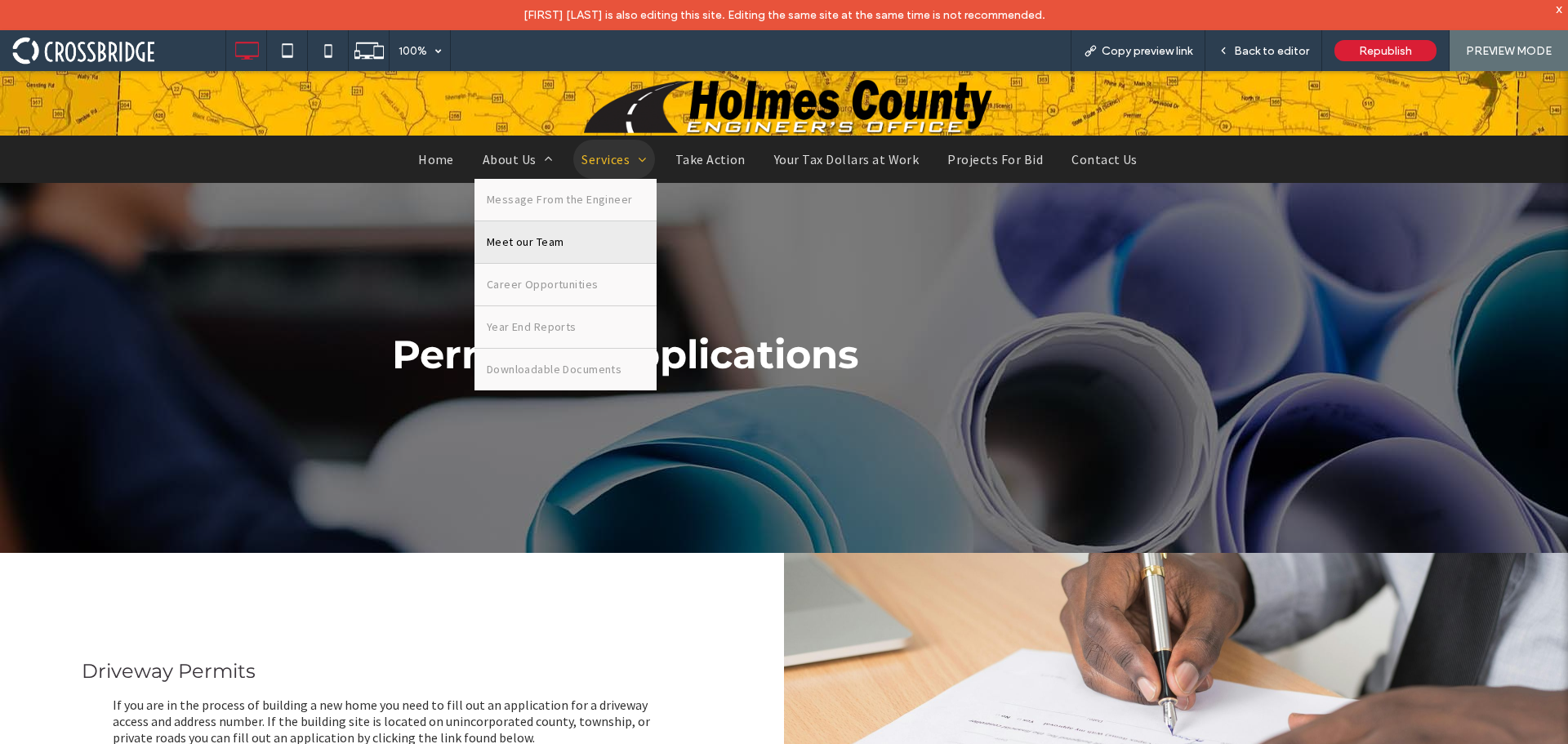 click on "Meet our Team" at bounding box center (525, 242) 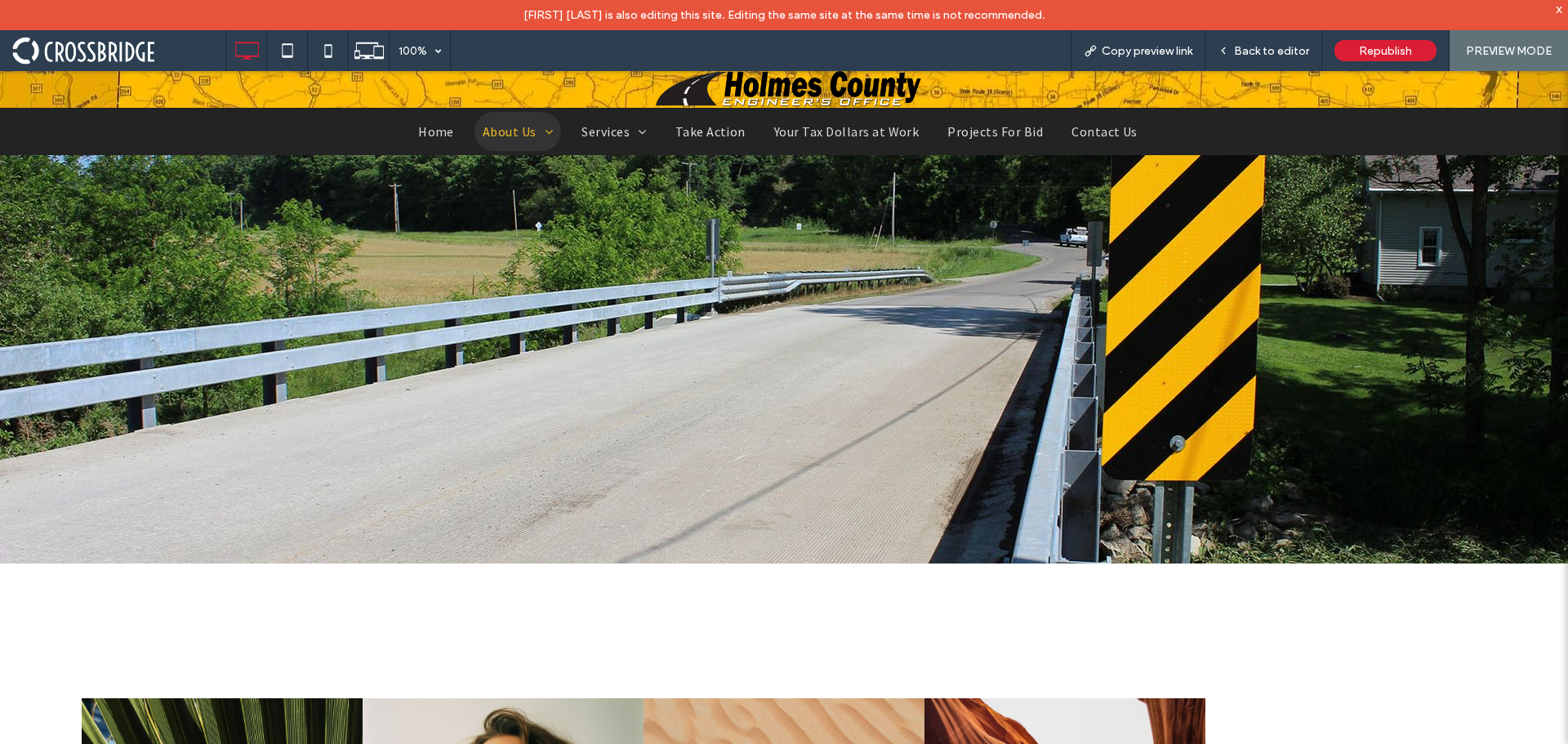 scroll, scrollTop: 408, scrollLeft: 0, axis: vertical 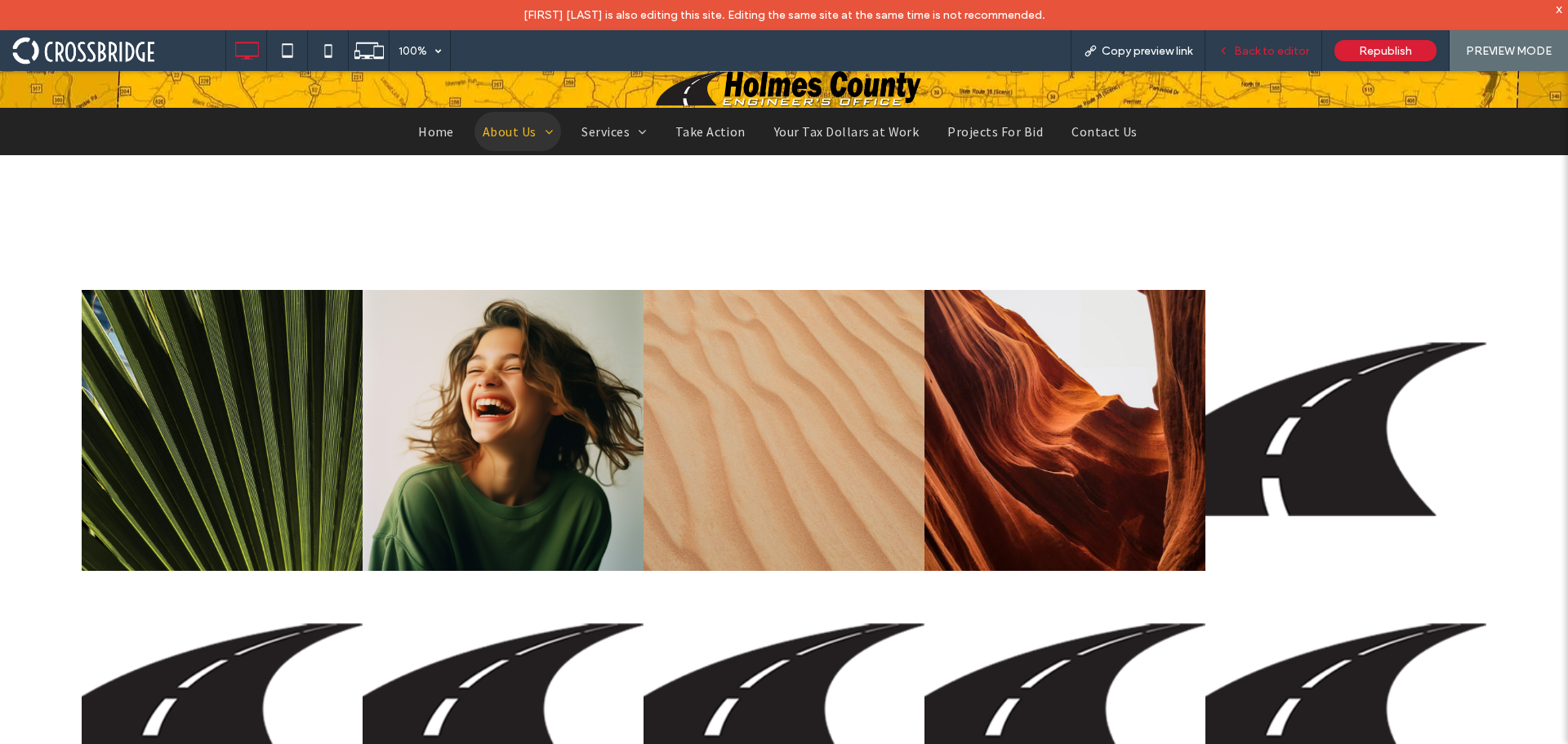 click on "Back to editor" at bounding box center [1263, 51] 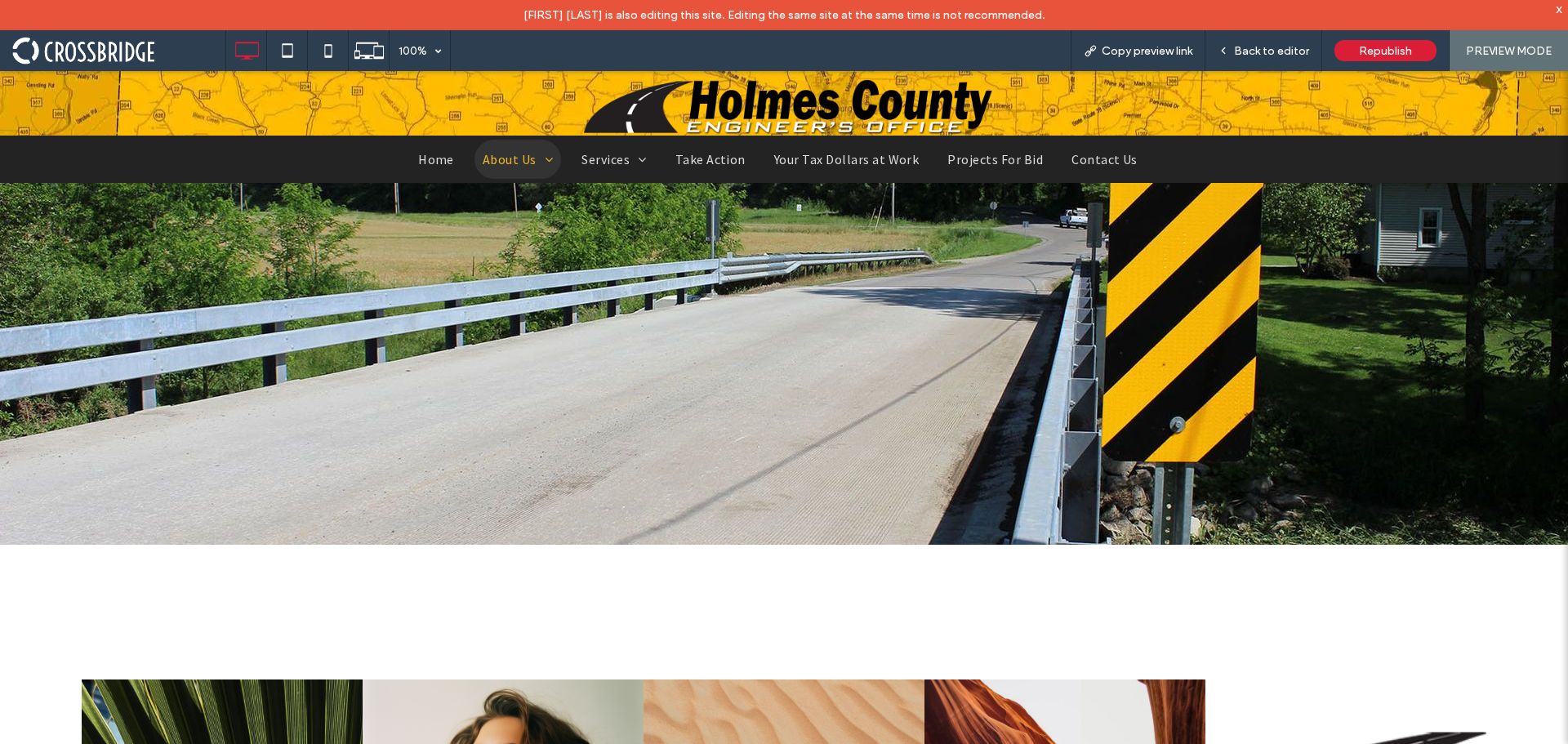 scroll, scrollTop: 0, scrollLeft: 0, axis: both 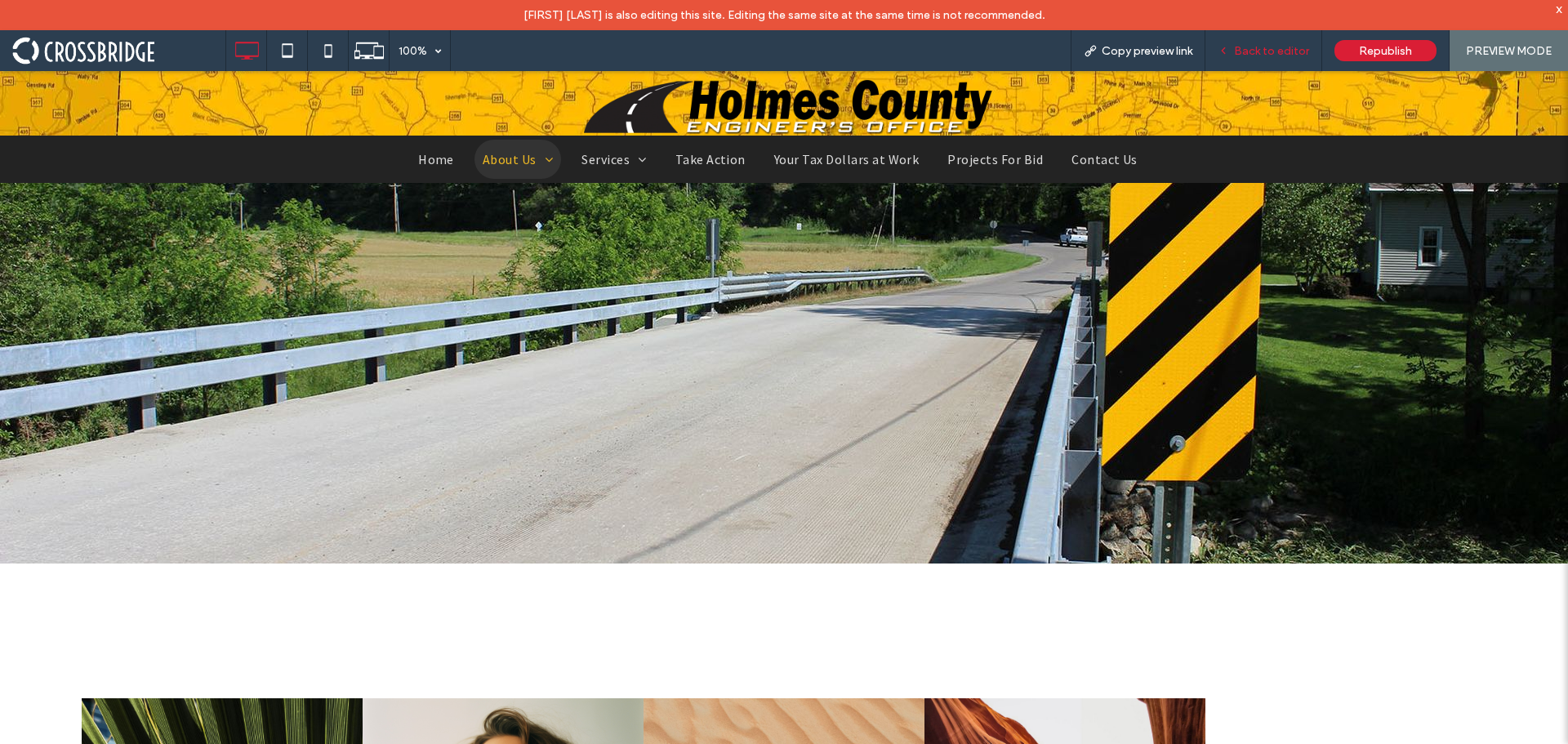 click on "Back to editor" at bounding box center [1272, 51] 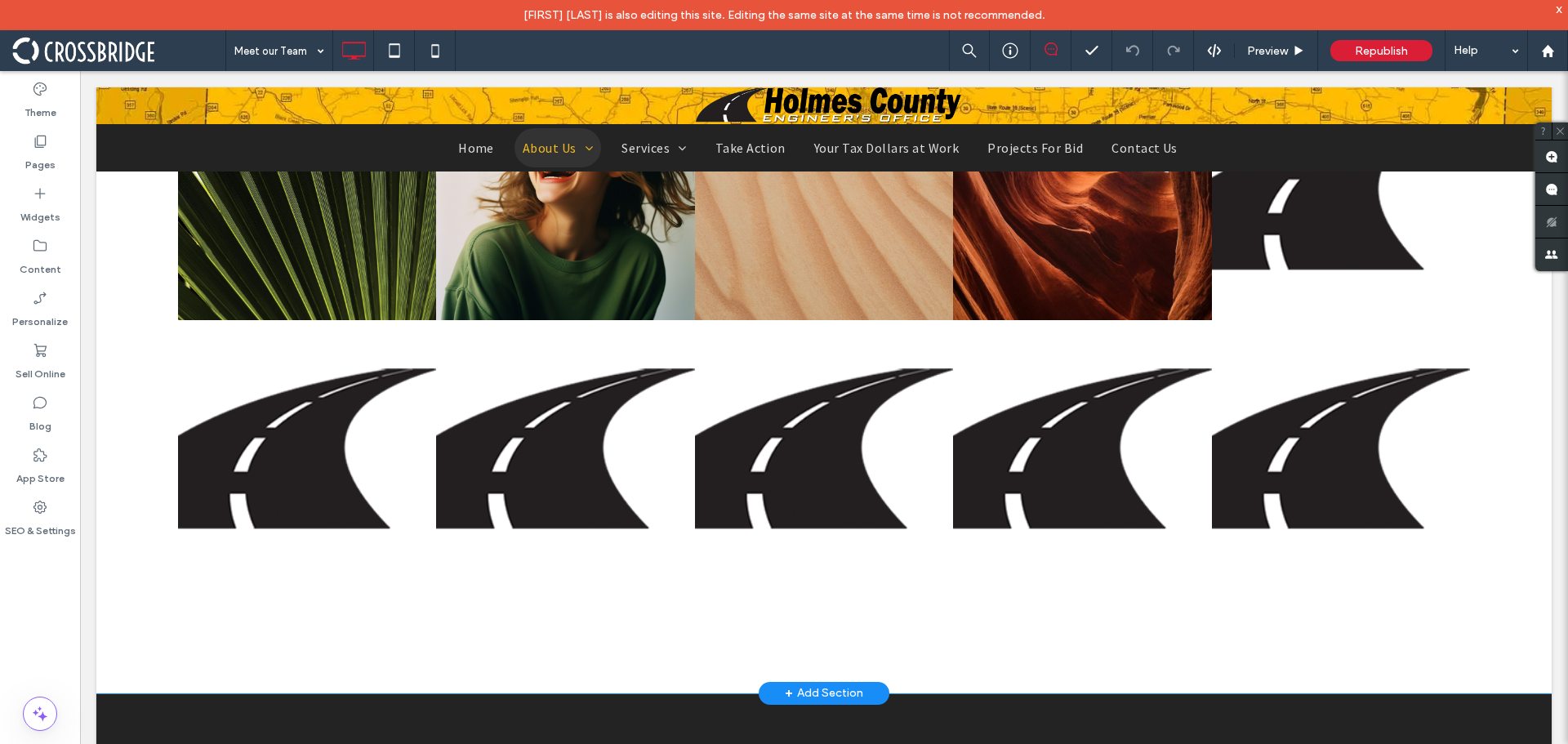scroll, scrollTop: 653, scrollLeft: 0, axis: vertical 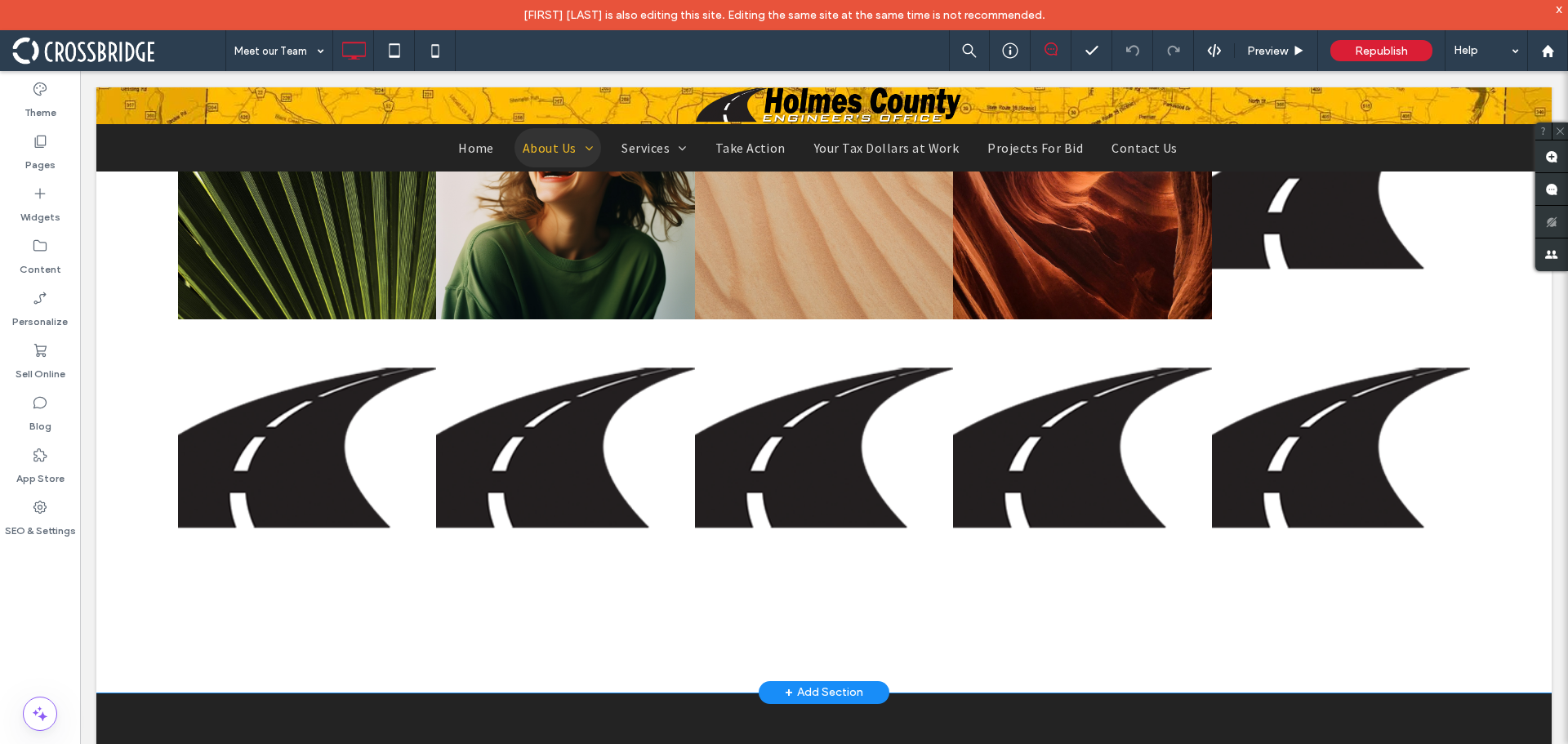 click on "+ Add Section" at bounding box center (824, 693) 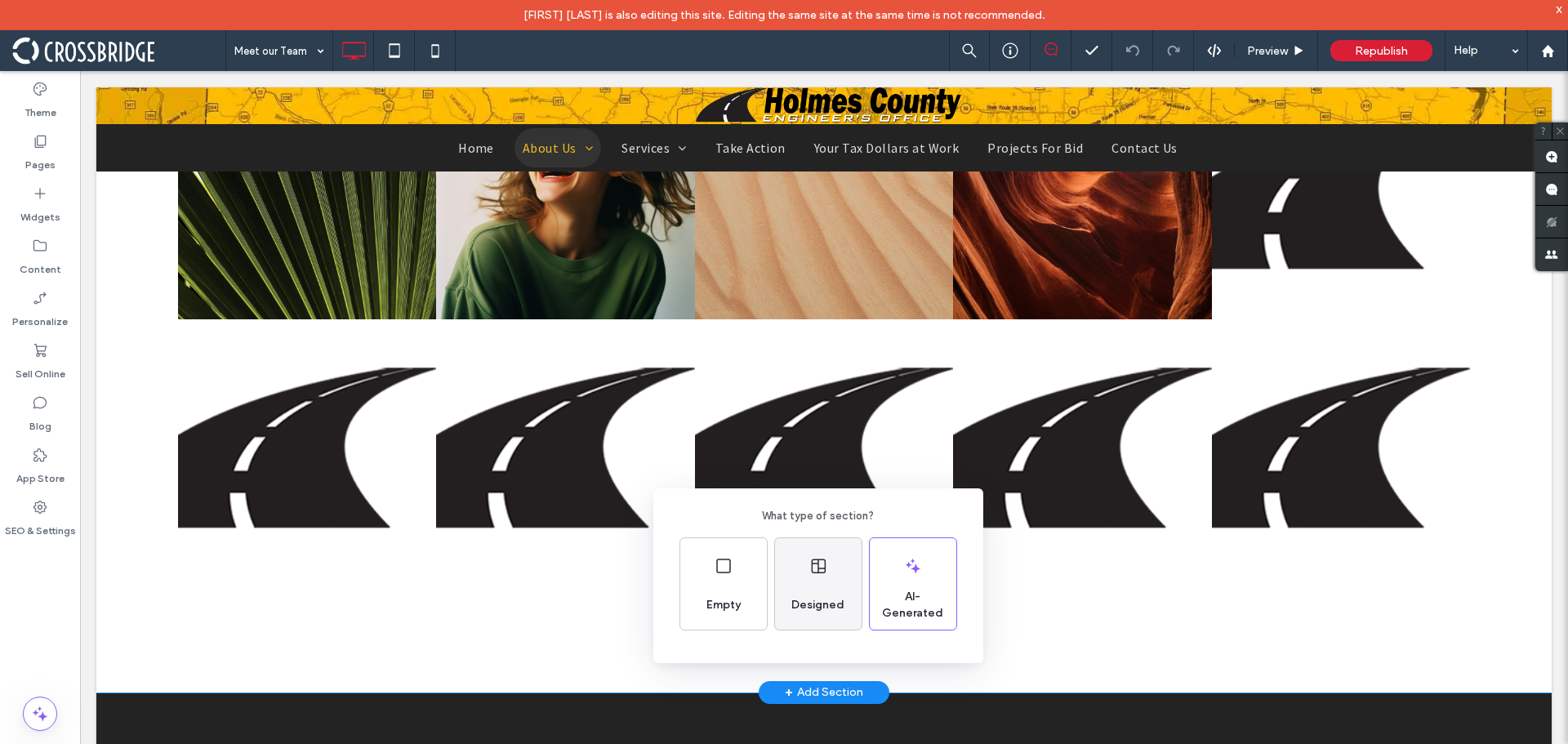 click on "Designed" at bounding box center [817, 605] 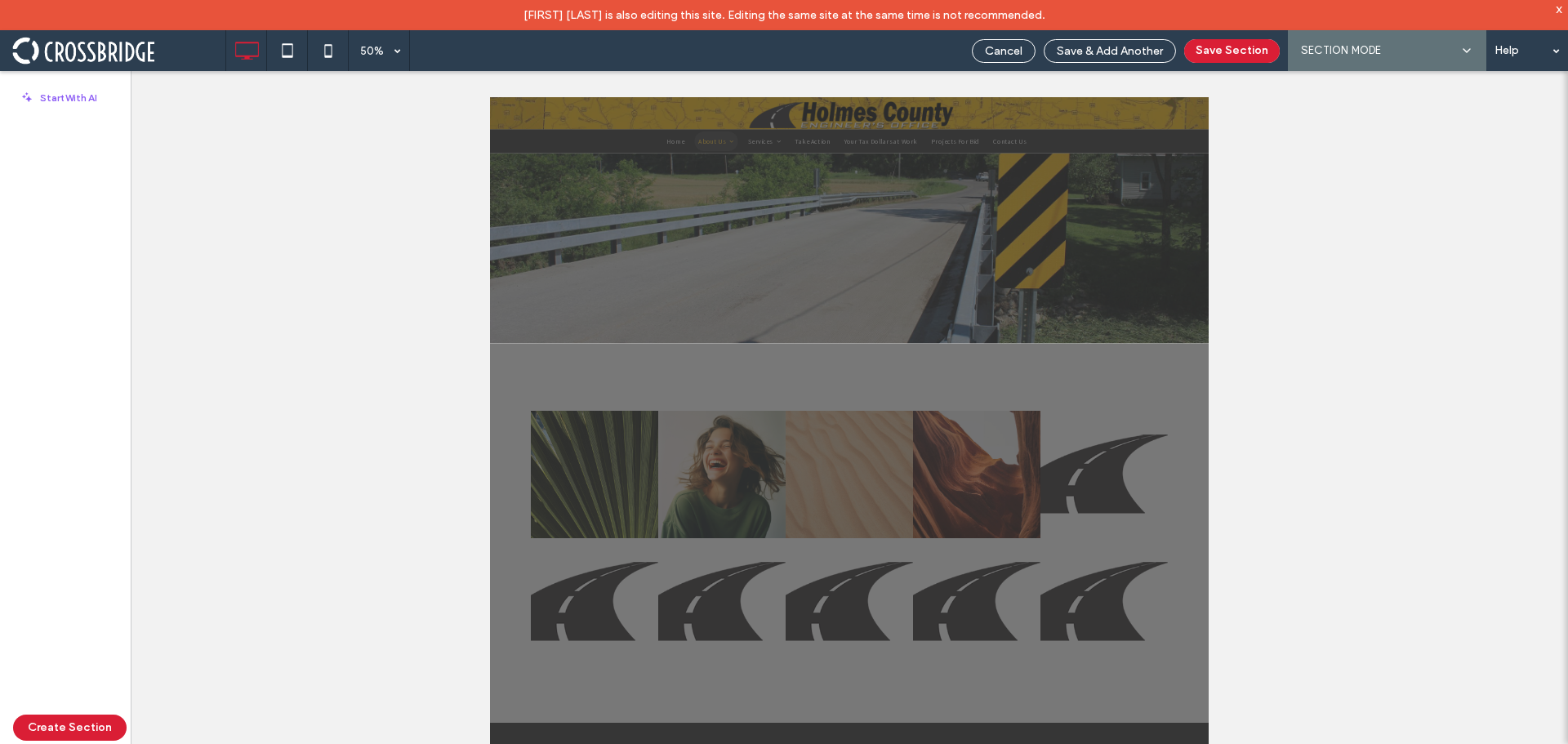 scroll, scrollTop: 0, scrollLeft: 0, axis: both 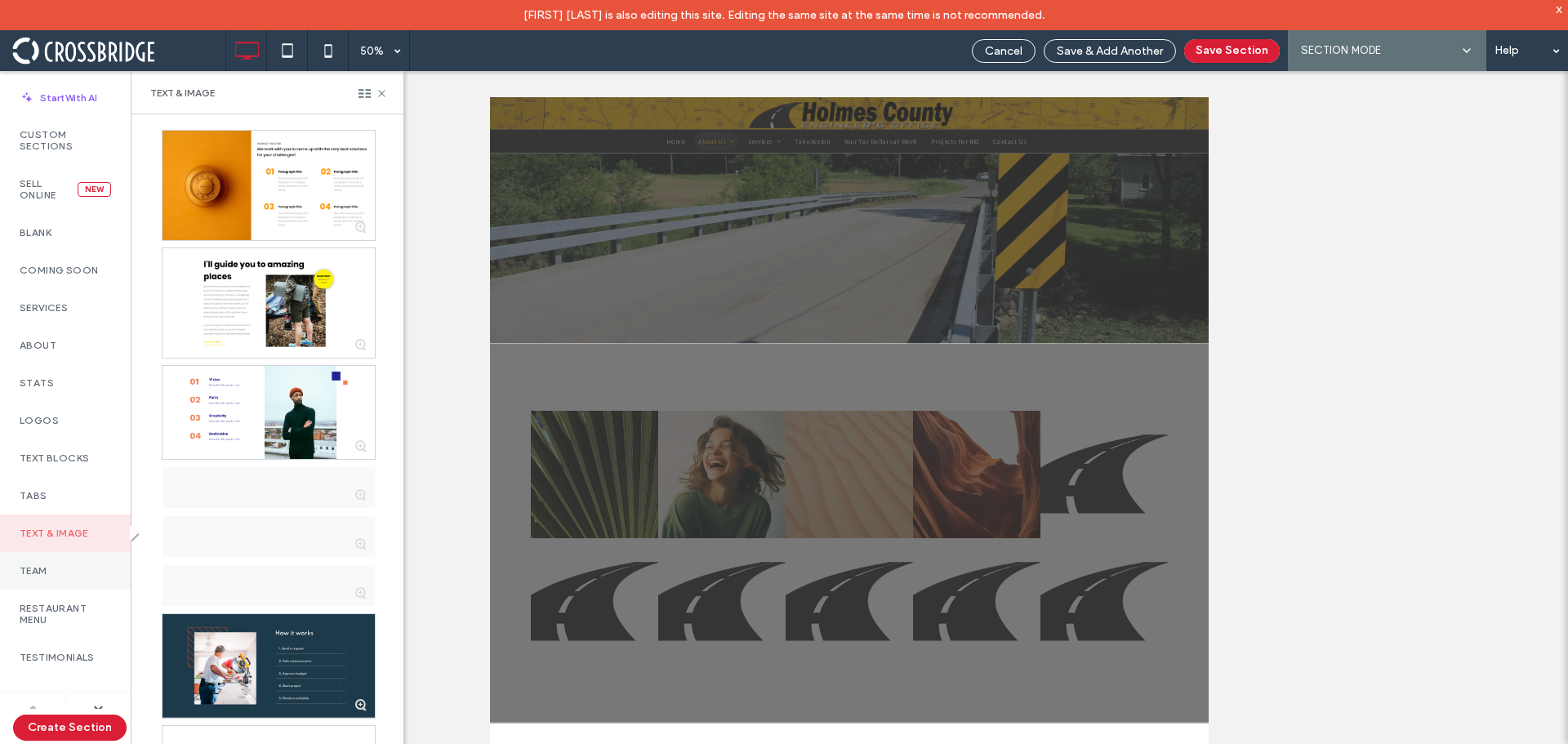 click on "Team" at bounding box center [65, 571] 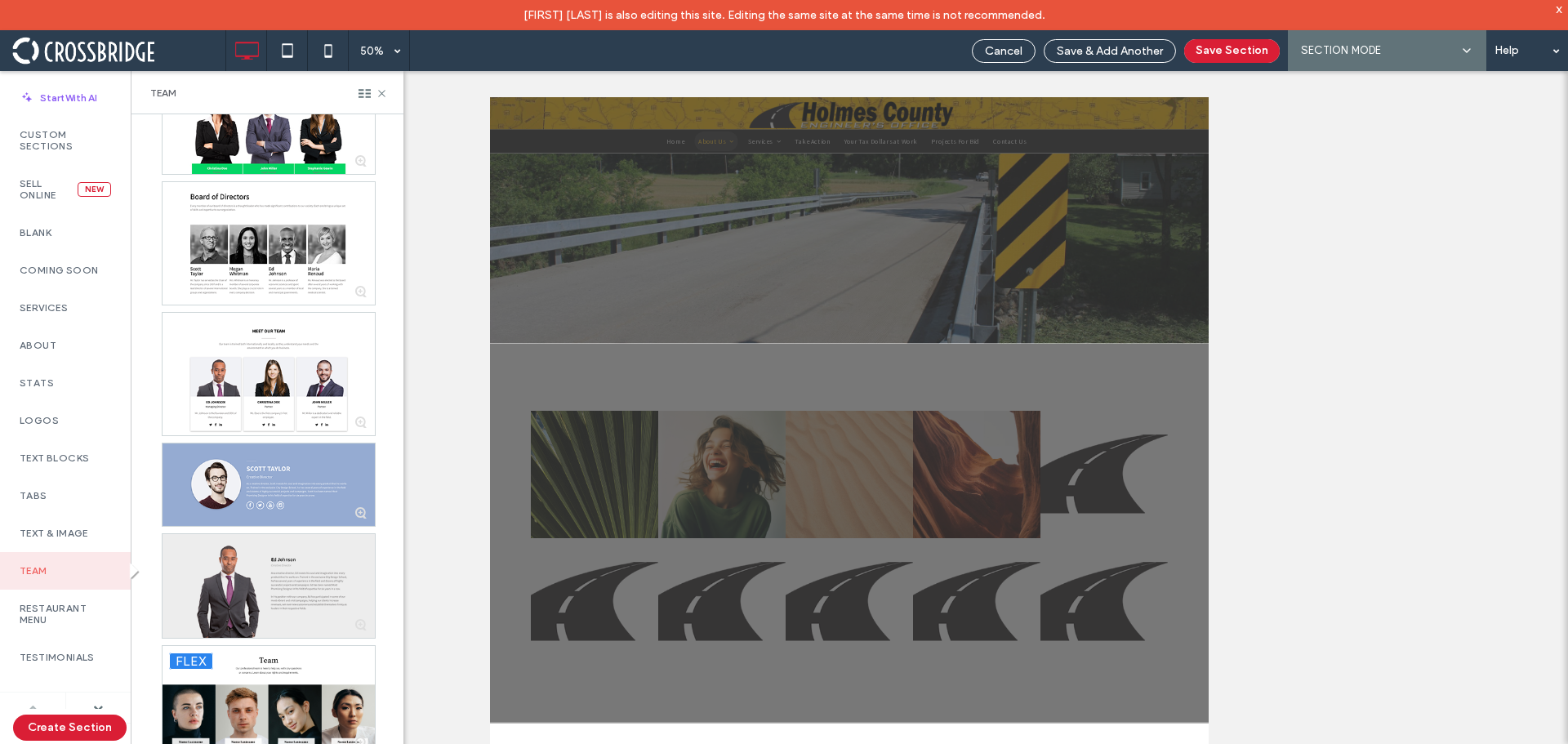 scroll, scrollTop: 1544, scrollLeft: 0, axis: vertical 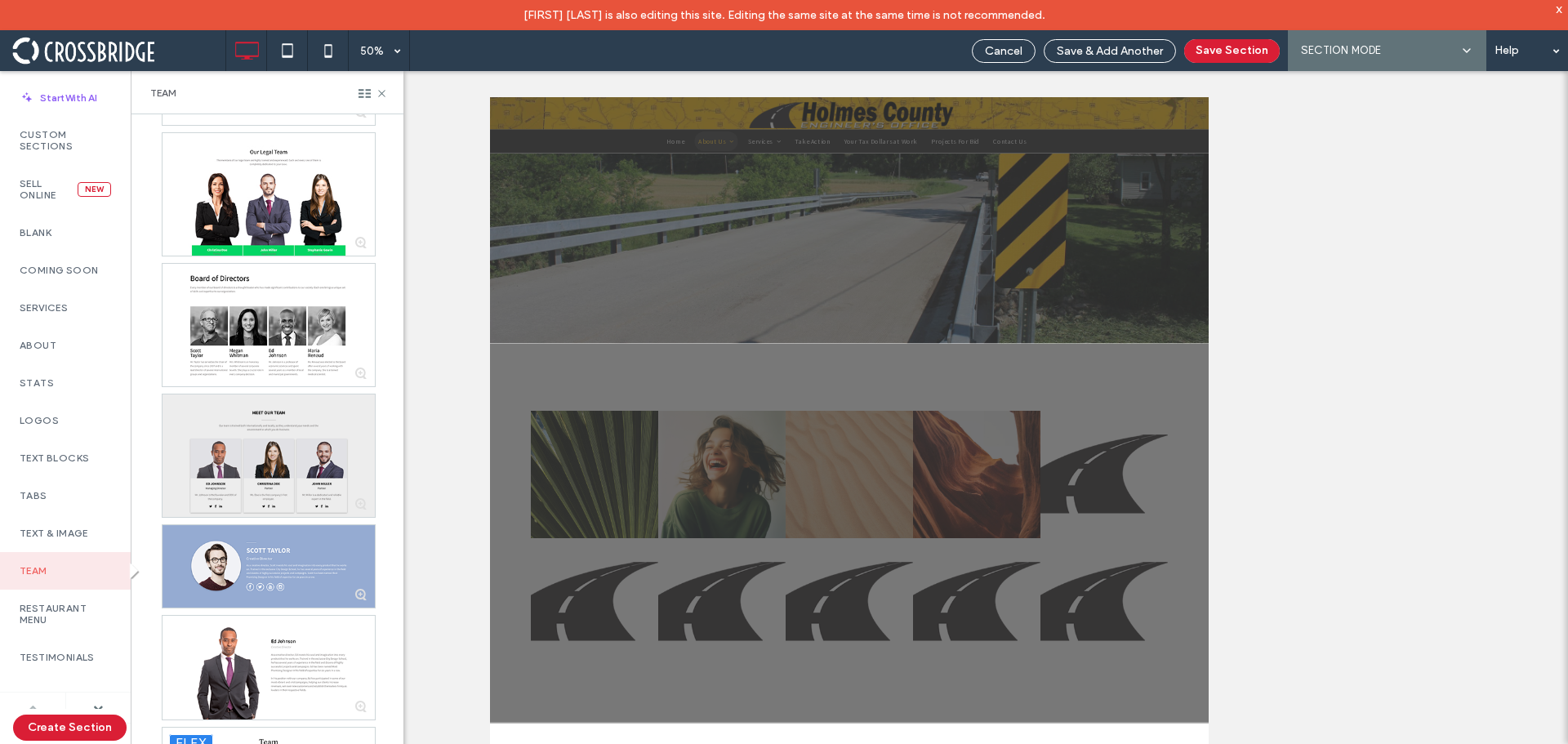click at bounding box center [269, 456] 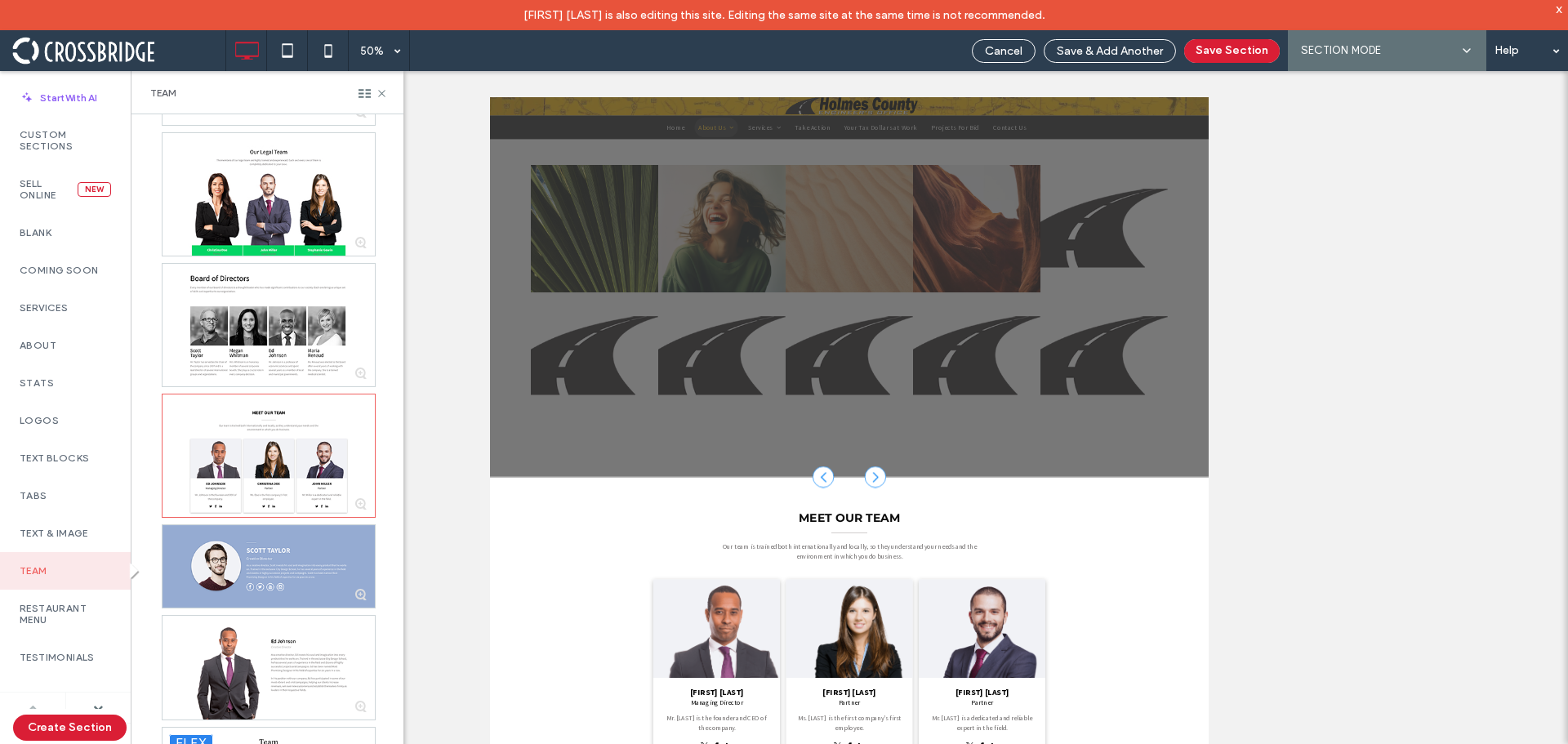 scroll, scrollTop: 495, scrollLeft: 0, axis: vertical 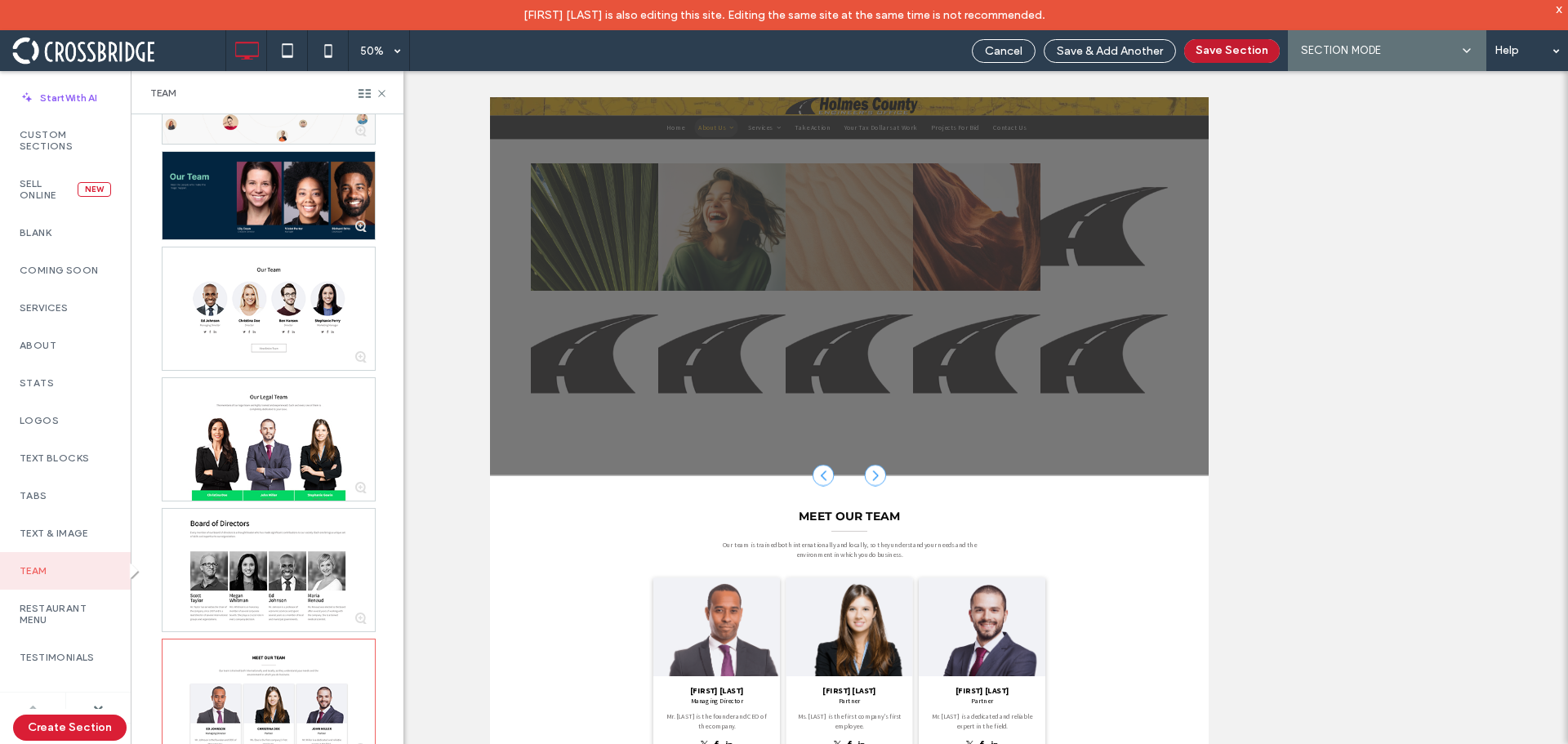 click on "Save Section" at bounding box center [1232, 51] 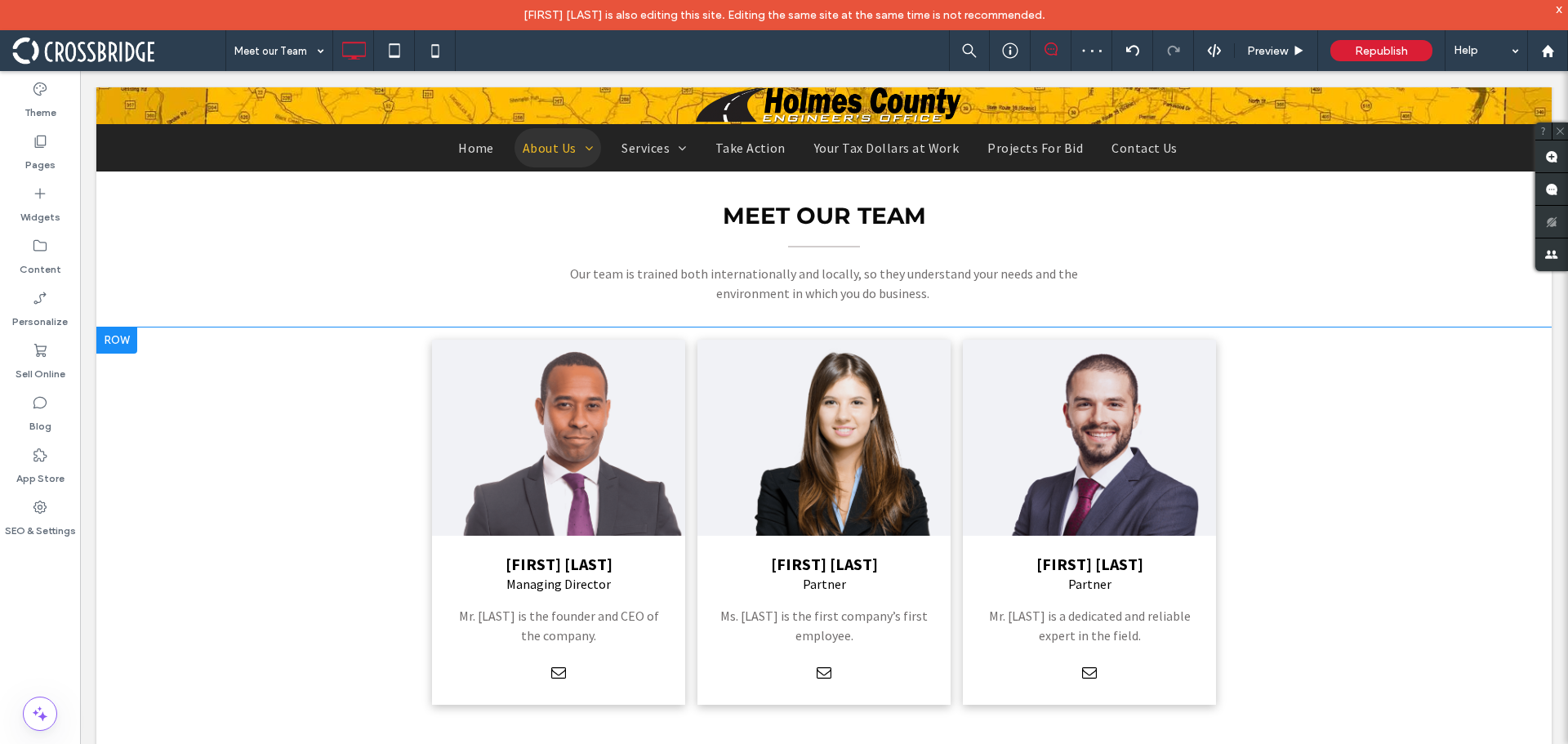scroll, scrollTop: 1230, scrollLeft: 0, axis: vertical 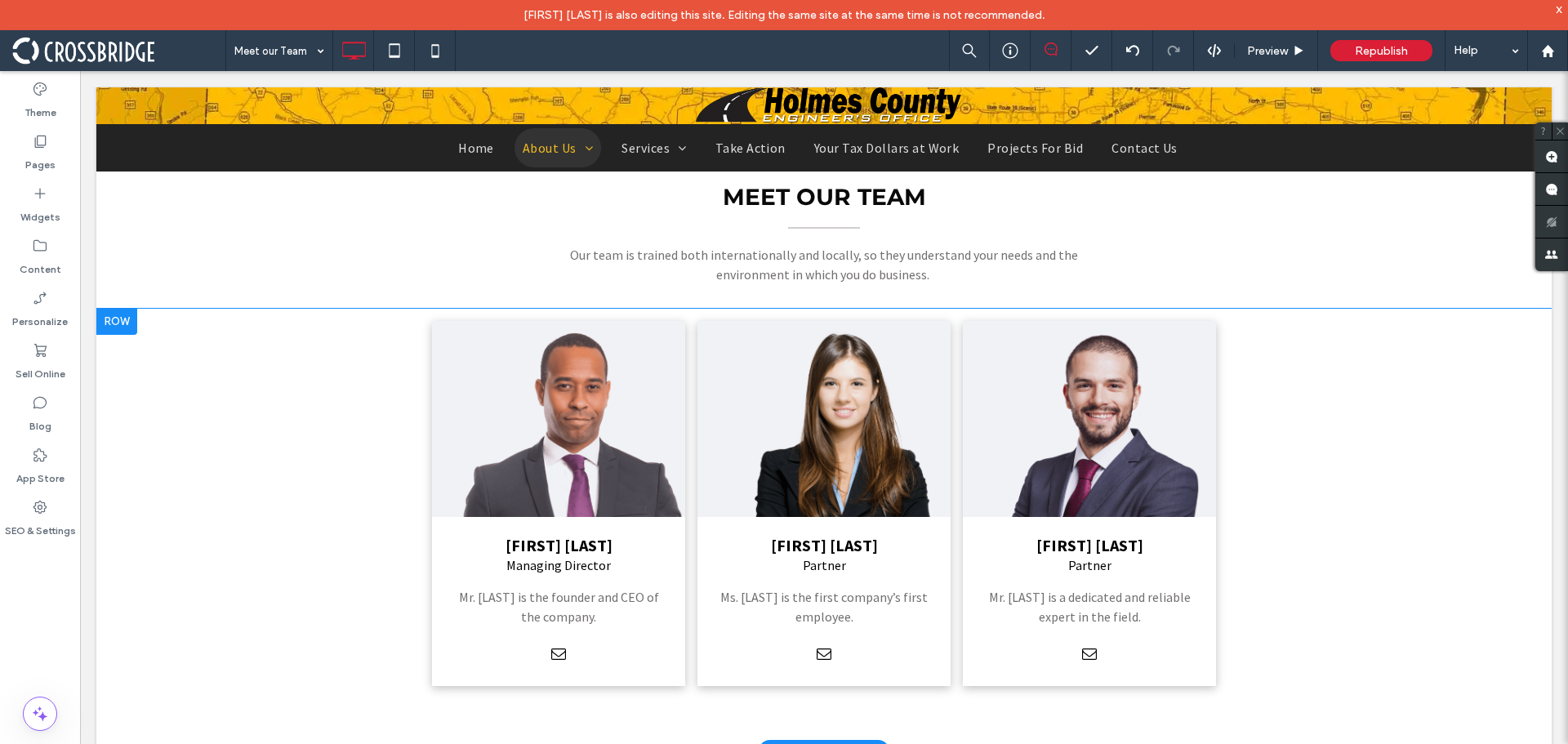 click on "ED JOHNSON   Managing Director
Mr. Johnson is the founder and CEO of the company.
Click To Paste" at bounding box center [559, 504] 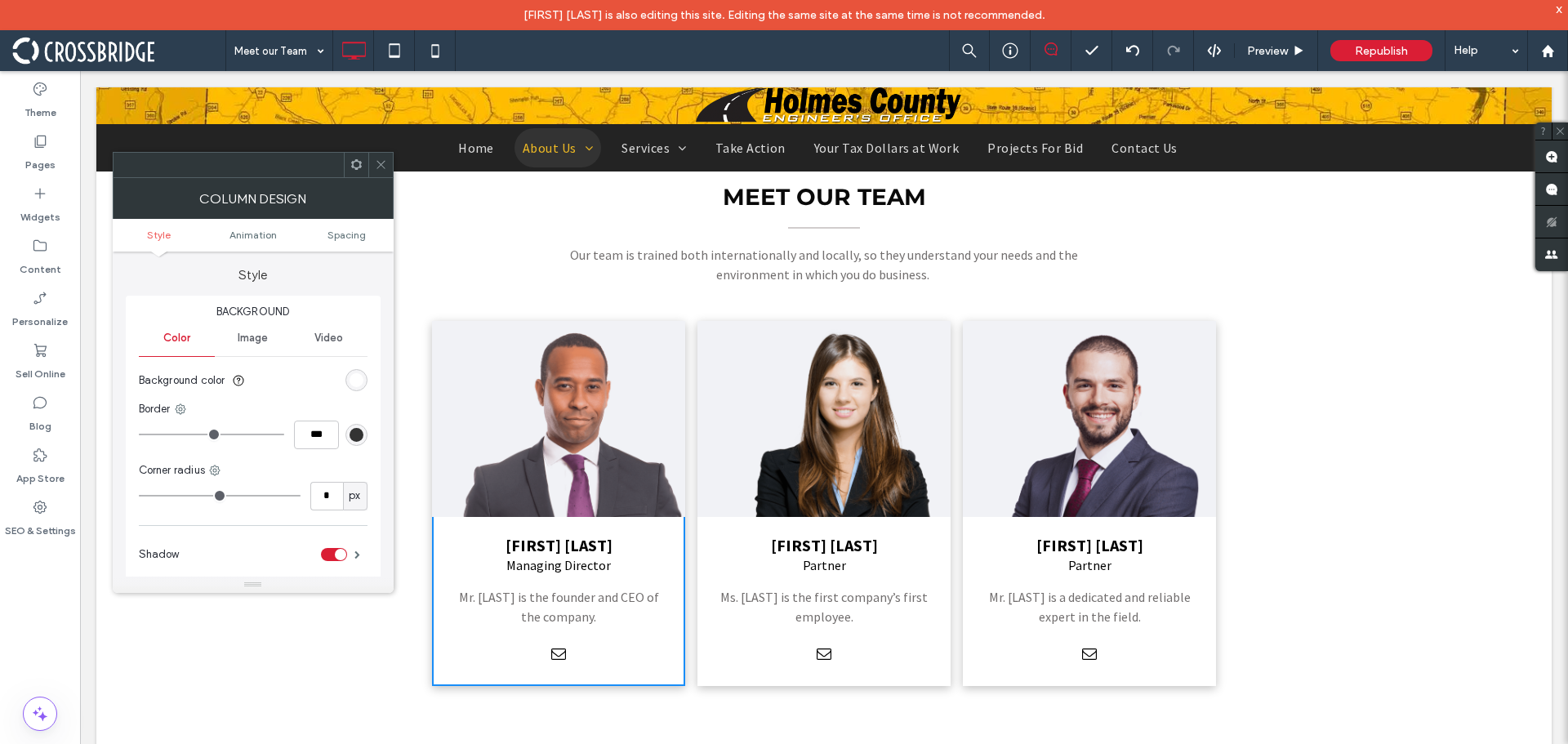 click at bounding box center [356, 380] 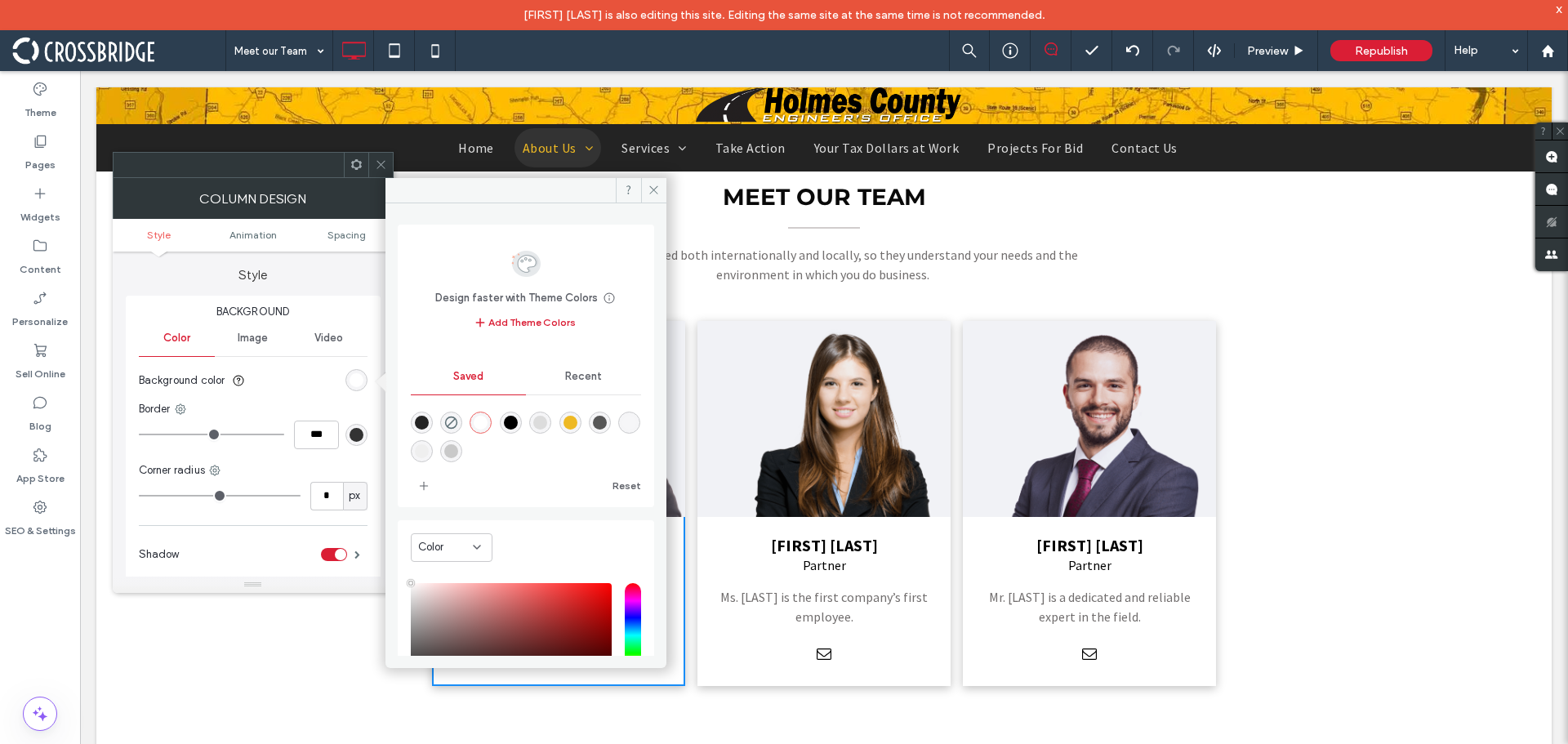 click at bounding box center [421, 422] 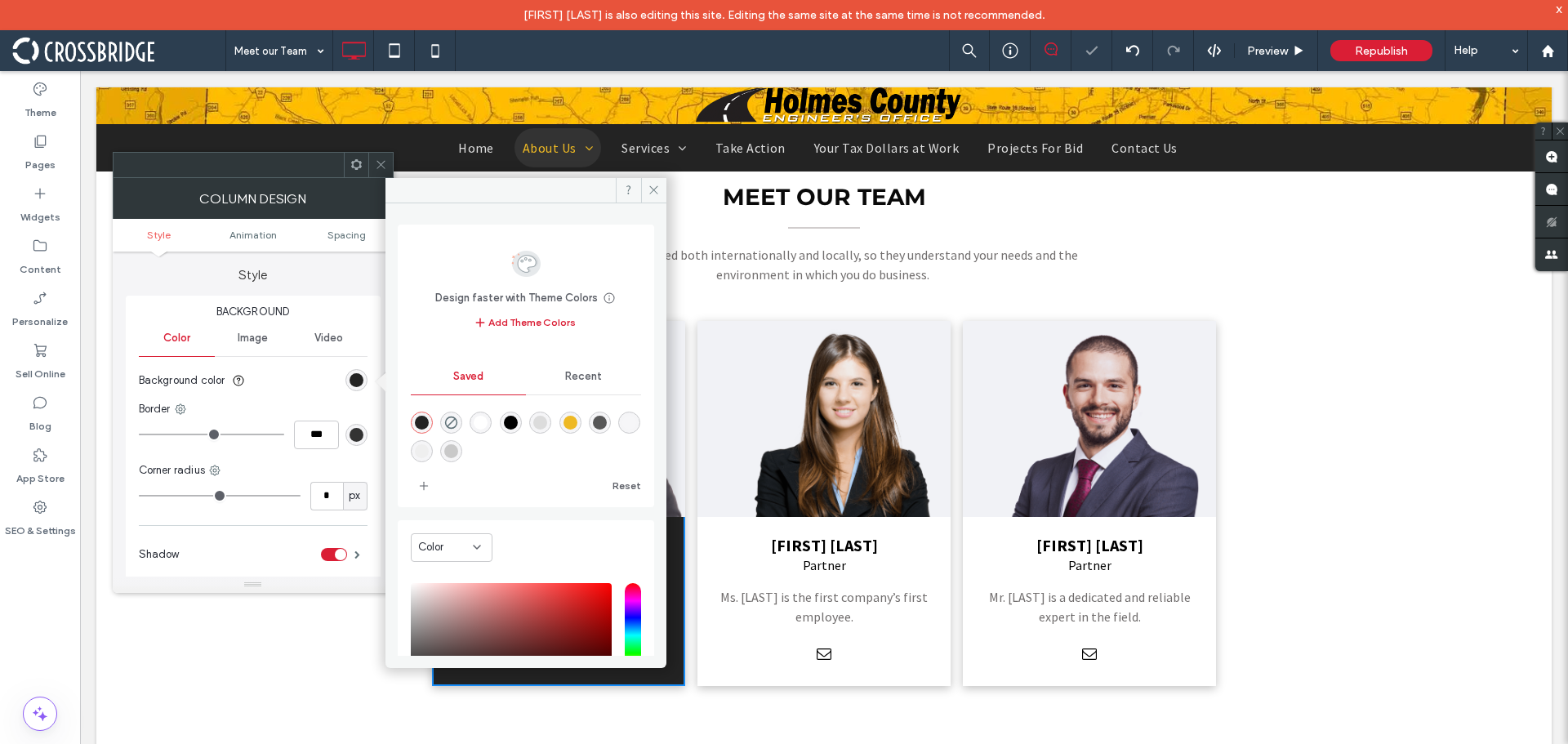 click at bounding box center [381, 165] 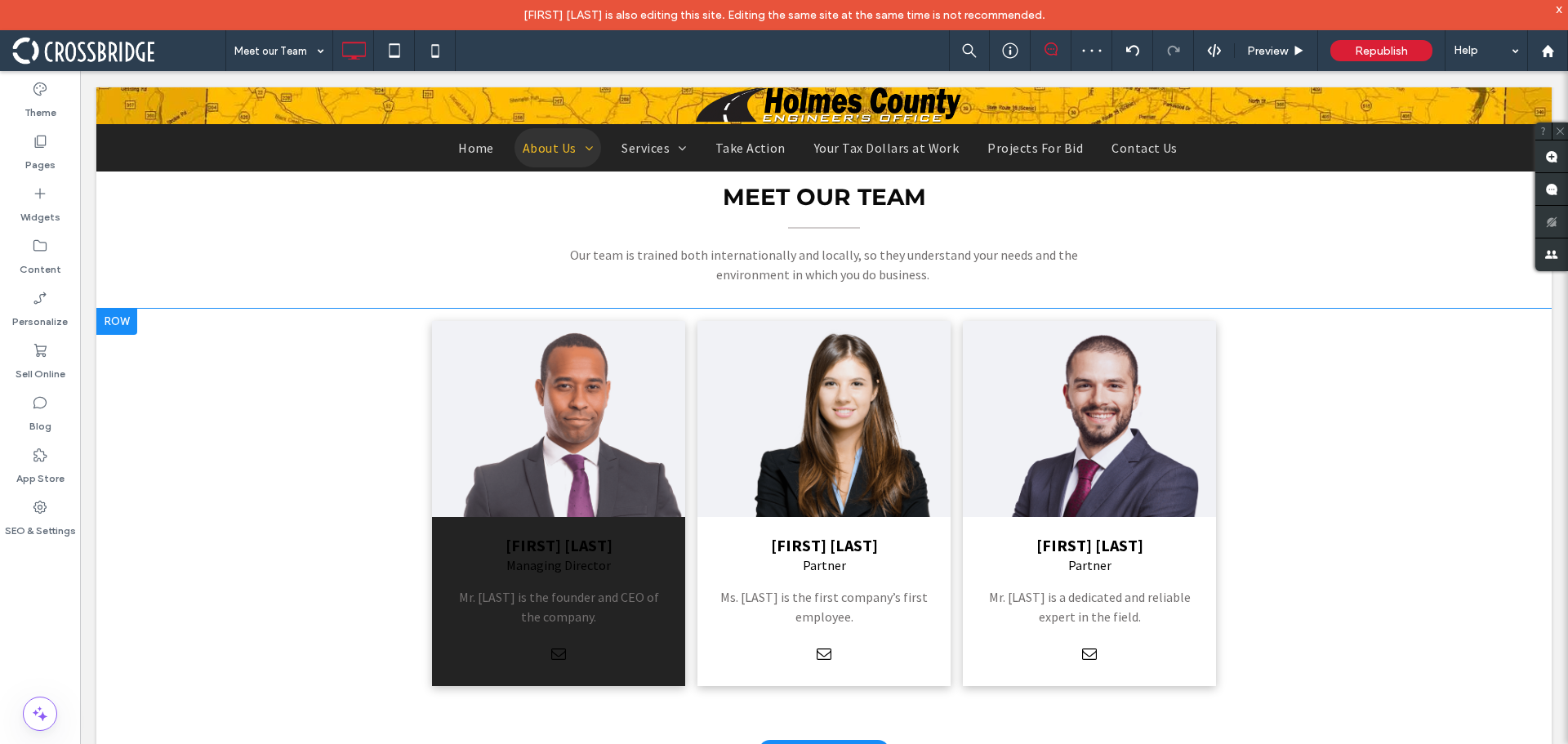 click on "CHRISTINA DOE   Partner
Ms. Doe is the first company’s first employee.
Click To Paste" at bounding box center (824, 504) 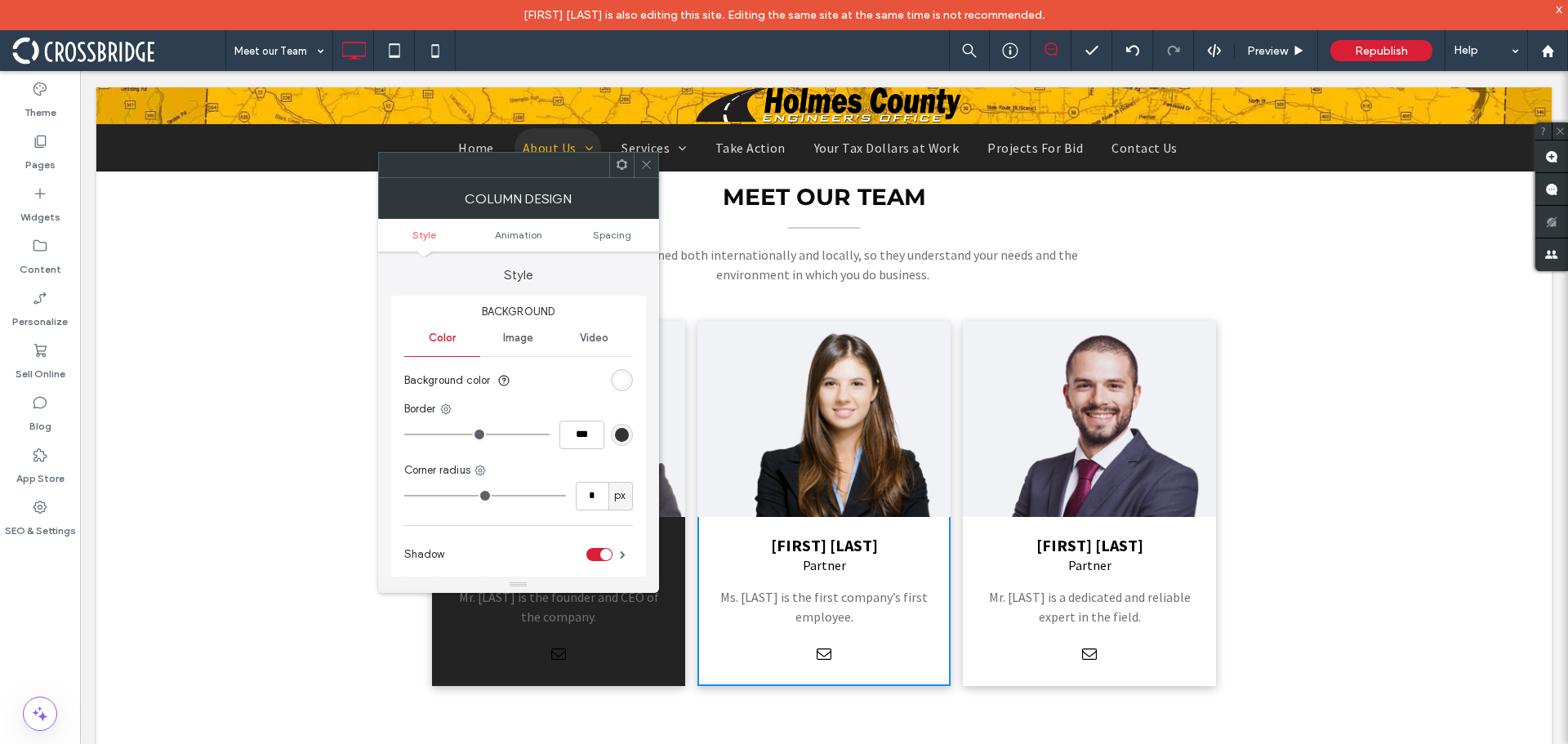 click at bounding box center (621, 380) 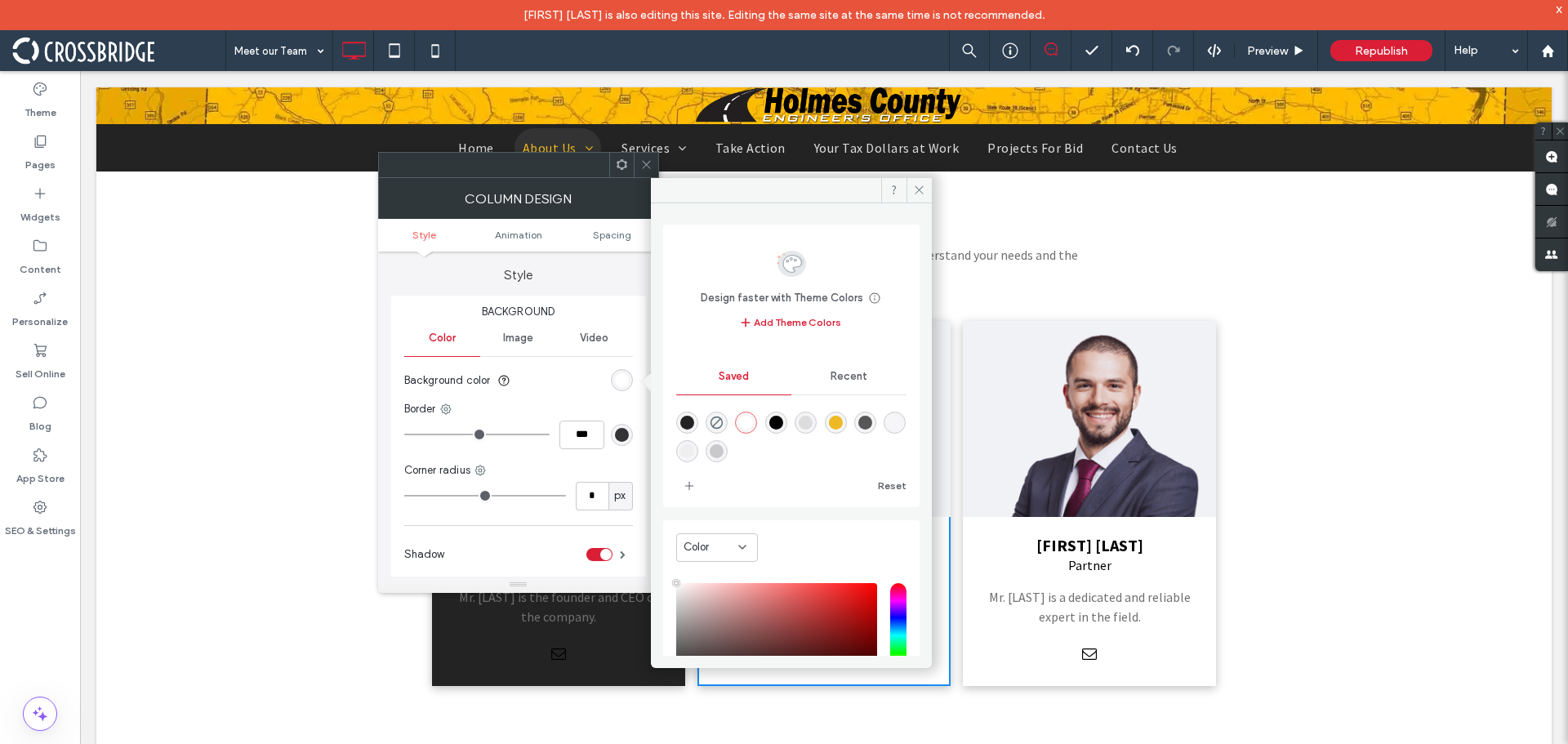 click at bounding box center (687, 422) 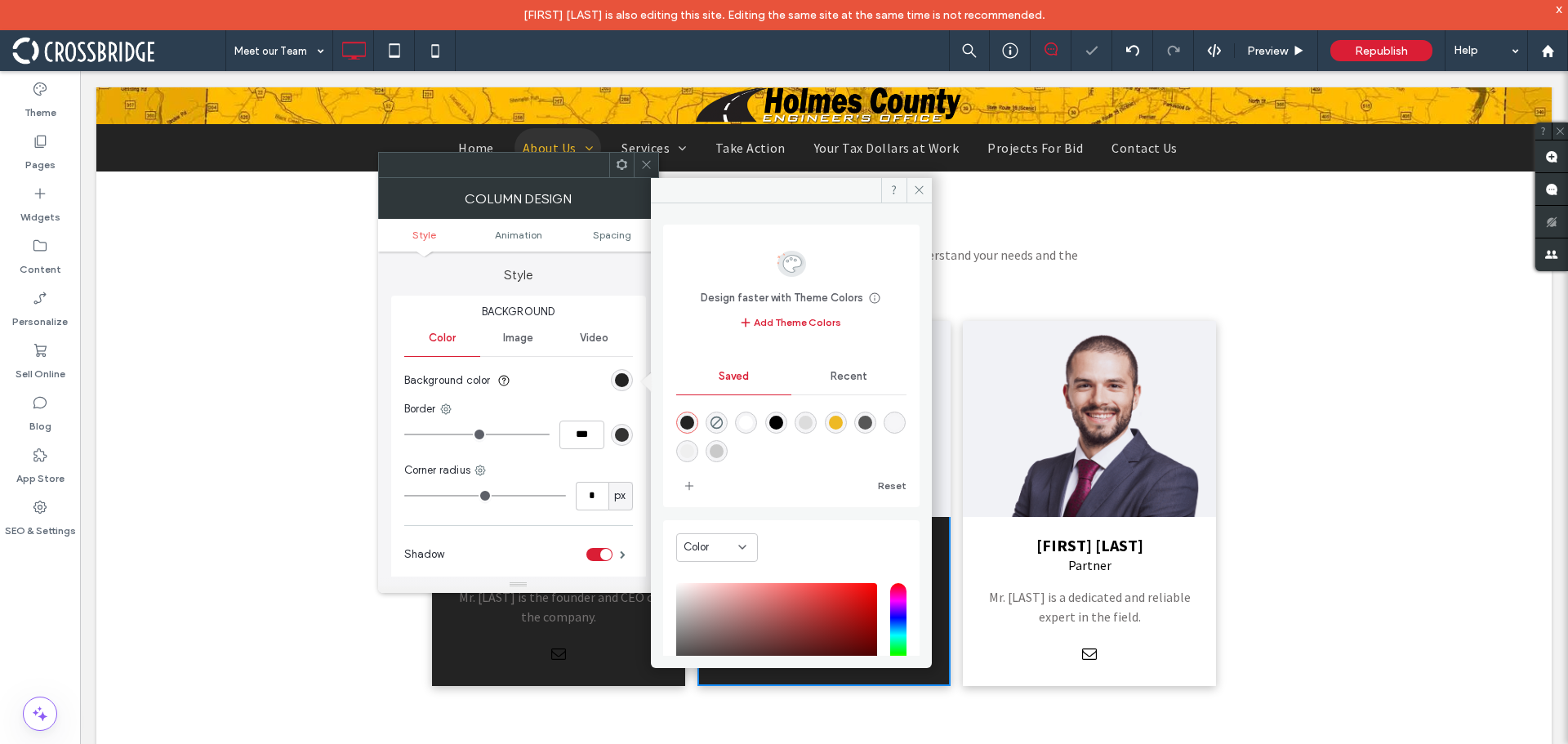 drag, startPoint x: 651, startPoint y: 164, endPoint x: 583, endPoint y: 105, distance: 90.027773 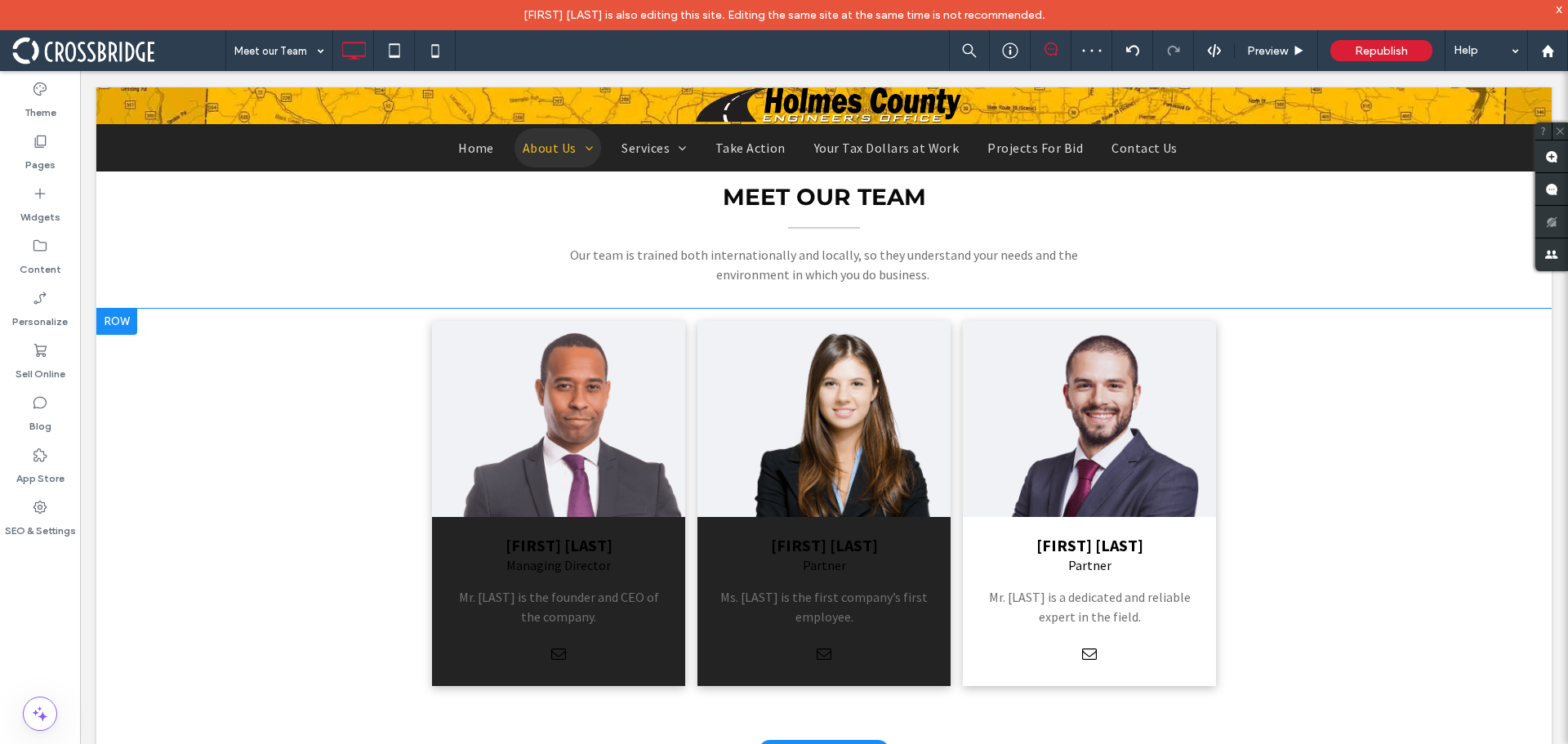 click on "JOHN MILLER   Partner
Mr. Miller is a dedicated and reliable expert in the field.
Click To Paste" at bounding box center [1089, 504] 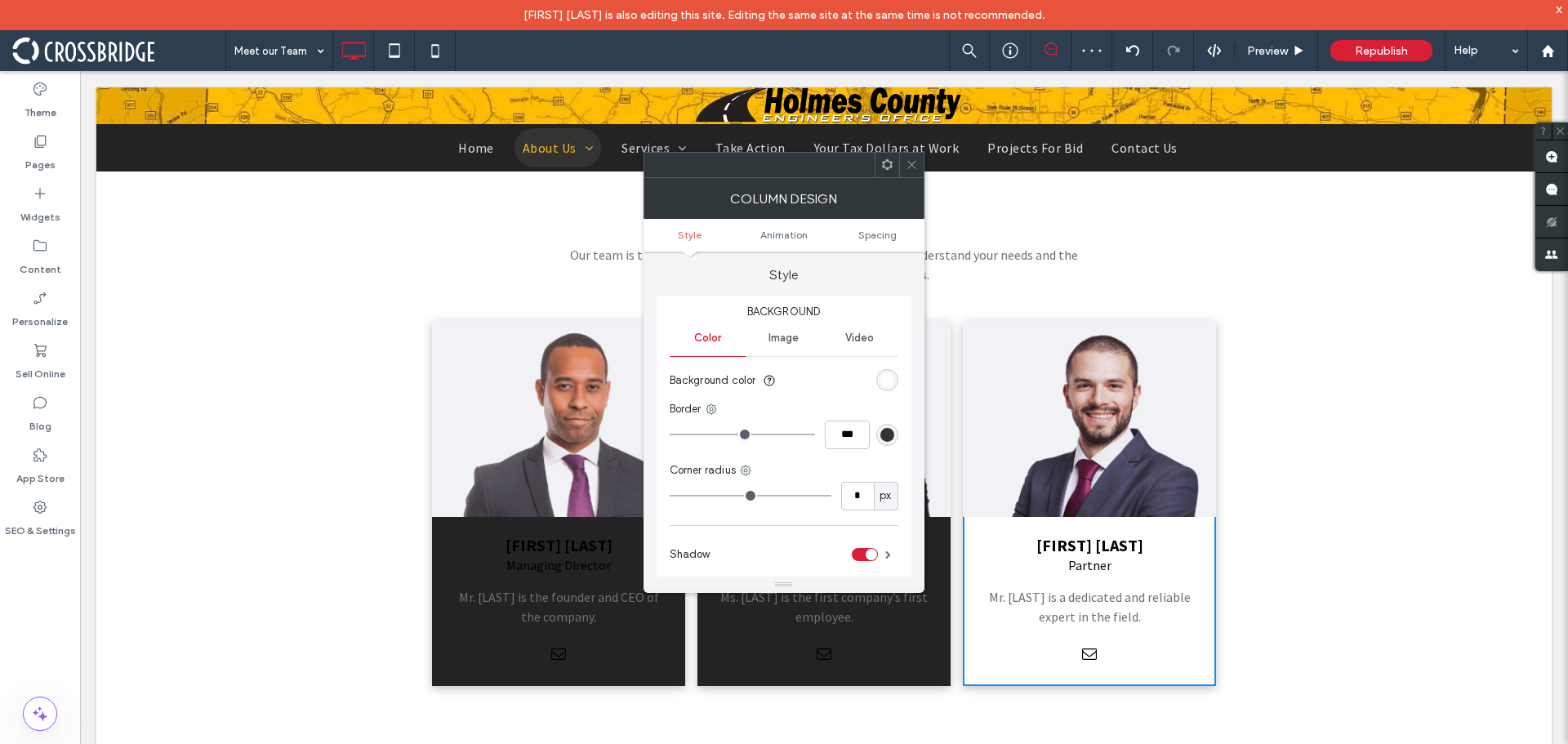 click at bounding box center (887, 380) 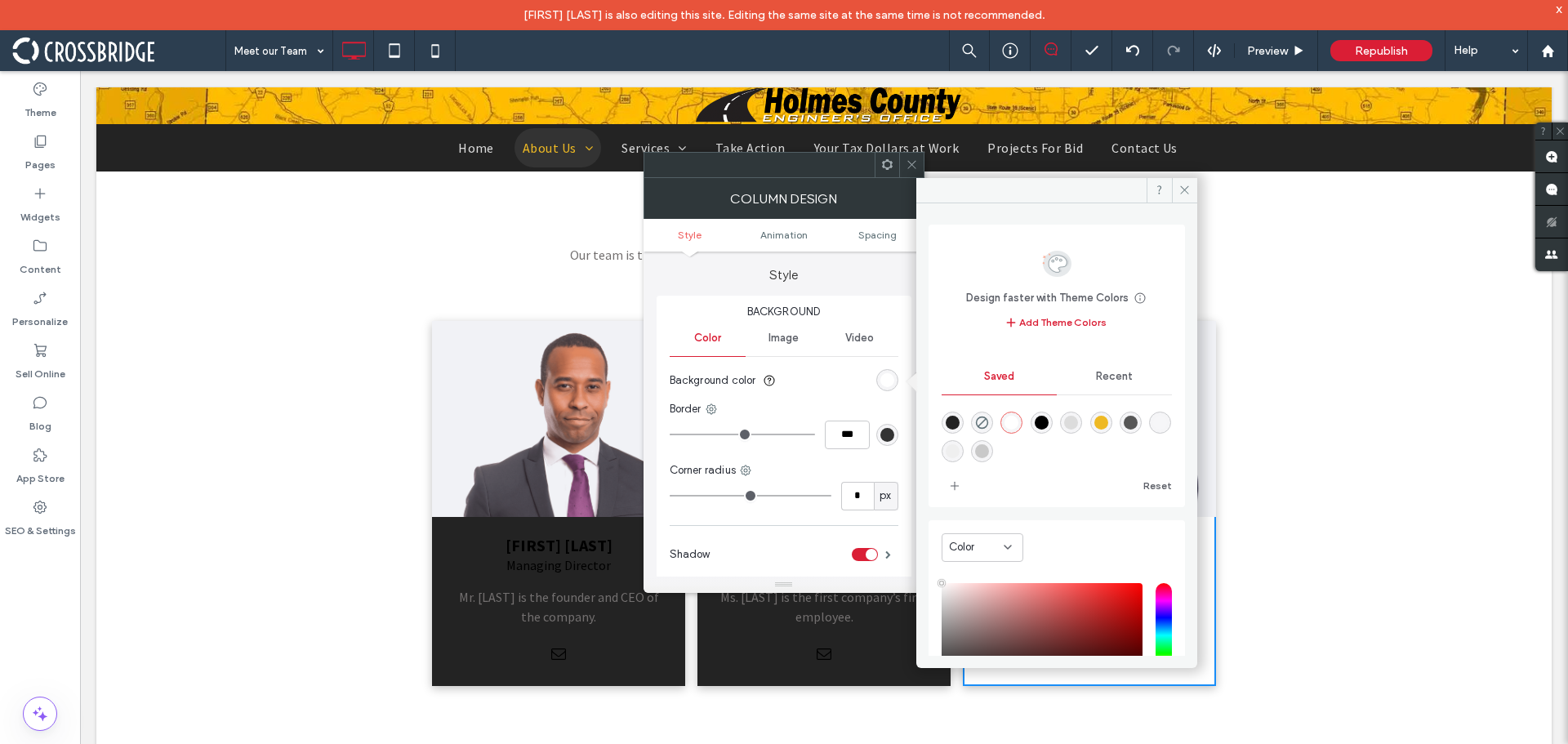 click at bounding box center (952, 422) 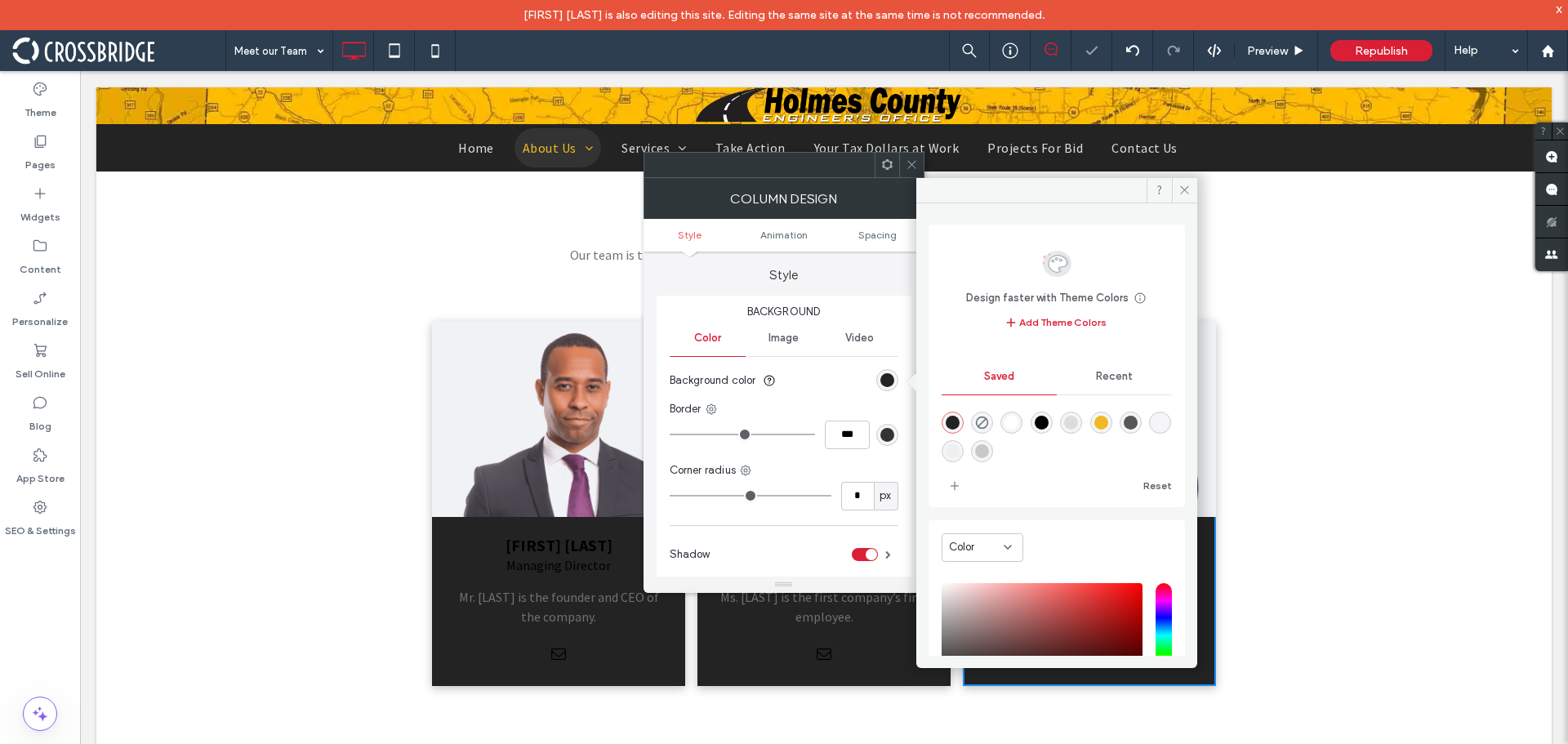 click 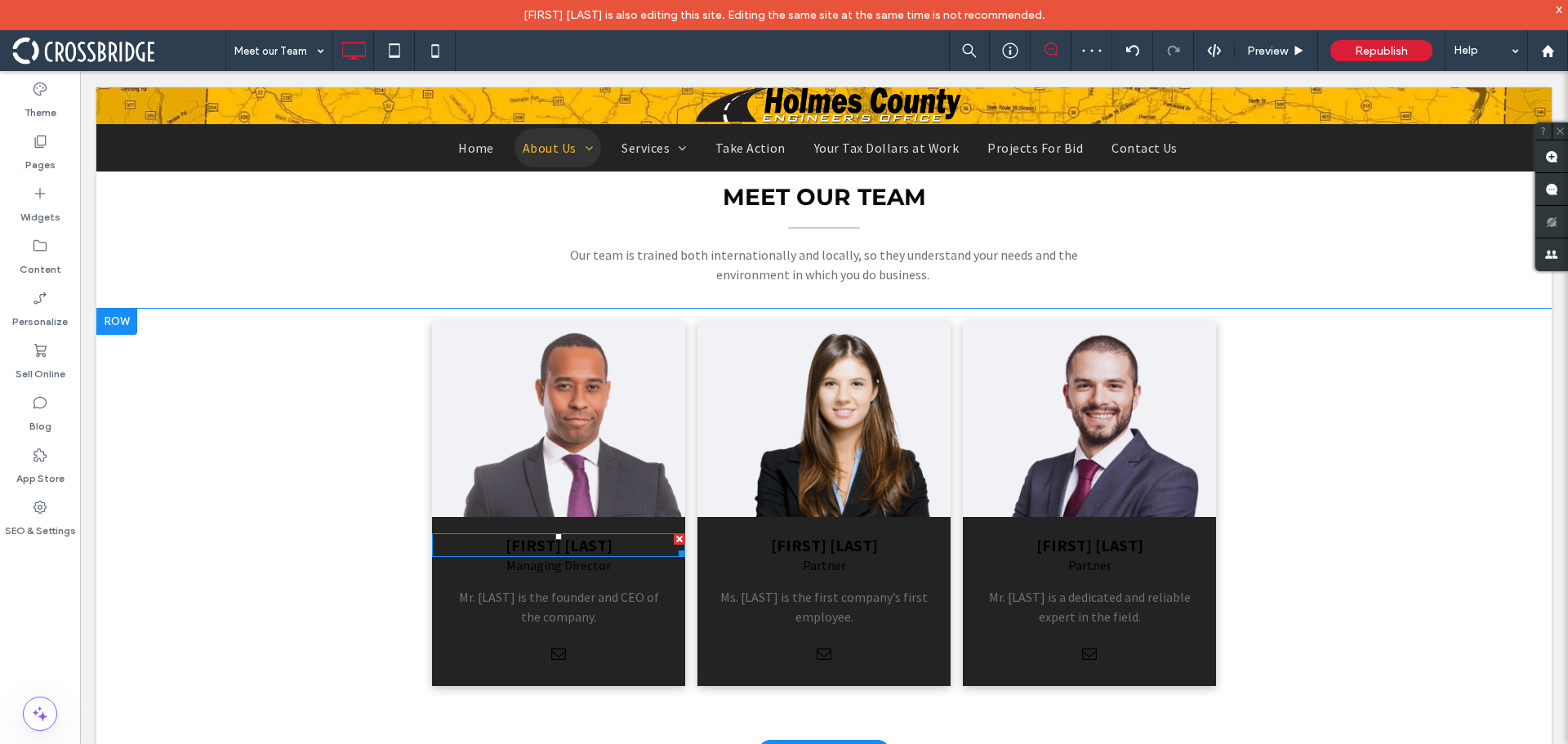 click on "ED JOHNSON" at bounding box center (559, 545) 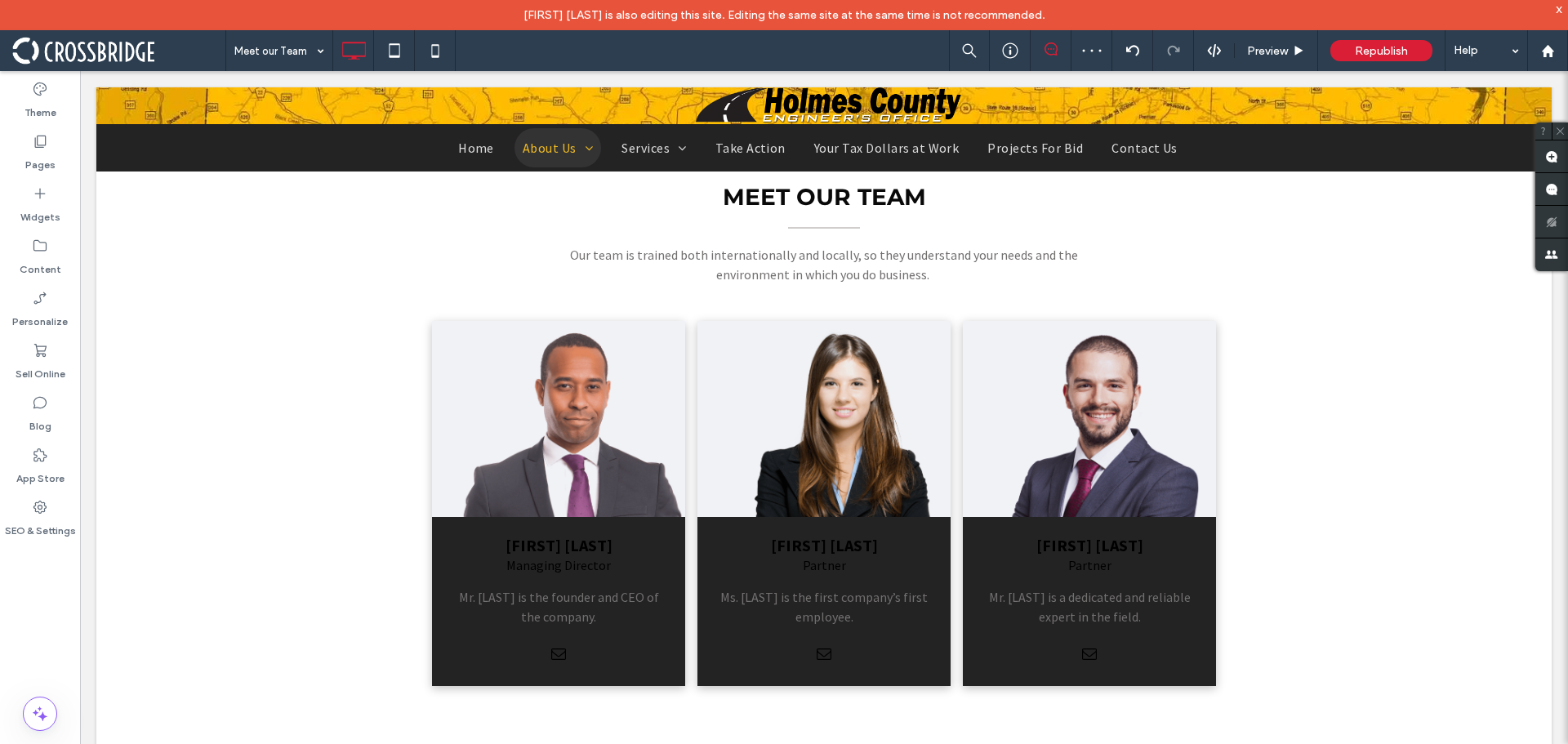 type on "**********" 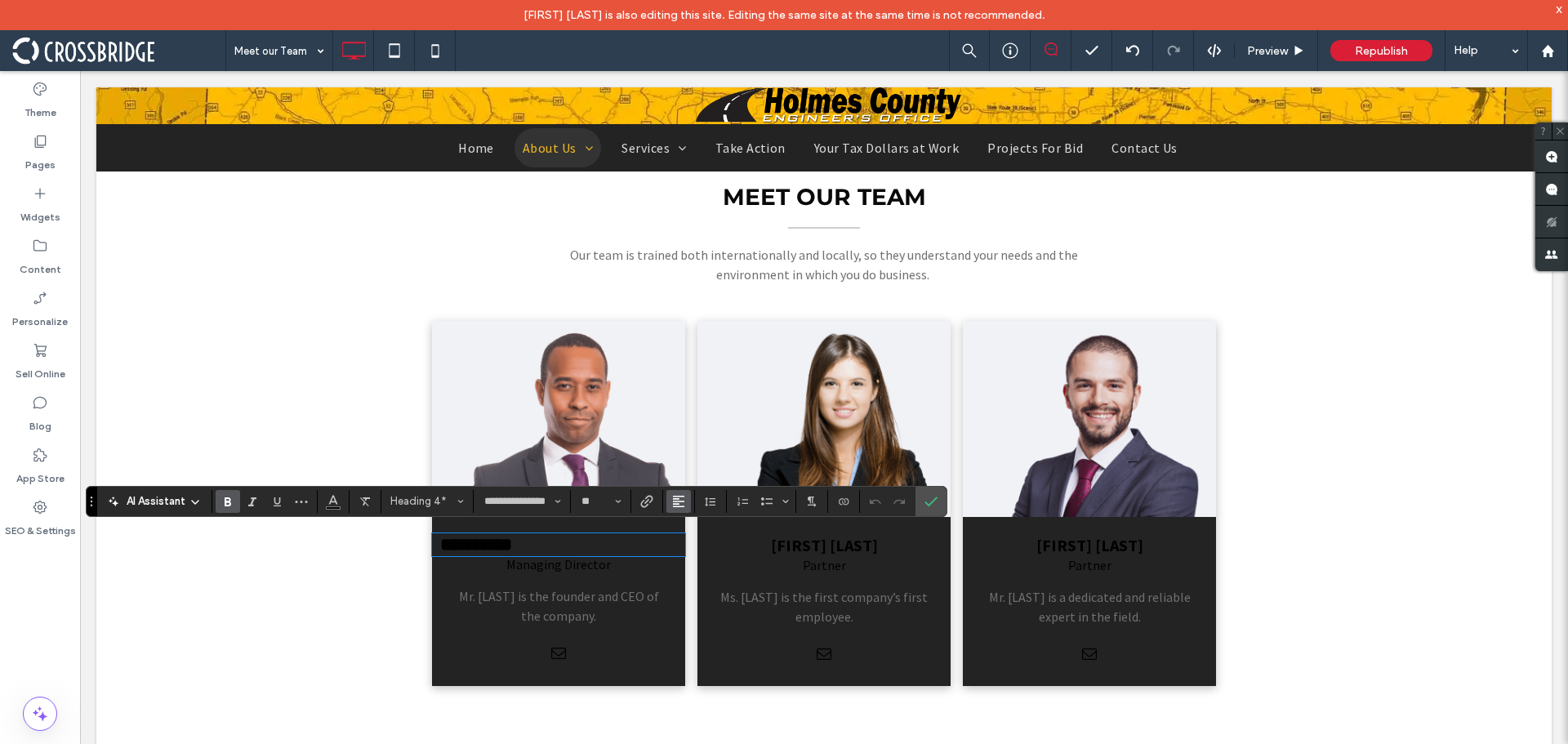 click 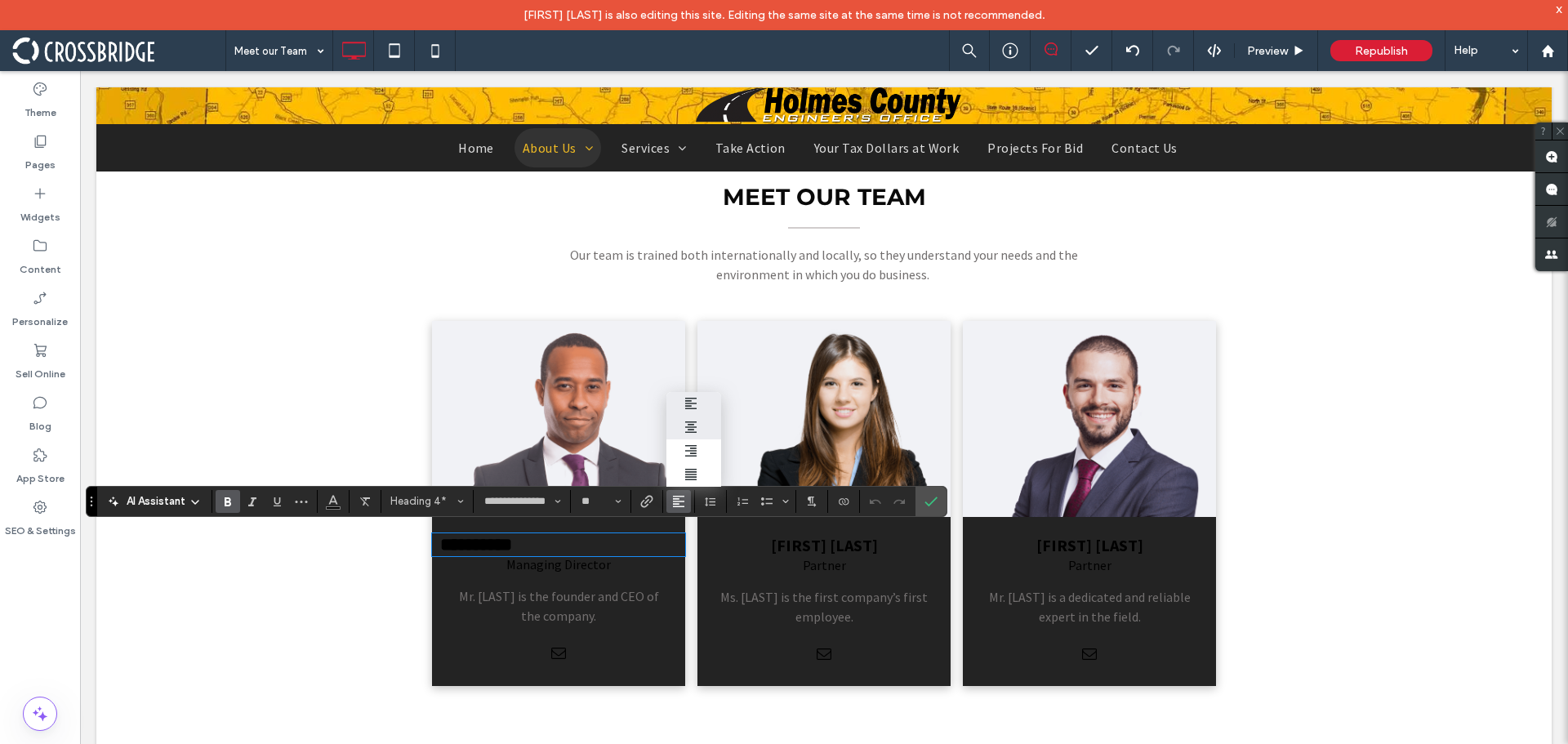 drag, startPoint x: 686, startPoint y: 430, endPoint x: 467, endPoint y: 400, distance: 221.0452 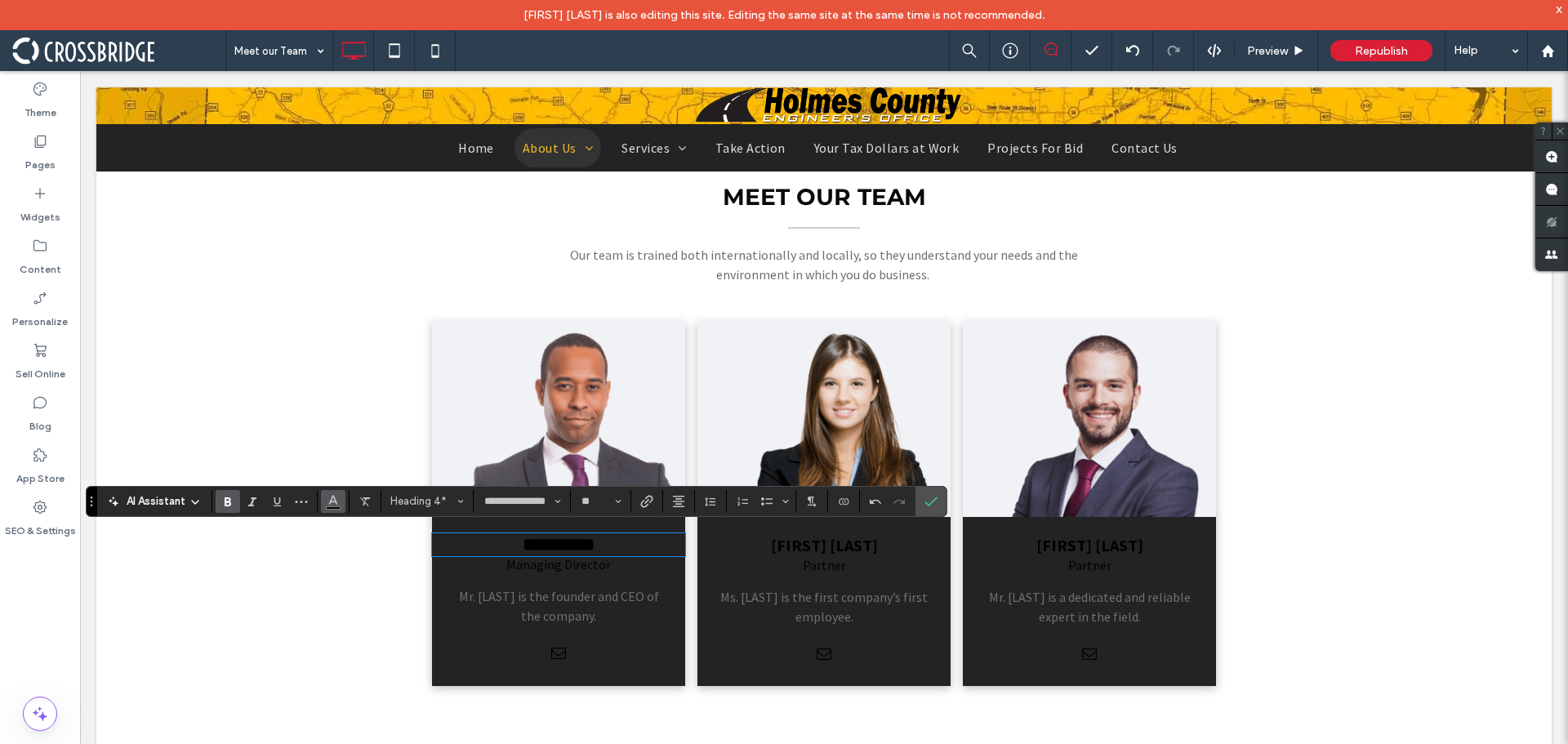 click 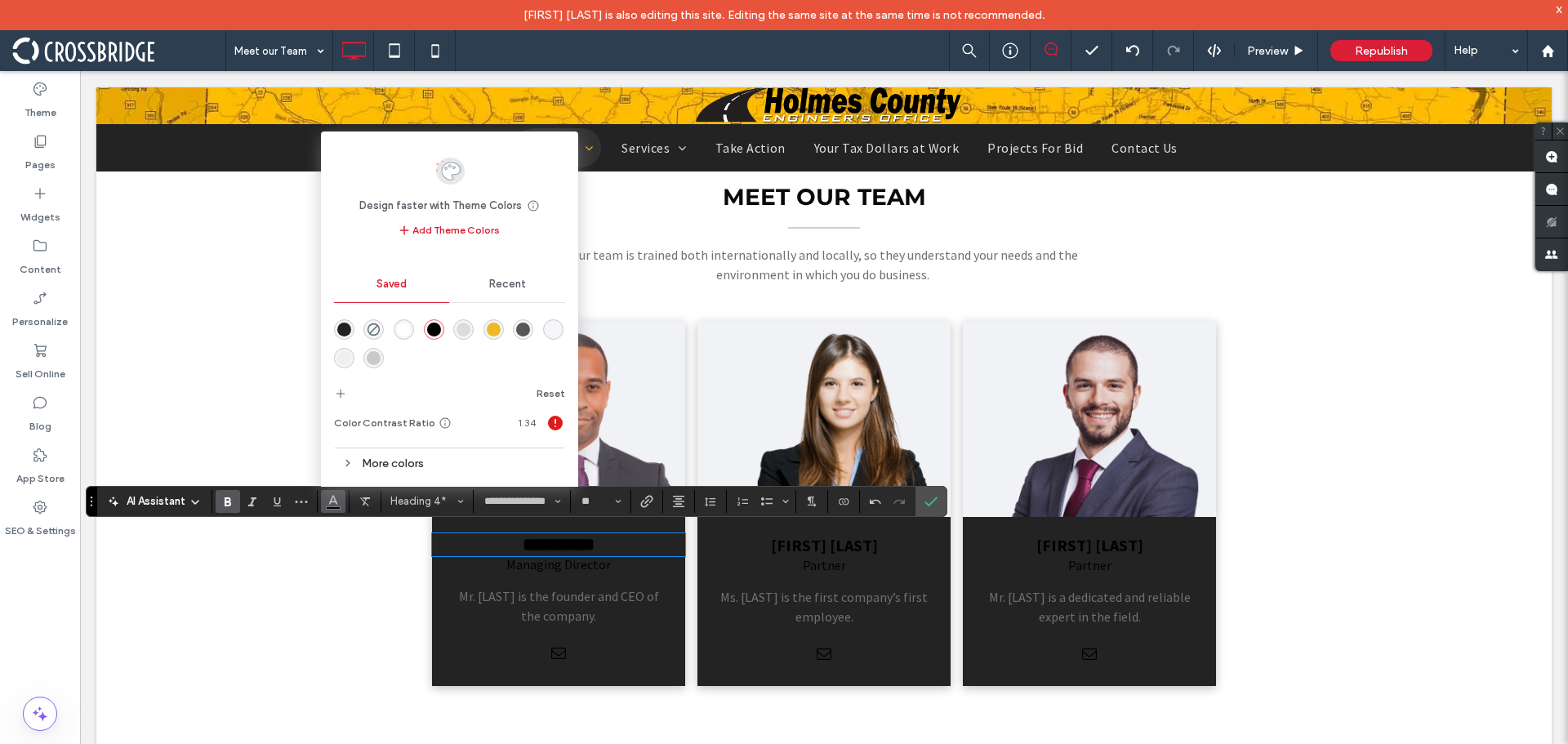 click at bounding box center (403, 329) 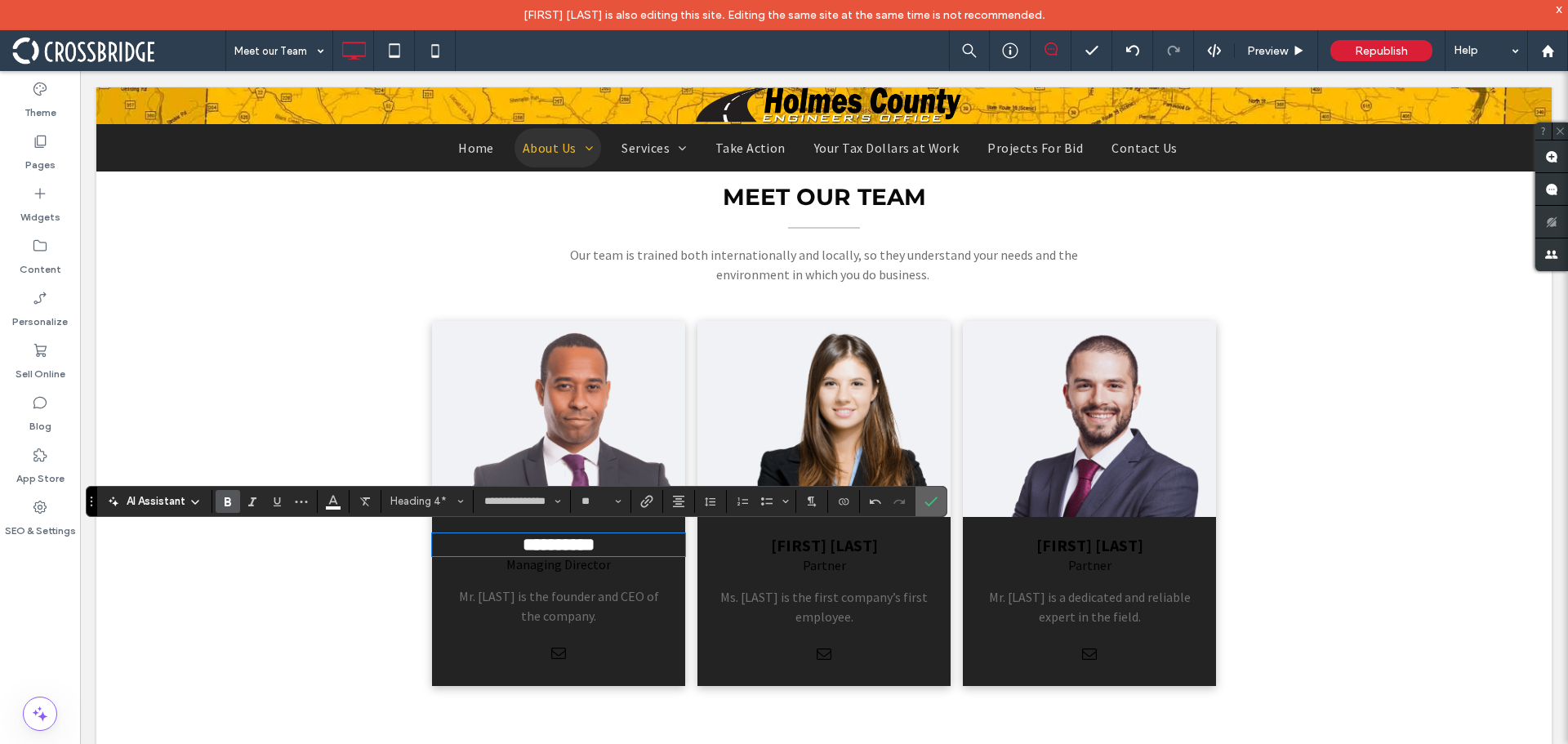 click 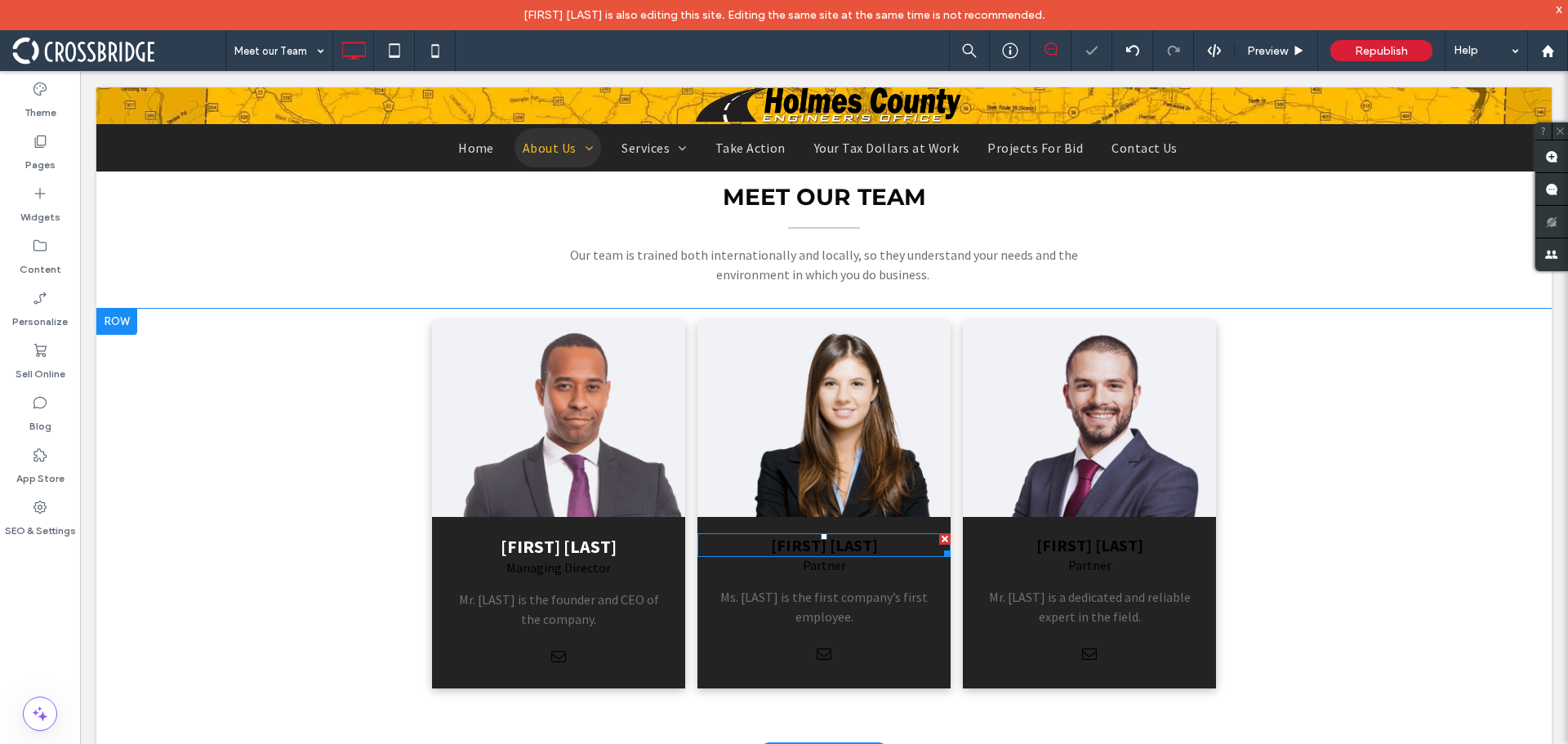 click on "CHRISTINA DOE" at bounding box center (824, 545) 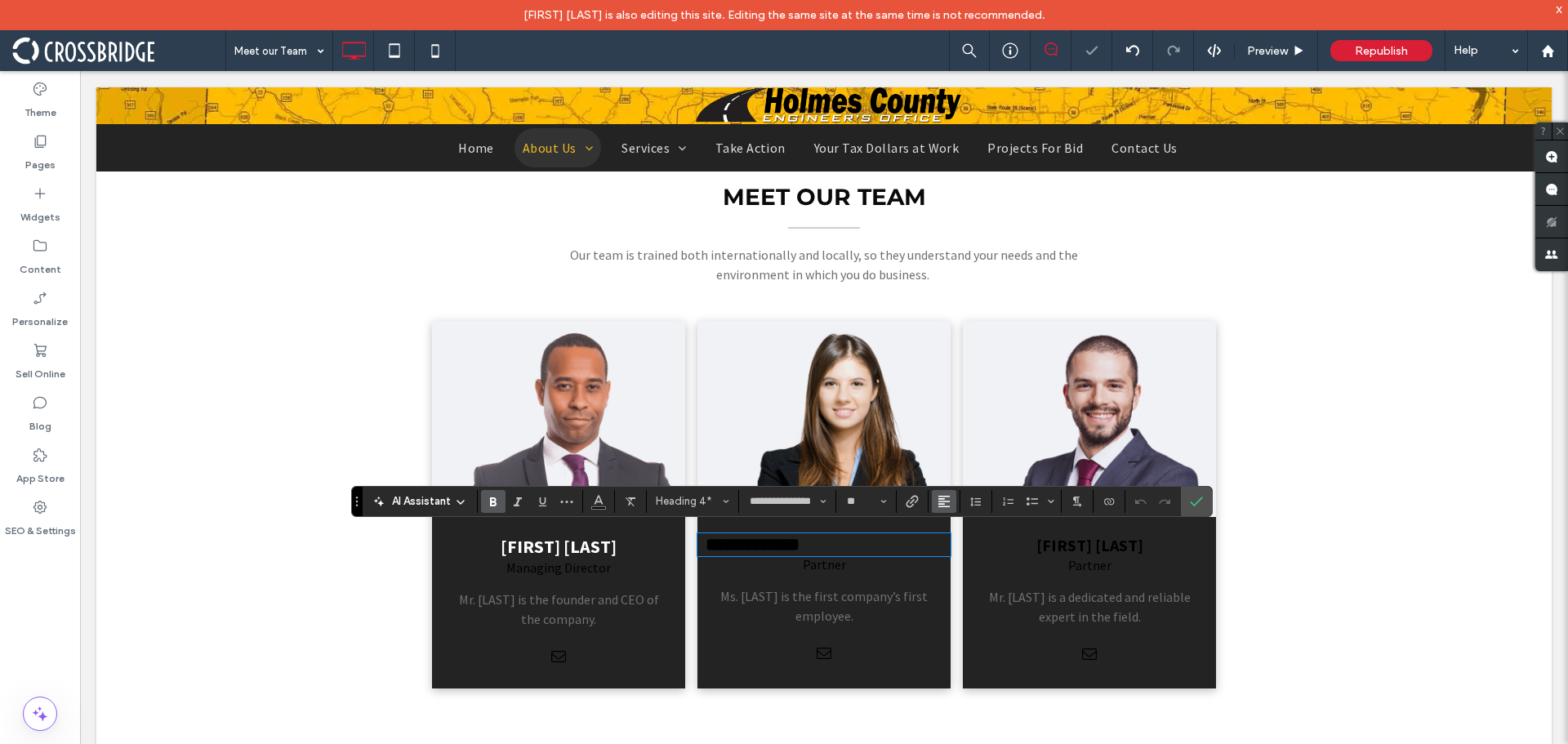 click 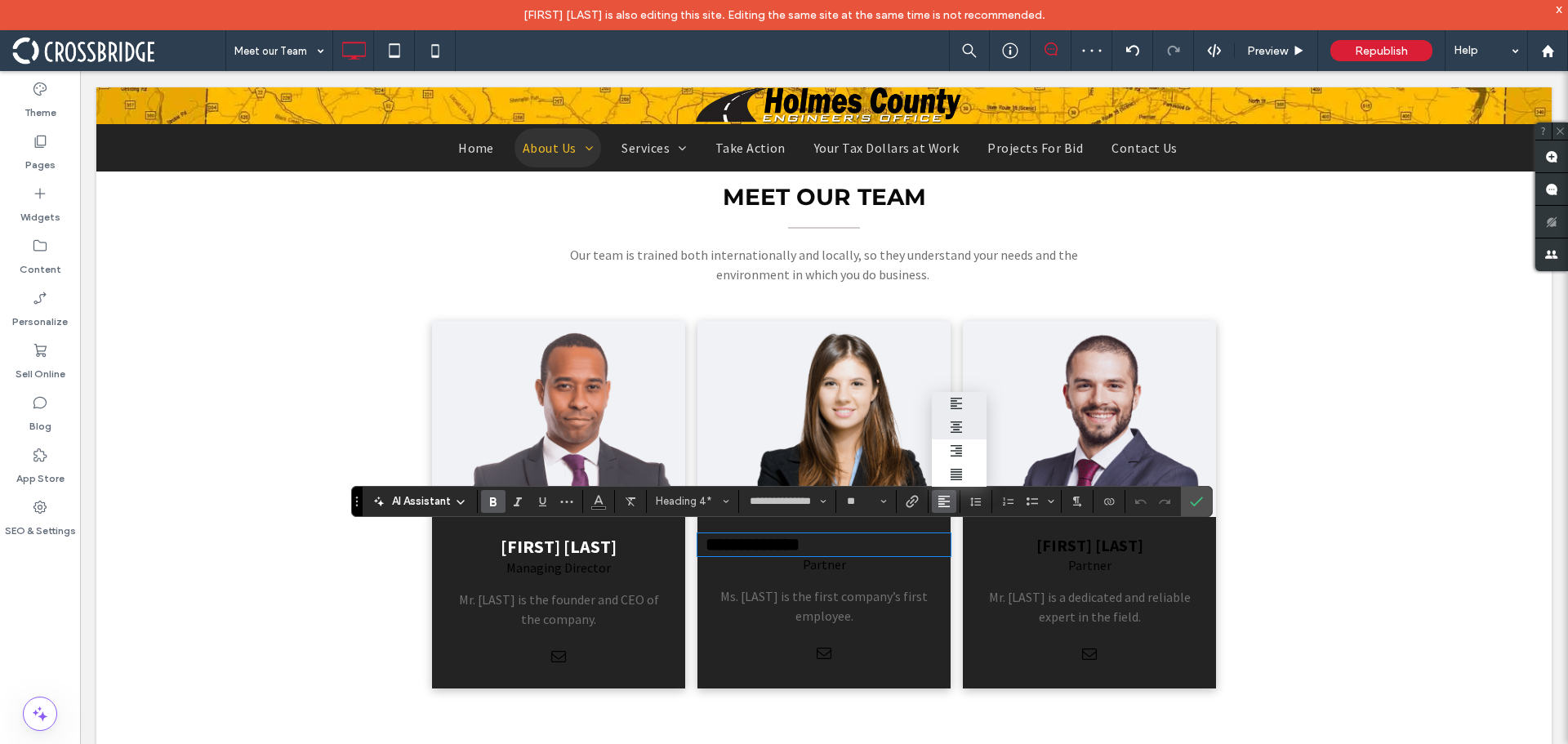 drag, startPoint x: 951, startPoint y: 424, endPoint x: 617, endPoint y: 413, distance: 334.18109 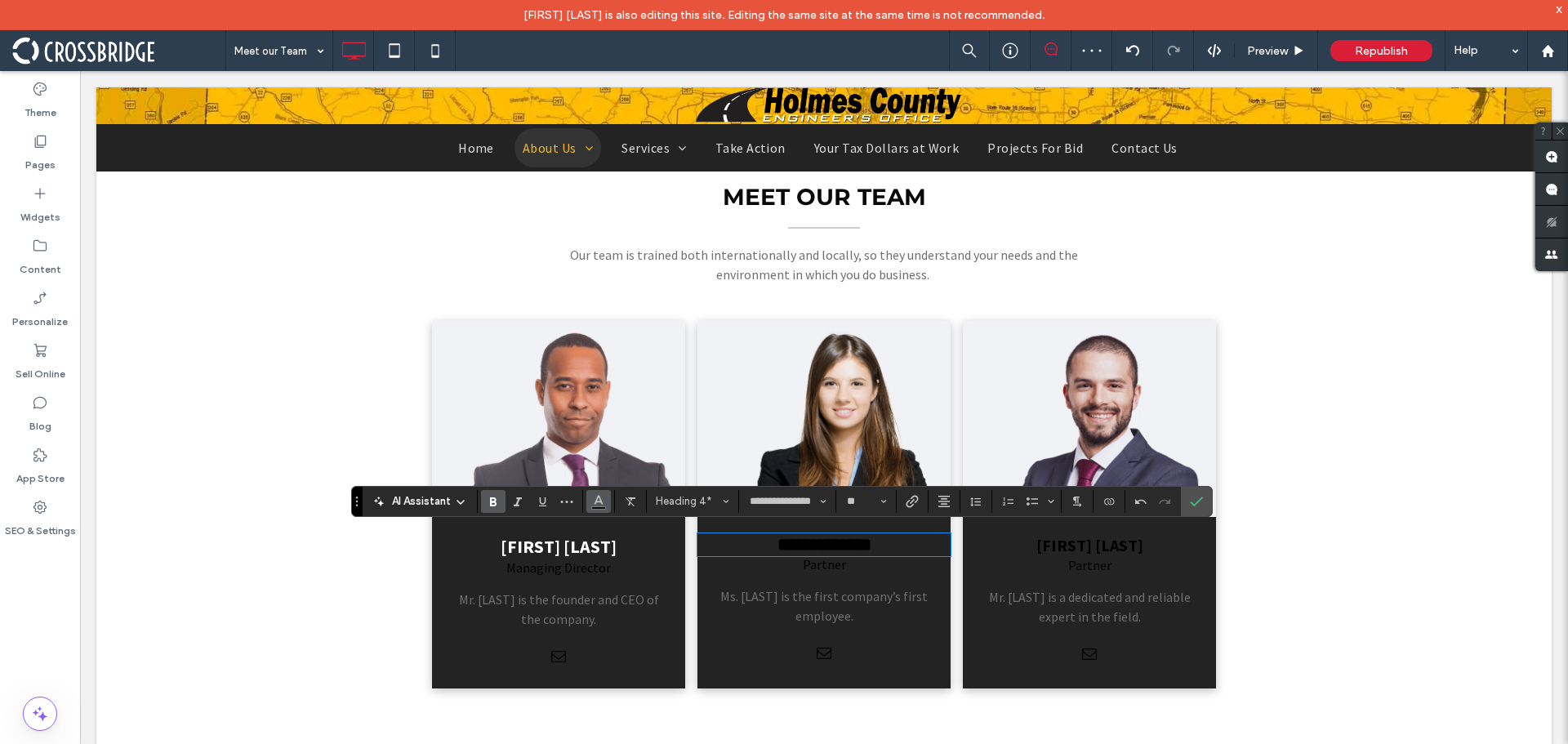 click 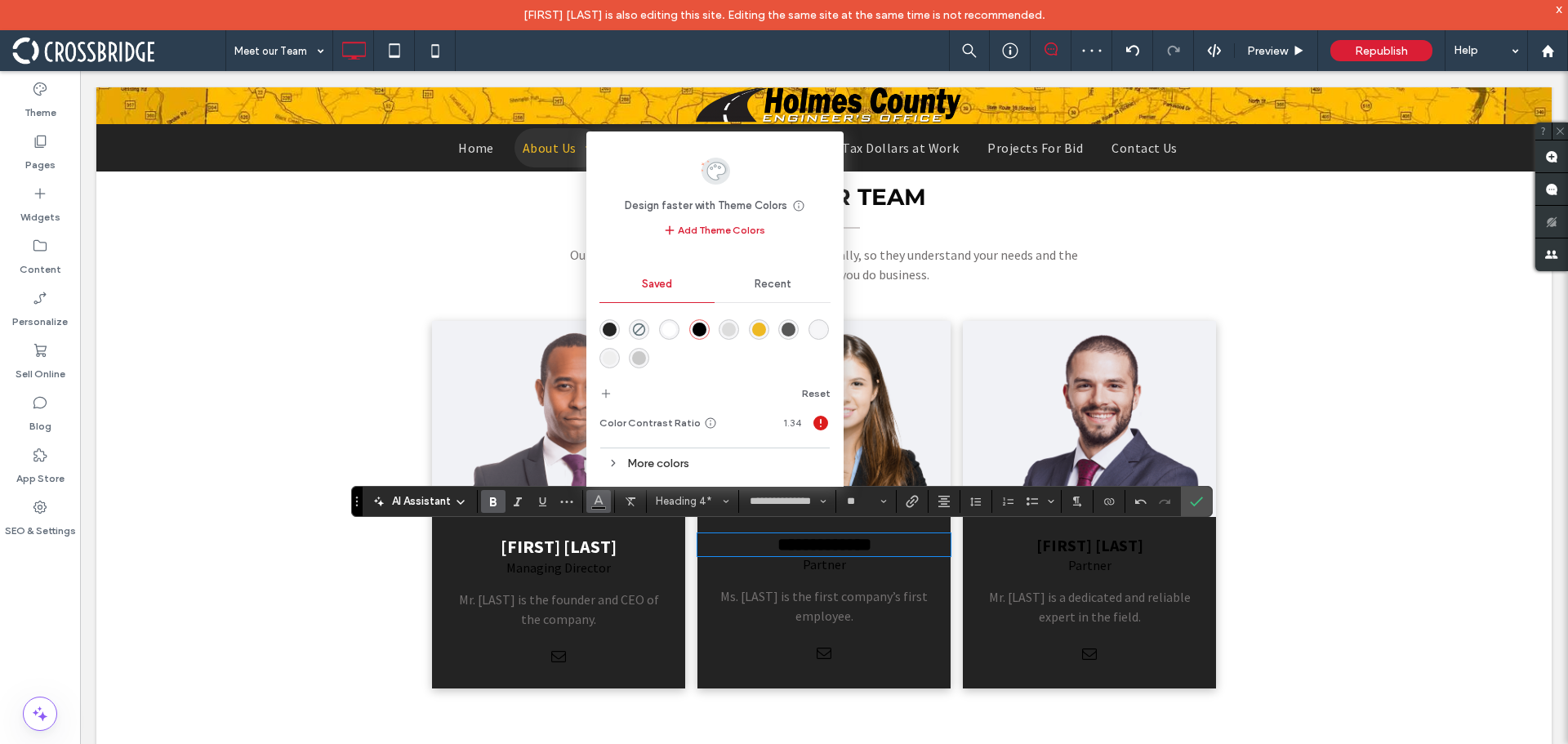 drag, startPoint x: 665, startPoint y: 330, endPoint x: 1042, endPoint y: 381, distance: 380.43396 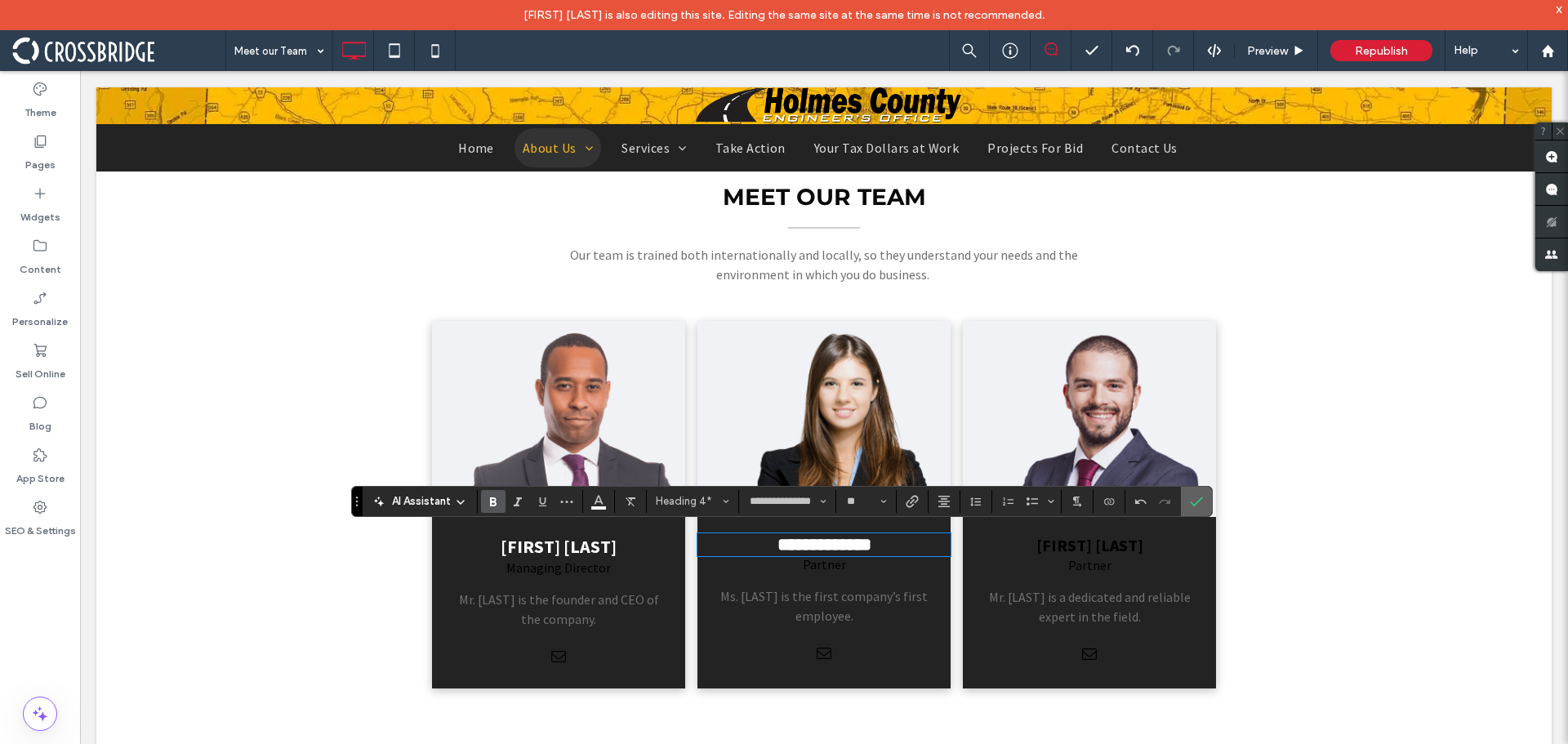 click 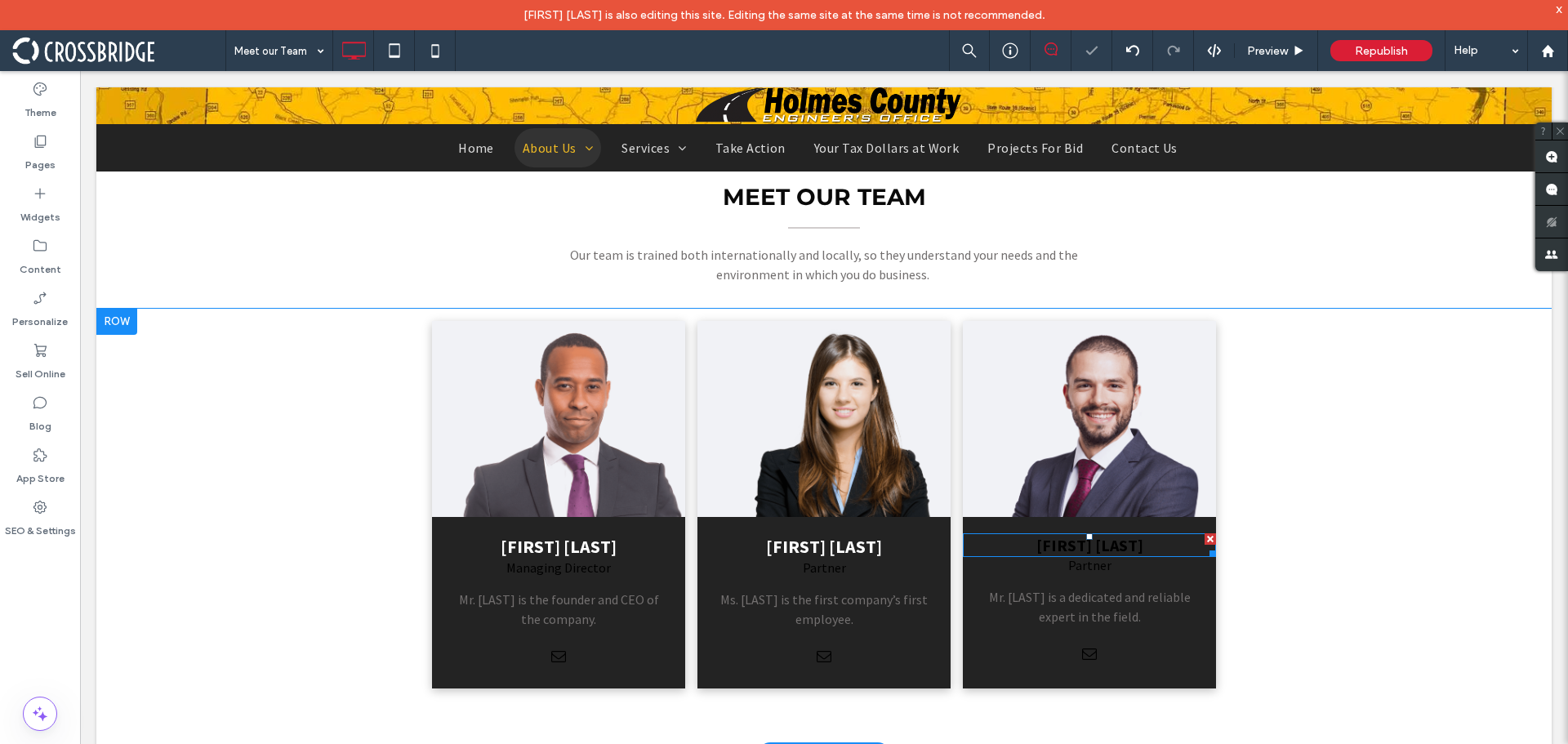 click on "JOHN MILLER" at bounding box center [1089, 545] 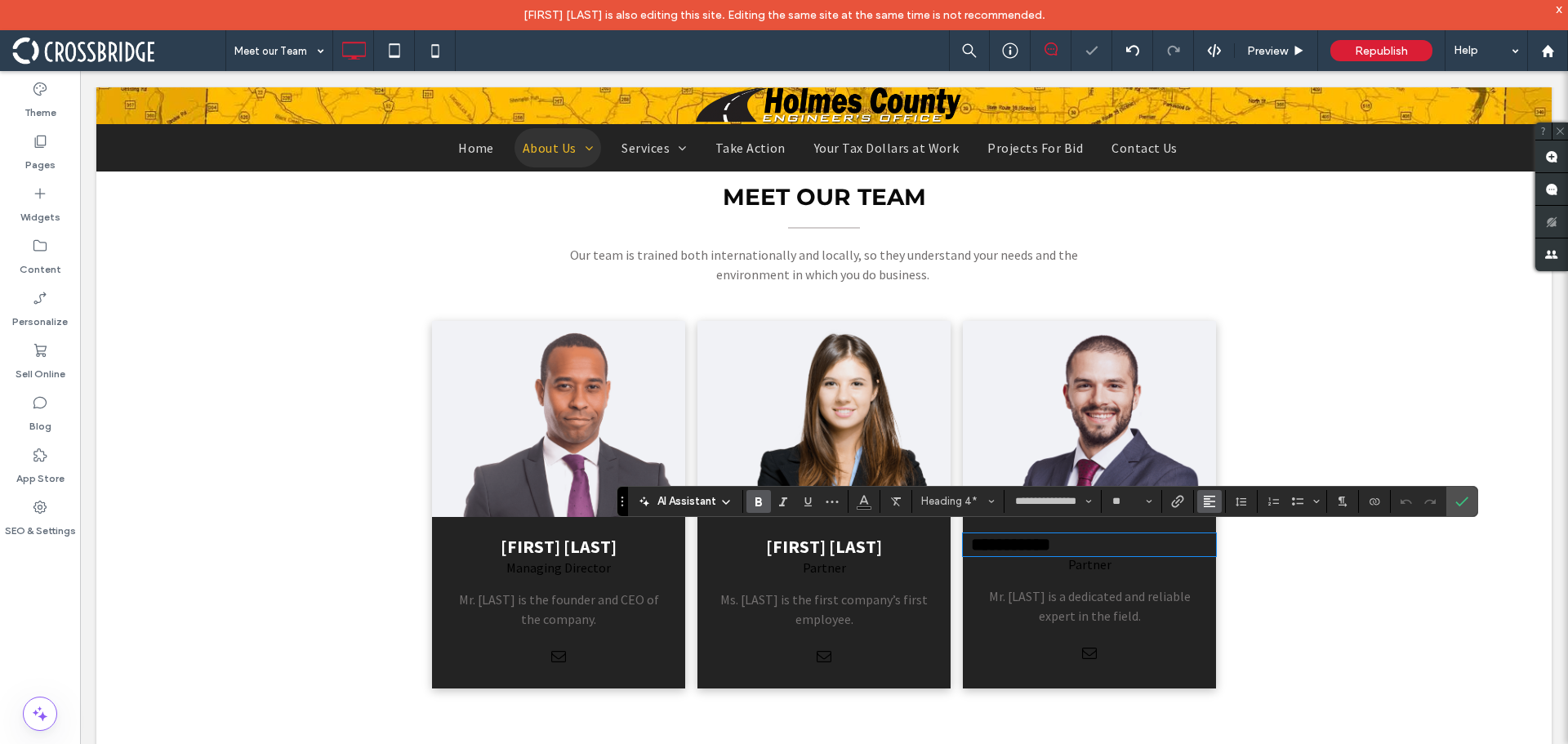 click 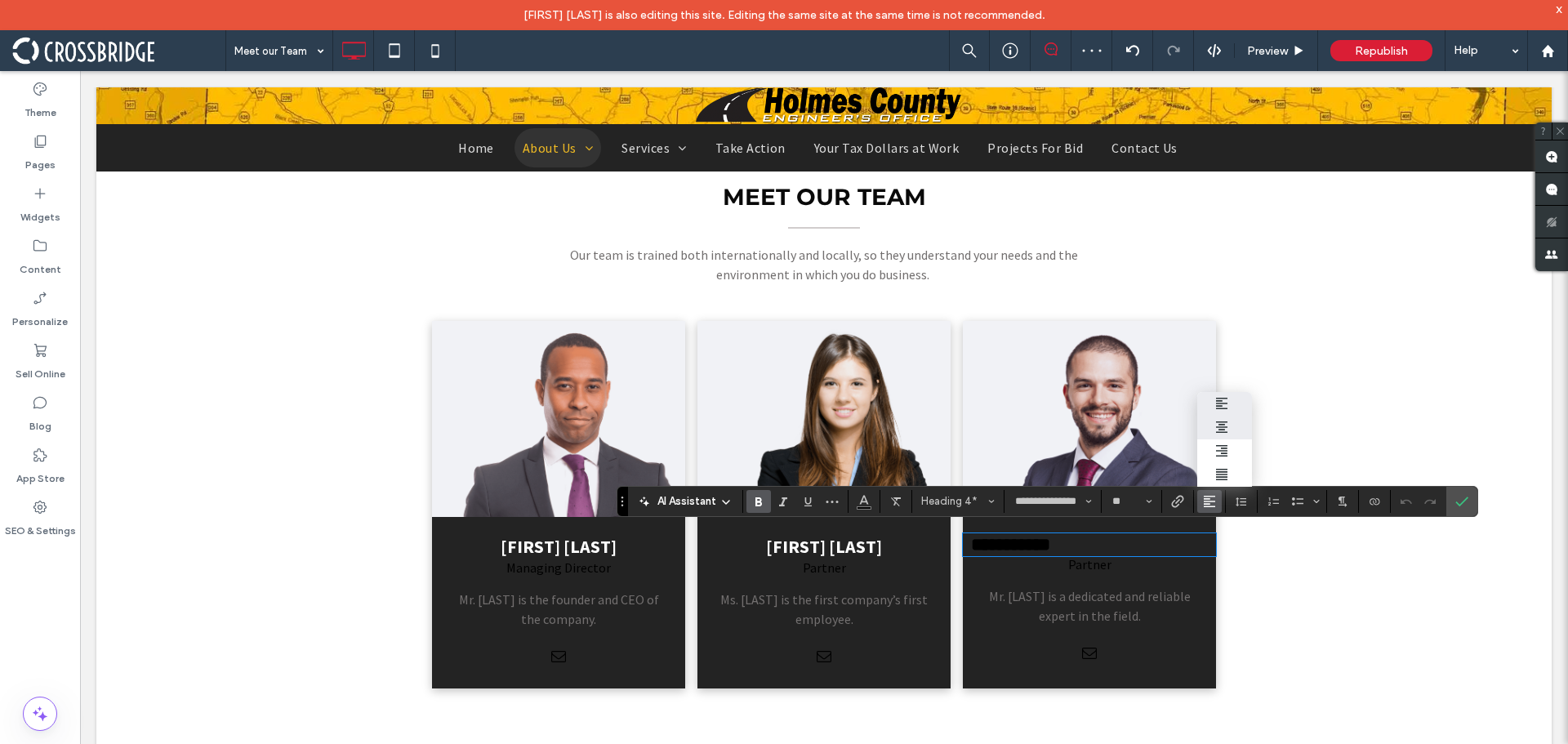click at bounding box center (1206, 427) 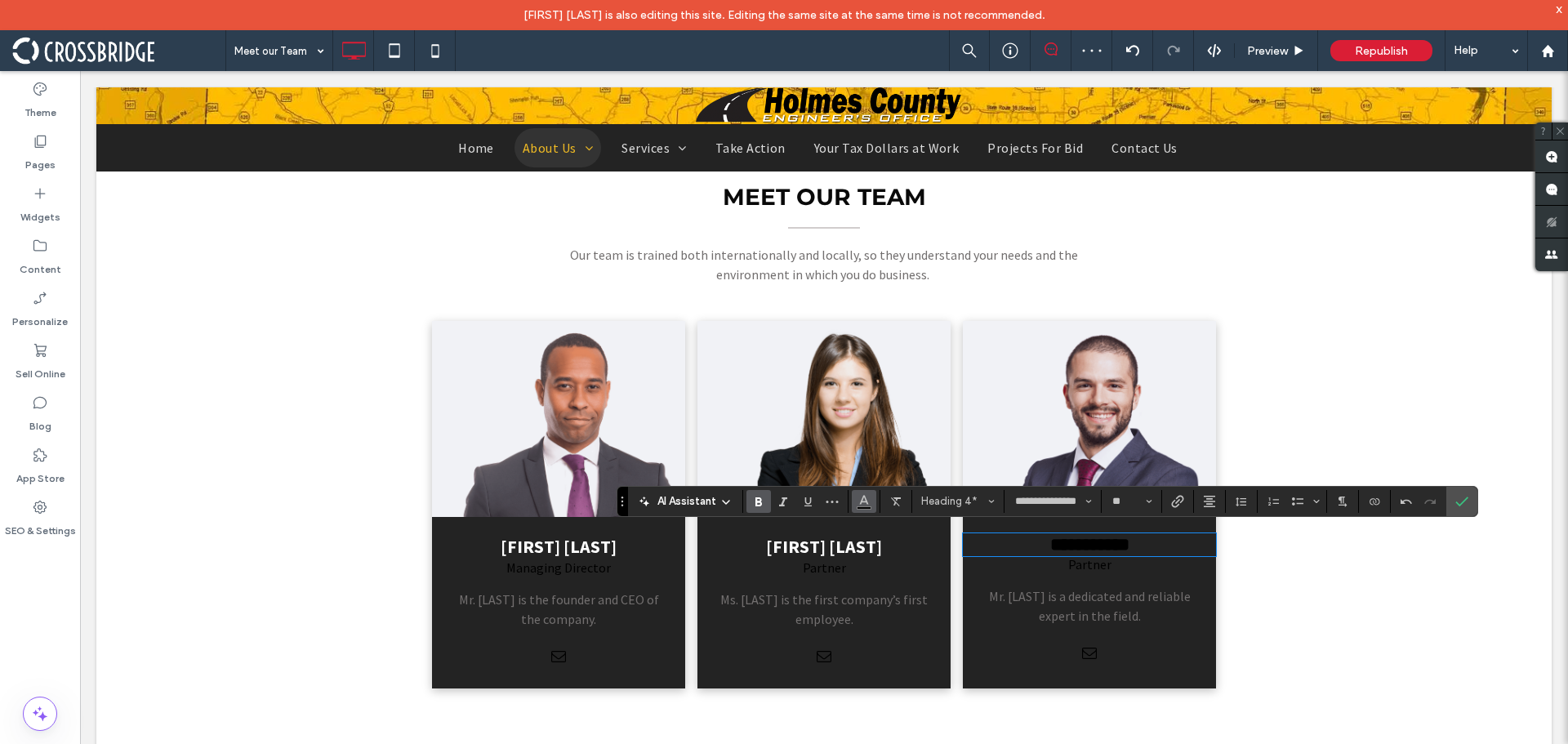 click 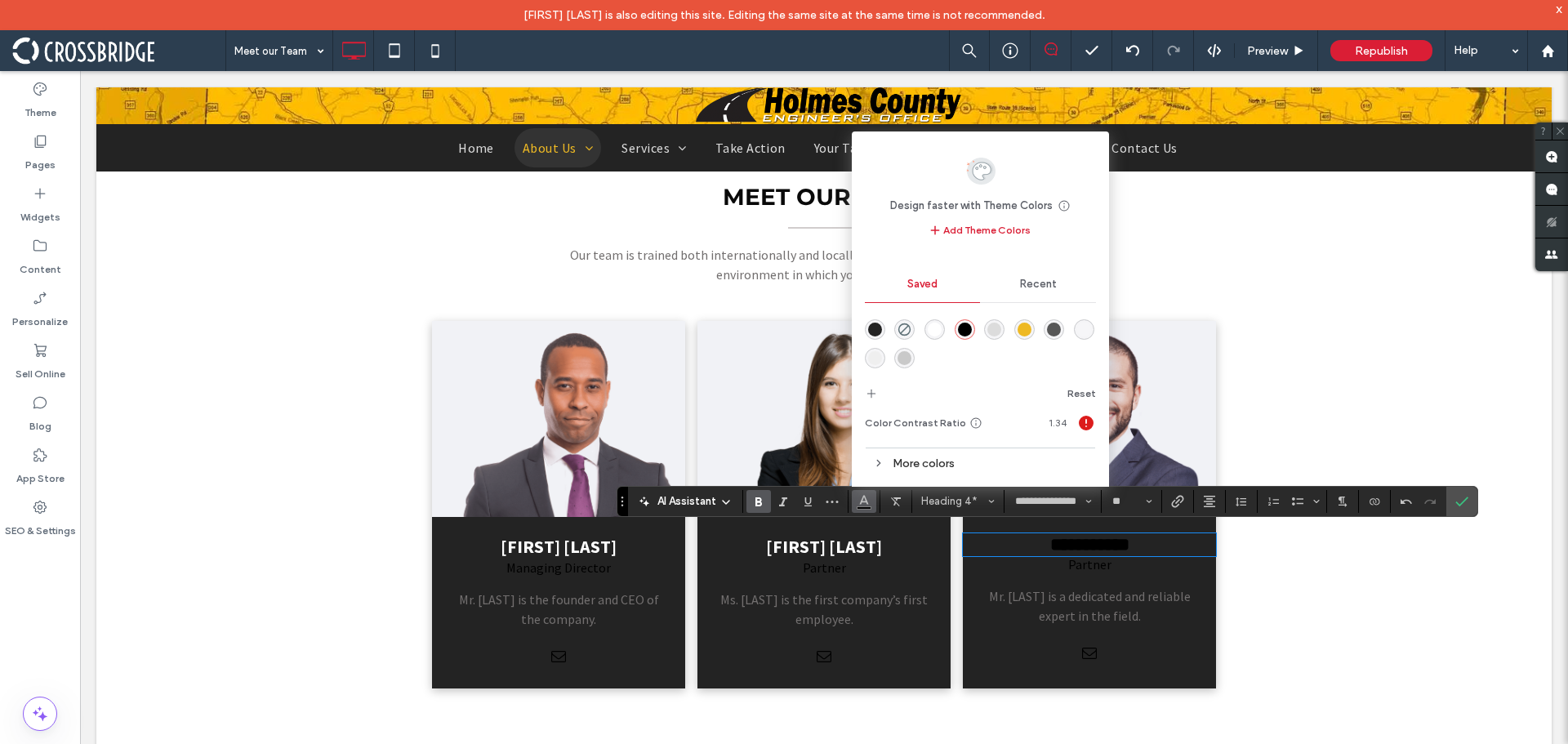 drag, startPoint x: 933, startPoint y: 336, endPoint x: 1170, endPoint y: 307, distance: 238.76767 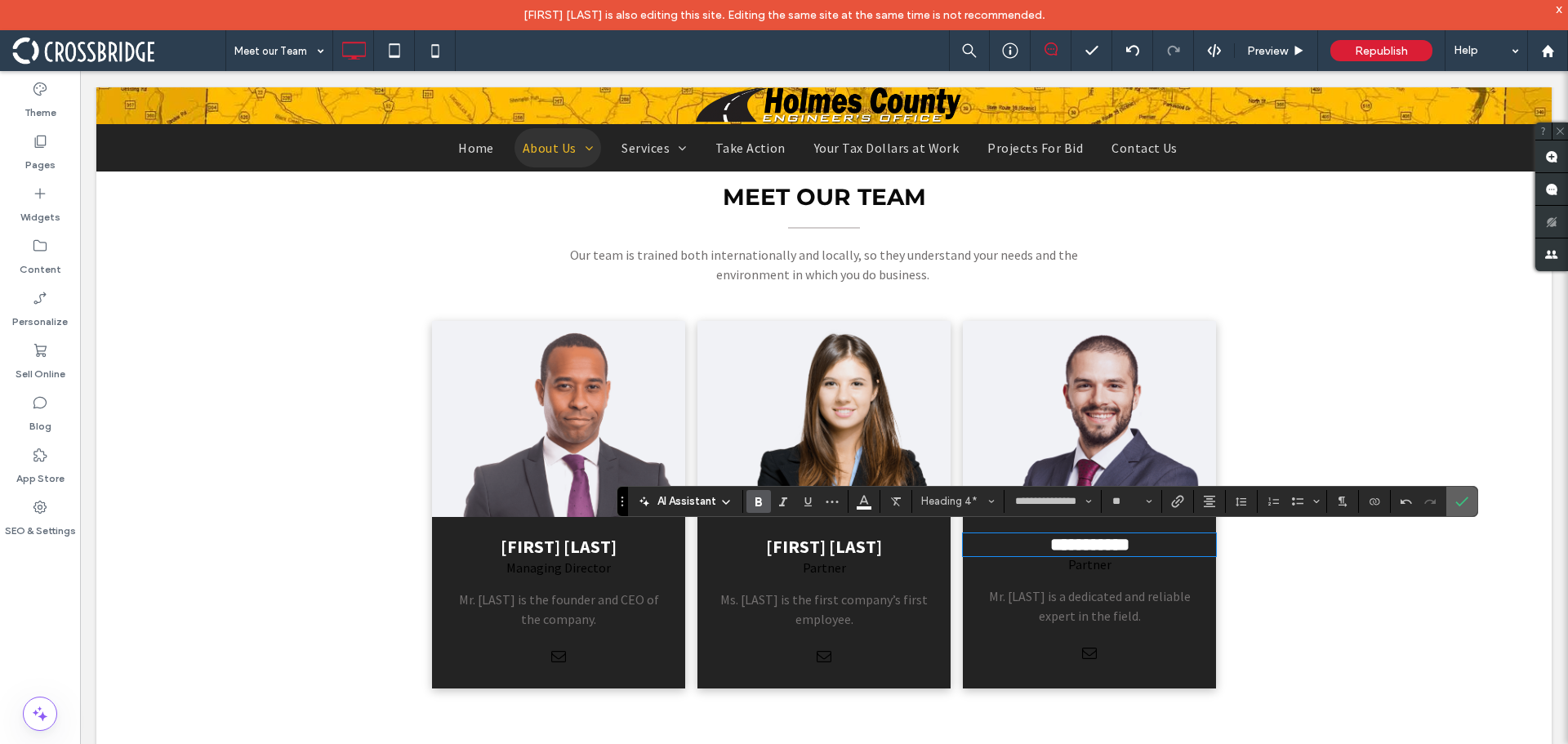click 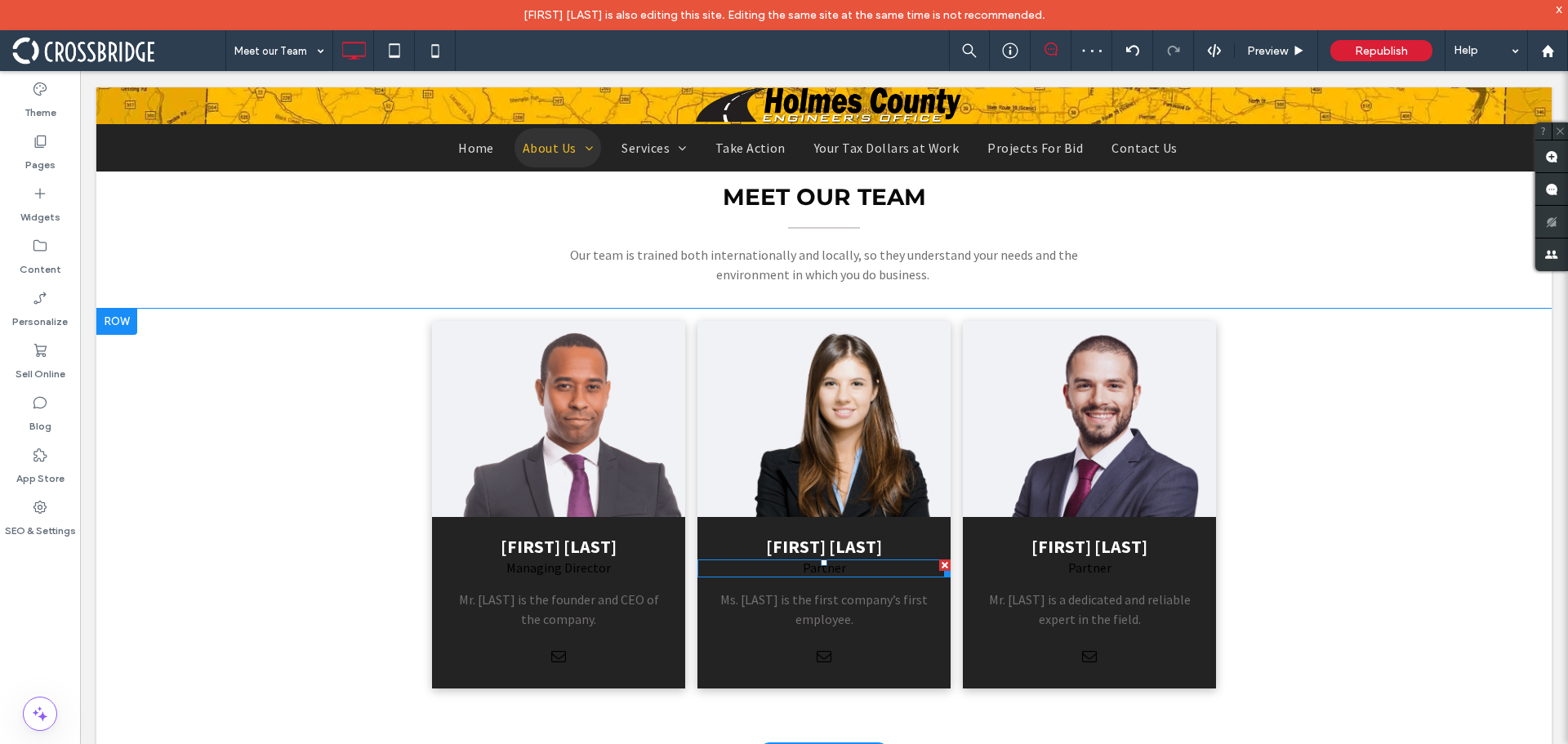 click on "Partner" at bounding box center [824, 568] 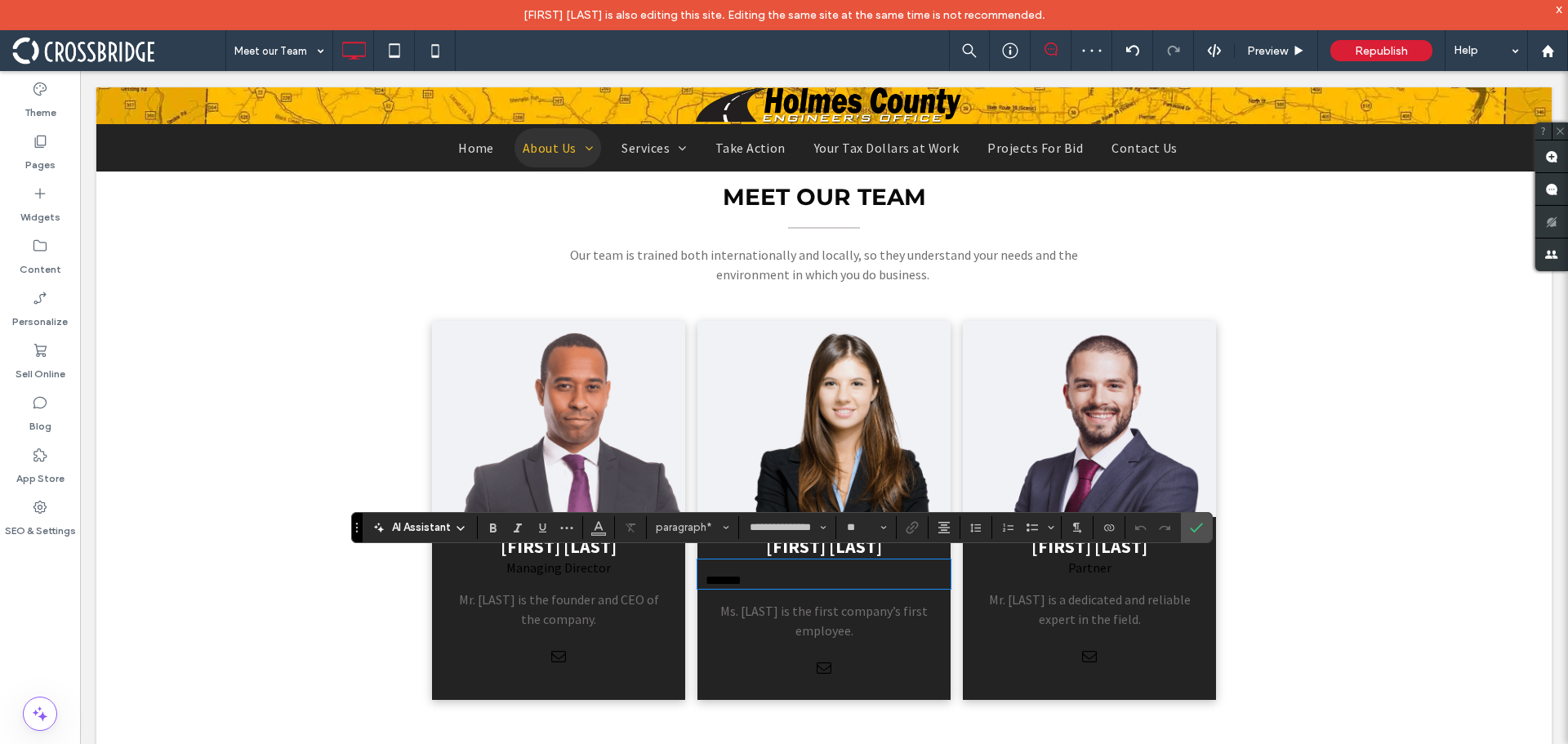 click on "*******" at bounding box center [824, 580] 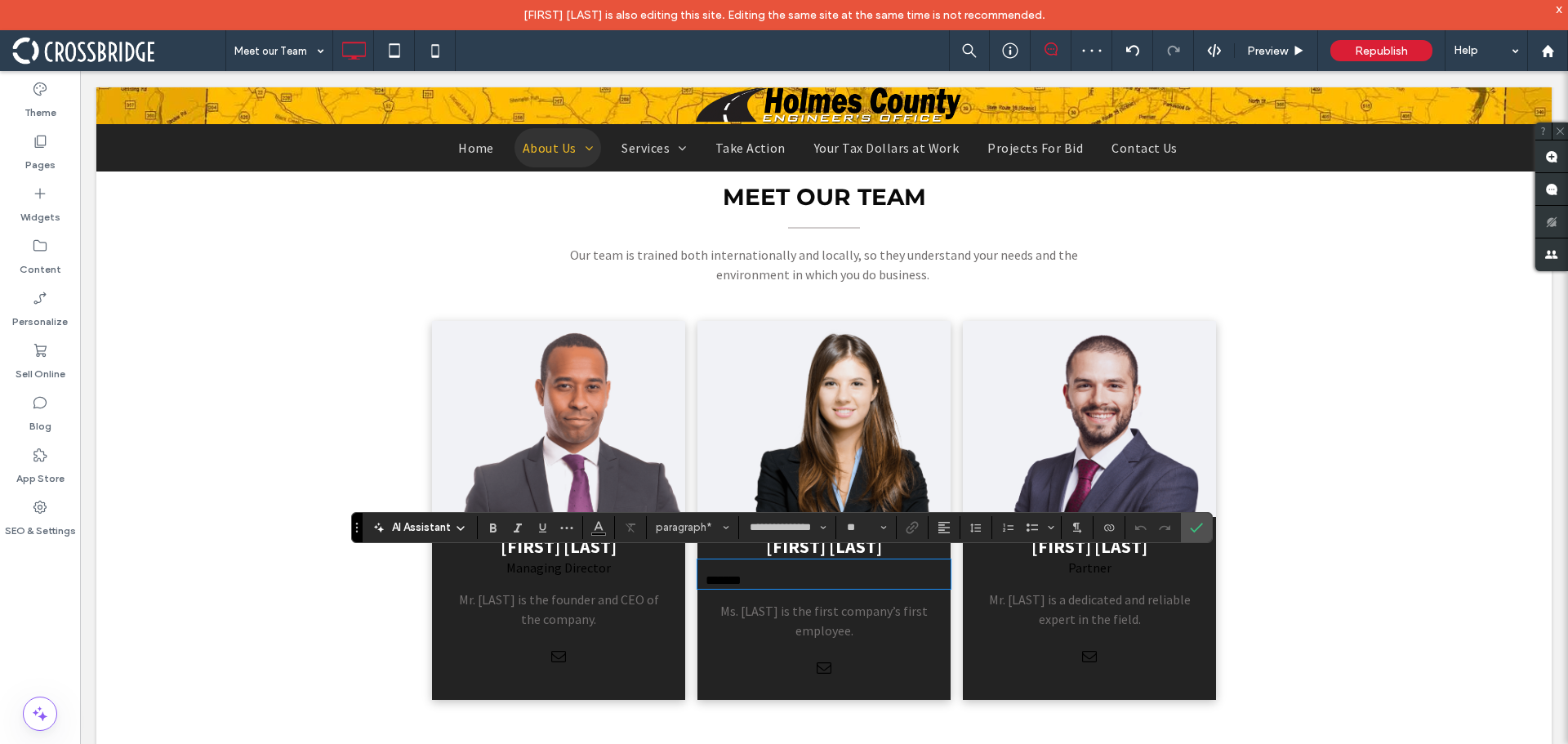 click on "*******" at bounding box center [824, 580] 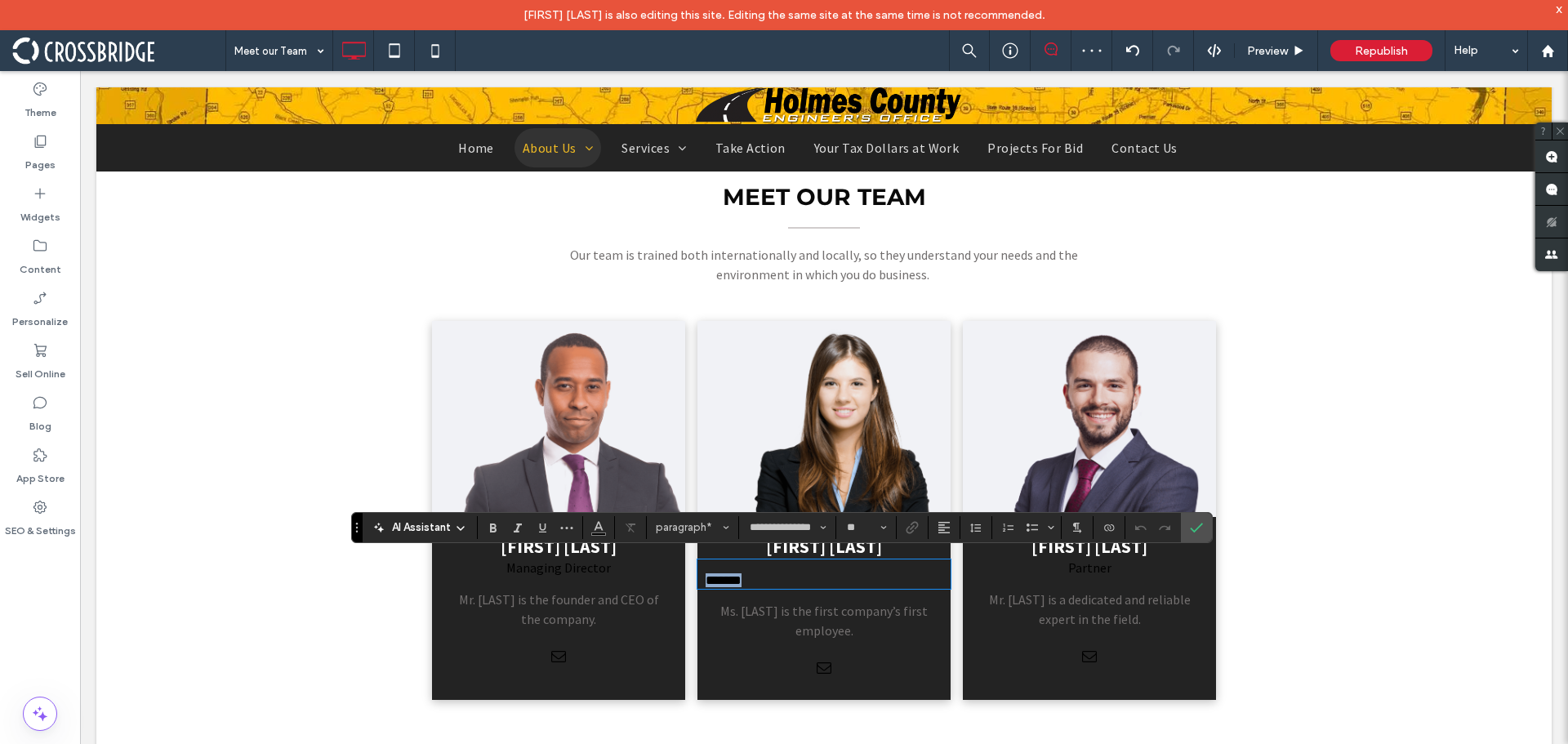 click on "*******" at bounding box center [824, 580] 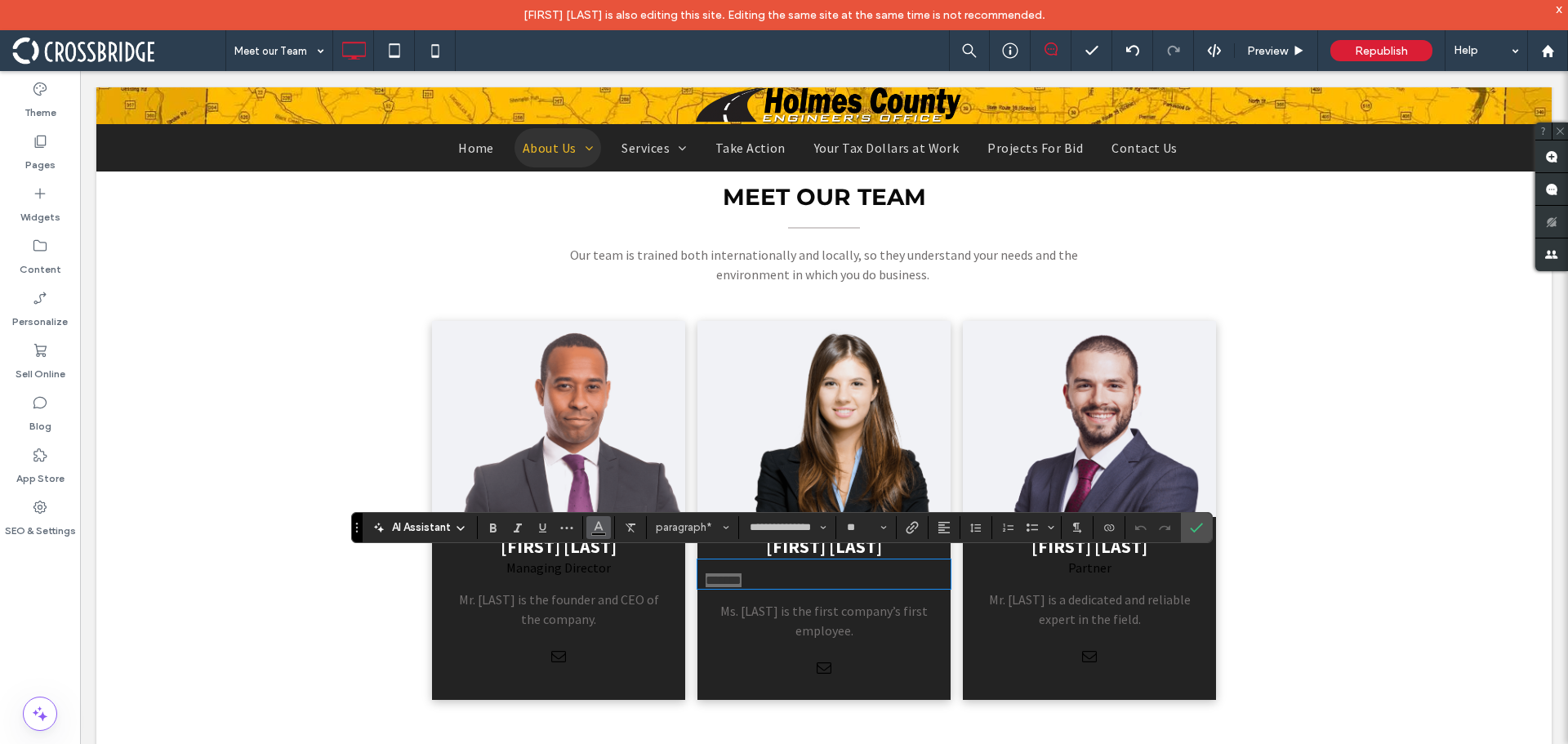 click 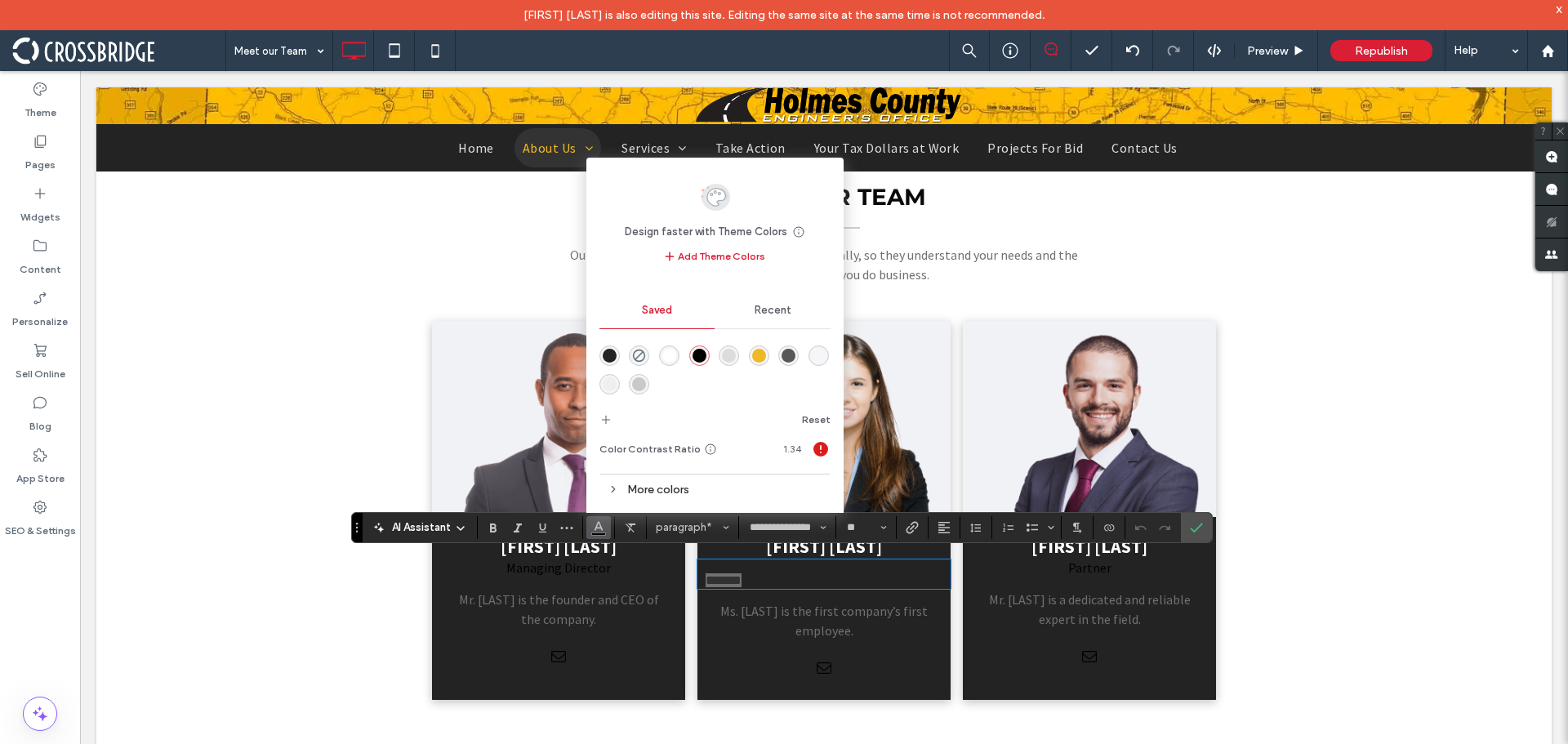 drag, startPoint x: 670, startPoint y: 355, endPoint x: 650, endPoint y: 299, distance: 59.46427 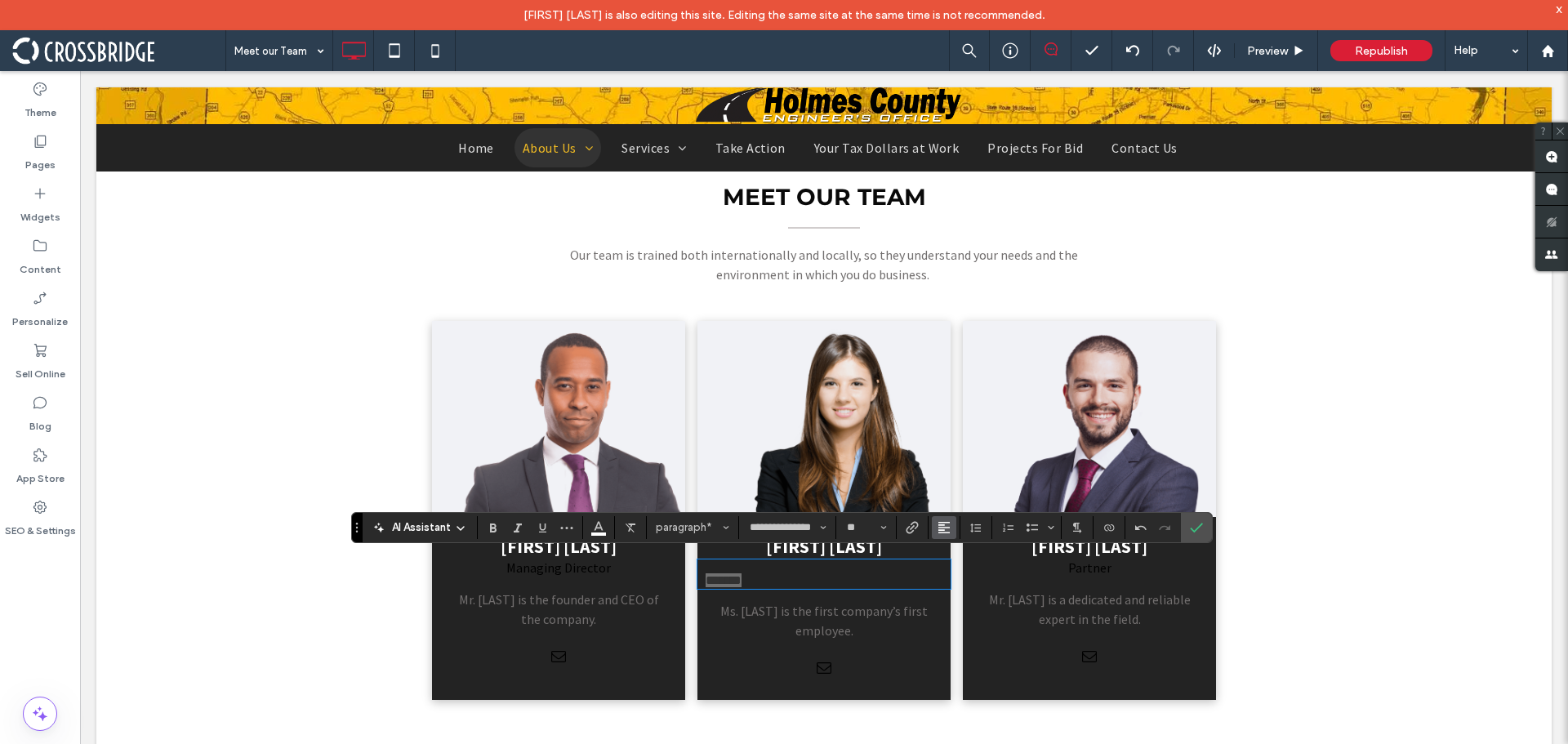 click 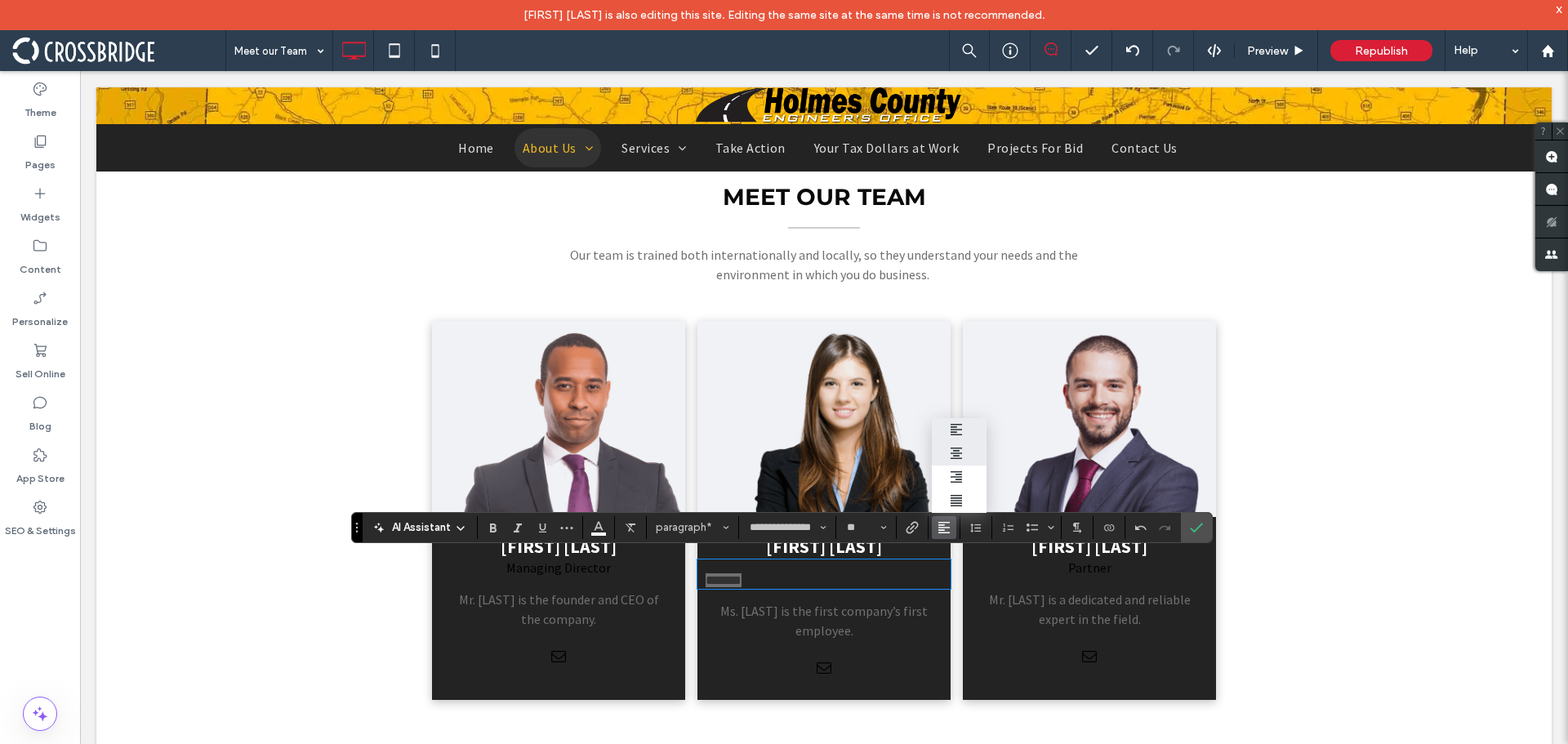 drag, startPoint x: 961, startPoint y: 450, endPoint x: 854, endPoint y: 434, distance: 108.1896 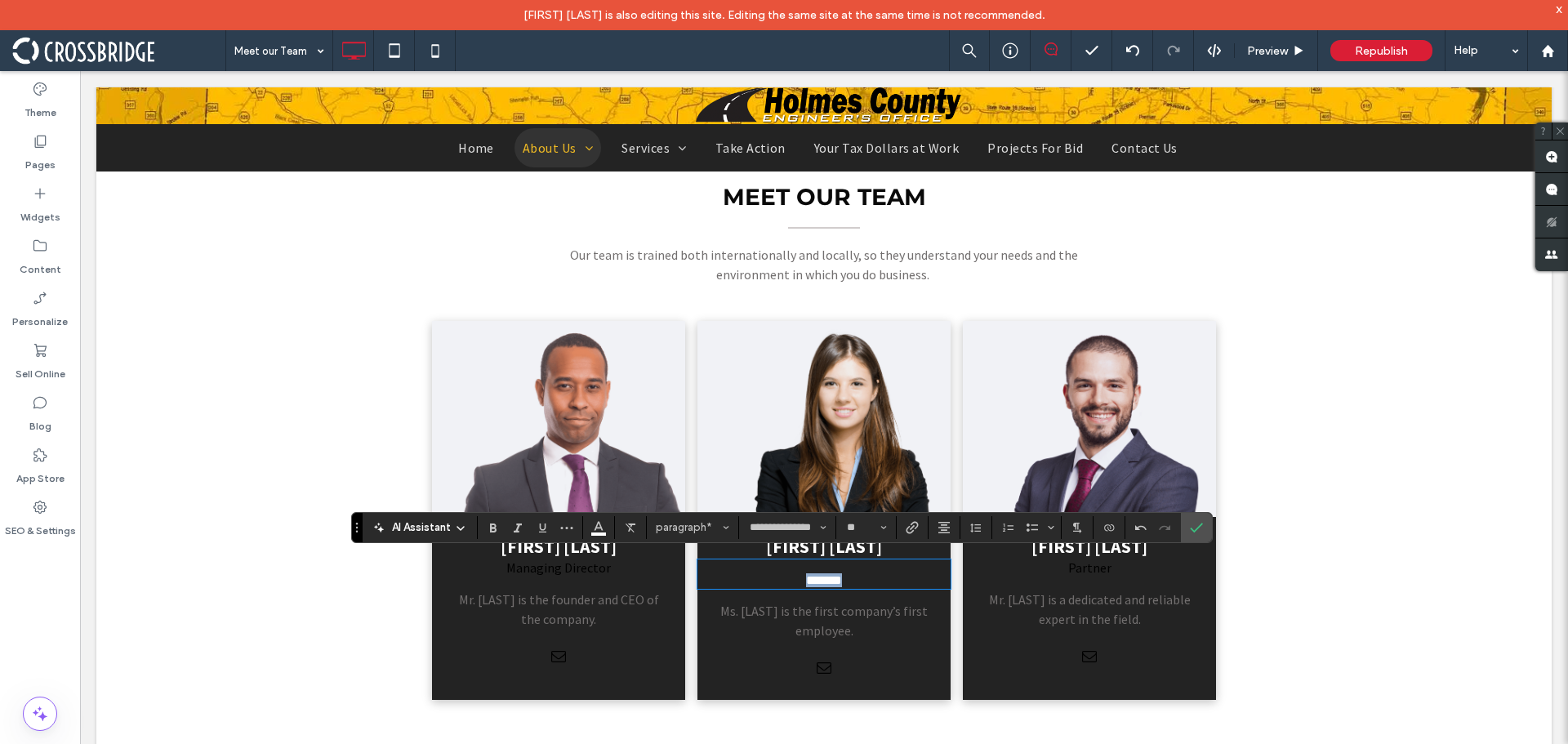 click on "*******" at bounding box center [824, 580] 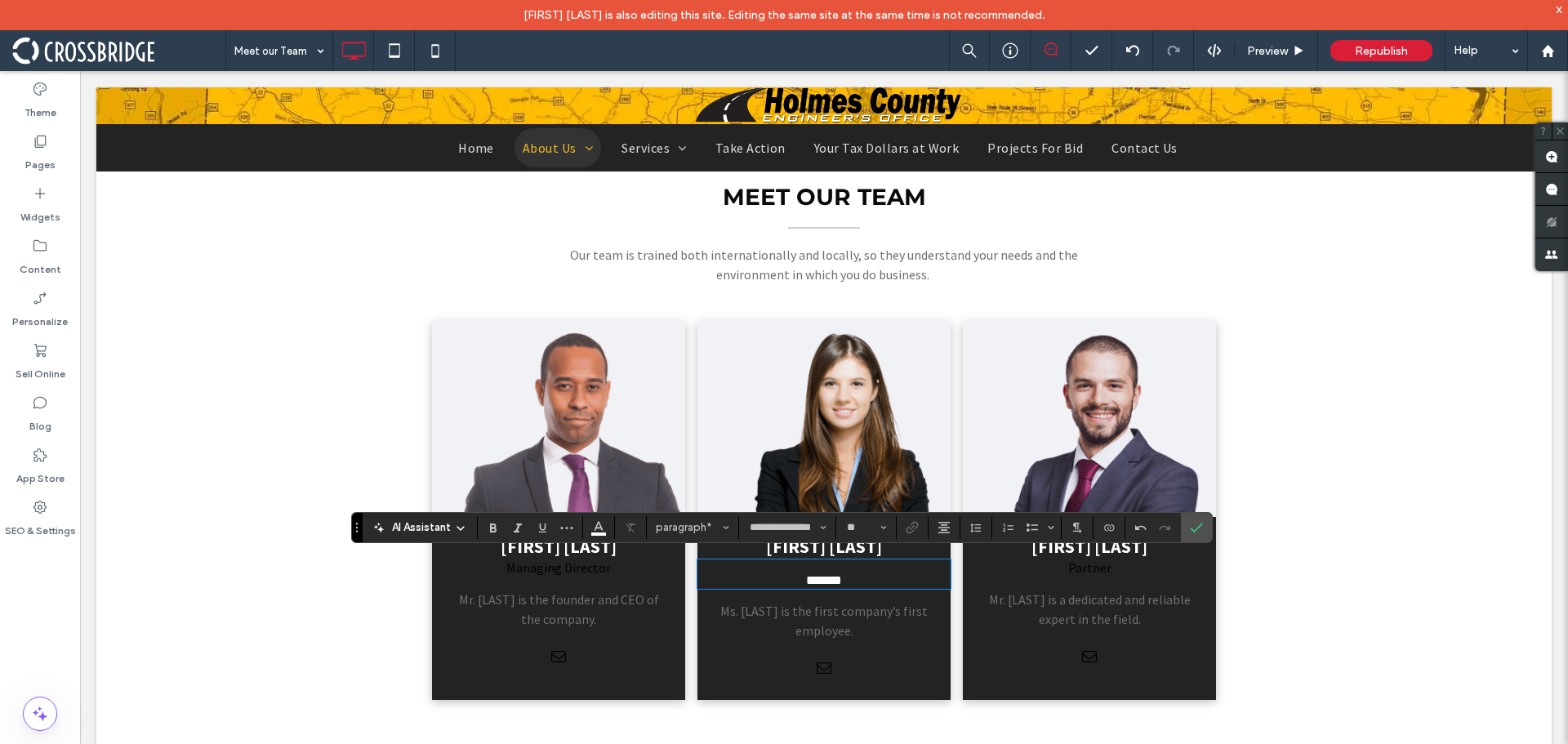 click on "*******" at bounding box center (824, 580) 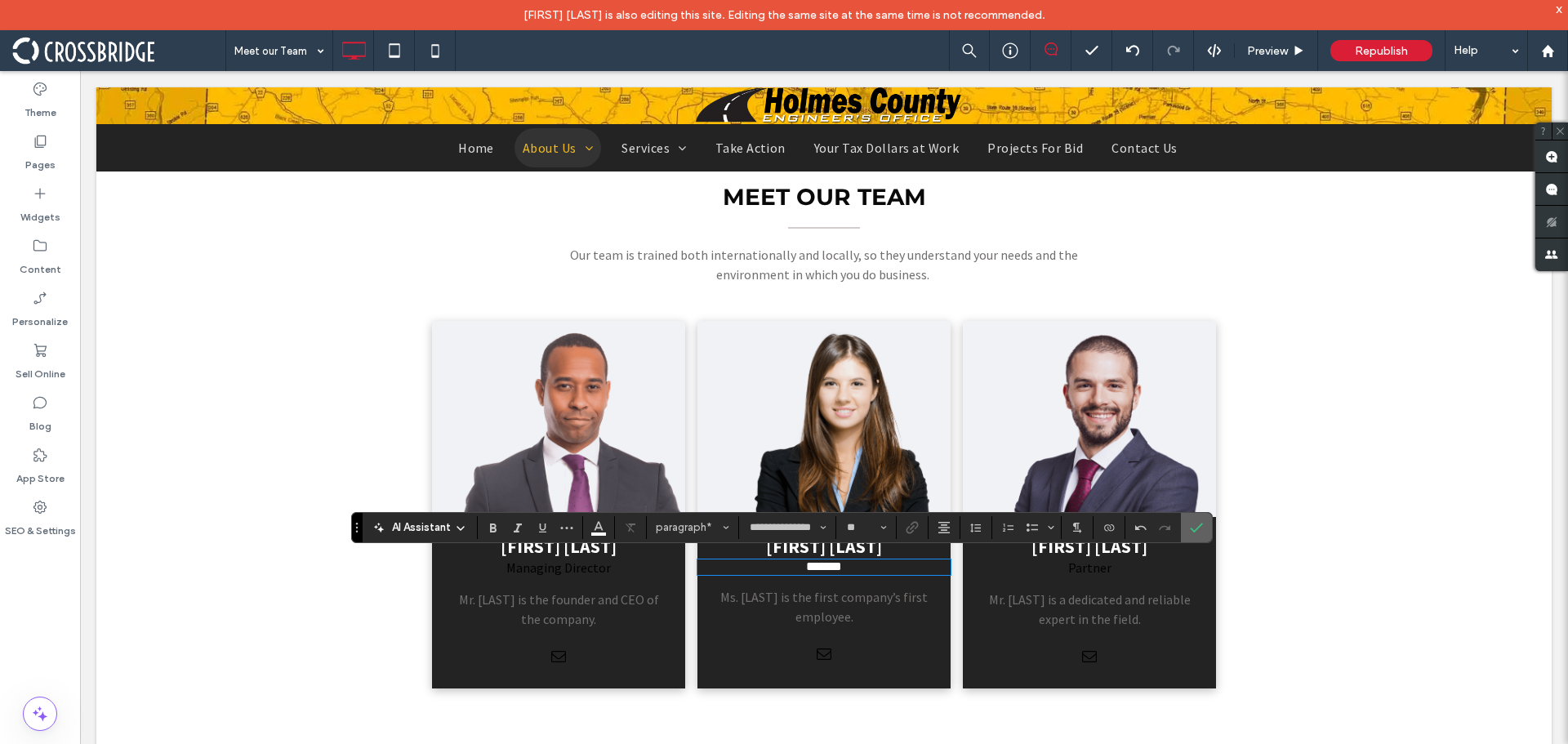 click at bounding box center [1196, 528] 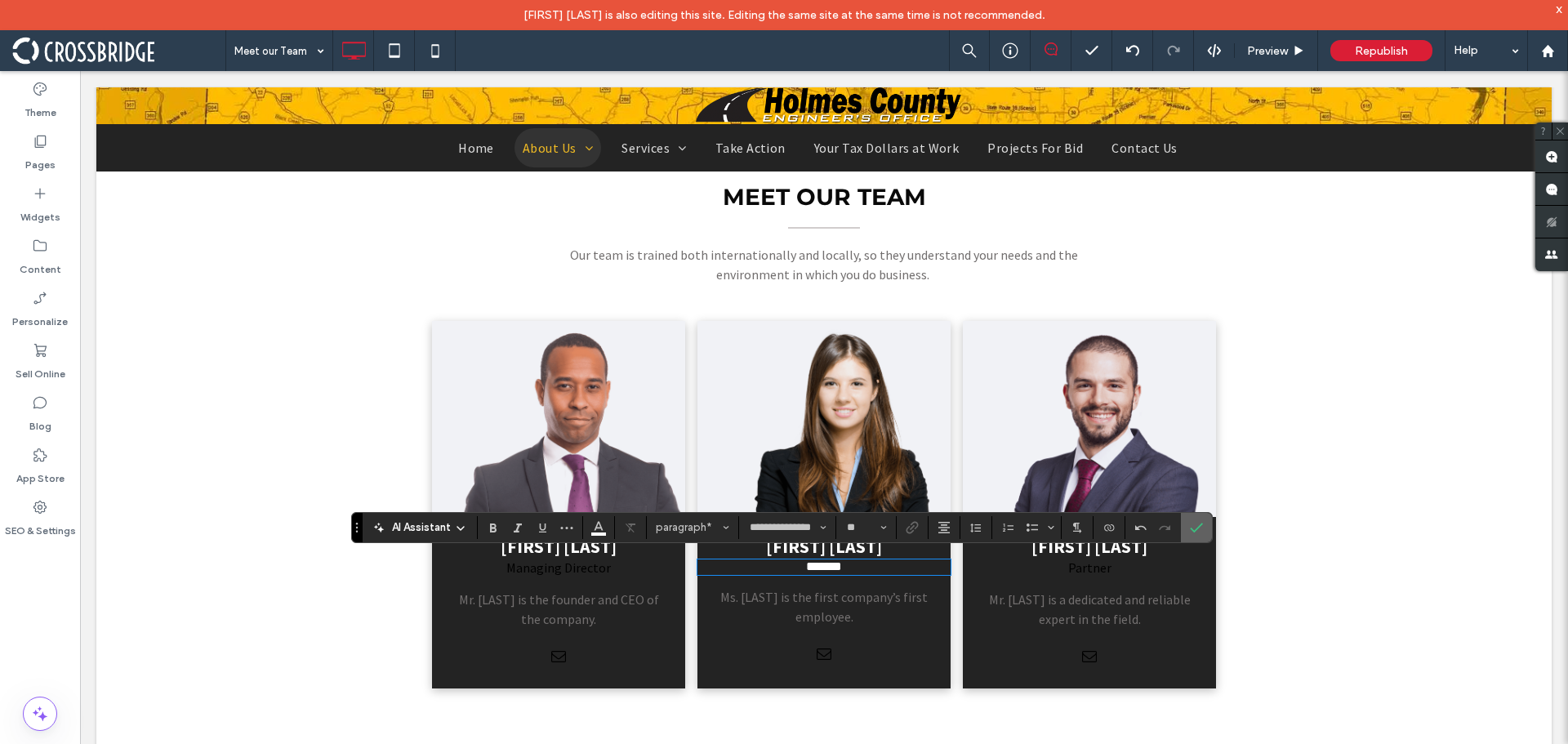 click 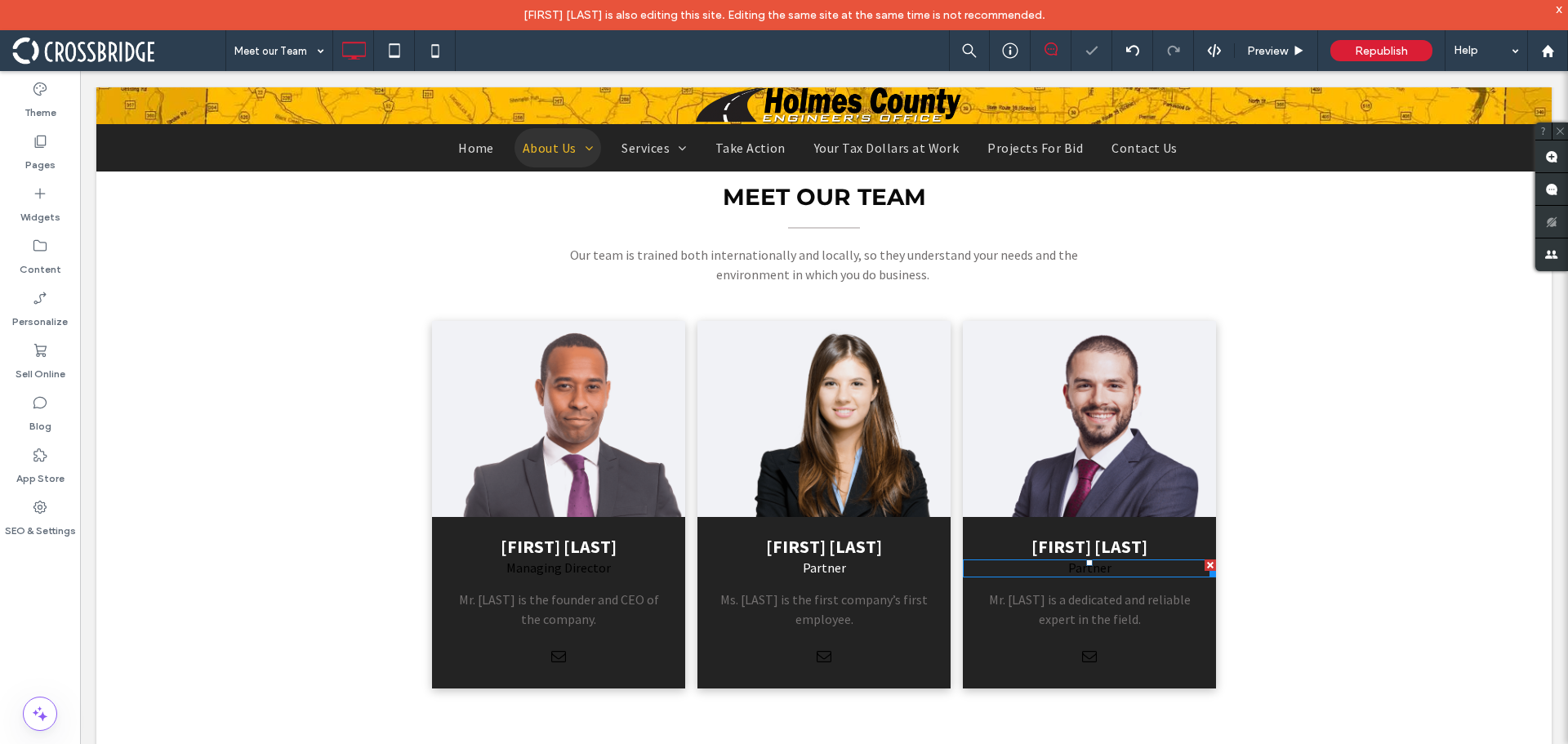click at bounding box center (1089, 563) 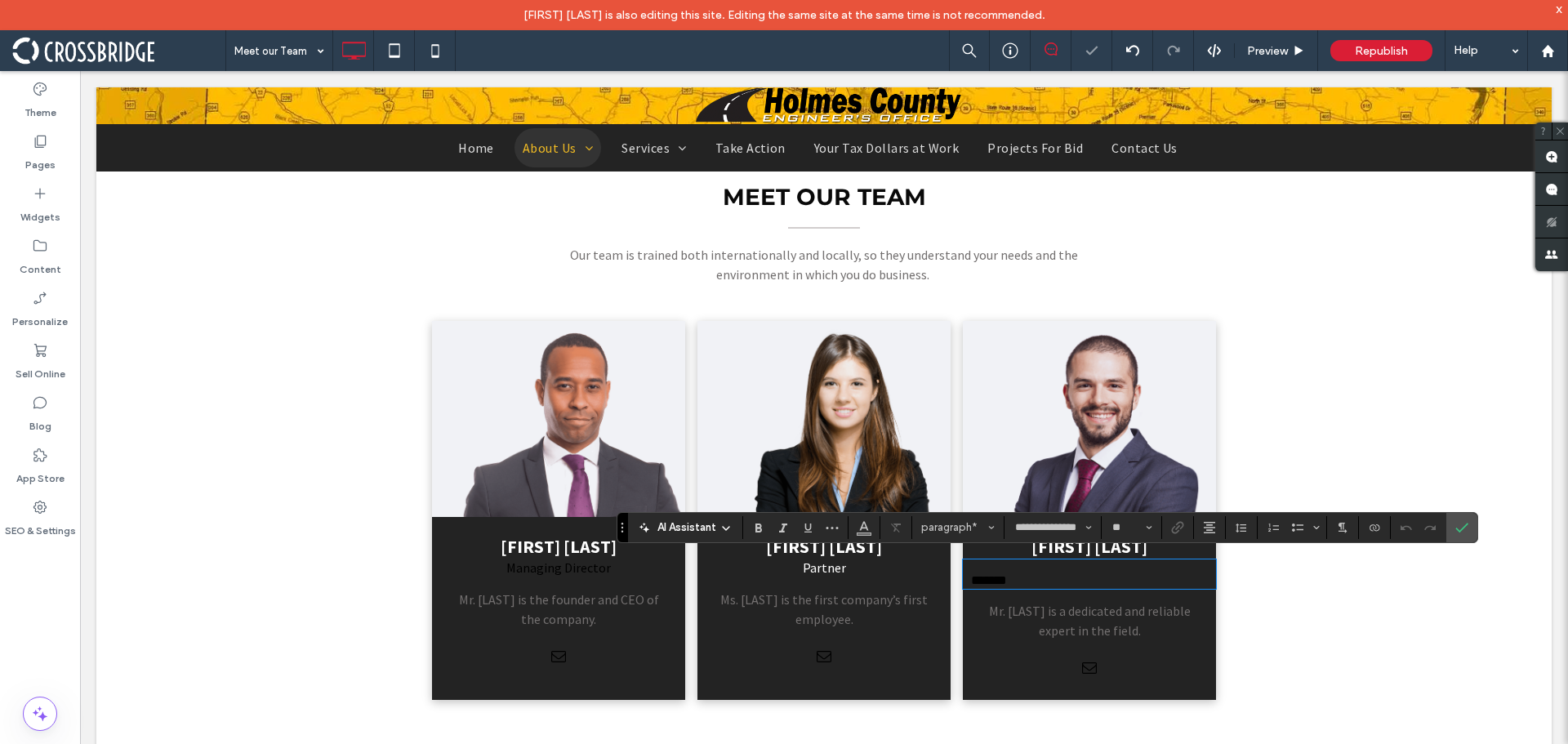click on "*******" at bounding box center [1089, 580] 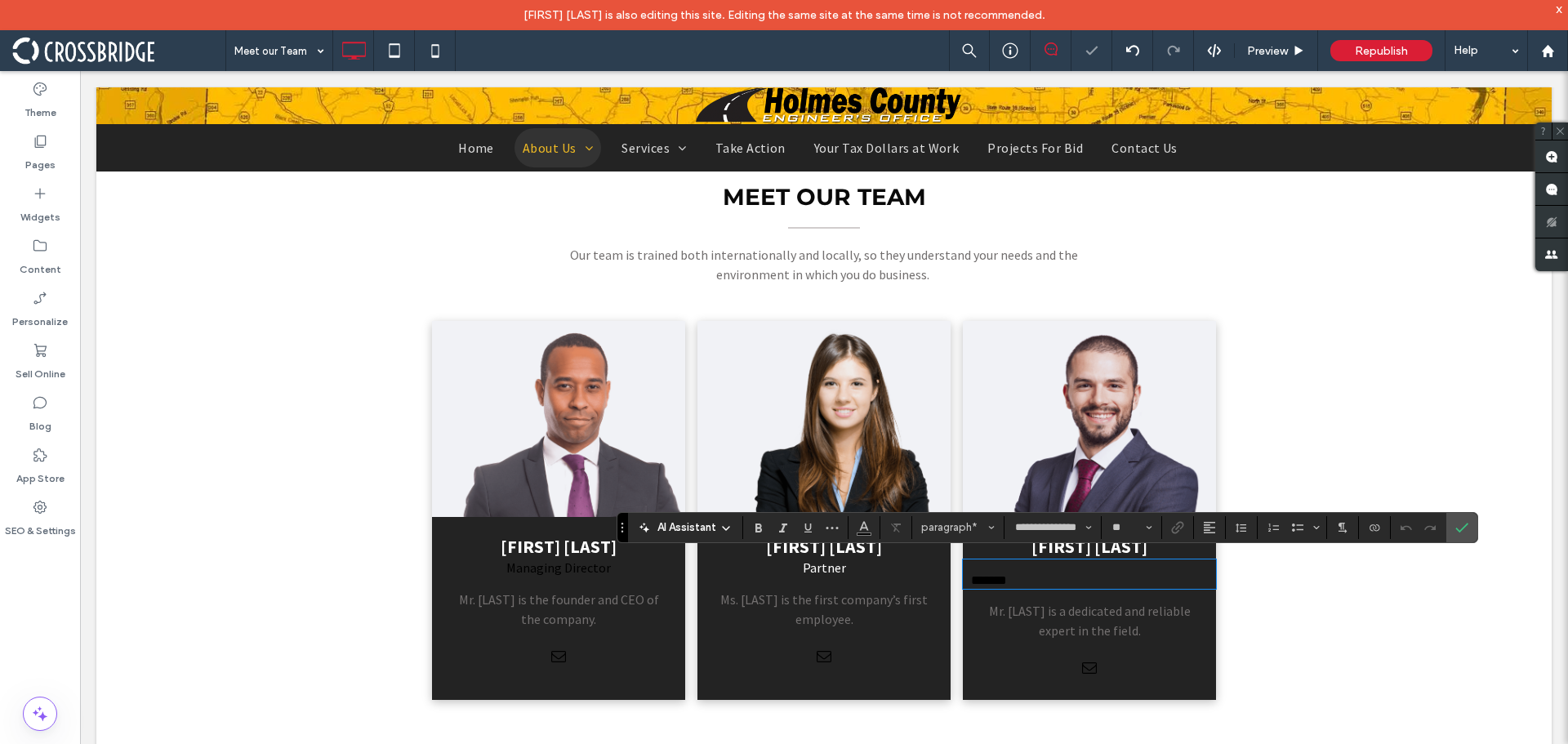click on "*******" at bounding box center [1089, 580] 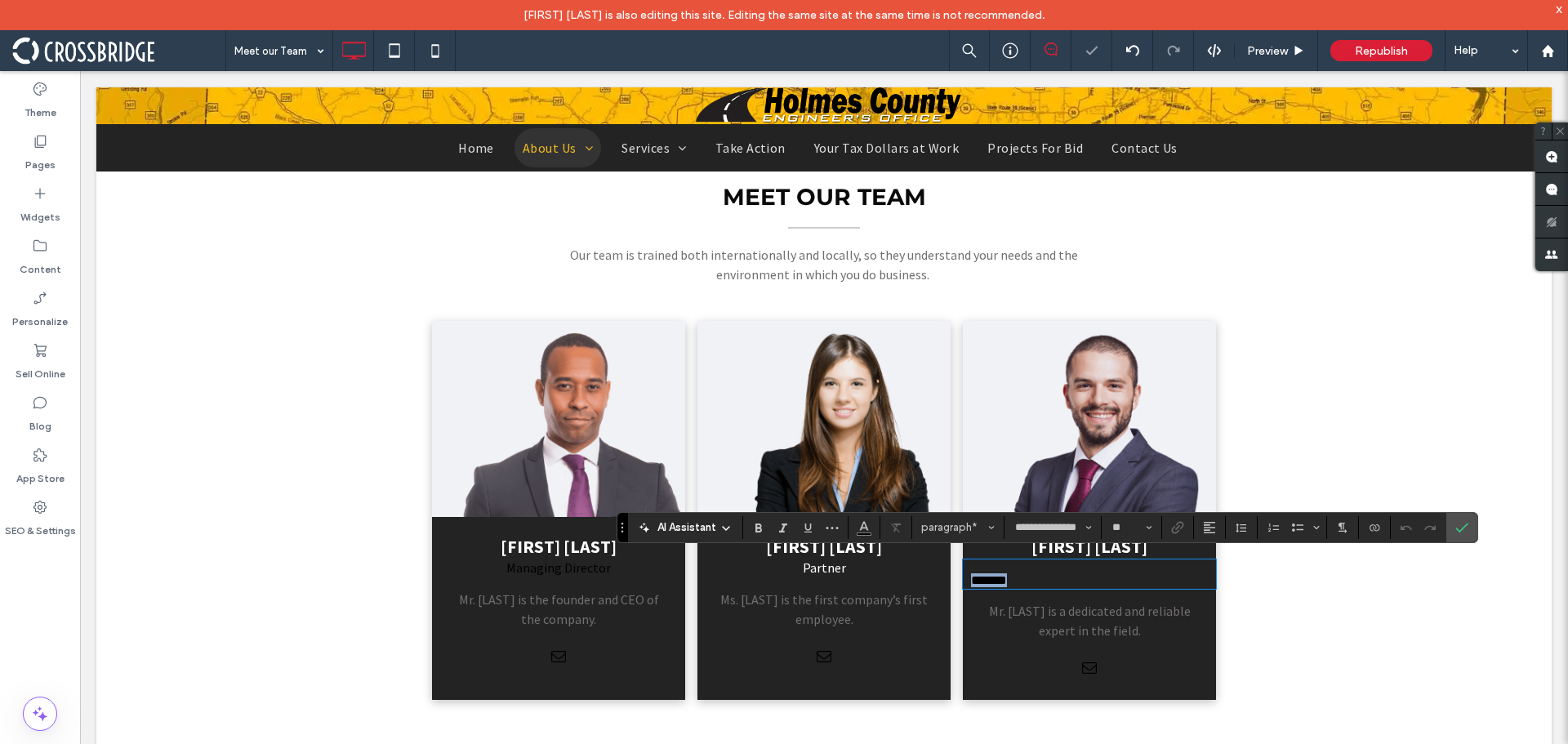 click on "*******" at bounding box center (1089, 580) 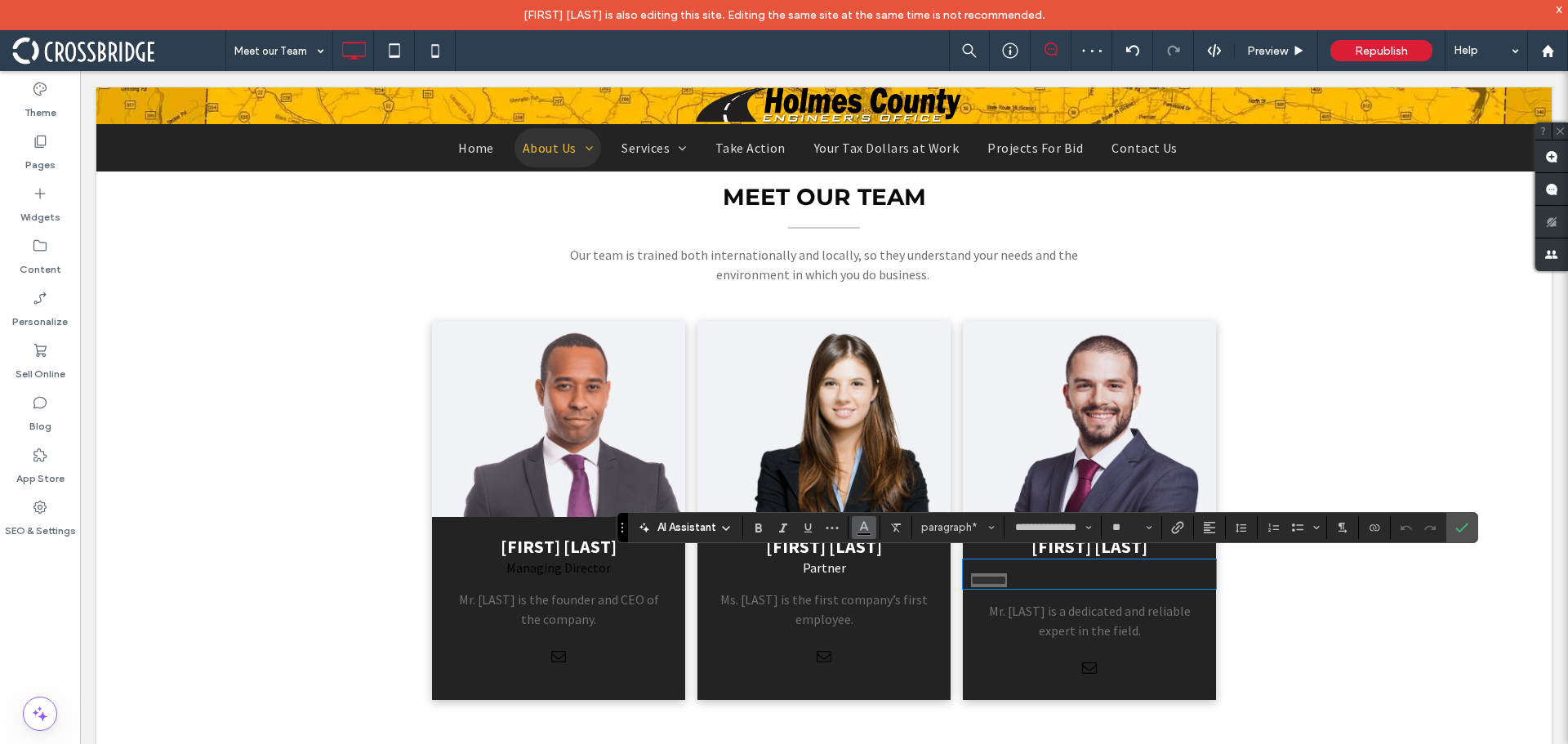 click 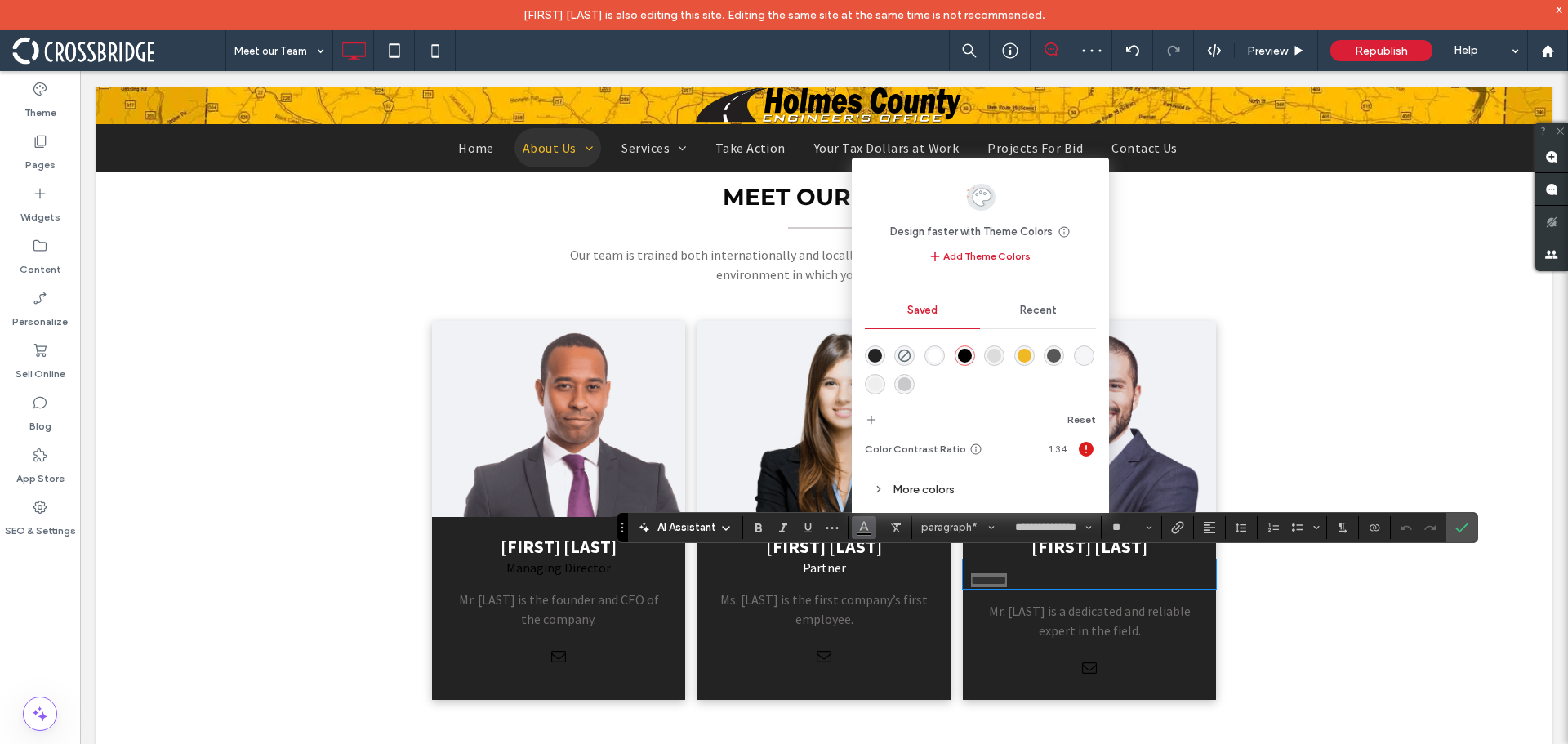 drag, startPoint x: 938, startPoint y: 348, endPoint x: 859, endPoint y: 278, distance: 105.55094 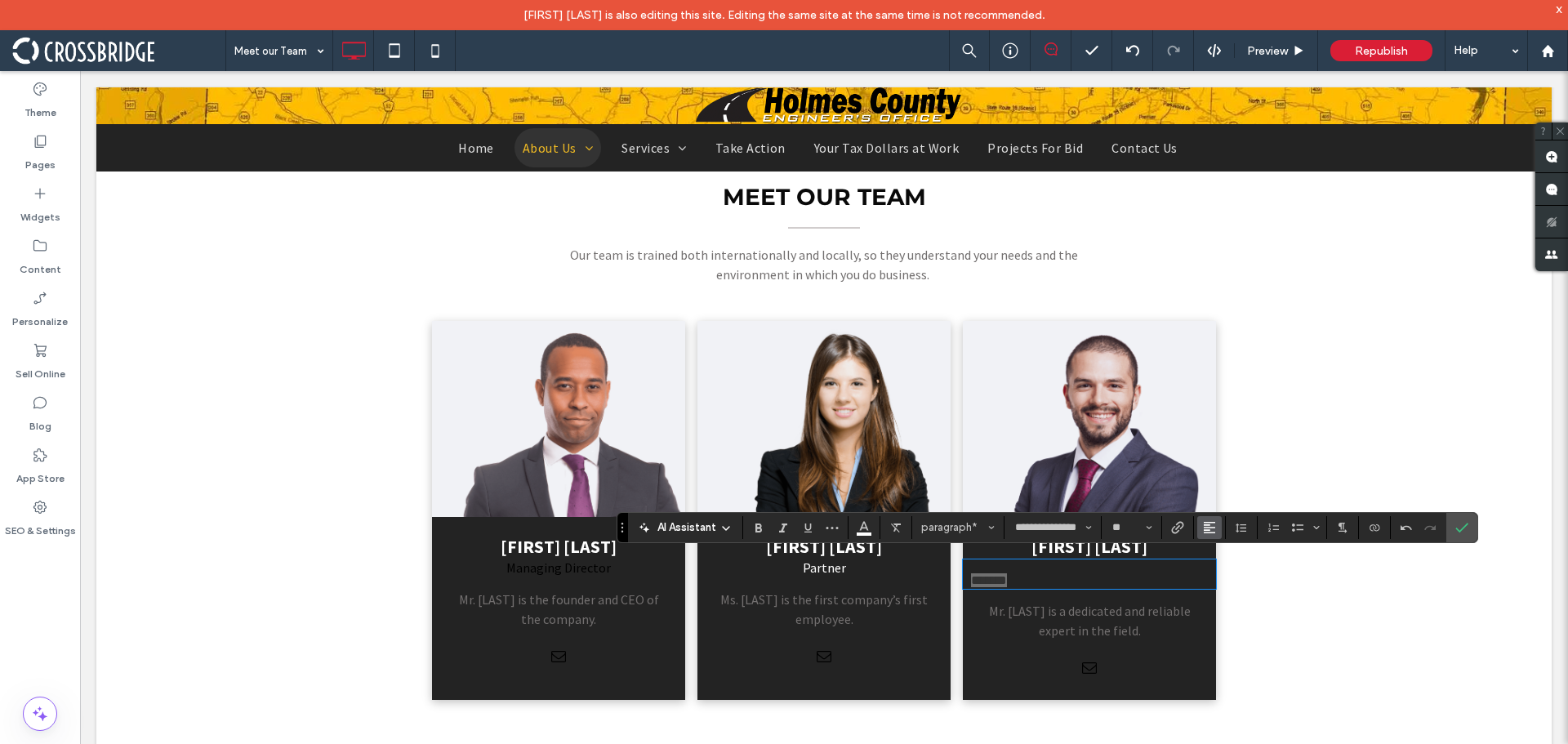 click 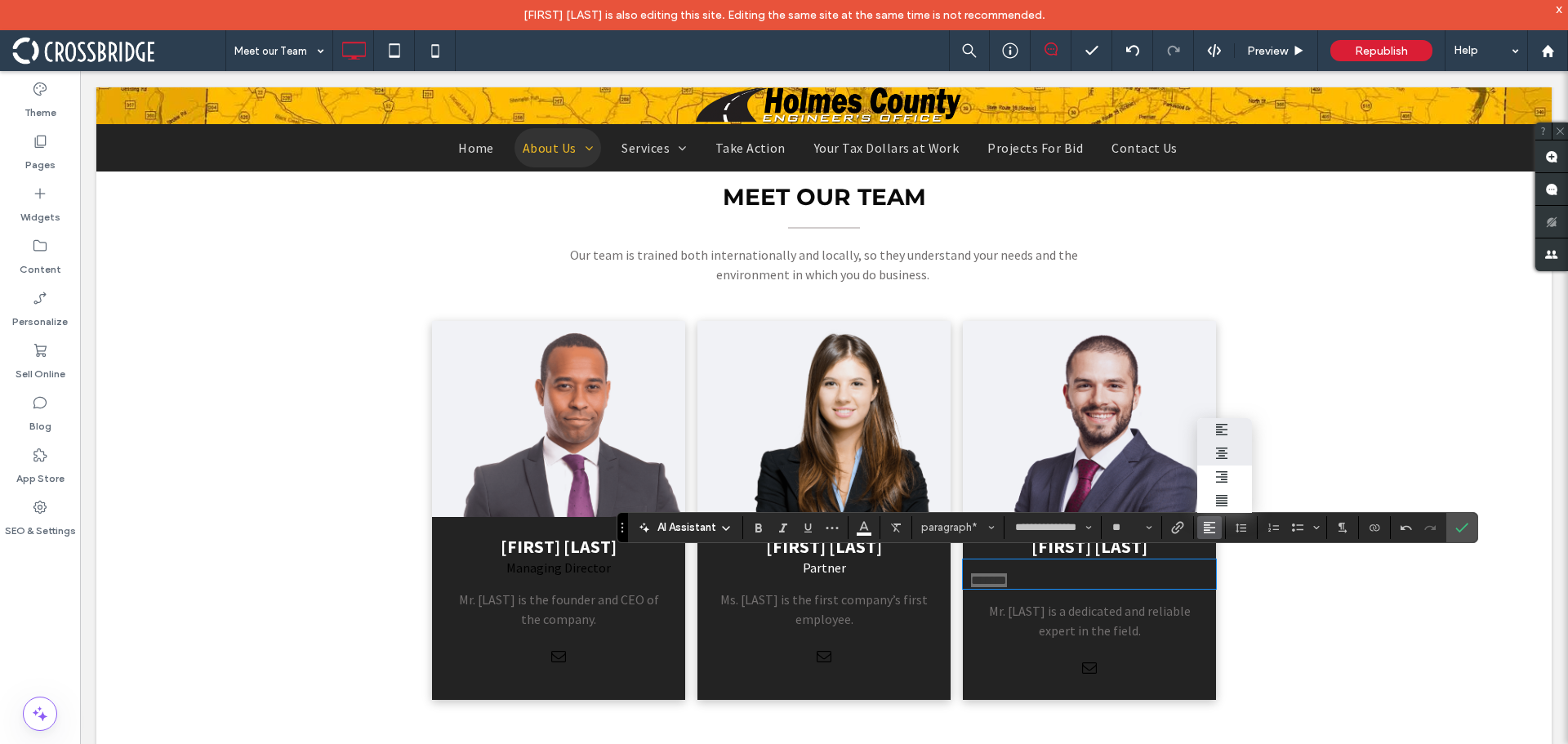 drag, startPoint x: 1226, startPoint y: 454, endPoint x: 1239, endPoint y: 405, distance: 50.6952 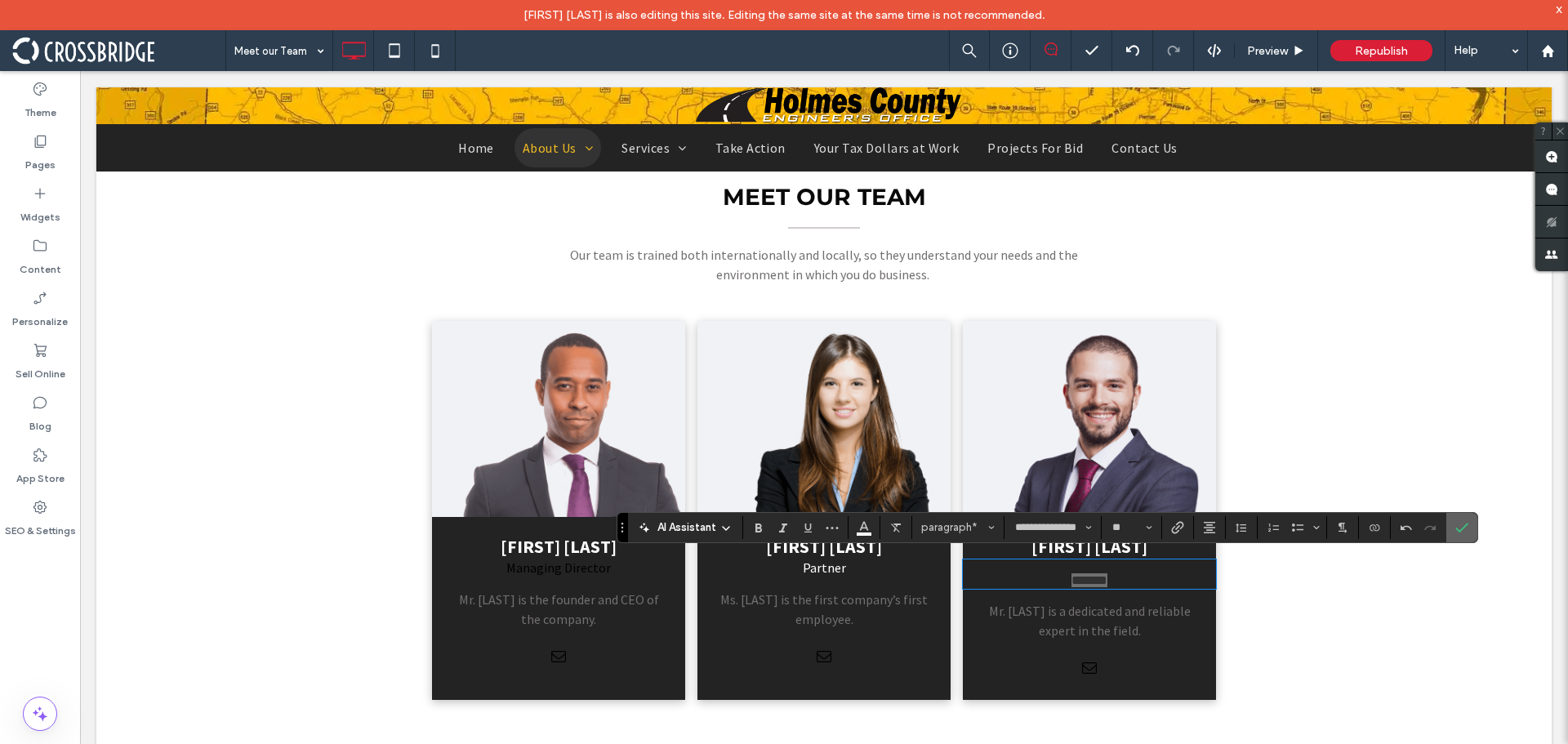 click 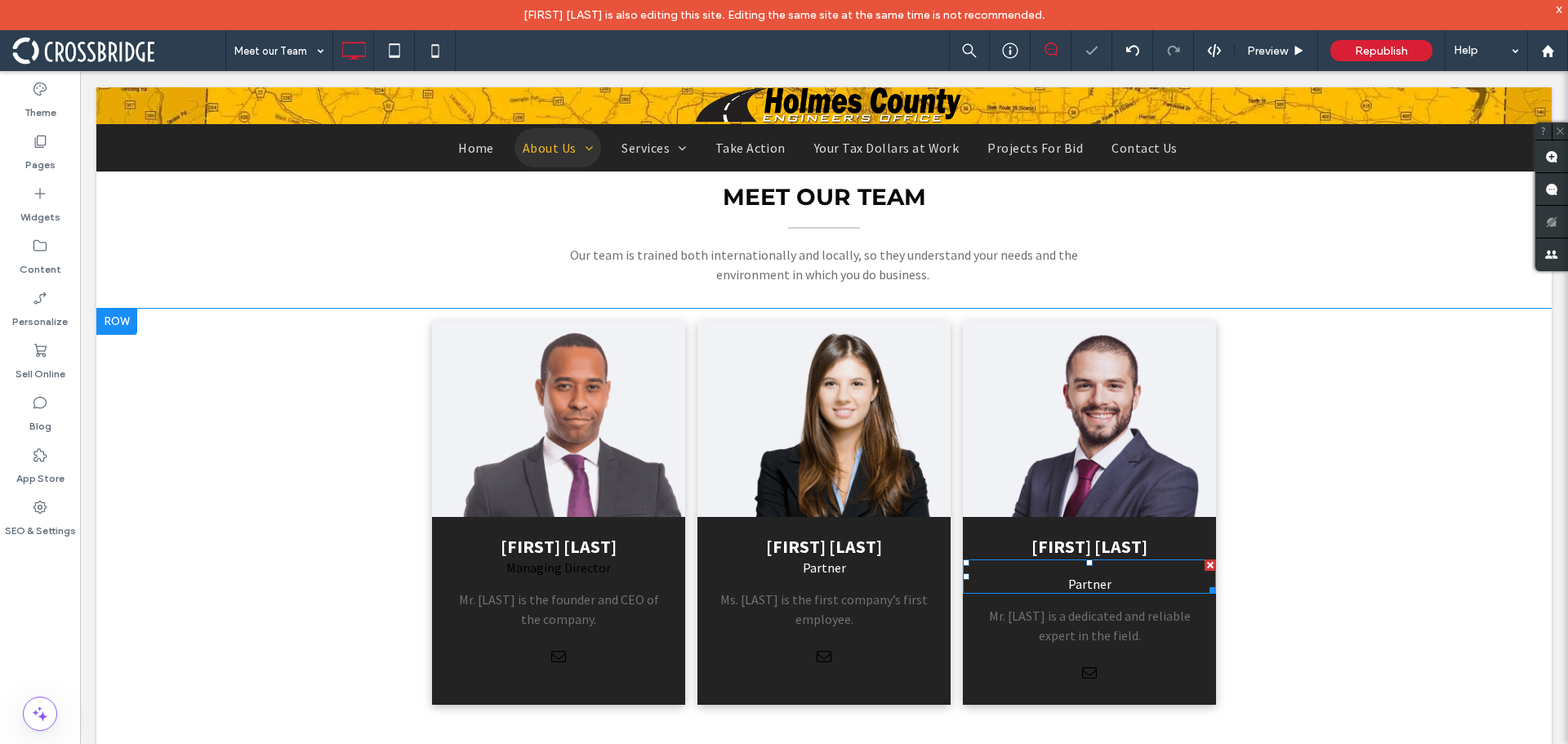 click on "Partner" at bounding box center [1089, 584] 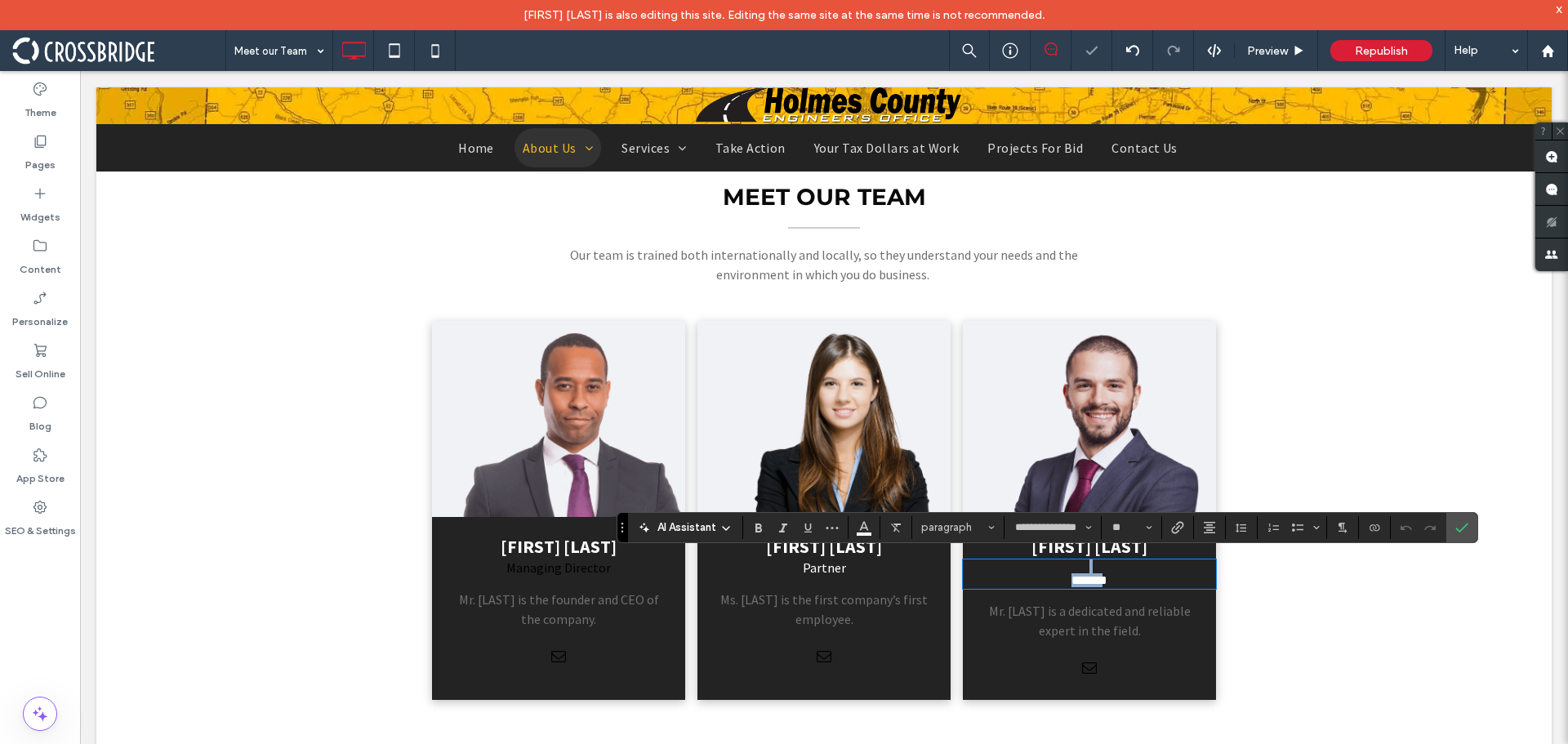 click on "*******" at bounding box center [1089, 580] 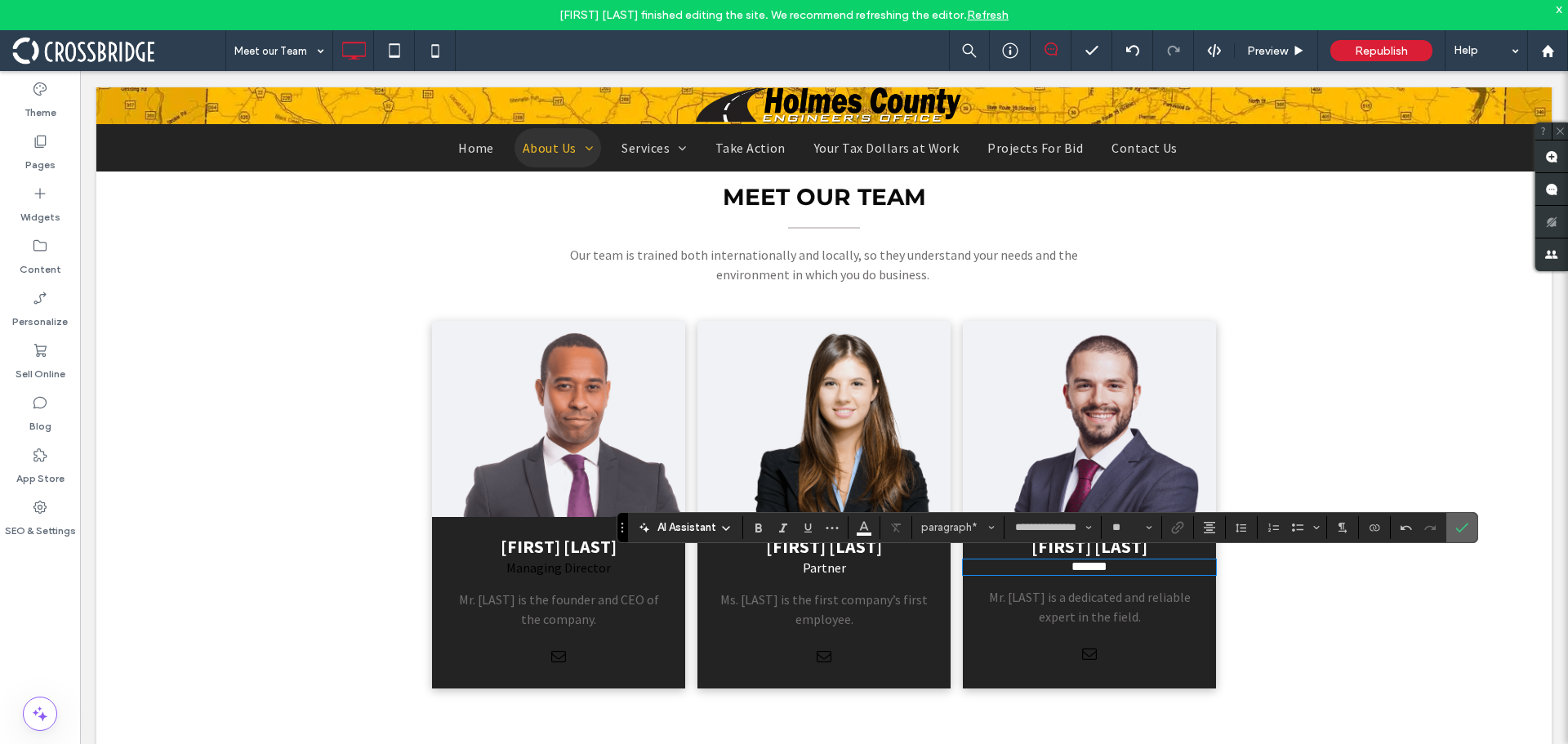 drag, startPoint x: 1379, startPoint y: 457, endPoint x: 1458, endPoint y: 528, distance: 106.21676 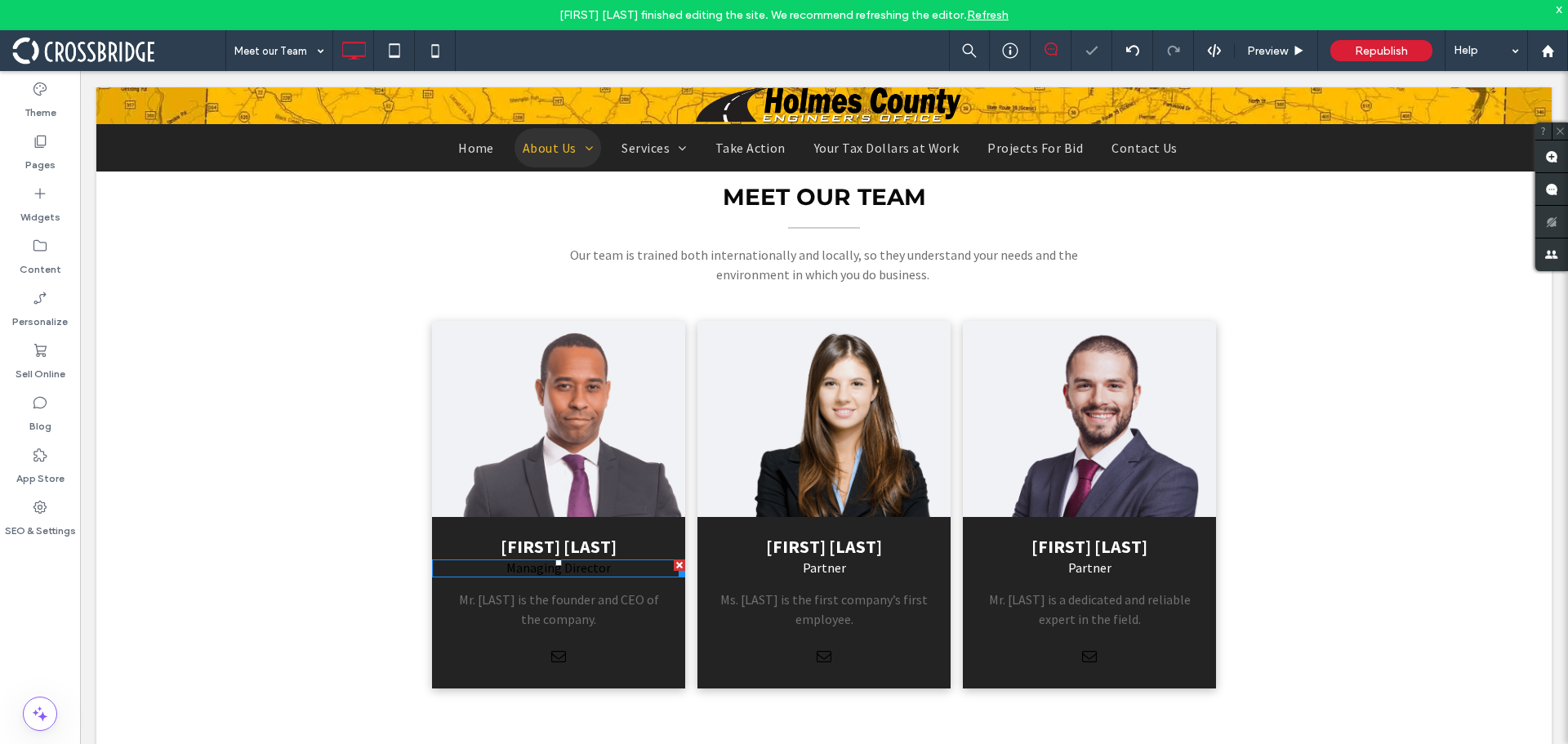 click on "Managing Director" at bounding box center (559, 568) 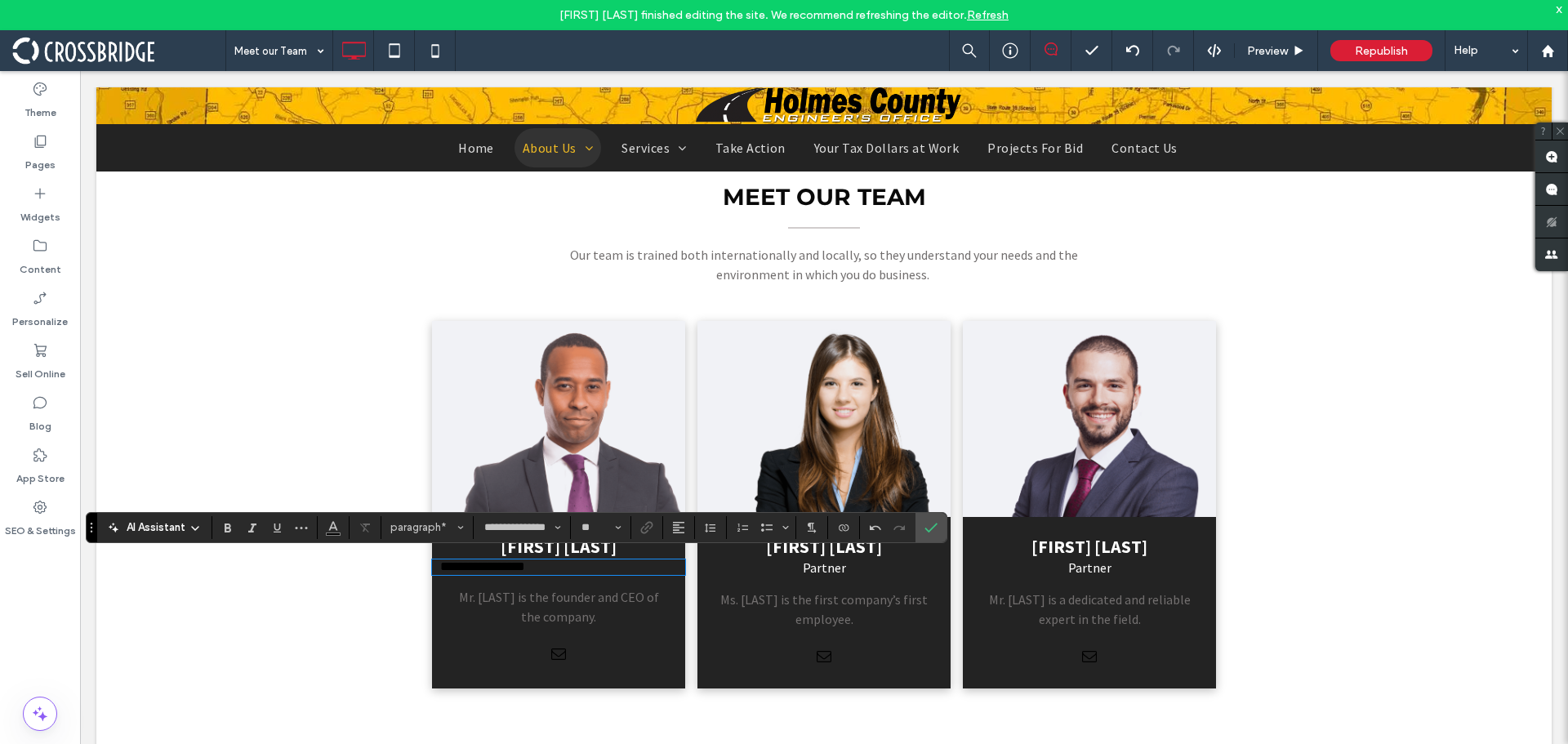click on "**********" at bounding box center (559, 566) 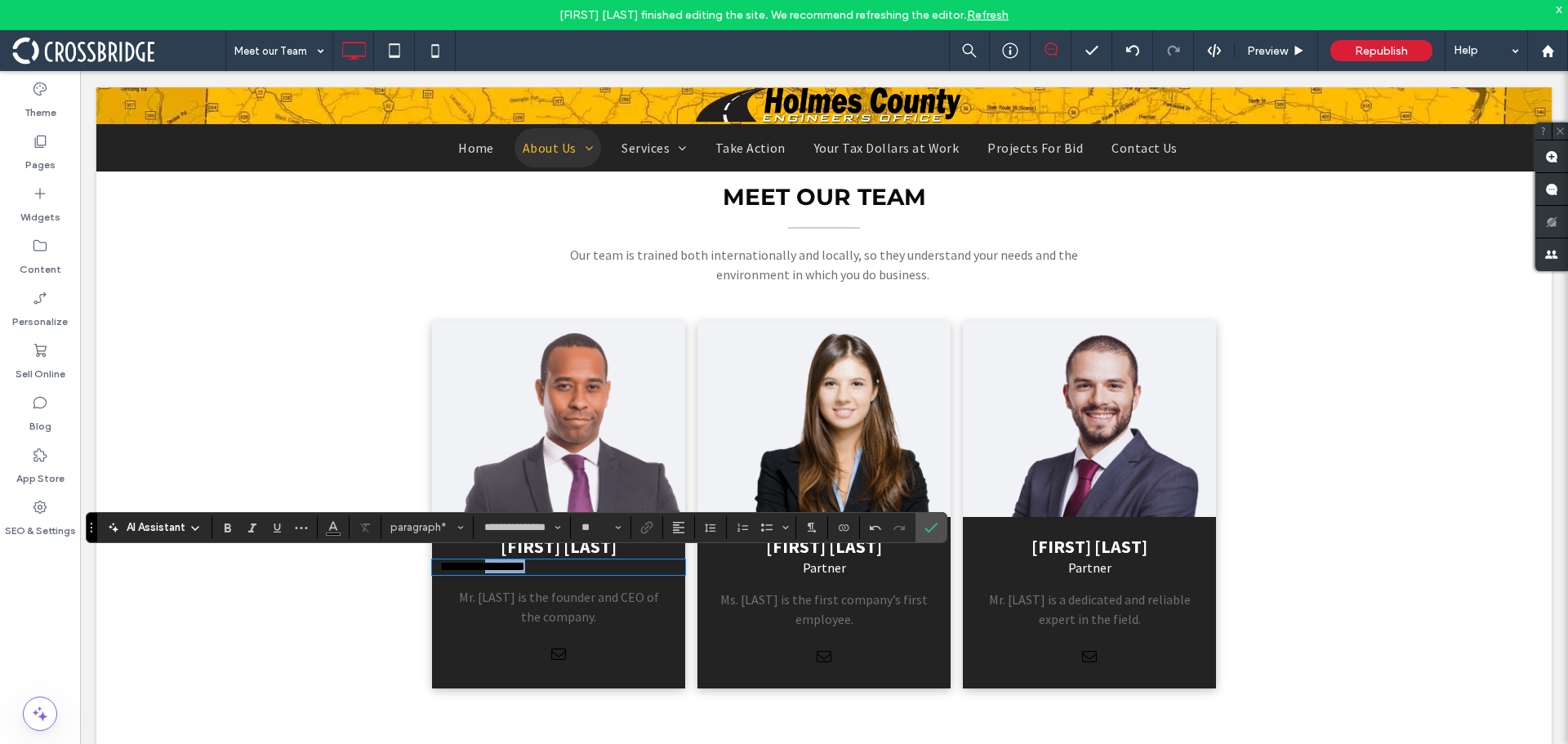 click on "**********" at bounding box center (483, 566) 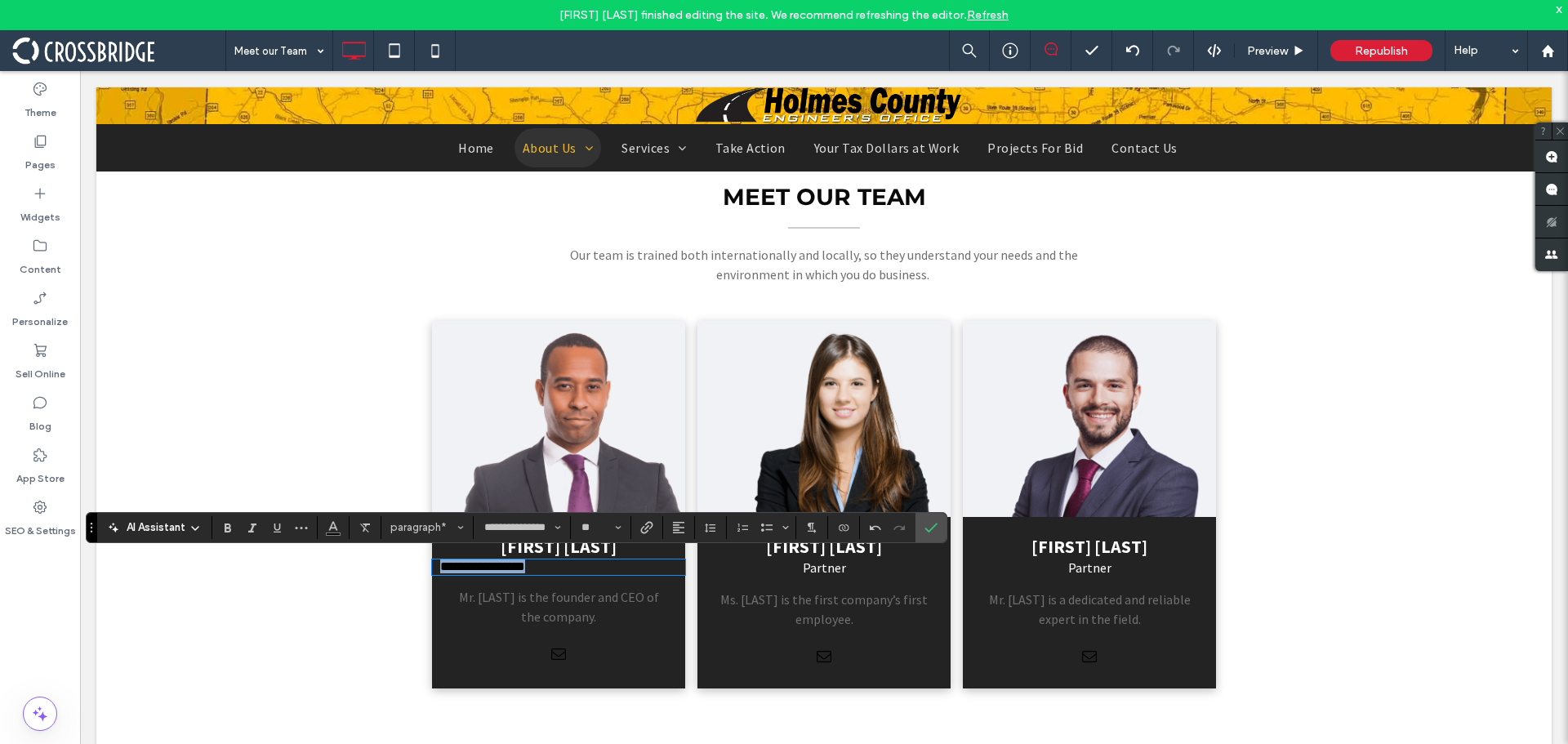 click on "**********" at bounding box center [483, 566] 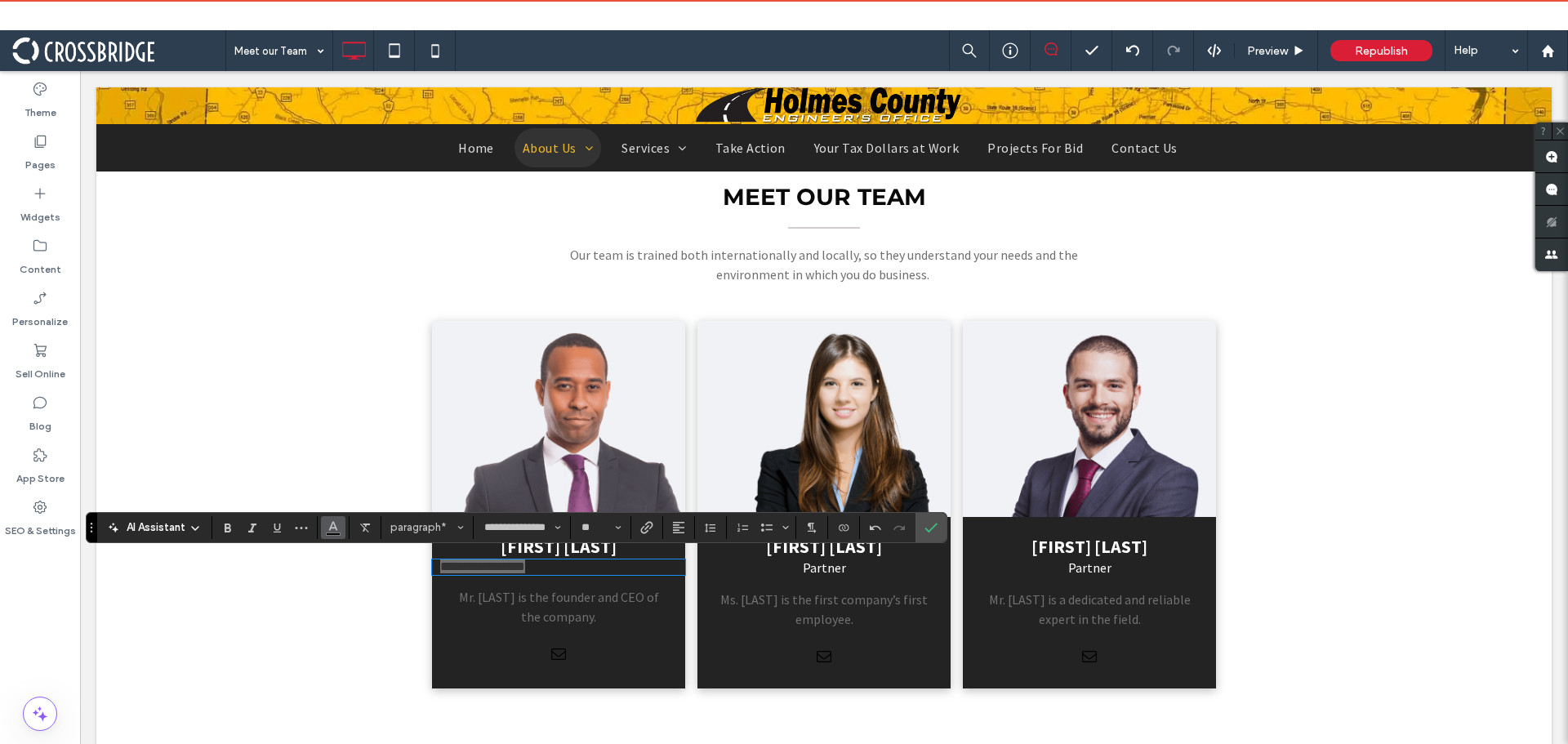 click 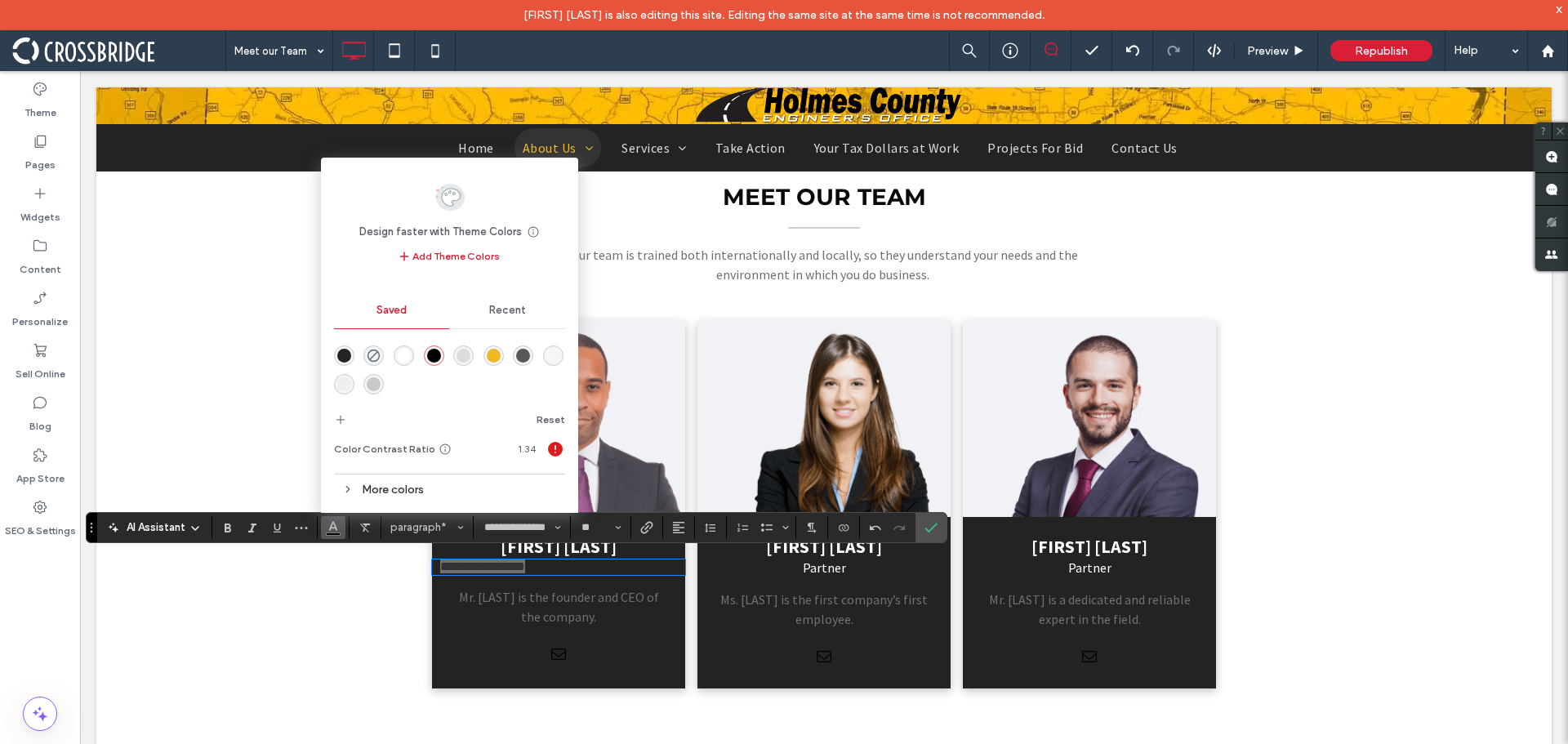 click at bounding box center (403, 355) 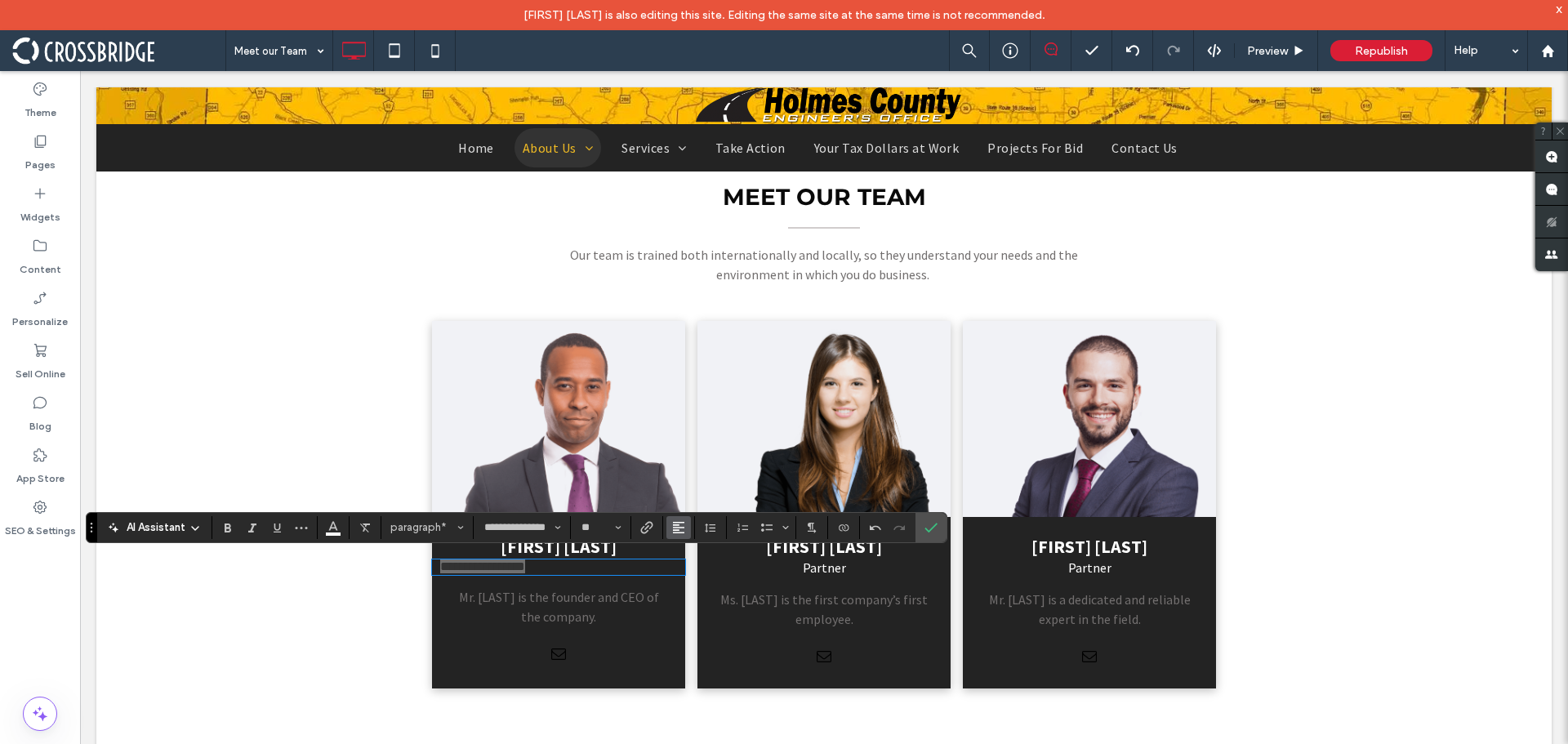 click 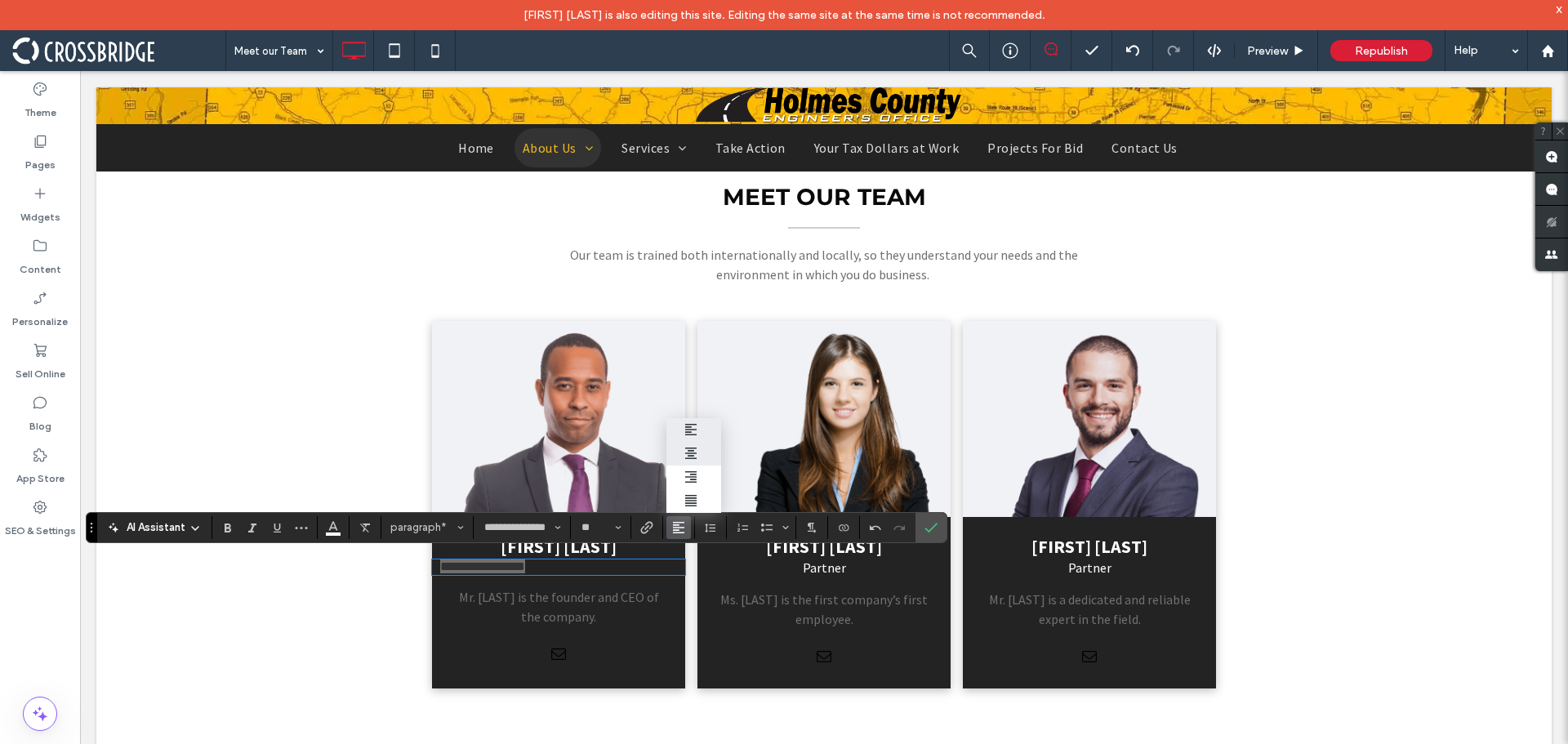 click at bounding box center (693, 453) 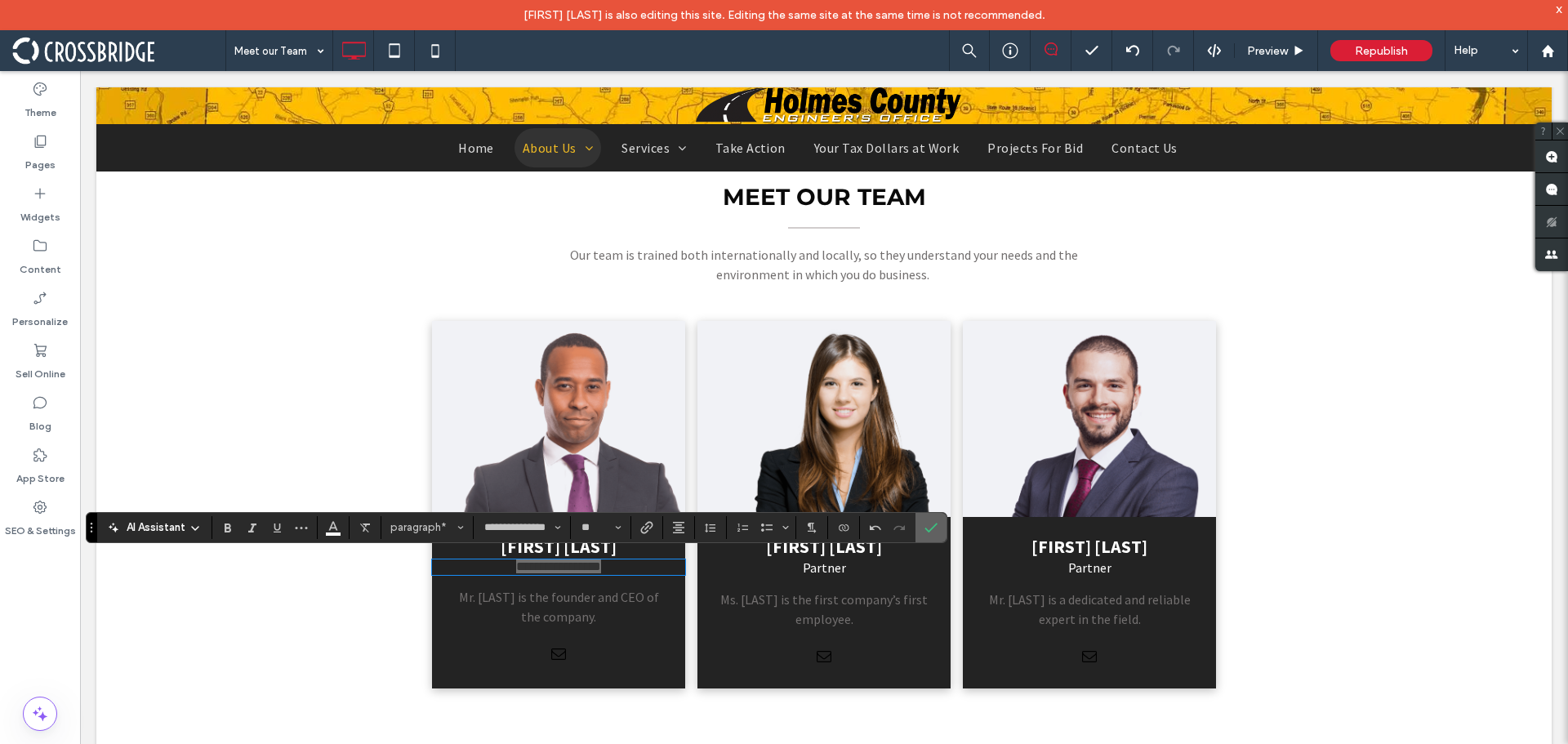 drag, startPoint x: 928, startPoint y: 531, endPoint x: 586, endPoint y: 506, distance: 342.91253 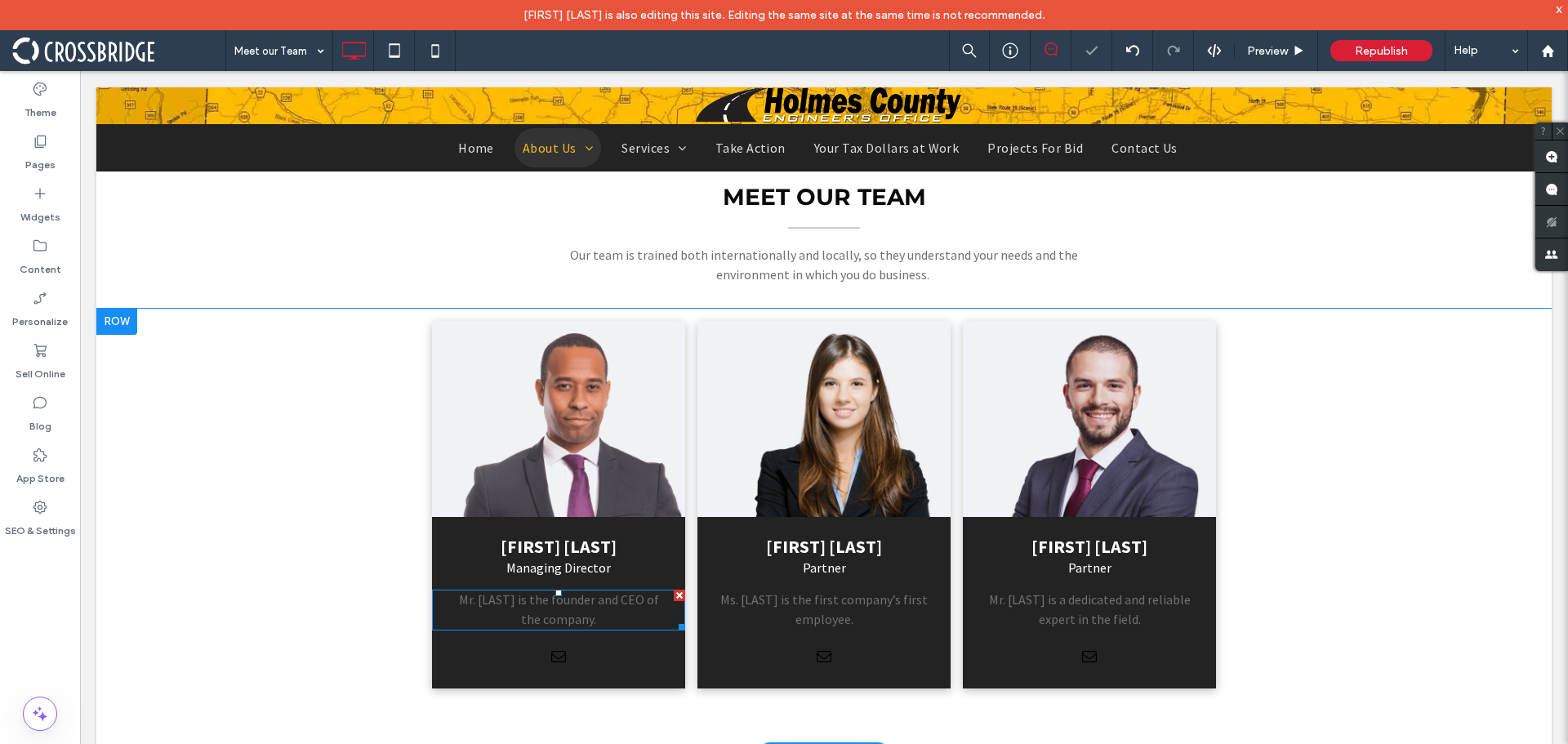 click on "Mr. Johnson is the founder and CEO of the company." at bounding box center [559, 609] 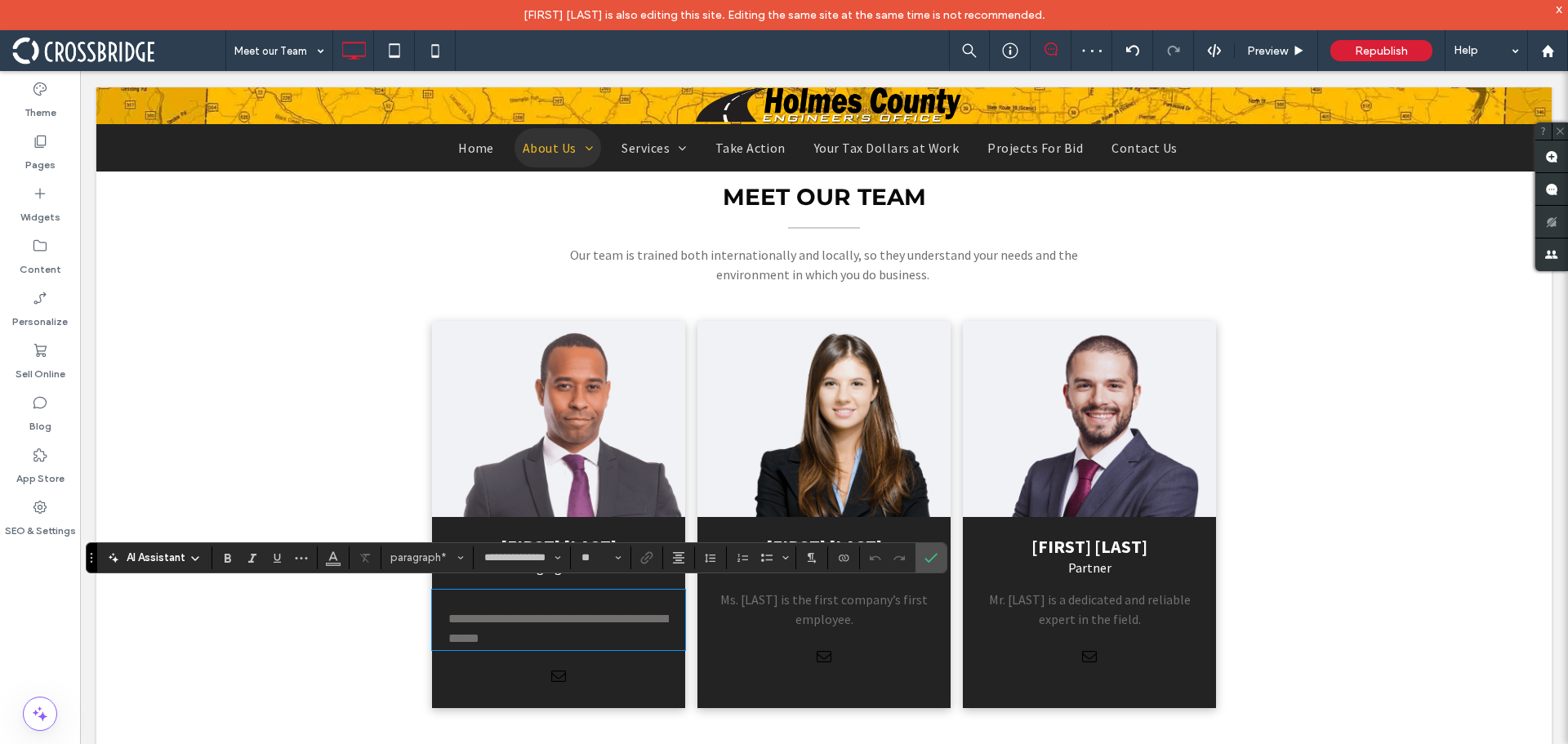 drag, startPoint x: 441, startPoint y: 616, endPoint x: 514, endPoint y: 654, distance: 82.2982 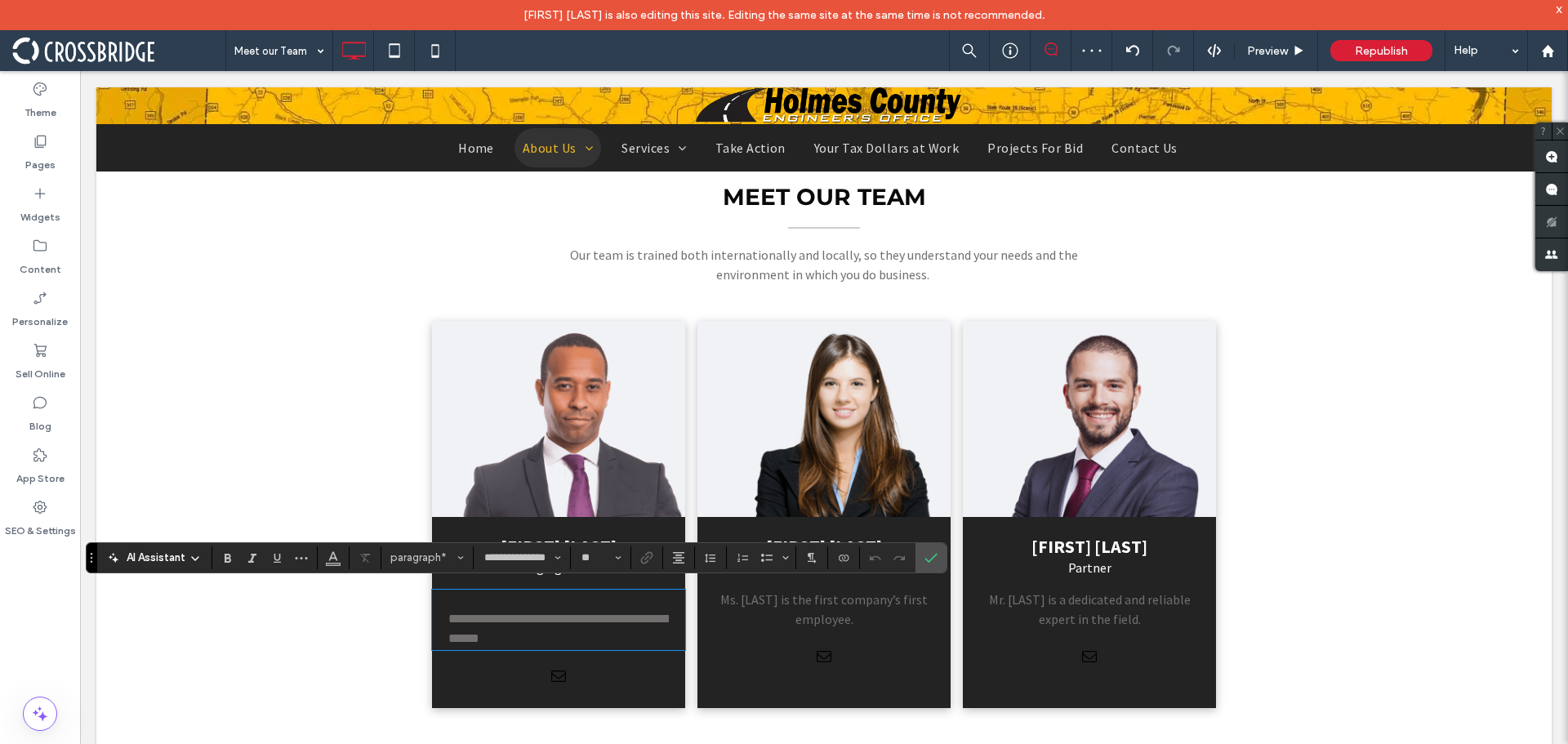 click on "**********" at bounding box center (559, 620) 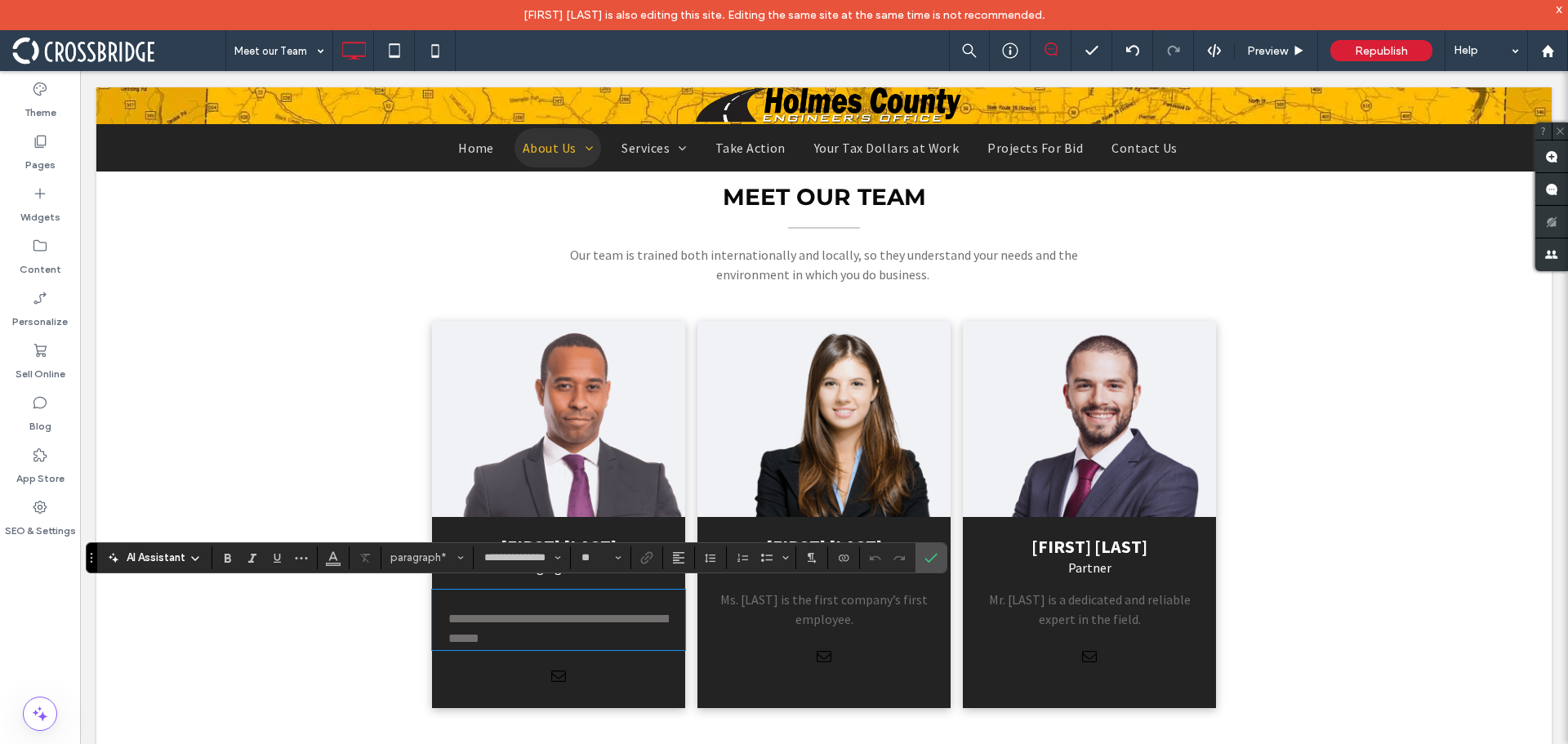 click on "**********" at bounding box center (559, 628) 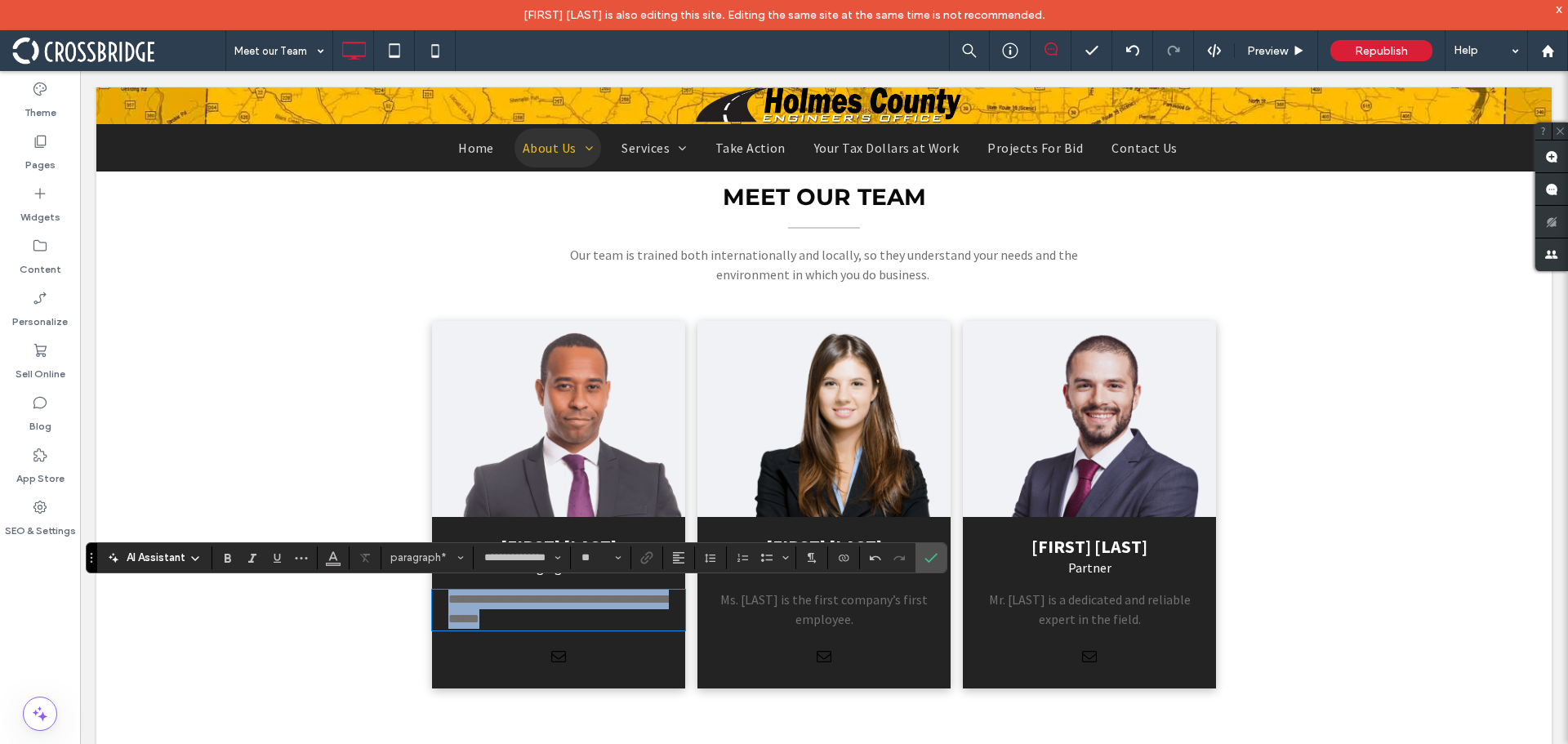 drag, startPoint x: 532, startPoint y: 620, endPoint x: 373, endPoint y: 589, distance: 161.99383 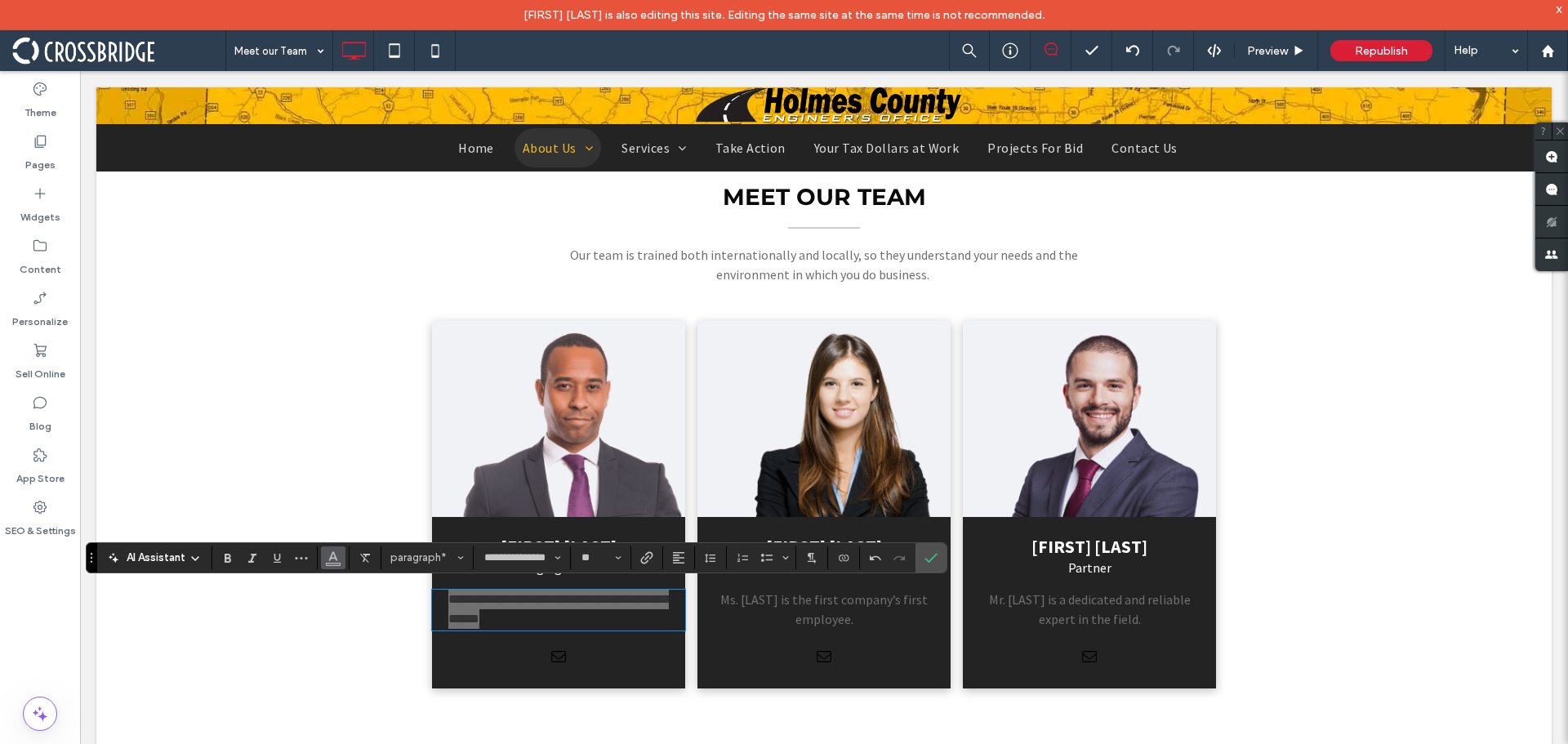click at bounding box center [333, 558] 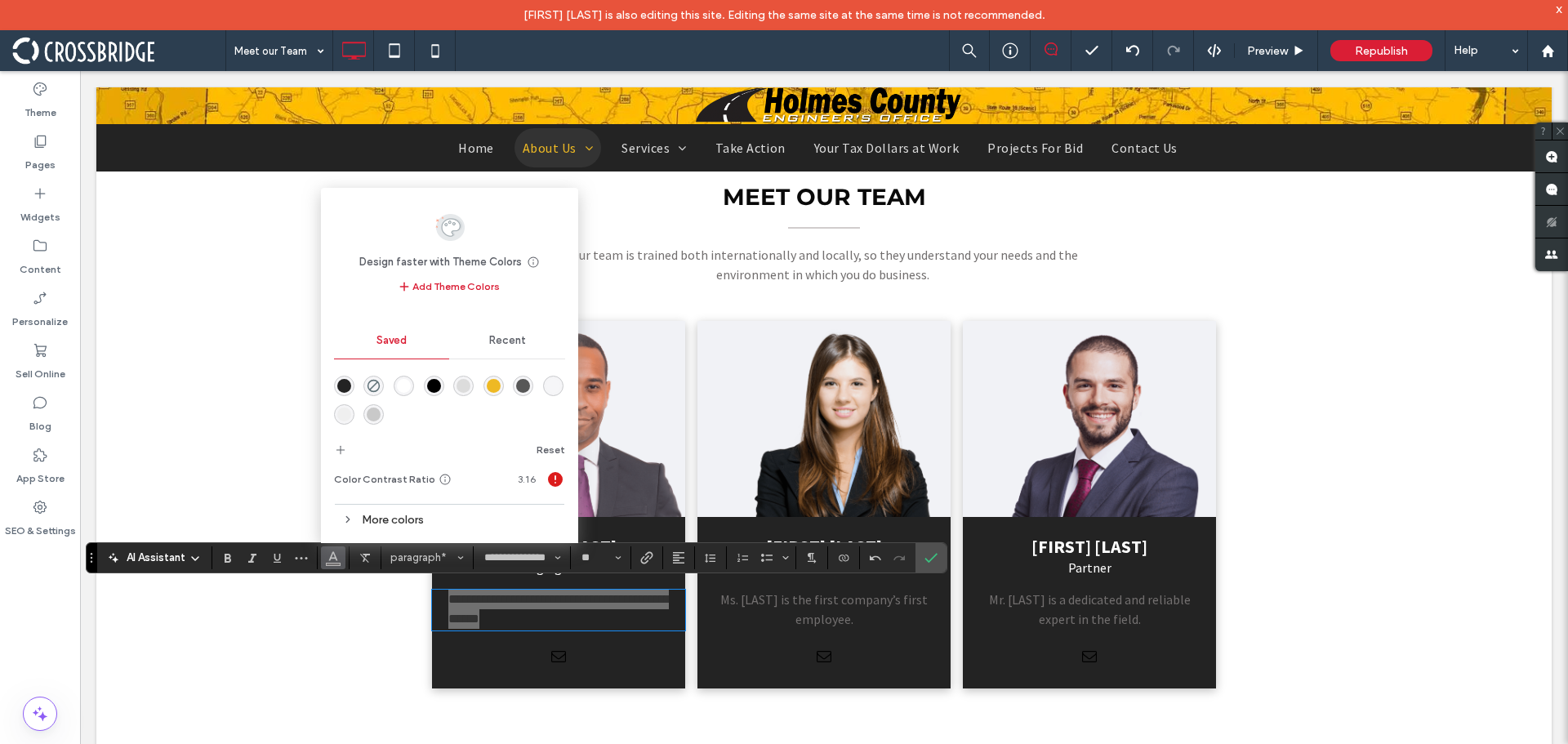 drag, startPoint x: 394, startPoint y: 385, endPoint x: 552, endPoint y: 399, distance: 158.61904 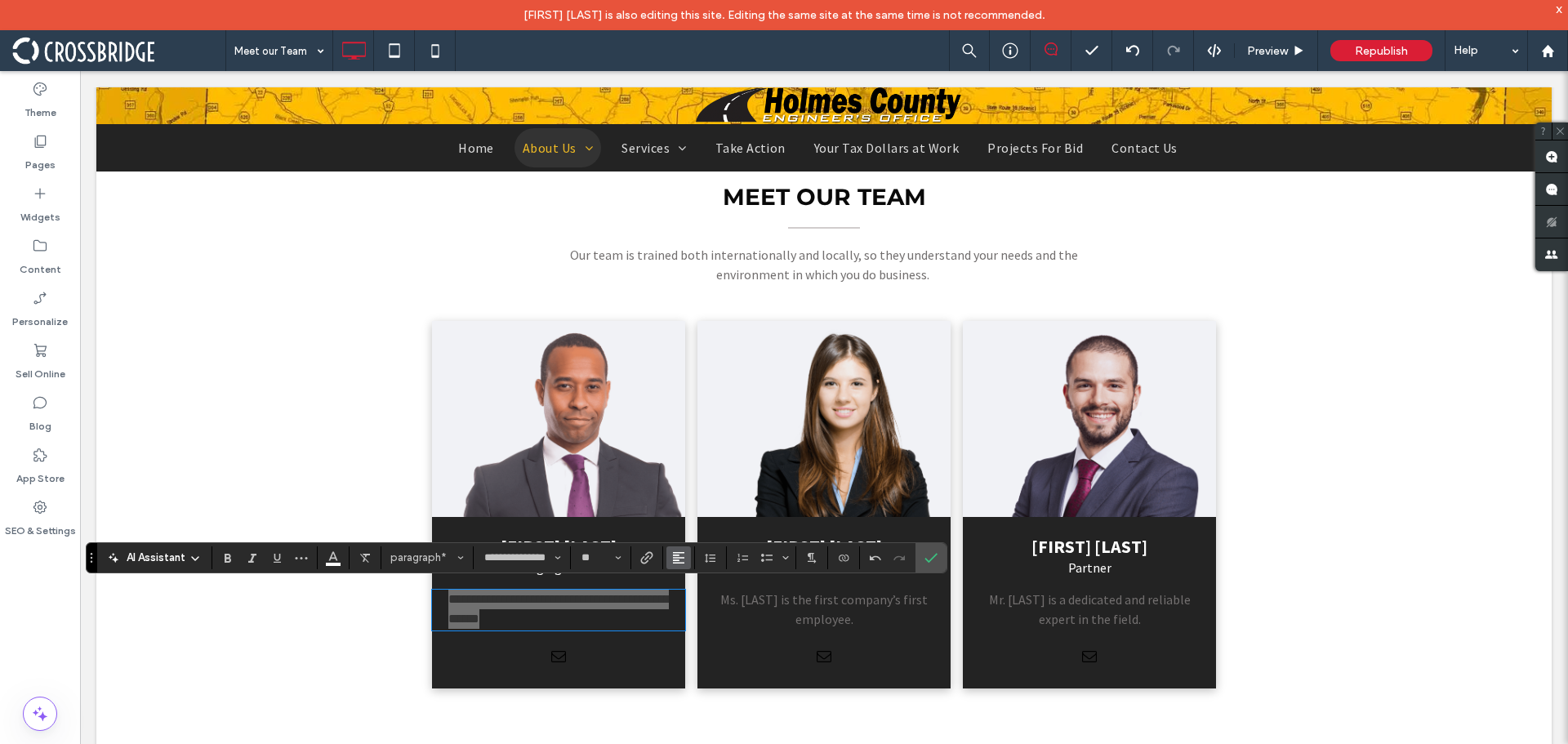 click at bounding box center [679, 558] 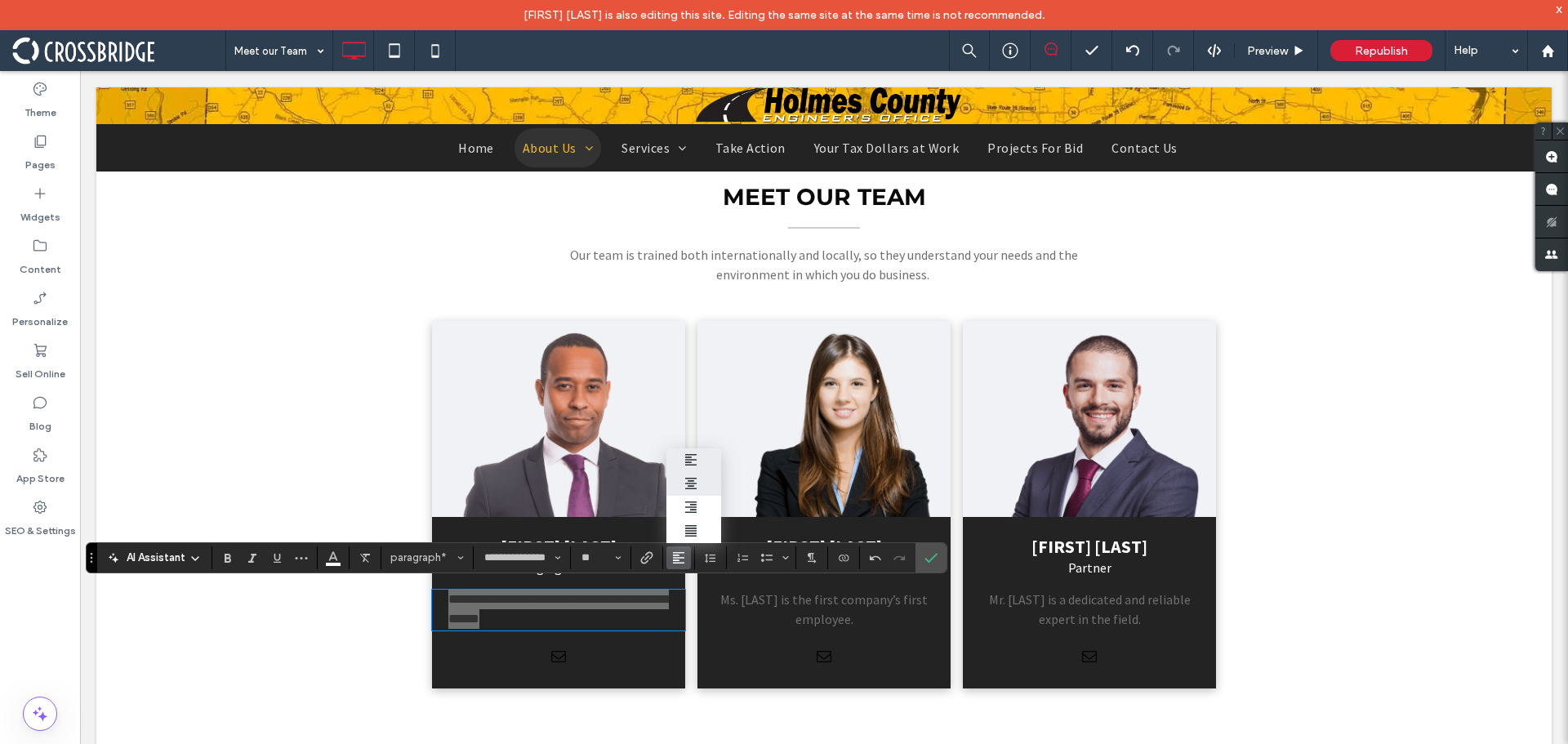 click 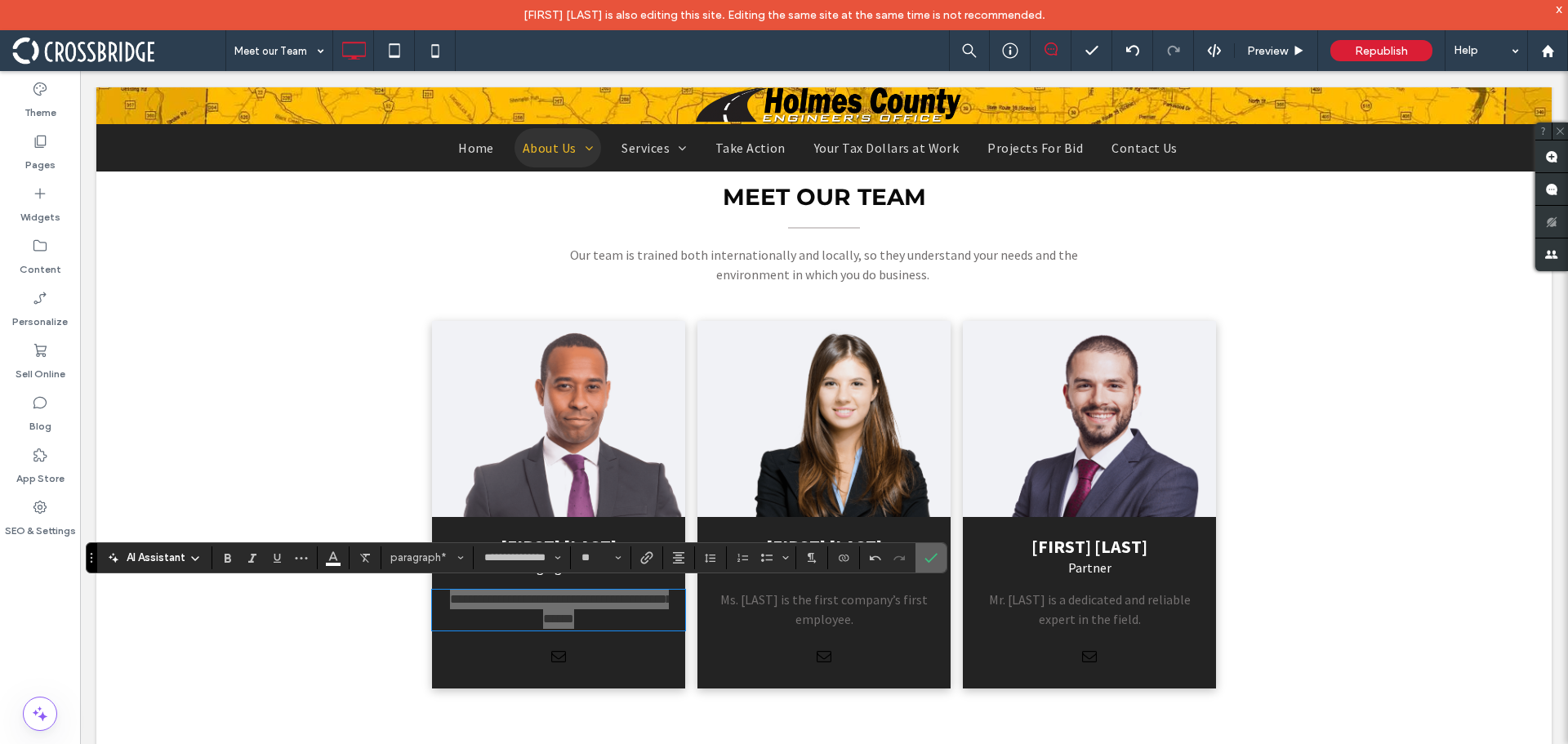 click 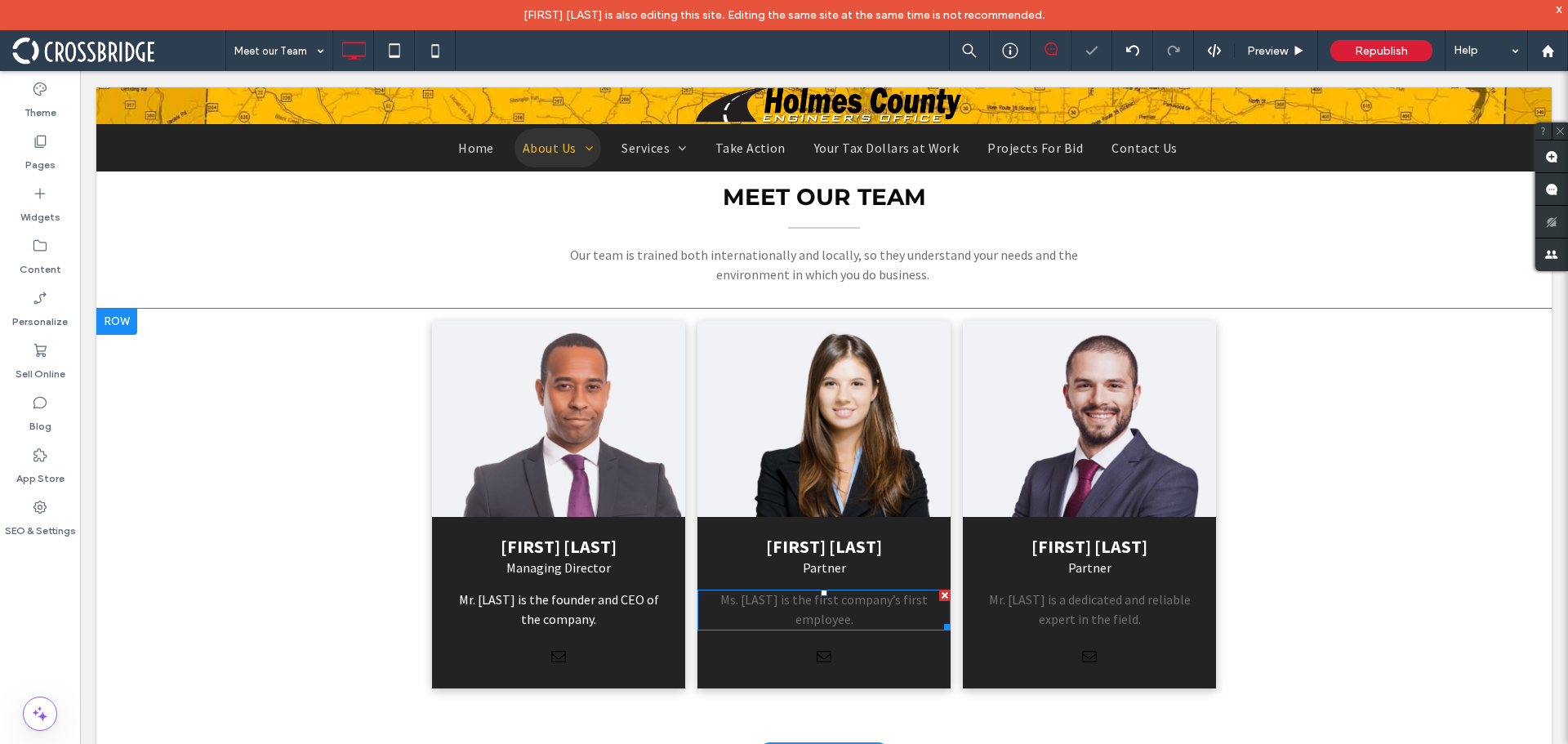 click on "Ms. Doe is the first company’s first employee." at bounding box center (824, 609) 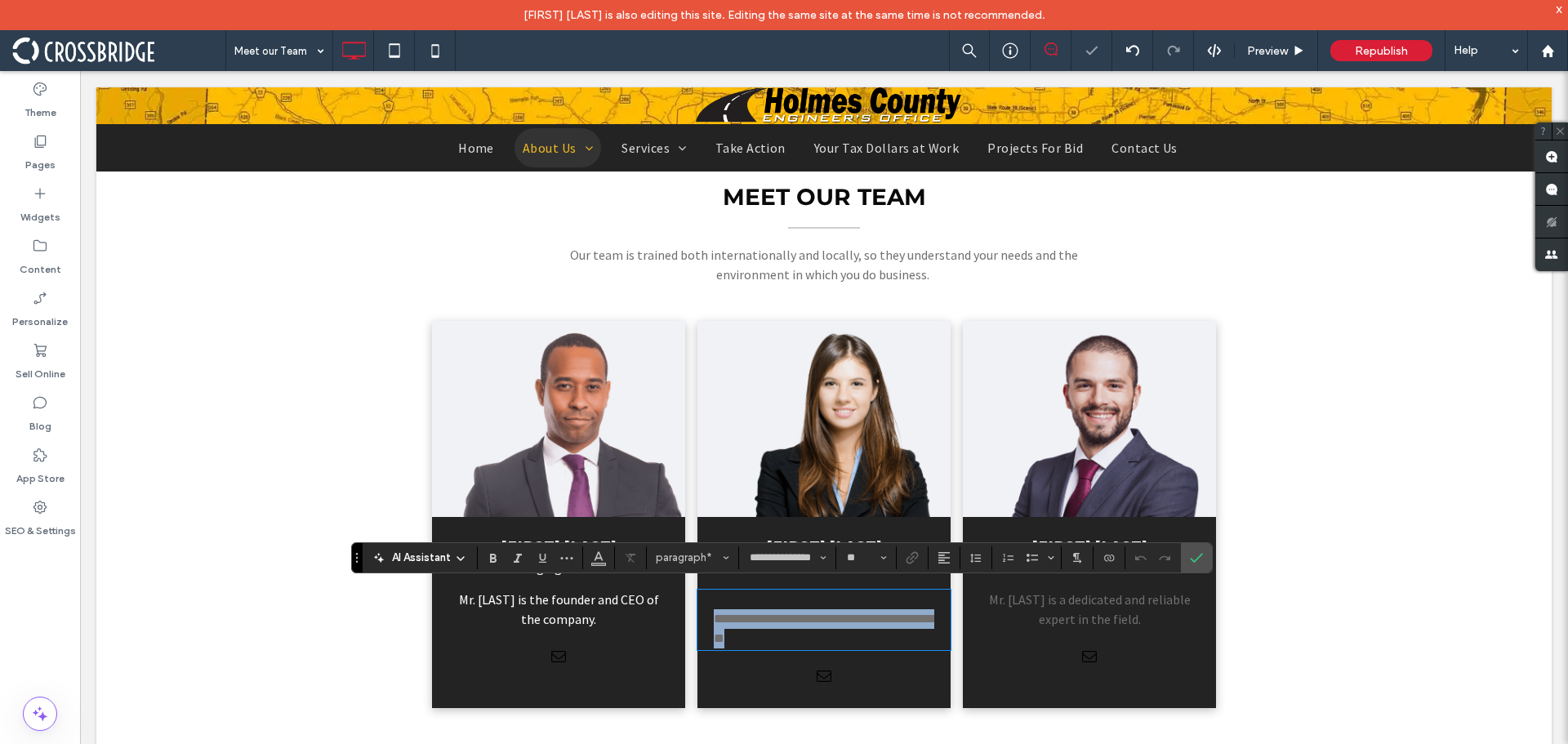 drag, startPoint x: 778, startPoint y: 637, endPoint x: 647, endPoint y: 613, distance: 133.18033 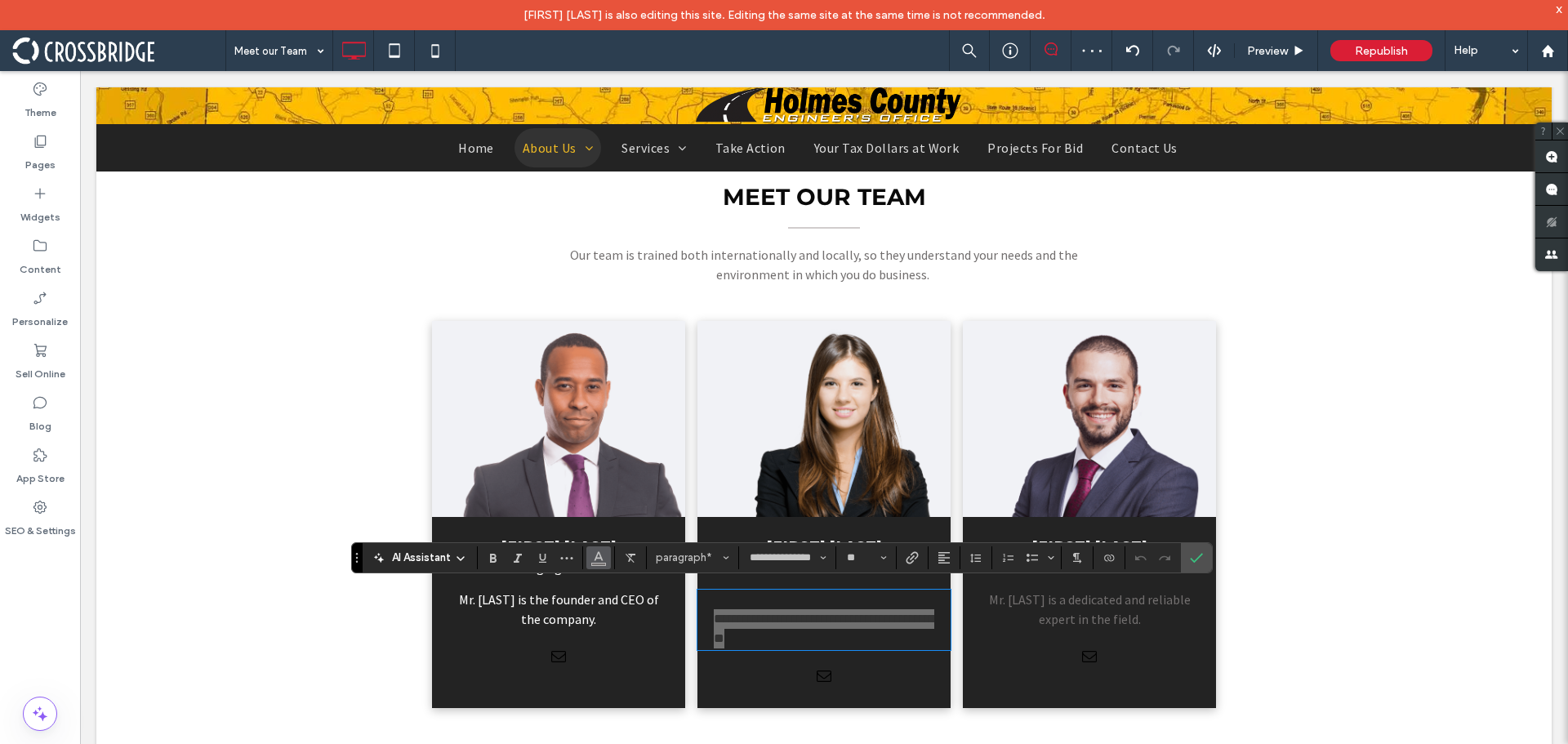 click at bounding box center [599, 558] 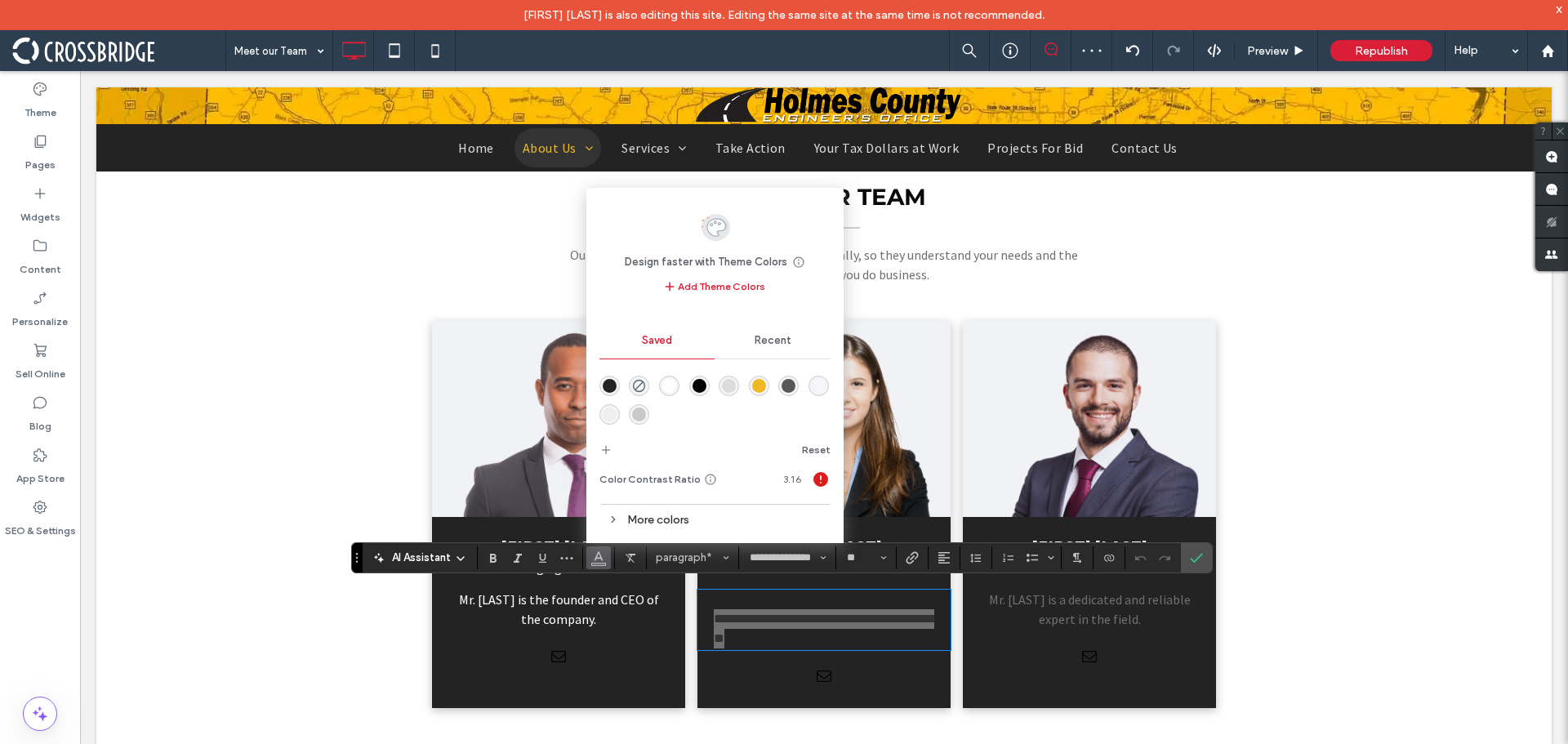click at bounding box center (669, 385) 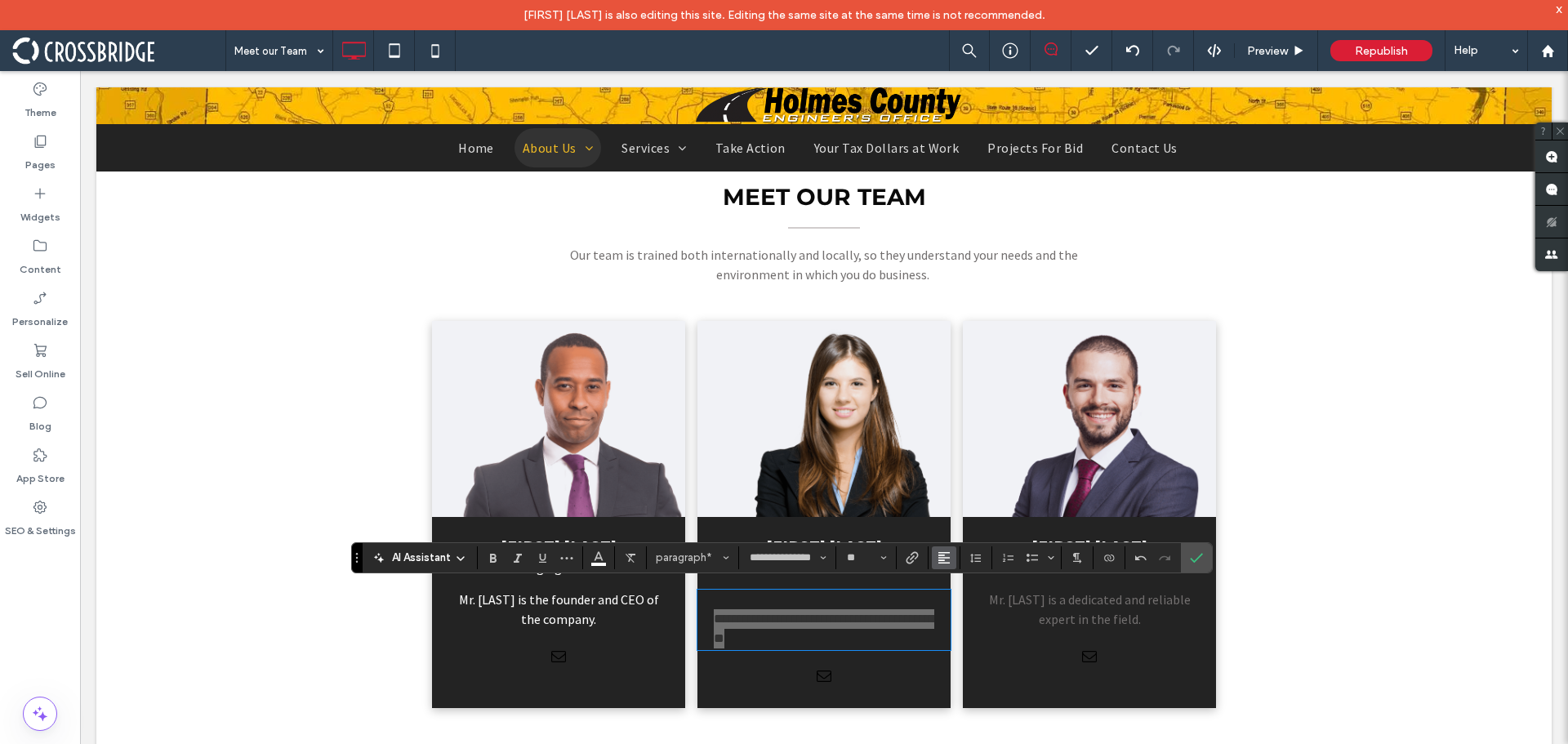 click 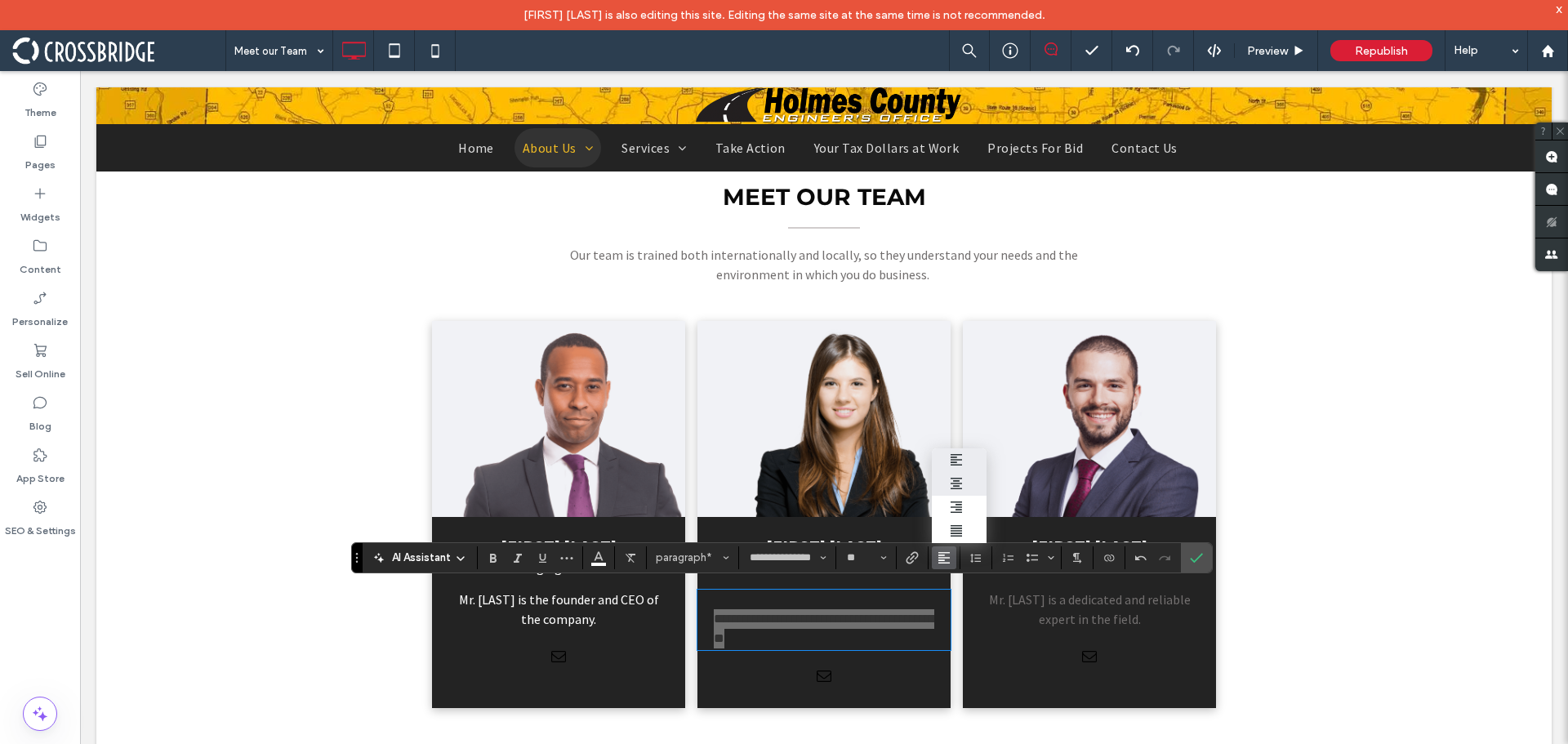 click 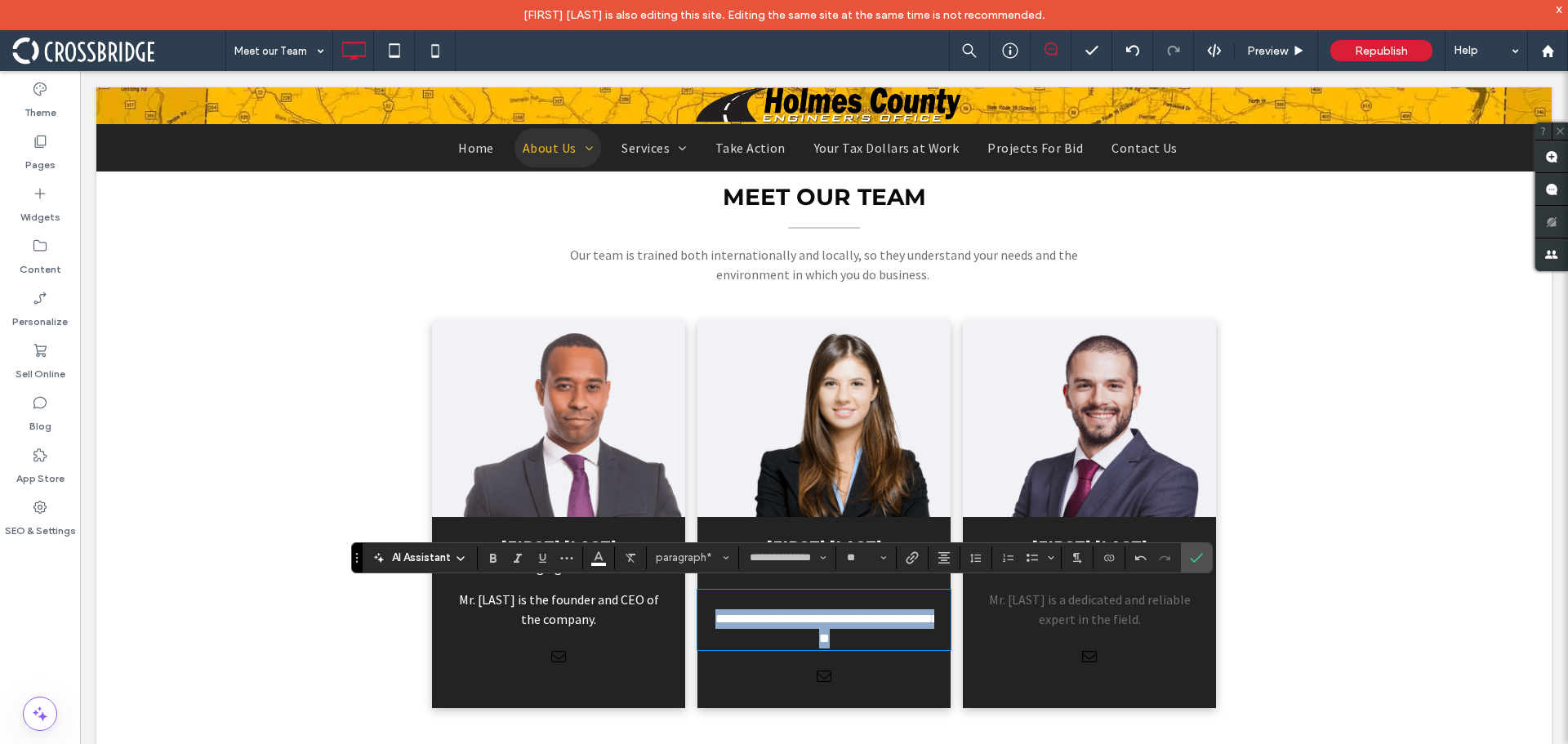 click on "**********" at bounding box center (826, 628) 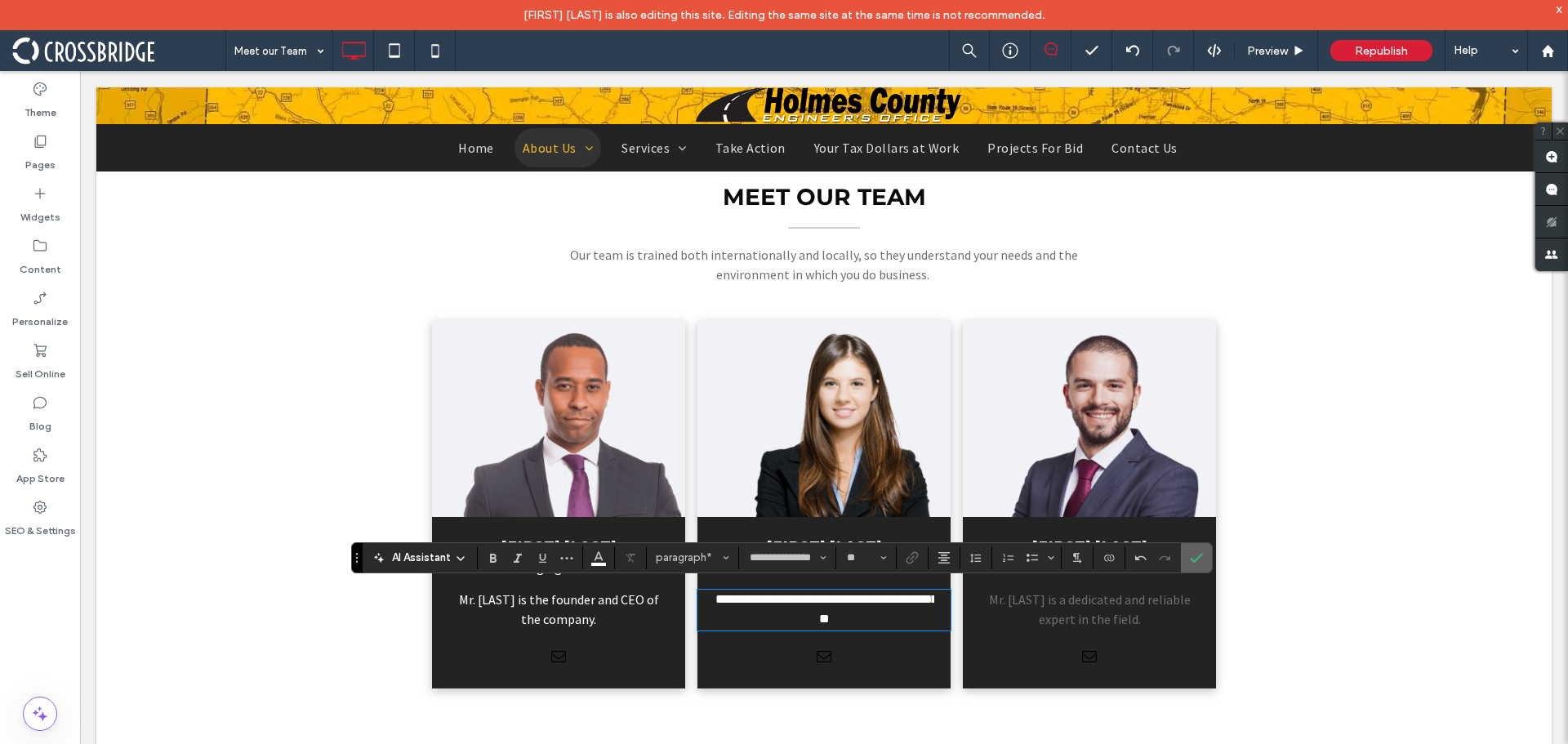 drag, startPoint x: 1196, startPoint y: 554, endPoint x: 1080, endPoint y: 500, distance: 127.95312 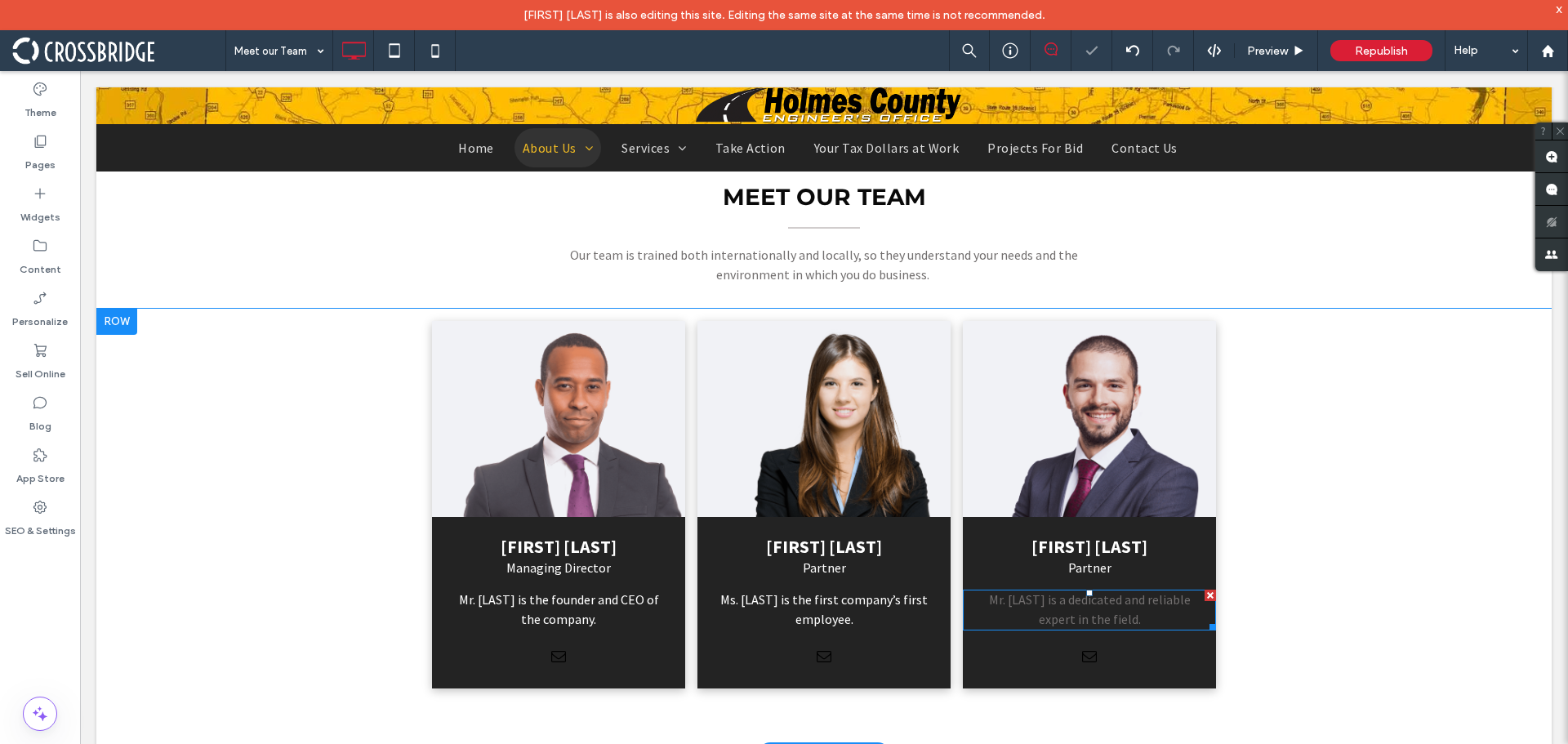 click on "Mr. Miller is a dedicated and reliable expert in the field." at bounding box center (1089, 609) 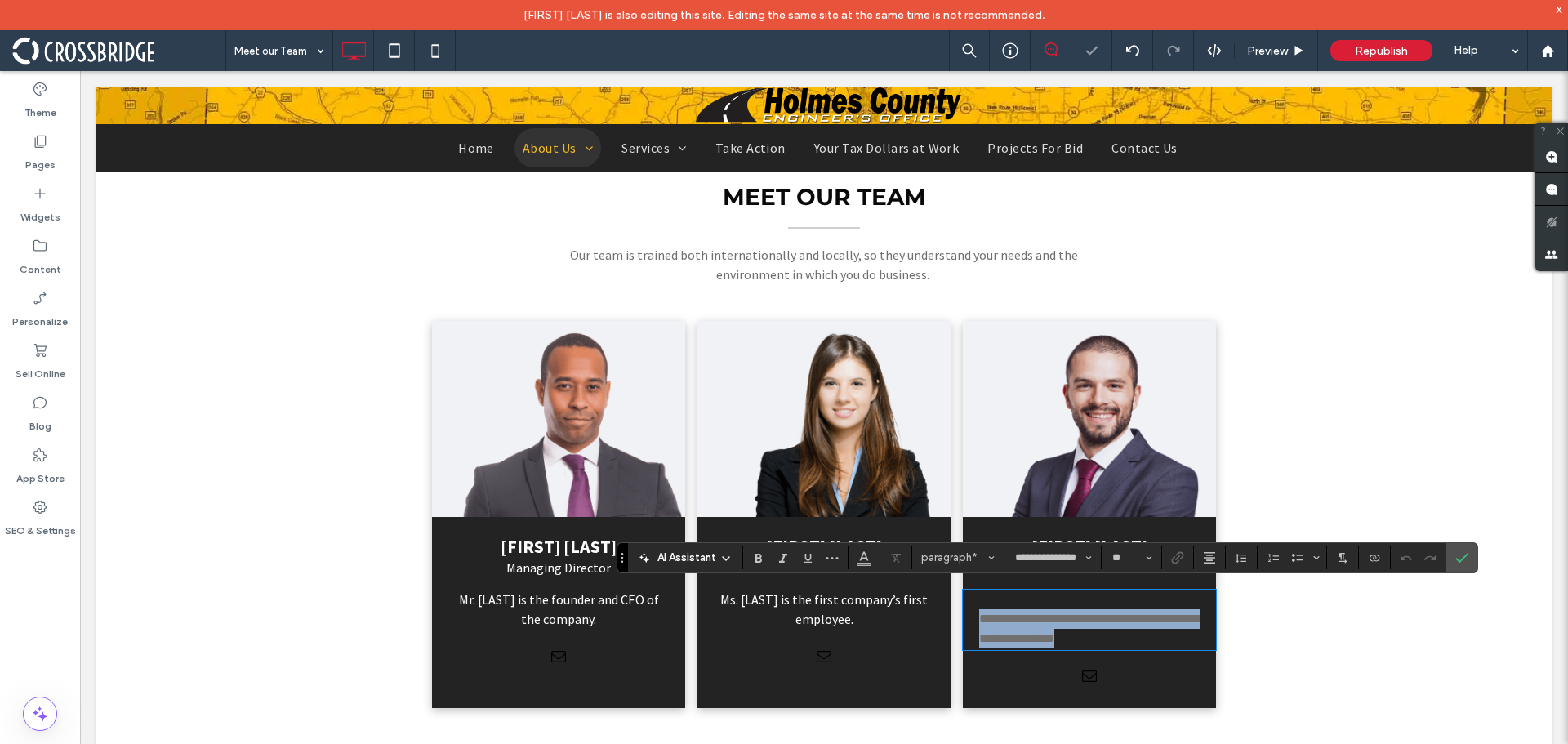 drag, startPoint x: 979, startPoint y: 619, endPoint x: 885, endPoint y: 592, distance: 97.80082 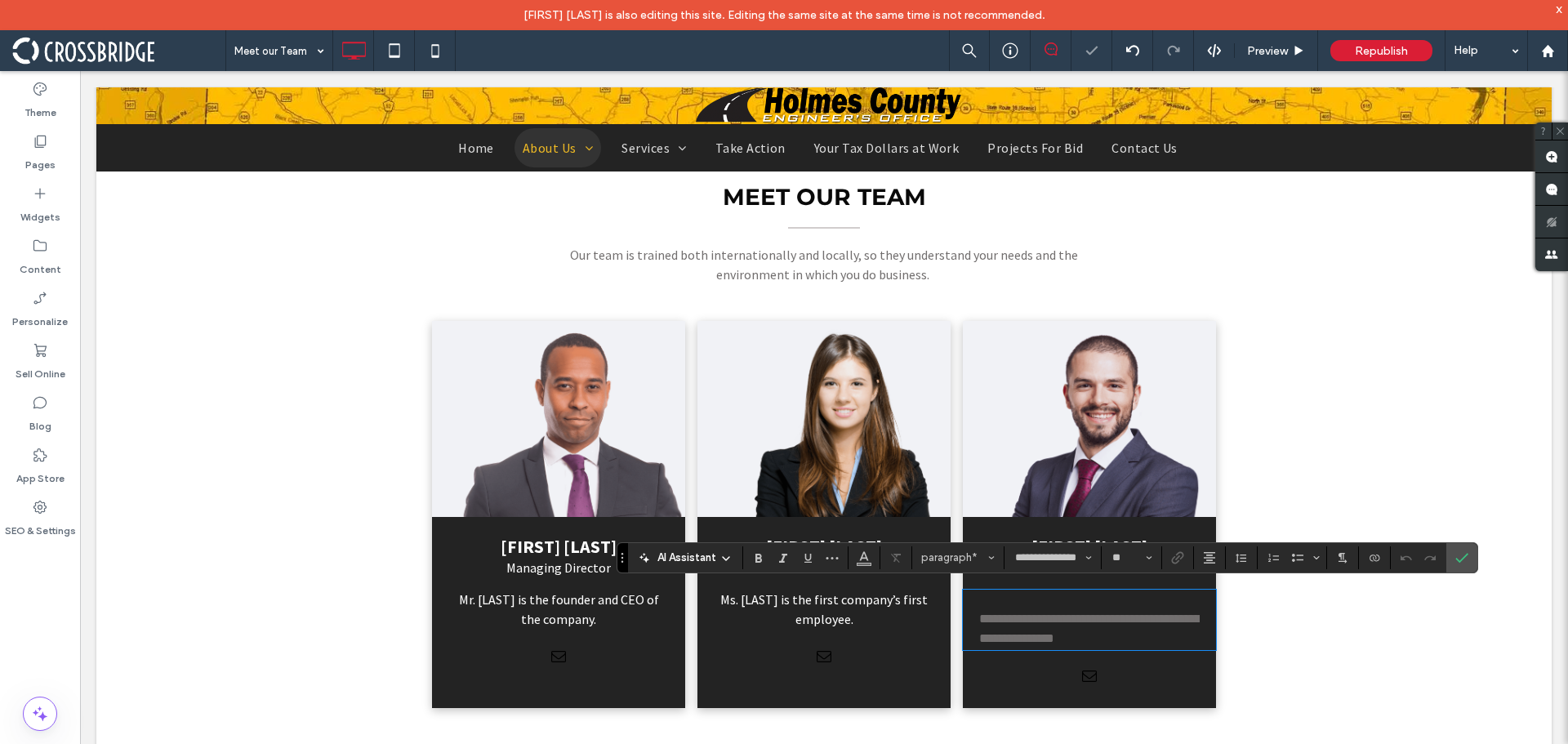 click on "**********" at bounding box center (1089, 628) 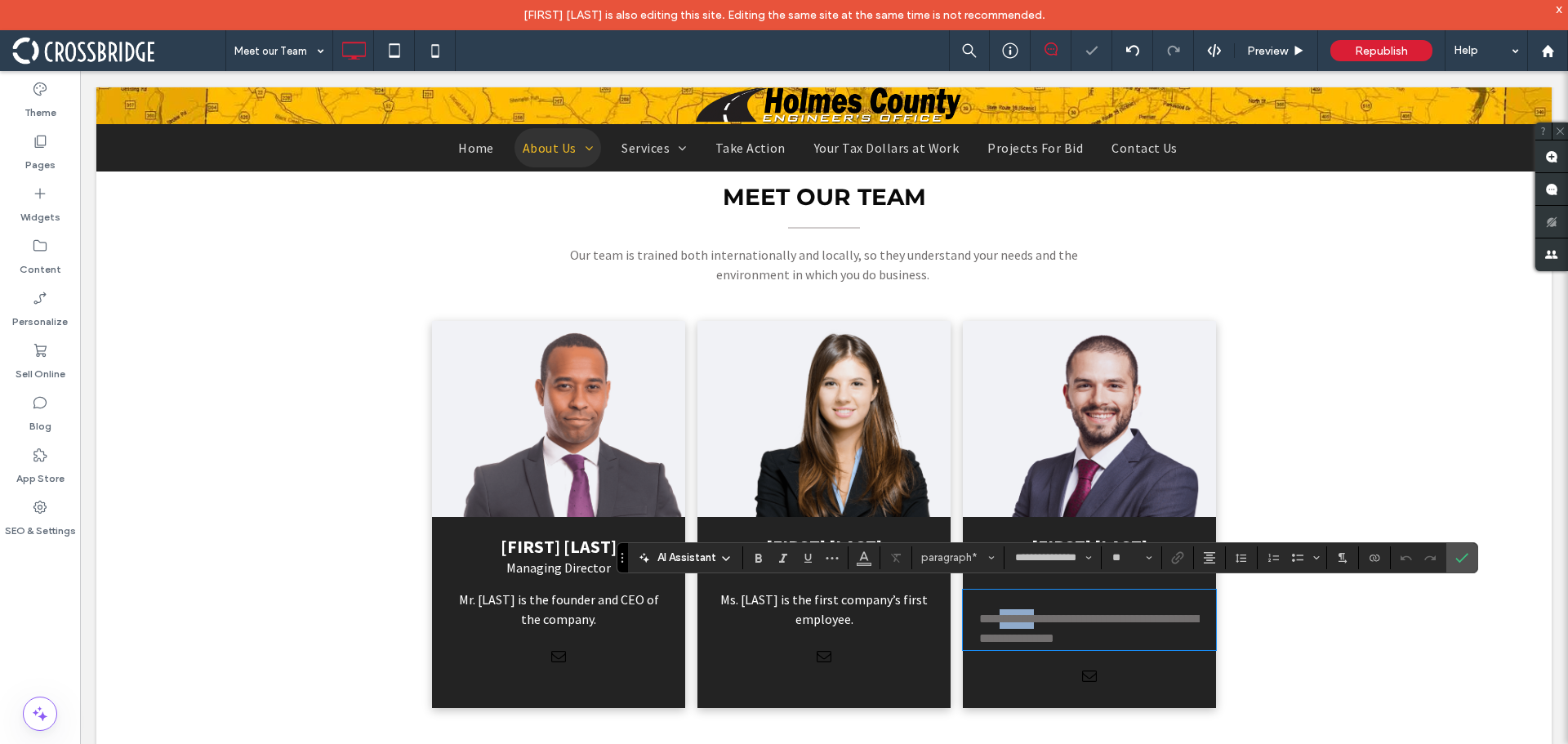 click on "**********" at bounding box center [1089, 628] 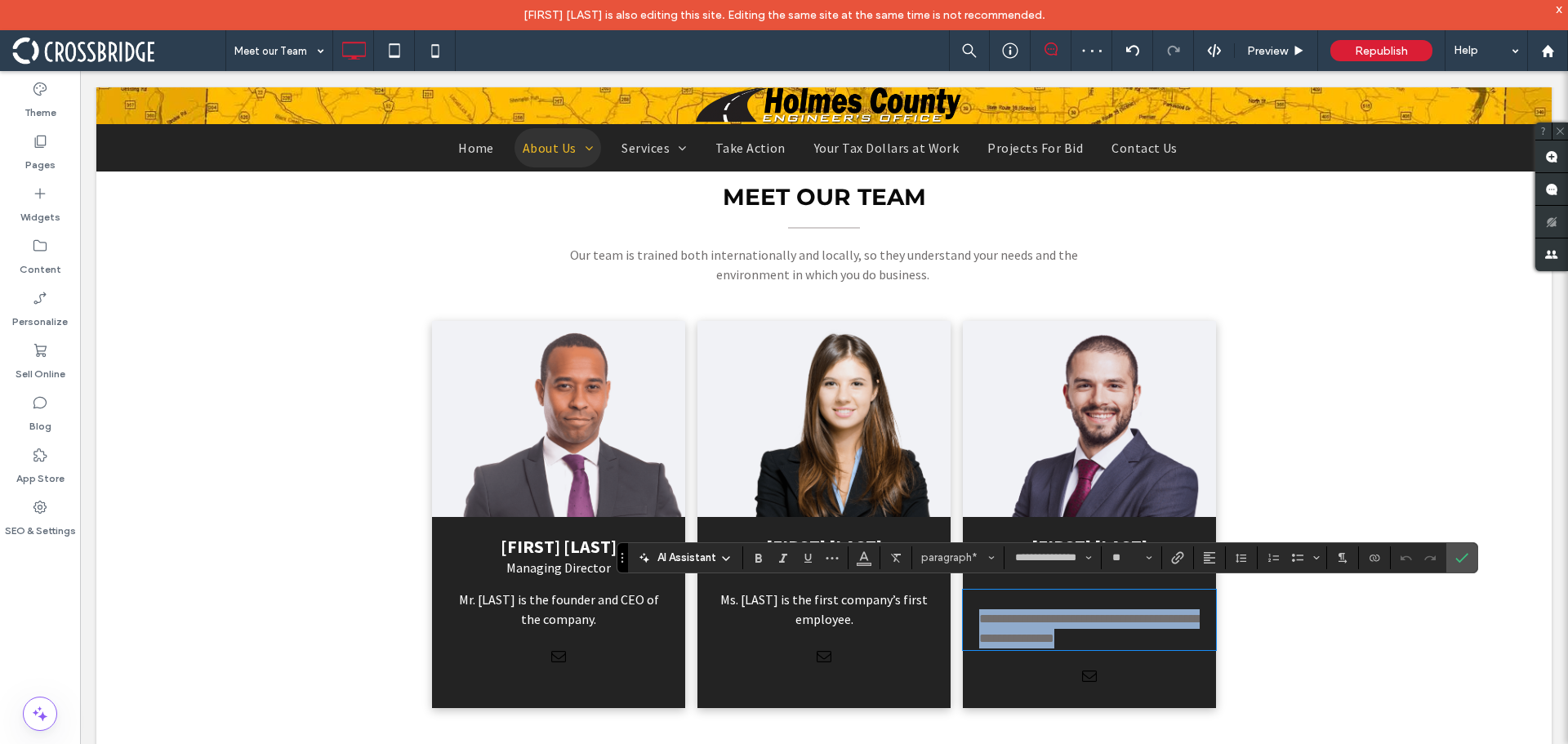 click on "**********" at bounding box center [1089, 628] 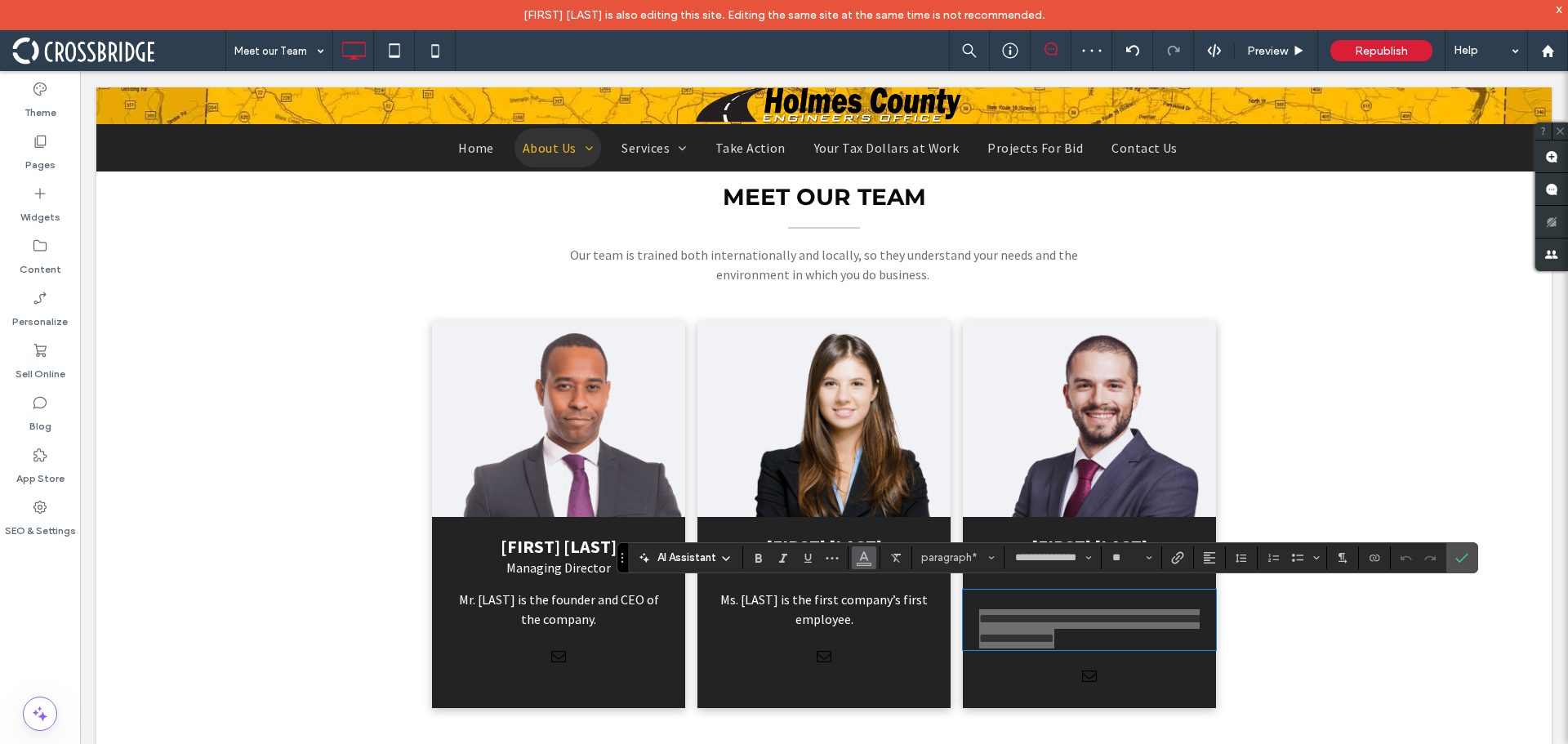 click 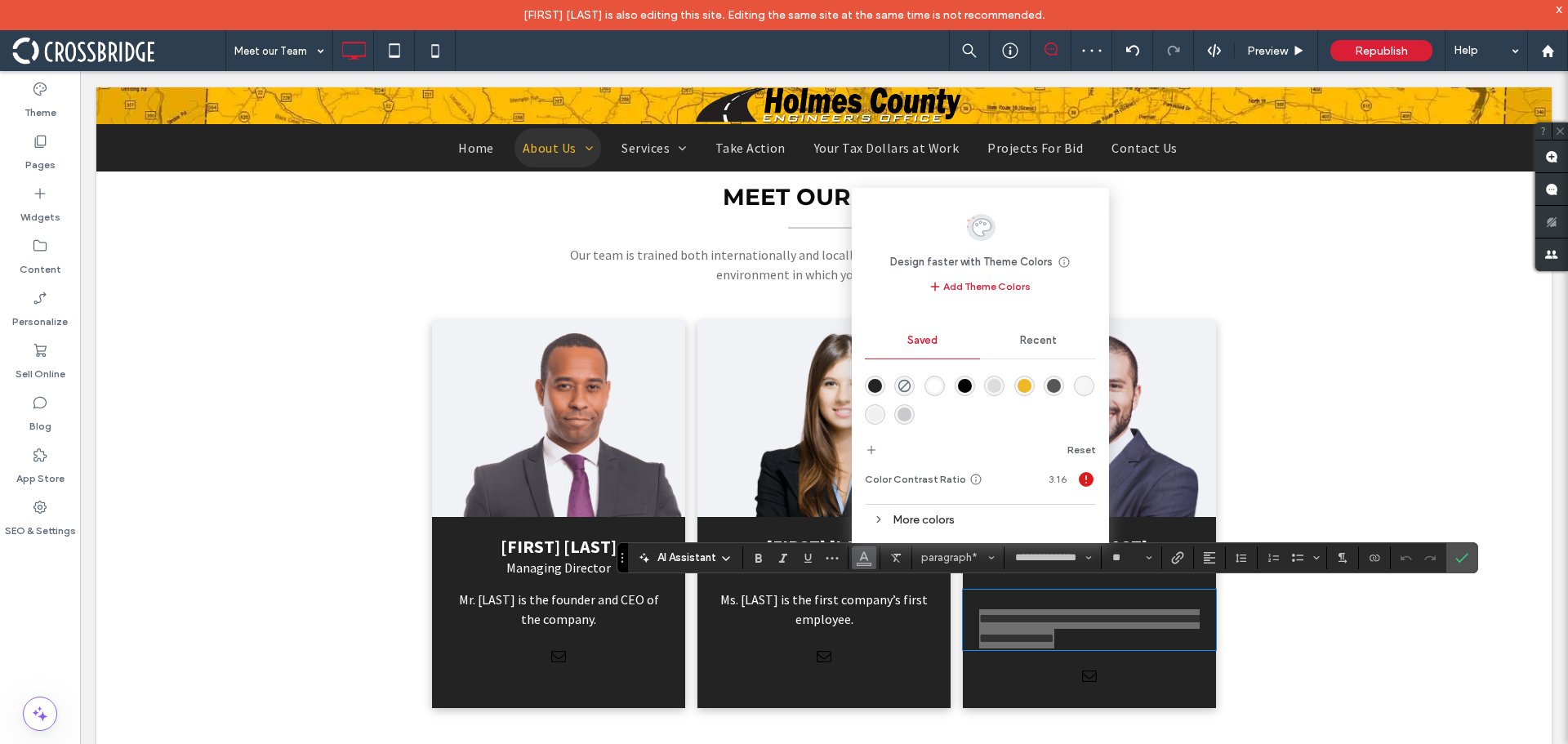 drag, startPoint x: 862, startPoint y: 319, endPoint x: 935, endPoint y: 390, distance: 101.8332 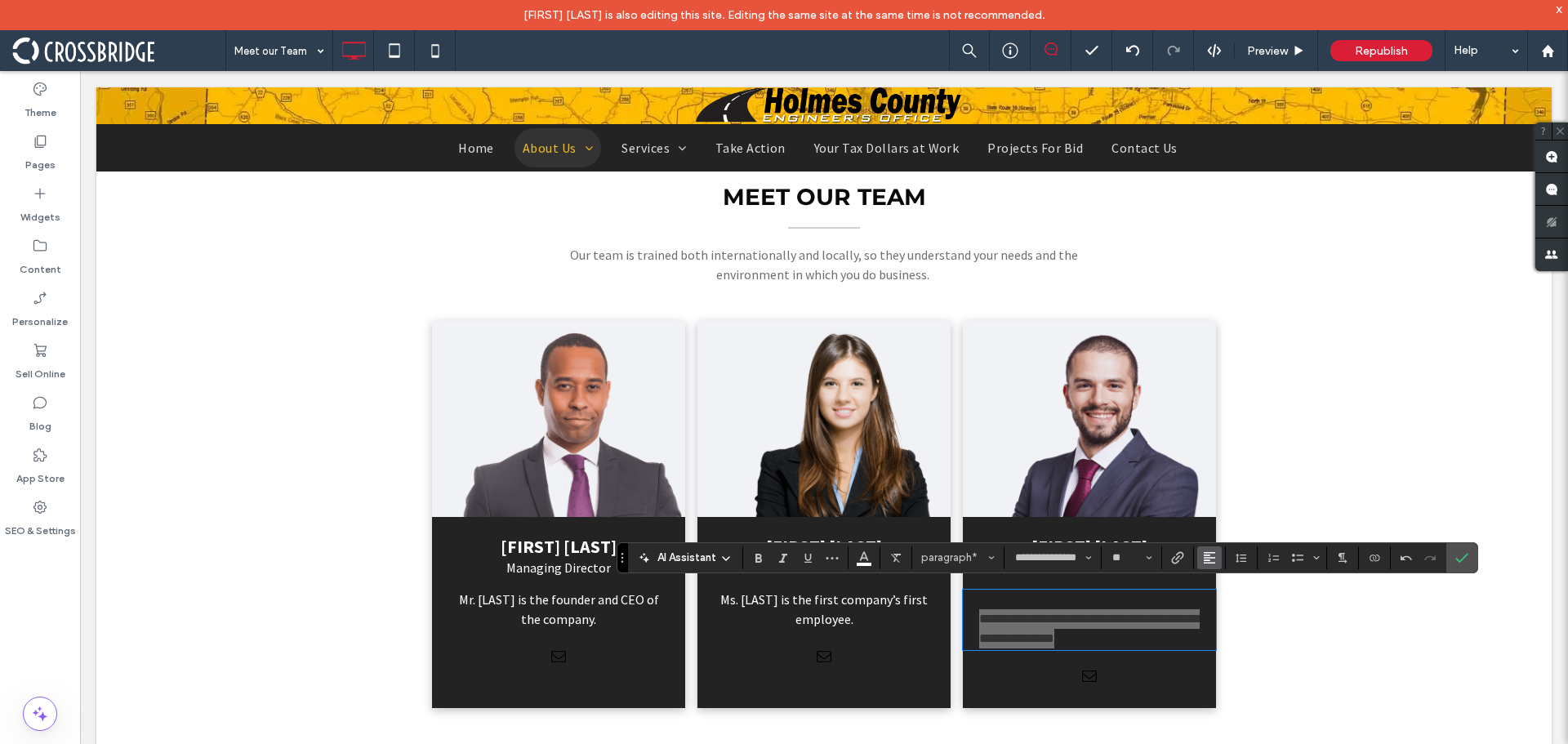 click 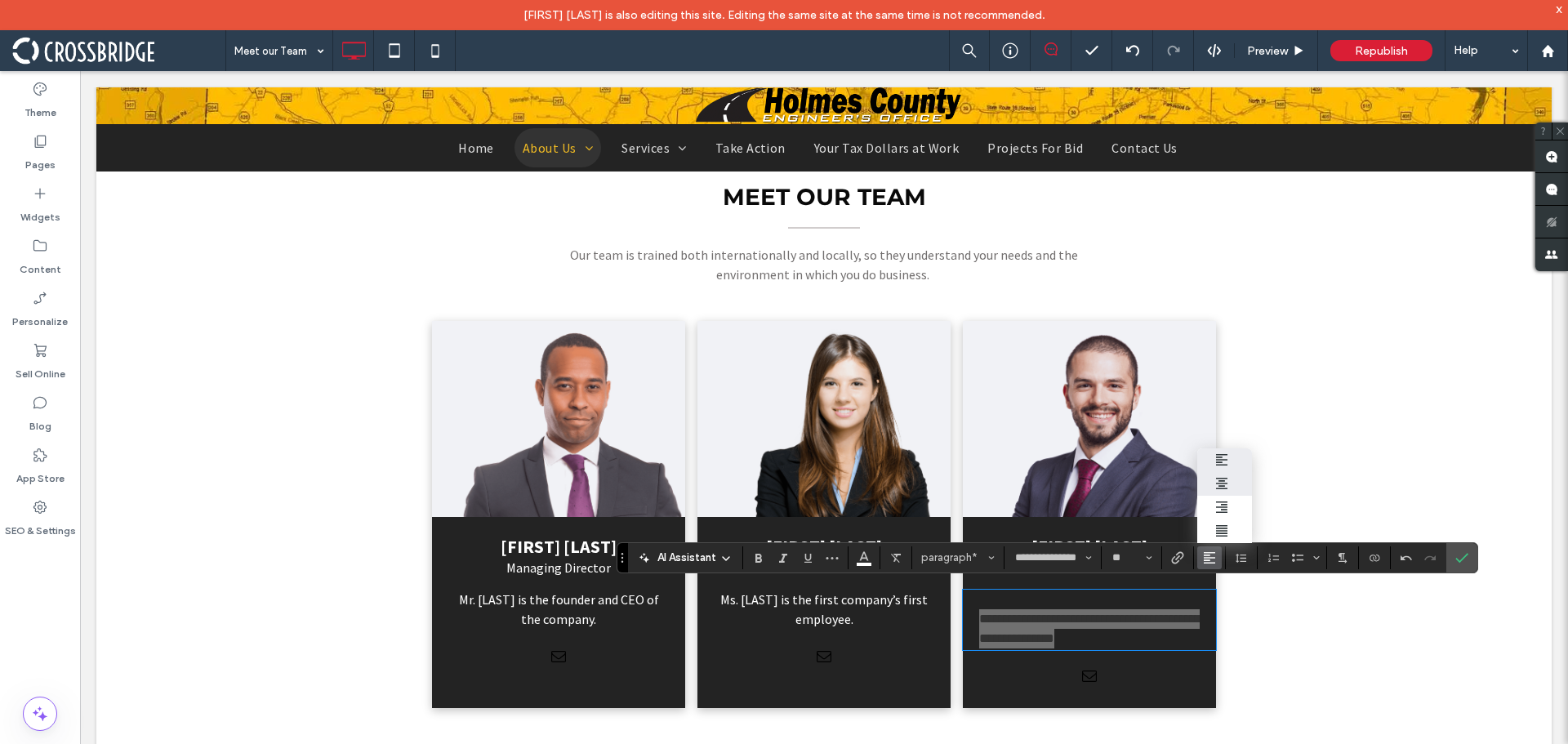 drag, startPoint x: 1226, startPoint y: 480, endPoint x: 1300, endPoint y: 458, distance: 77.20104 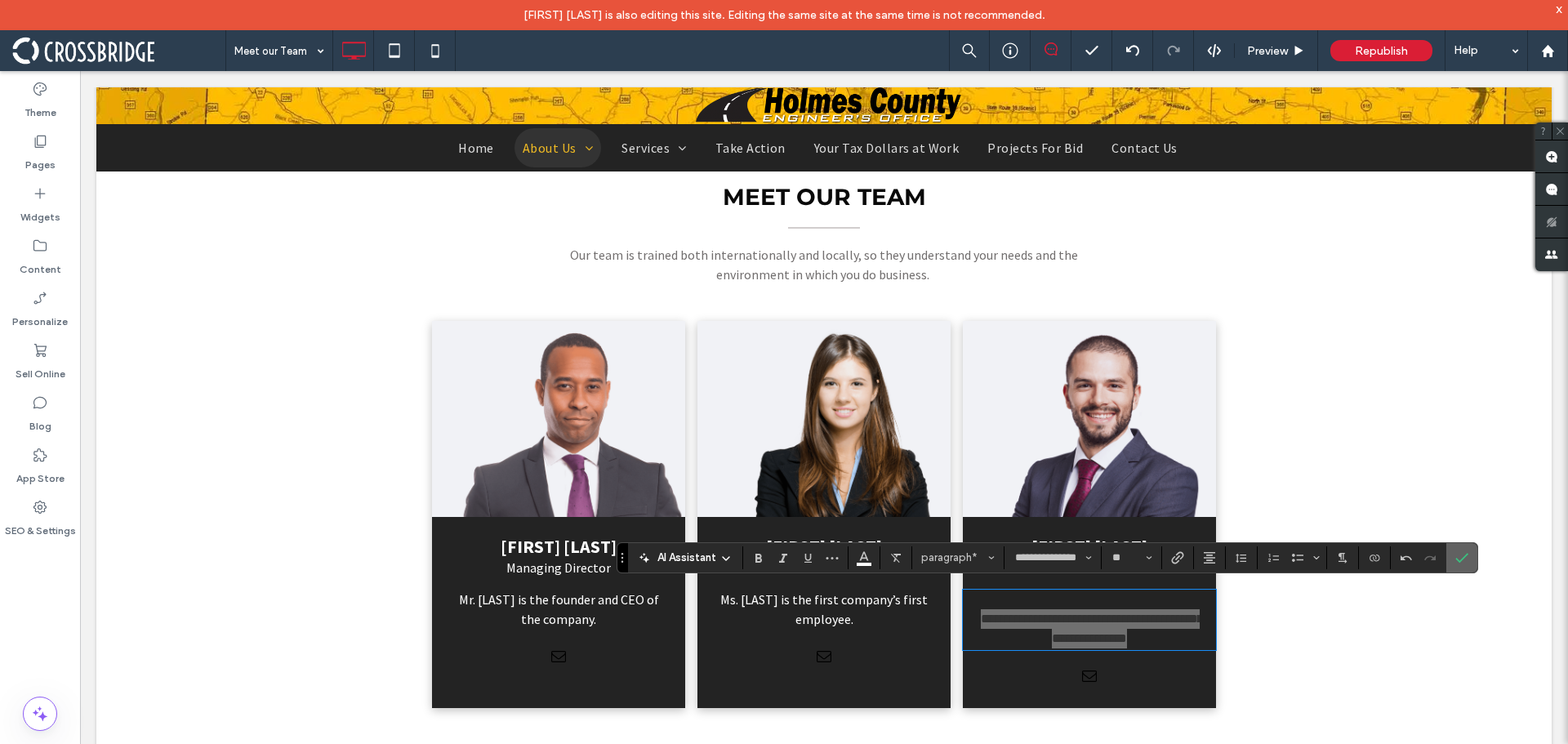 drag, startPoint x: 1462, startPoint y: 559, endPoint x: 1107, endPoint y: 508, distance: 358.64467 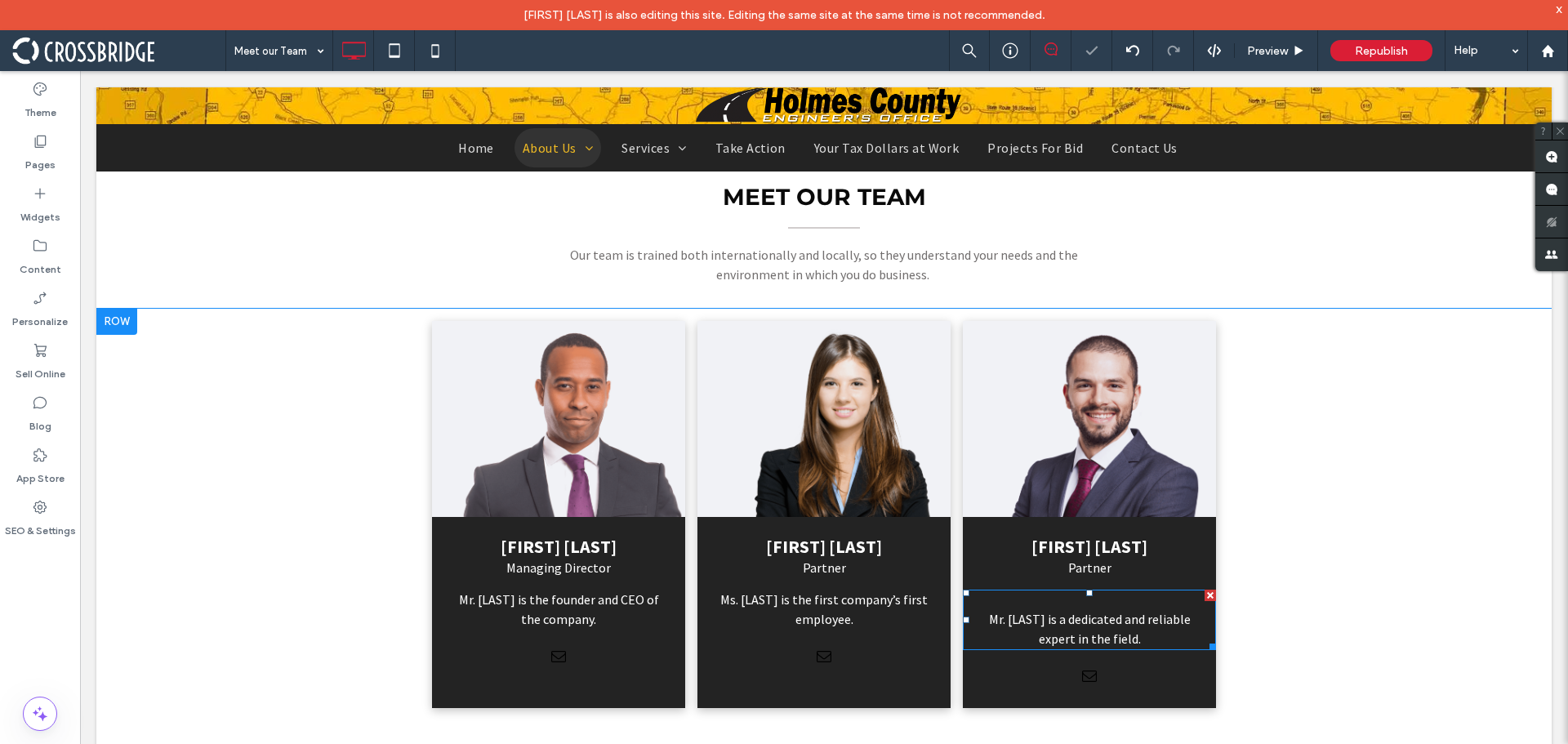 click on "Mr. Miller is a dedicated and reliable expert in the field." at bounding box center [1089, 629] 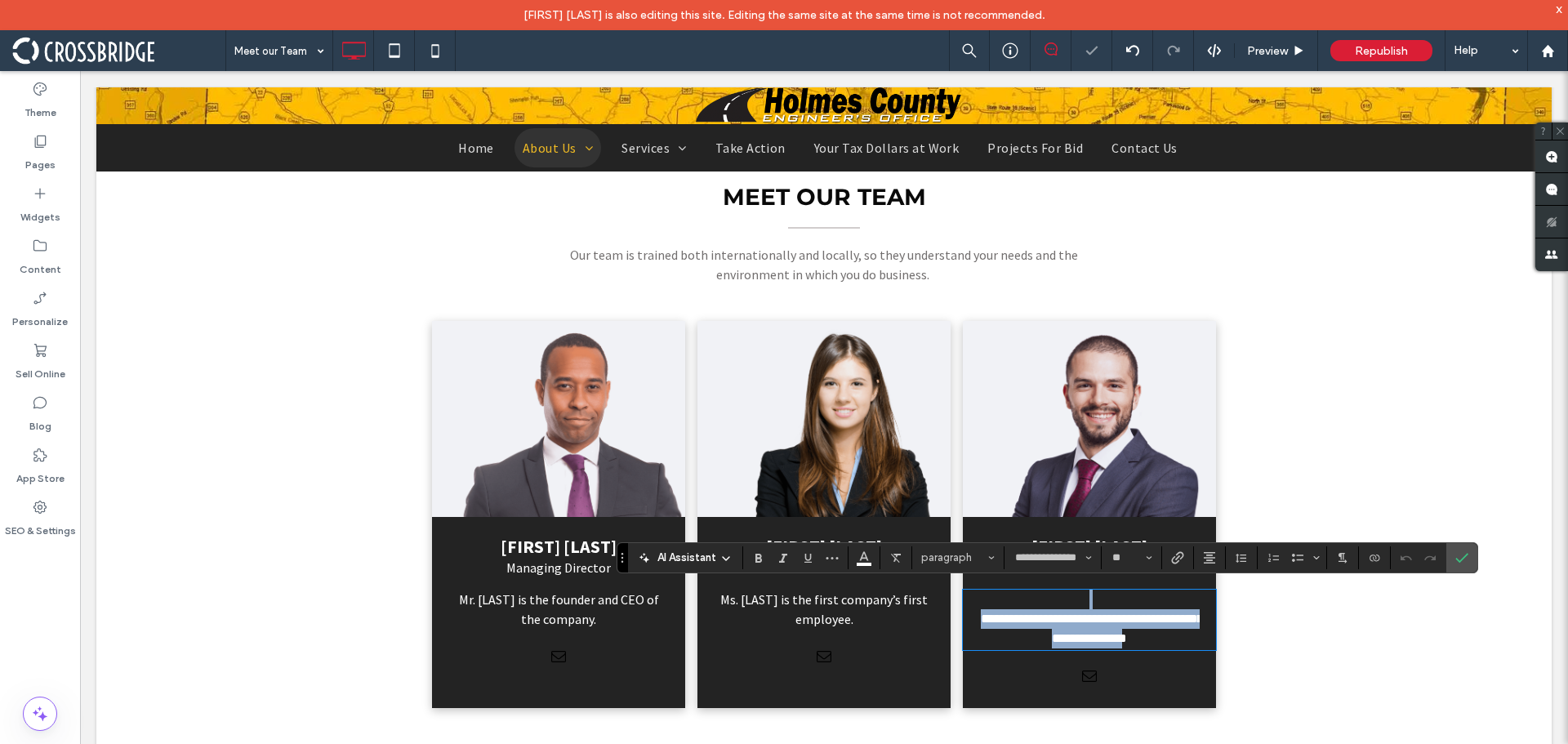 click on "**********" at bounding box center (1092, 628) 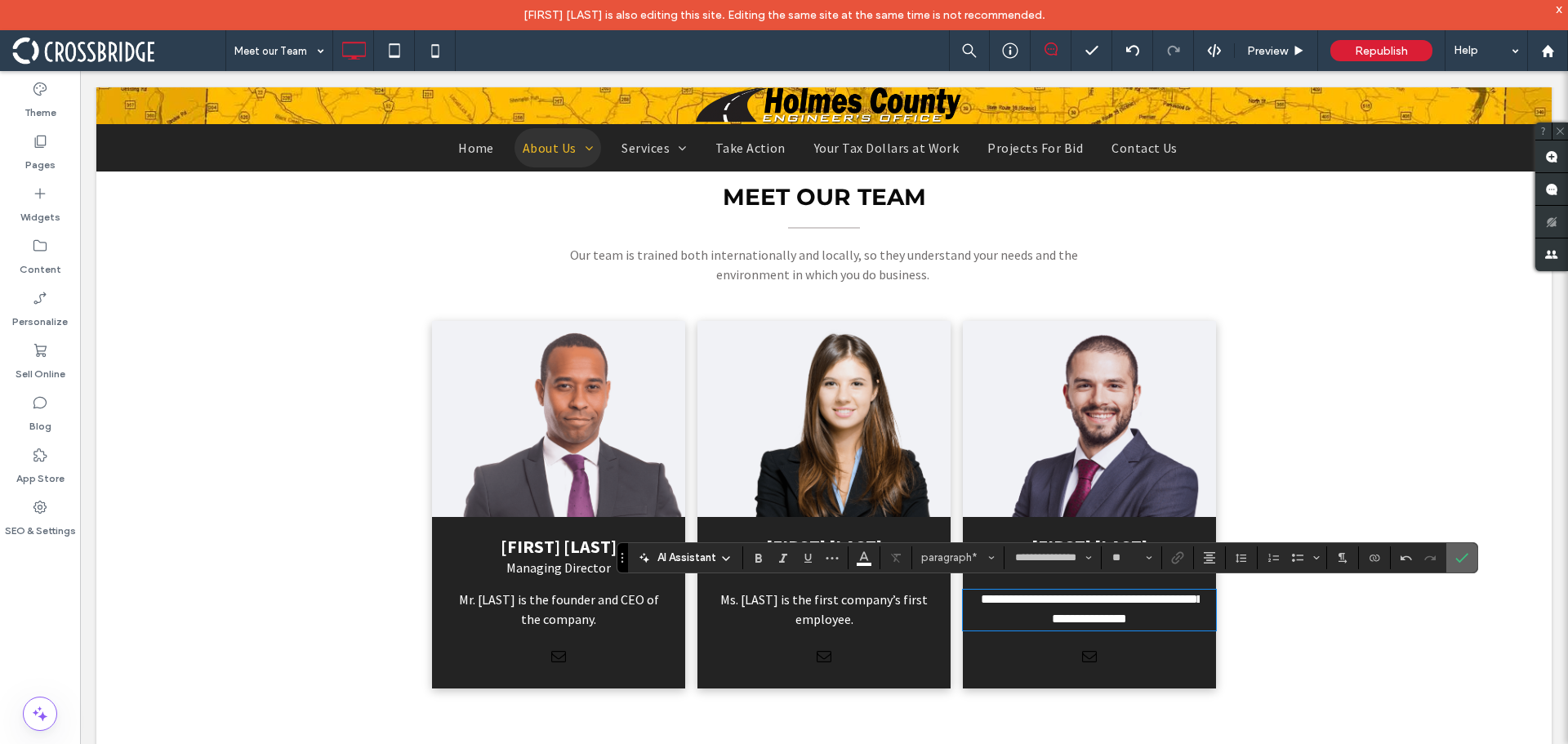 drag, startPoint x: 1463, startPoint y: 561, endPoint x: 1381, endPoint y: 494, distance: 105.8915 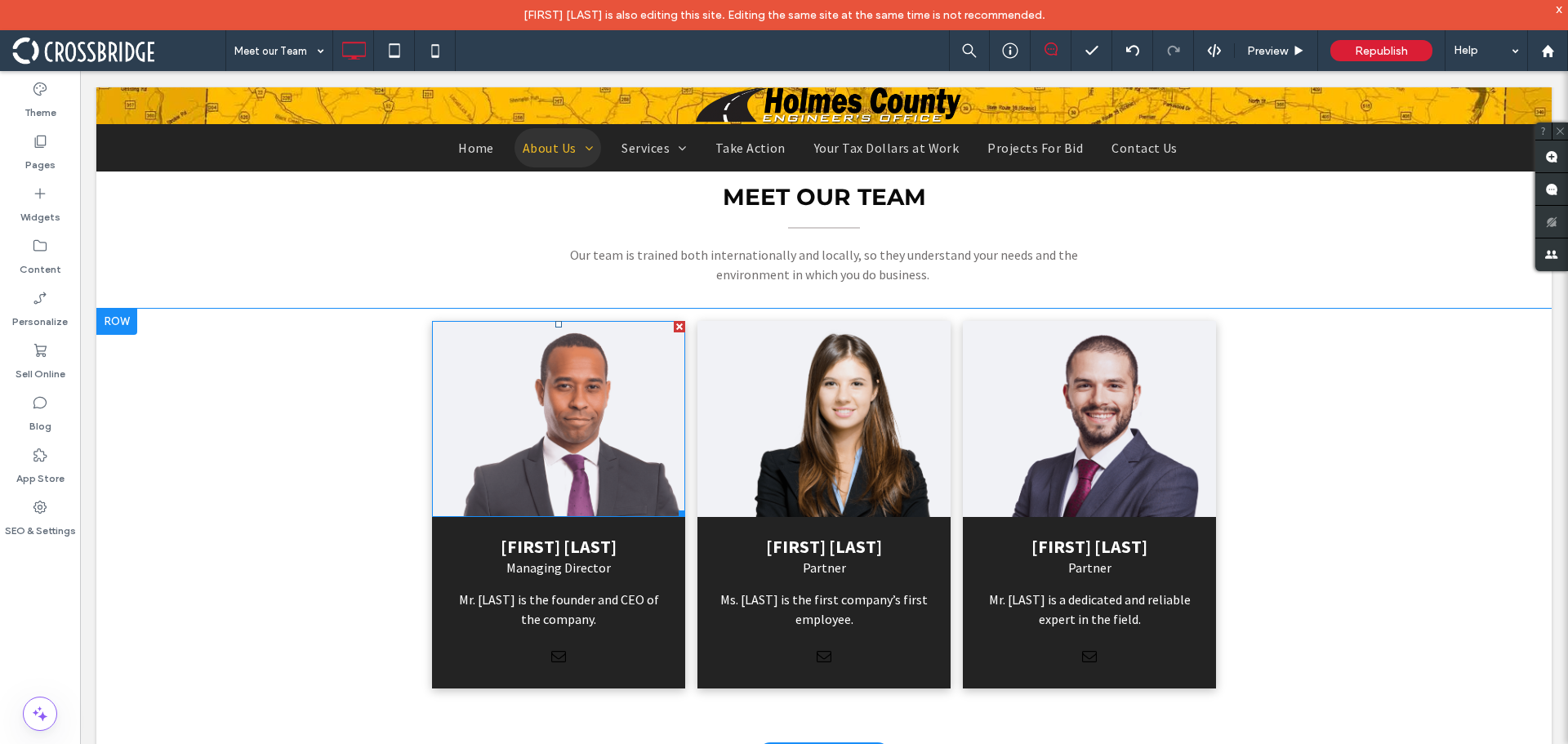 click at bounding box center (559, 419) 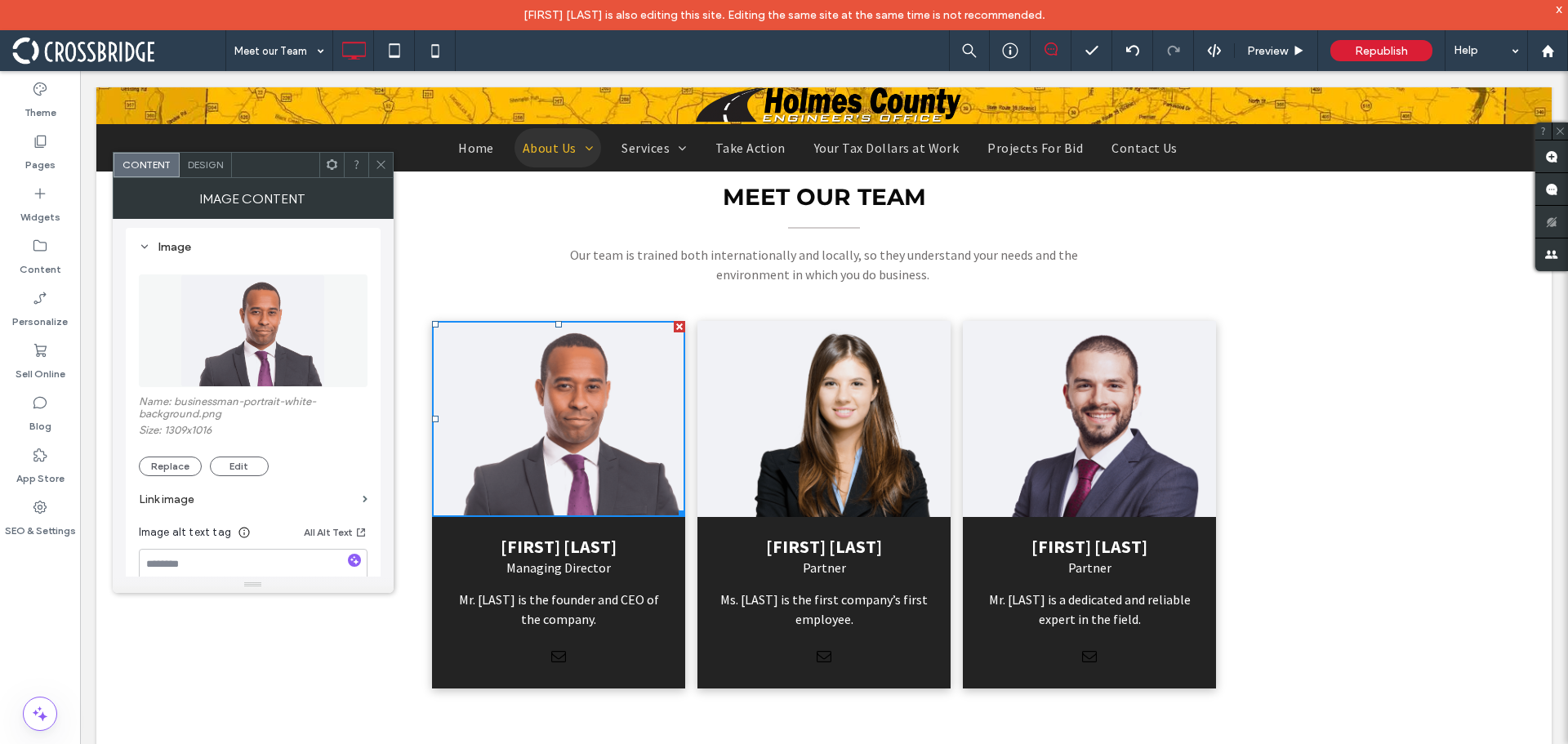 scroll, scrollTop: 0, scrollLeft: 0, axis: both 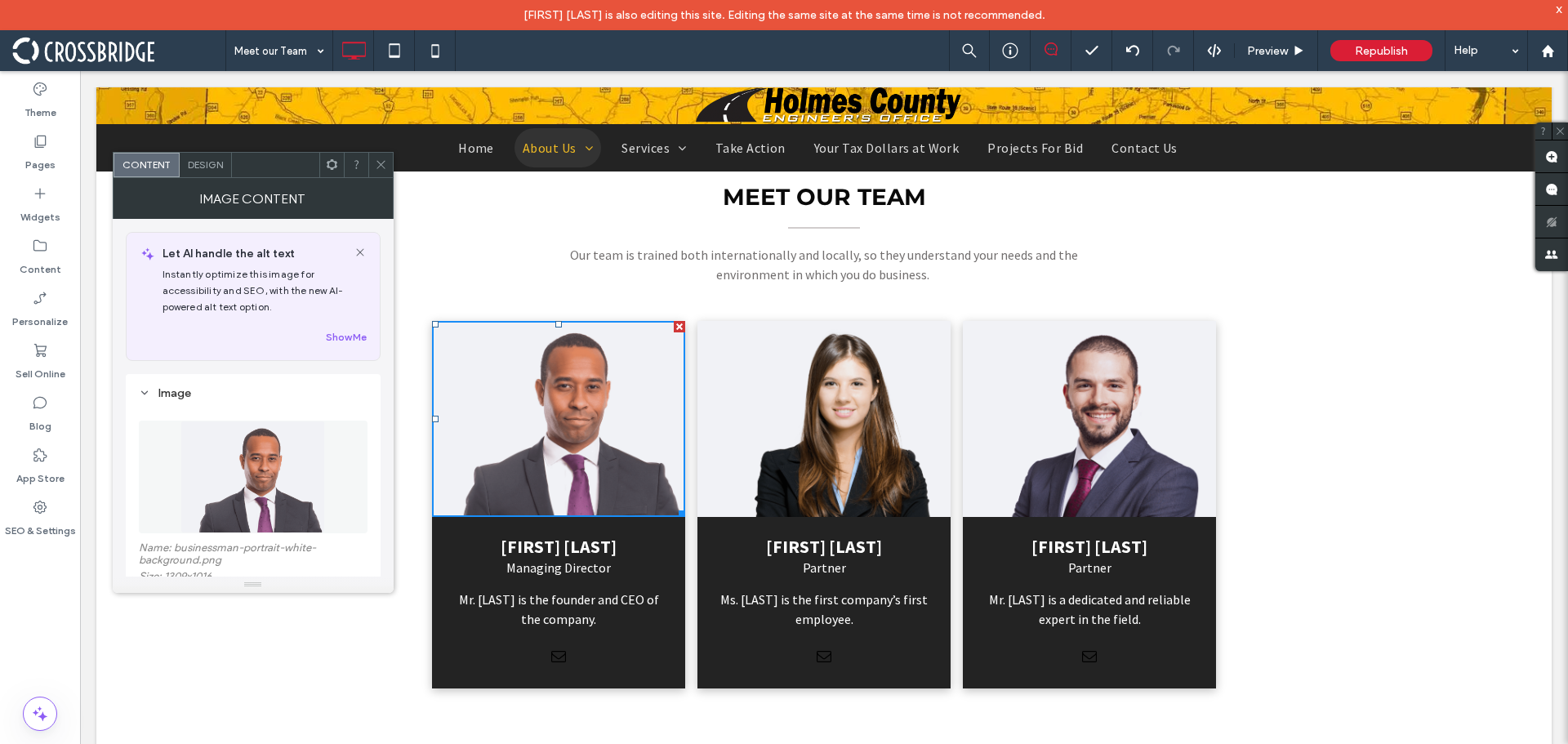 click 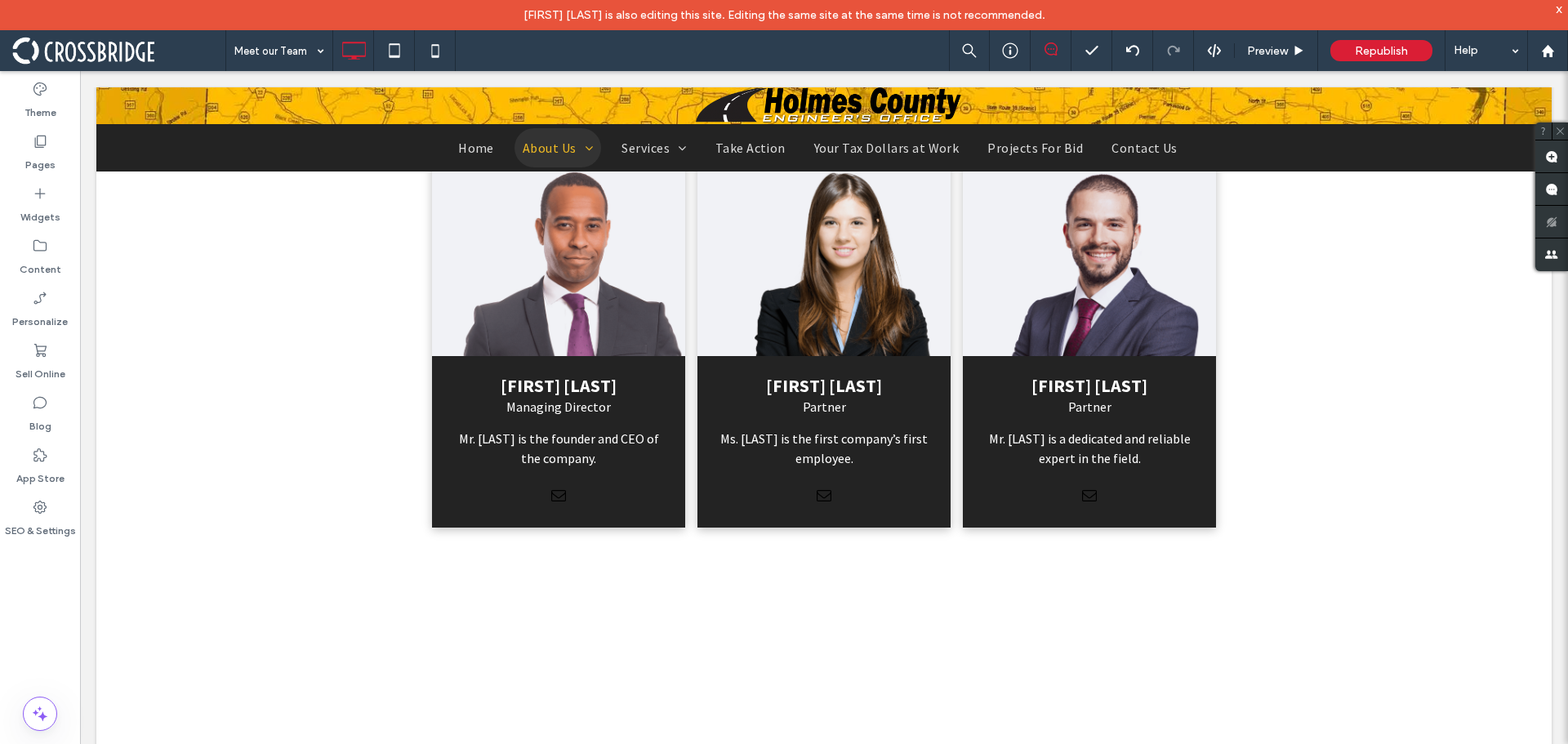scroll, scrollTop: 1475, scrollLeft: 0, axis: vertical 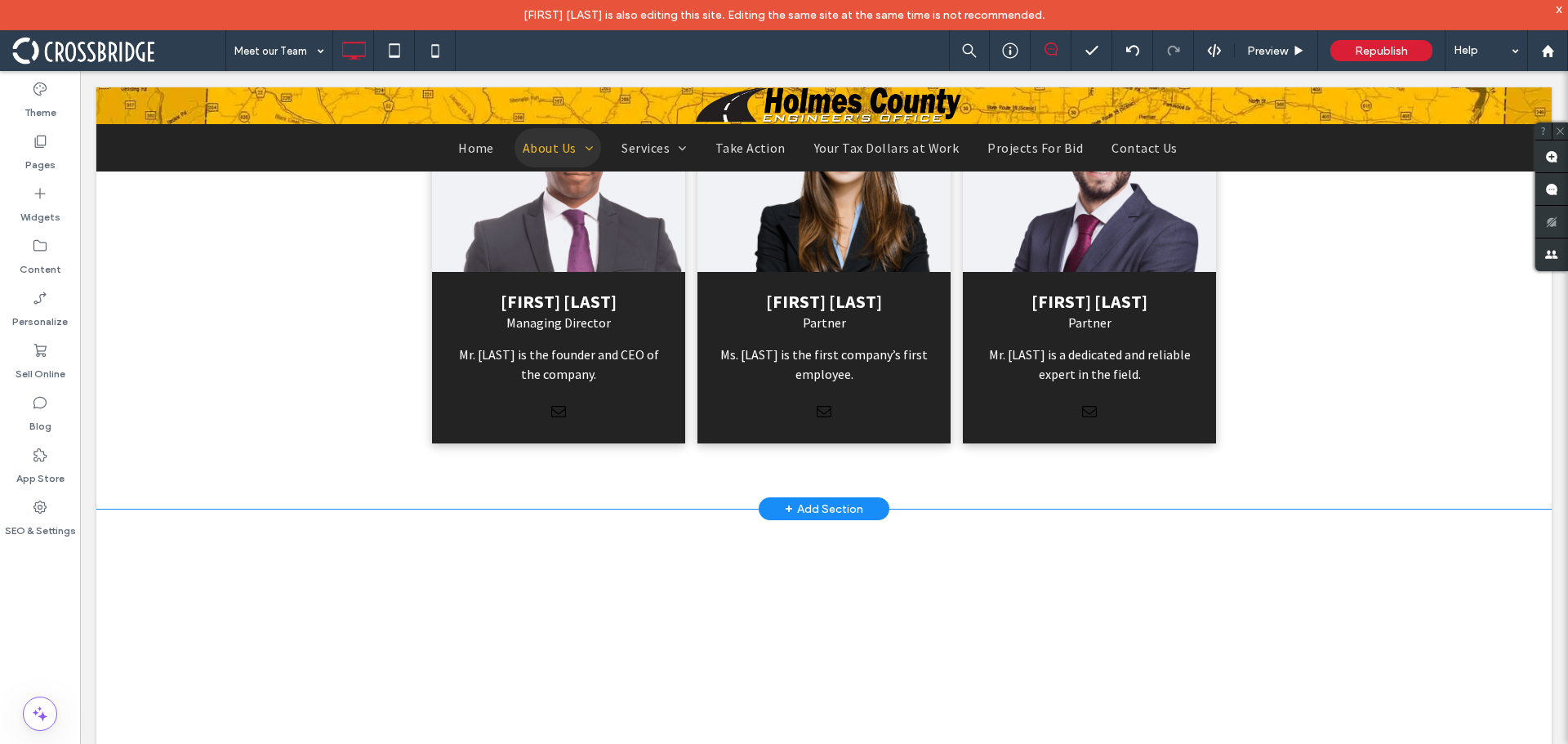 click on "ED JOHNSON   Managing Director   Mr. Johnson is the founder and CEO of the company.
Click To Paste" at bounding box center (559, 260) 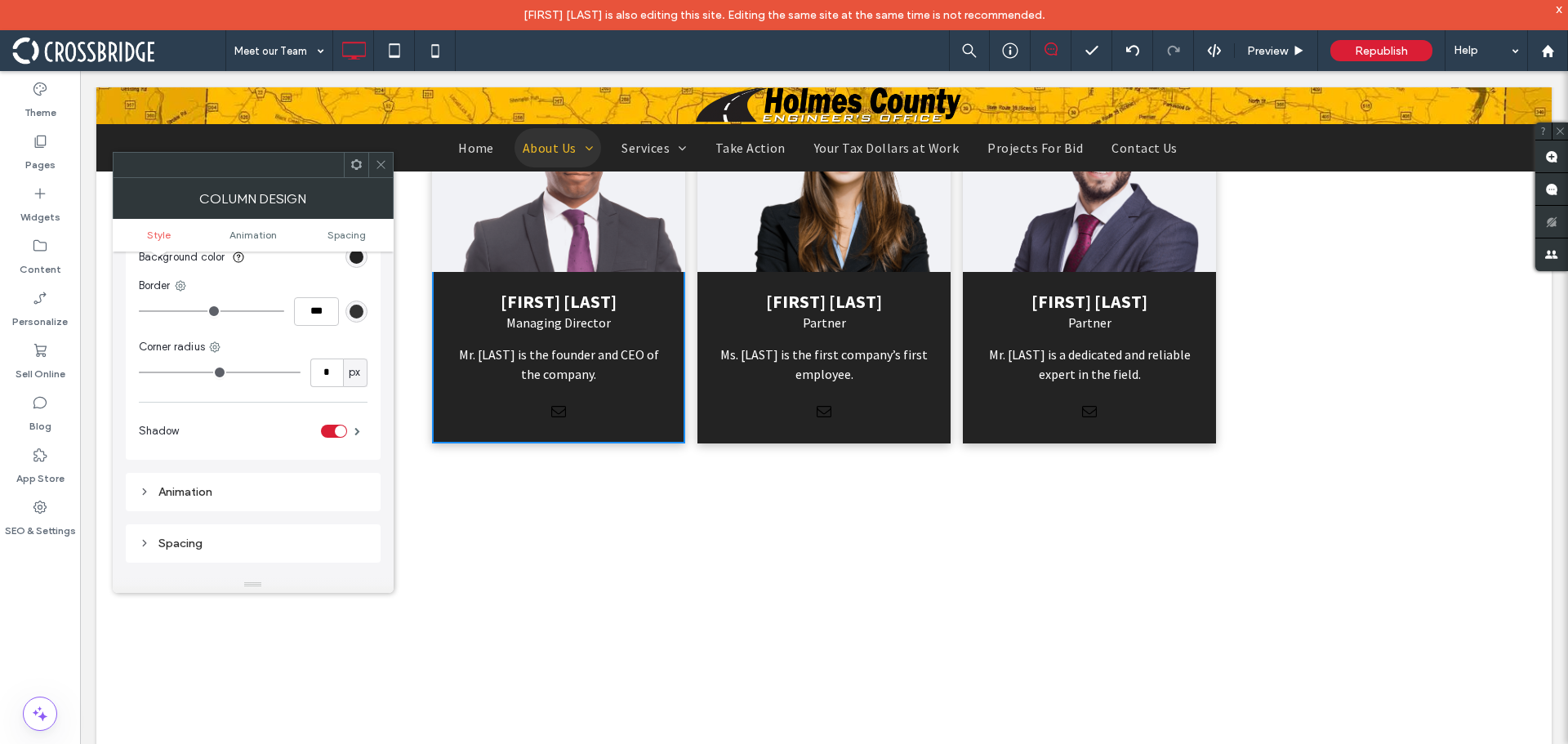 scroll, scrollTop: 163, scrollLeft: 0, axis: vertical 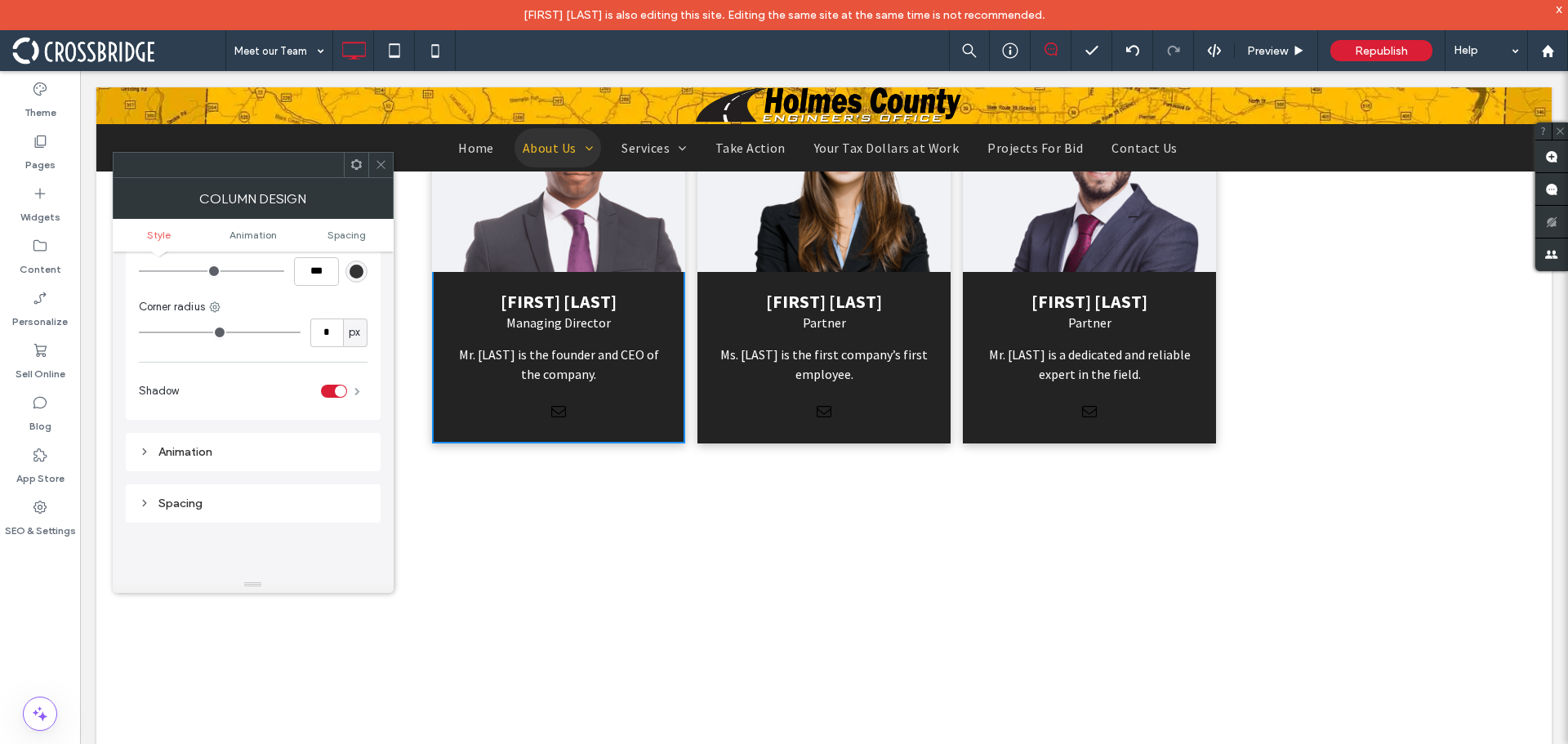 click at bounding box center [357, 391] 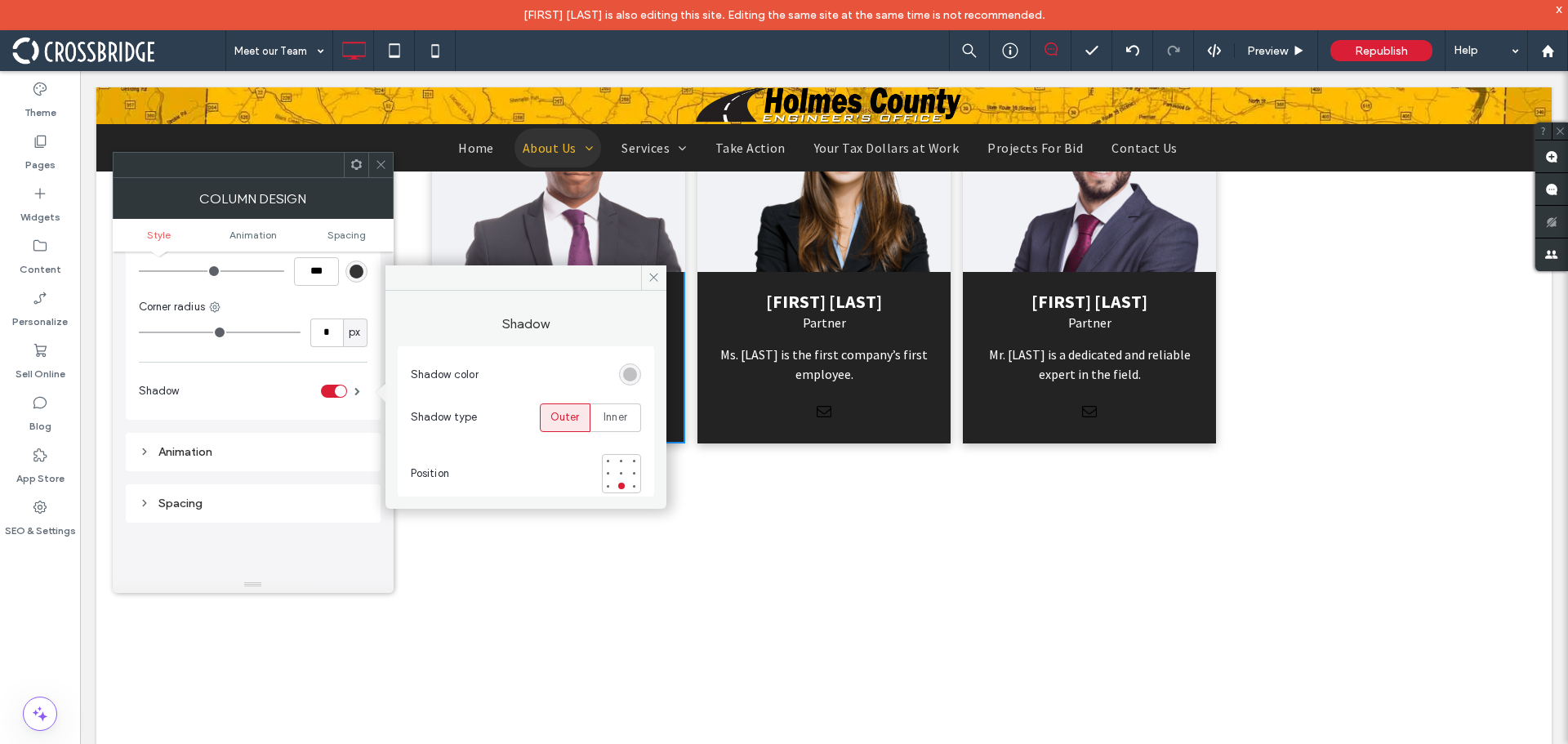 click at bounding box center [630, 374] 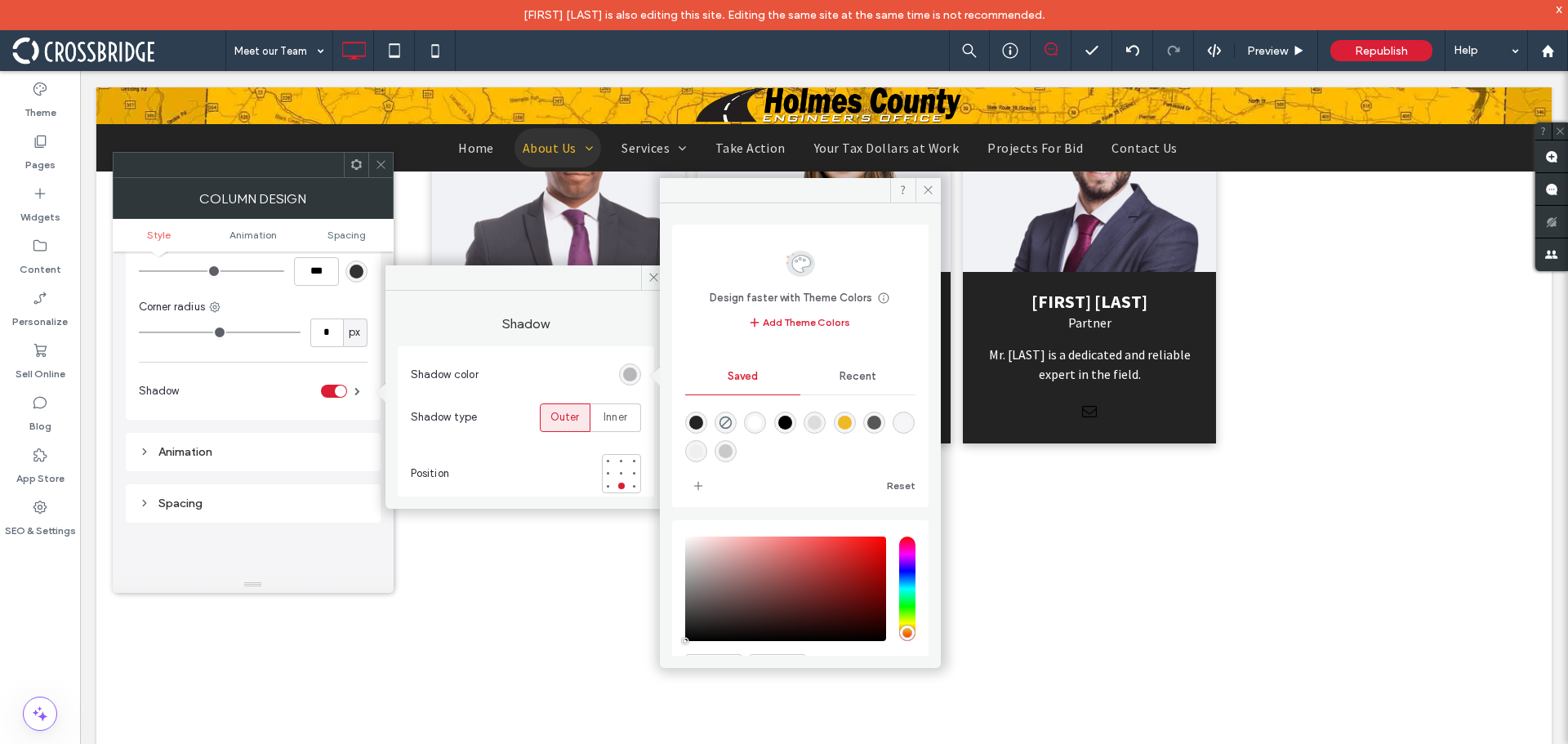 click at bounding box center (696, 422) 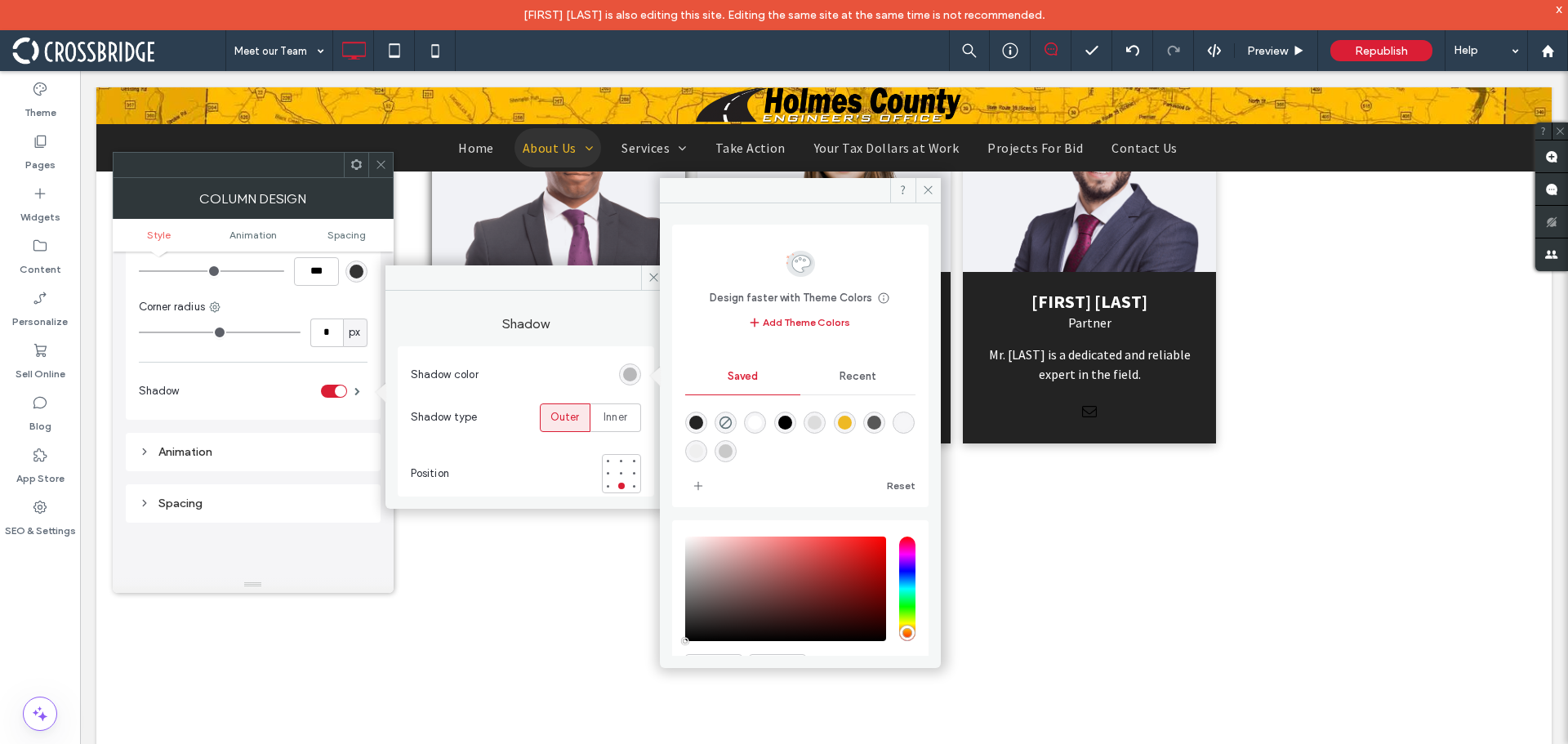 type on "*******" 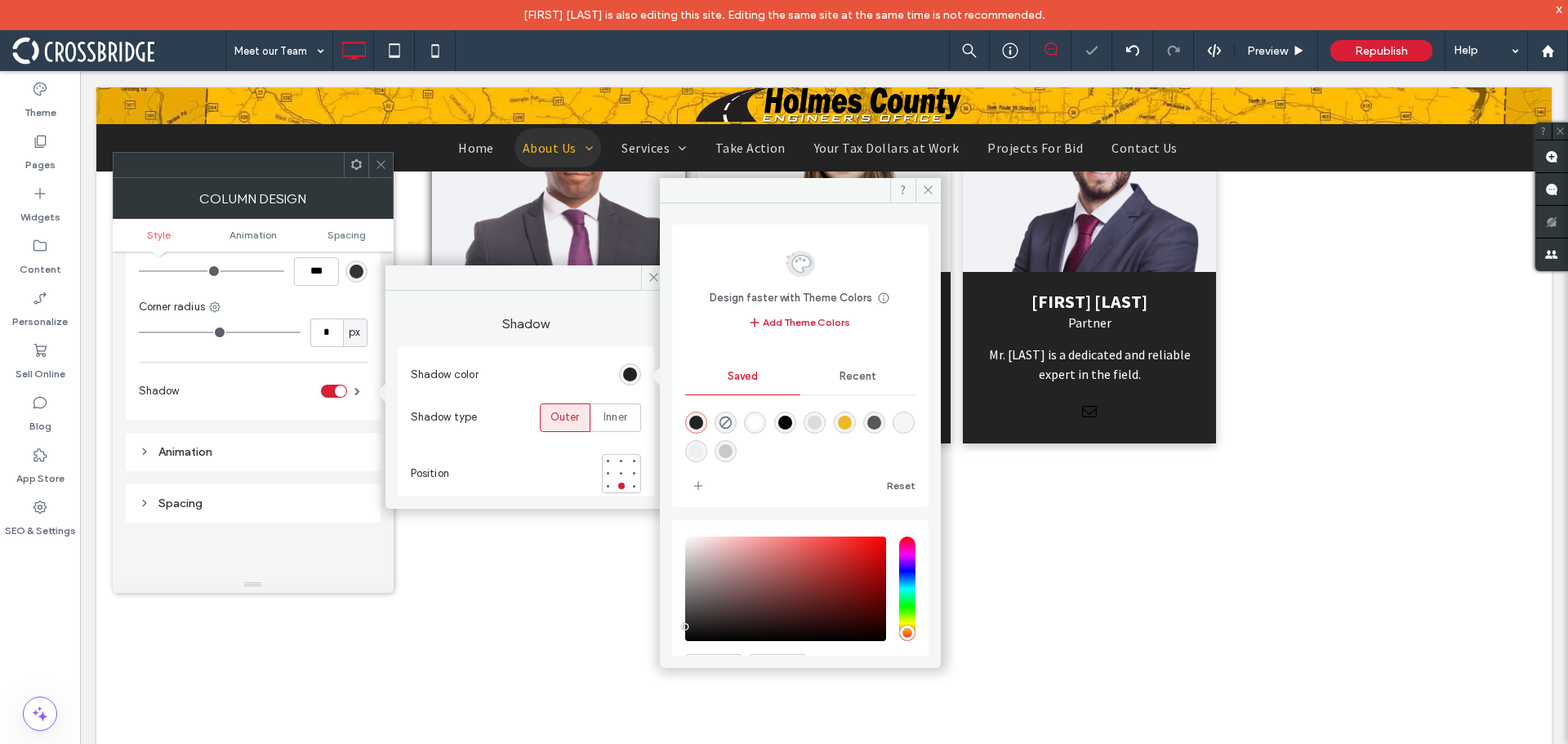 drag, startPoint x: 374, startPoint y: 165, endPoint x: 390, endPoint y: 191, distance: 30.528675 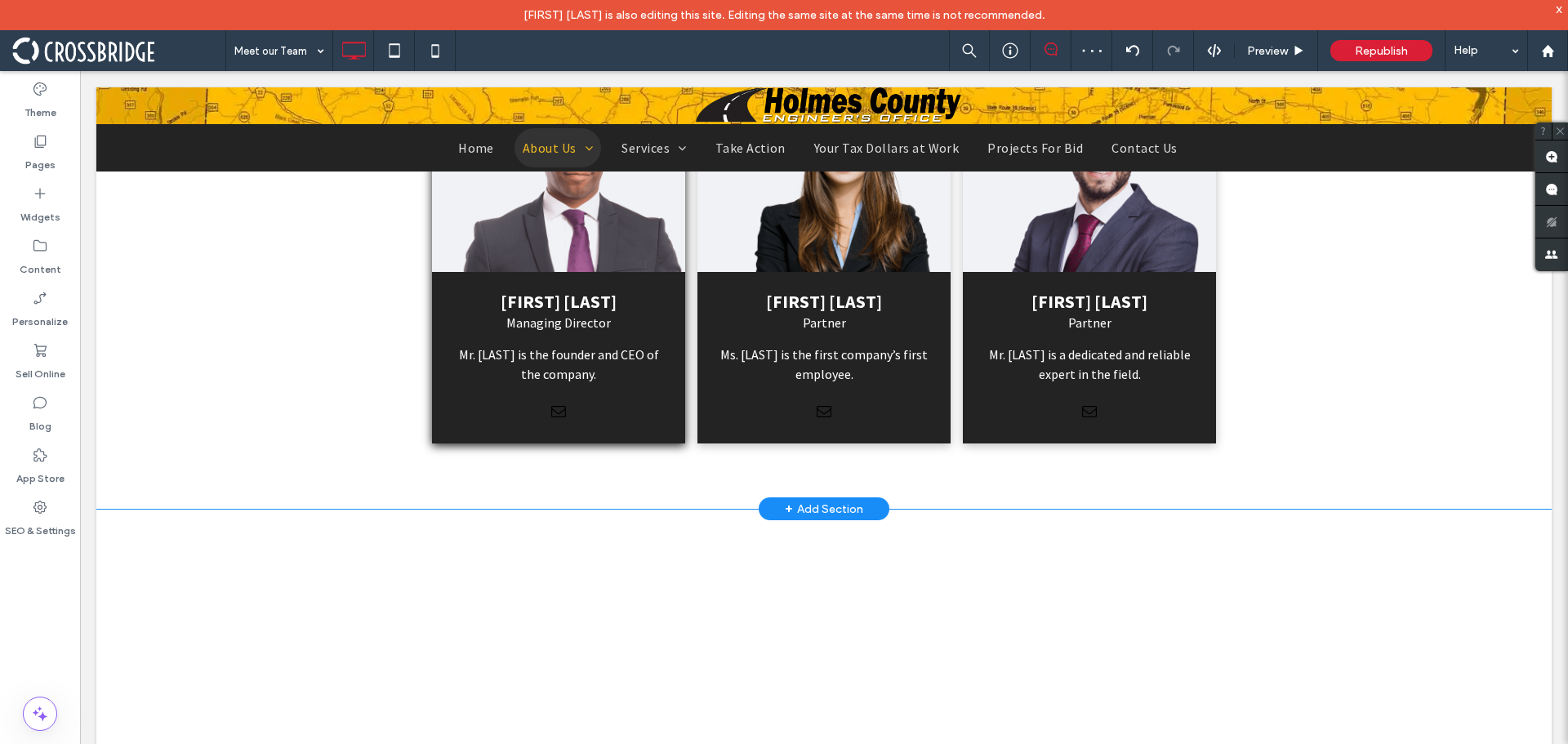 click on "CHRISTINA DOE   Partner   Ms. Doe is the first company’s first employee.
Click To Paste" at bounding box center [824, 260] 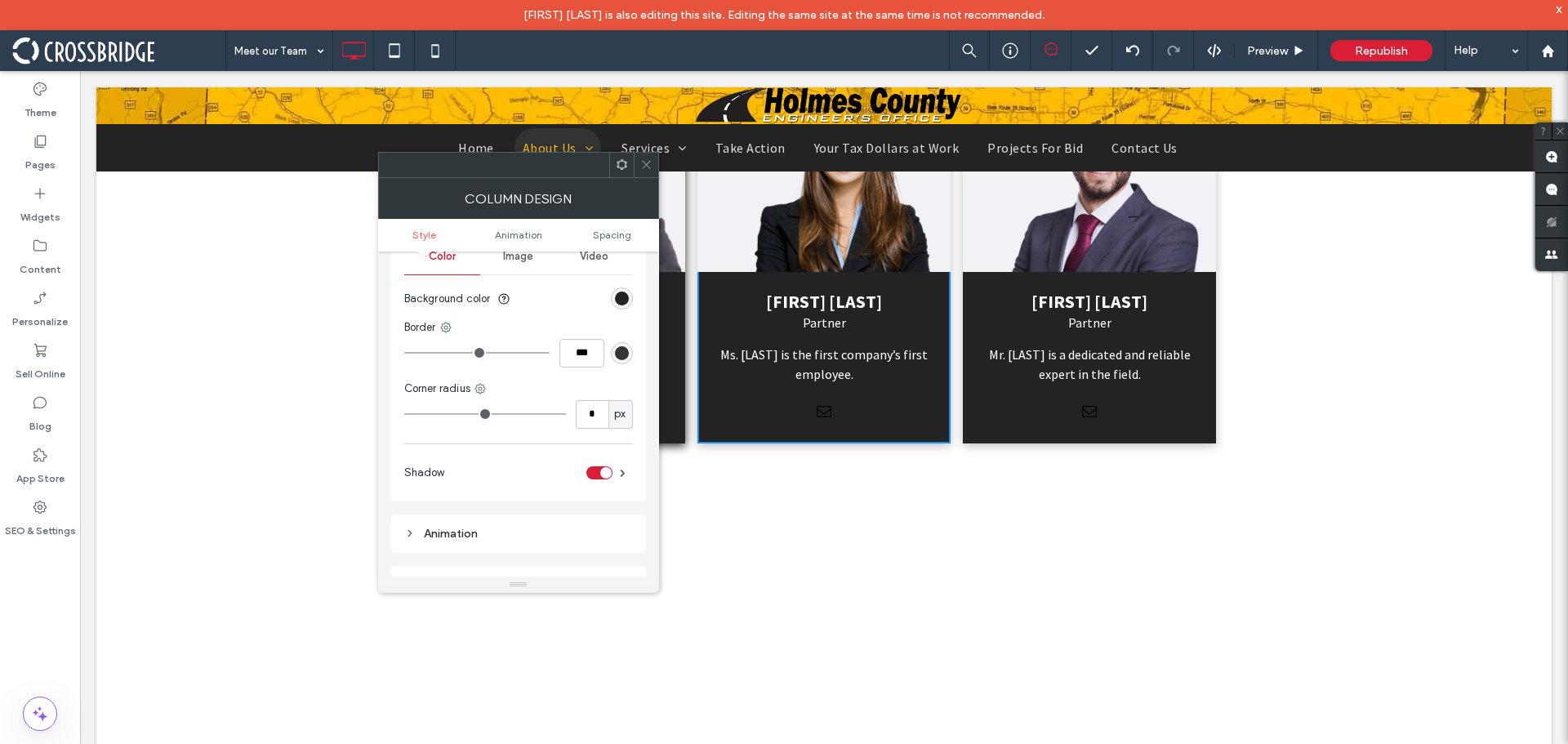scroll, scrollTop: 163, scrollLeft: 0, axis: vertical 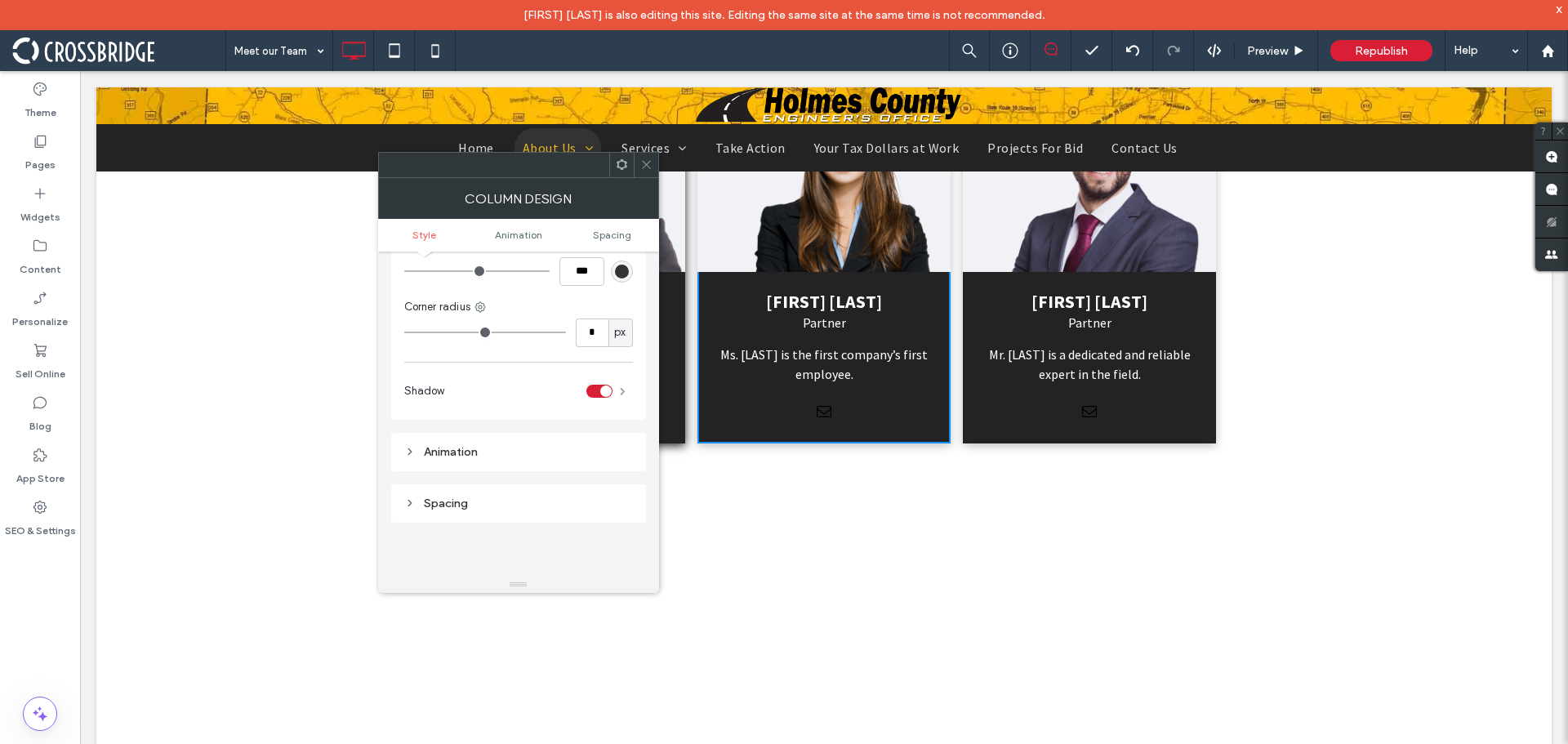 click at bounding box center (622, 391) 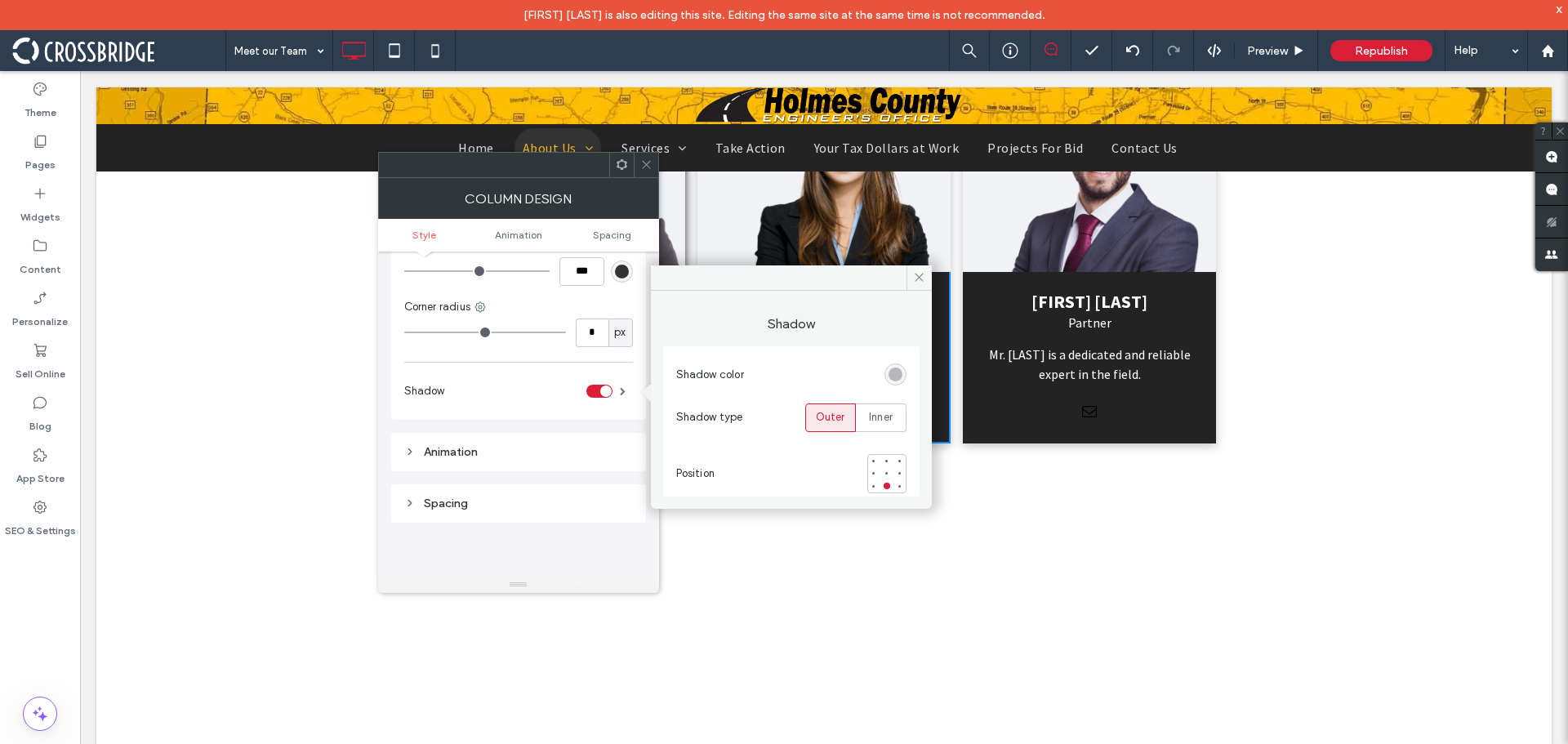click at bounding box center (895, 374) 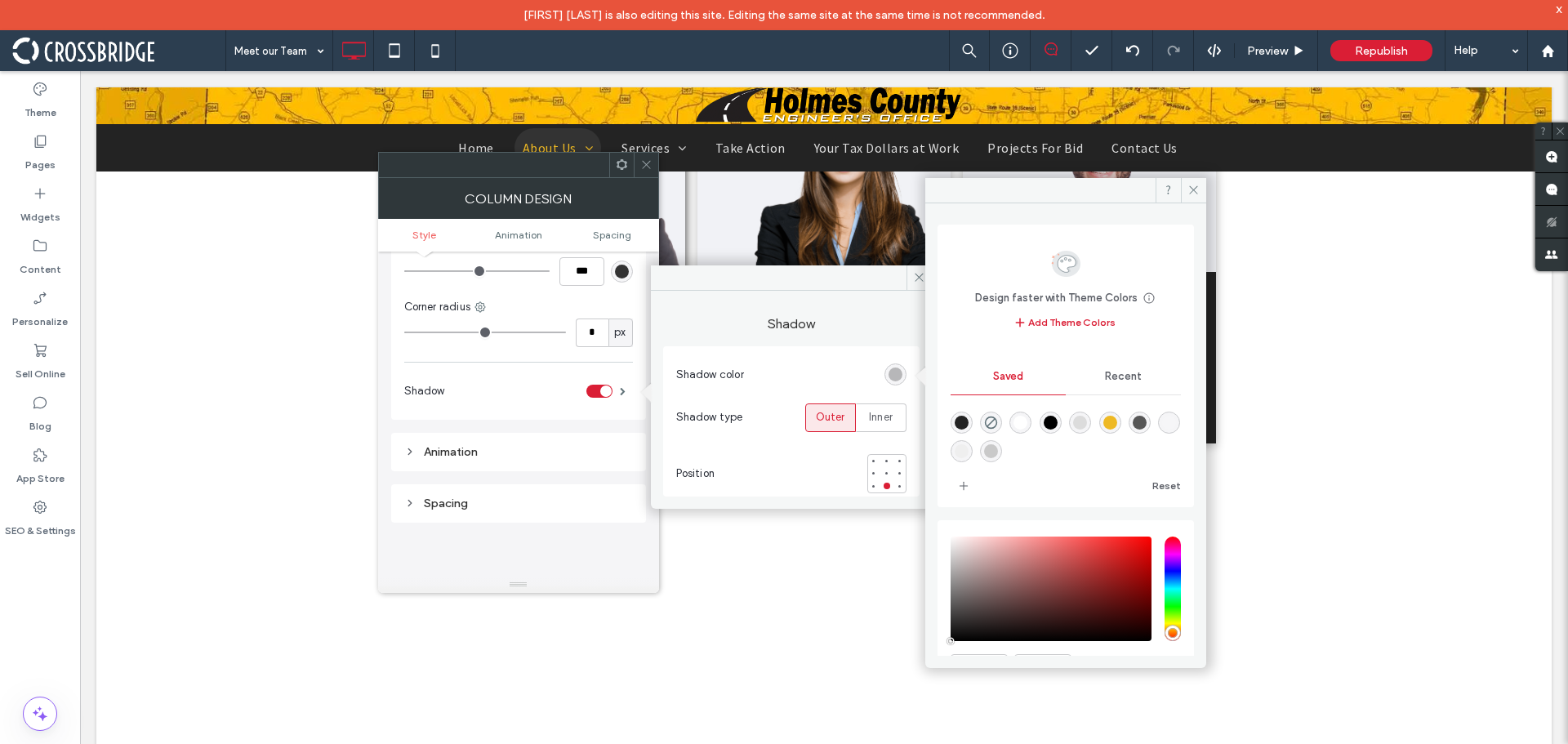 click at bounding box center [961, 422] 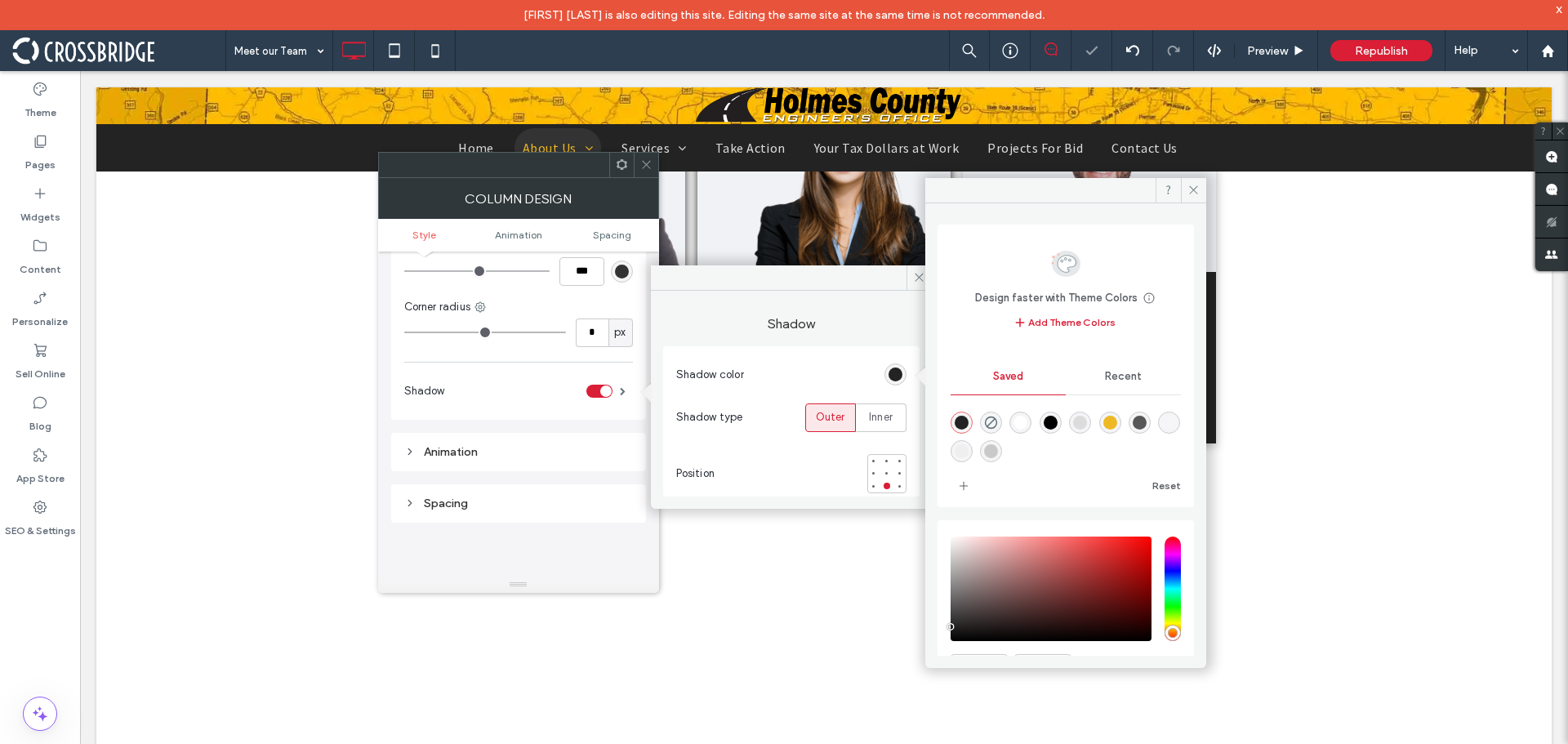 drag, startPoint x: 651, startPoint y: 163, endPoint x: 582, endPoint y: 99, distance: 94.11164 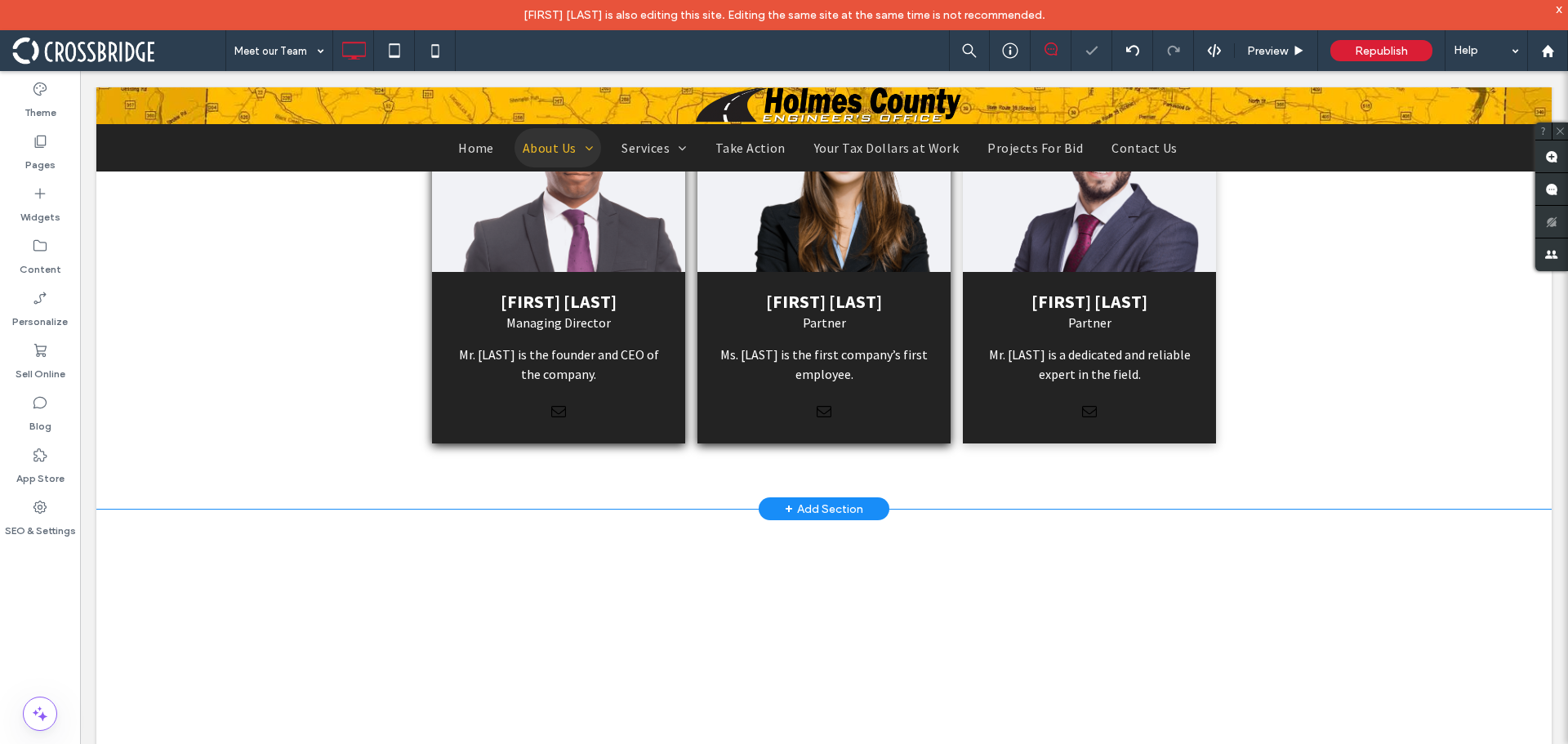 click on "JOHN MILLER   Partner   Mr. Miller is a dedicated and reliable expert in the field.
Click To Paste" at bounding box center (1089, 260) 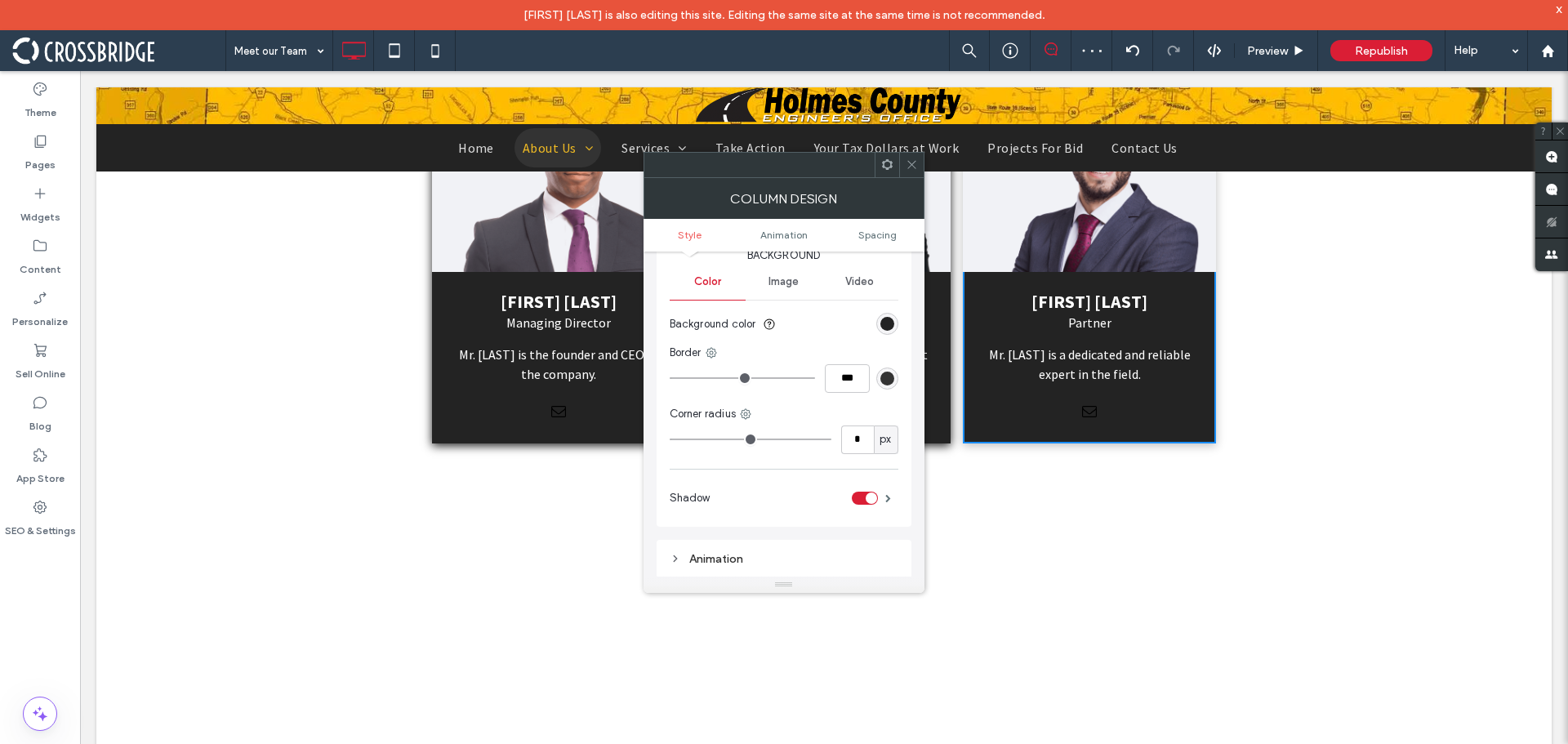 scroll, scrollTop: 82, scrollLeft: 0, axis: vertical 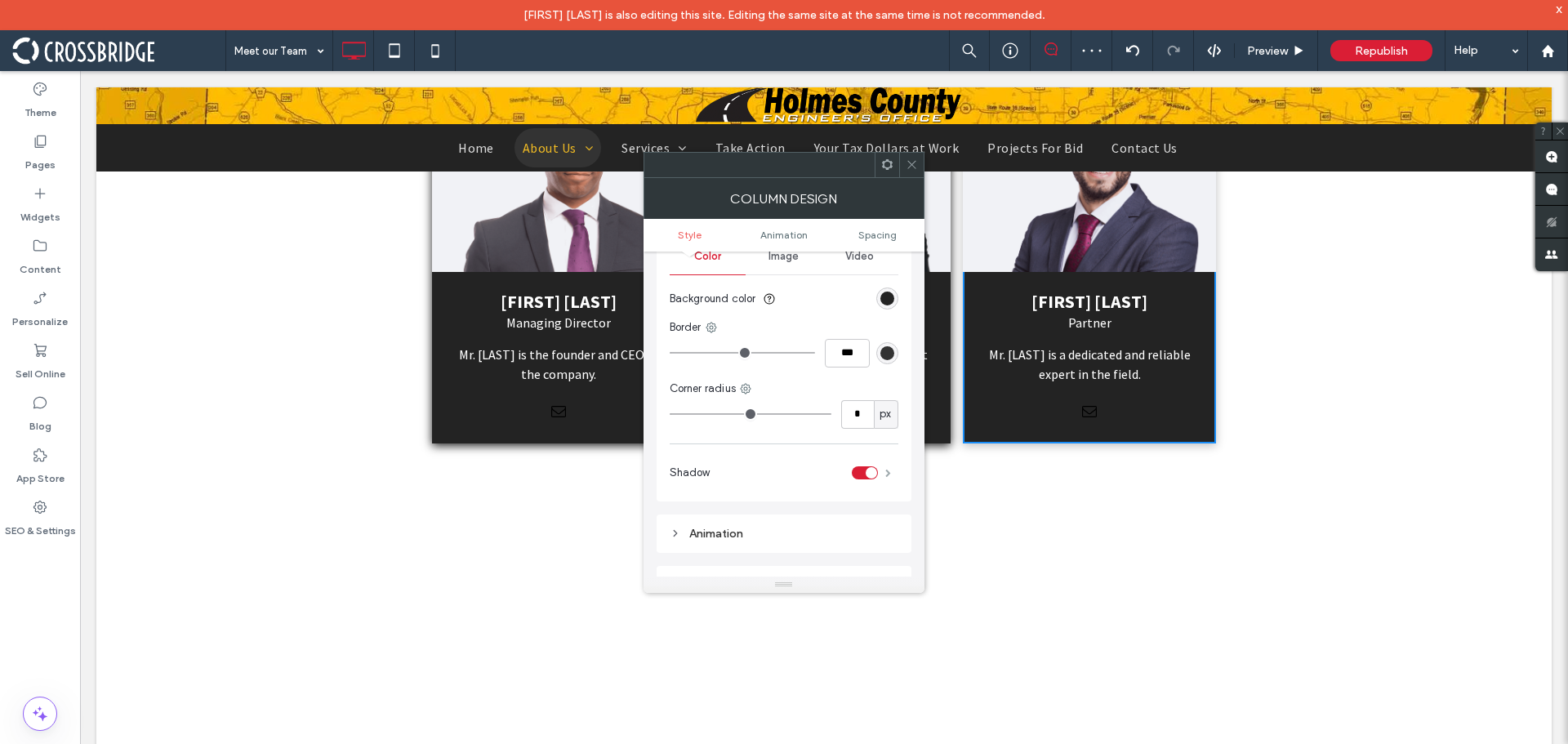 click at bounding box center (888, 473) 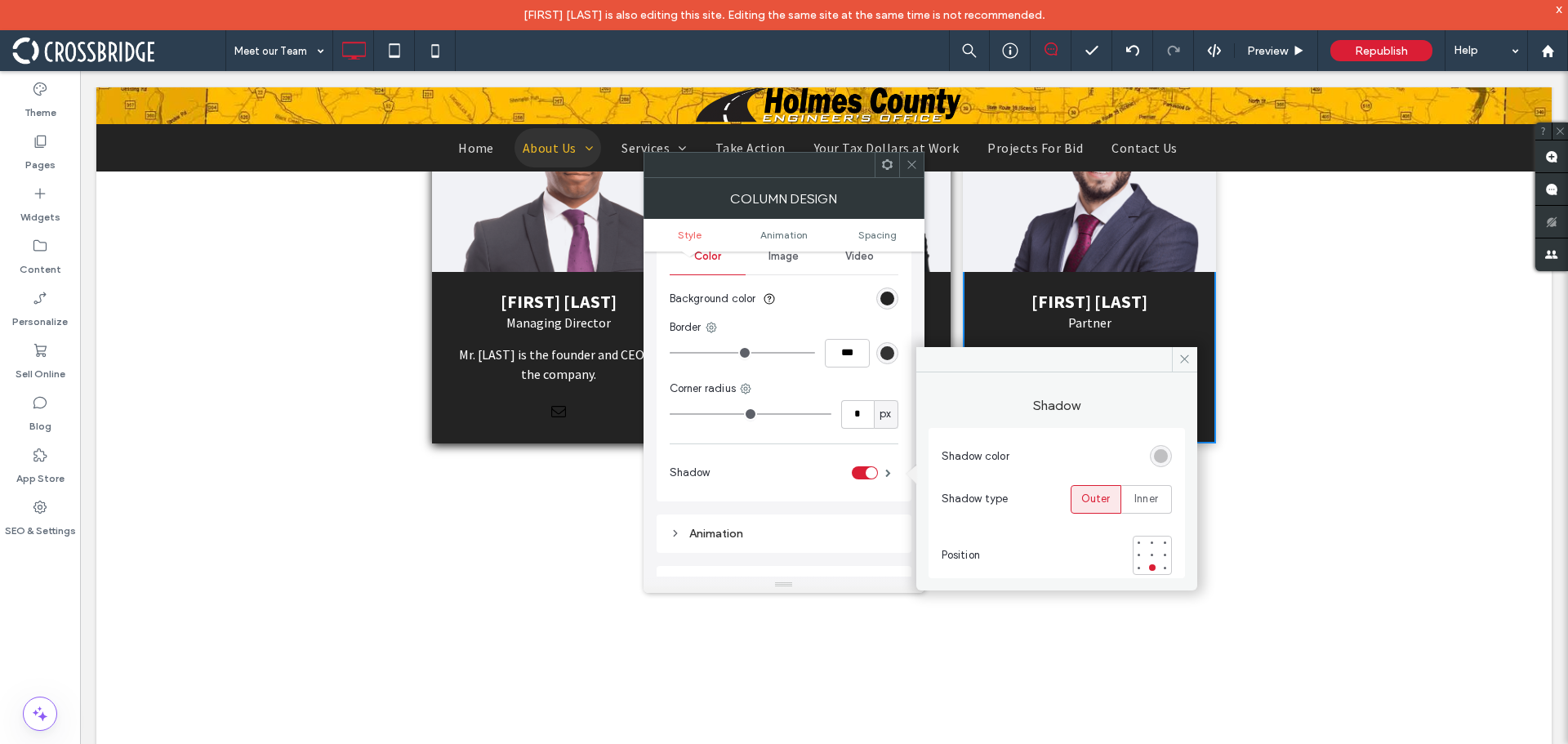 click at bounding box center [1160, 456] 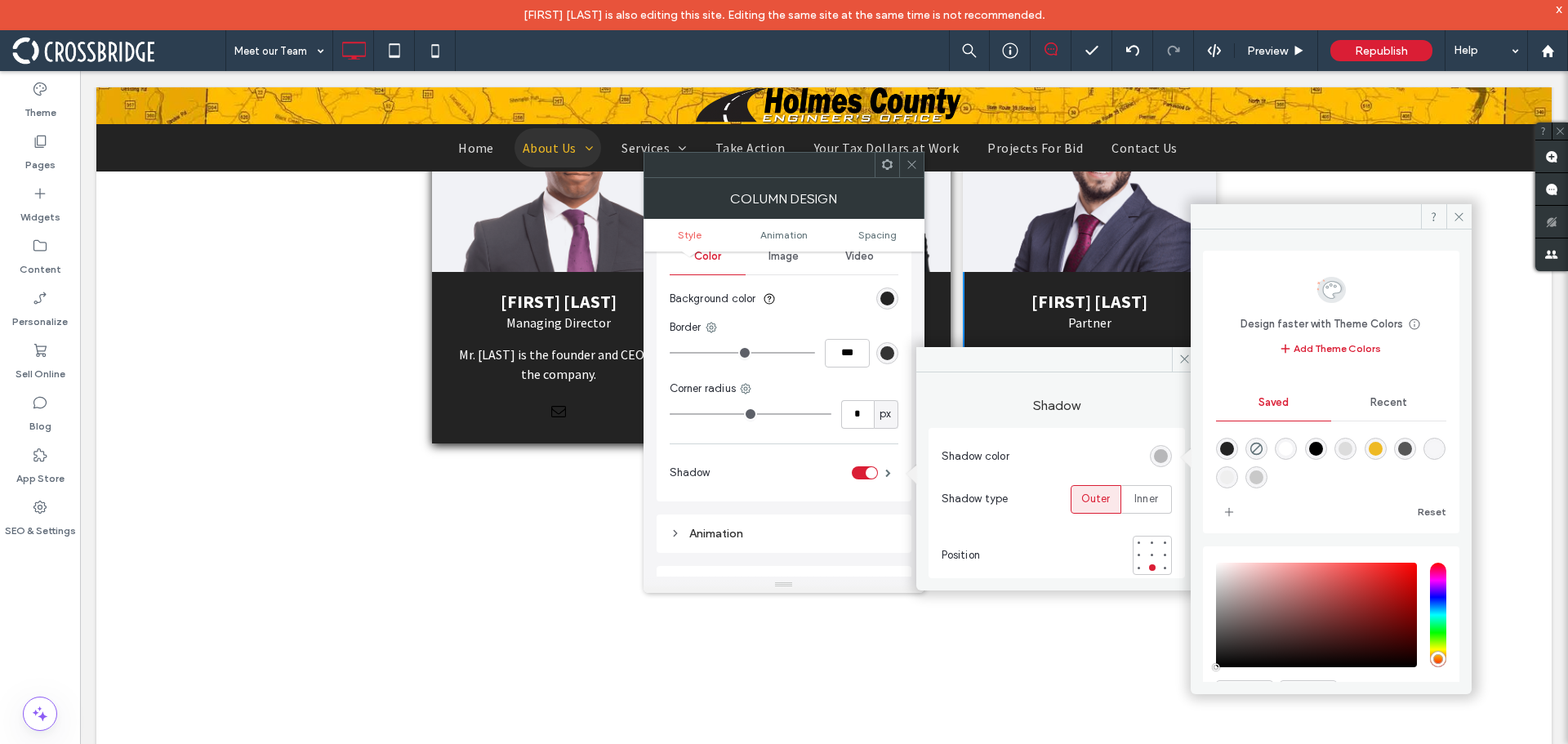 click at bounding box center [1331, 460] 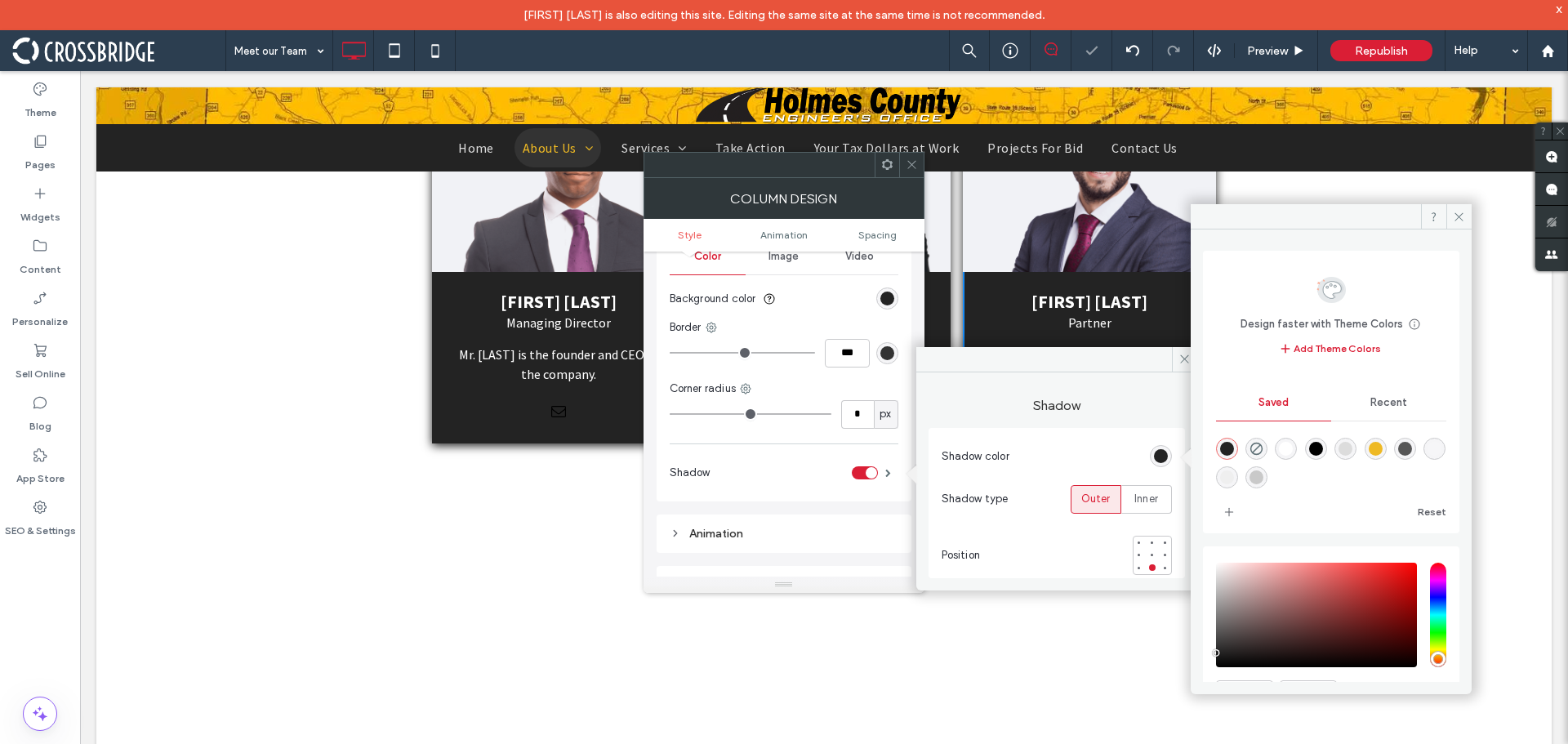 click 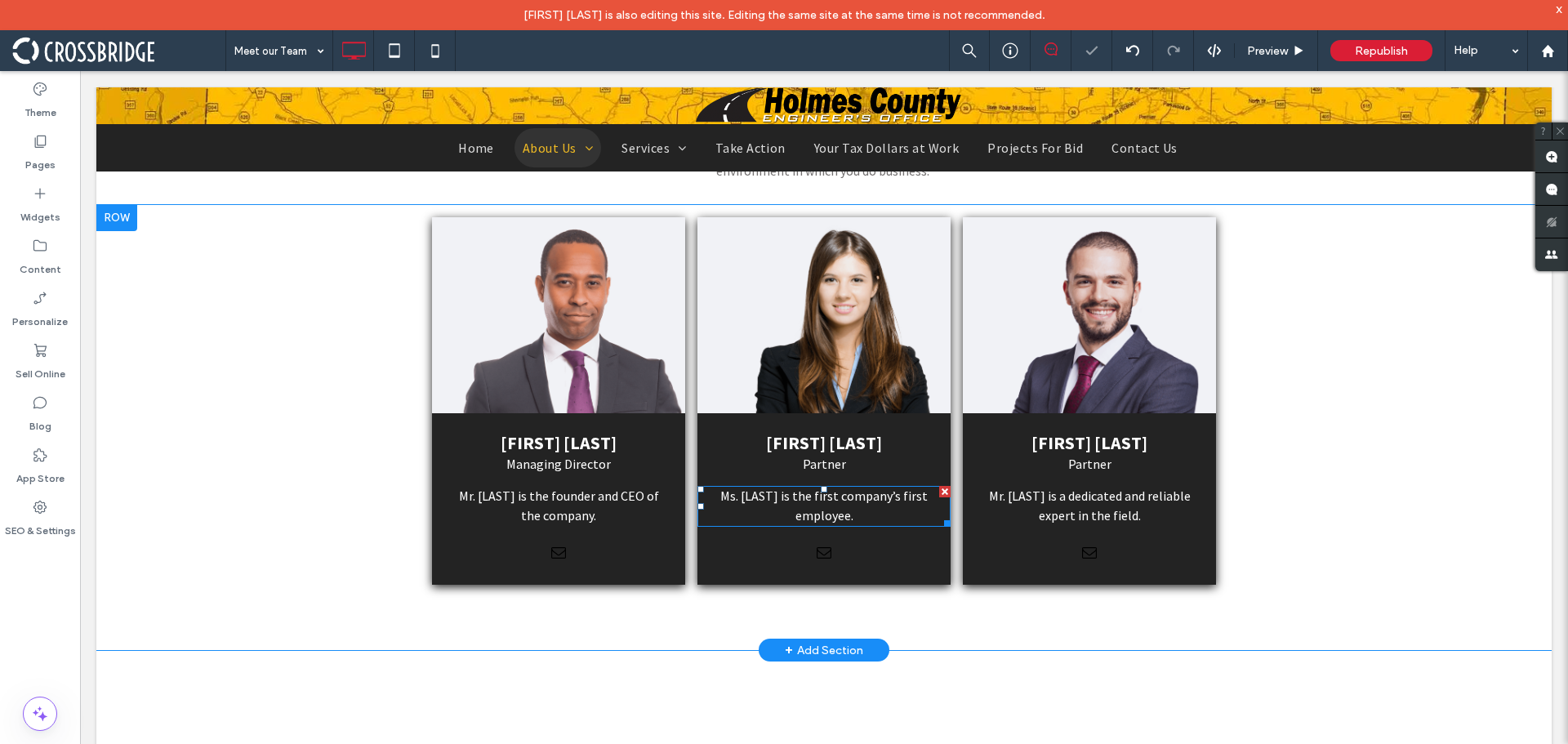 scroll, scrollTop: 1312, scrollLeft: 0, axis: vertical 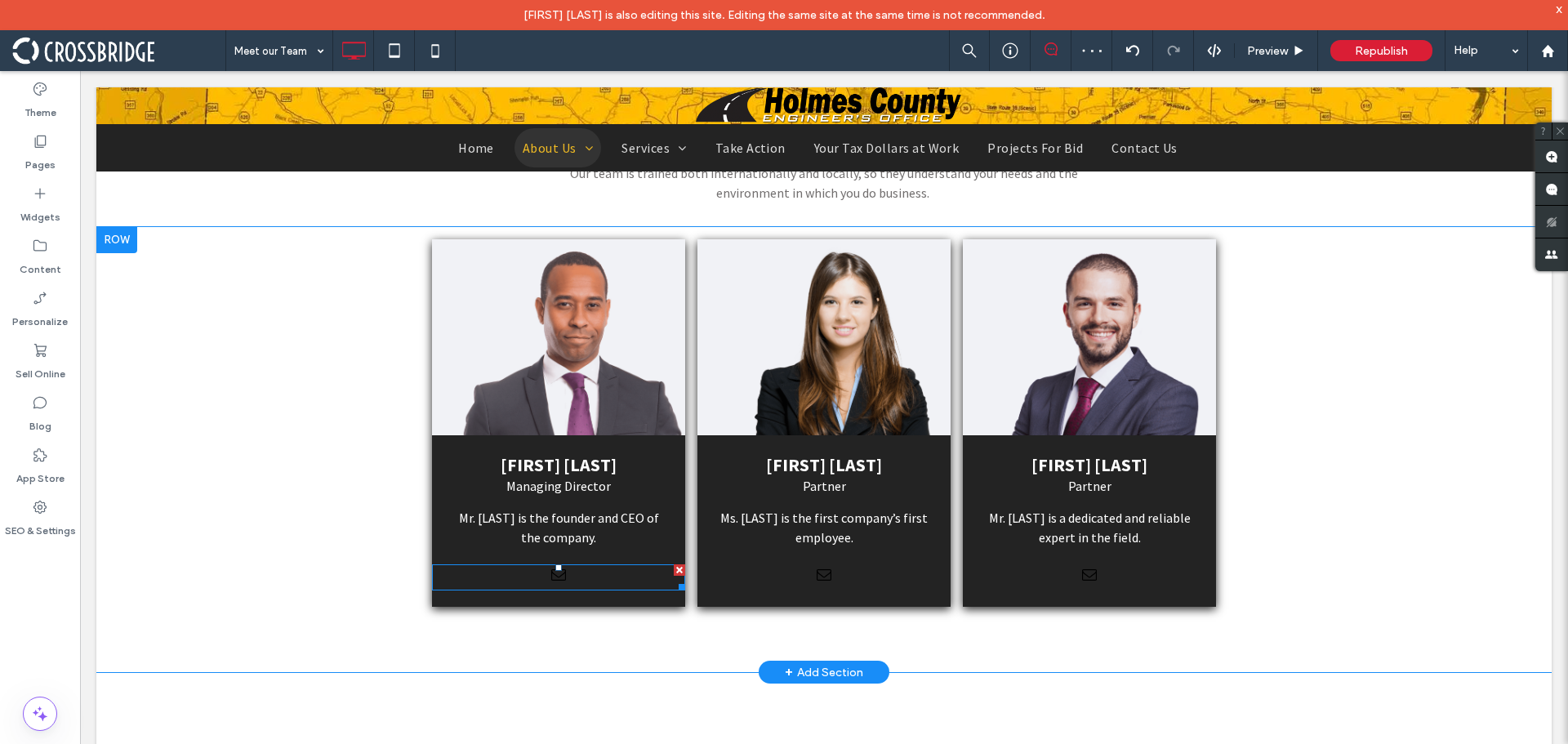 click at bounding box center [559, 575] 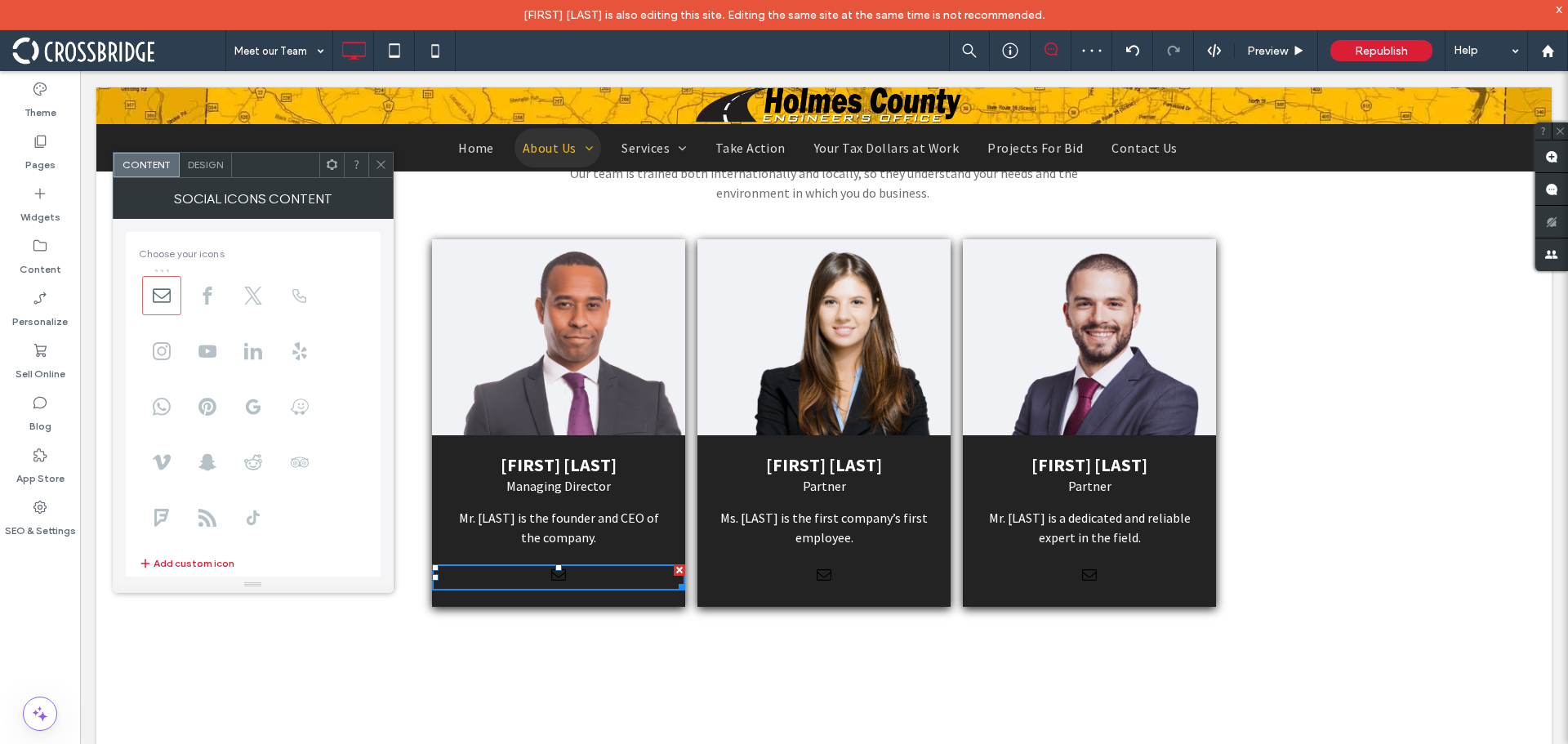 click on "Design" at bounding box center (205, 164) 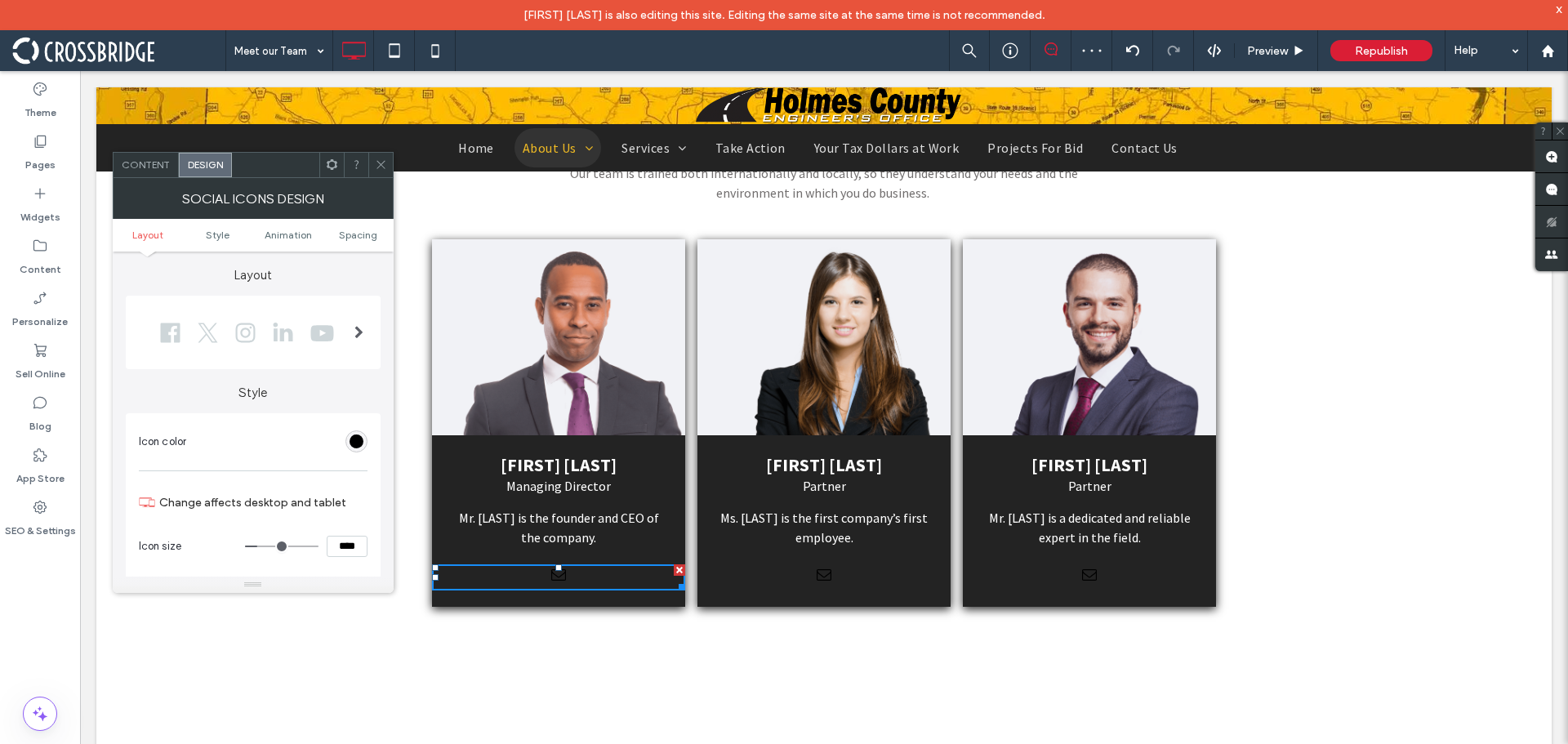 scroll, scrollTop: 82, scrollLeft: 0, axis: vertical 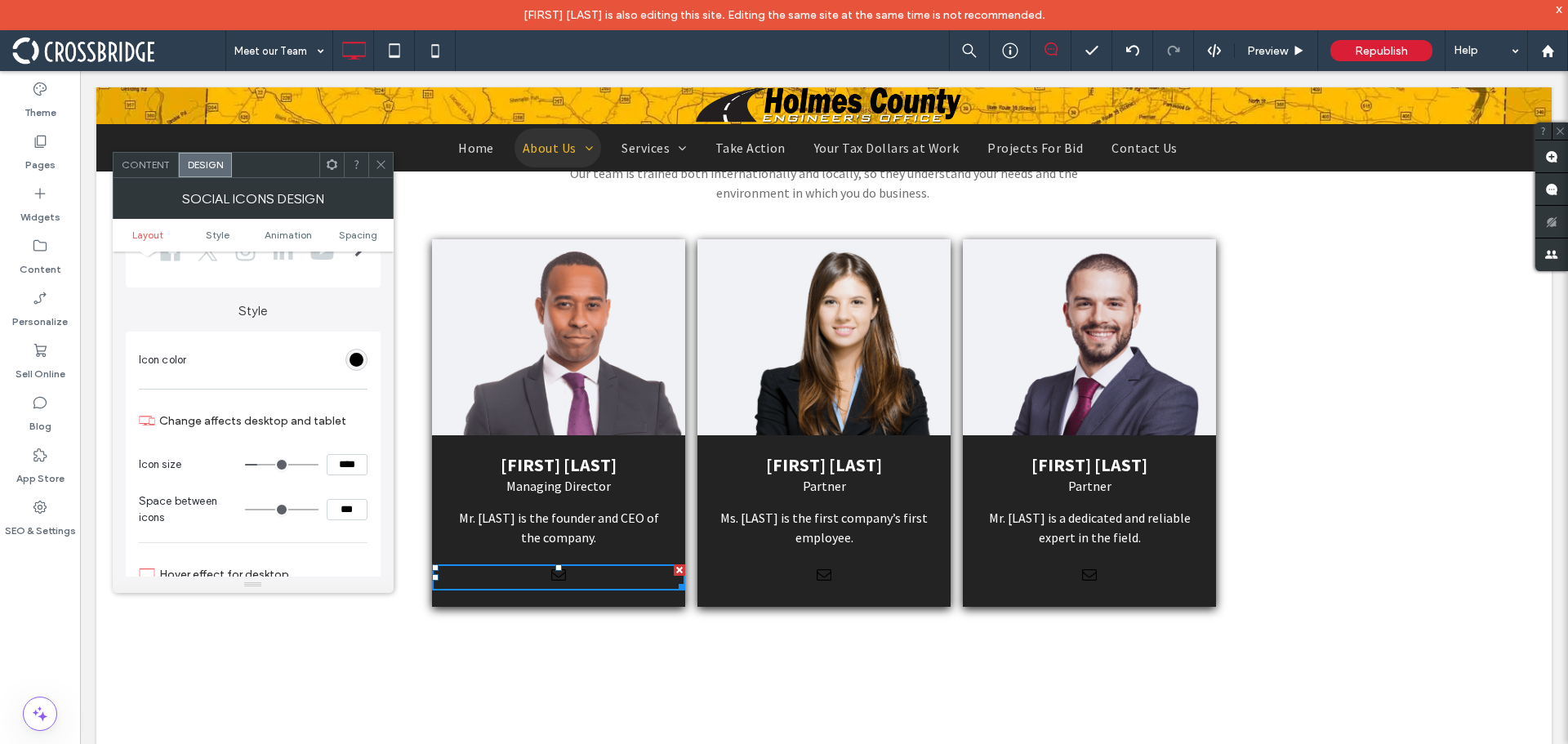 click at bounding box center [356, 359] 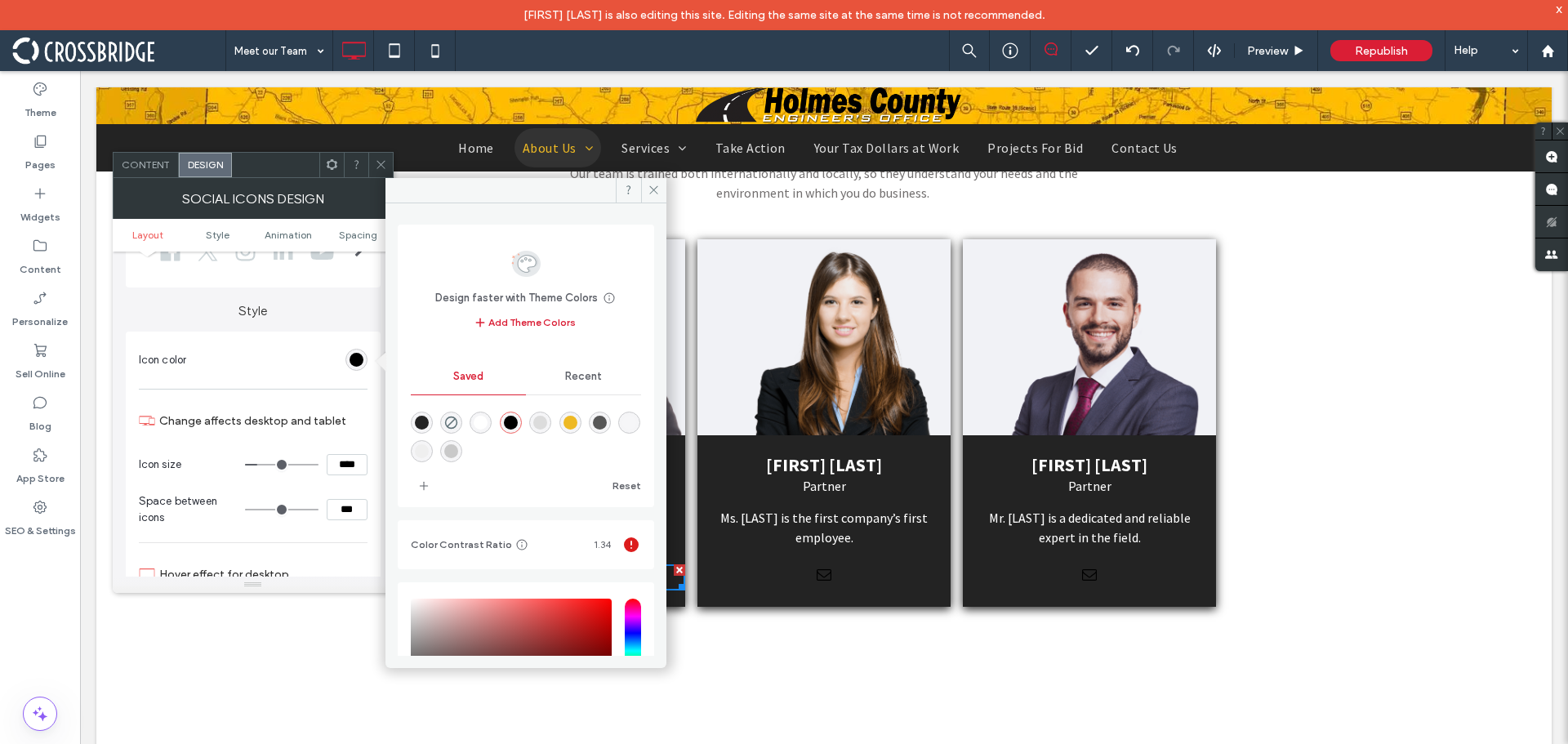 click at bounding box center [570, 422] 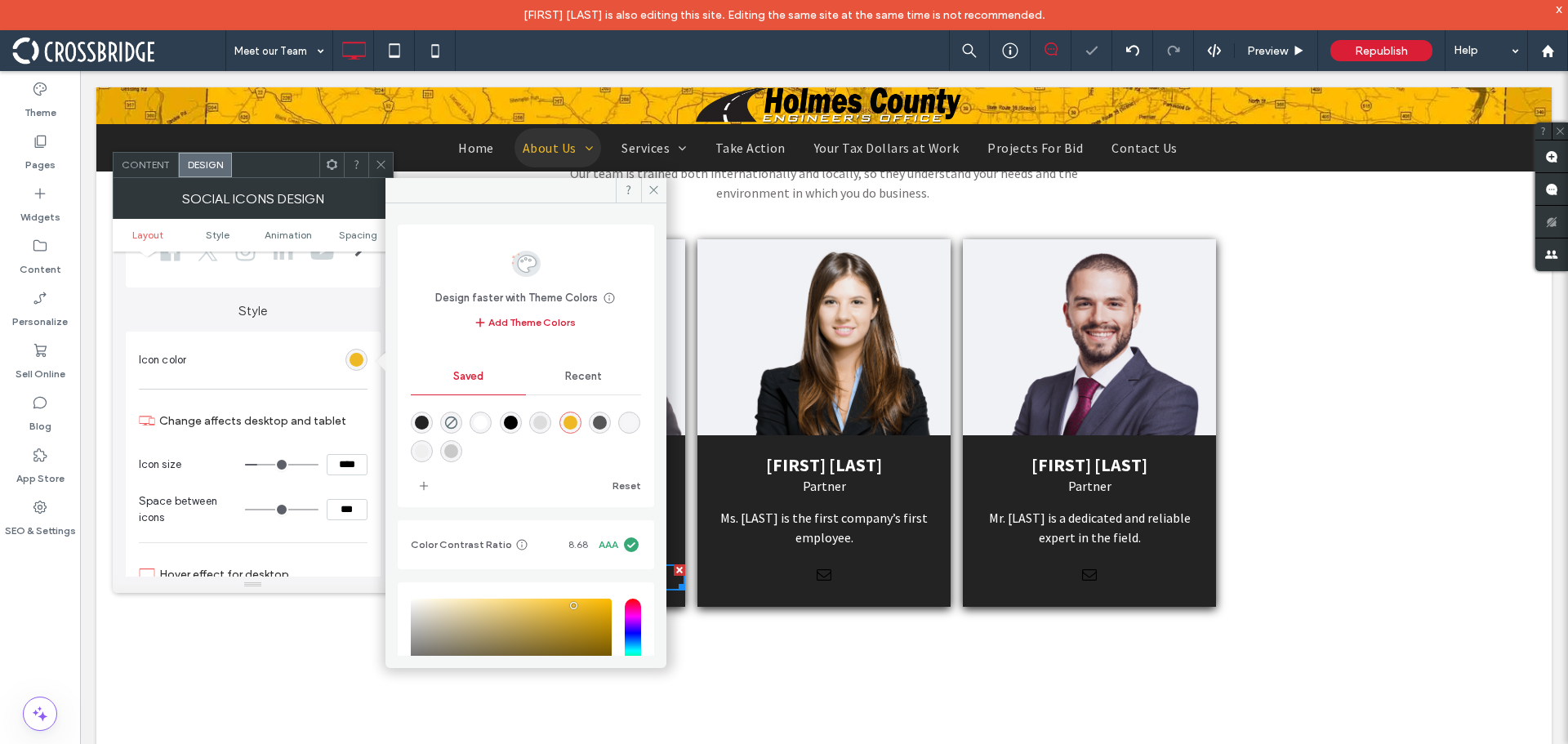 type on "*******" 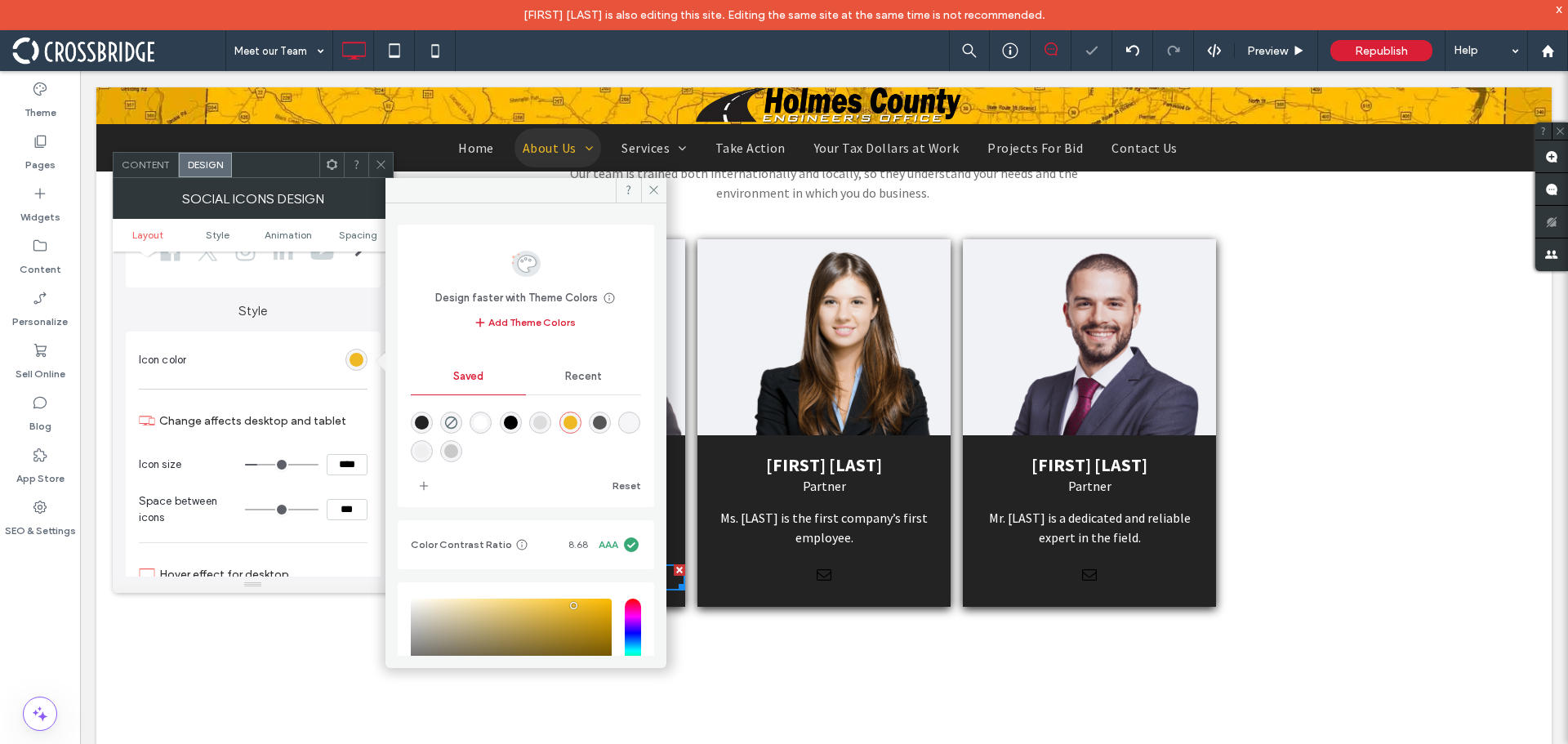 click 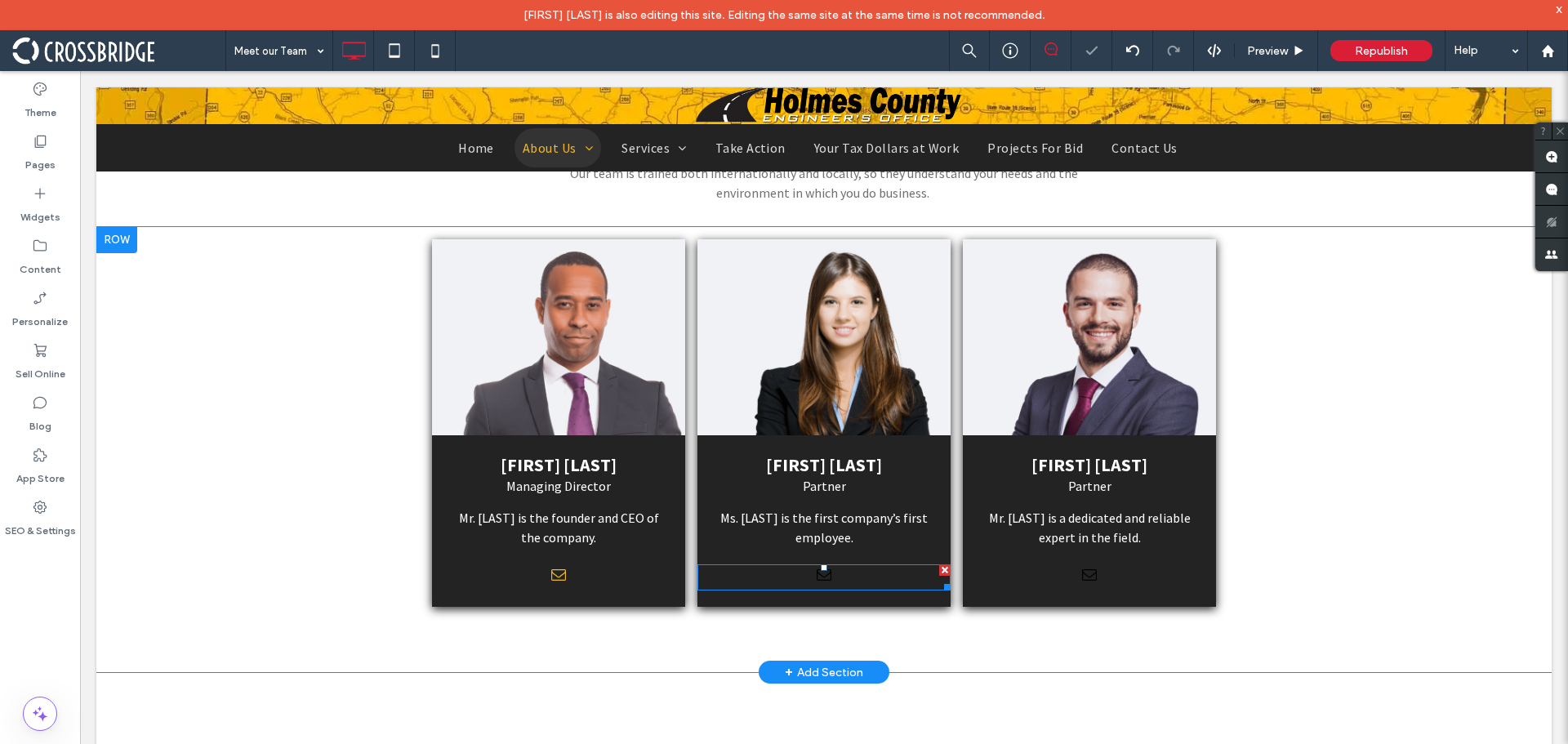click at bounding box center [824, 575] 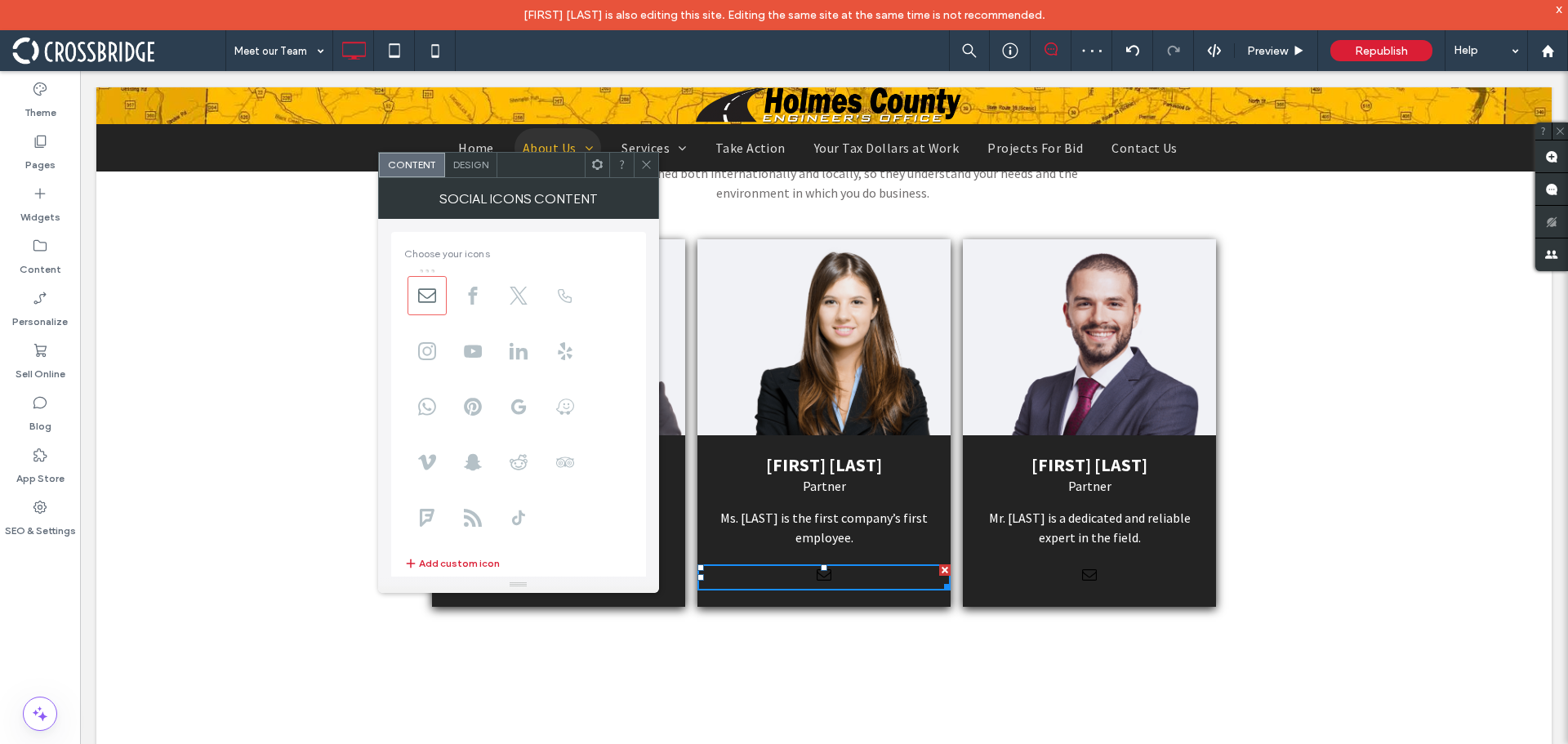 click on "Design" at bounding box center (470, 164) 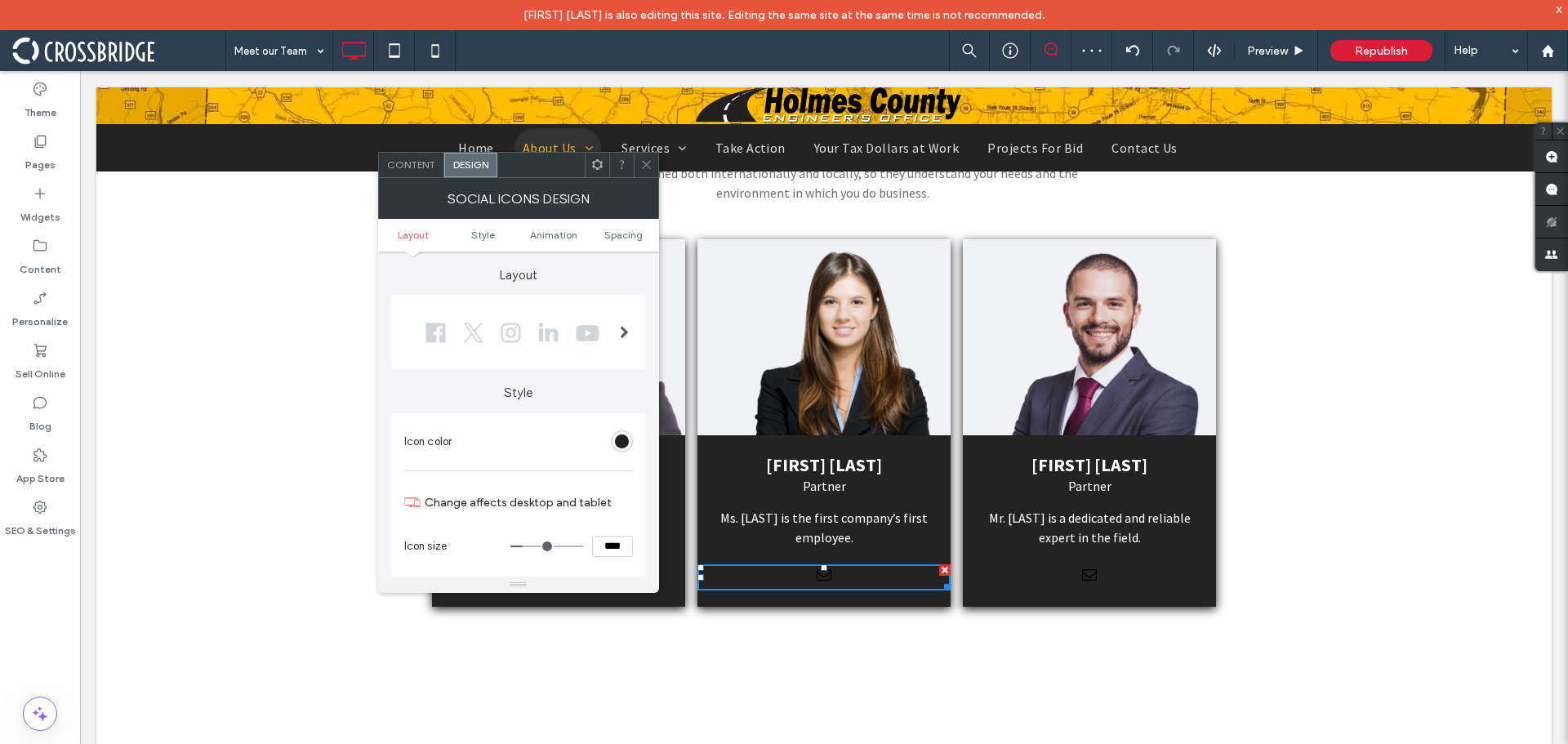 click at bounding box center [621, 441] 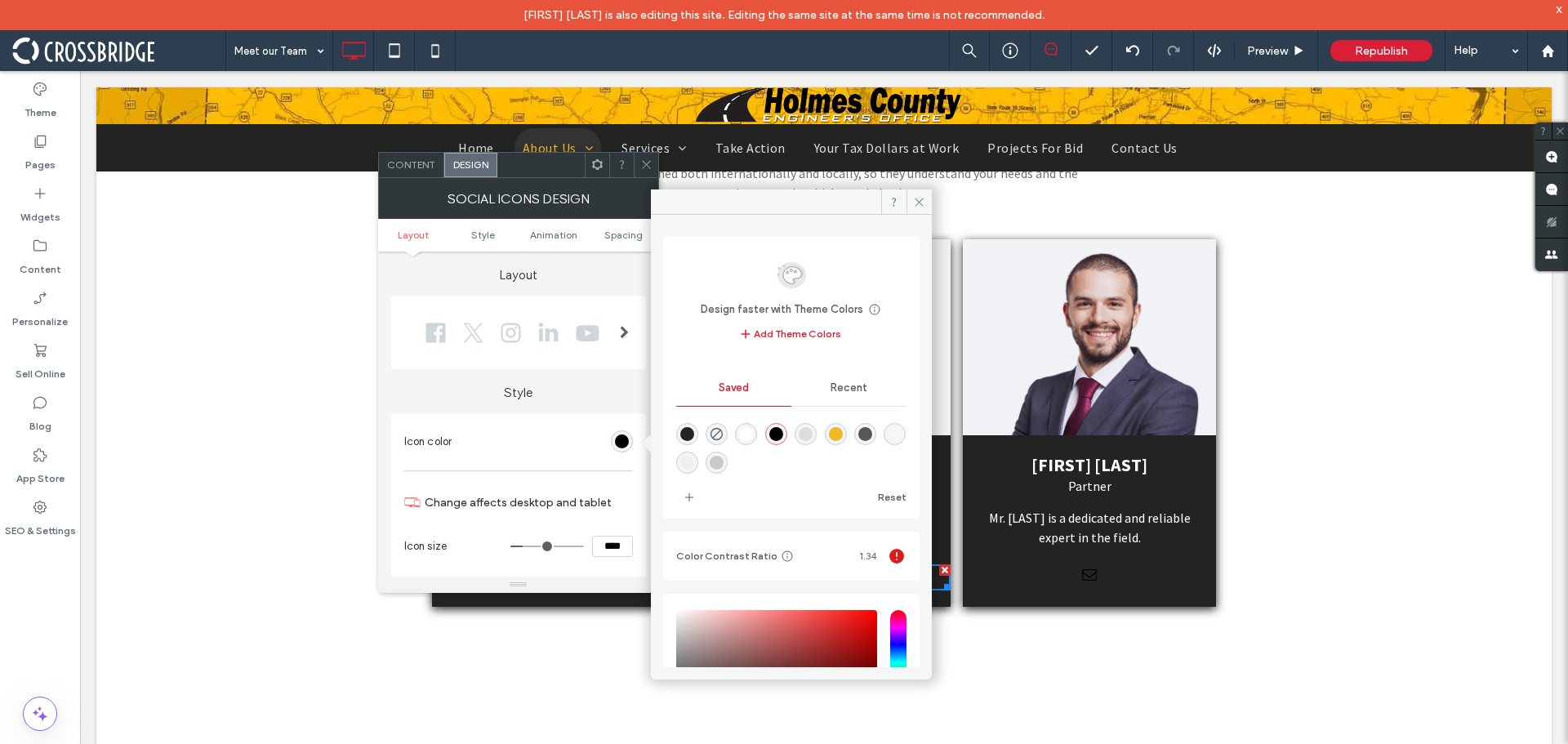 click at bounding box center (835, 434) 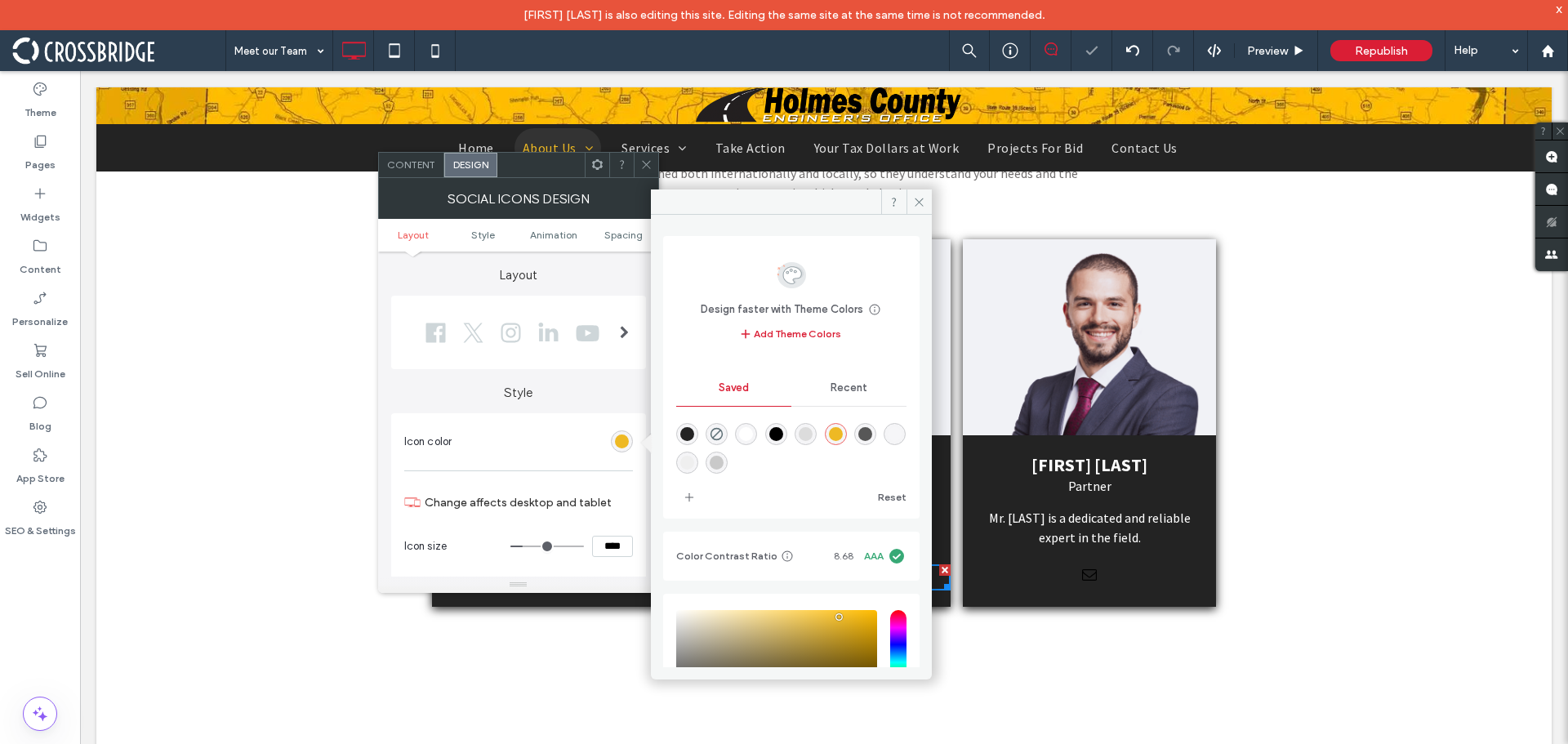 drag, startPoint x: 646, startPoint y: 172, endPoint x: 586, endPoint y: 112, distance: 84.8528 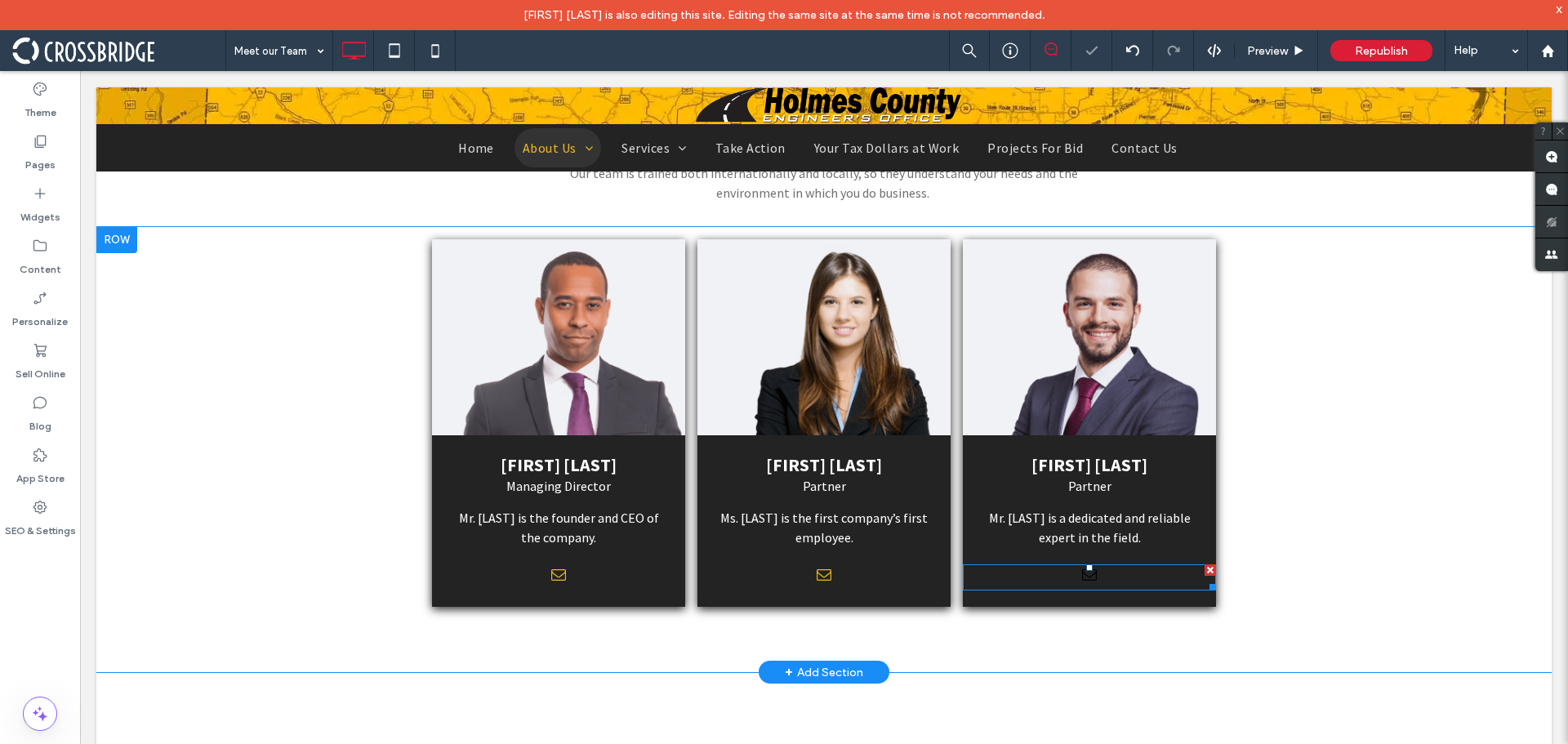 click at bounding box center [1089, 577] 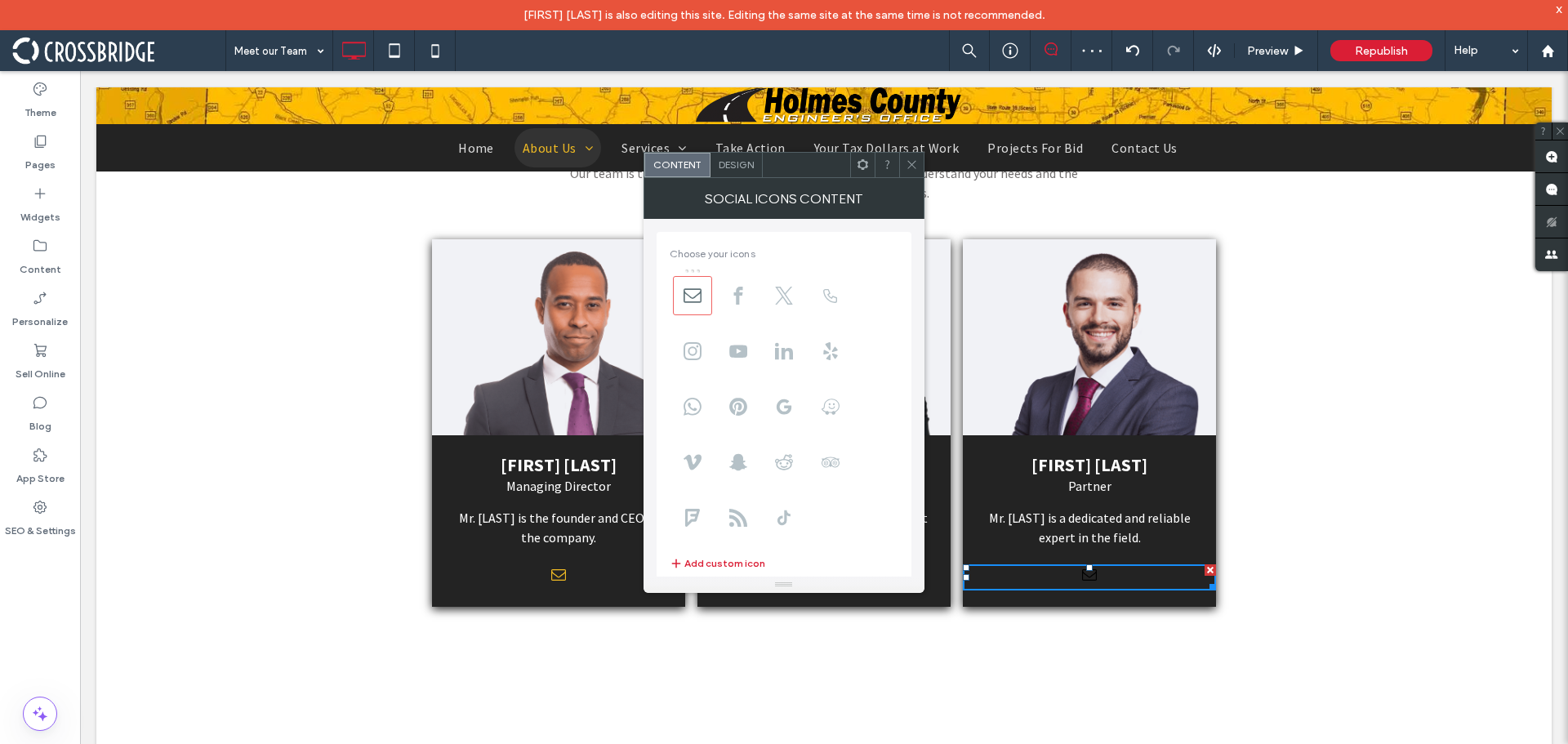 click on "Design" at bounding box center (737, 165) 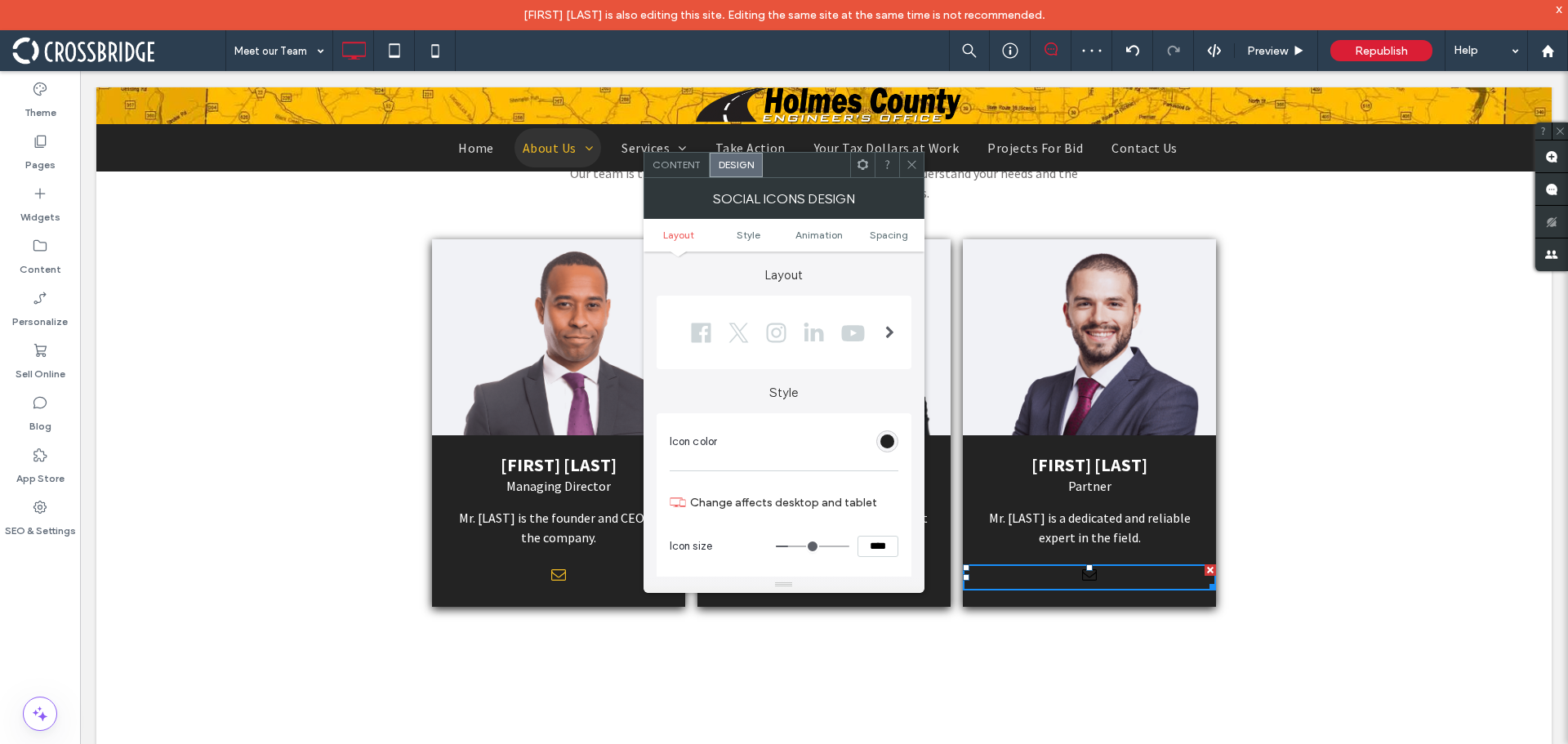 click at bounding box center (887, 441) 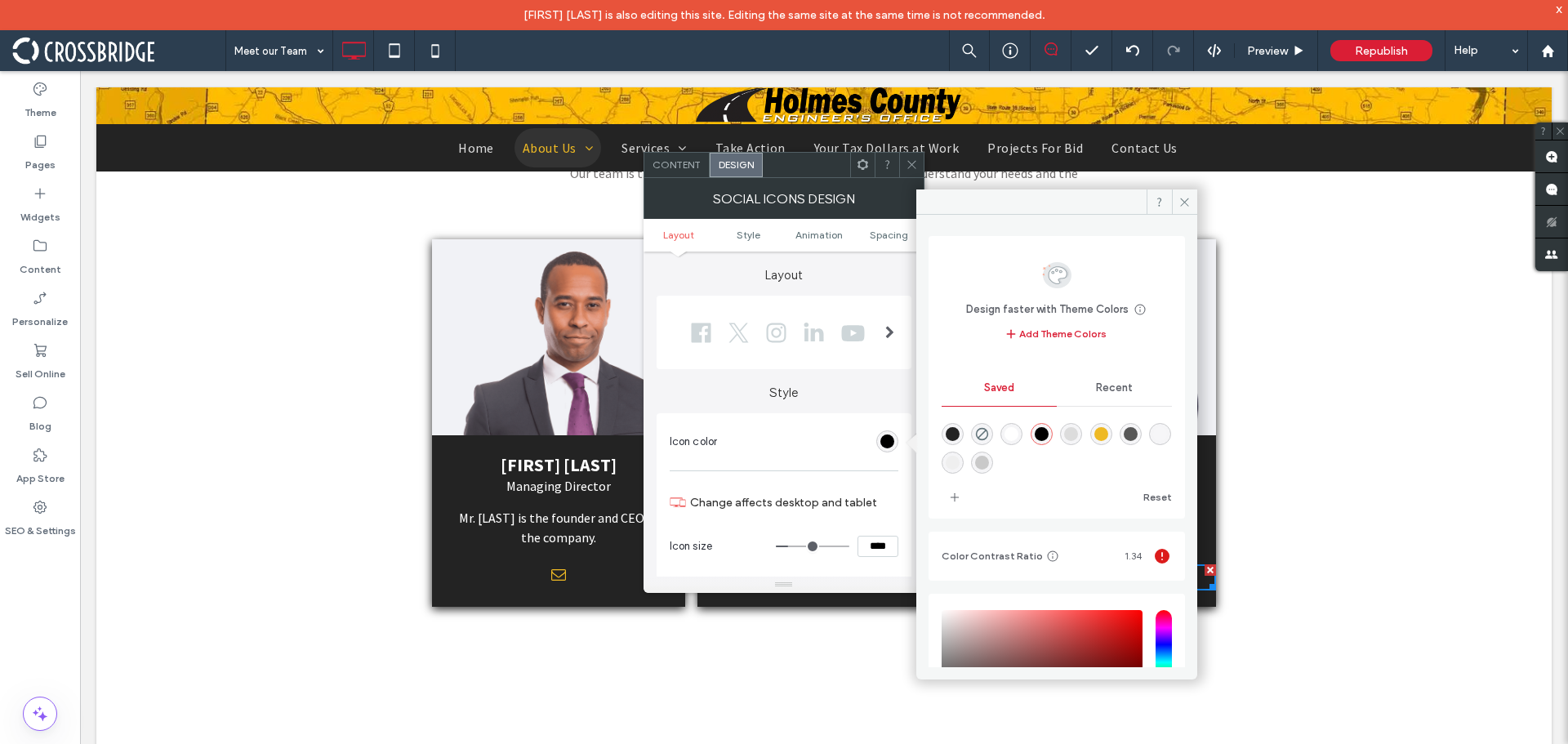 click at bounding box center (1101, 434) 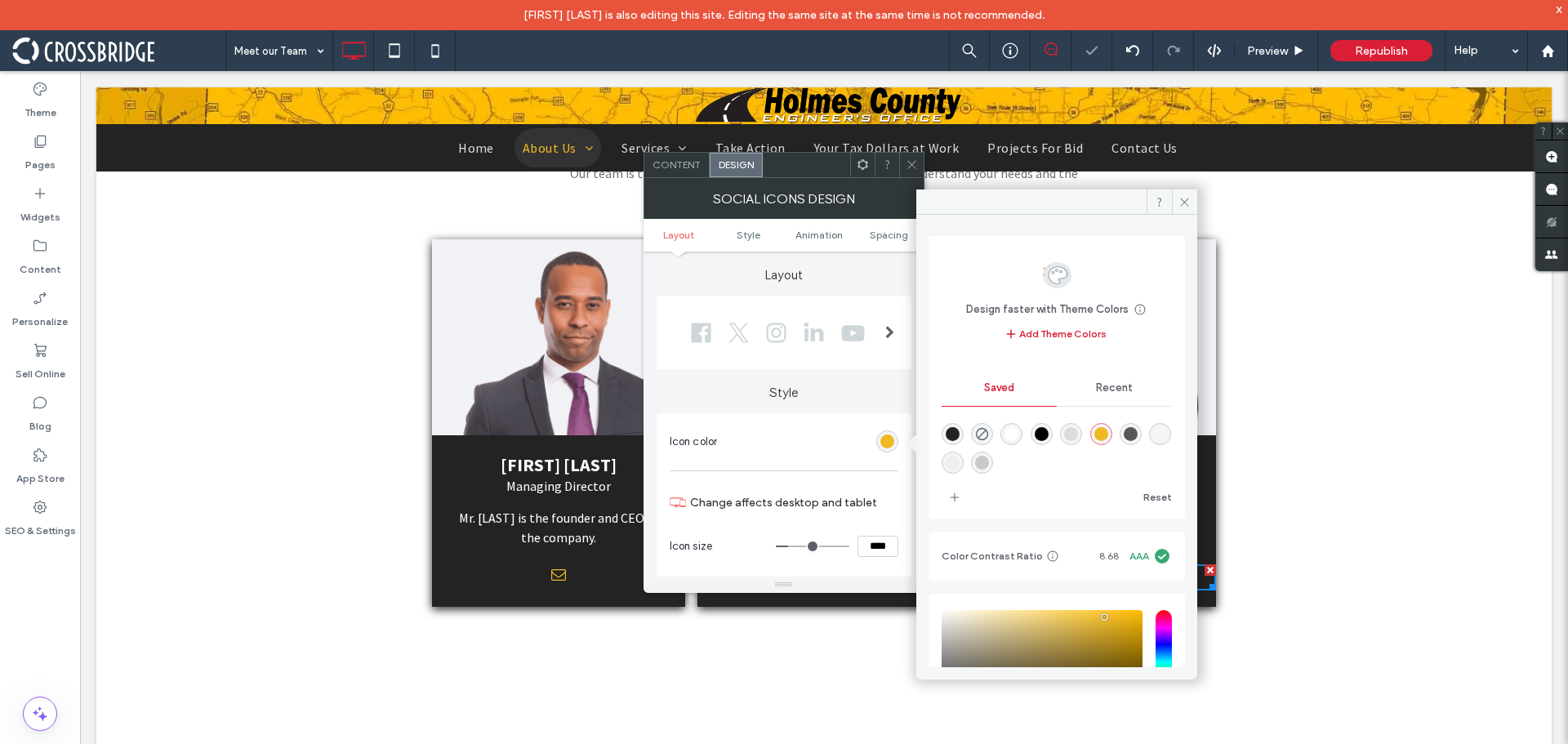 click 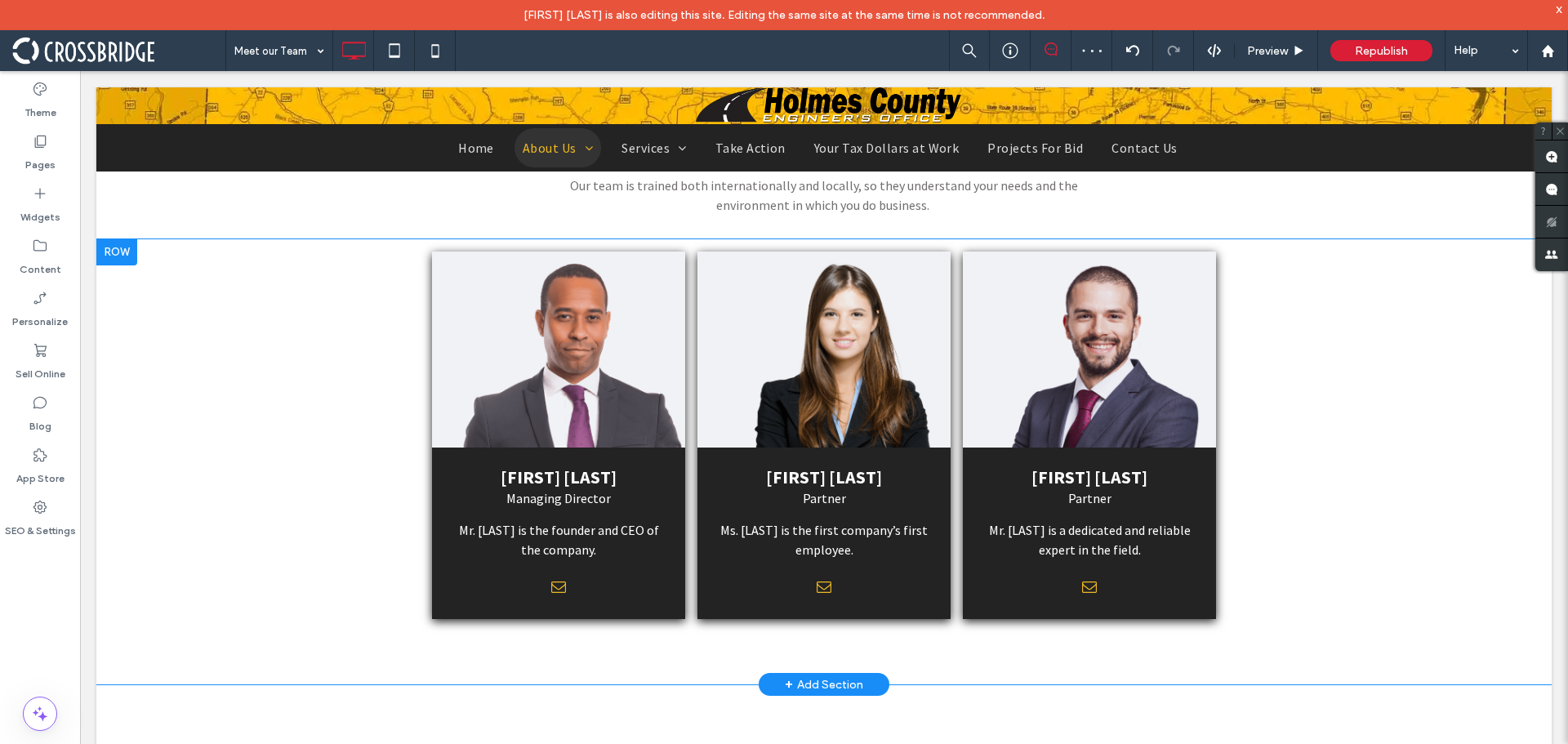 scroll, scrollTop: 1312, scrollLeft: 0, axis: vertical 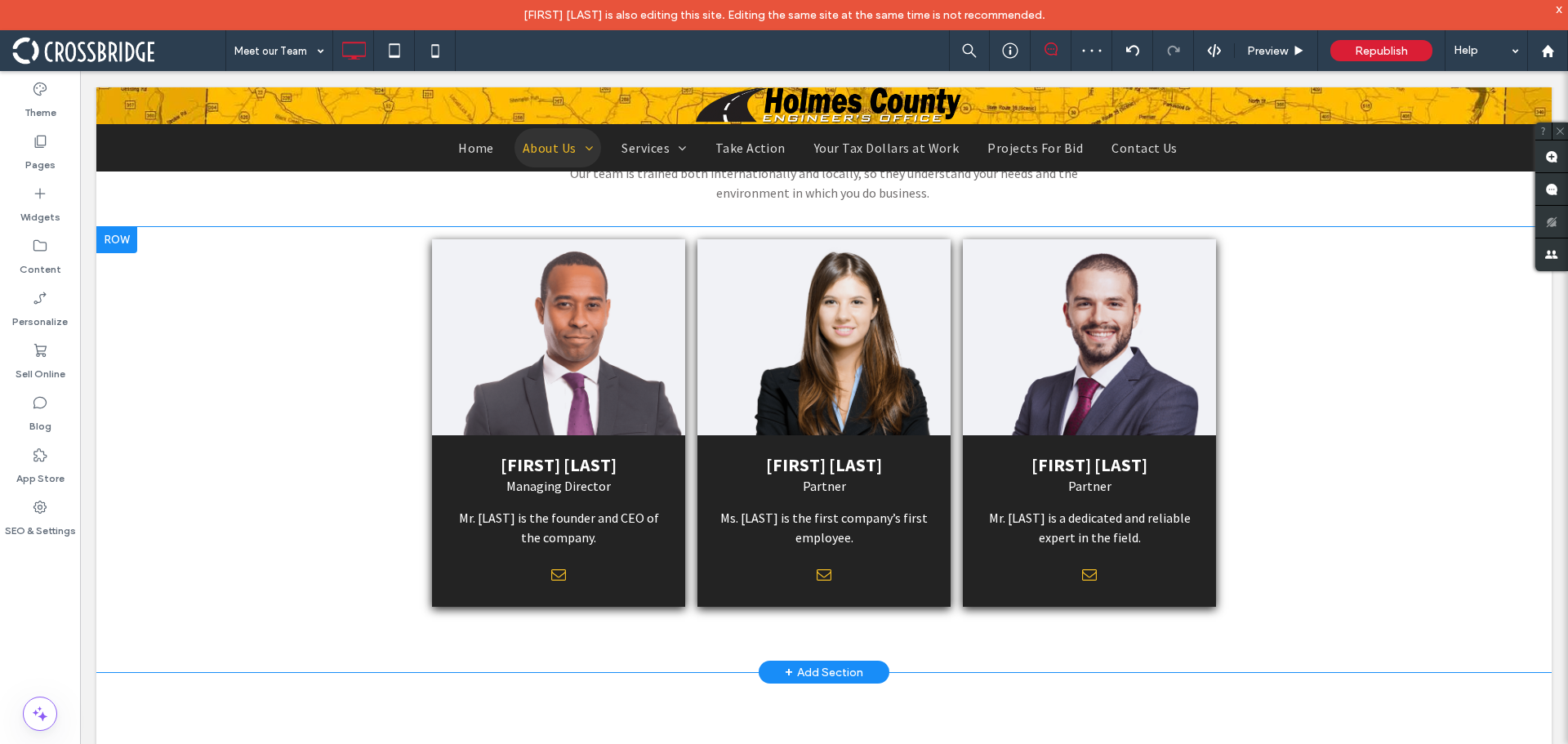 click on "ED JOHNSON   Managing Director   Mr. Johnson is the founder and CEO of the company.
Click To Paste
CHRISTINA DOE   Partner   Ms. Doe is the first company’s first employee.
Click To Paste
JOHN MILLER   Partner   Mr. Miller is a dedicated and reliable expert in the field.
Click To Paste
Row + Add Section" at bounding box center [824, 450] 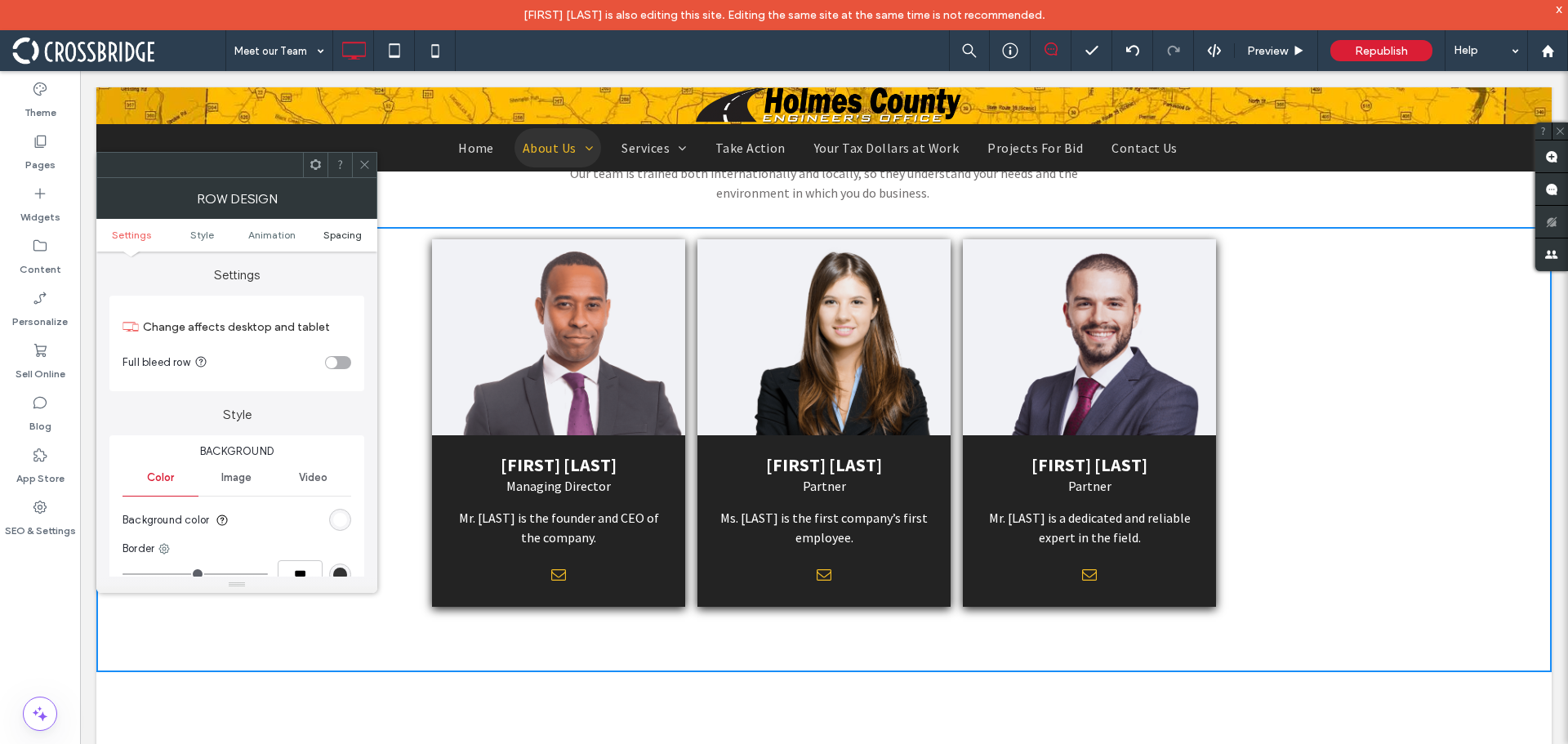 click on "Spacing" at bounding box center [342, 234] 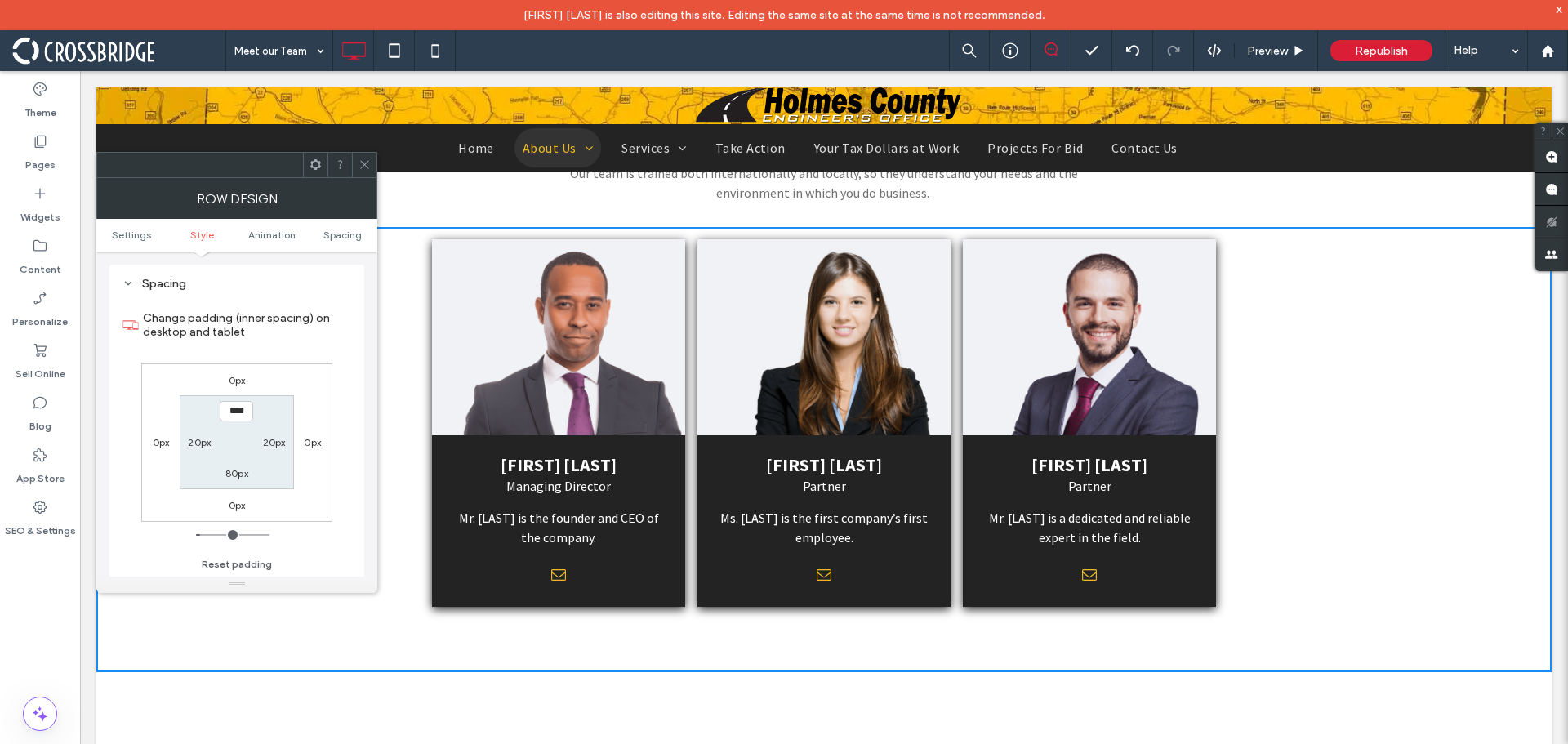 scroll, scrollTop: 461, scrollLeft: 0, axis: vertical 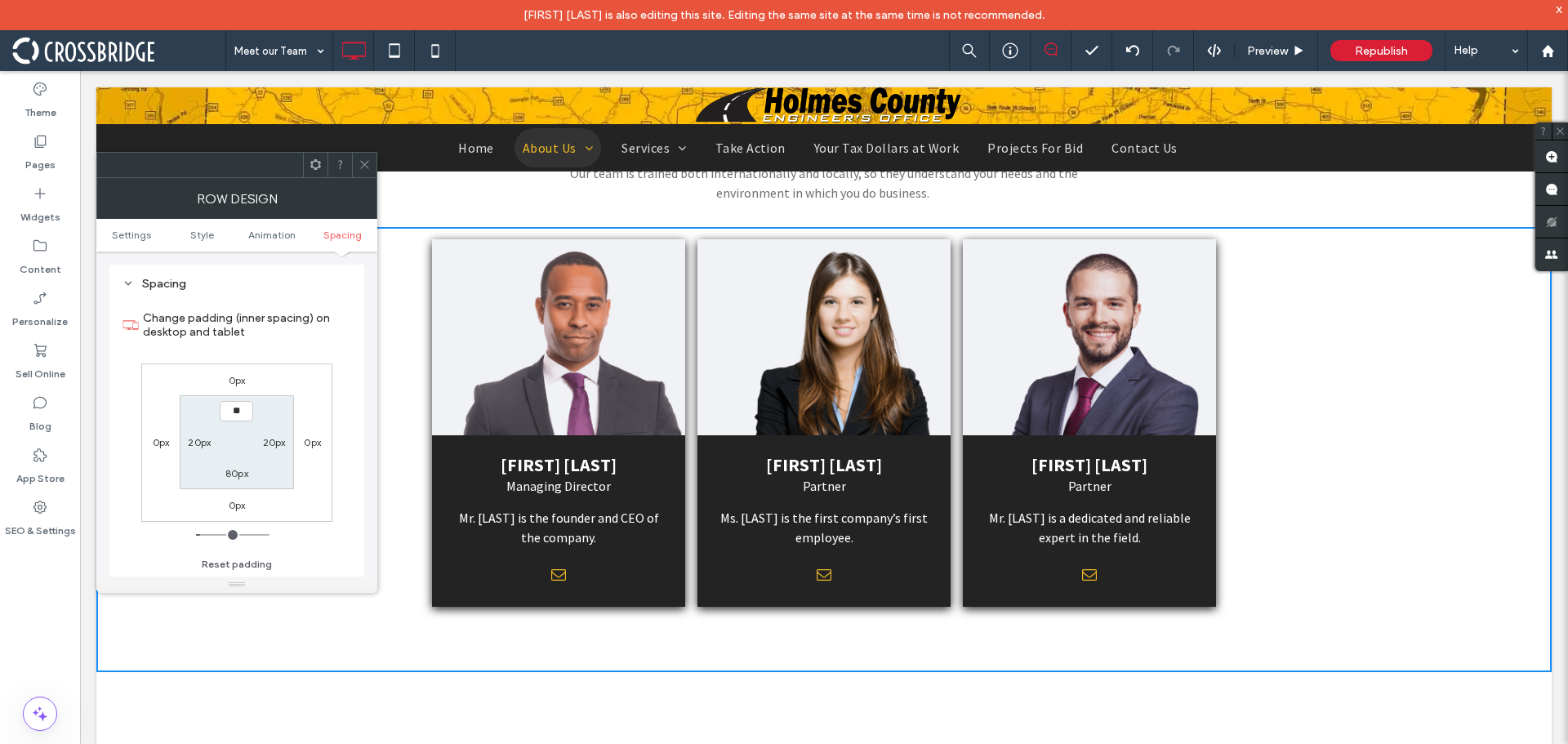 type on "****" 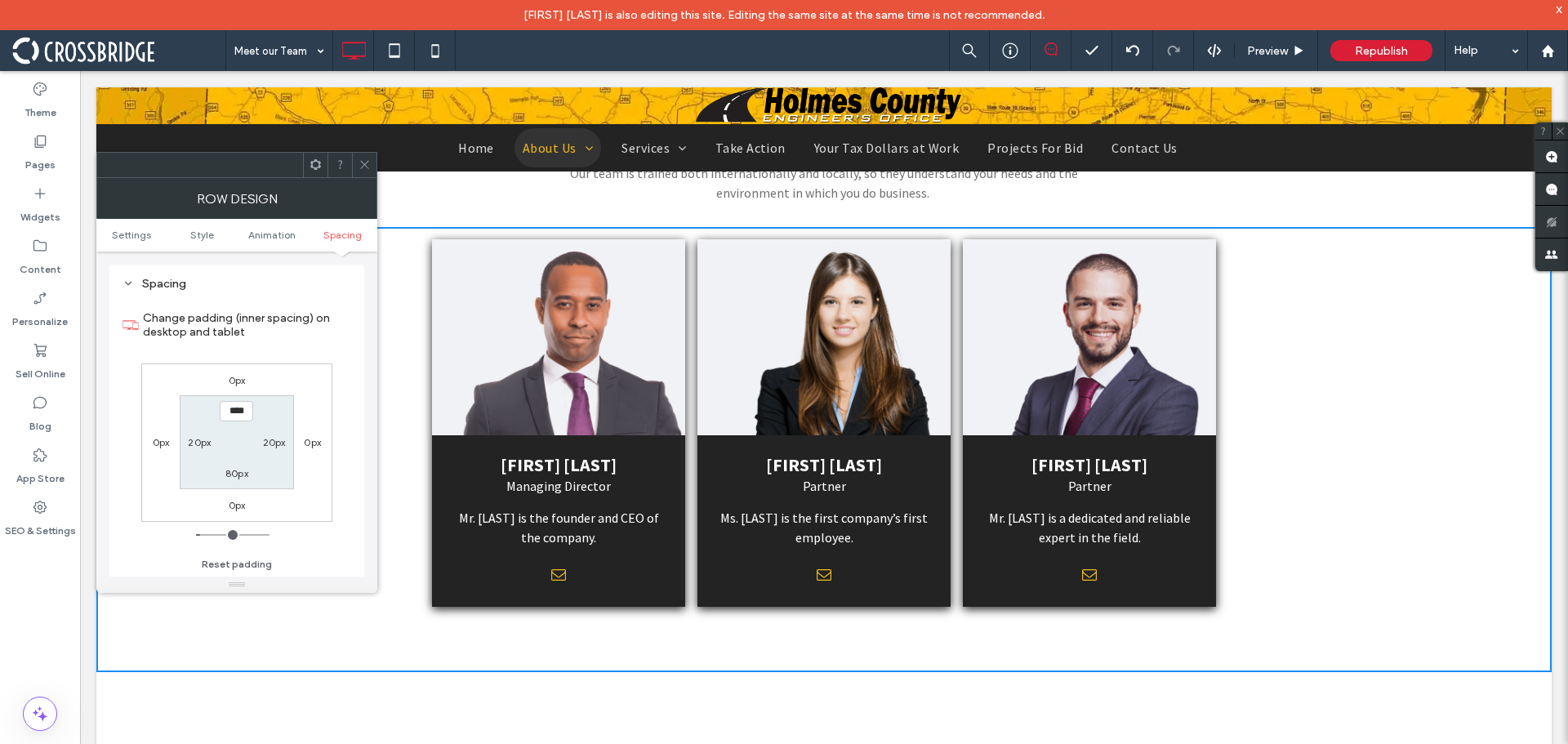 click on "**** 20px 80px 20px" at bounding box center (236, 442) 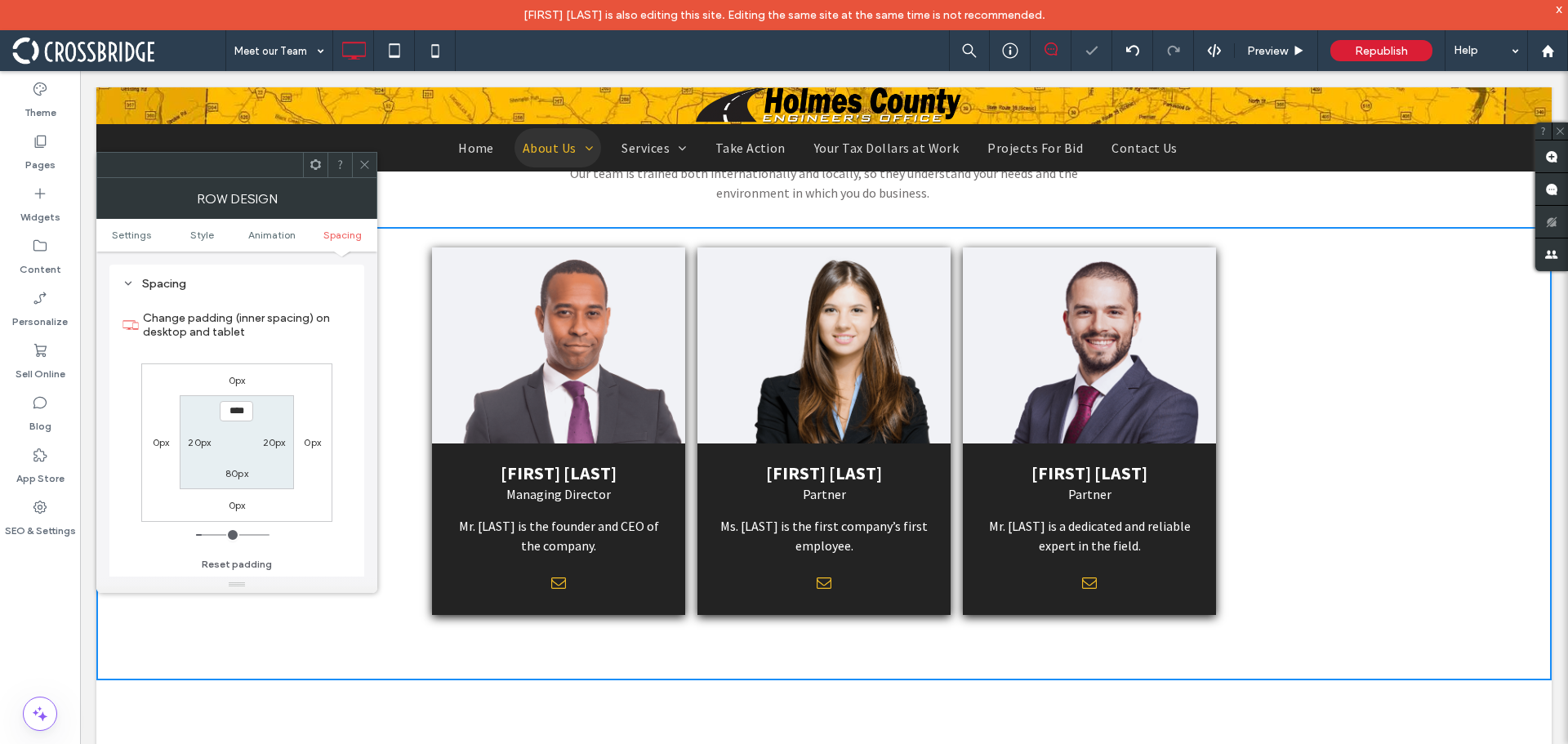 click on "80px" at bounding box center (237, 473) 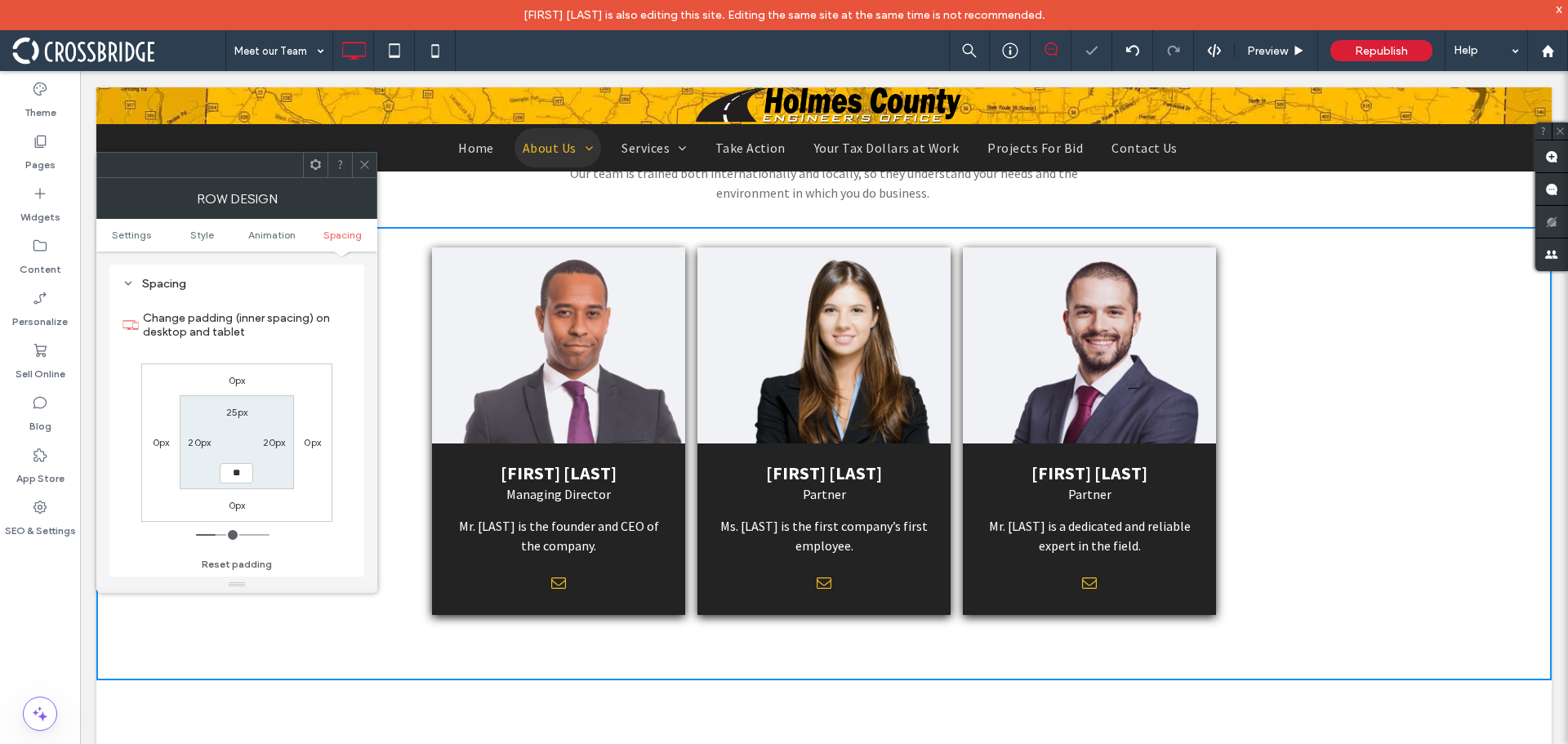 type on "**" 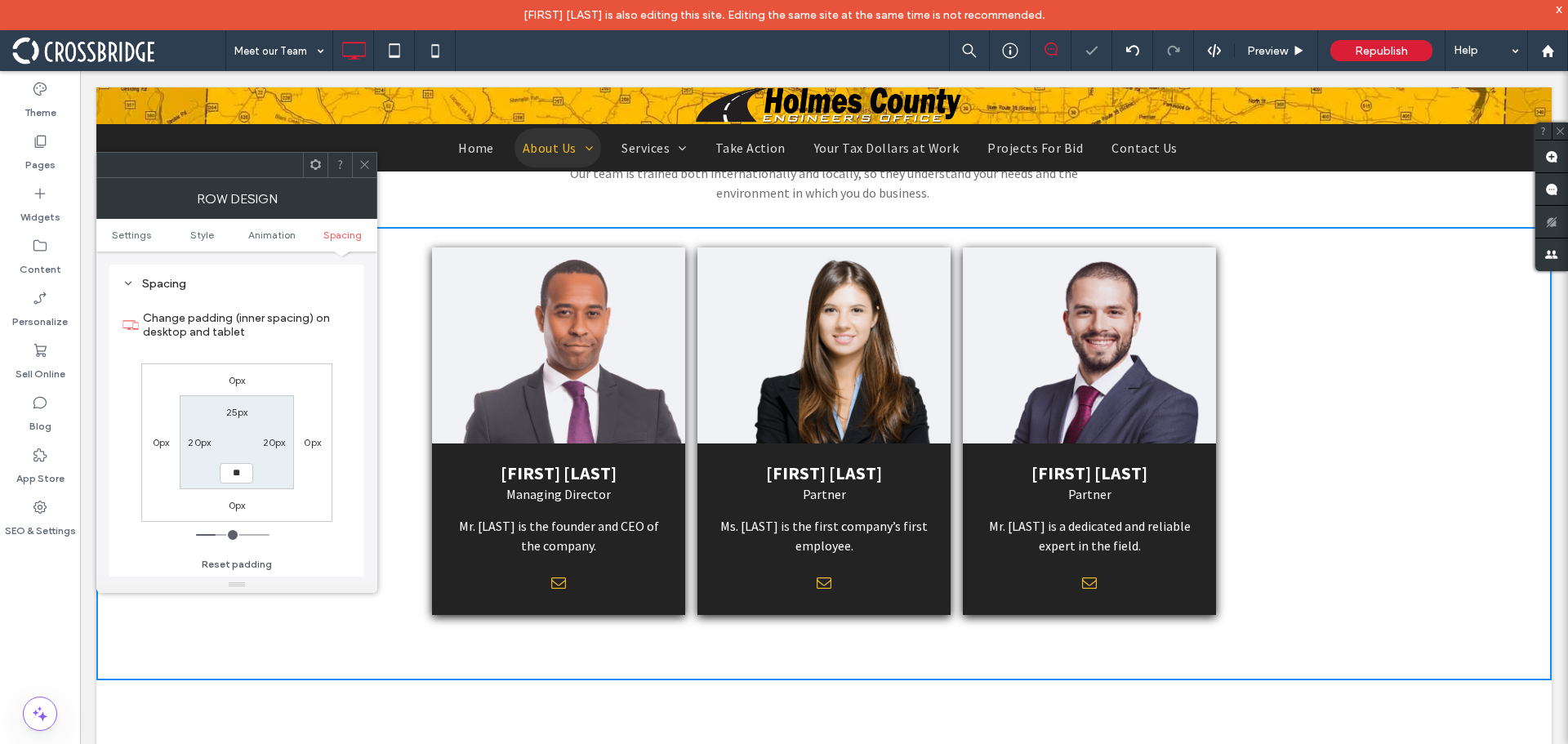 type on "****" 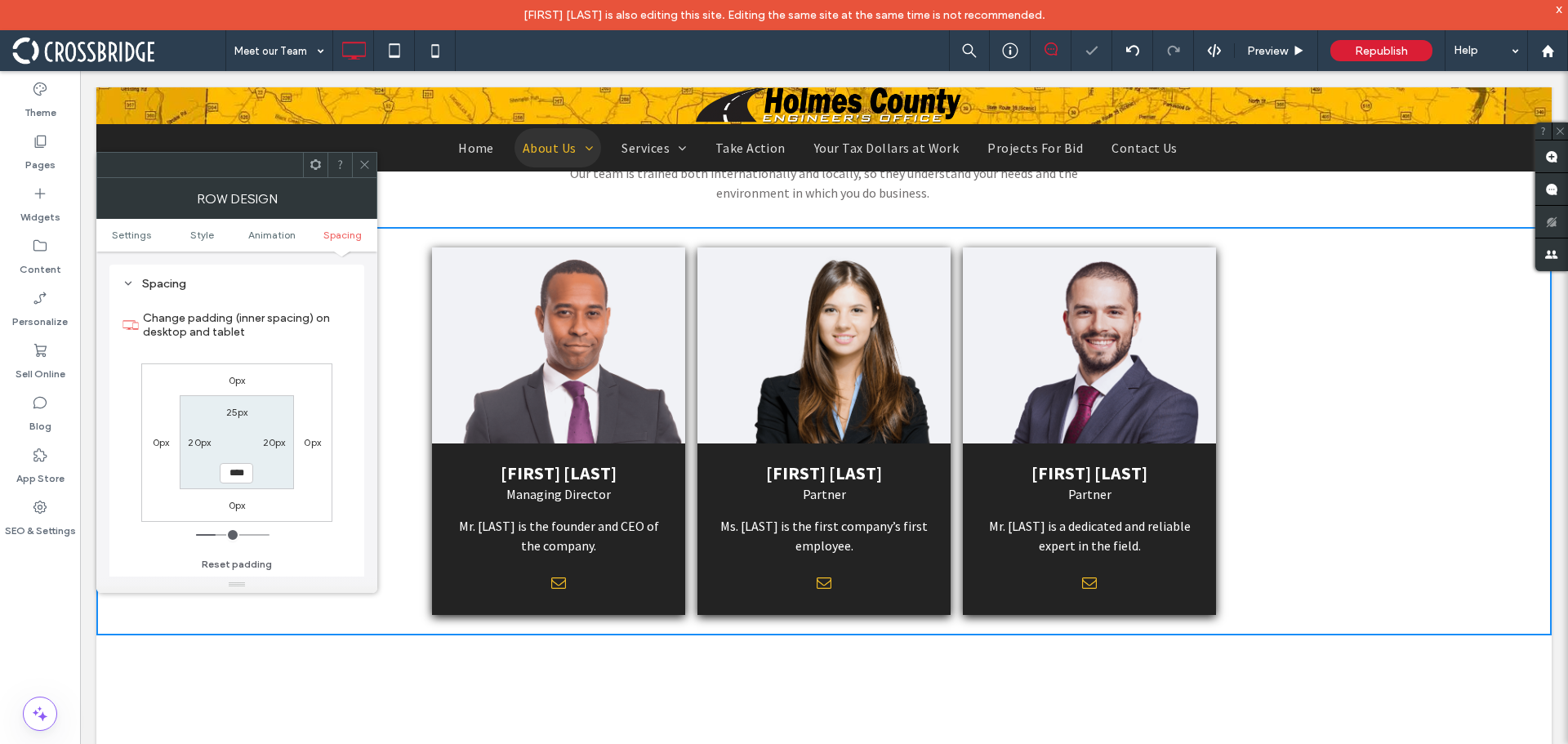 click on "25px 20px **** 20px" at bounding box center [236, 442] 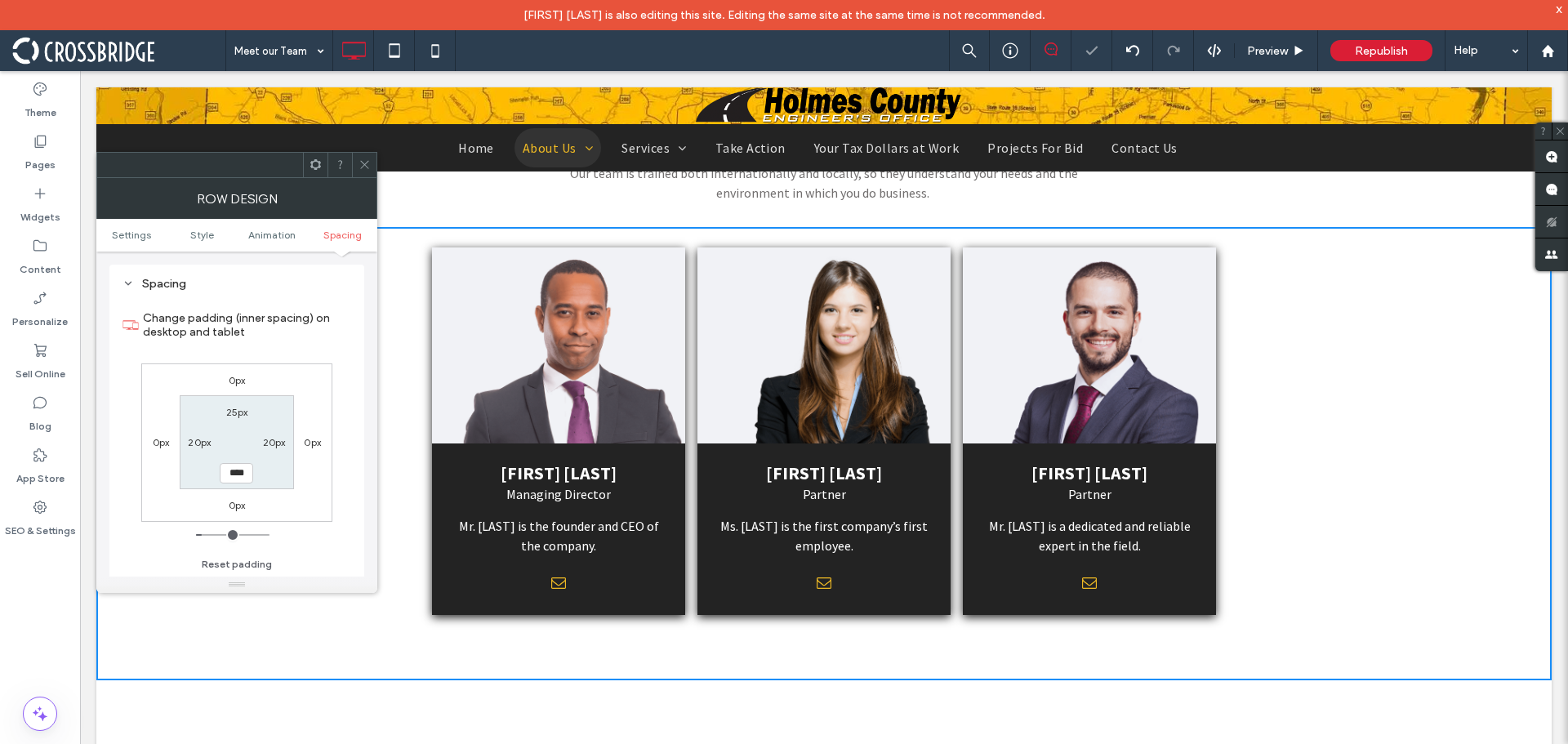 click at bounding box center [364, 165] 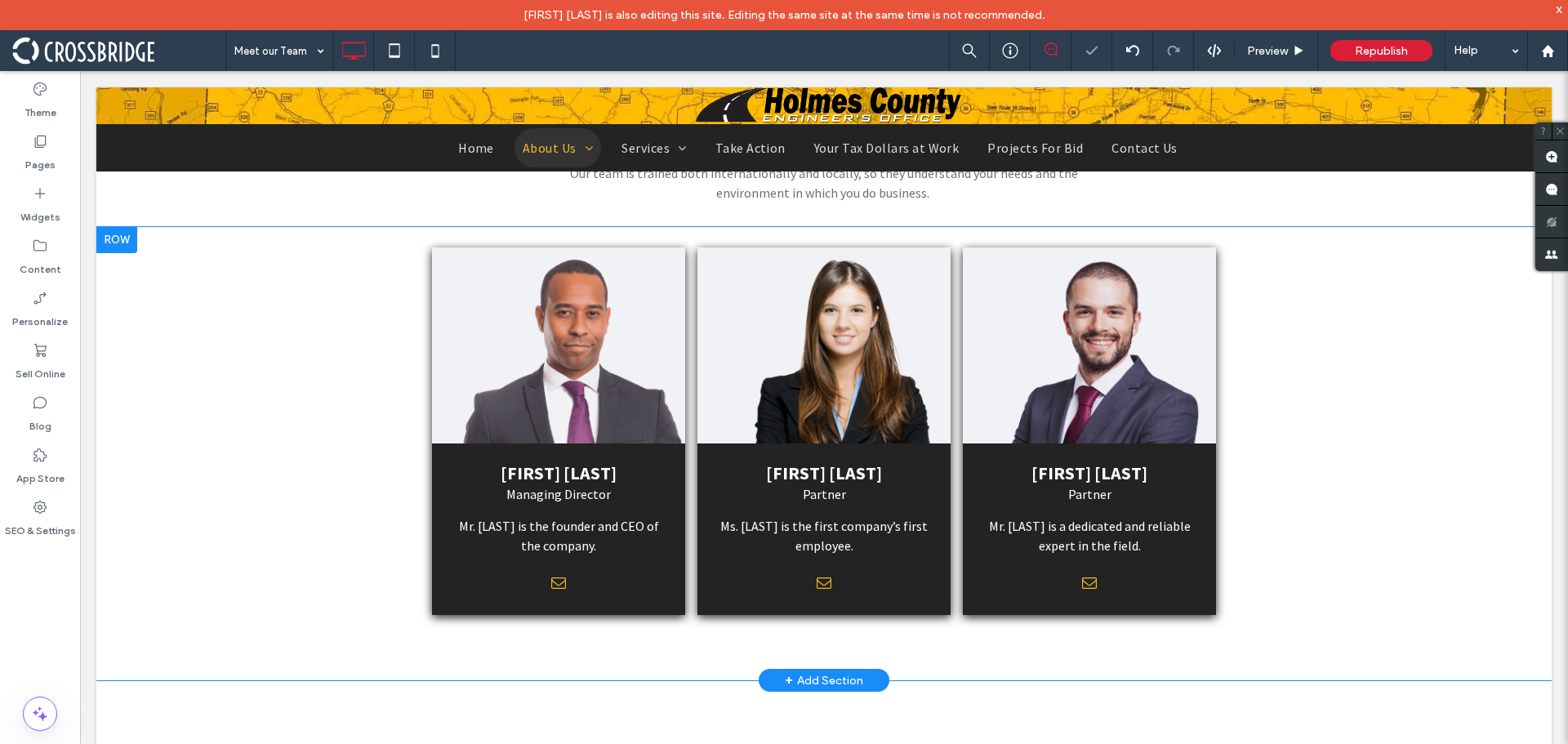 click on "ED JOHNSON   Managing Director   Mr. Johnson is the founder and CEO of the company.
Click To Paste
CHRISTINA DOE   Partner   Ms. Doe is the first company’s first employee.
Click To Paste
JOHN MILLER   Partner   Mr. Miller is a dedicated and reliable expert in the field.
Click To Paste
Row + Add Section" at bounding box center [824, 454] 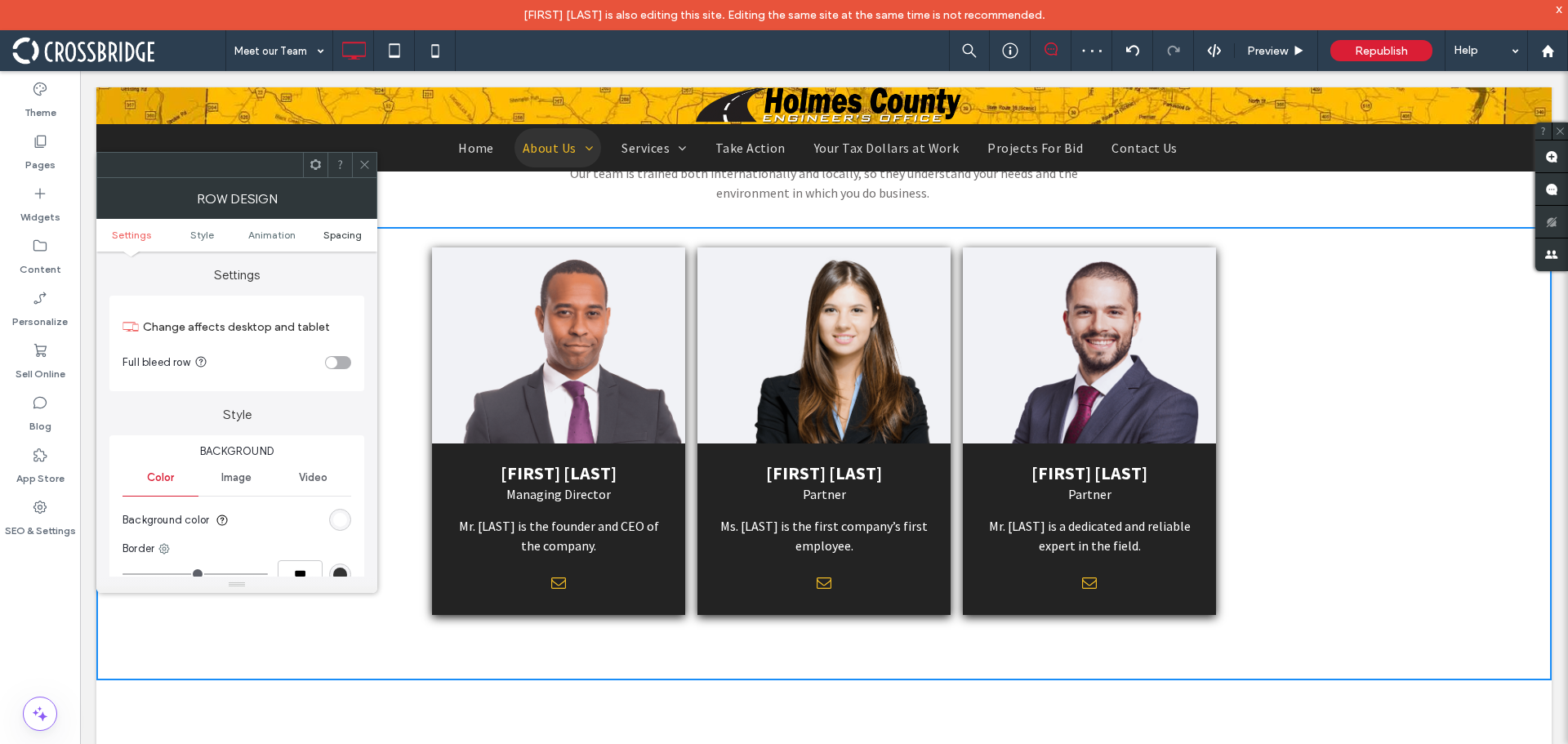 click on "Spacing" at bounding box center [342, 234] 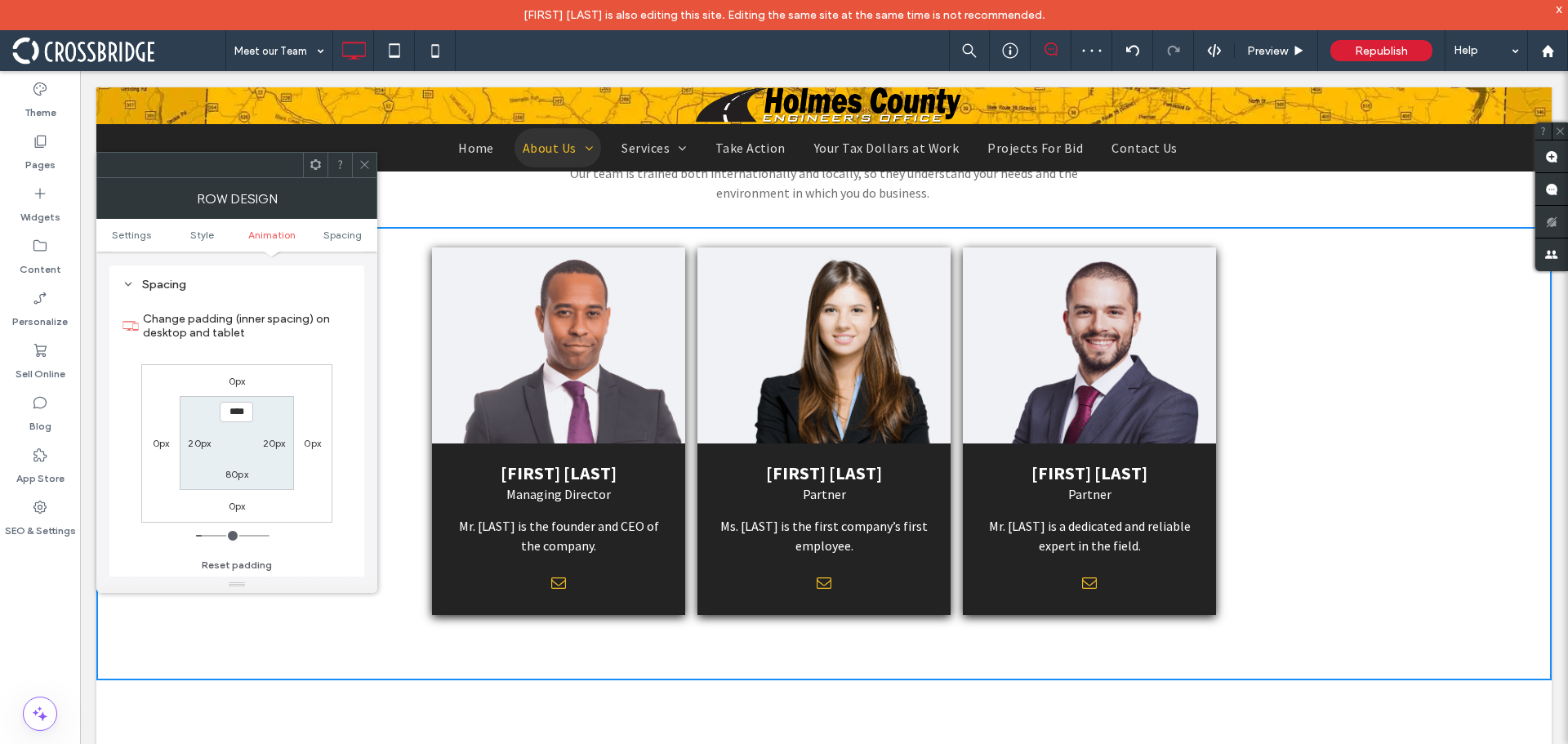 scroll, scrollTop: 461, scrollLeft: 0, axis: vertical 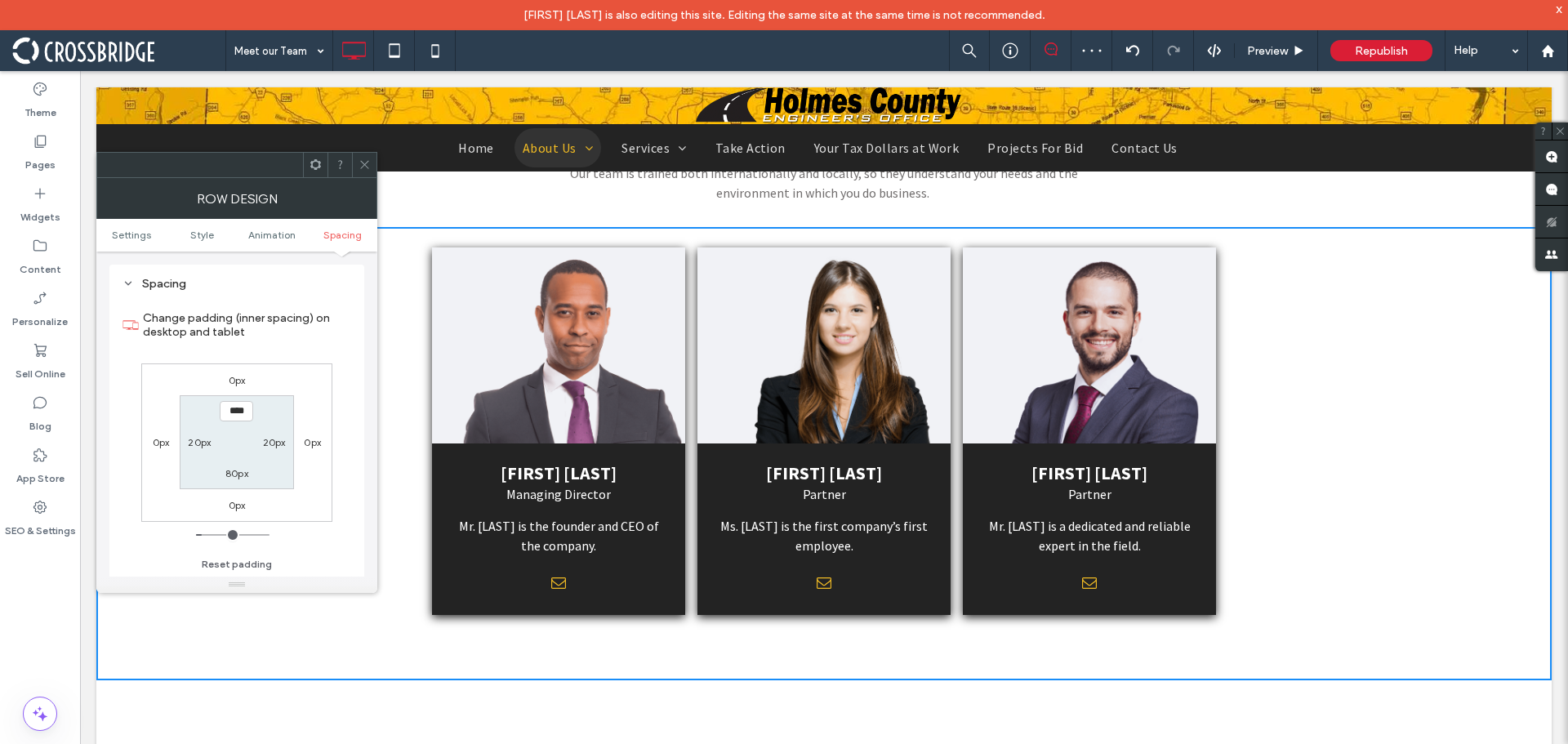 click on "80px" at bounding box center [237, 473] 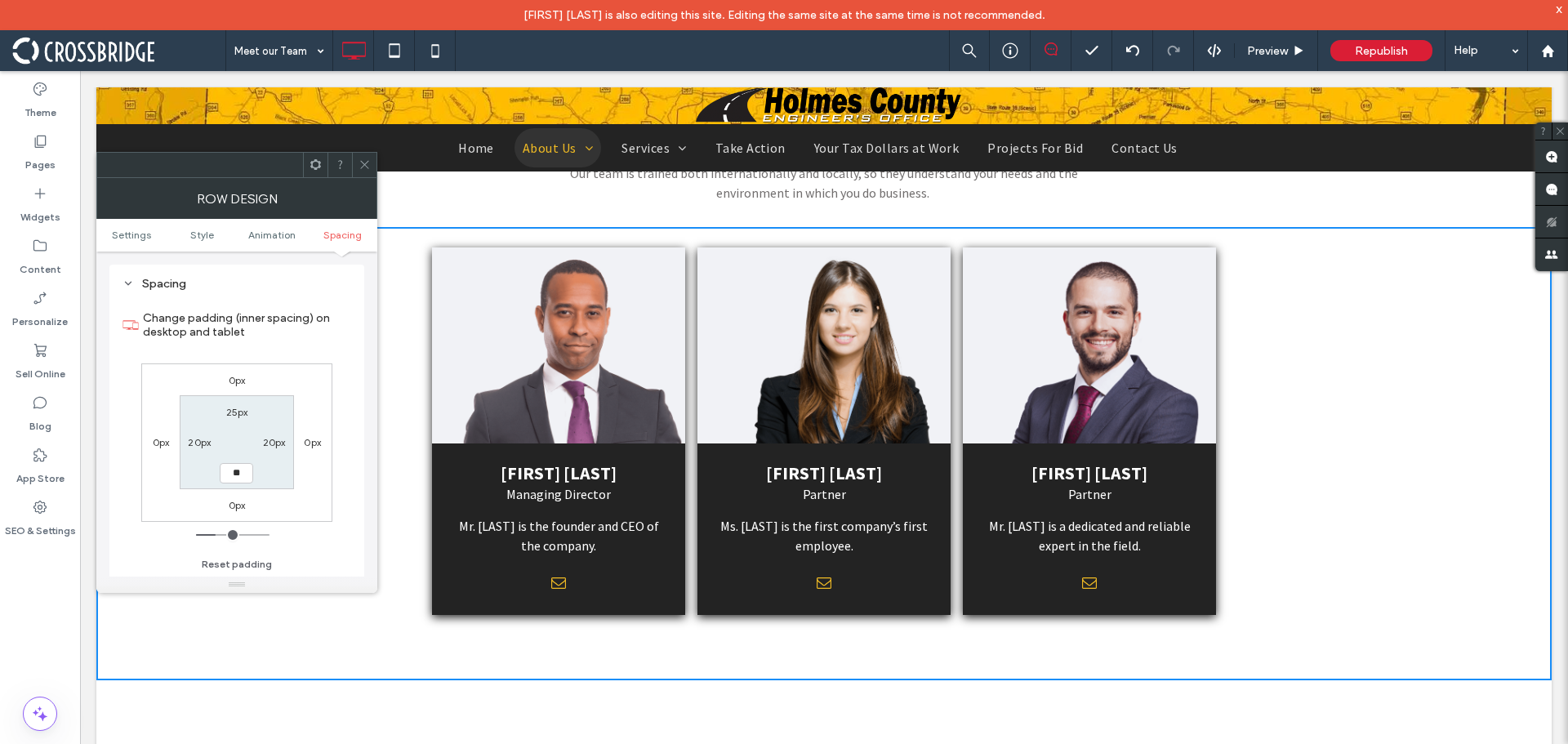 type on "**" 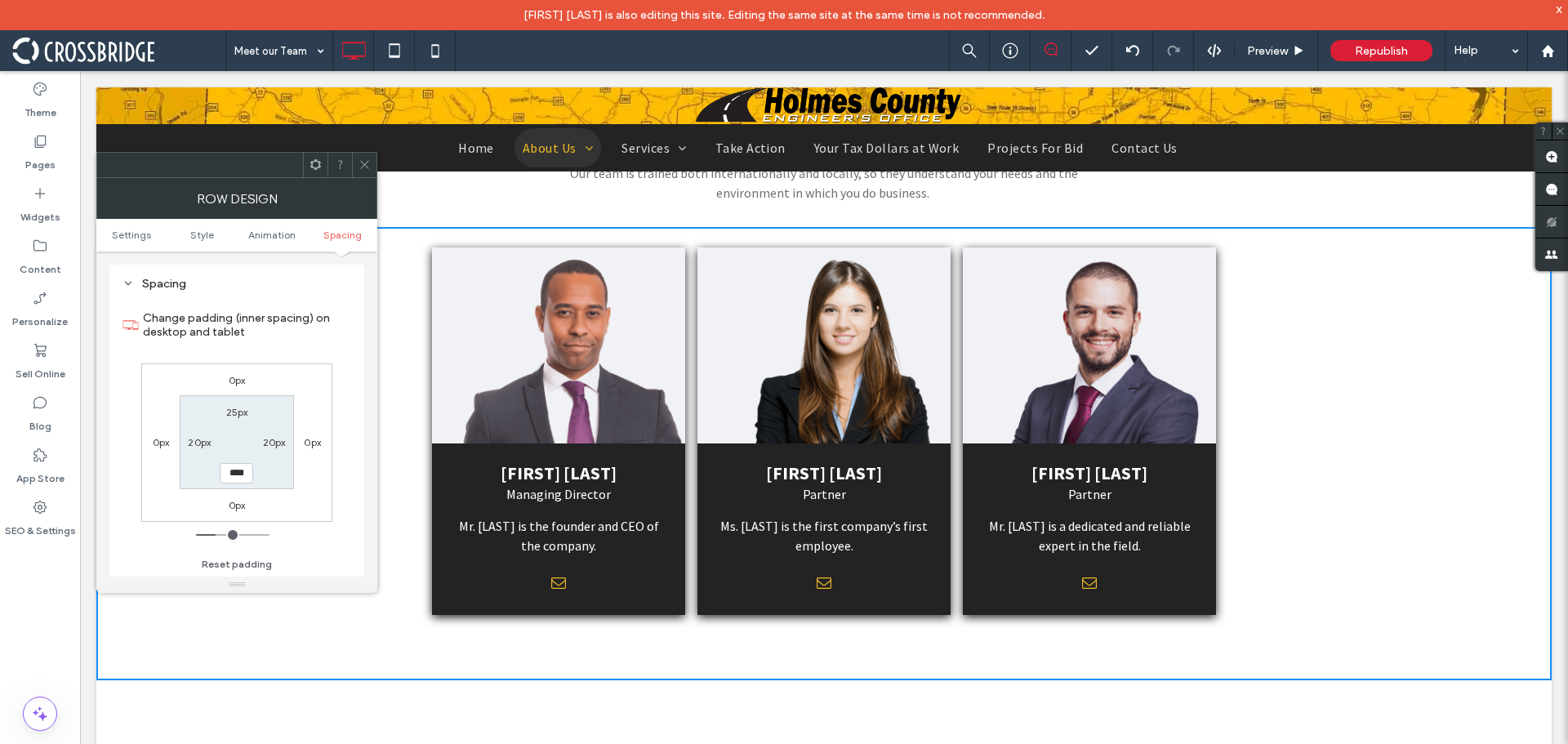 click on "25px 20px **** 20px" at bounding box center [236, 442] 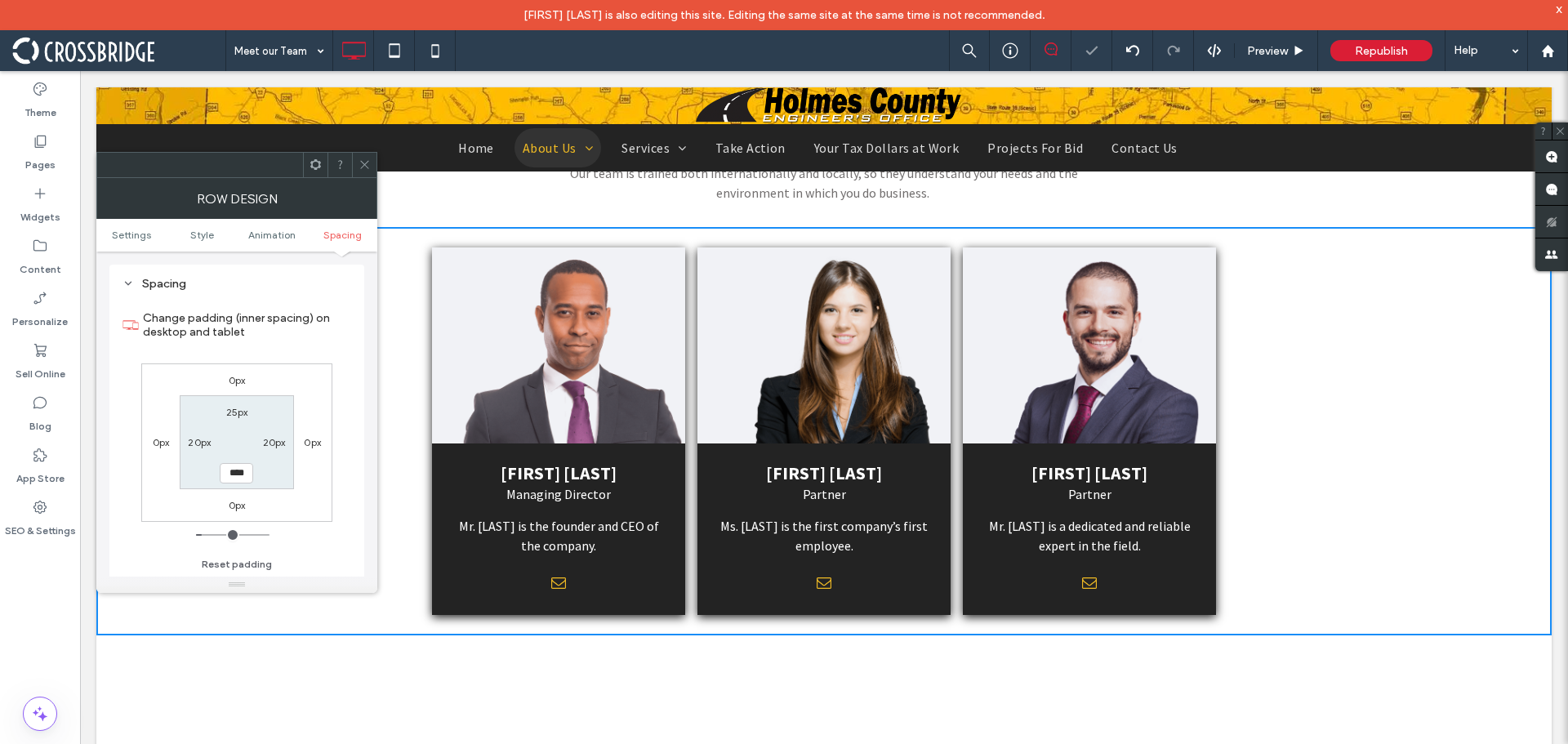 drag, startPoint x: 368, startPoint y: 161, endPoint x: 693, endPoint y: 372, distance: 387.48677 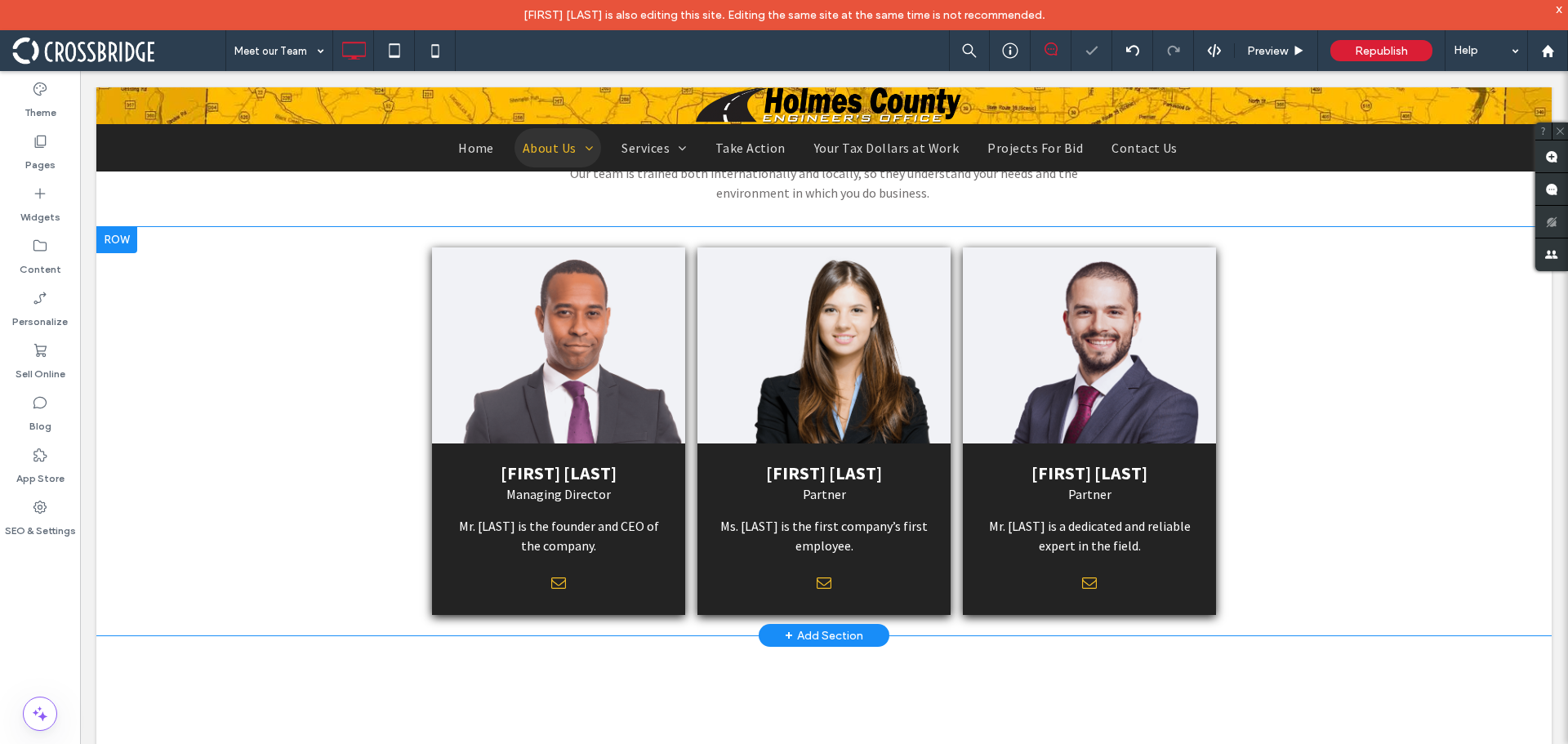 click at bounding box center [117, 240] 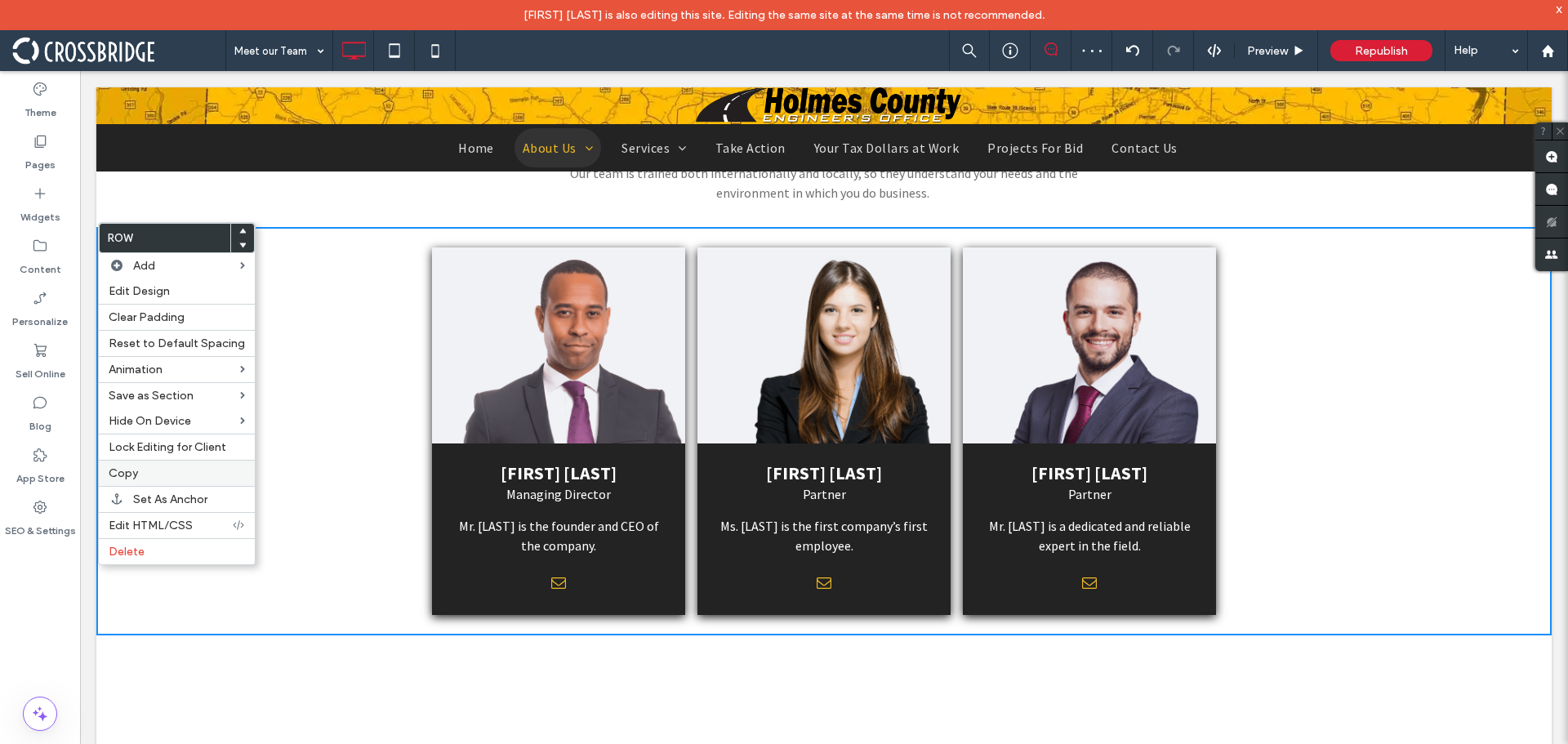 click on "Copy" at bounding box center (176, 473) 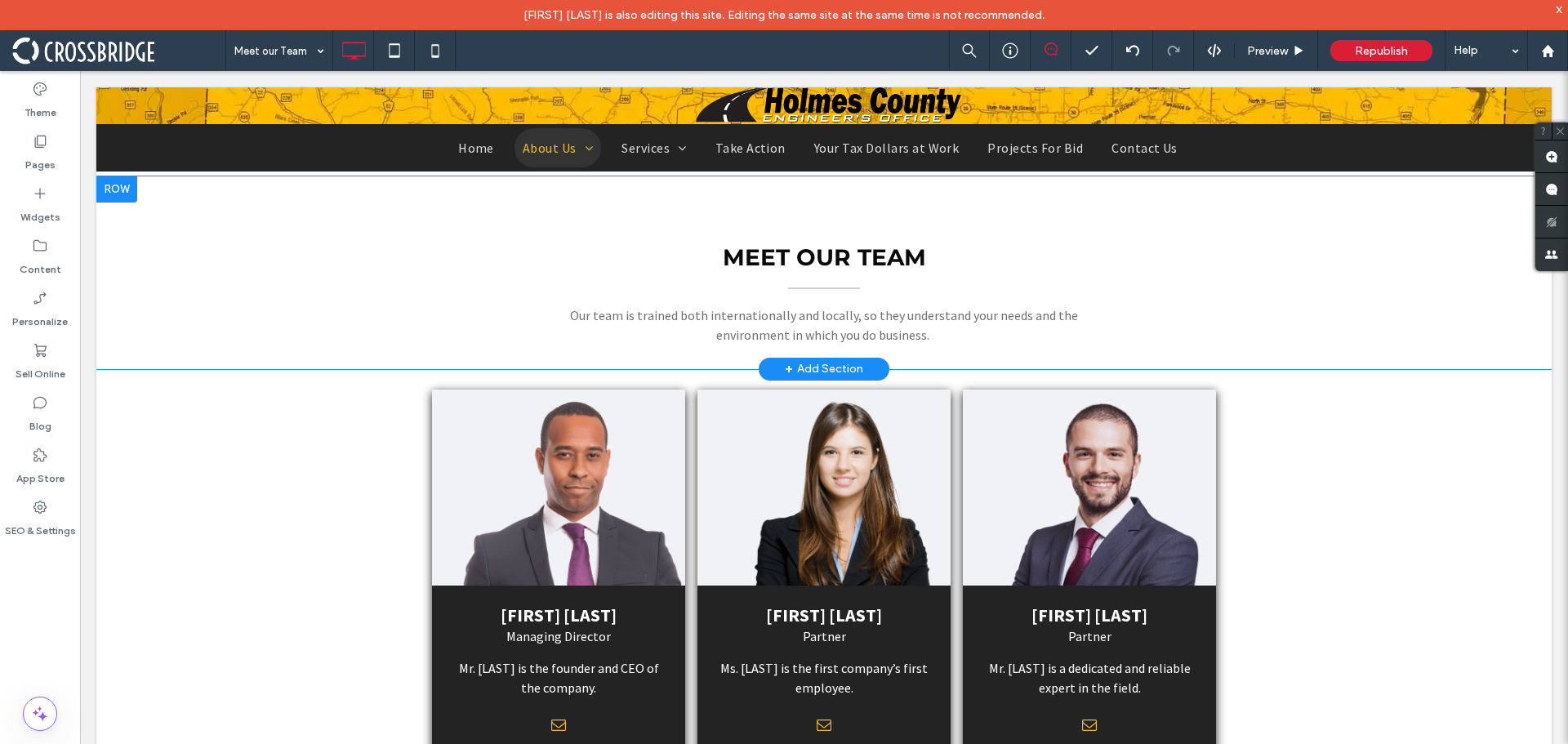 scroll, scrollTop: 1148, scrollLeft: 0, axis: vertical 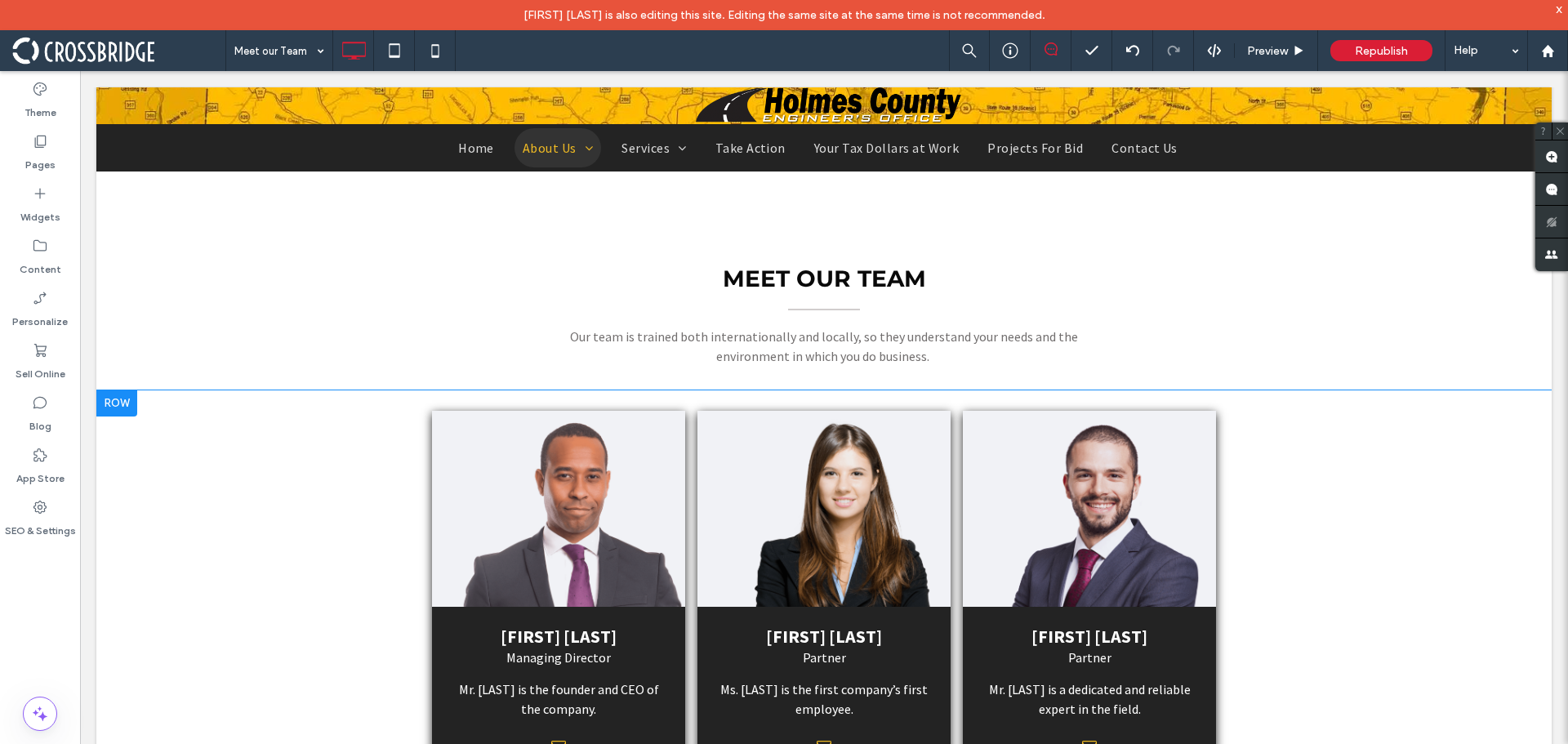 click at bounding box center [117, 403] 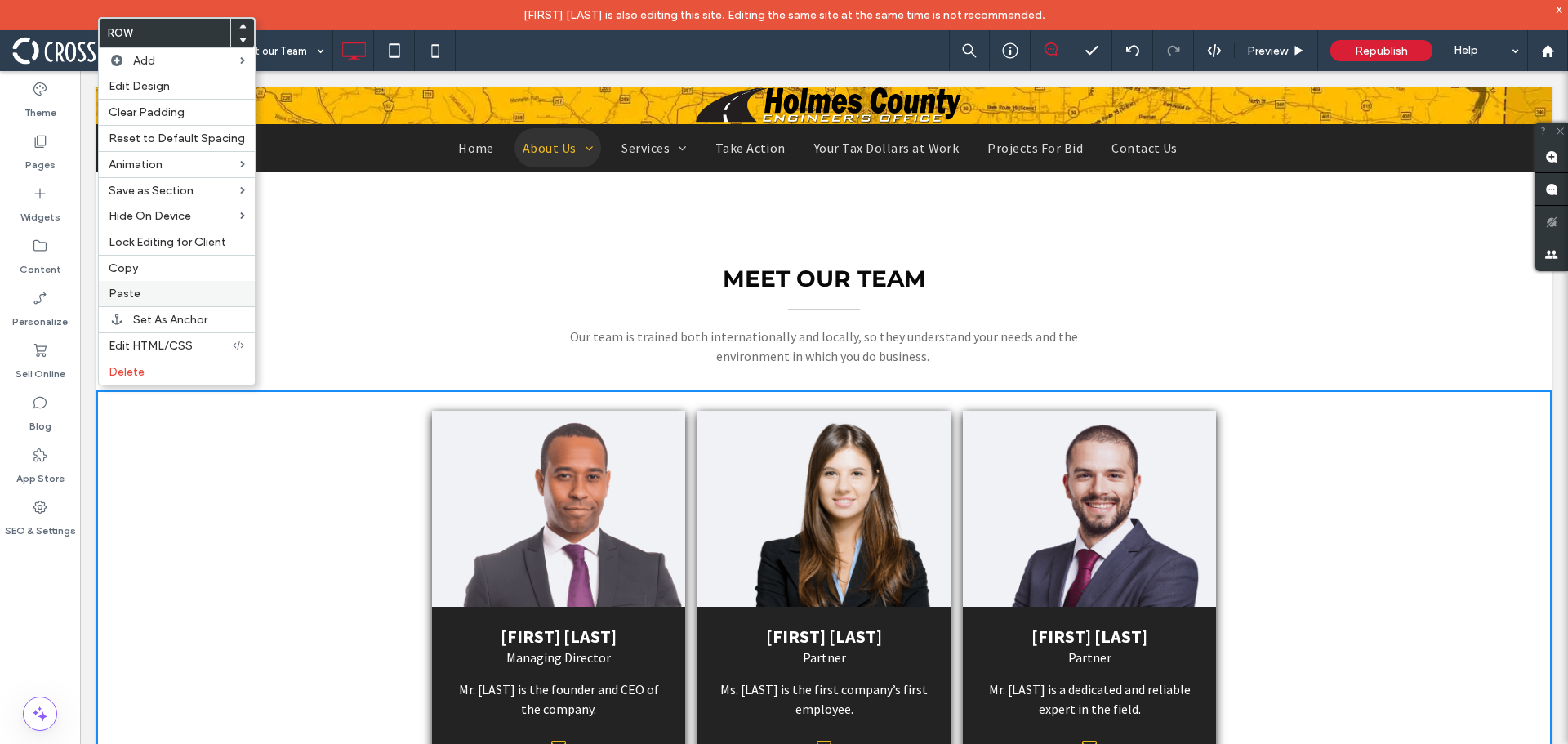 click on "Paste" at bounding box center (176, 293) 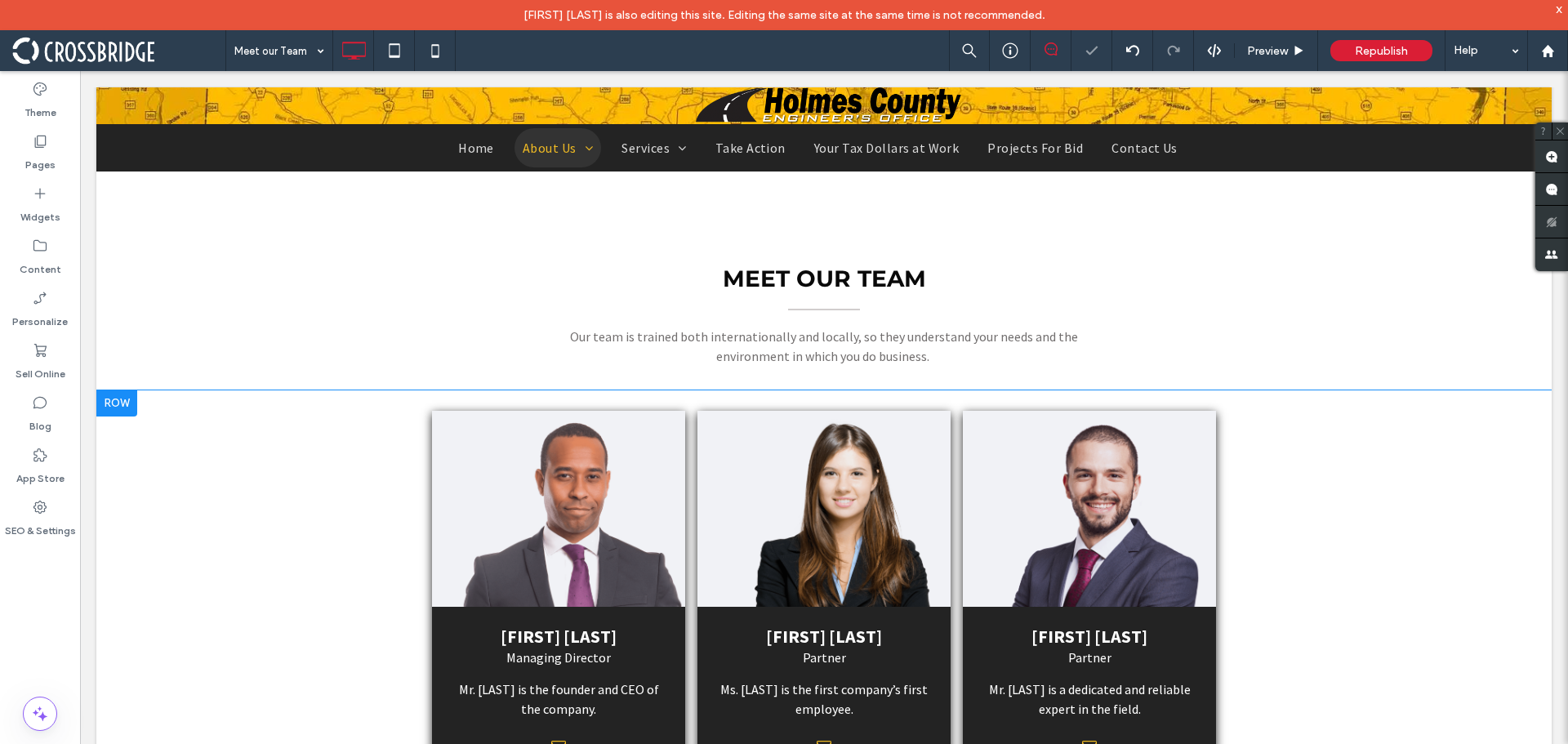 click at bounding box center [117, 403] 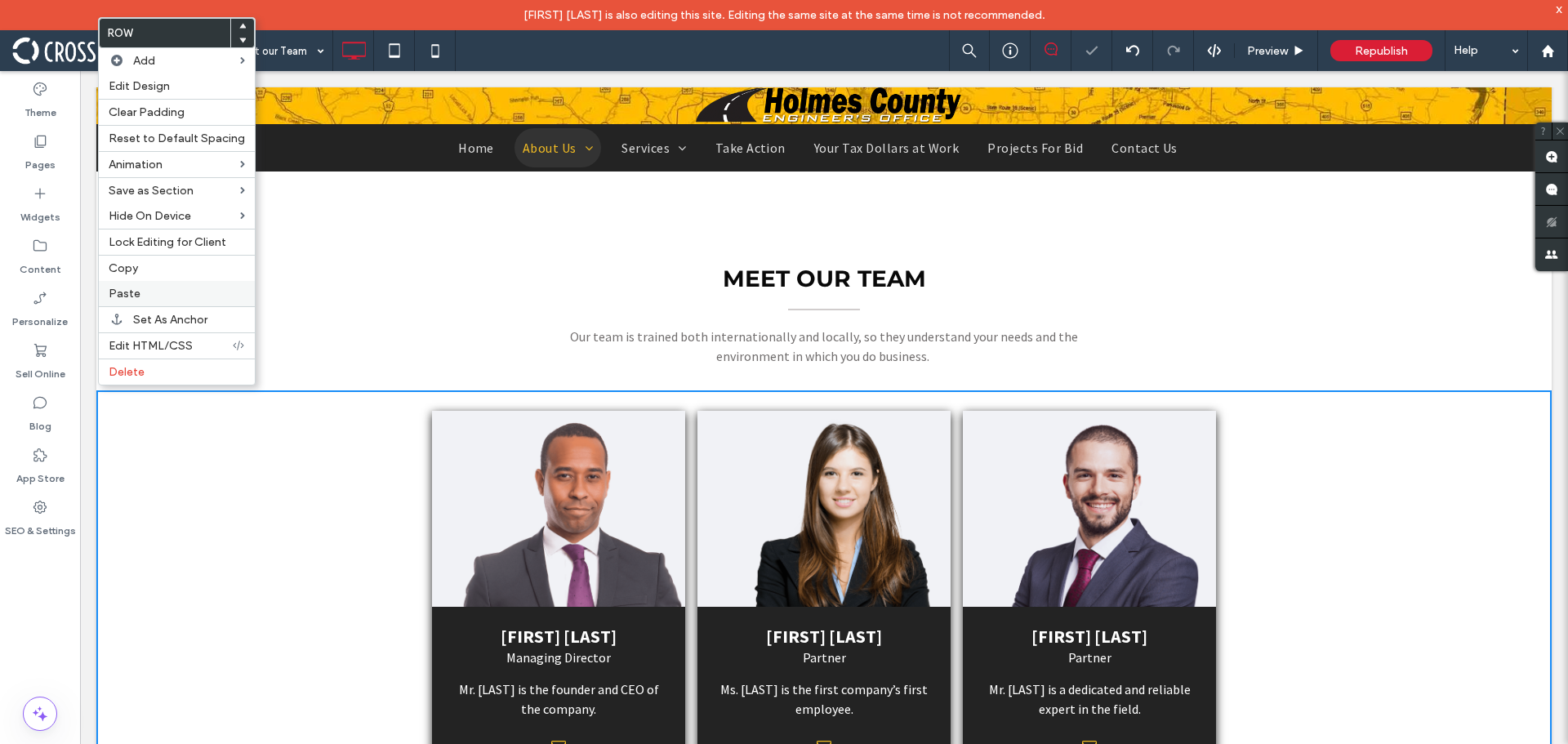 click on "Paste" at bounding box center [176, 293] 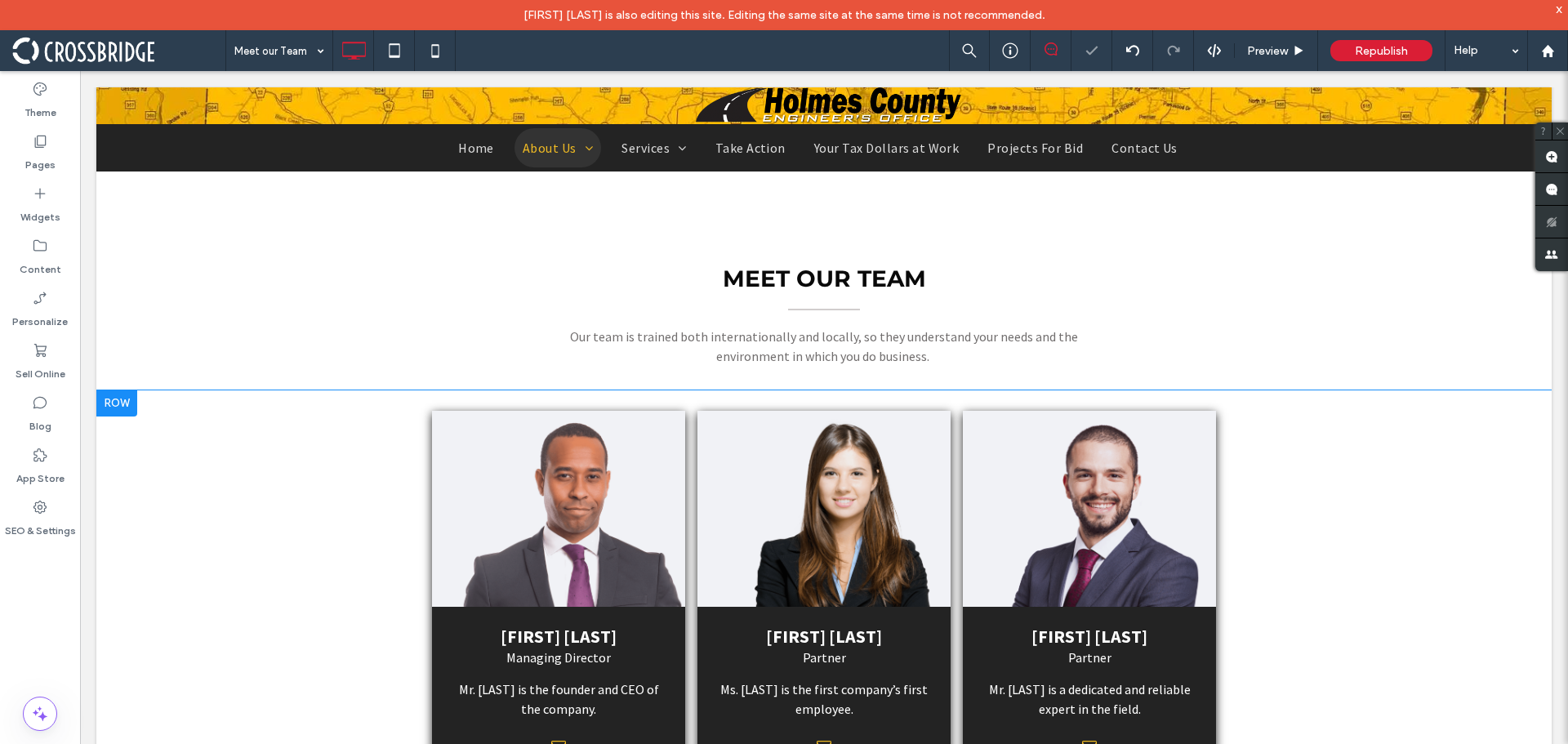 click at bounding box center (117, 403) 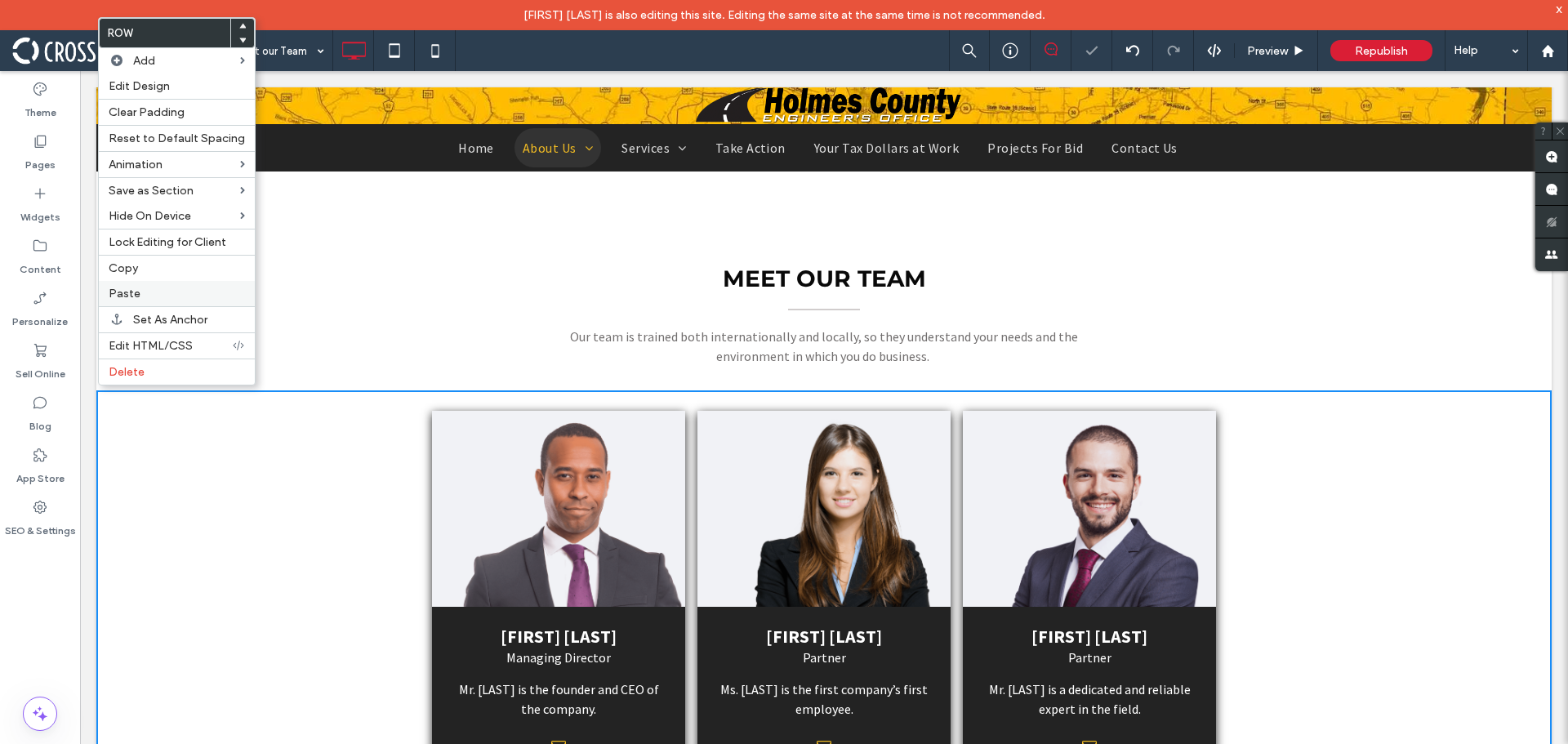 click on "Paste" at bounding box center (176, 293) 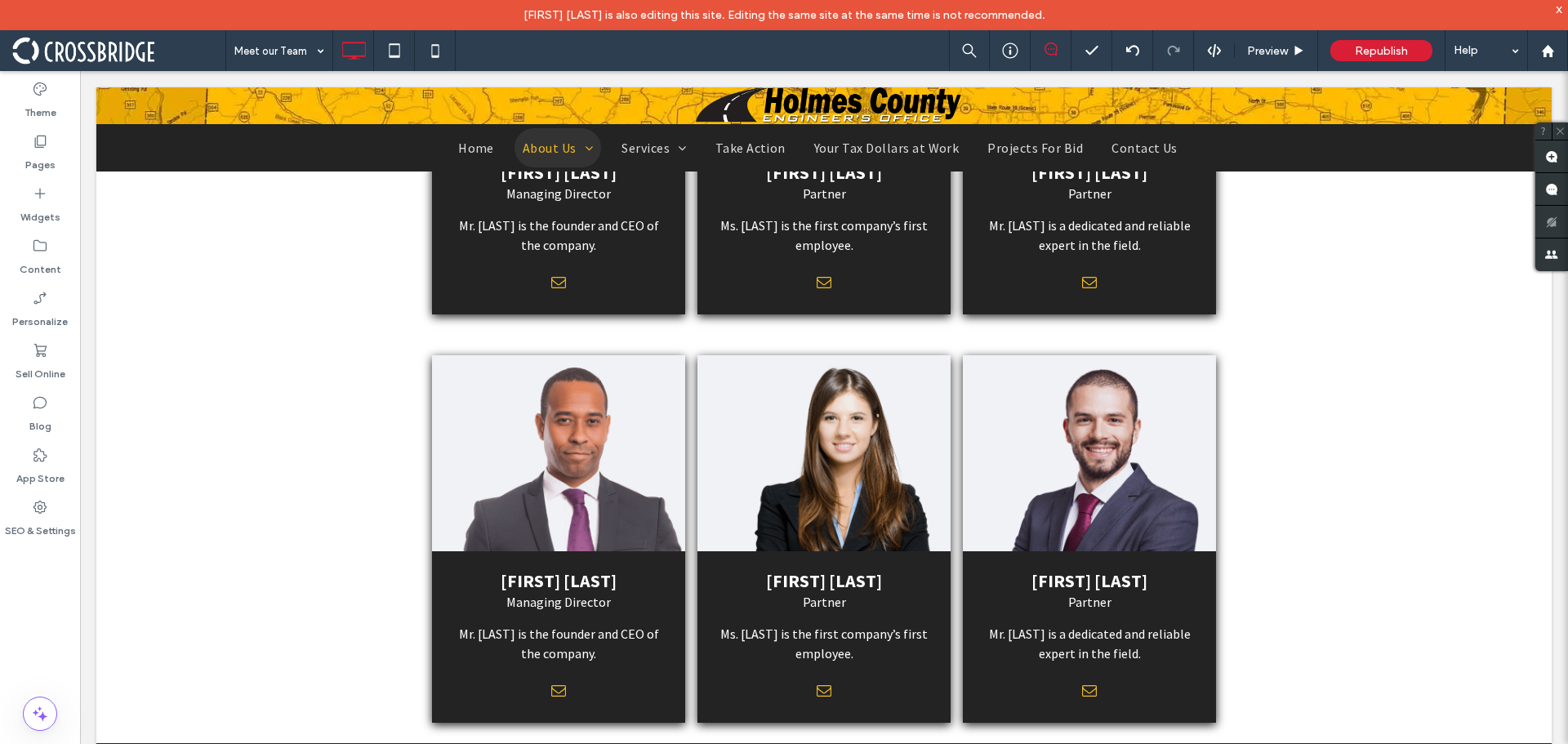 scroll, scrollTop: 2455, scrollLeft: 0, axis: vertical 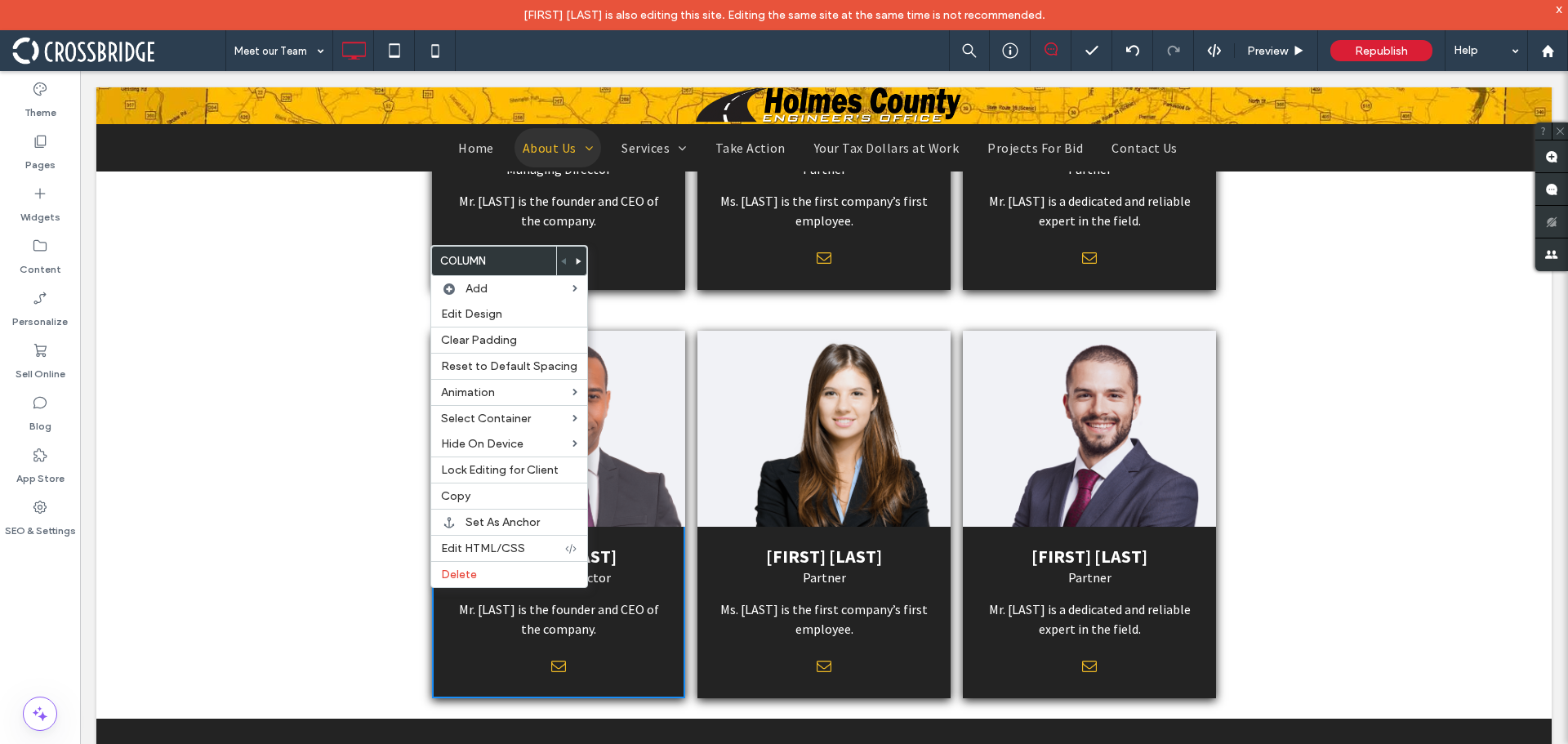 click on "ED JOHNSON   Managing Director   Mr. Johnson is the founder and CEO of the company.
Click To Paste
CHRISTINA DOE   Partner   Ms. Doe is the first company’s first employee.
Click To Paste
JOHN MILLER   Partner   Mr. Miller is a dedicated and reliable expert in the field.
Click To Paste
Row + Add Section" at bounding box center [824, 515] 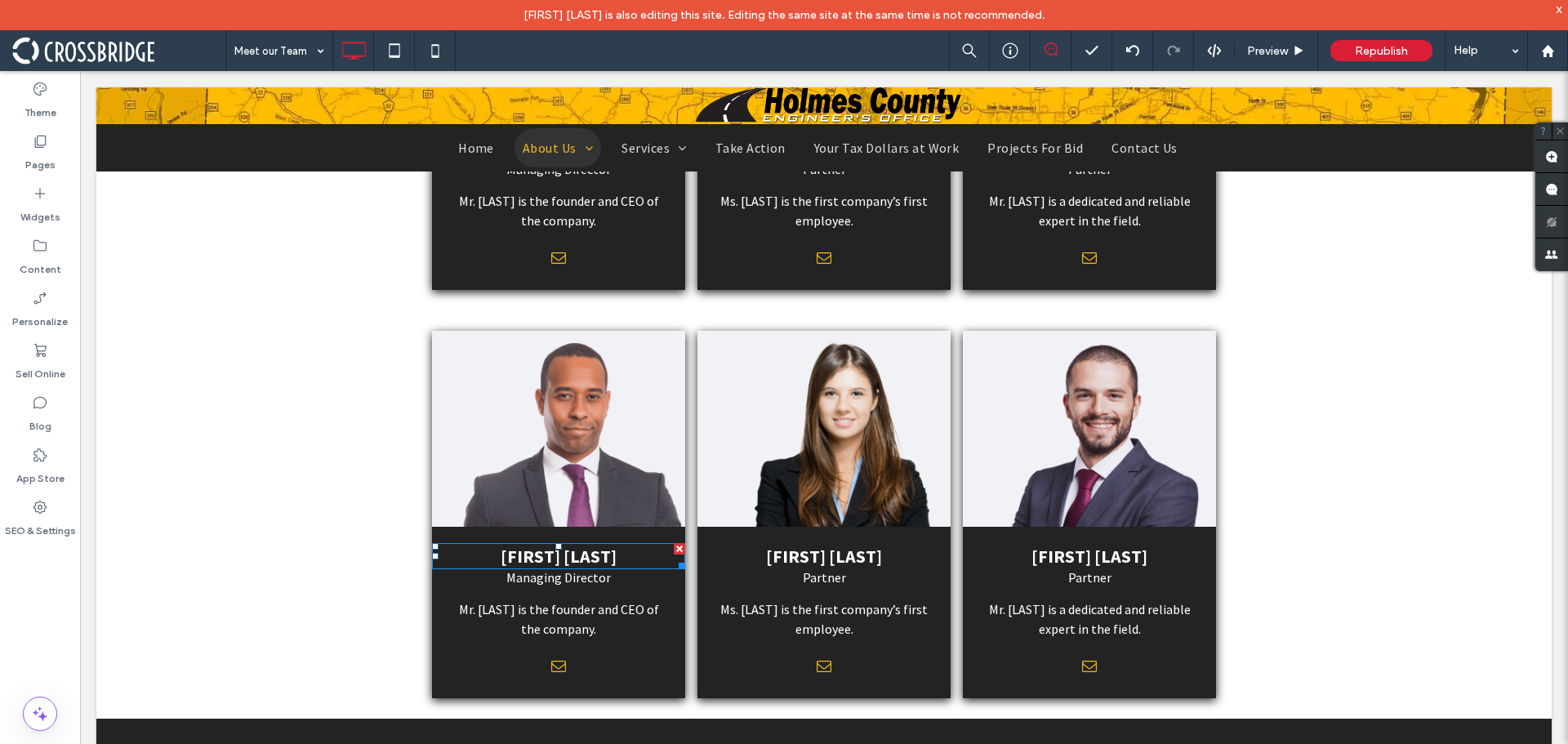 click at bounding box center [679, 549] 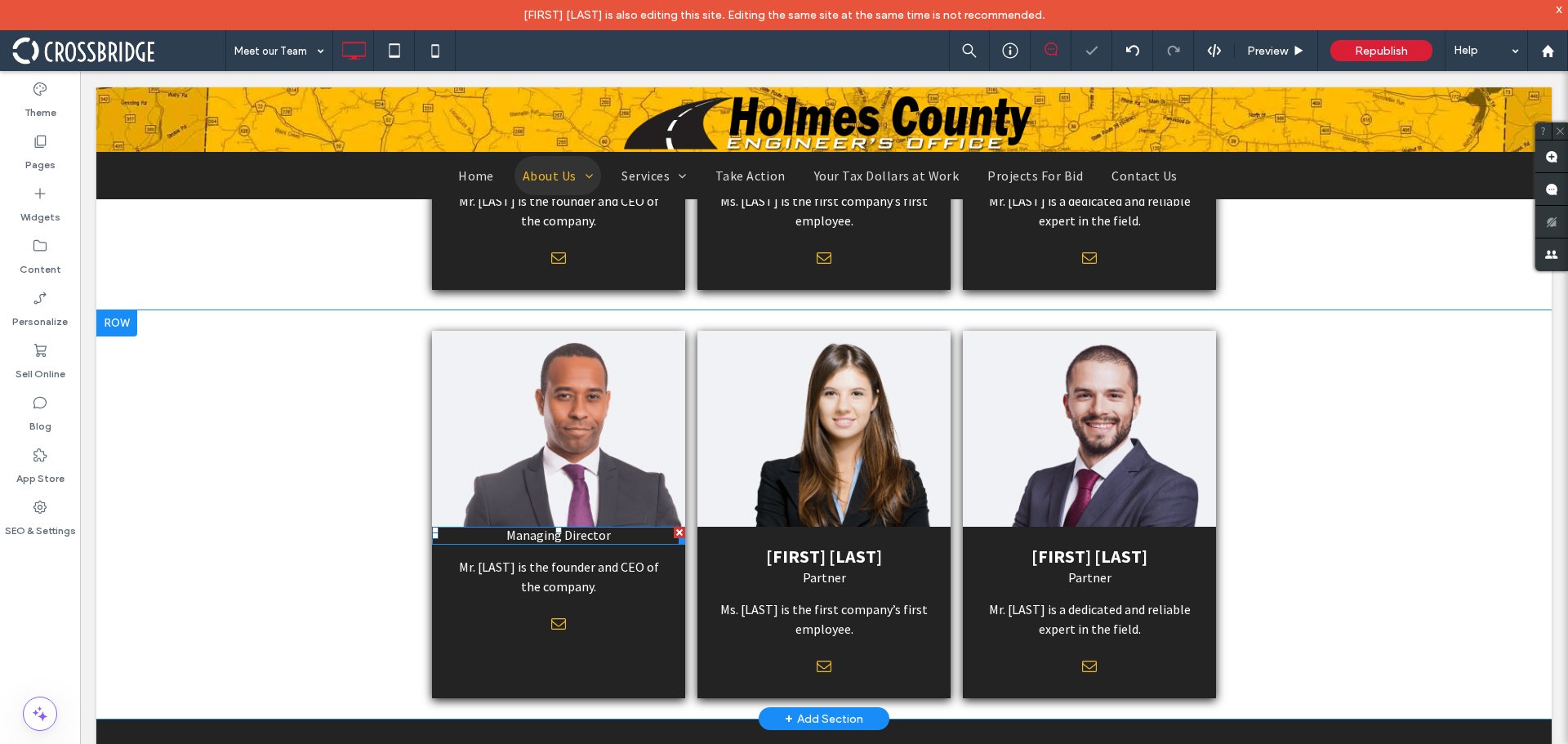 click at bounding box center (679, 532) 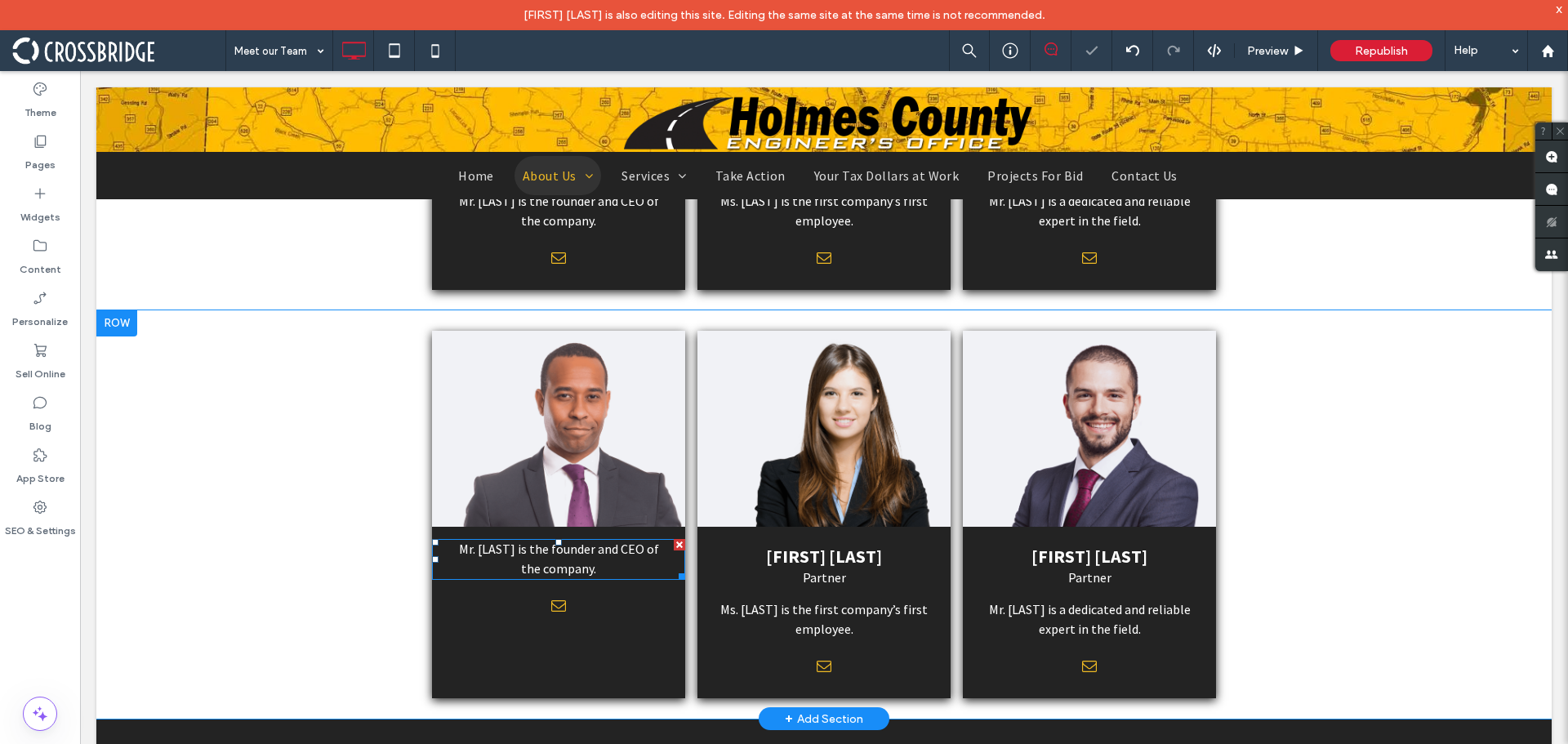 click at bounding box center [679, 545] 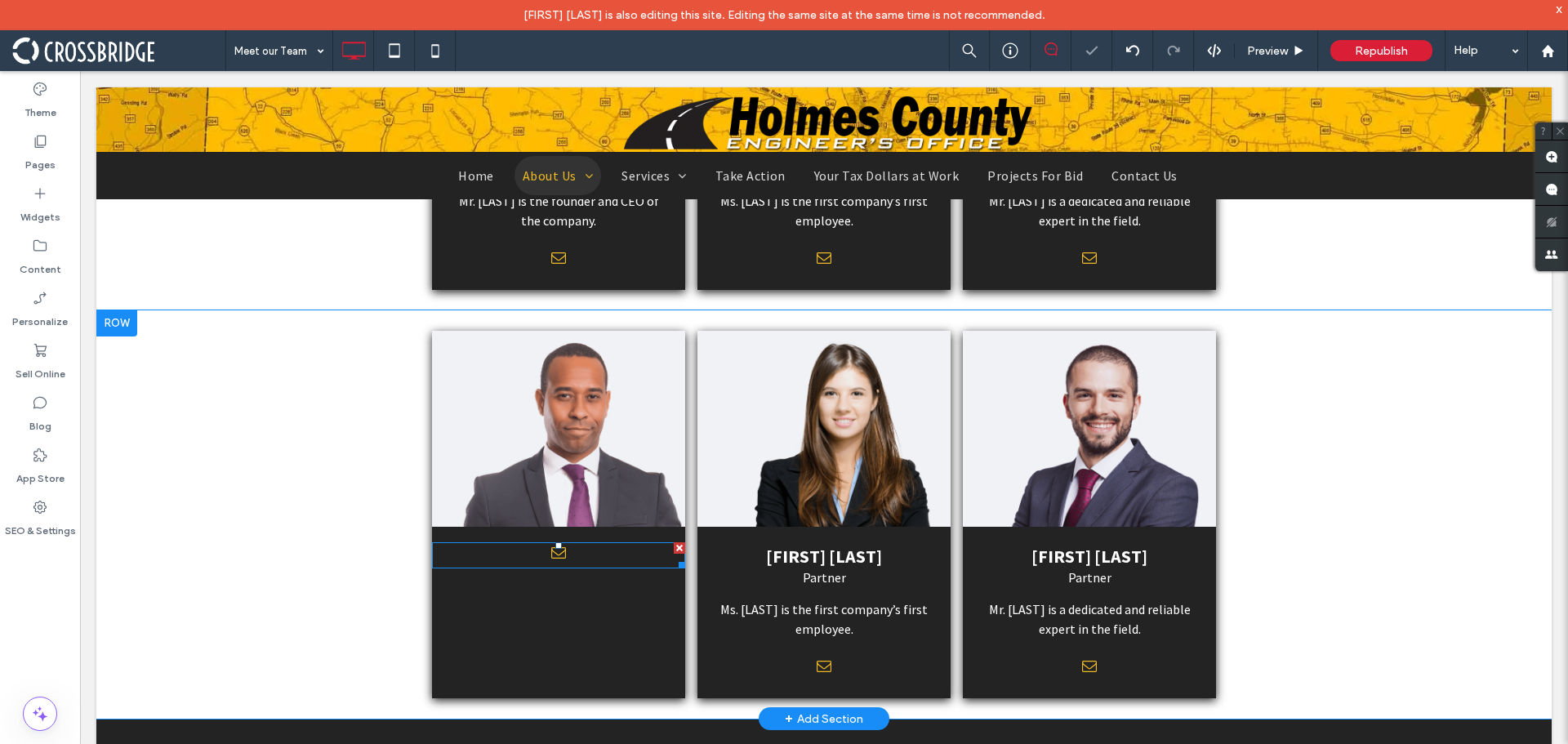 click at bounding box center [679, 548] 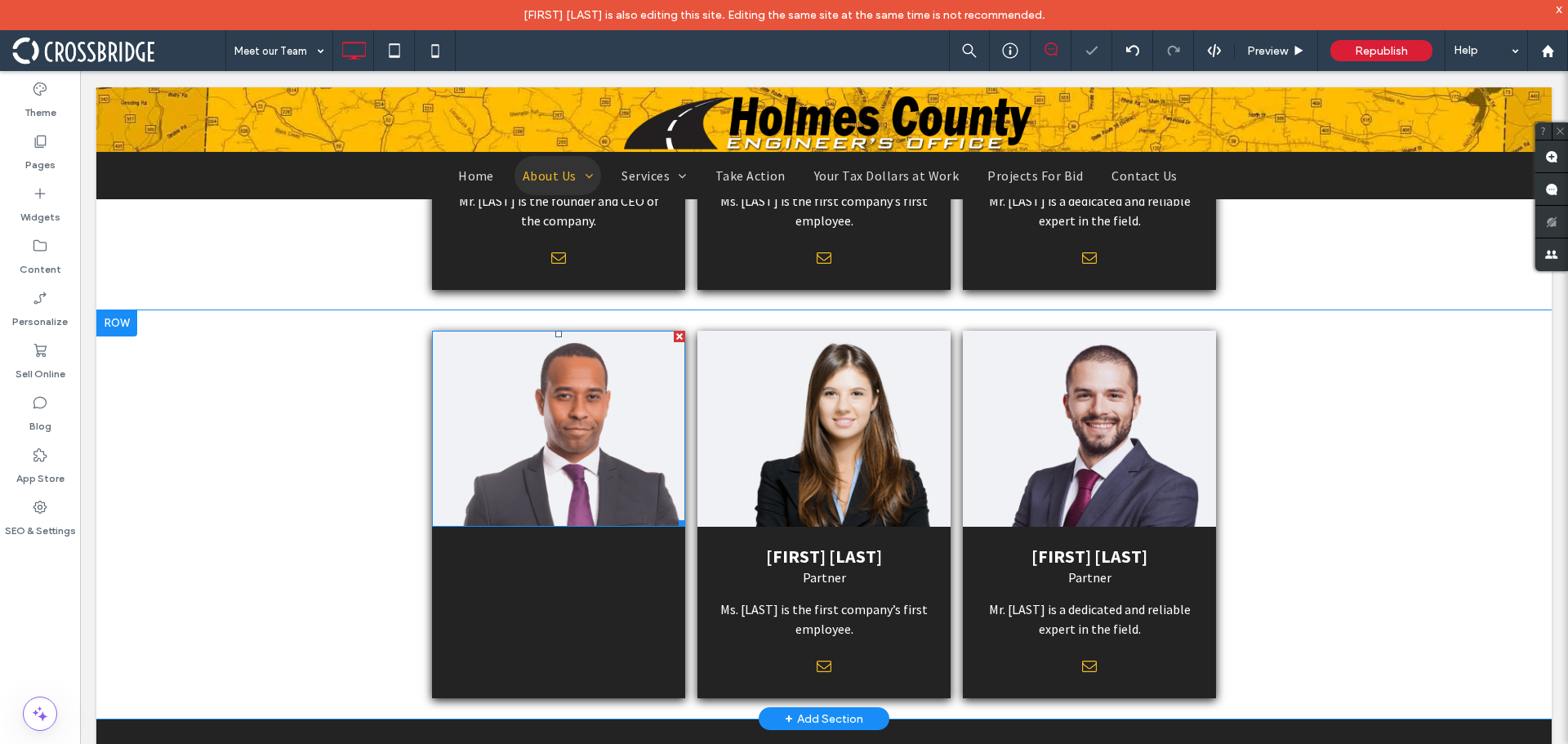 click at bounding box center (679, 336) 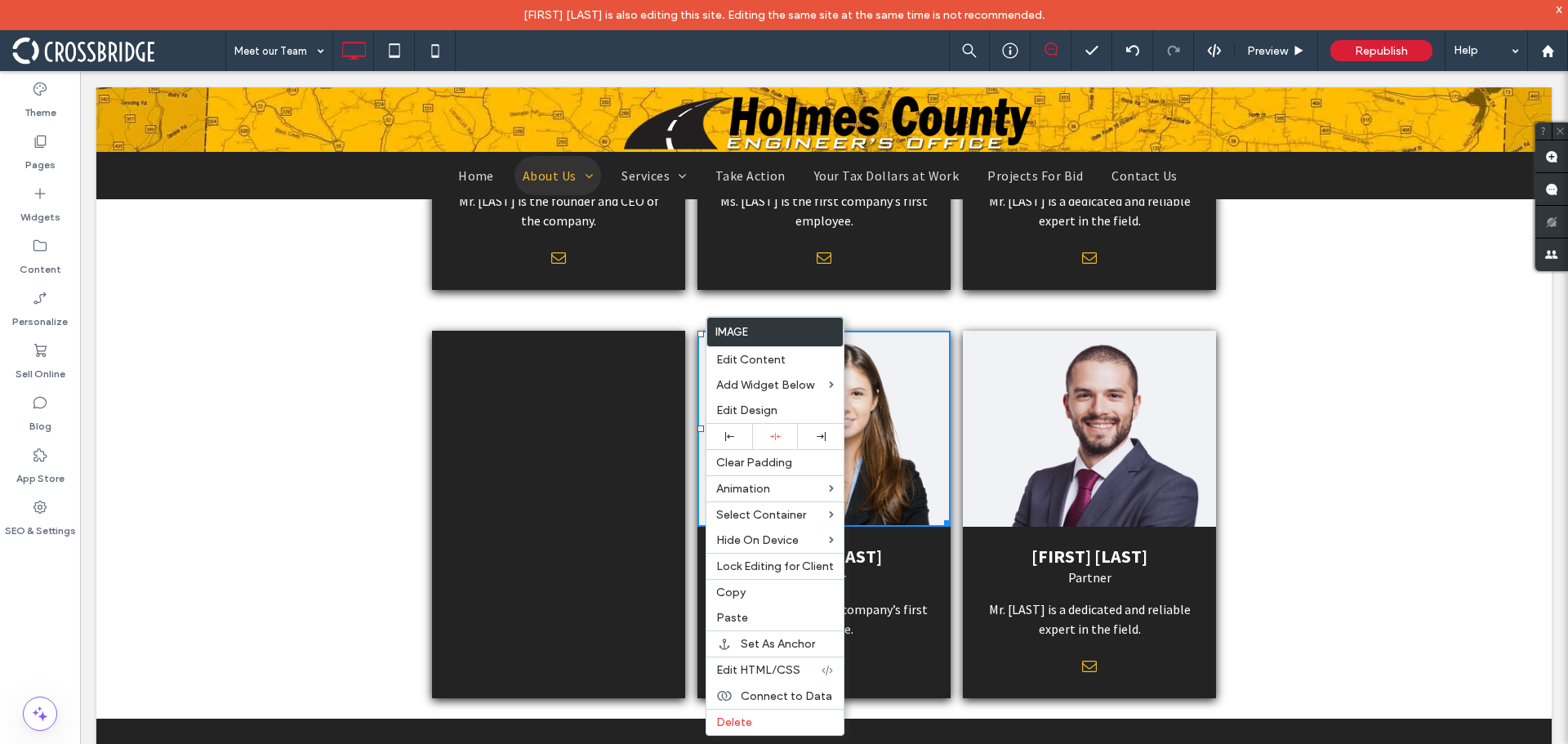 click on "Click To Paste
CHRISTINA DOE   Partner   Ms. Doe is the first company’s first employee.
Click To Paste
JOHN MILLER   Partner   Mr. Miller is a dedicated and reliable expert in the field.
Click To Paste" at bounding box center [824, 515] 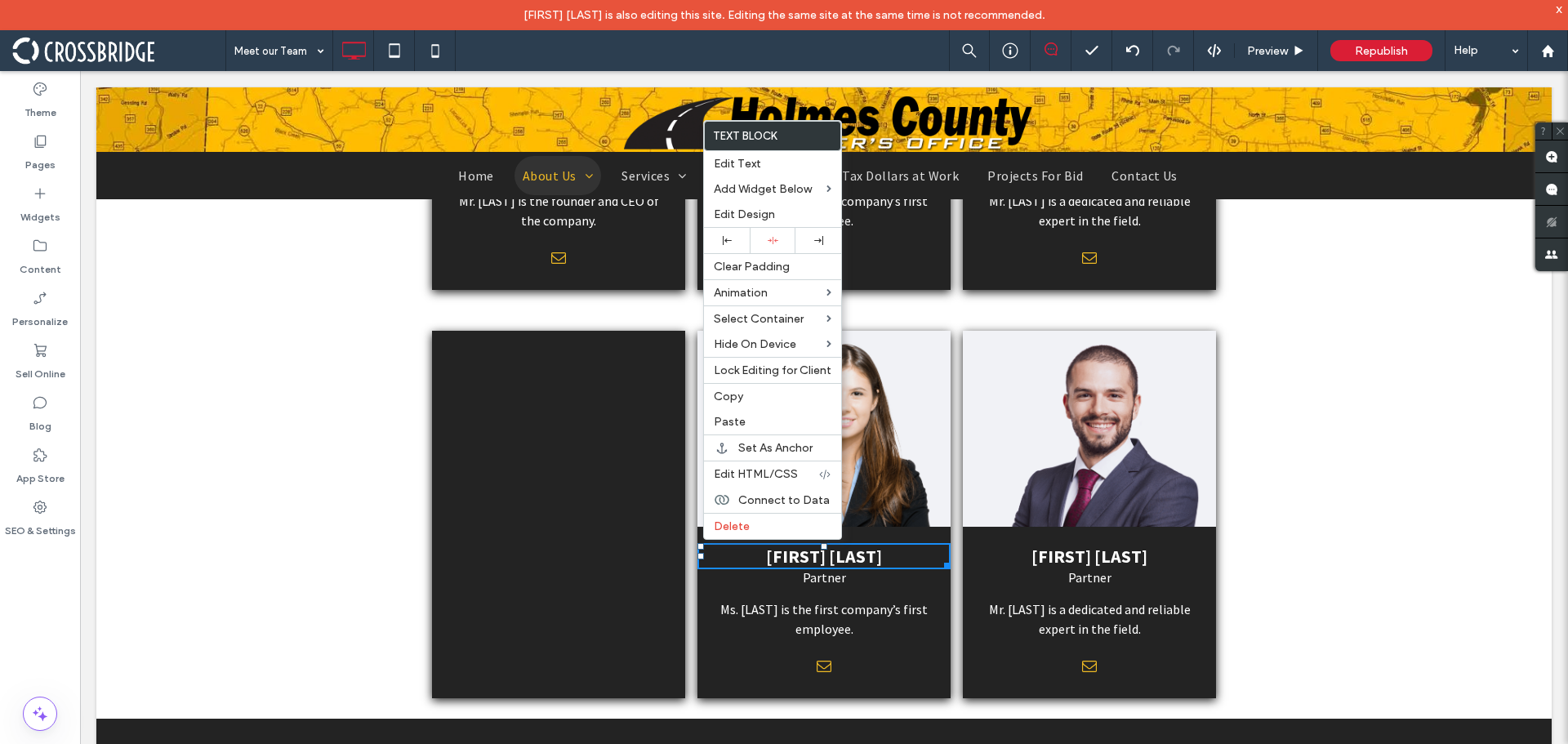 click on "CHRISTINA DOE   Partner   Ms. Doe is the first company’s first employee.
Click To Paste" at bounding box center (824, 515) 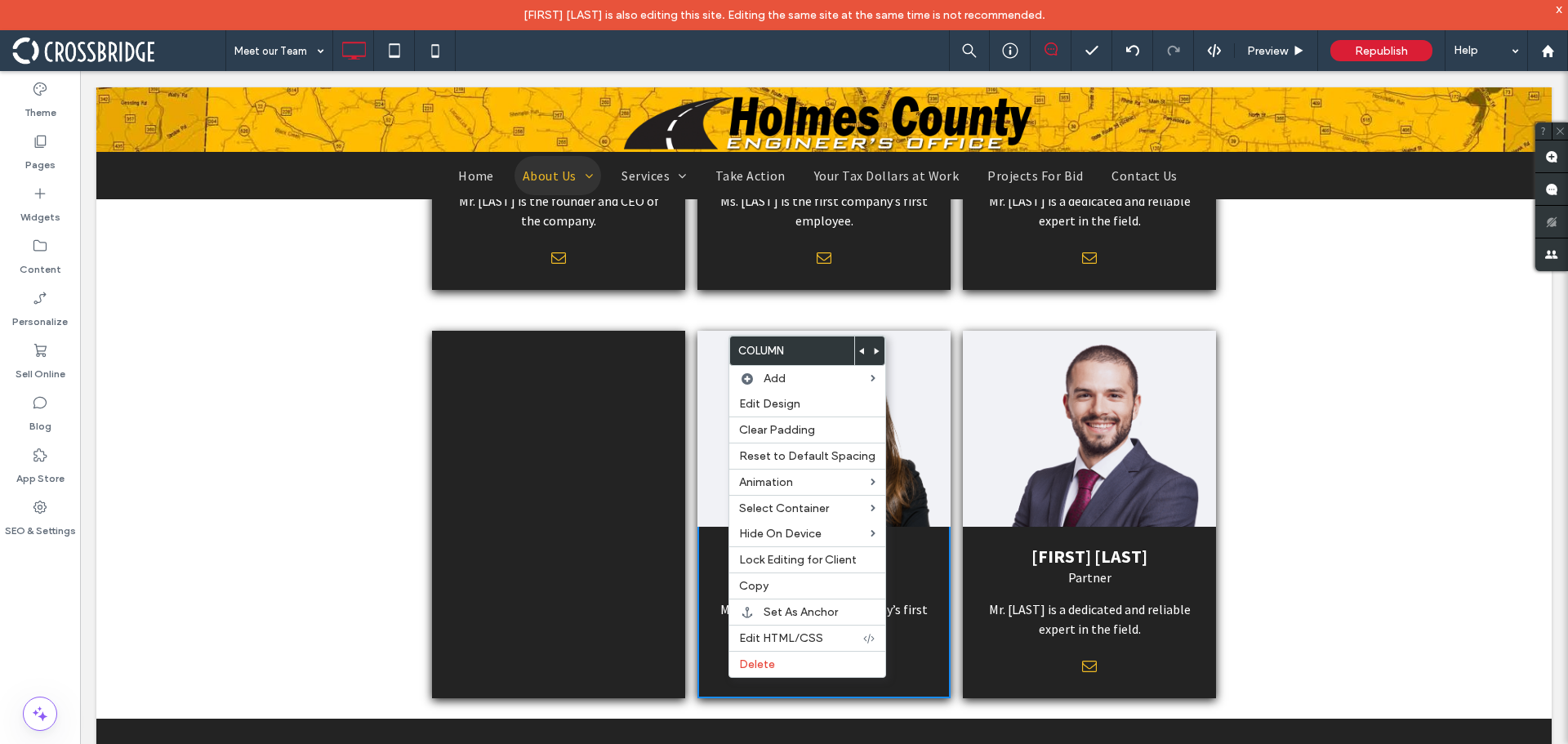 click at bounding box center (862, 350) 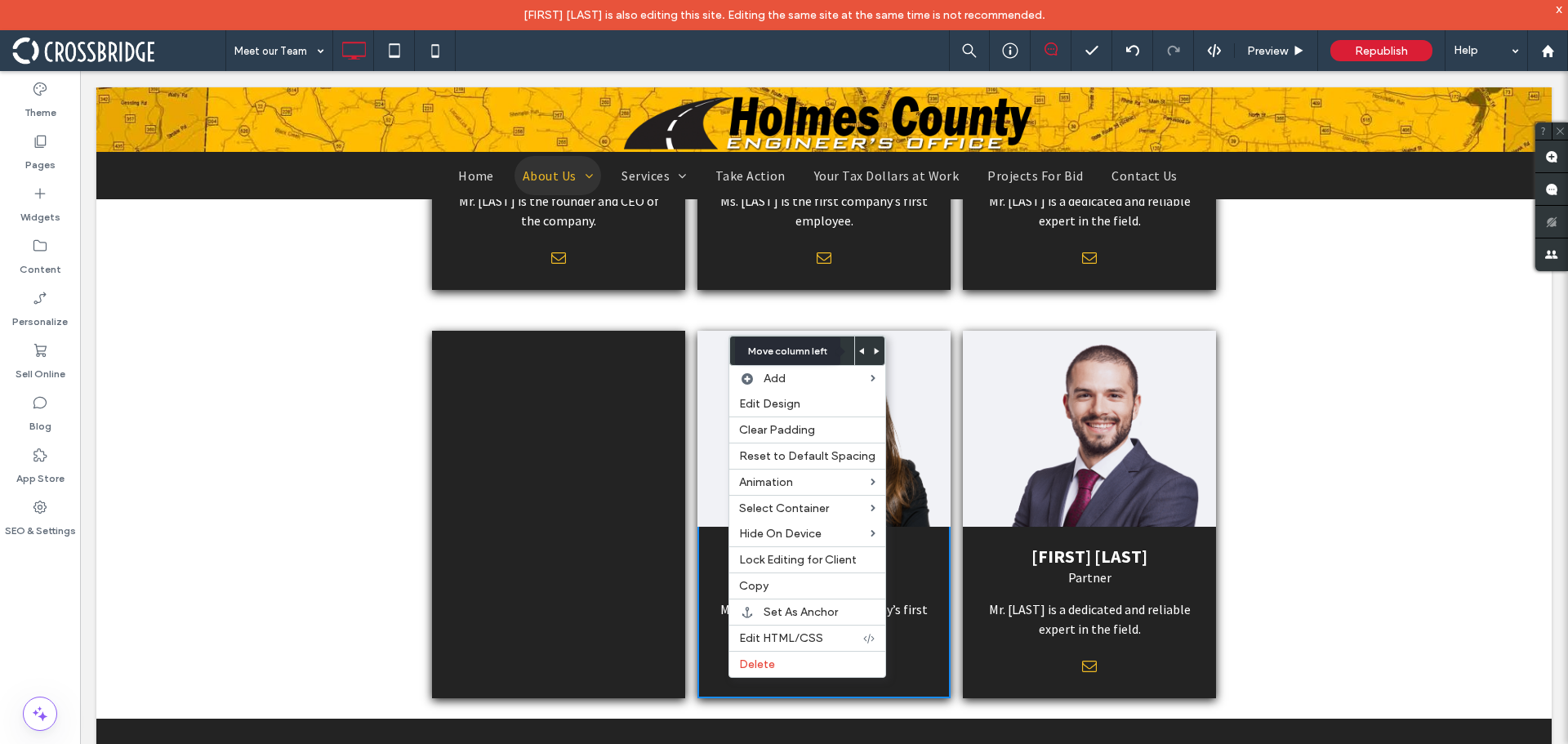 click 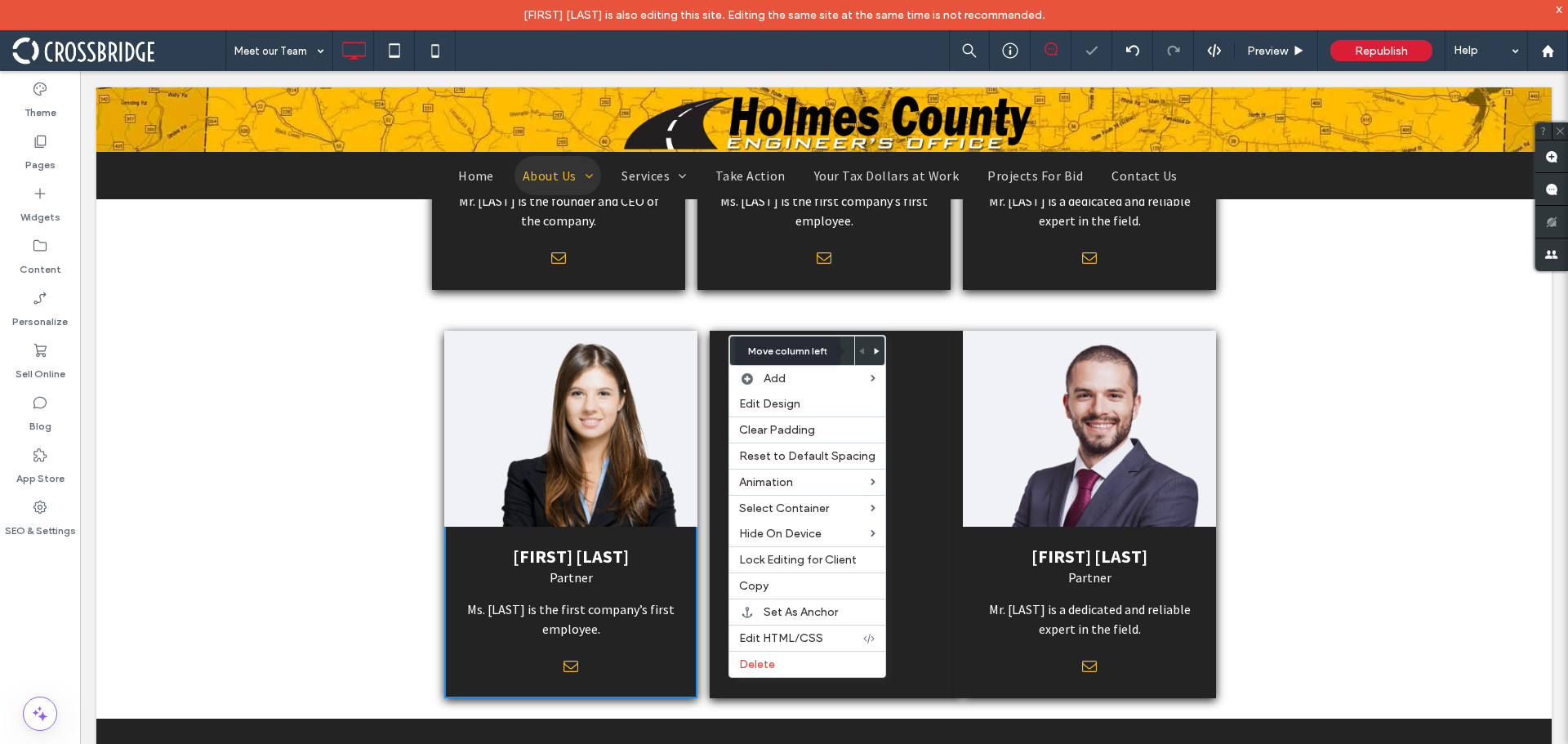 click at bounding box center [571, 429] 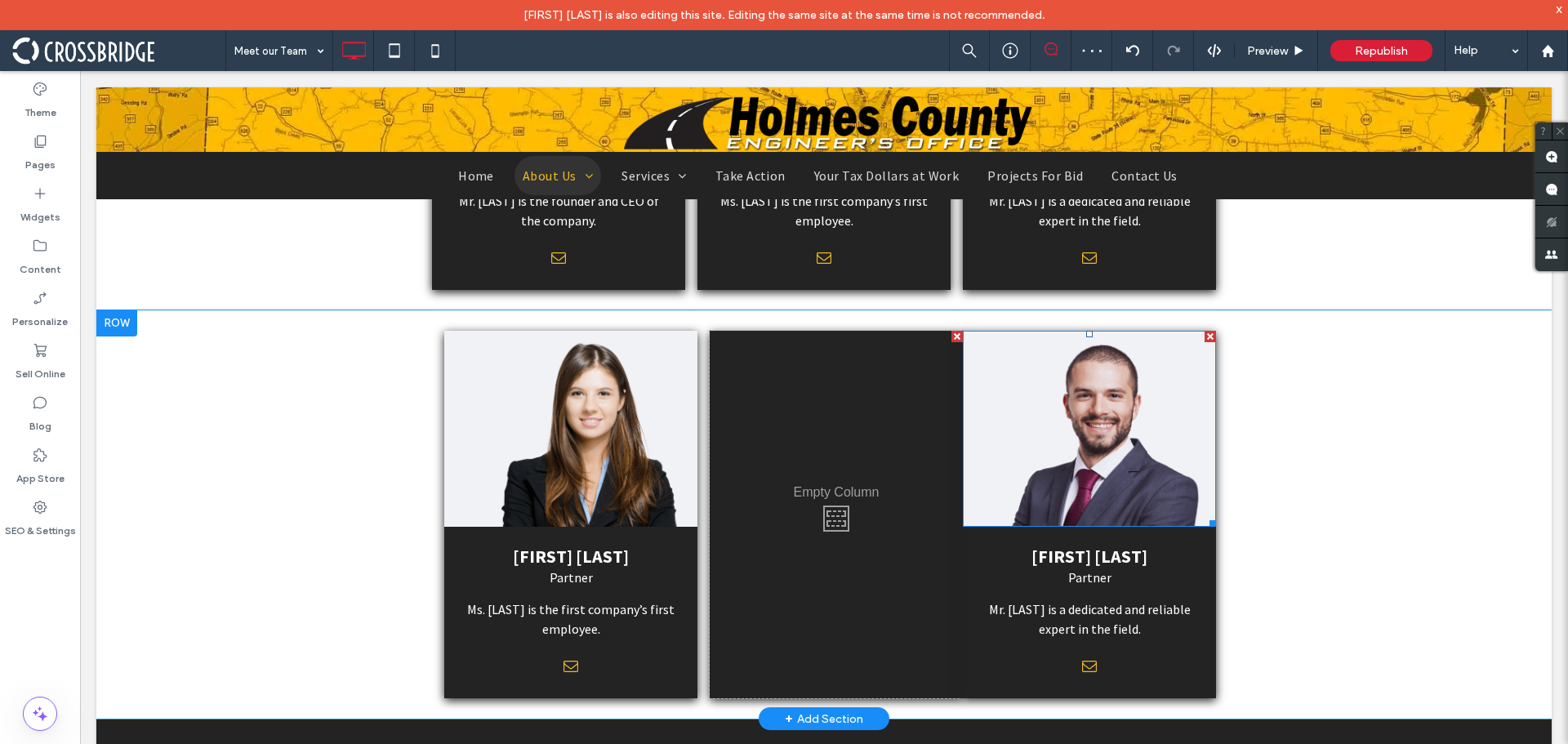 click at bounding box center (1210, 336) 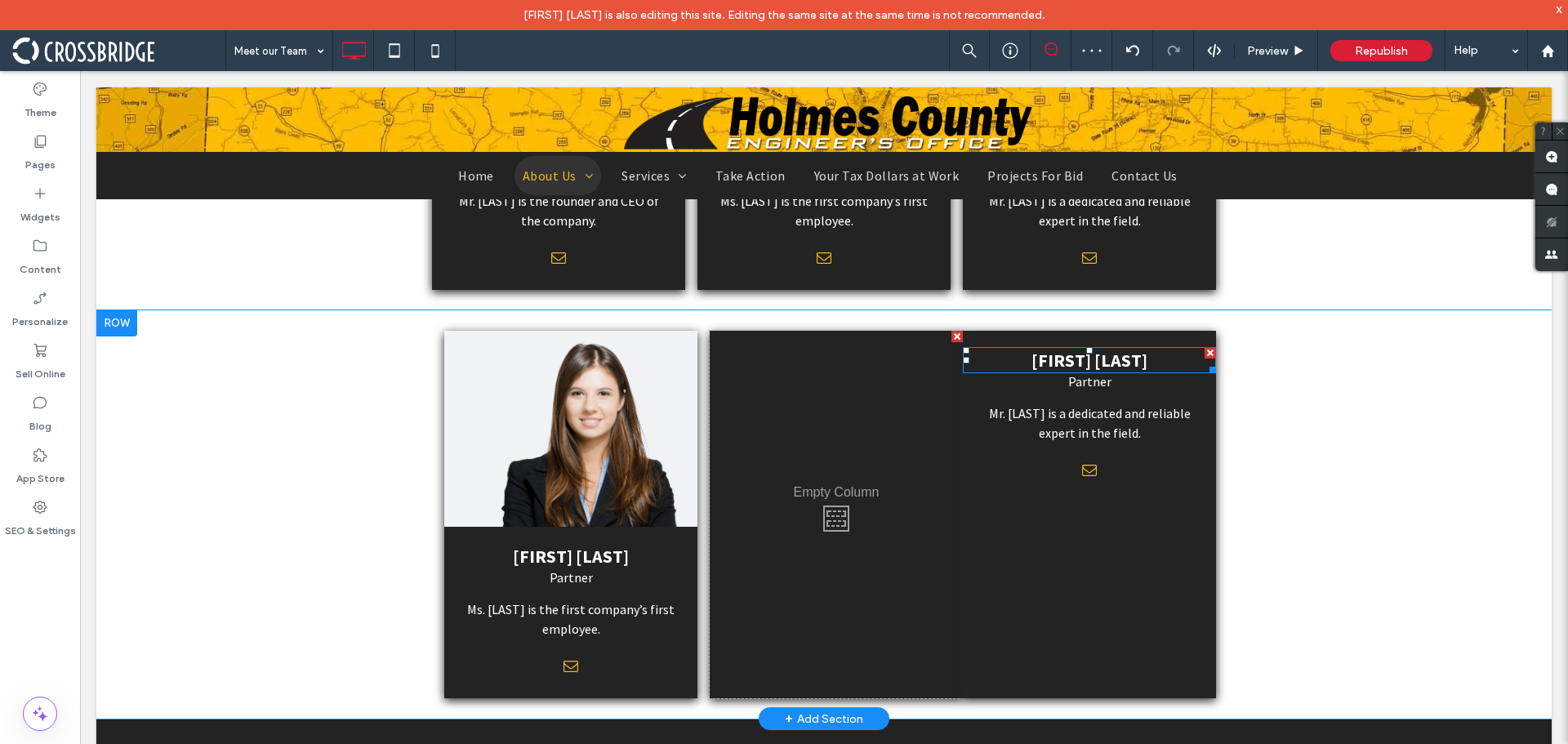 click at bounding box center [1210, 353] 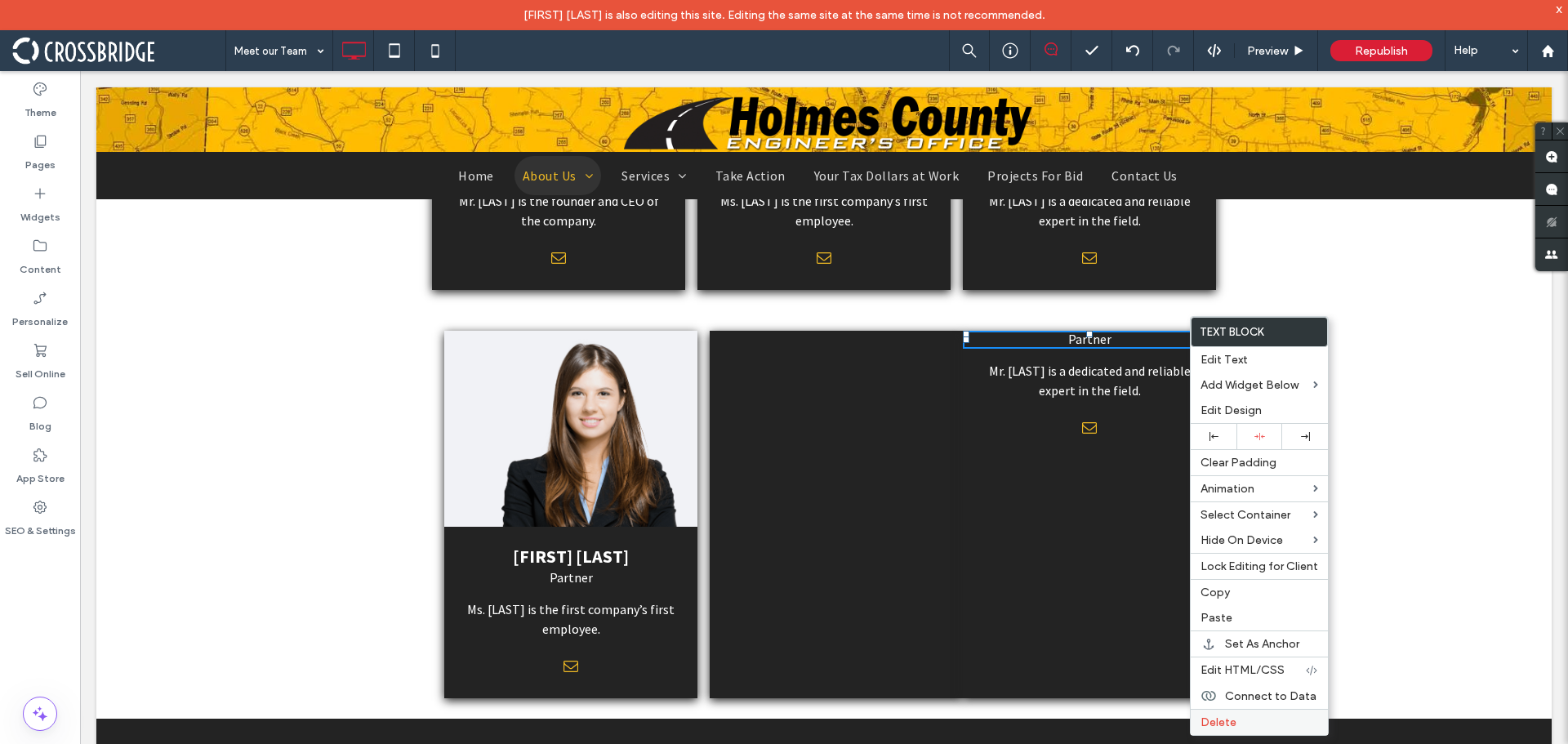click on "Delete" at bounding box center (1259, 722) 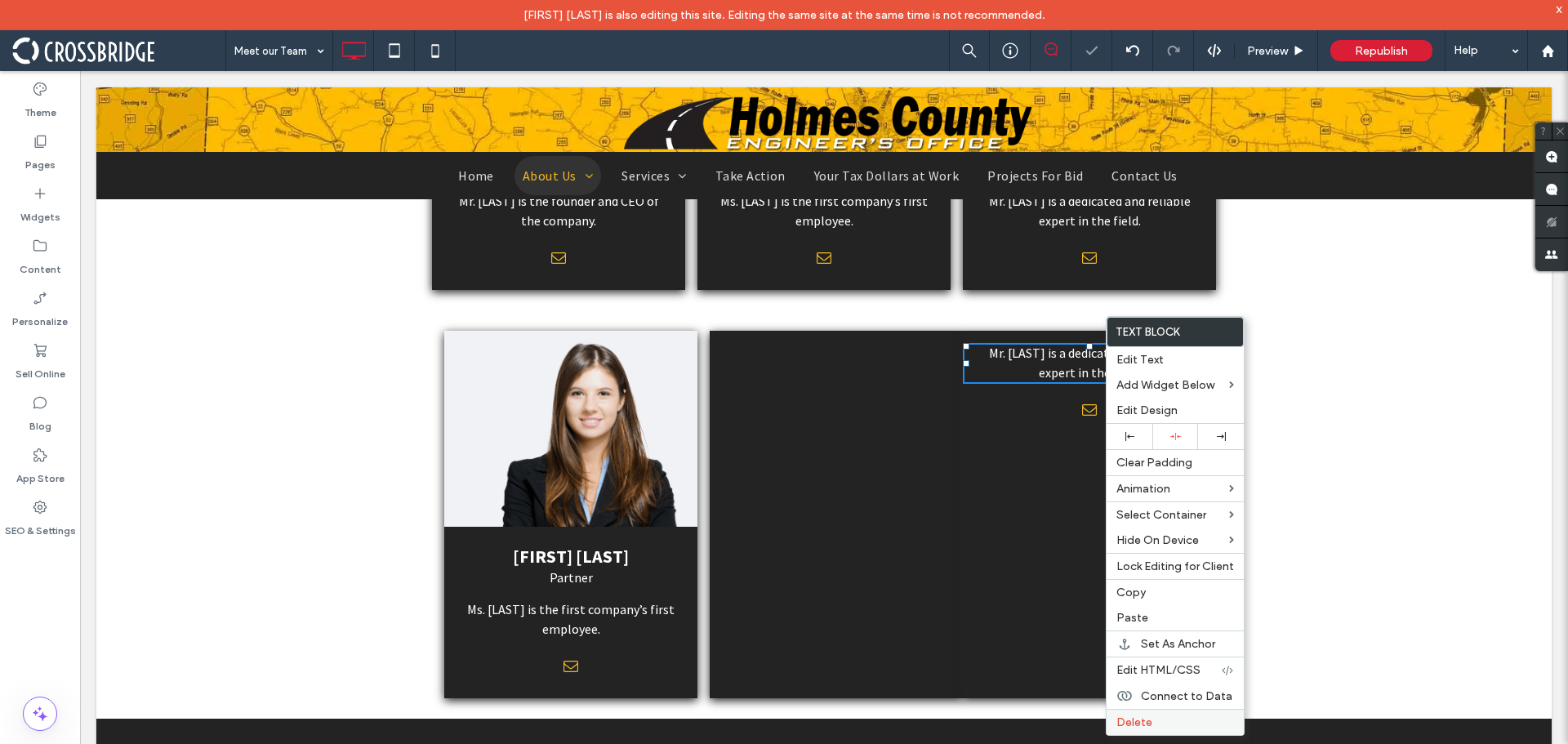 click on "Delete" at bounding box center (1175, 722) 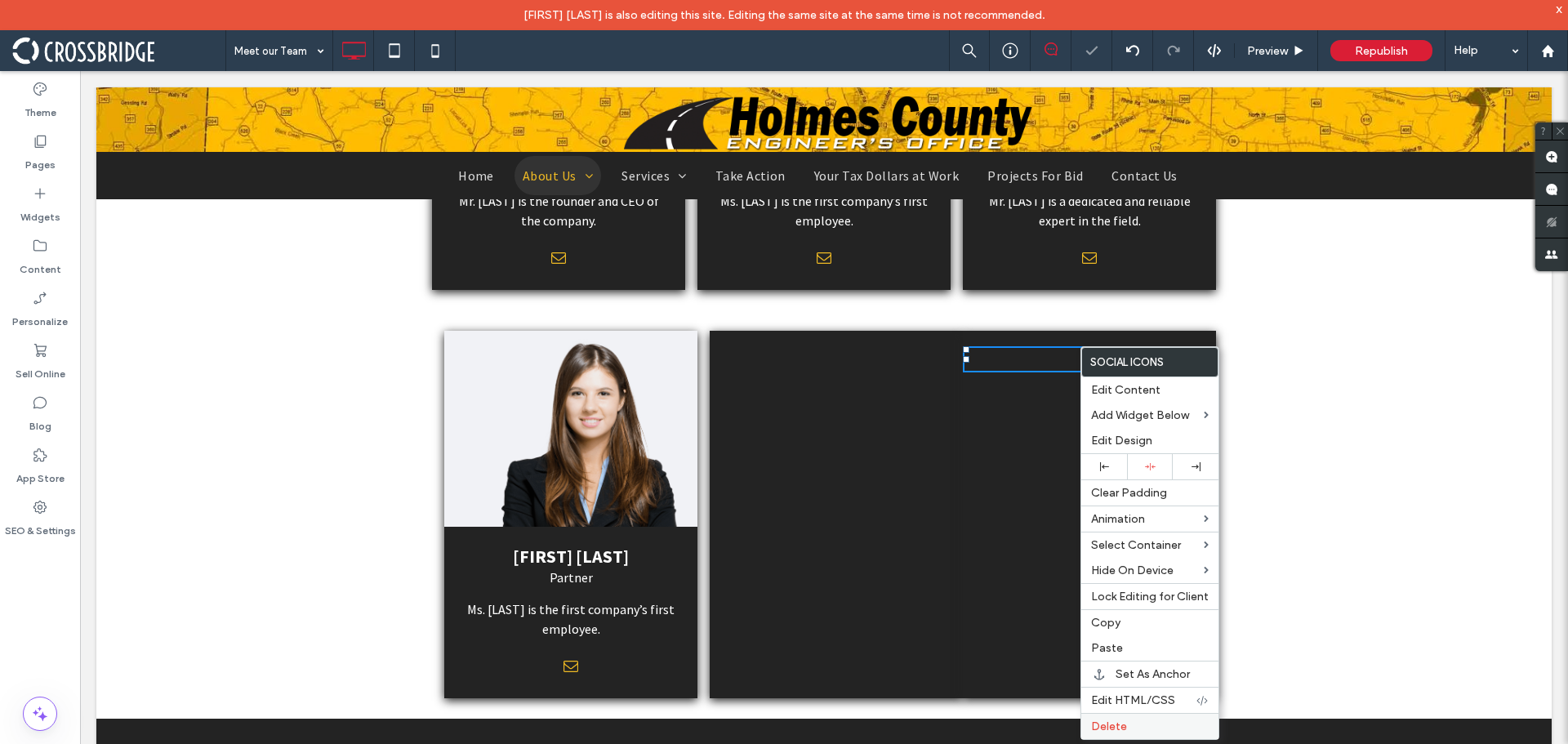 click on "Delete" at bounding box center (1150, 726) 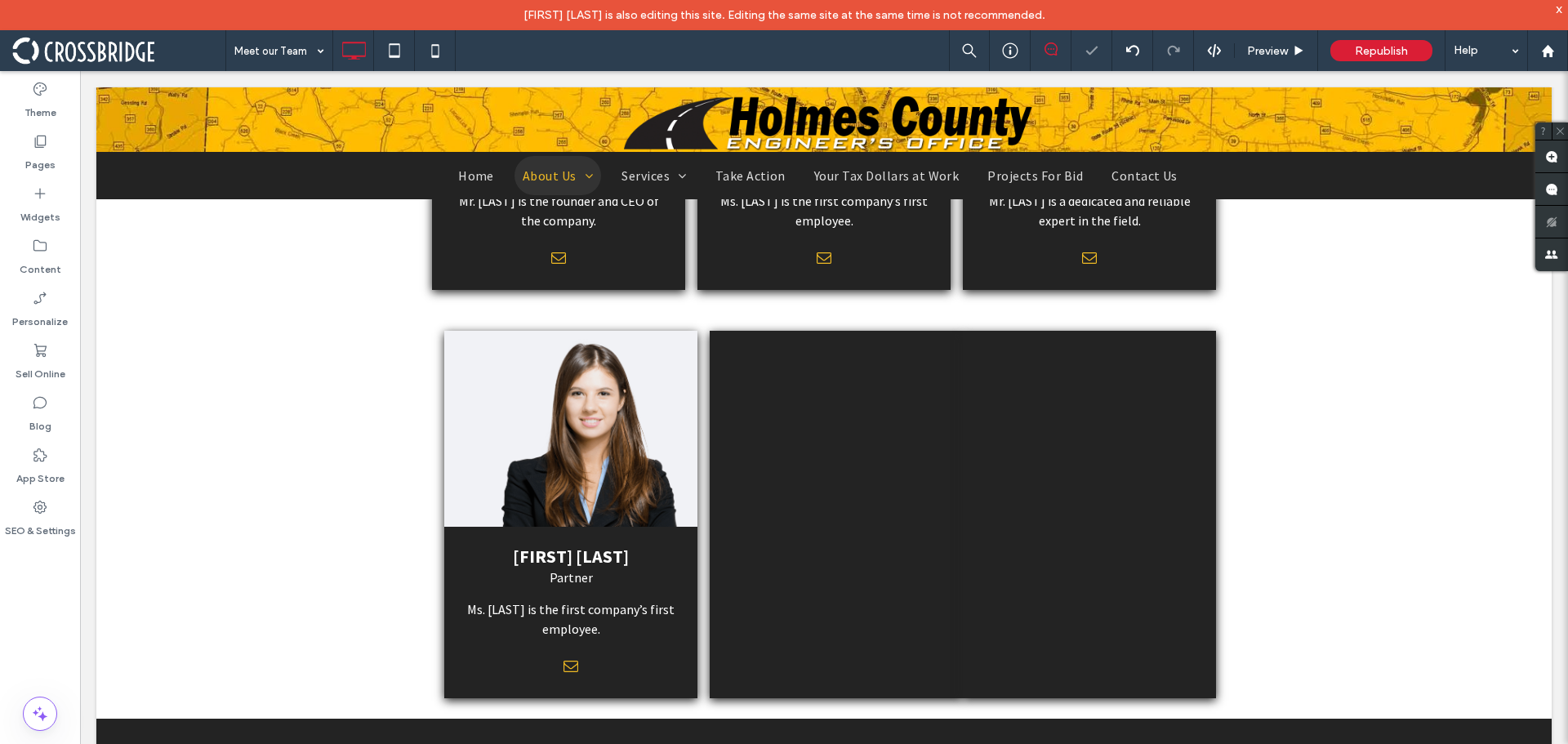 click on "Click To Paste" at bounding box center (836, 515) 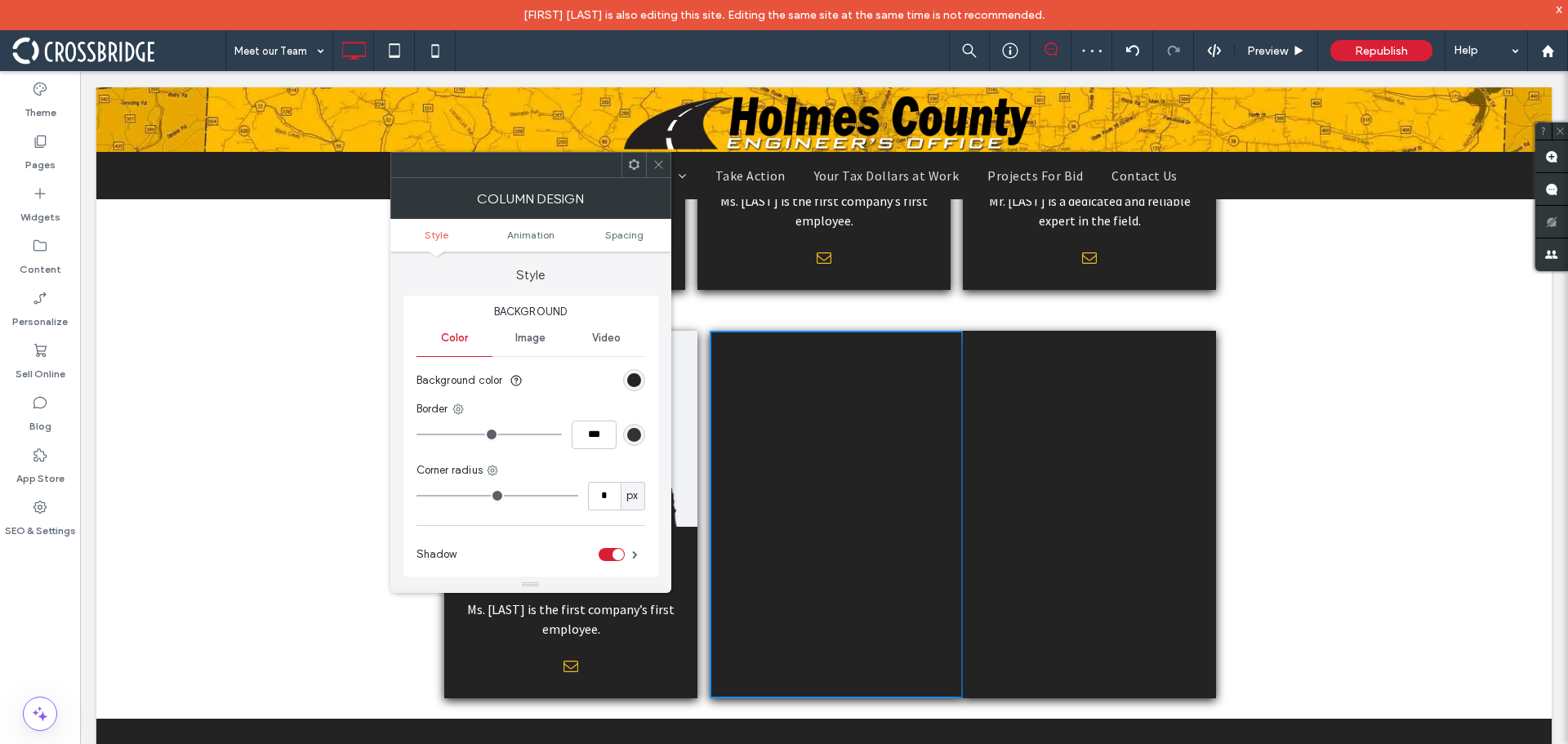 click at bounding box center (634, 380) 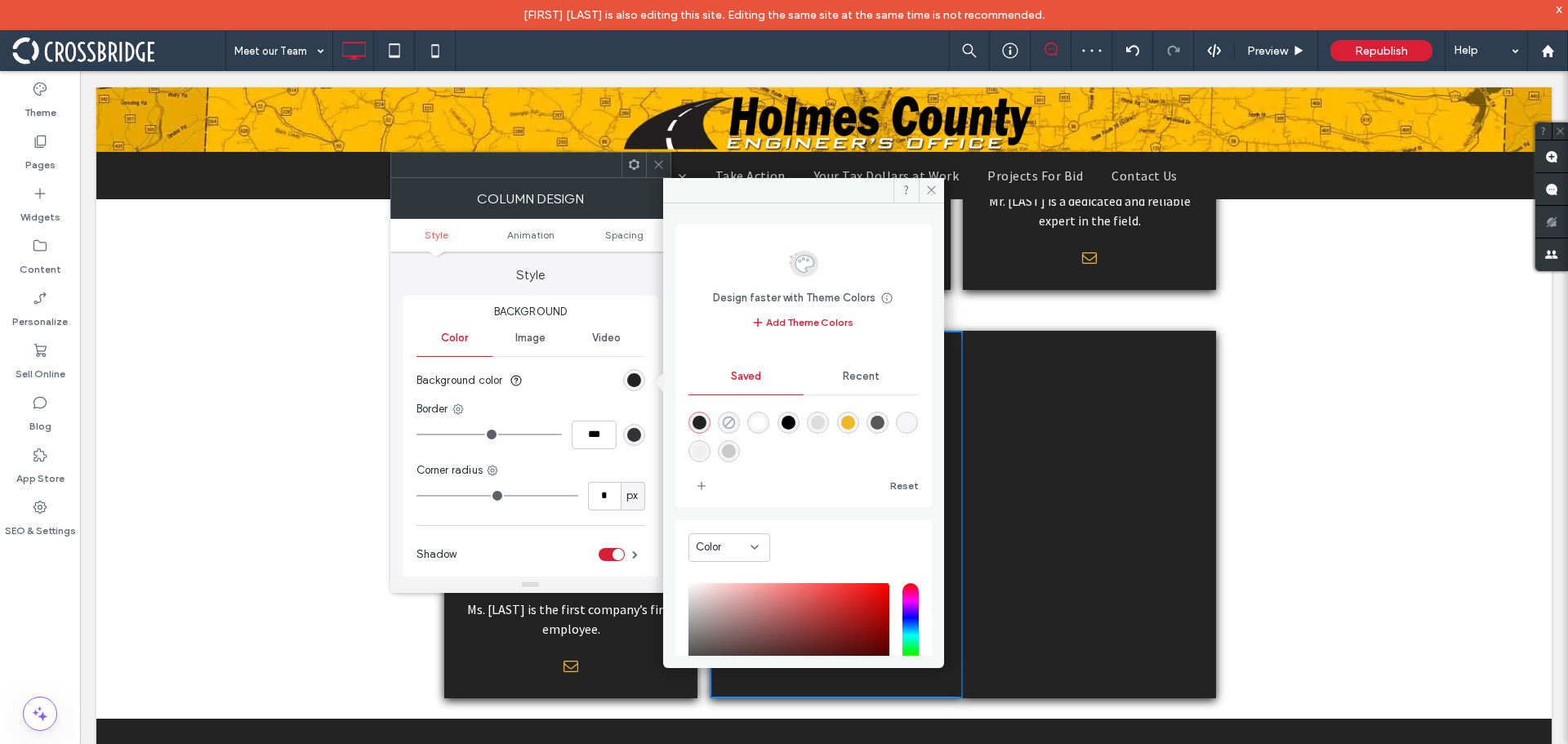click 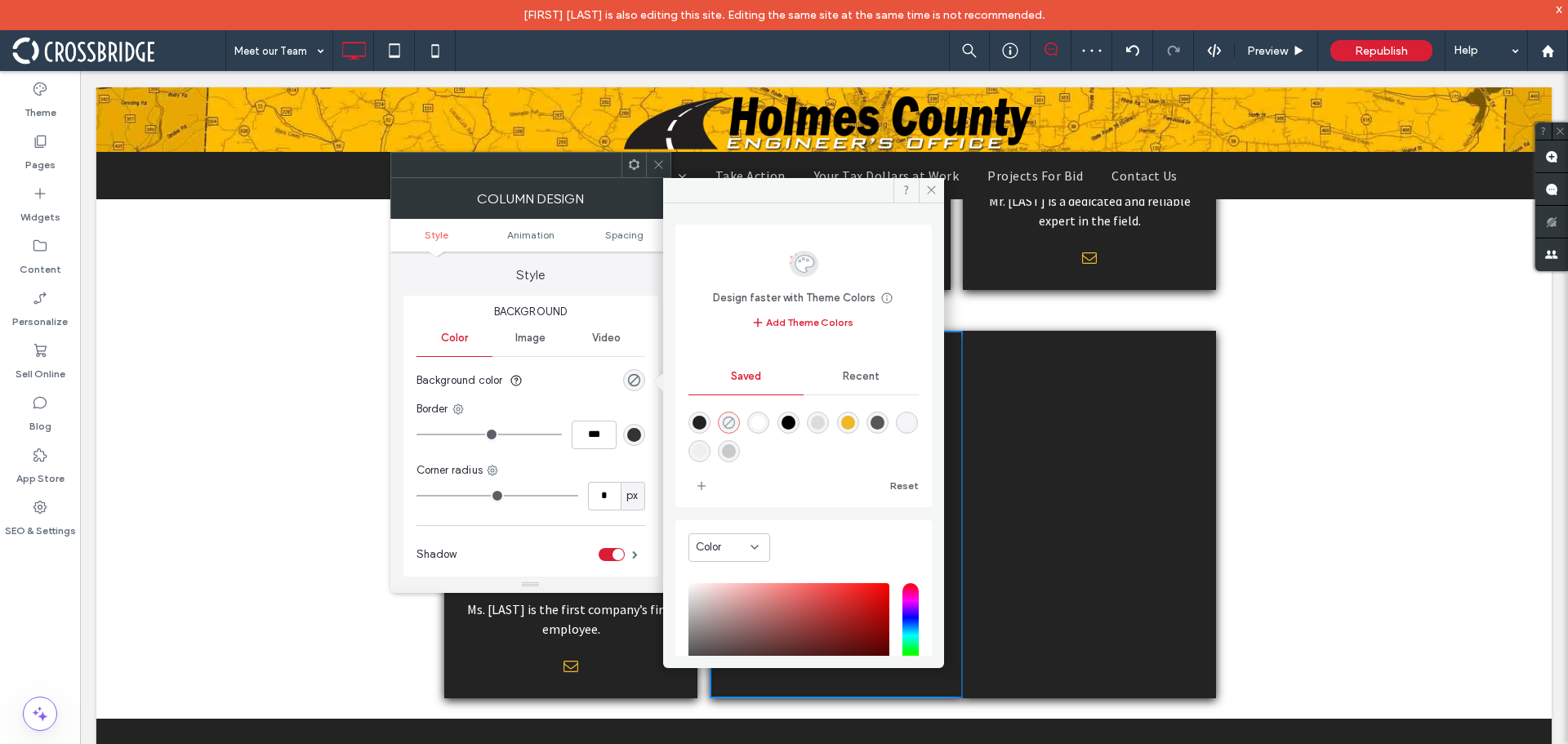 type on "*******" 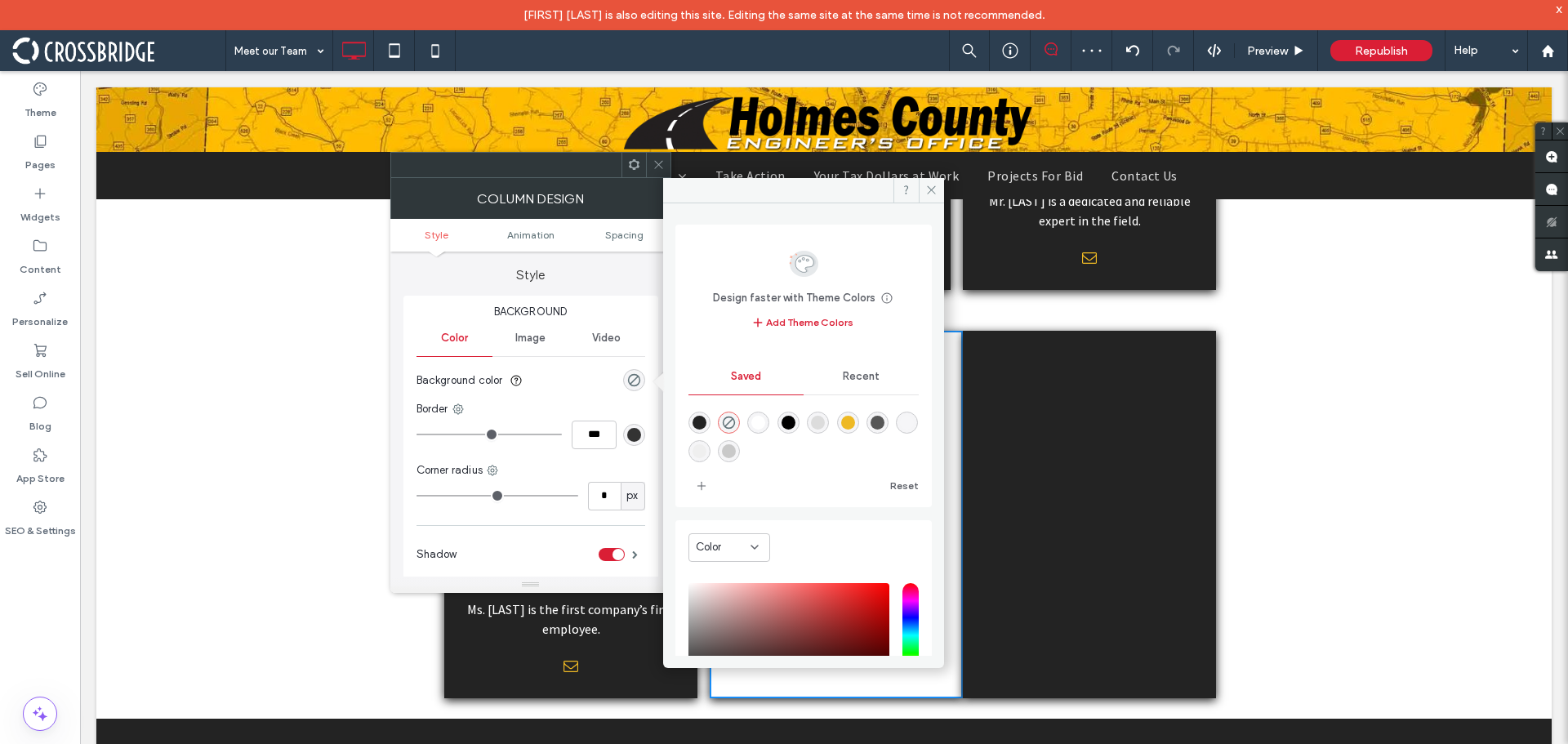 click at bounding box center [658, 165] 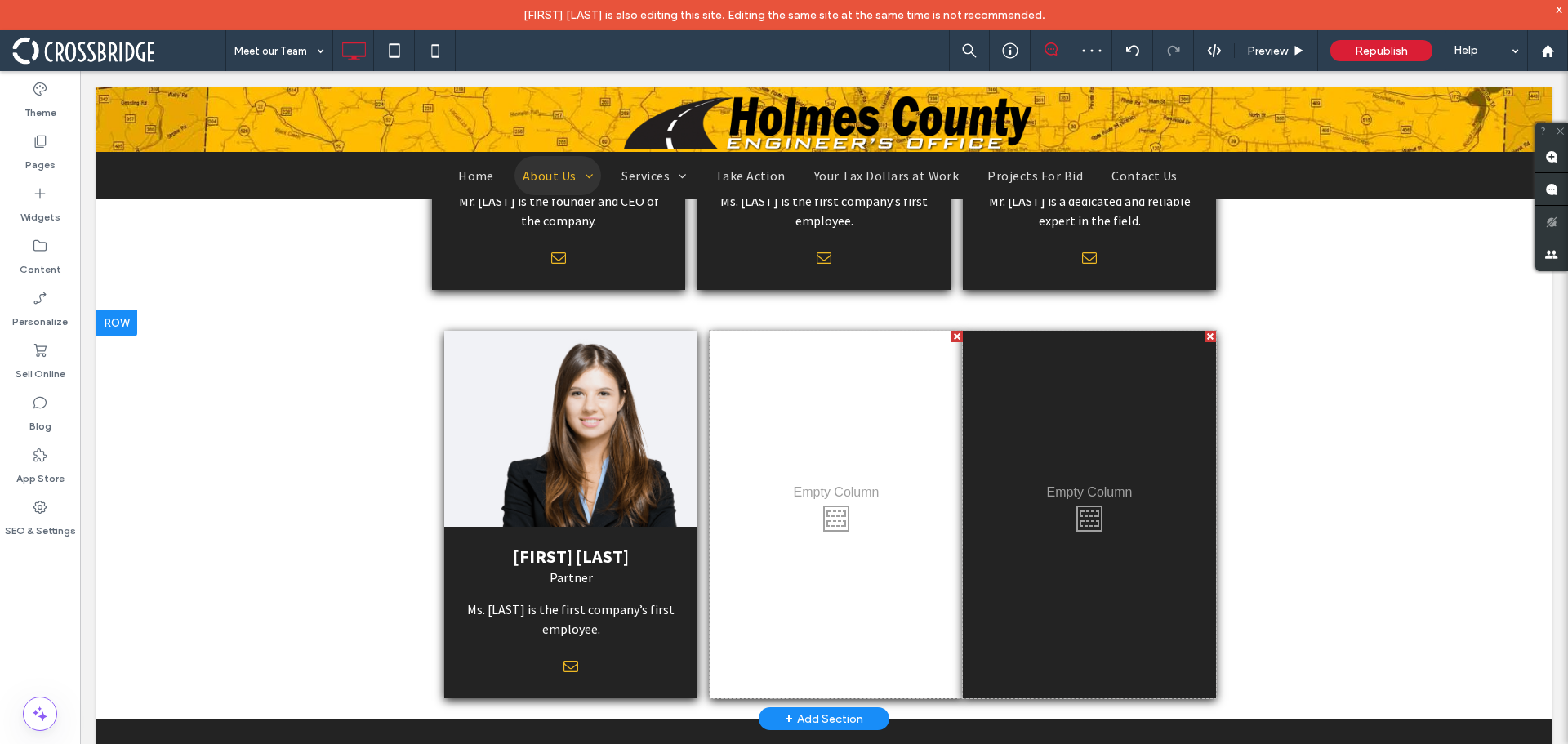 click on "Click To Paste" at bounding box center [1089, 515] 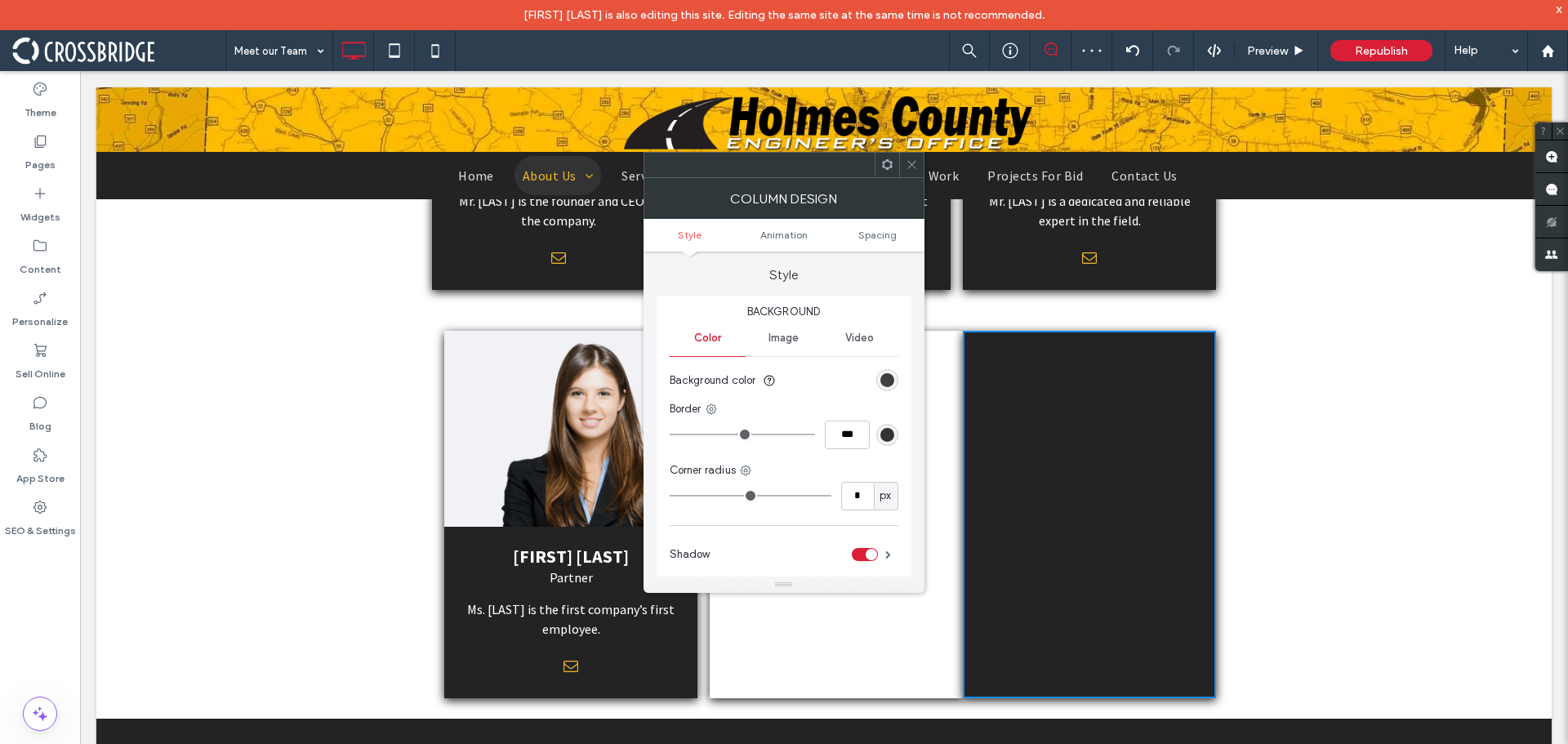 click at bounding box center [887, 380] 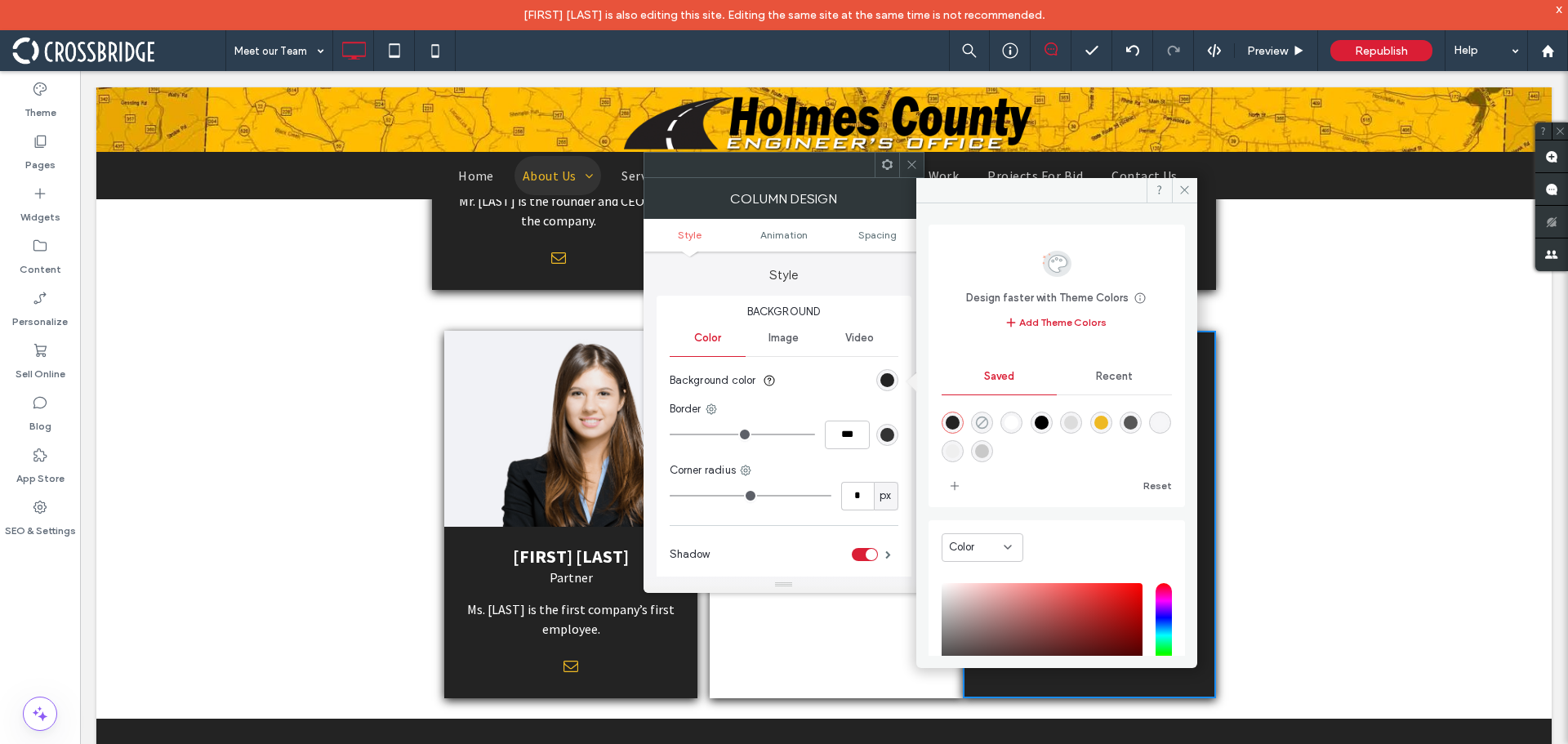 click 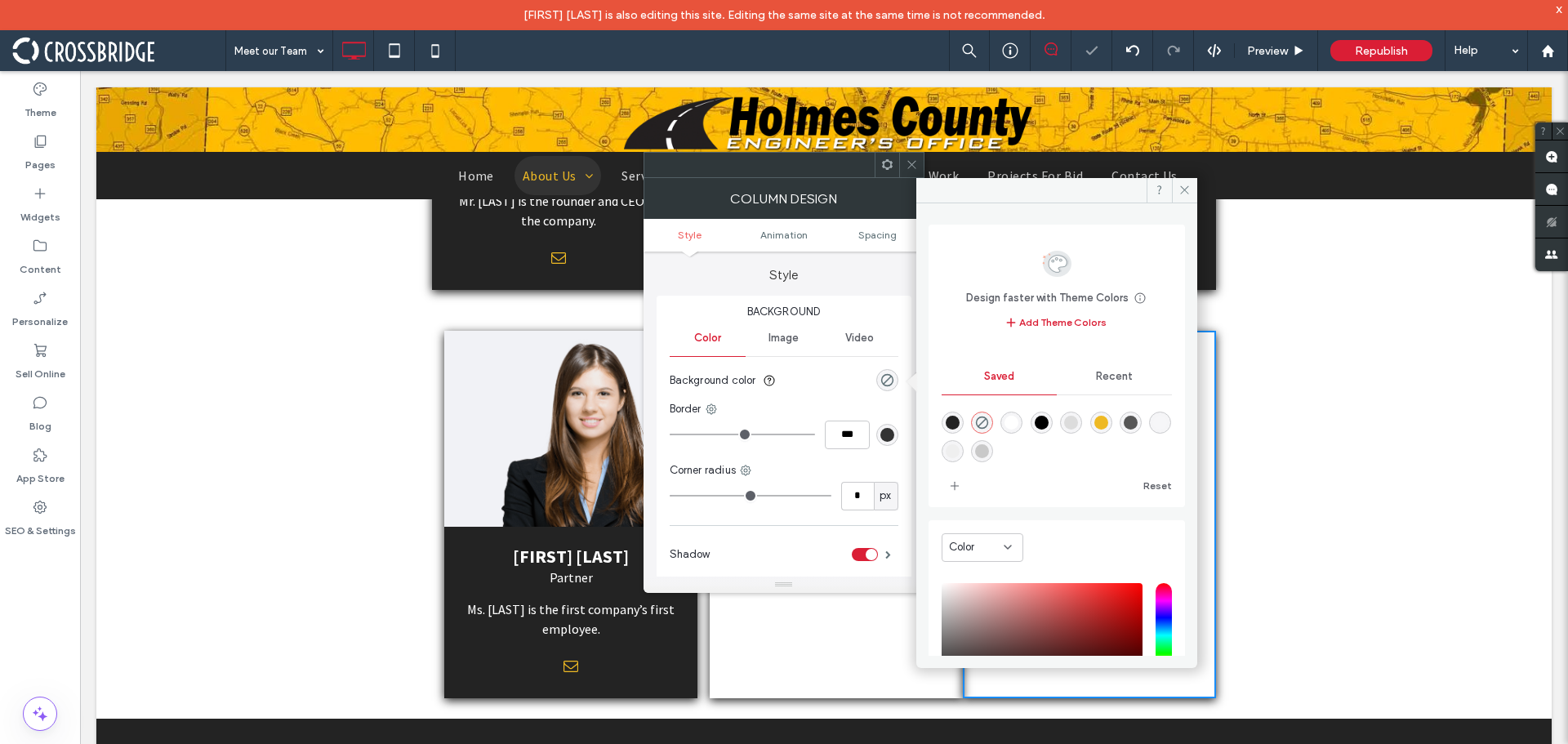 click 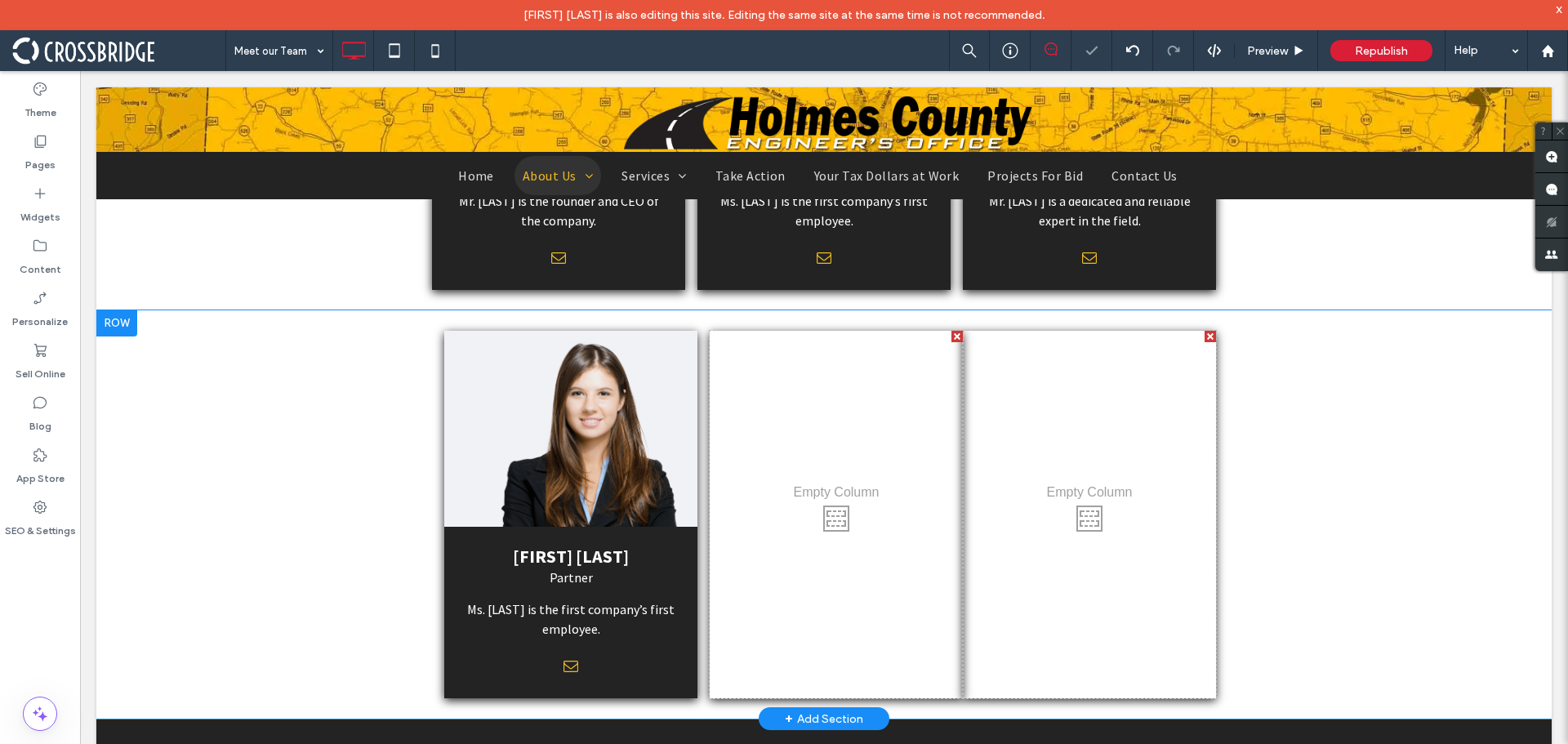 click on "Click To Paste" at bounding box center [836, 515] 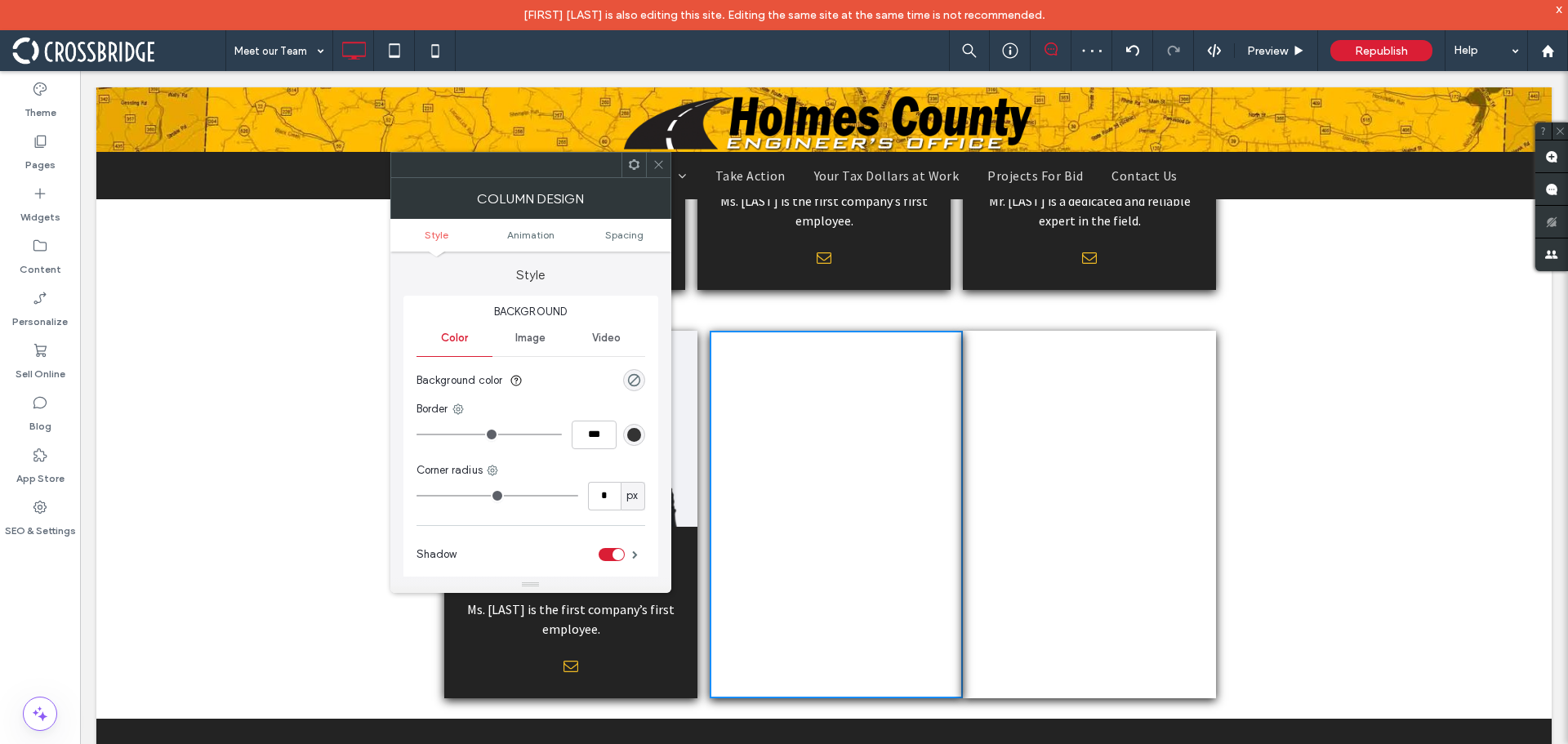 click at bounding box center [618, 555] 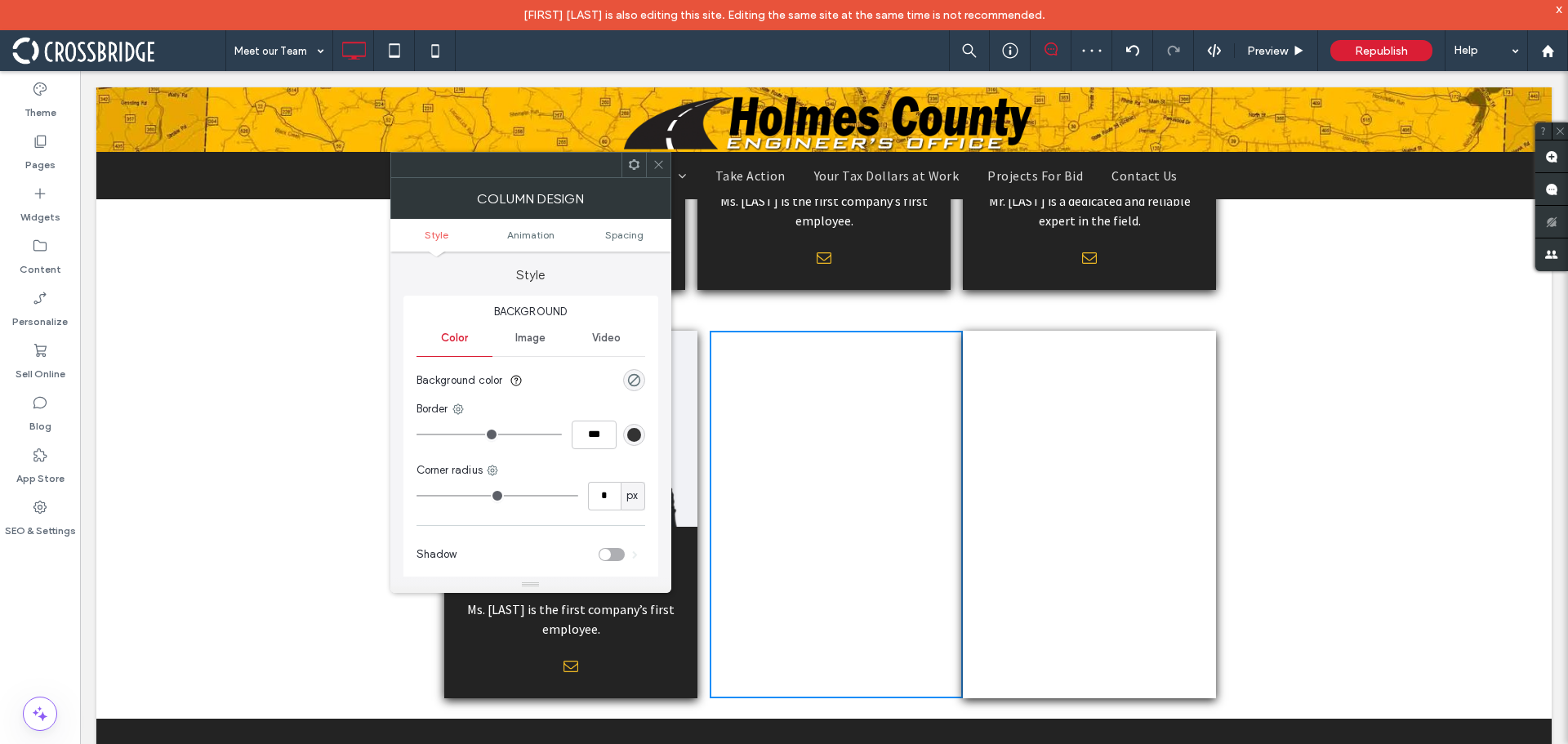 drag, startPoint x: 661, startPoint y: 159, endPoint x: 670, endPoint y: 169, distance: 13.453624 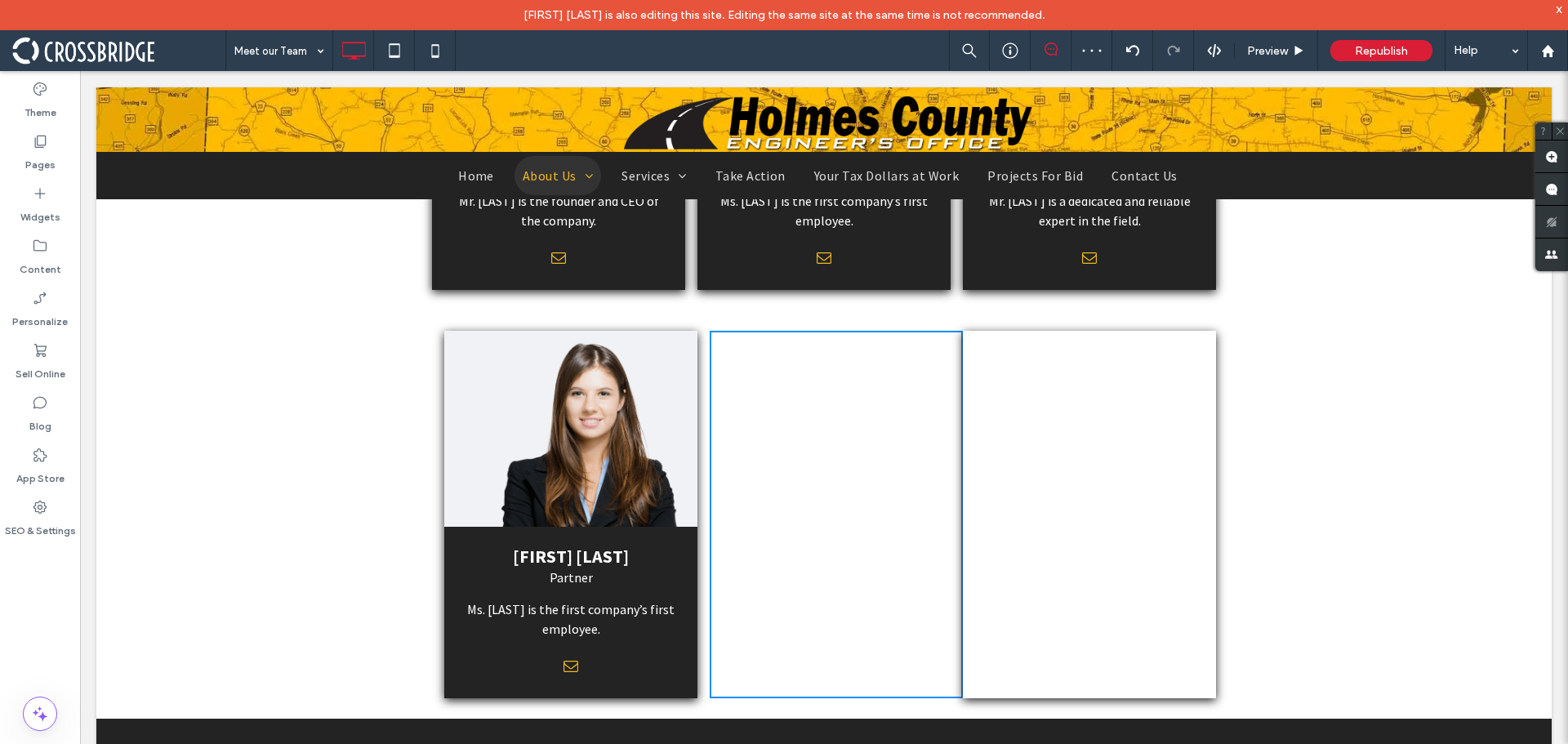 click on "Click To Paste" at bounding box center [1089, 515] 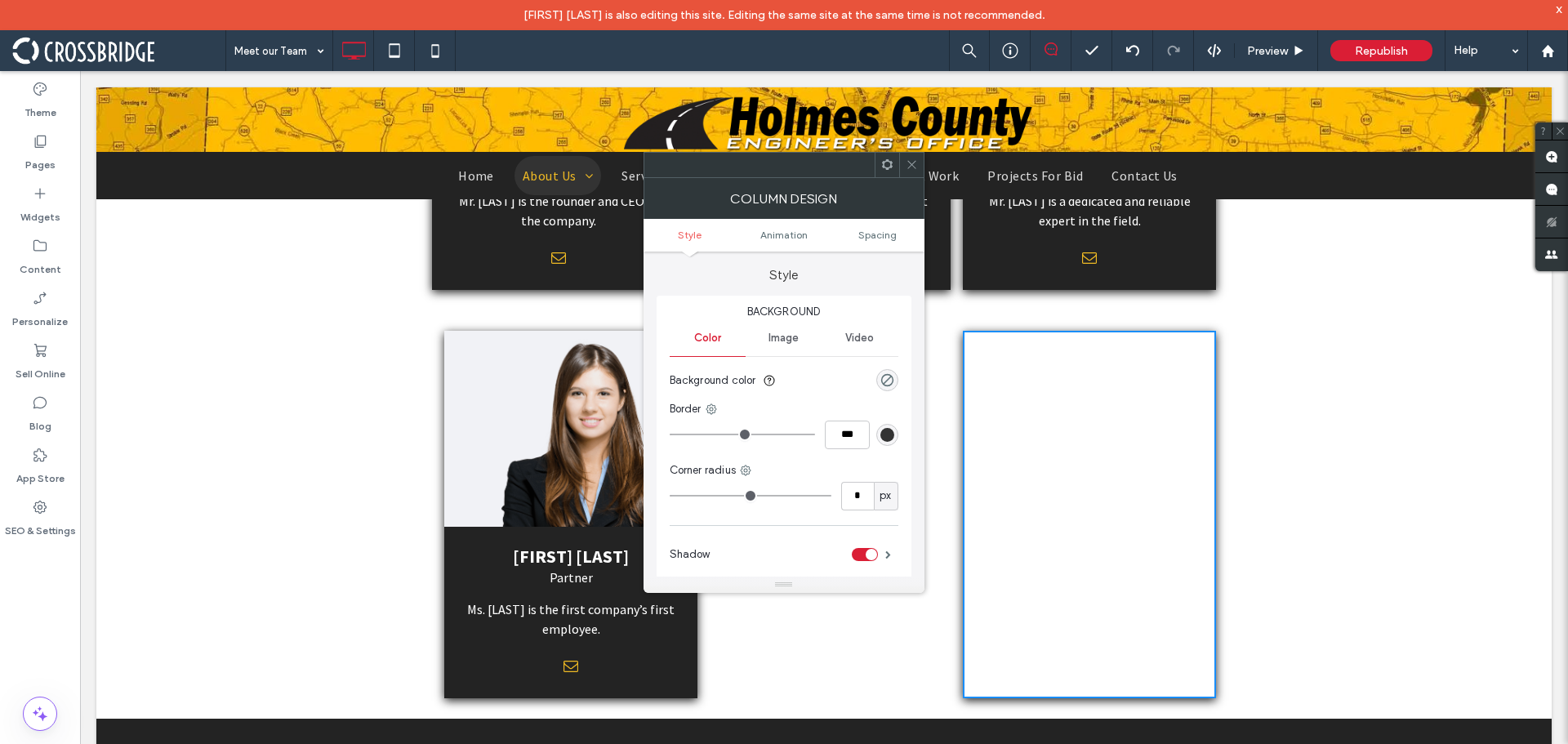 click at bounding box center (865, 555) 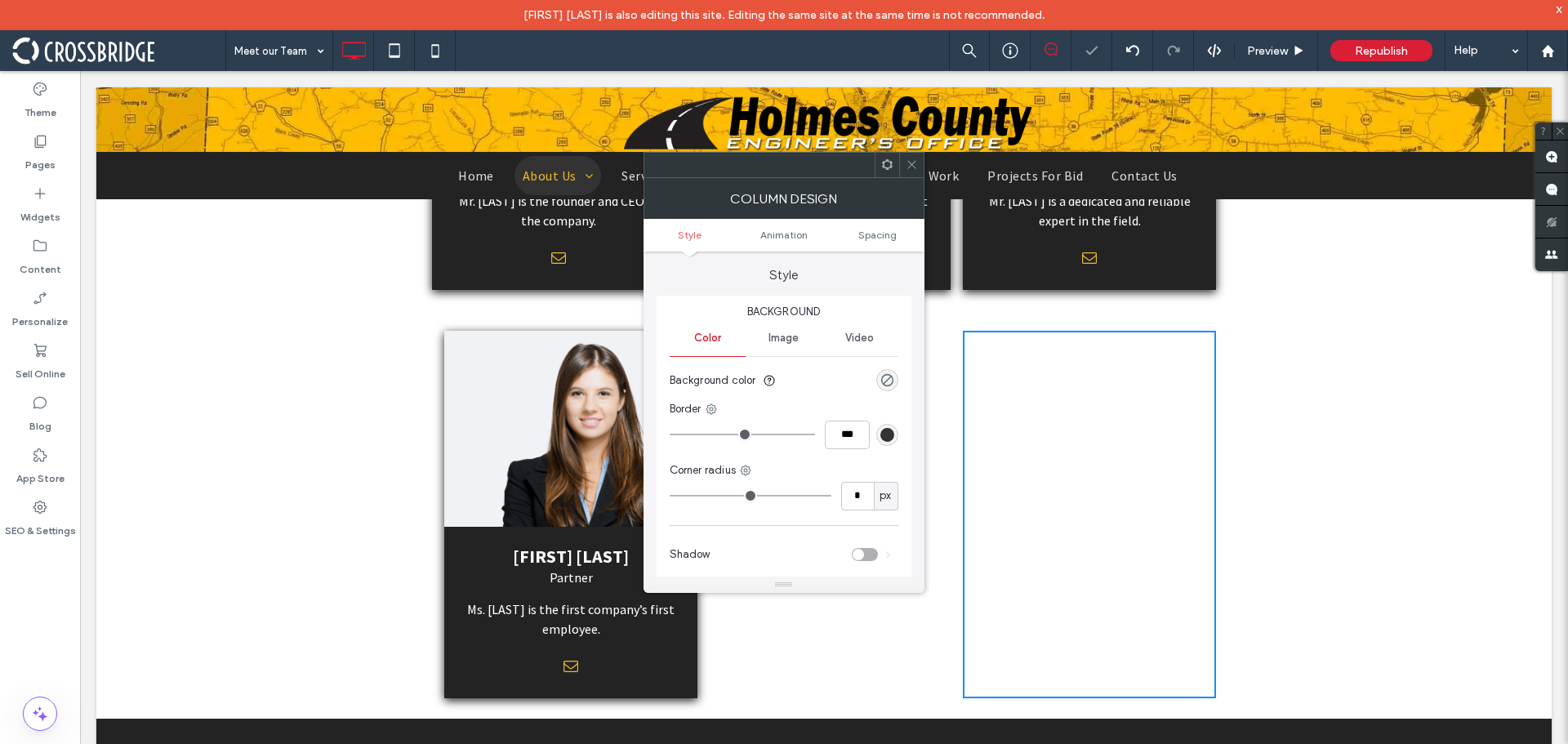 drag, startPoint x: 910, startPoint y: 163, endPoint x: 933, endPoint y: 229, distance: 69.892775 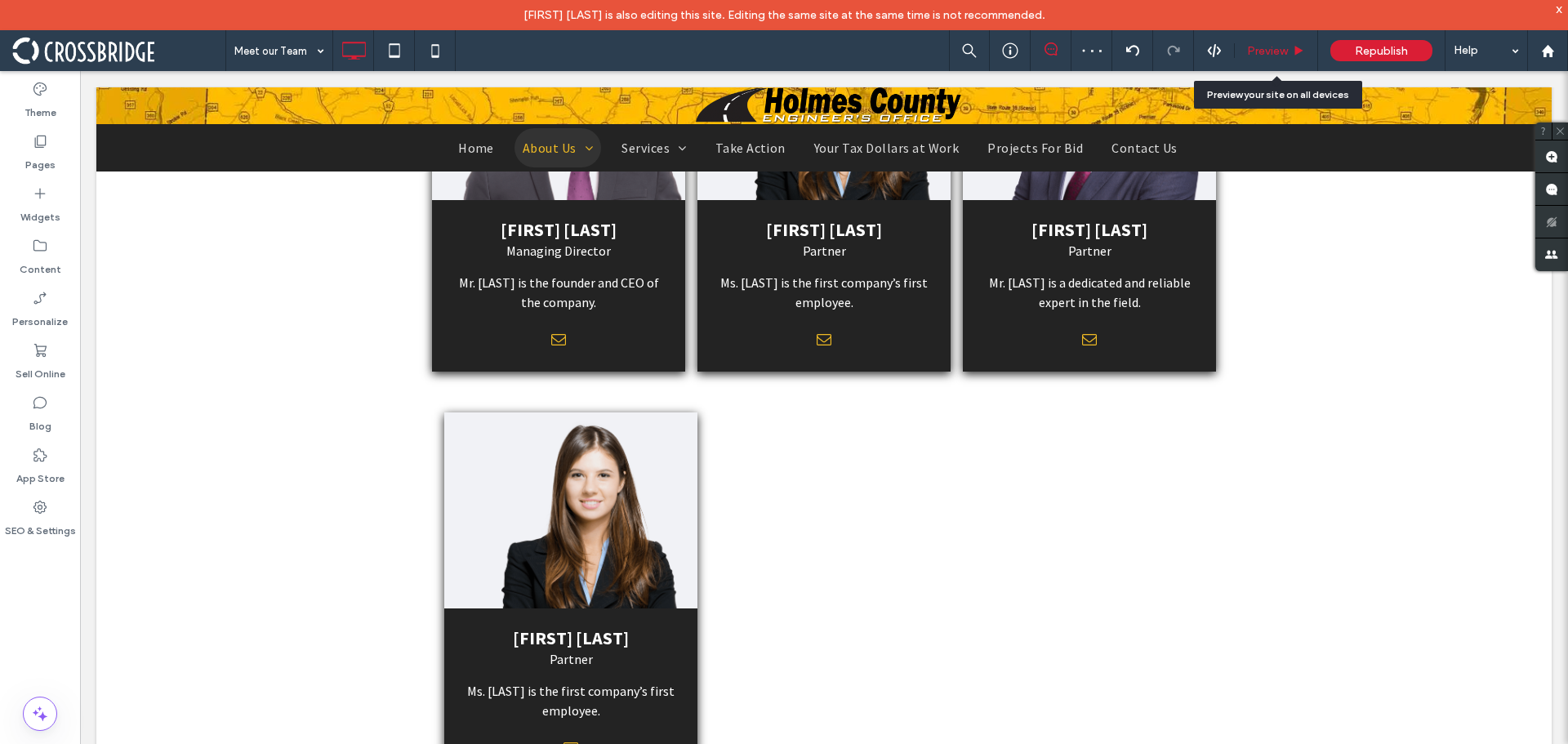 drag, startPoint x: 1281, startPoint y: 52, endPoint x: 1213, endPoint y: 49, distance: 68.066144 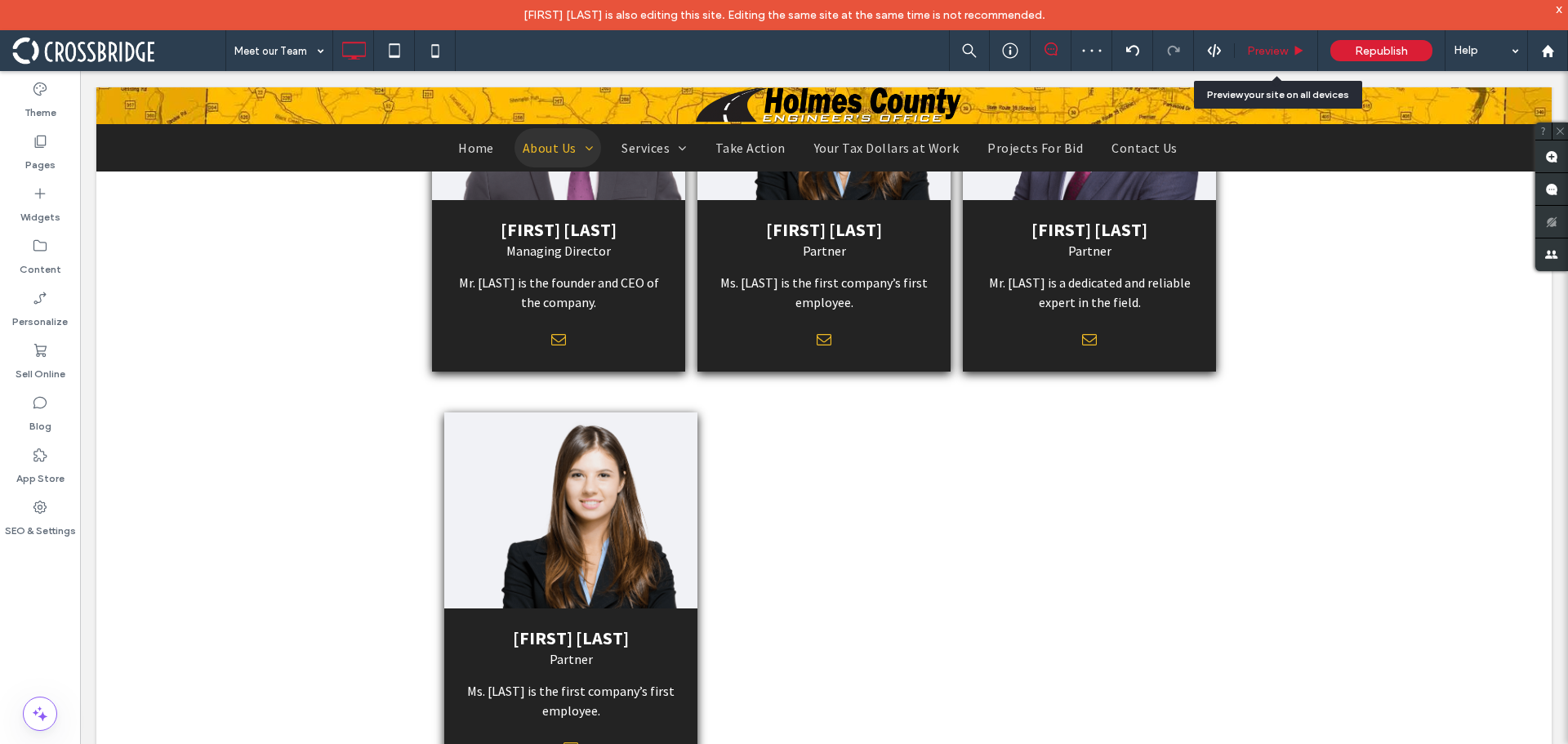 click on "Preview" at bounding box center (1267, 51) 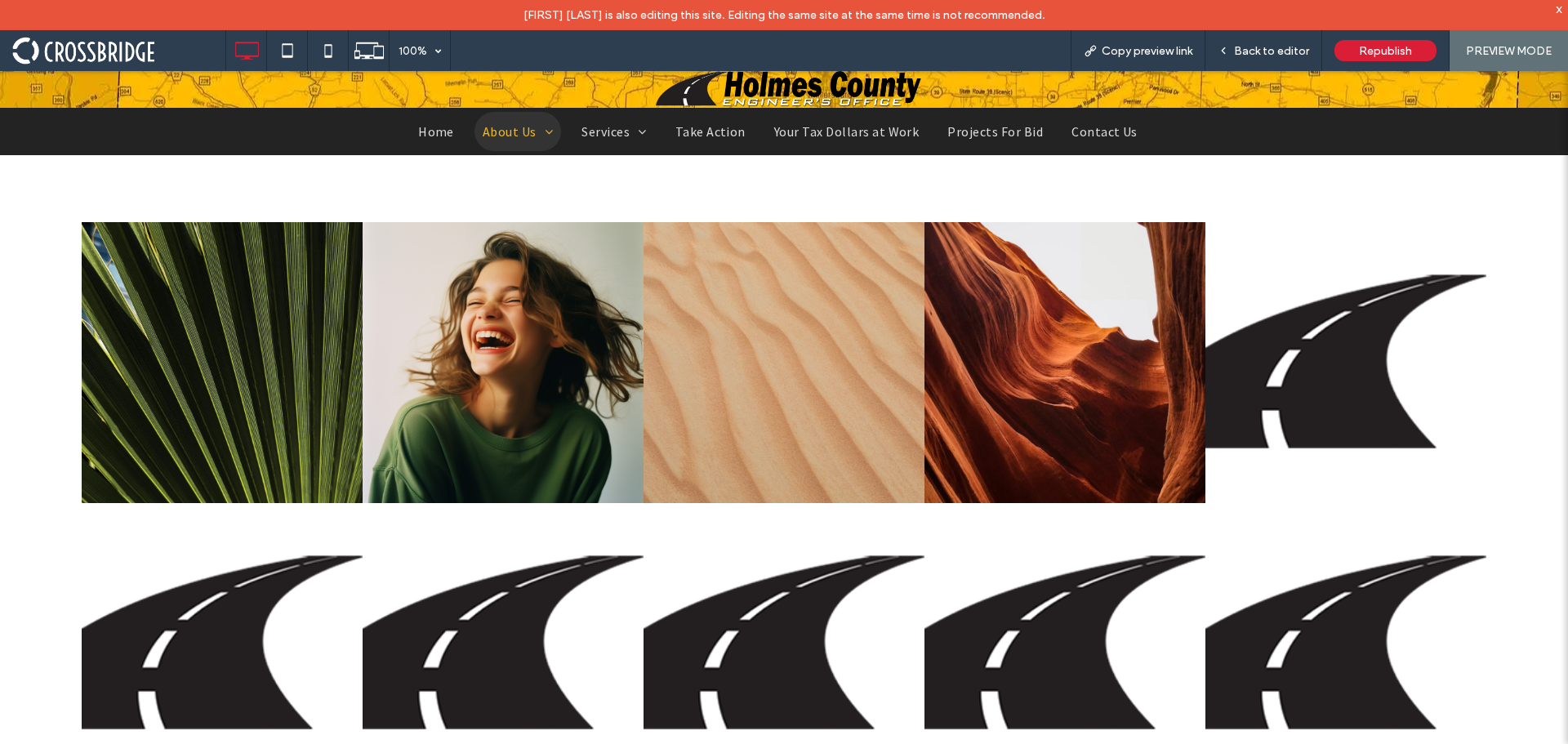 scroll, scrollTop: 363, scrollLeft: 0, axis: vertical 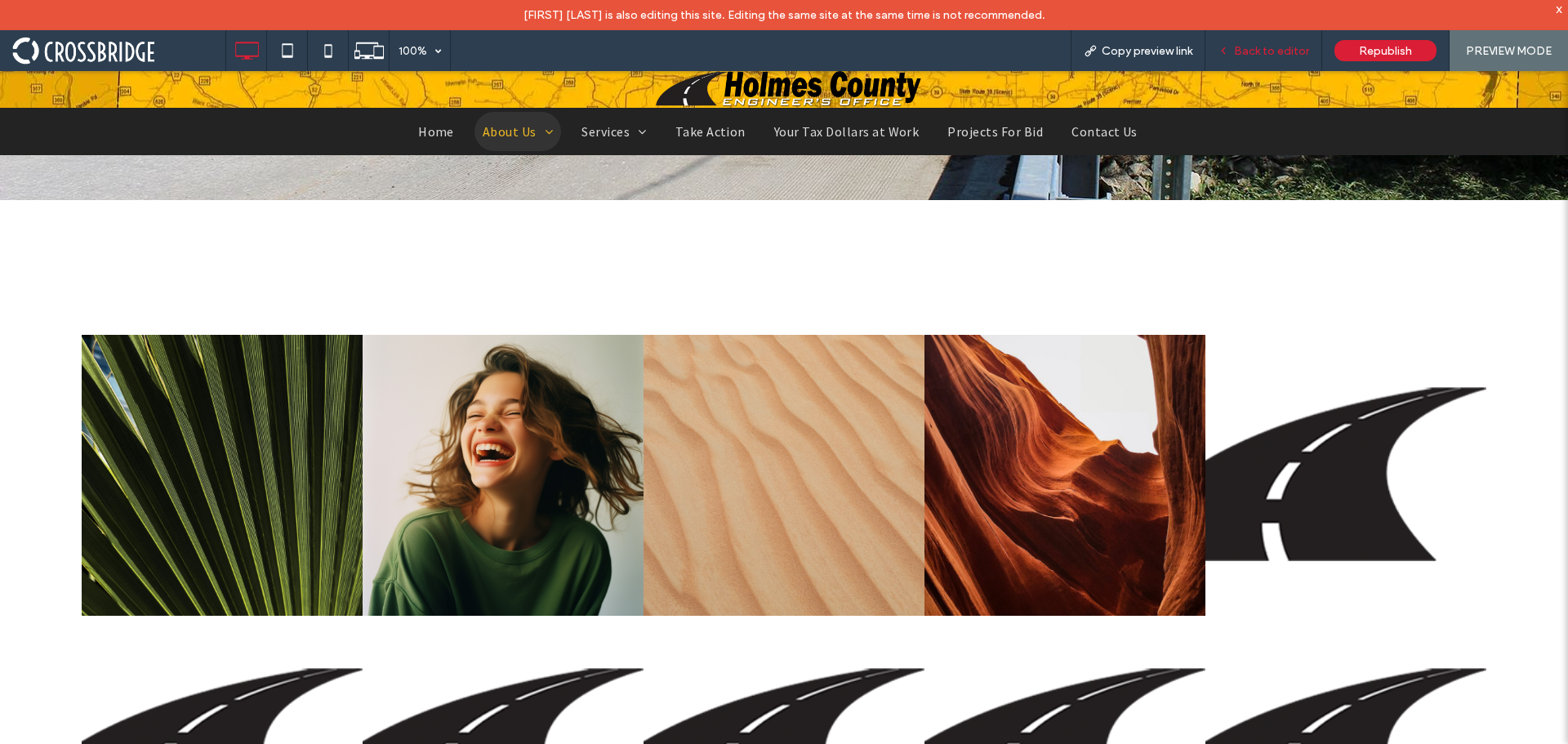 drag, startPoint x: 1285, startPoint y: 56, endPoint x: 1127, endPoint y: 34, distance: 159.52429 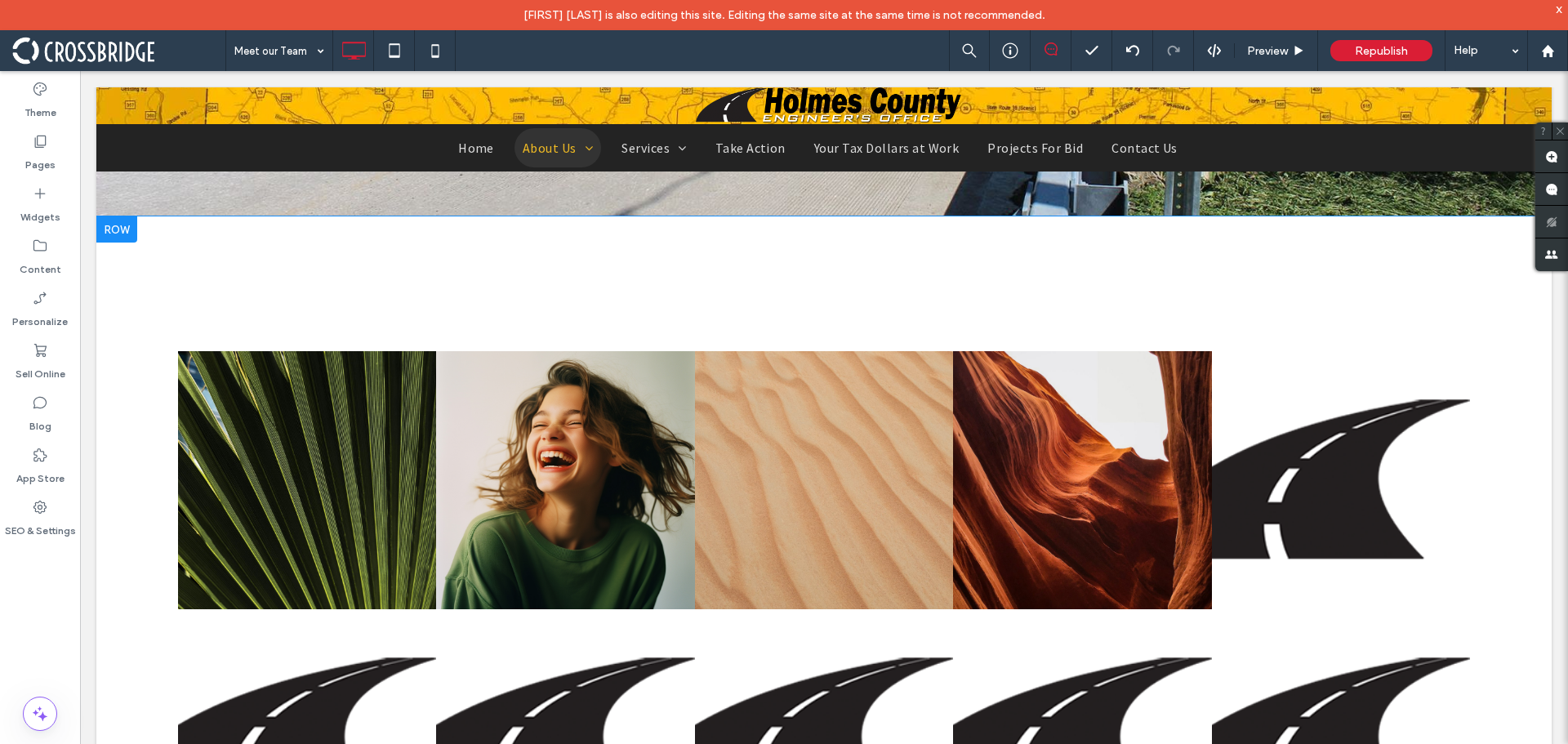 drag, startPoint x: 119, startPoint y: 225, endPoint x: 240, endPoint y: 412, distance: 222.73302 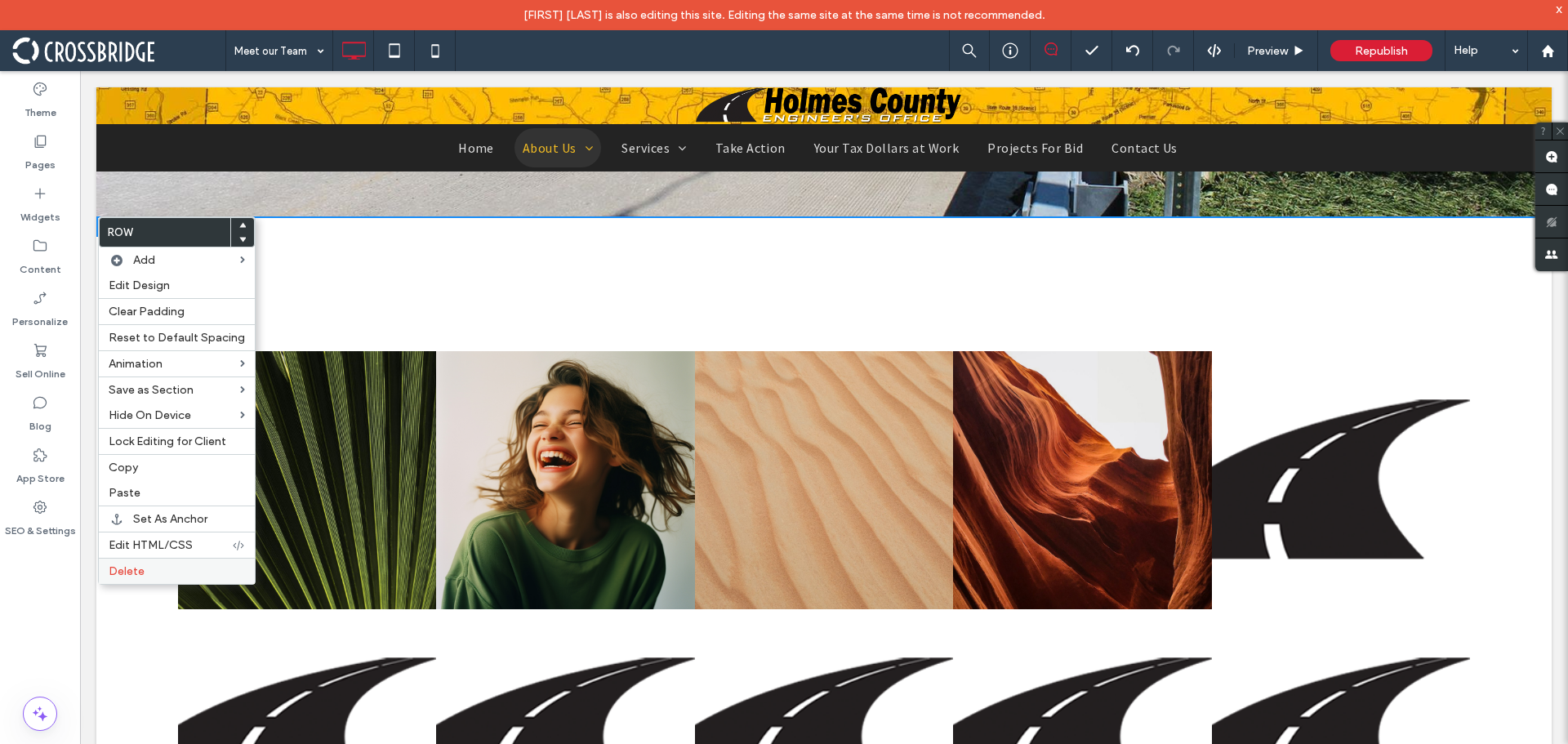 click on "Delete" at bounding box center (176, 571) 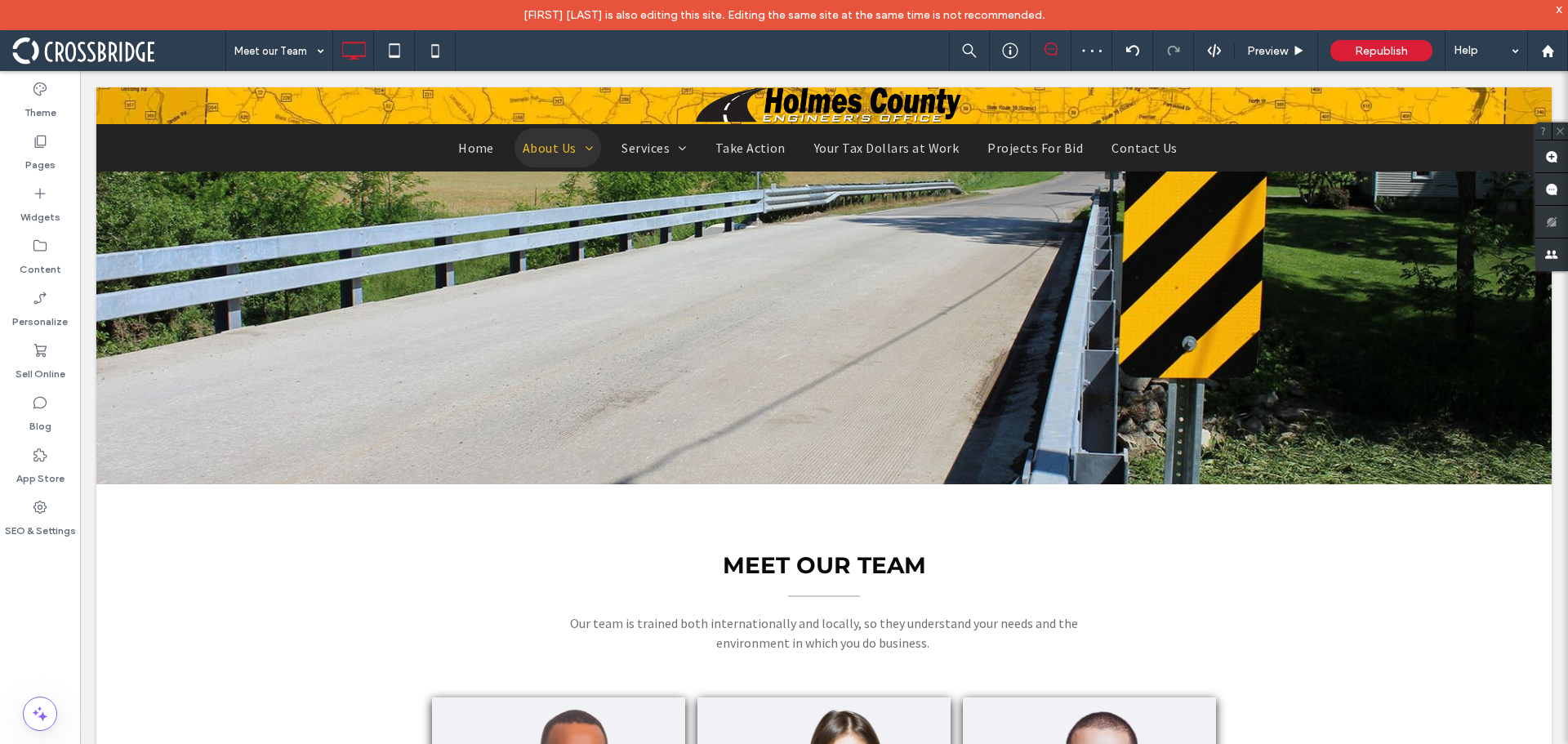 scroll, scrollTop: 0, scrollLeft: 0, axis: both 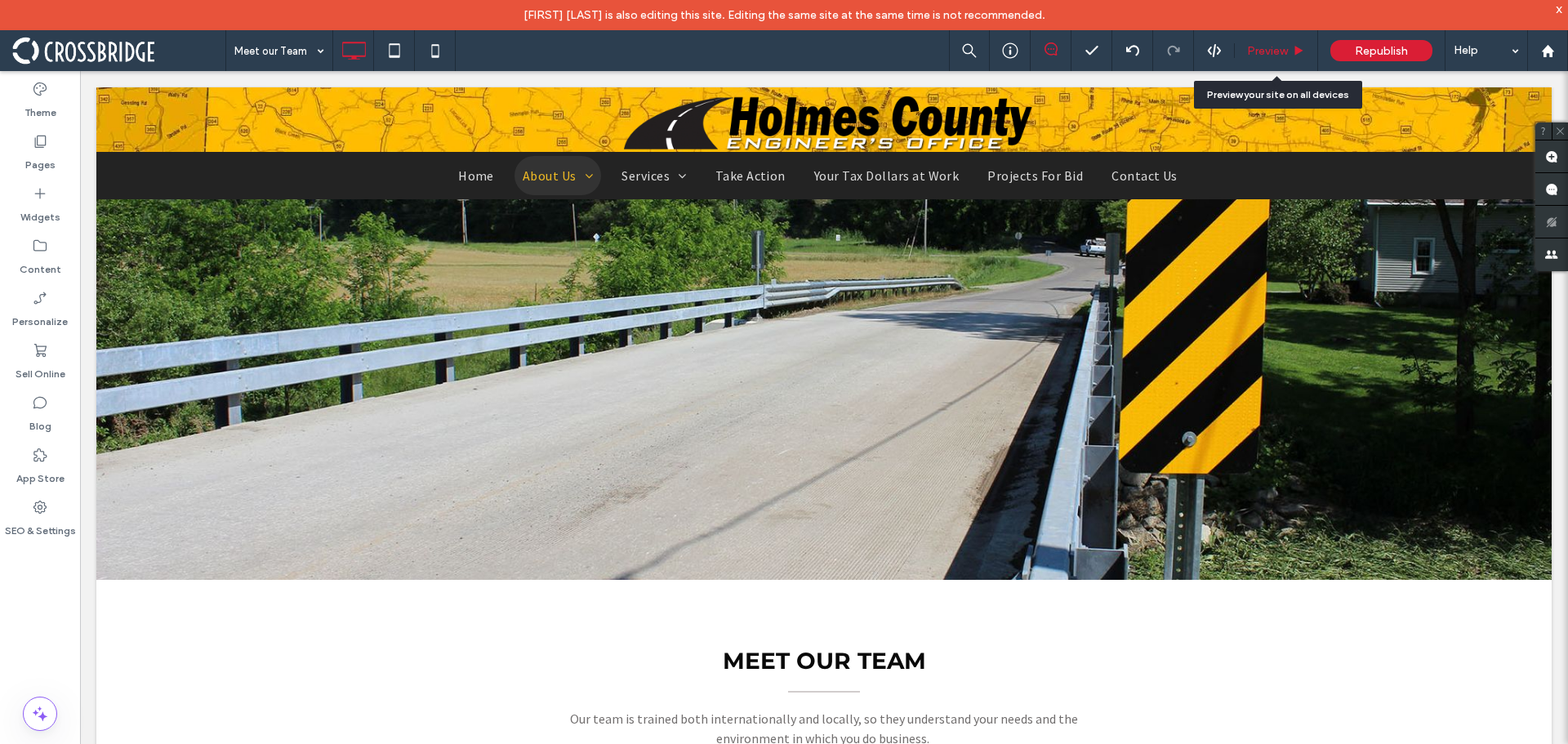 click on "Preview" at bounding box center [1276, 51] 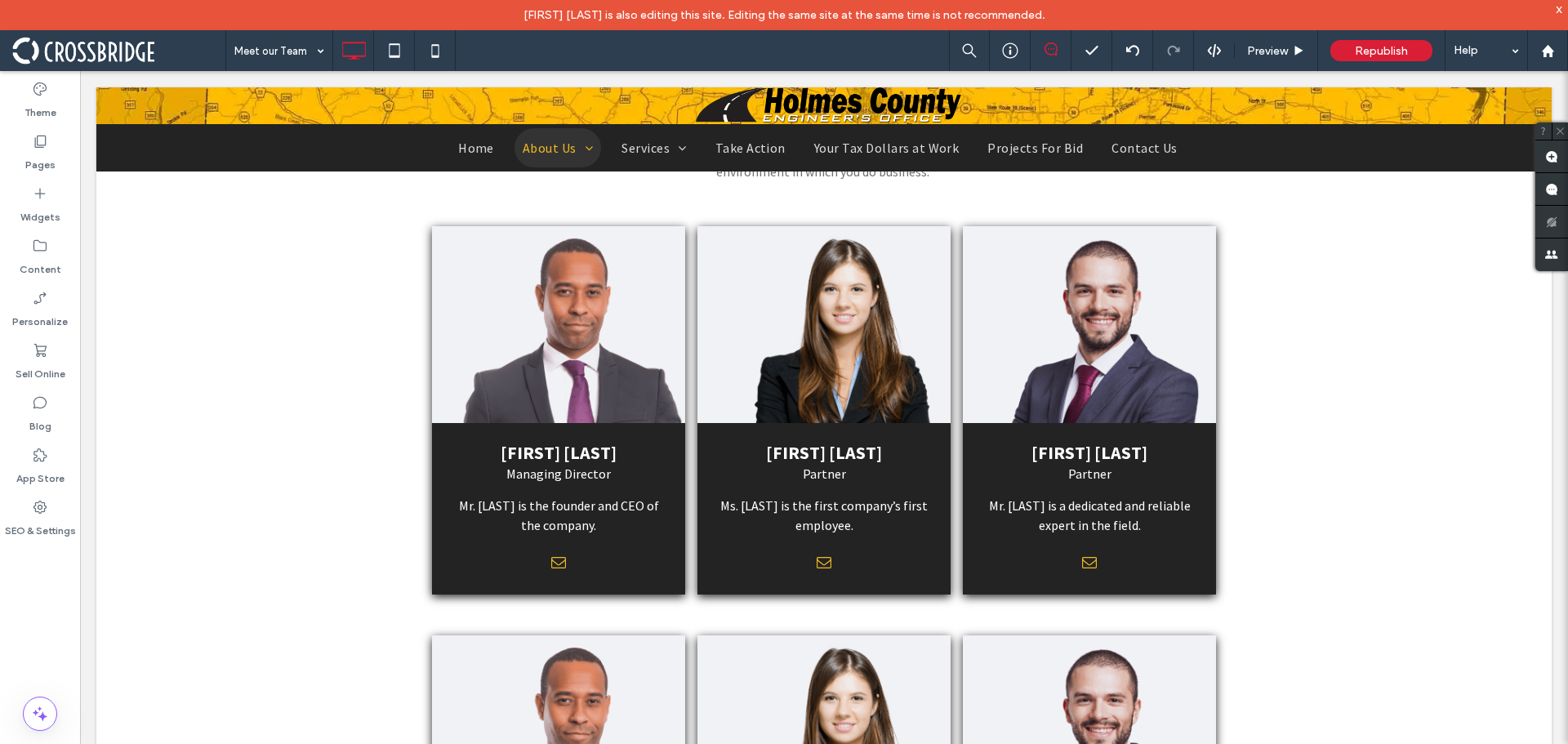 scroll, scrollTop: 572, scrollLeft: 0, axis: vertical 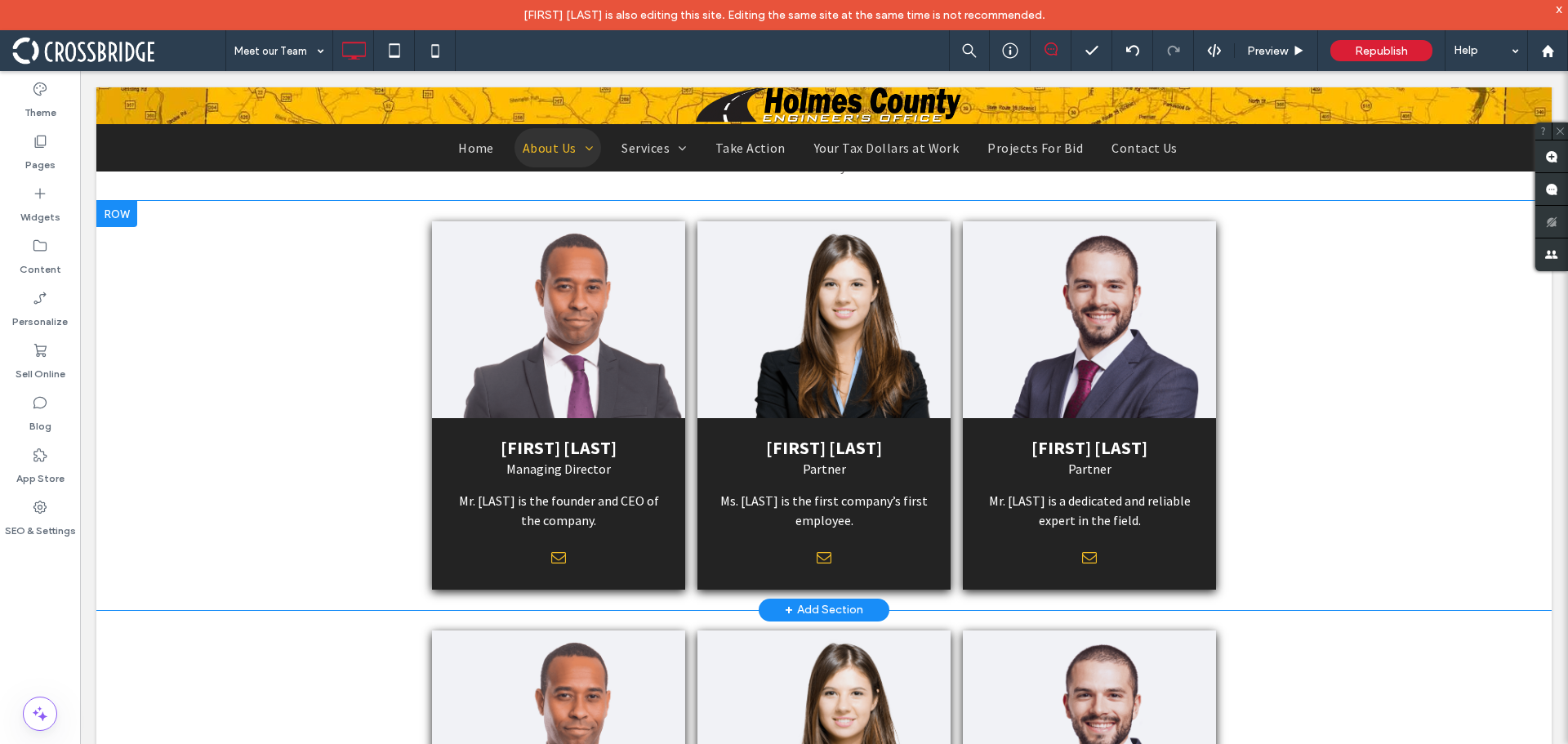 click on "ED JOHNSON
Managing Director   Mr. Johnson is the founder and CEO of the company.
Click To Paste     Click To Paste
CHRISTINA DOE
Partner   Ms. Doe is the first company’s first employee.
Click To Paste     Click To Paste
JOHN MILLER
Partner   Mr. Miller is a dedicated and reliable expert in the field.
Click To Paste     Click To Paste
Row + Add Section" at bounding box center [824, 405] 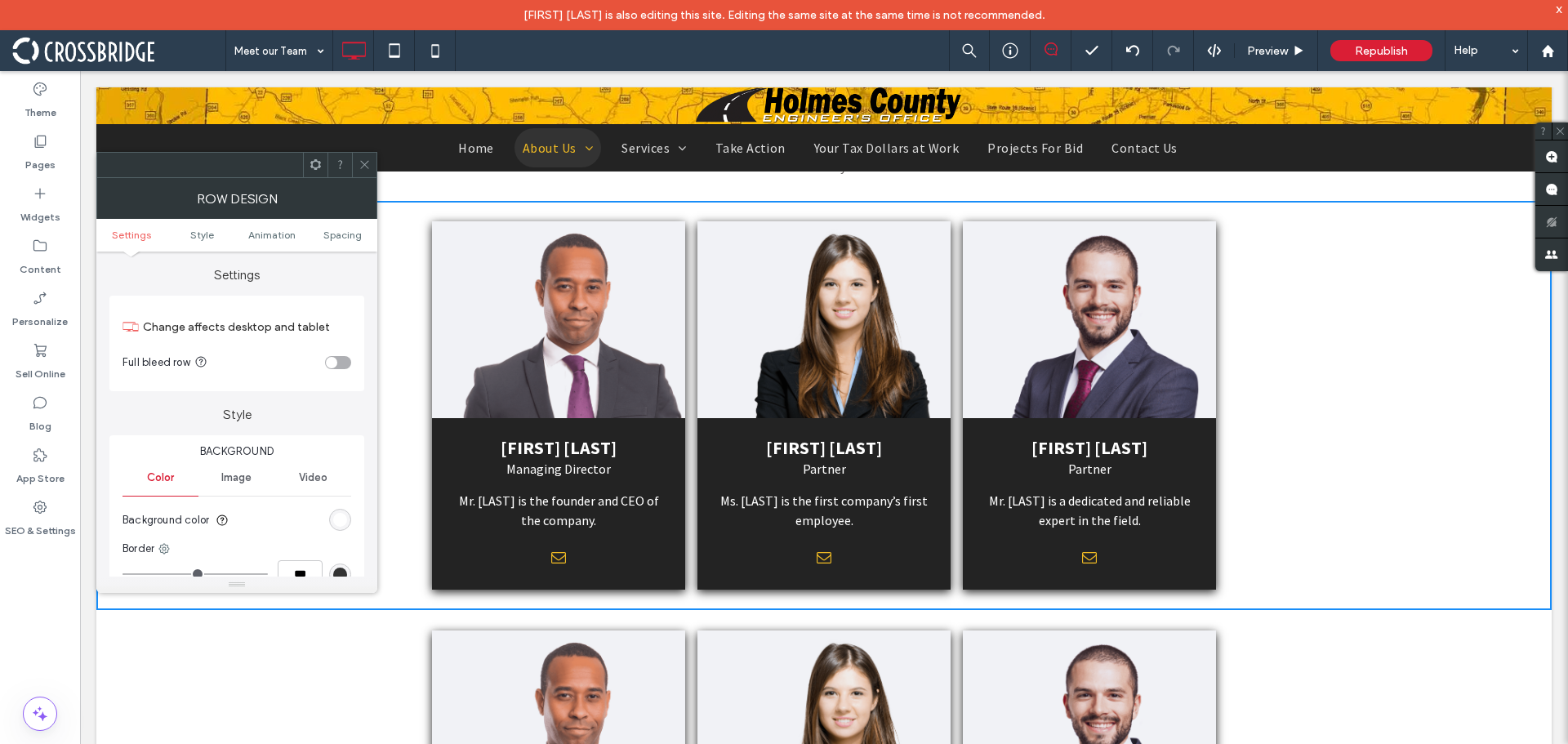 click at bounding box center [340, 519] 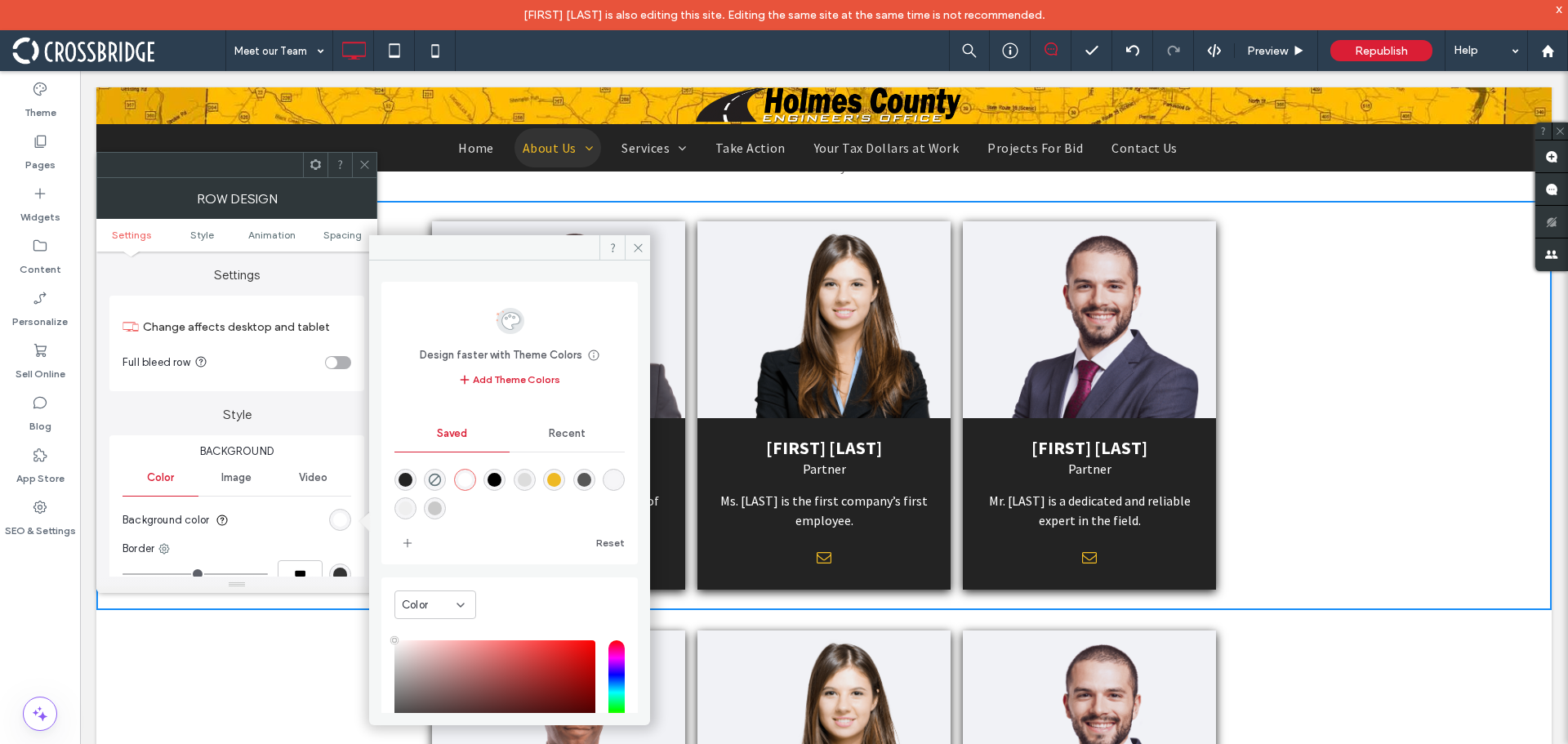 click at bounding box center (405, 479) 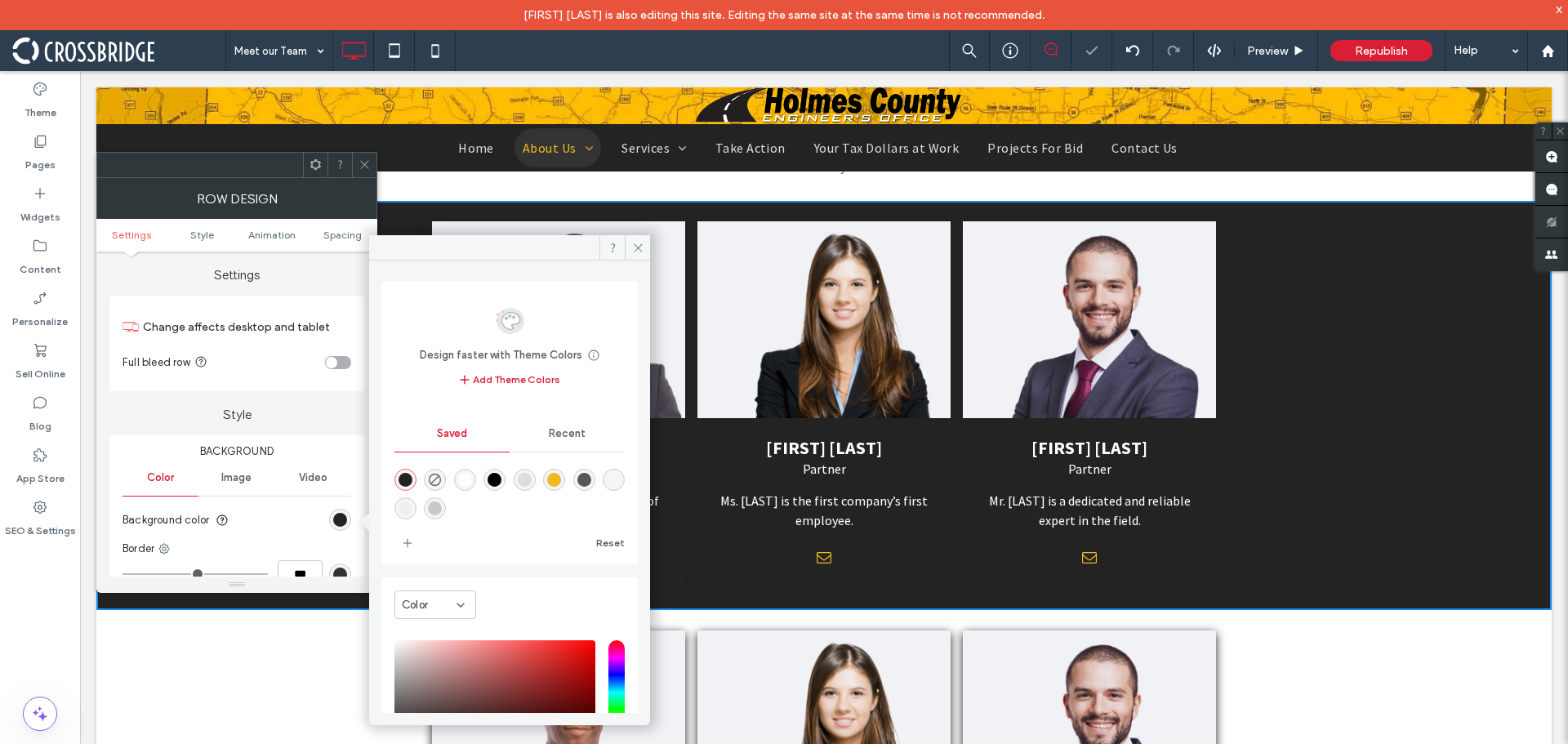 click at bounding box center (465, 479) 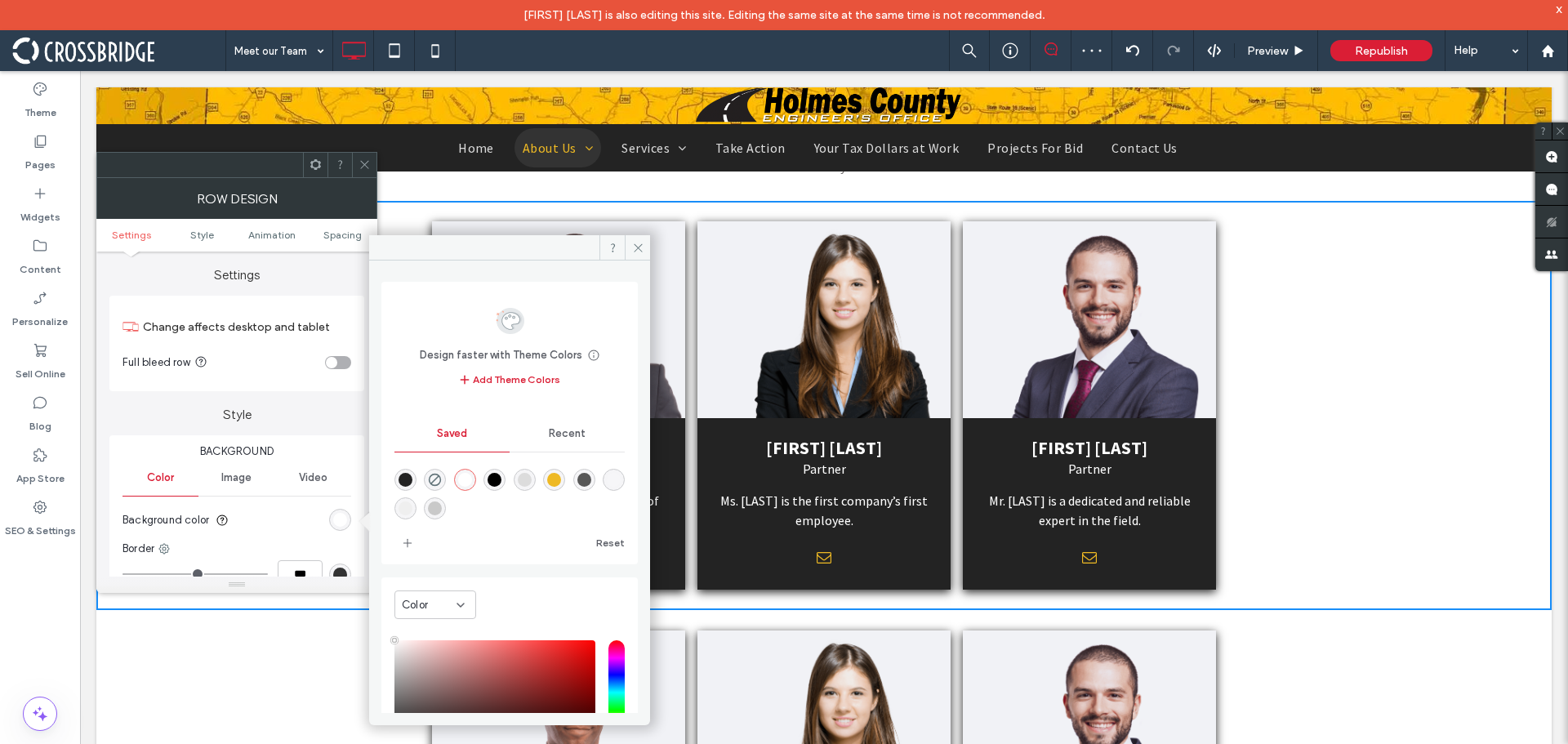 click 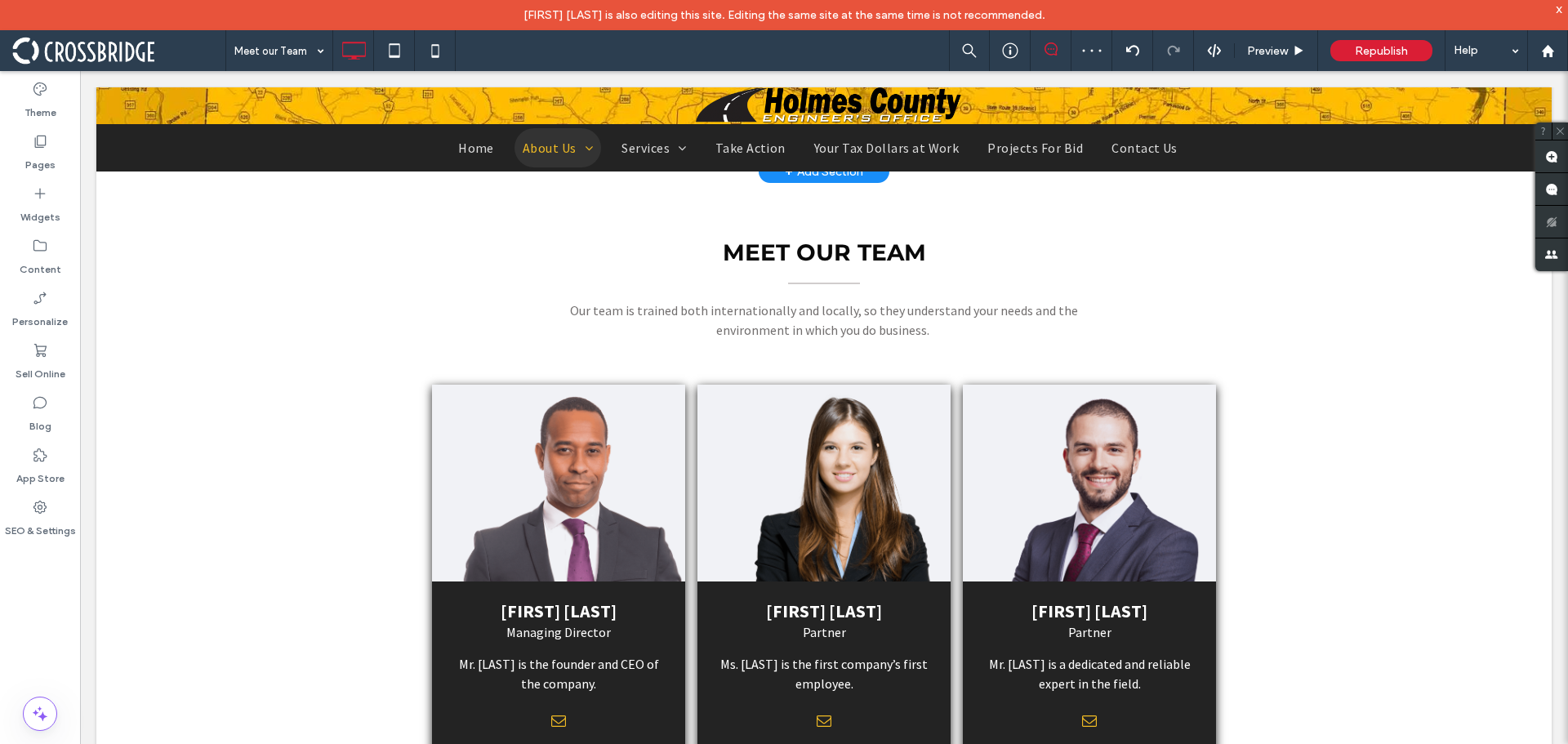 scroll, scrollTop: 0, scrollLeft: 0, axis: both 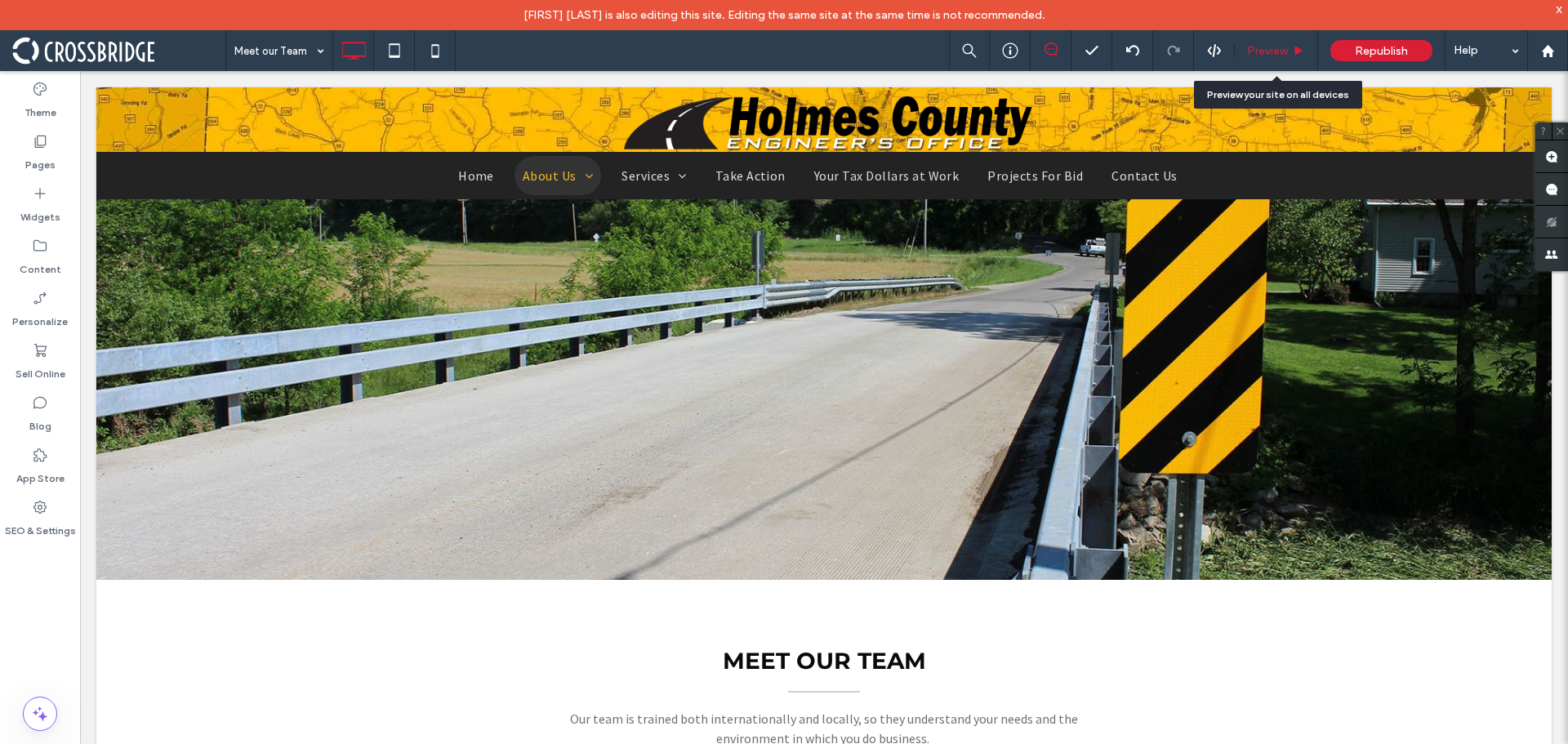 click on "Preview" at bounding box center (1267, 51) 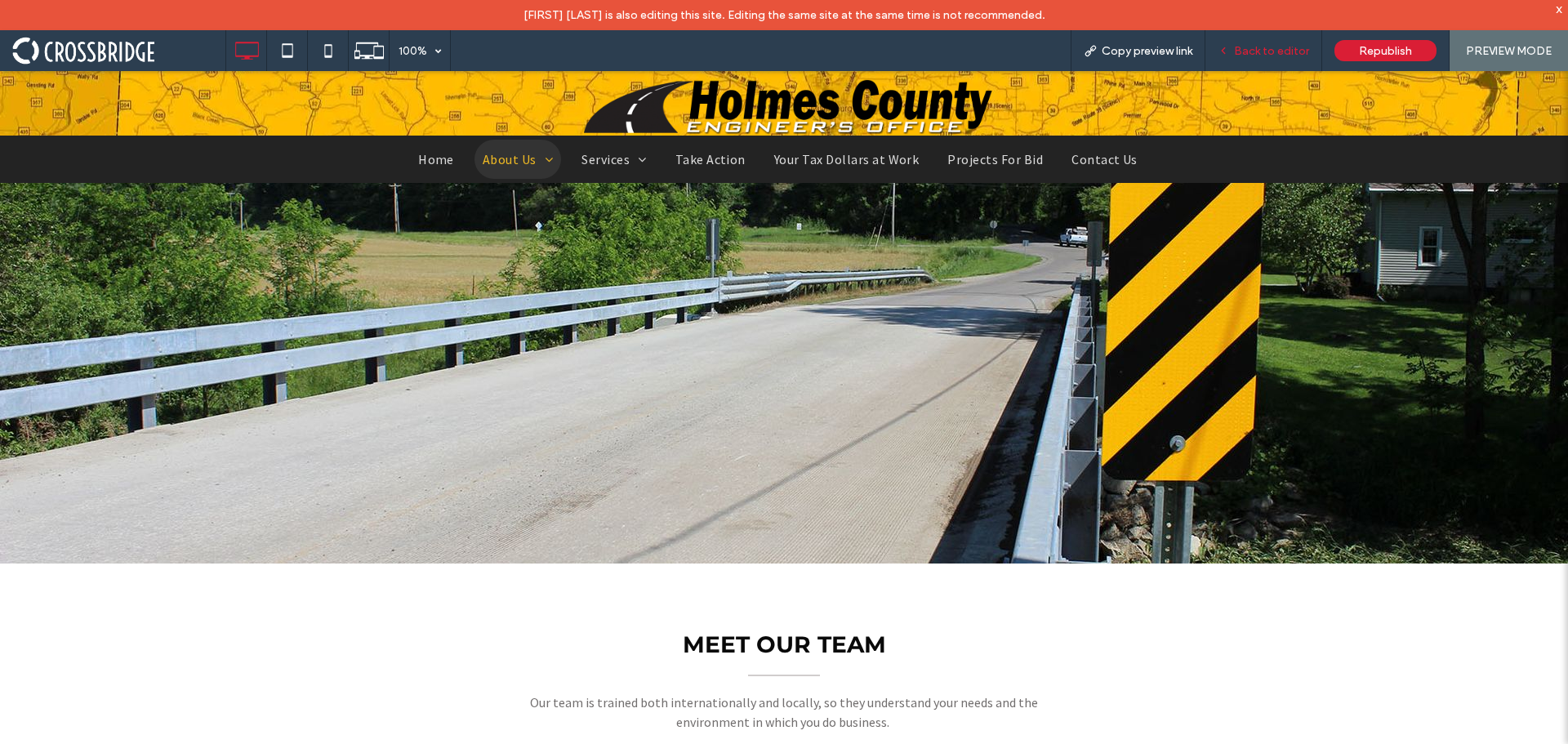 drag, startPoint x: 1302, startPoint y: 47, endPoint x: 1252, endPoint y: 33, distance: 51.92302 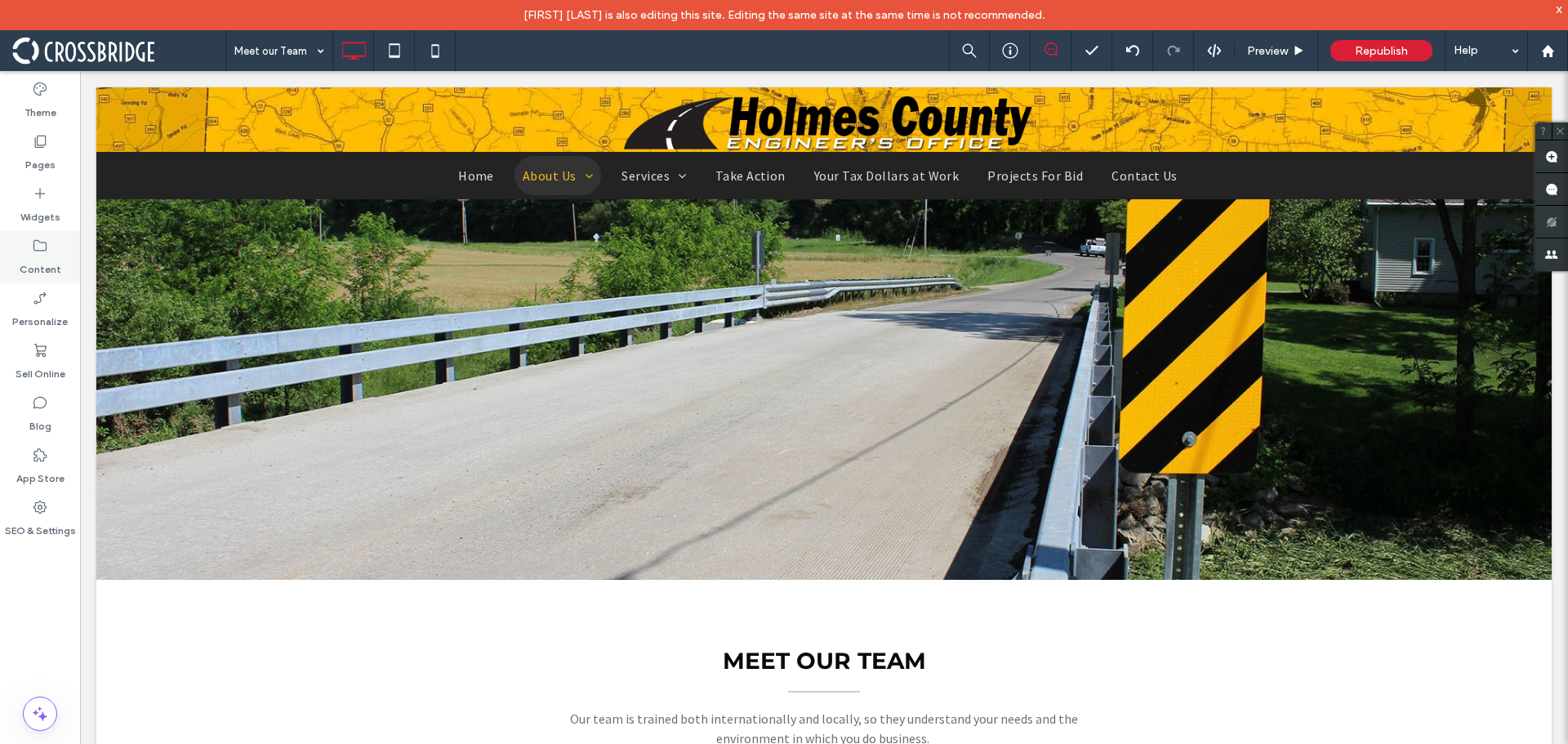 click on "Content" at bounding box center [40, 265] 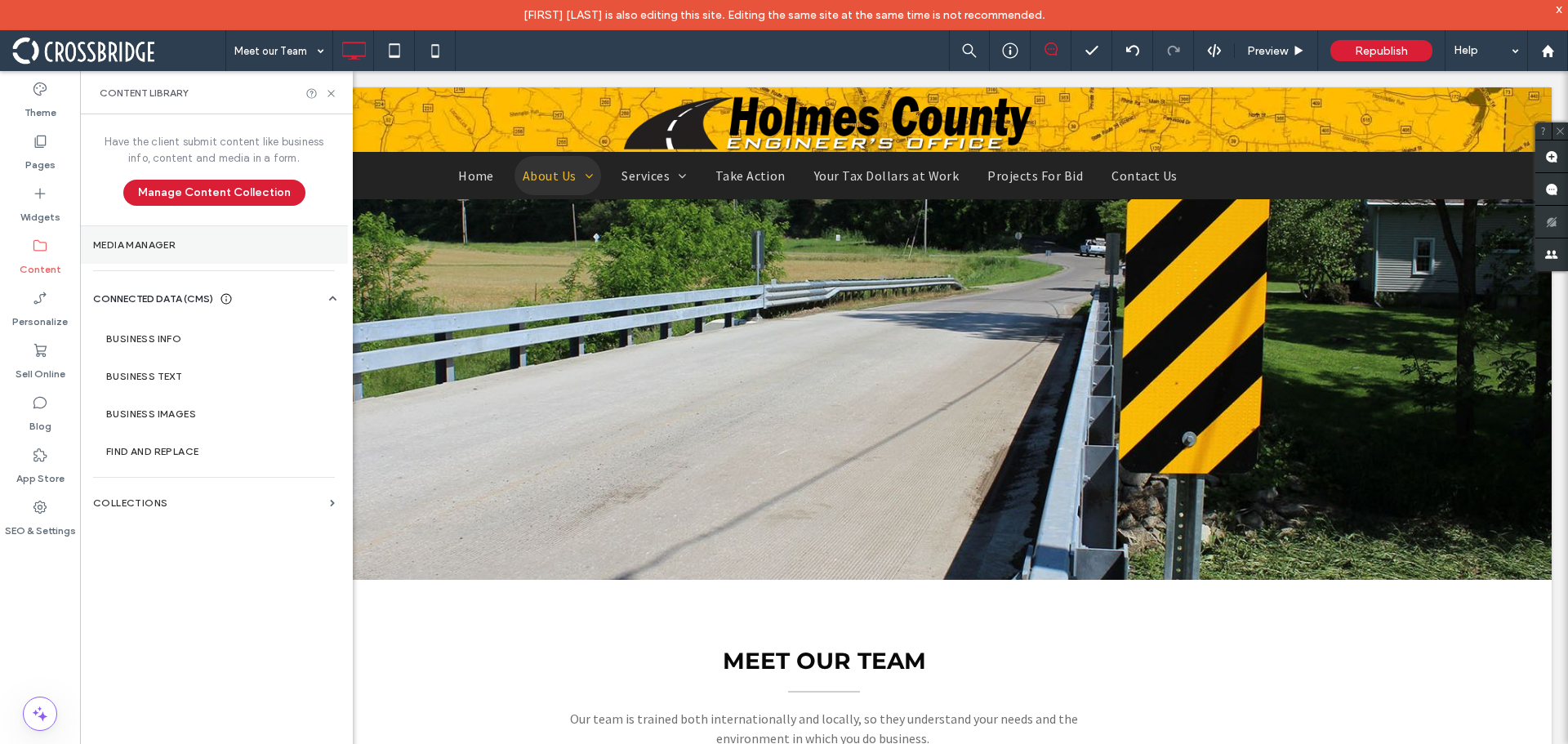 click on "Media Manager" at bounding box center (214, 245) 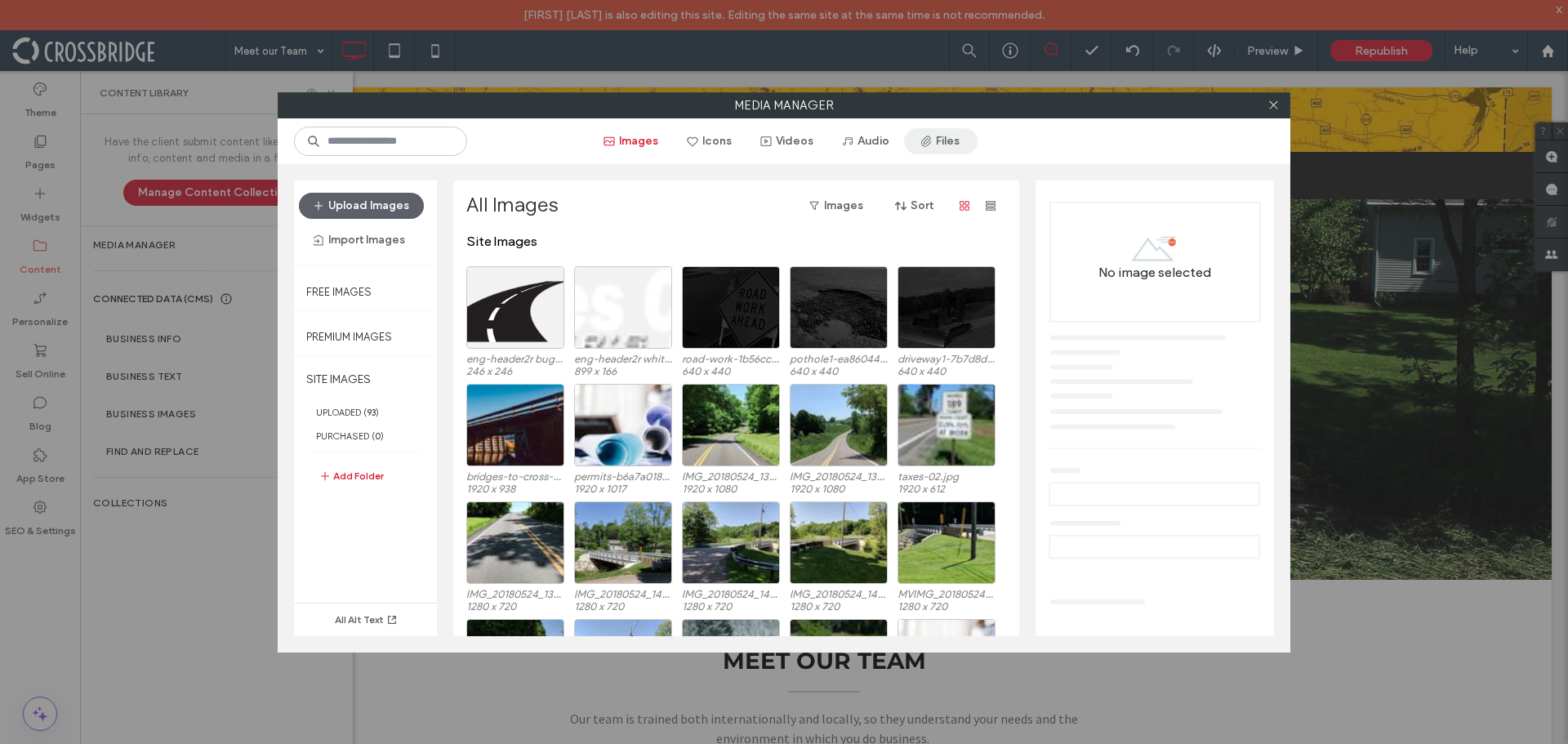 click on "Files" at bounding box center [941, 141] 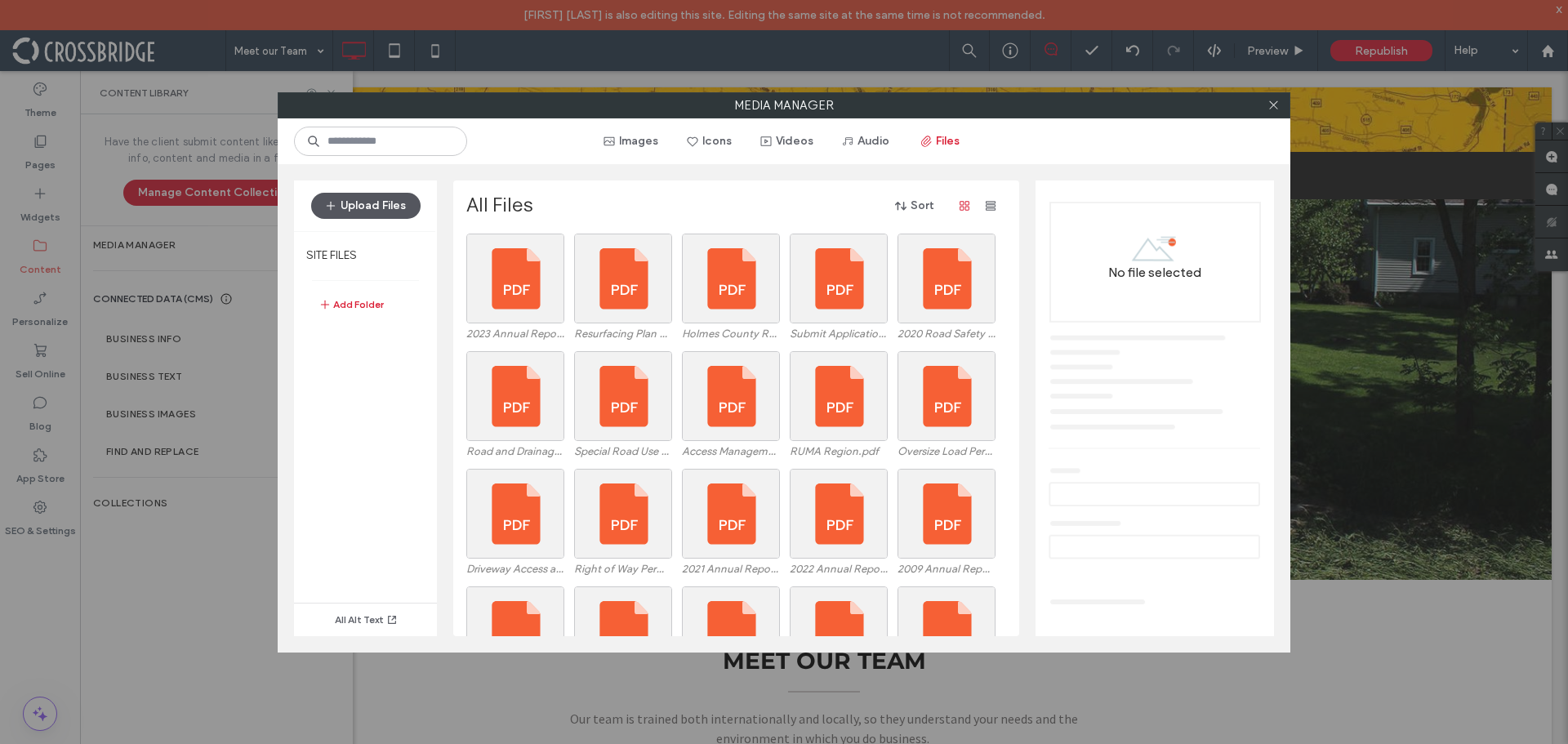 click 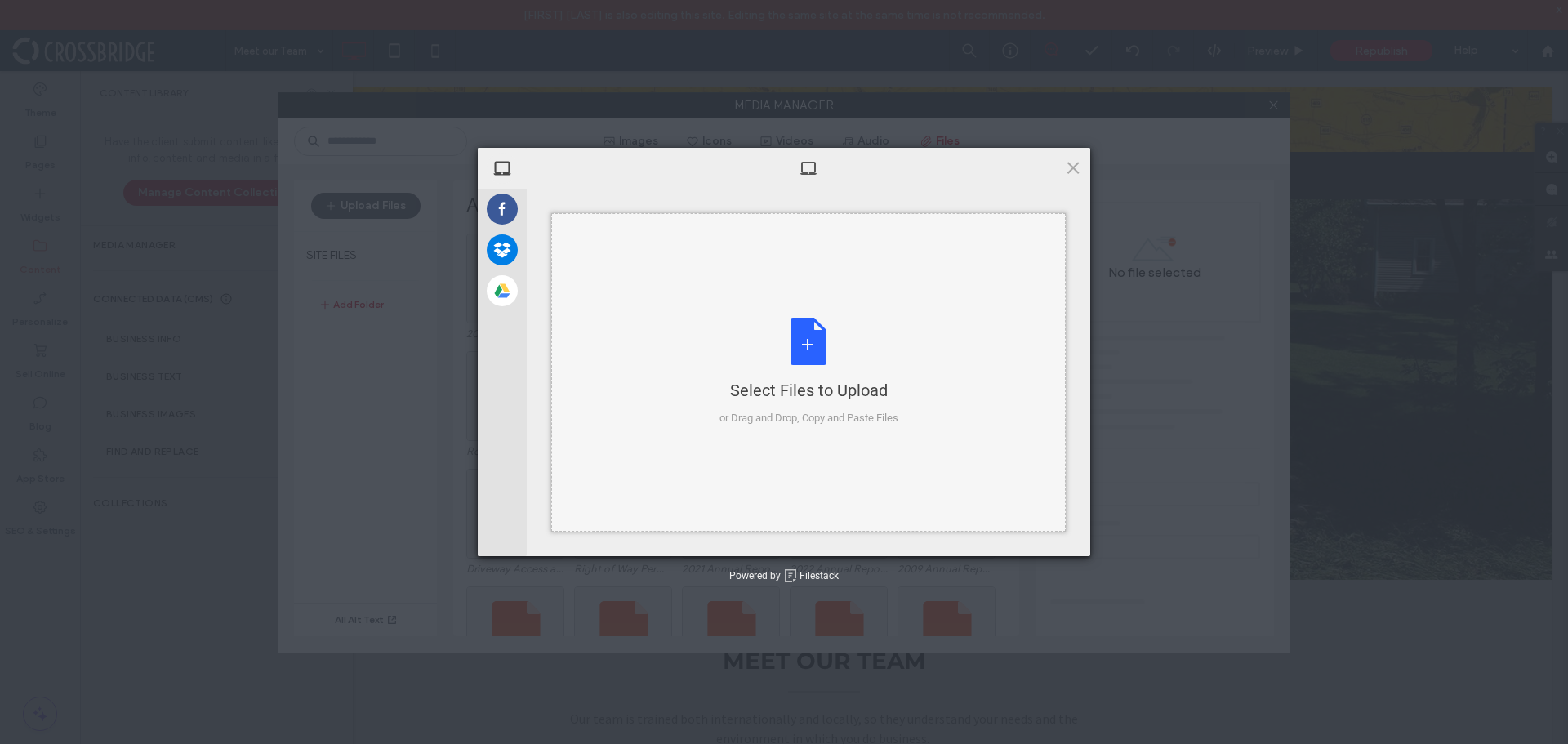 click on "Select Files to Upload
or Drag and Drop, Copy and Paste Files" at bounding box center [808, 372] 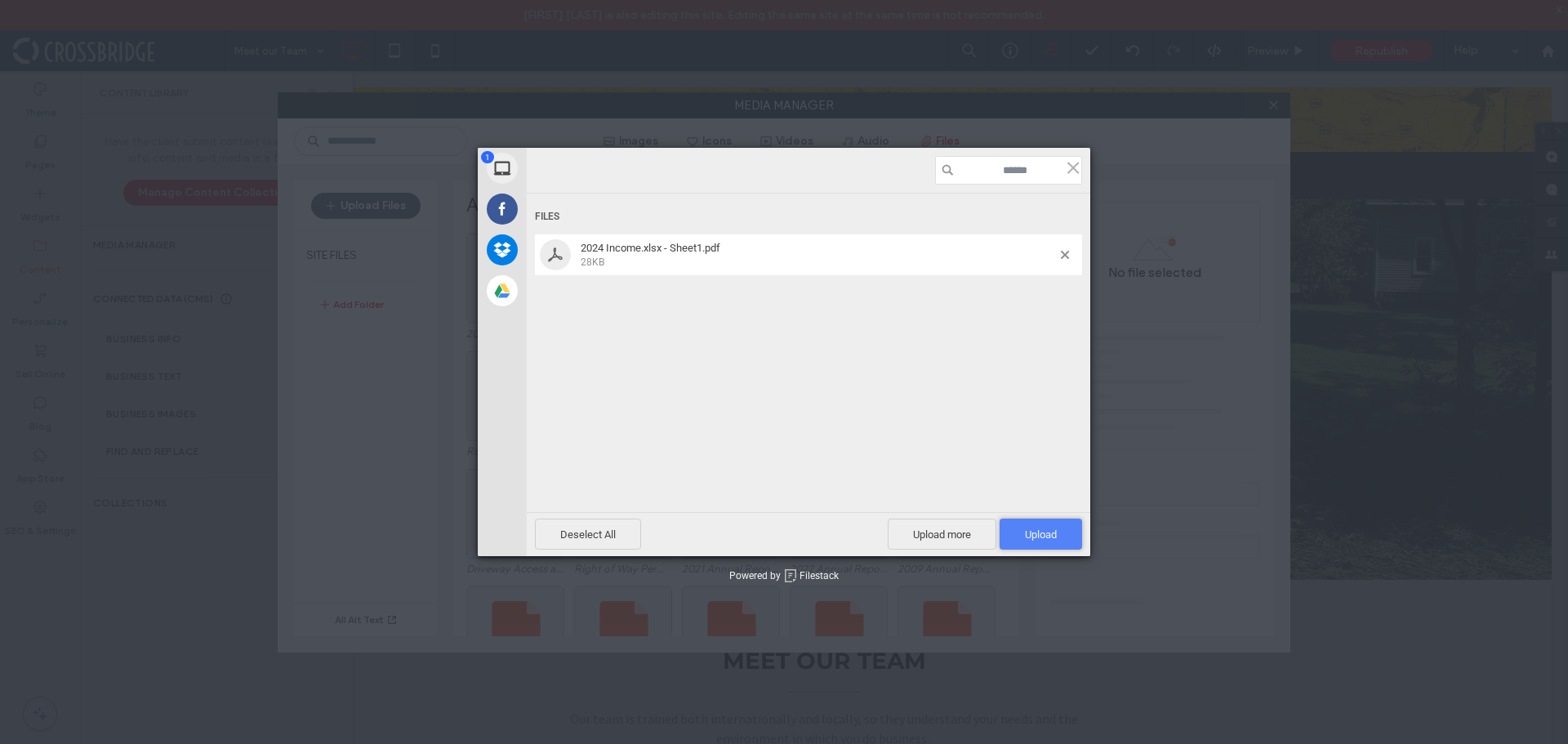 click on "Upload
1" at bounding box center (1040, 534) 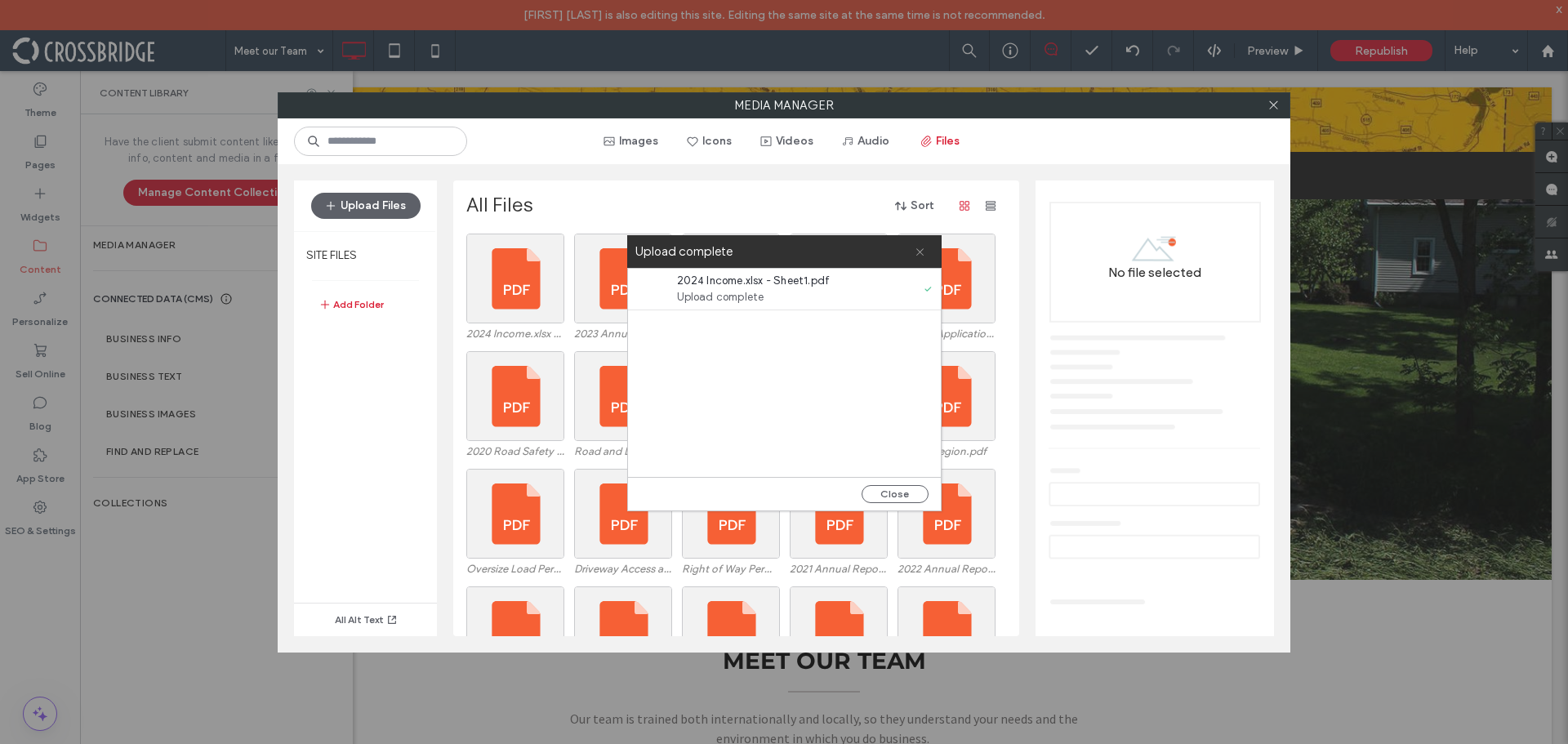 click 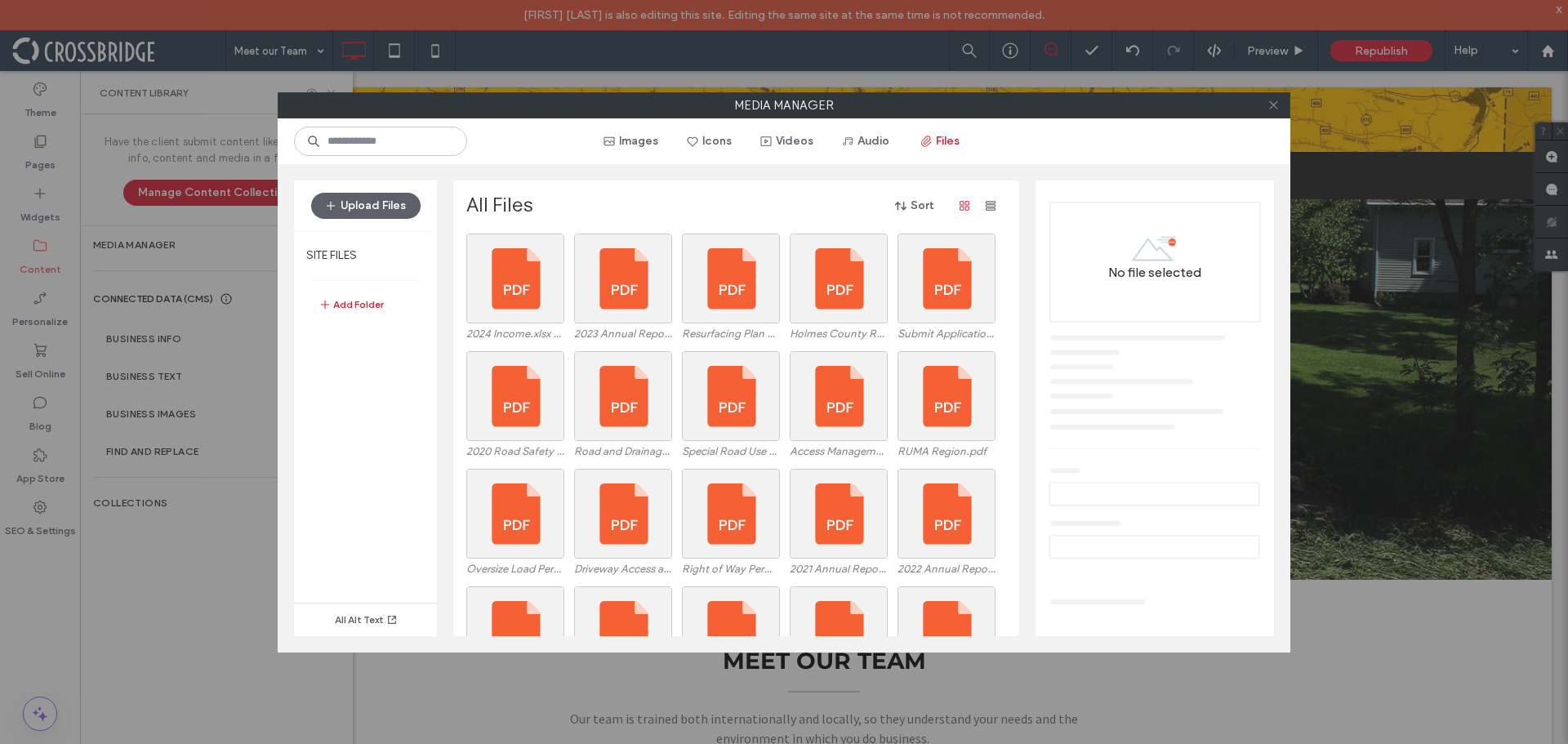 click at bounding box center (1273, 105) 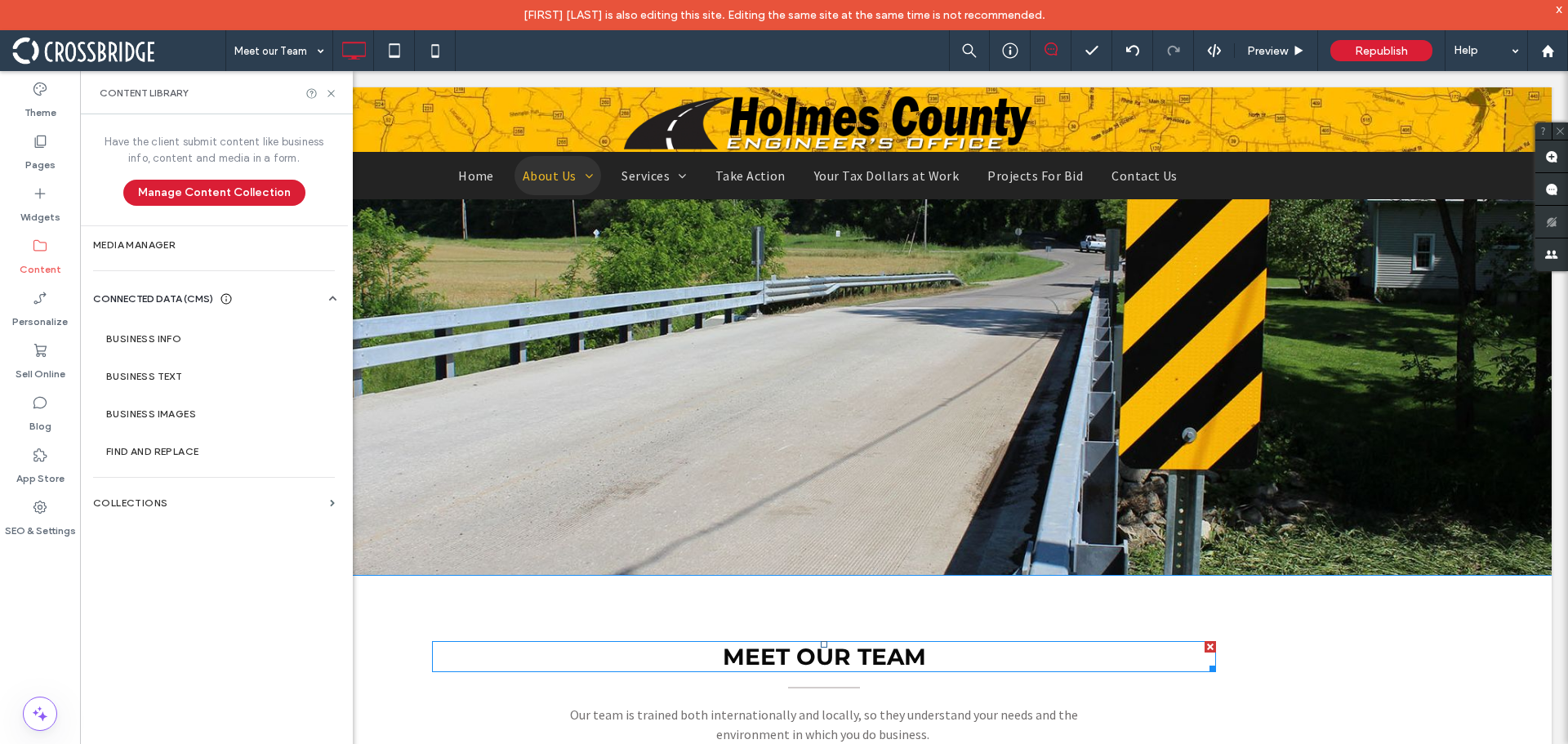 scroll, scrollTop: 0, scrollLeft: 0, axis: both 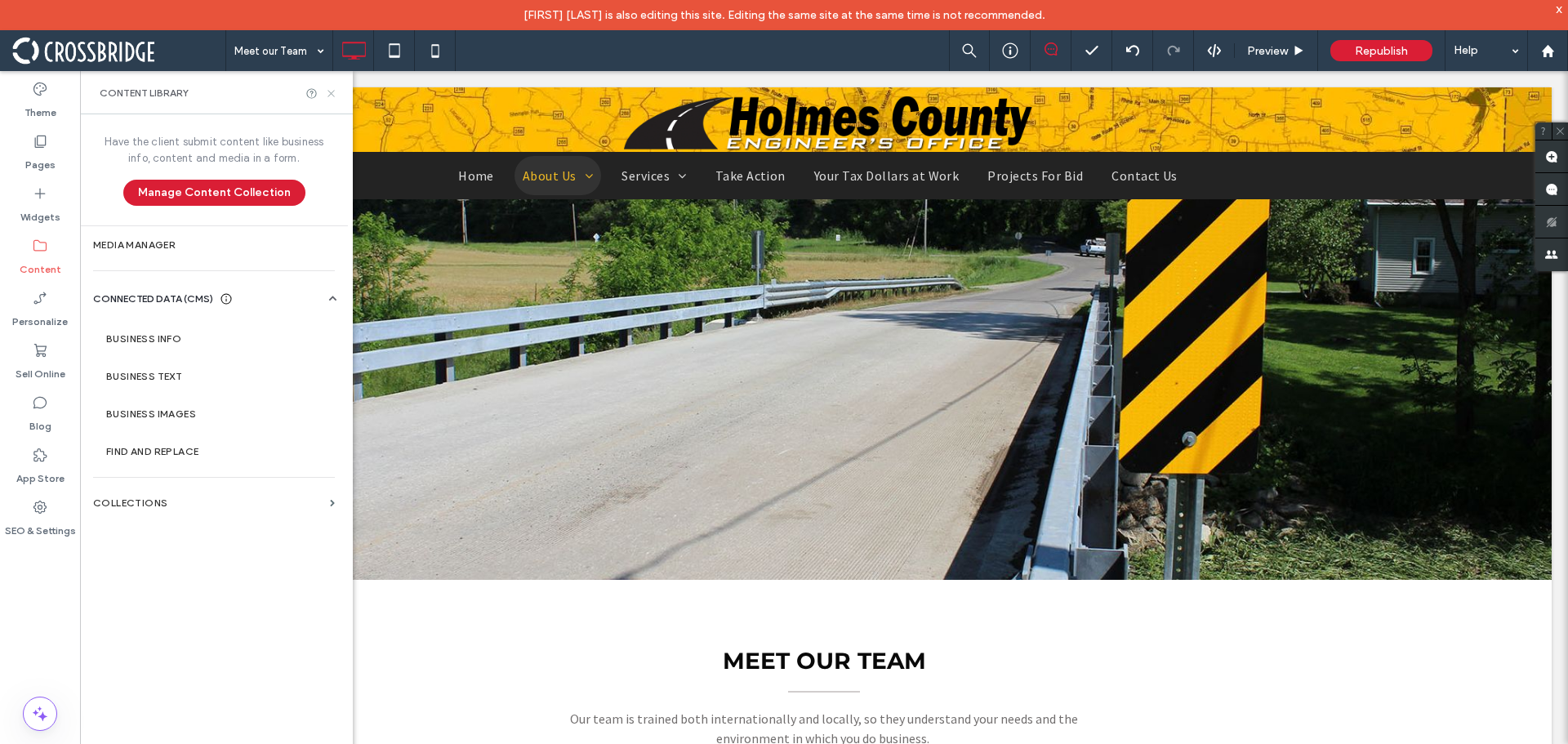 drag, startPoint x: 331, startPoint y: 94, endPoint x: 560, endPoint y: 314, distance: 317.55472 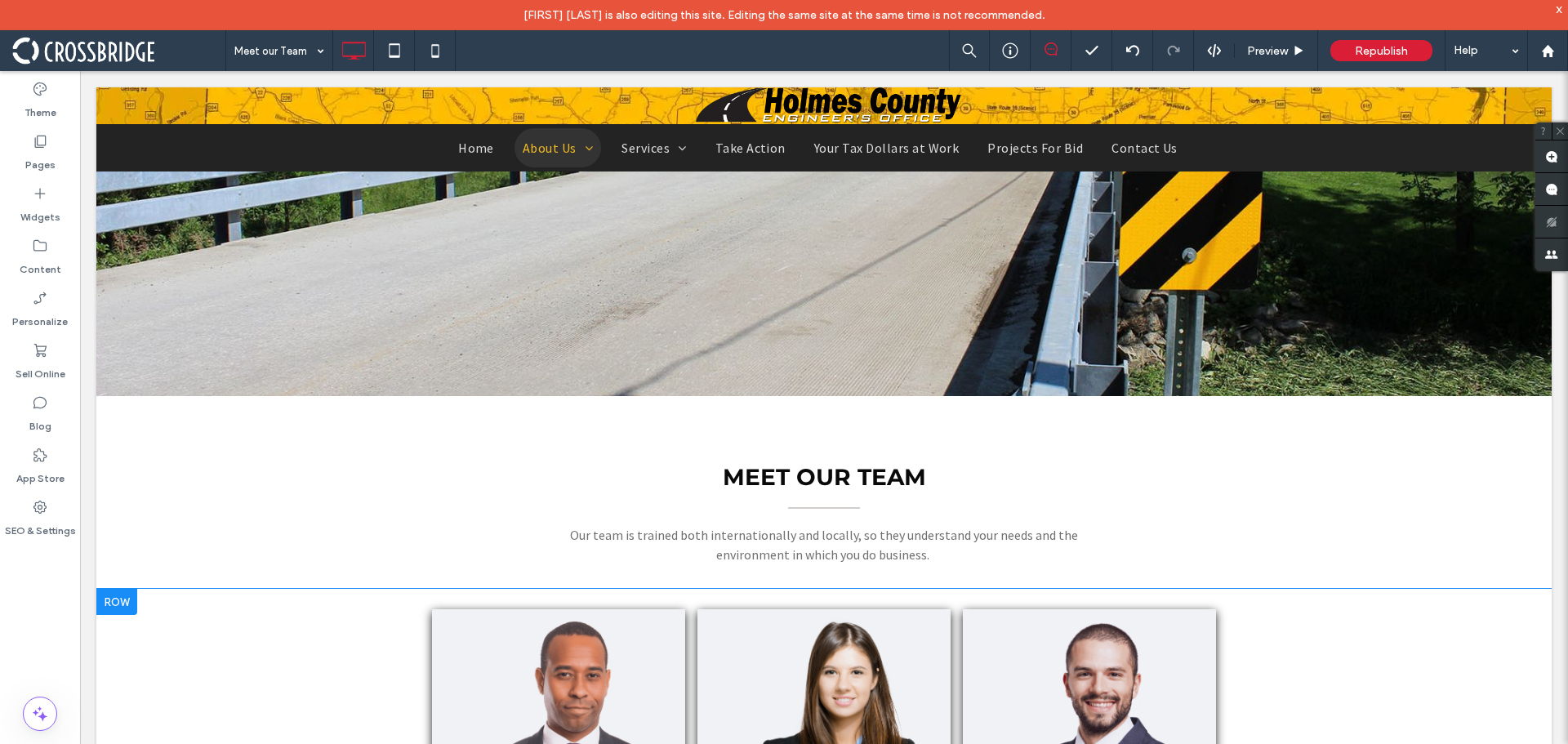 scroll, scrollTop: 163, scrollLeft: 0, axis: vertical 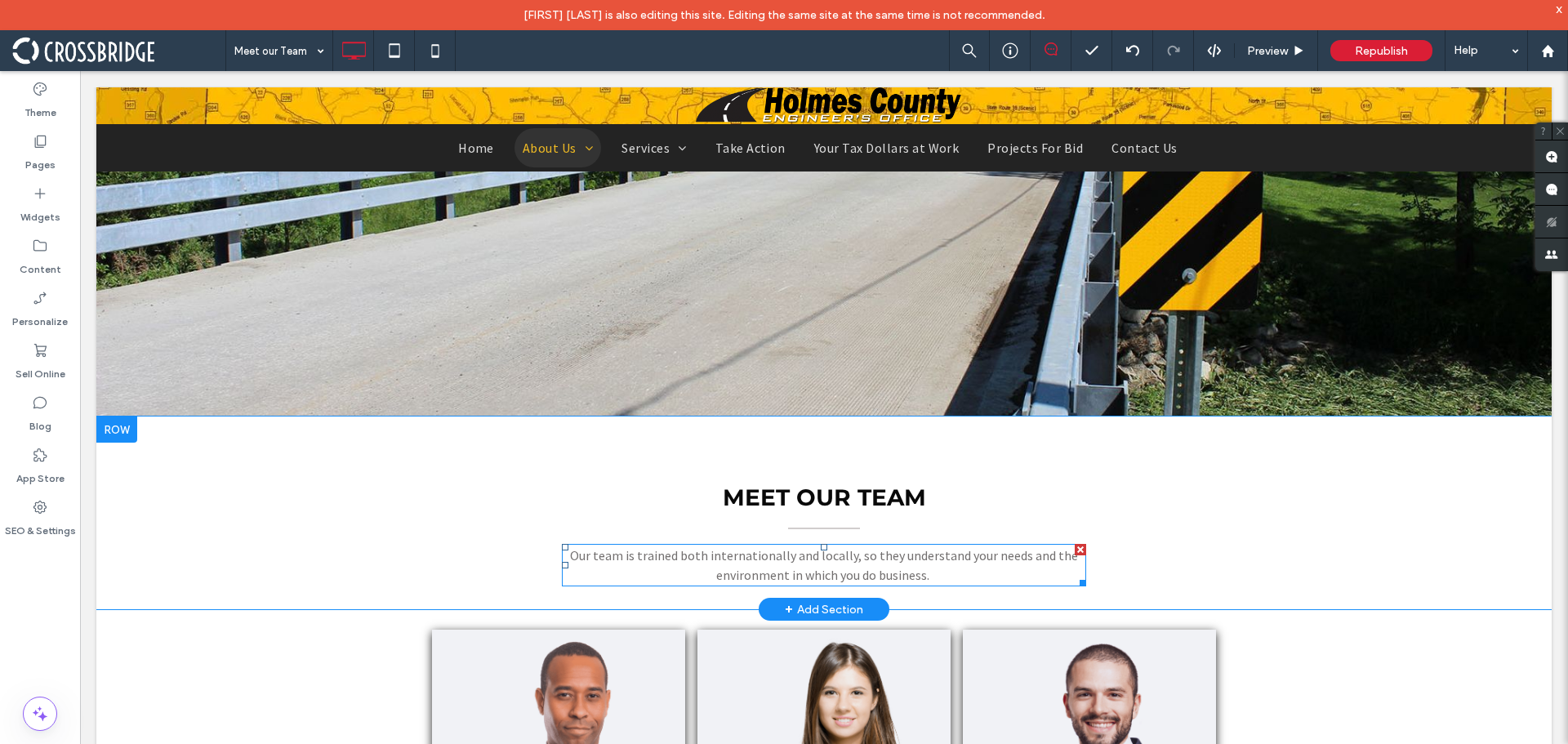 click on "Our team is trained both internationally and locally, so they understand your needs and the environment in which you do business." at bounding box center [824, 565] 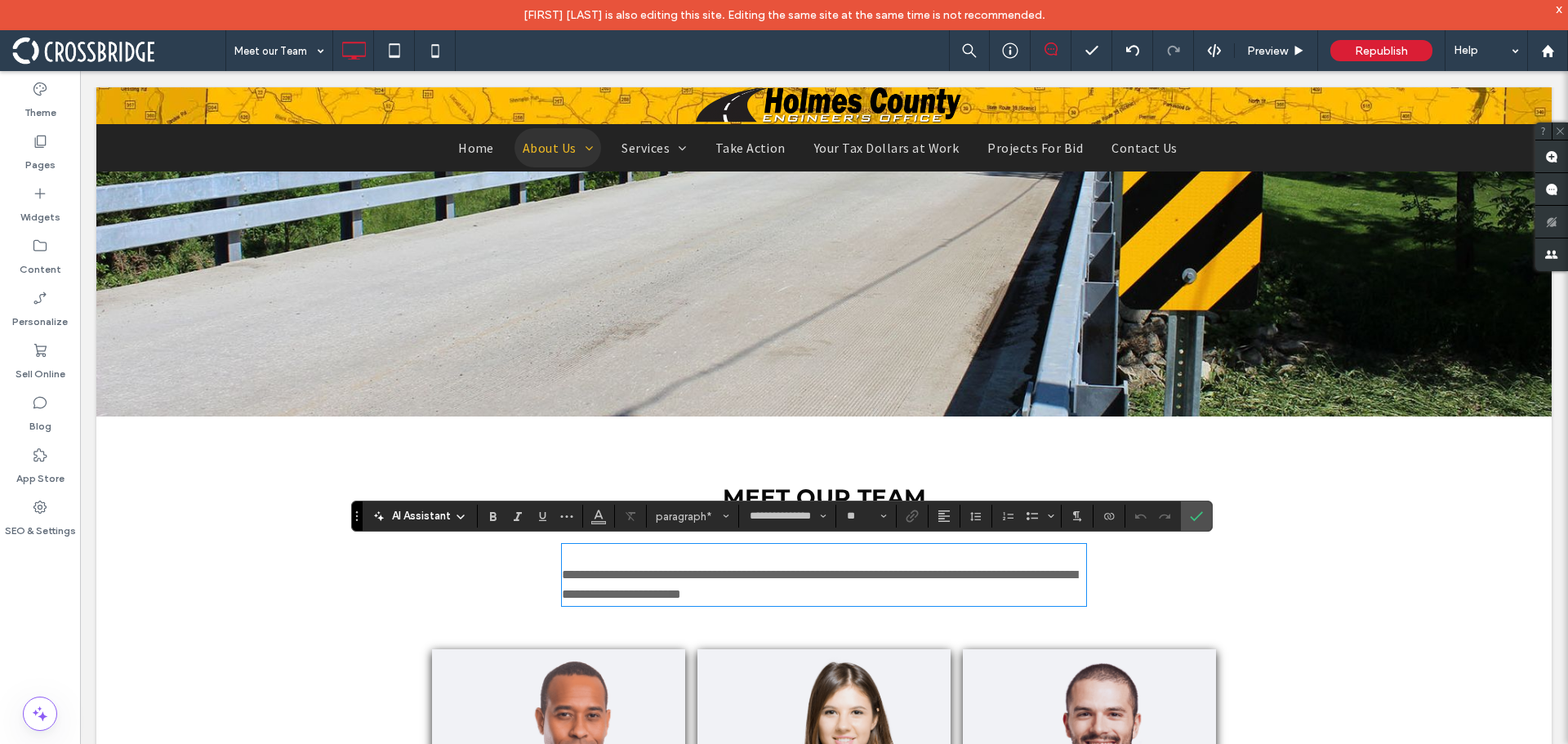 click on "**********" at bounding box center (824, 585) 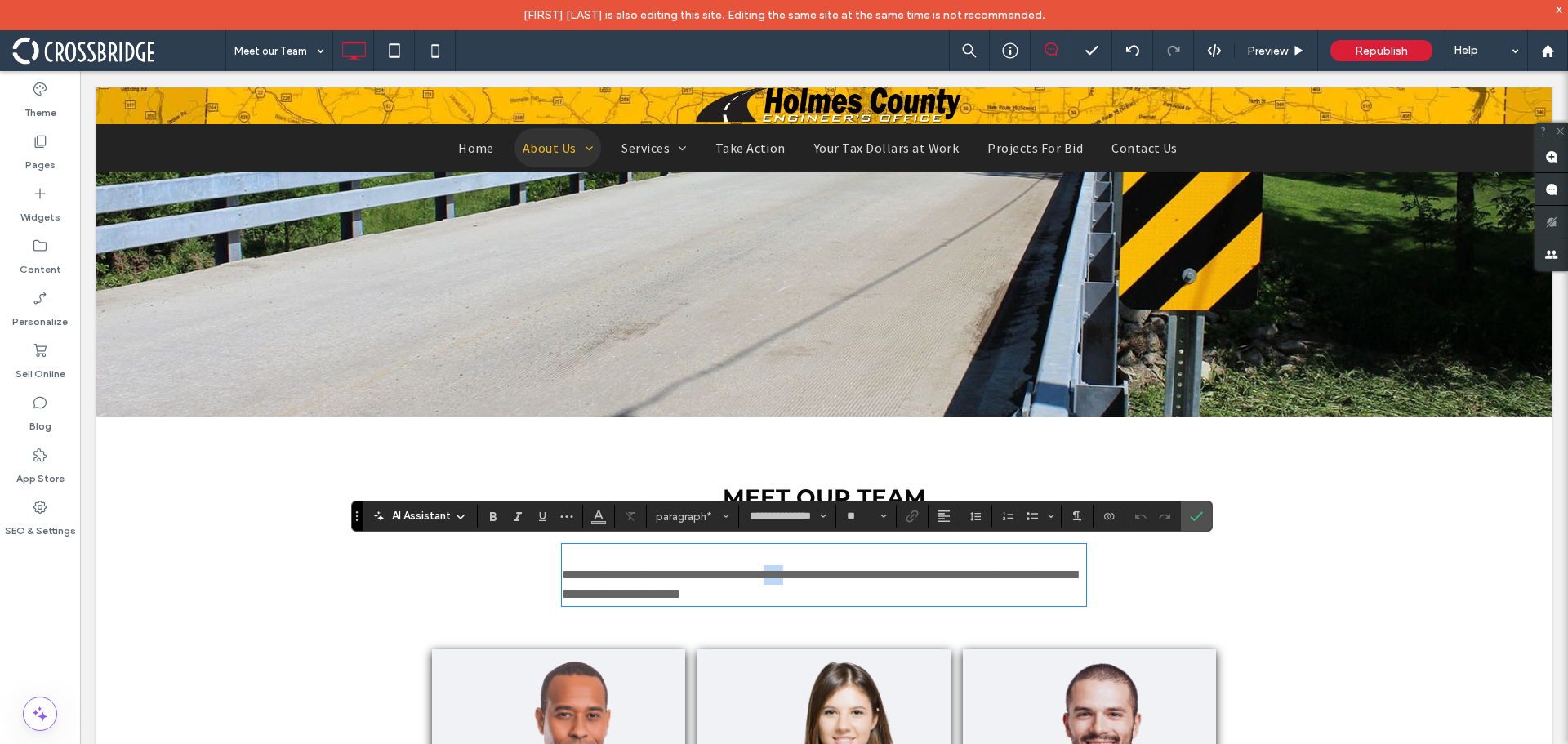 click on "**********" at bounding box center [824, 585] 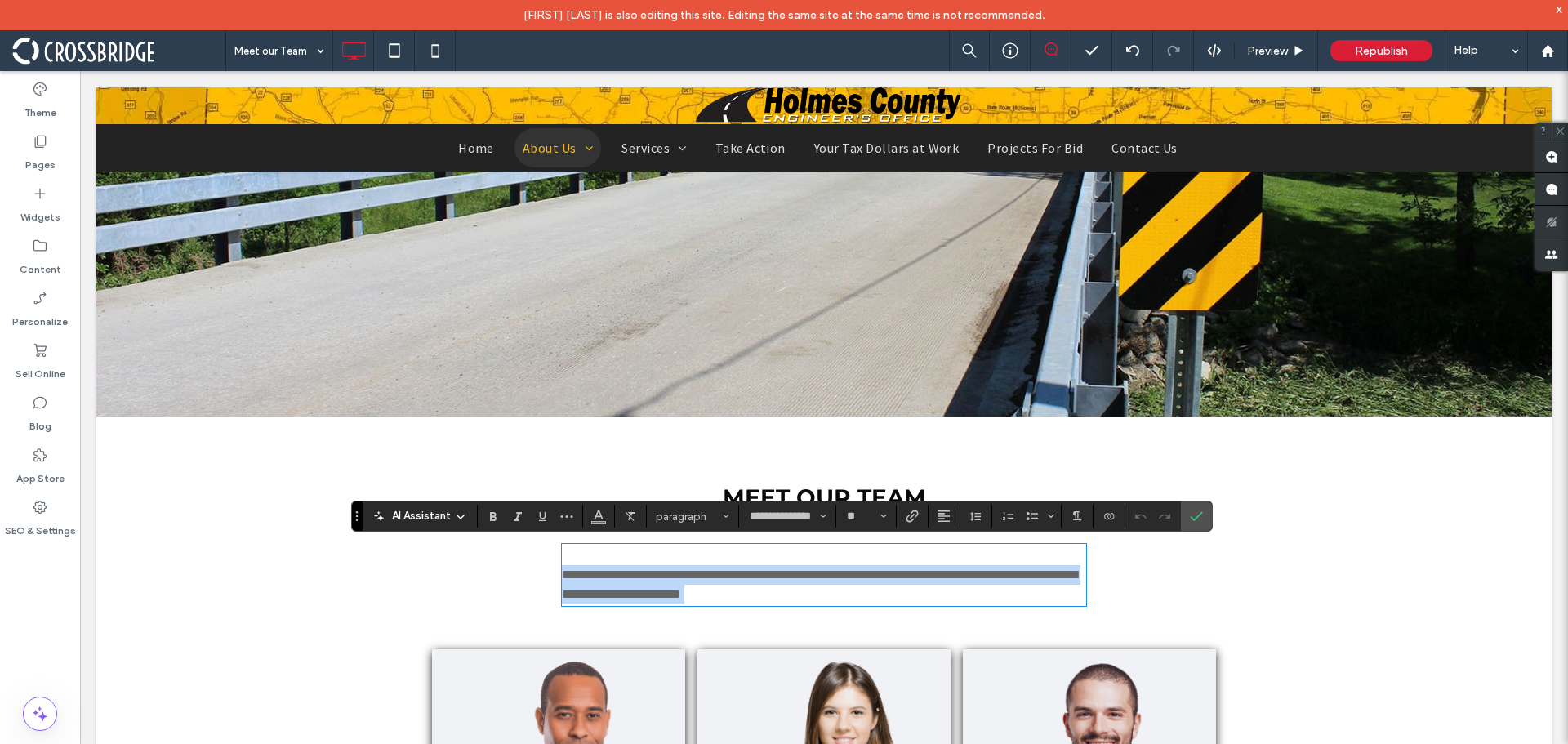click on "**********" at bounding box center [824, 585] 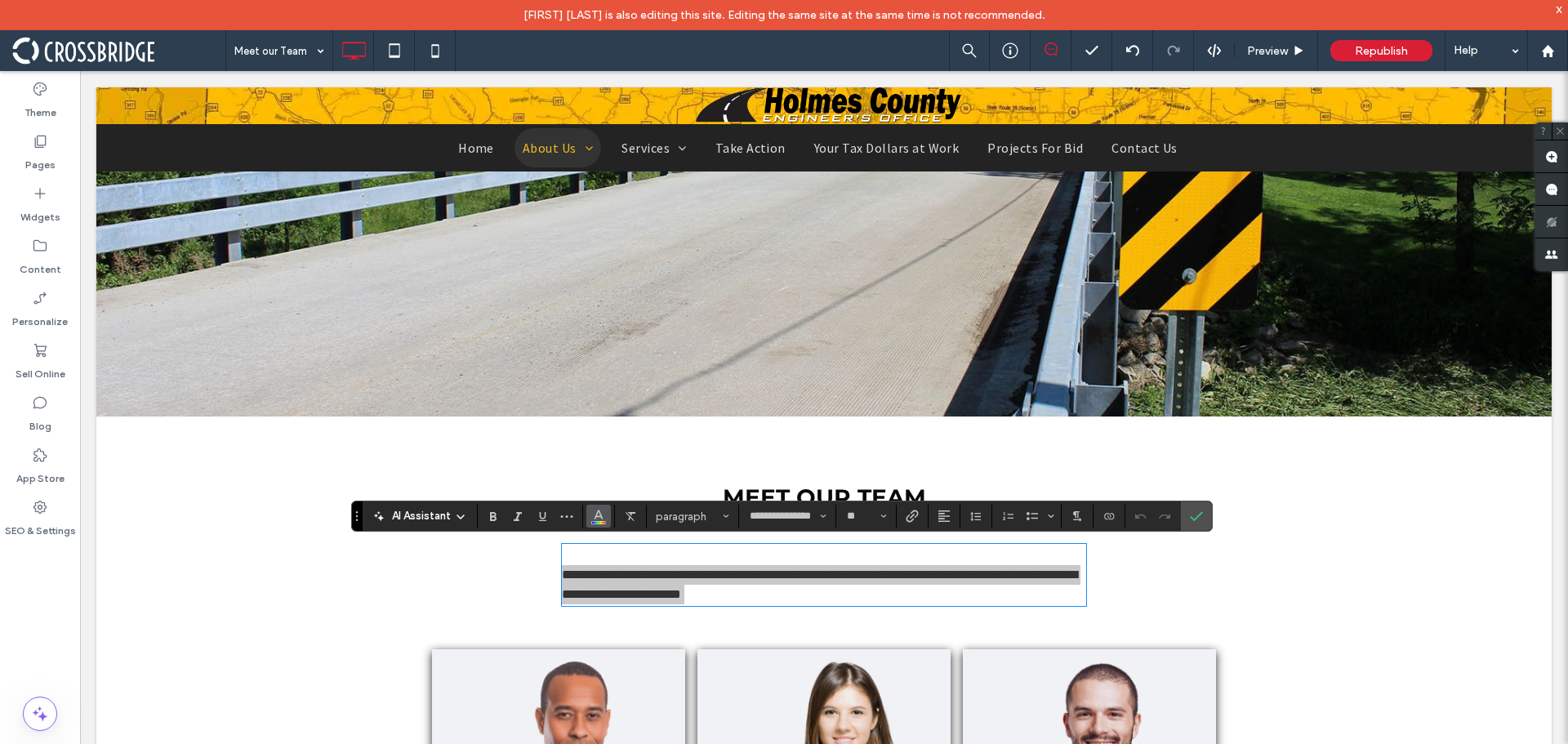 click 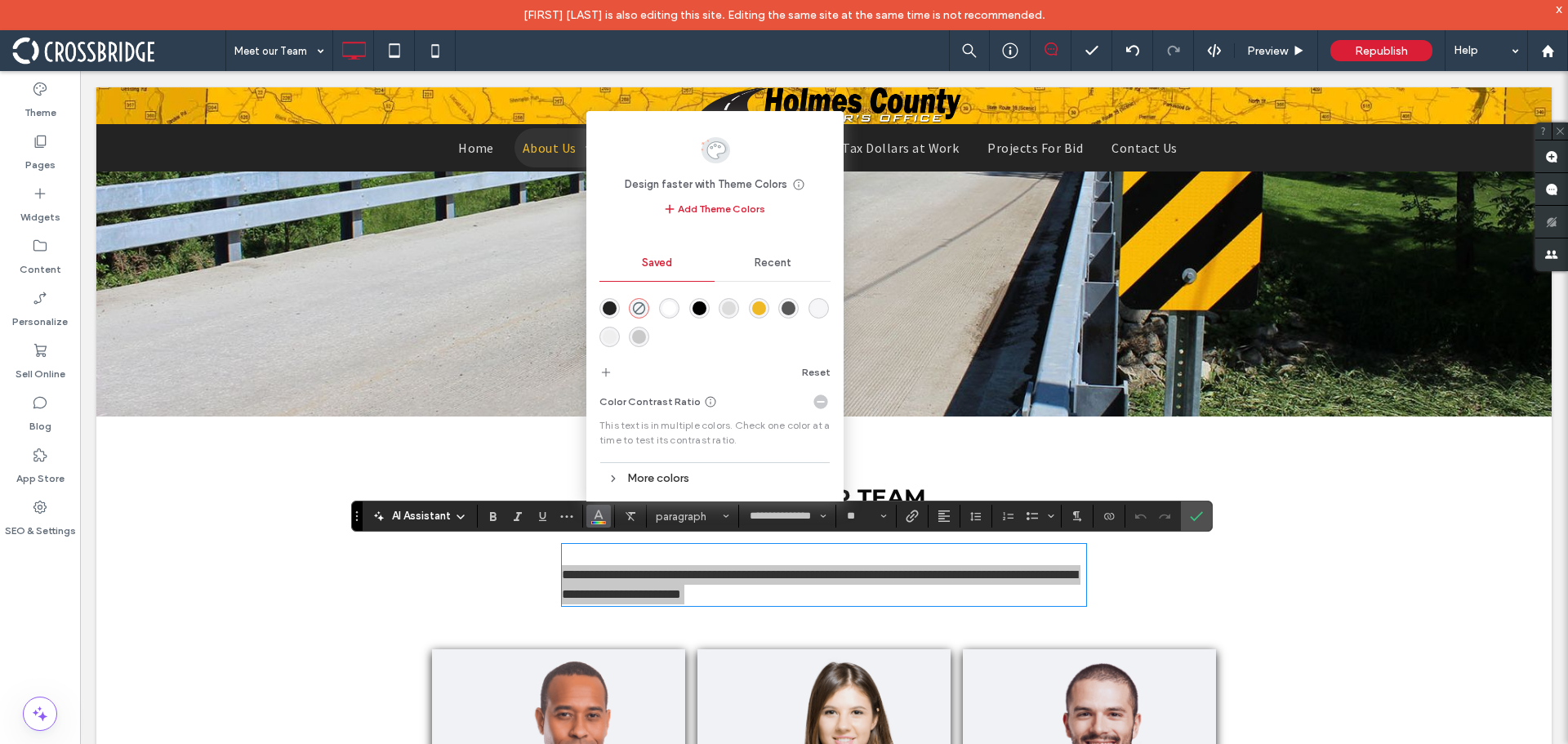 click at bounding box center (609, 308) 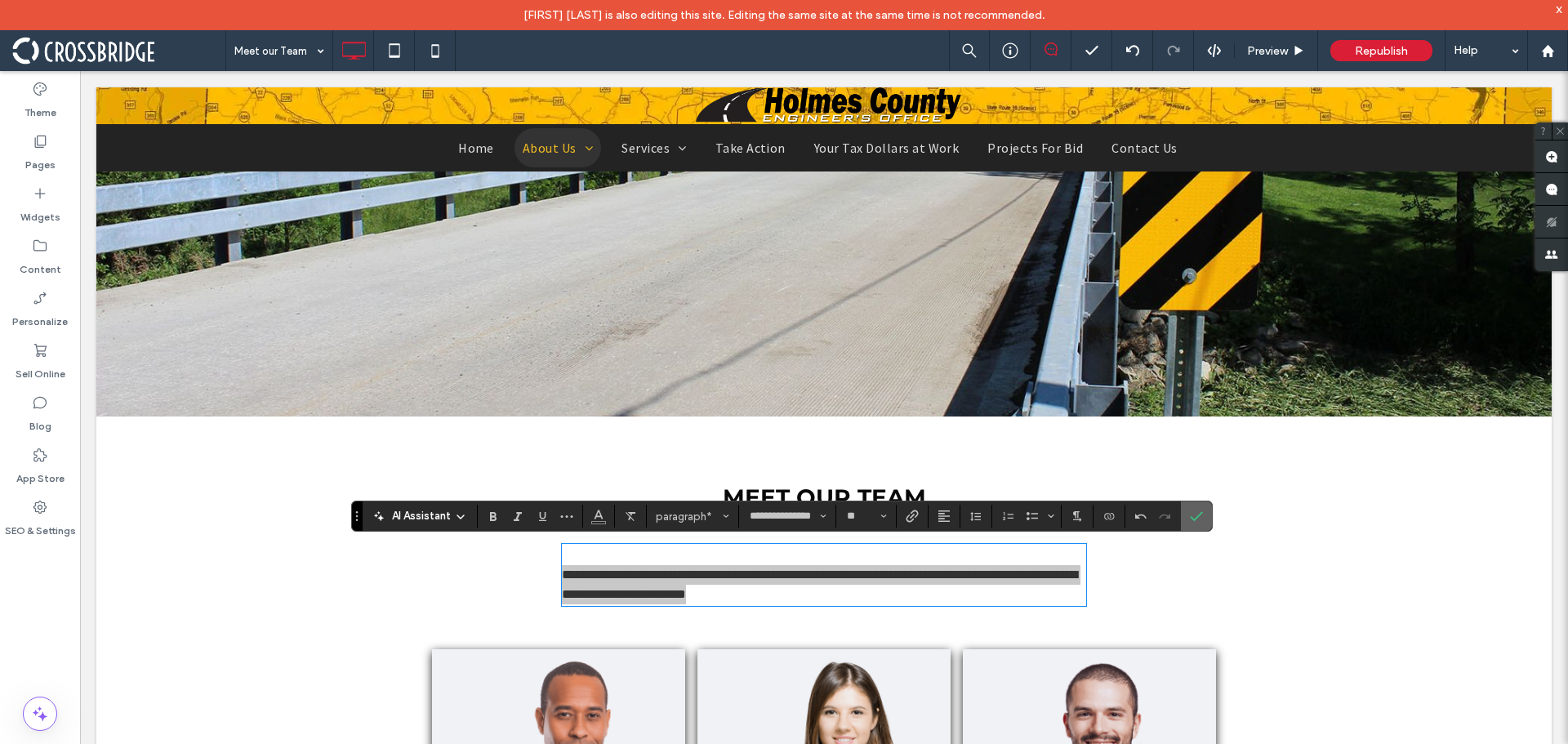 click at bounding box center [1196, 516] 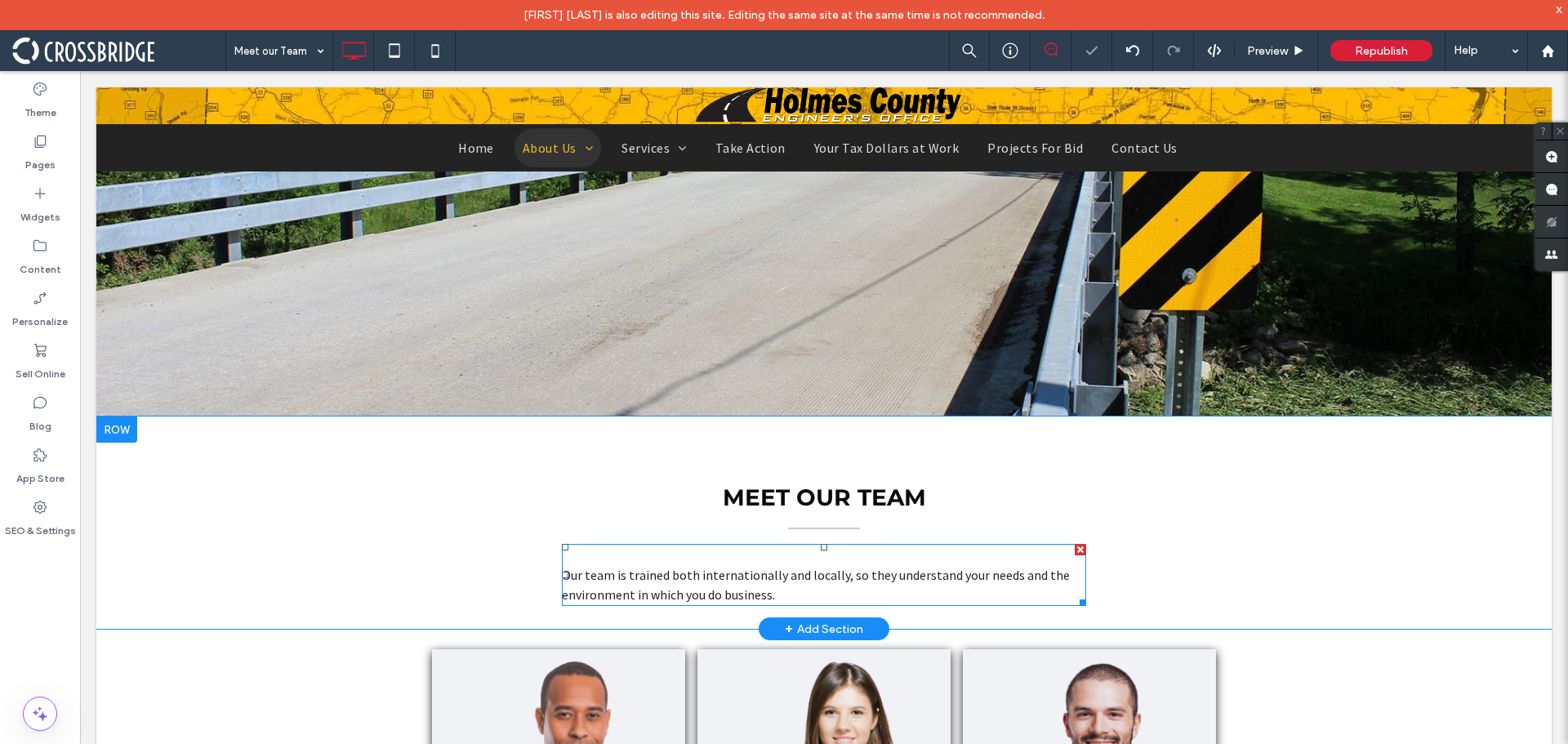 click on "Our team is trained both internationally and locally, so they understand your needs and the environment in which you do business." at bounding box center [816, 585] 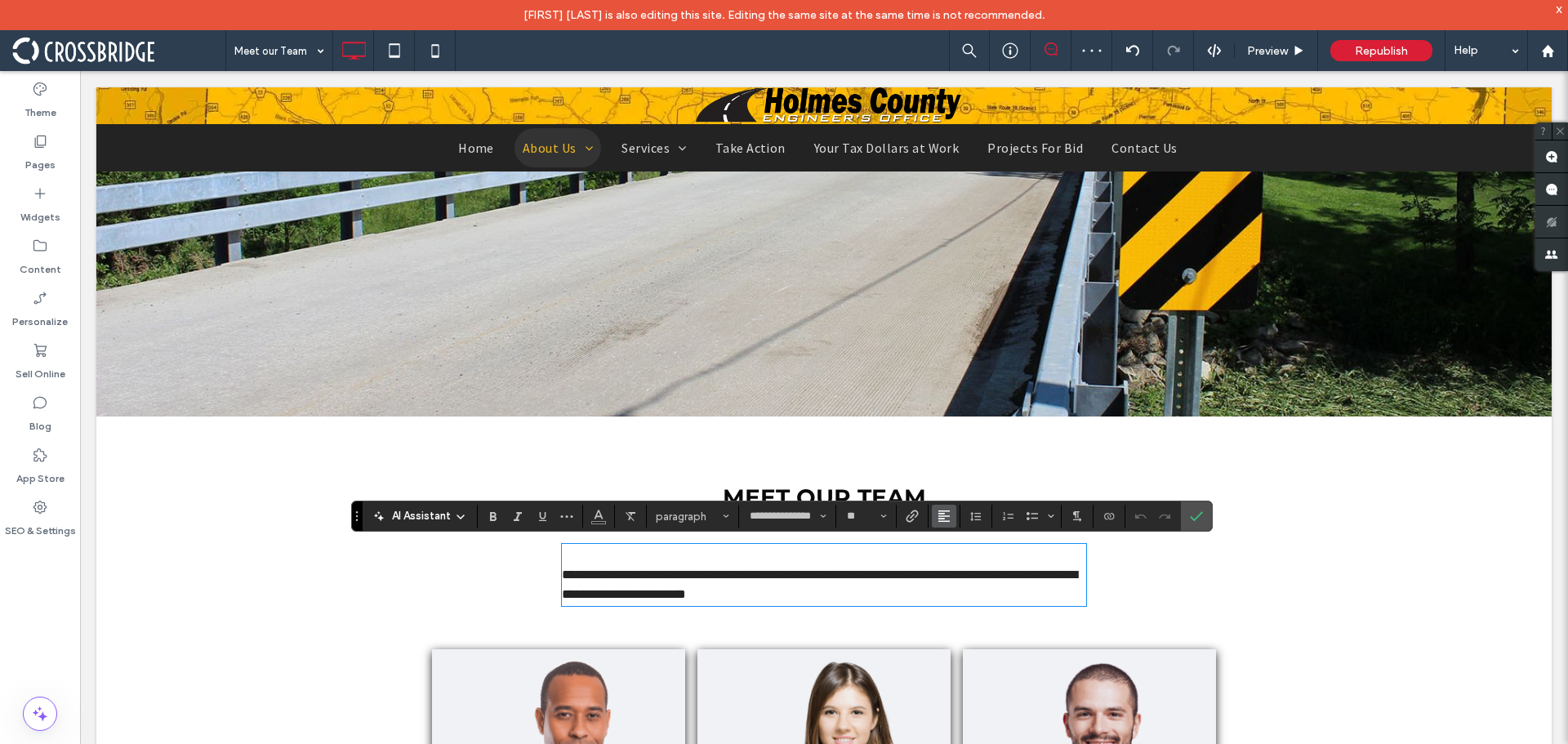 click at bounding box center [944, 516] 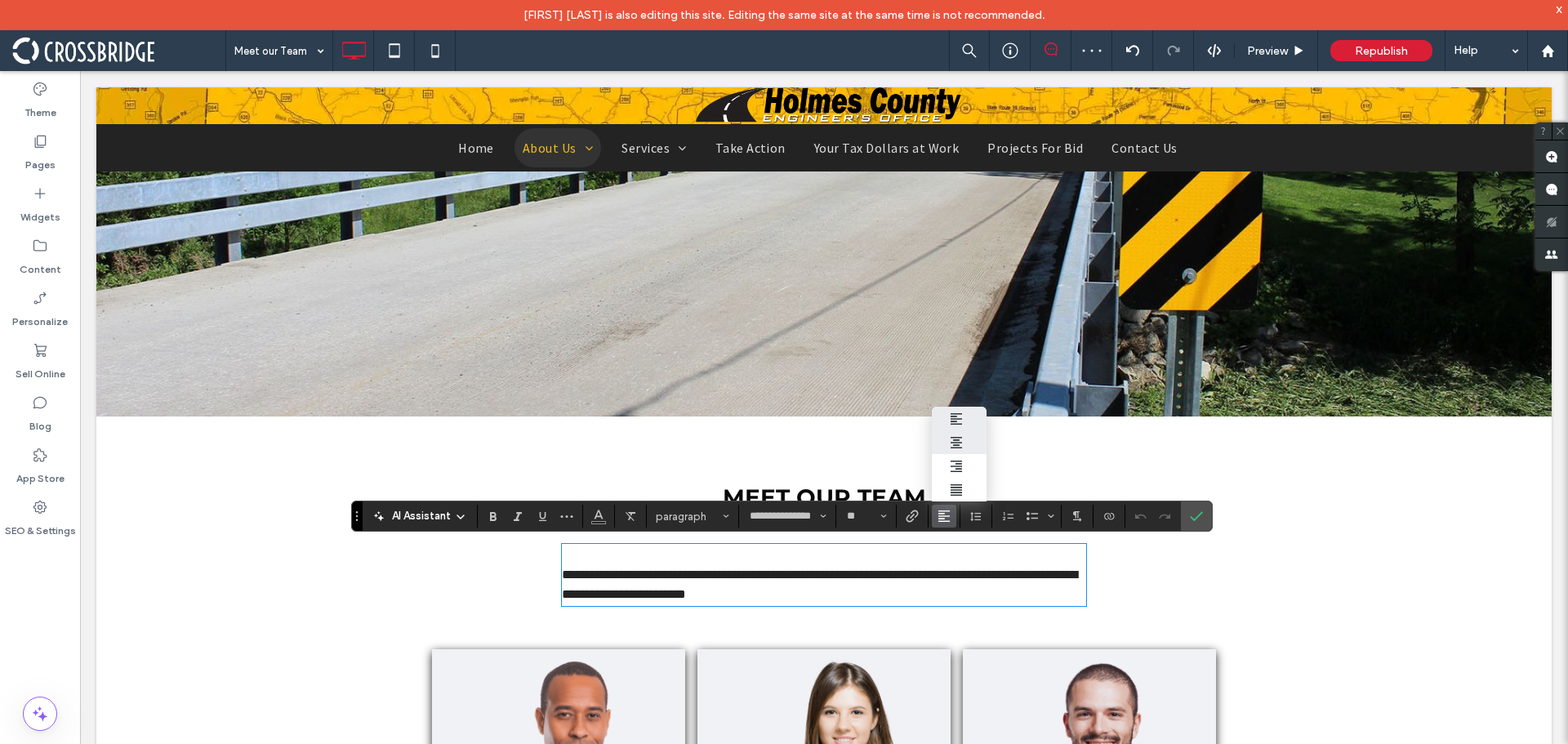 drag, startPoint x: 974, startPoint y: 443, endPoint x: 1136, endPoint y: 412, distance: 164.93938 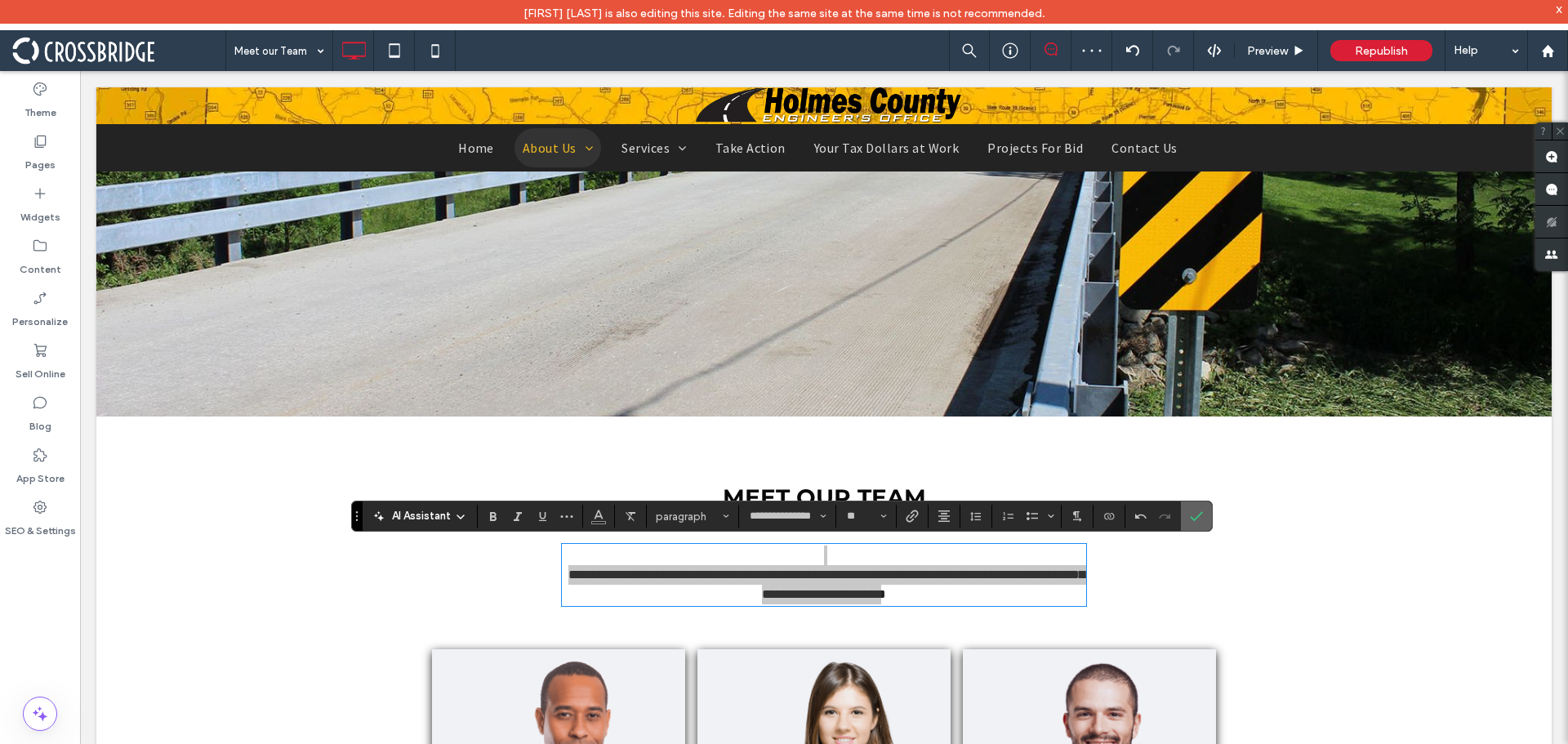 drag, startPoint x: 1200, startPoint y: 526, endPoint x: 1050, endPoint y: 466, distance: 161.55494 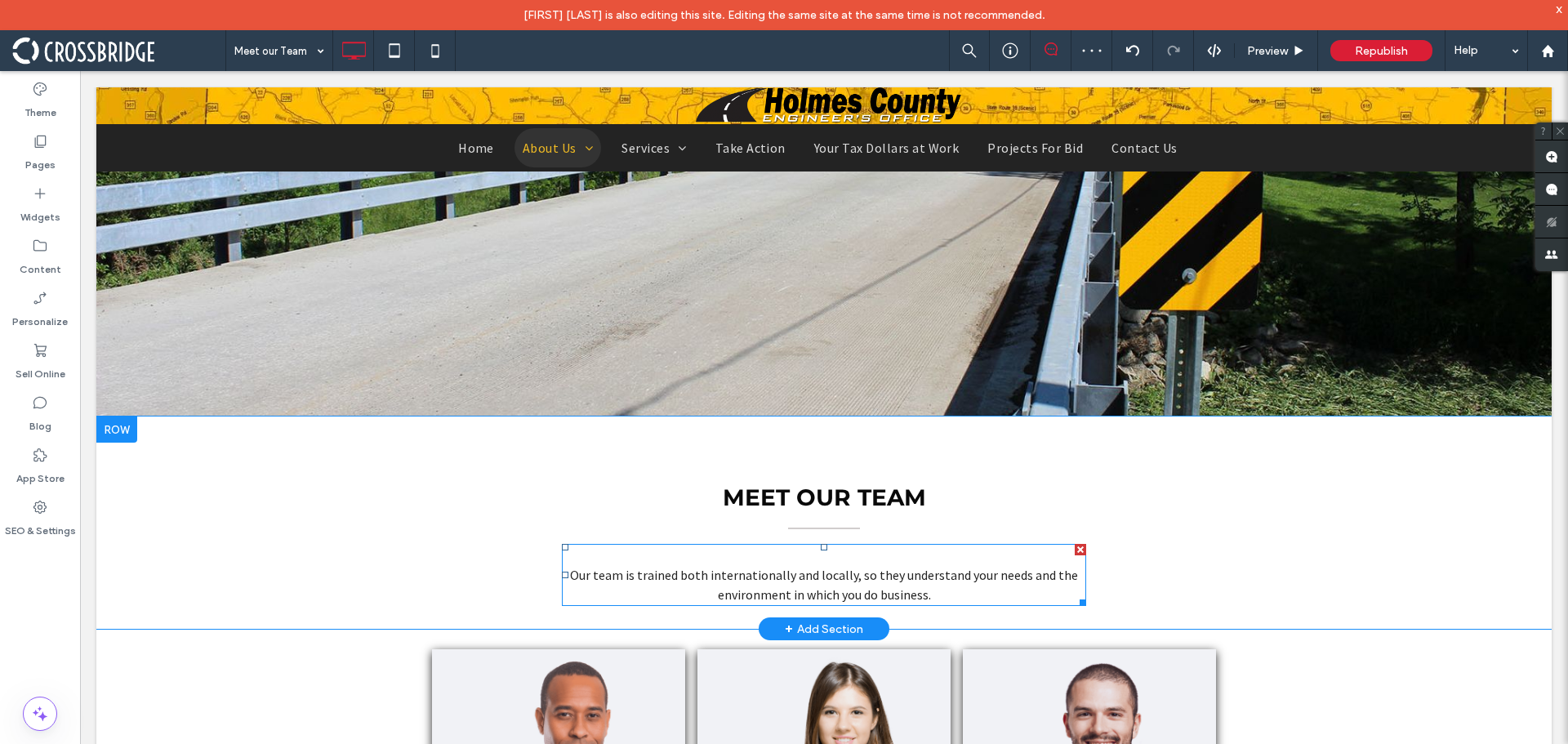 click on "Our team is trained both internationally and locally, so they understand your needs and the environment in which you do business." at bounding box center (824, 585) 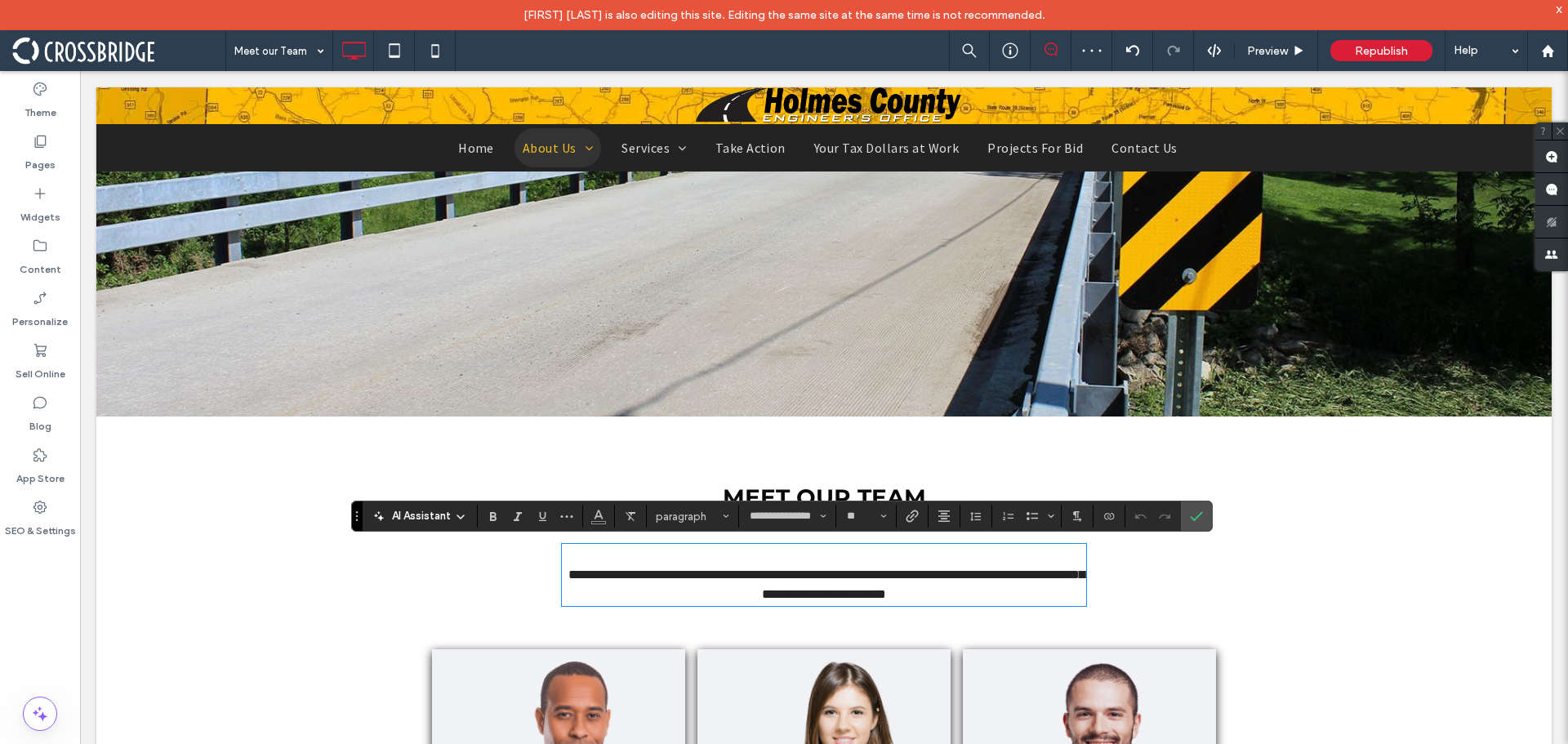 click on "**********" at bounding box center (826, 584) 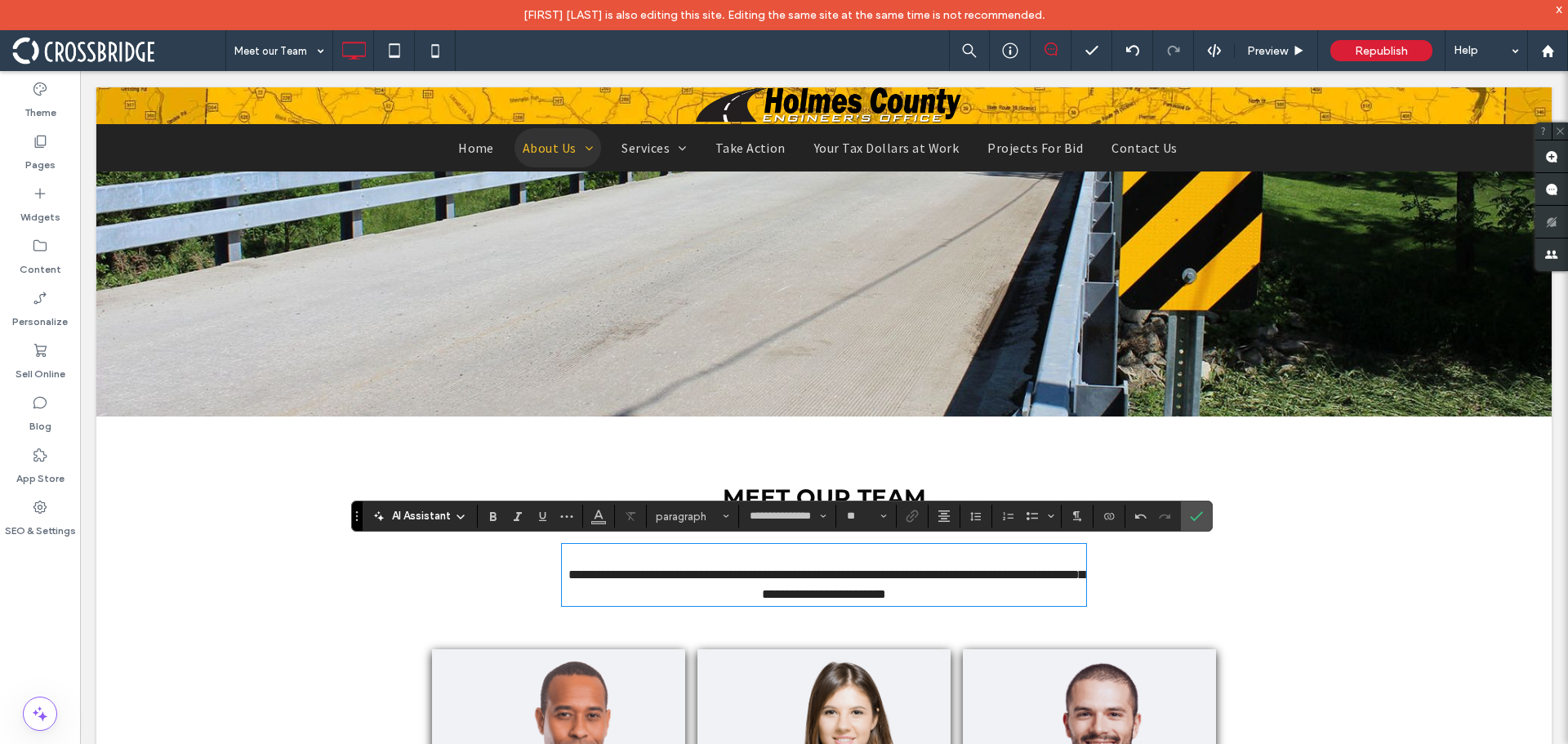 click on "**********" at bounding box center (826, 584) 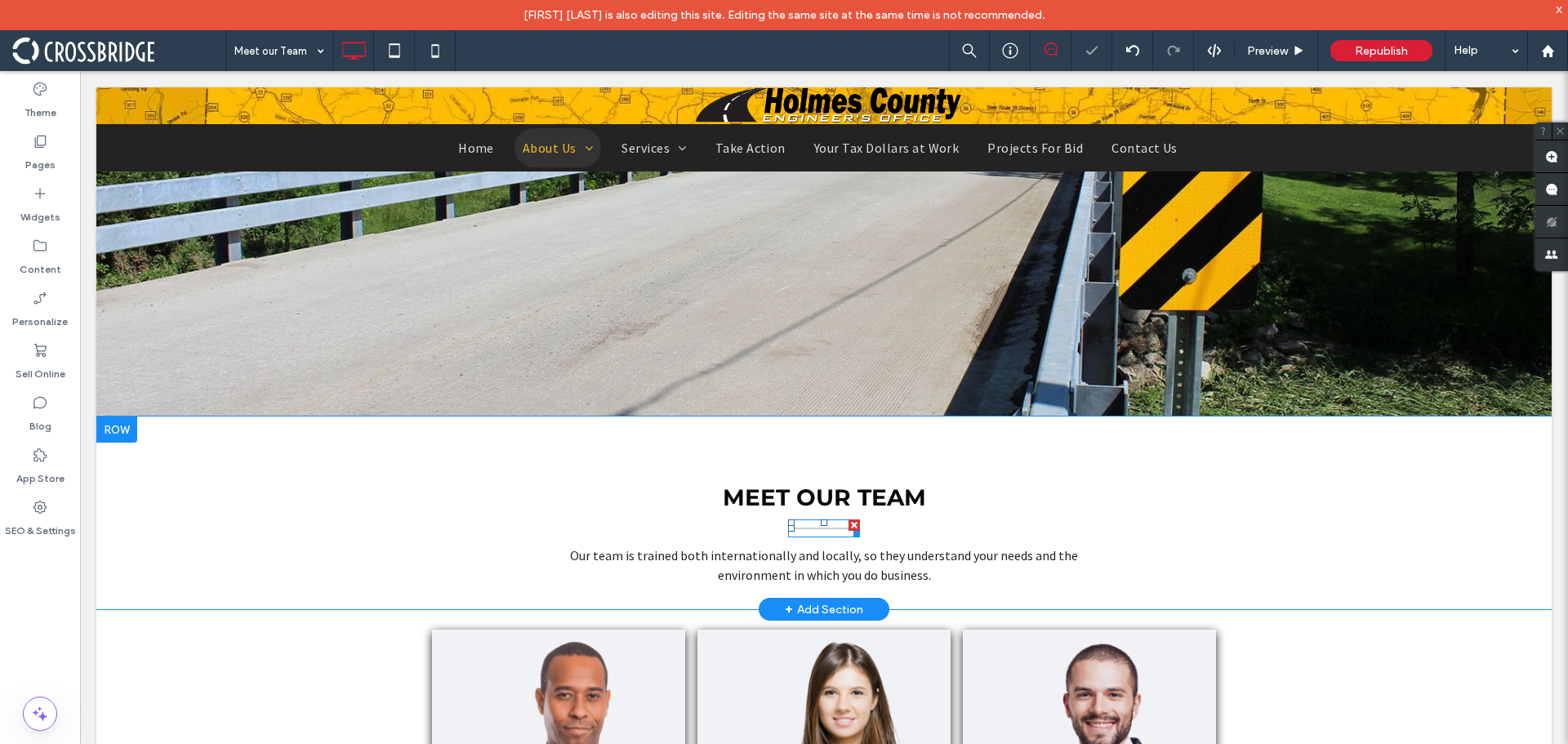 click at bounding box center (824, 528) 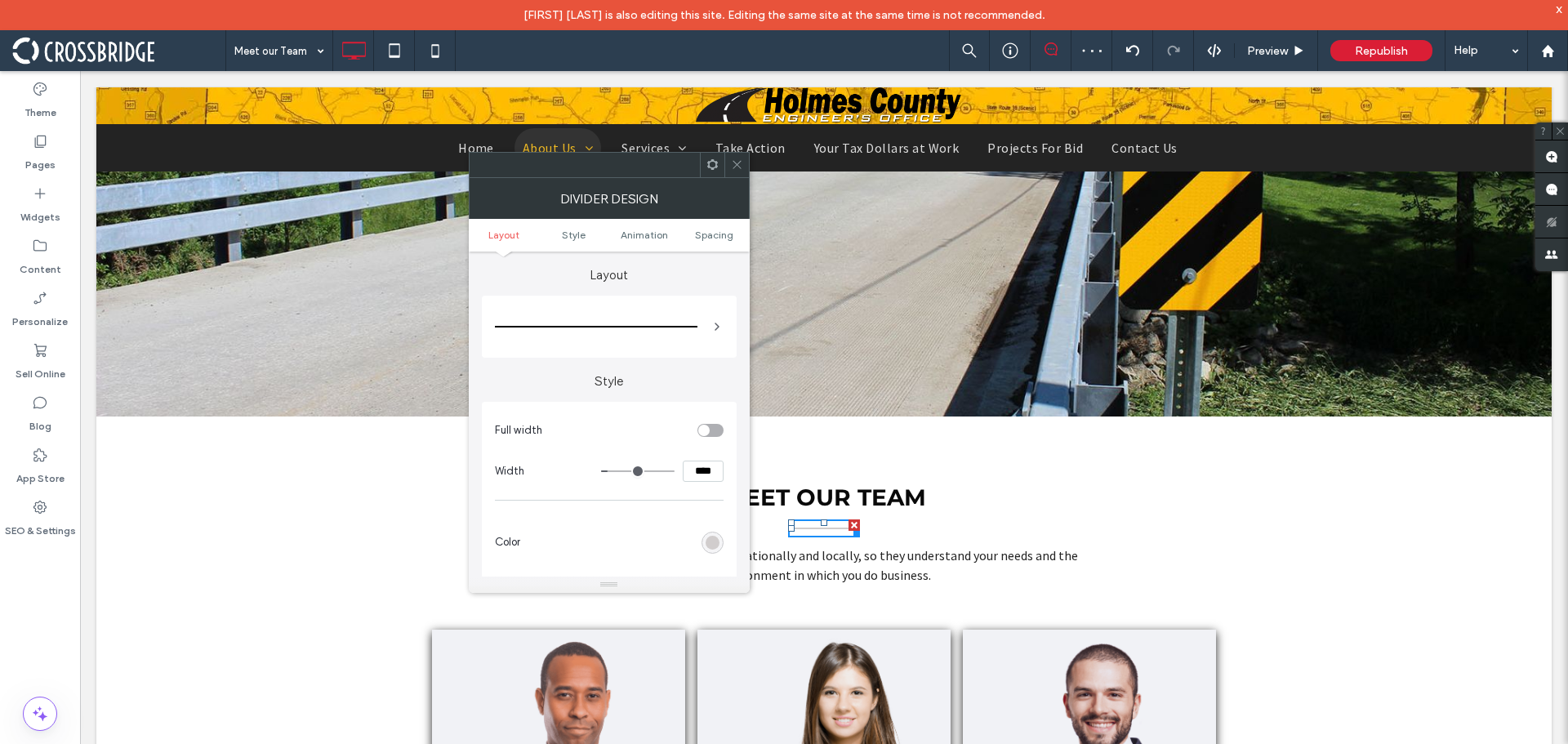 click at bounding box center [712, 542] 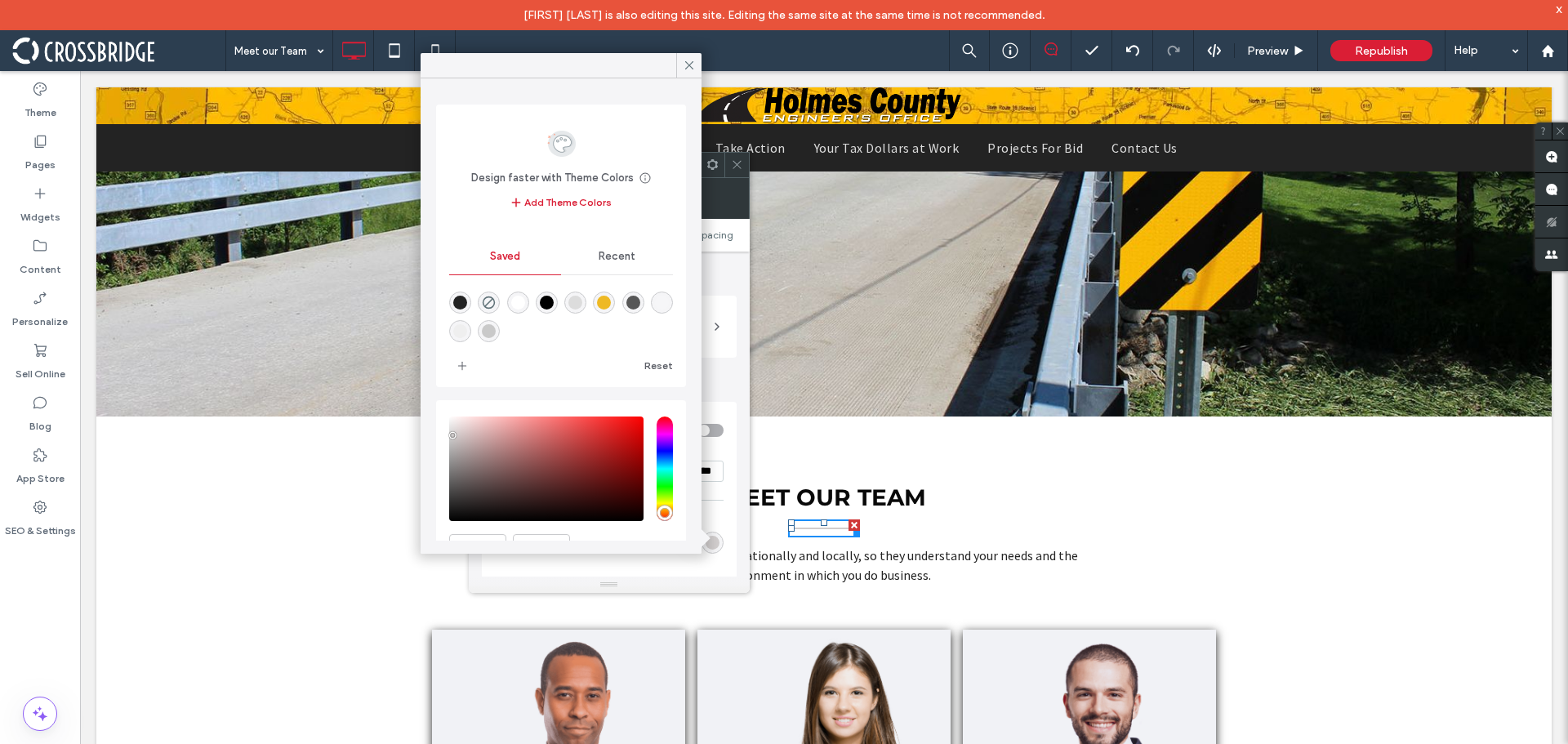 drag, startPoint x: 561, startPoint y: 295, endPoint x: 709, endPoint y: 311, distance: 148.86235 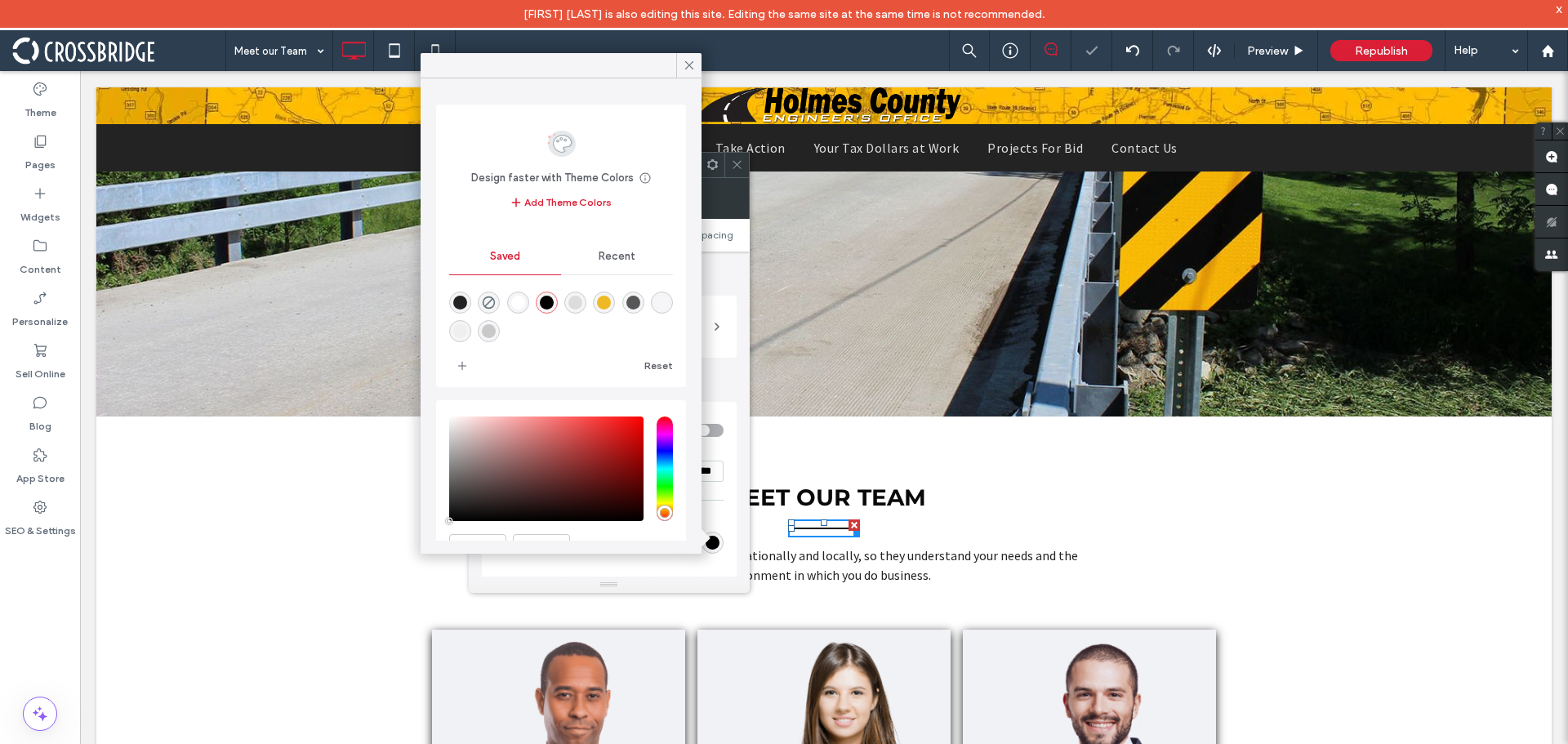 click on "MEET OUR TEAM
Our team is trained both internationally and locally, so they understand your needs and the environment in which you do business.  Click To Paste" at bounding box center (824, 537) 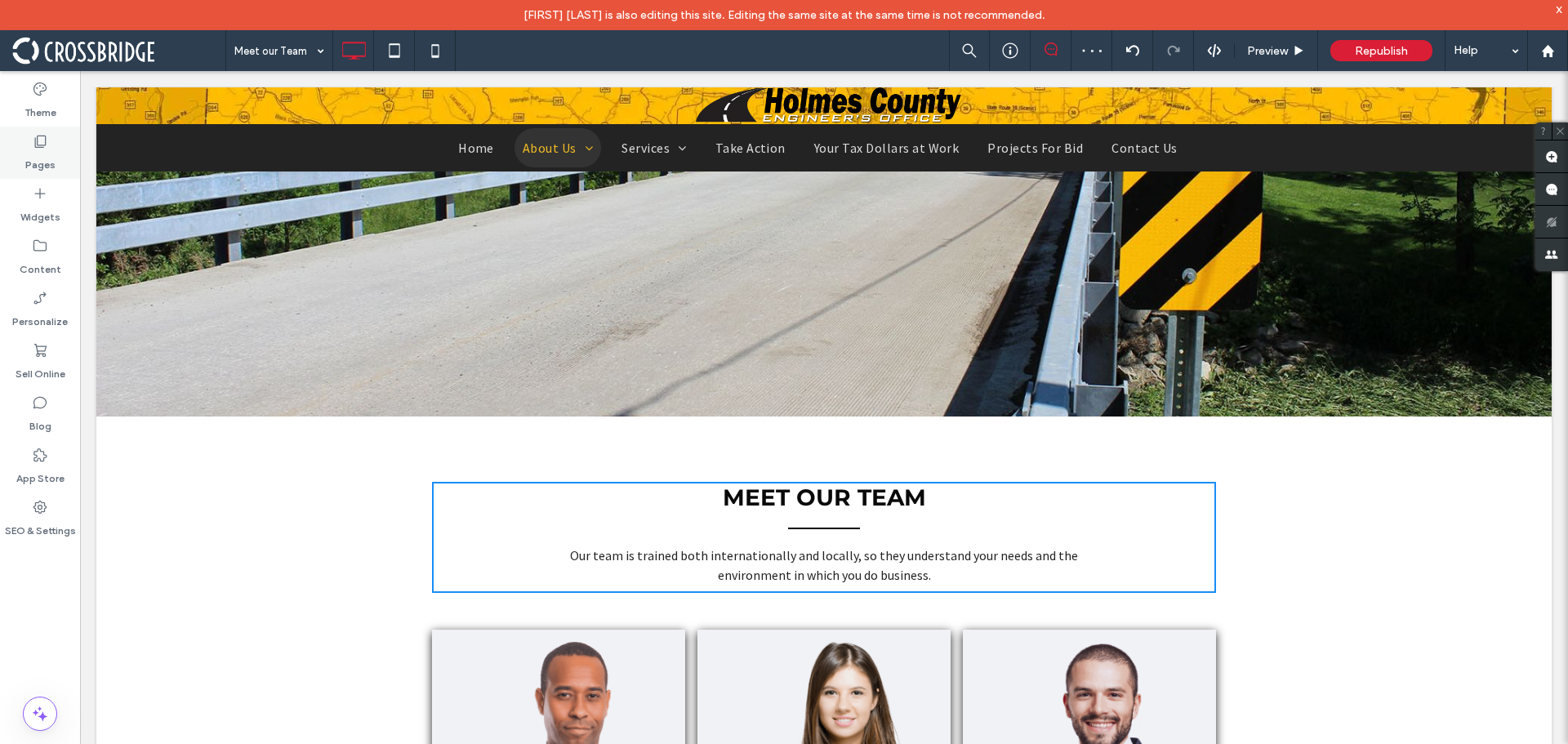 click on "Pages" at bounding box center [40, 153] 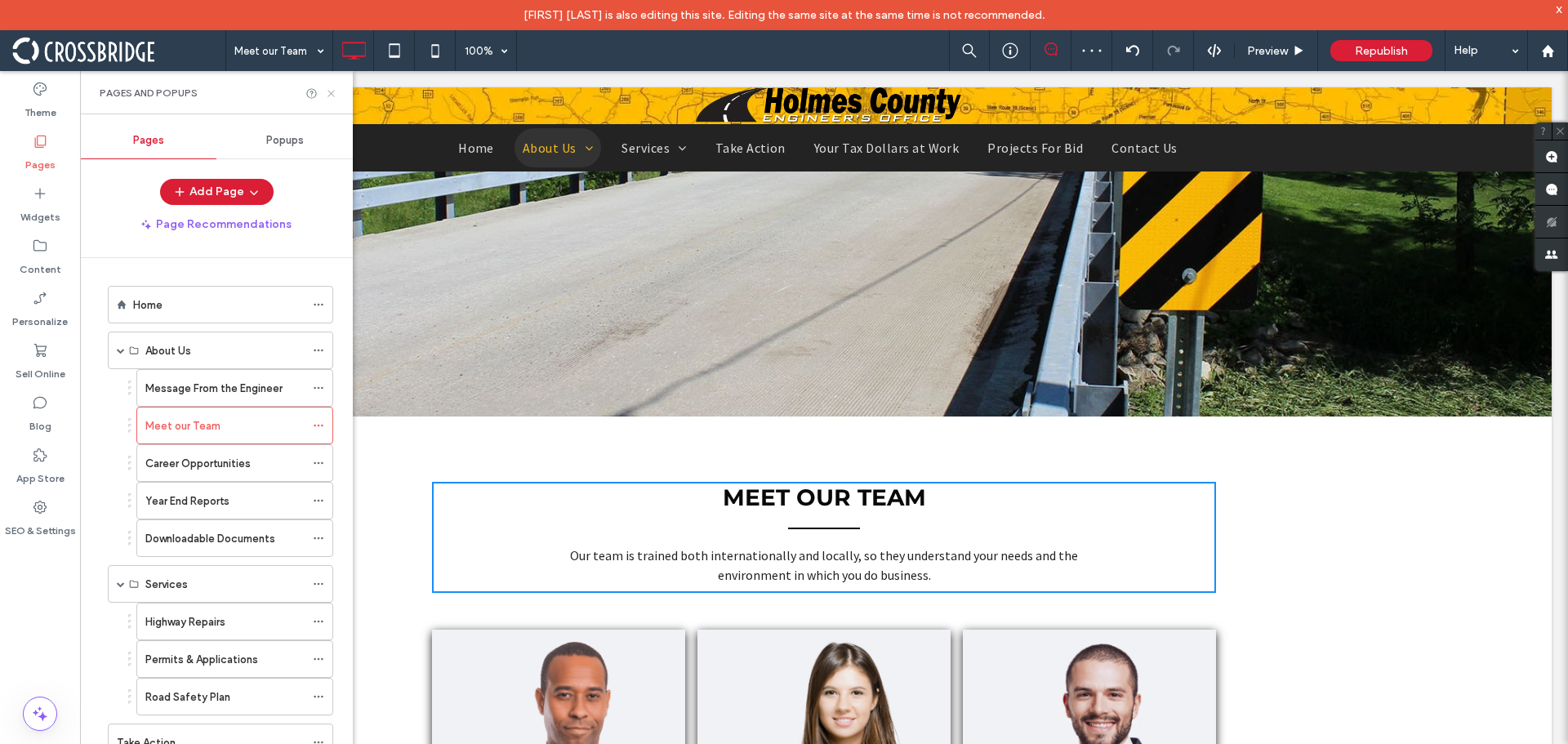 click 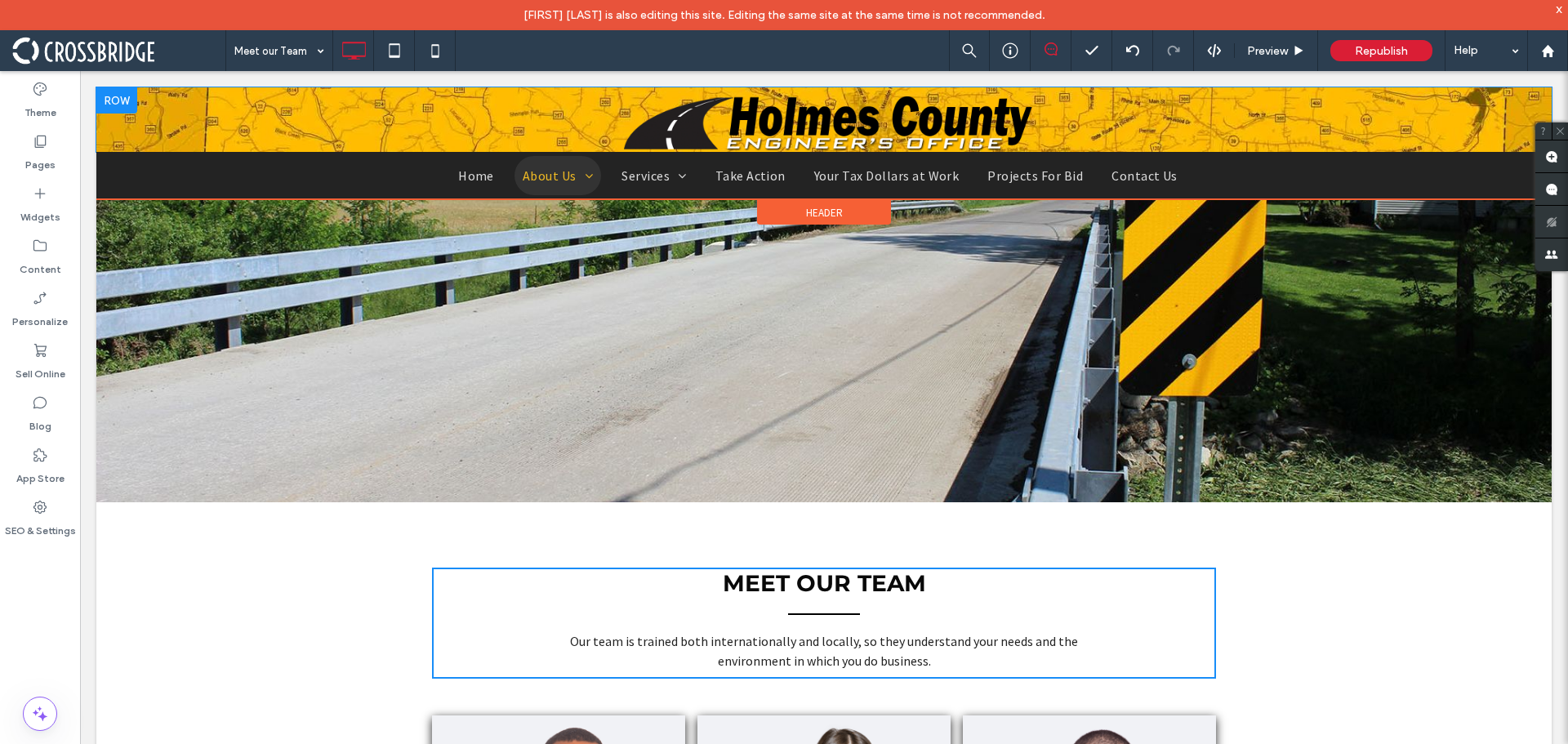 scroll, scrollTop: 0, scrollLeft: 0, axis: both 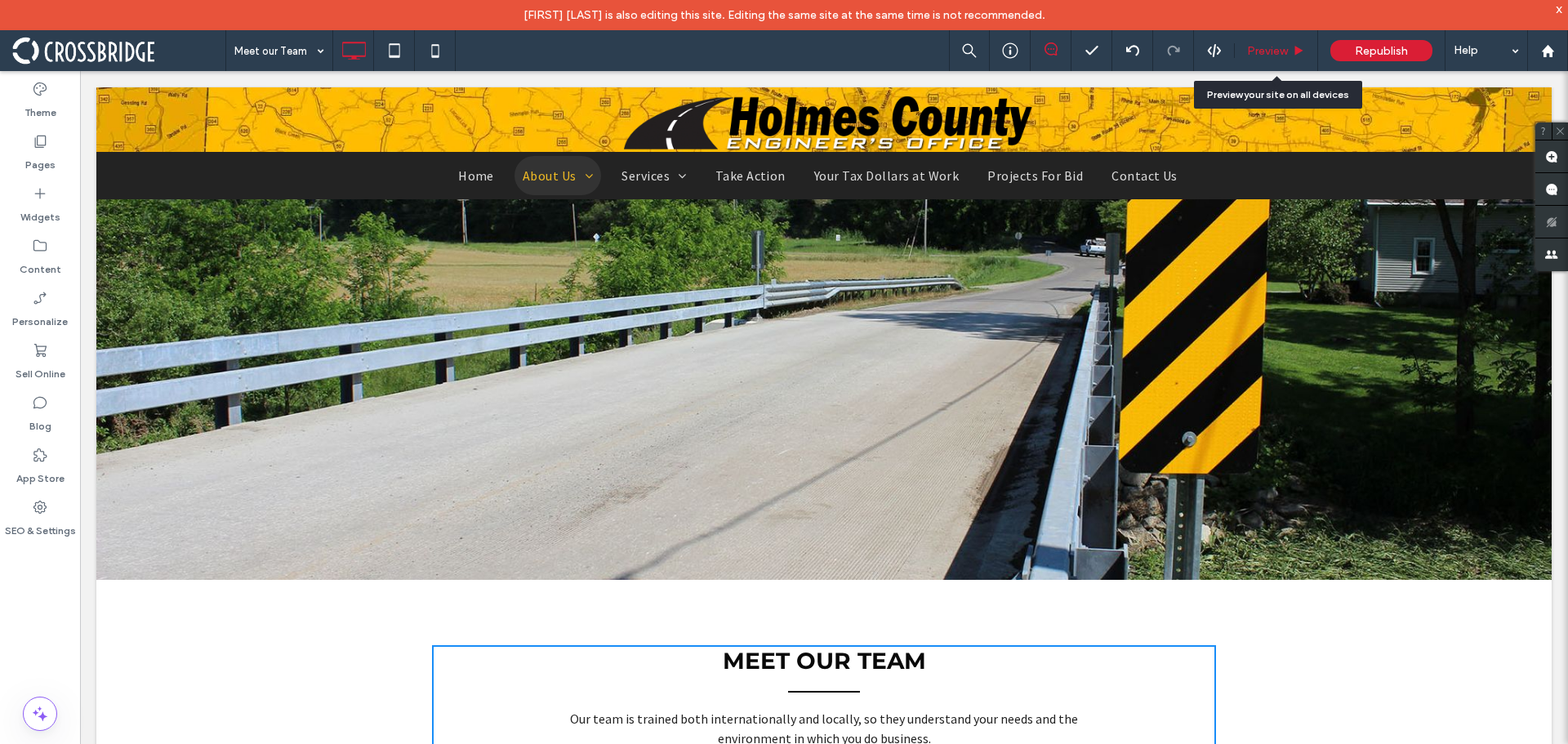 click on "Preview" at bounding box center (1276, 51) 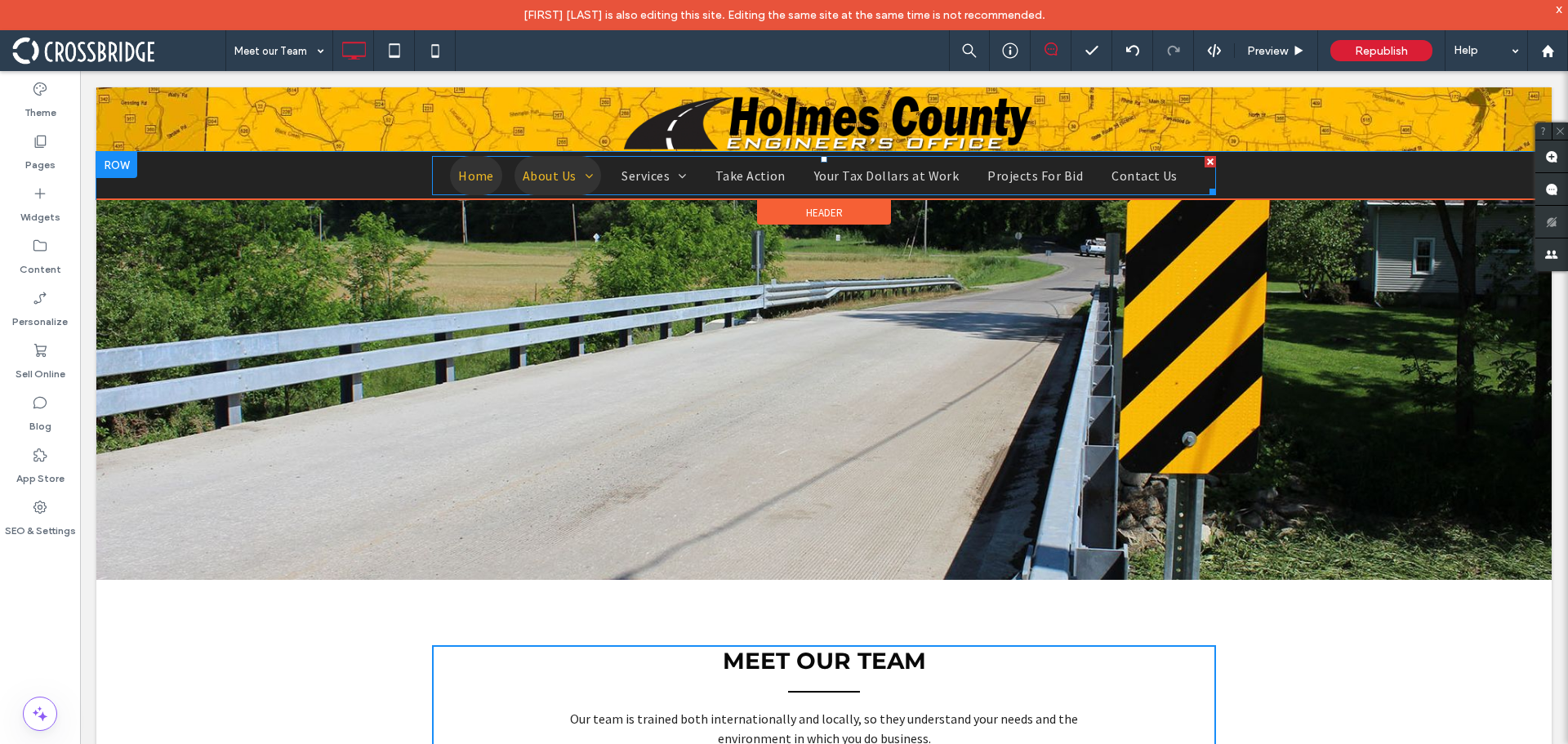 click on "Home" at bounding box center (476, 176) 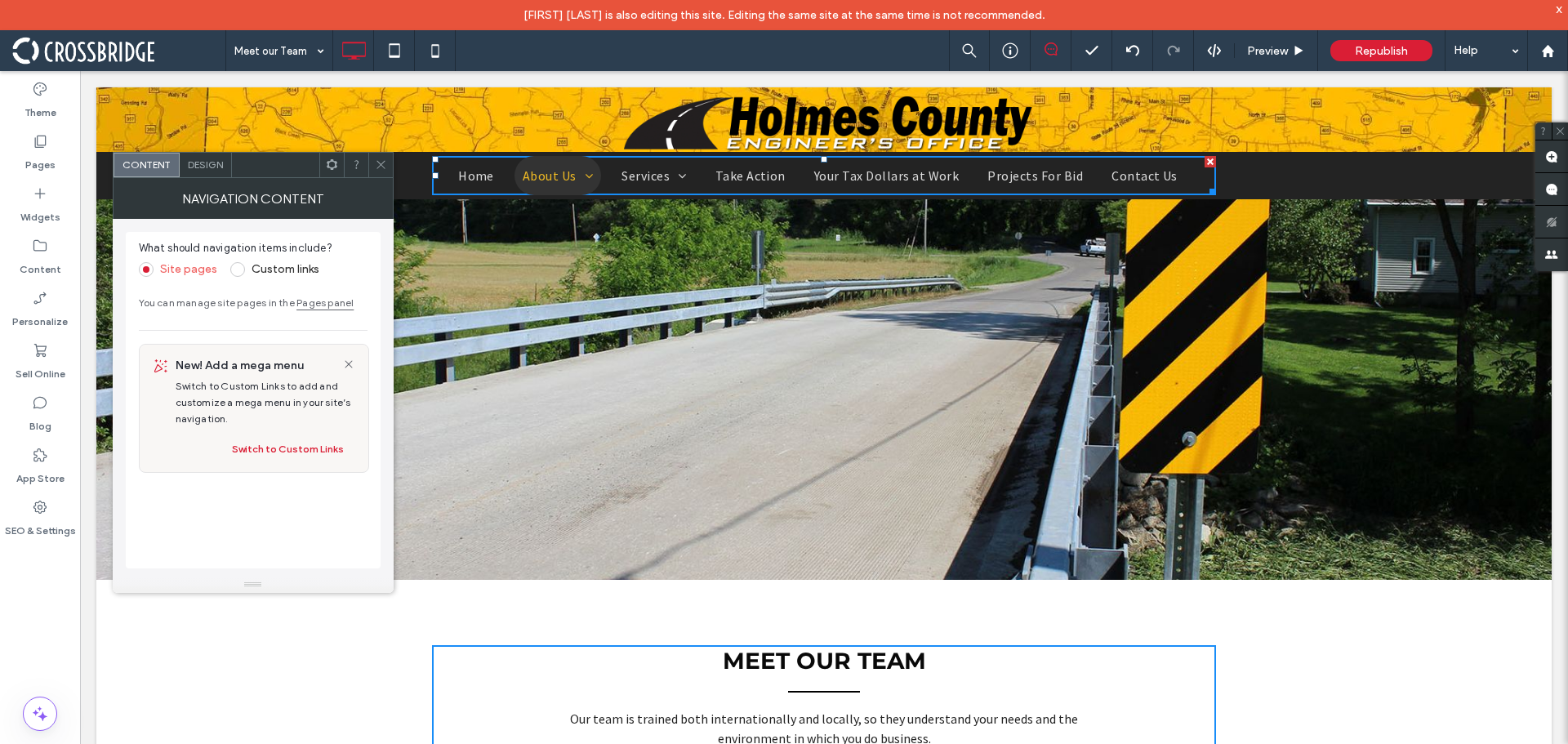 click 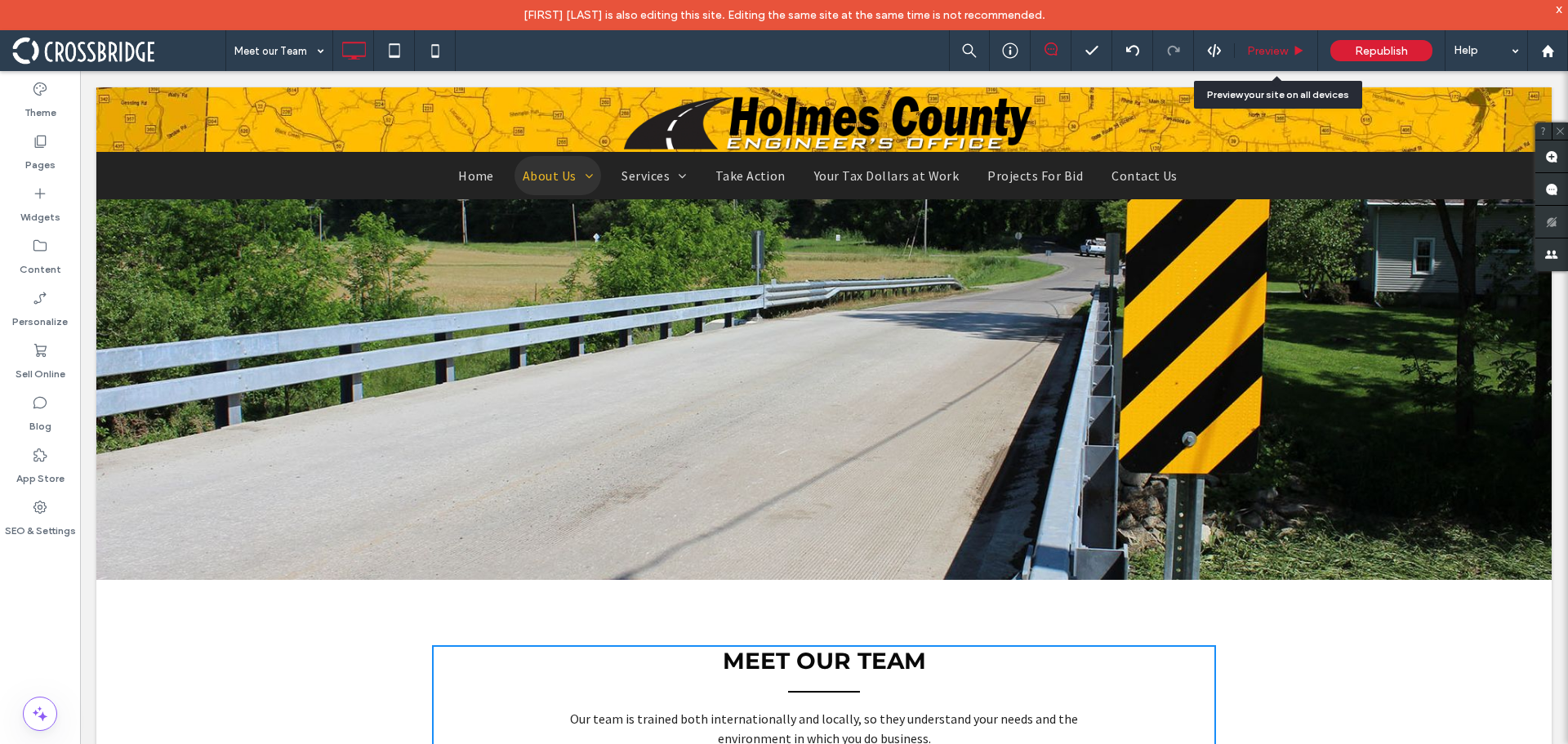 click on "Preview" at bounding box center (1276, 51) 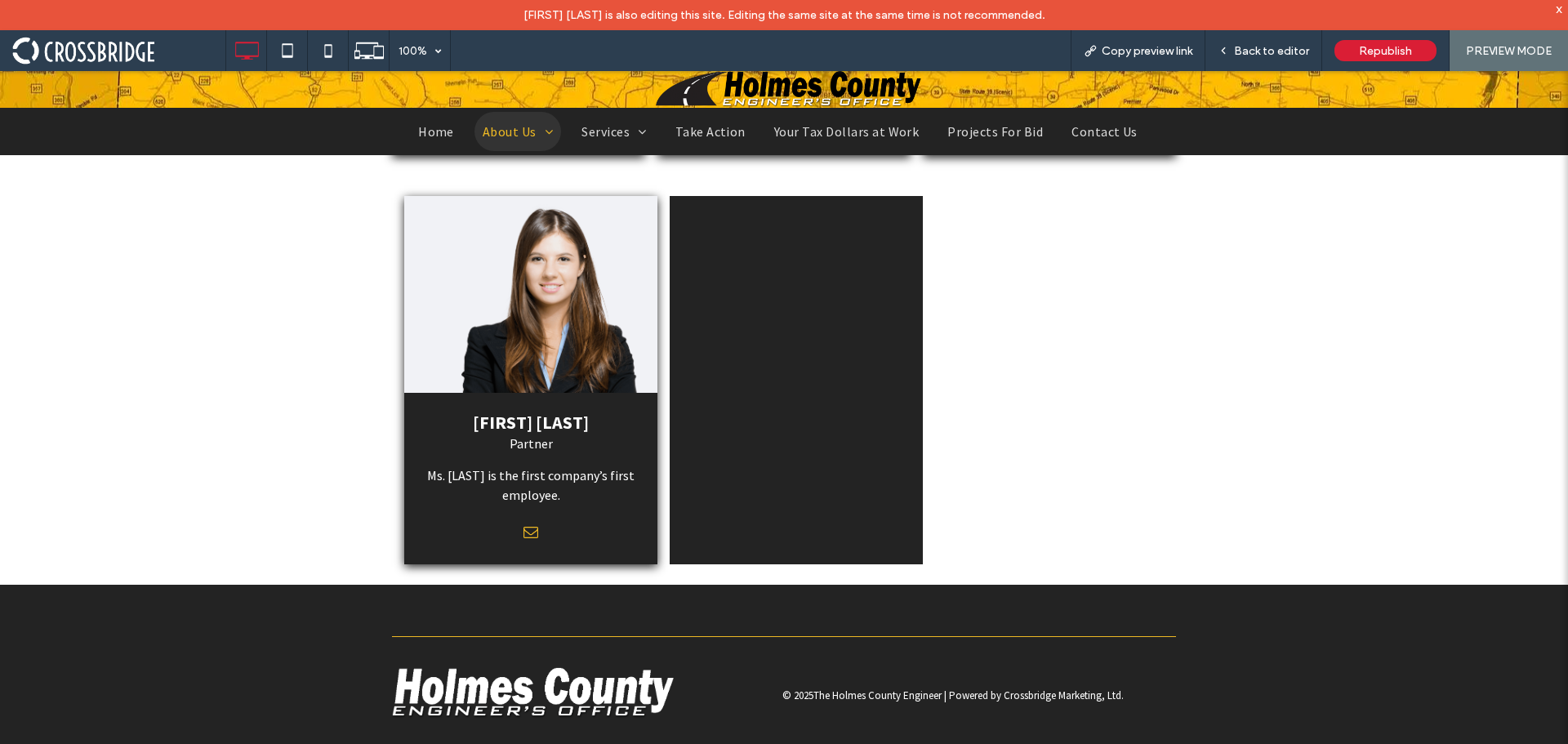 scroll, scrollTop: 1793, scrollLeft: 0, axis: vertical 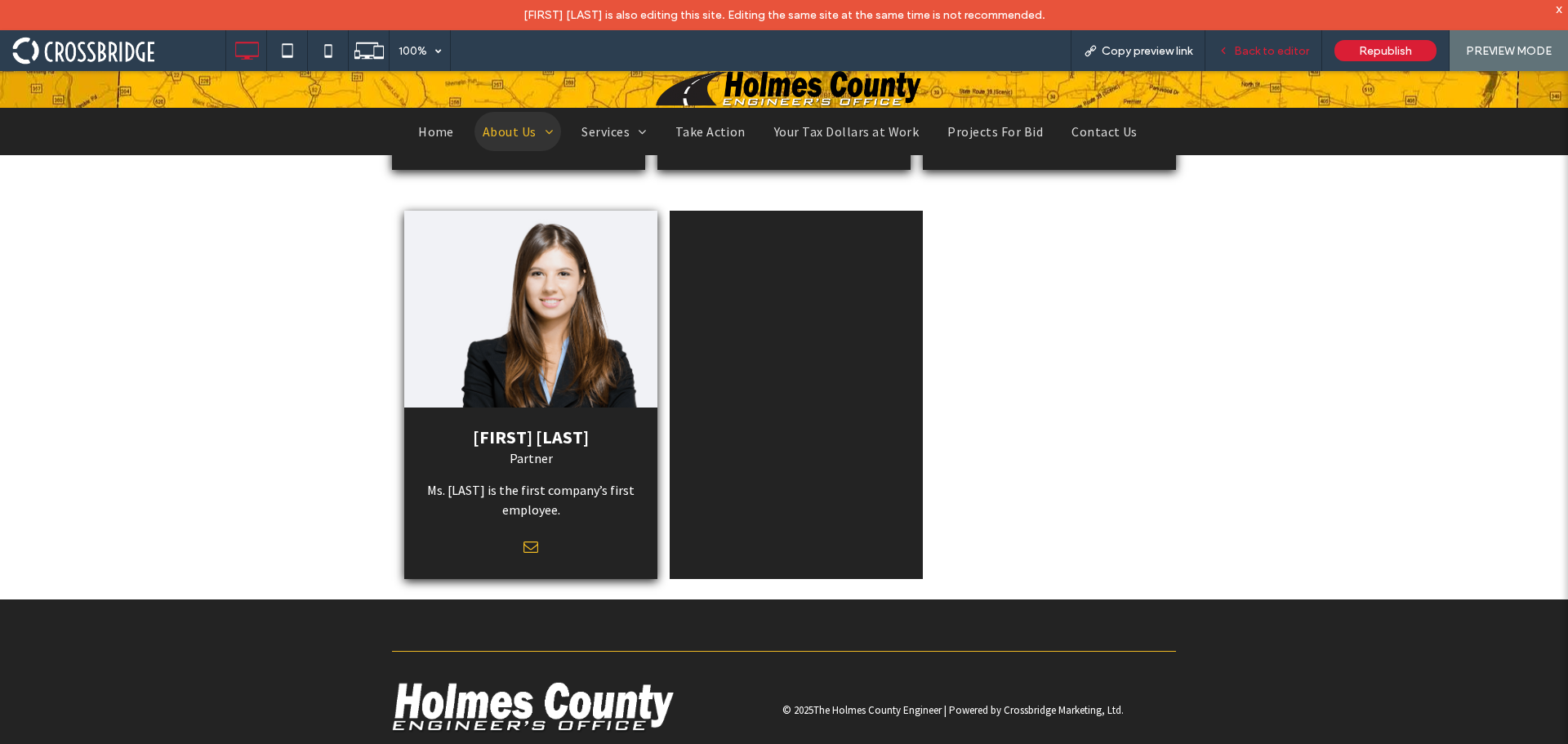 drag, startPoint x: 1278, startPoint y: 46, endPoint x: 1015, endPoint y: 130, distance: 276.08875 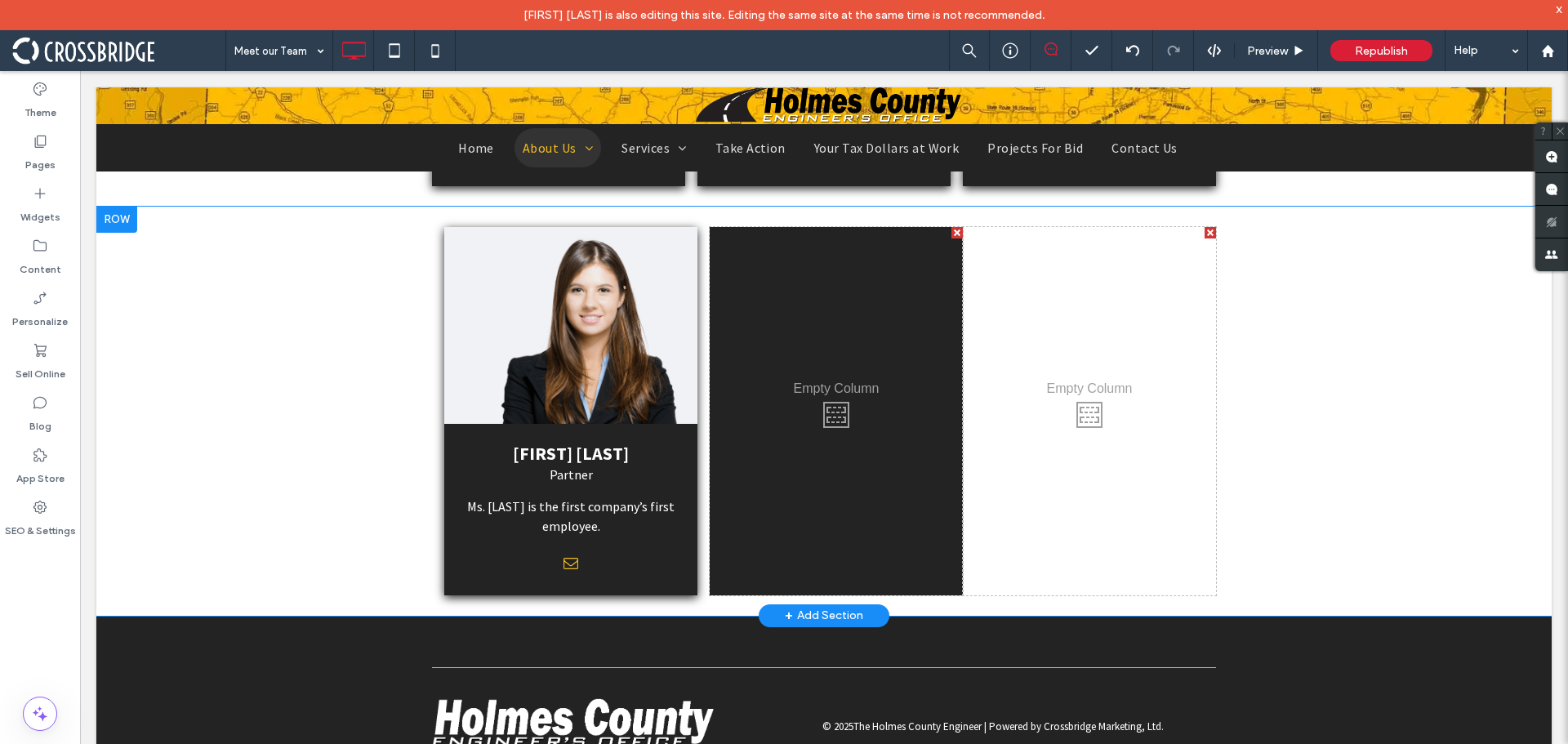 click on "Click To Paste" at bounding box center [836, 411] 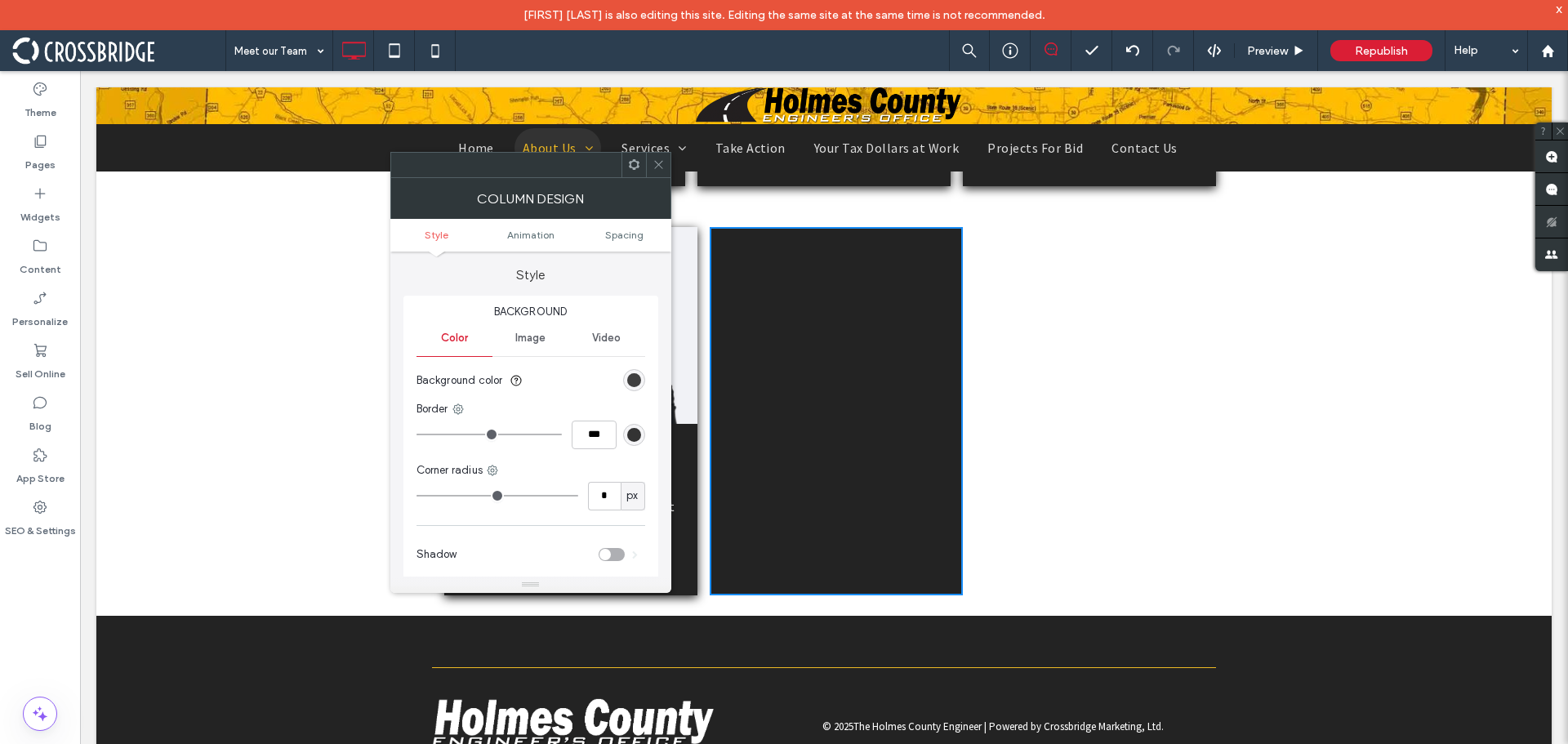 click at bounding box center (634, 380) 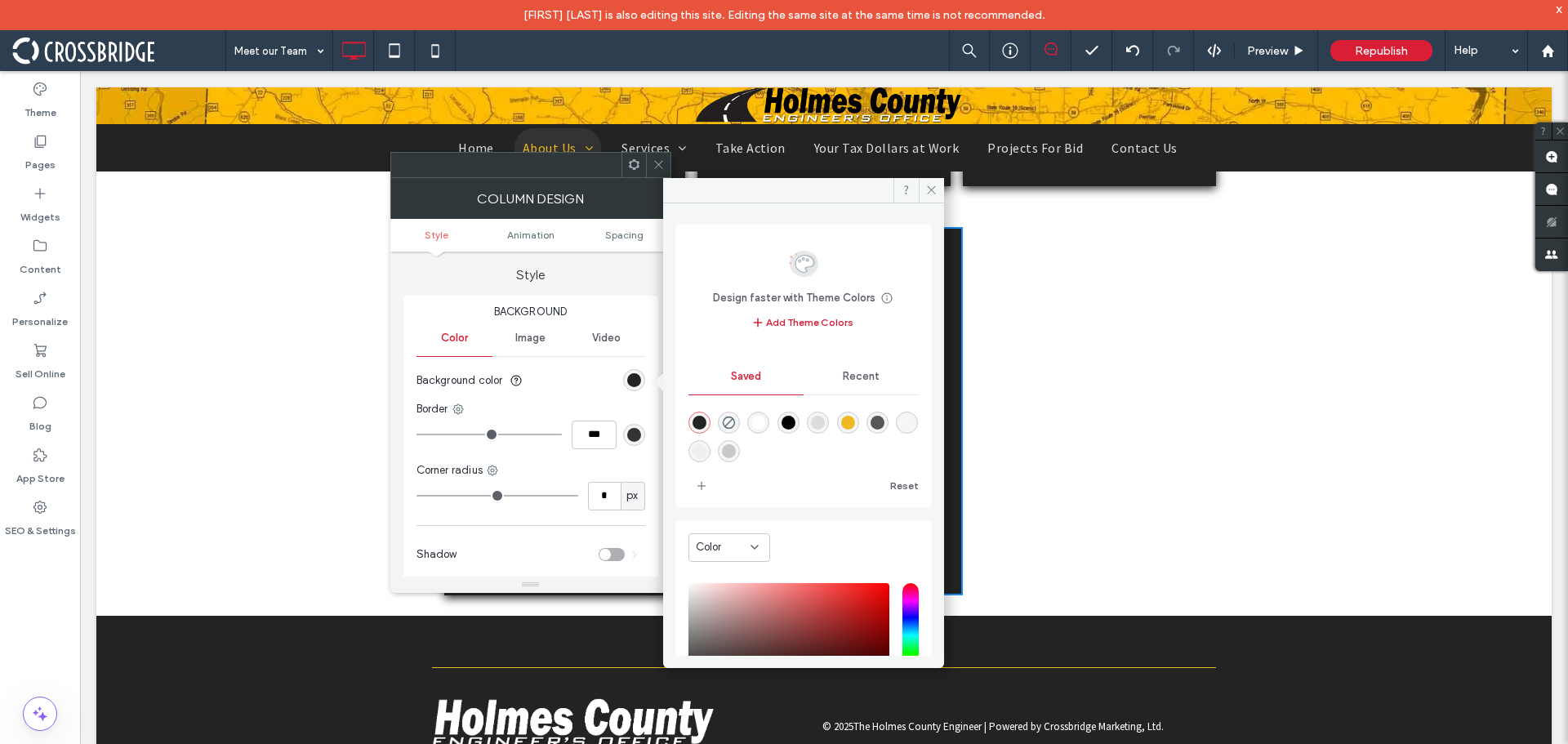 click at bounding box center [728, 422] 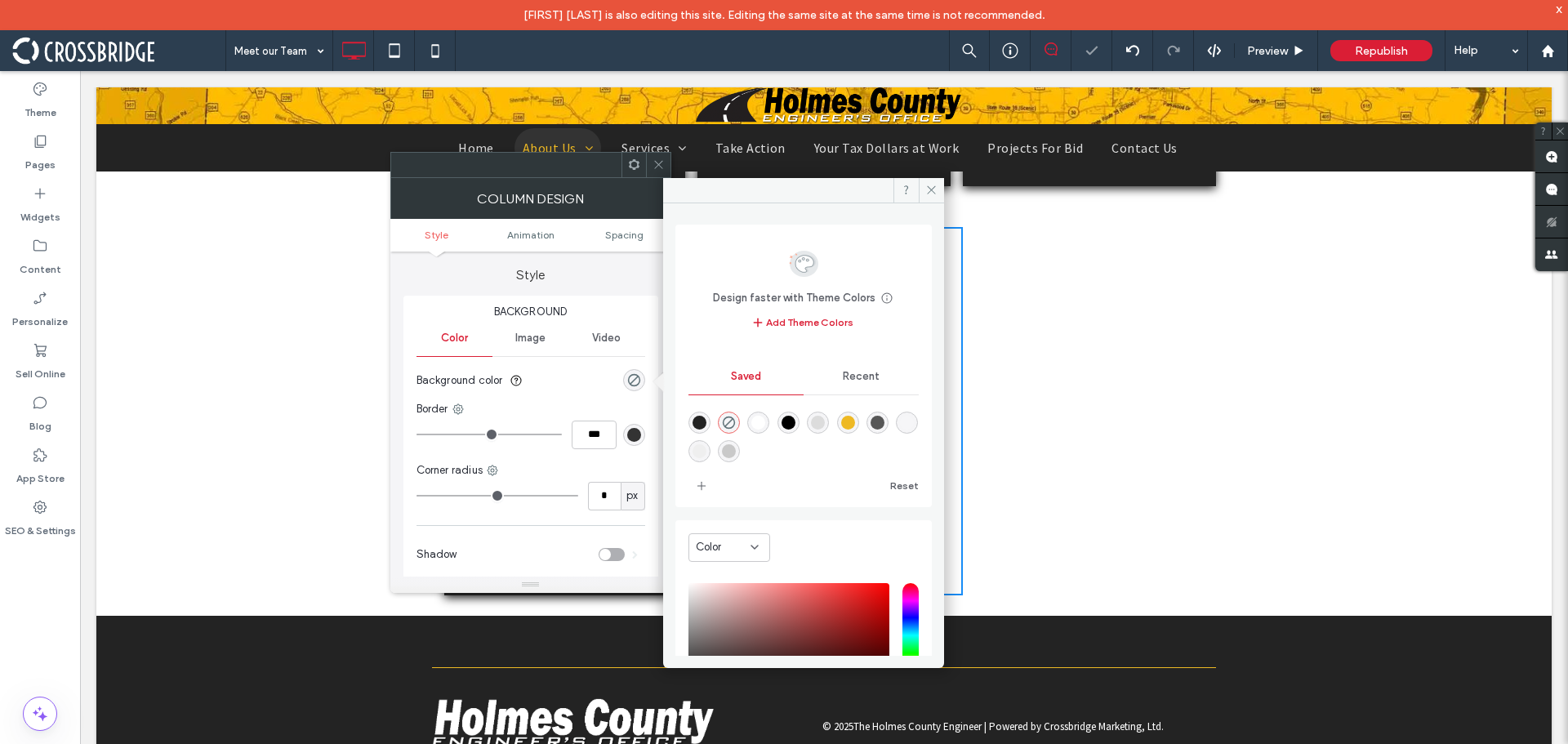 click 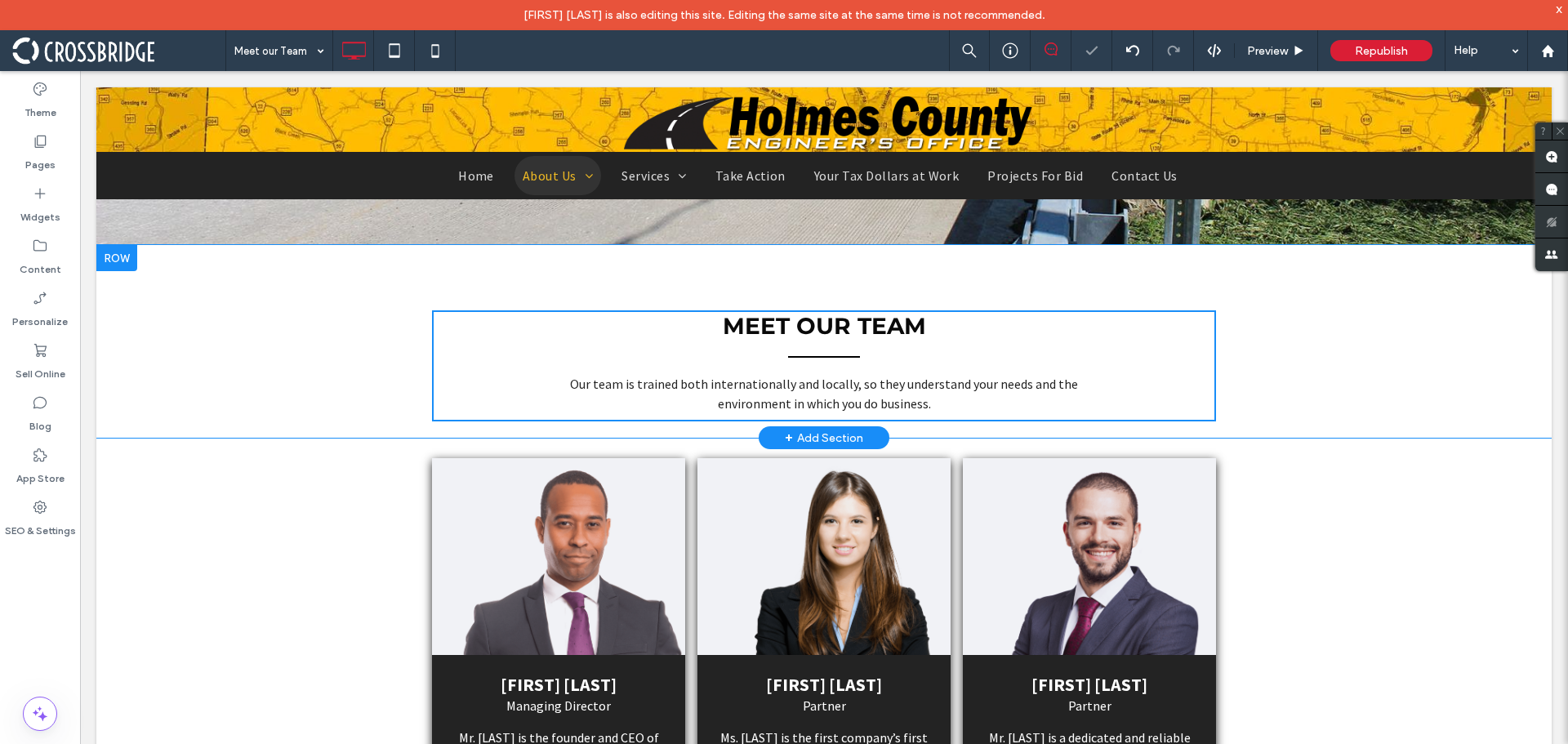 scroll, scrollTop: 0, scrollLeft: 0, axis: both 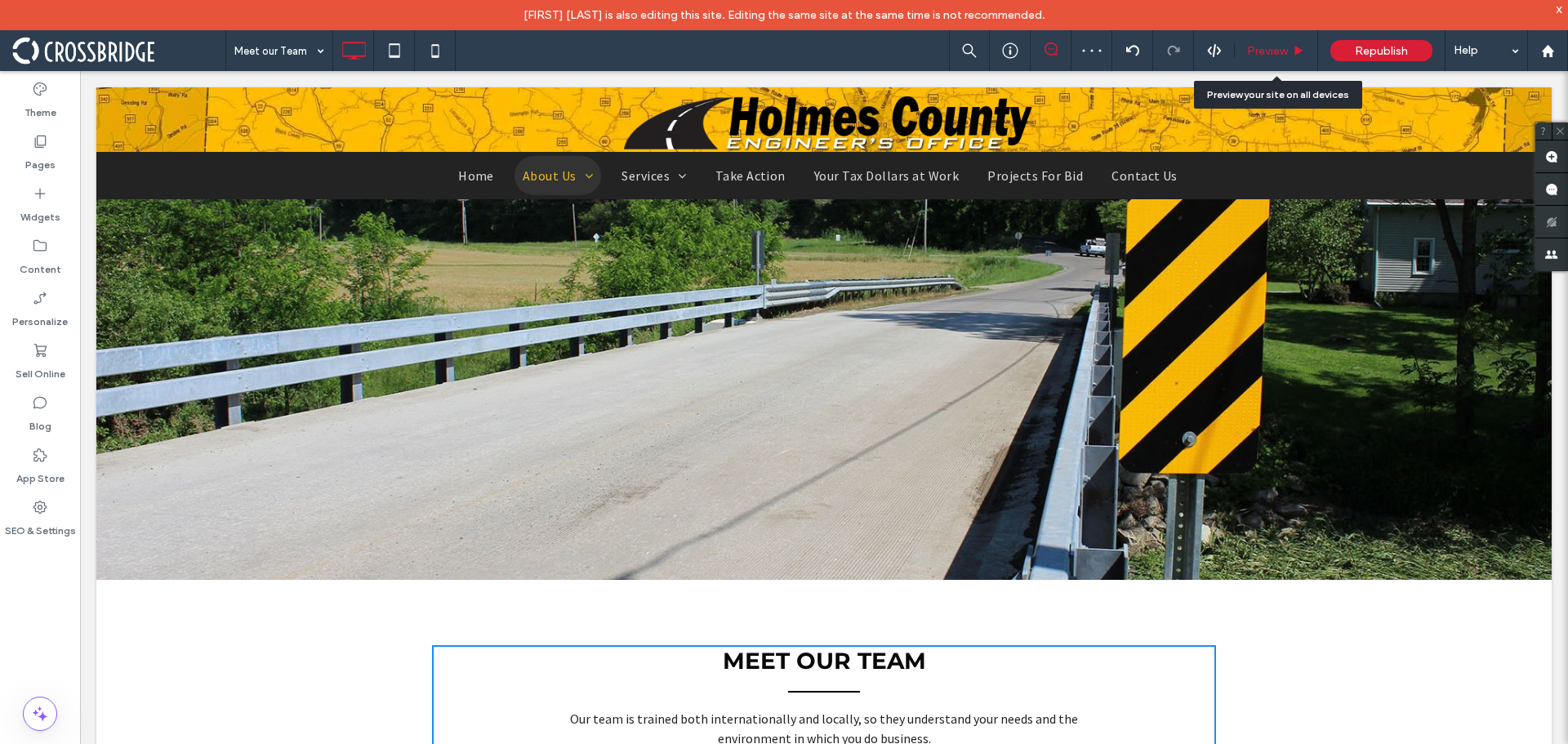click on "Preview" at bounding box center (1267, 51) 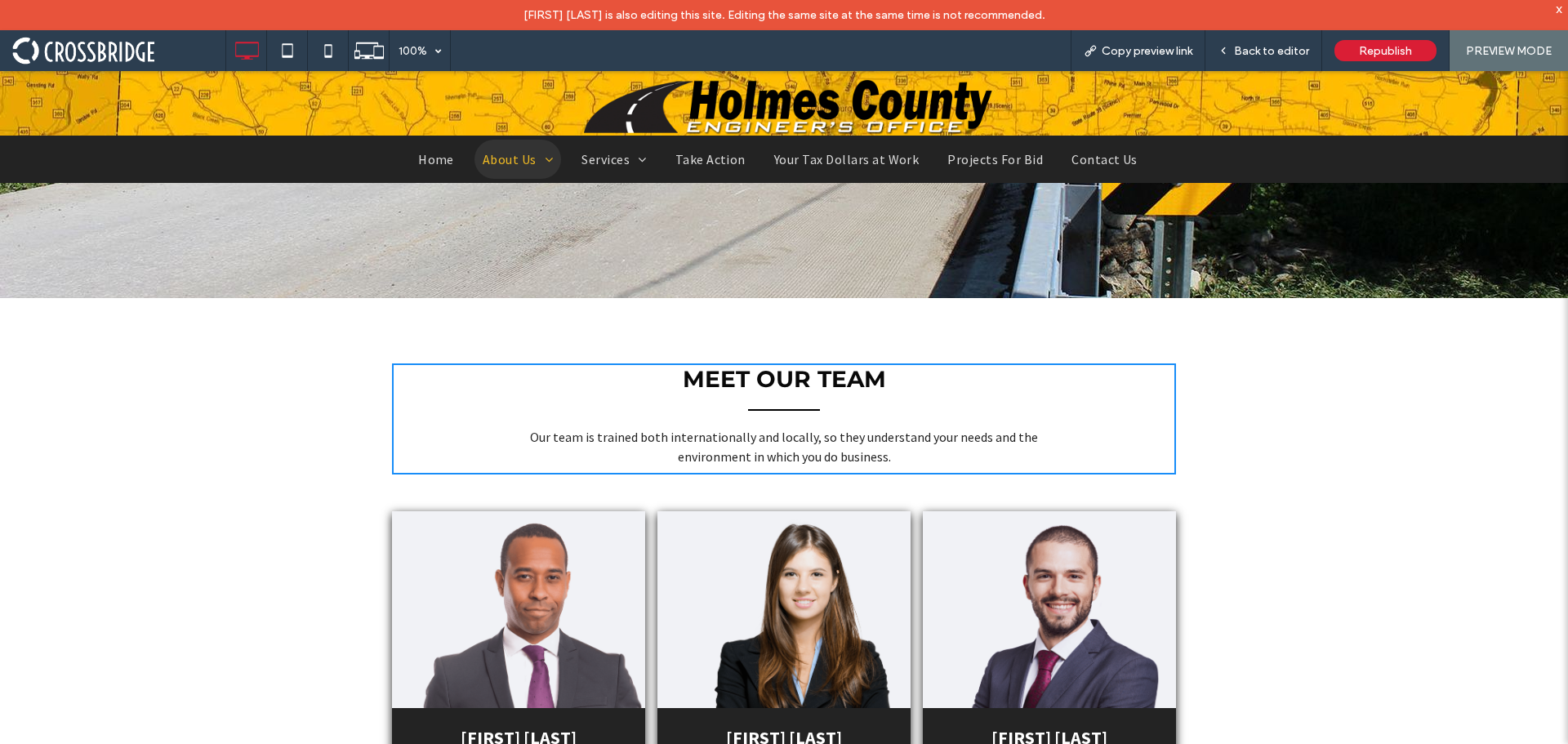 scroll, scrollTop: 0, scrollLeft: 0, axis: both 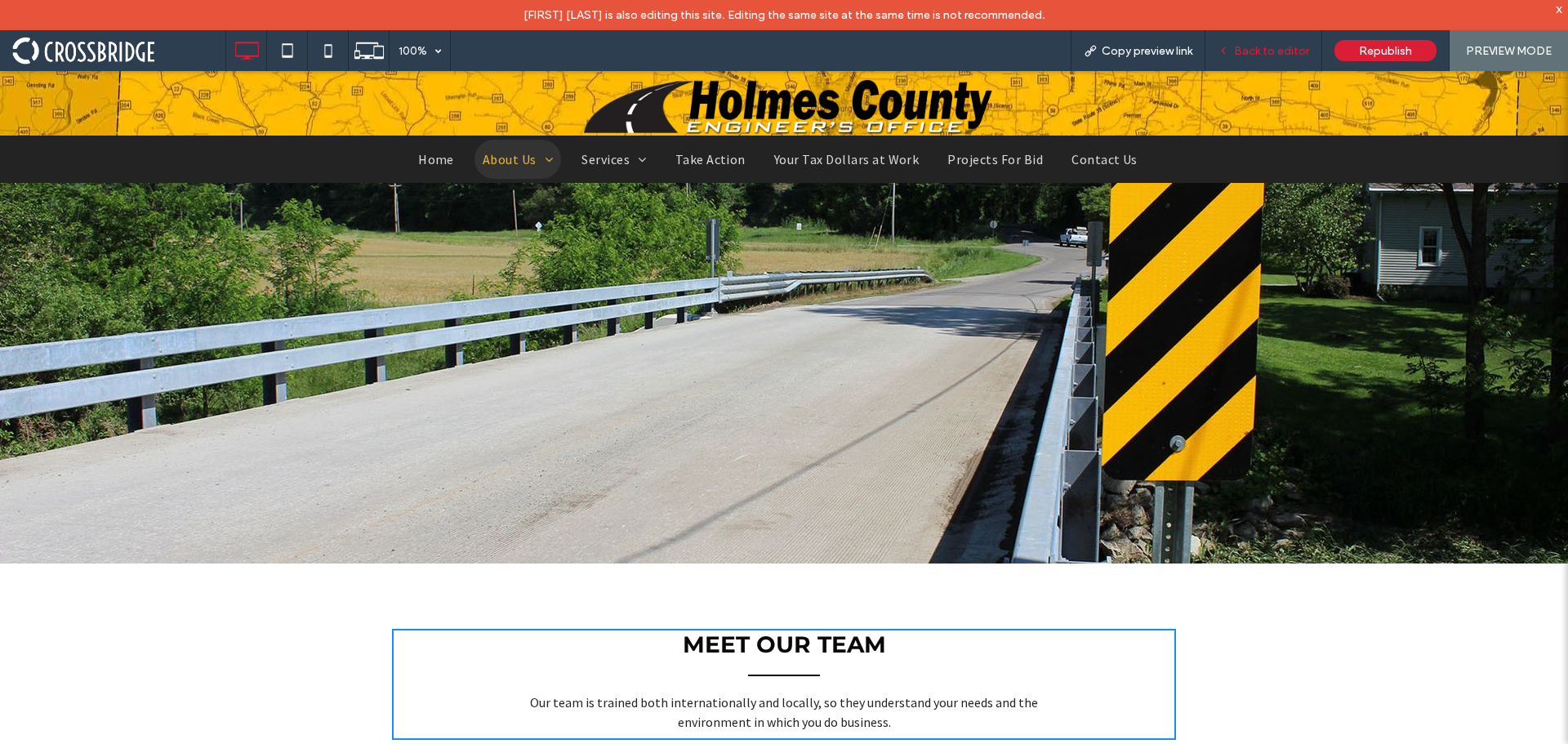 click on "Back to editor" at bounding box center (1272, 51) 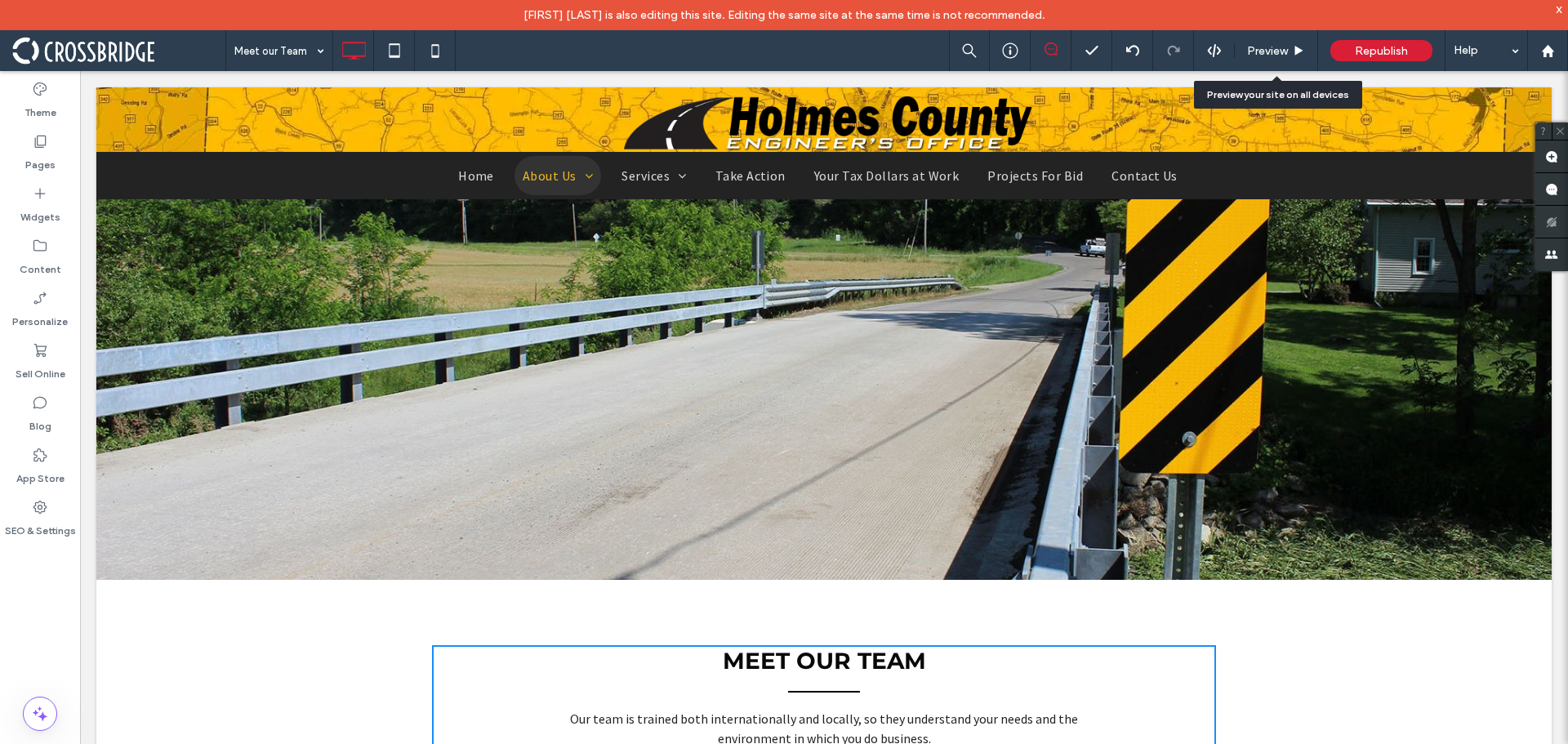 click on "Preview" at bounding box center (1267, 51) 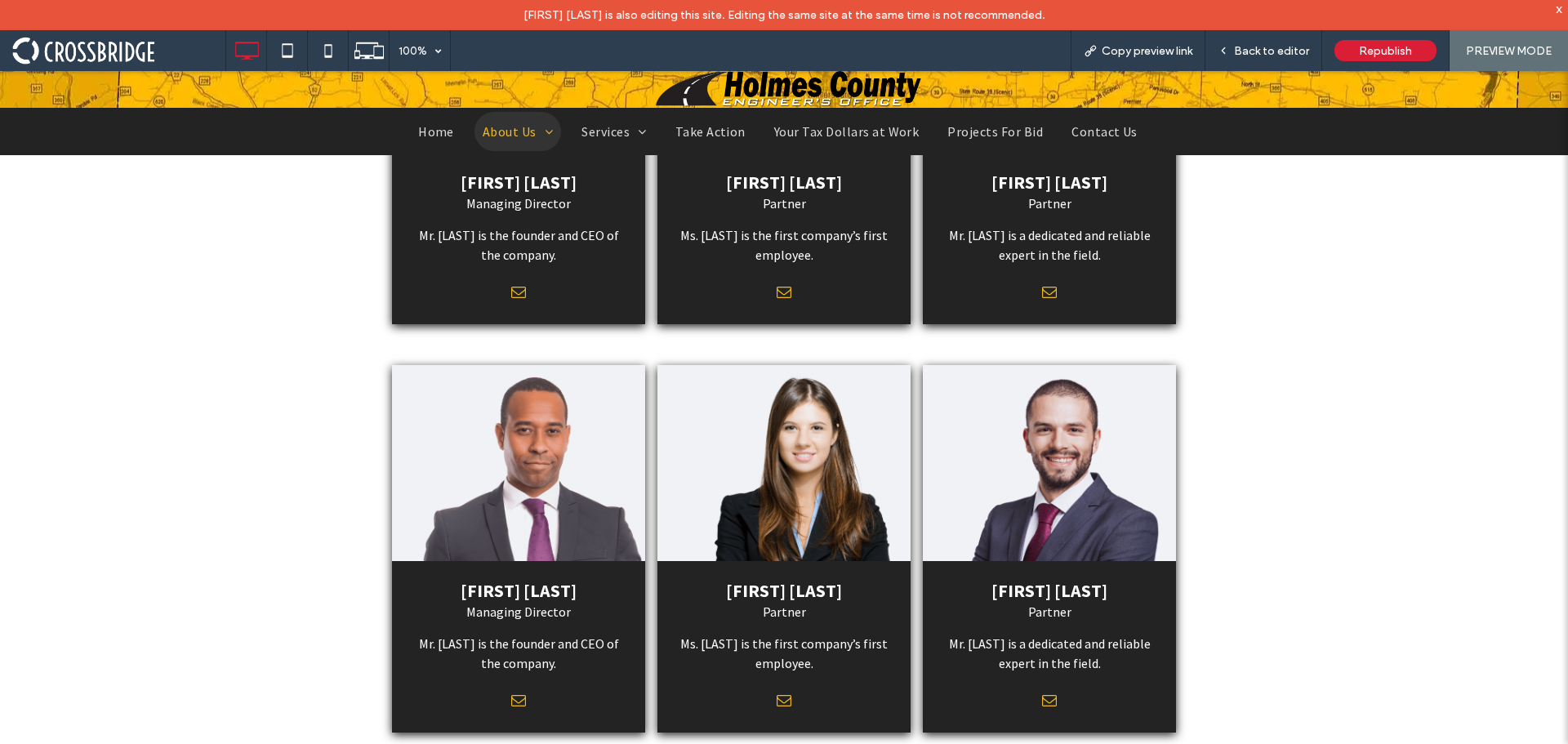 scroll, scrollTop: 898, scrollLeft: 0, axis: vertical 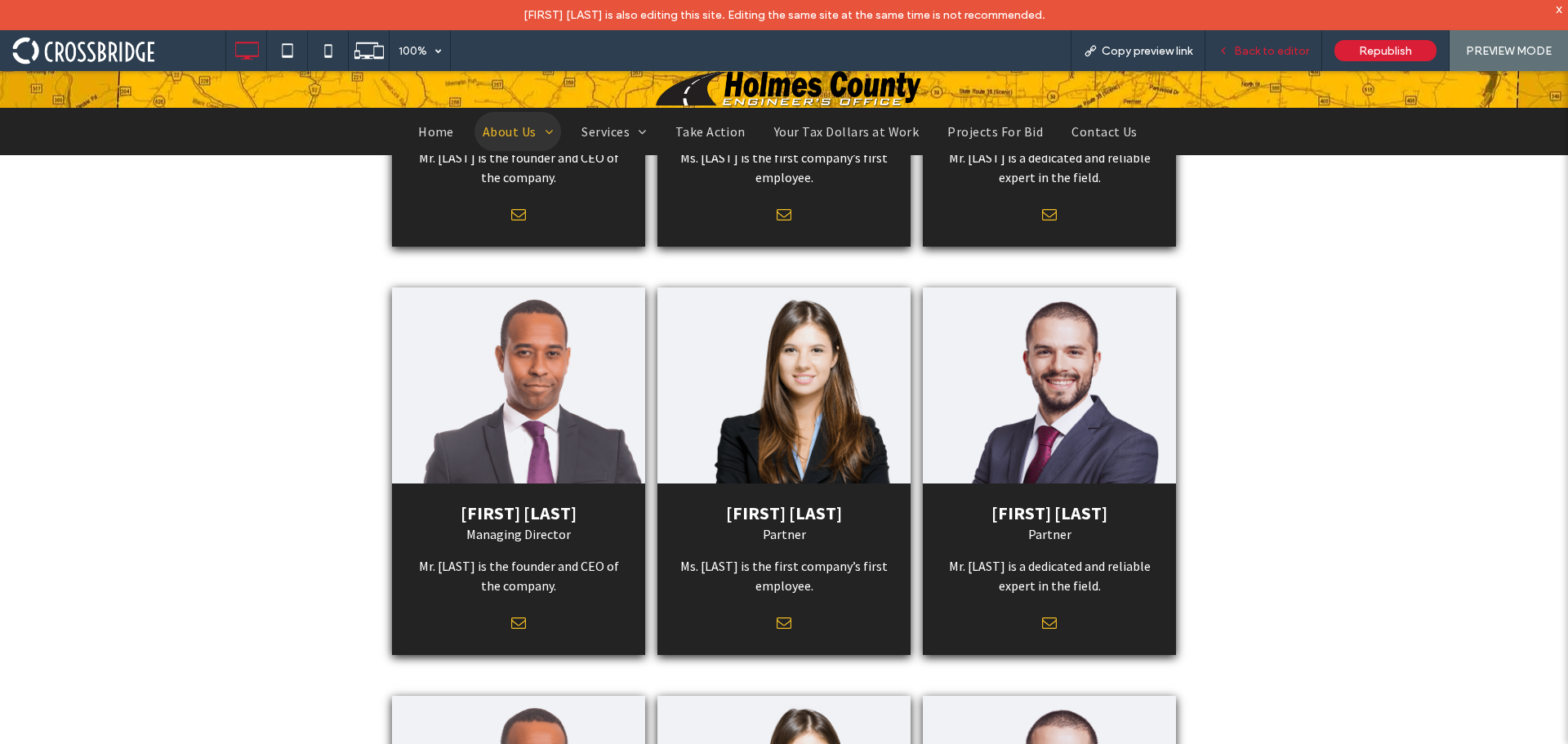 click on "Back to editor" at bounding box center (1272, 51) 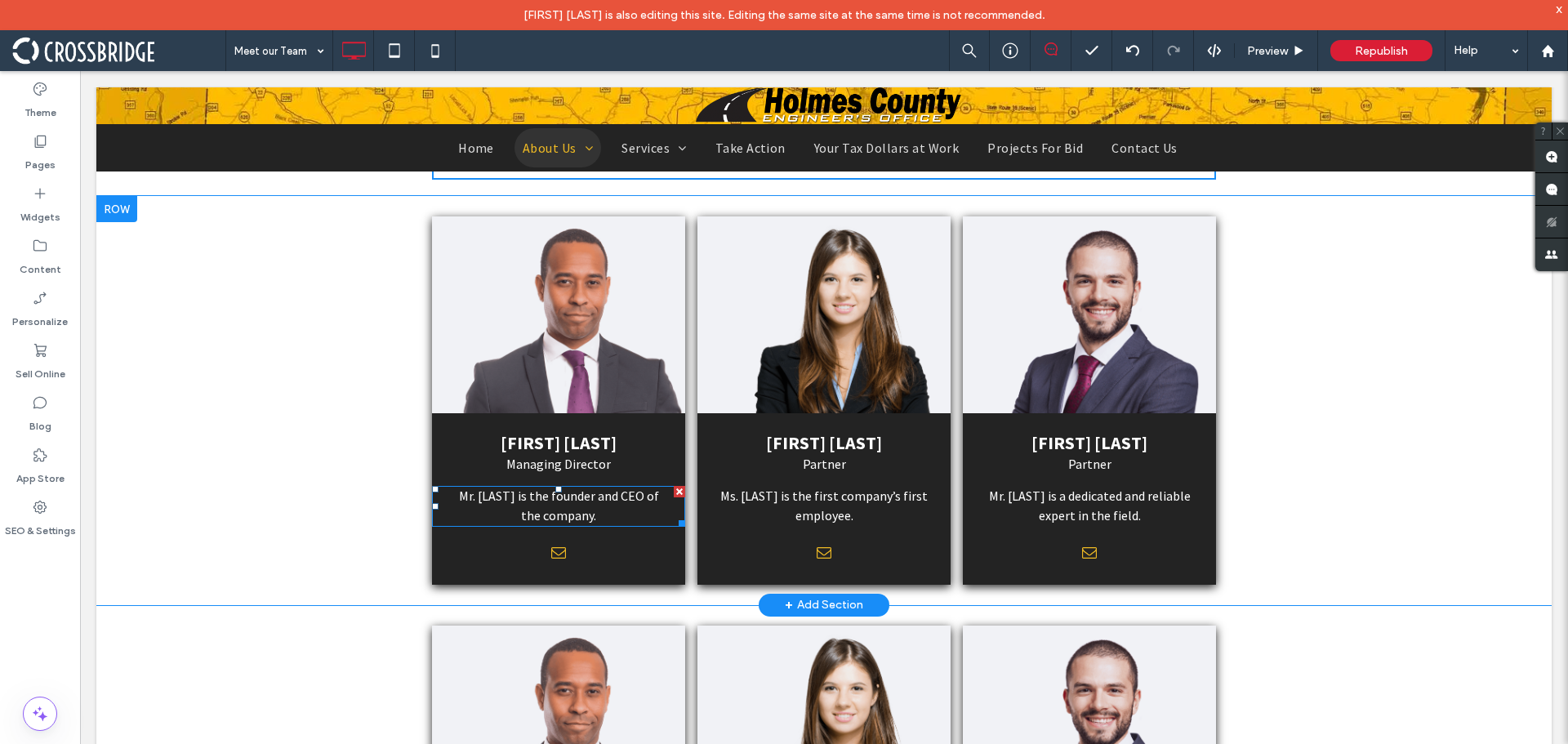 scroll, scrollTop: 572, scrollLeft: 0, axis: vertical 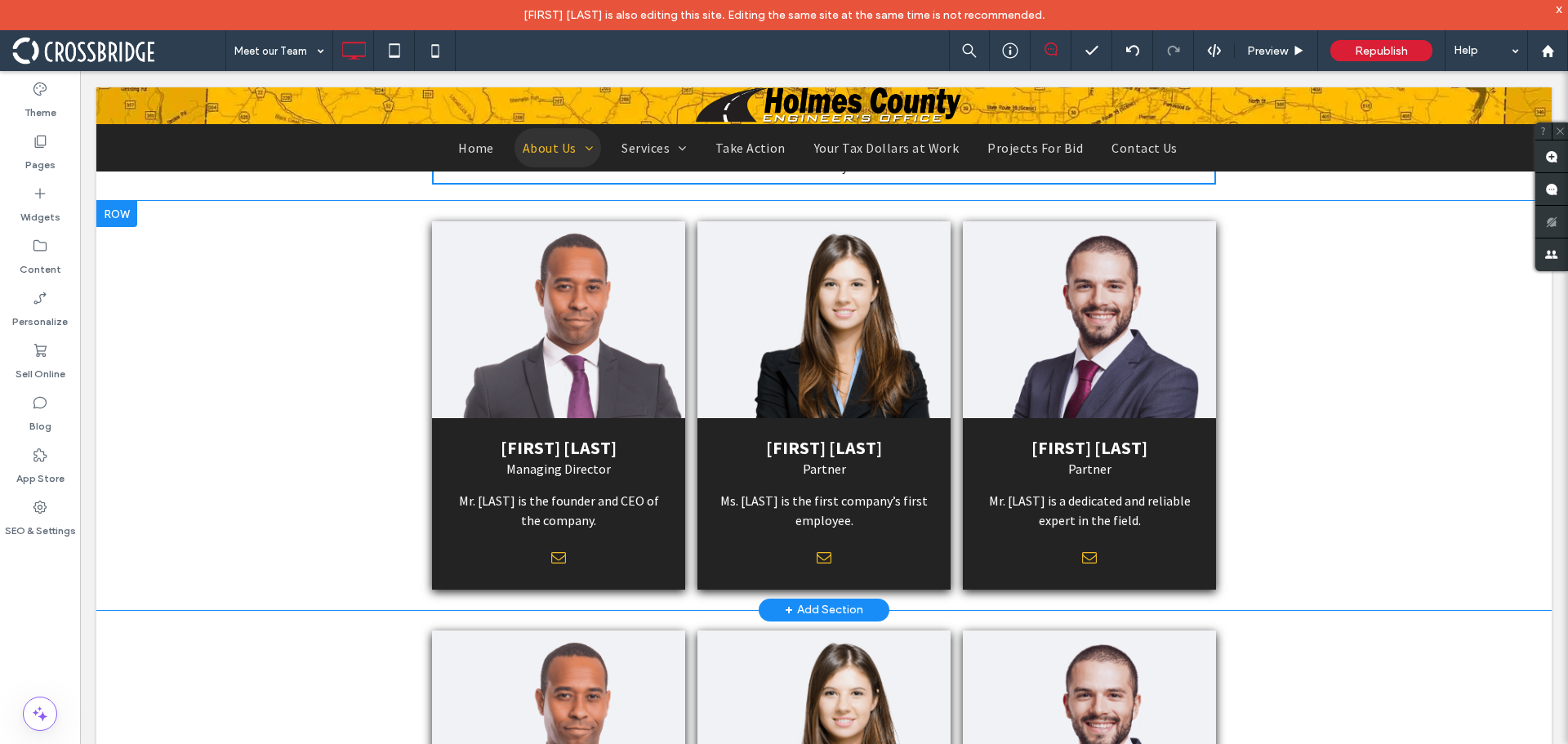 click on "ED JOHNSON
Managing Director   Mr. Johnson is the founder and CEO of the company.
Click To Paste     Click To Paste" at bounding box center (559, 405) 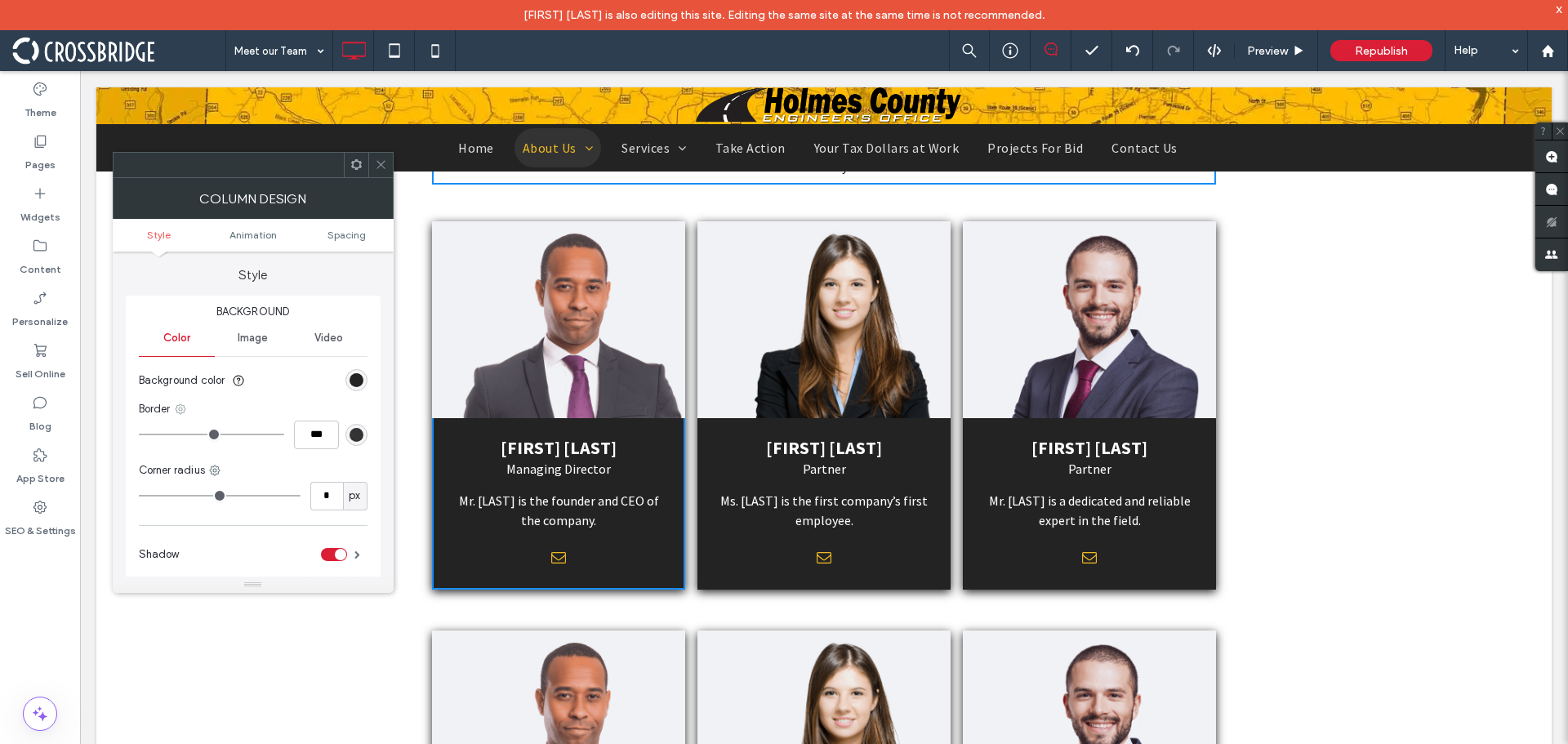 click 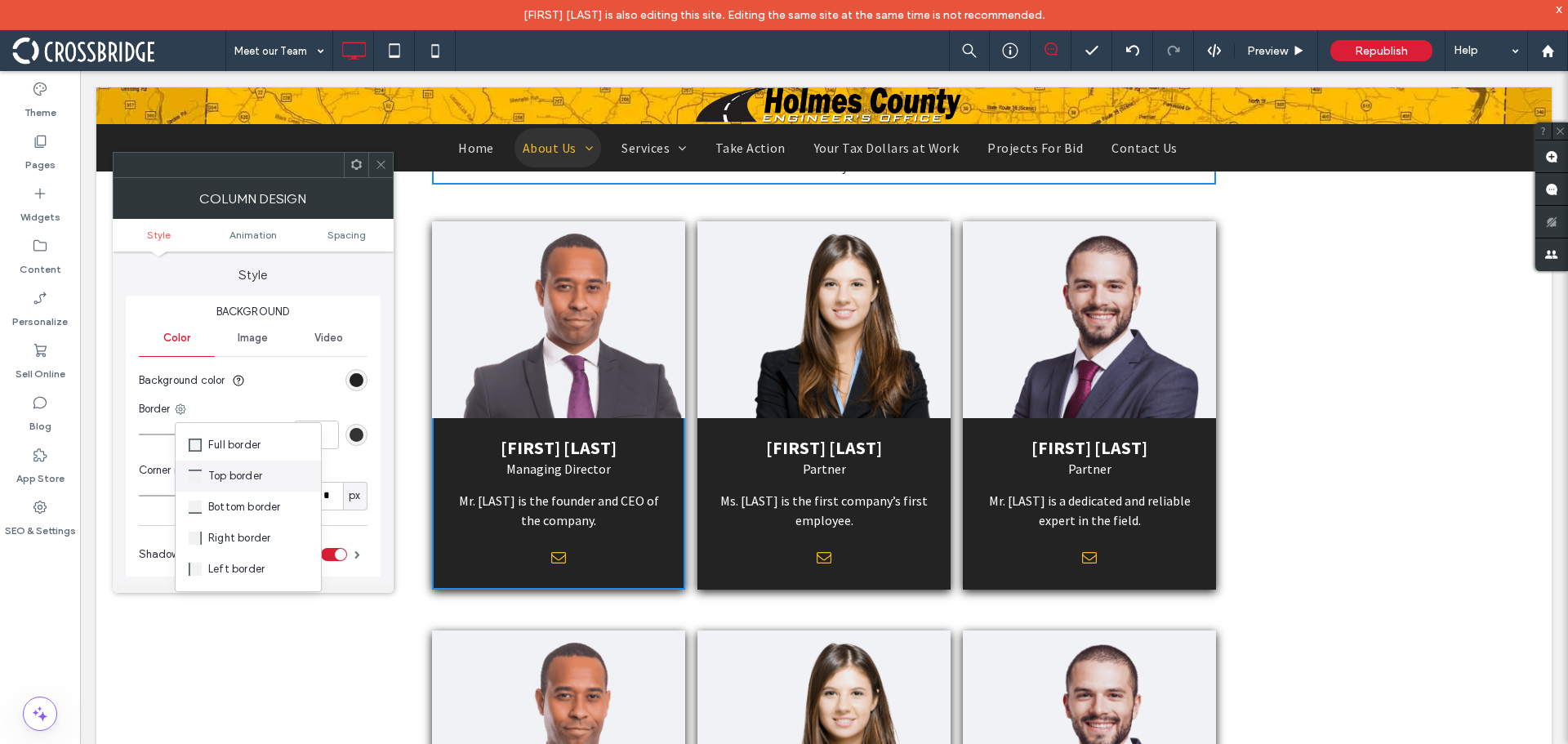 click on "Top border" at bounding box center [235, 476] 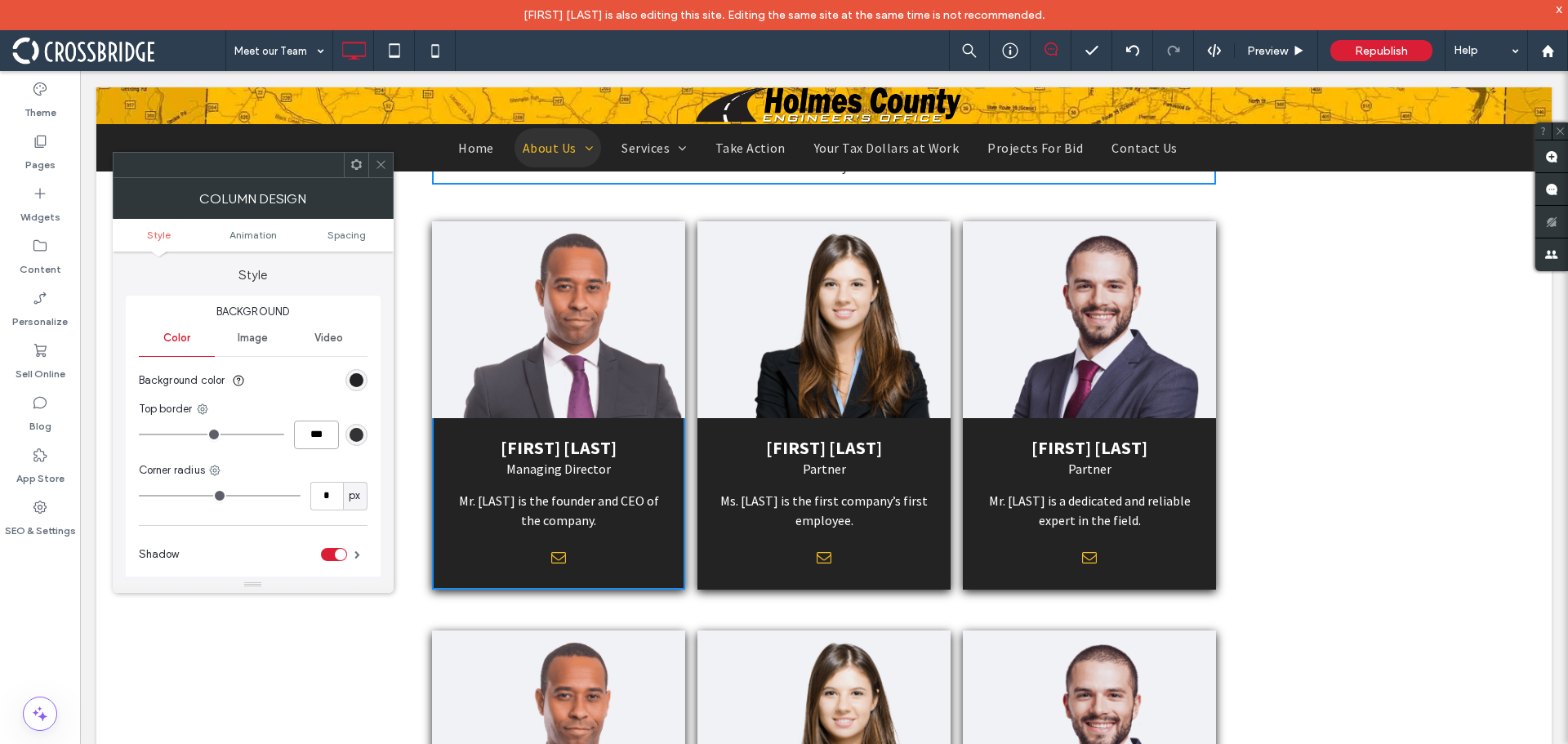 click on "***" at bounding box center [316, 434] 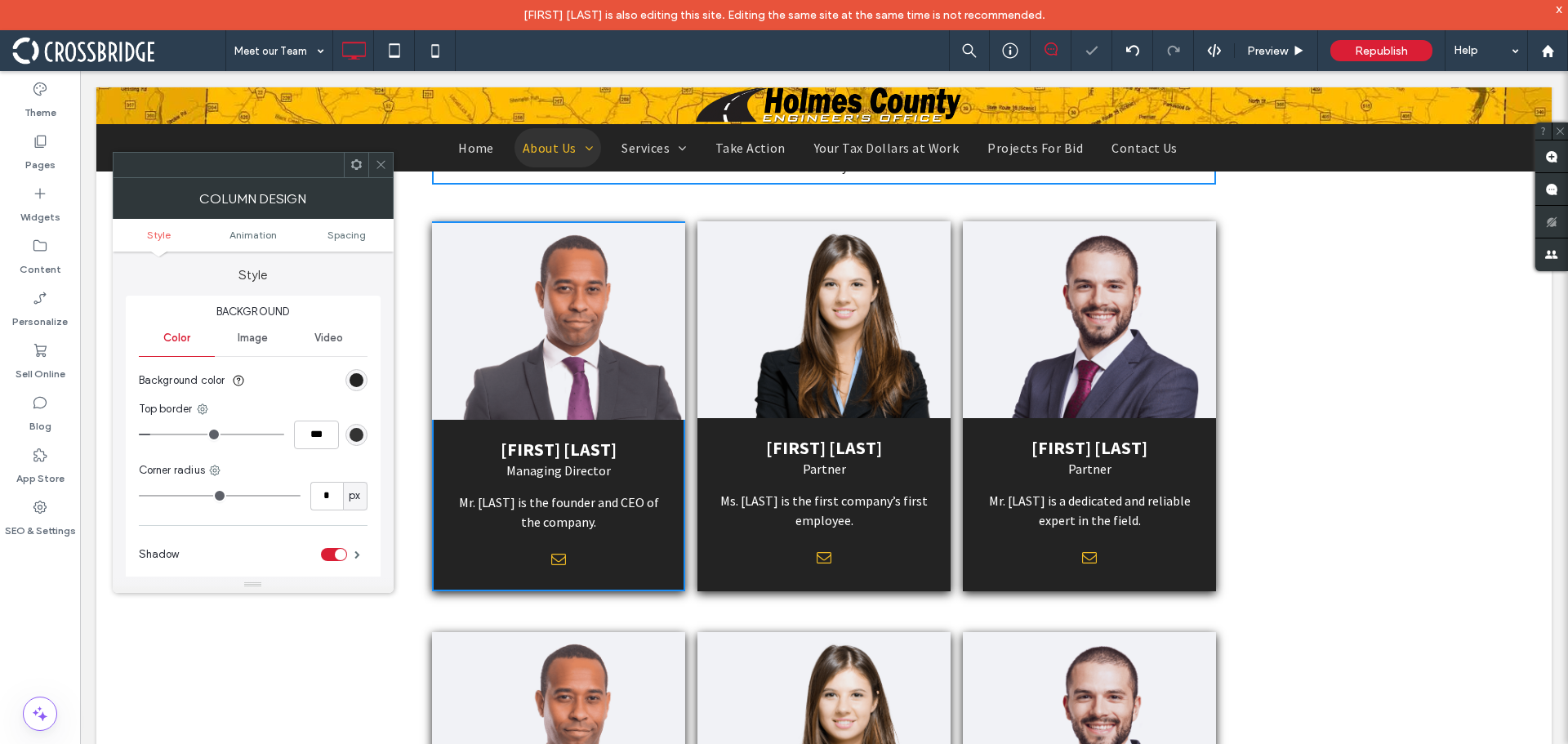 click at bounding box center (356, 434) 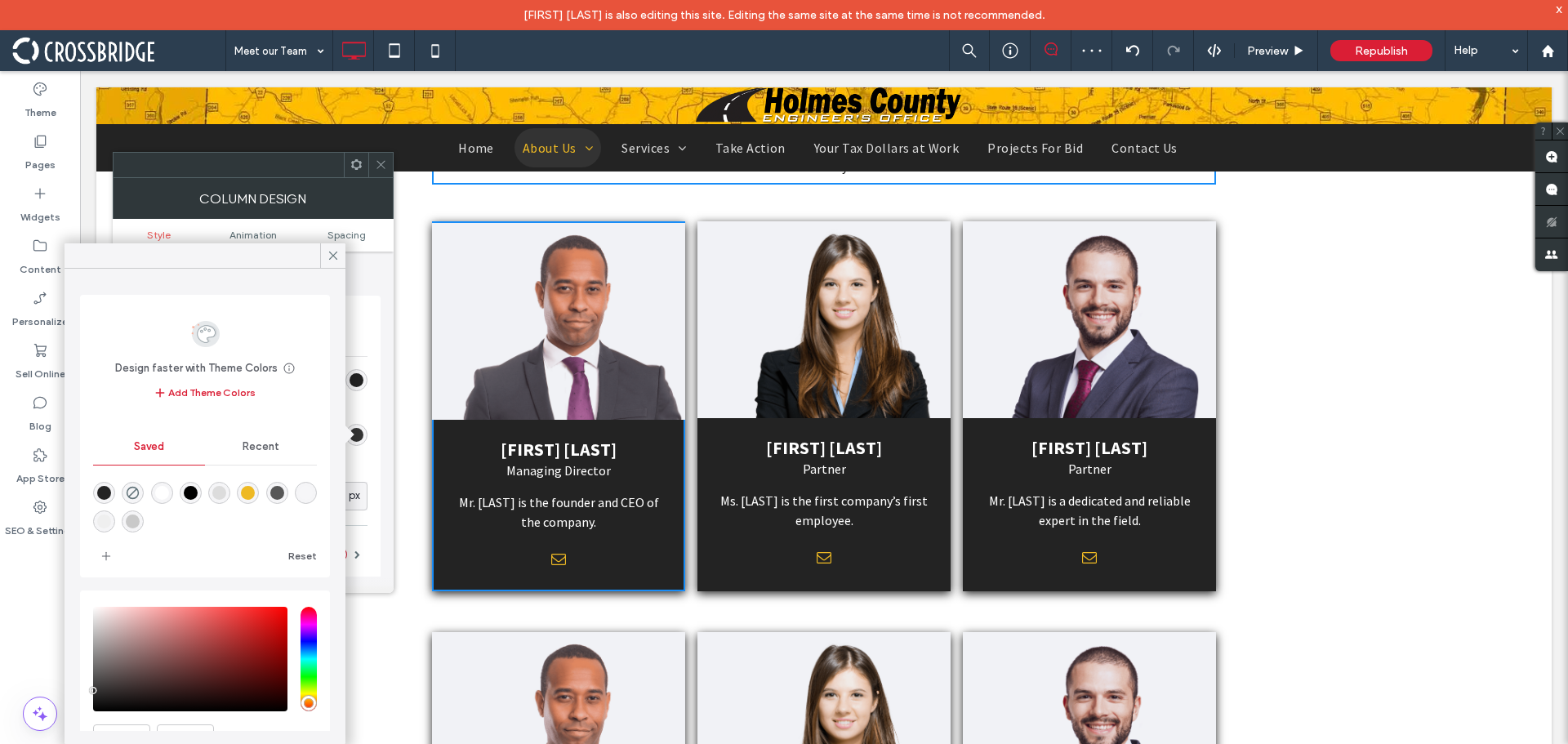 click at bounding box center (162, 492) 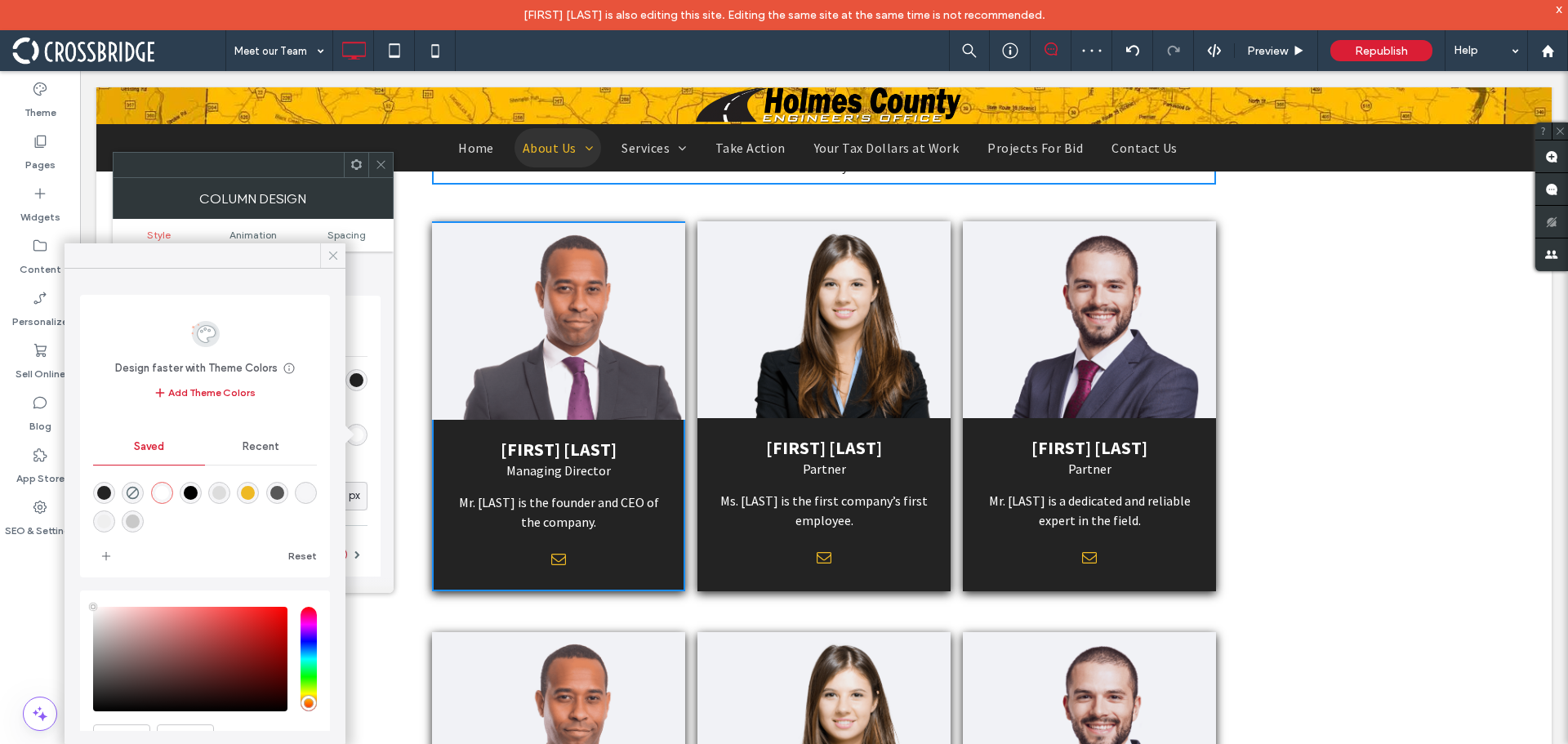 click 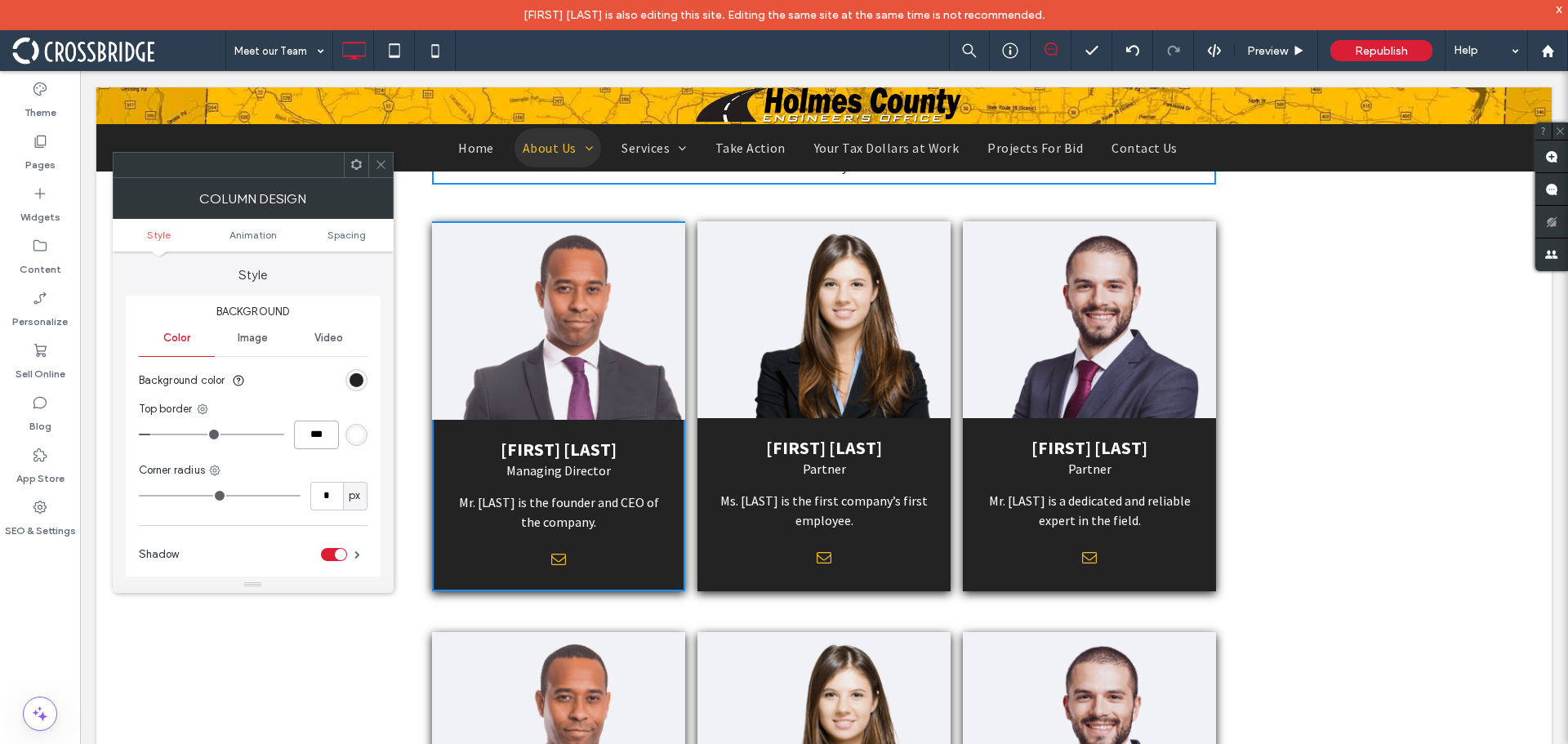 click on "***" at bounding box center [316, 434] 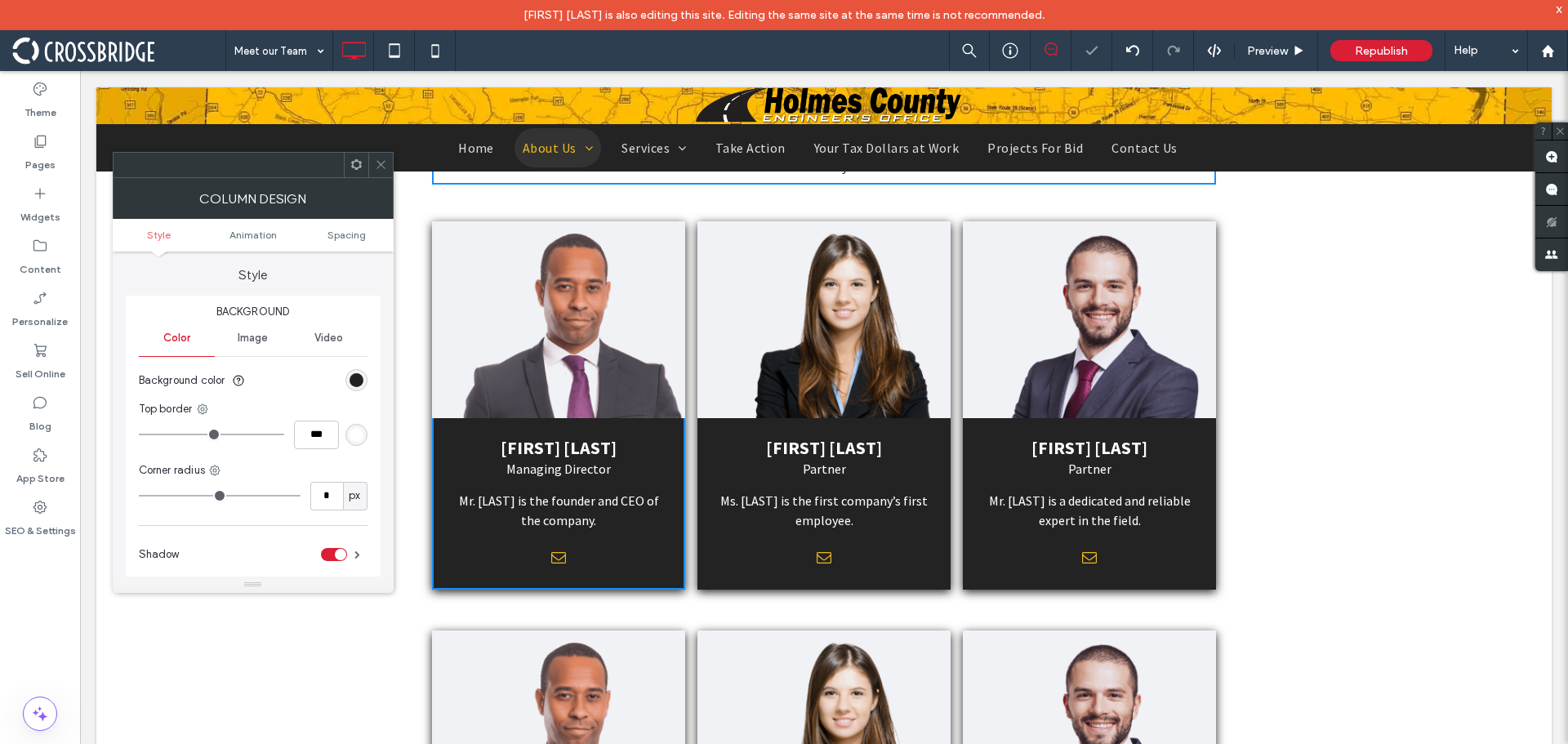 click 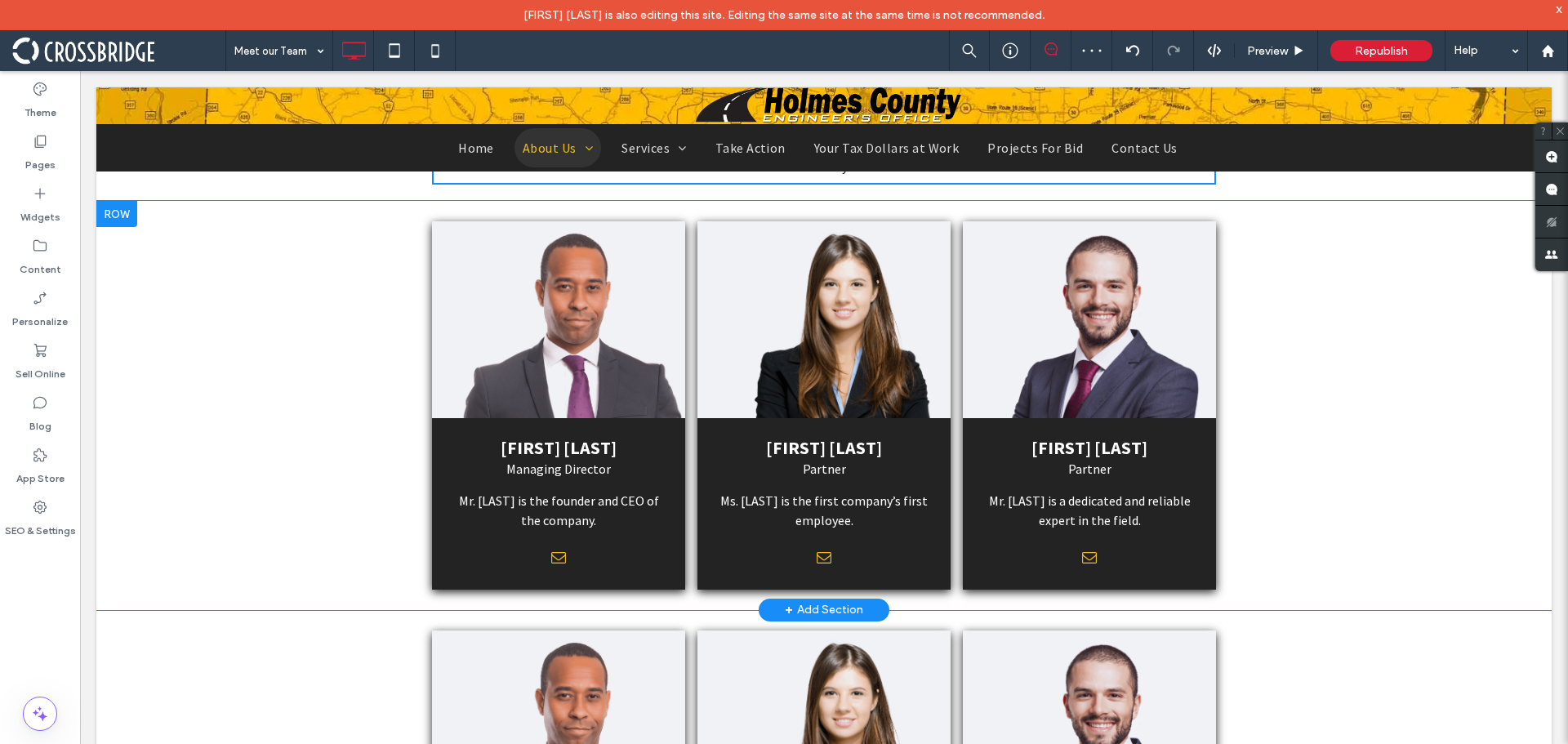 click on "ED JOHNSON
Managing Director   Mr. Johnson is the founder and CEO of the company.
Click To Paste     Click To Paste" at bounding box center [559, 405] 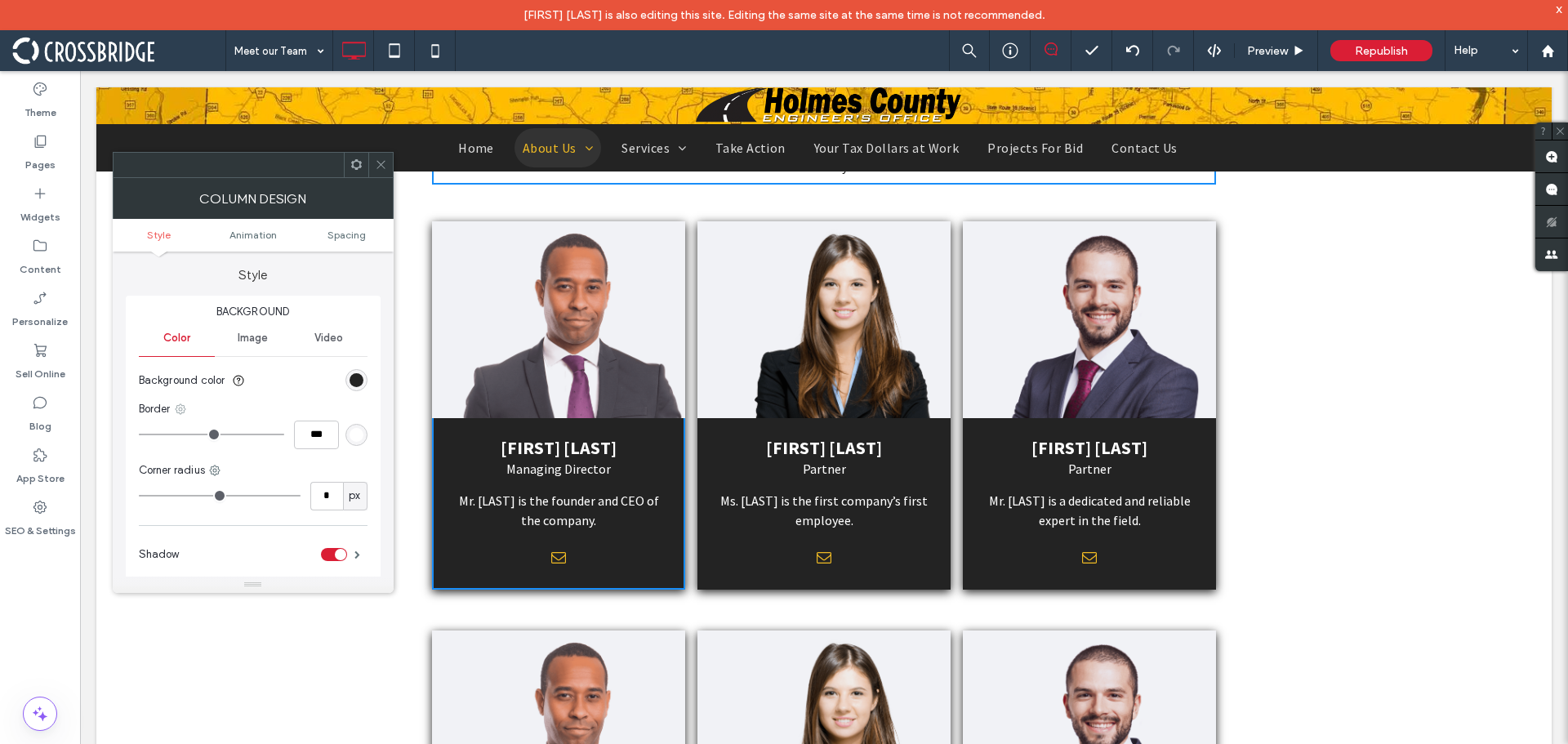 click 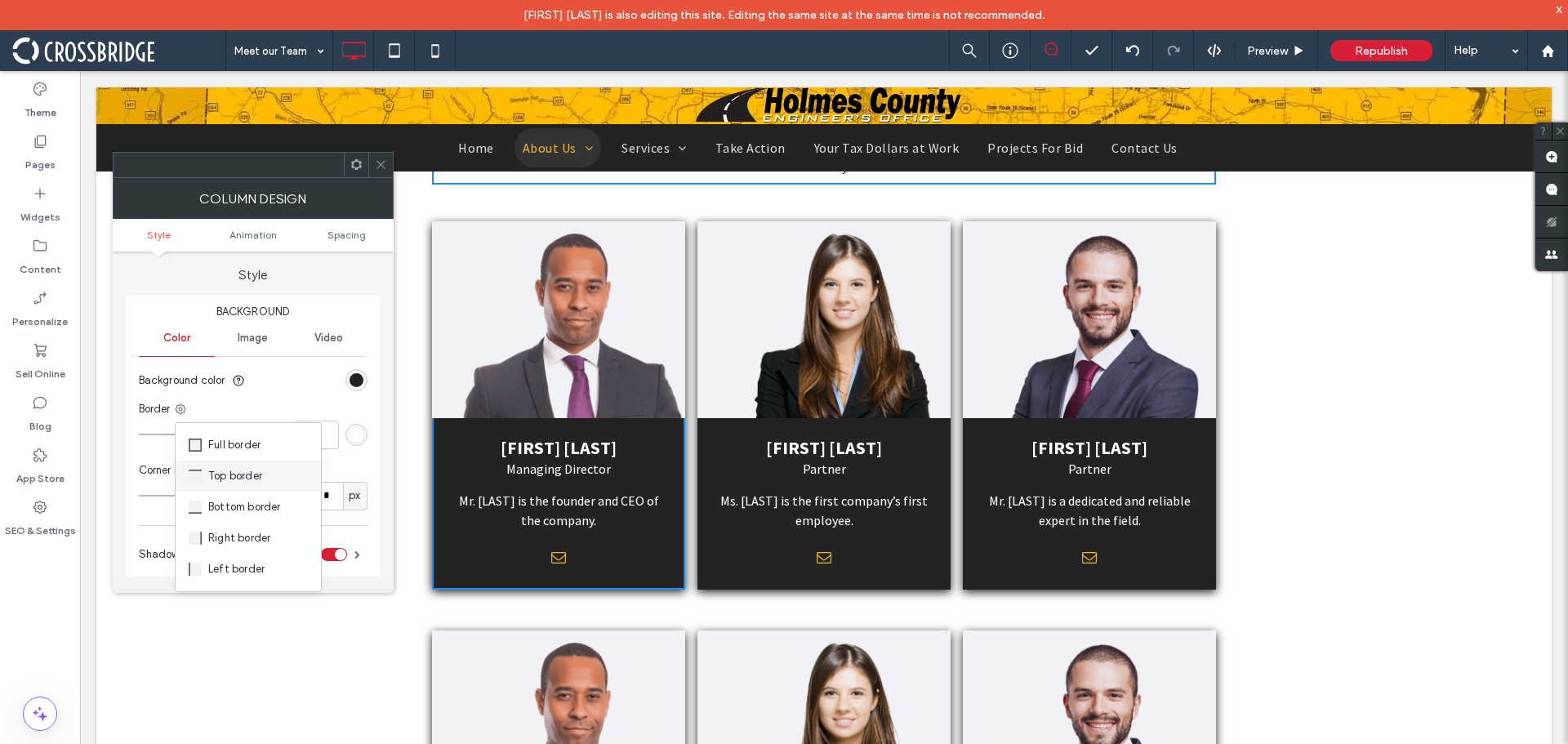click on "Top border" at bounding box center [248, 476] 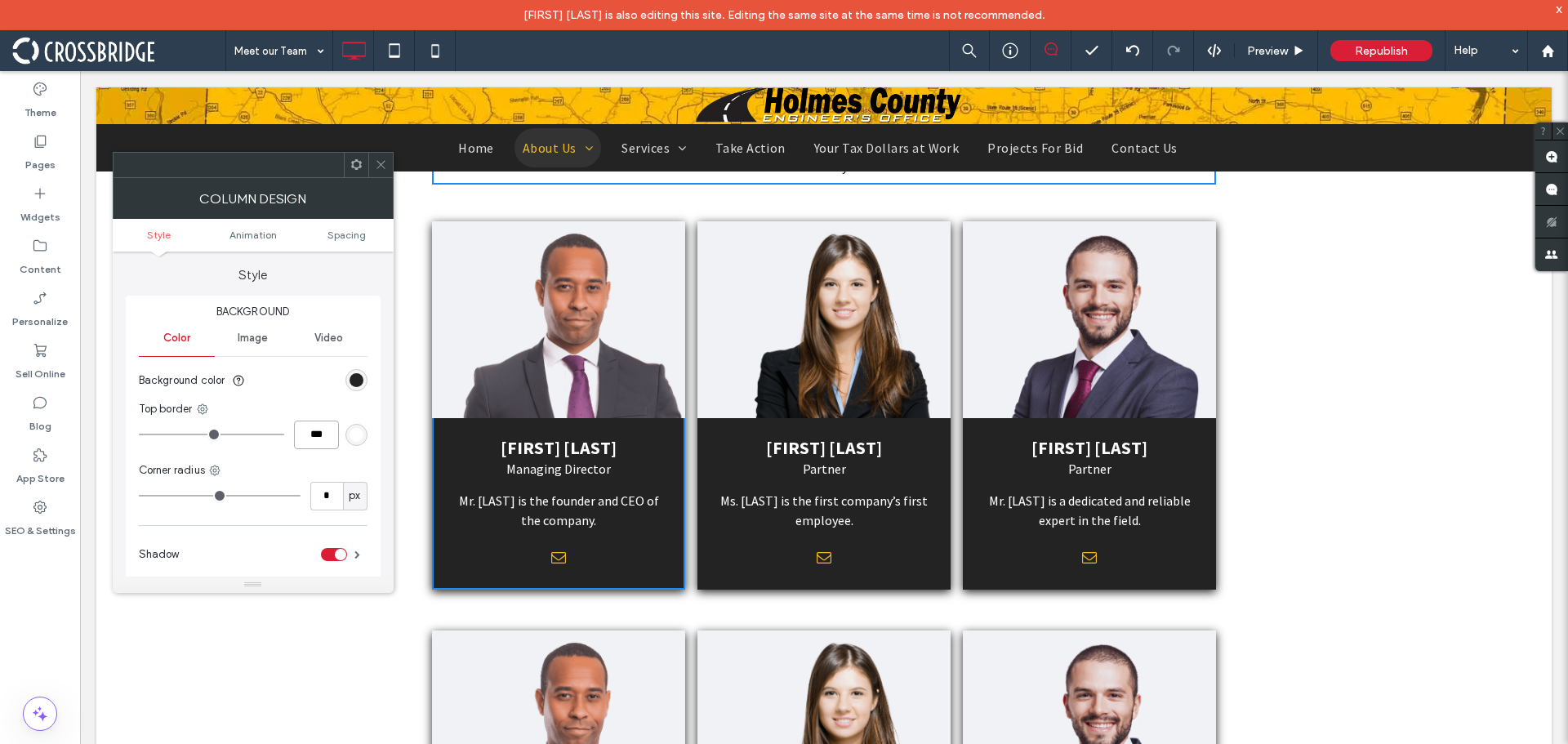 click on "***" at bounding box center (316, 434) 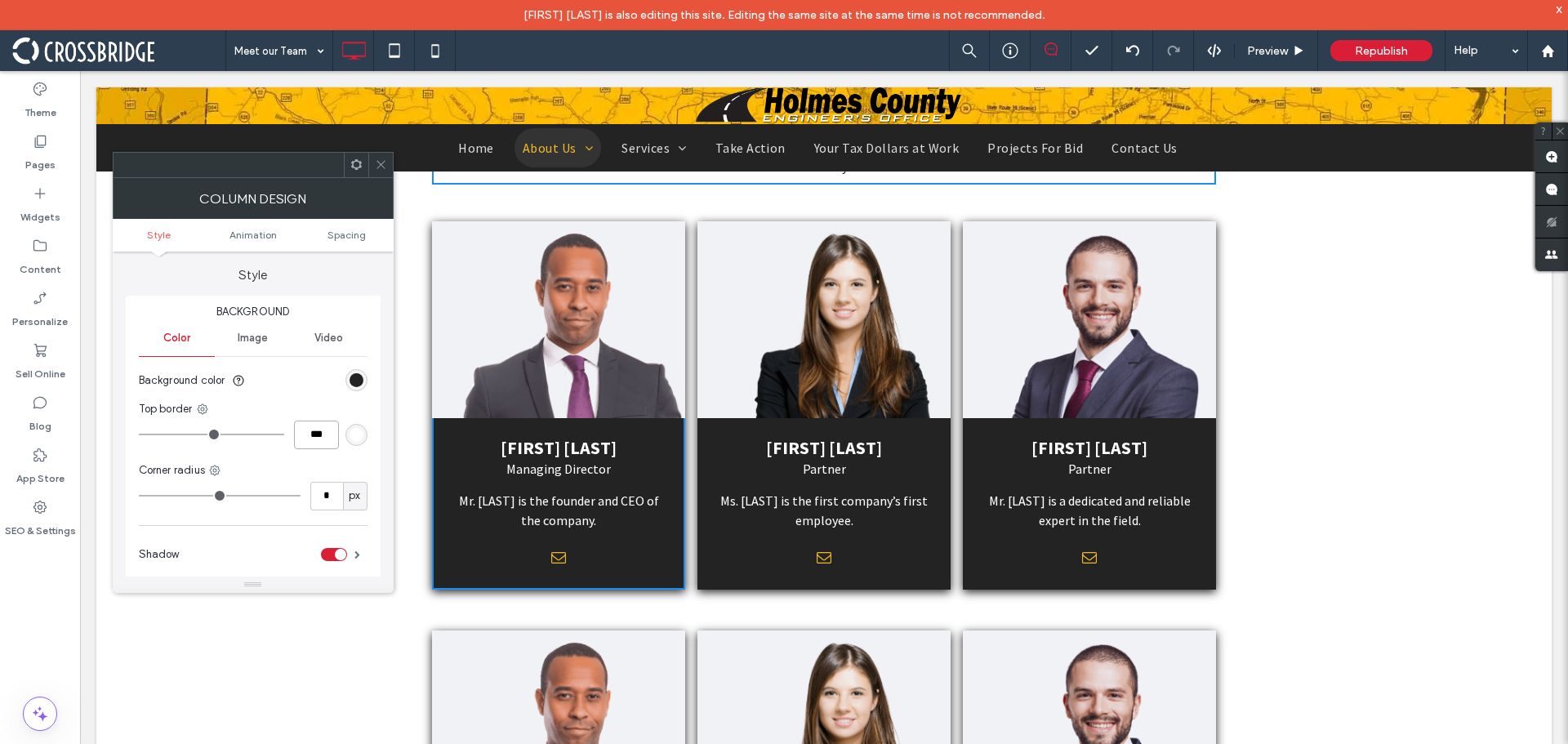 type on "***" 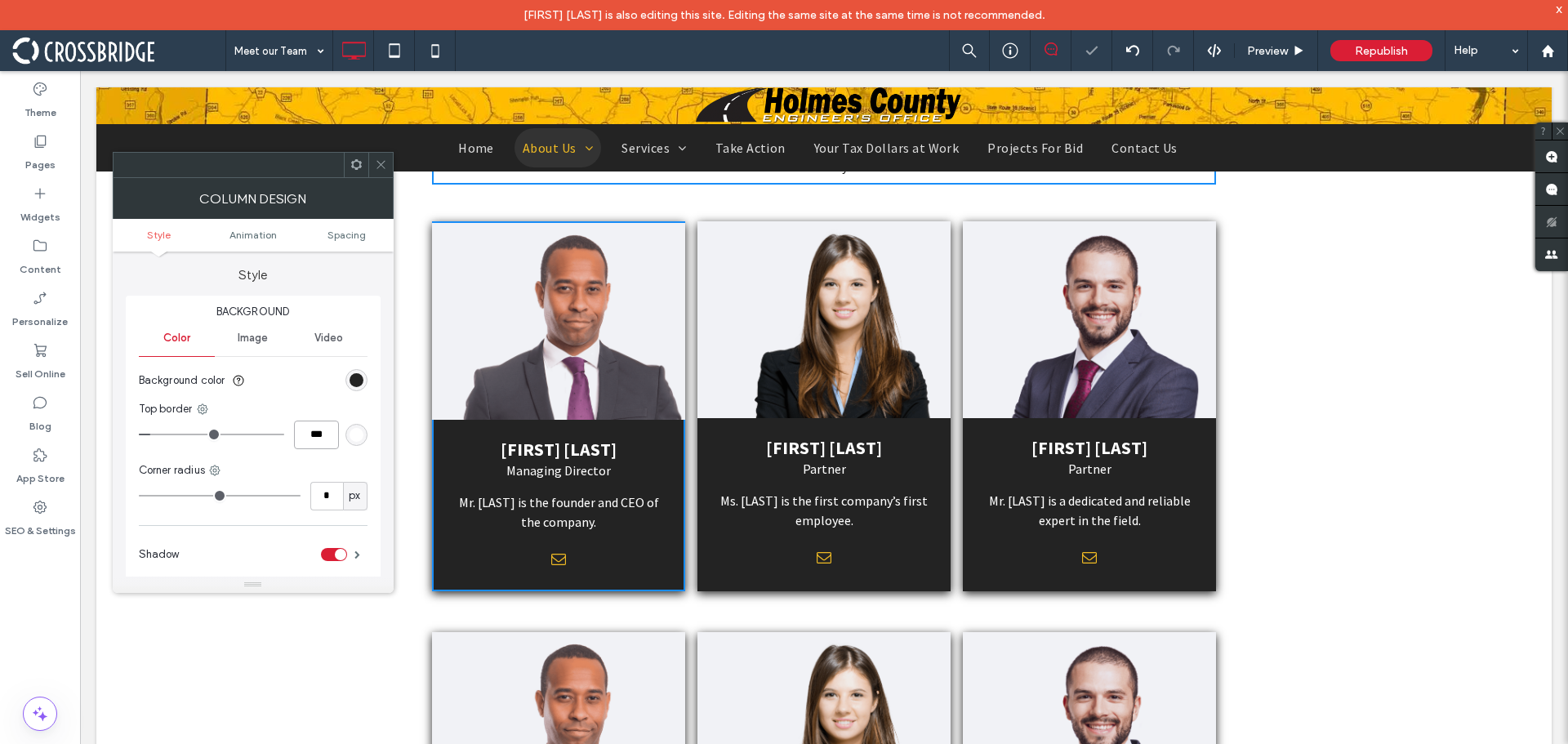 type on "***" 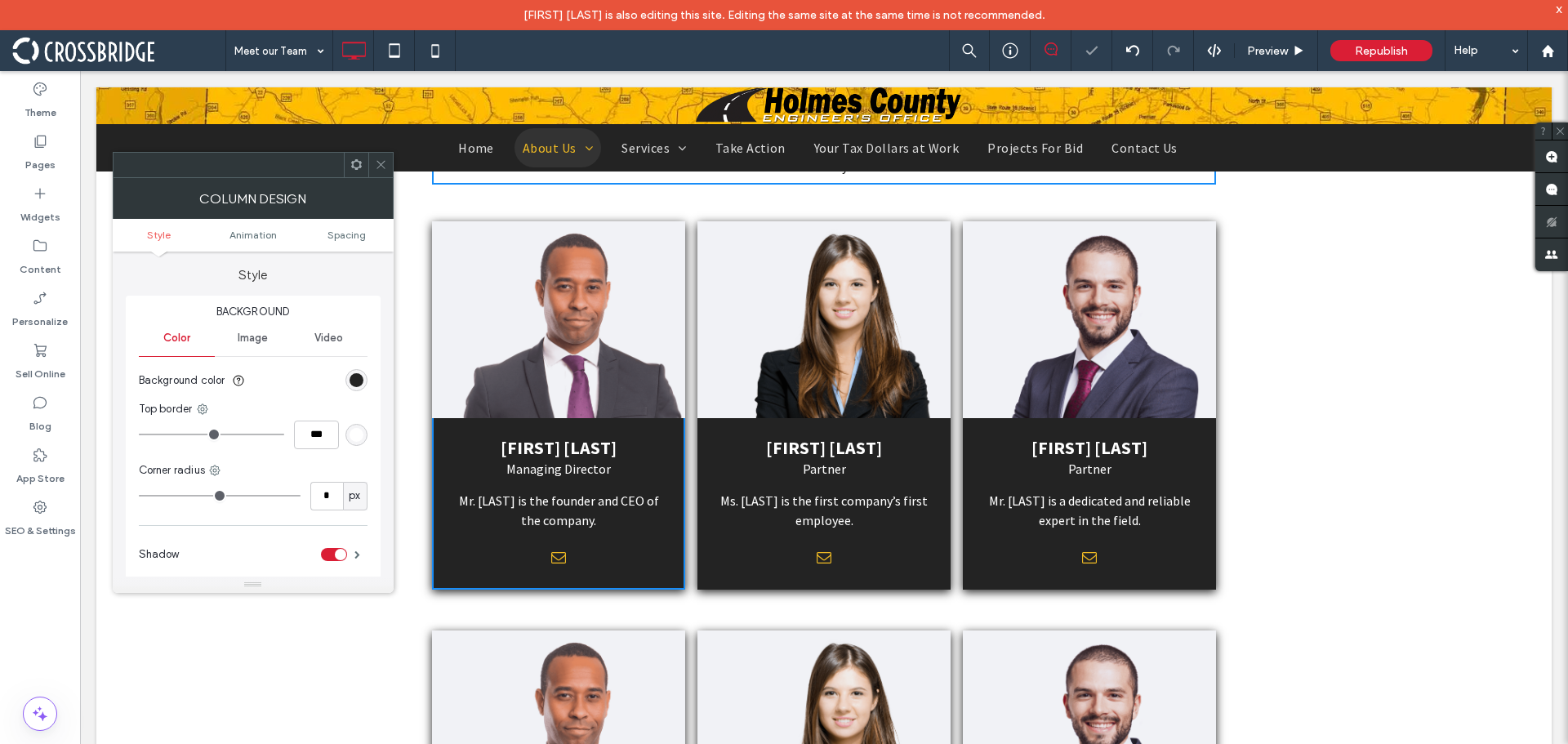 click 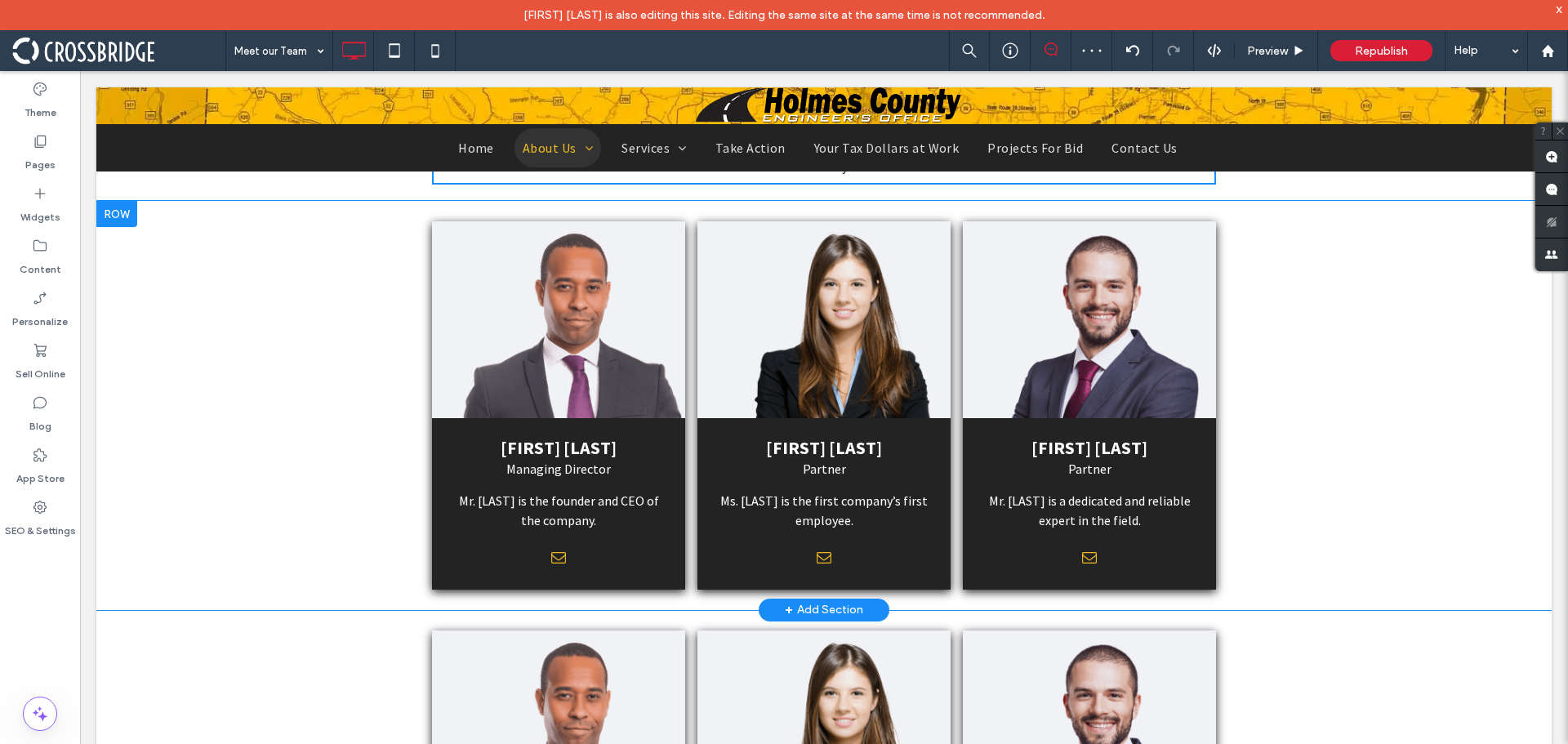 click on "ED JOHNSON
Managing Director   Mr. Johnson is the founder and CEO of the company.
Click To Paste     Click To Paste" at bounding box center (559, 405) 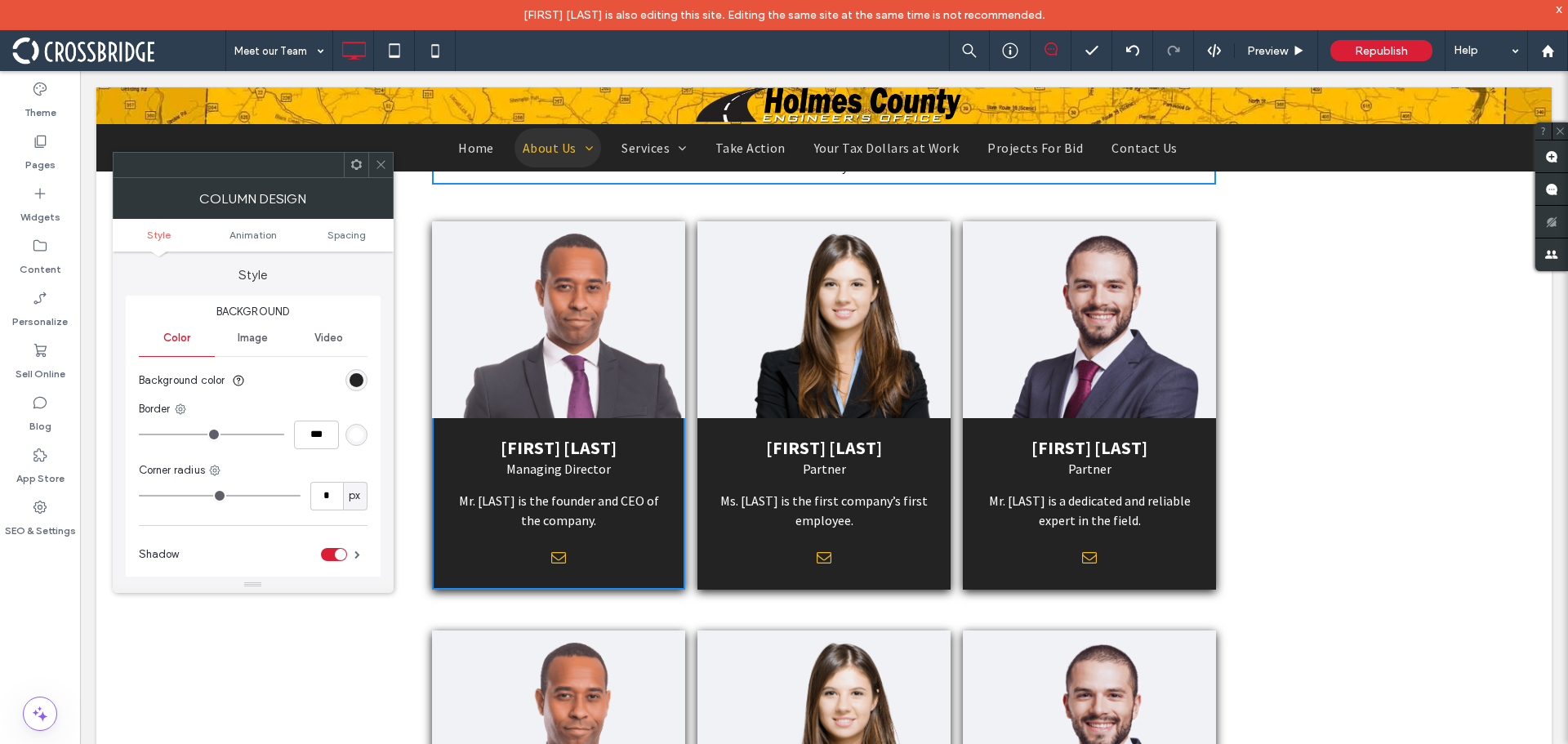 click 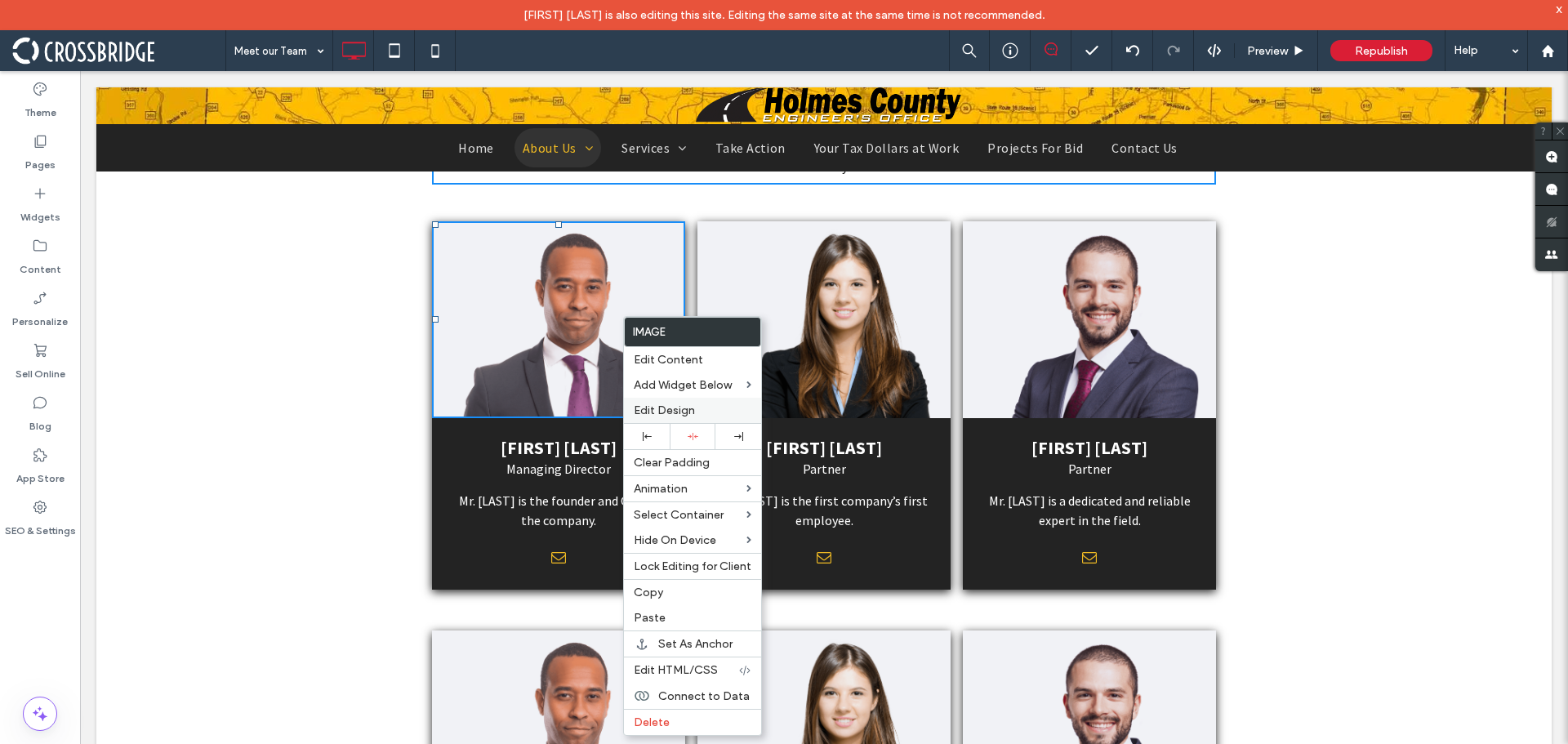 drag, startPoint x: 661, startPoint y: 404, endPoint x: 419, endPoint y: 337, distance: 251.10356 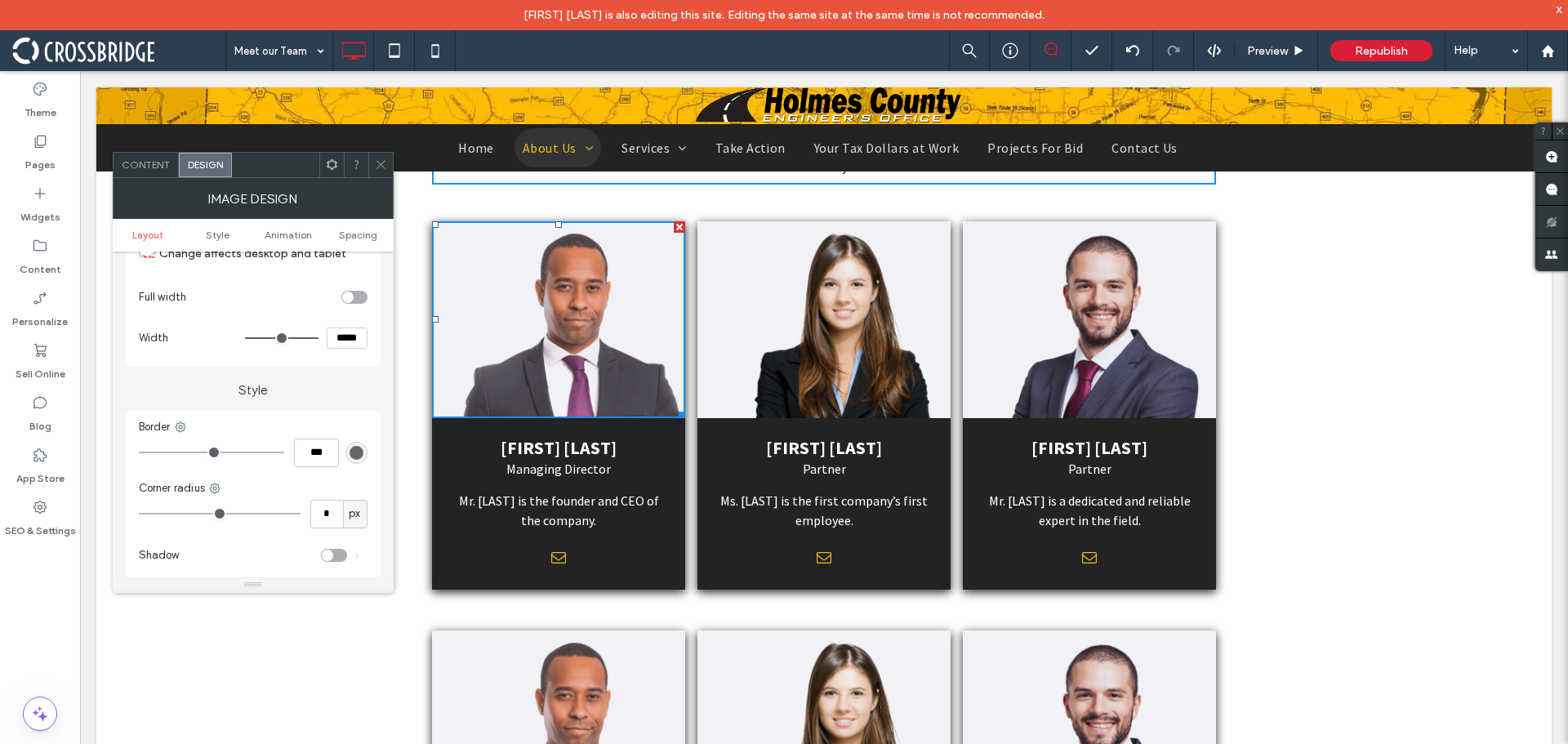 scroll, scrollTop: 245, scrollLeft: 0, axis: vertical 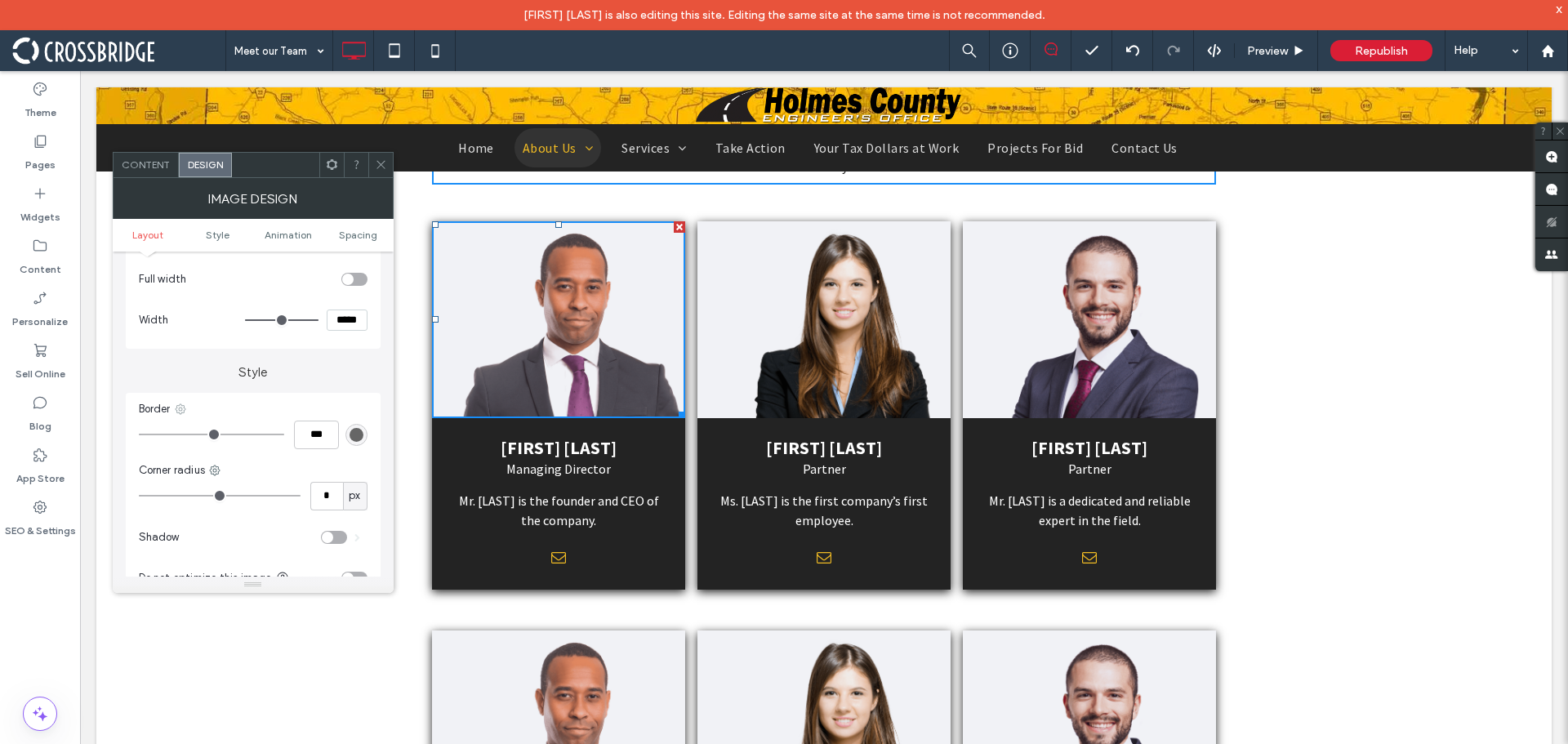 click 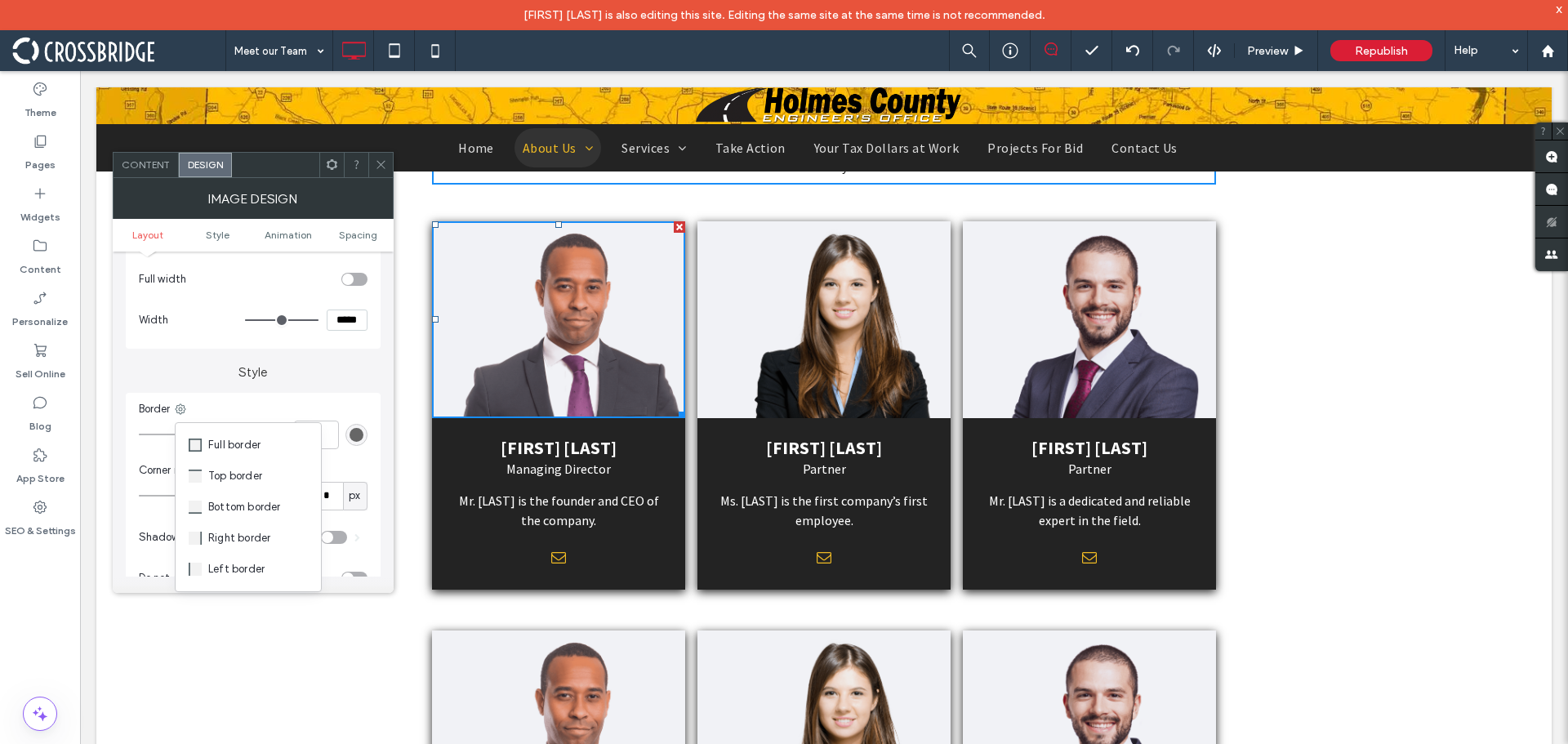 drag, startPoint x: 219, startPoint y: 505, endPoint x: 234, endPoint y: 502, distance: 15.297059 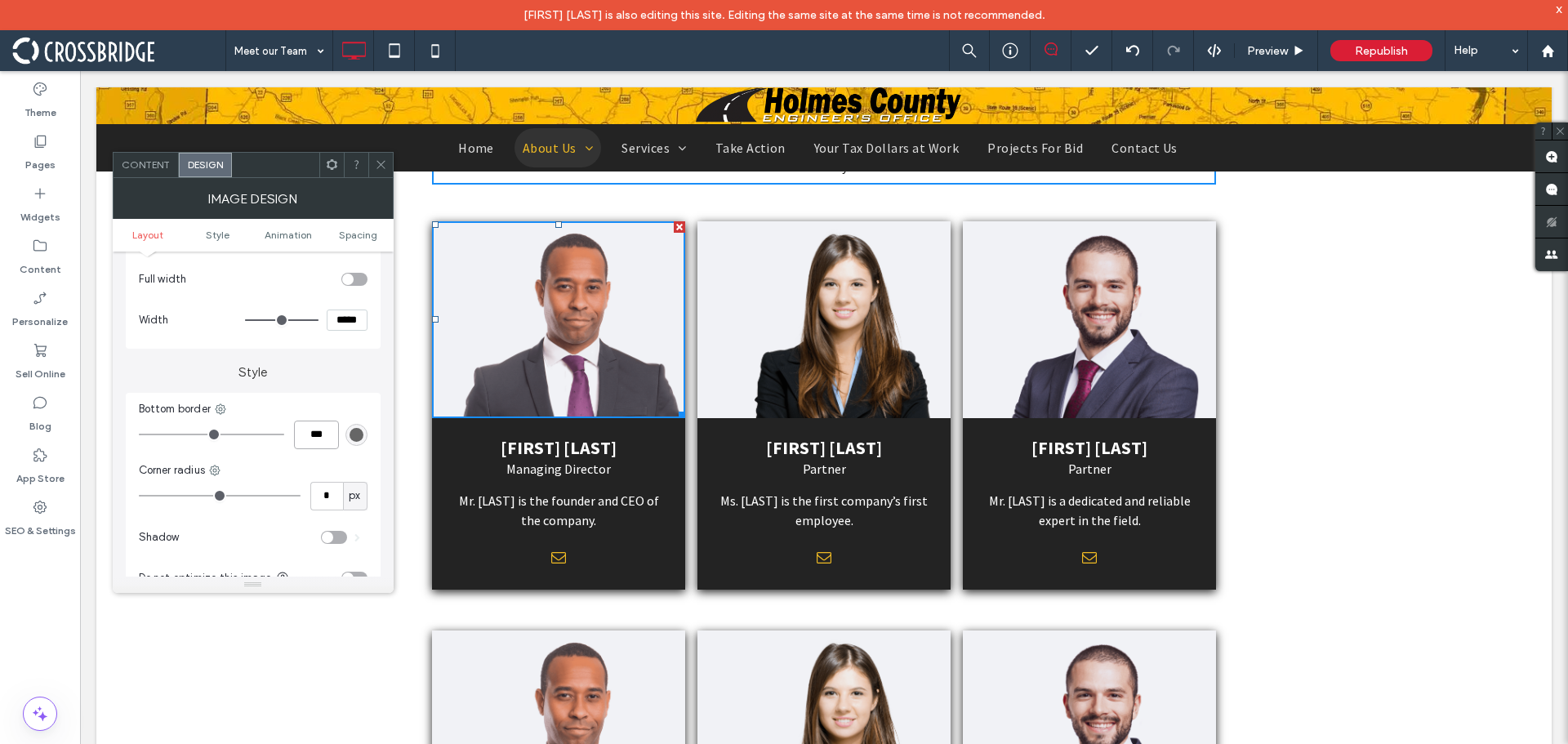 click on "***" at bounding box center (316, 434) 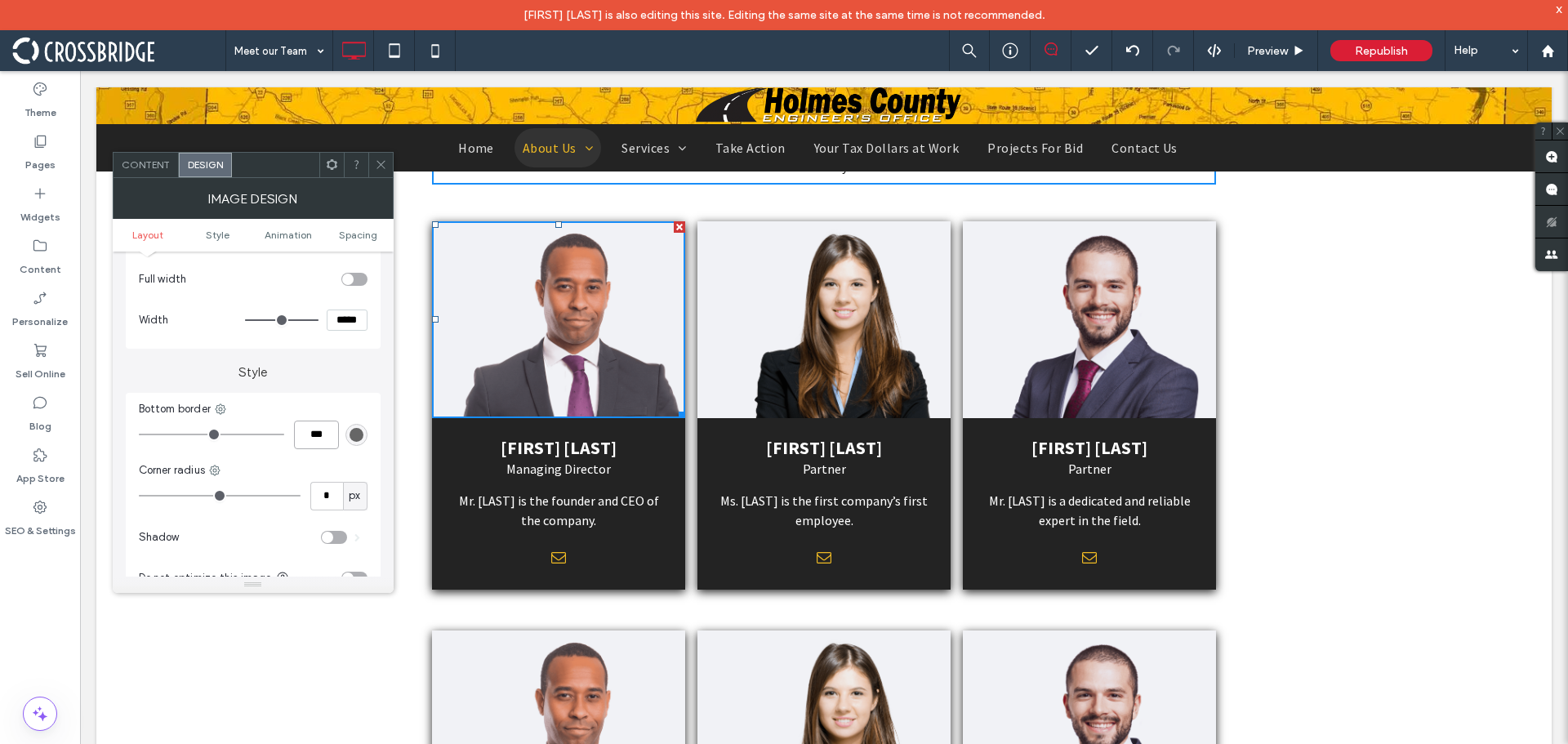 type on "***" 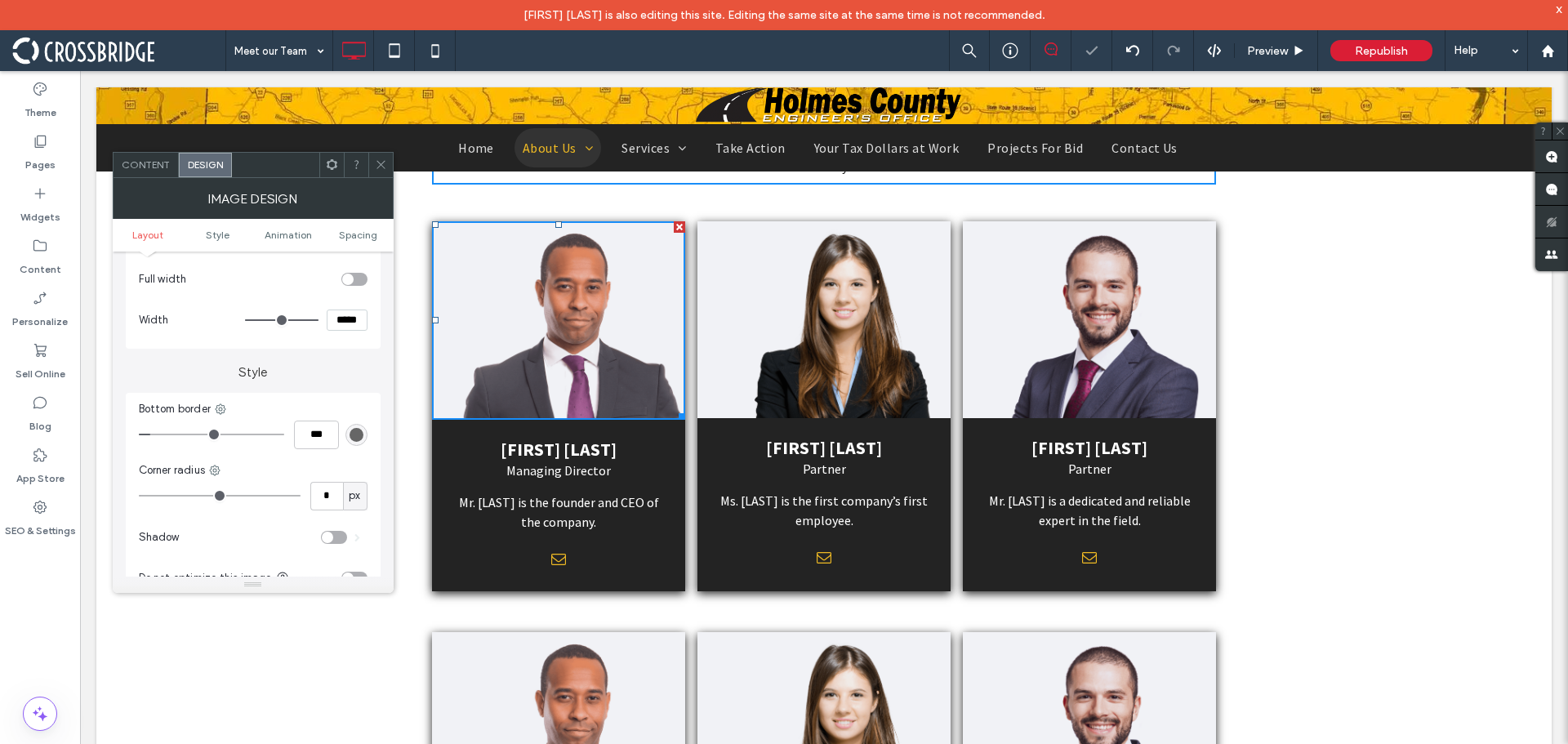 click at bounding box center (356, 434) 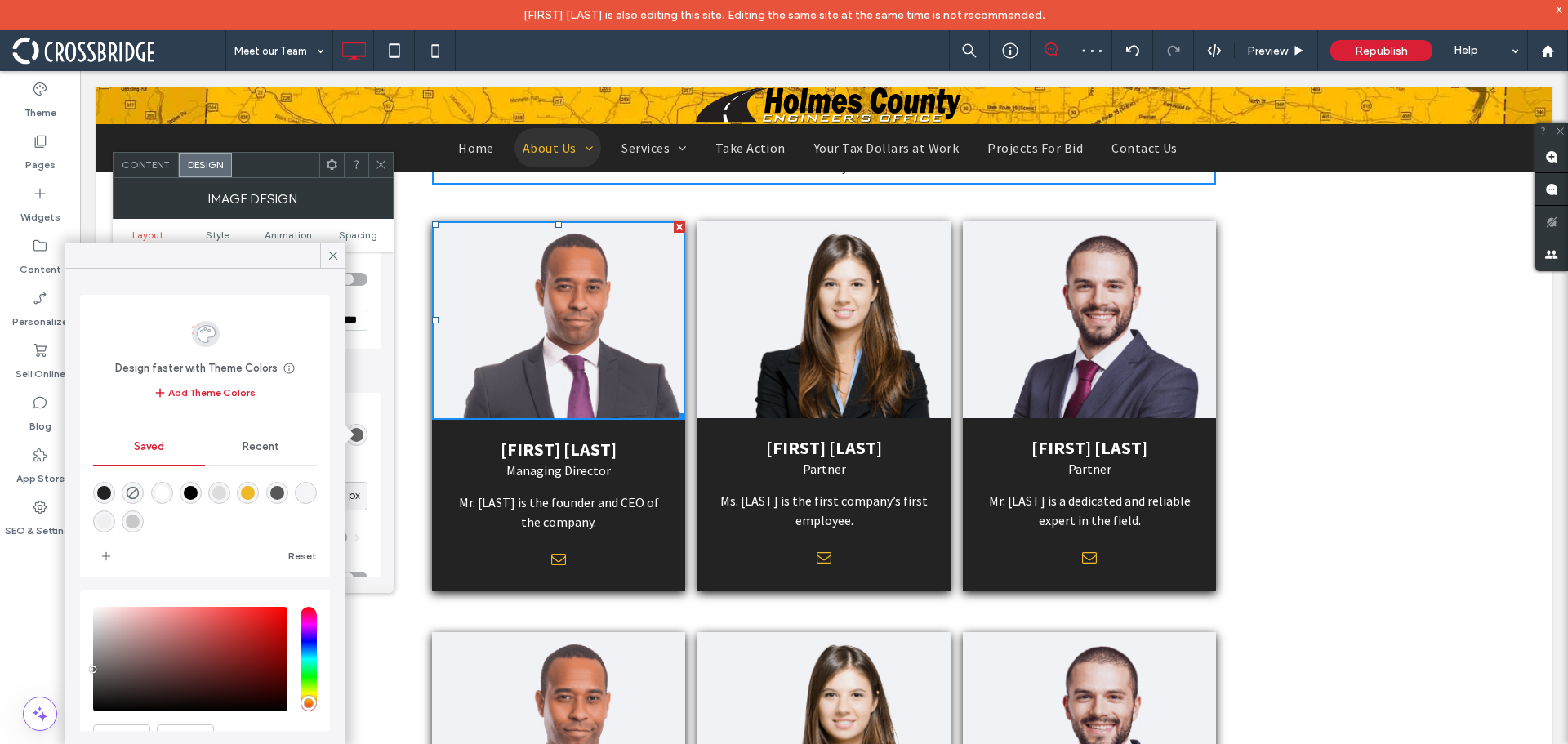 click at bounding box center (162, 492) 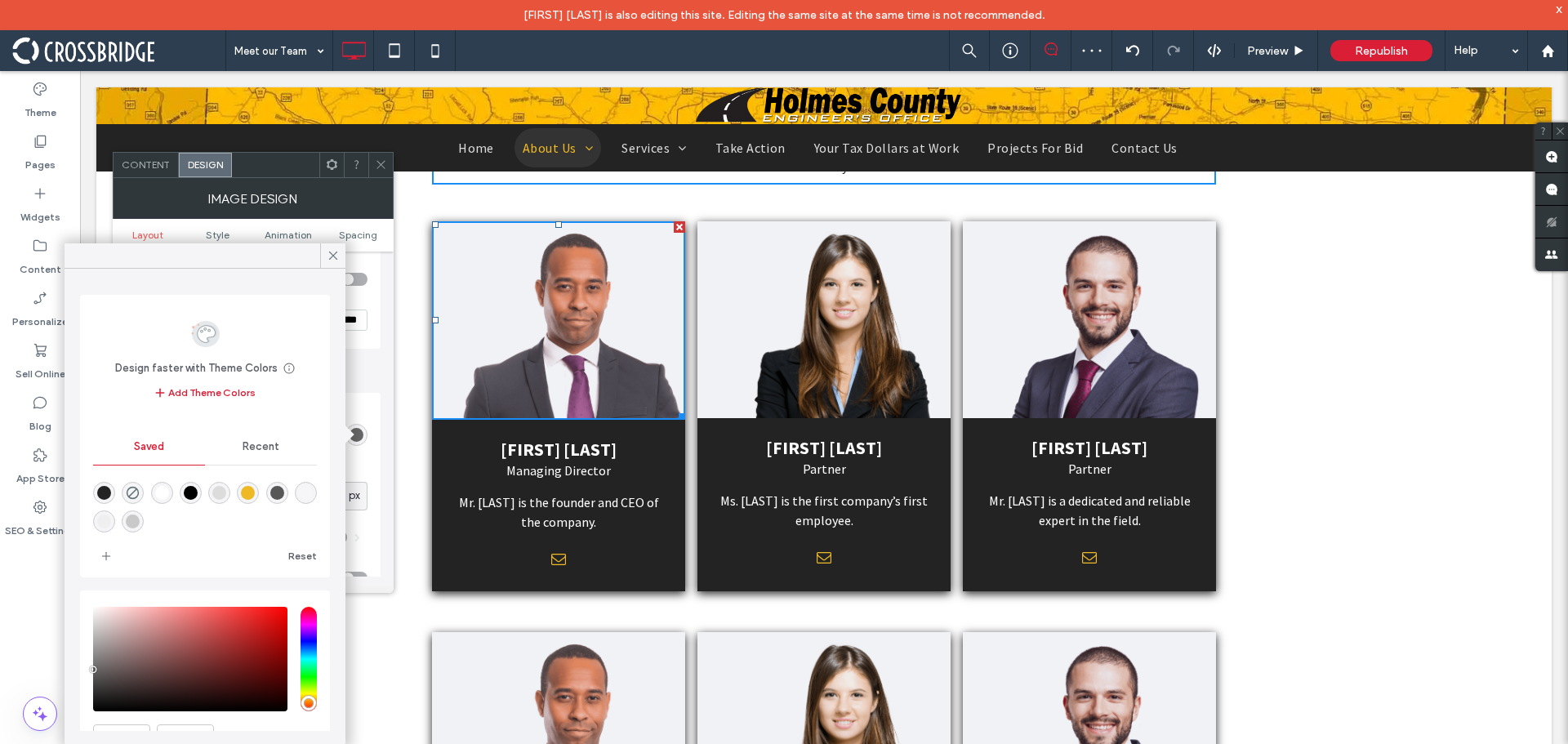 type on "*******" 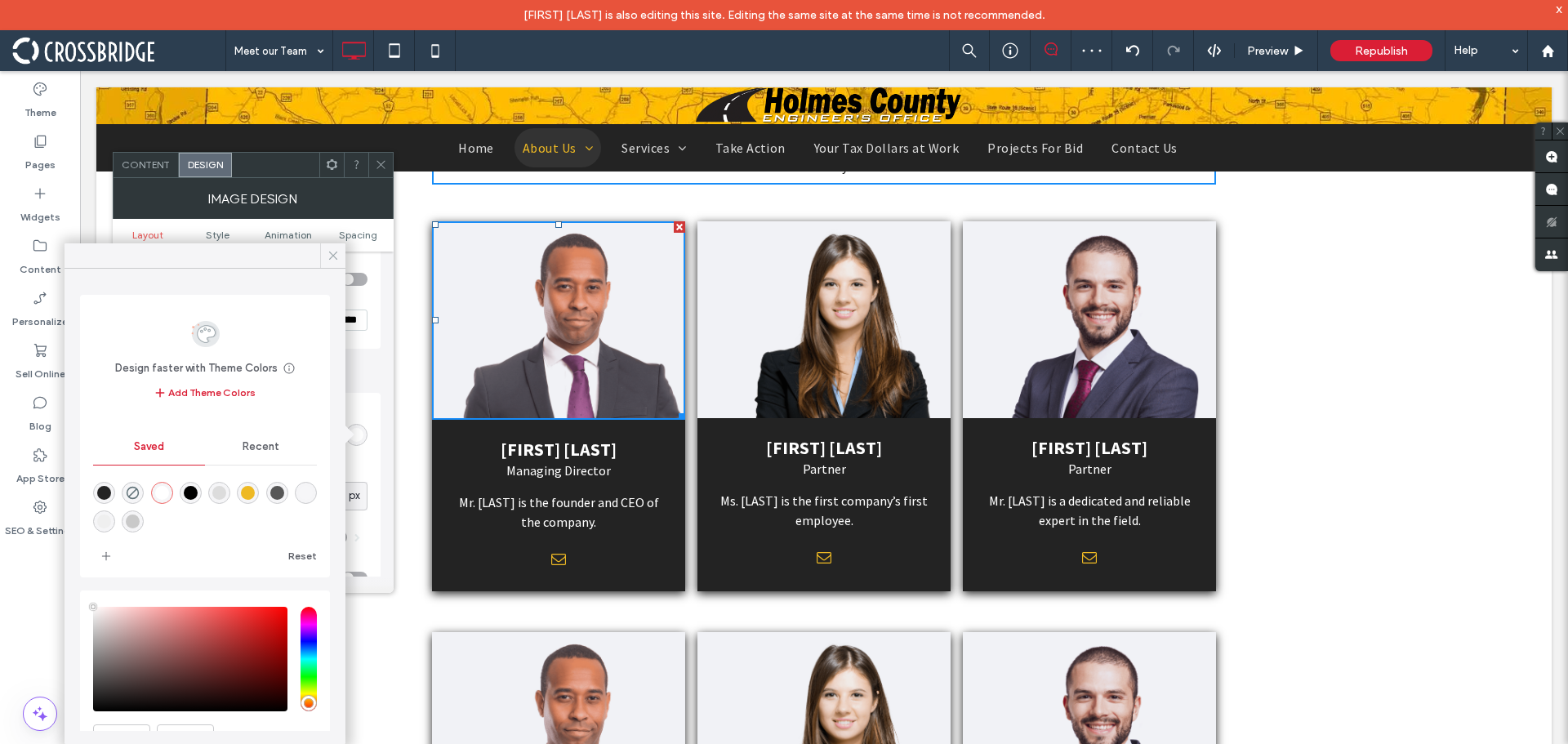 click at bounding box center [332, 256] 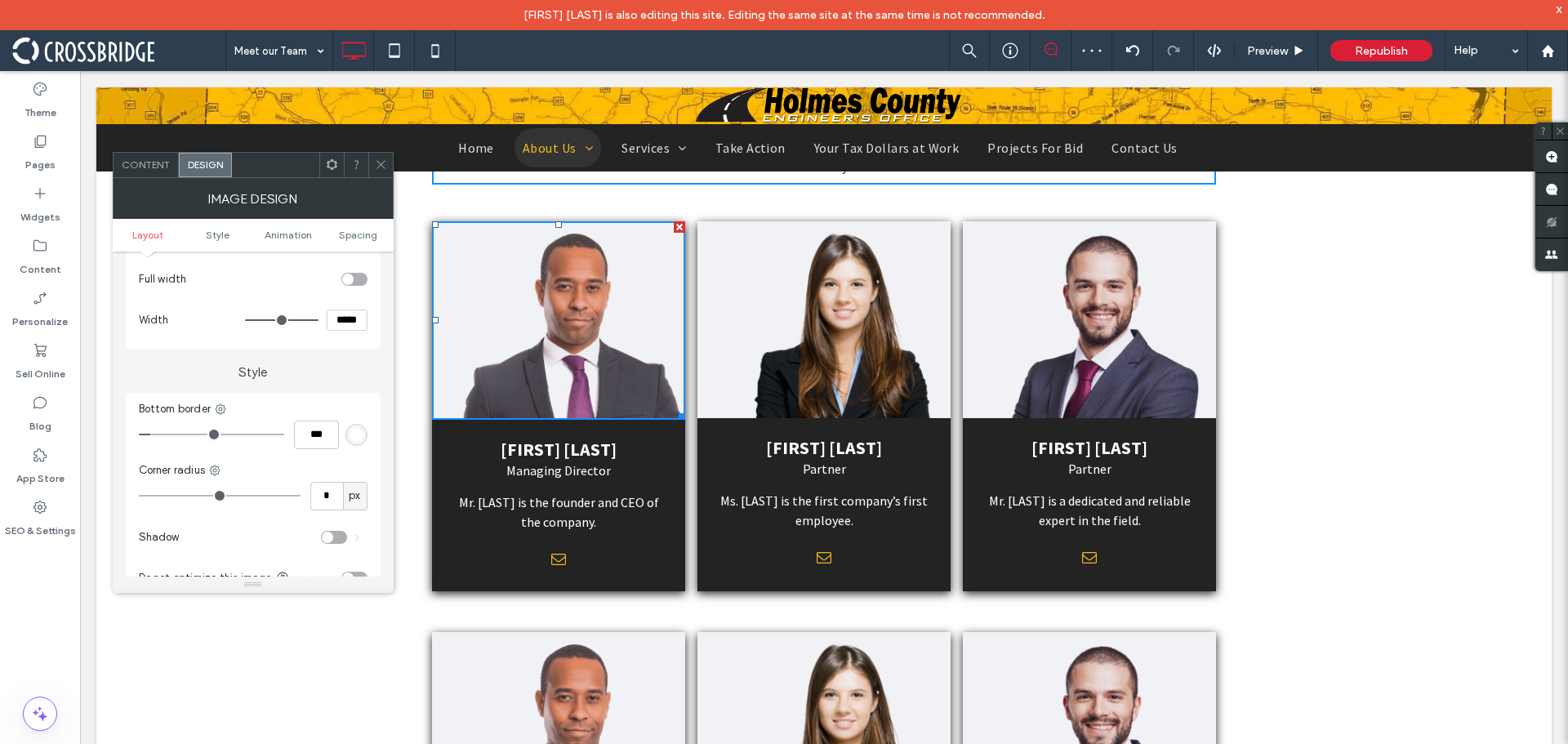 click at bounding box center [381, 165] 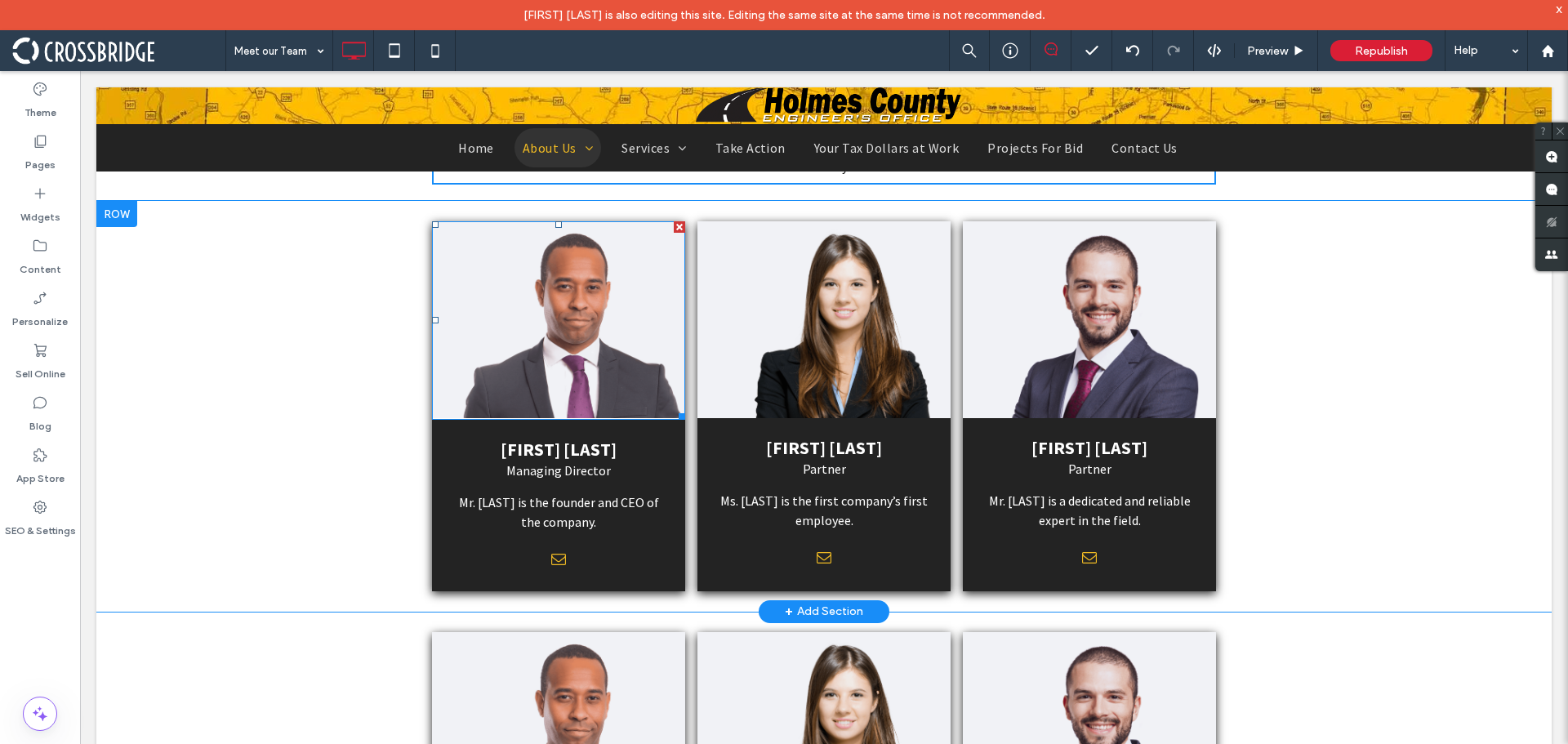 click at bounding box center [559, 320] 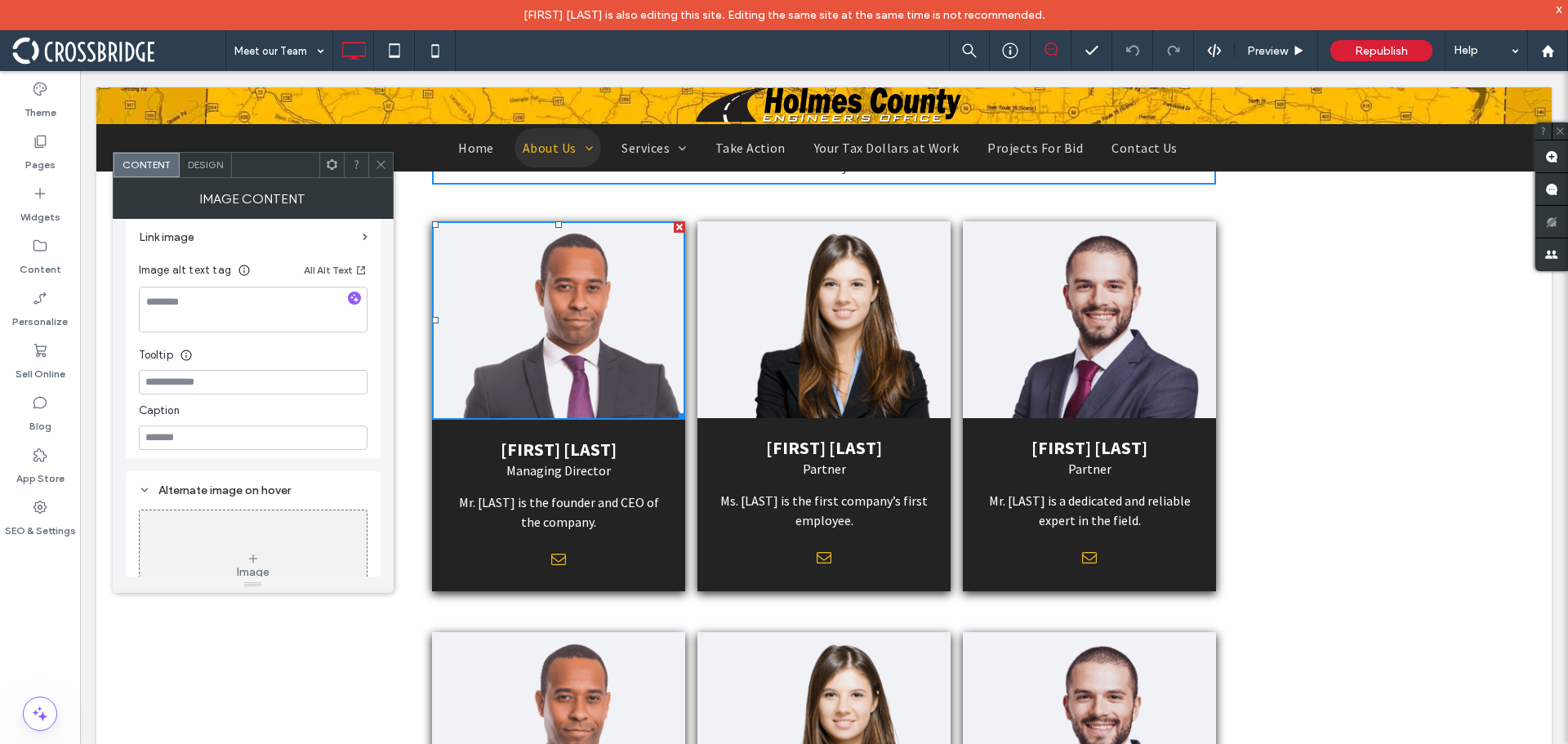 scroll, scrollTop: 462, scrollLeft: 0, axis: vertical 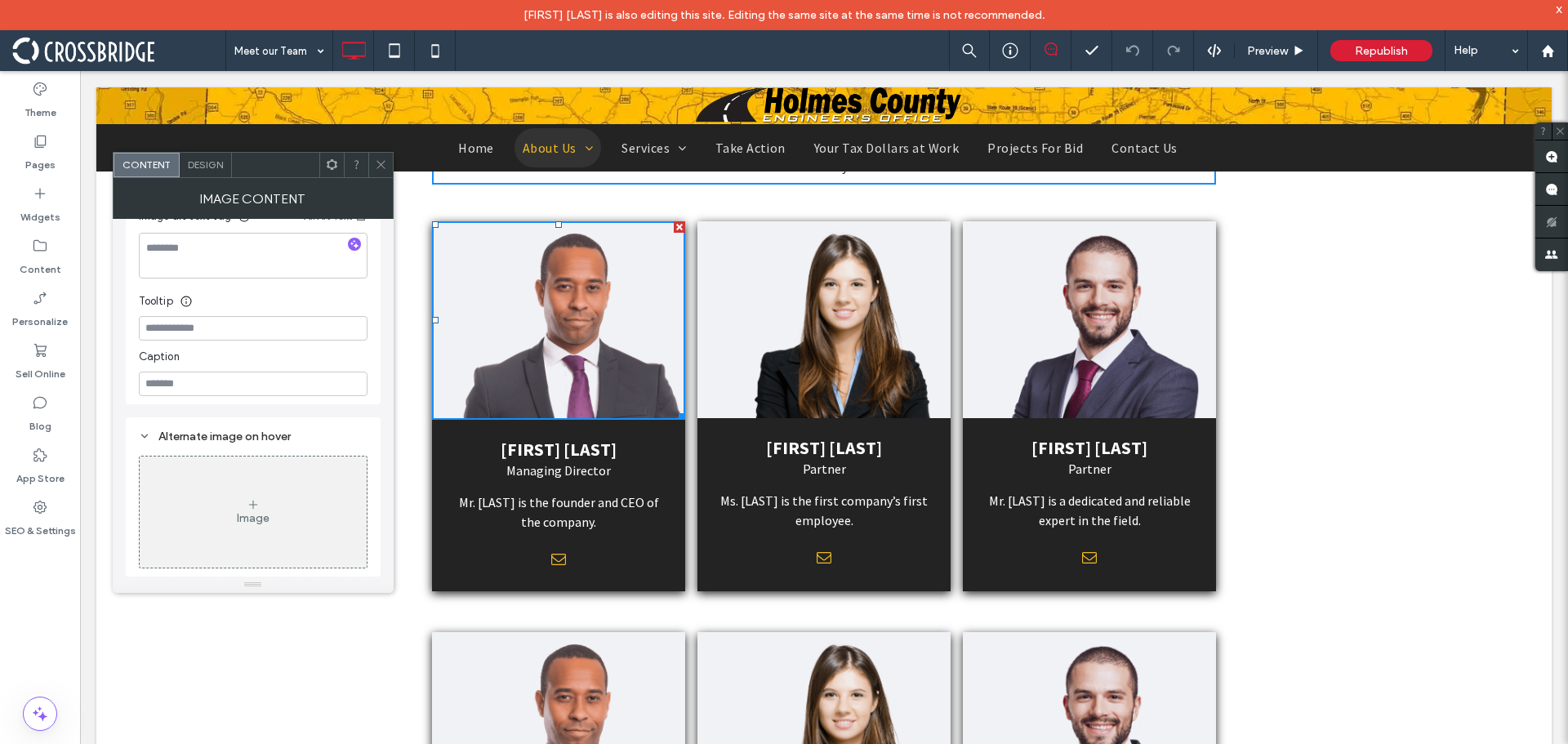 click on "Design" at bounding box center (205, 164) 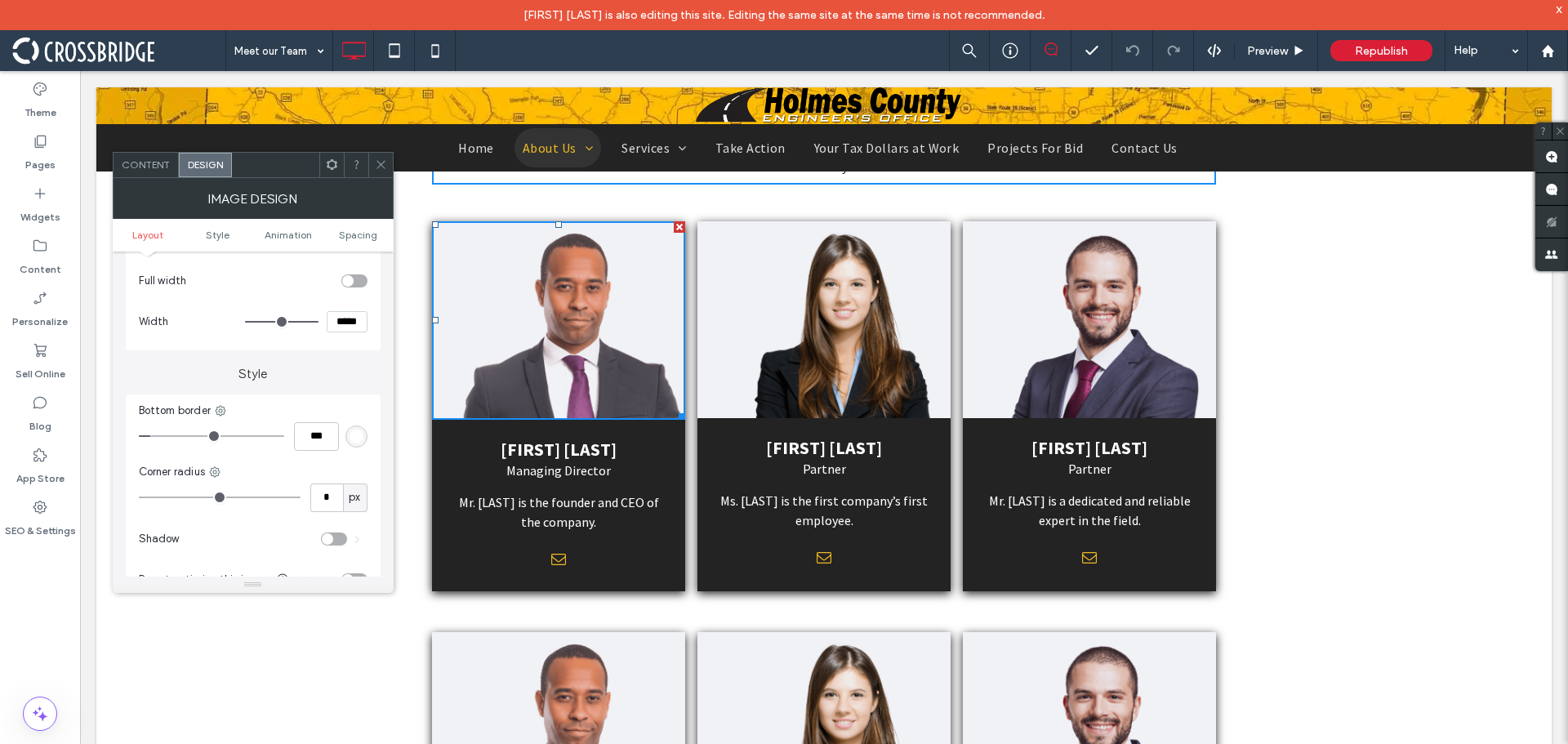 scroll, scrollTop: 245, scrollLeft: 0, axis: vertical 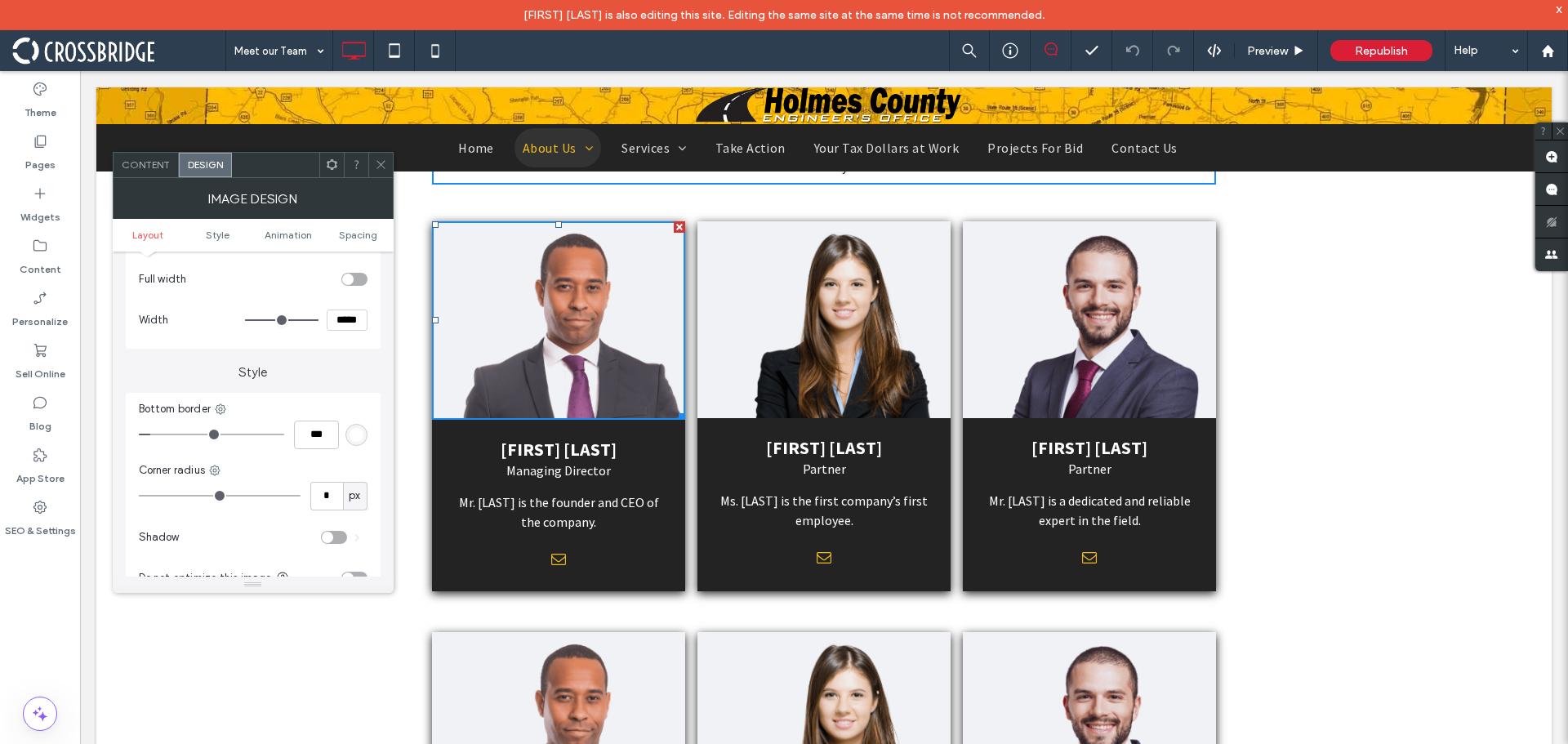 type on "*" 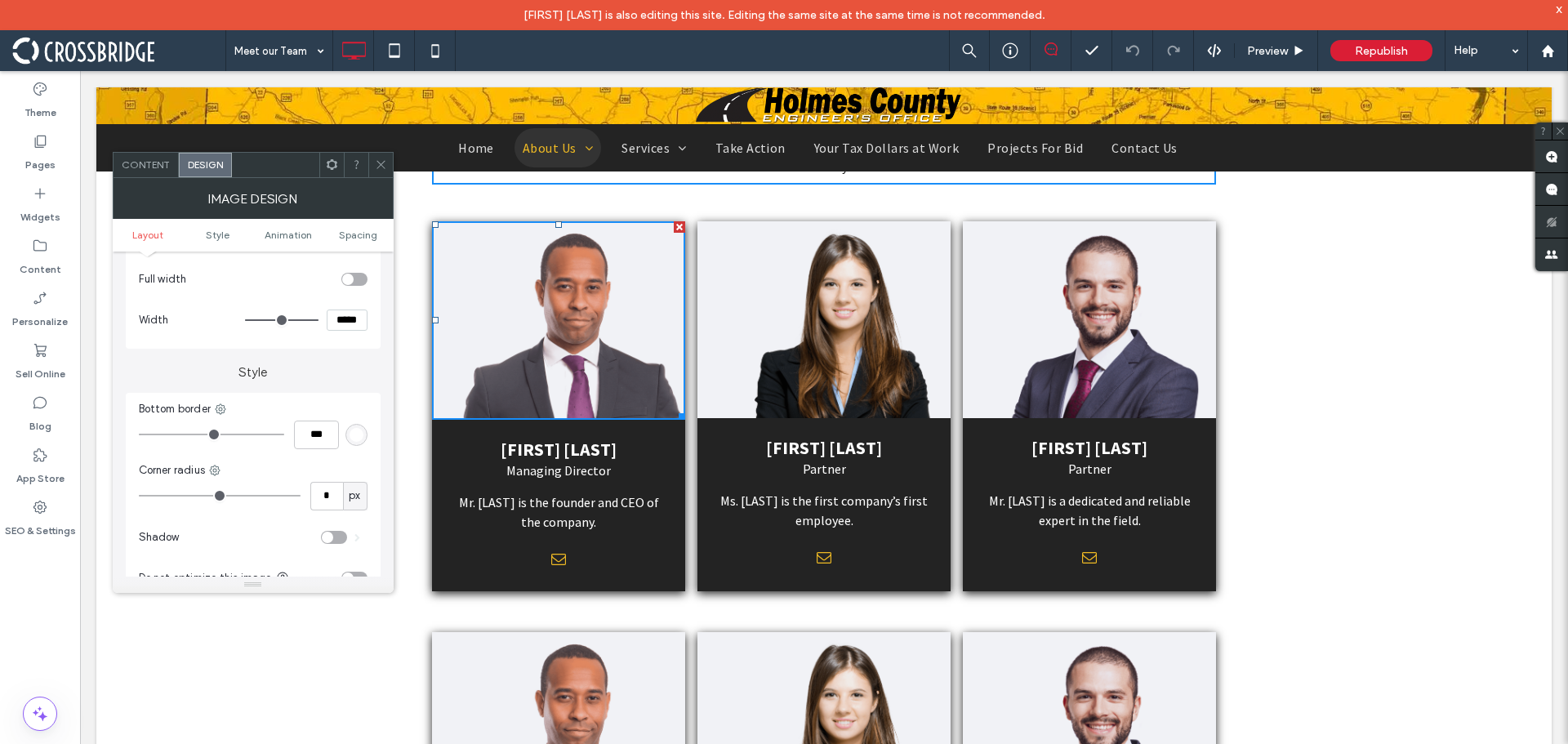 drag, startPoint x: 154, startPoint y: 431, endPoint x: 119, endPoint y: 426, distance: 35.355339 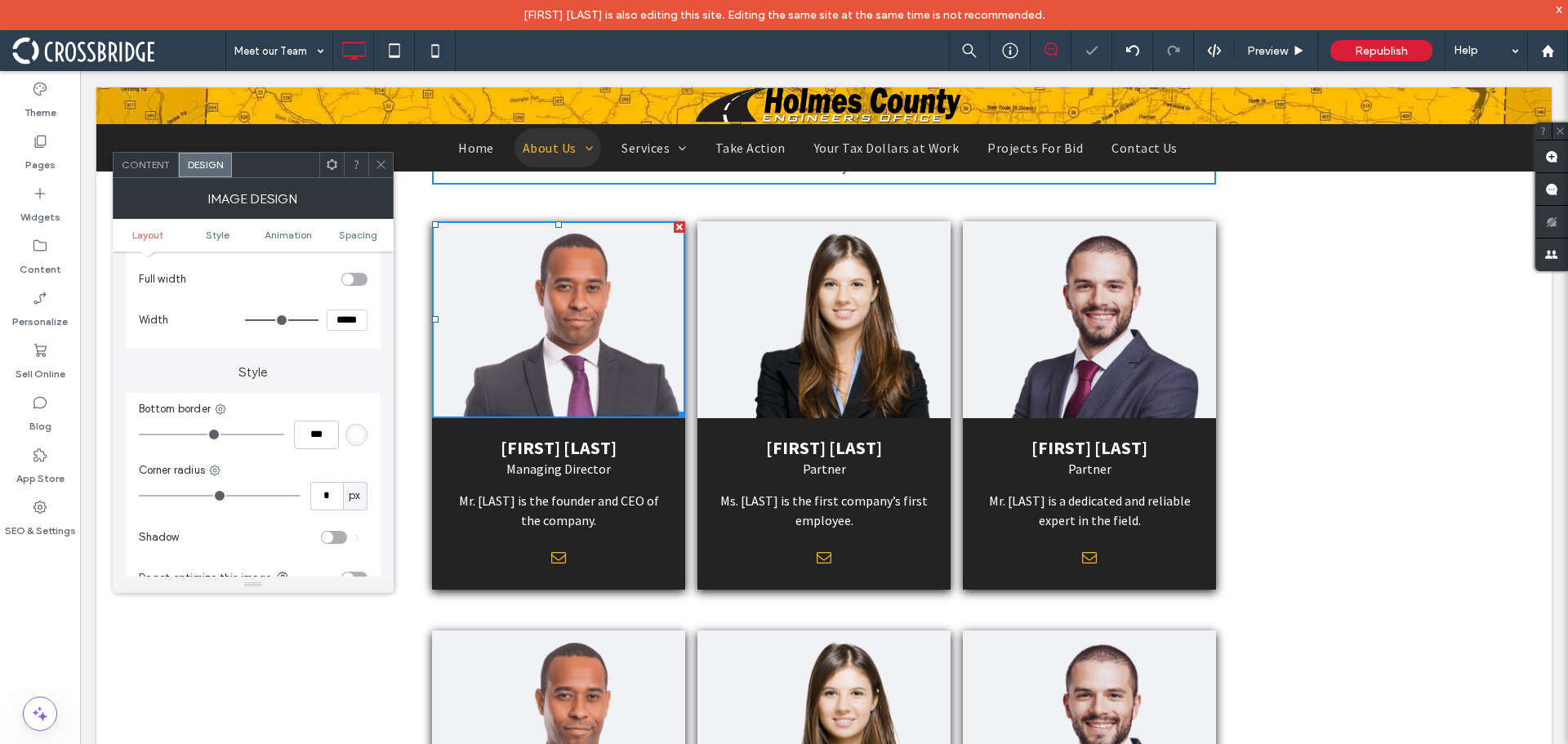 click 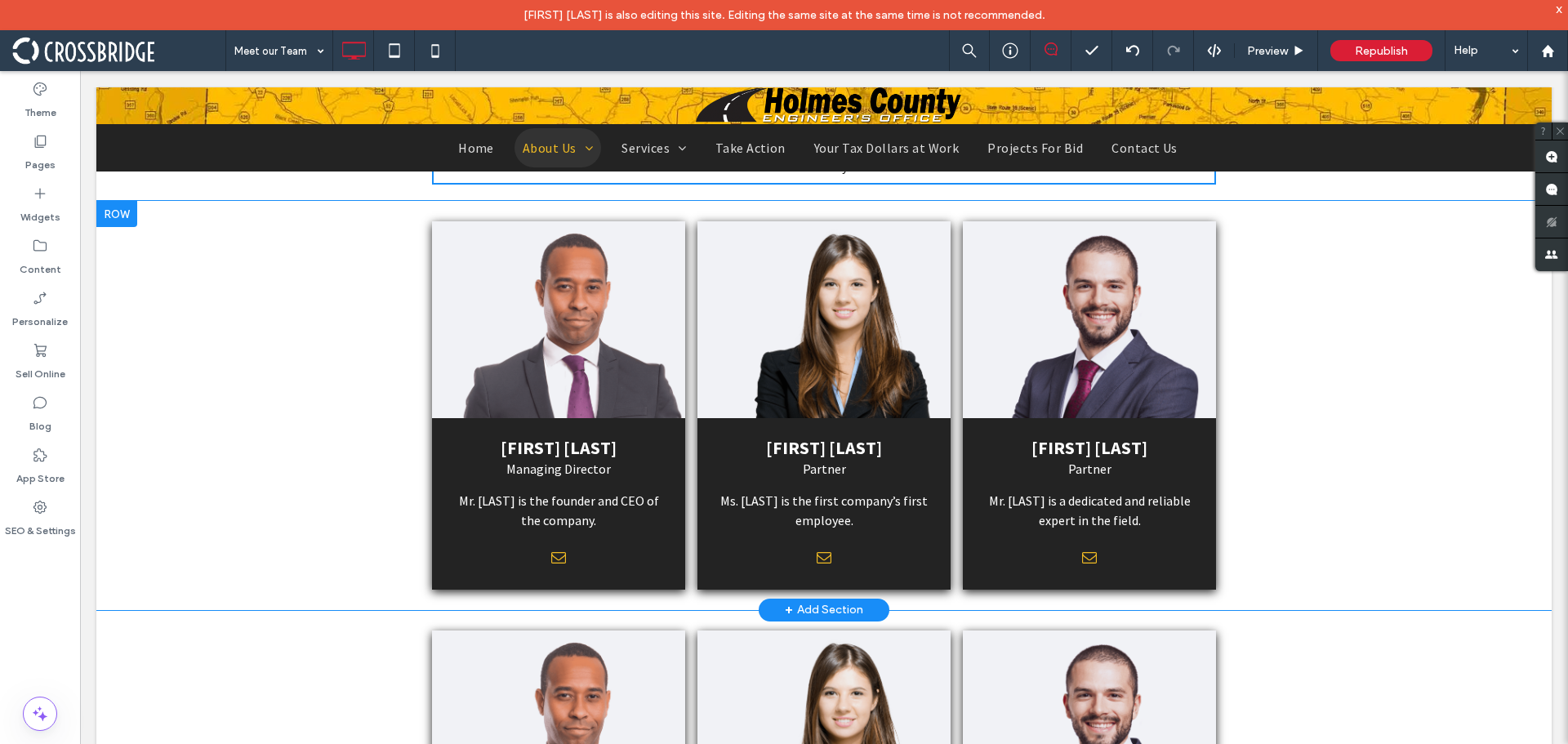click on "ED JOHNSON
Managing Director   Mr. Johnson is the founder and CEO of the company.
Click To Paste     Click To Paste" at bounding box center [559, 405] 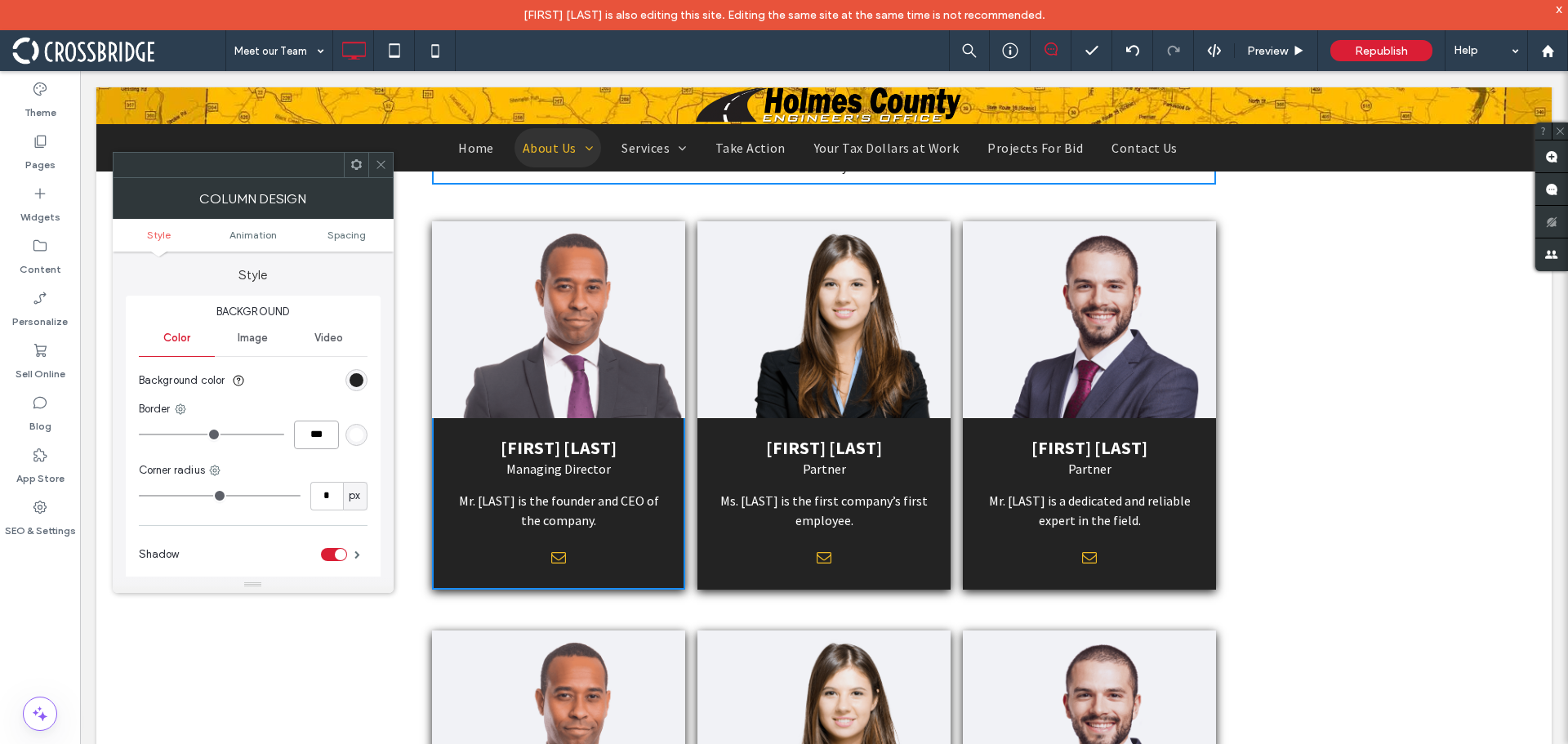 click on "***" at bounding box center [316, 434] 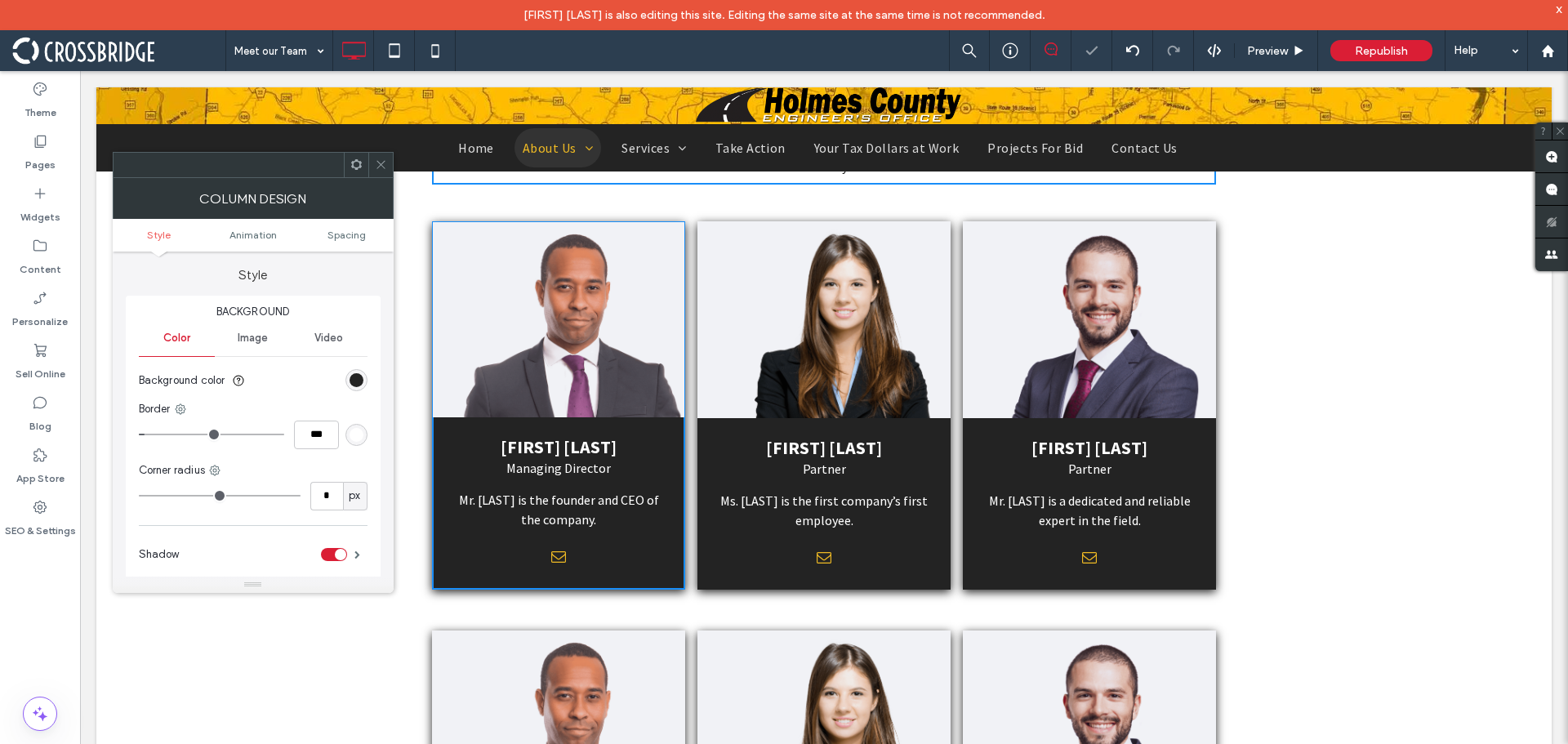 click at bounding box center (356, 434) 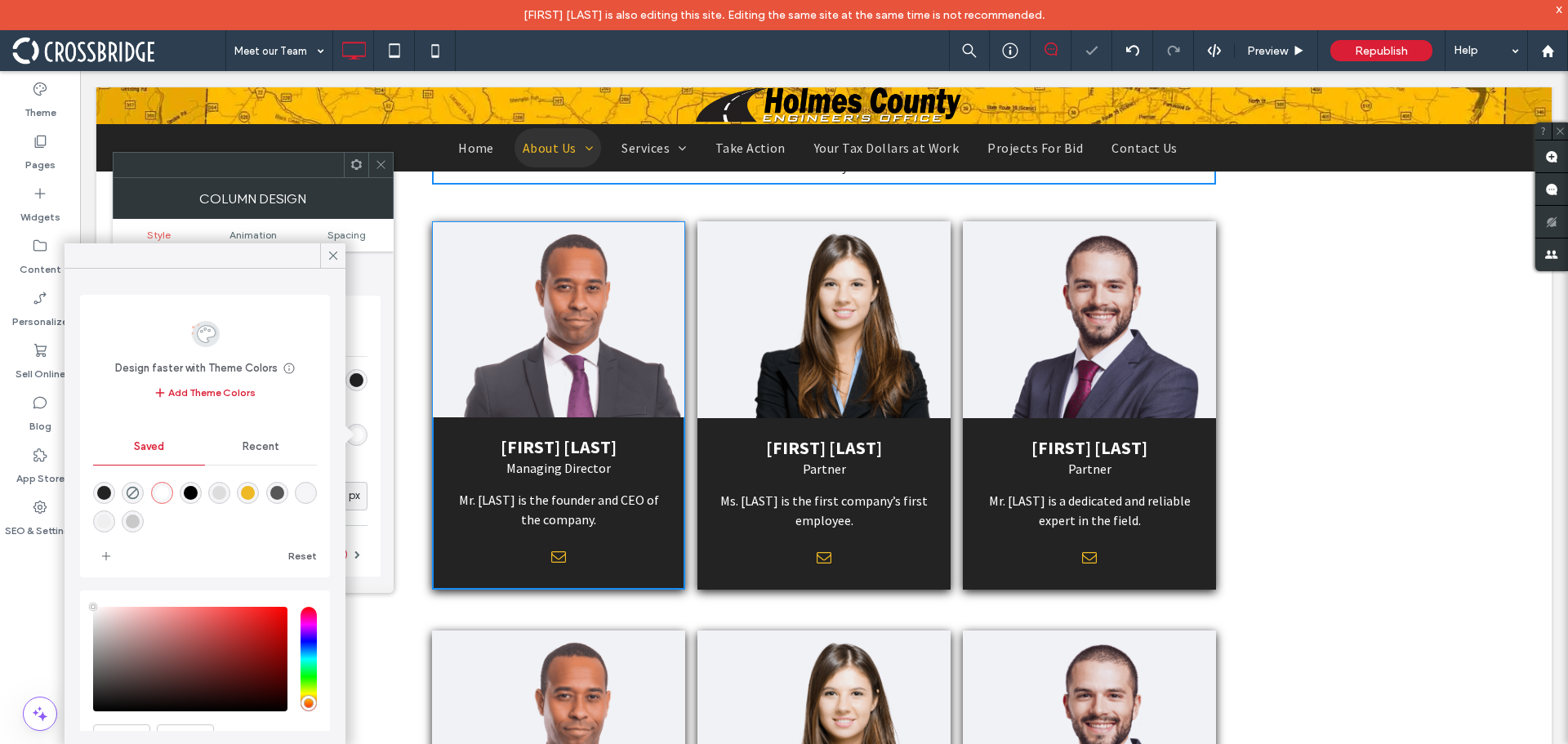click at bounding box center [247, 492] 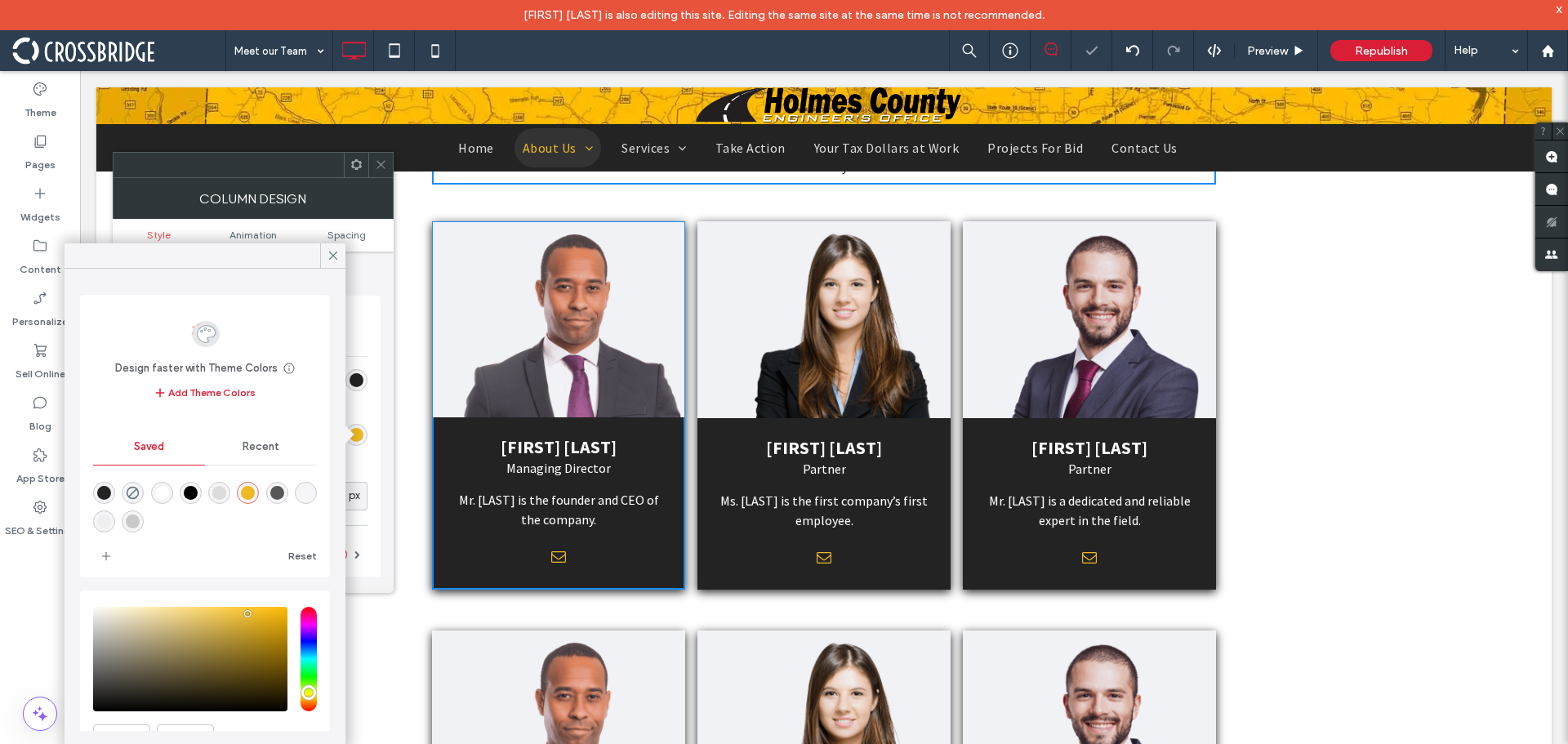 drag, startPoint x: 380, startPoint y: 168, endPoint x: 221, endPoint y: 361, distance: 250.05999 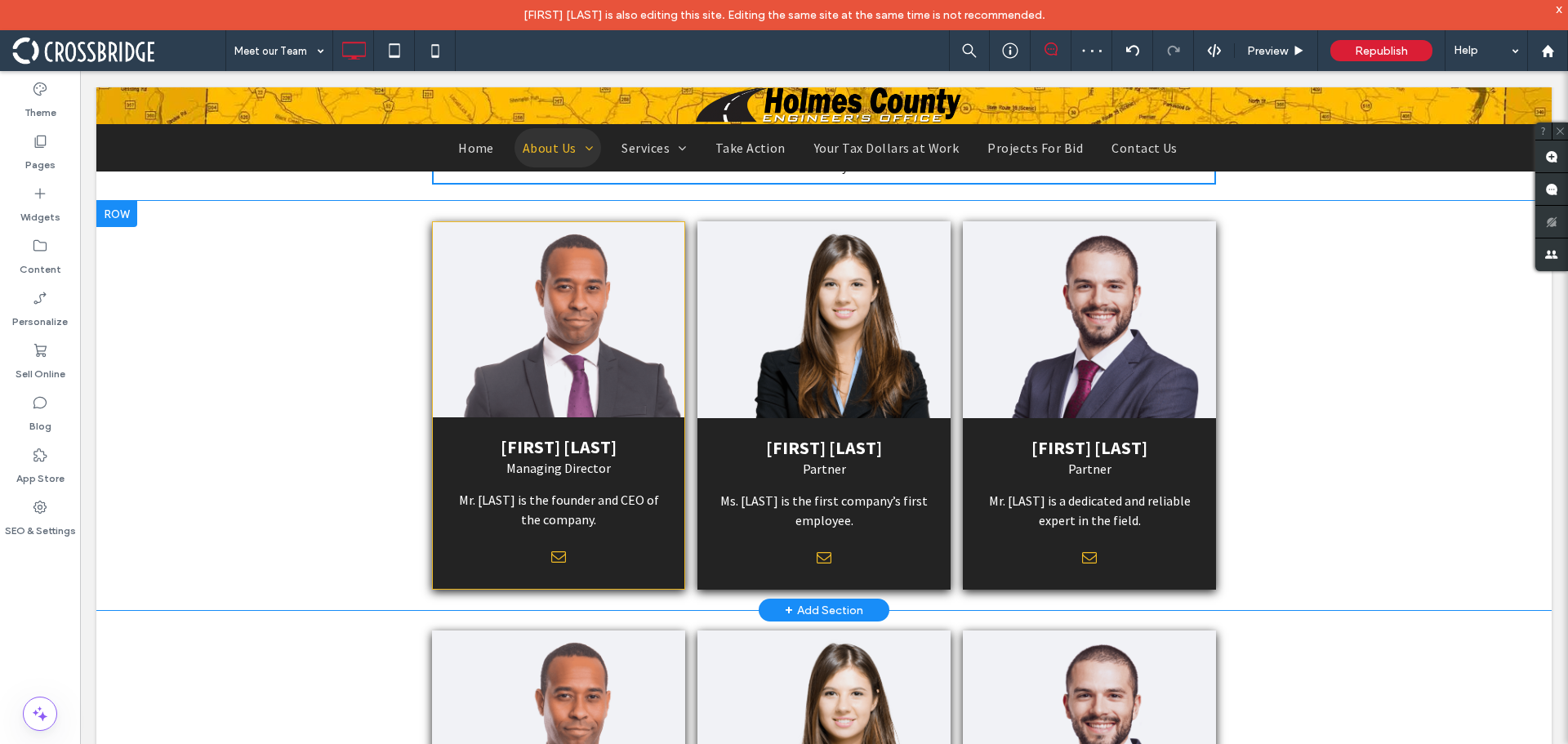click on "ED JOHNSON
Managing Director   Mr. Johnson is the founder and CEO of the company.
Click To Paste     Click To Paste" at bounding box center (559, 405) 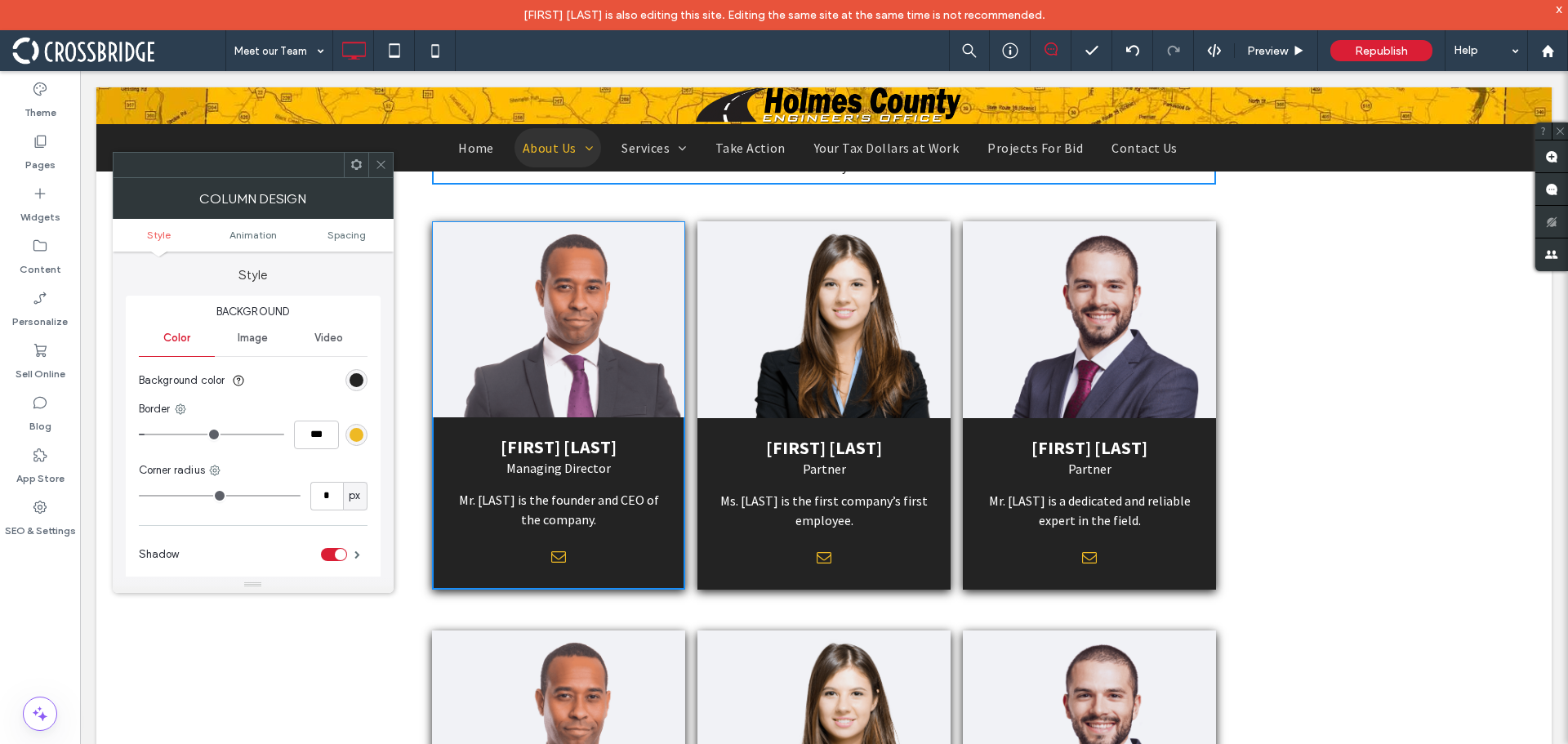 click at bounding box center [356, 434] 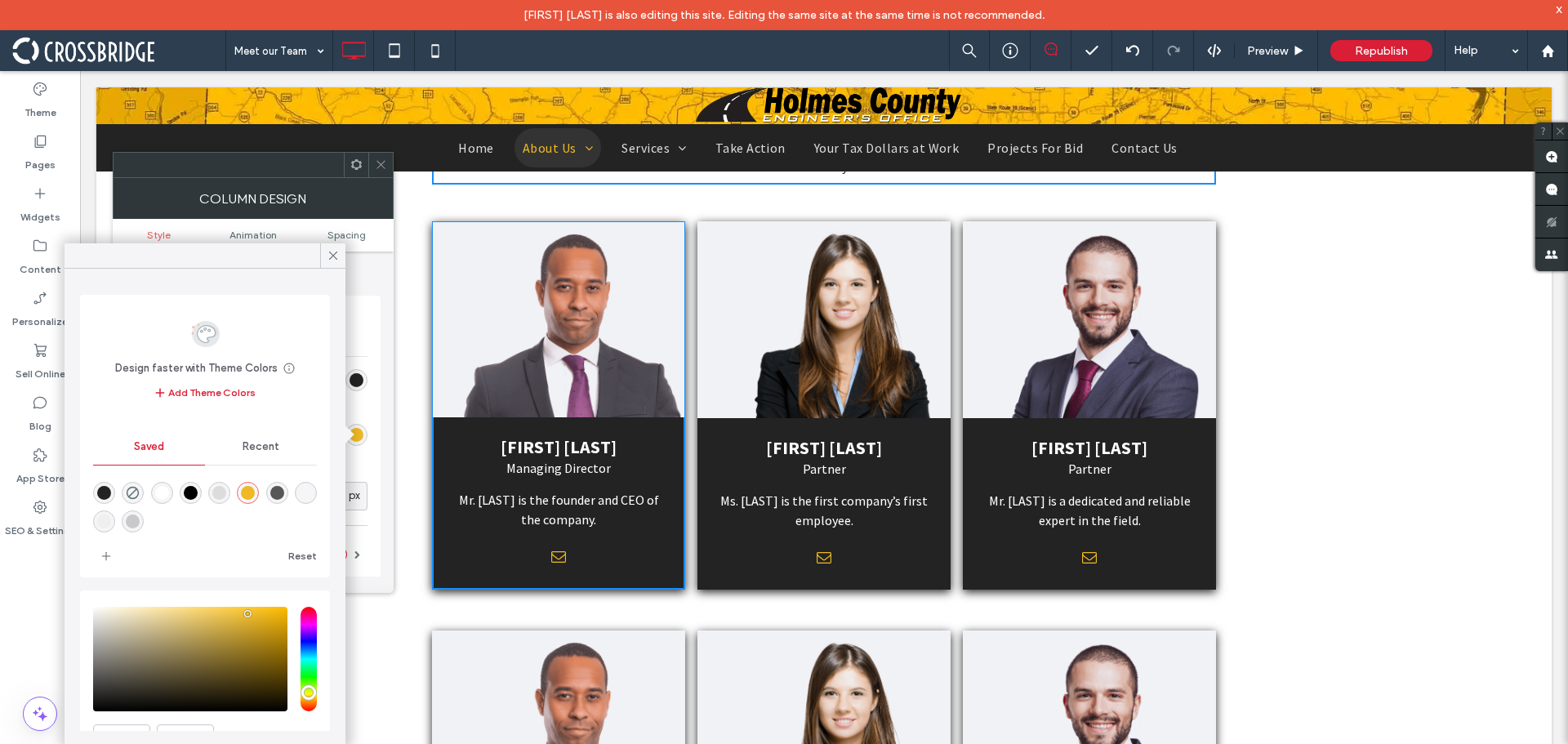 click at bounding box center [104, 492] 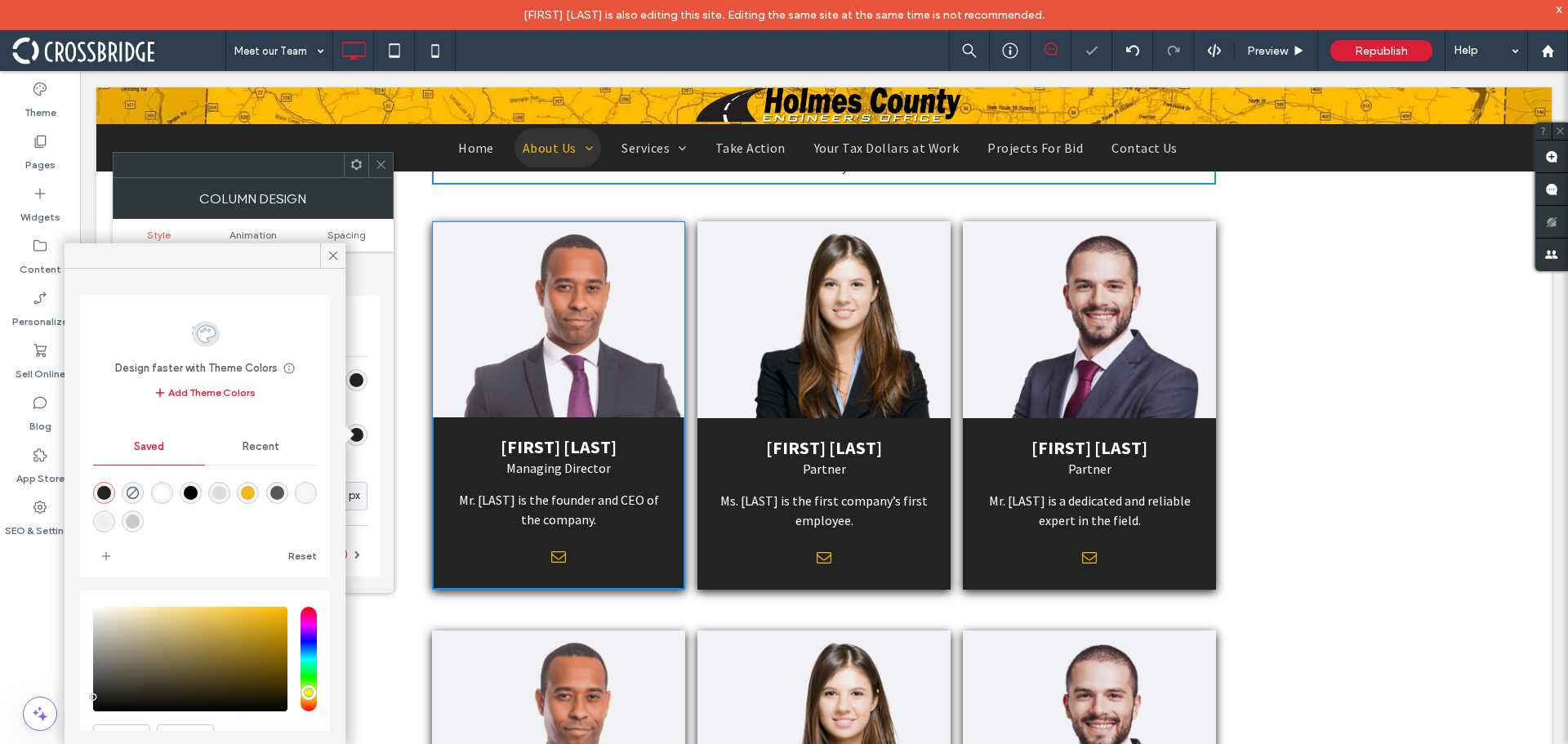 click at bounding box center [381, 165] 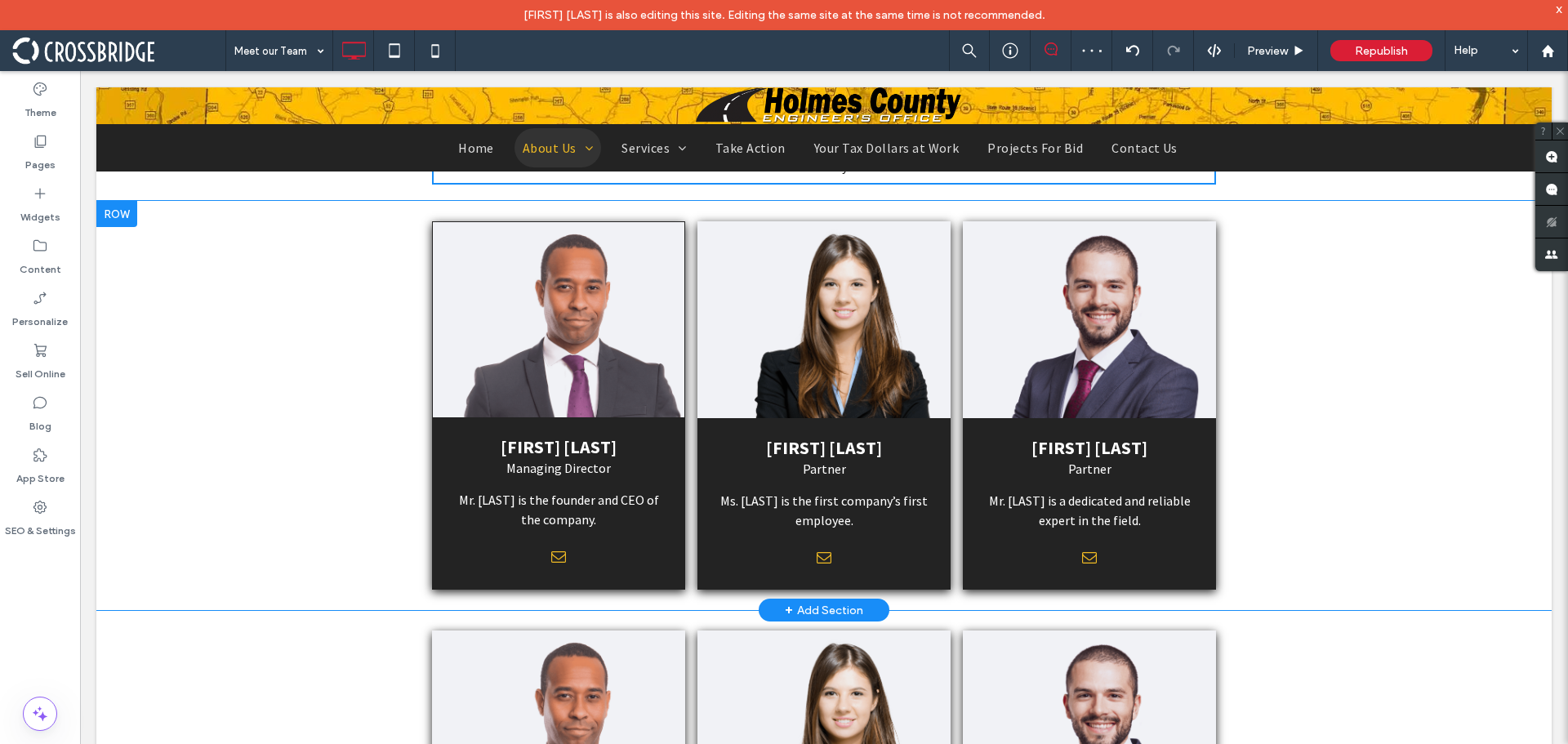 click on "ED JOHNSON
Managing Director   Mr. Johnson is the founder and CEO of the company.
Click To Paste     Click To Paste" at bounding box center [559, 405] 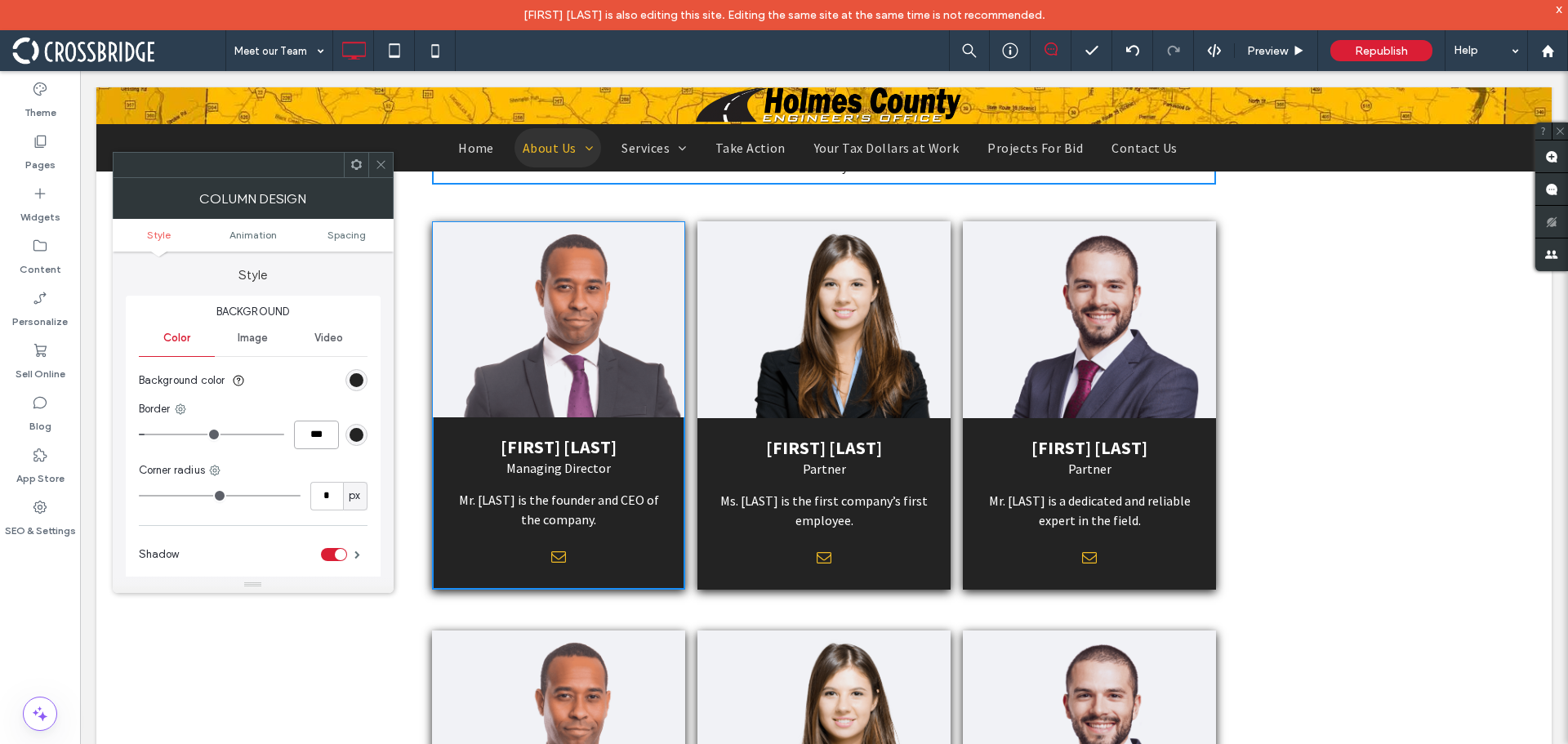 click on "***" at bounding box center (316, 434) 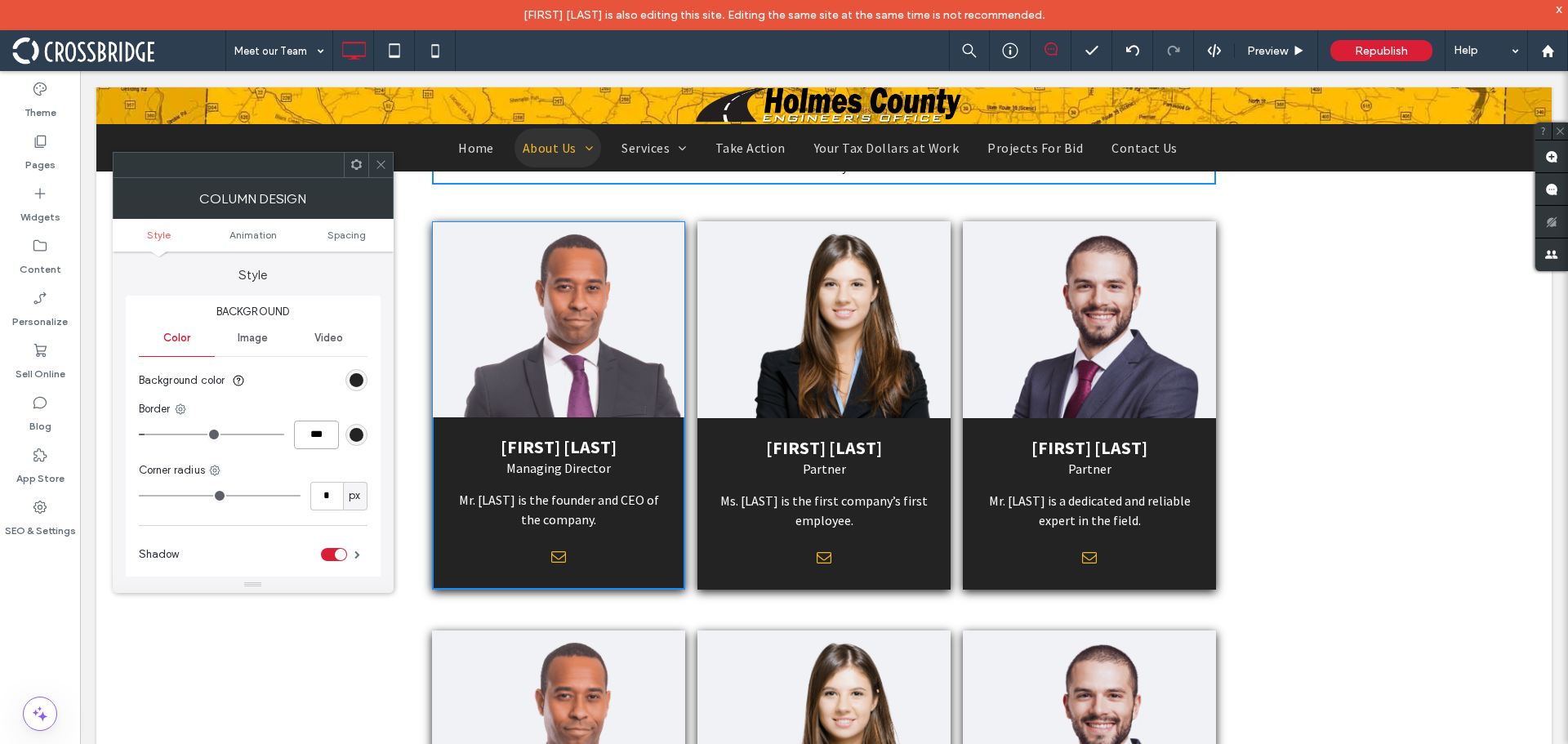 type on "***" 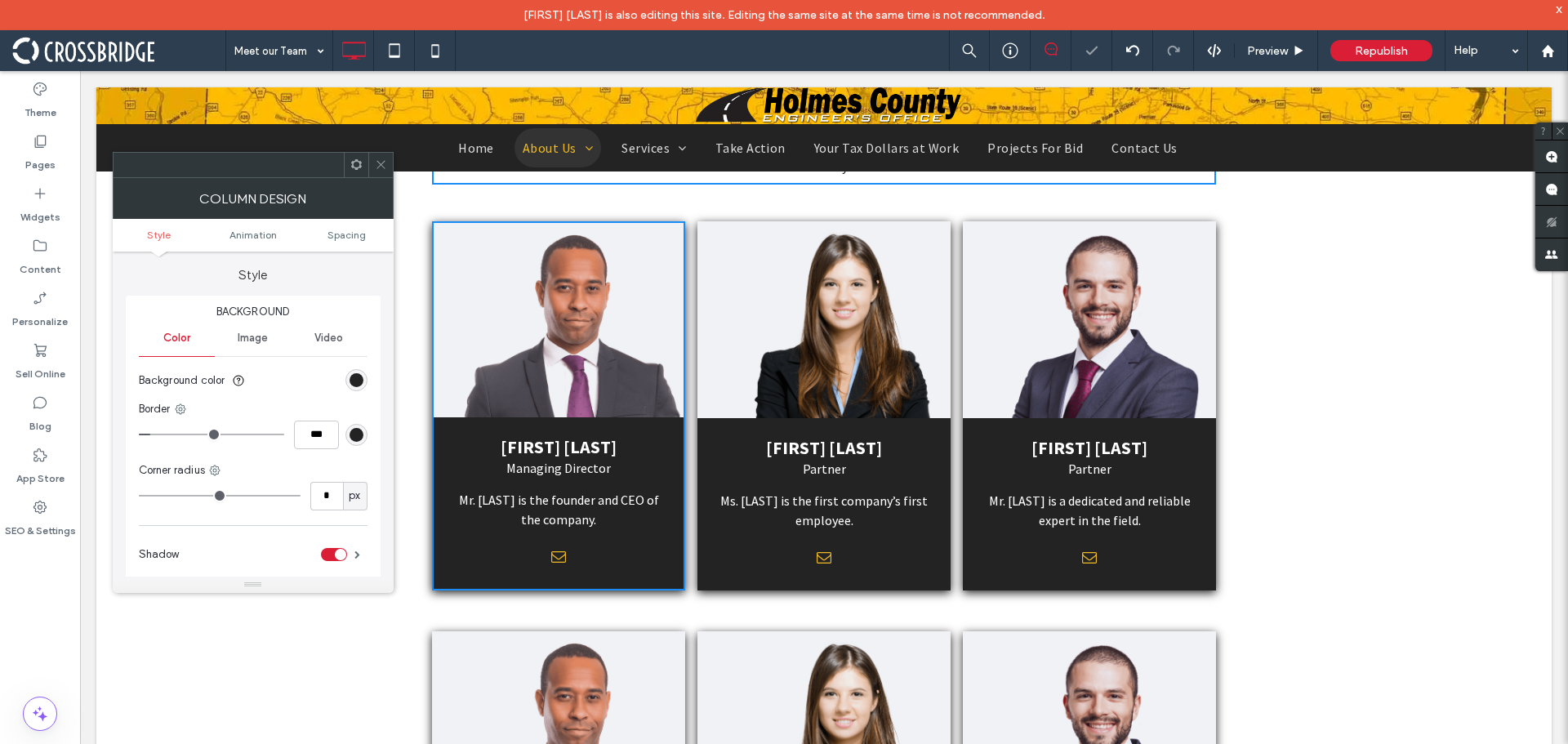 click on "Border" at bounding box center (253, 409) 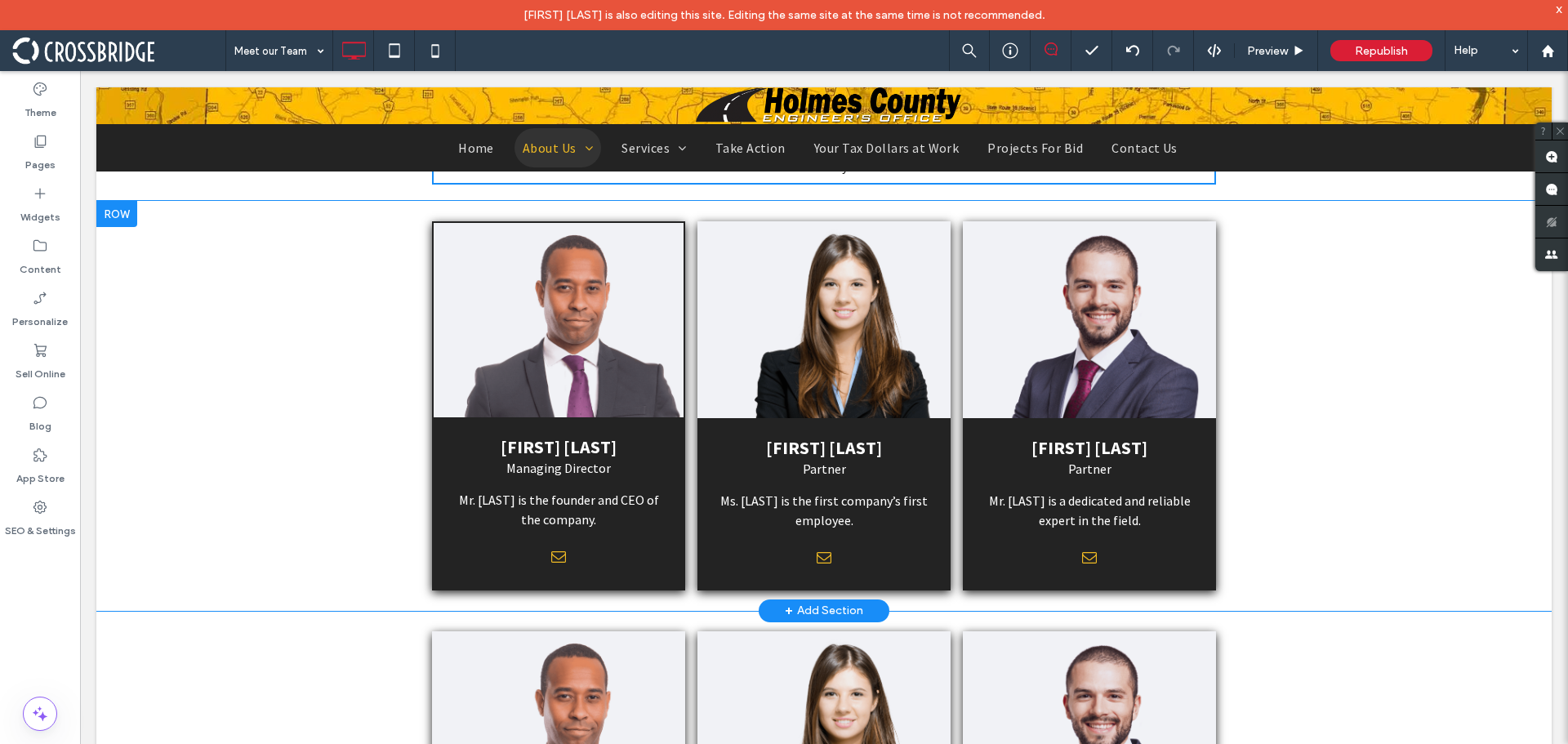 click on "ED JOHNSON
Managing Director   Mr. Johnson is the founder and CEO of the company.
Click To Paste     Click To Paste" at bounding box center [559, 406] 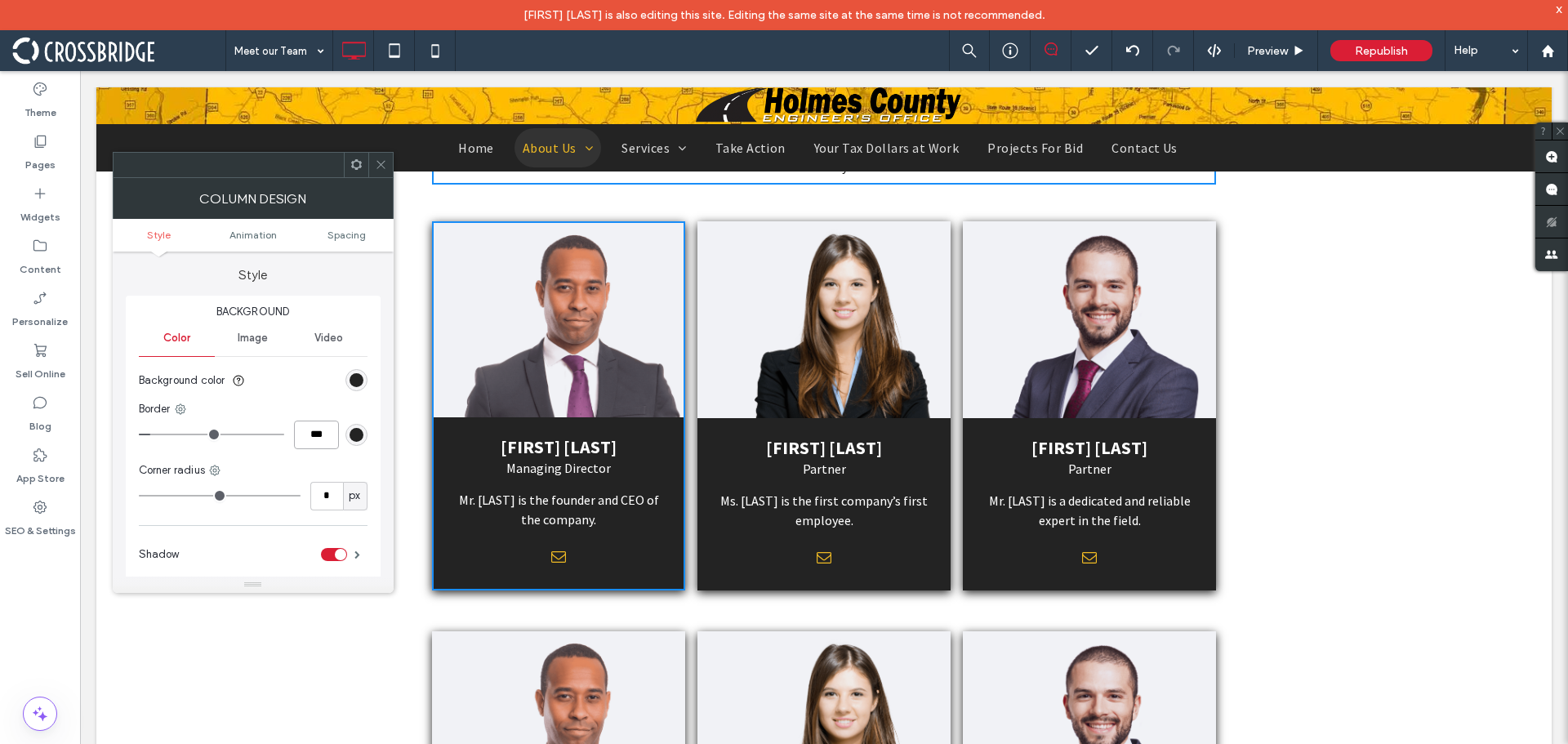 click on "***" at bounding box center (316, 434) 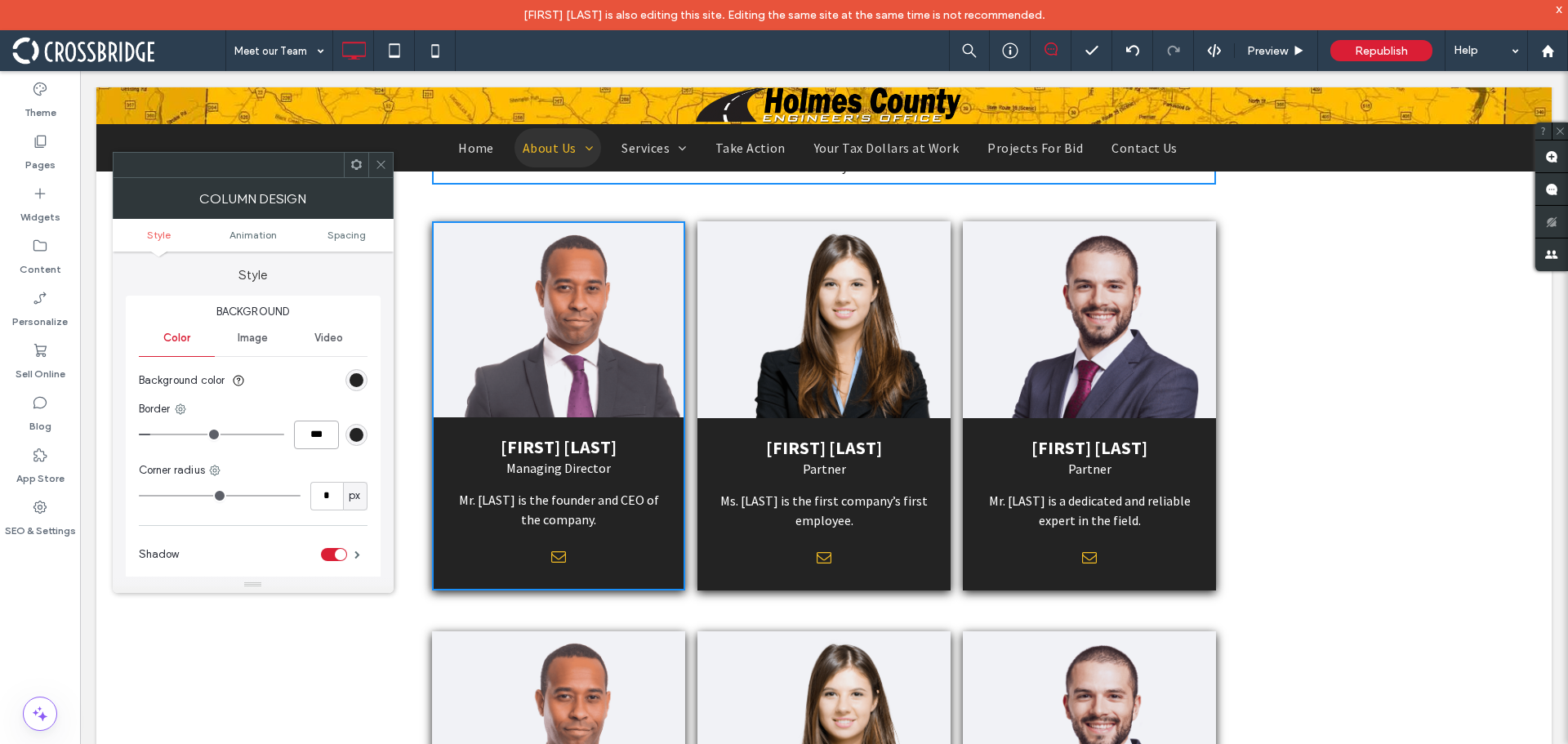 type on "***" 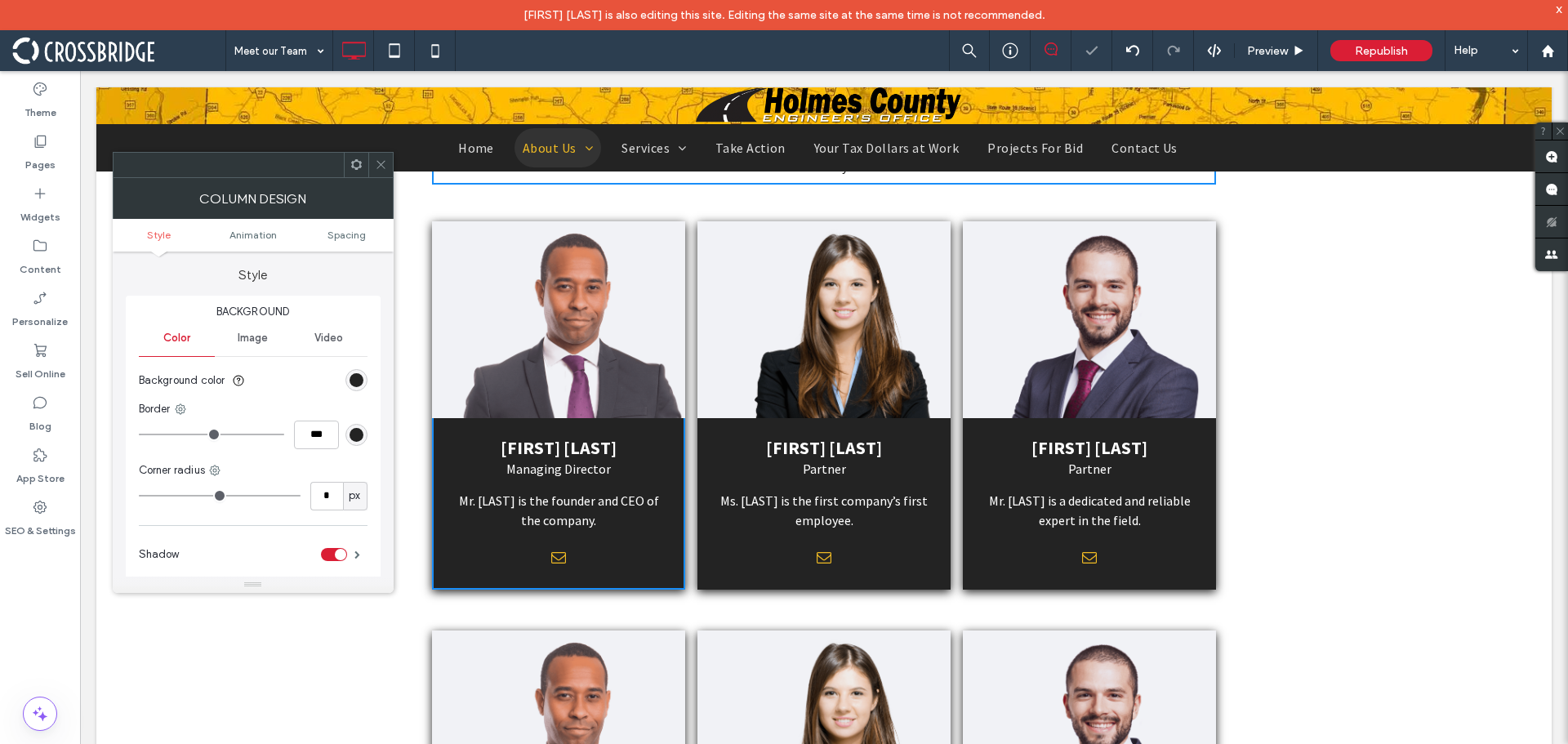 drag, startPoint x: 378, startPoint y: 164, endPoint x: 374, endPoint y: 179, distance: 15.524175 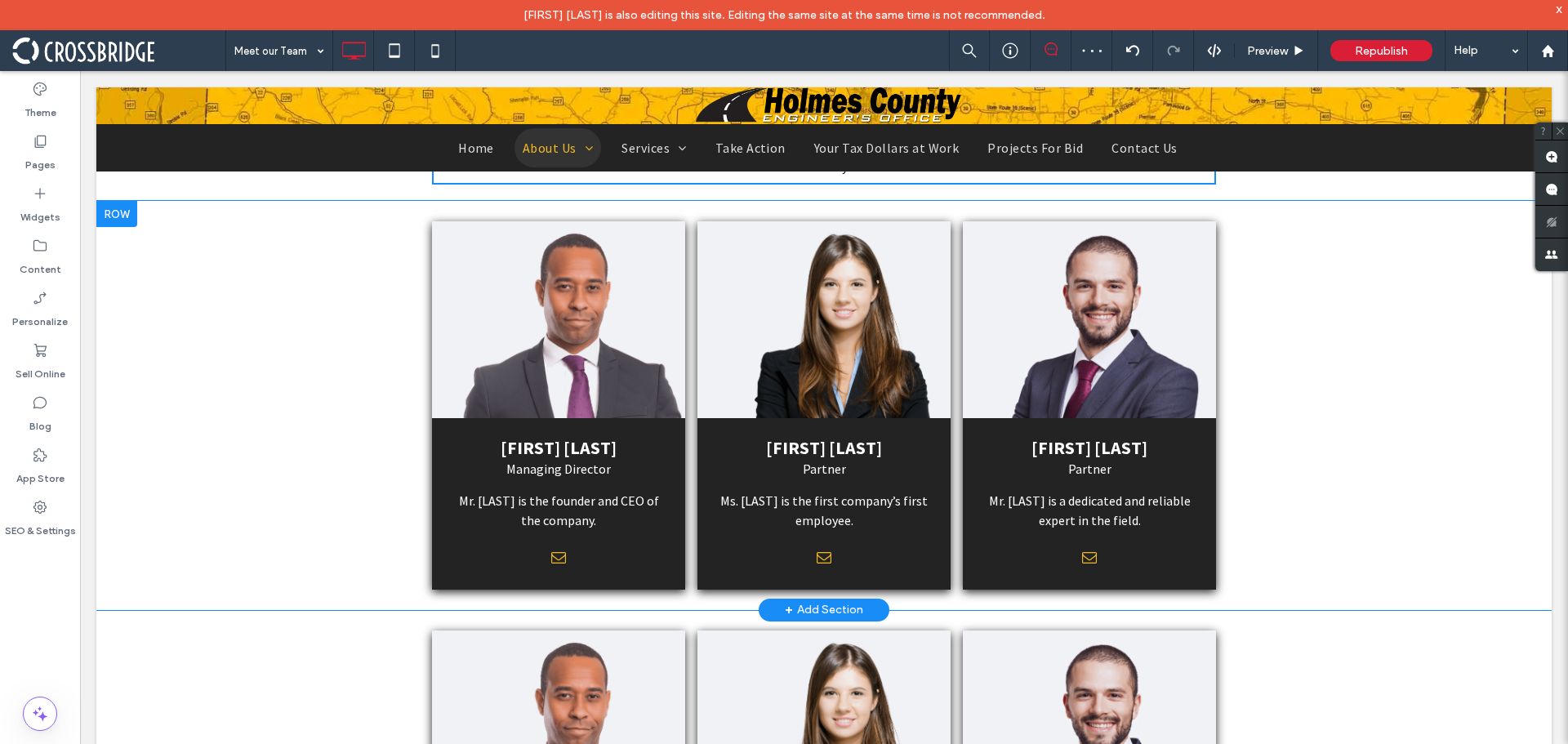click on "ED JOHNSON
Managing Director   Mr. Johnson is the founder and CEO of the company.
Click To Paste     Click To Paste" at bounding box center [559, 405] 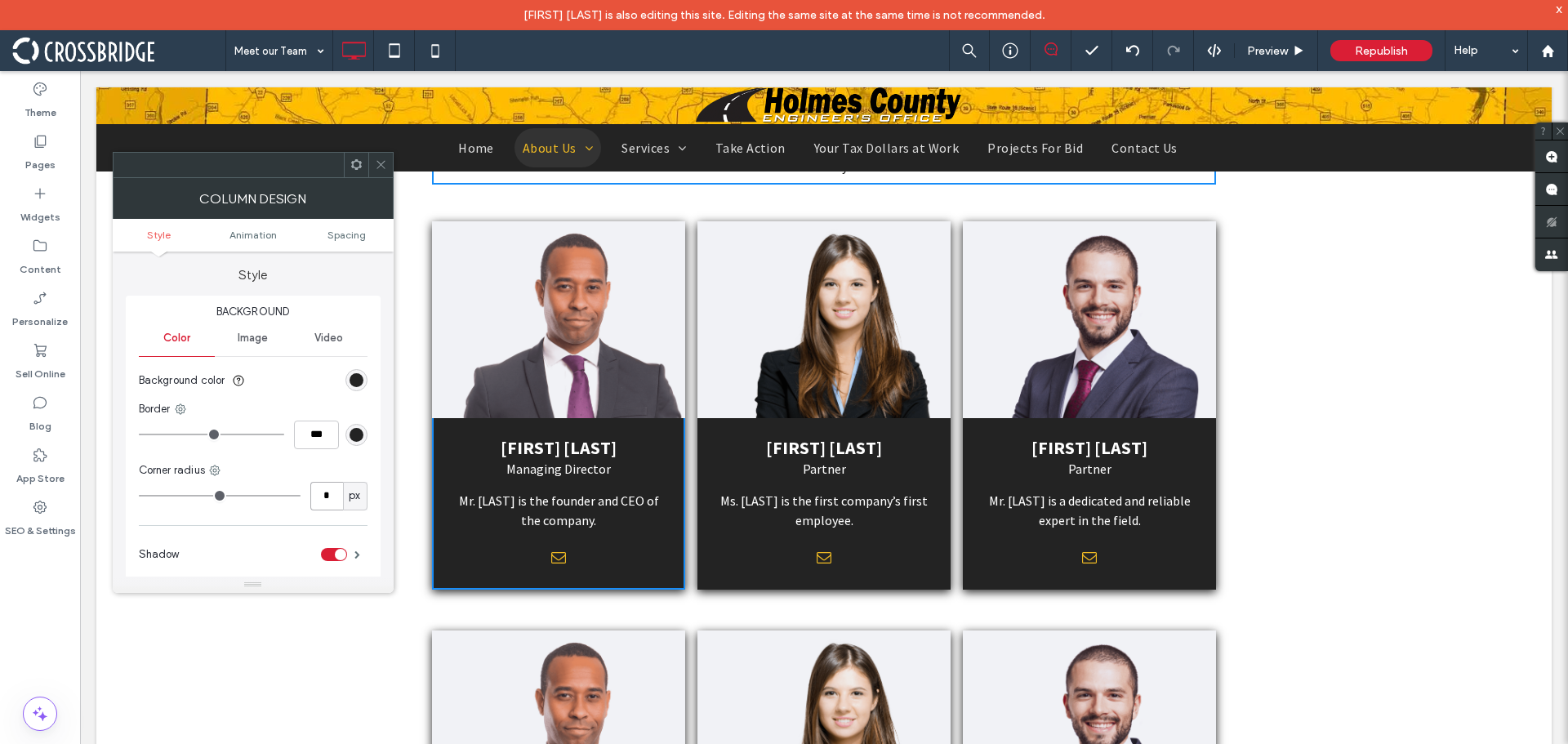 click on "*" at bounding box center (327, 496) 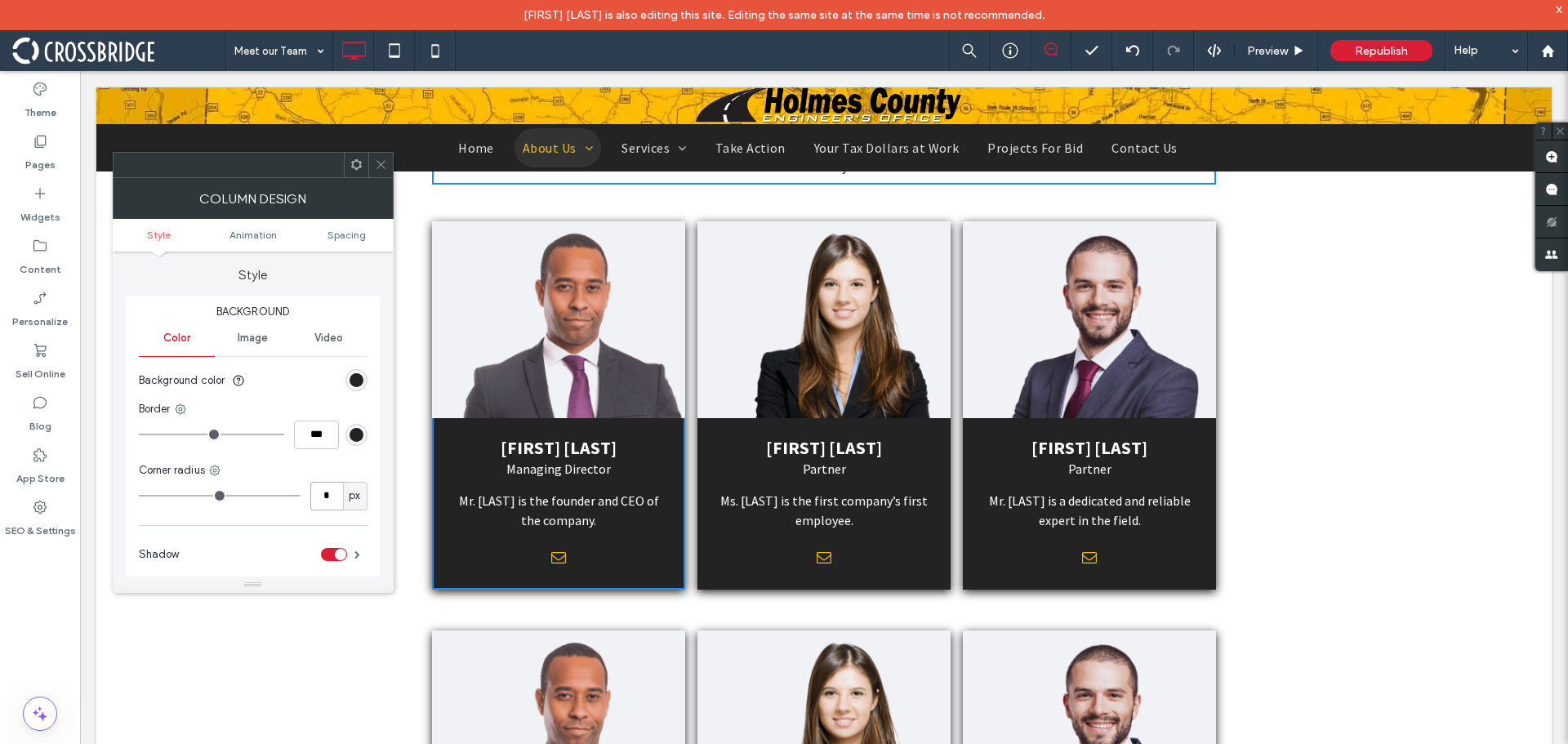type on "*" 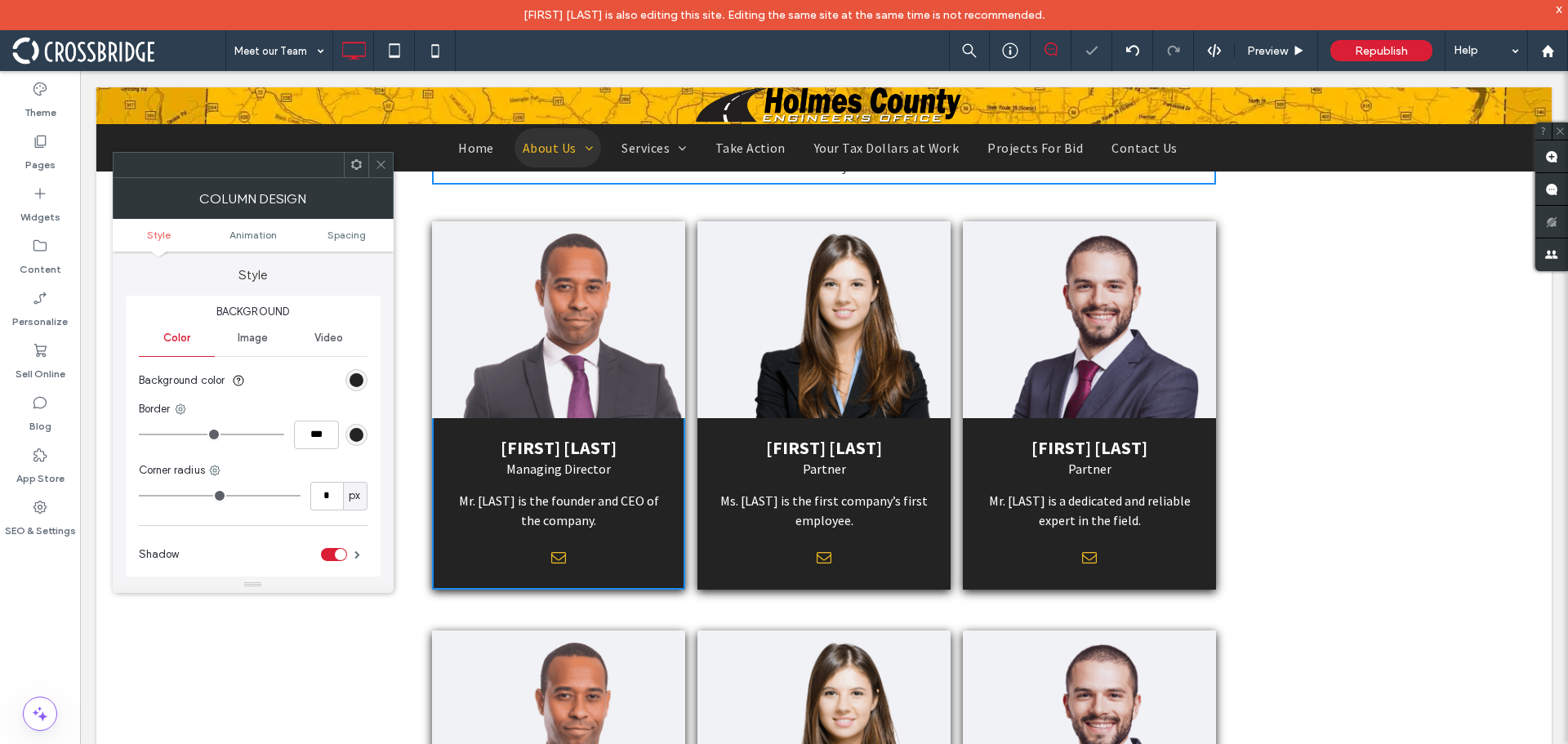 click 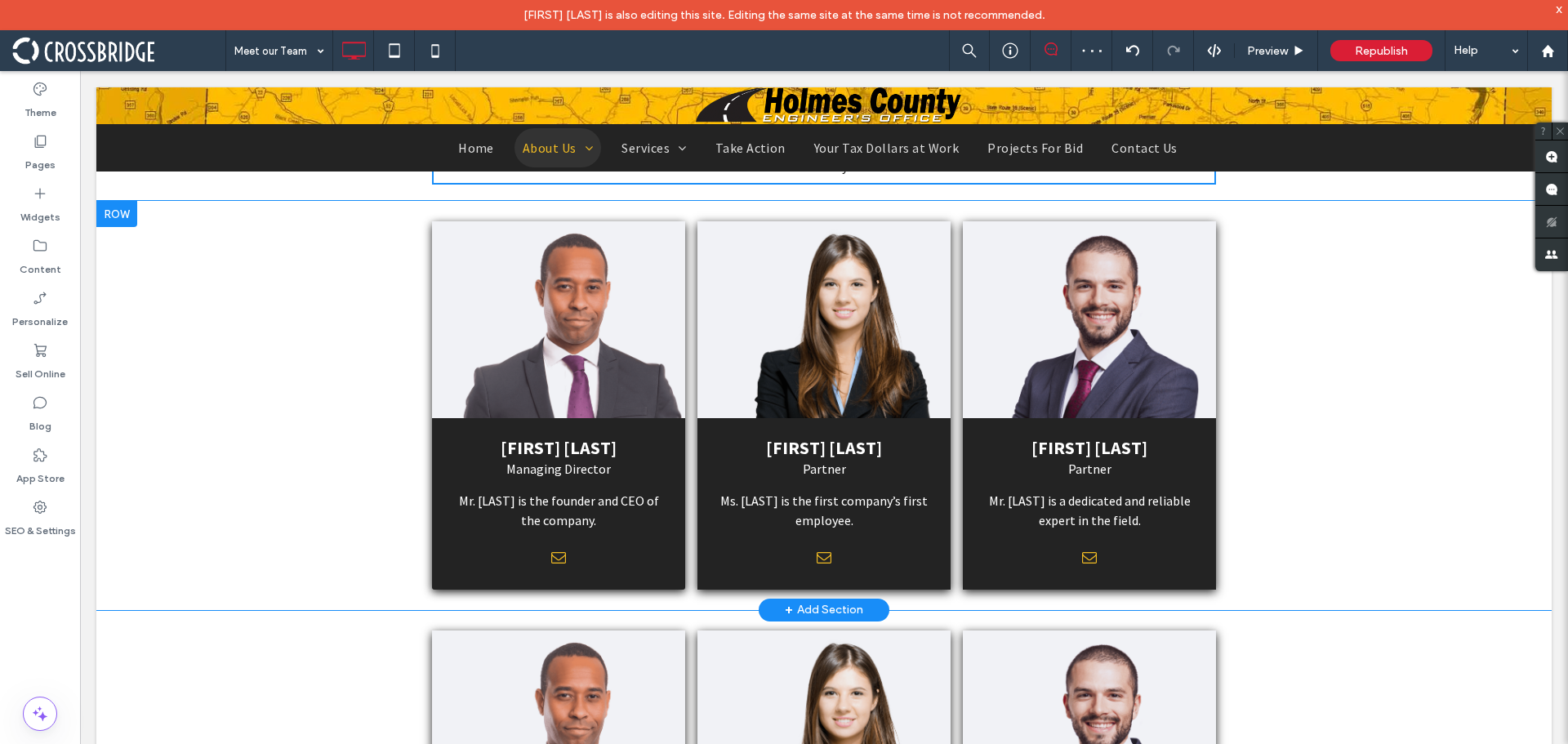 click on "CHRISTINA DOE
Partner   Ms. Doe is the first company’s first employee.
Click To Paste     Click To Paste" at bounding box center [824, 405] 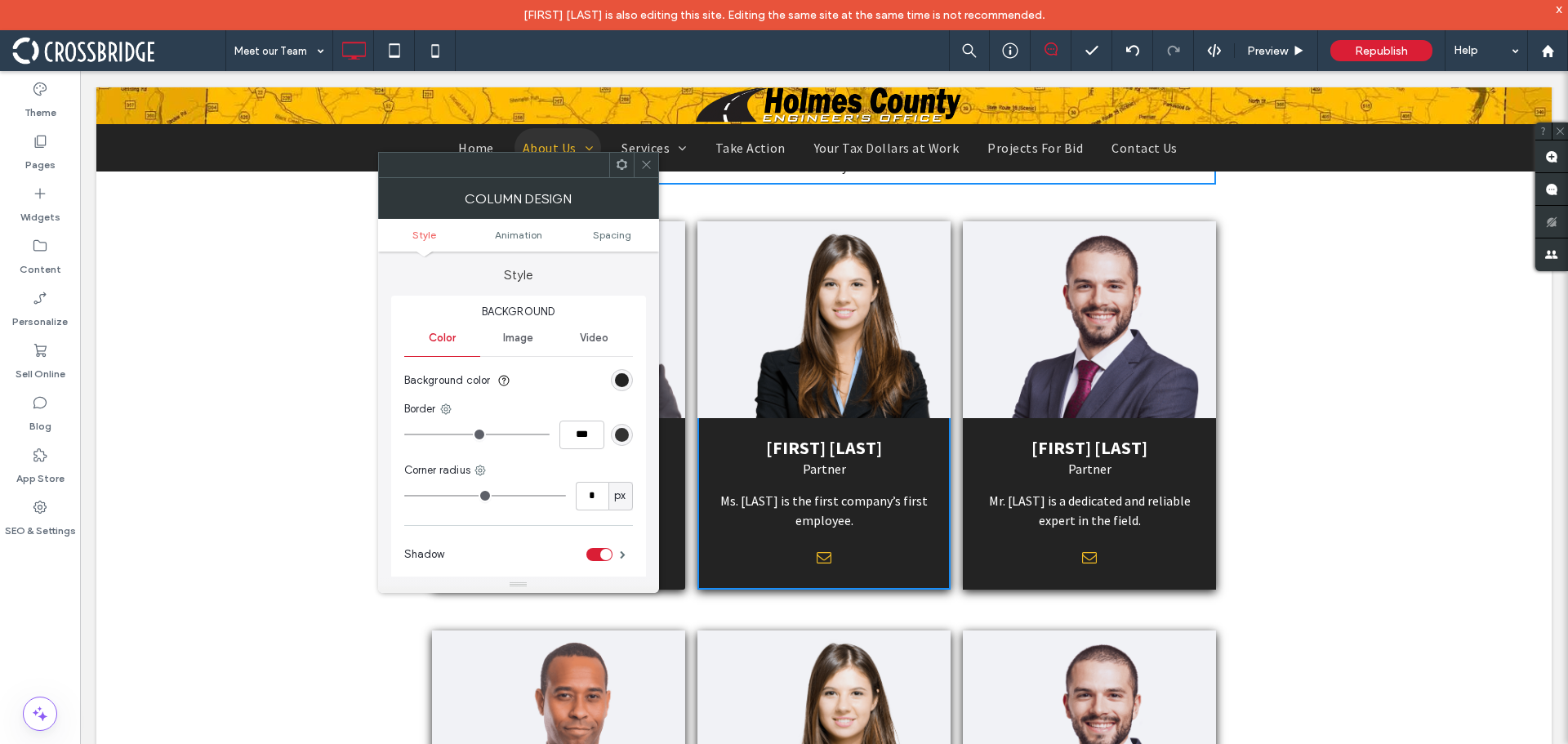click 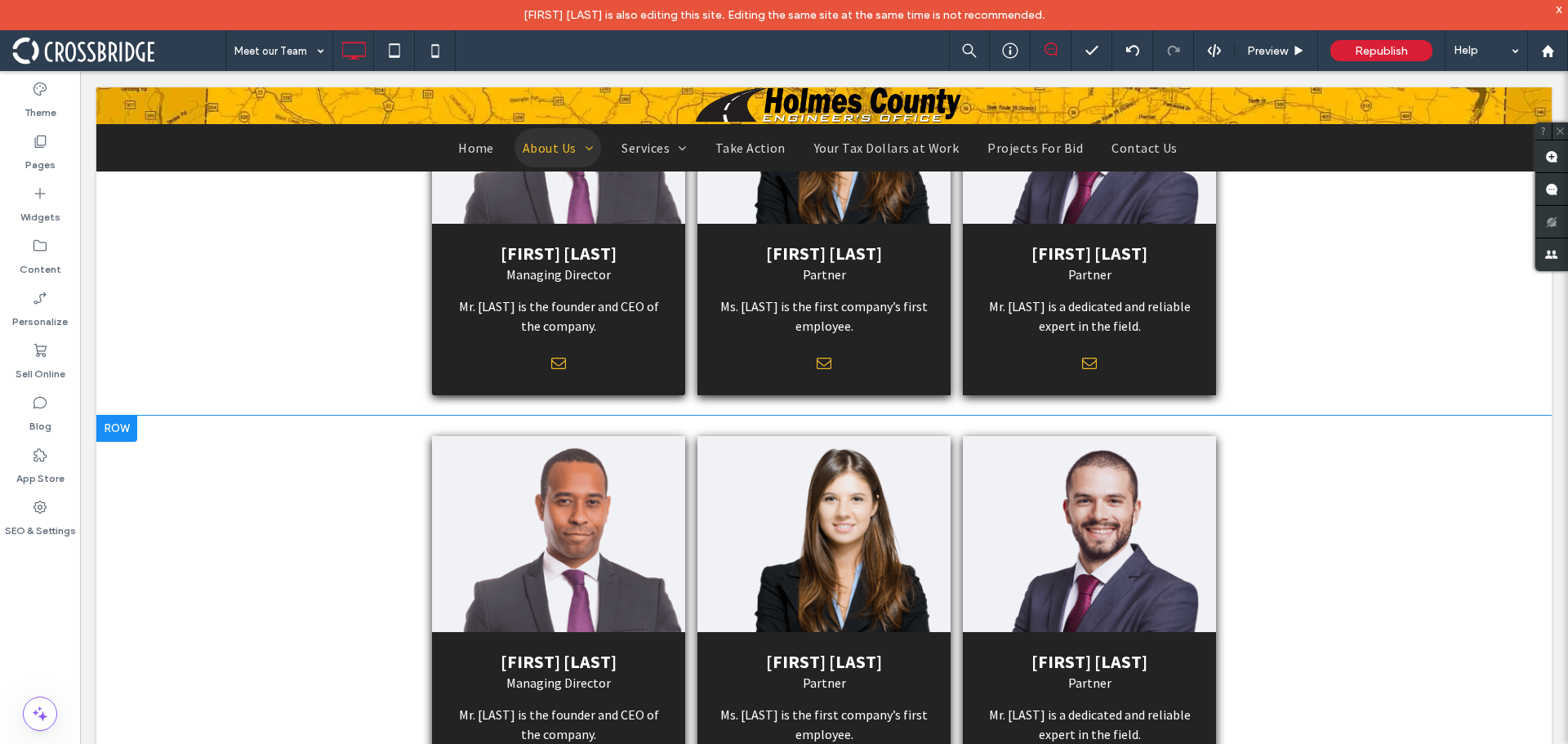 scroll, scrollTop: 572, scrollLeft: 0, axis: vertical 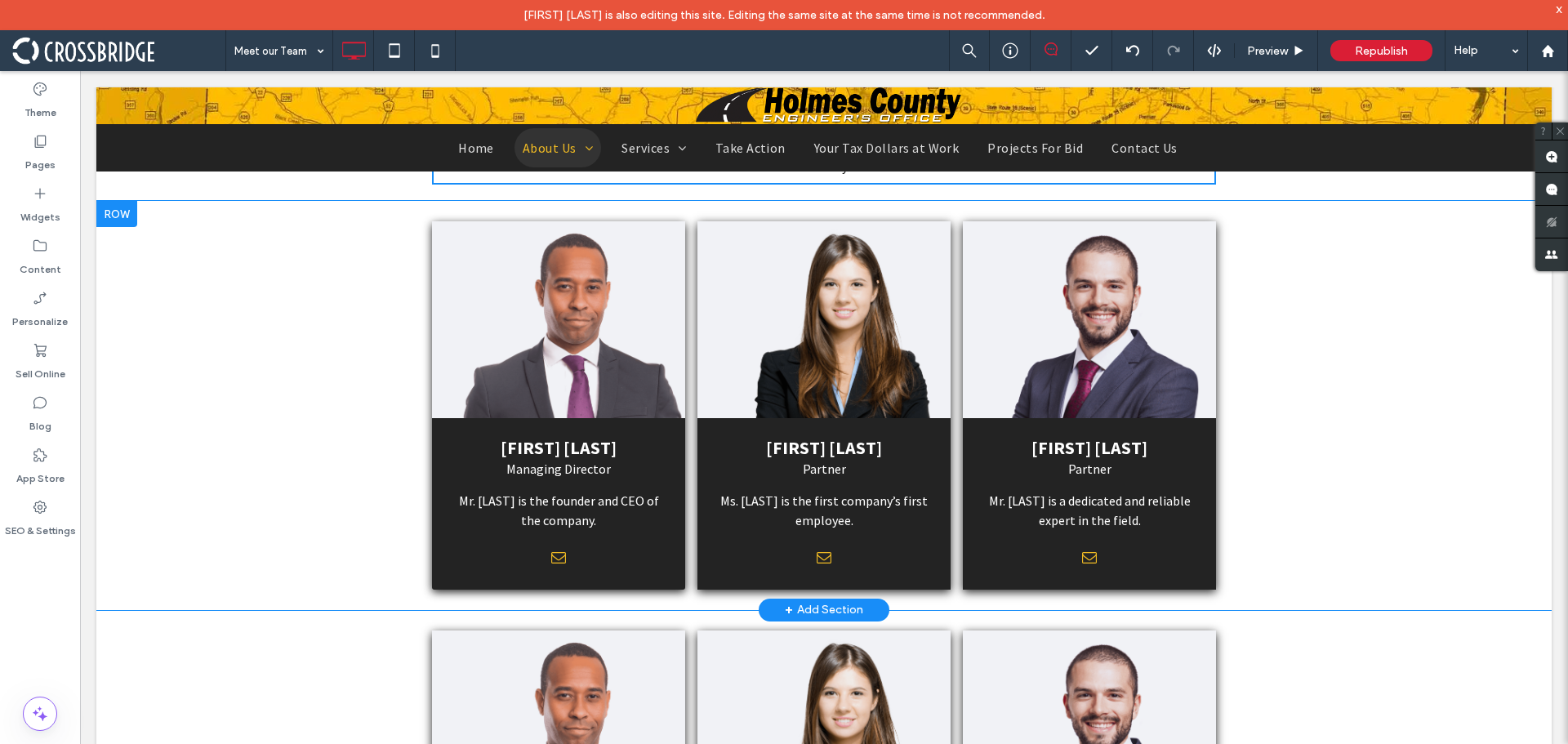click on "ED JOHNSON
Managing Director   Mr. Johnson is the founder and CEO of the company.
Click To Paste     Click To Paste" at bounding box center (559, 405) 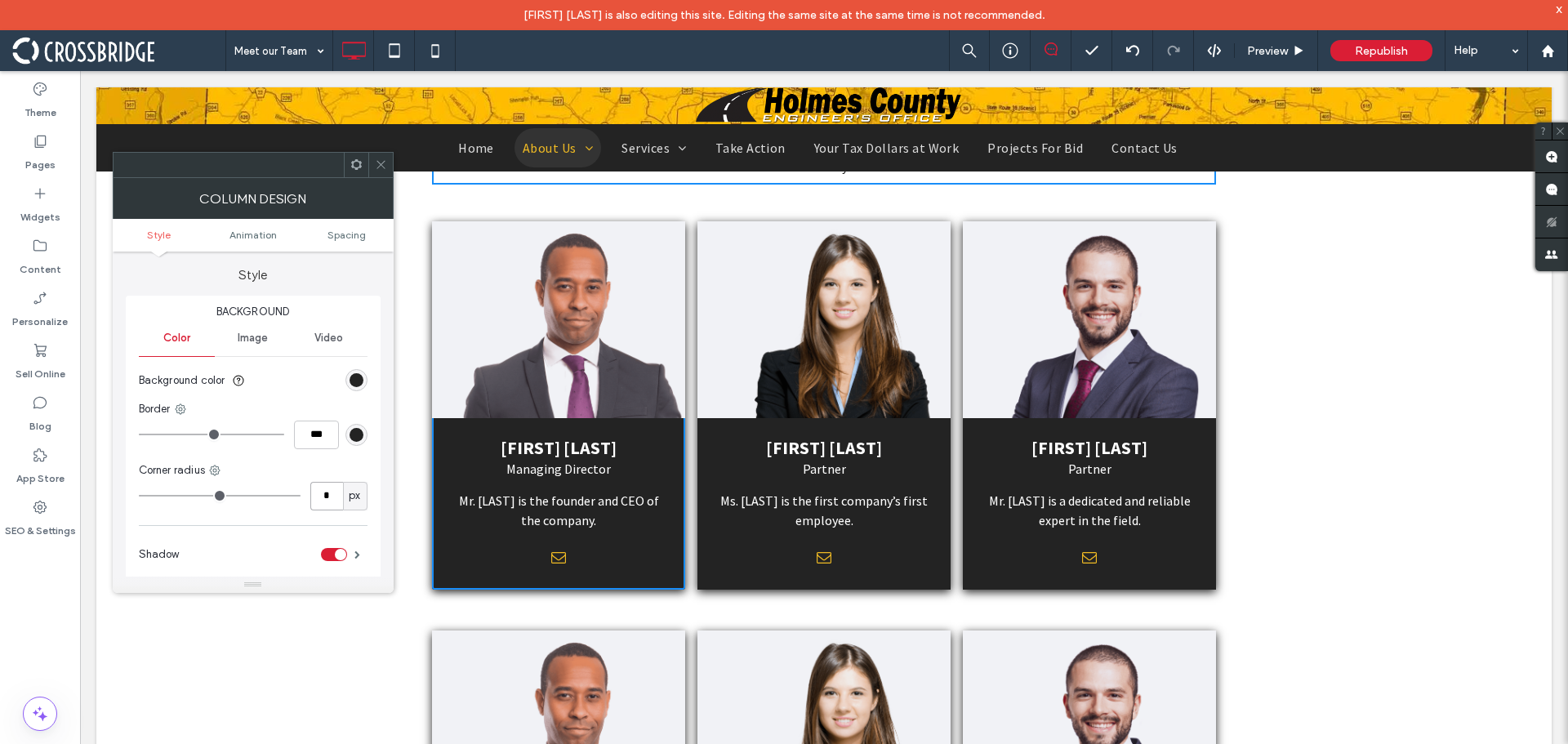 click on "*" at bounding box center (327, 496) 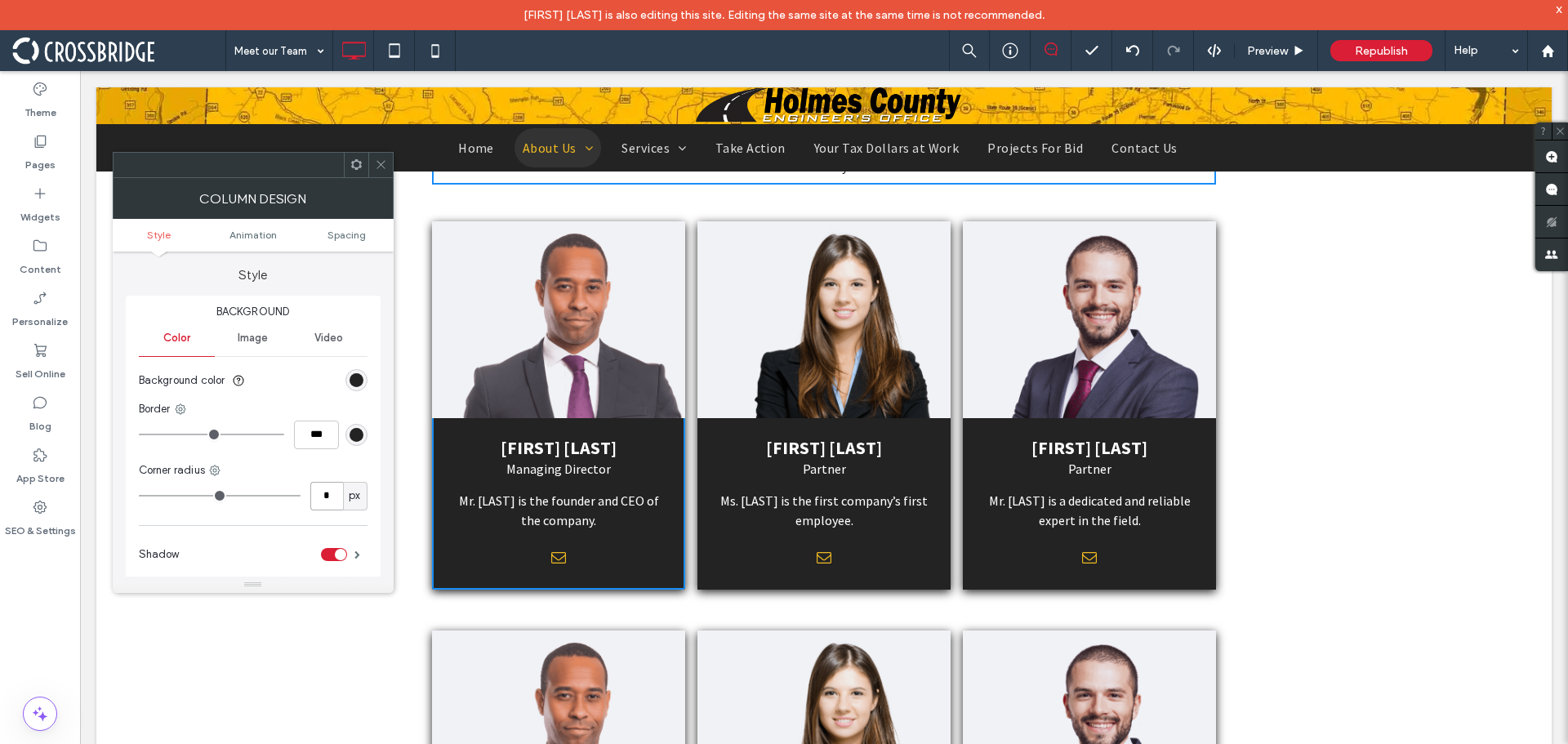 type on "*" 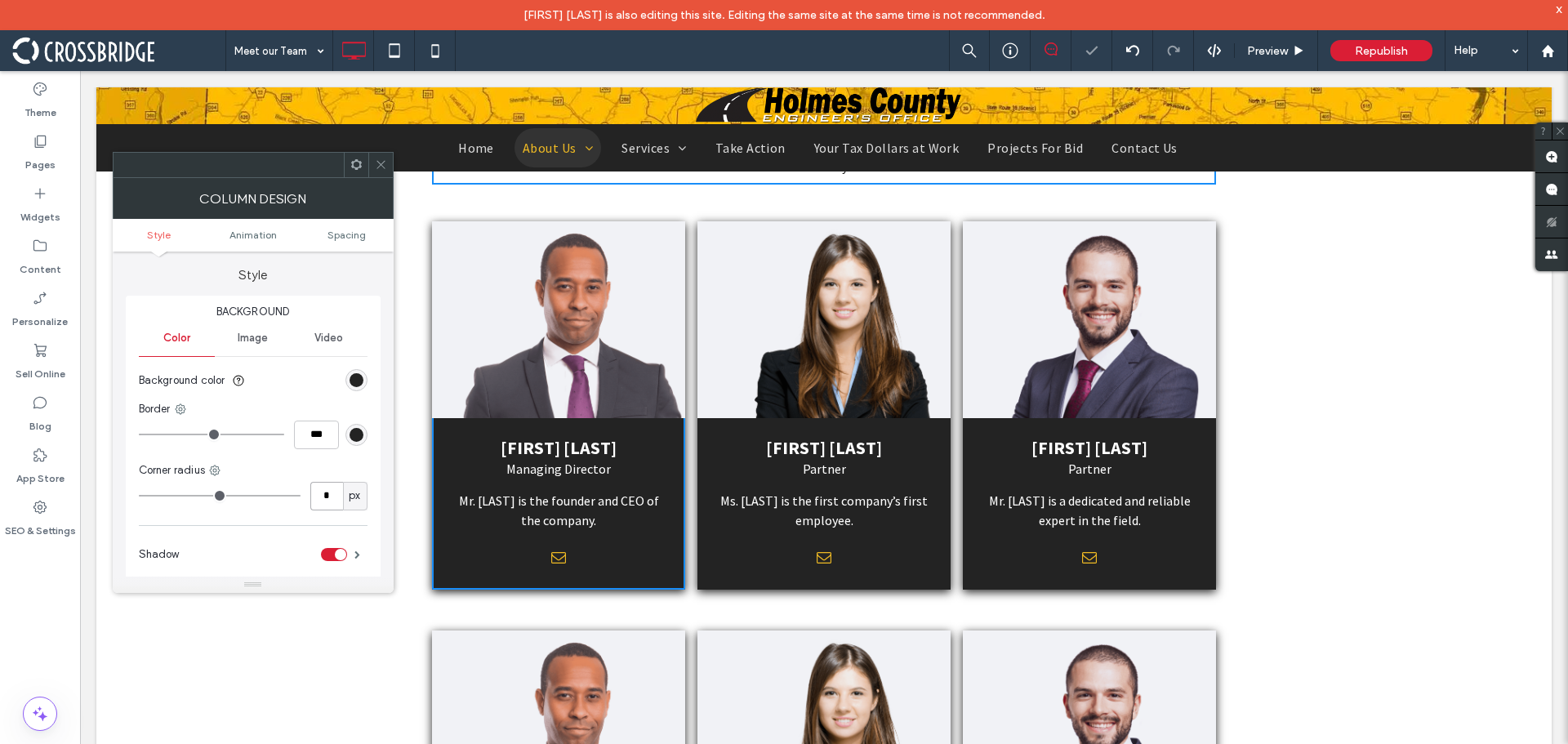 click on "*" at bounding box center [327, 496] 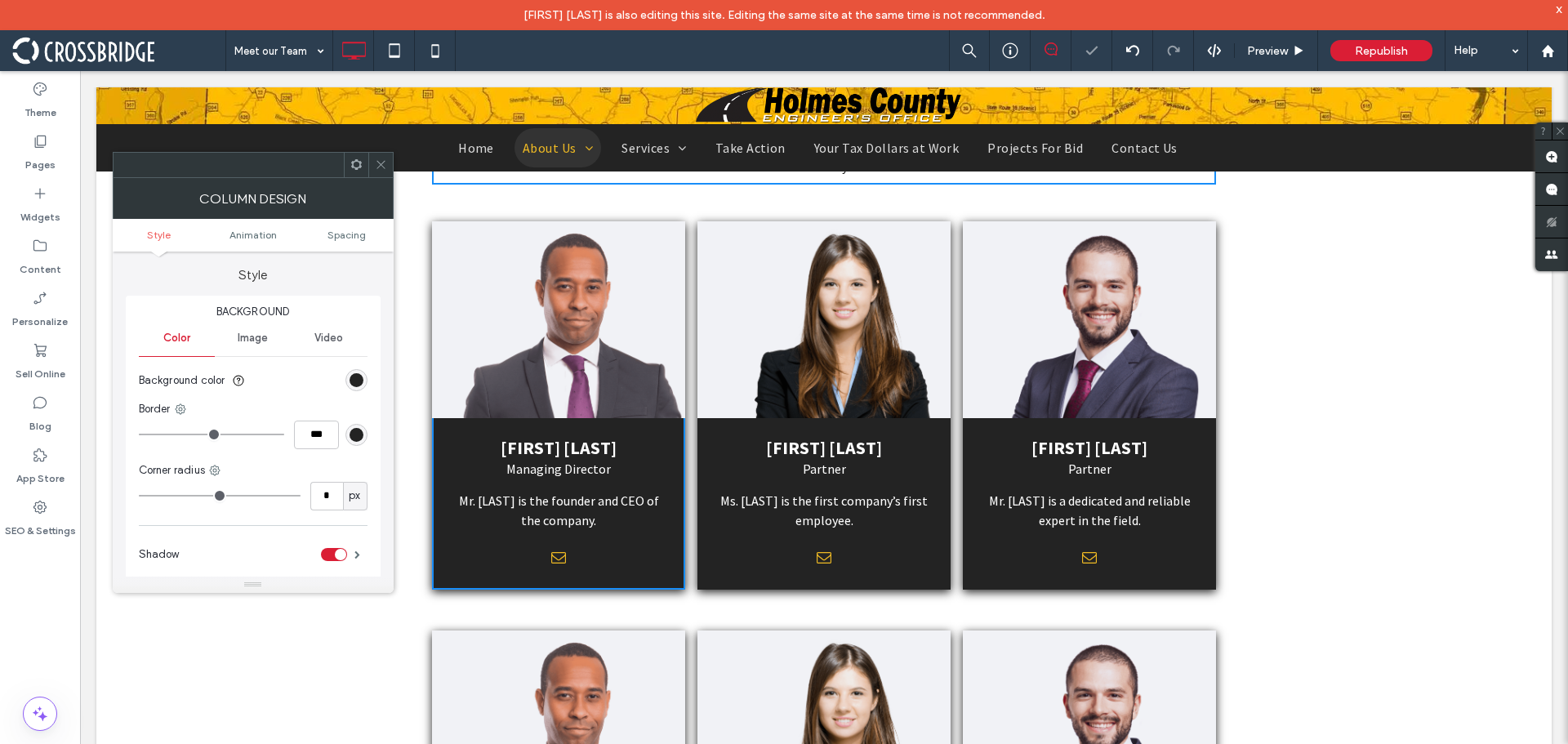 click 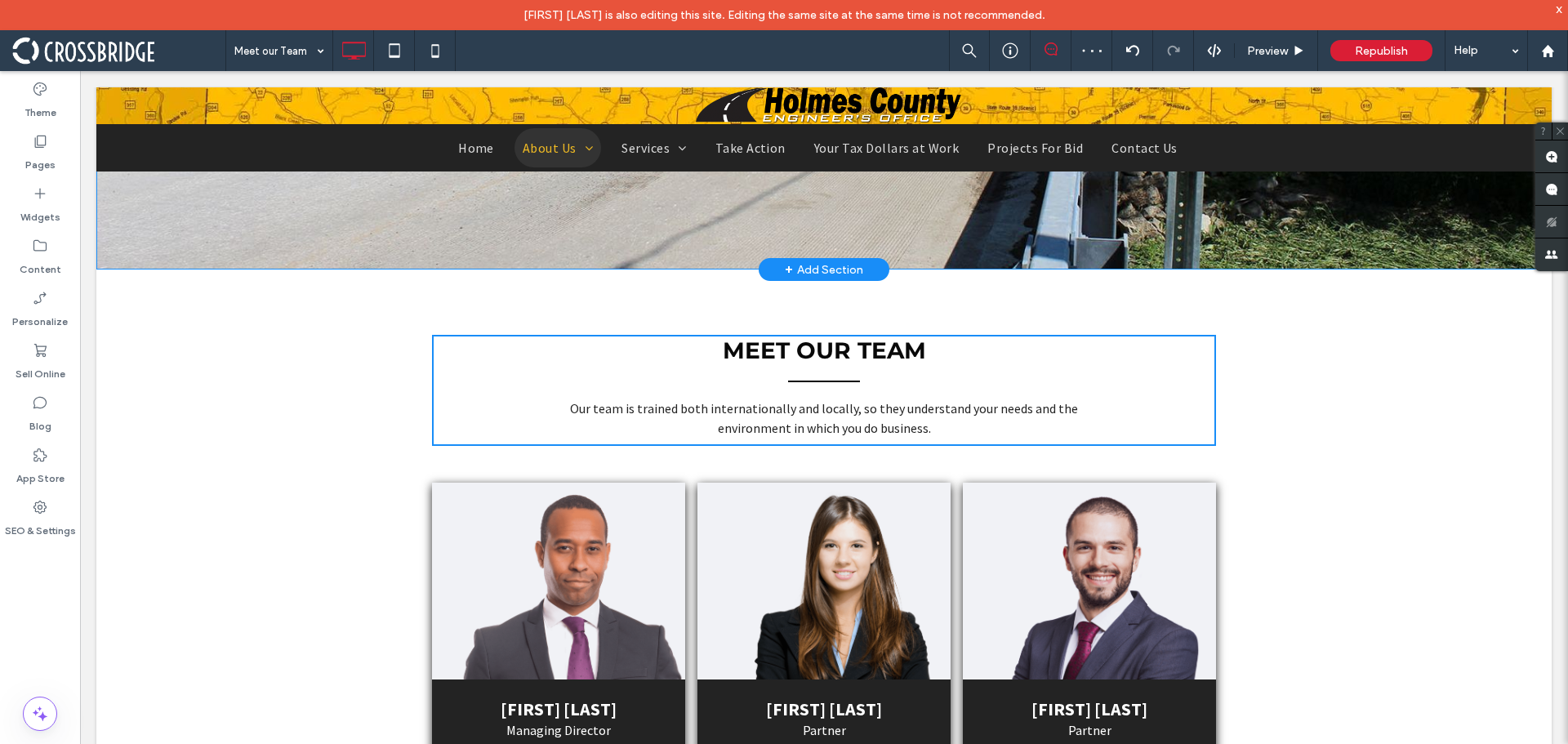 scroll, scrollTop: 0, scrollLeft: 0, axis: both 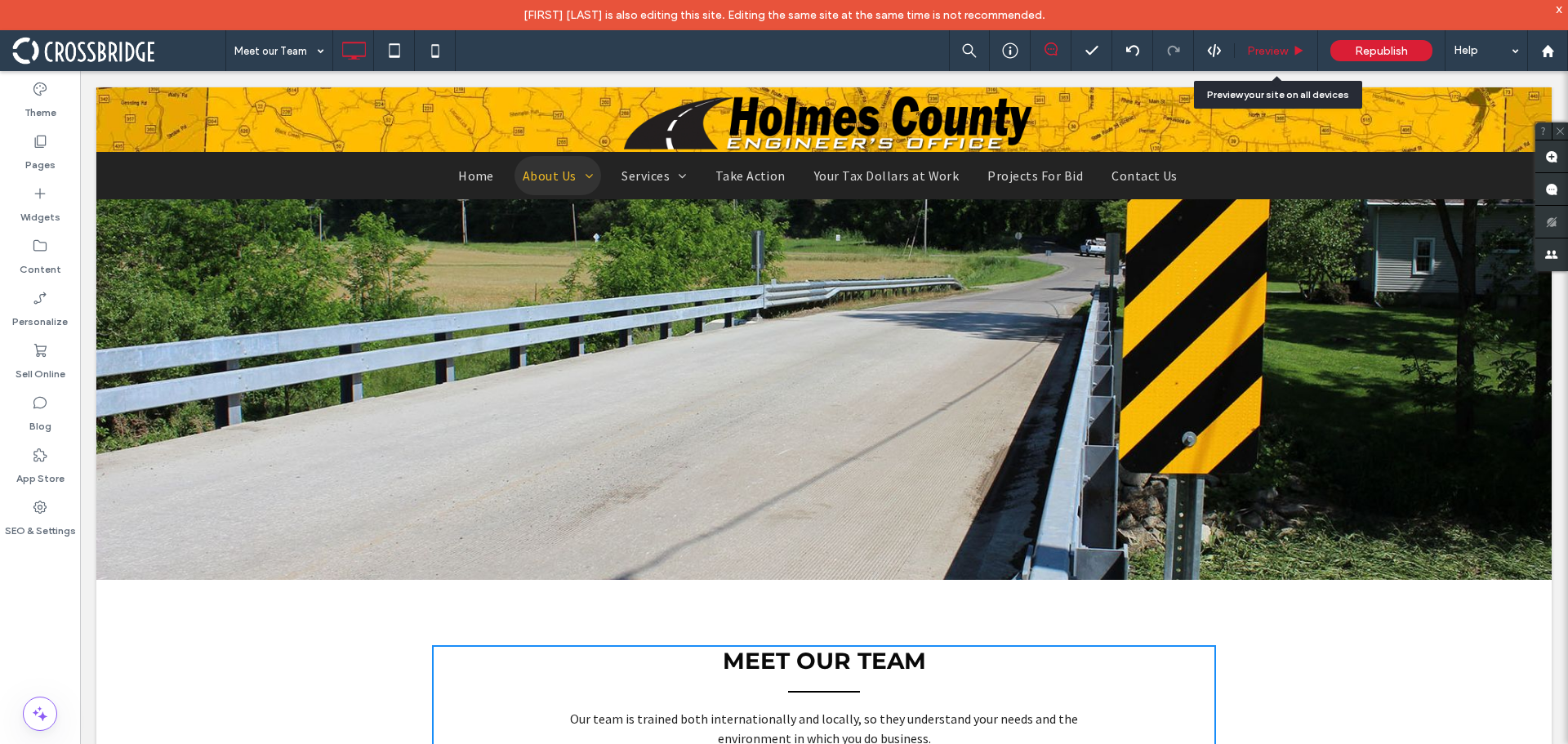 click on "Preview" at bounding box center [1267, 51] 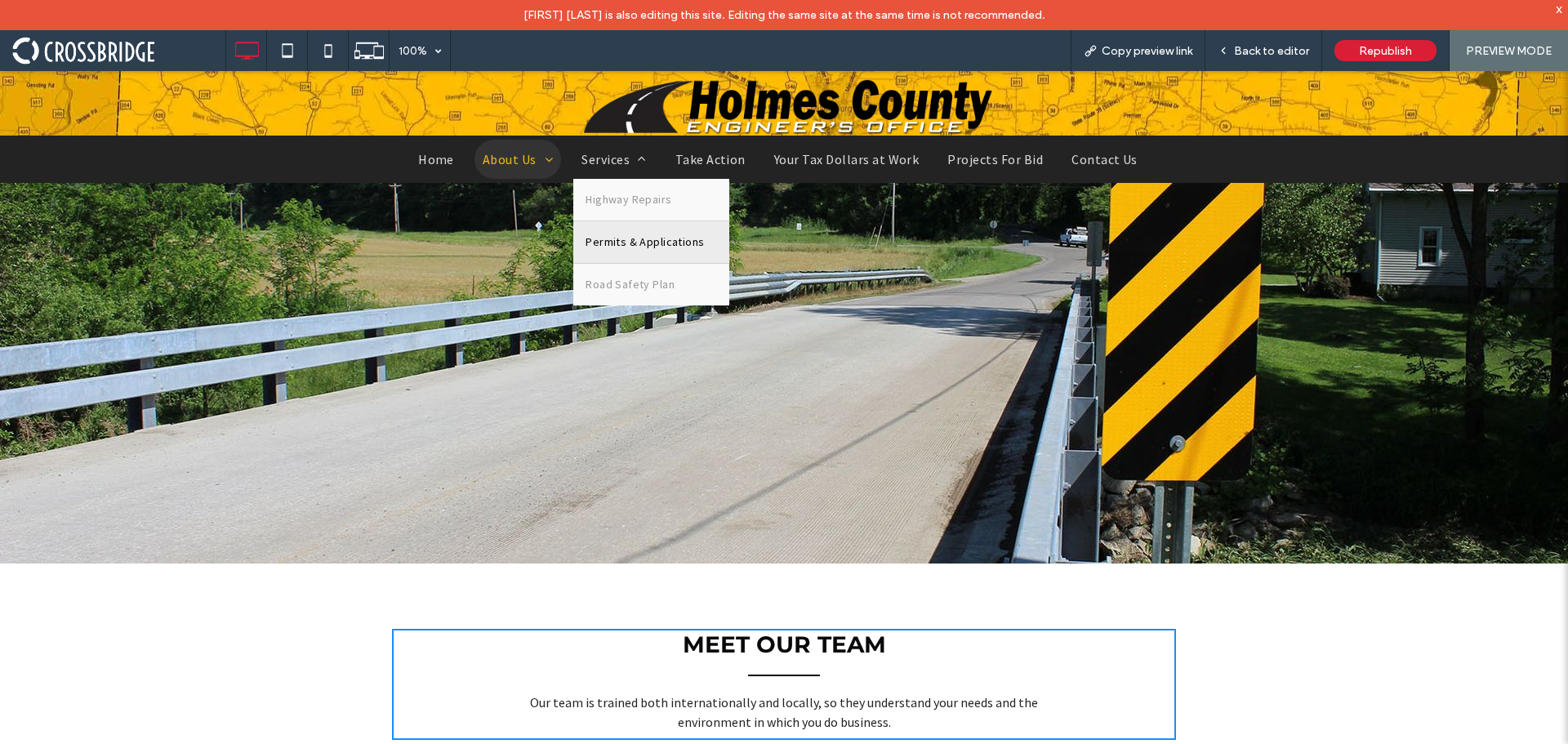 click on "Permits & Applications" at bounding box center (651, 242) 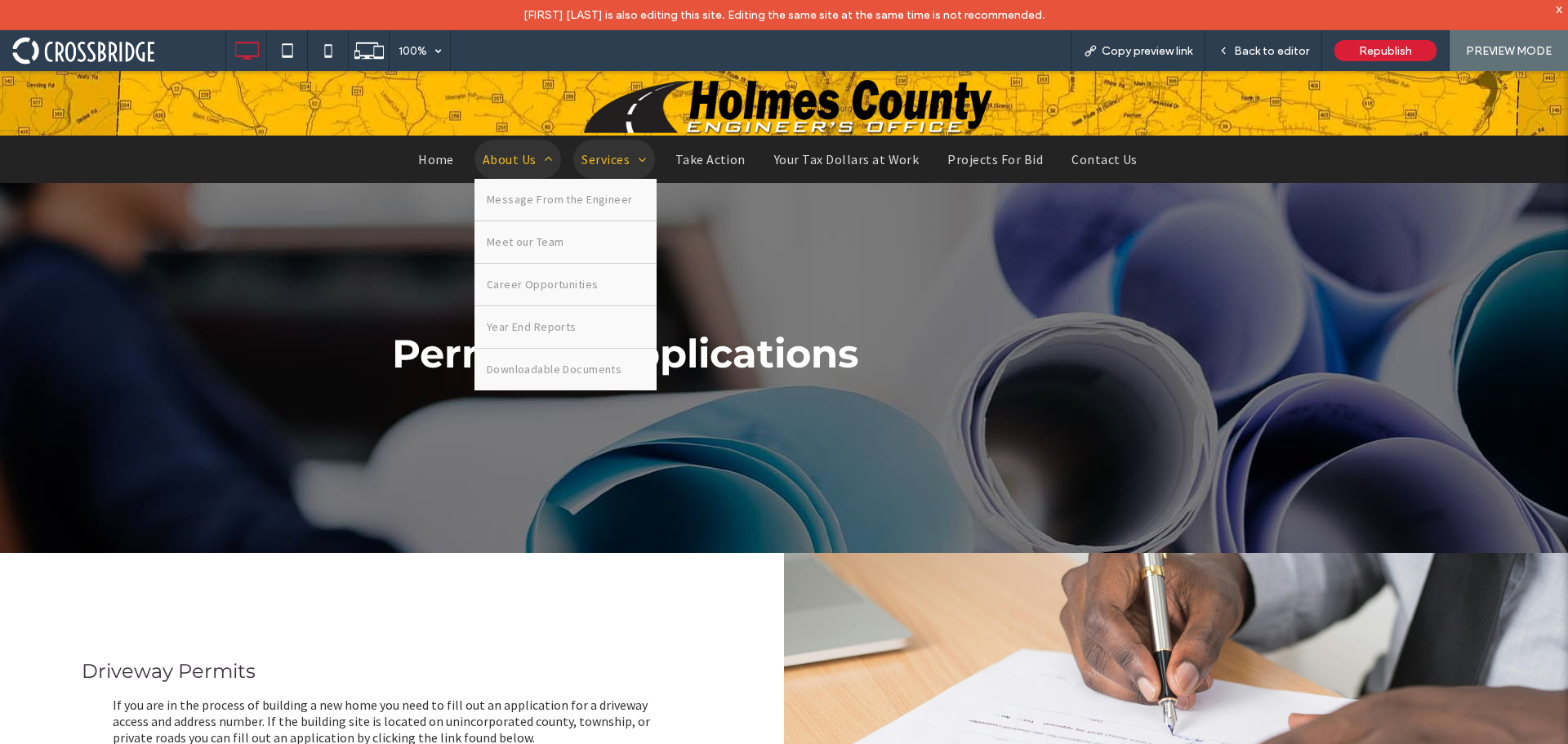 scroll, scrollTop: 0, scrollLeft: 0, axis: both 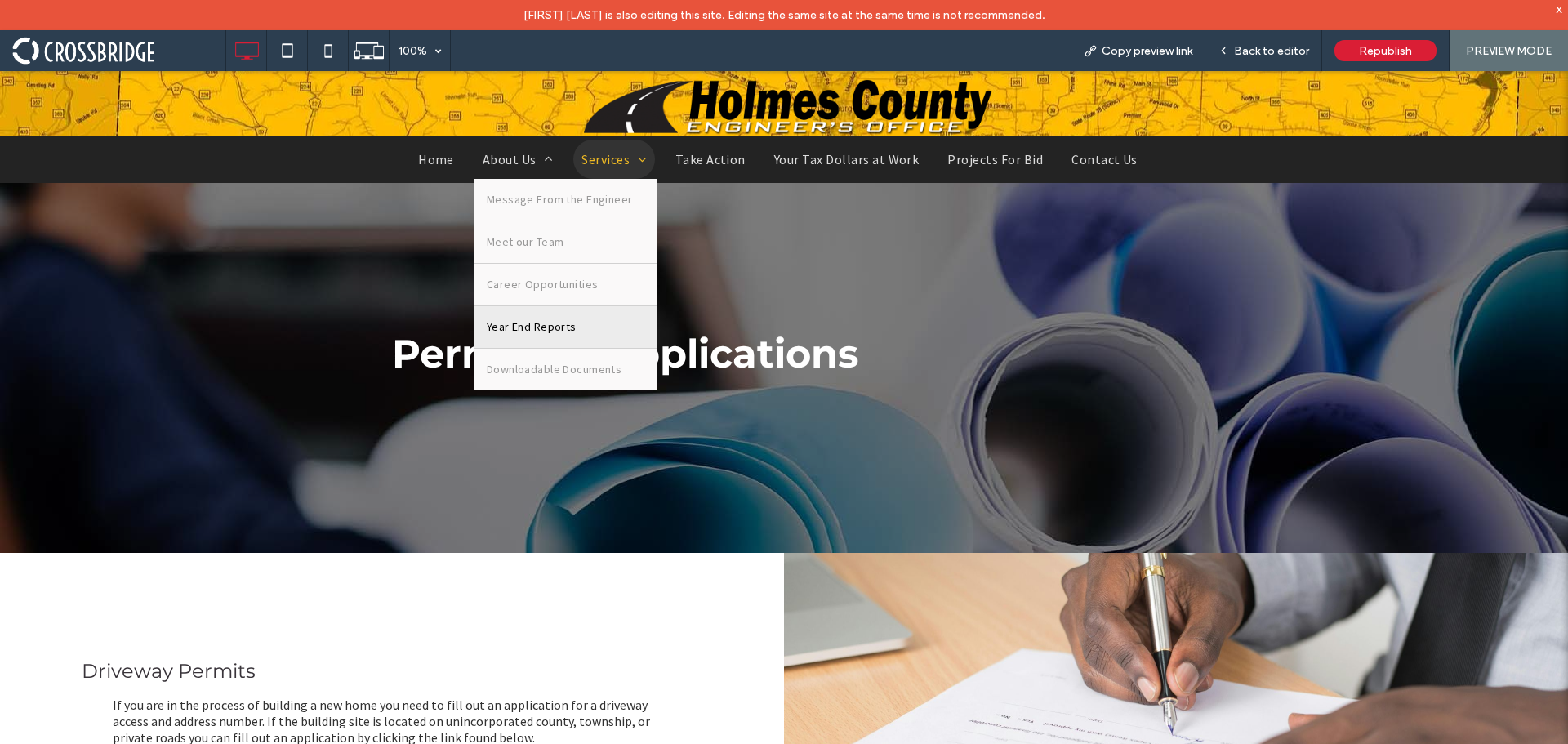 click on "Year End Reports" at bounding box center (532, 327) 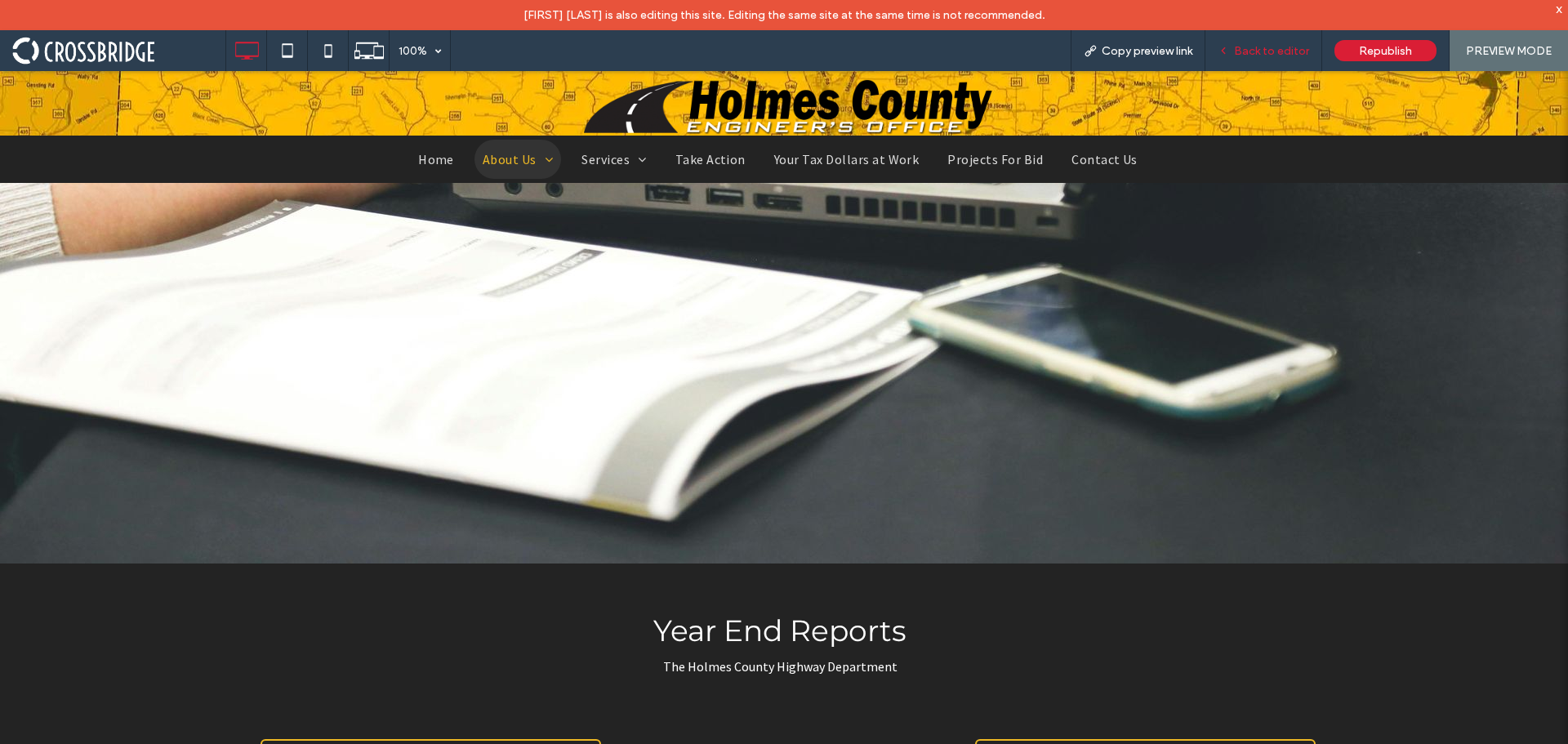 scroll, scrollTop: 0, scrollLeft: 0, axis: both 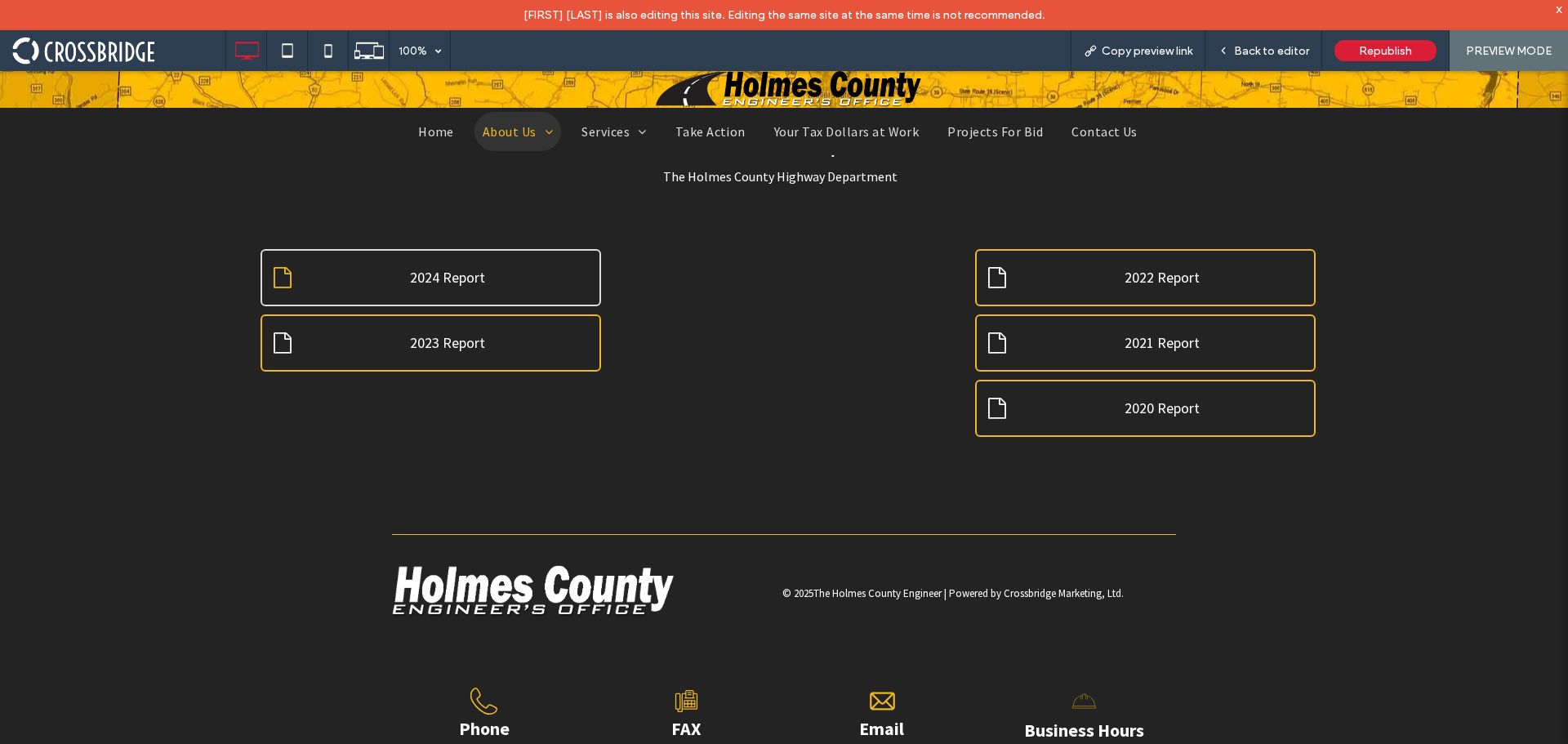 click on "2024 Report" at bounding box center (448, 277) 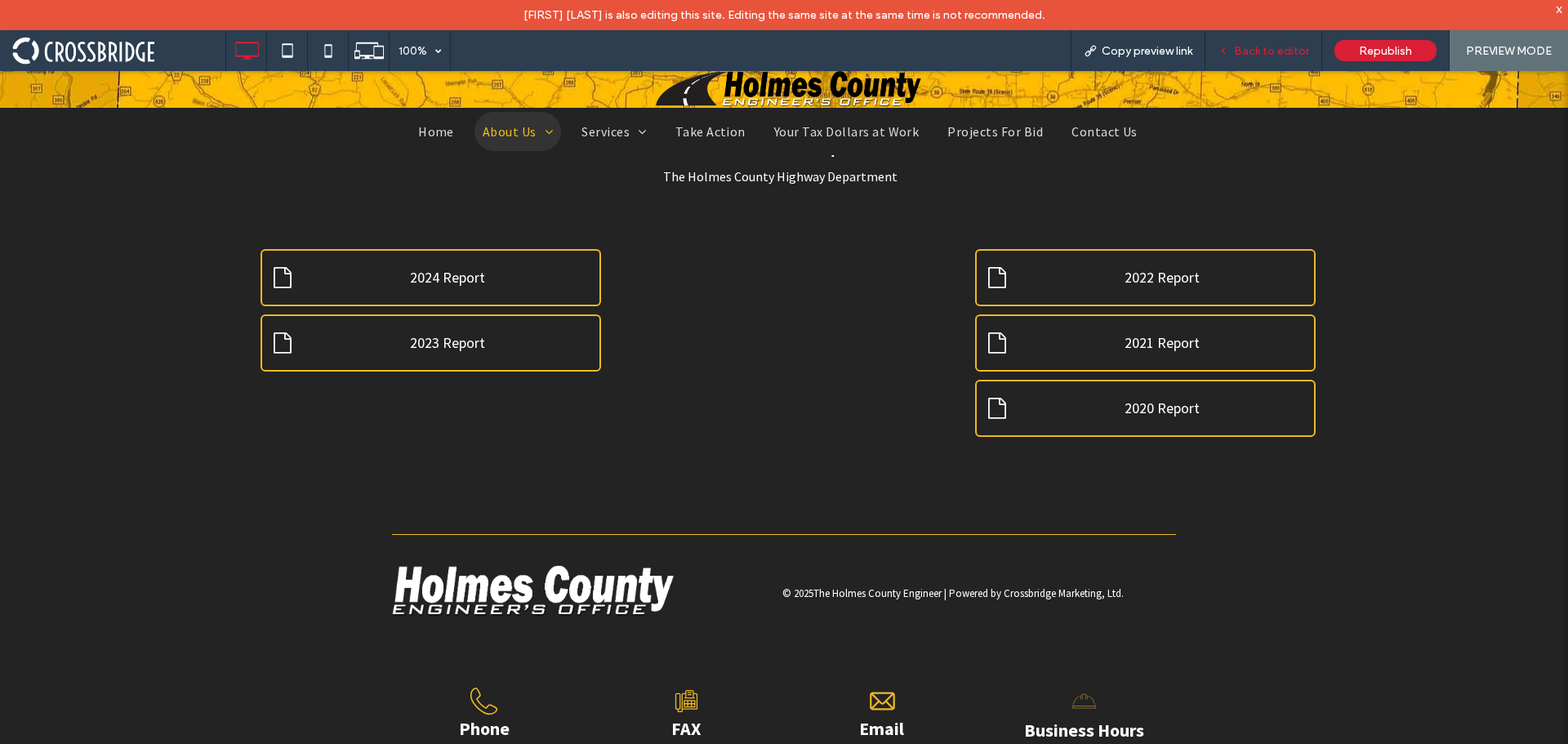 click on "Back to editor" at bounding box center (1272, 51) 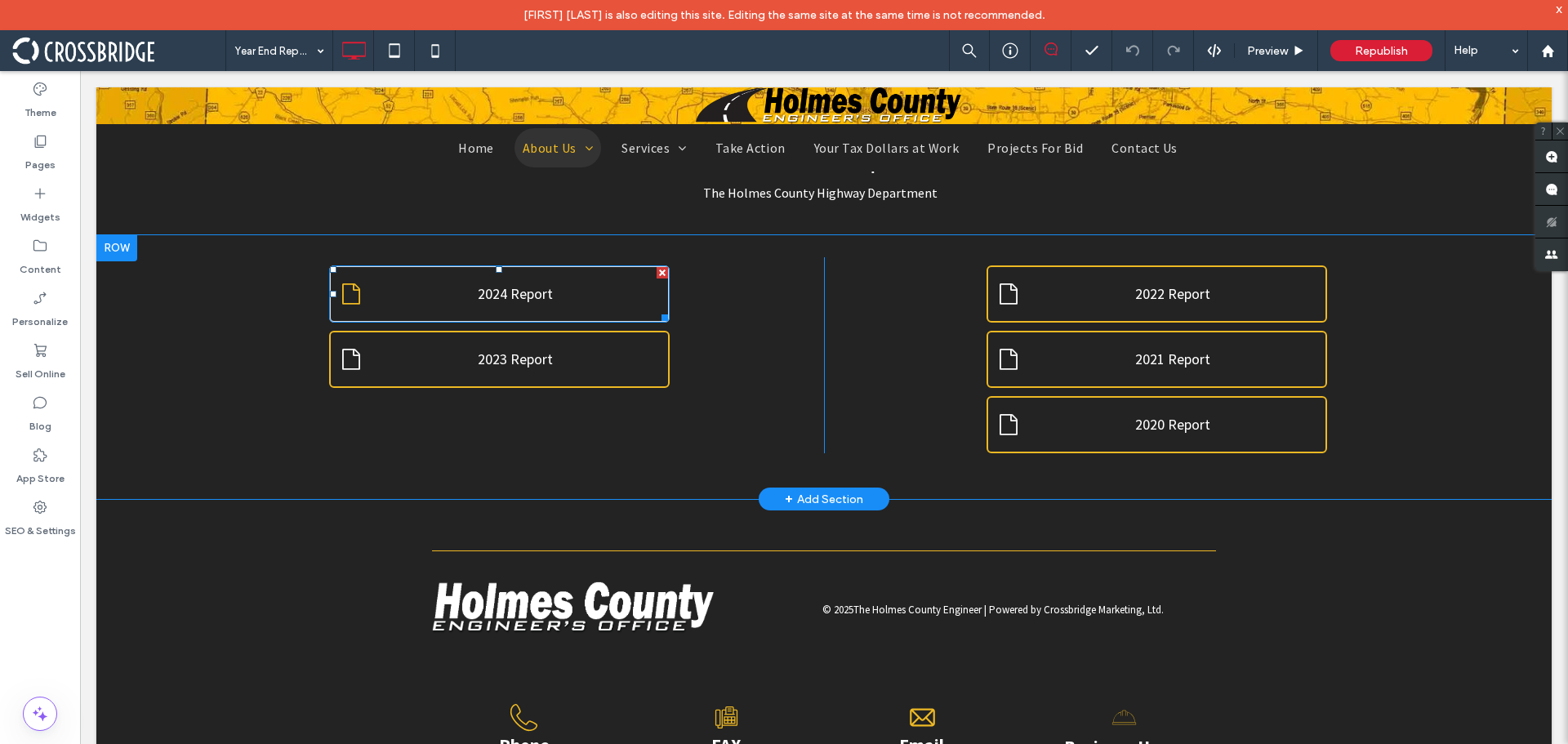 click on "2024 Report" at bounding box center [515, 293] 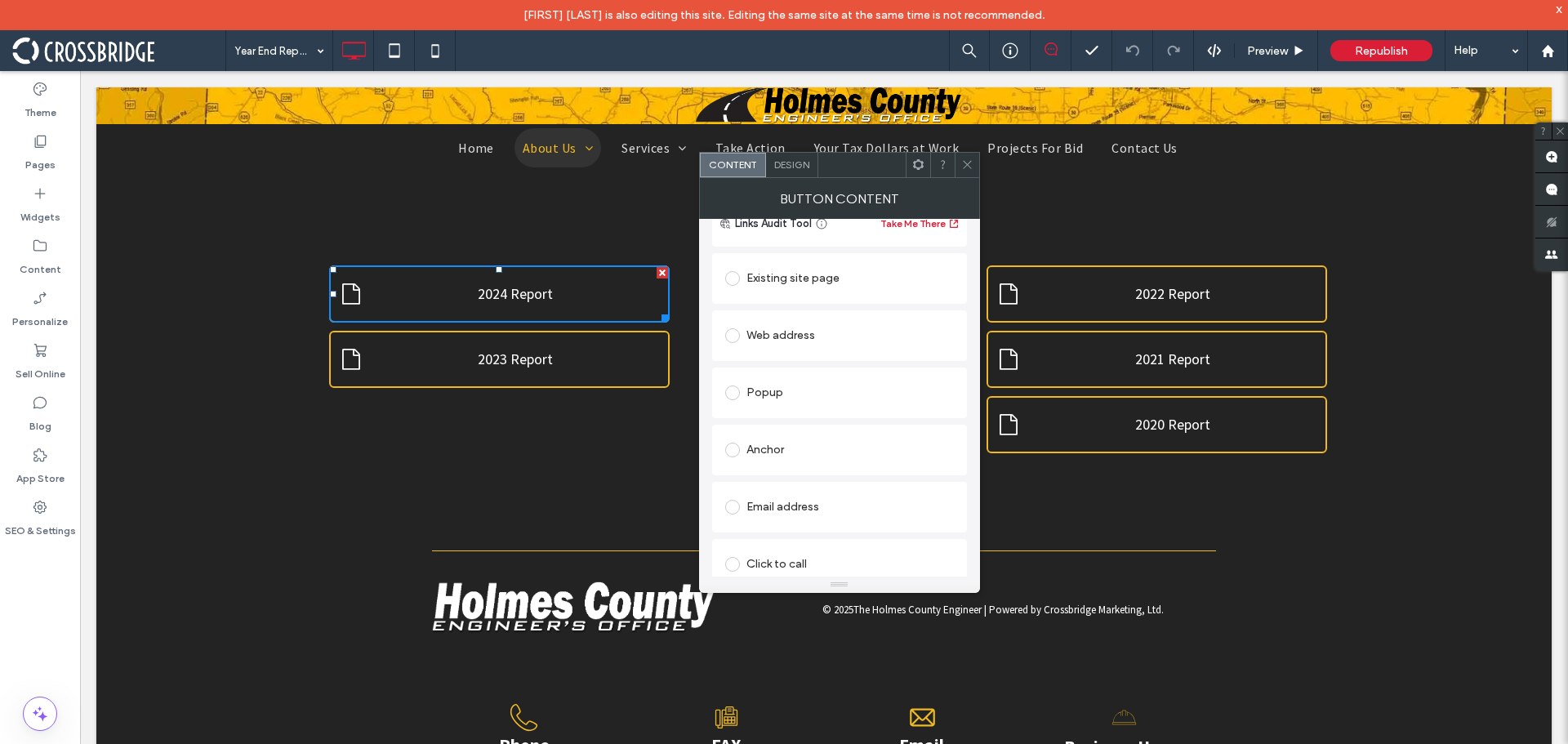 scroll, scrollTop: 253, scrollLeft: 0, axis: vertical 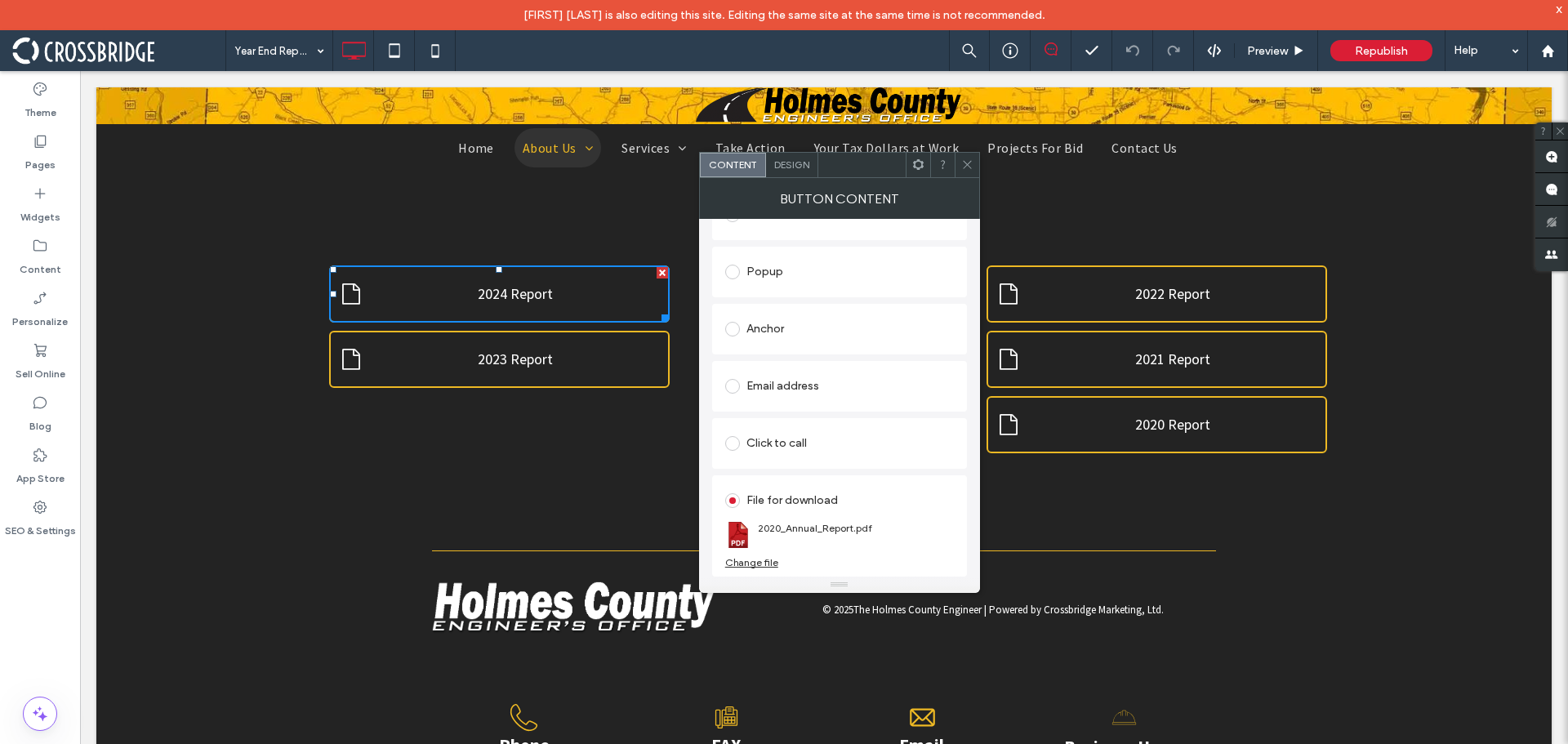 click on "Change file" at bounding box center (751, 562) 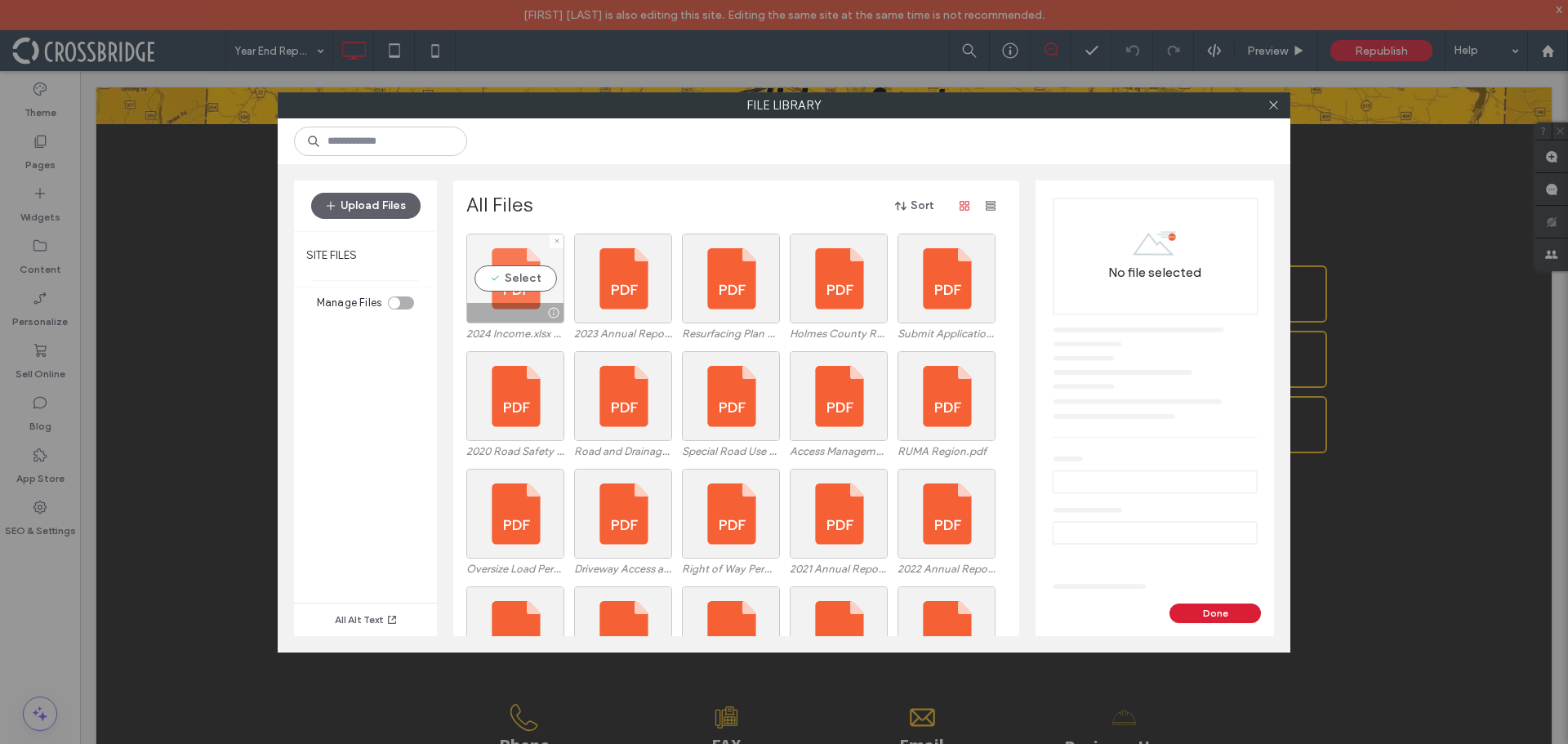 click on "Select" at bounding box center (515, 278) 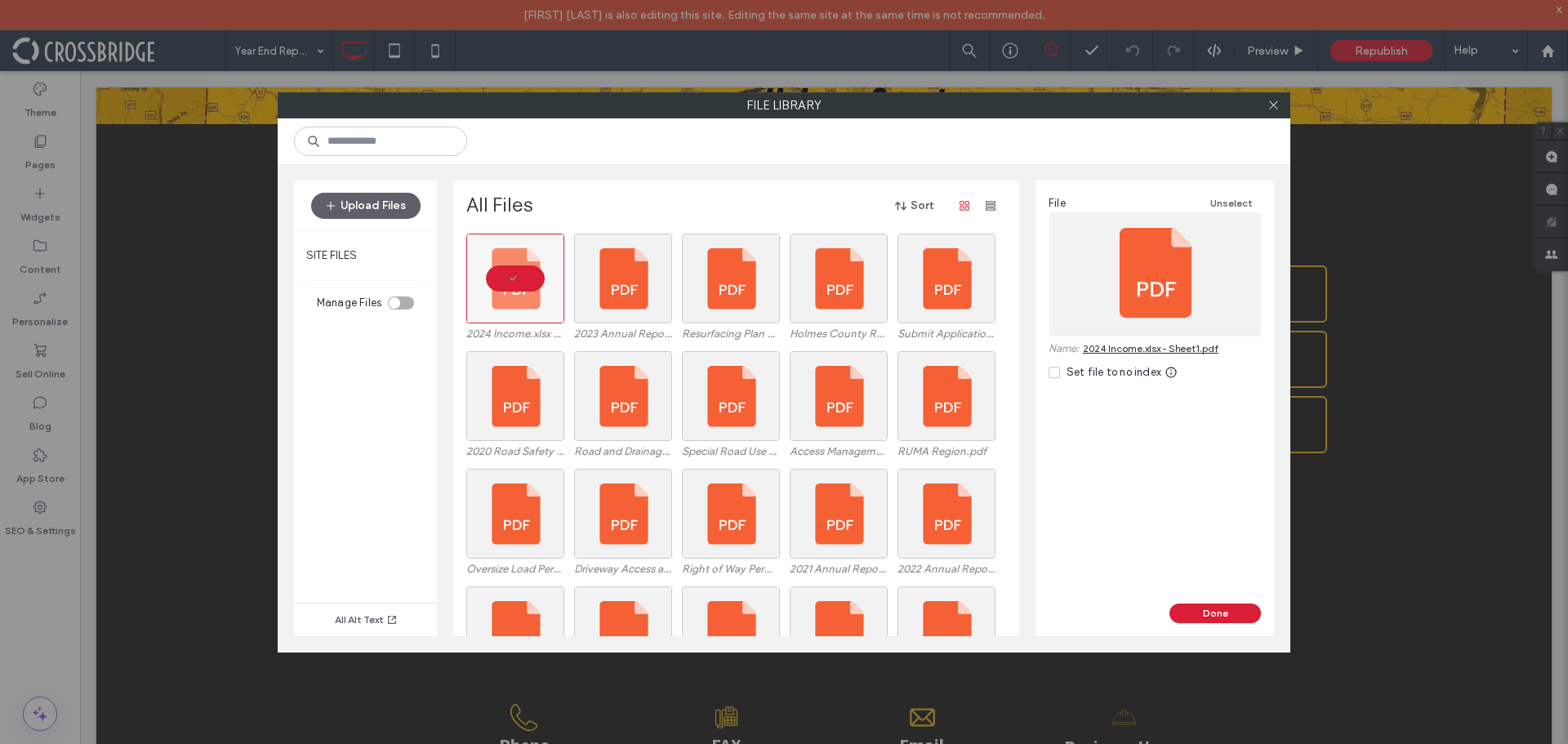 click on "File Unselect Name: 2024 Income.xlsx - Sheet1.pdf Set file to no index" at bounding box center [1155, 392] 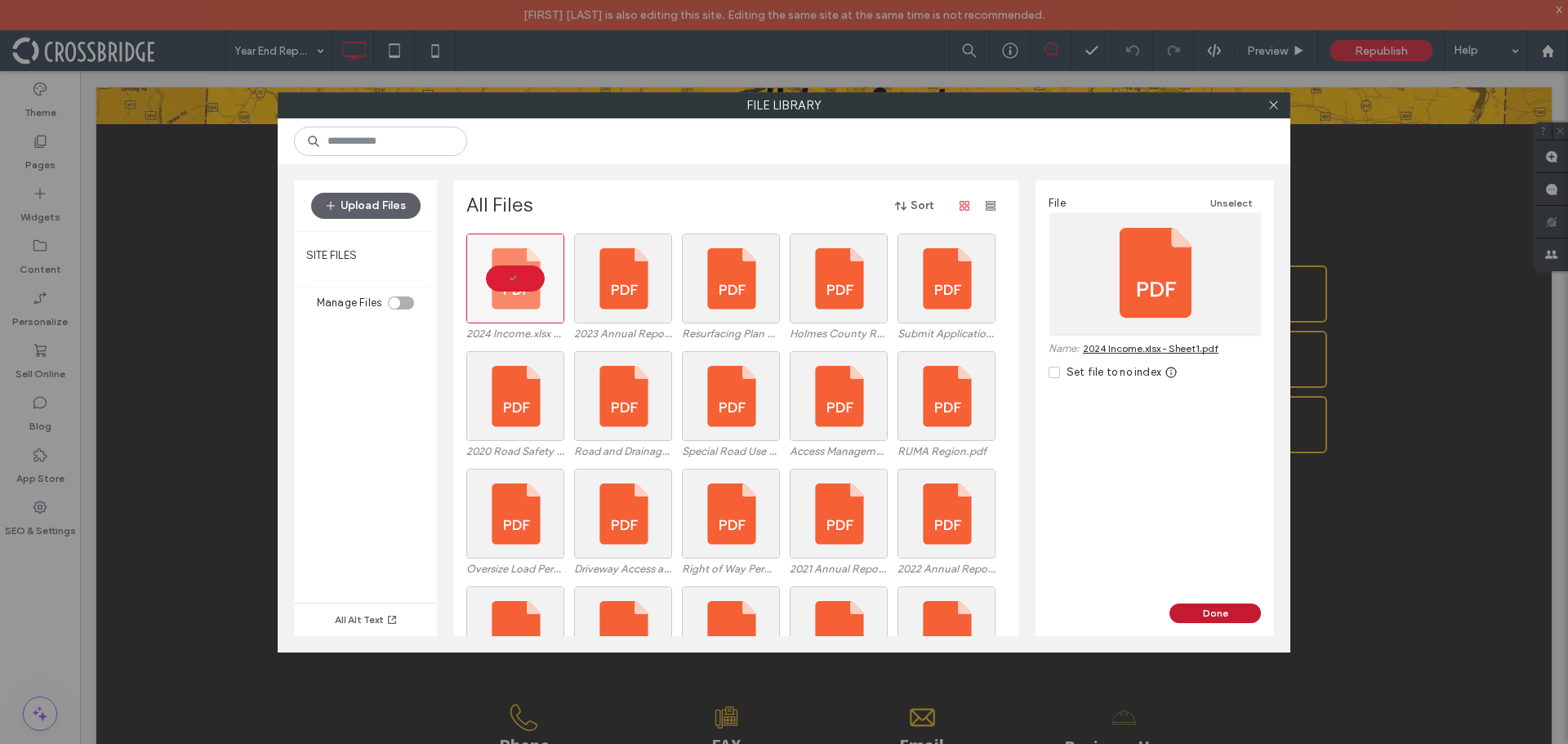 click on "Done" at bounding box center (1215, 613) 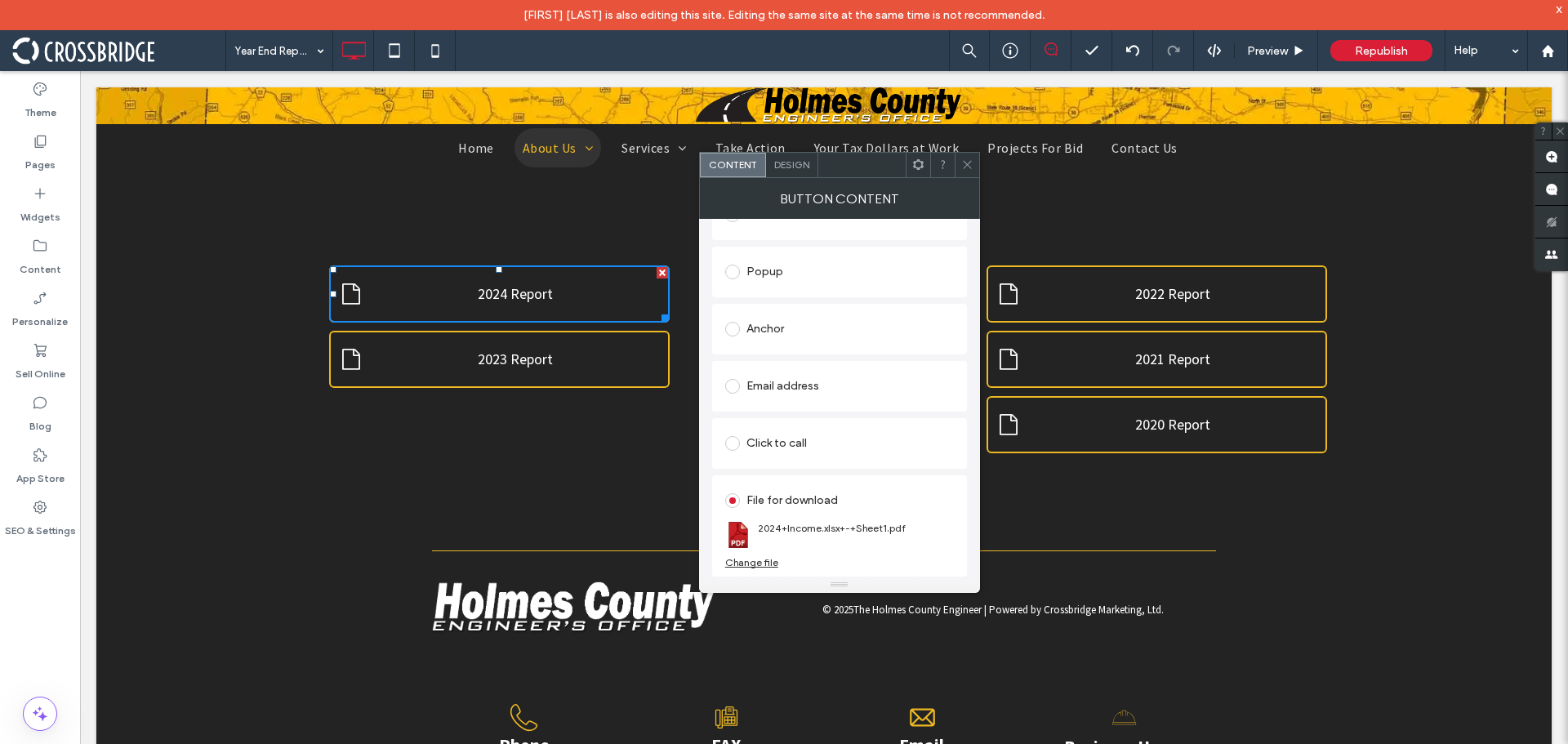 click at bounding box center [967, 165] 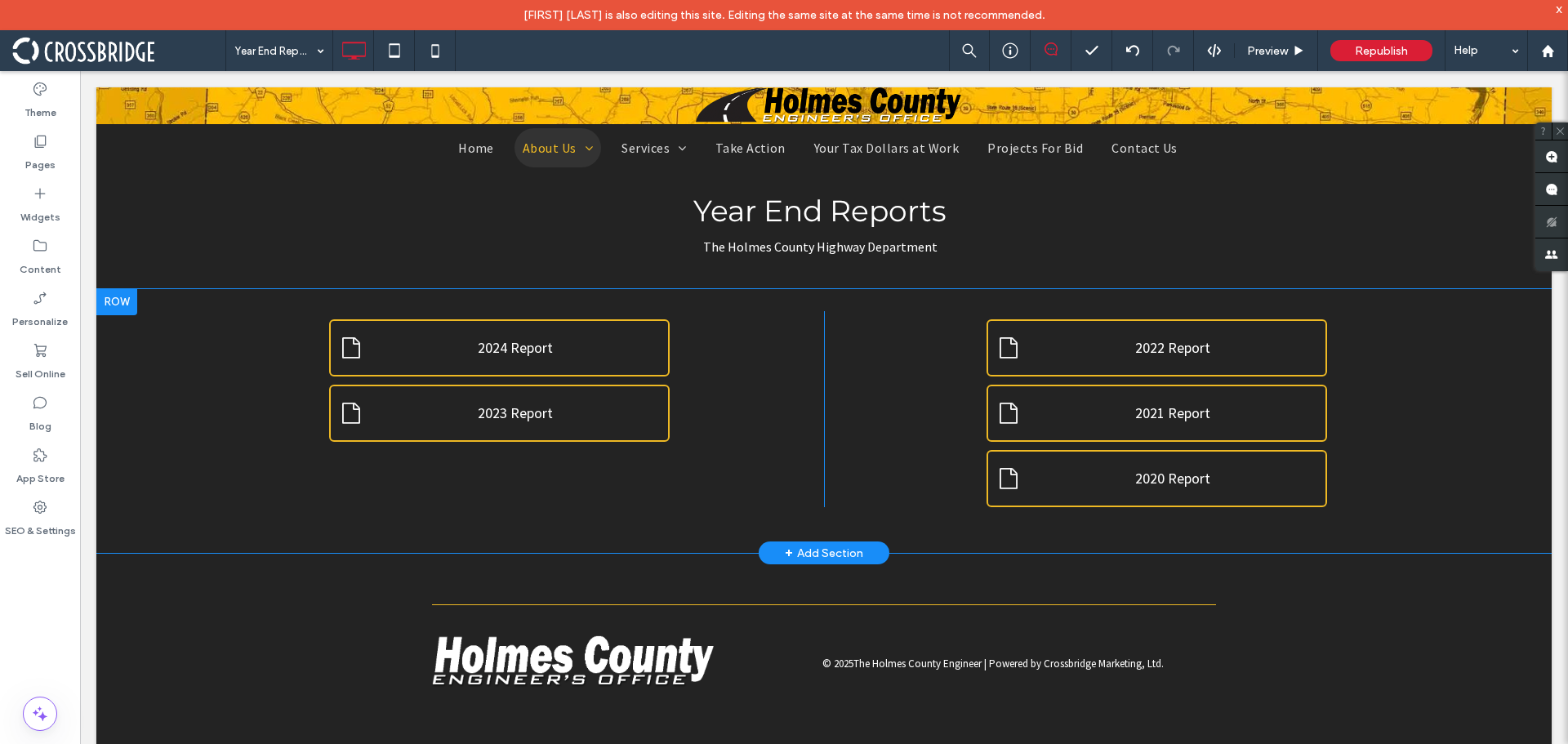 scroll, scrollTop: 408, scrollLeft: 0, axis: vertical 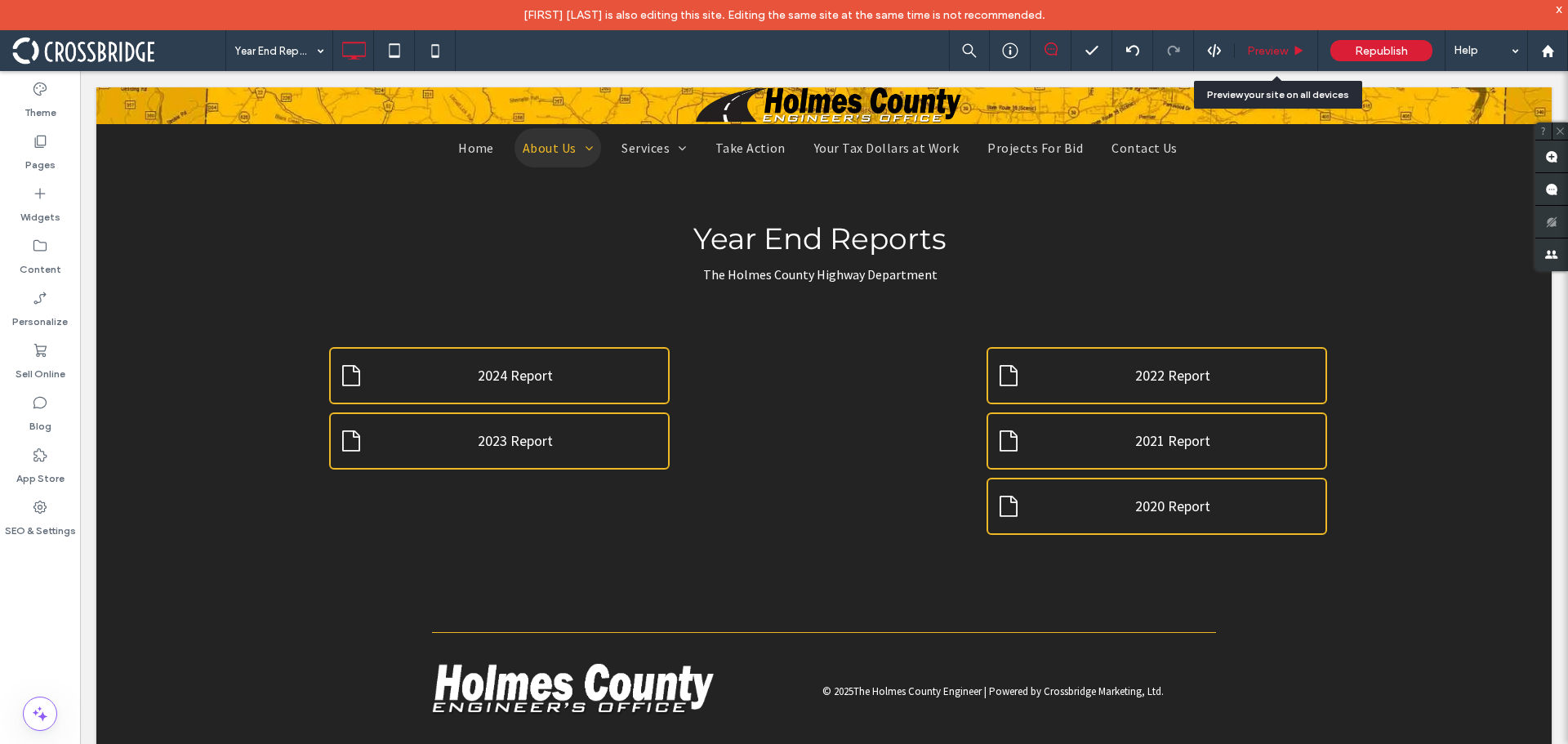 drag, startPoint x: 1261, startPoint y: 40, endPoint x: 915, endPoint y: 249, distance: 404.22395 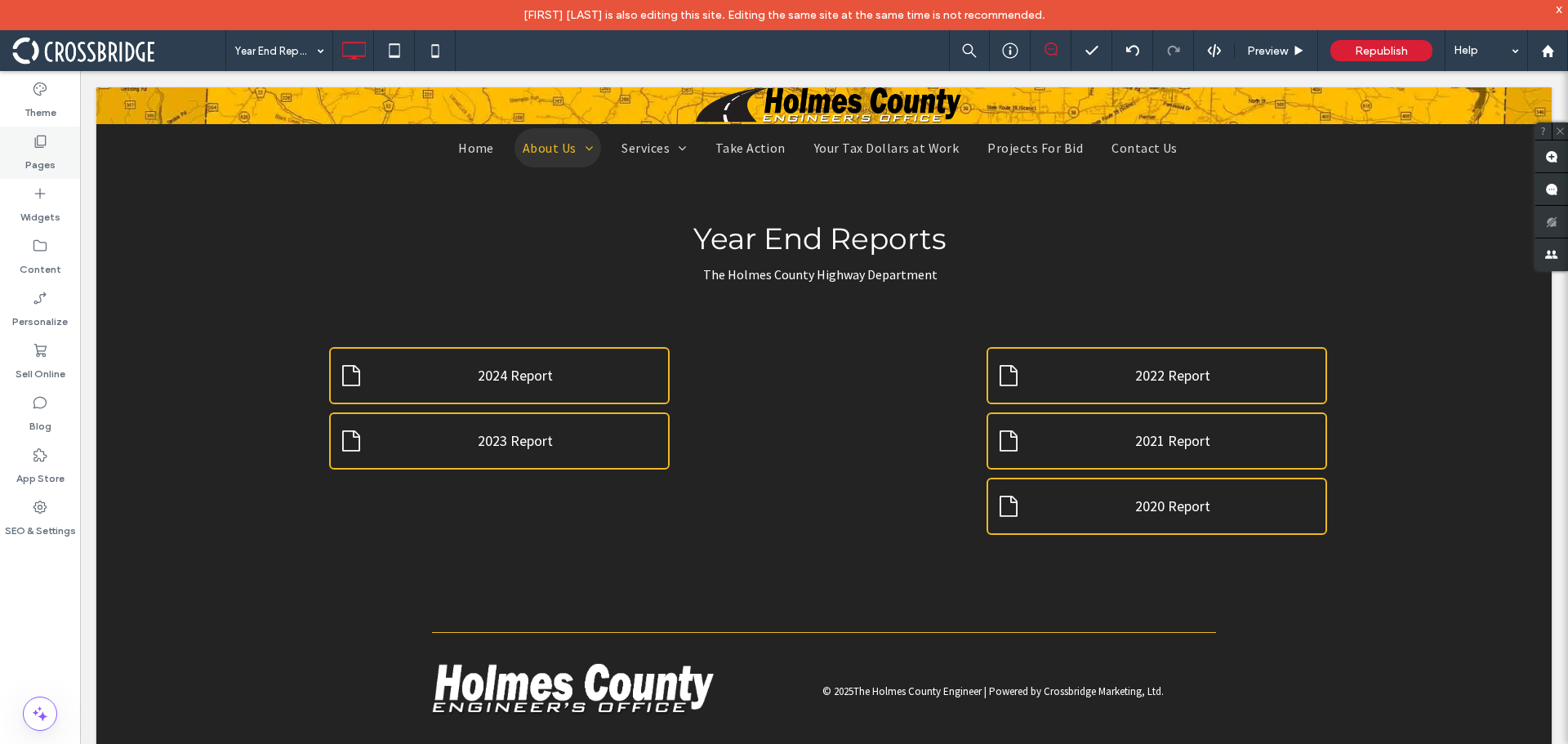 click 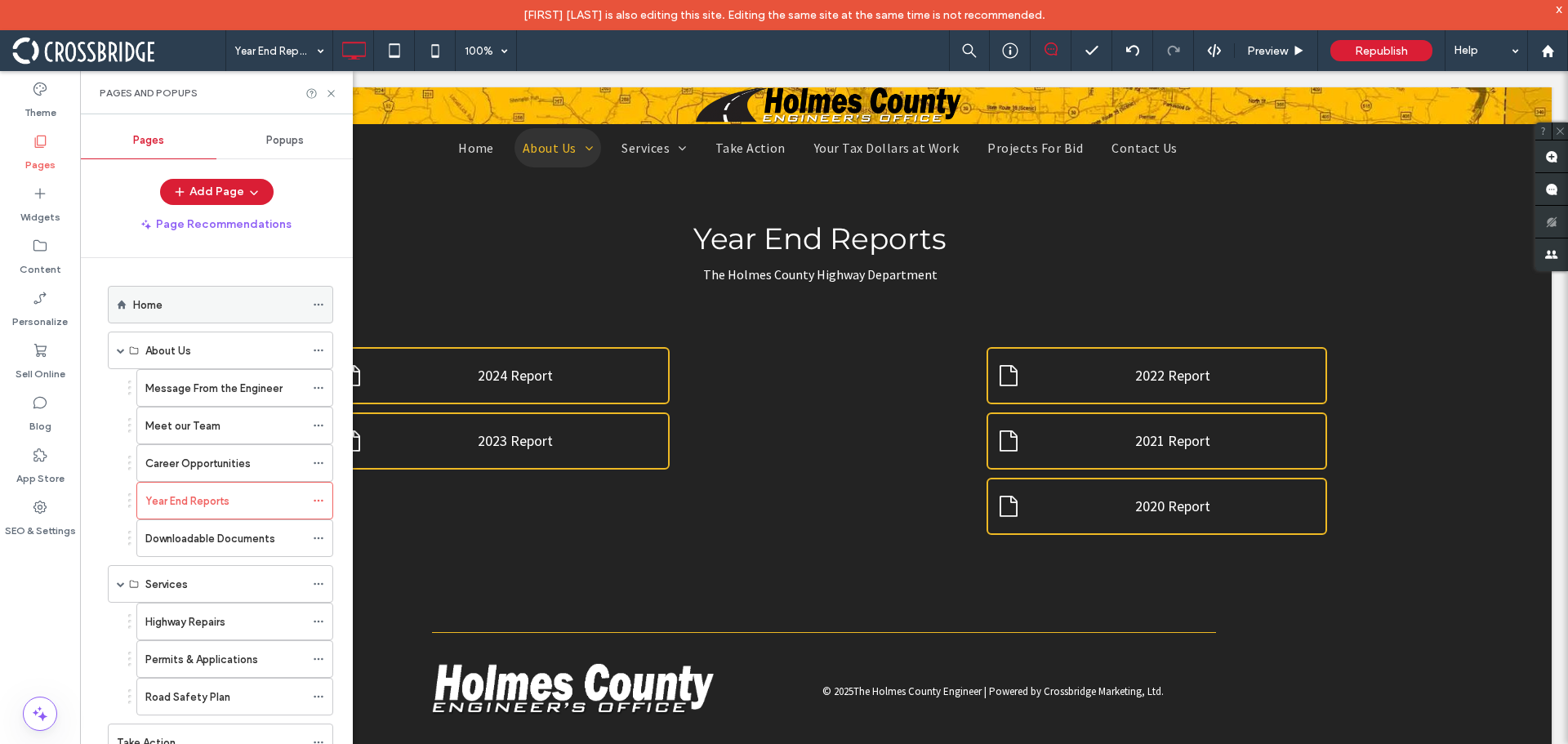 click on "Home" at bounding box center (219, 305) 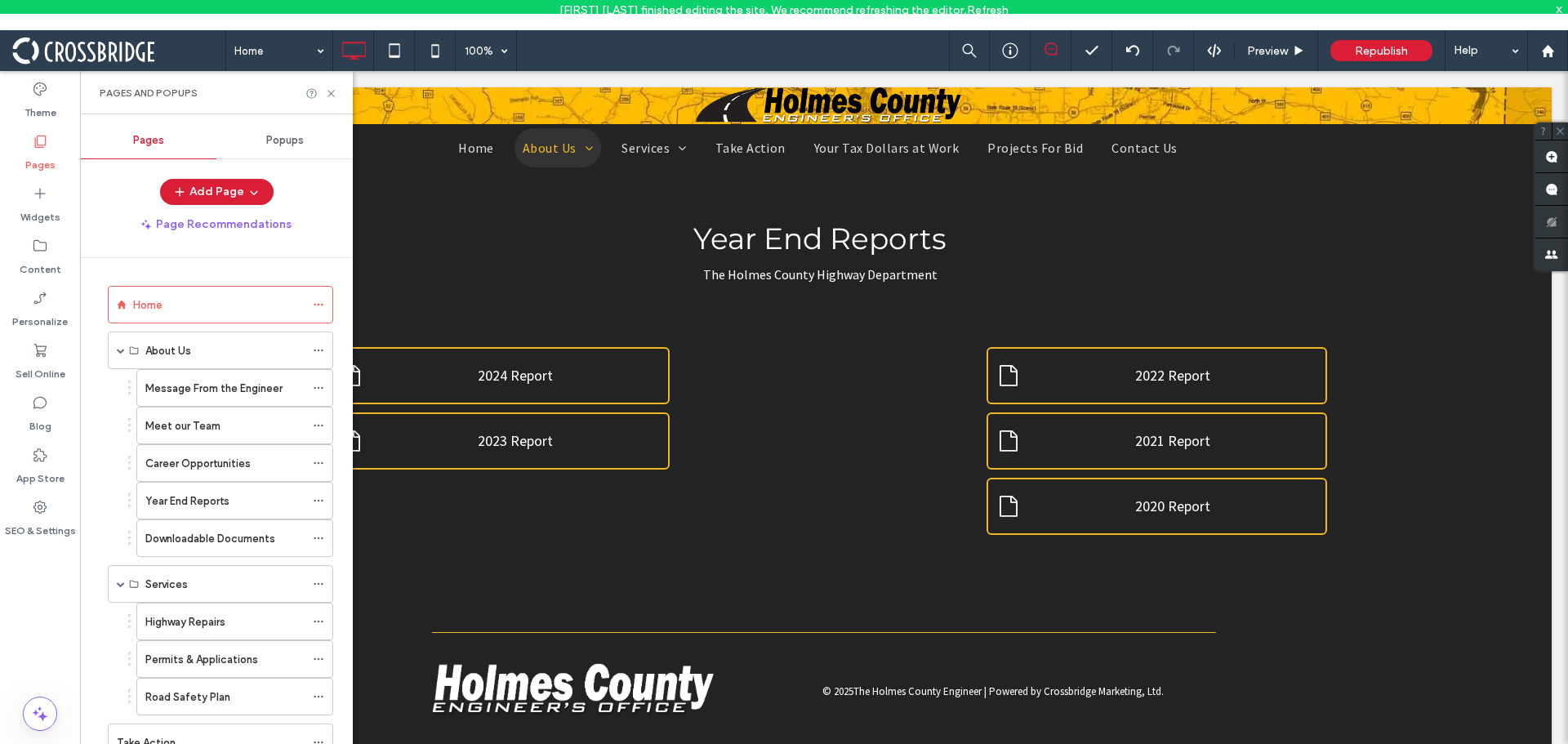 click 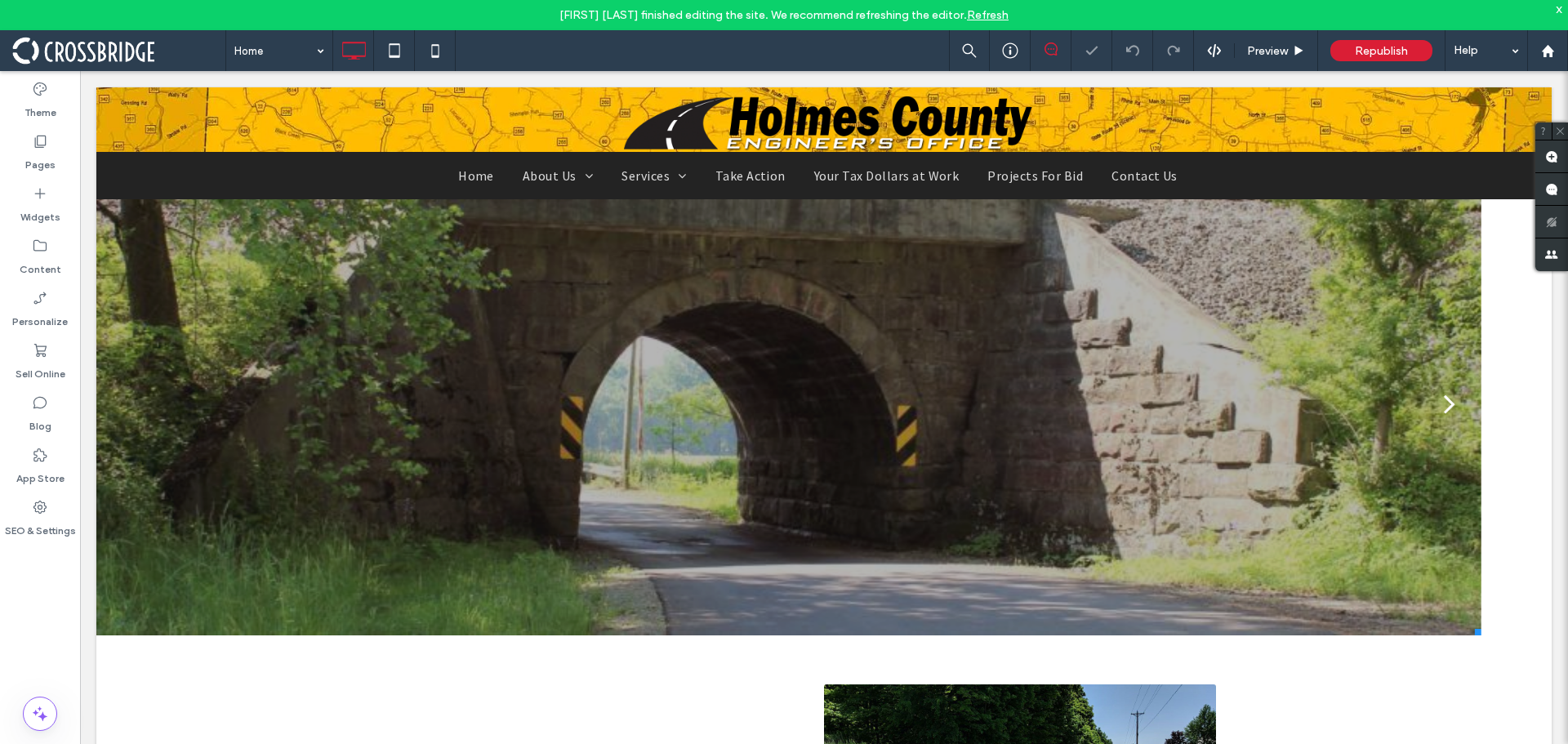 scroll, scrollTop: 0, scrollLeft: 0, axis: both 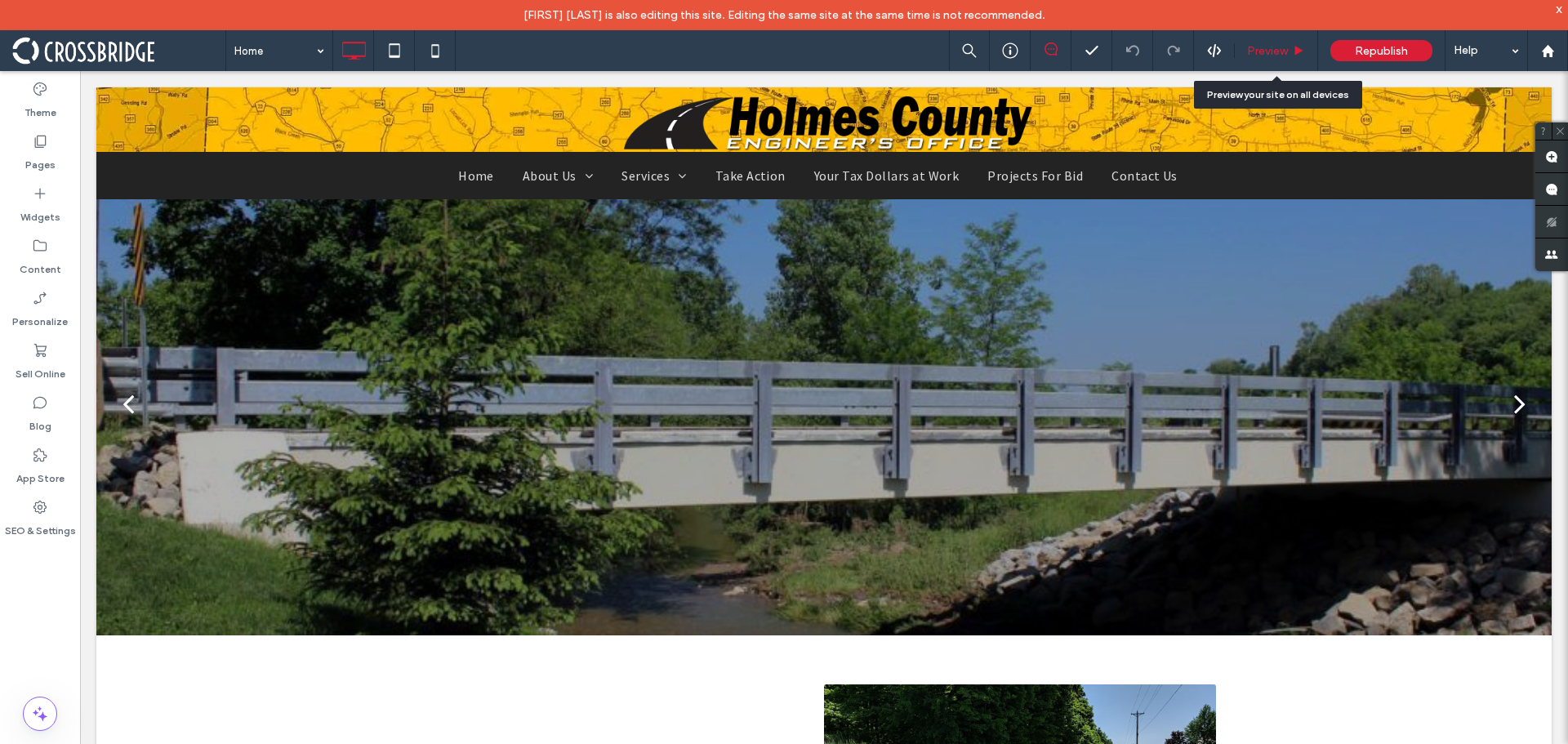 click on "Preview" at bounding box center (1276, 51) 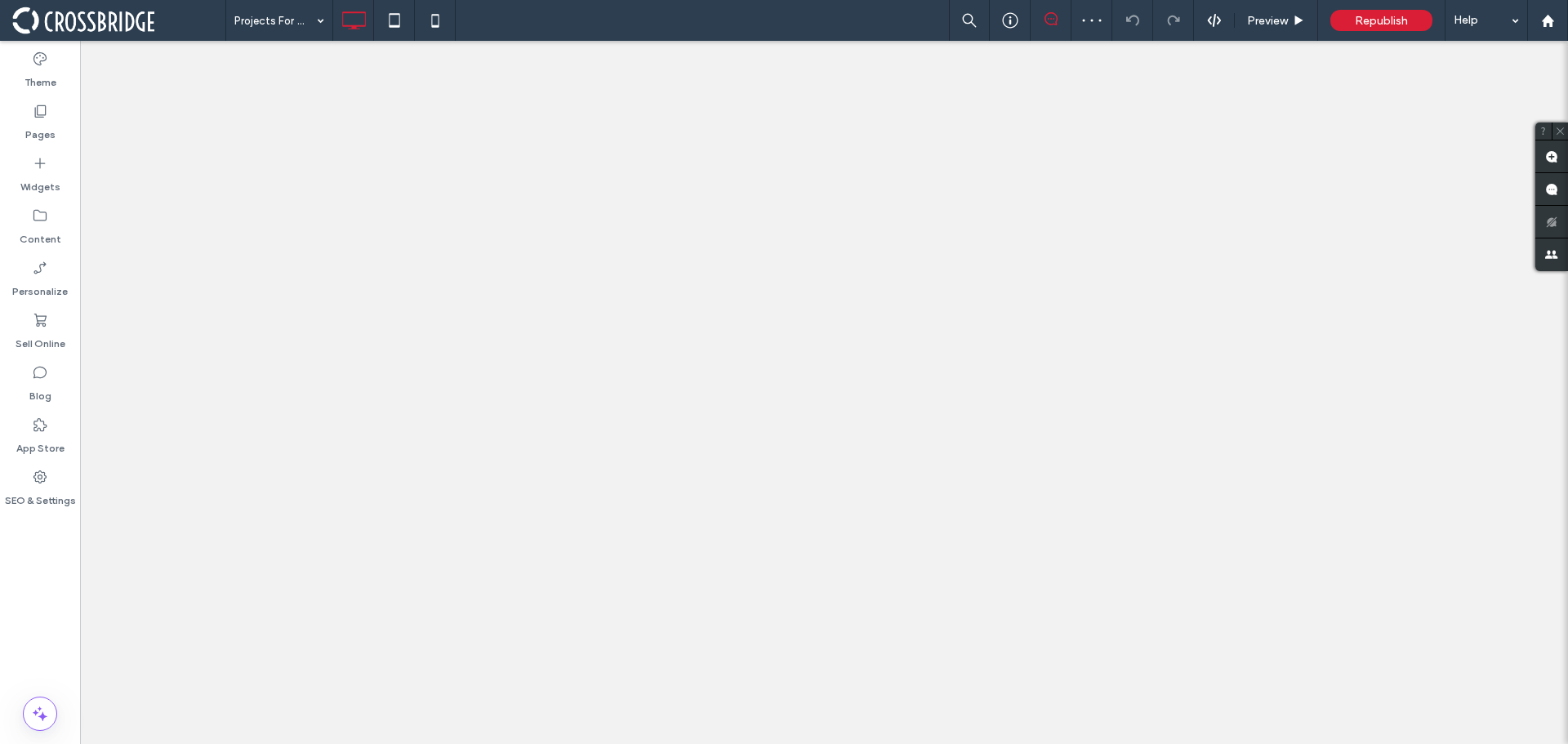 scroll, scrollTop: 0, scrollLeft: 0, axis: both 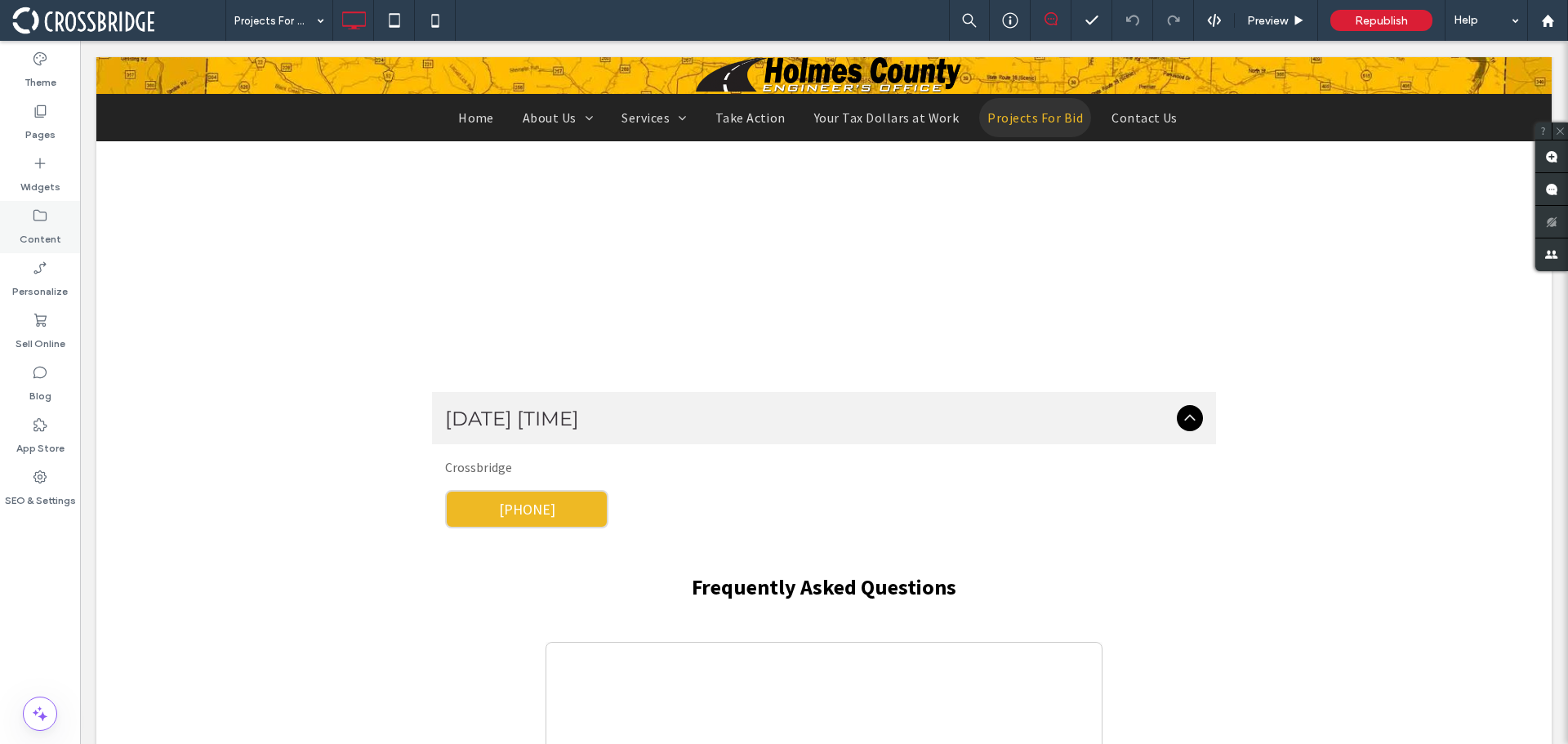 click on "Content" at bounding box center [40, 235] 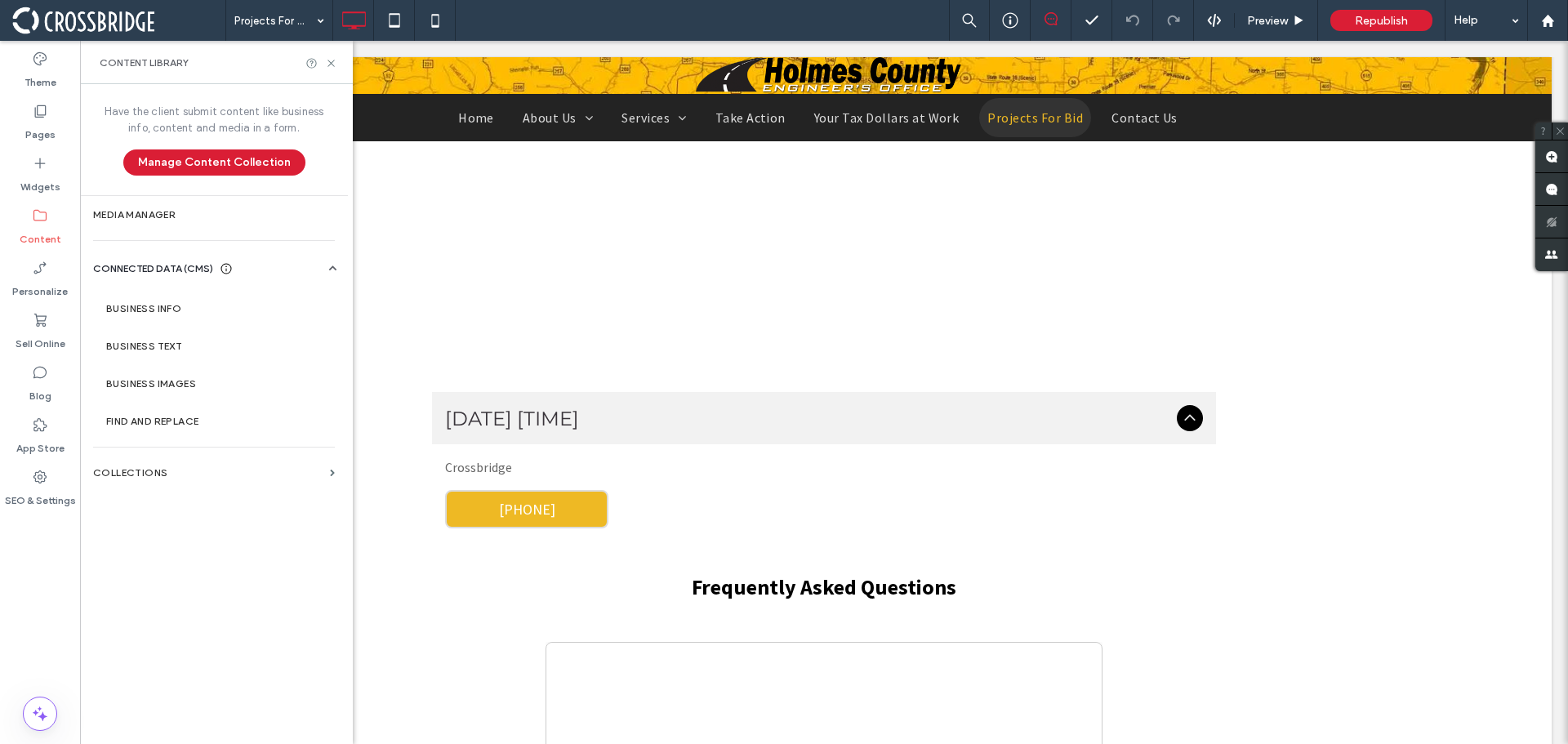click on "Widgets" at bounding box center [40, 183] 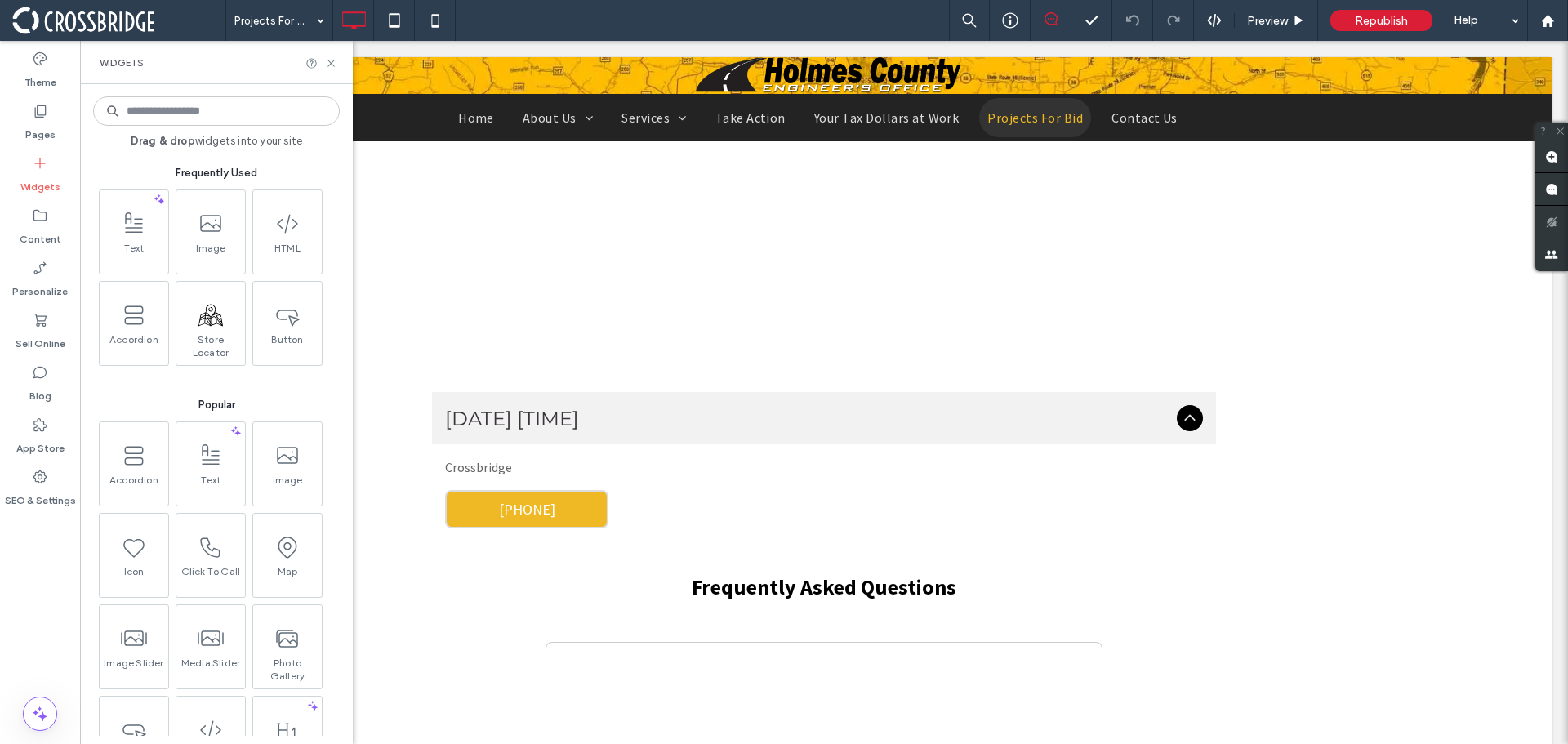 click at bounding box center [216, 111] 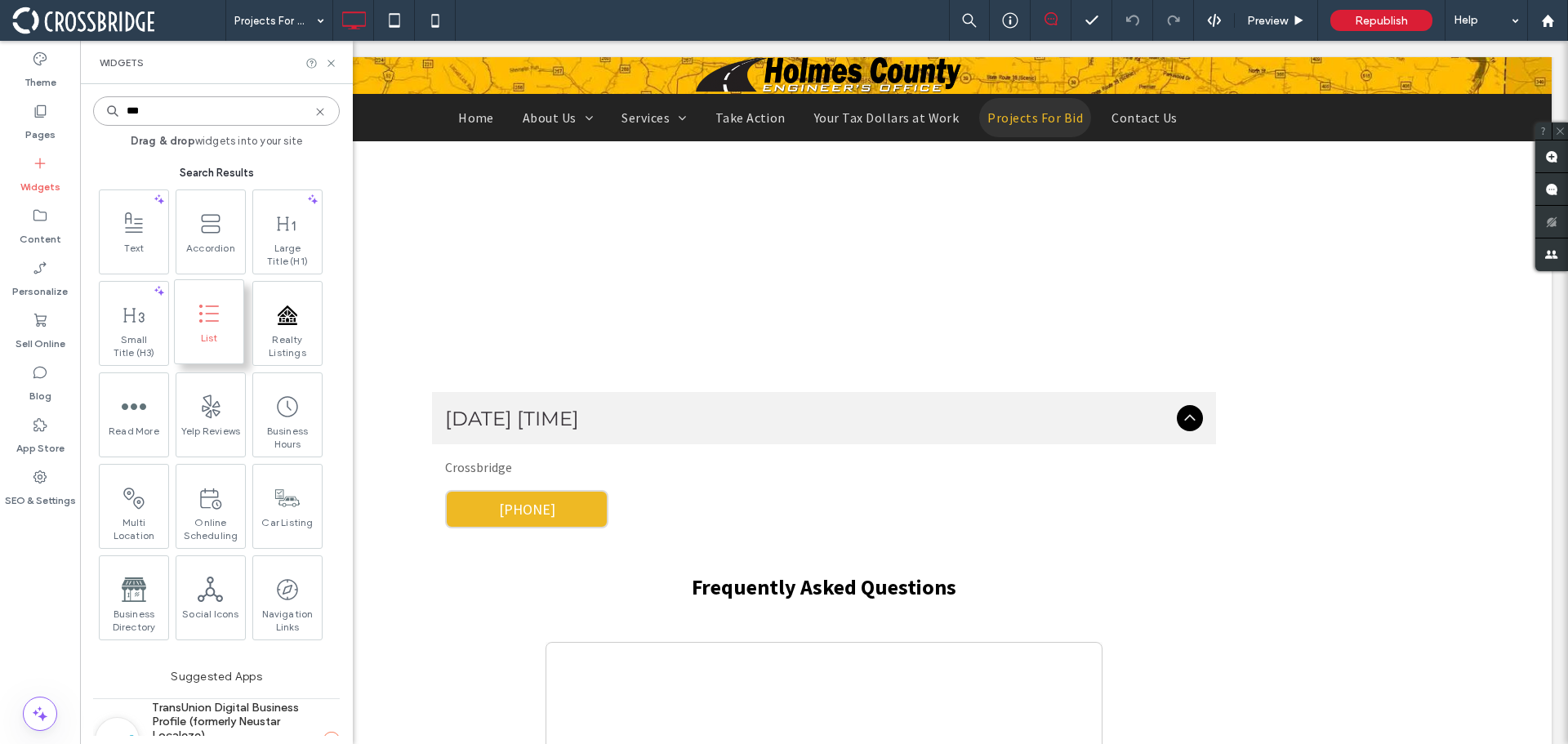 type on "***" 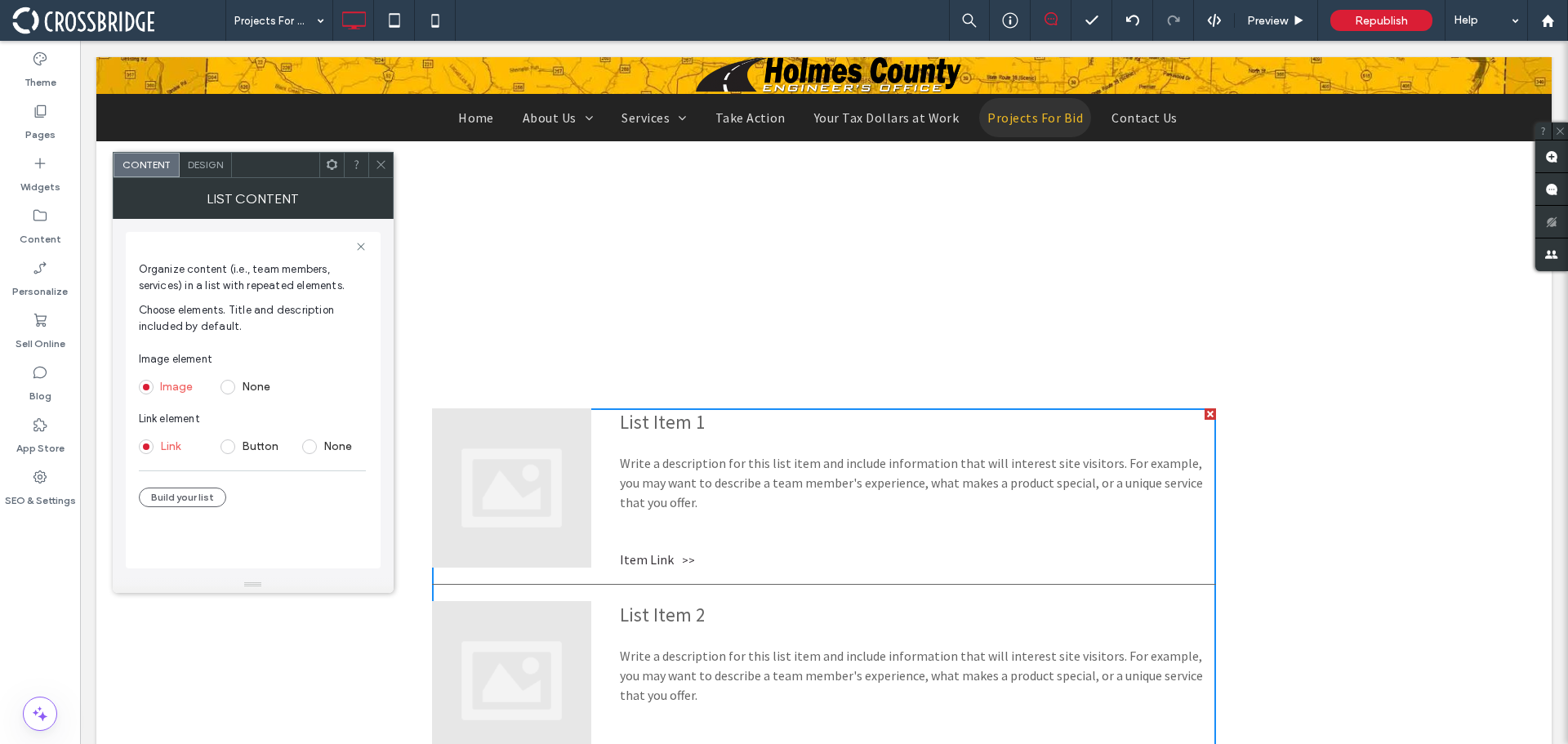 click 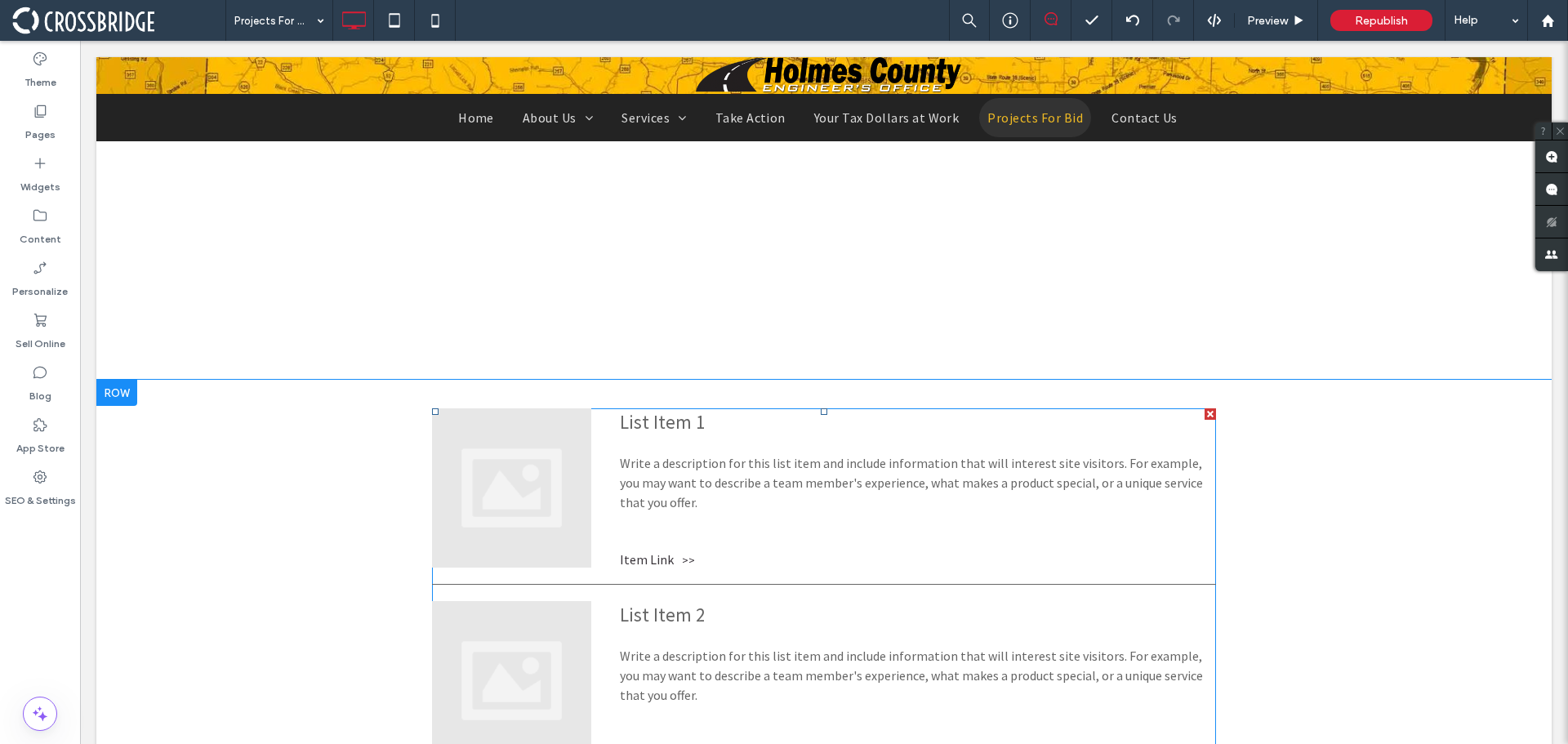 drag, startPoint x: 1205, startPoint y: 412, endPoint x: 1137, endPoint y: 419, distance: 68.35934 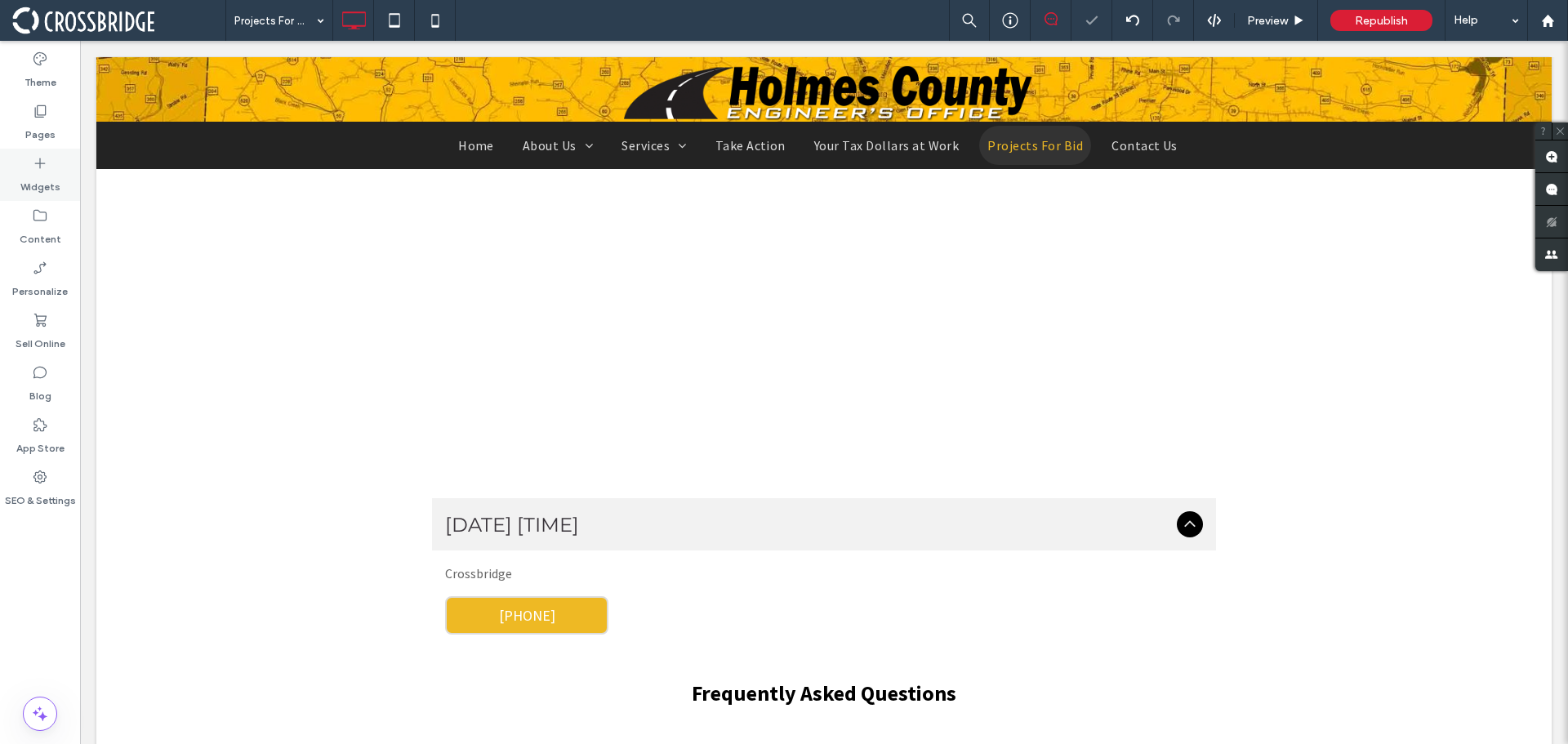 click on "Widgets" at bounding box center [40, 183] 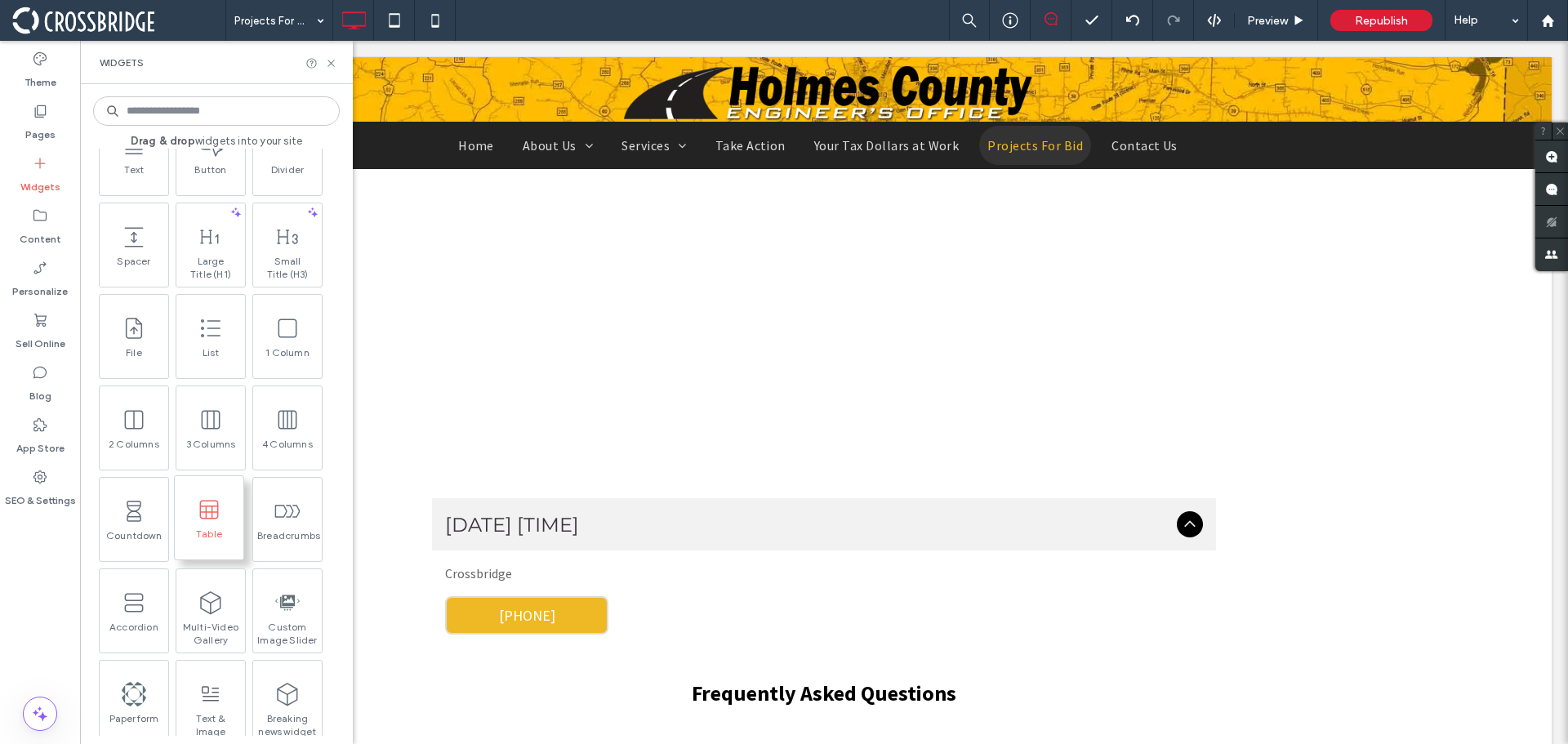 scroll, scrollTop: 898, scrollLeft: 0, axis: vertical 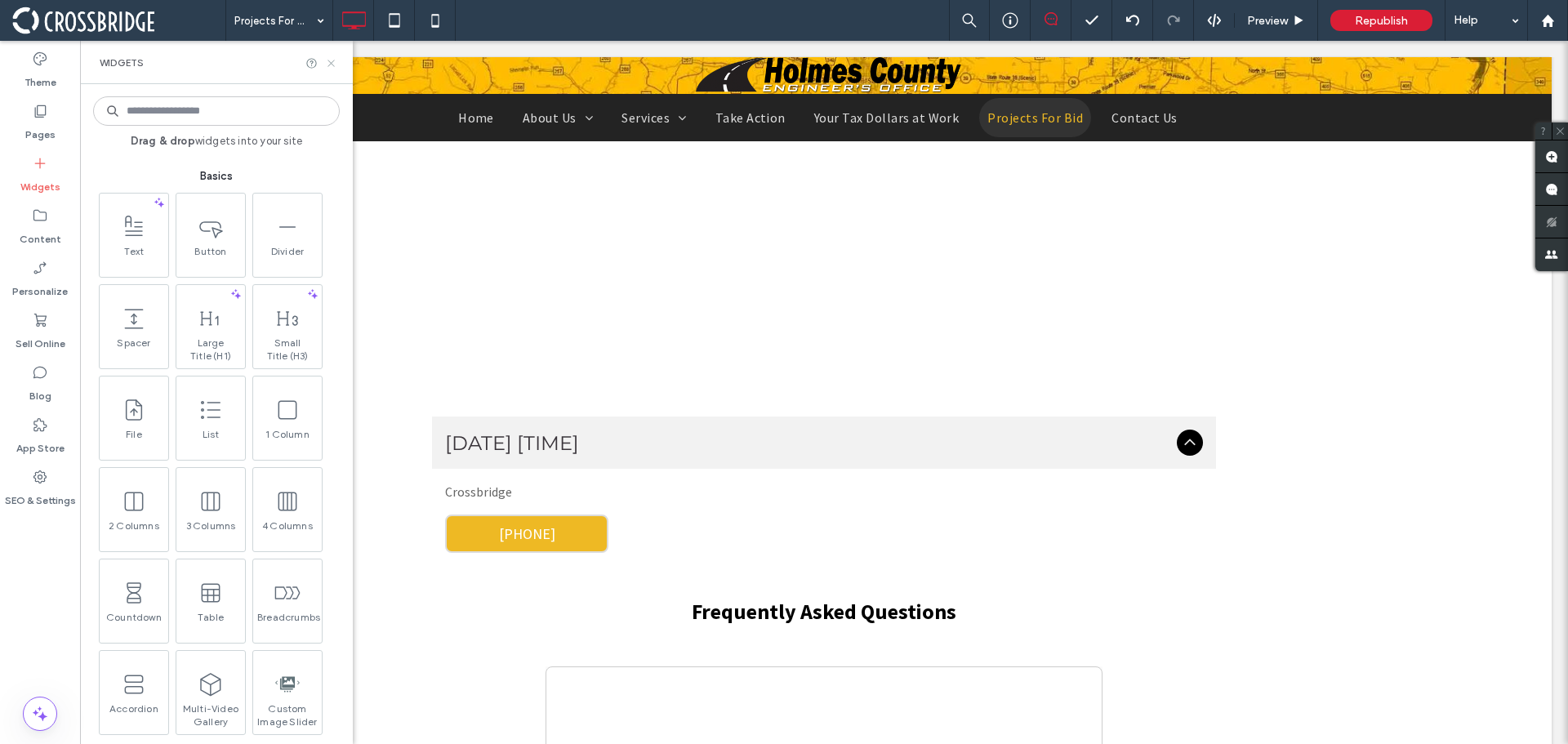 click 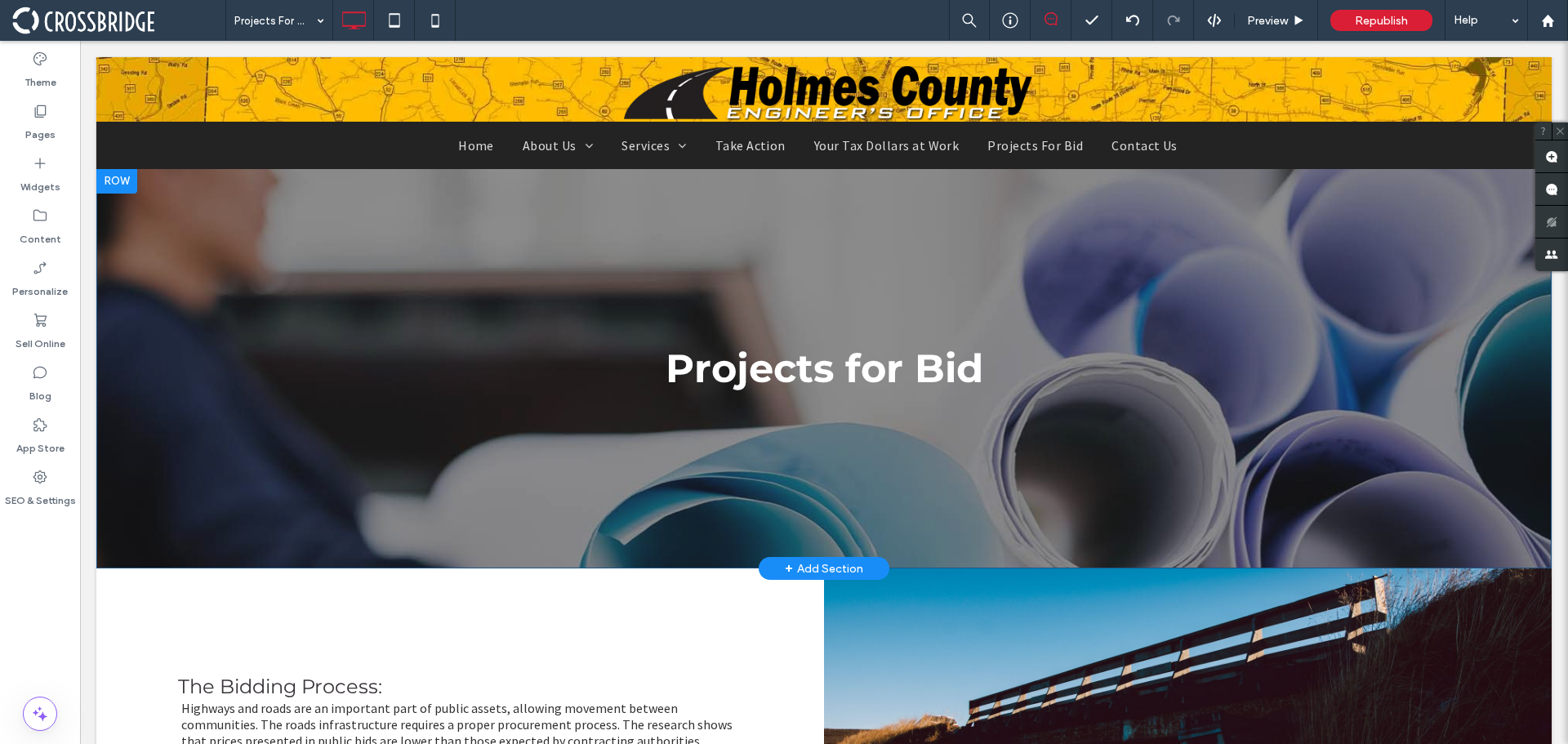 scroll, scrollTop: 0, scrollLeft: 0, axis: both 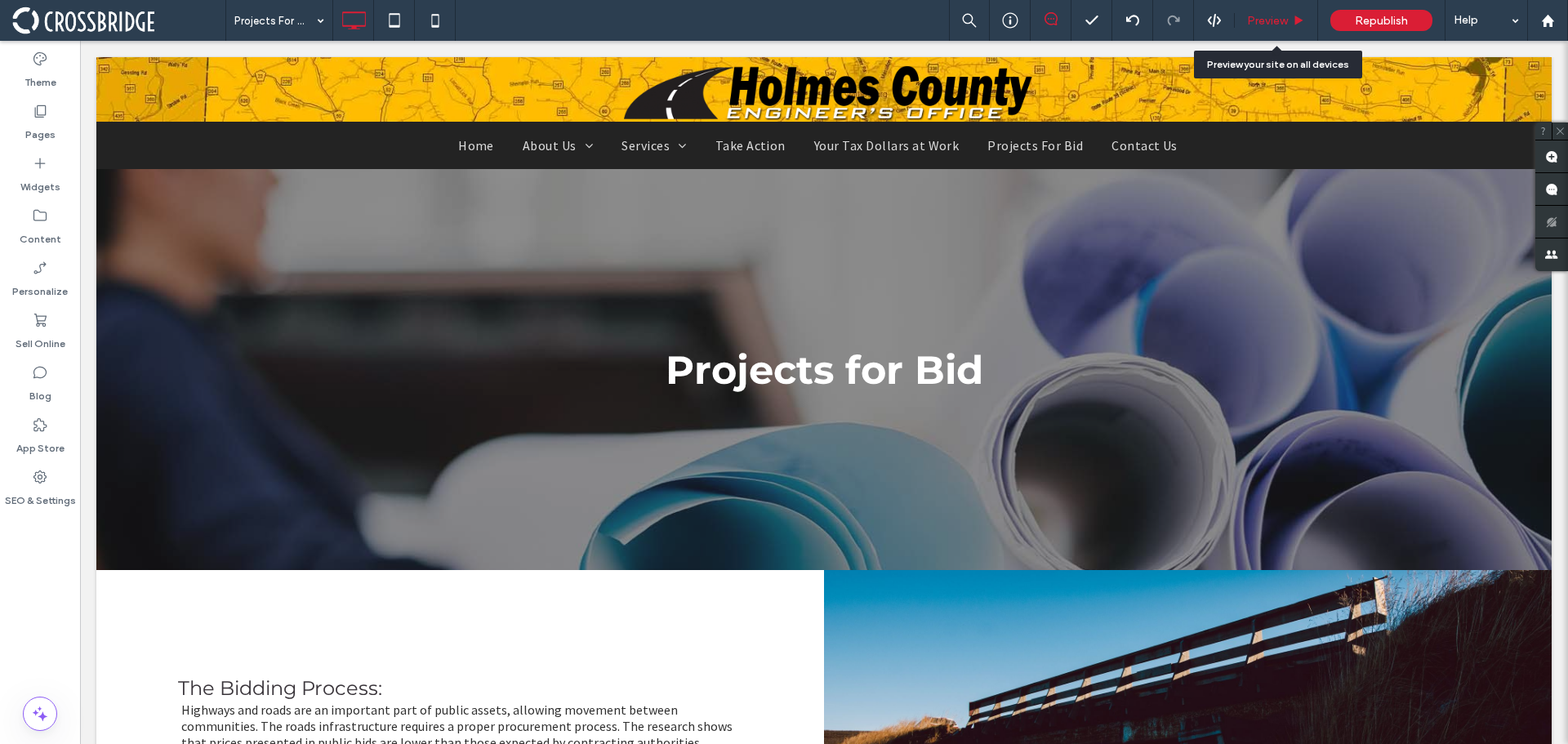 click on "Preview" at bounding box center [1267, 20] 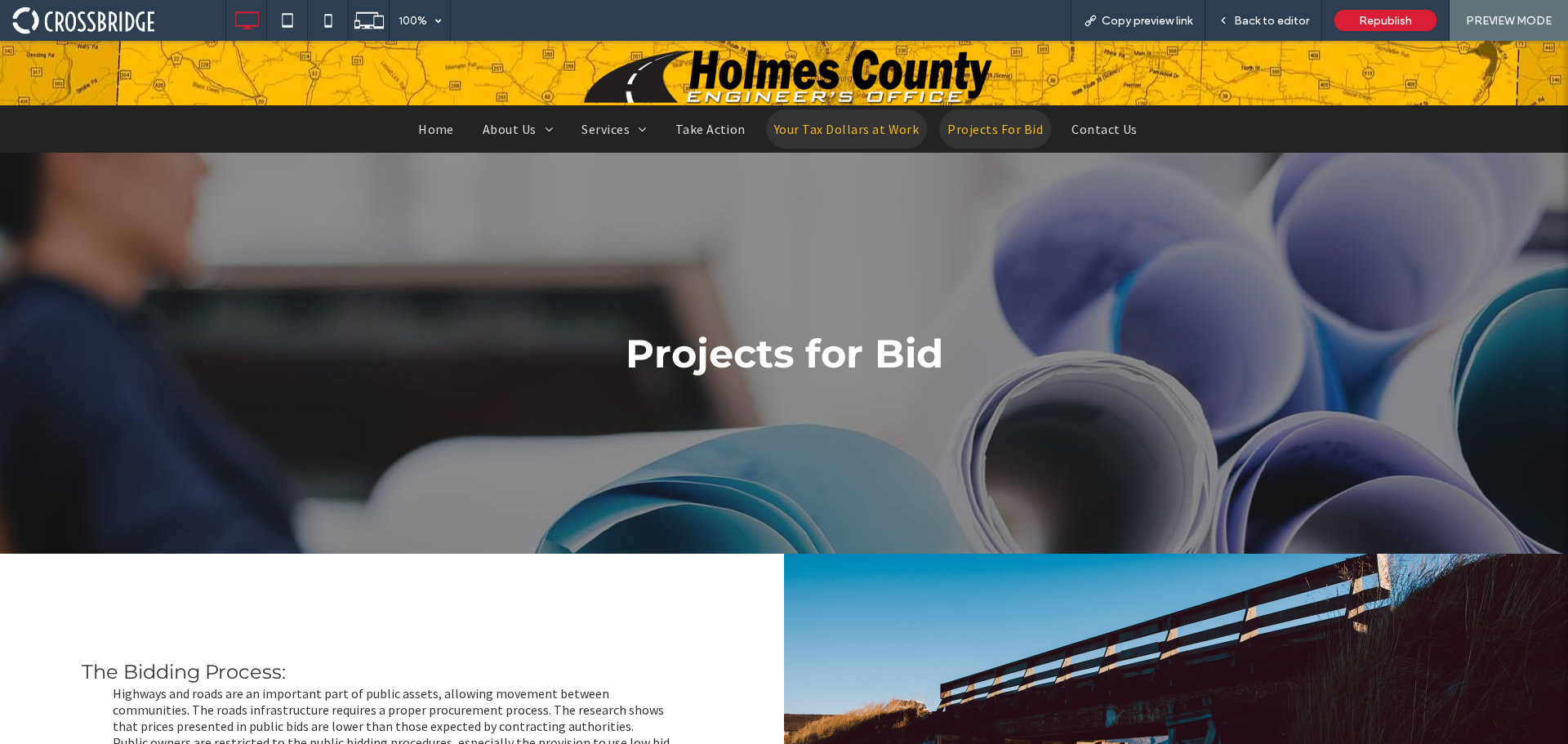 click on "Your Tax Dollars at Work" at bounding box center [847, 129] 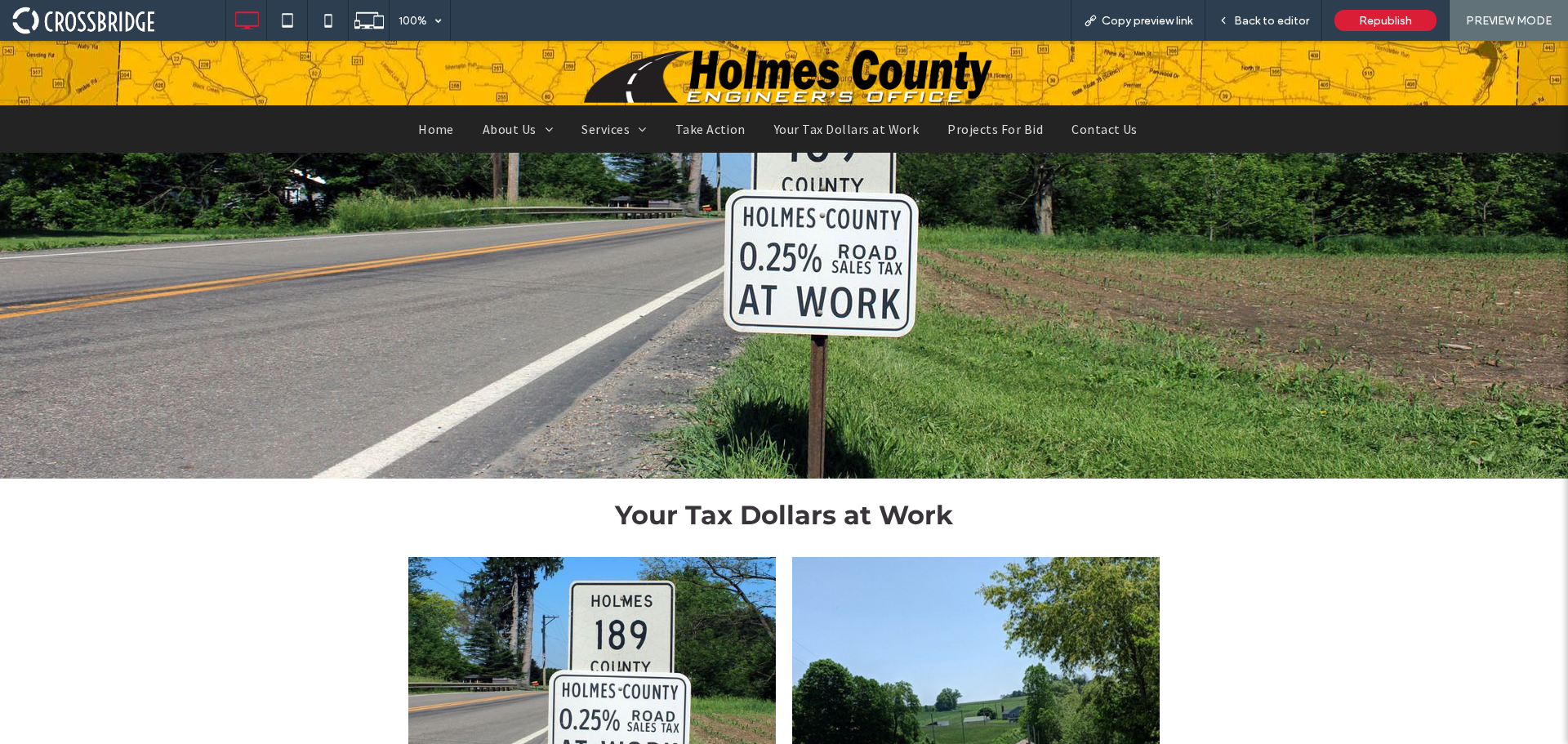 scroll, scrollTop: 0, scrollLeft: 0, axis: both 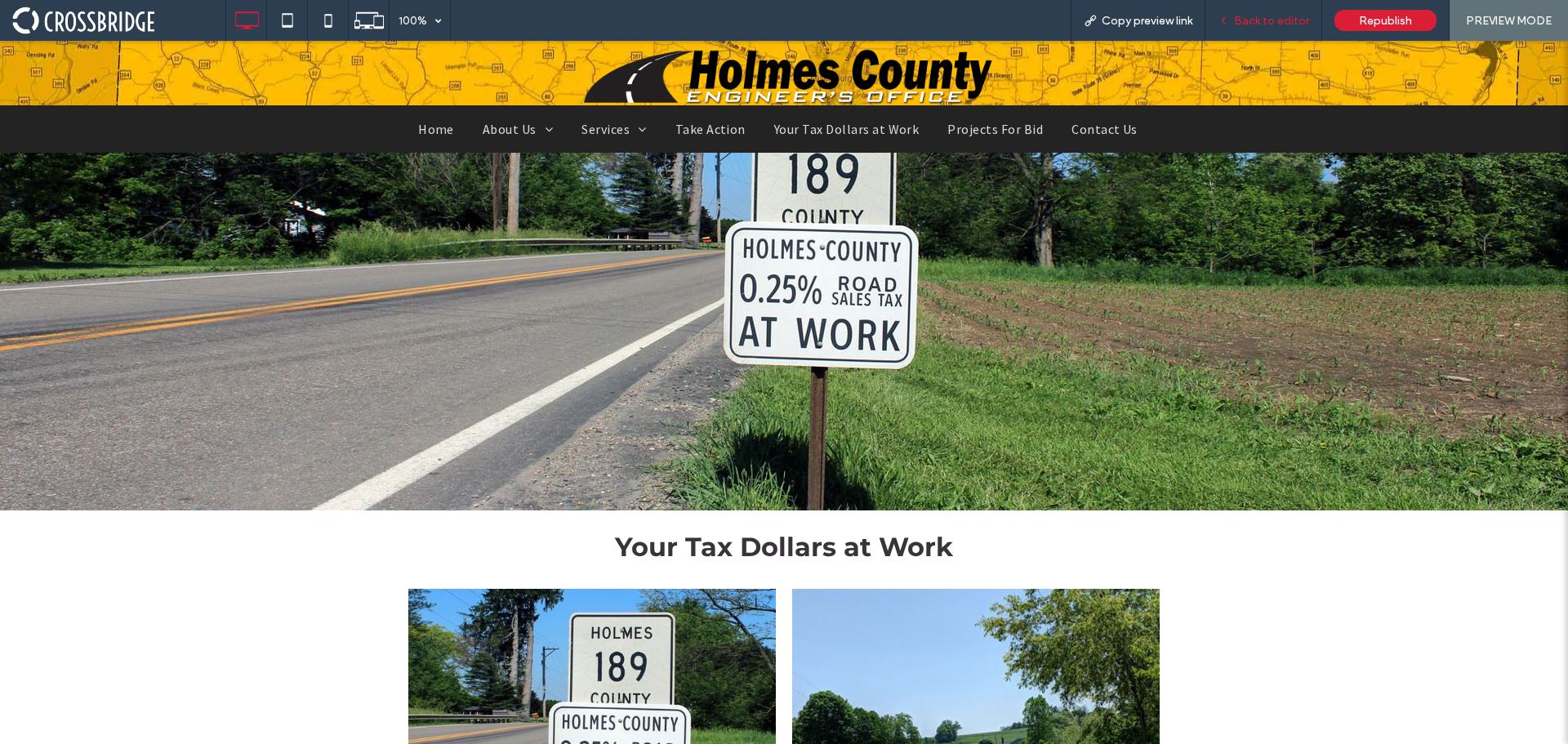 click on "Back to editor" at bounding box center [1272, 20] 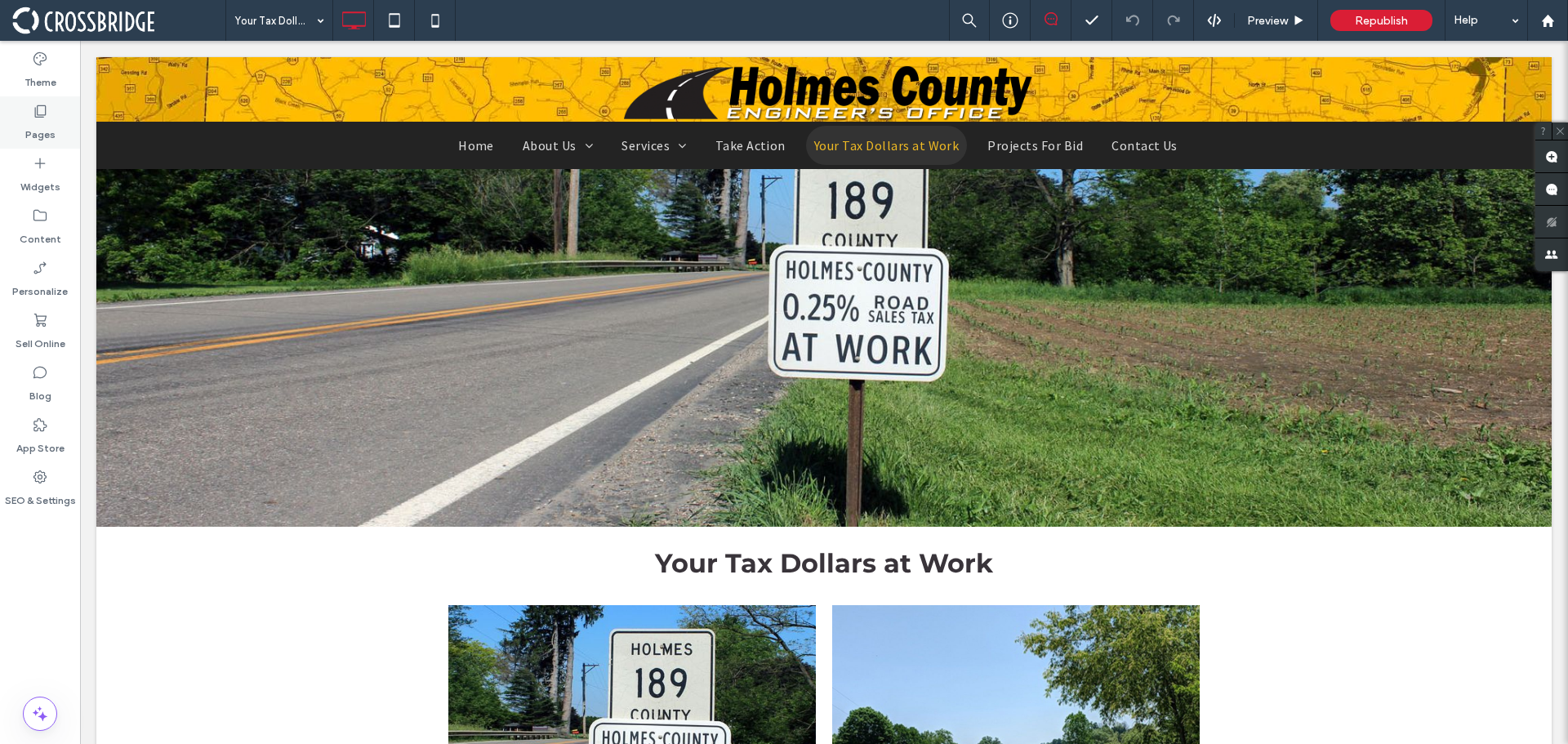 click on "Pages" at bounding box center (40, 123) 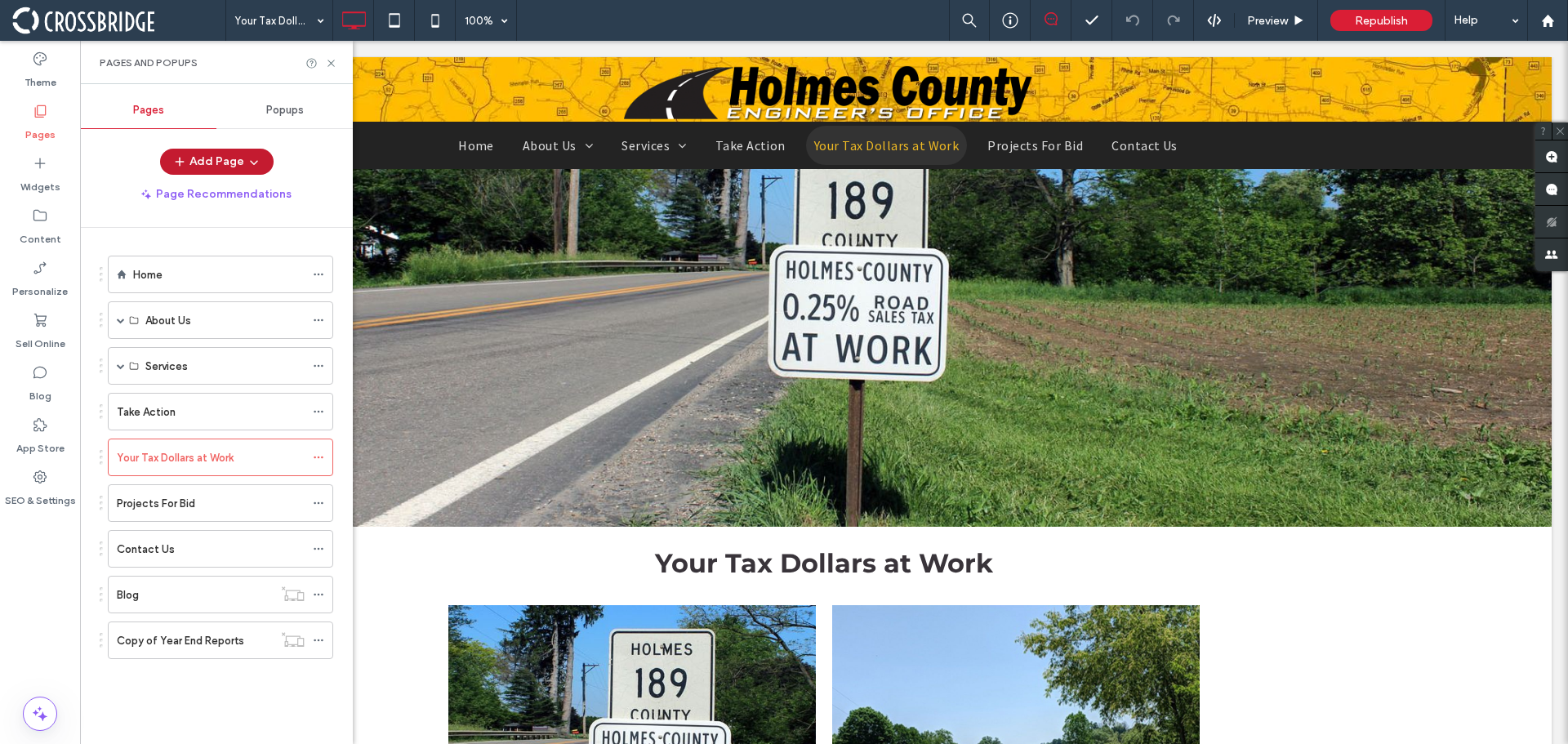 click on "Add Page" at bounding box center [216, 162] 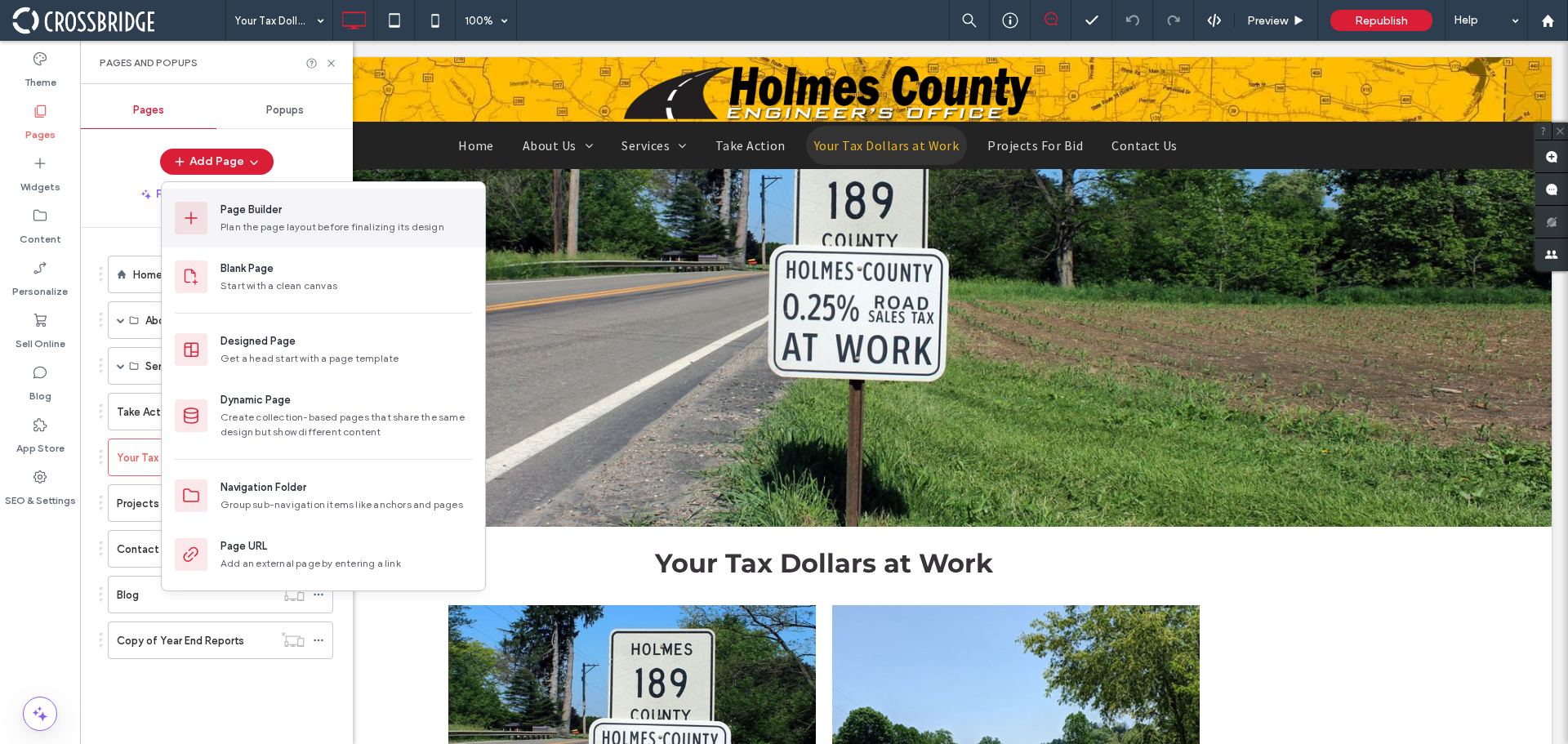 click on "Page Builder" at bounding box center (251, 210) 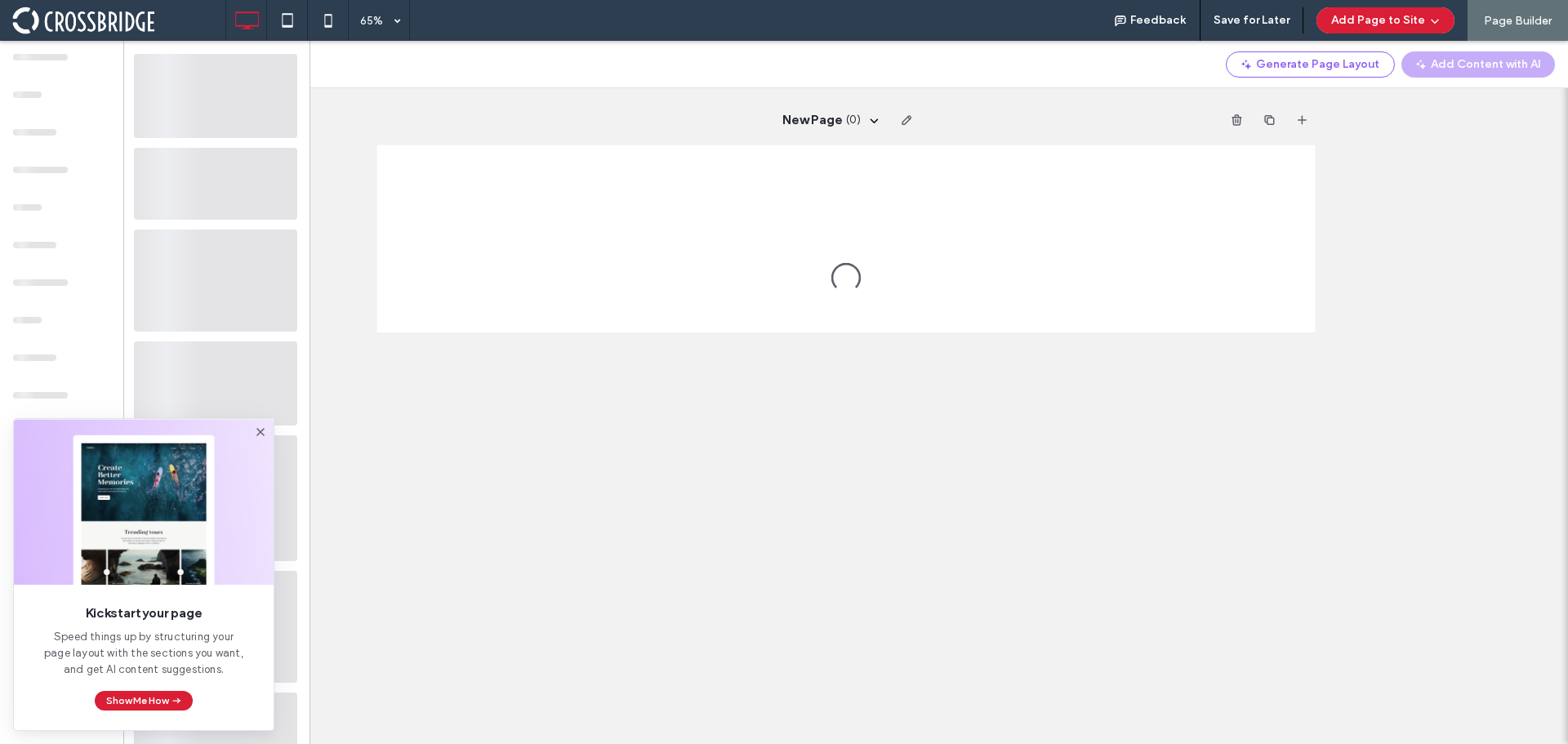 scroll, scrollTop: 0, scrollLeft: 0, axis: both 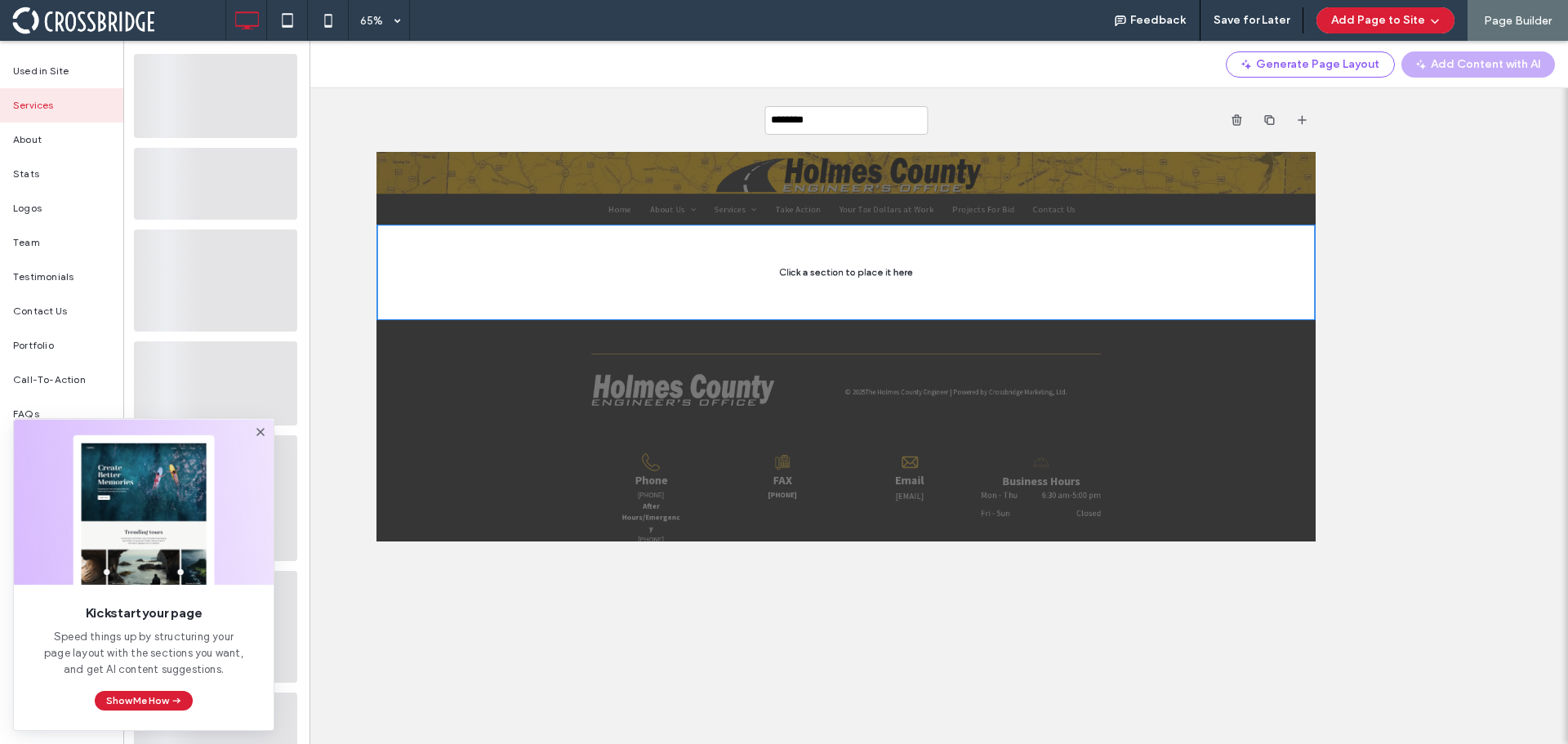 click 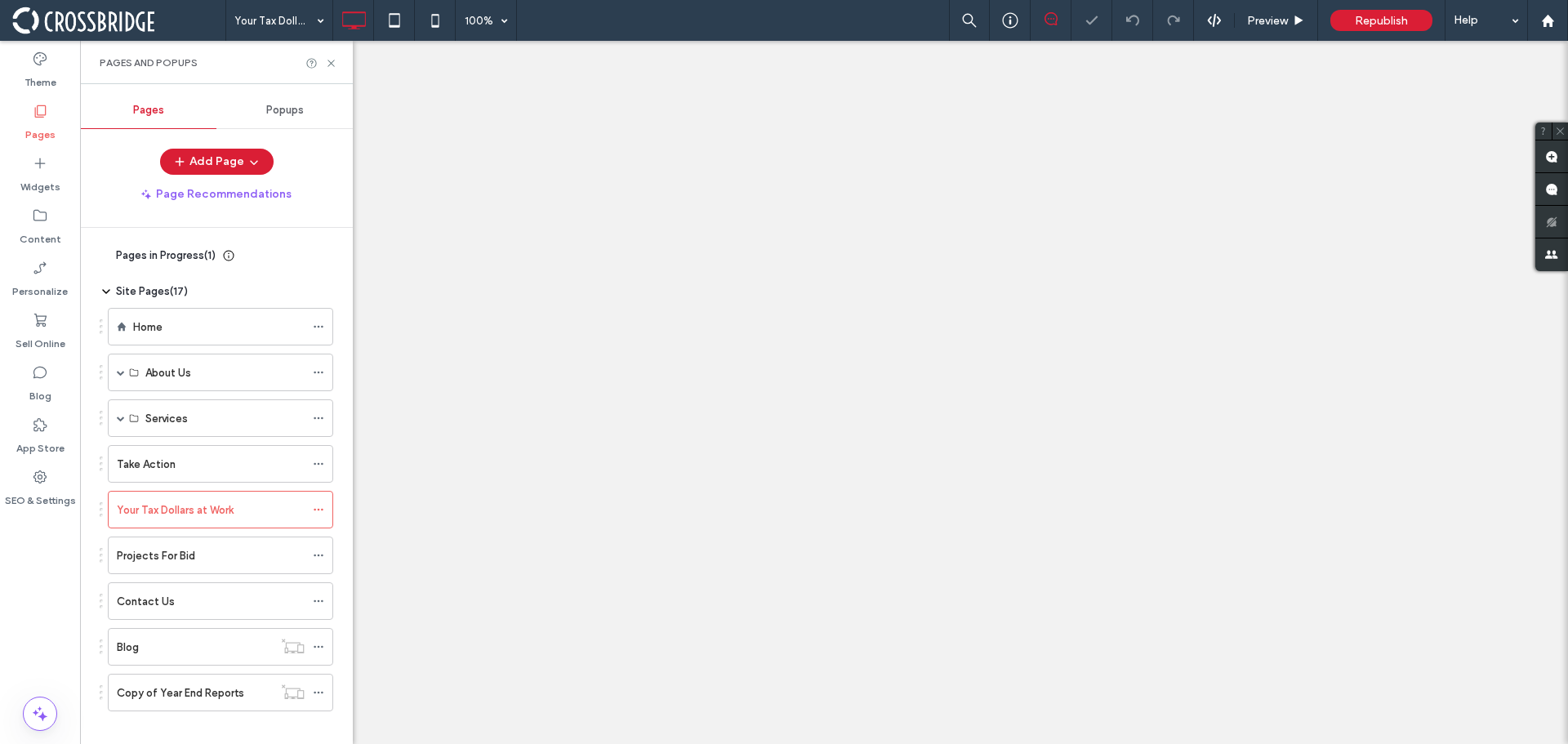 scroll, scrollTop: 0, scrollLeft: 0, axis: both 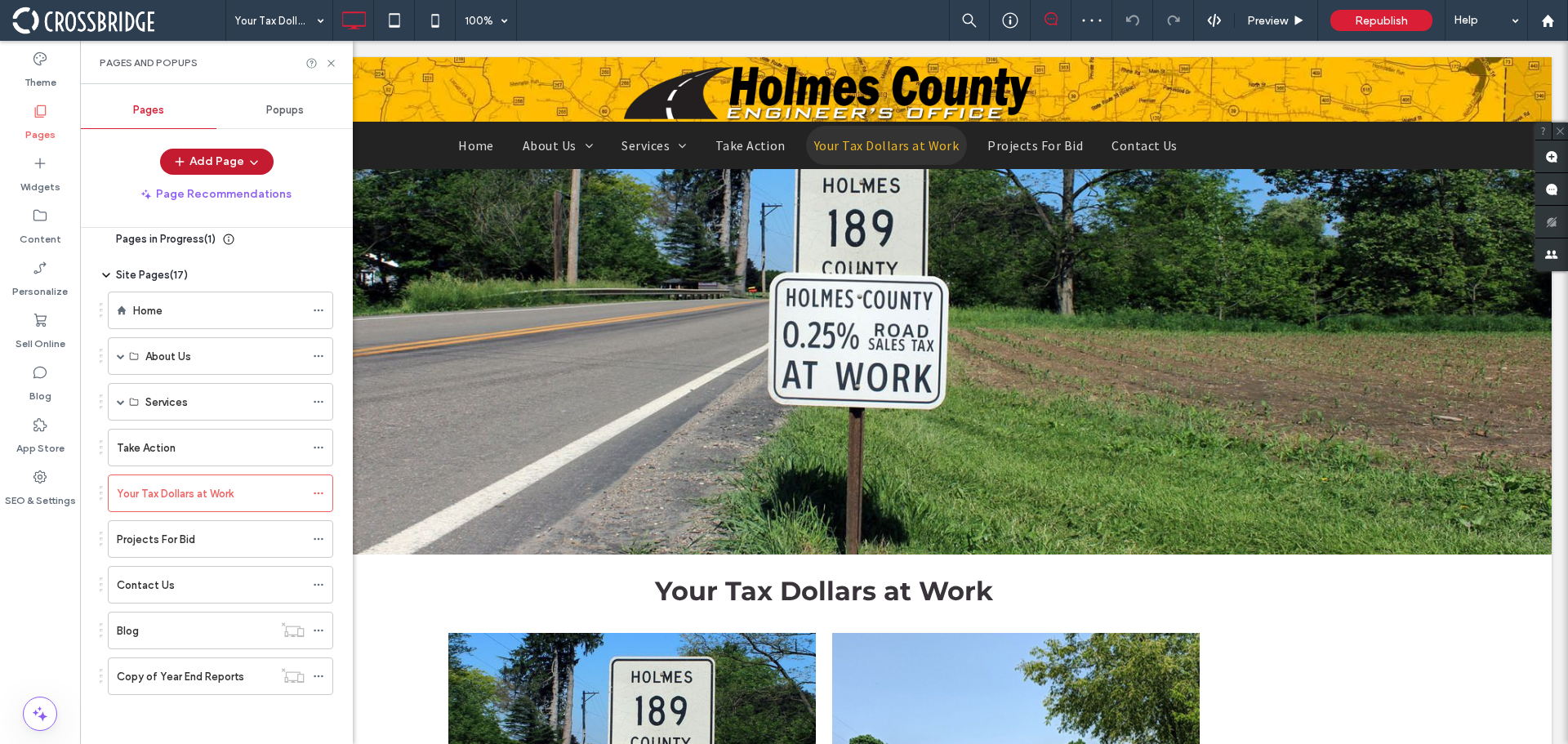 click on "Add Page" at bounding box center (216, 162) 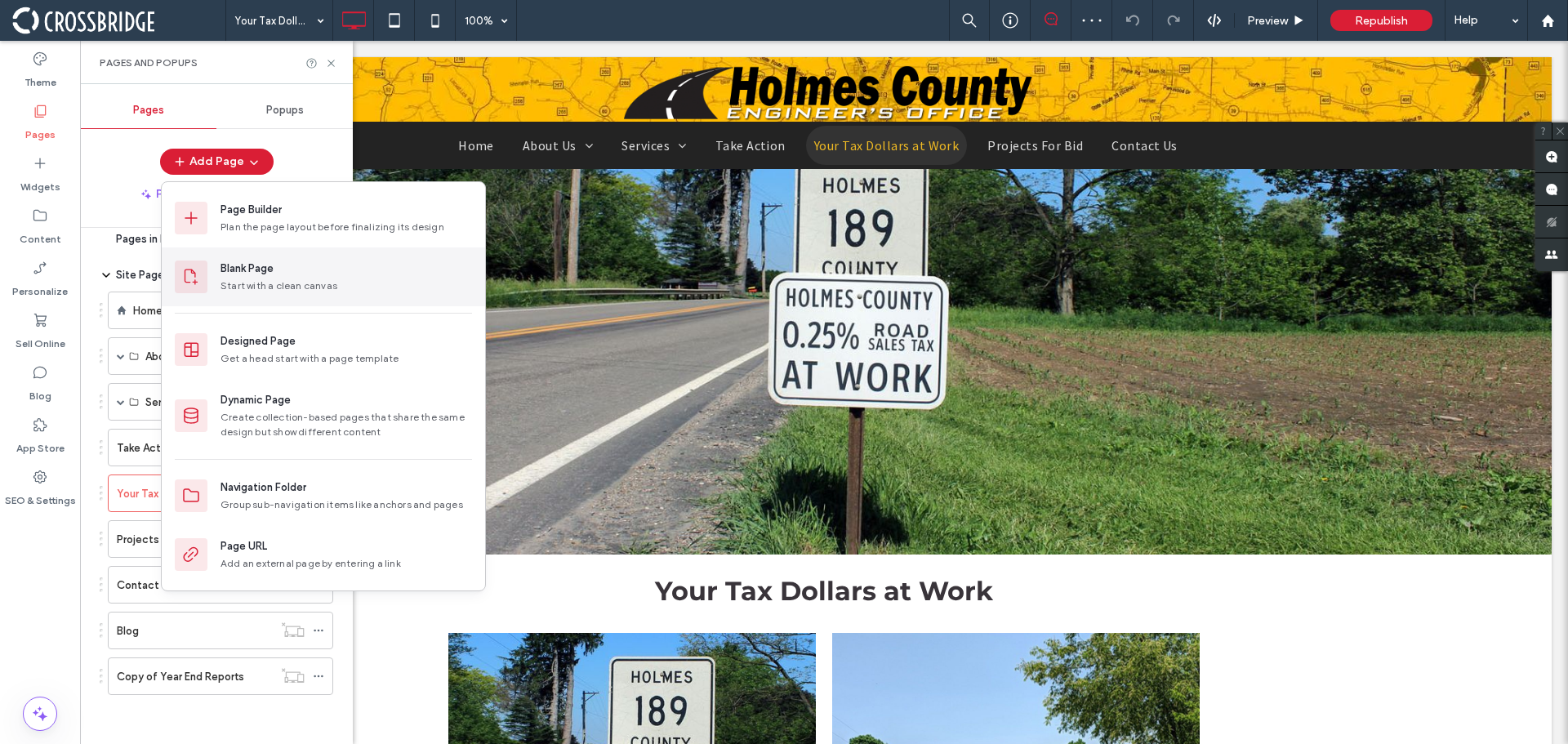 click on "Blank Page" at bounding box center [346, 269] 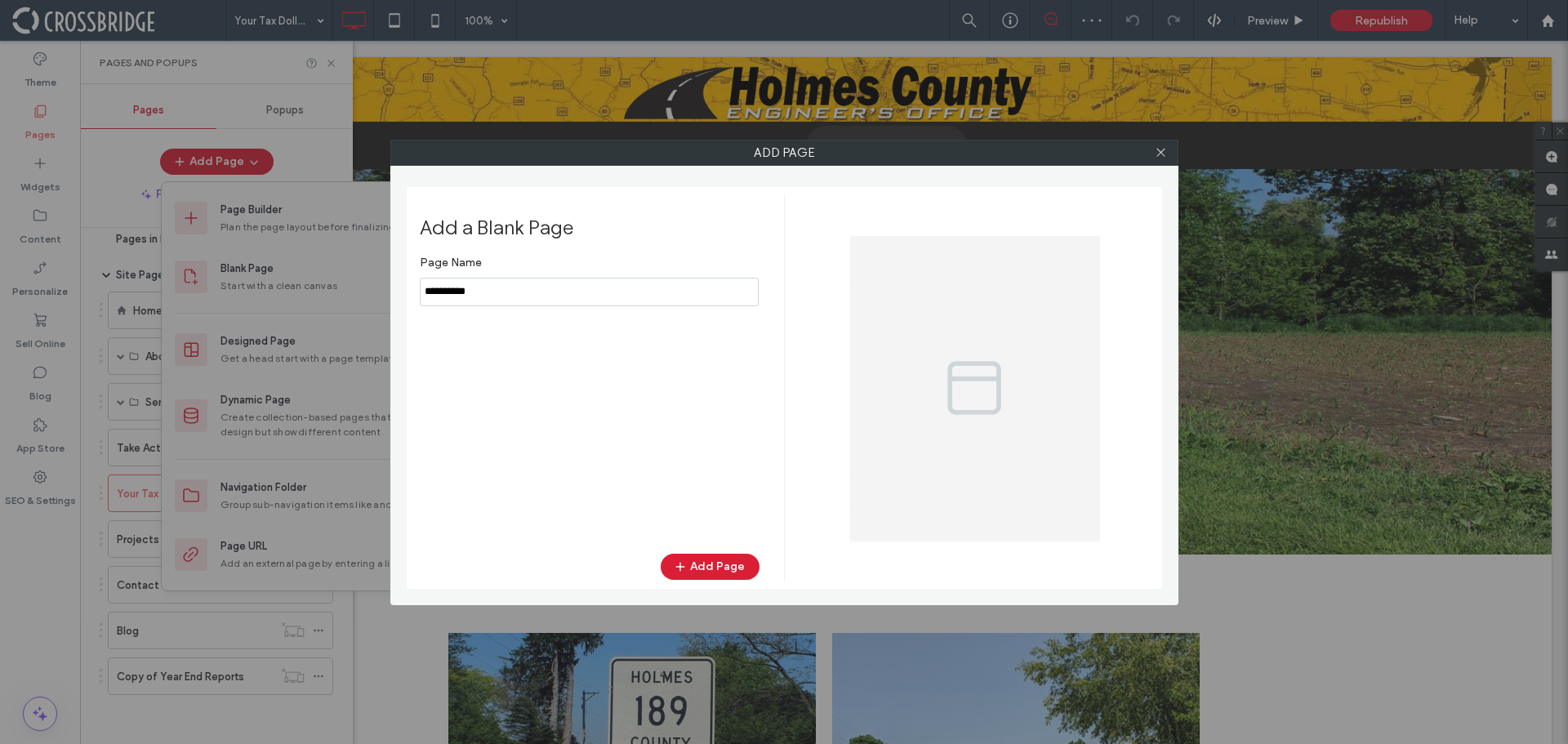 drag, startPoint x: 384, startPoint y: 305, endPoint x: 396, endPoint y: 312, distance: 14 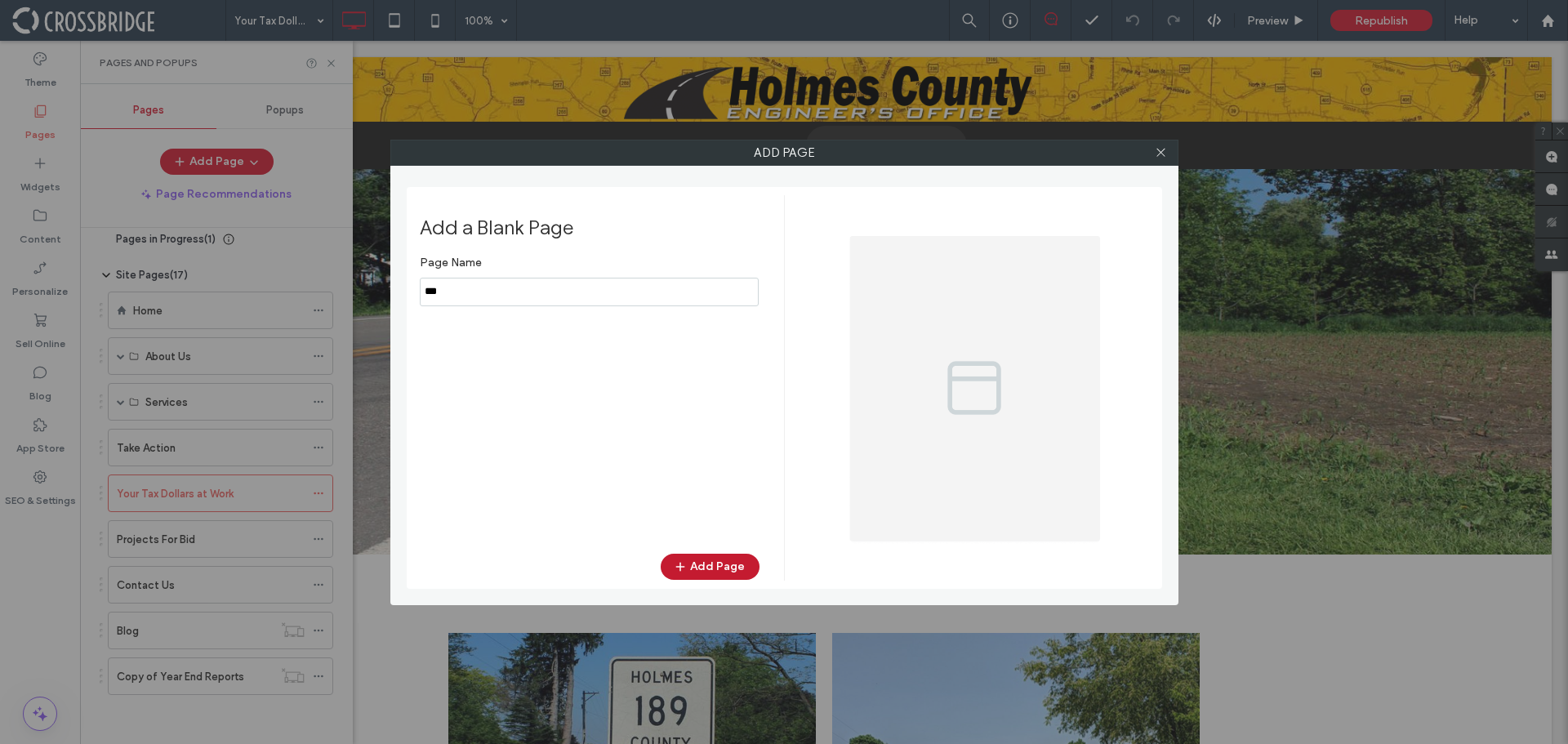 type on "***" 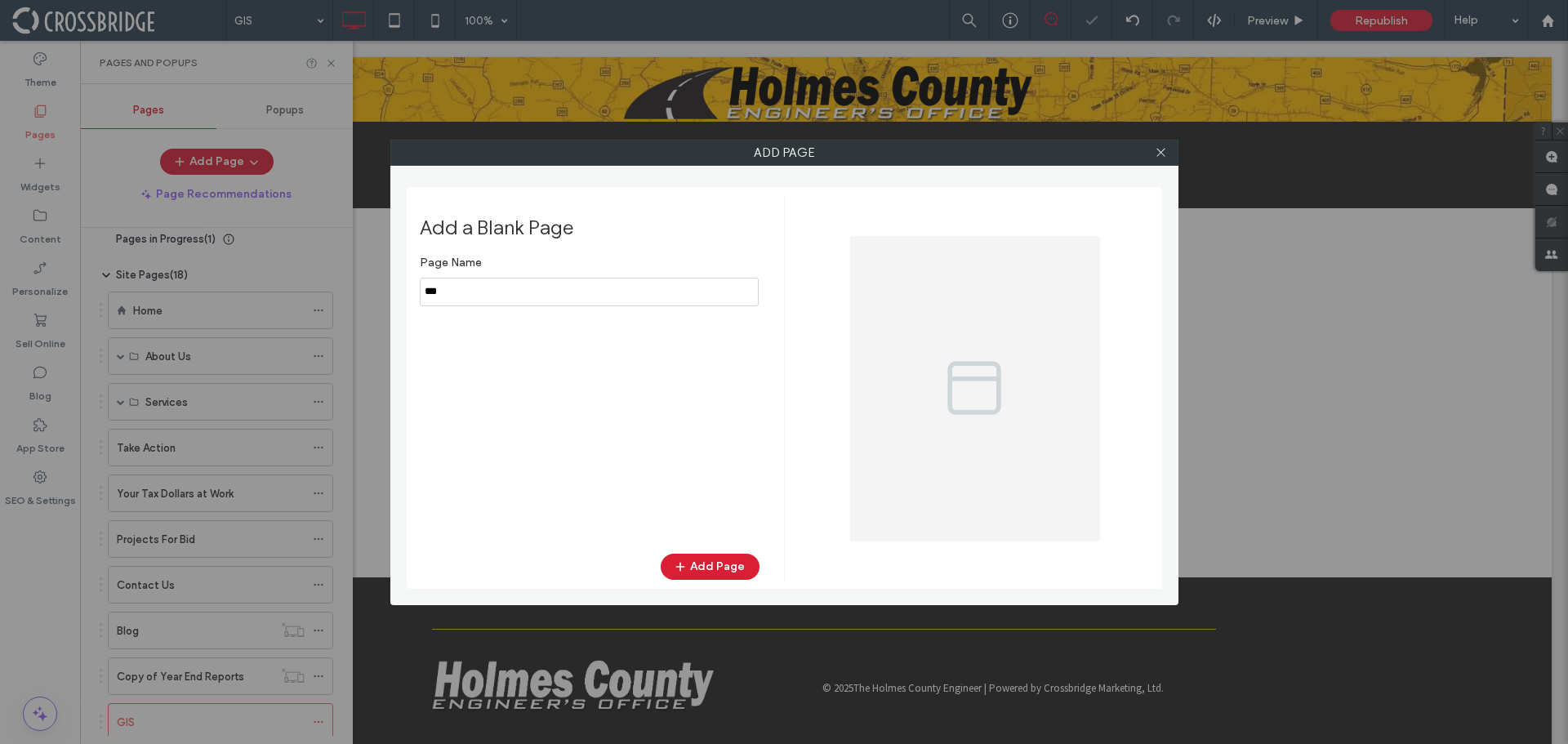 scroll, scrollTop: 0, scrollLeft: 0, axis: both 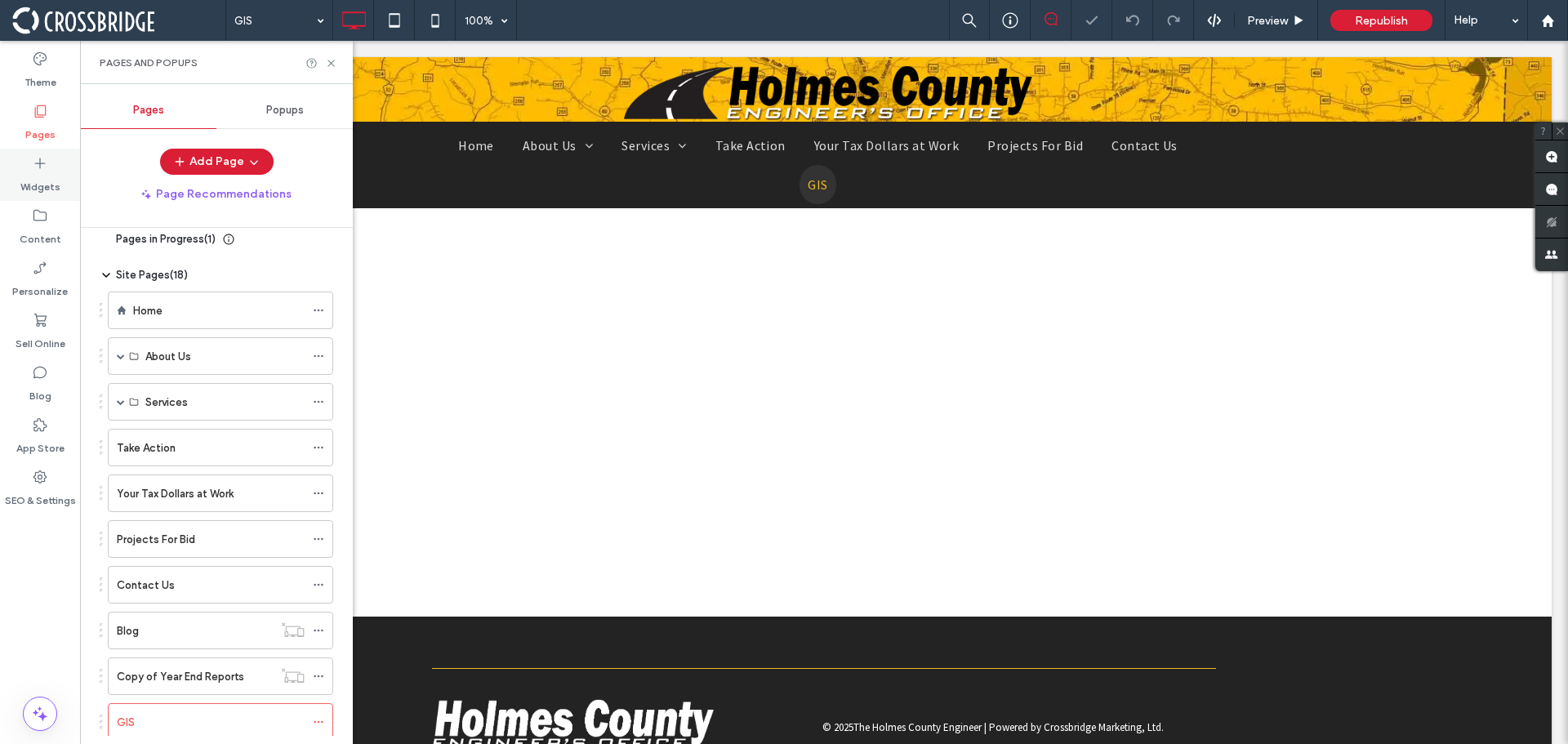 click on "Widgets" at bounding box center (40, 183) 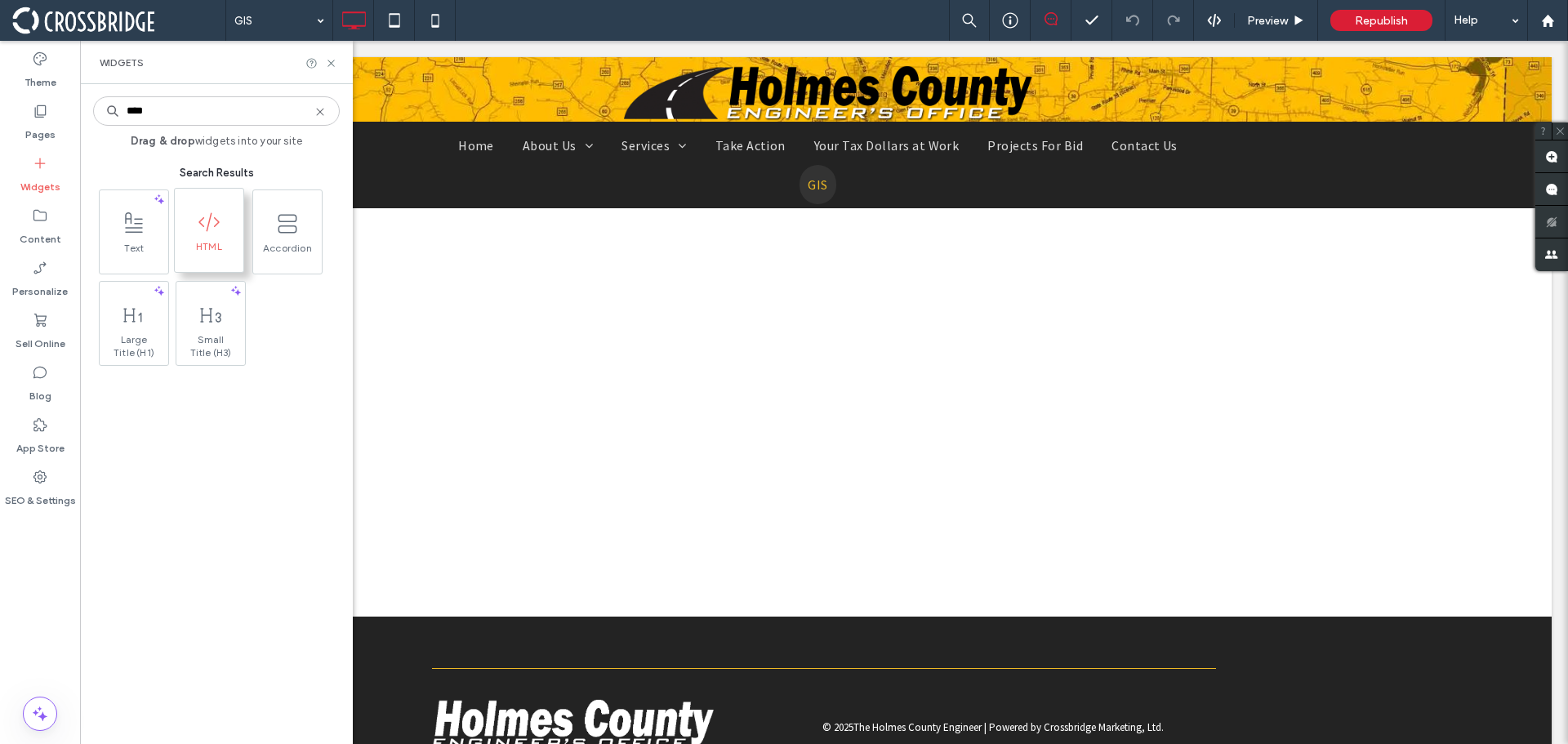 type on "****" 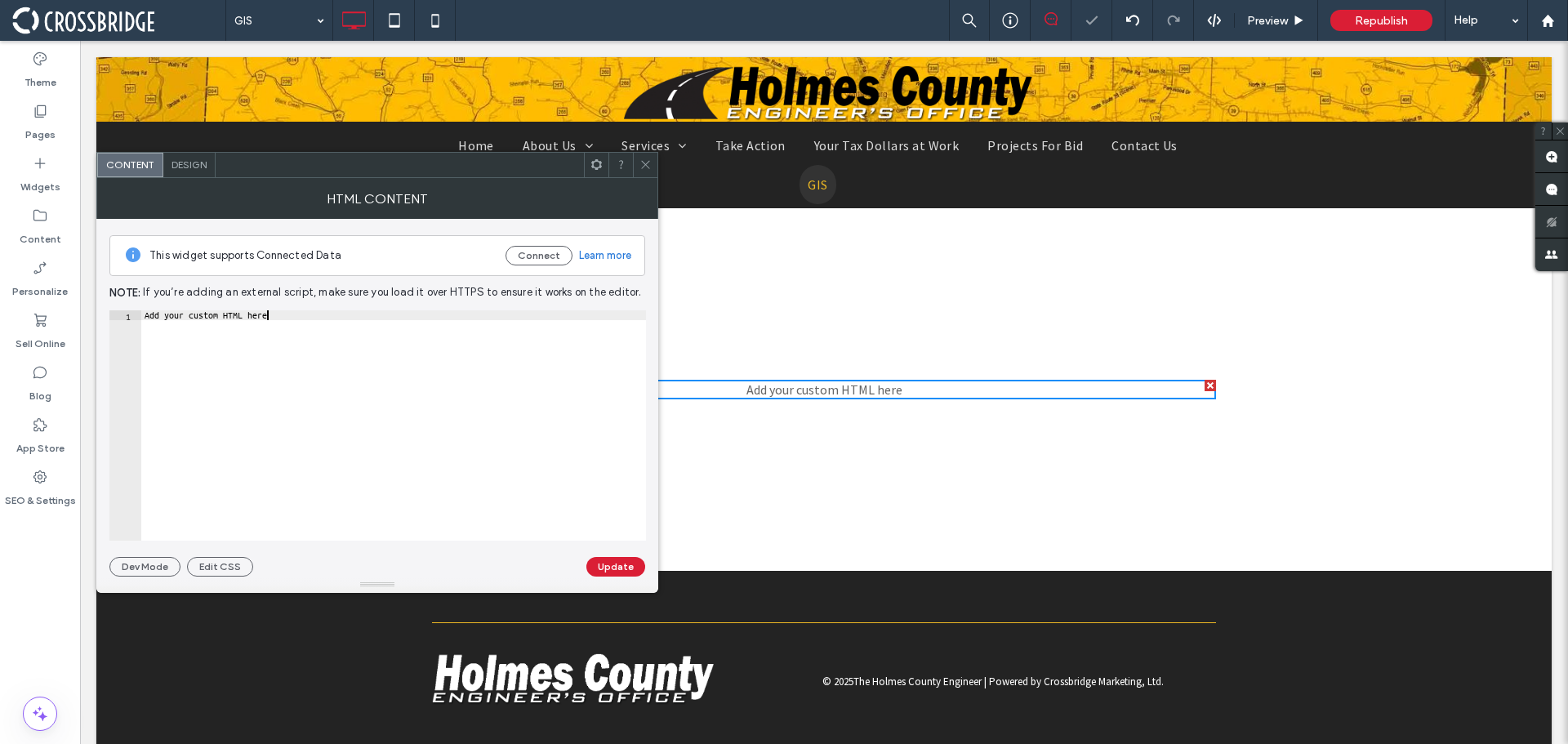 click on "Add your custom HTML here" at bounding box center [394, 435] 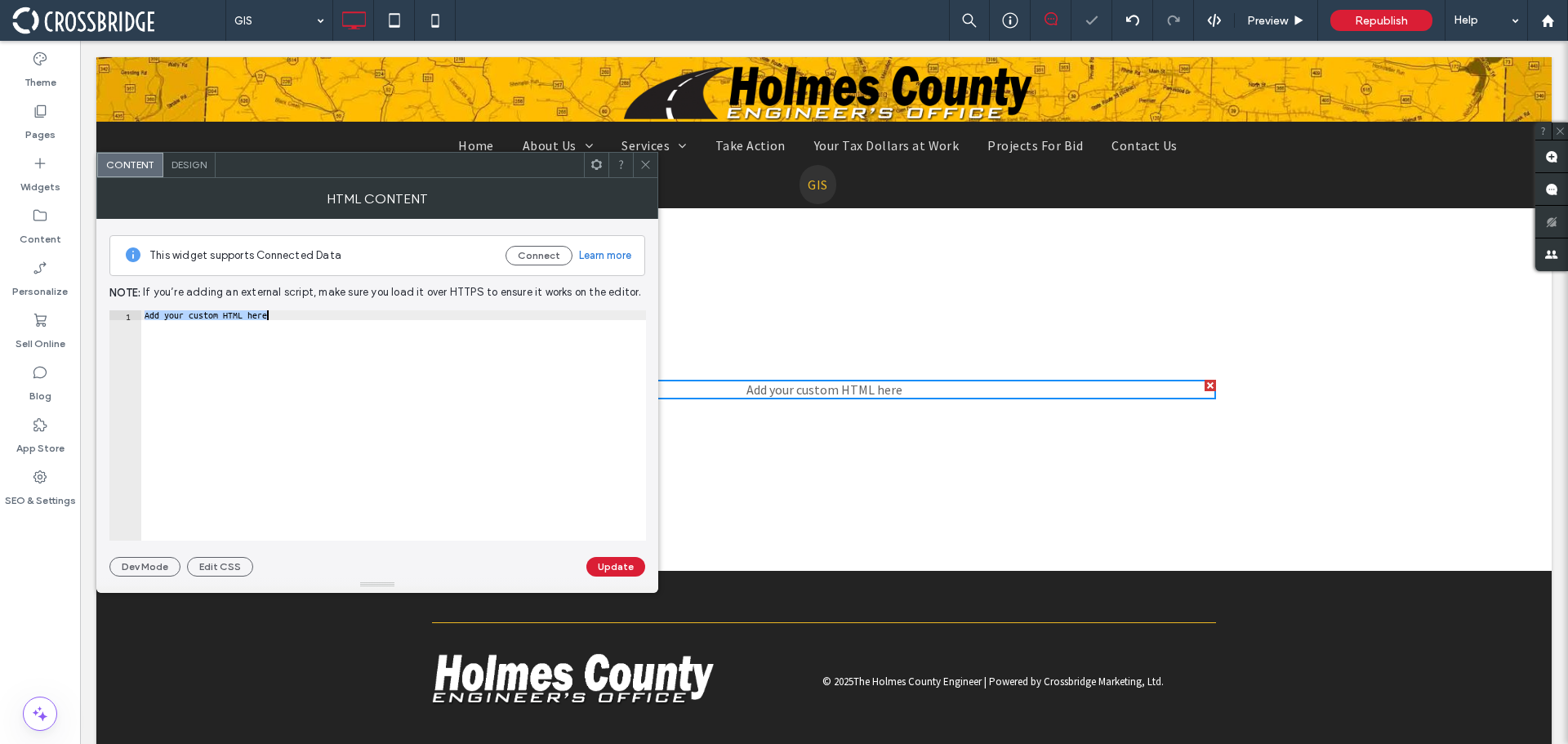 click on "Add your custom HTML here" at bounding box center (394, 435) 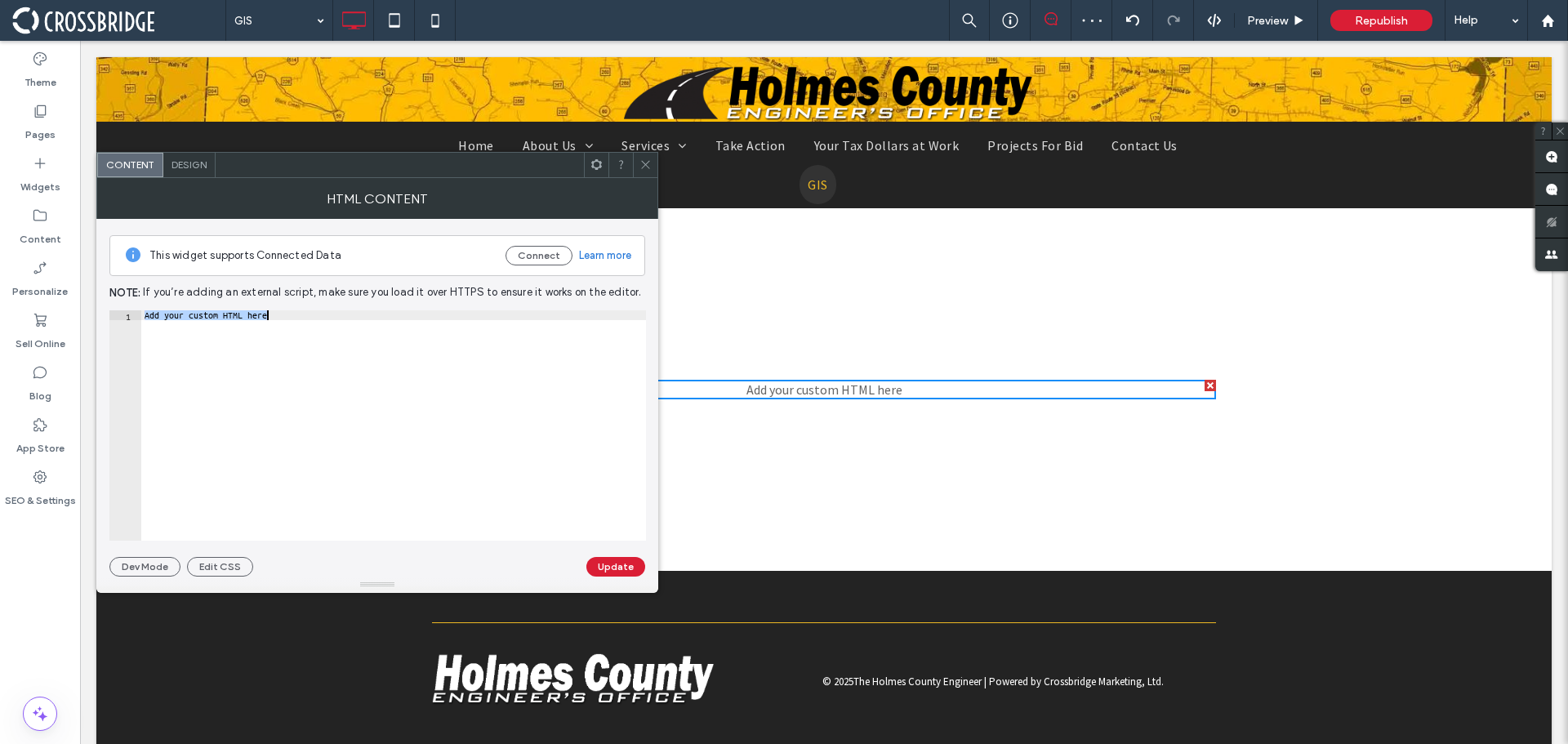 paste on "**********" 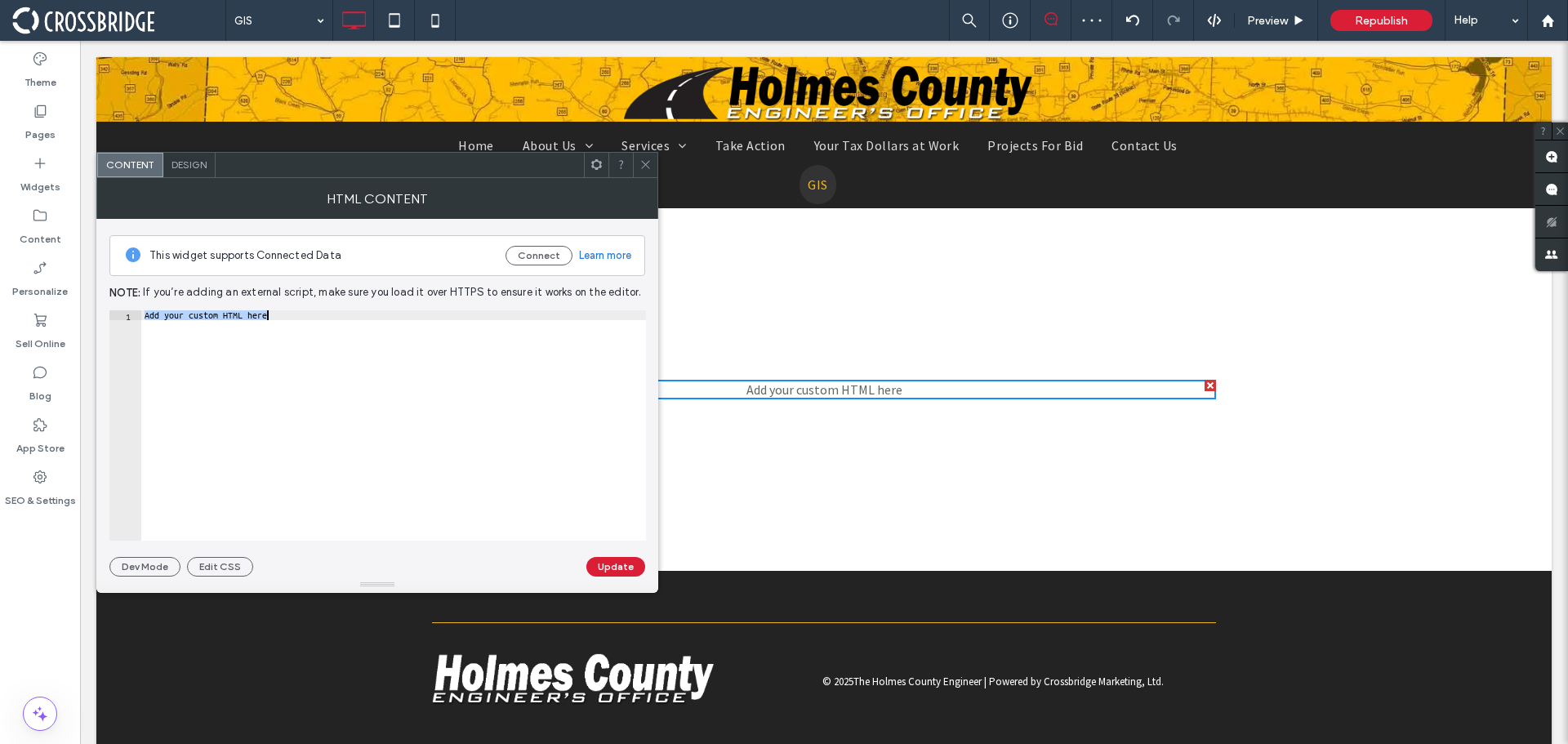 type on "**********" 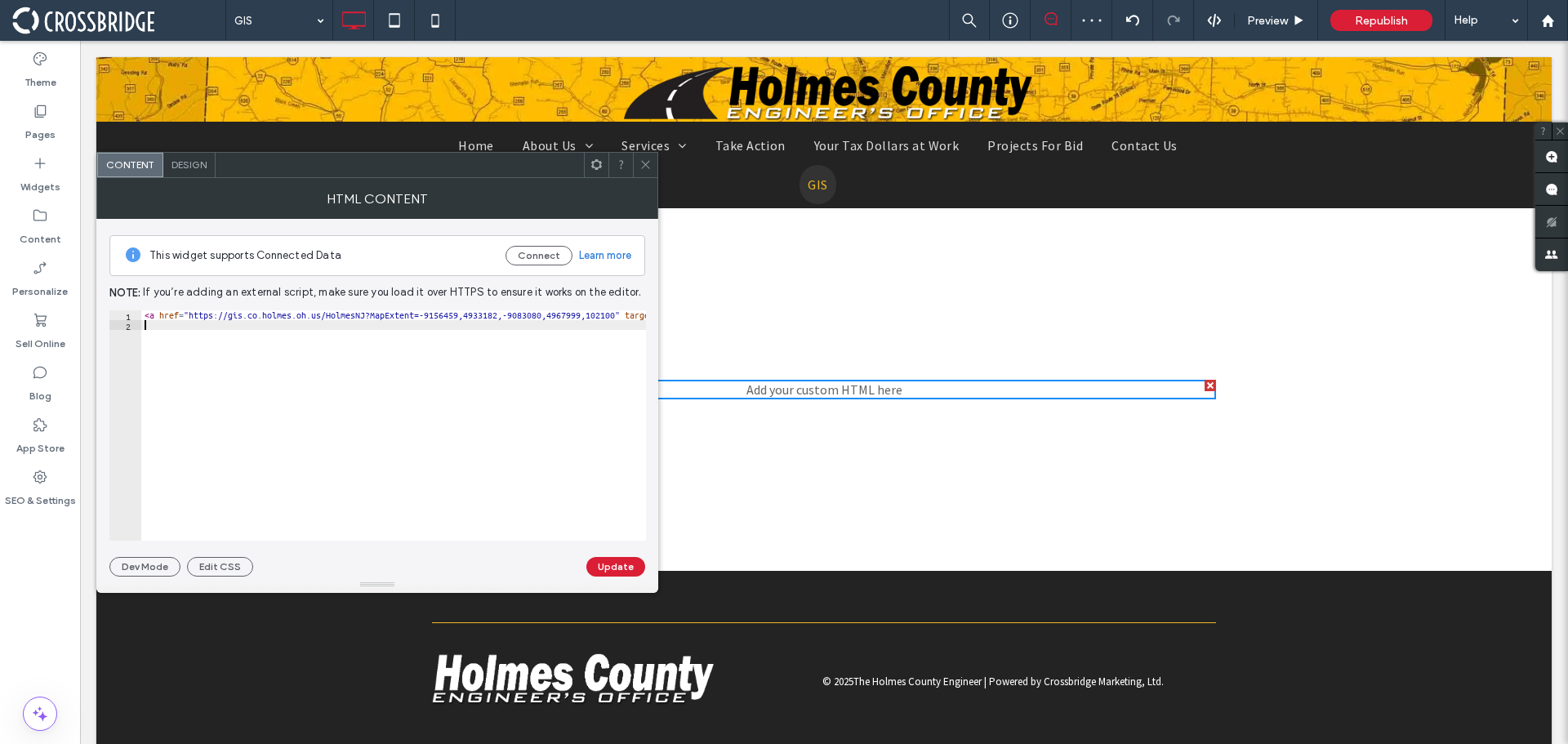 scroll, scrollTop: 0, scrollLeft: 0, axis: both 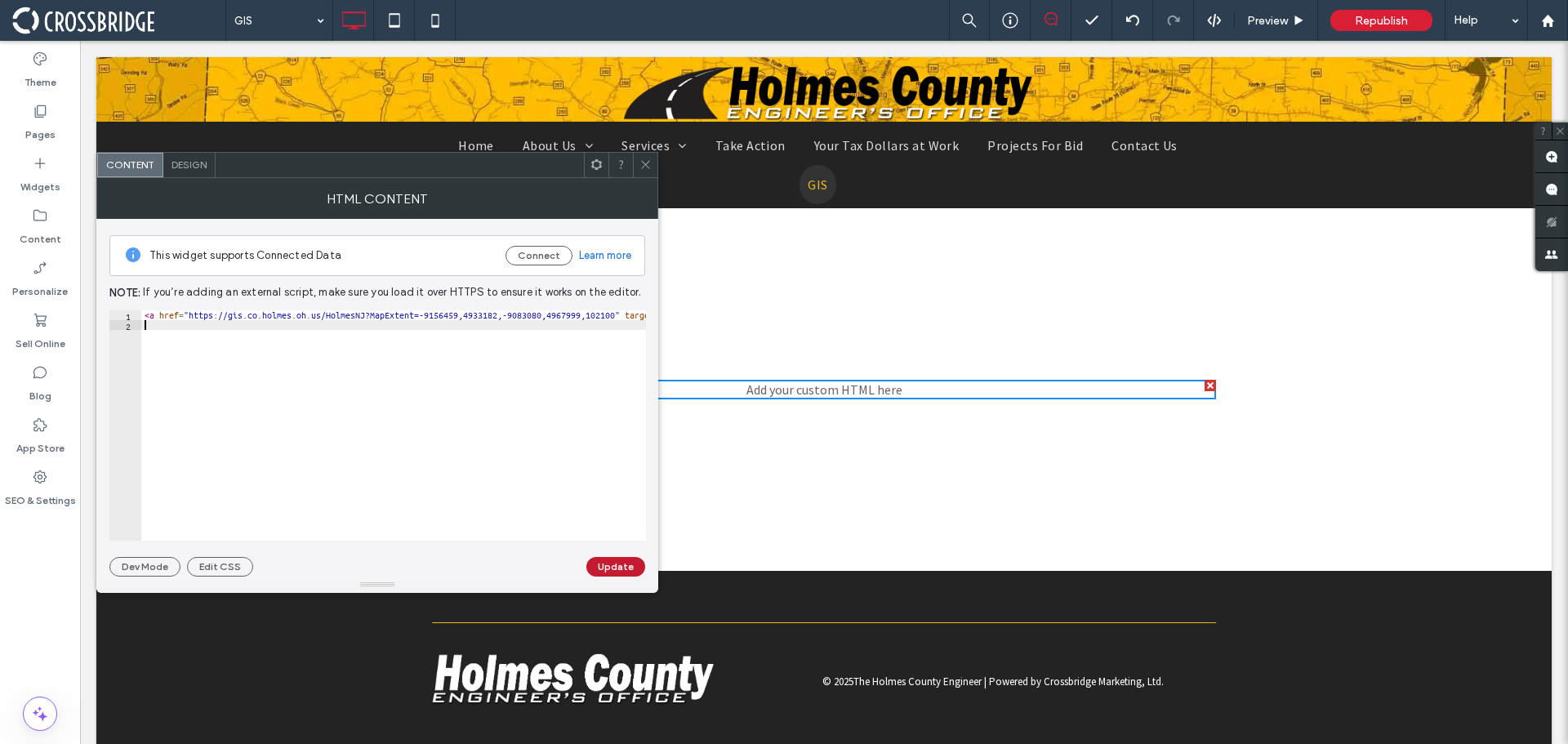 type 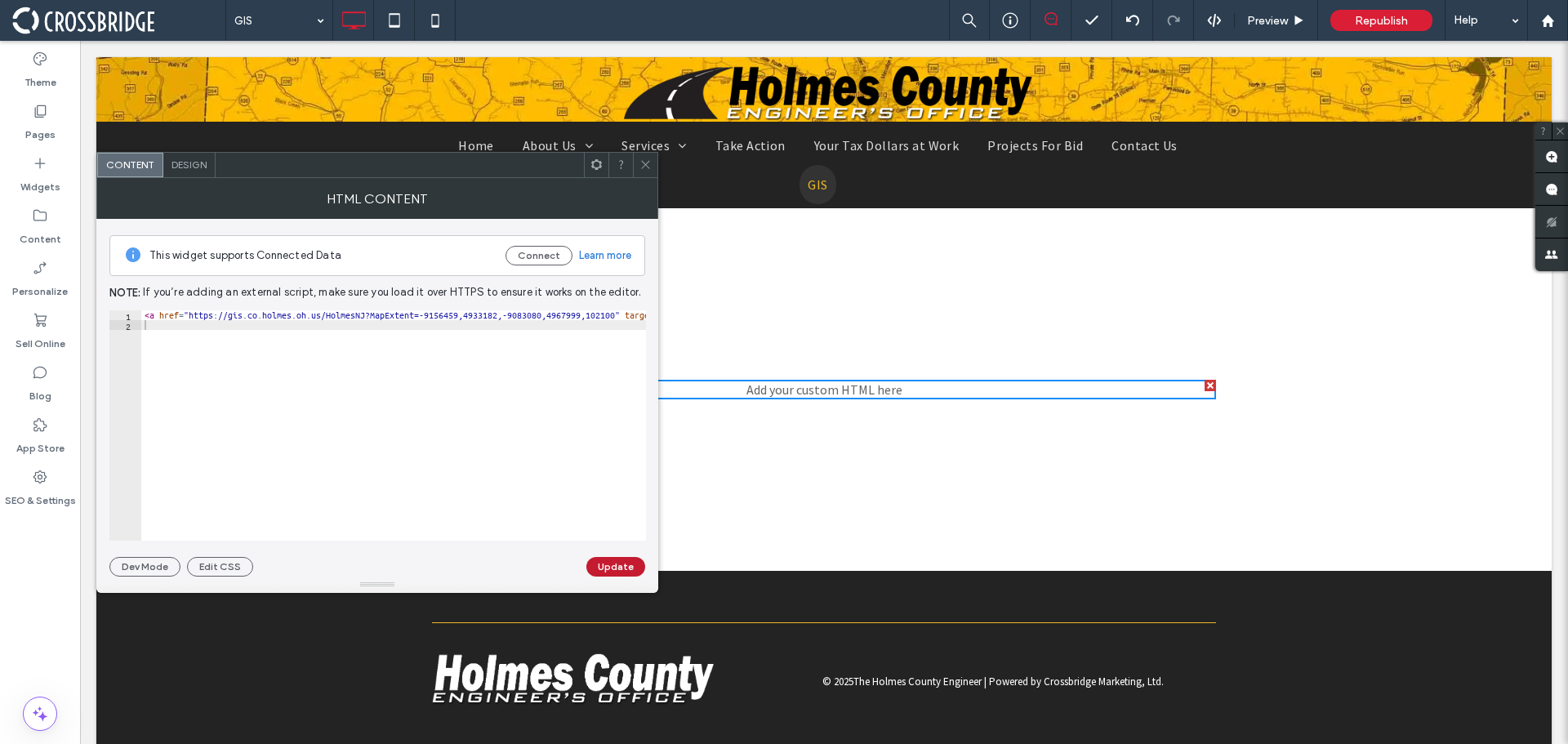 click on "Update" at bounding box center (616, 567) 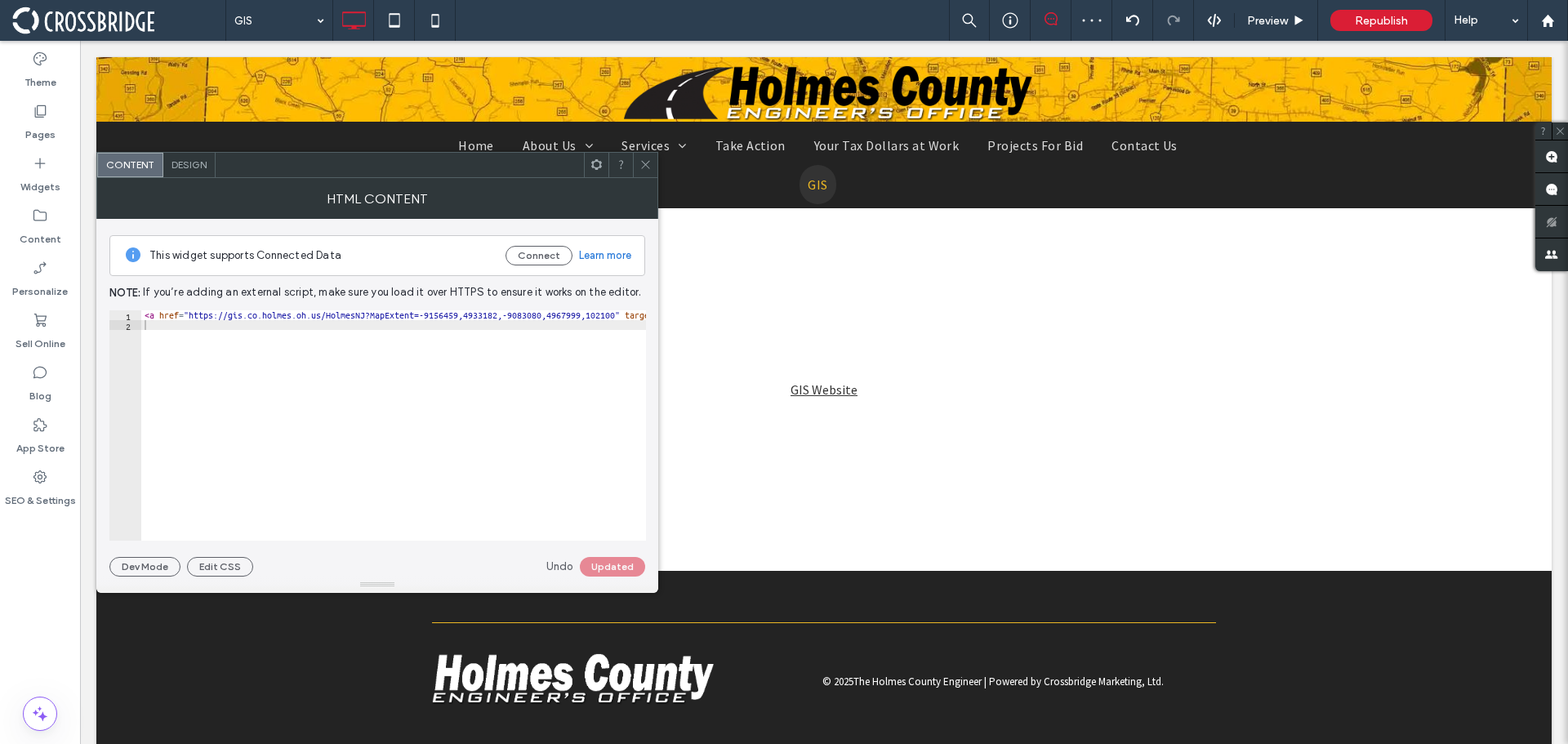 click 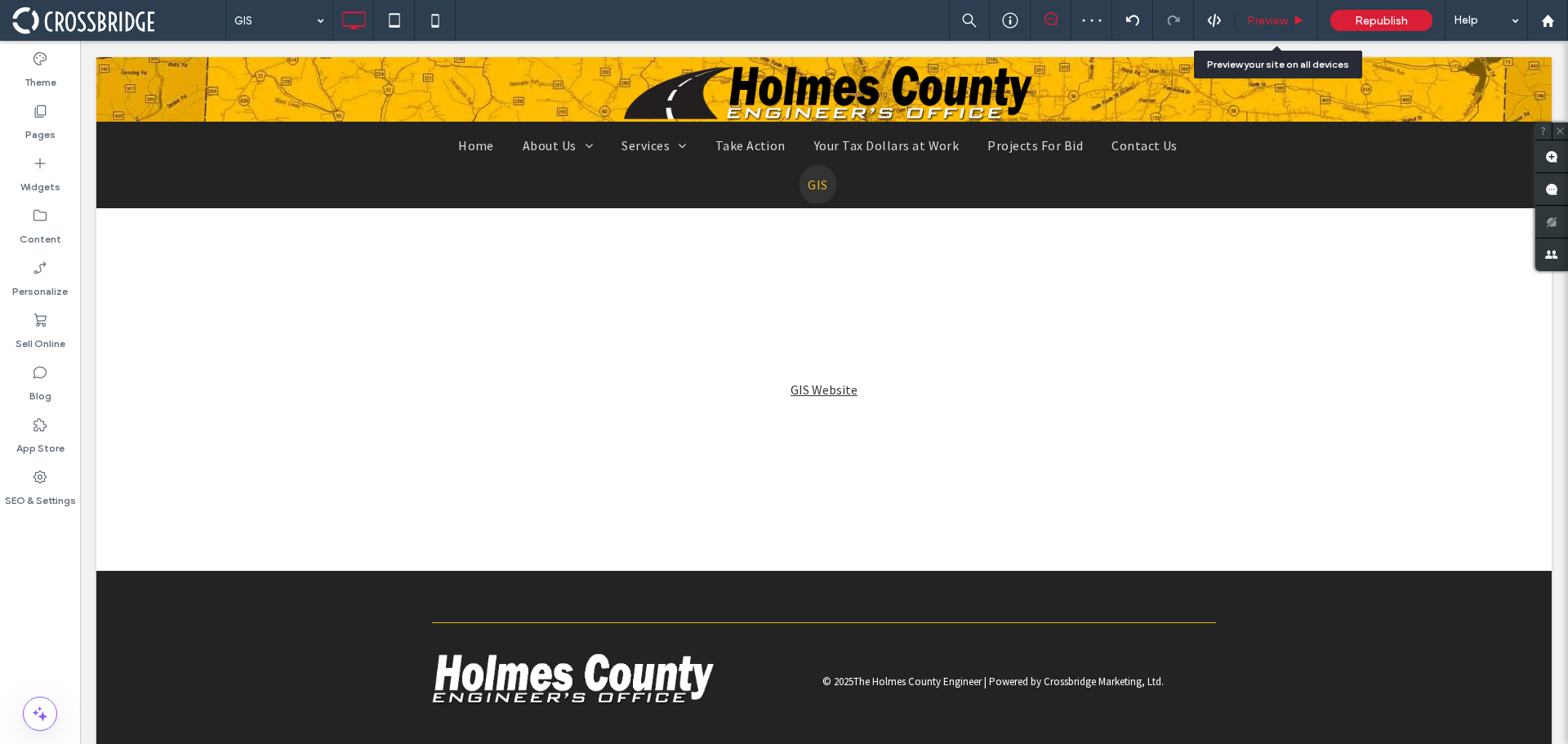 click on "Preview" at bounding box center (1267, 20) 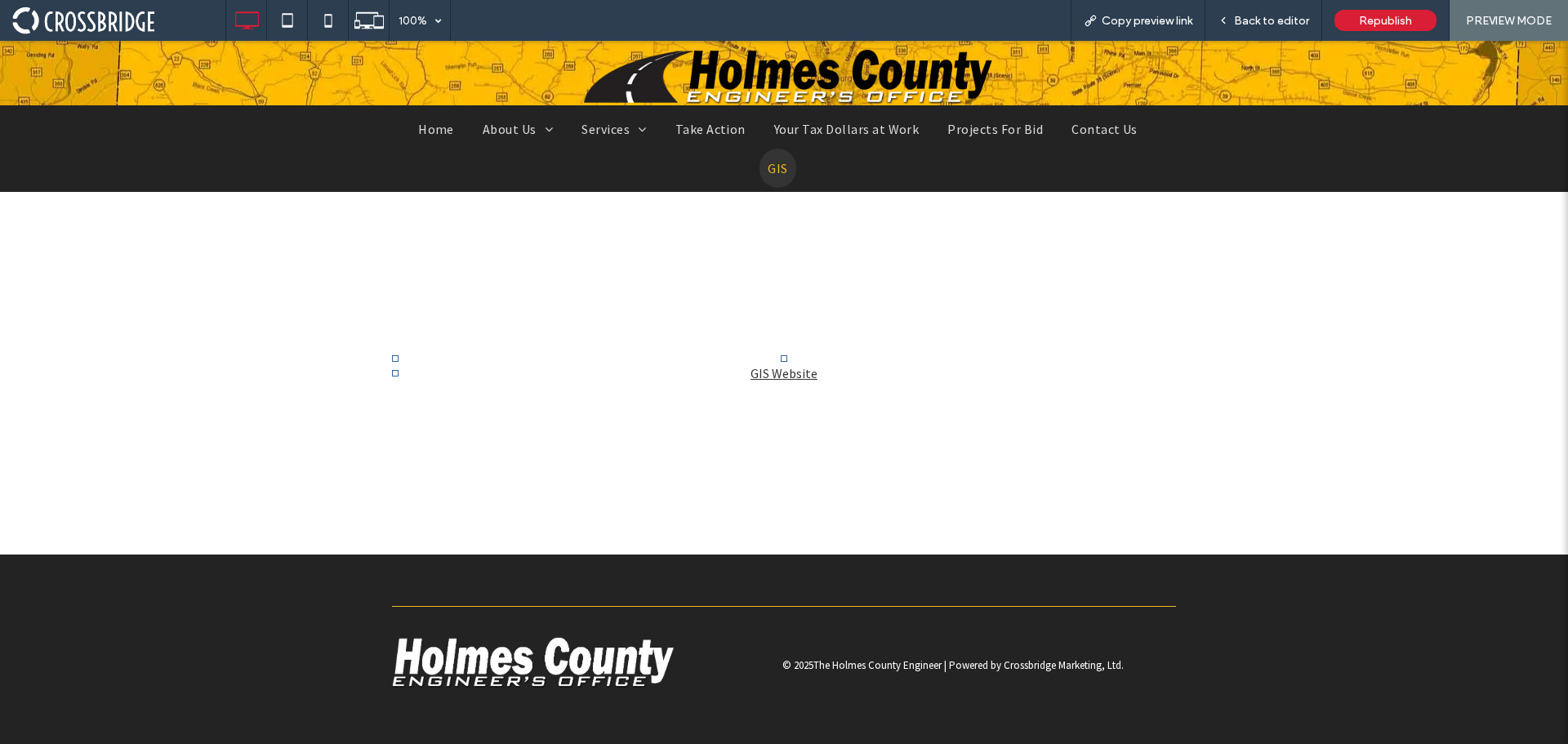 click on "GIS Website" at bounding box center [784, 373] 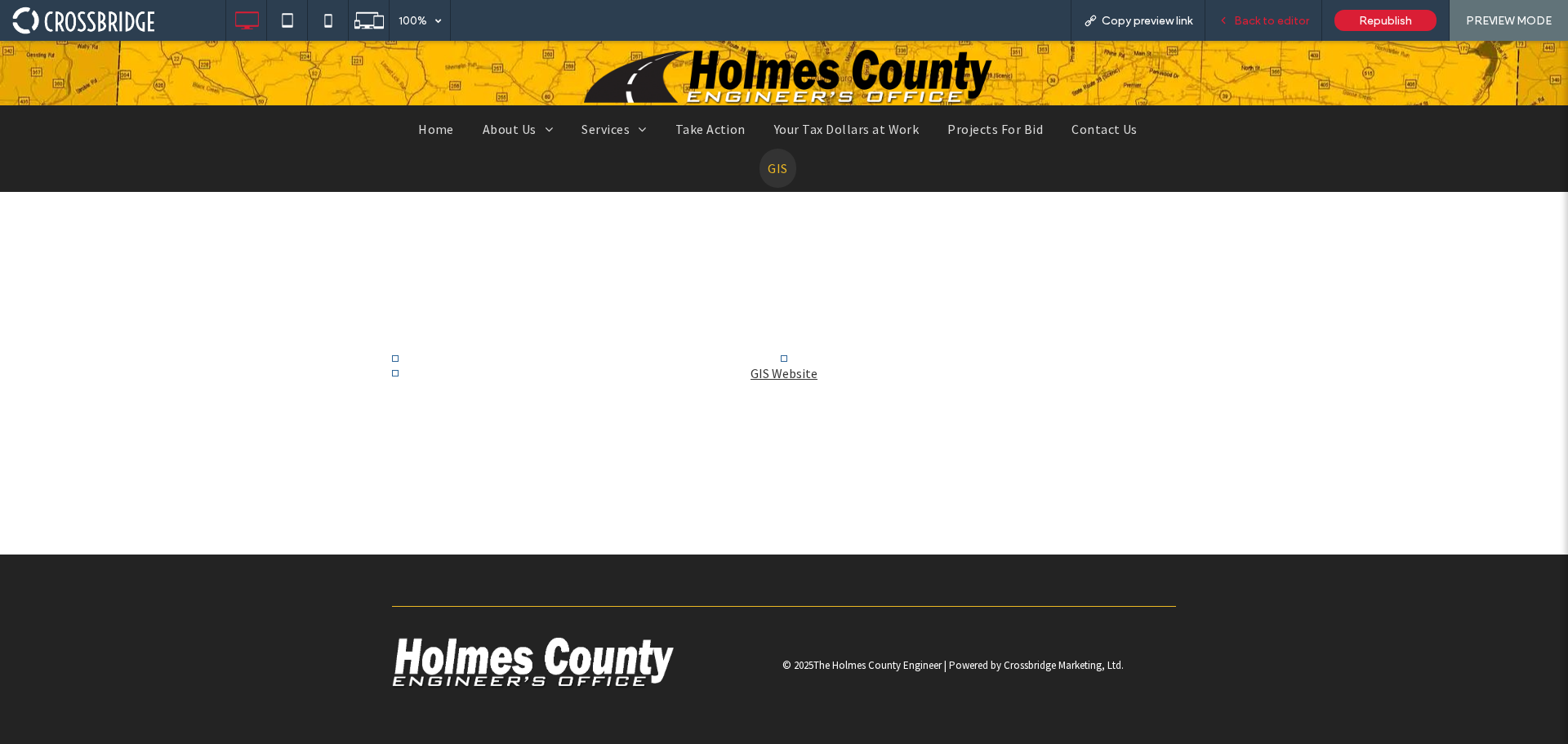 click on "Back to editor" at bounding box center [1272, 20] 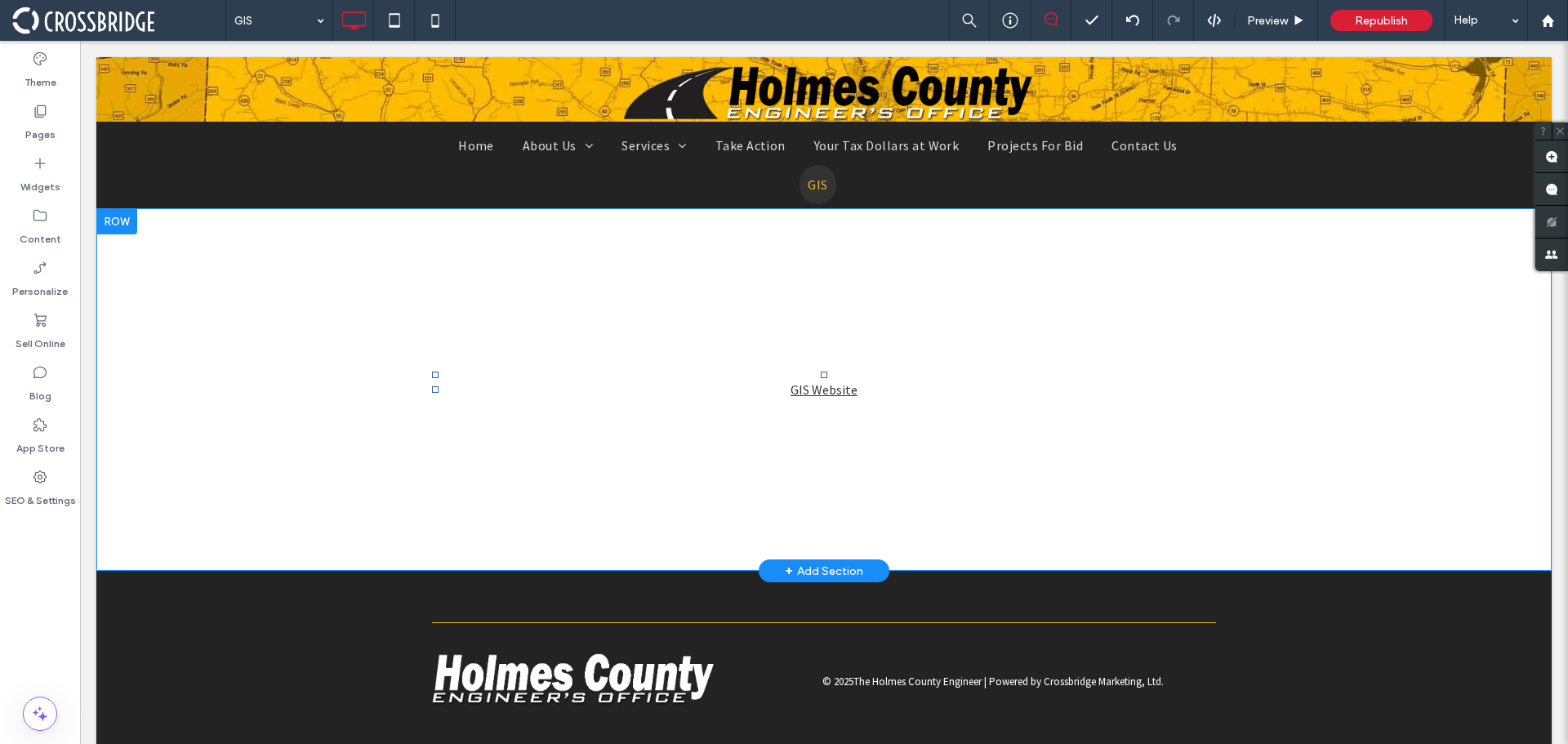 click on "GIS Website" at bounding box center (824, 390) 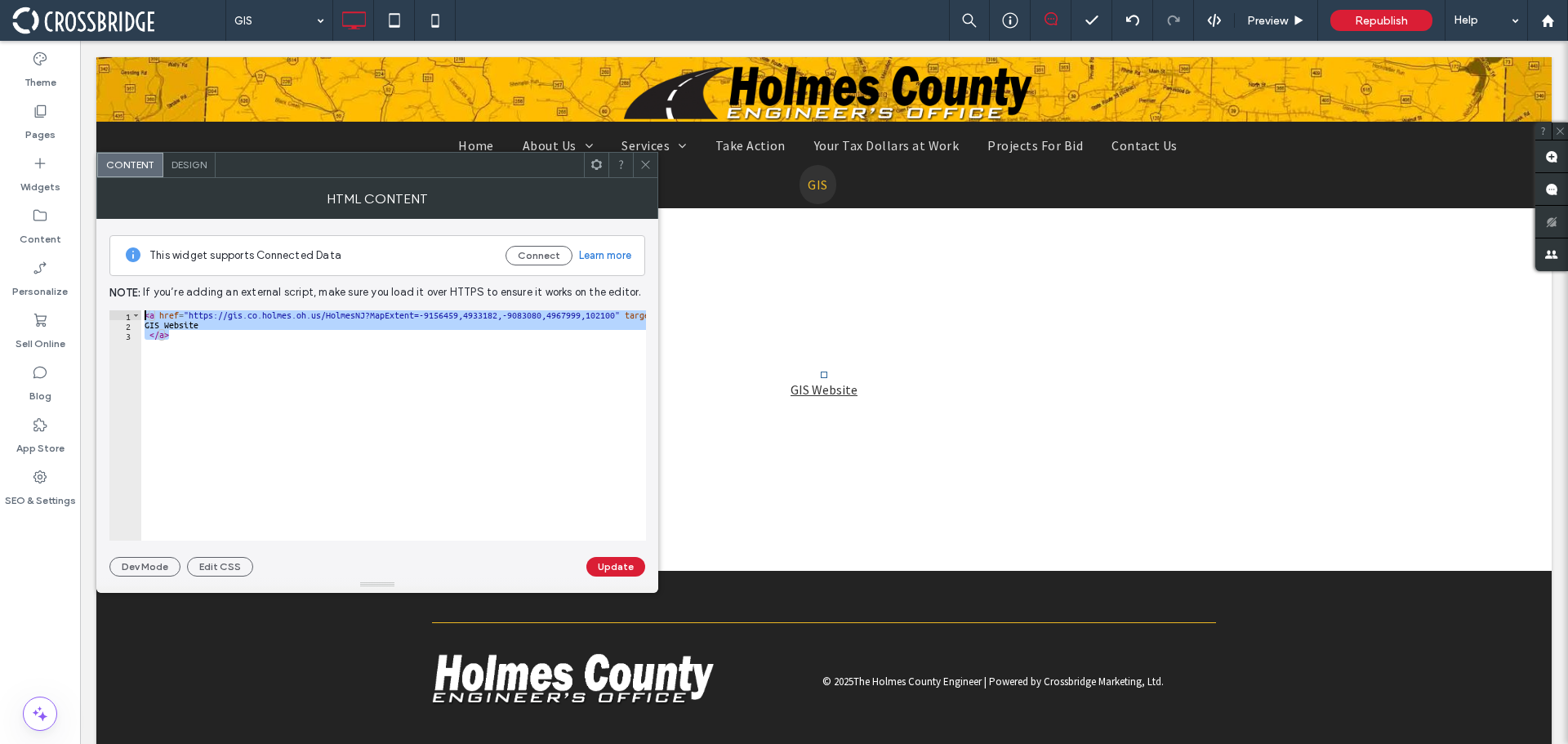 drag, startPoint x: 261, startPoint y: 376, endPoint x: 95, endPoint y: 294, distance: 185.14859 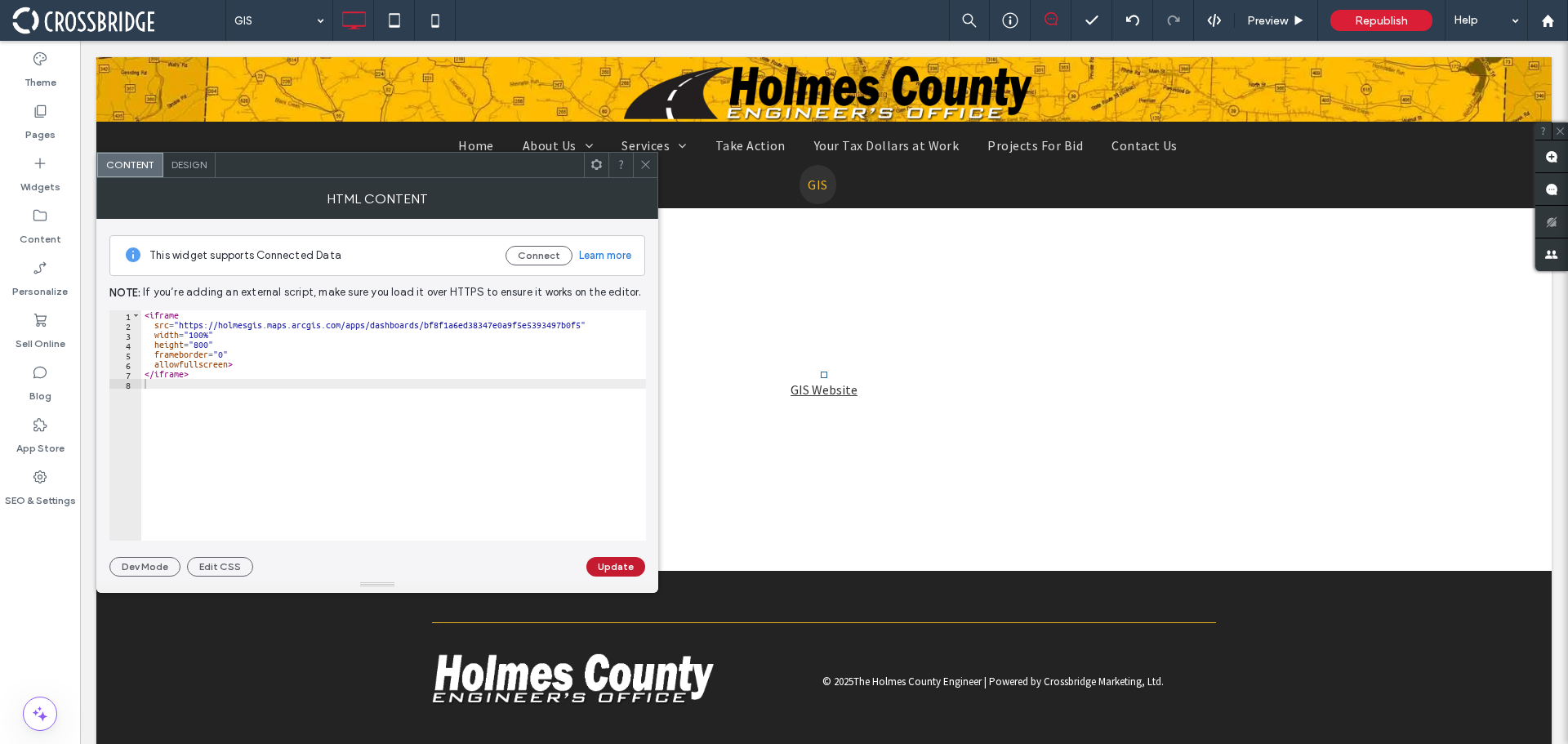 click on "Update" at bounding box center (616, 567) 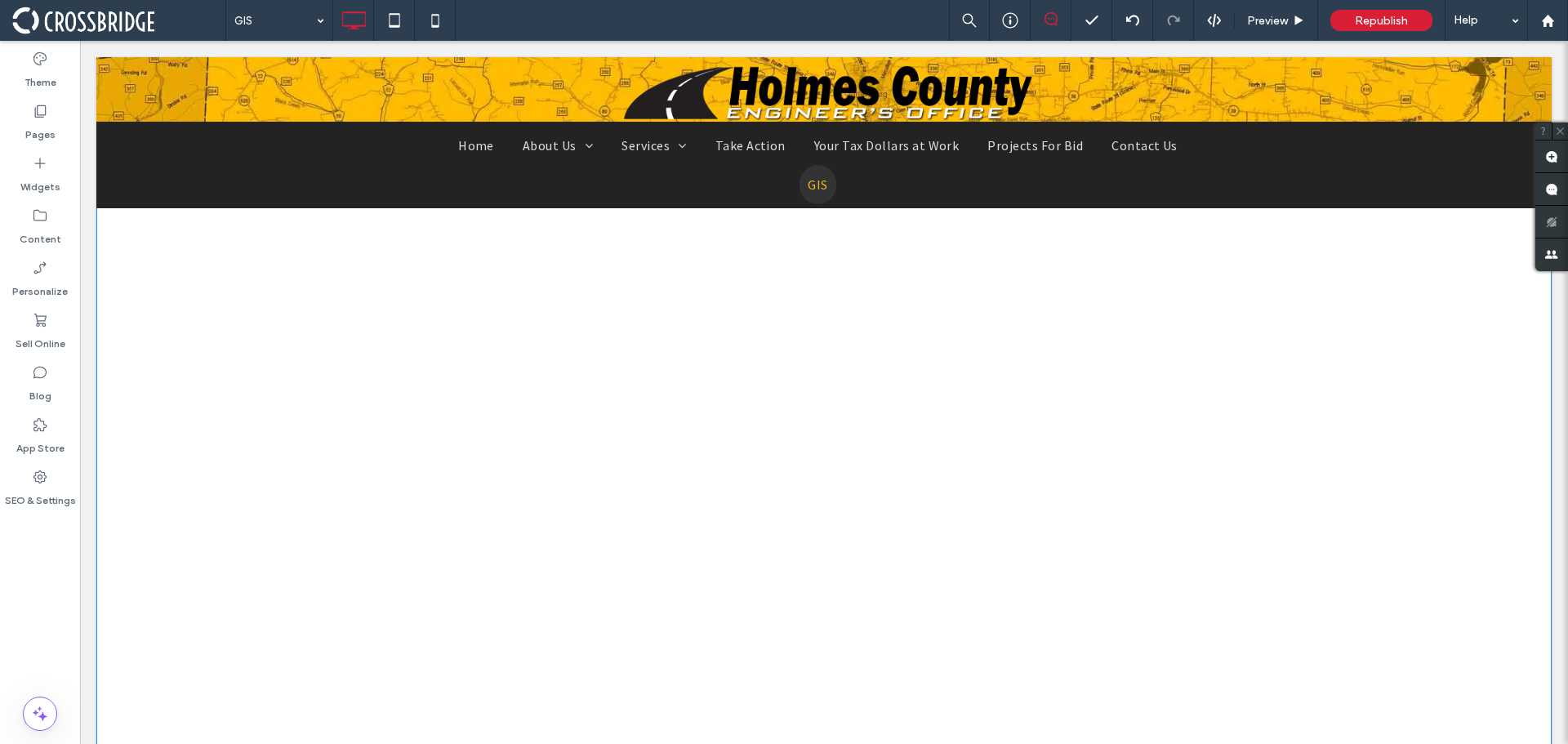 scroll, scrollTop: 0, scrollLeft: 0, axis: both 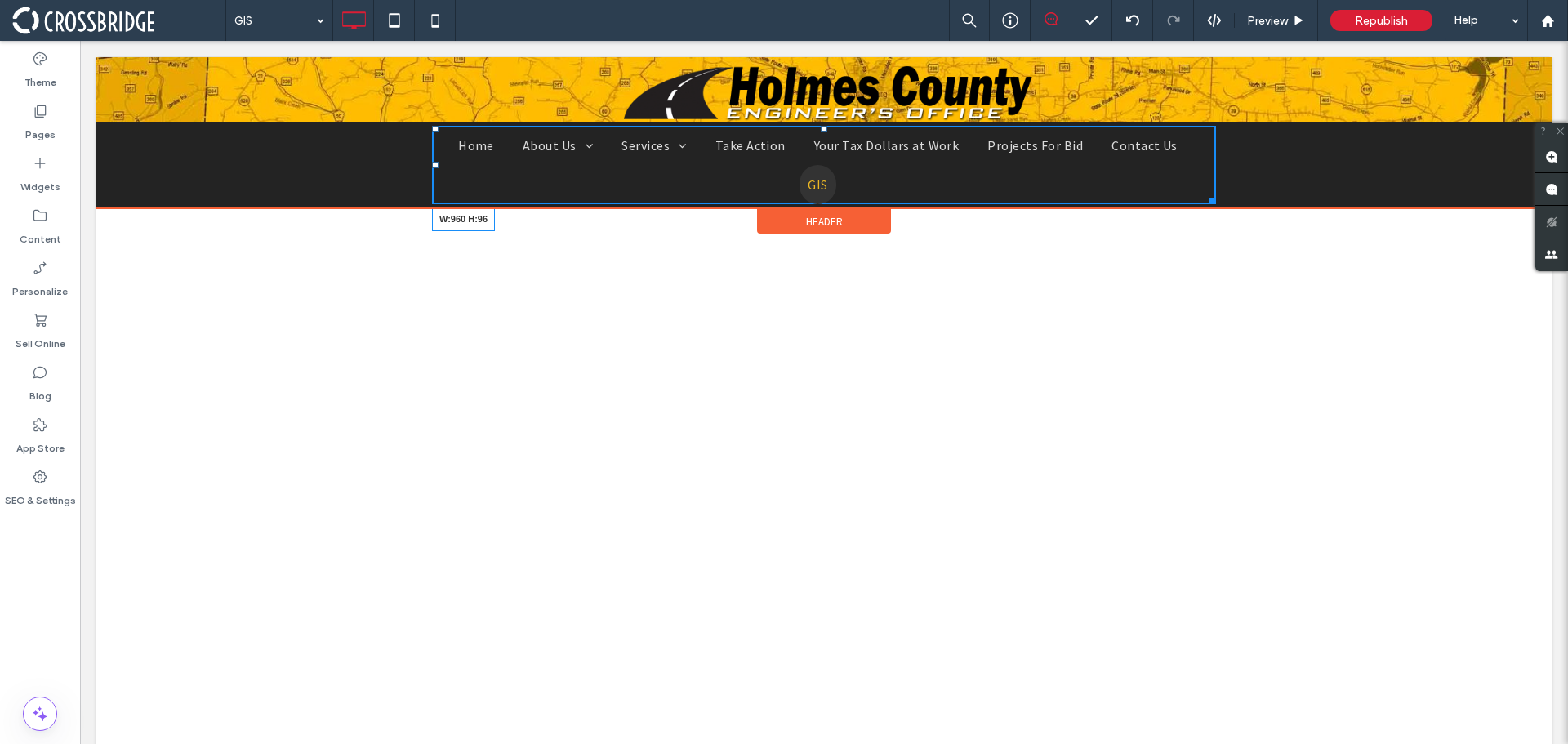 drag, startPoint x: 1203, startPoint y: 199, endPoint x: 1355, endPoint y: 230, distance: 155.12898 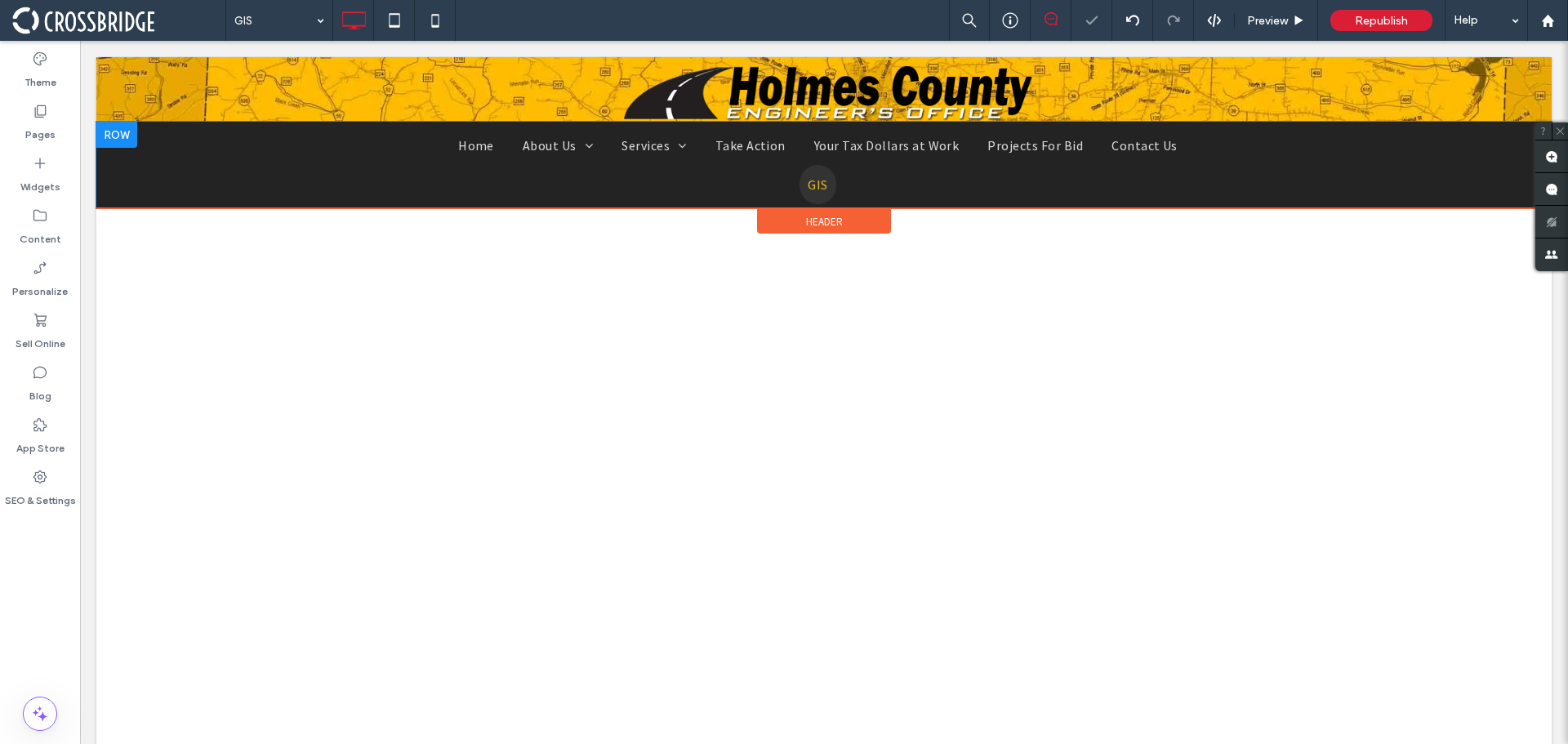 click at bounding box center [117, 135] 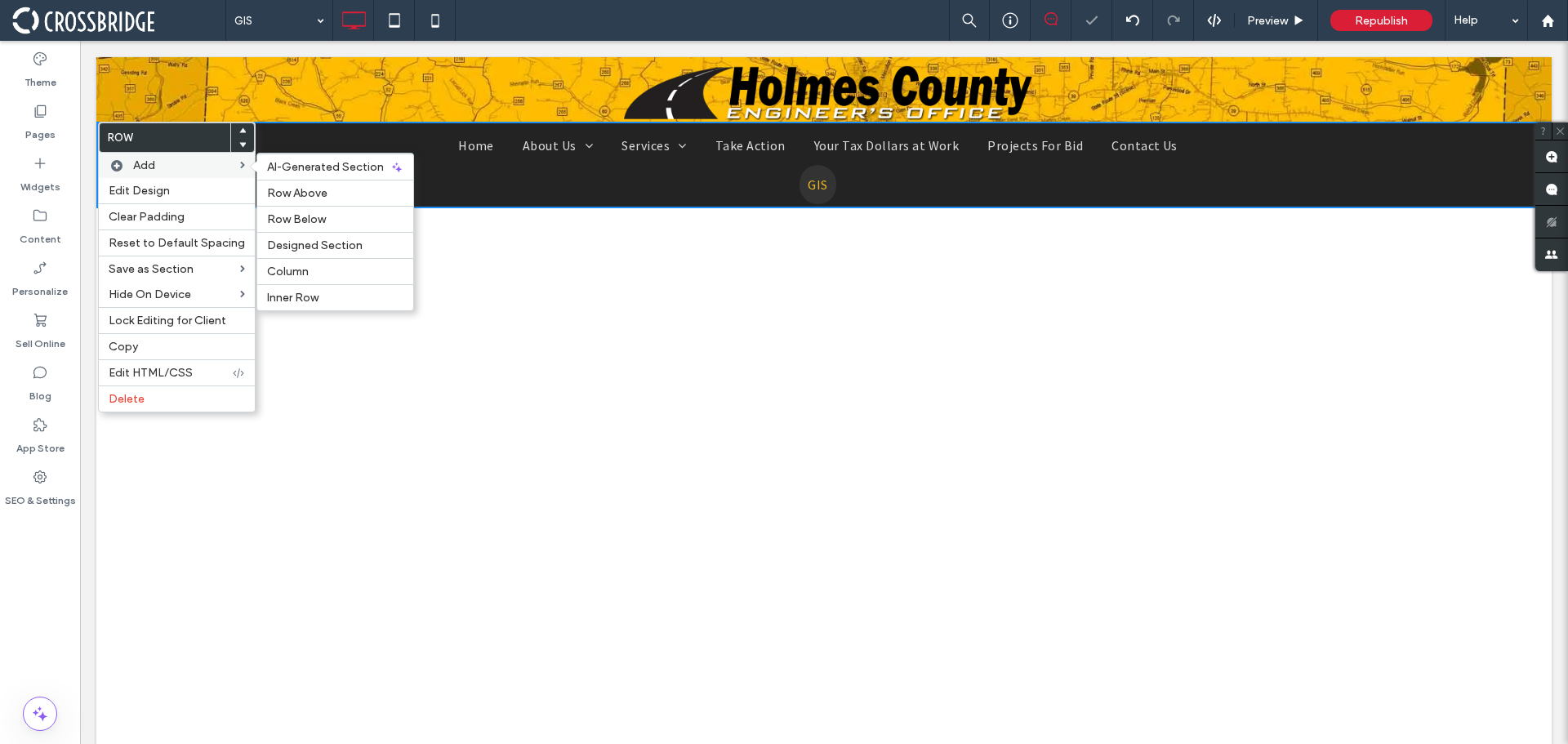 click on "Add AI-Generated Section Row Above Row Below Designed Section Column Inner Row" at bounding box center [176, 165] 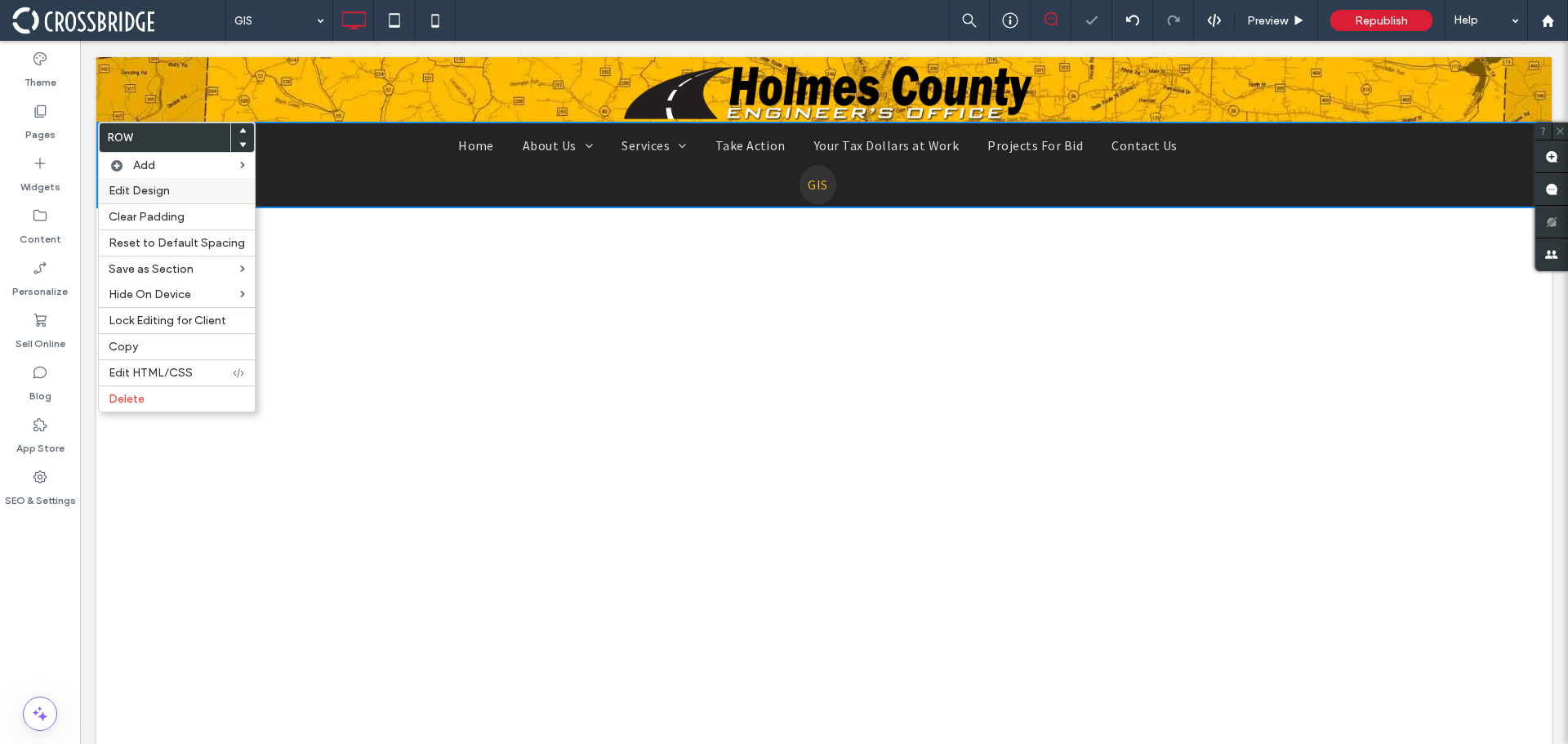 click on "Edit Design" at bounding box center (139, 190) 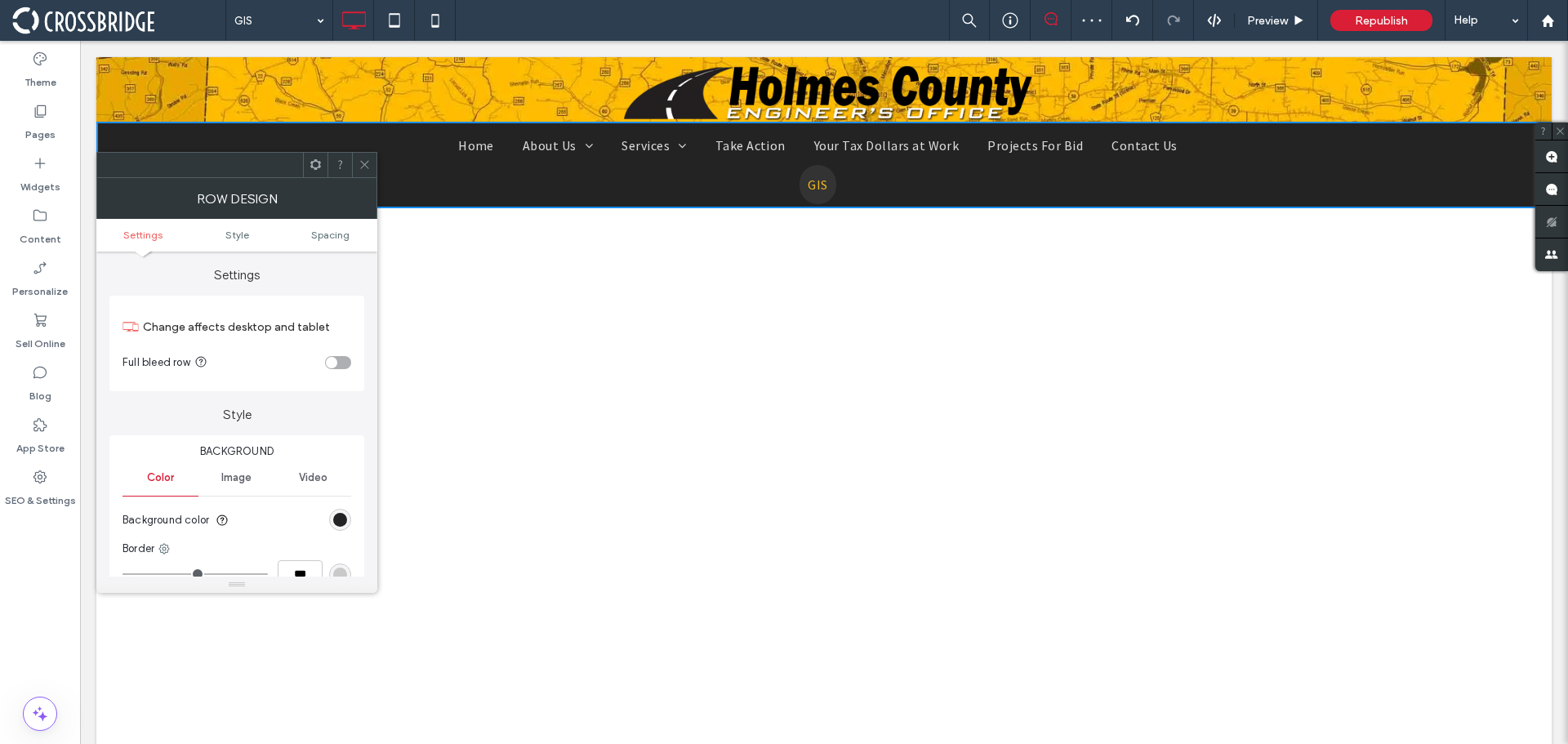 click at bounding box center [338, 363] 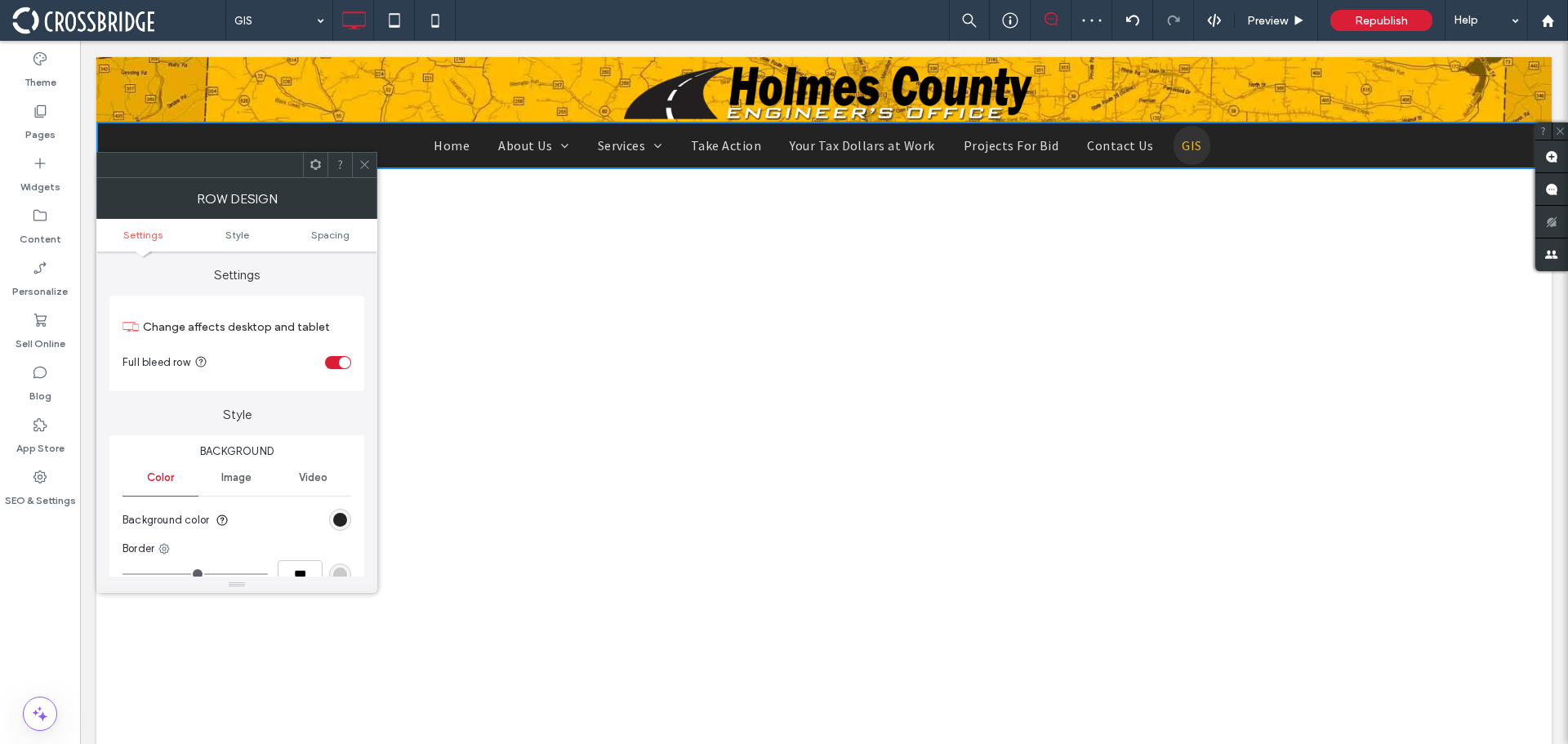 click 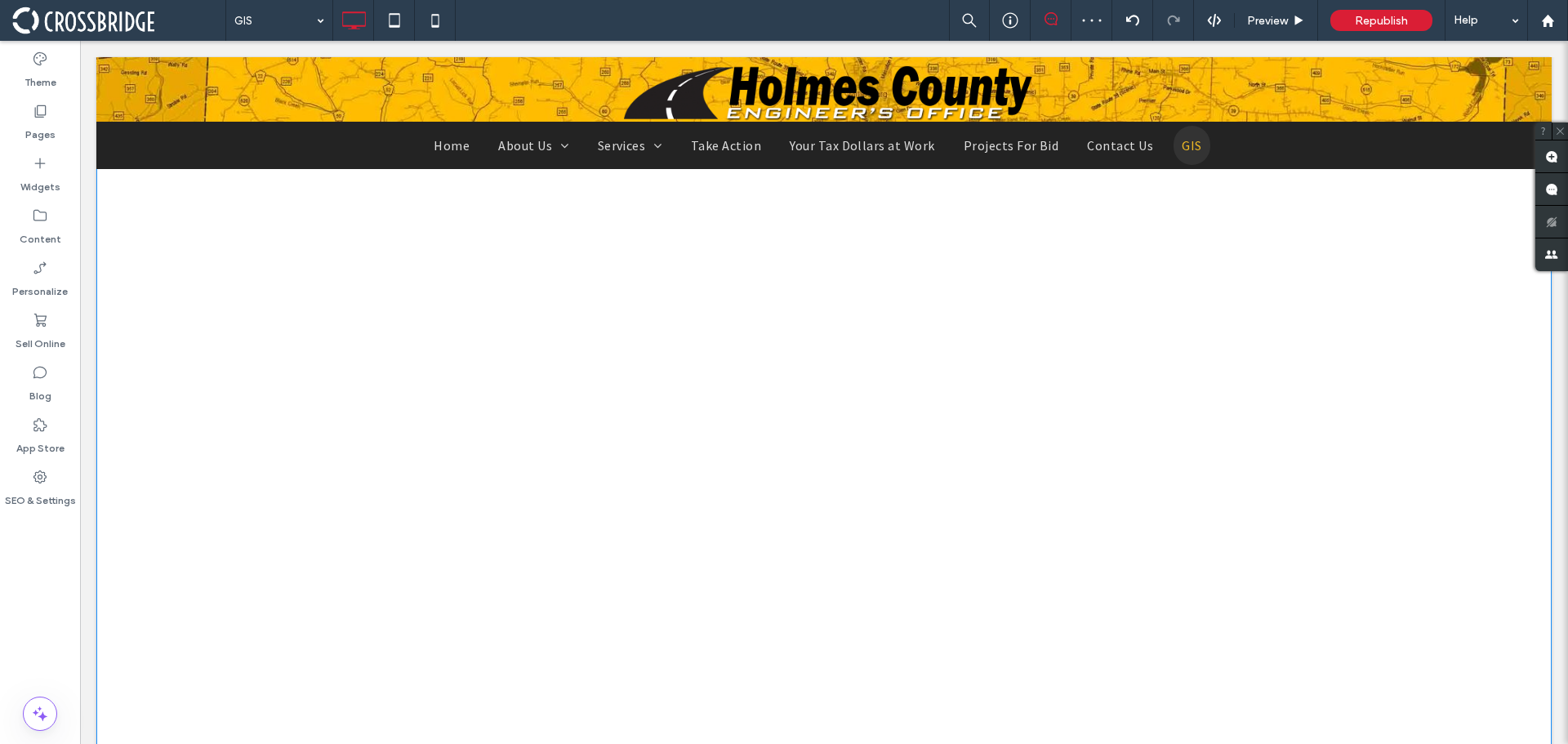 scroll, scrollTop: 0, scrollLeft: 0, axis: both 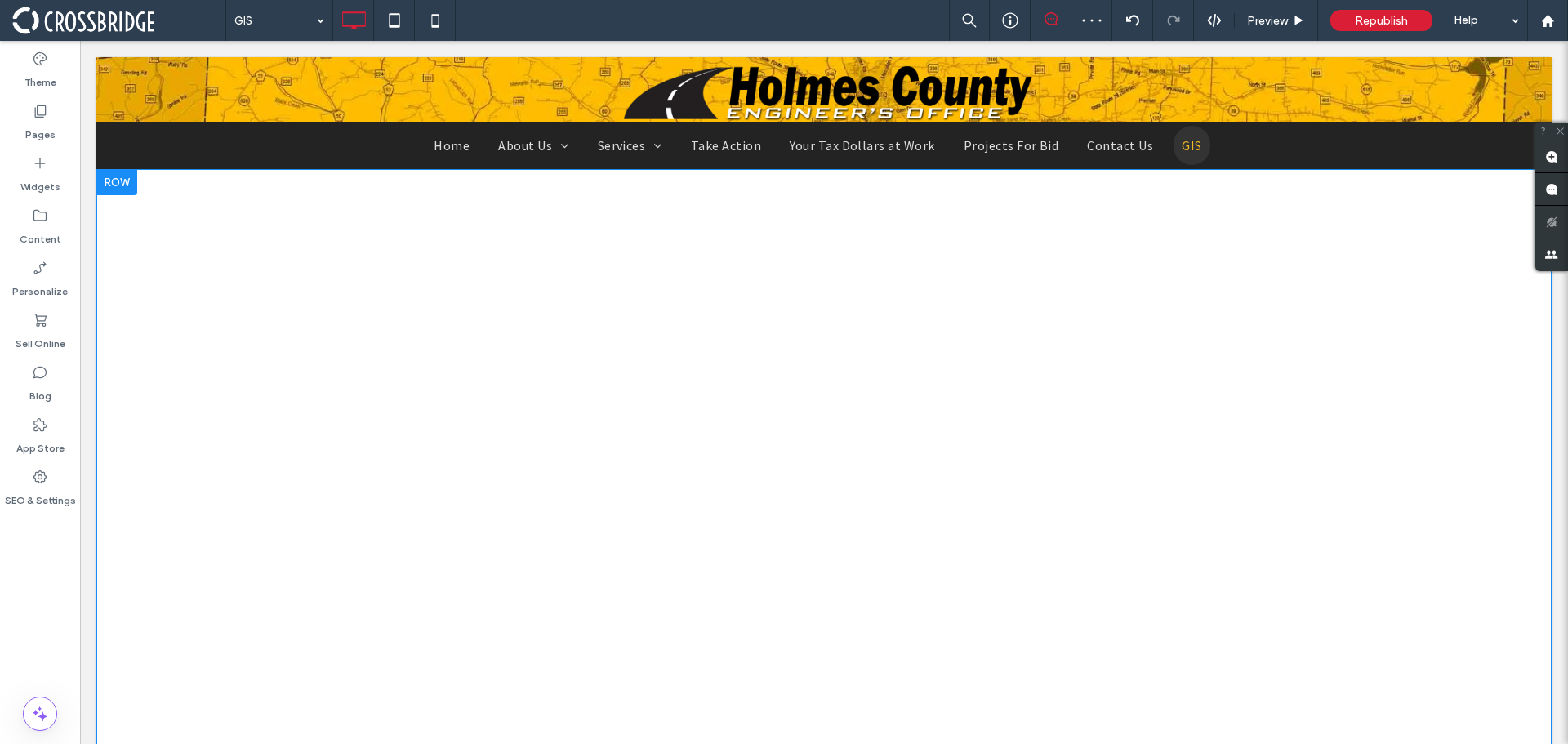 click on "Click To Paste
Row + Add Section" at bounding box center (824, 667) 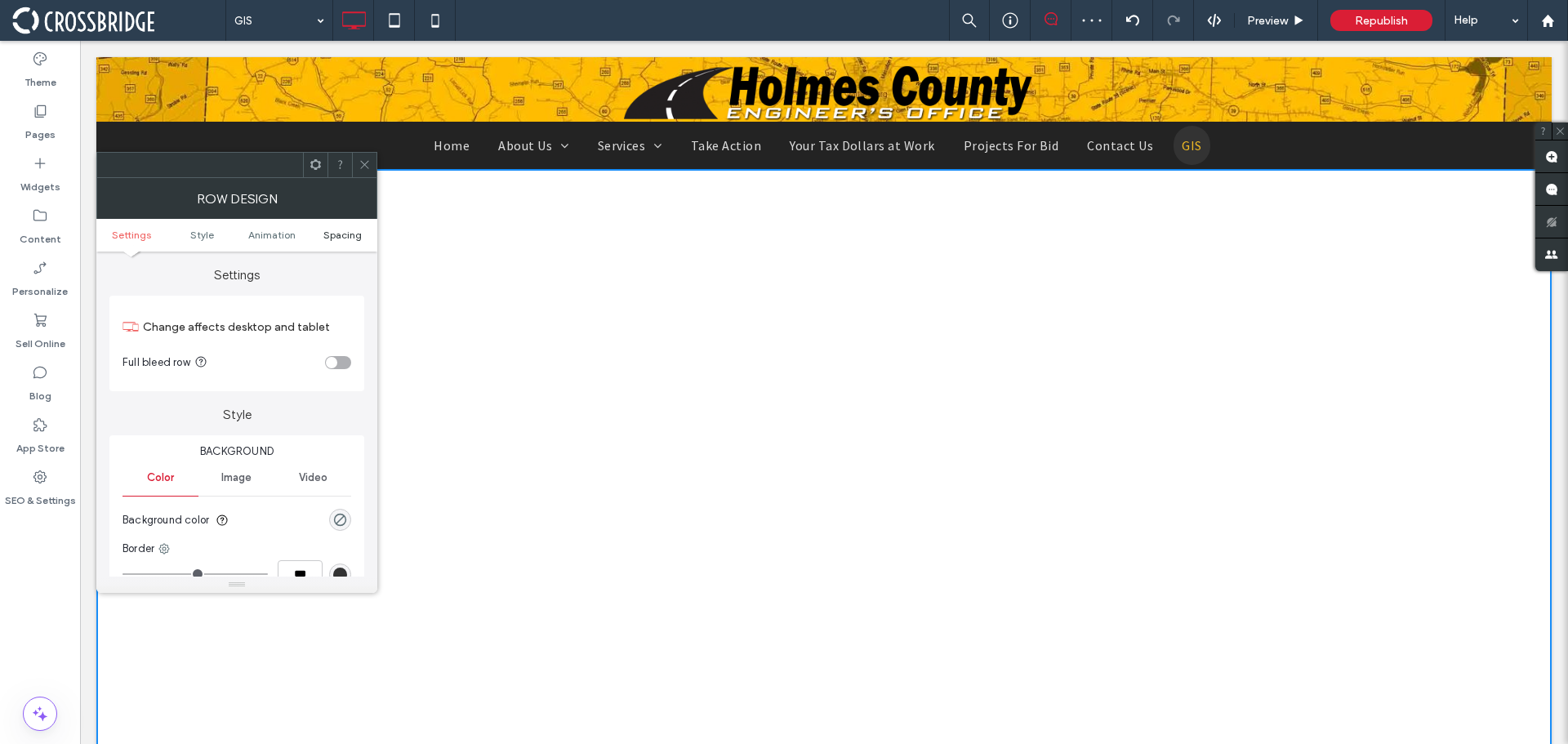 click on "Spacing" at bounding box center (342, 234) 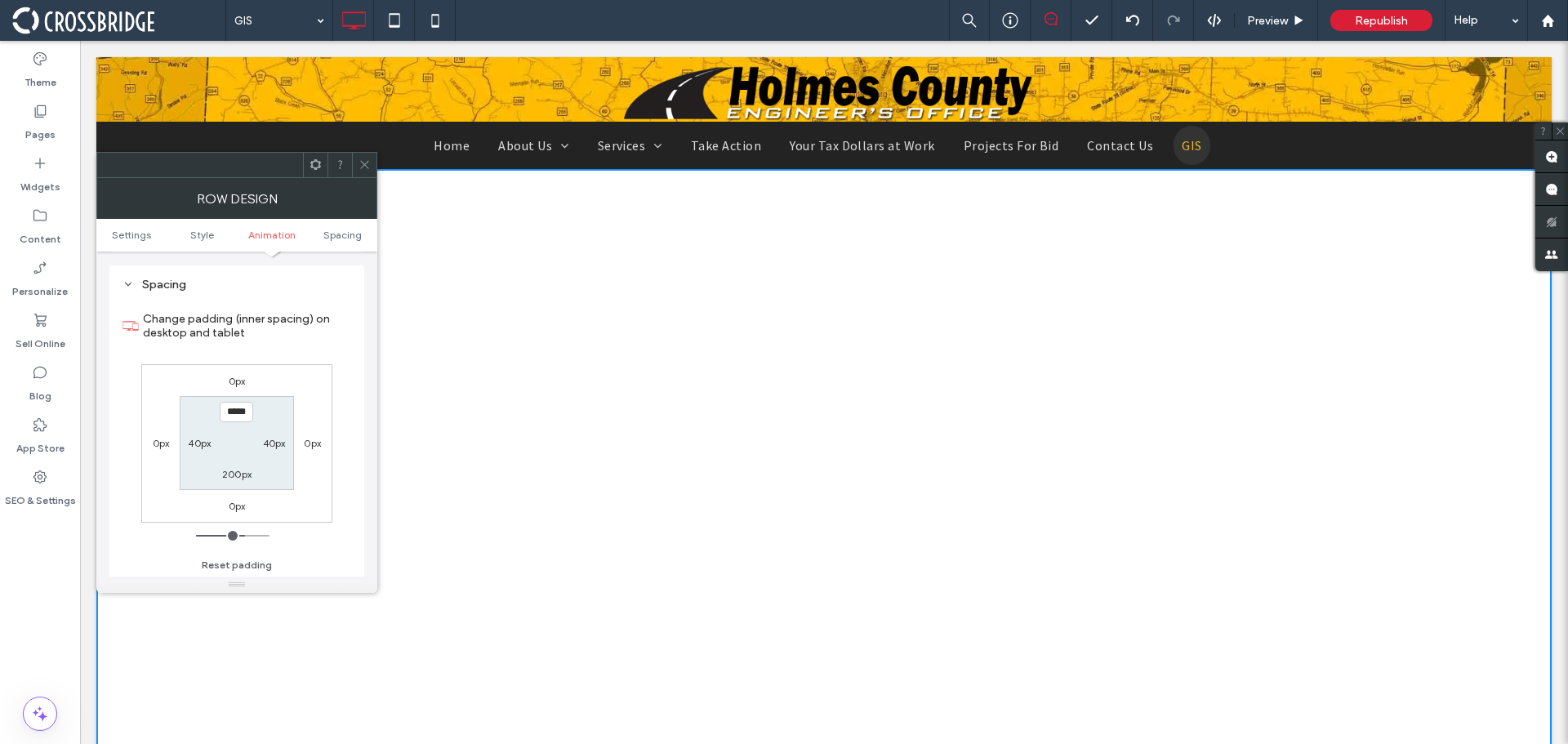scroll, scrollTop: 461, scrollLeft: 0, axis: vertical 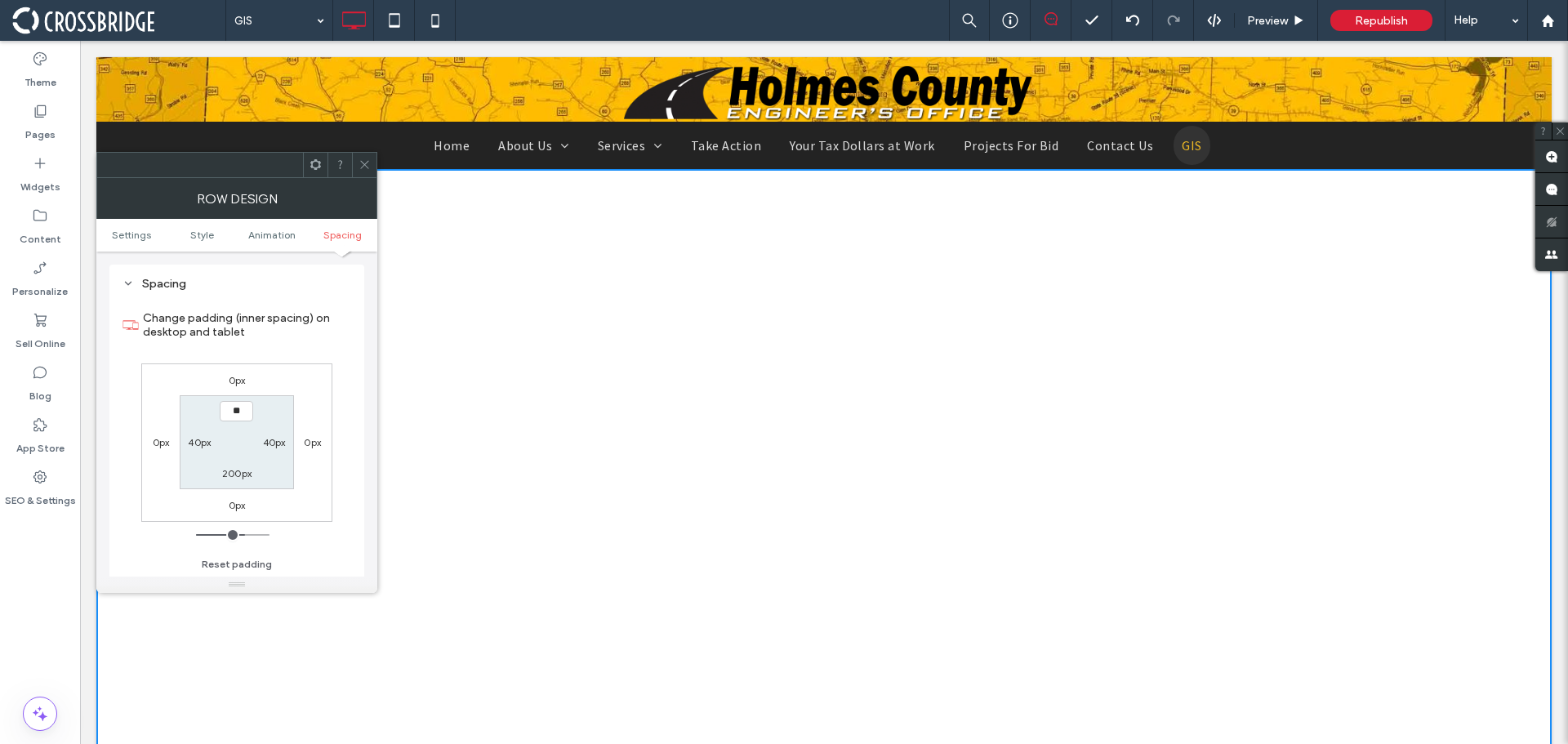type on "****" 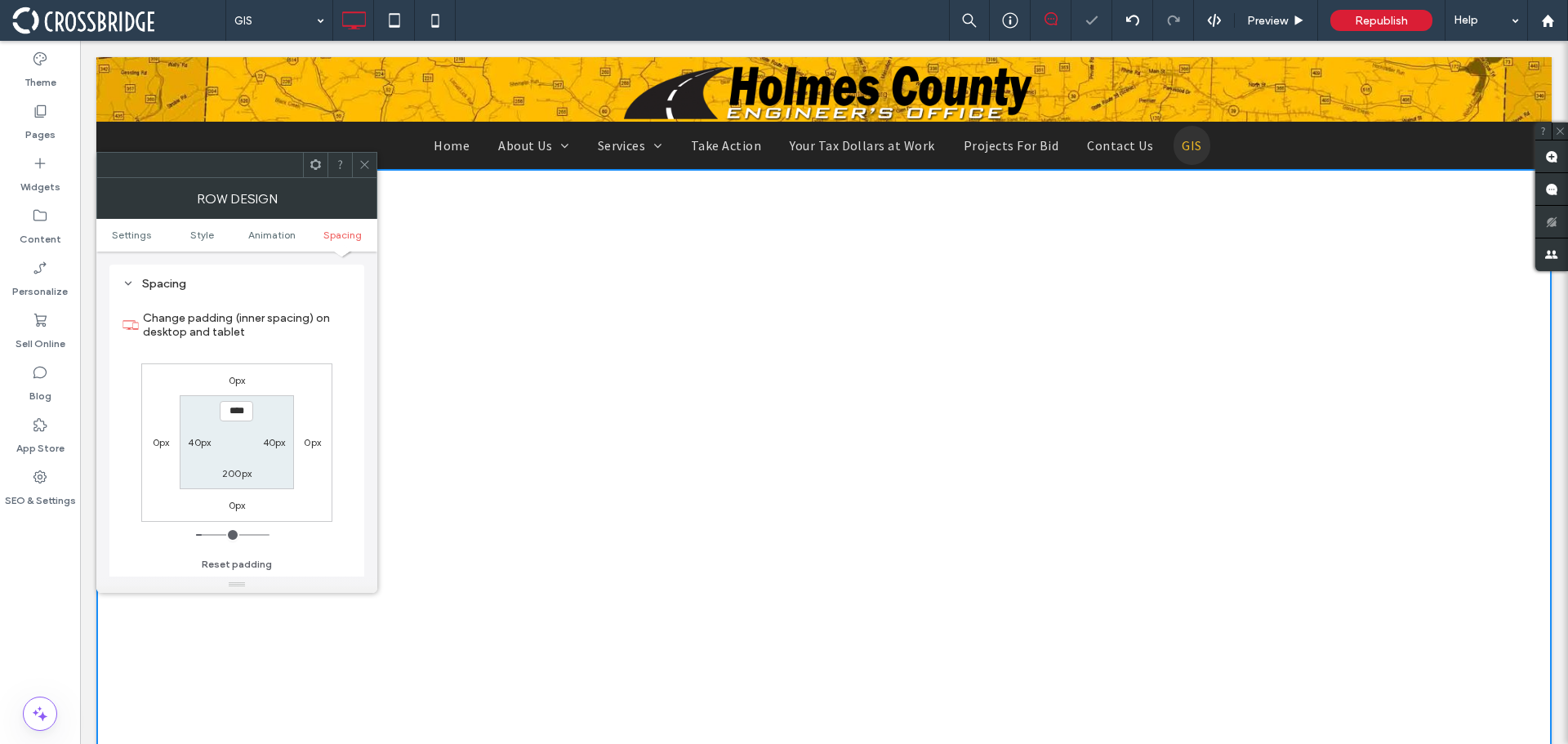click on "**** 40px 200px 40px" at bounding box center [236, 442] 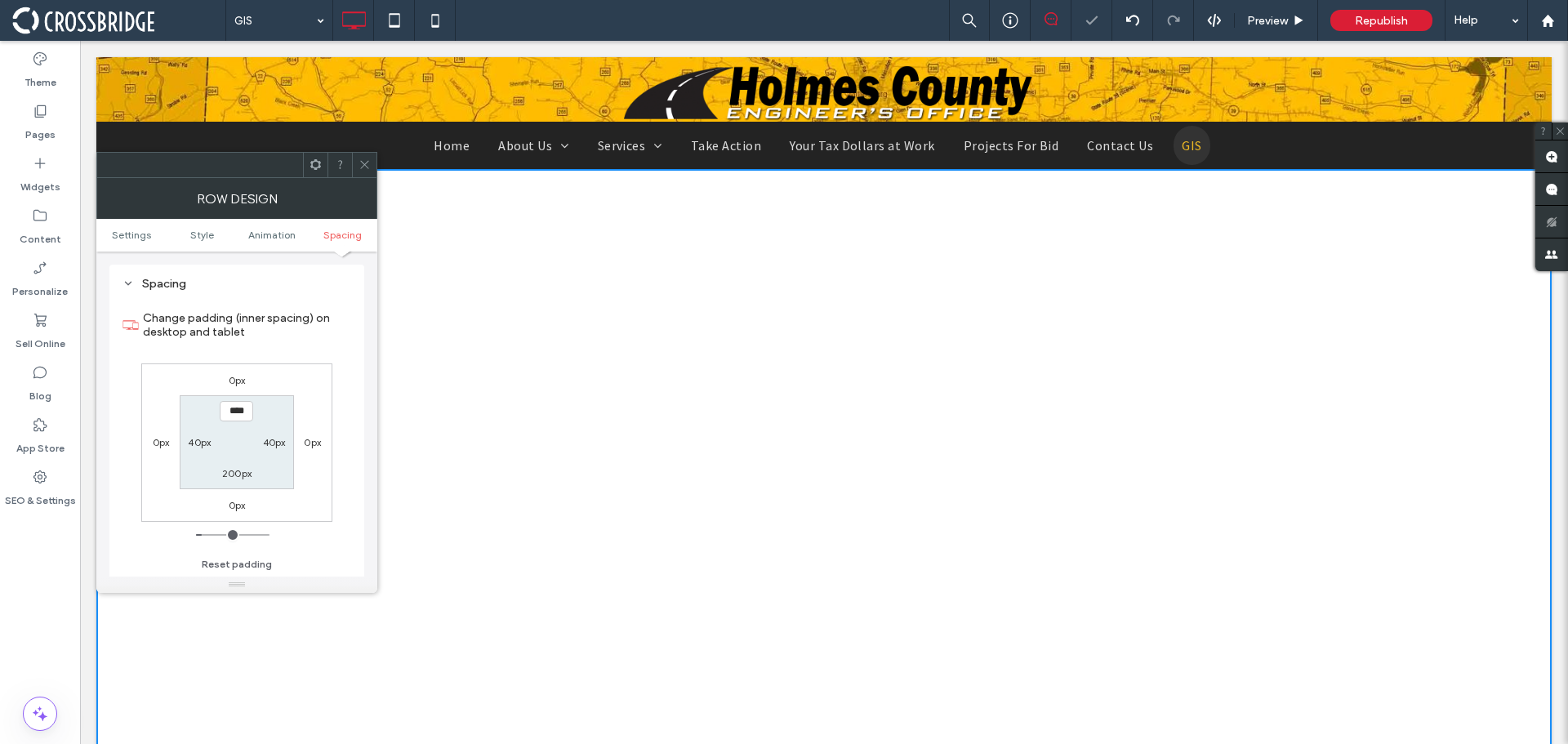 click on "200px" at bounding box center (237, 473) 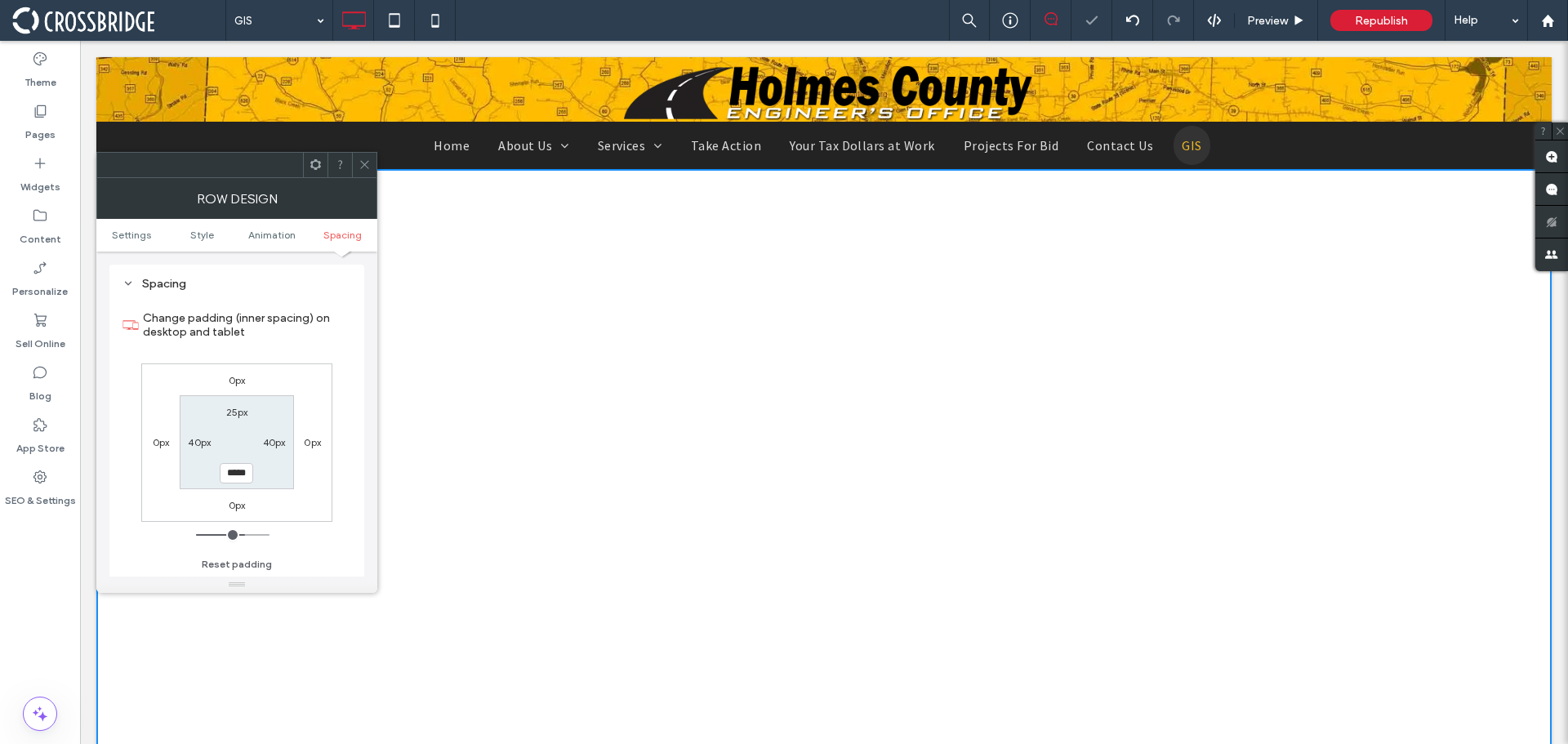 type on "***" 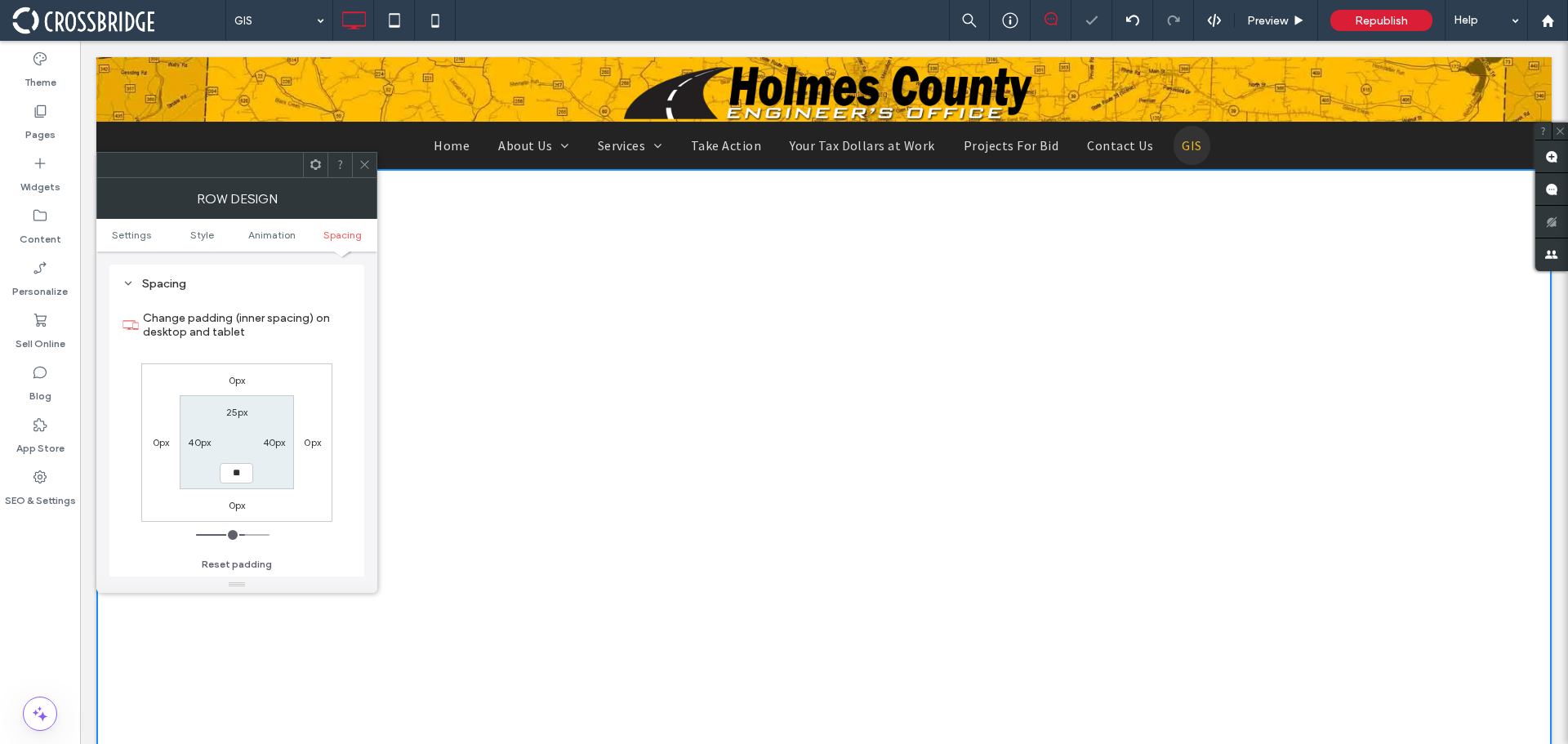 type on "**" 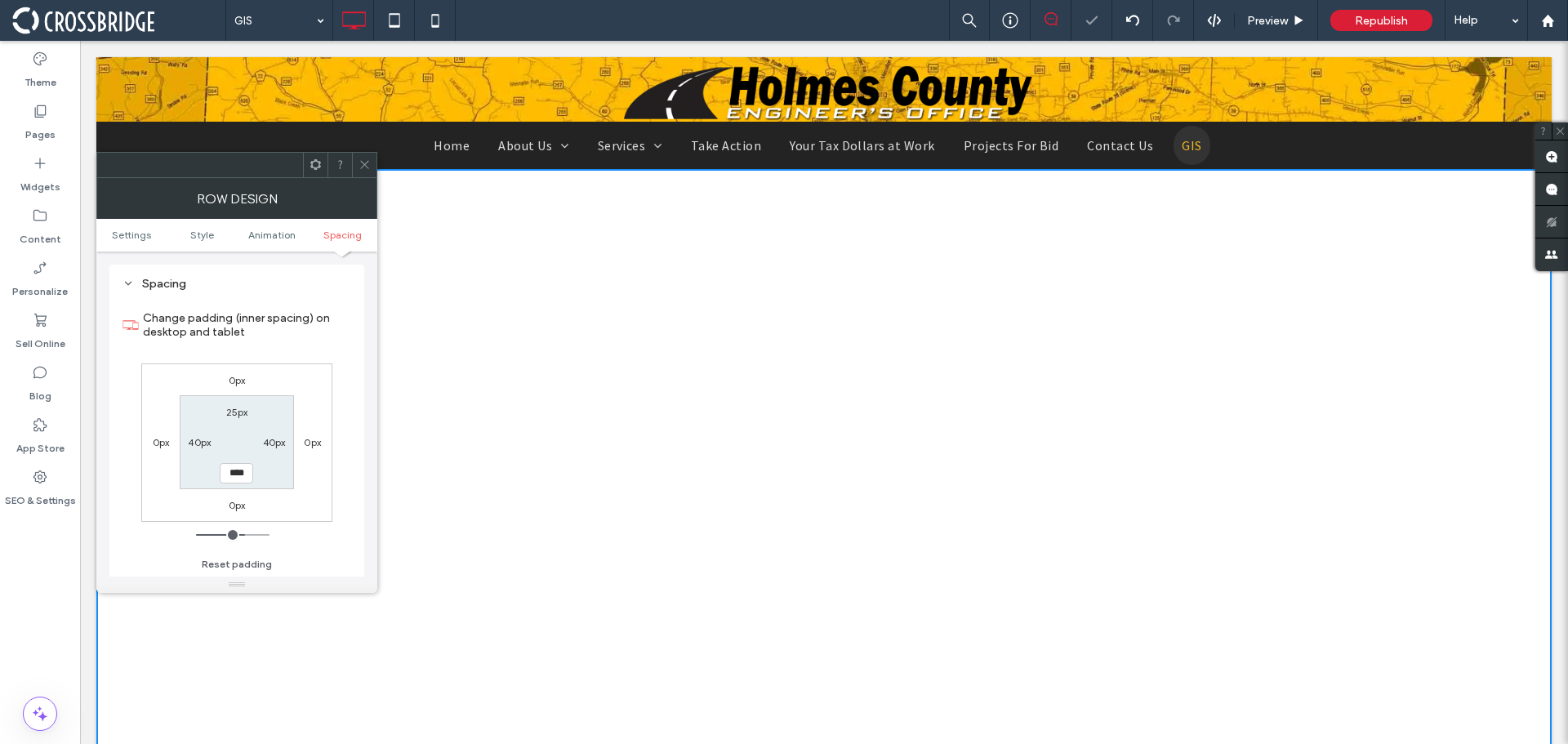 click on "25px 40px **** 40px" at bounding box center (236, 442) 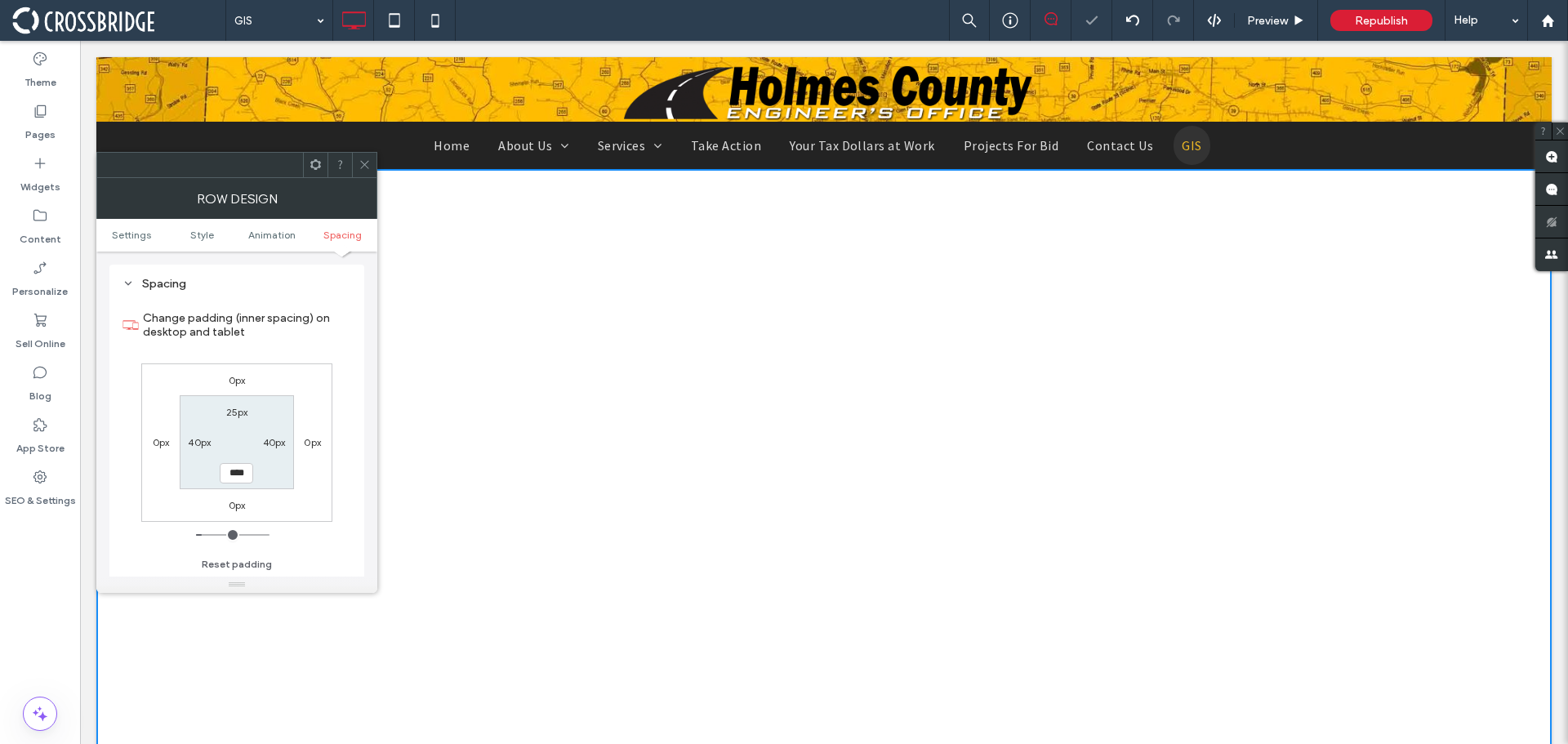 click 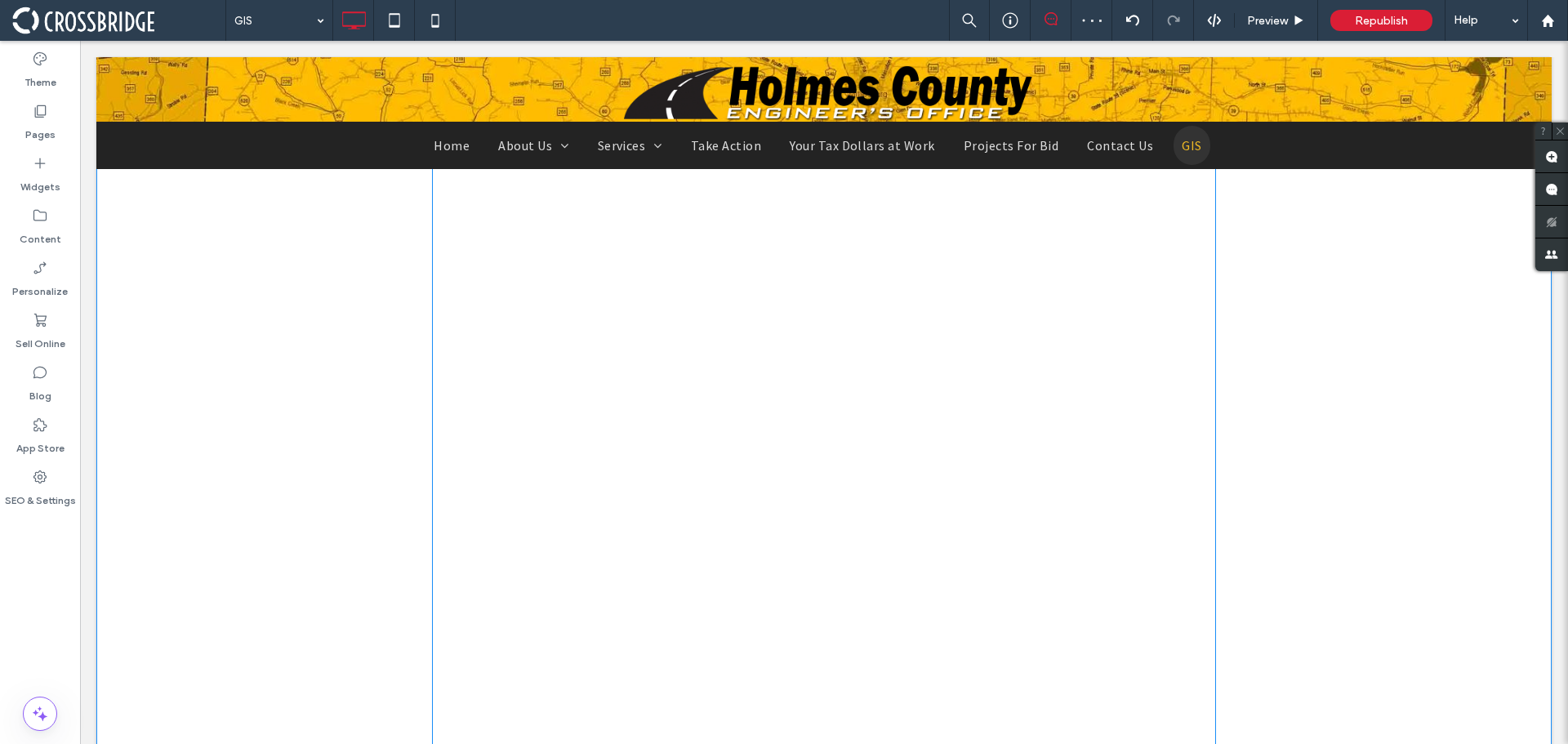 scroll, scrollTop: 0, scrollLeft: 0, axis: both 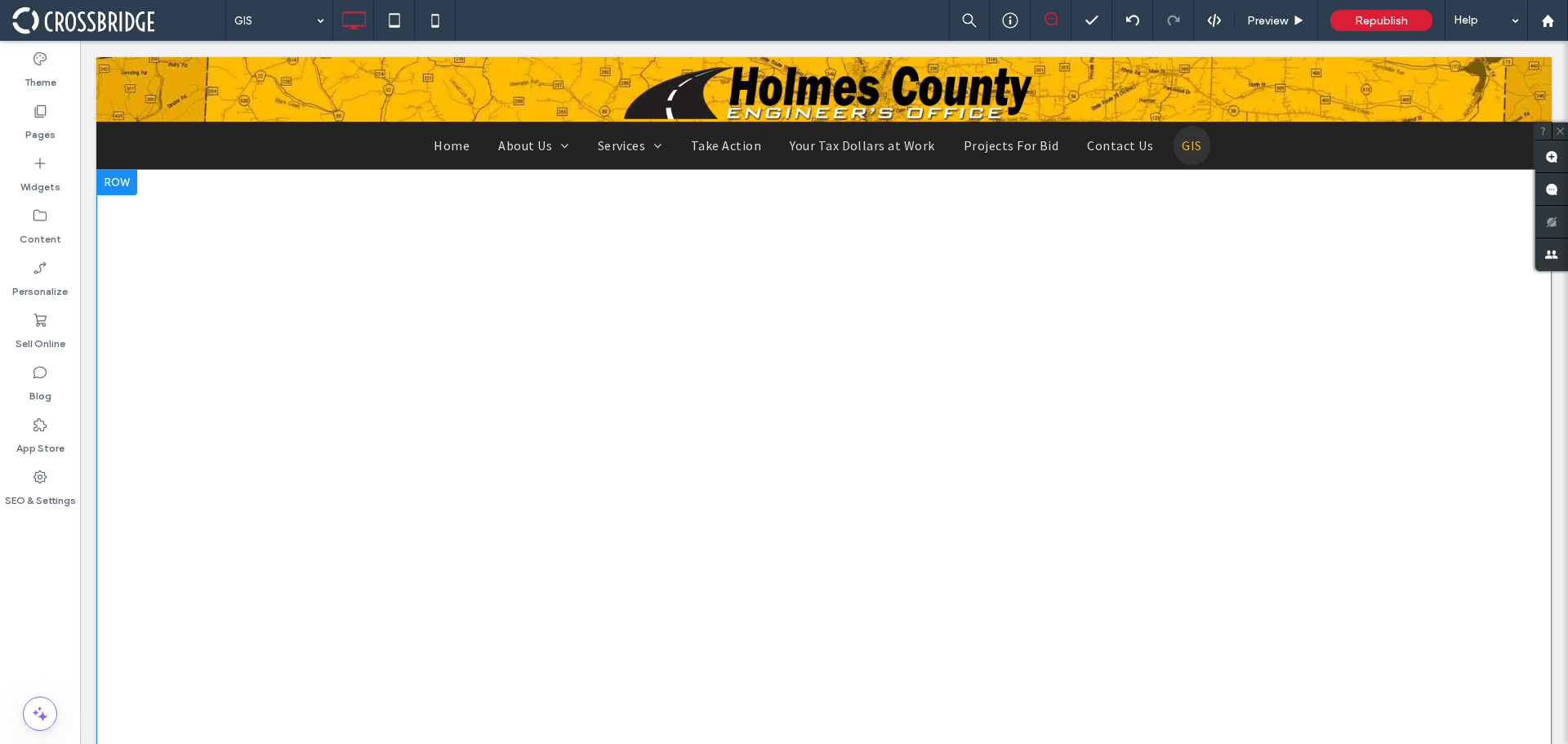 click on "Click To Paste
Row + Add Section" at bounding box center (824, 524) 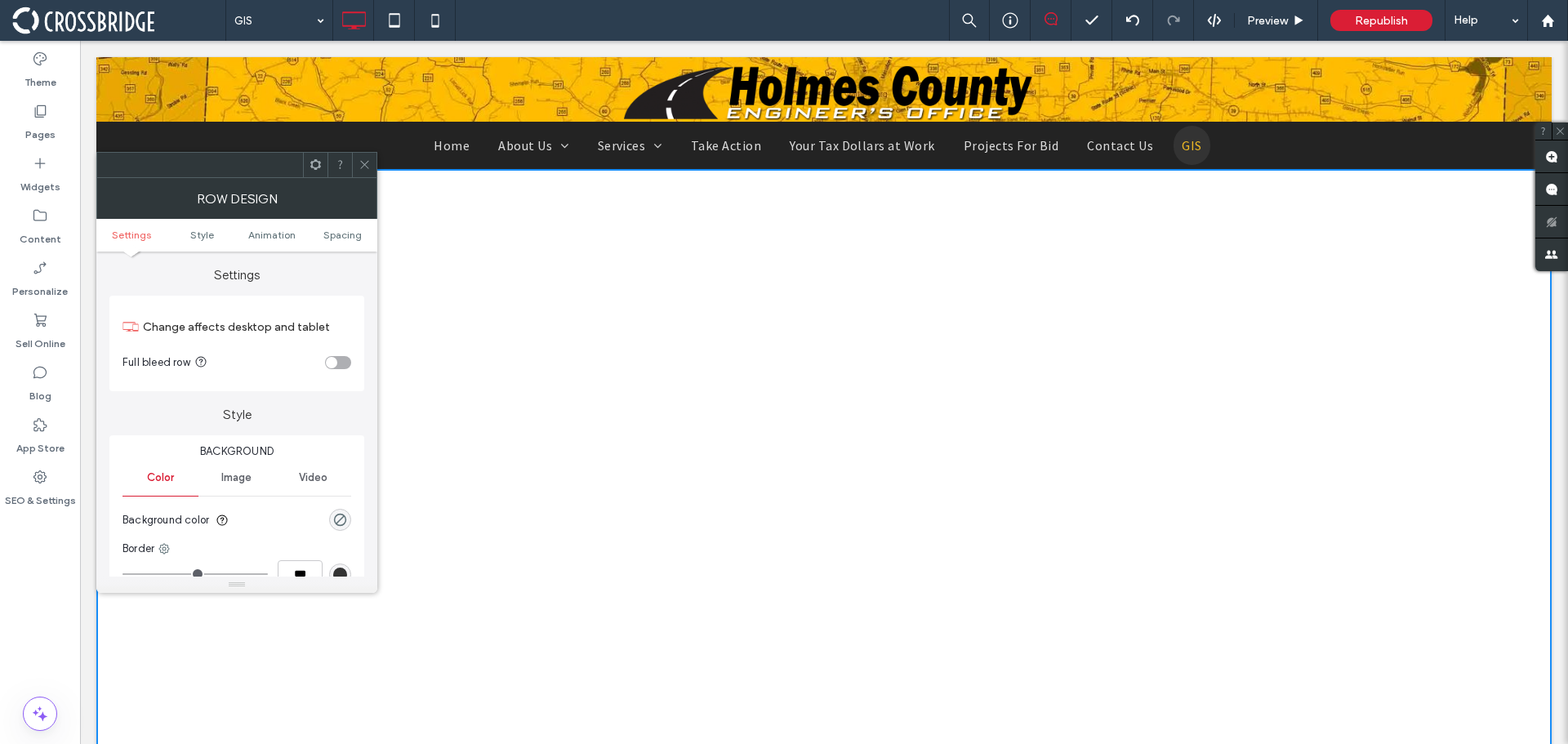 click at bounding box center (332, 363) 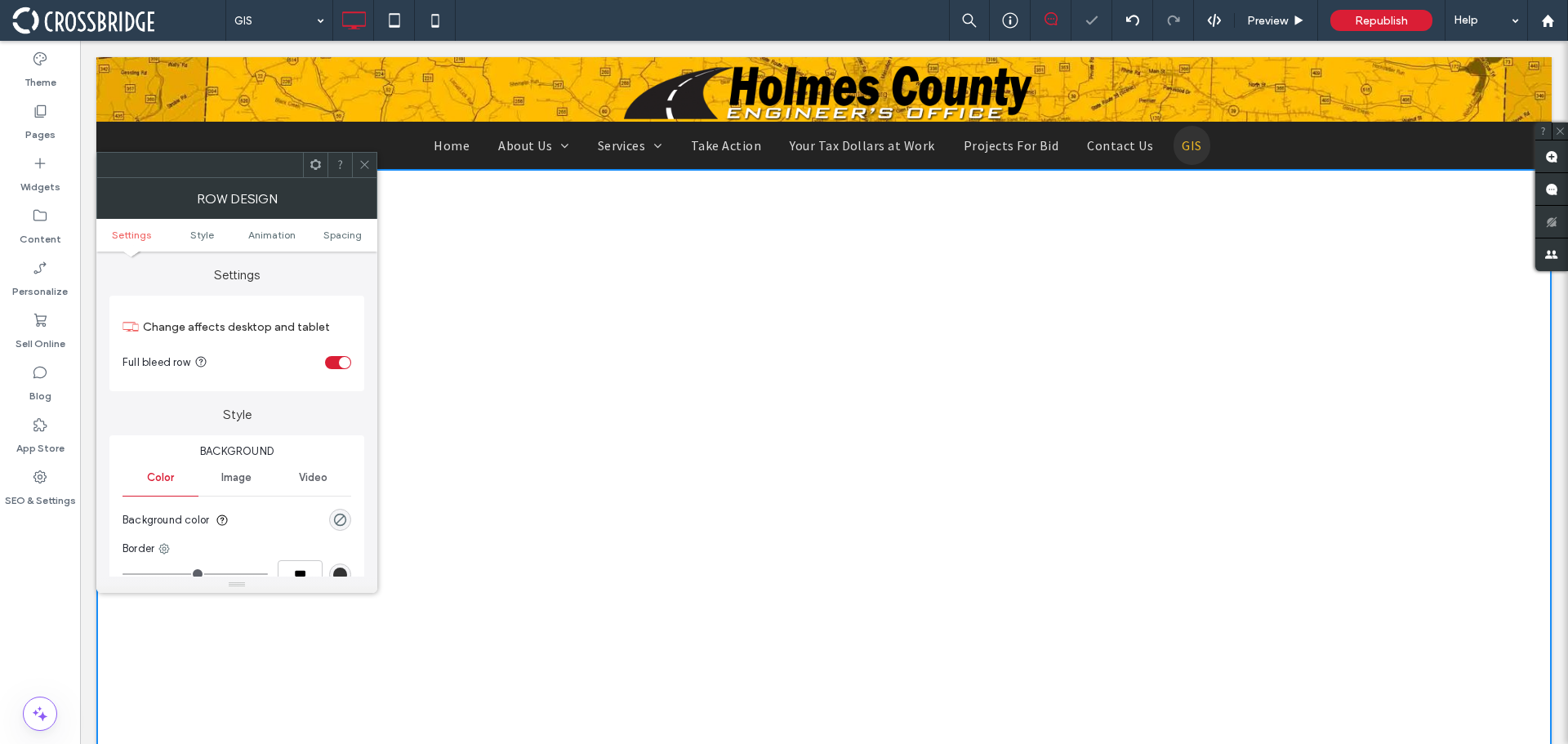 drag, startPoint x: 366, startPoint y: 170, endPoint x: 316, endPoint y: 136, distance: 60.4649 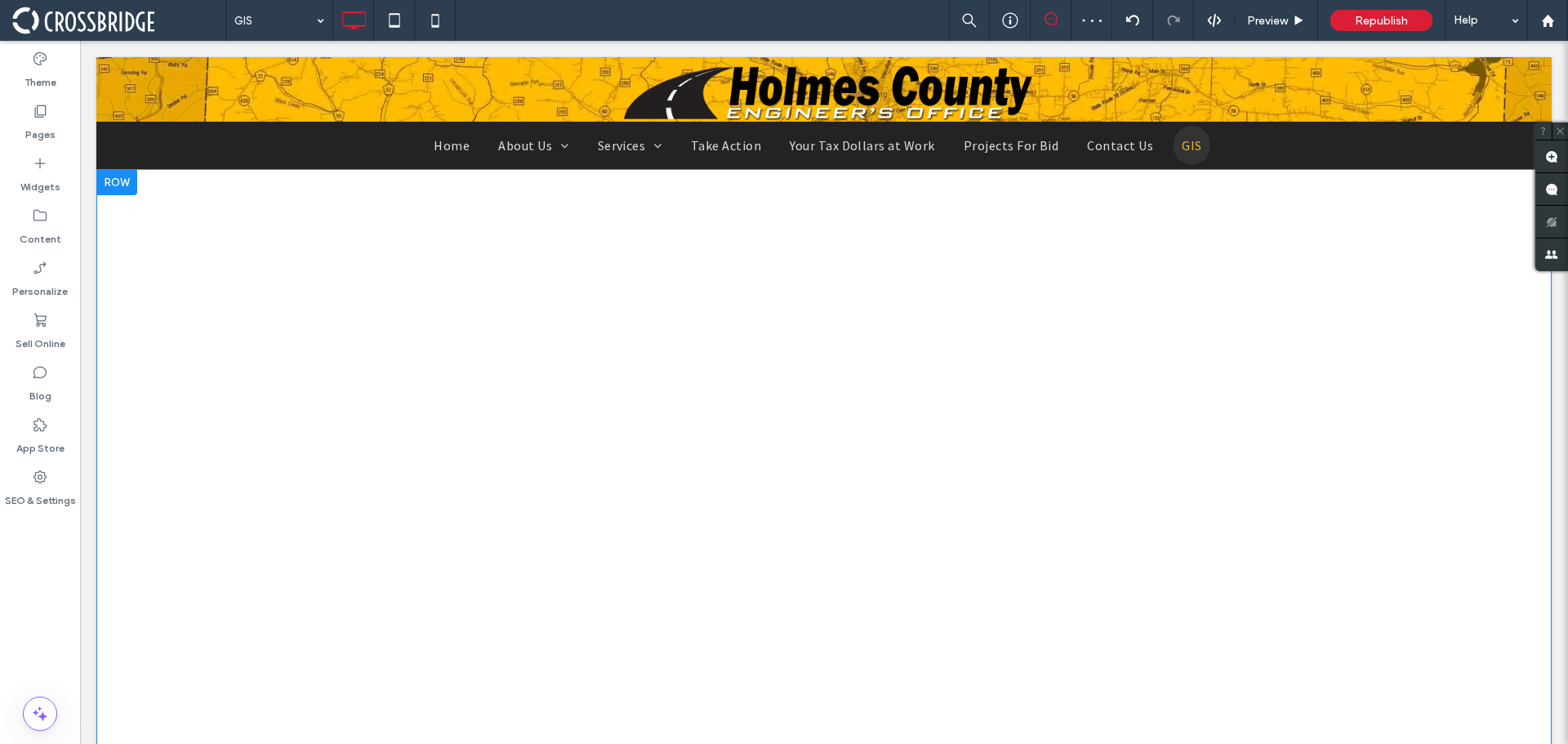 click at bounding box center (117, 182) 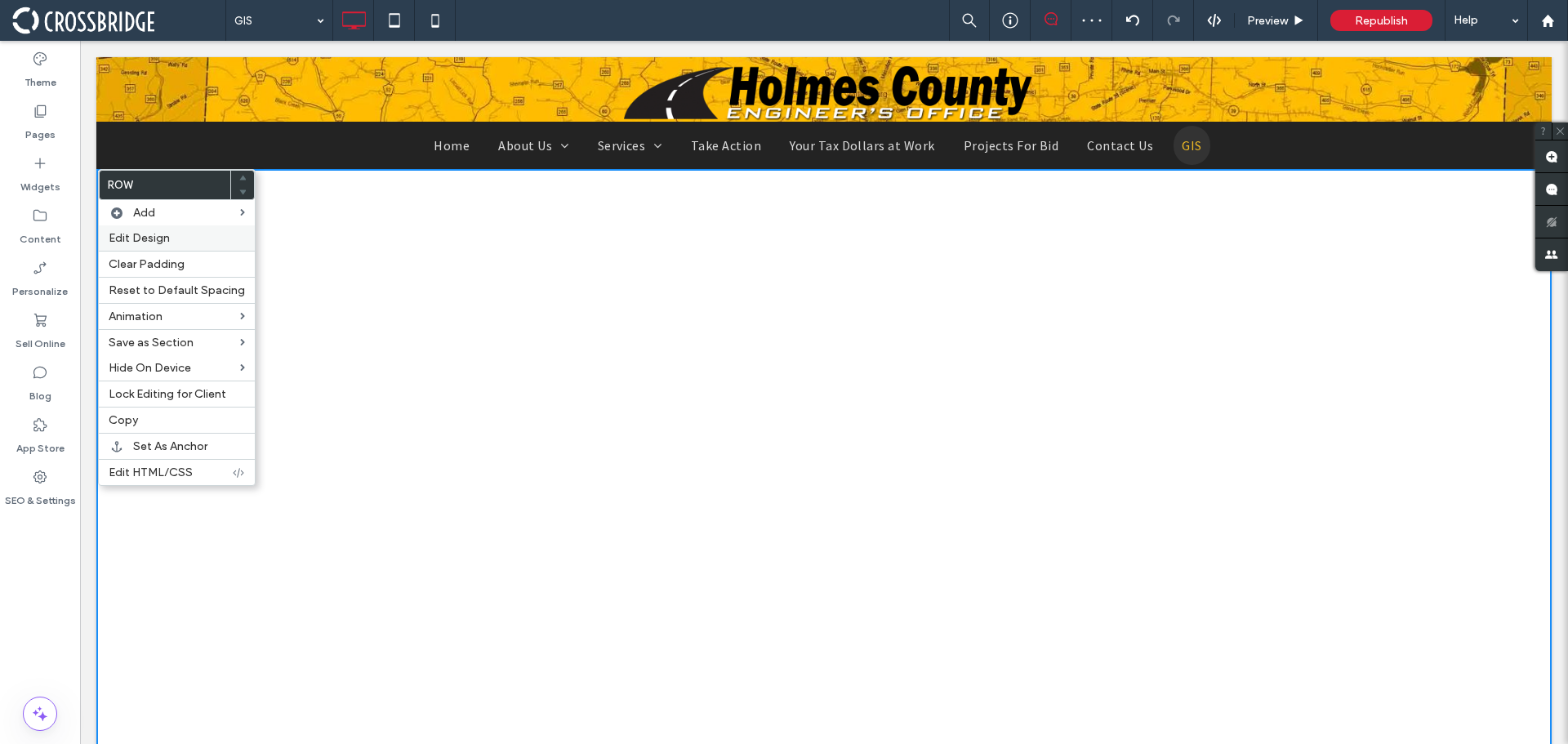 click on "Edit Design" at bounding box center [139, 238] 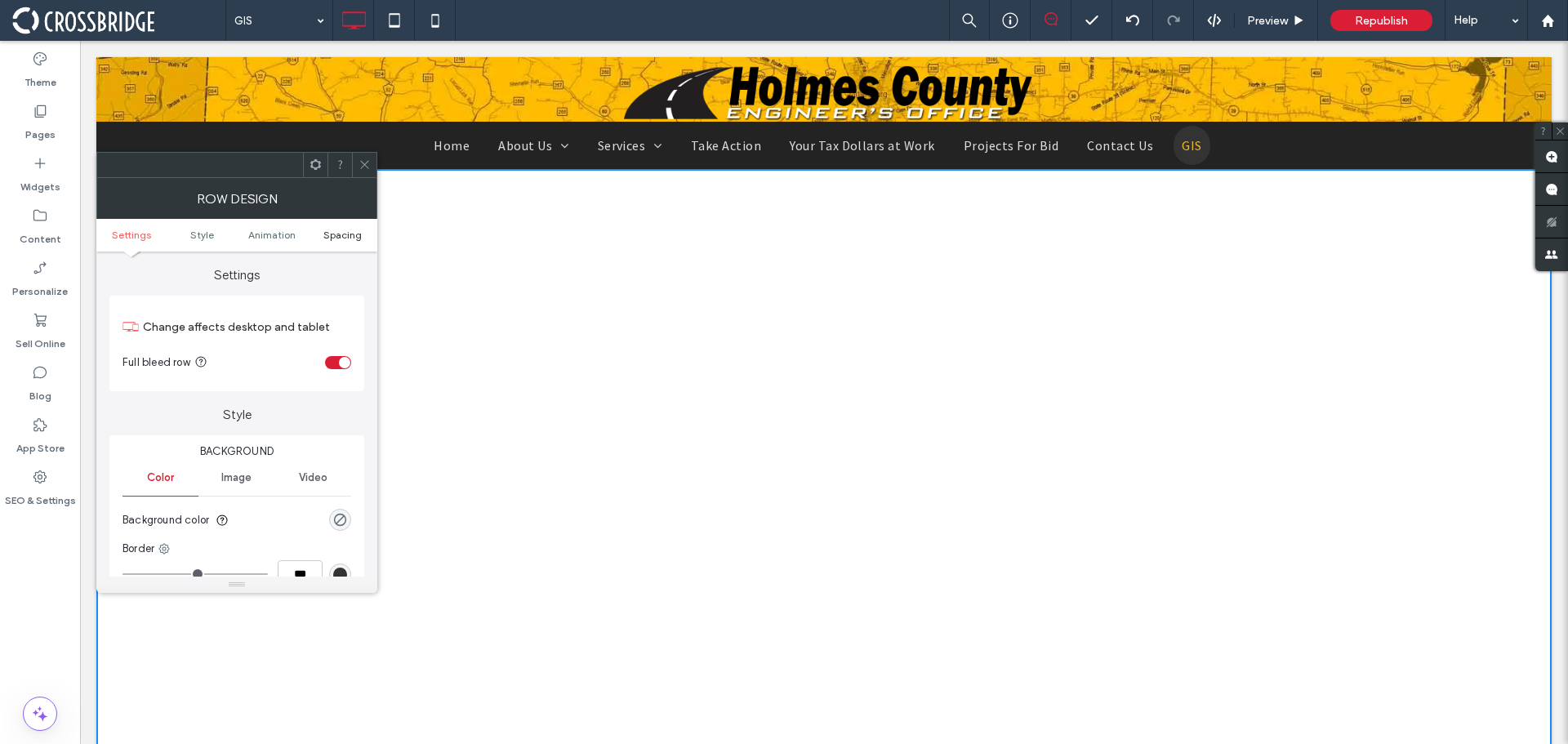click on "Spacing" at bounding box center (342, 234) 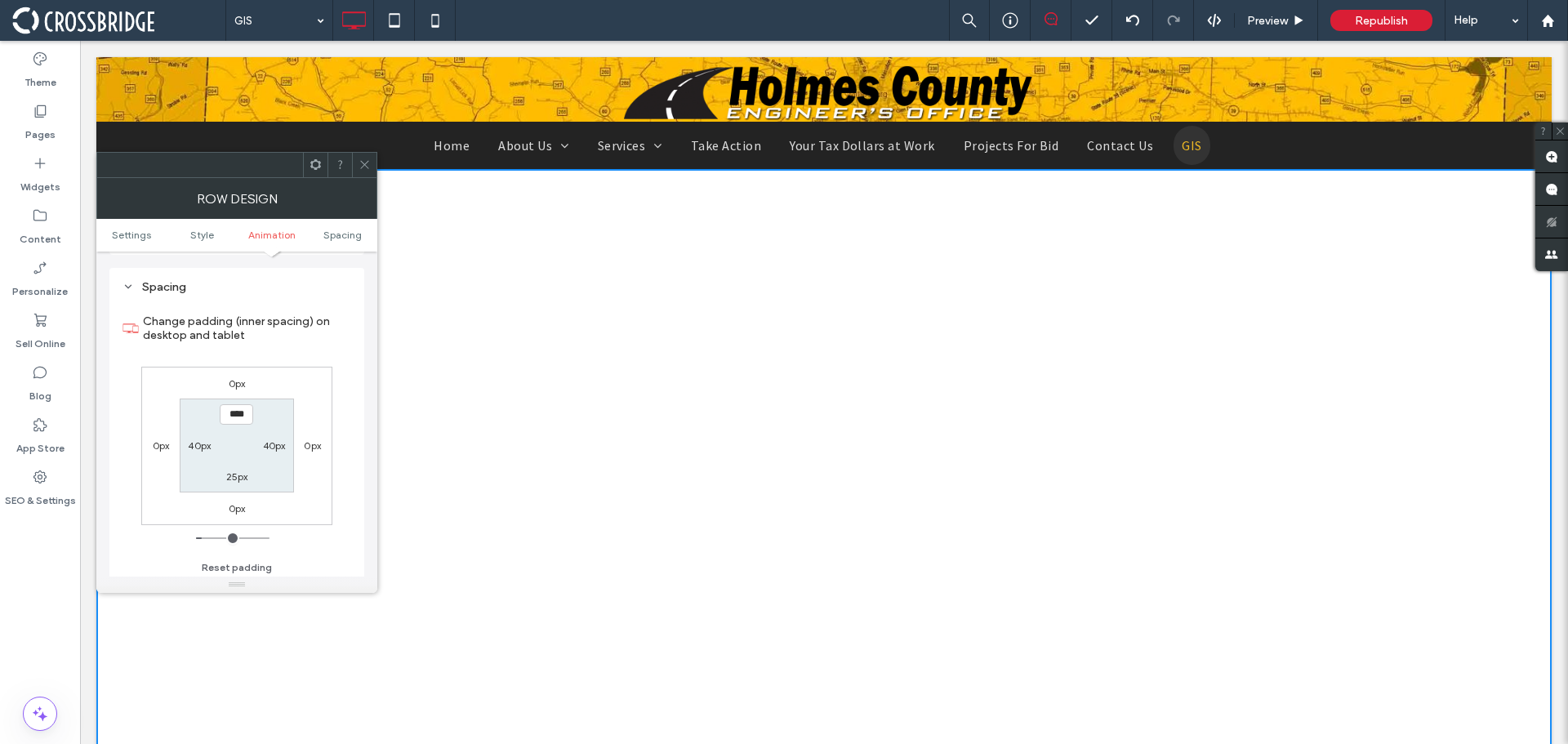 scroll, scrollTop: 461, scrollLeft: 0, axis: vertical 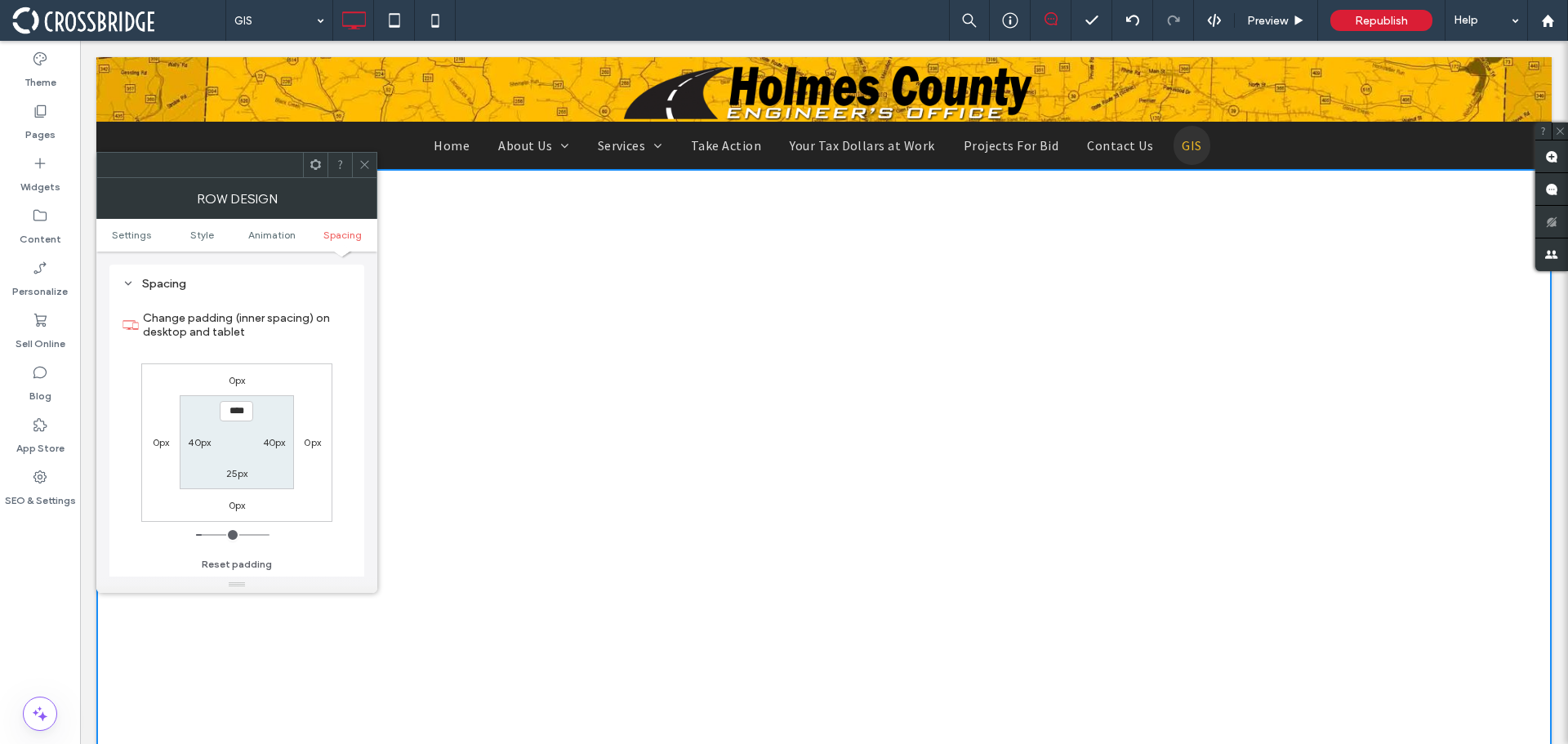 click on "40px" at bounding box center (199, 442) 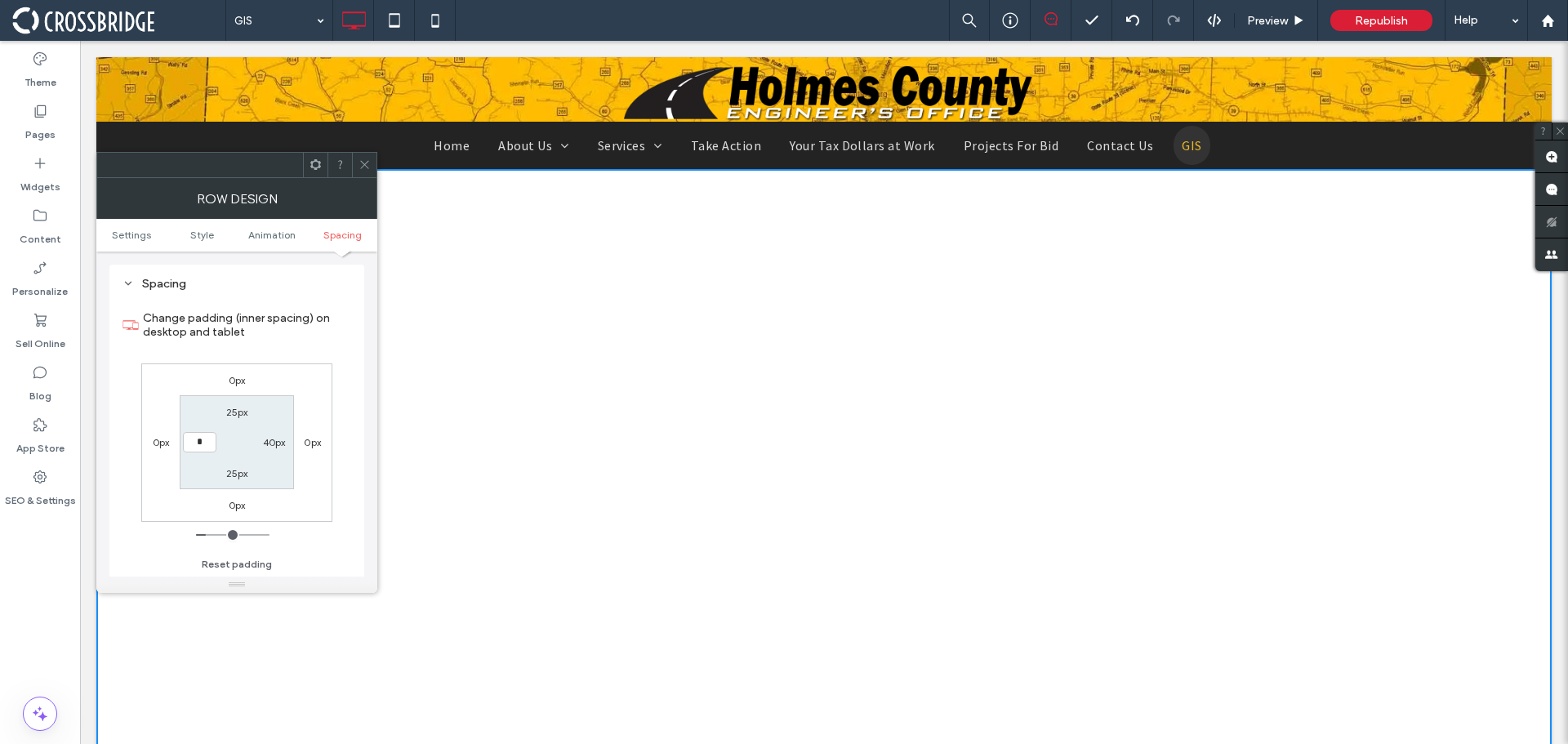 type on "*" 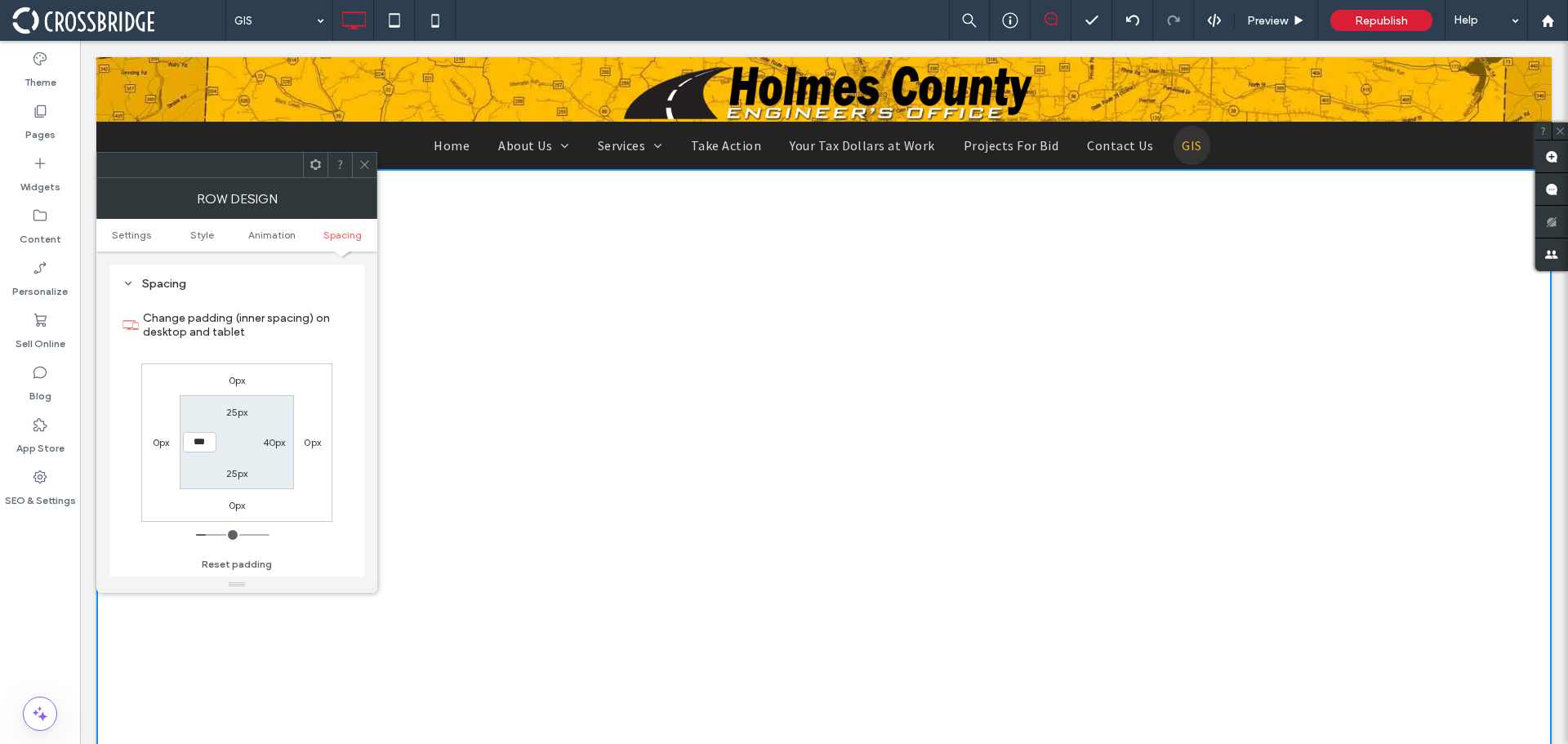 click on "25px 40px 25px ***" at bounding box center [236, 442] 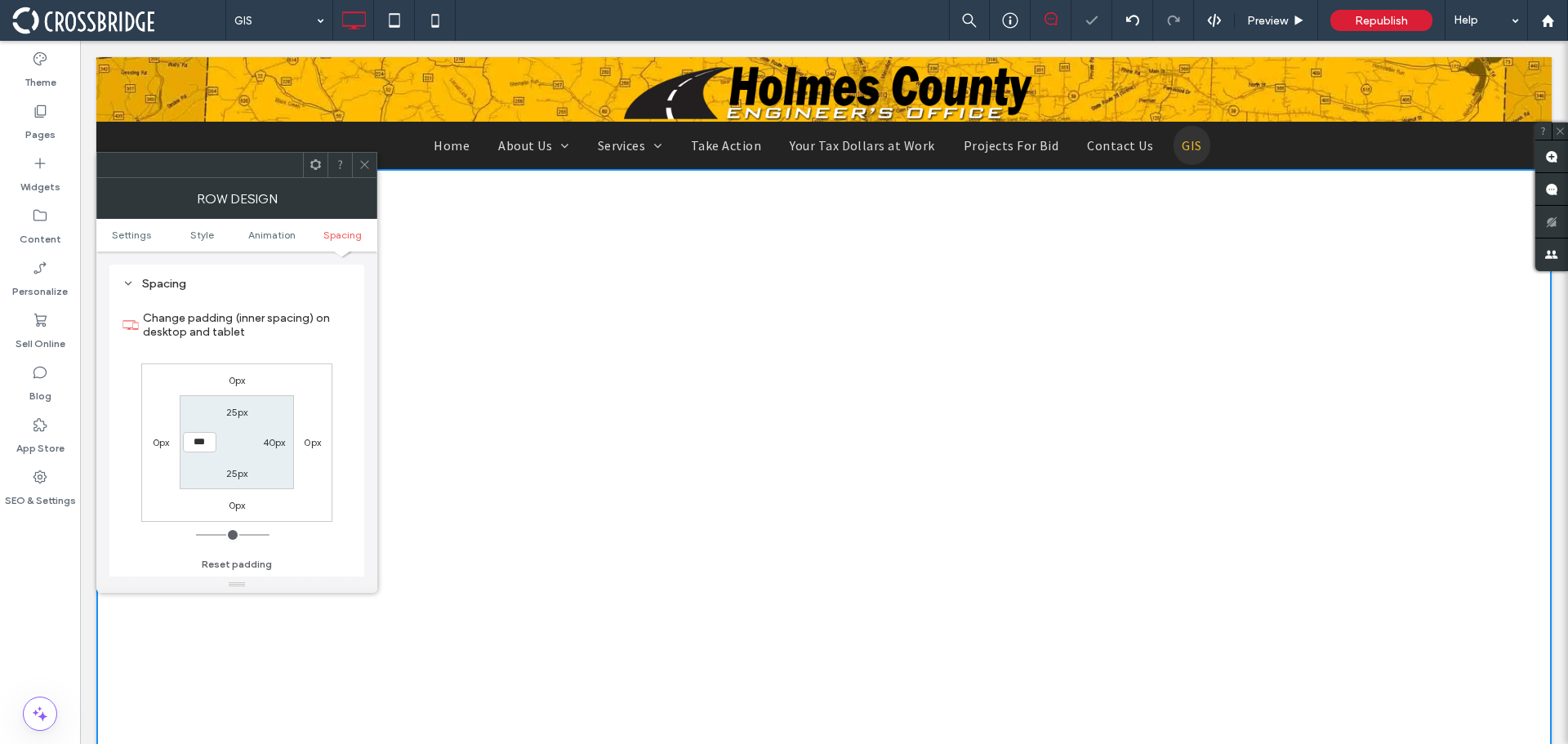 click on "40px" at bounding box center [274, 442] 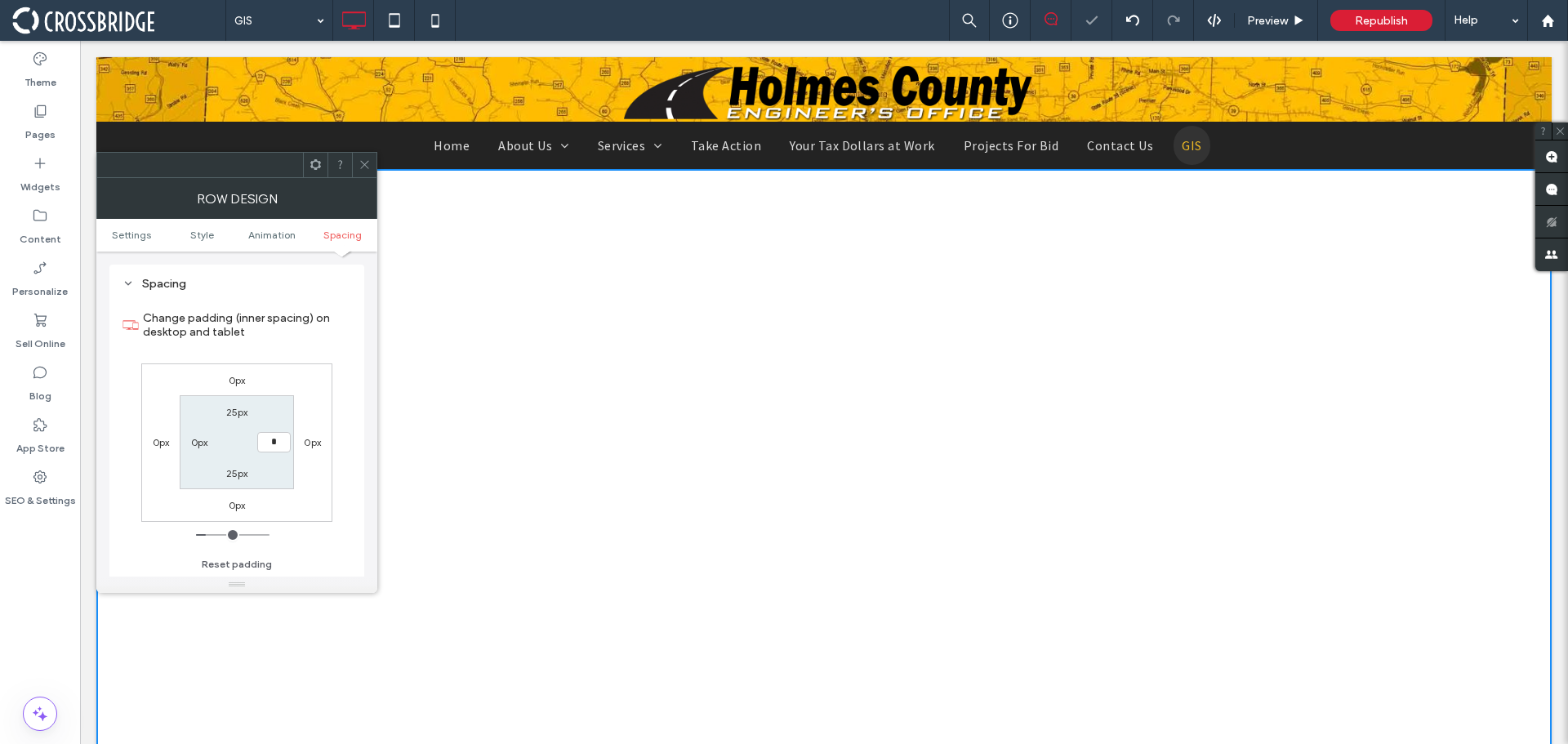 type on "*" 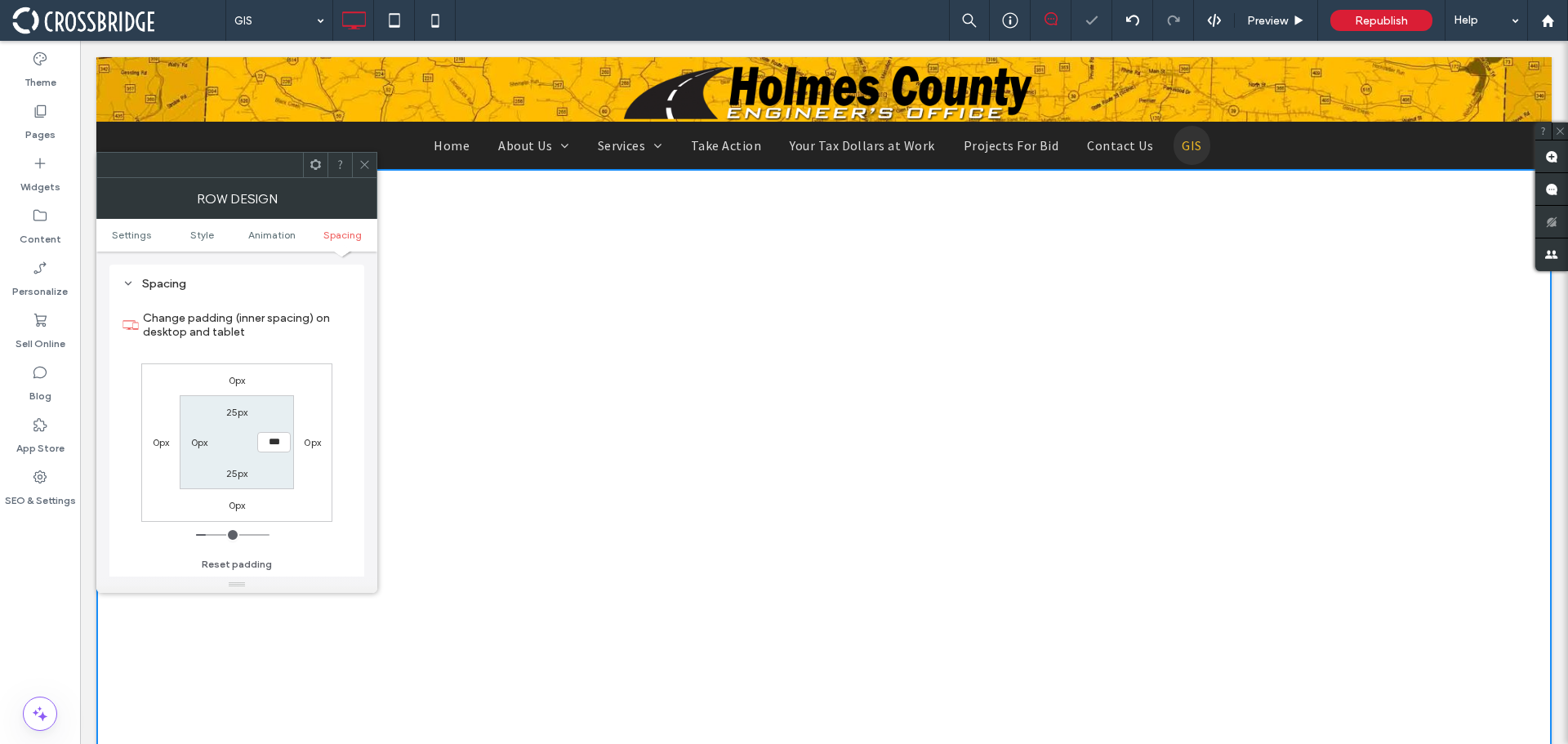 click on "25px *** 25px 0px" at bounding box center (236, 442) 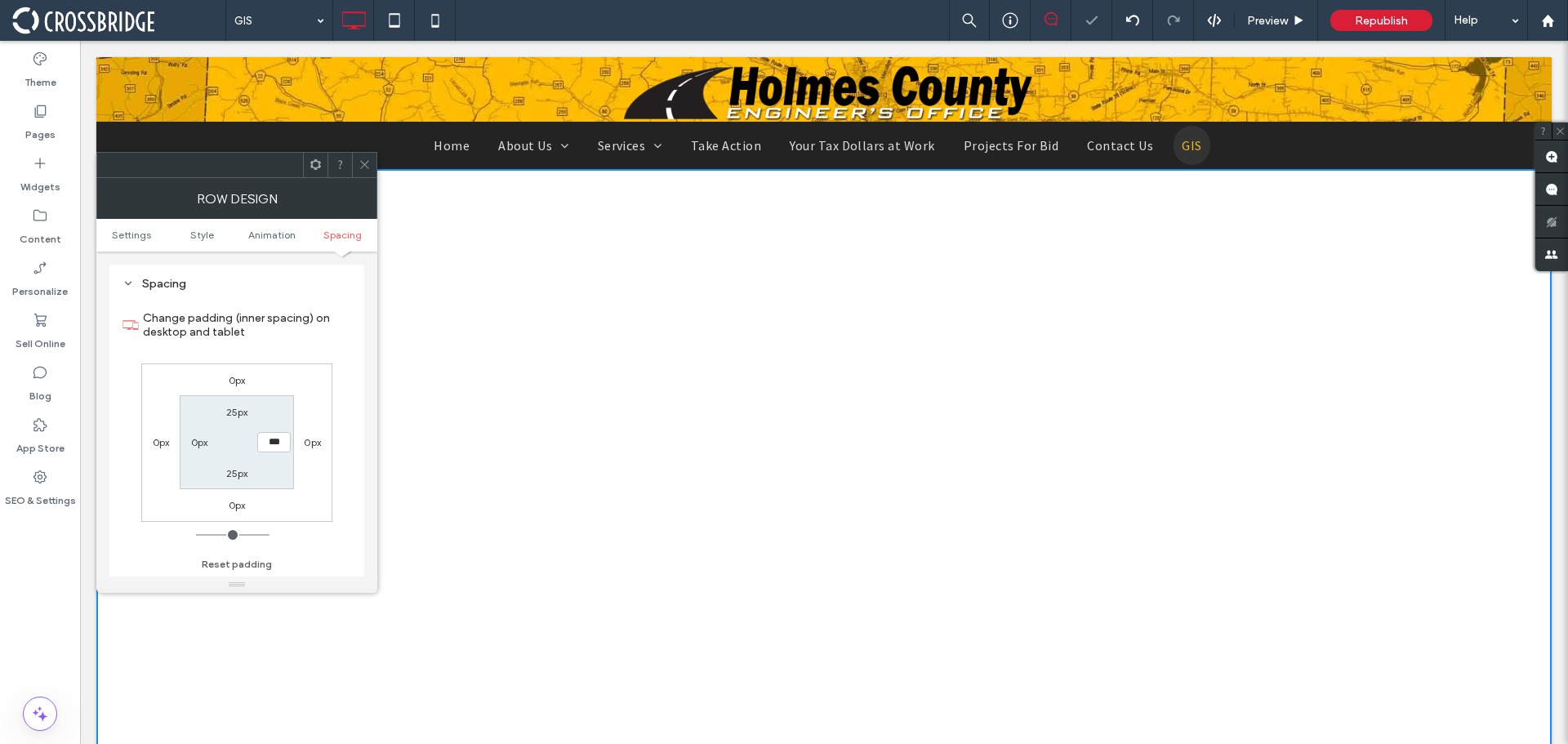 click on "25px" at bounding box center [237, 412] 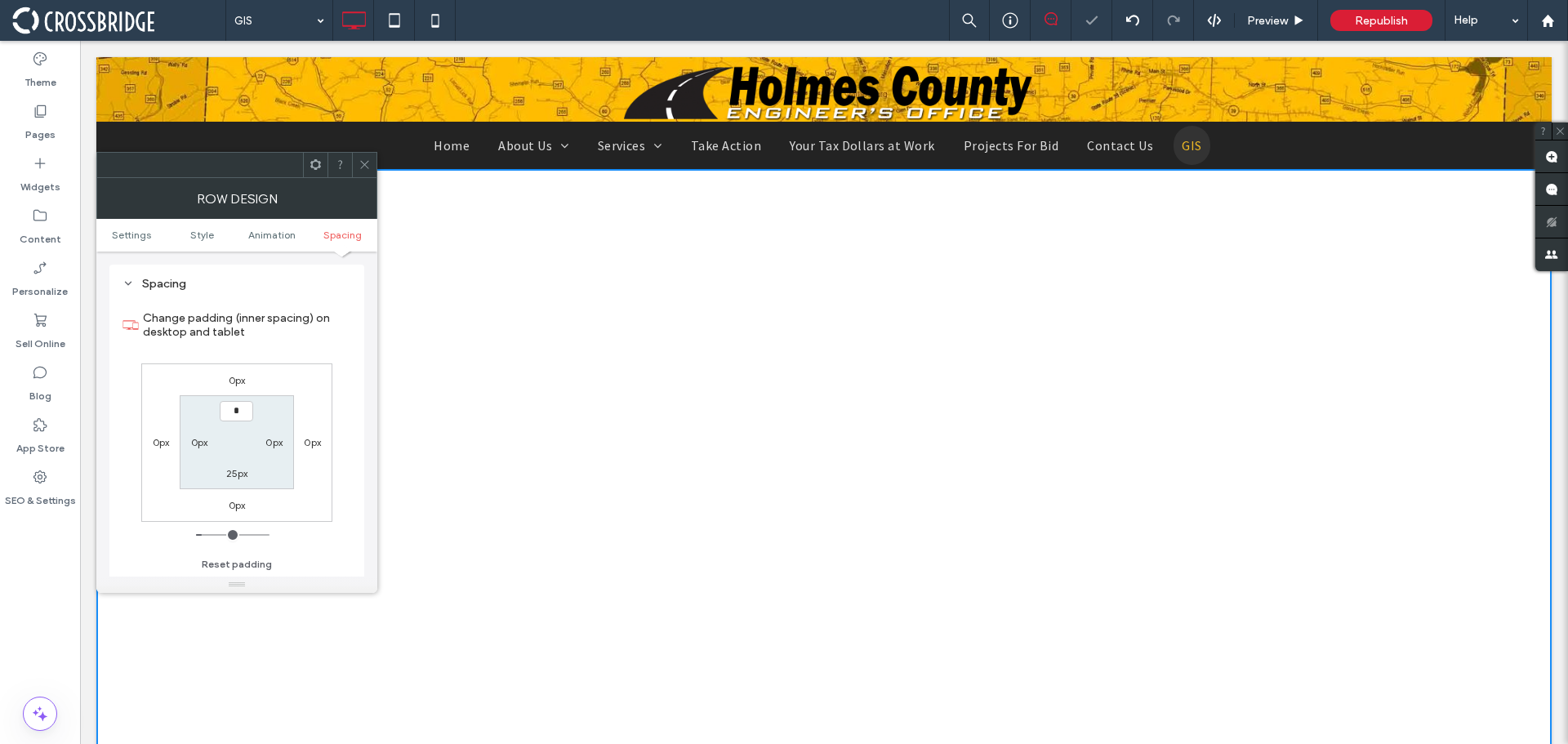 type on "*" 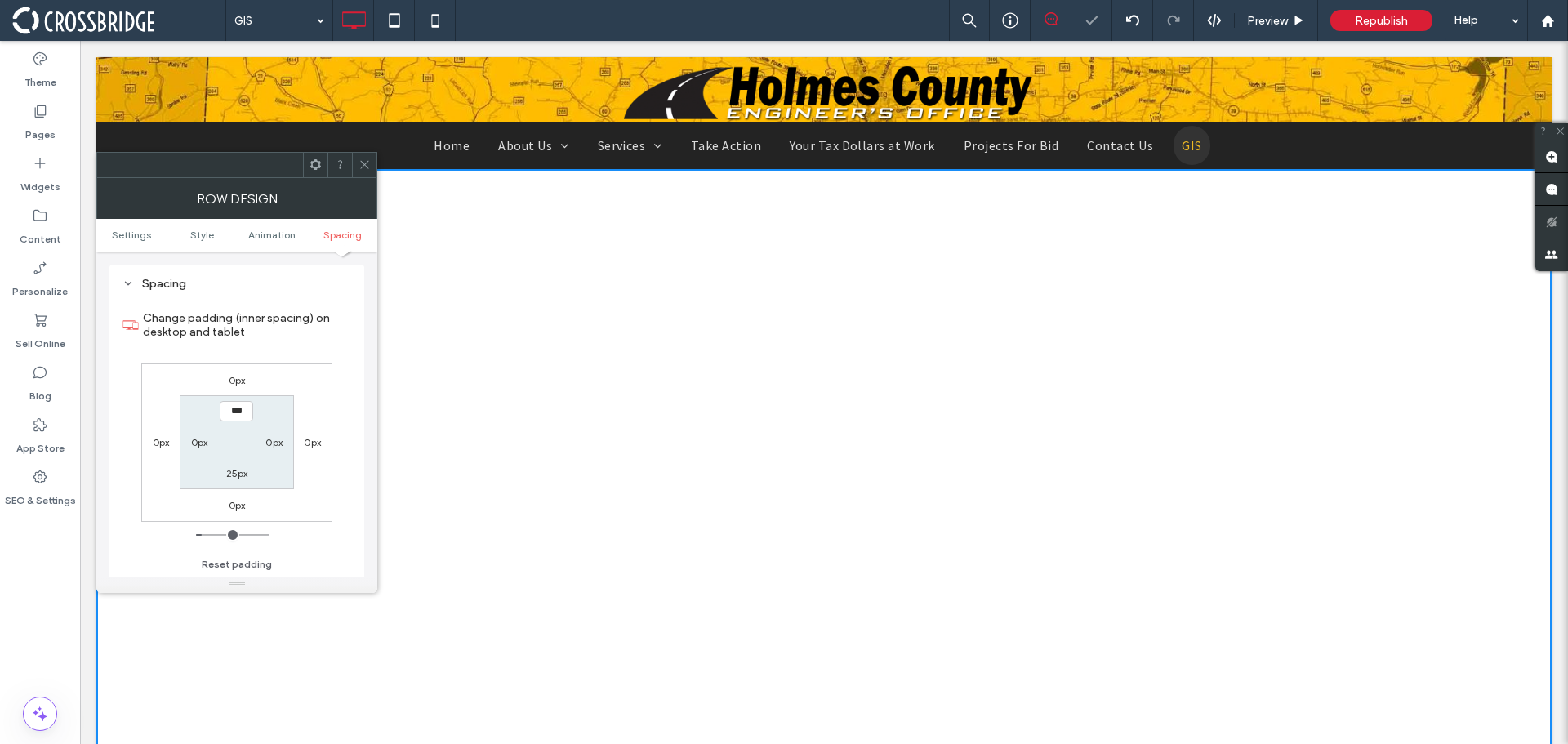 click on "*** 0px 25px 0px" at bounding box center [236, 442] 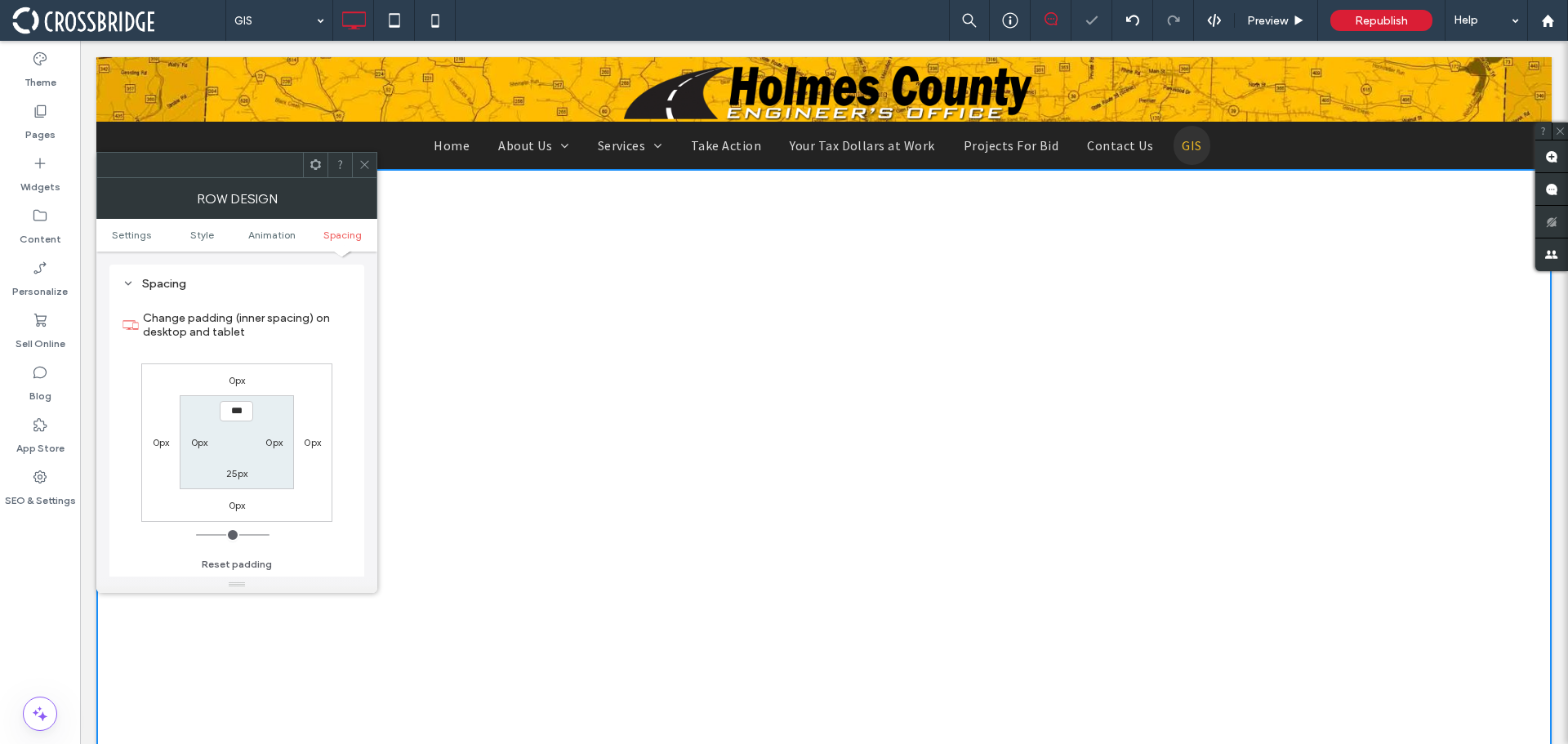click on "25px" at bounding box center (237, 473) 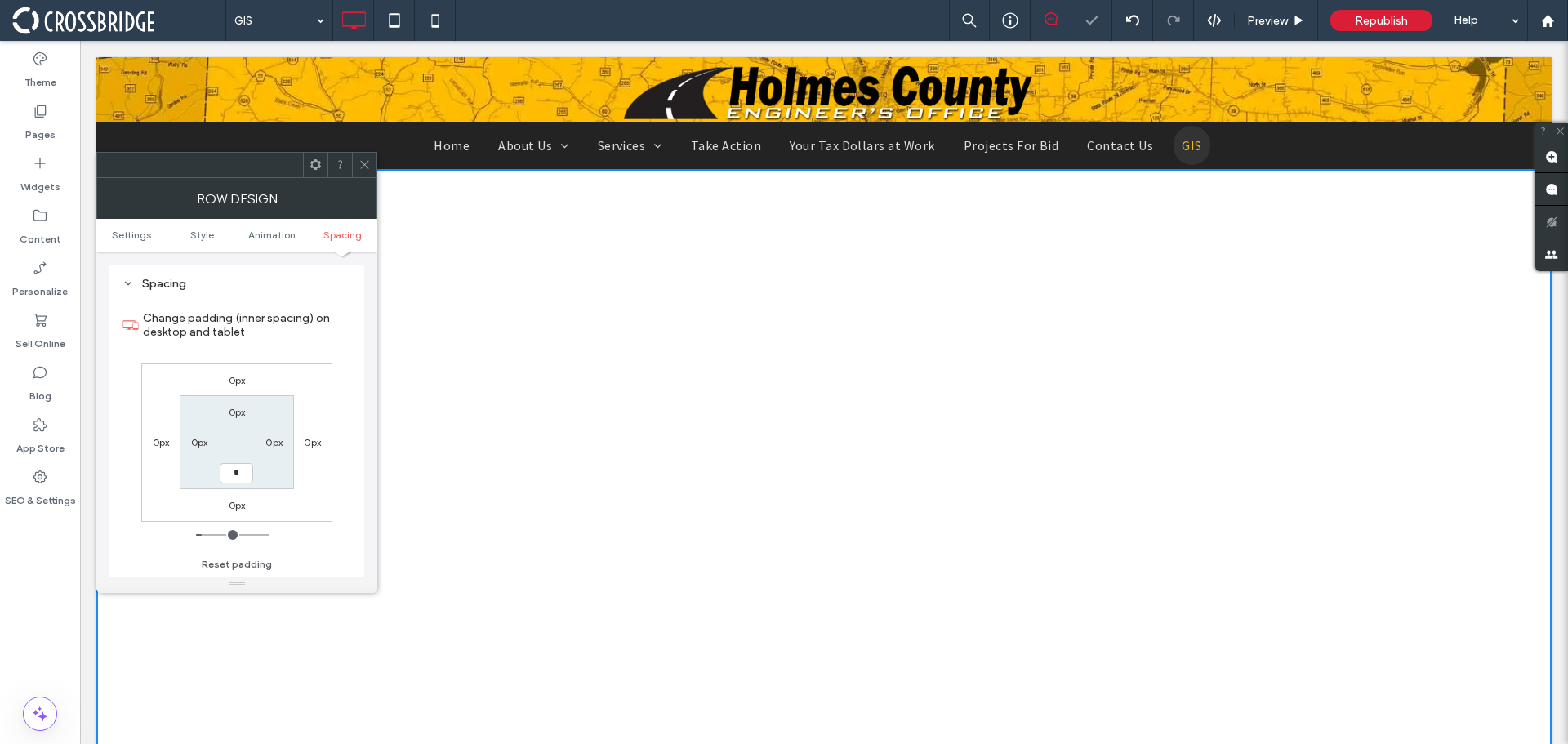 type on "*" 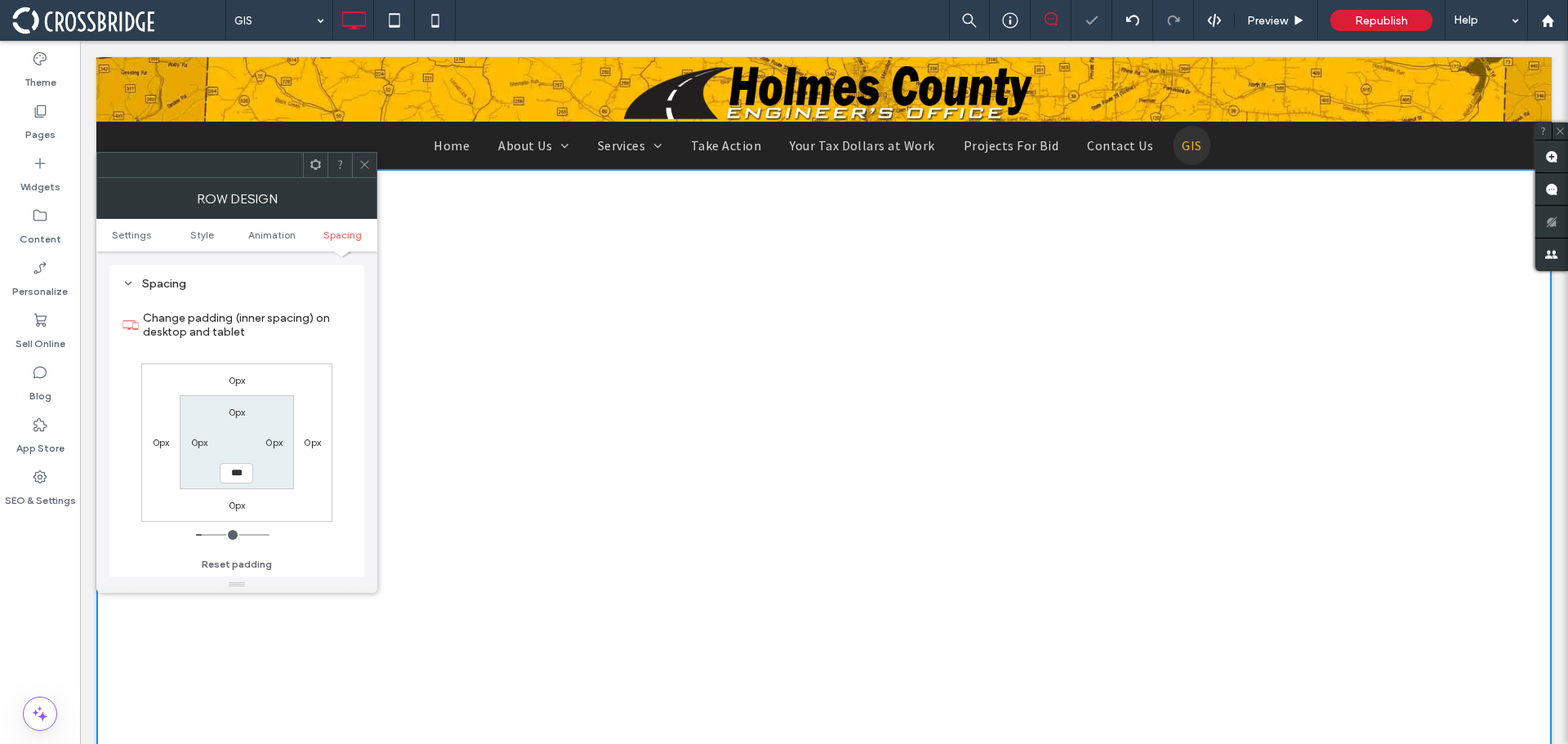 click on "0px 0px *** 0px" at bounding box center [236, 442] 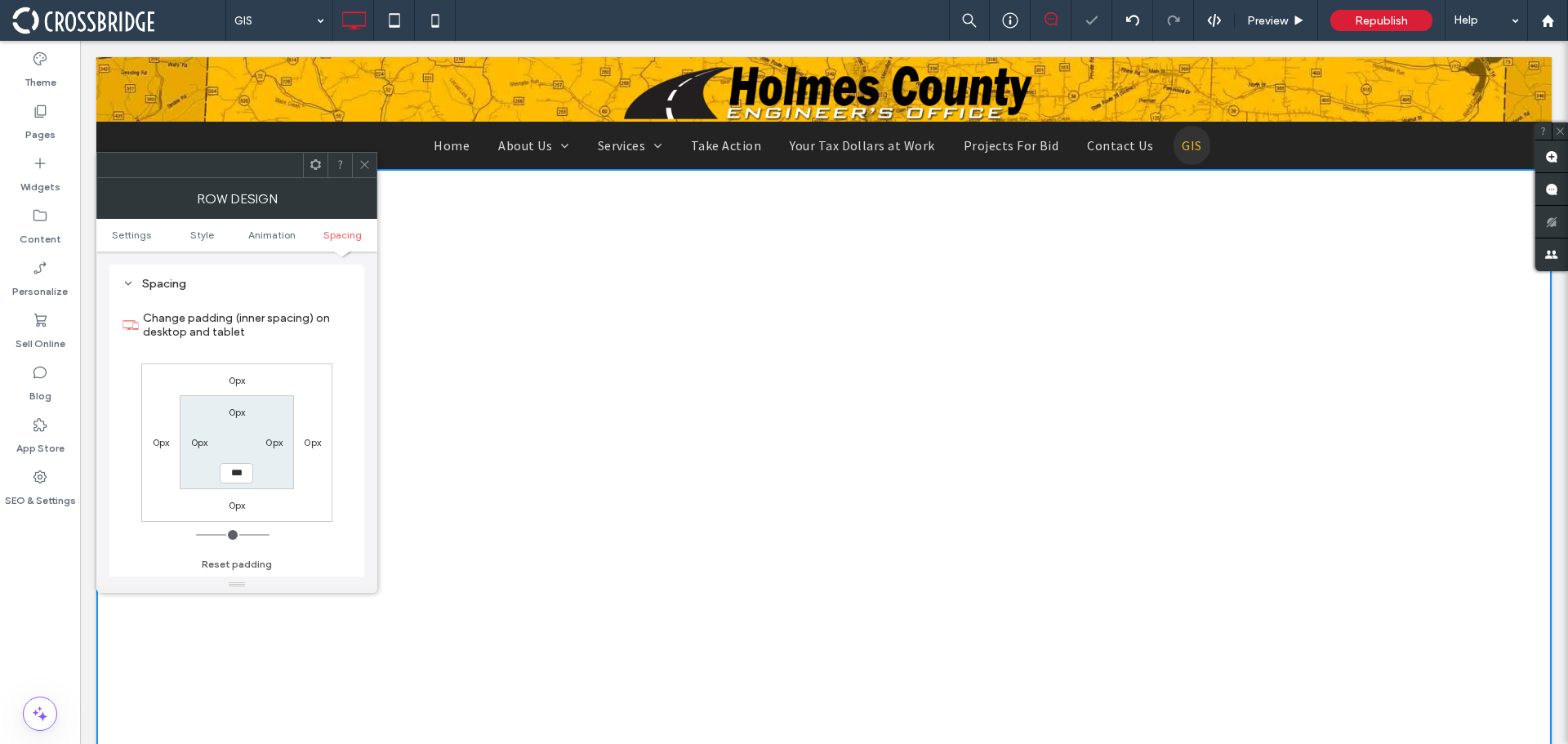 click at bounding box center (364, 165) 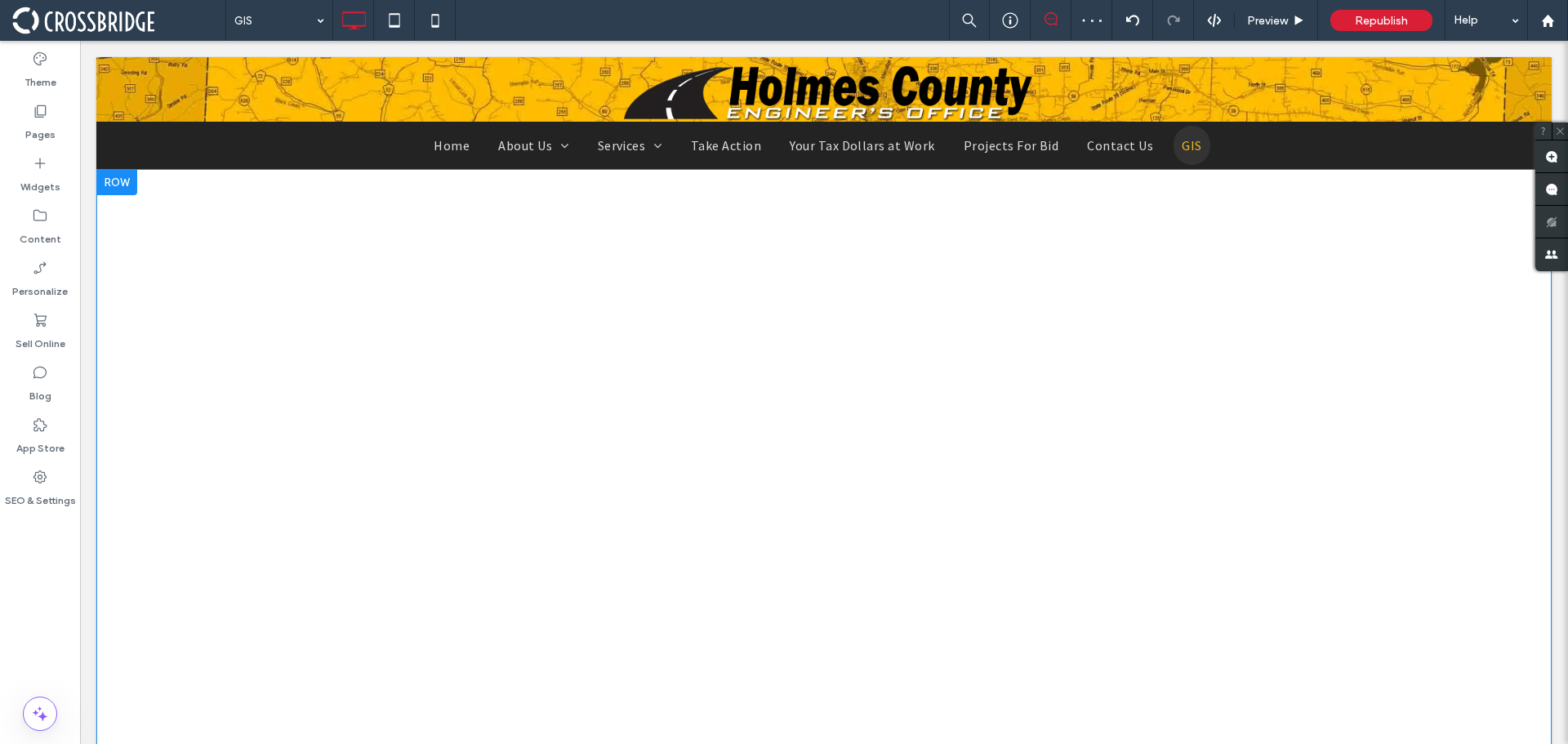 click at bounding box center (117, 182) 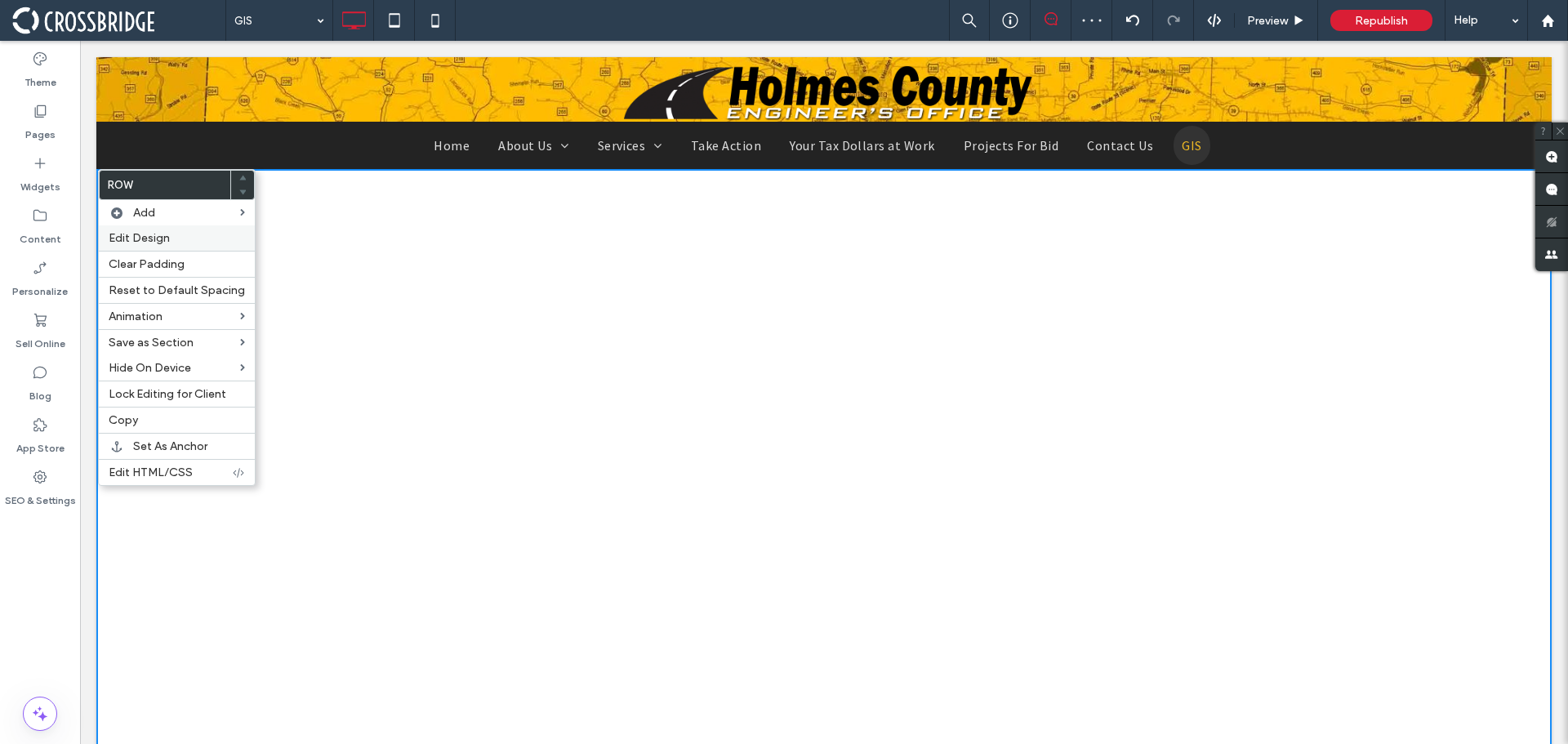 click on "Edit Design" at bounding box center (139, 238) 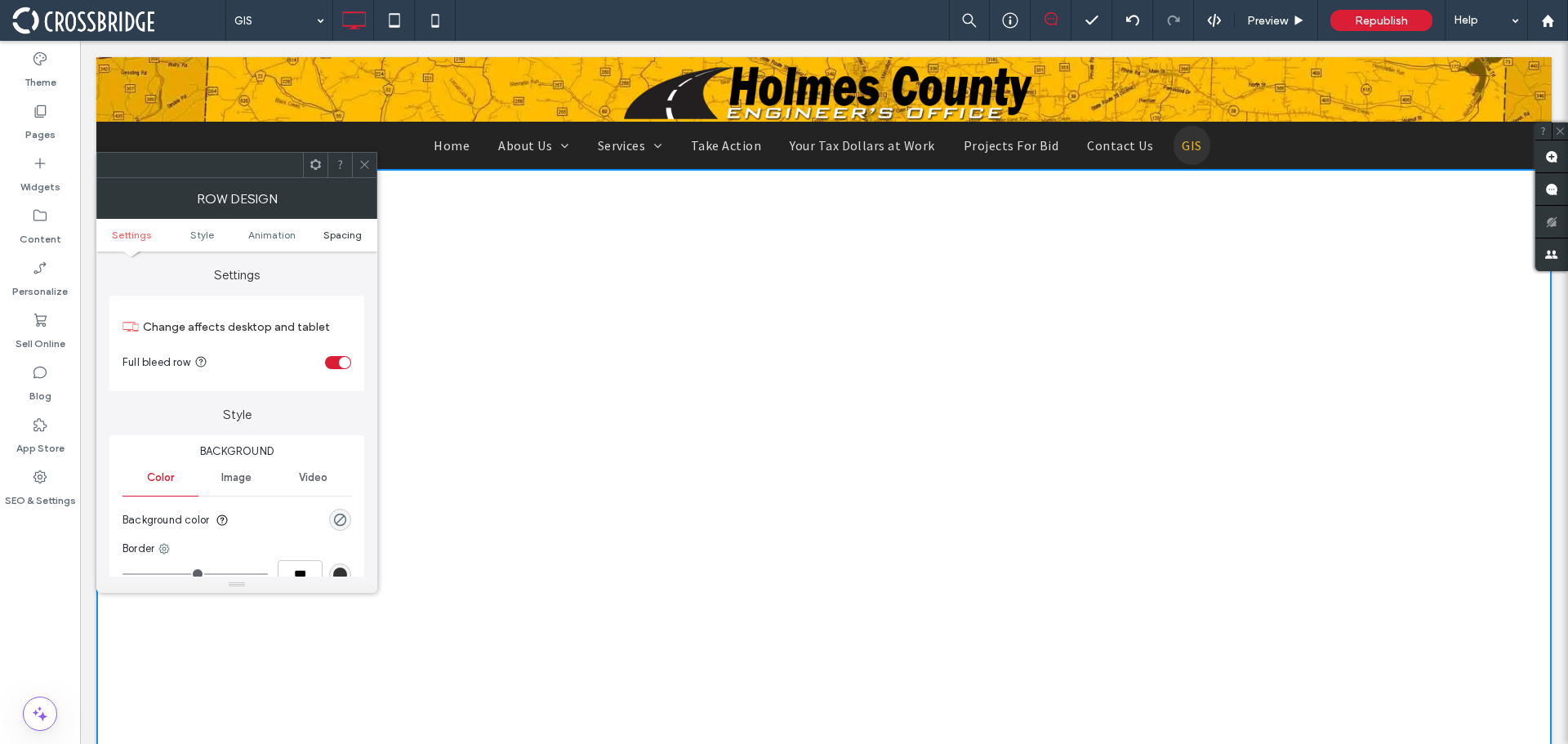 click on "Spacing" at bounding box center (342, 234) 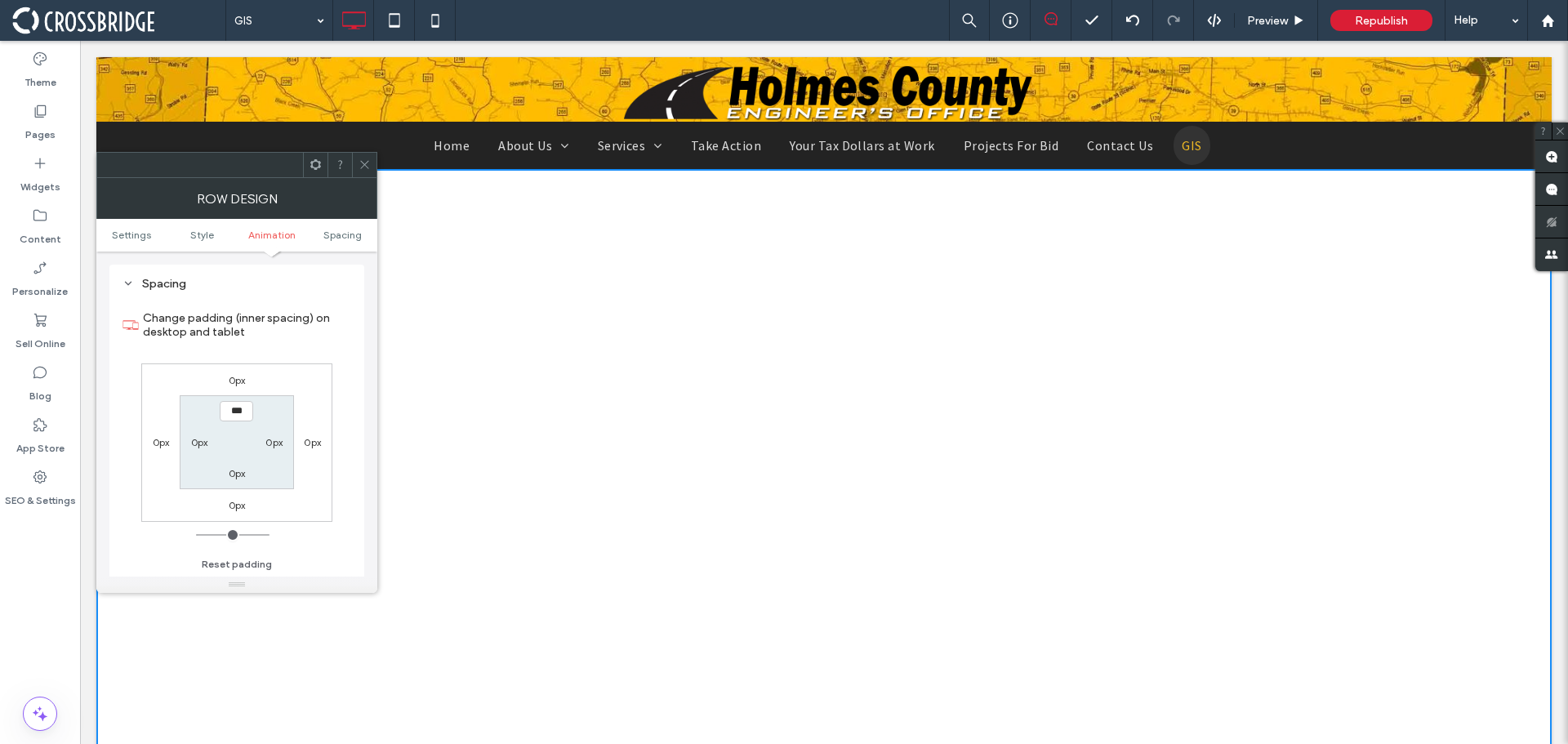 scroll, scrollTop: 461, scrollLeft: 0, axis: vertical 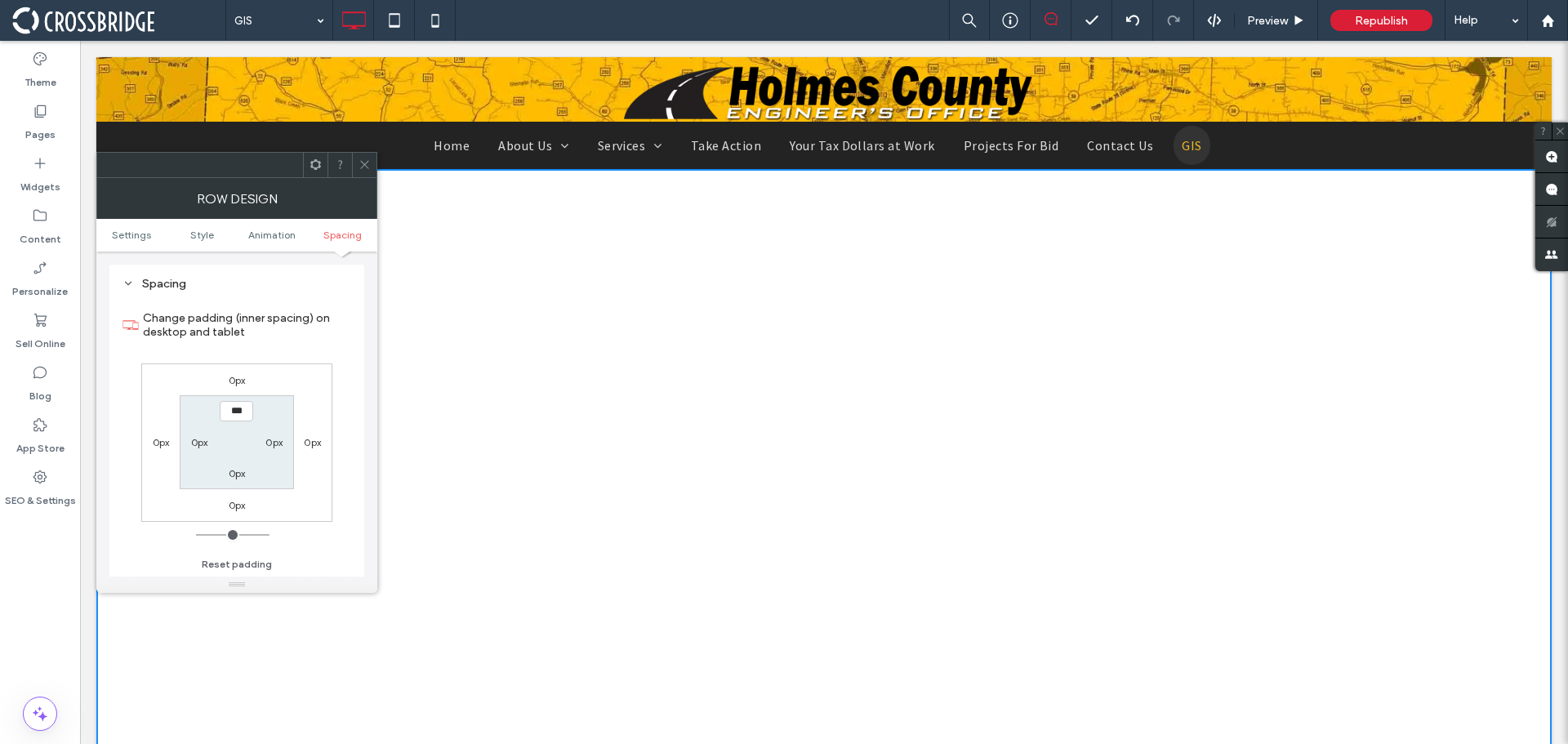click 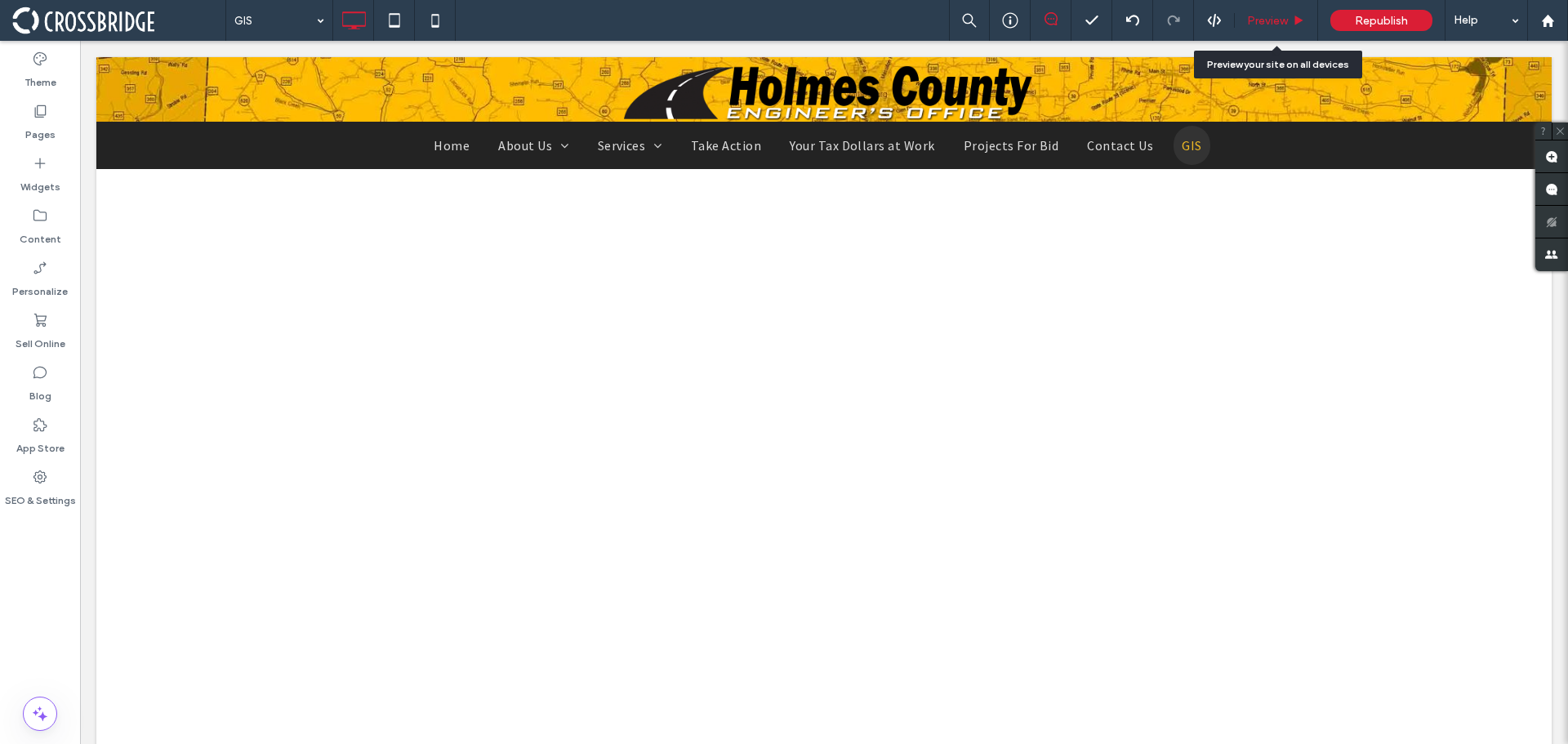 click on "Preview" at bounding box center [1276, 20] 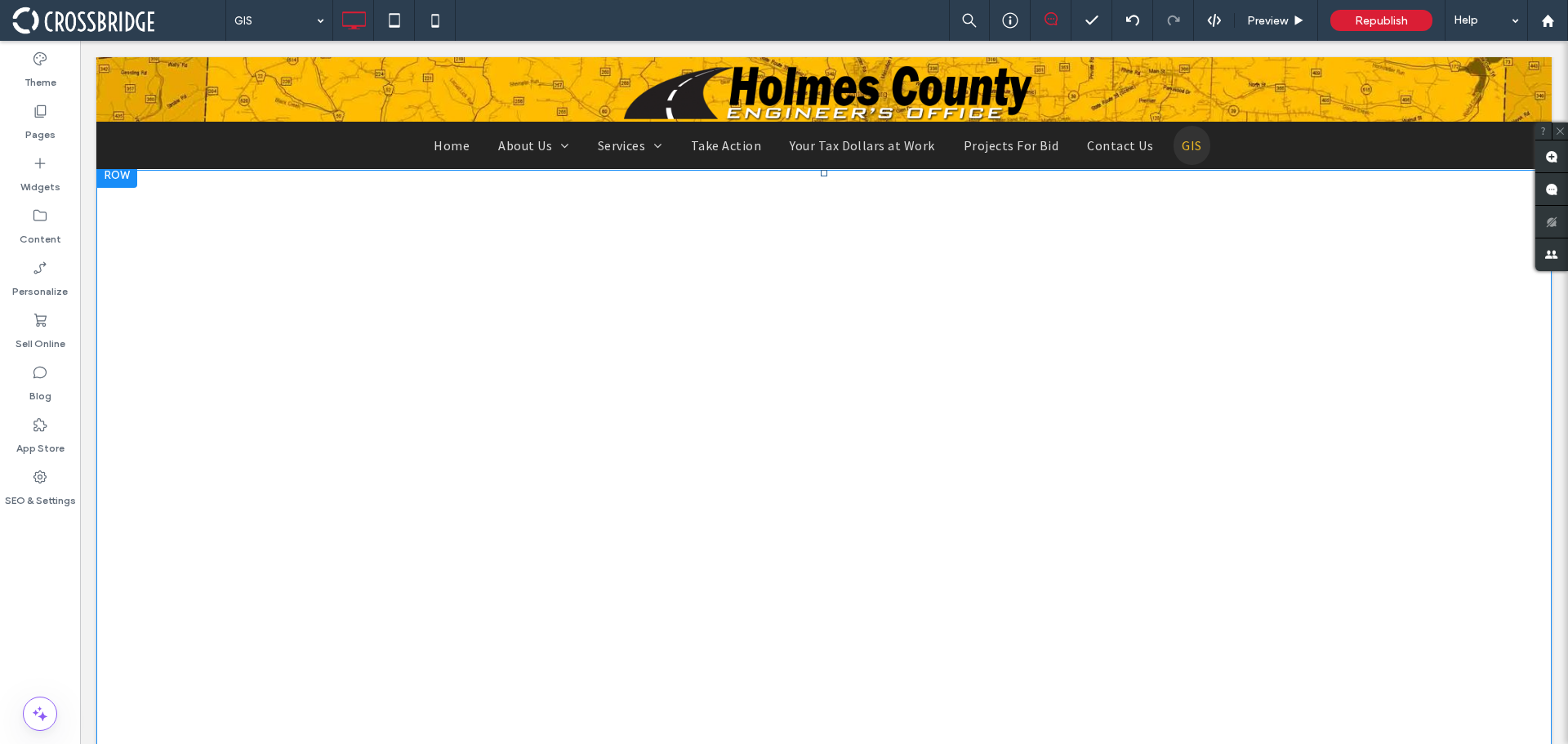 scroll, scrollTop: 0, scrollLeft: 0, axis: both 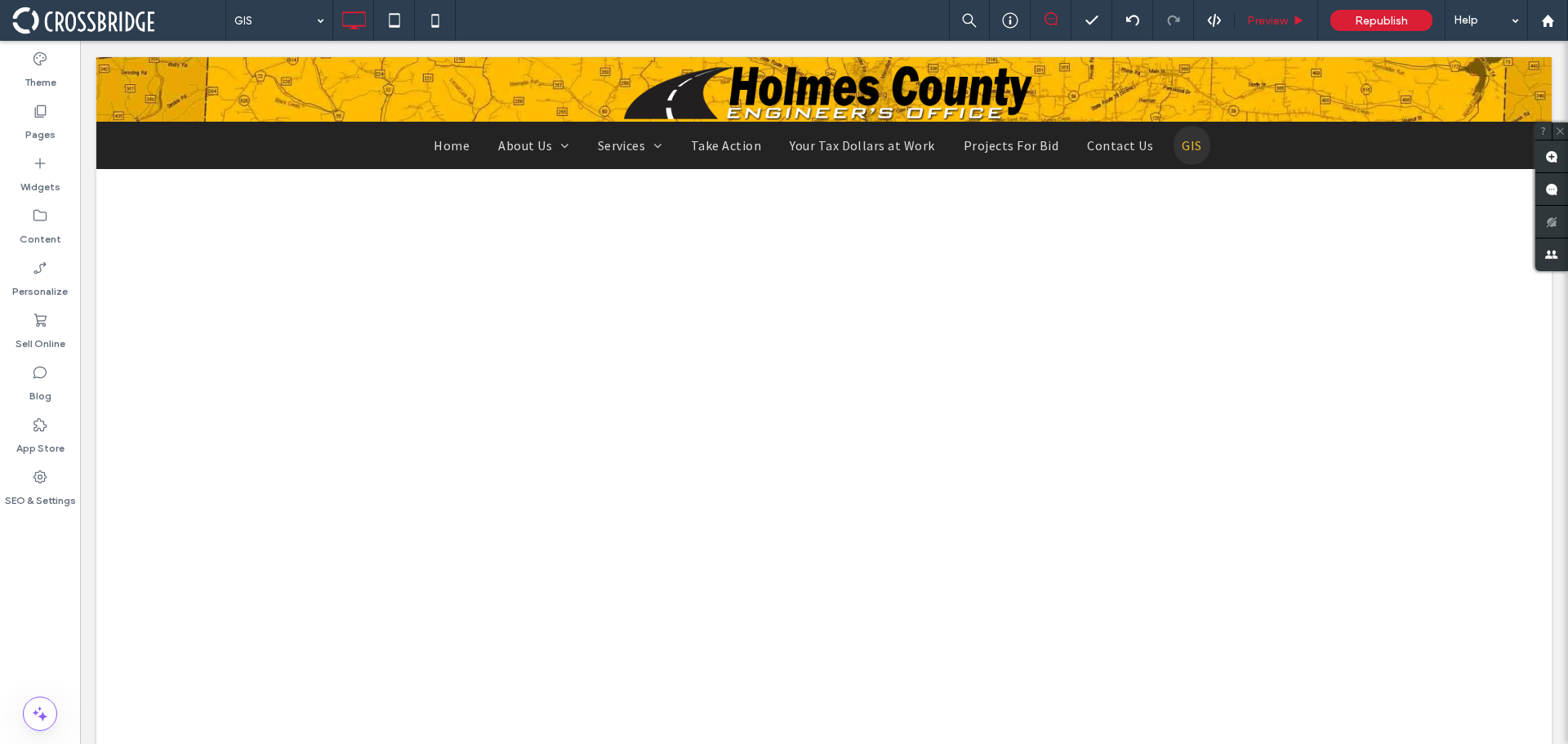 click on "Preview" at bounding box center (1276, 20) 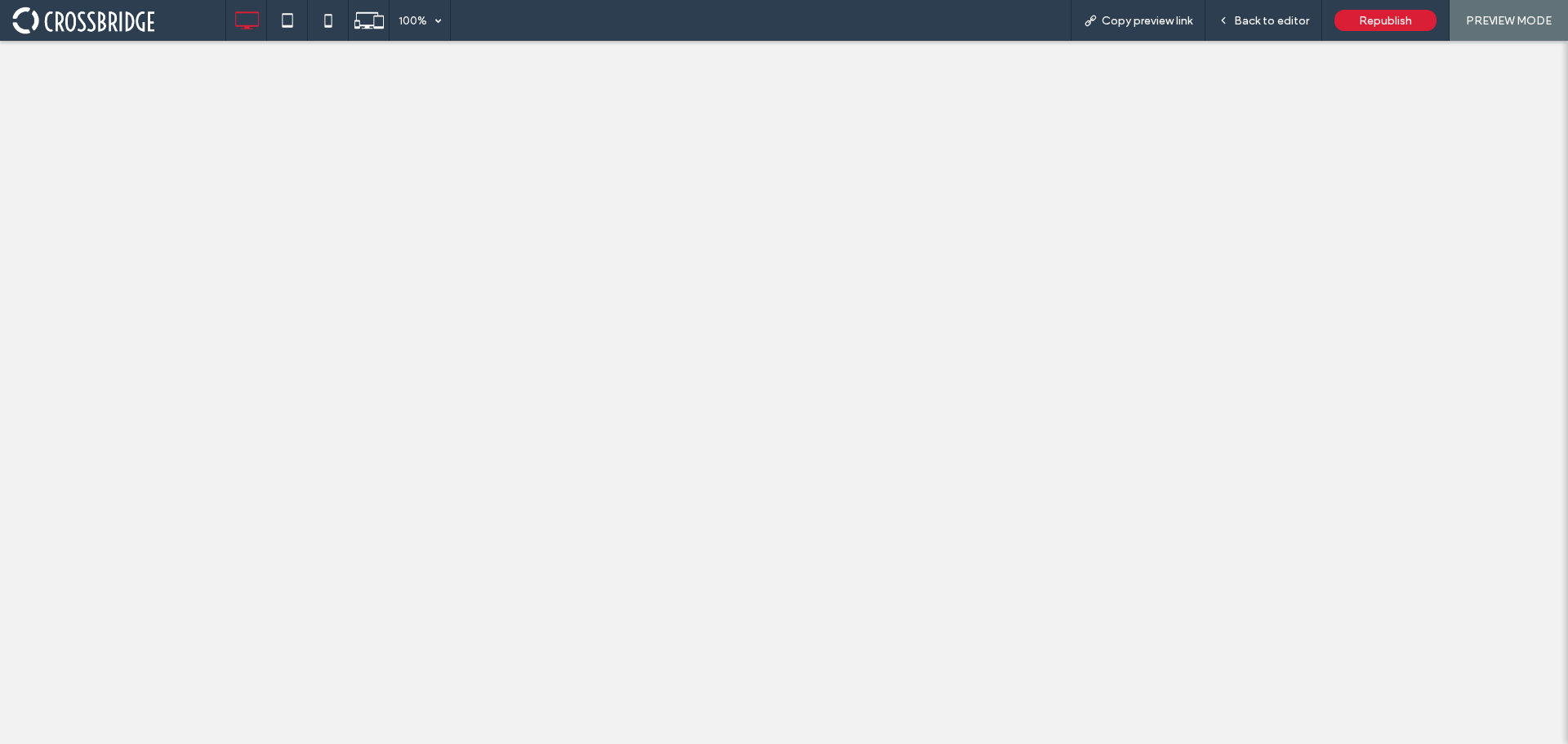 scroll, scrollTop: 0, scrollLeft: 0, axis: both 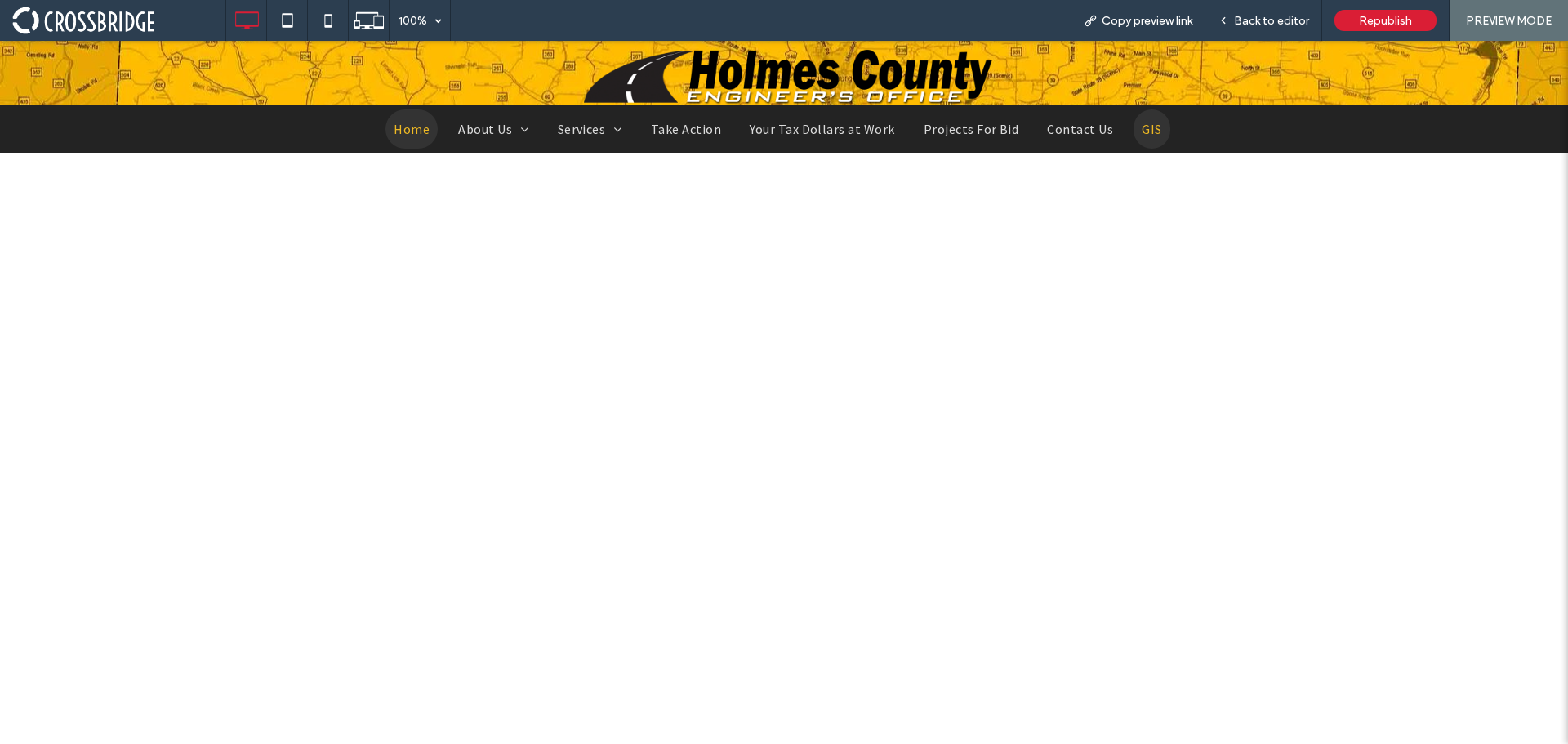 click on "Home" at bounding box center (412, 129) 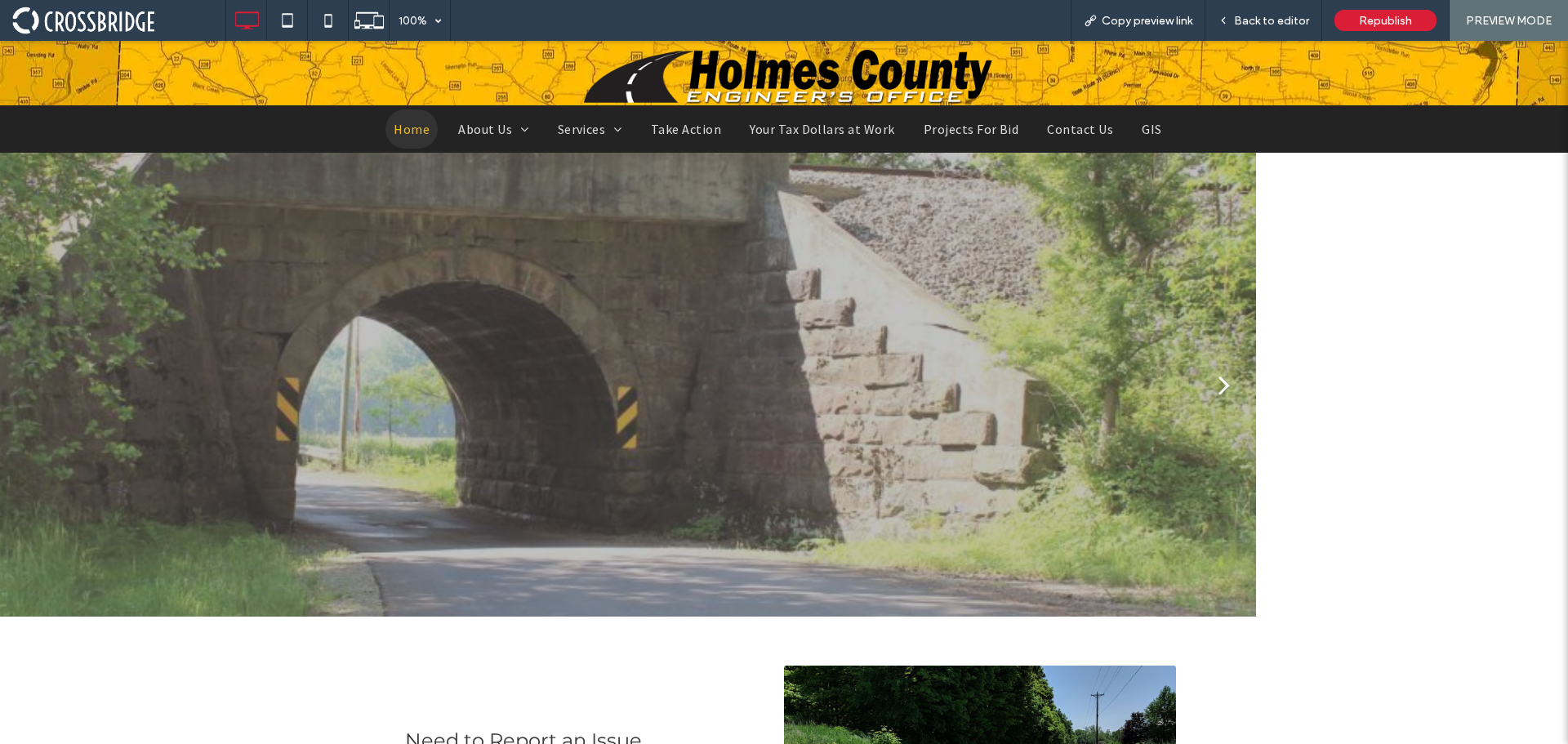 click on "GIS" at bounding box center [1152, 129] 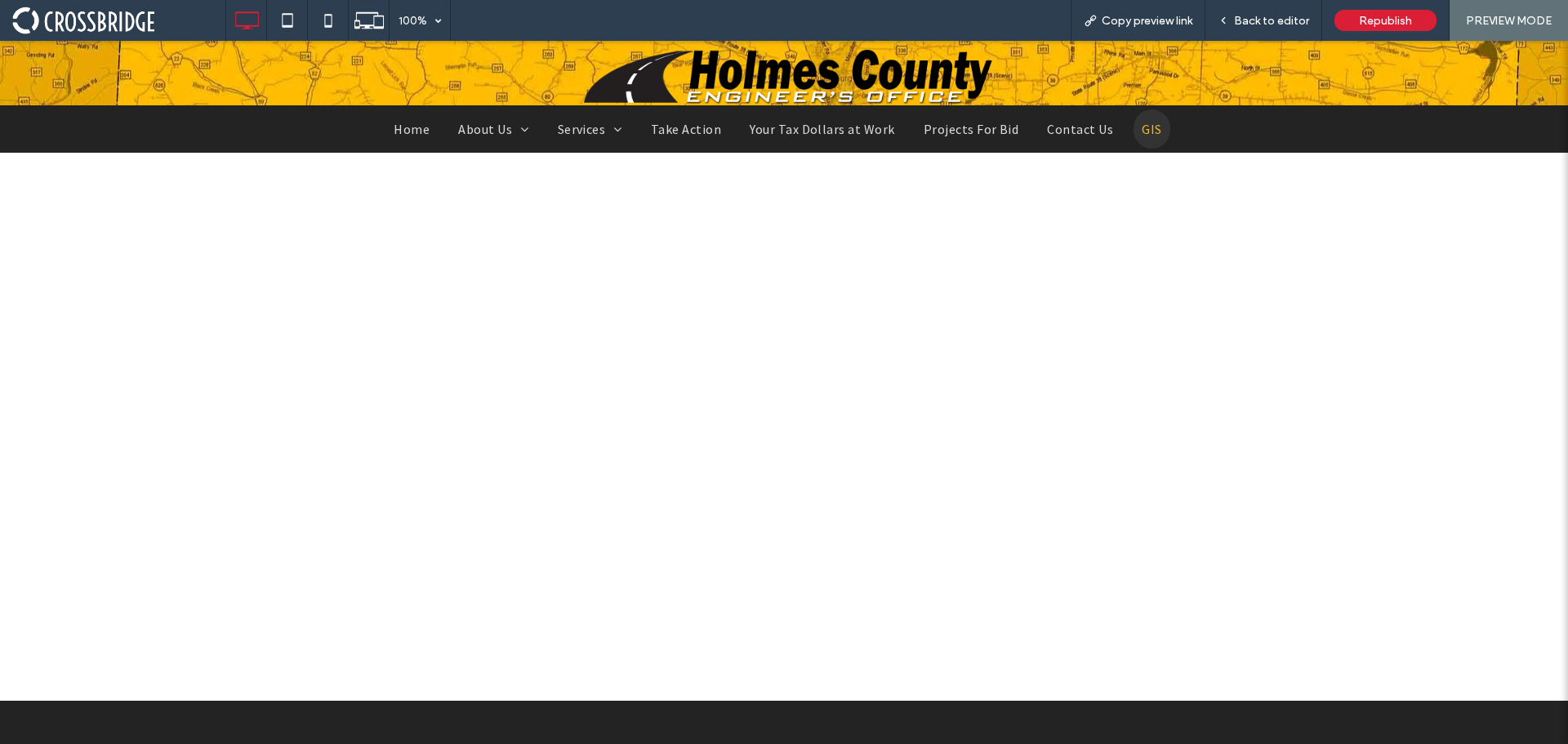 scroll, scrollTop: 0, scrollLeft: 0, axis: both 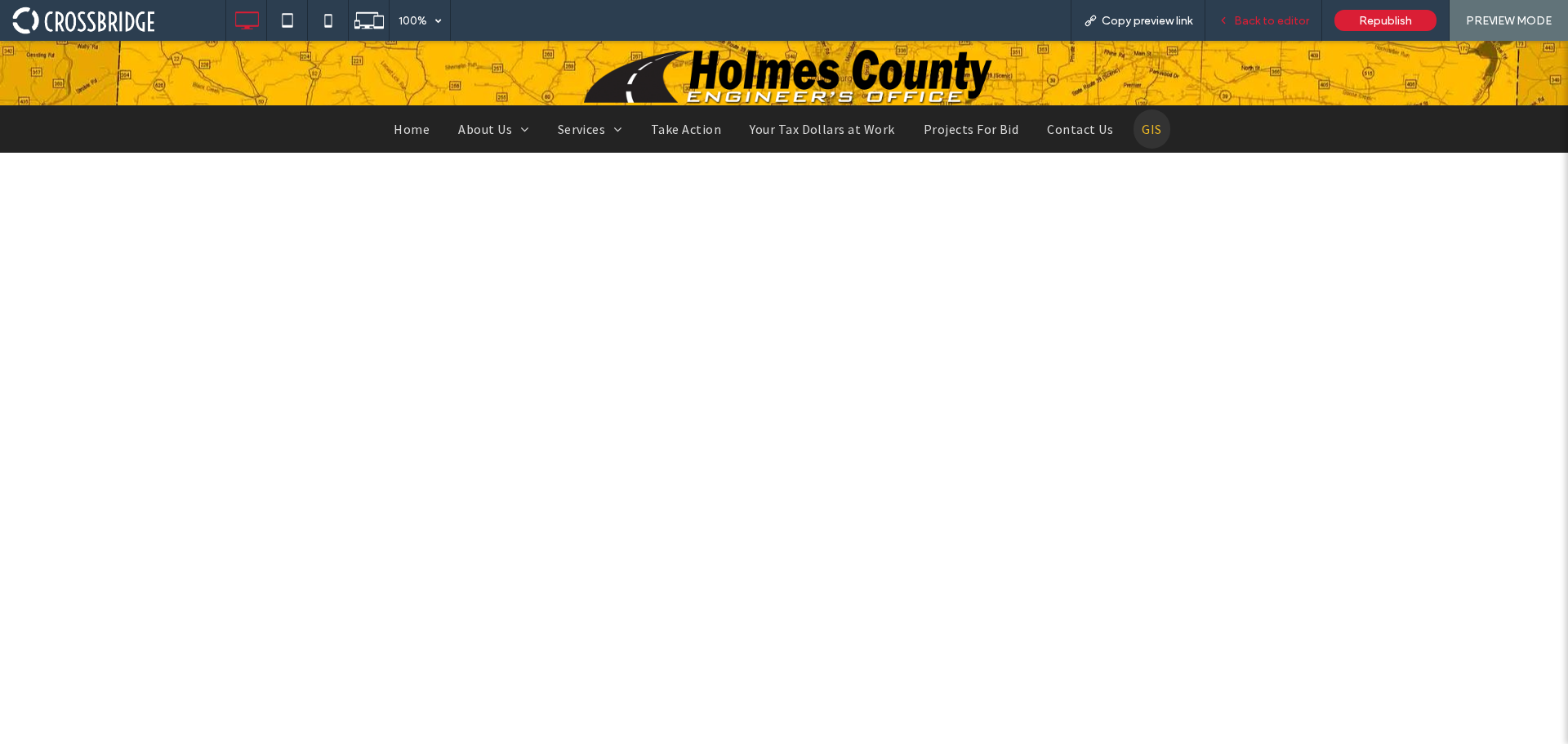 click on "Back to editor" at bounding box center [1272, 20] 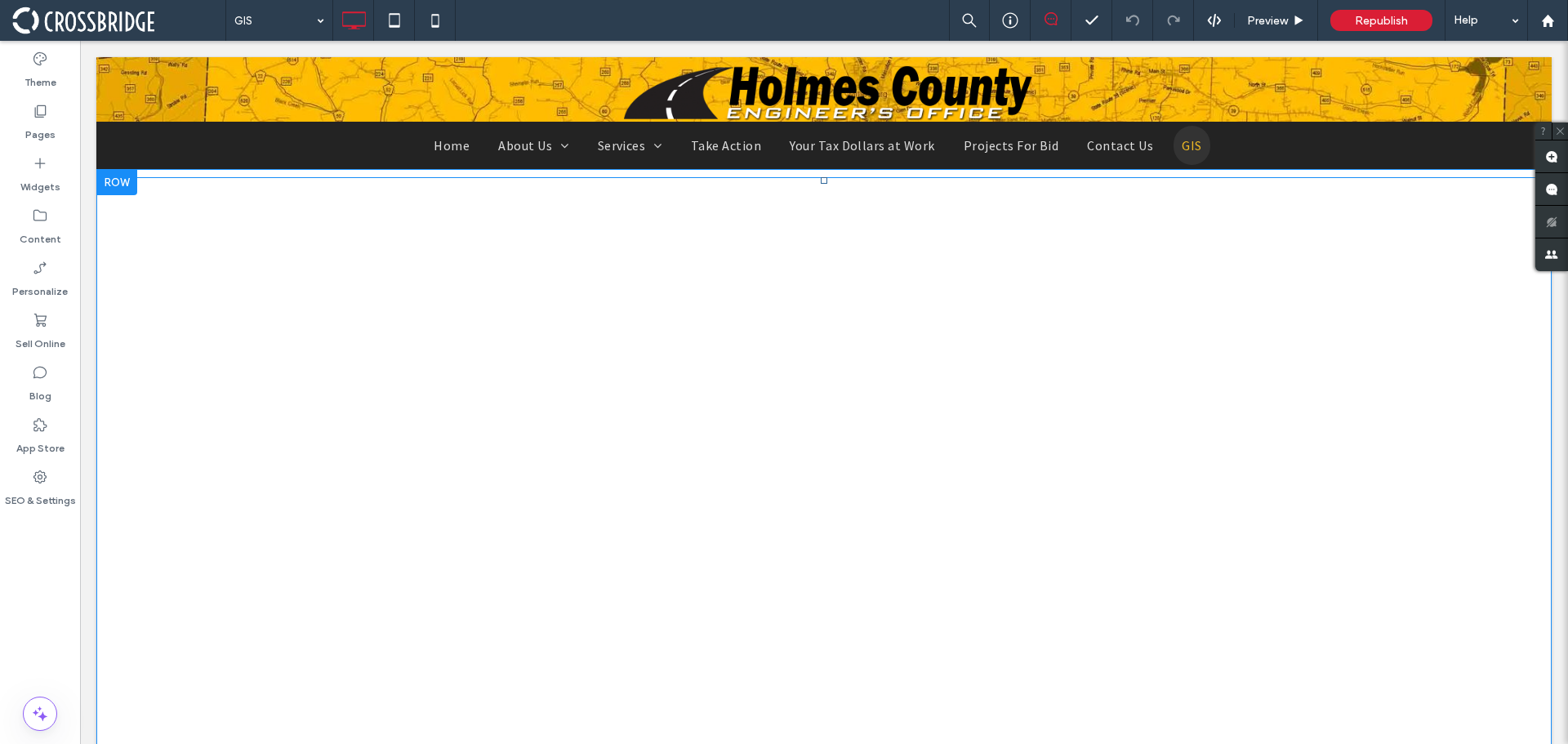 click at bounding box center [824, 504] 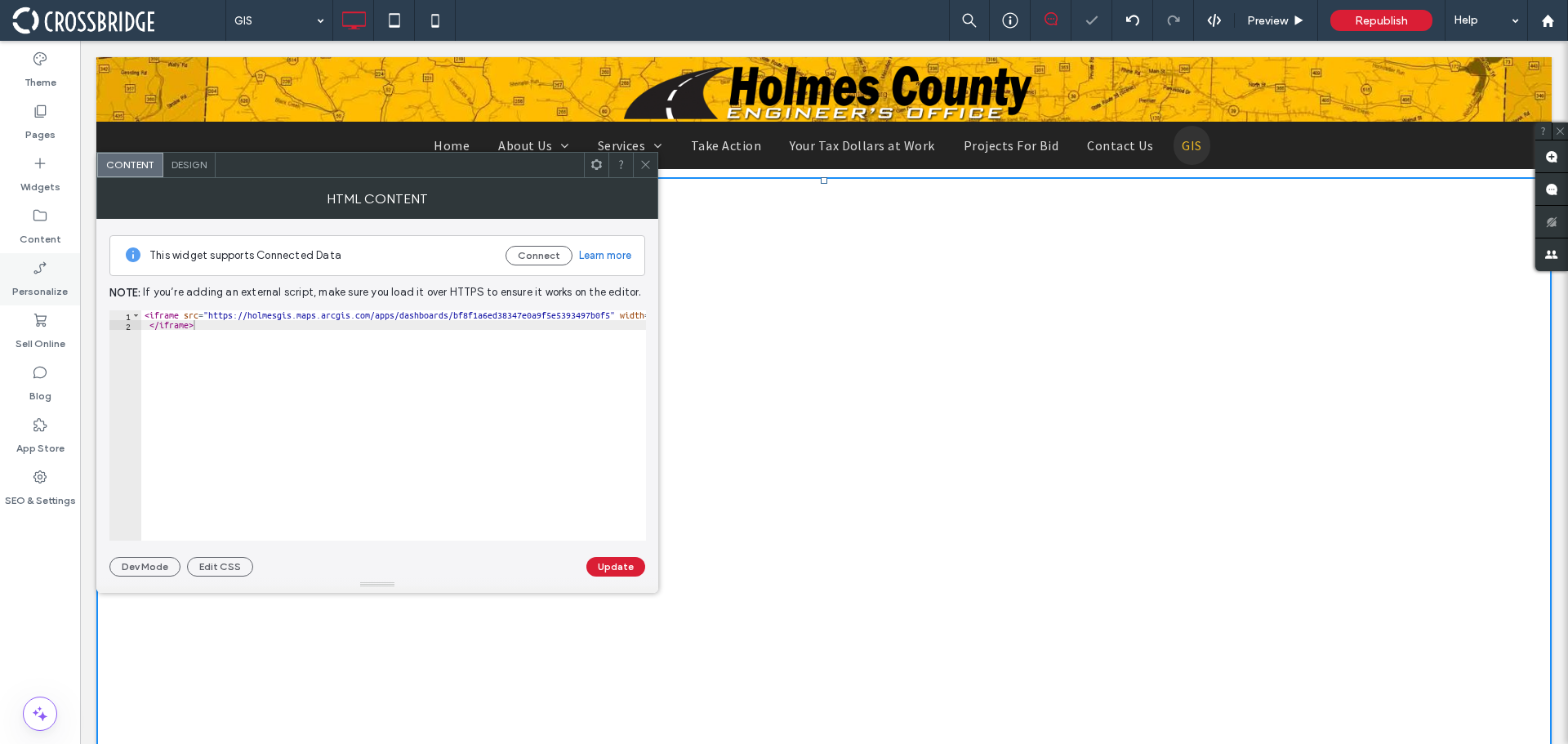 drag, startPoint x: 148, startPoint y: 314, endPoint x: 64, endPoint y: 278, distance: 91.38928 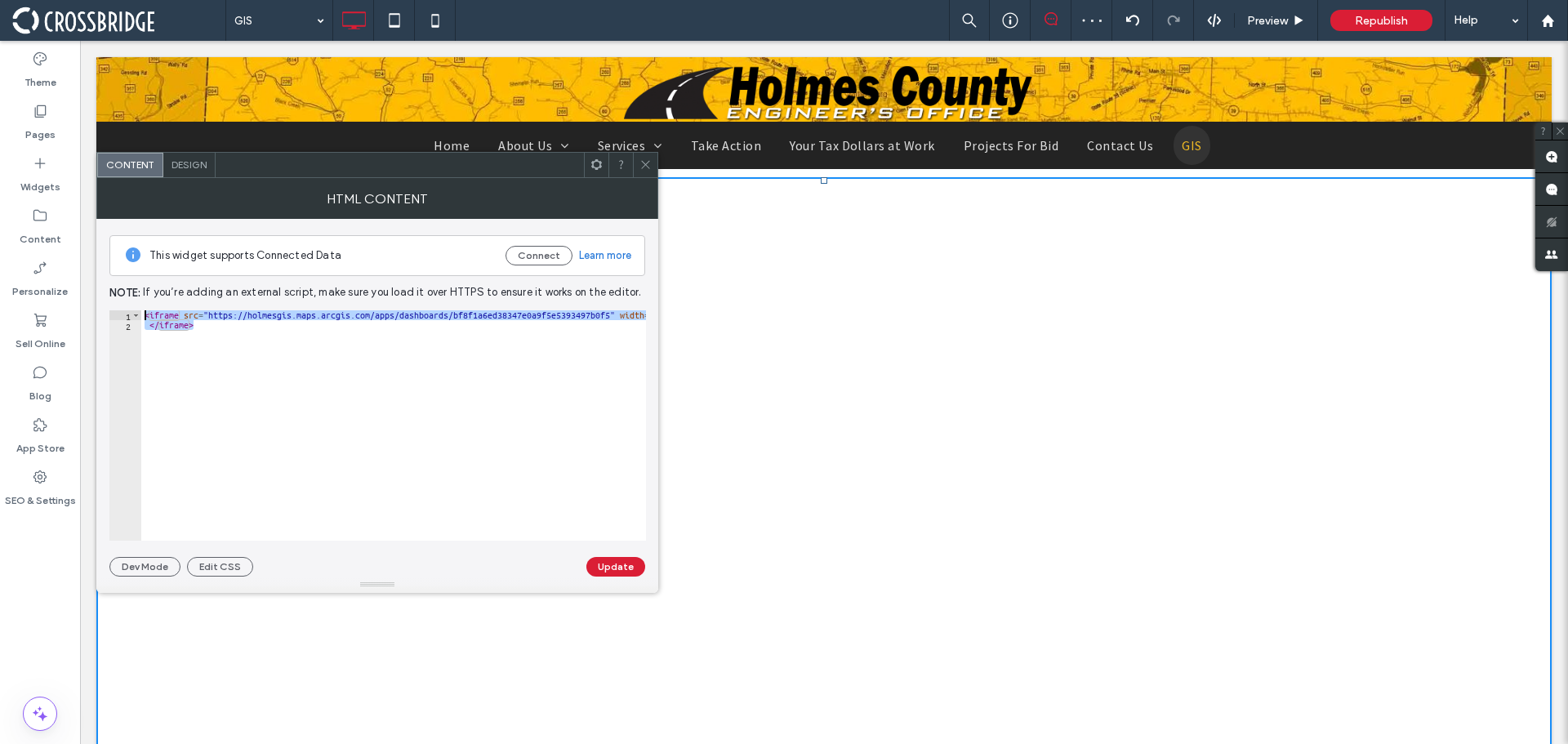 paste 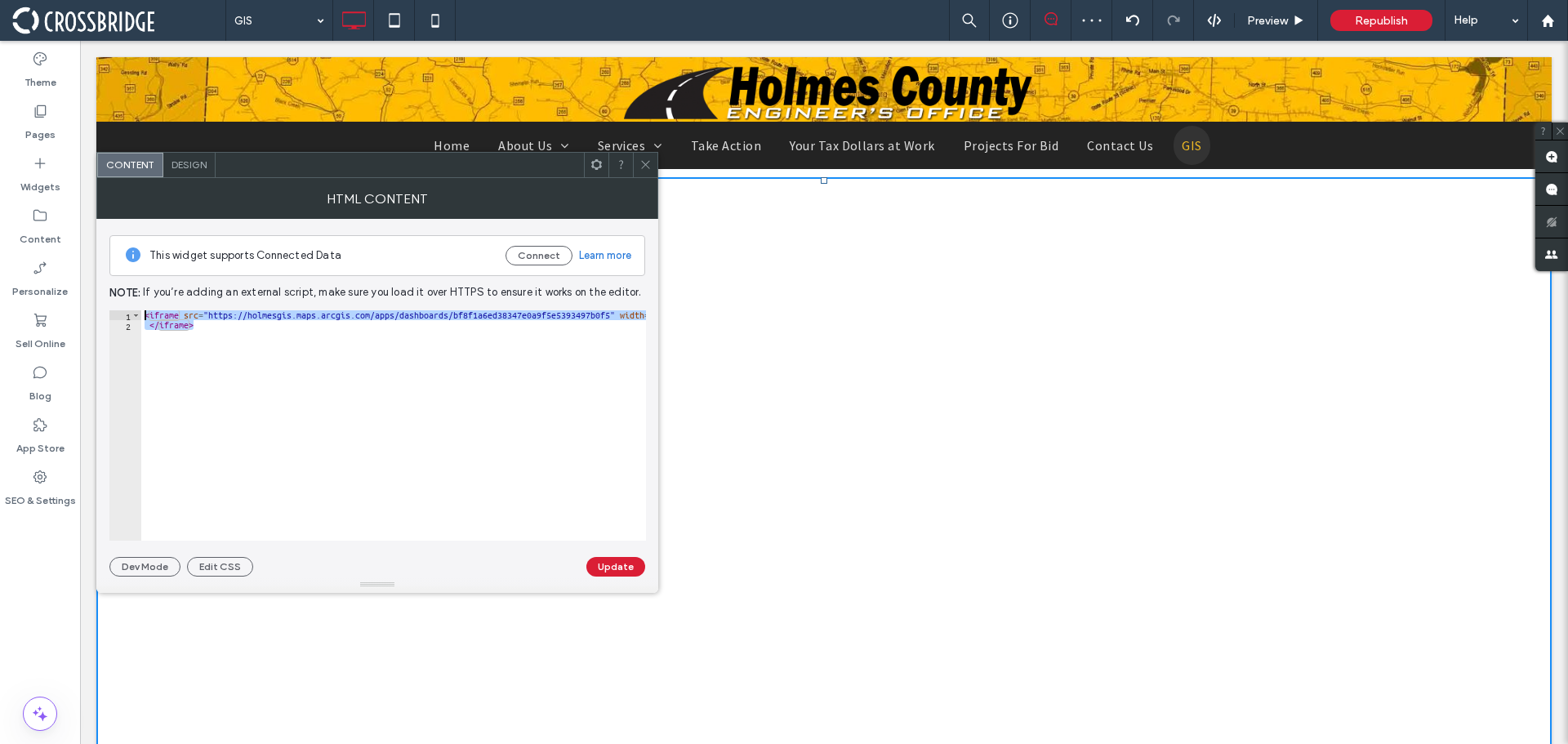 type 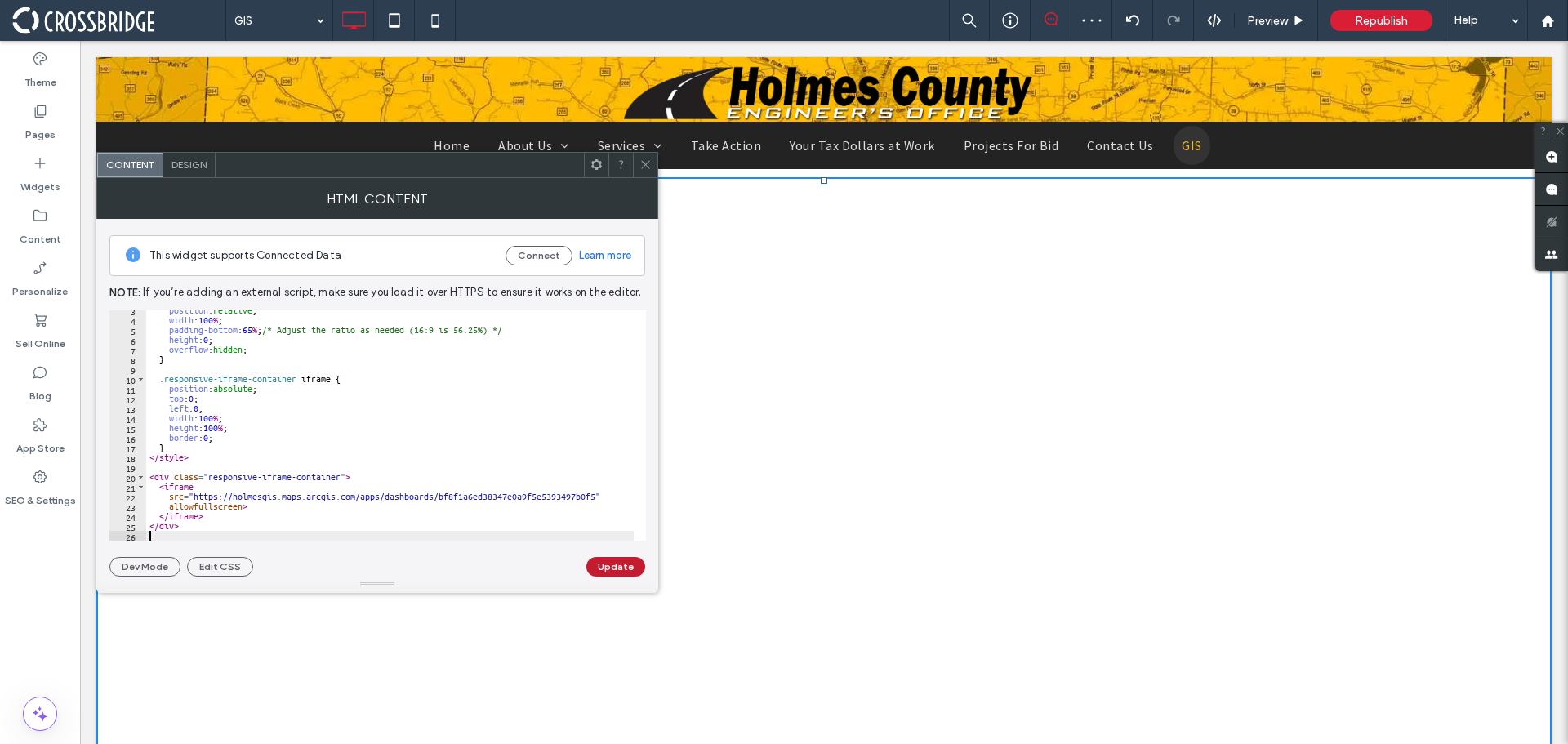click on "Update" at bounding box center (616, 567) 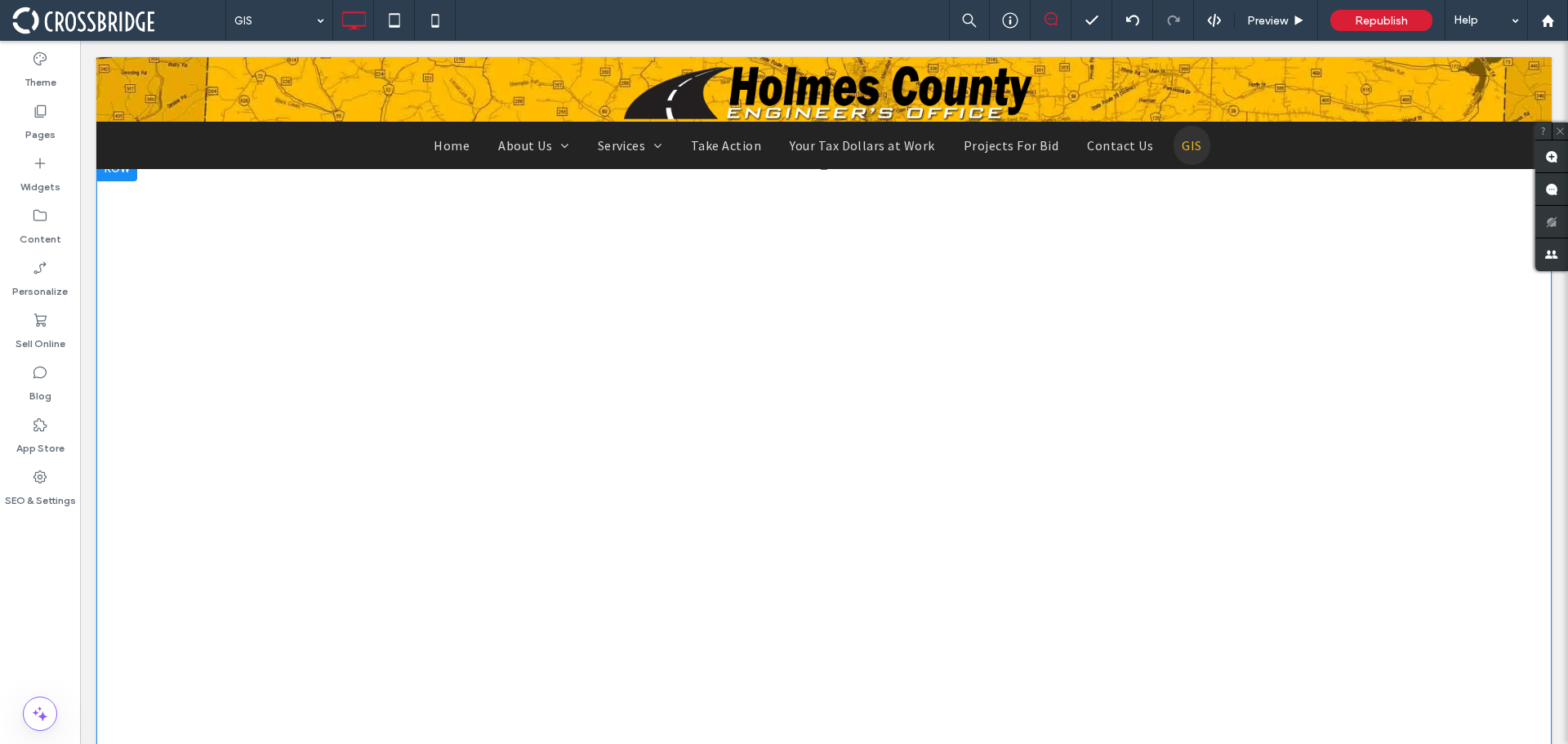 scroll, scrollTop: 0, scrollLeft: 0, axis: both 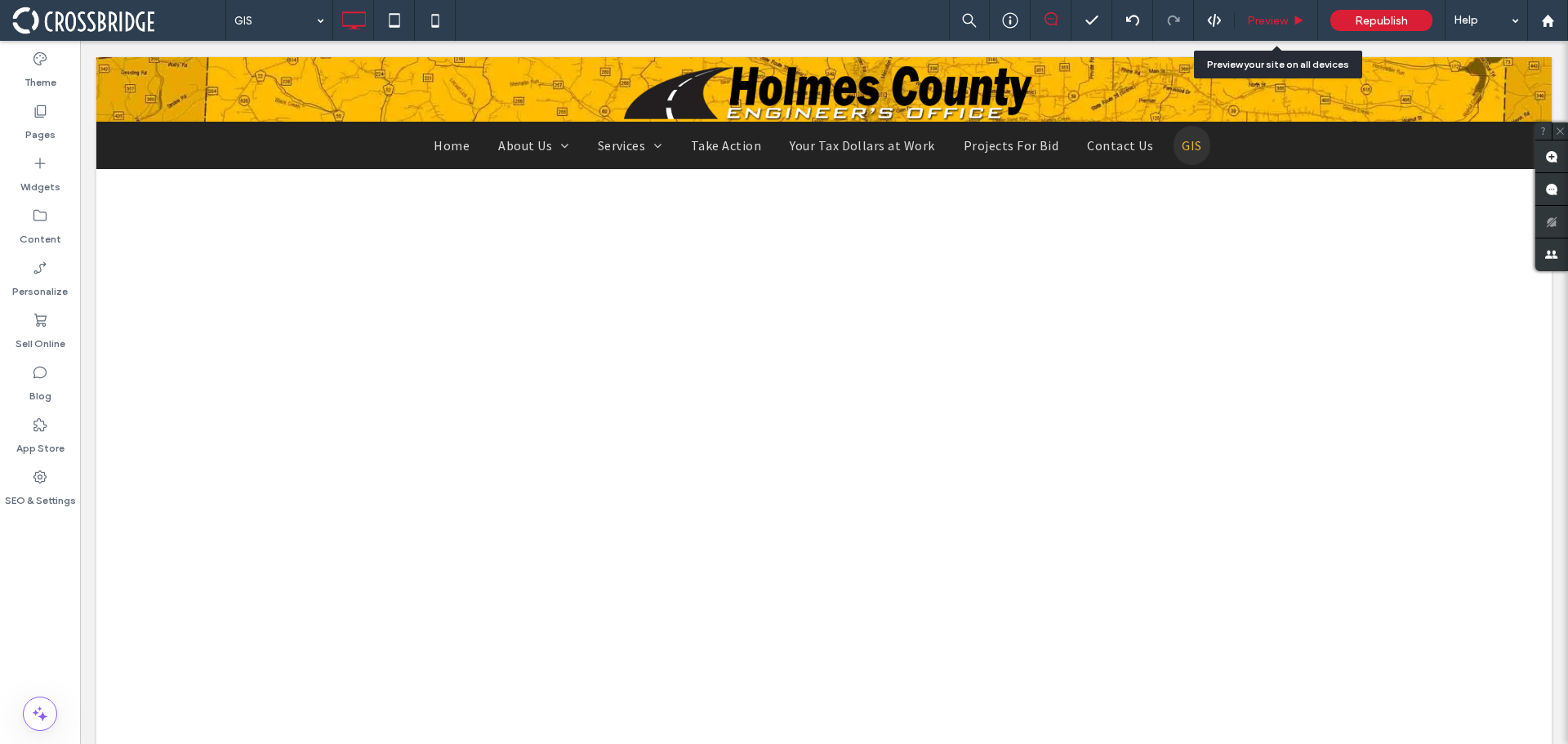 click on "Preview" at bounding box center (1267, 20) 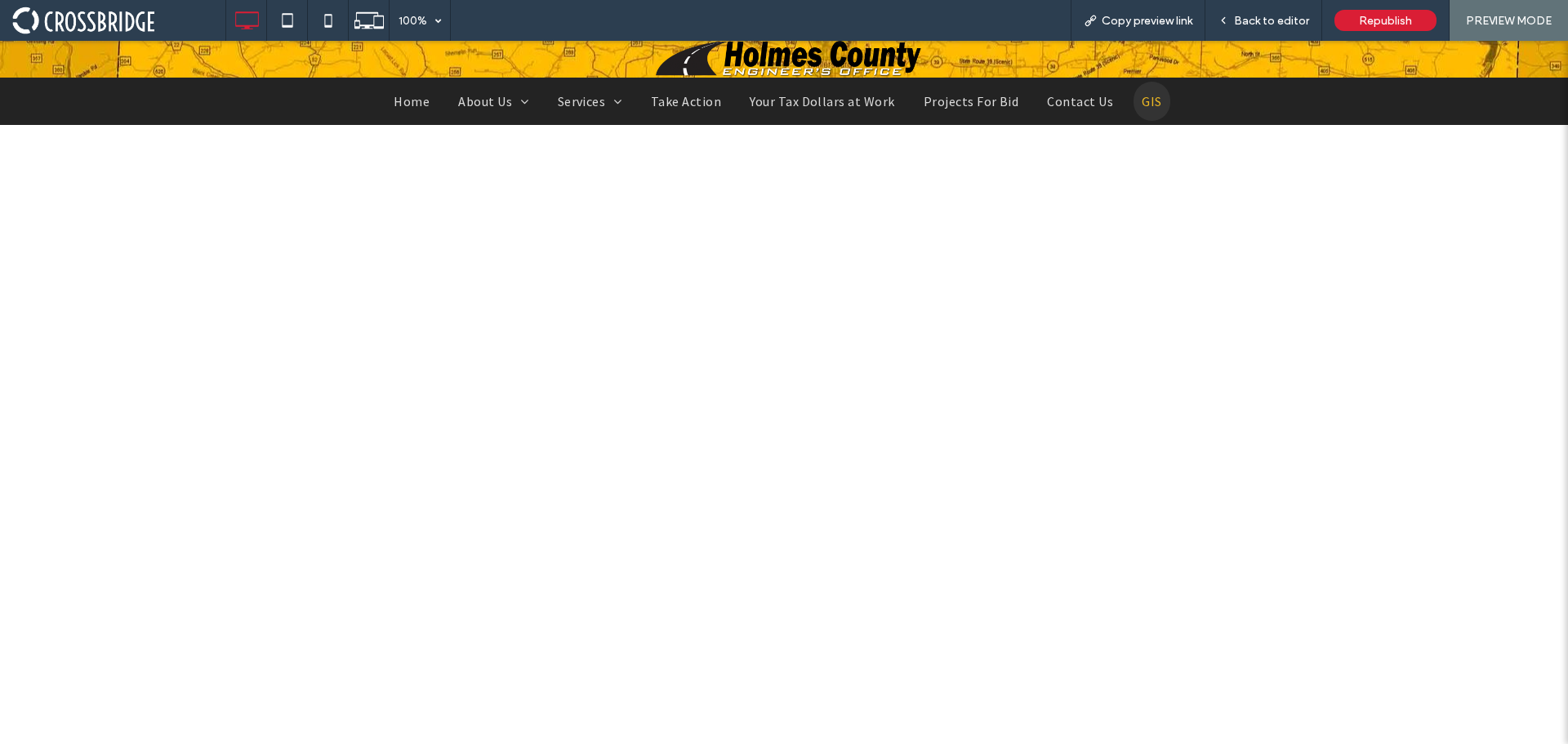 scroll, scrollTop: 0, scrollLeft: 0, axis: both 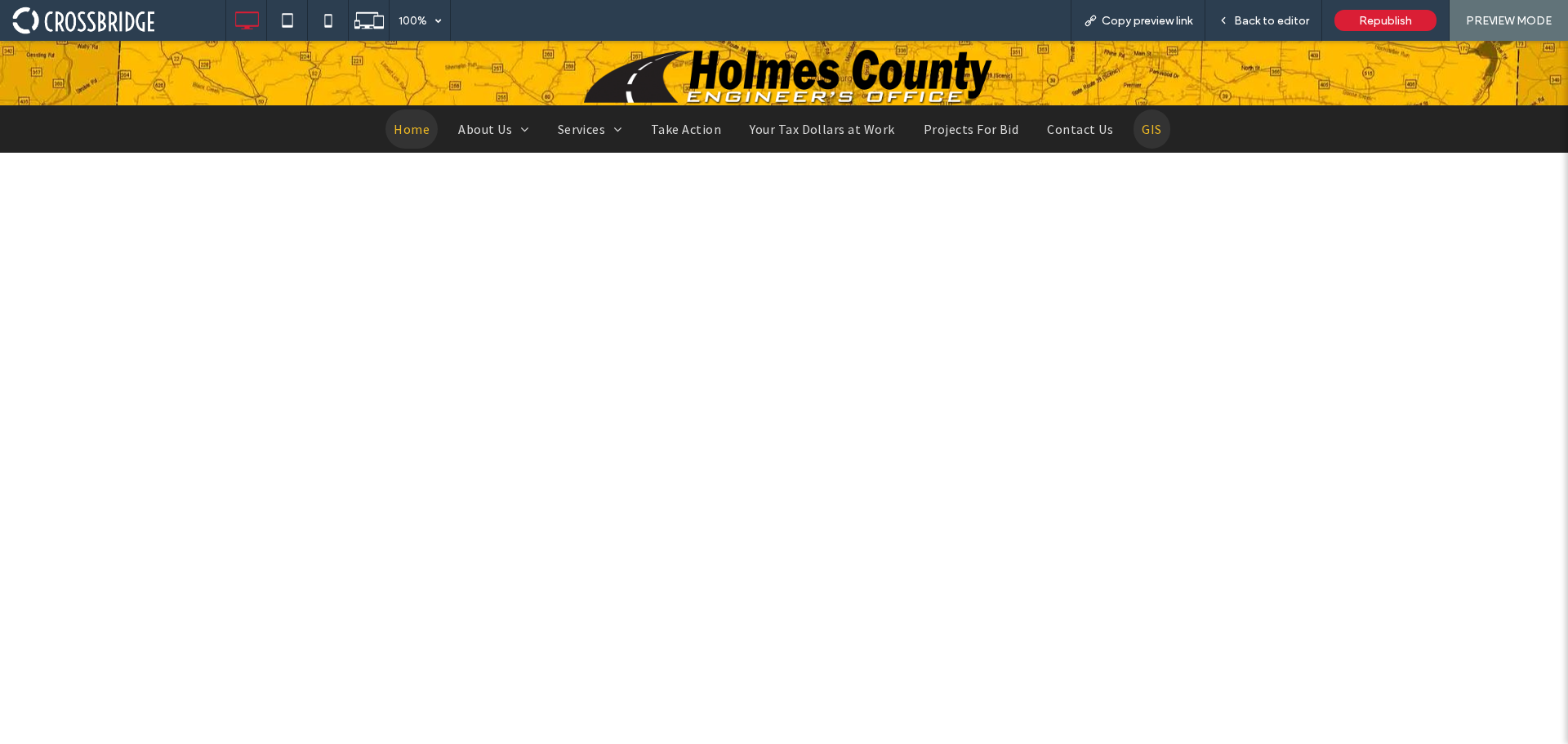 click on "Home" at bounding box center [412, 129] 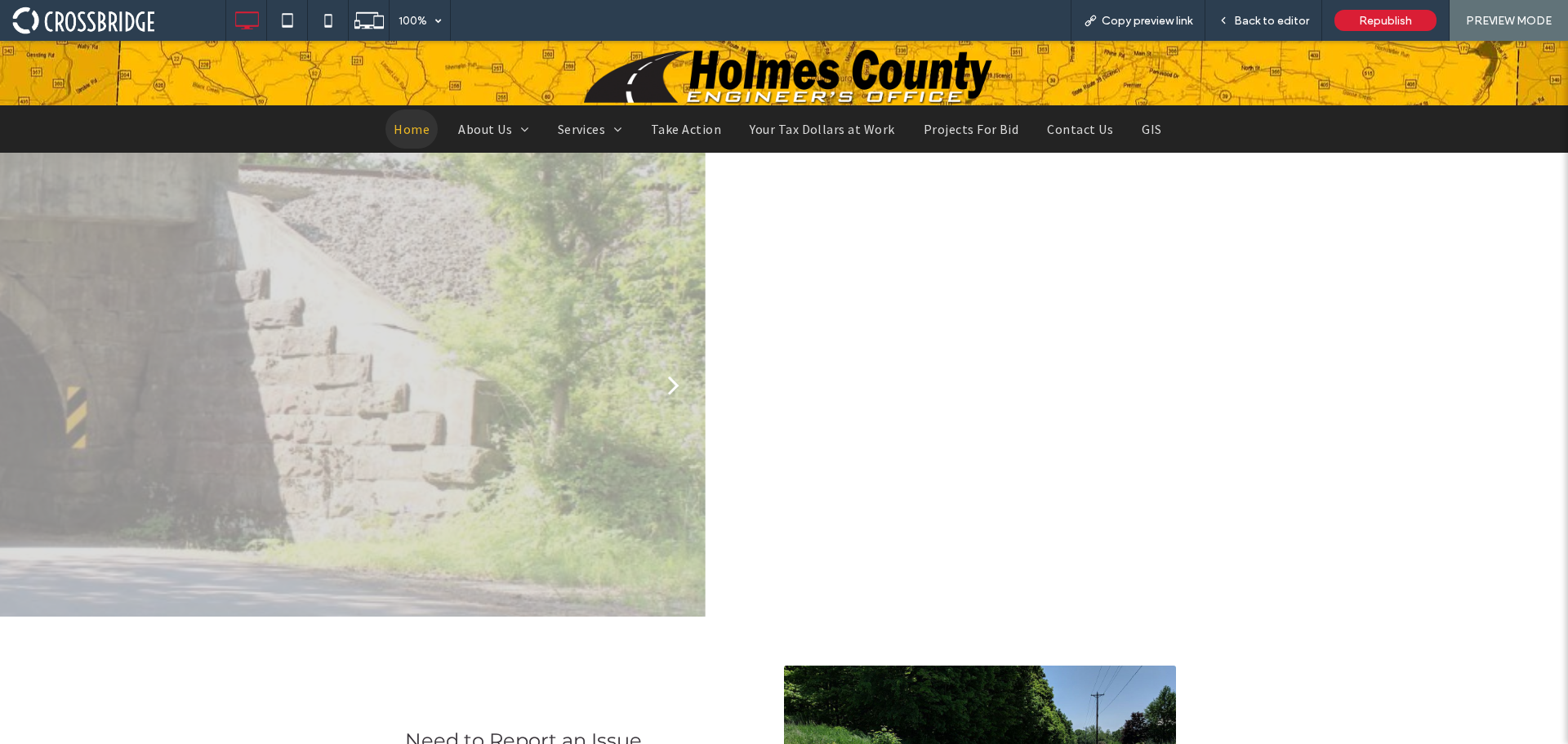 scroll, scrollTop: 0, scrollLeft: 0, axis: both 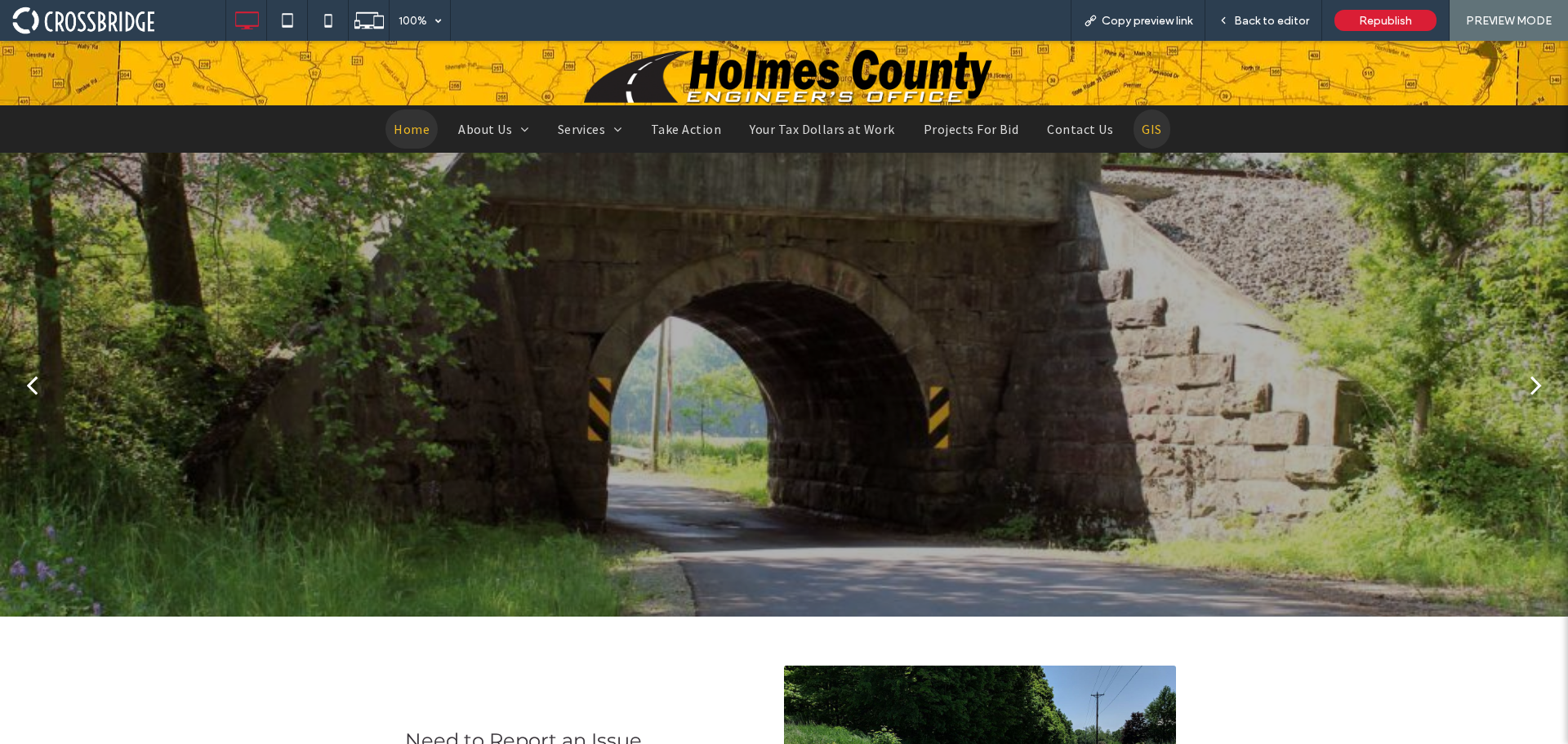 click on "GIS" at bounding box center [1152, 129] 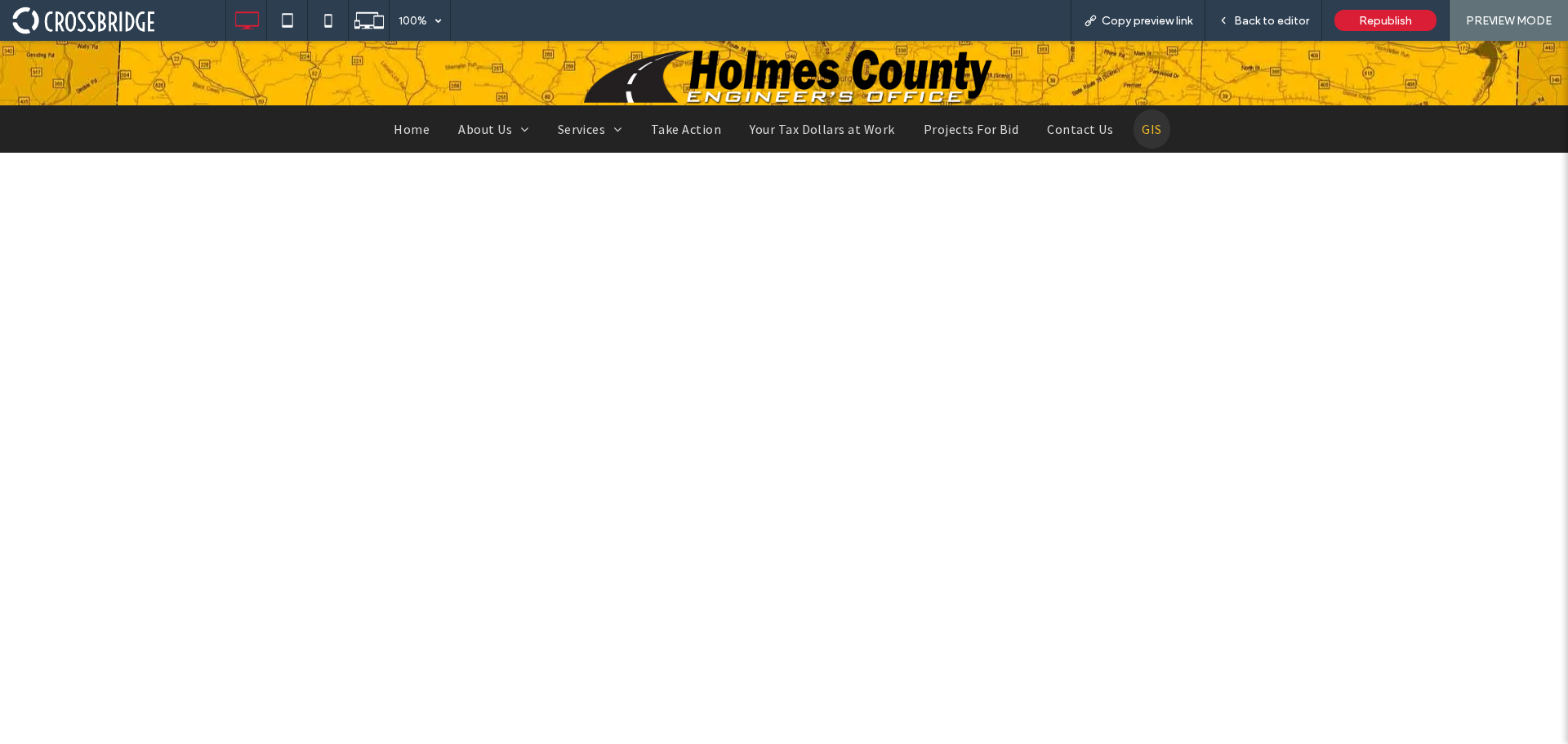 scroll, scrollTop: 0, scrollLeft: 0, axis: both 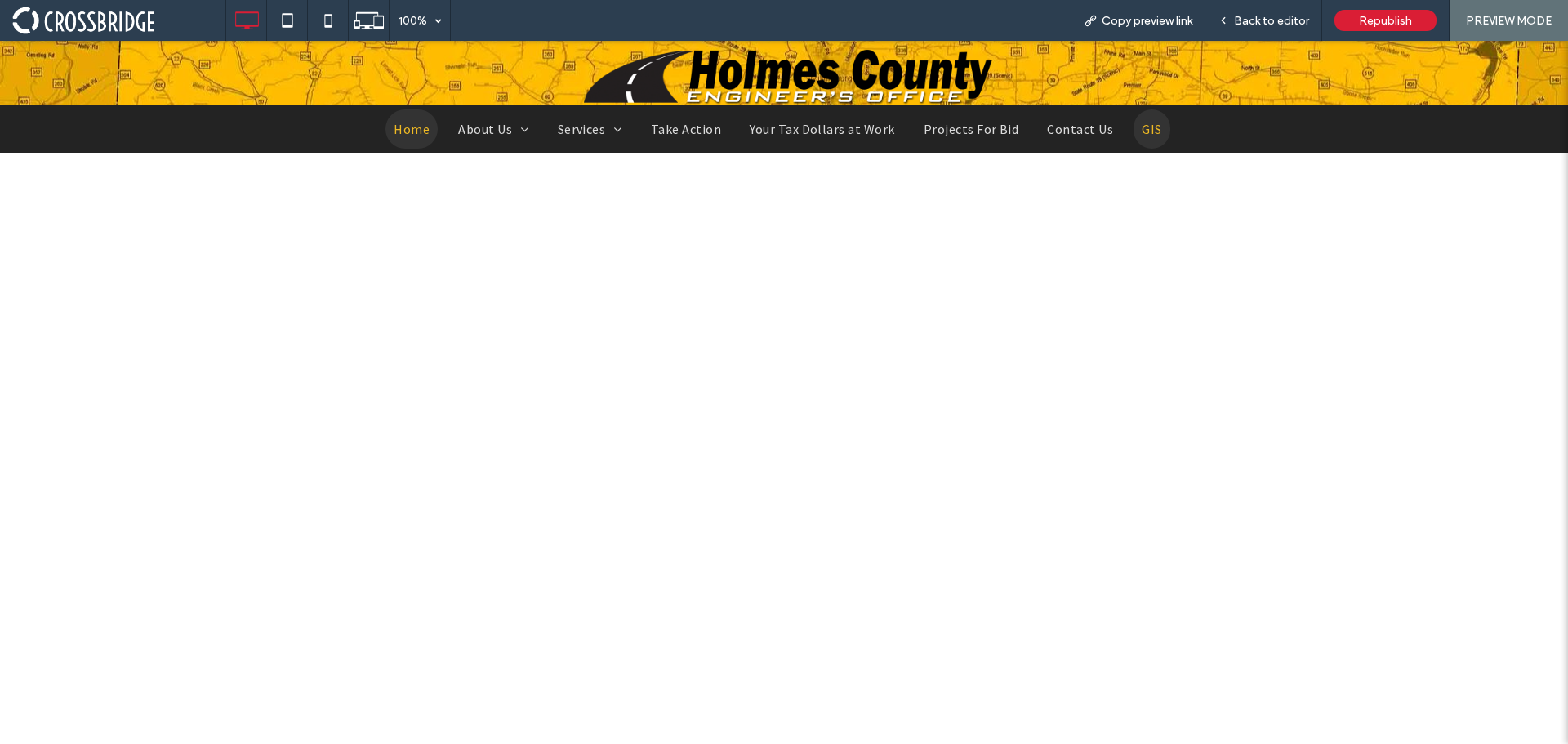 click on "Home" at bounding box center (412, 129) 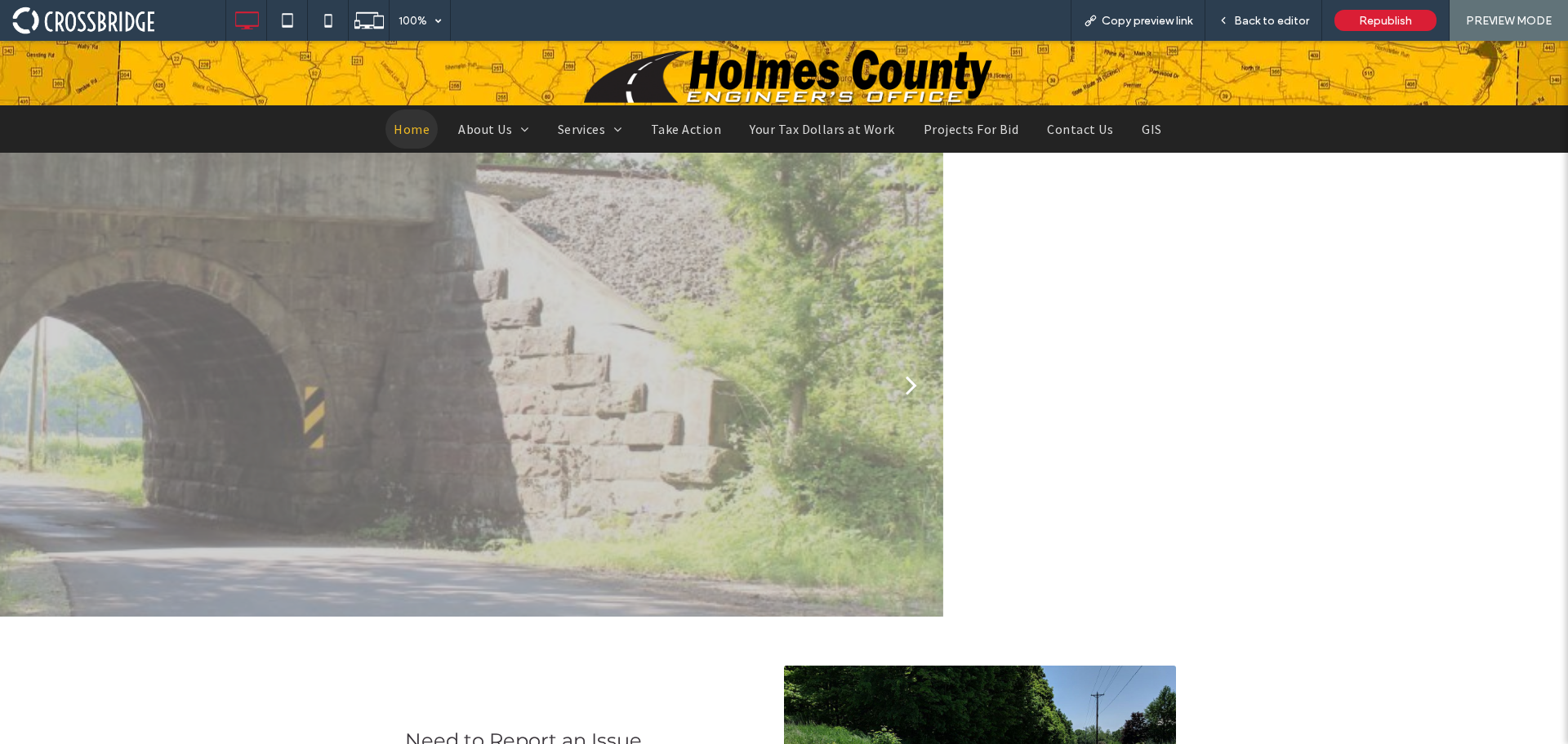 scroll, scrollTop: 0, scrollLeft: 0, axis: both 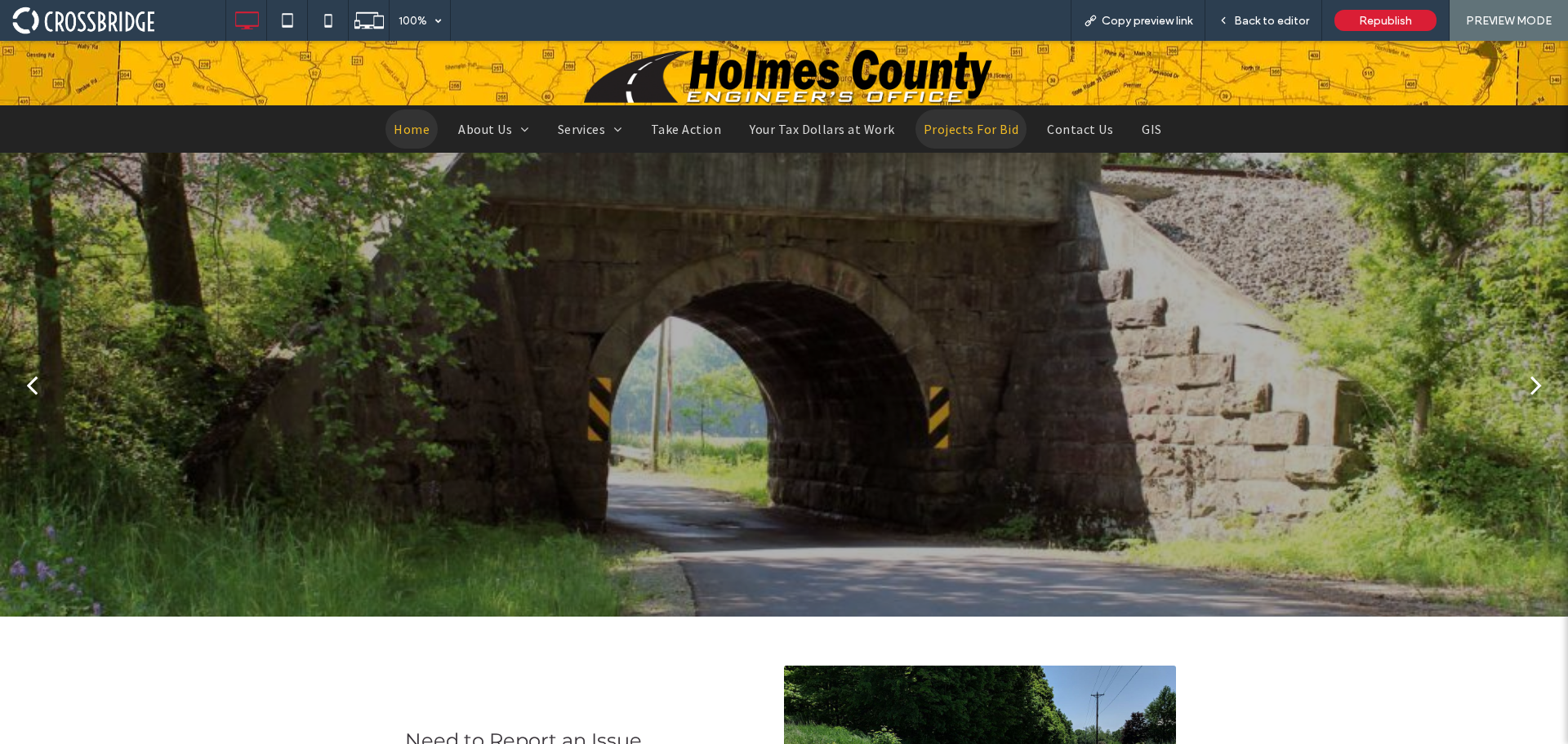 click on "Projects For Bid" at bounding box center (971, 129) 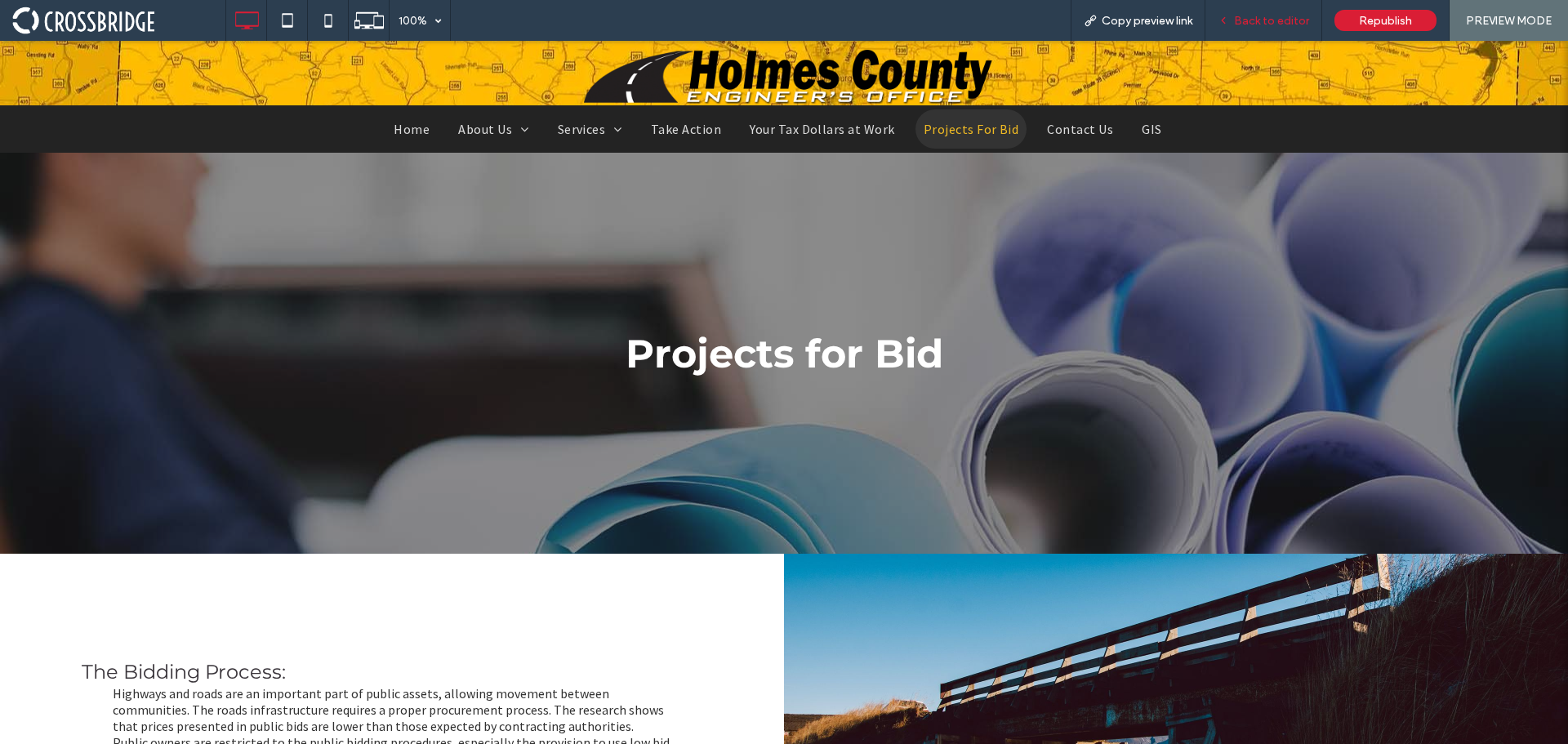 scroll, scrollTop: 0, scrollLeft: 0, axis: both 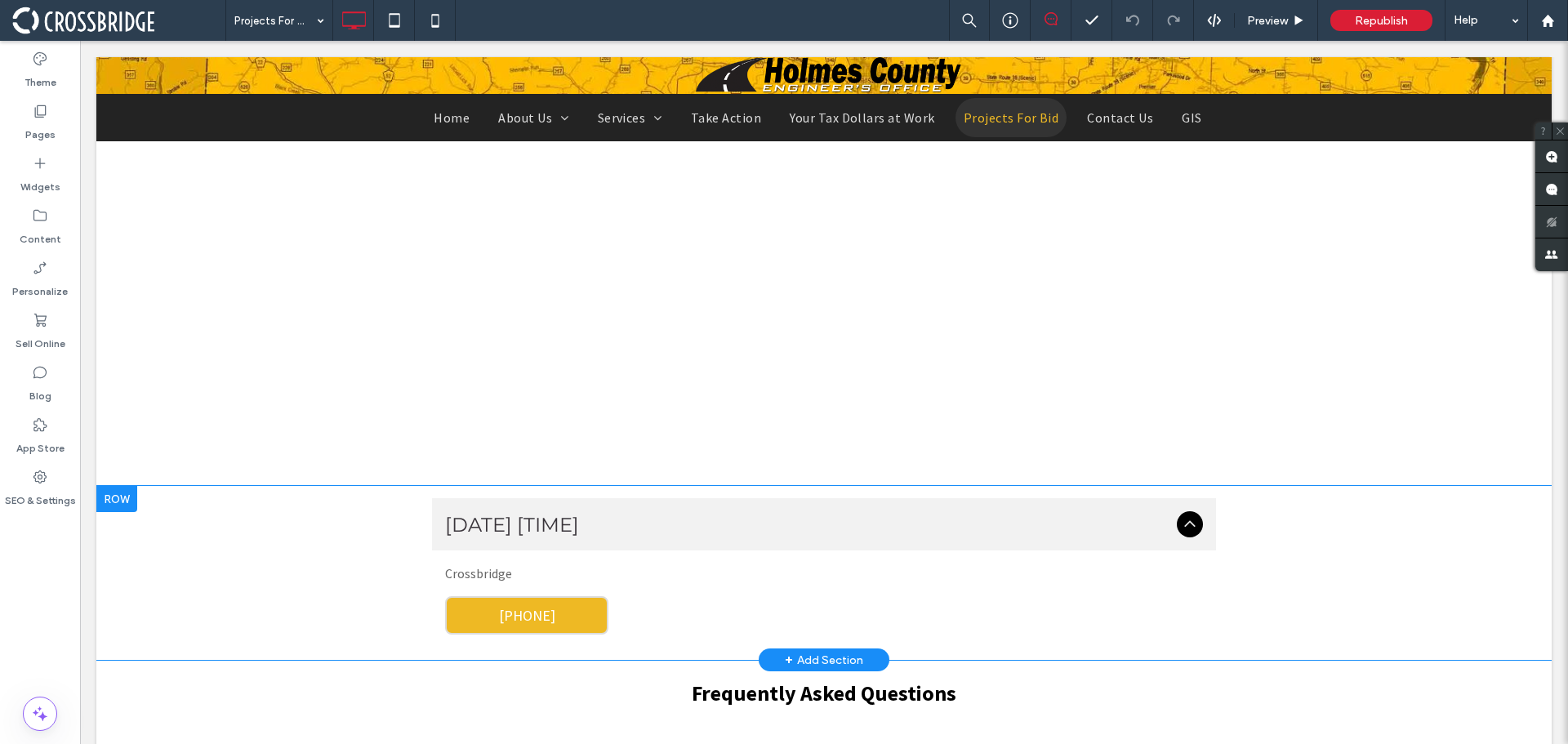click at bounding box center [117, 499] 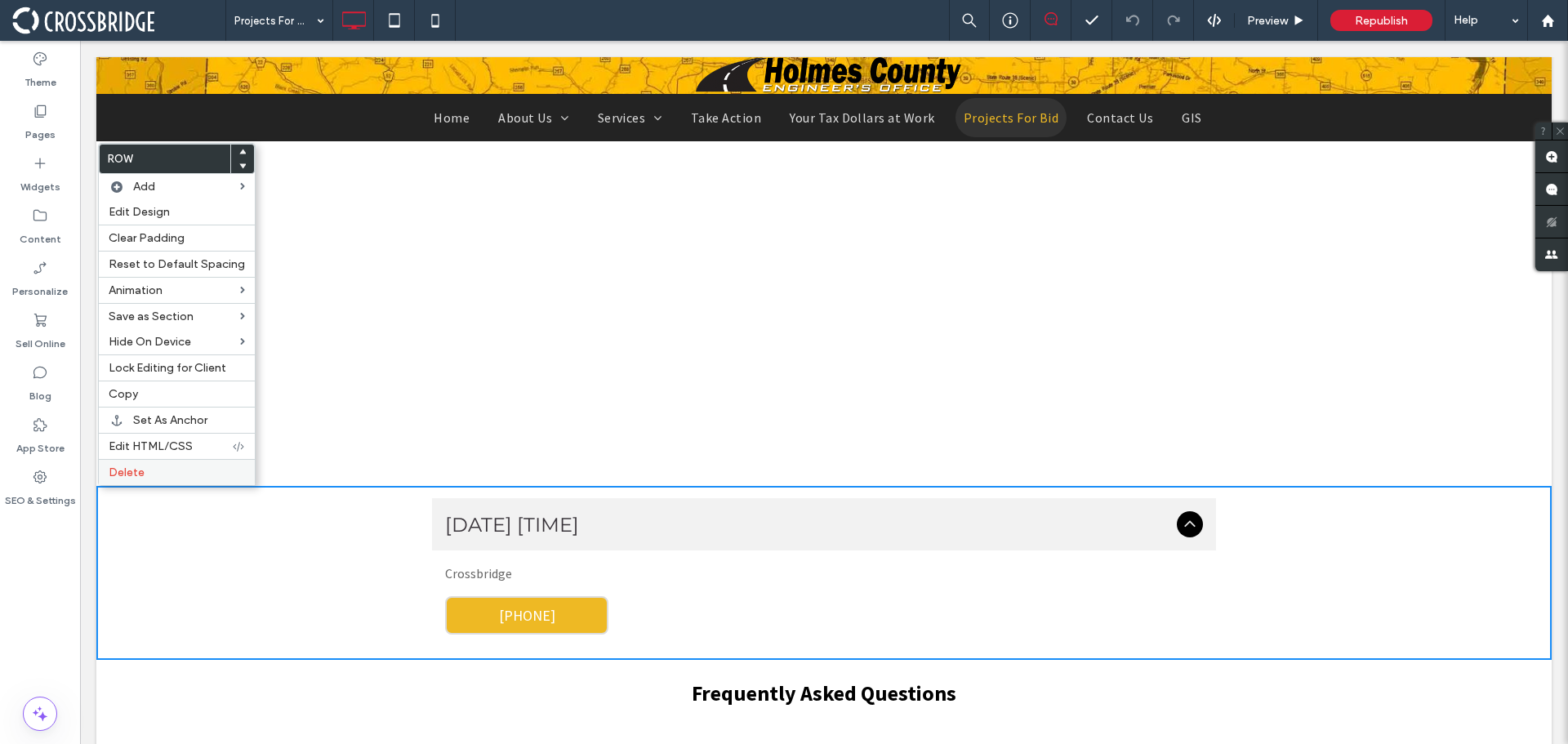 click on "Delete" at bounding box center [176, 472] 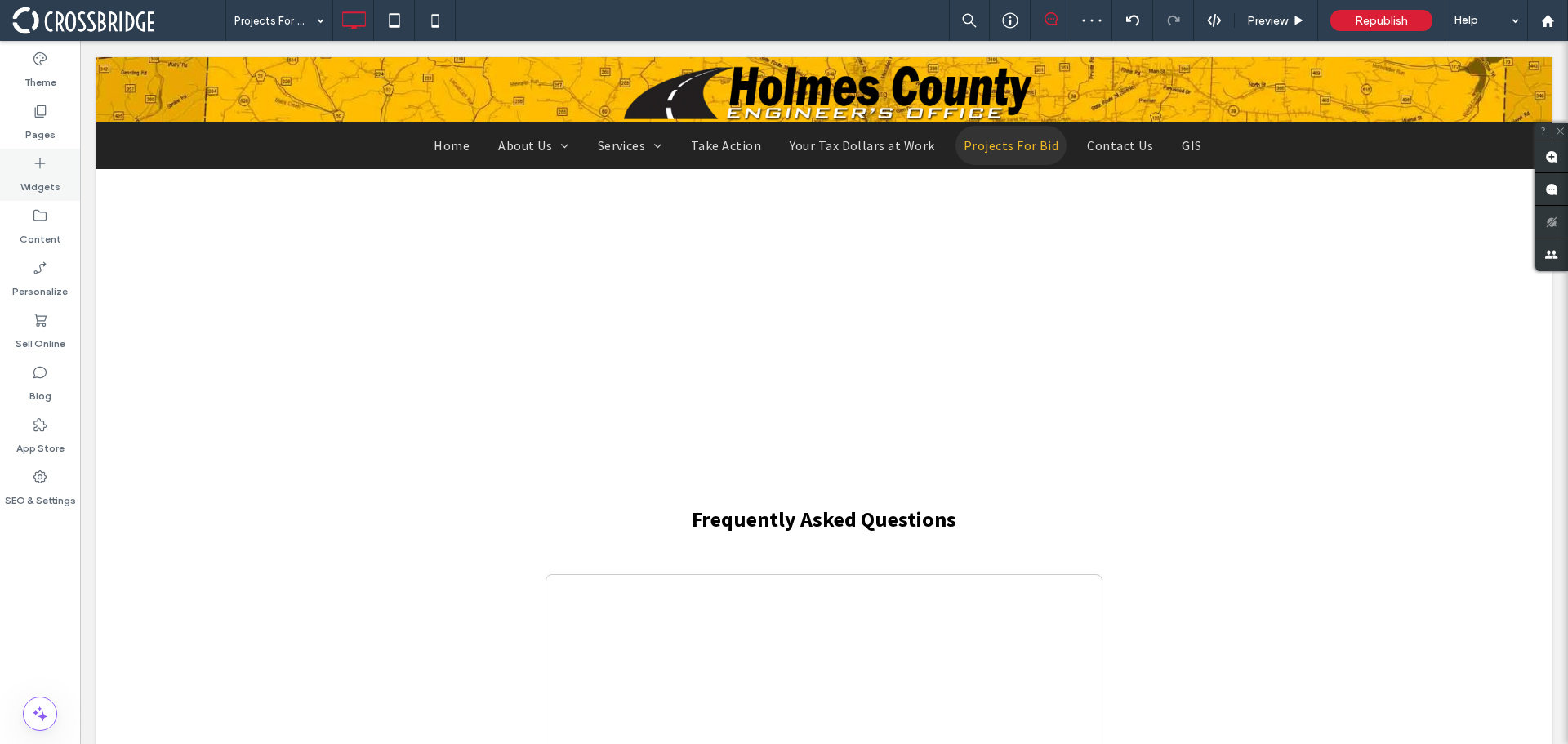 click on "Widgets" at bounding box center (40, 183) 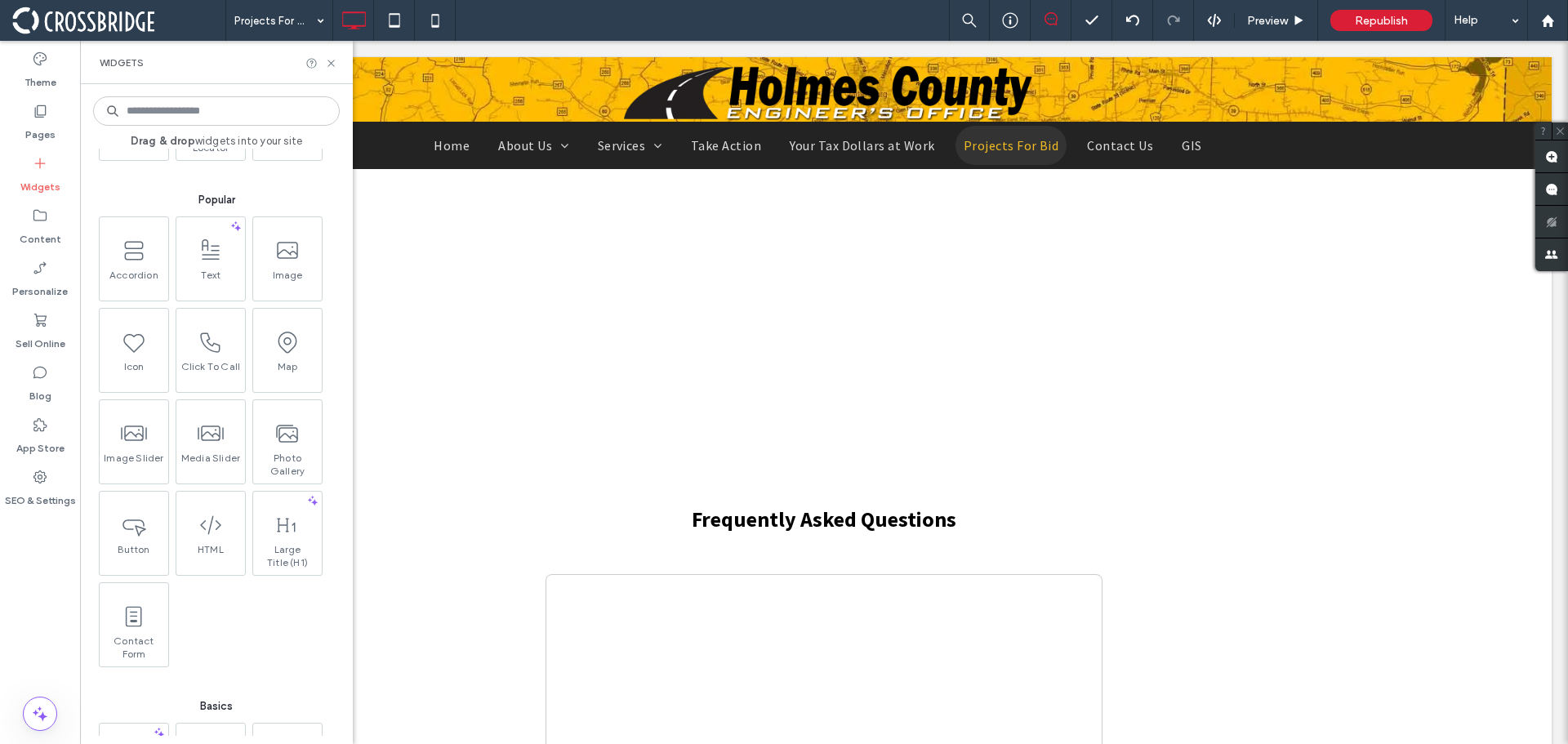 scroll, scrollTop: 327, scrollLeft: 0, axis: vertical 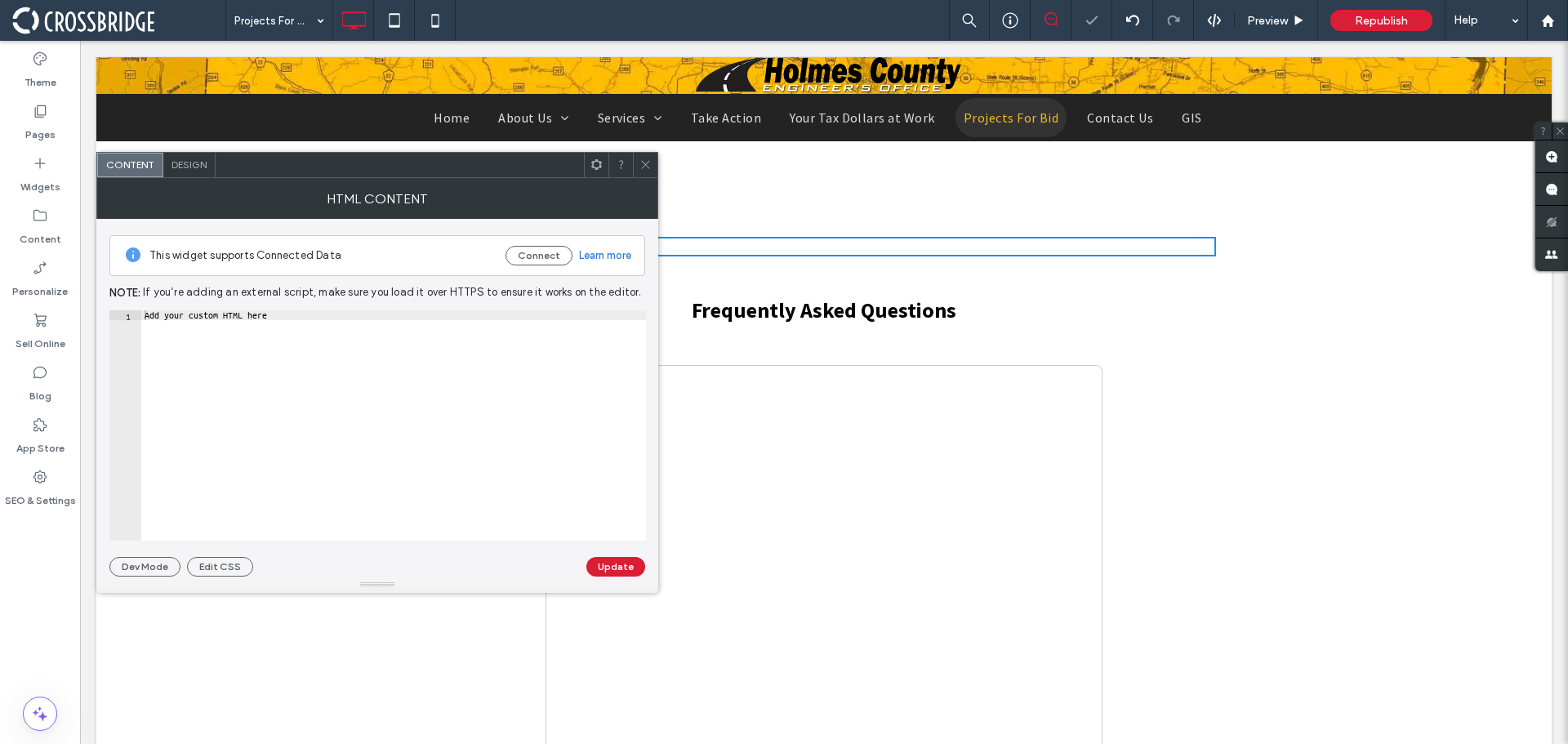 type on "**********" 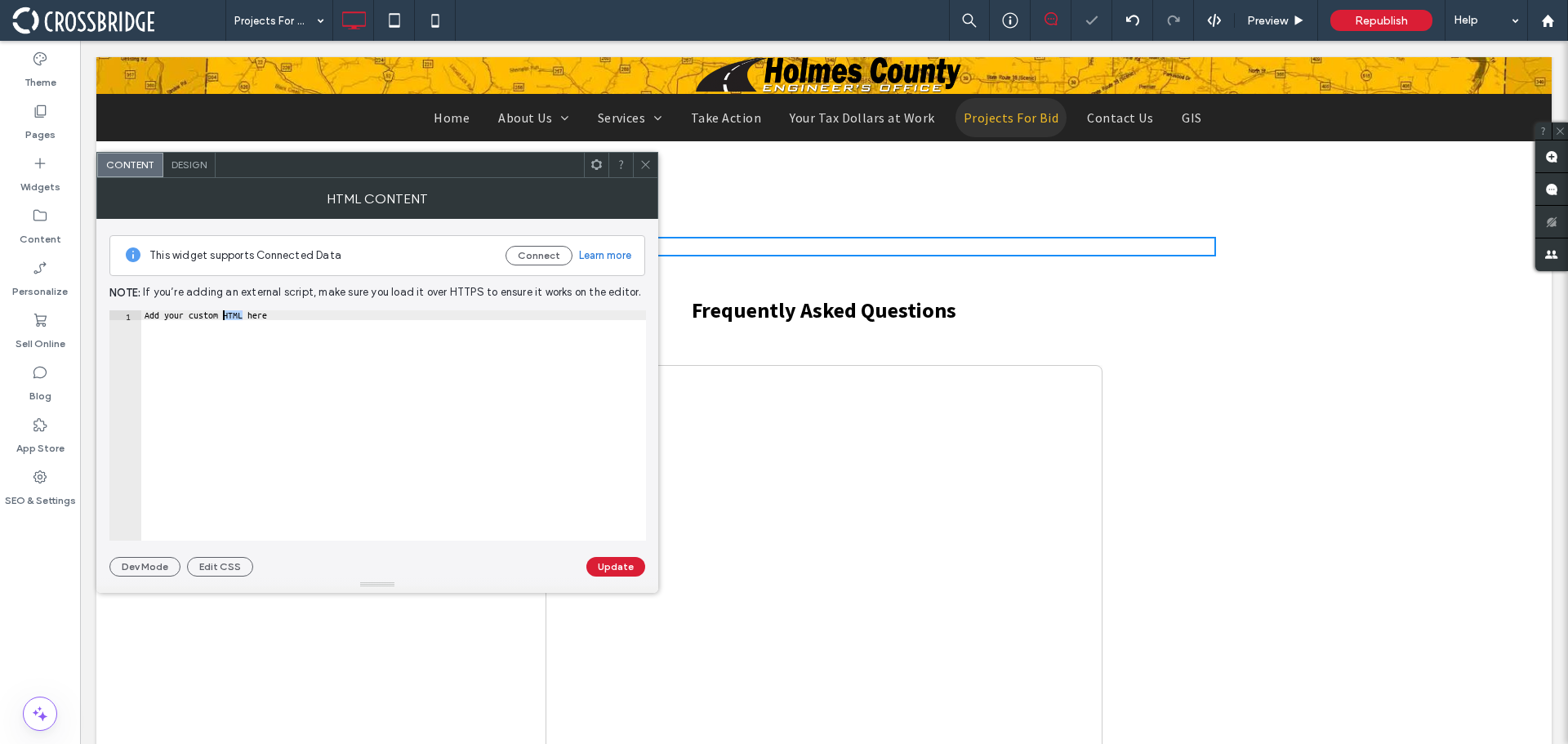 click on "Add your custom HTML here" at bounding box center (394, 435) 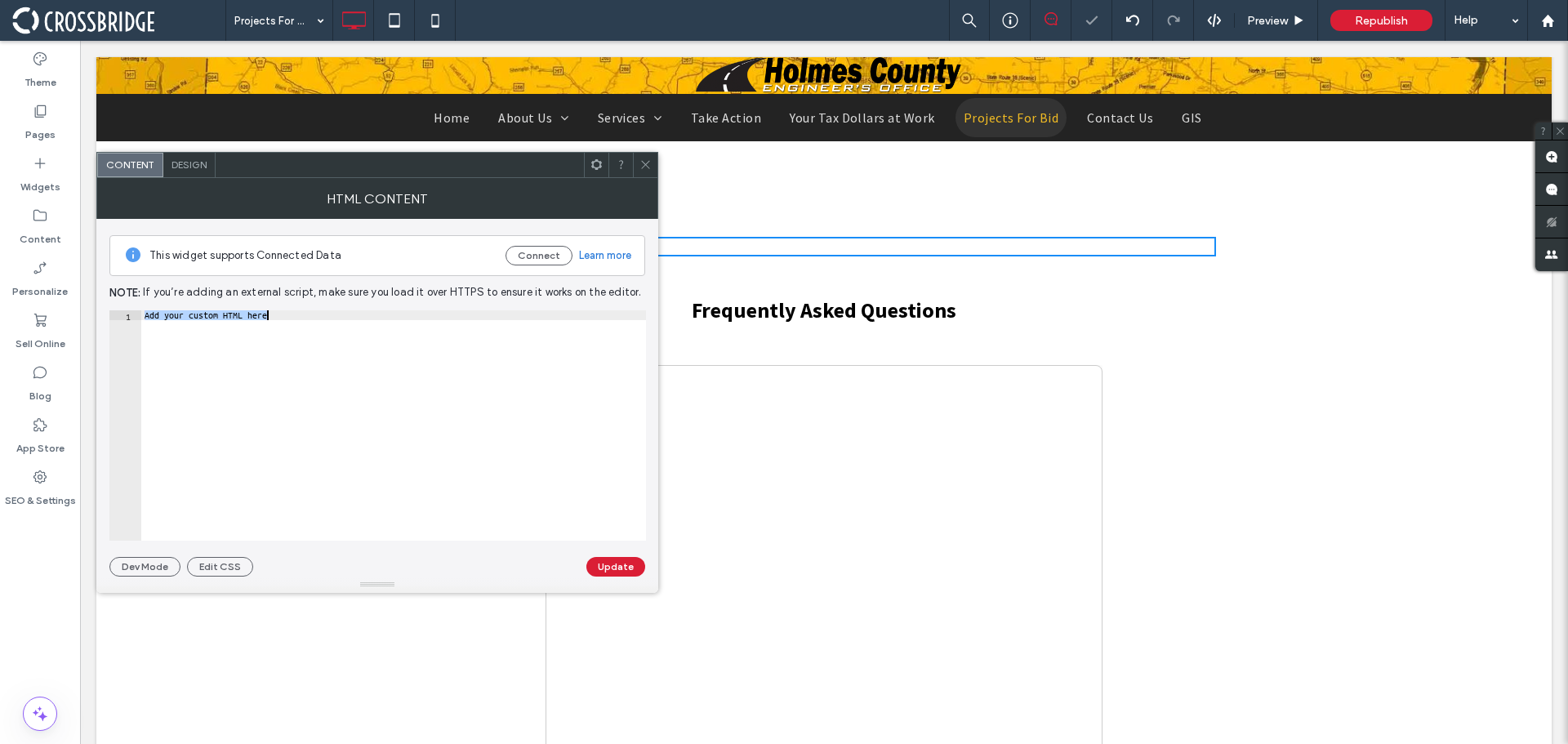 paste 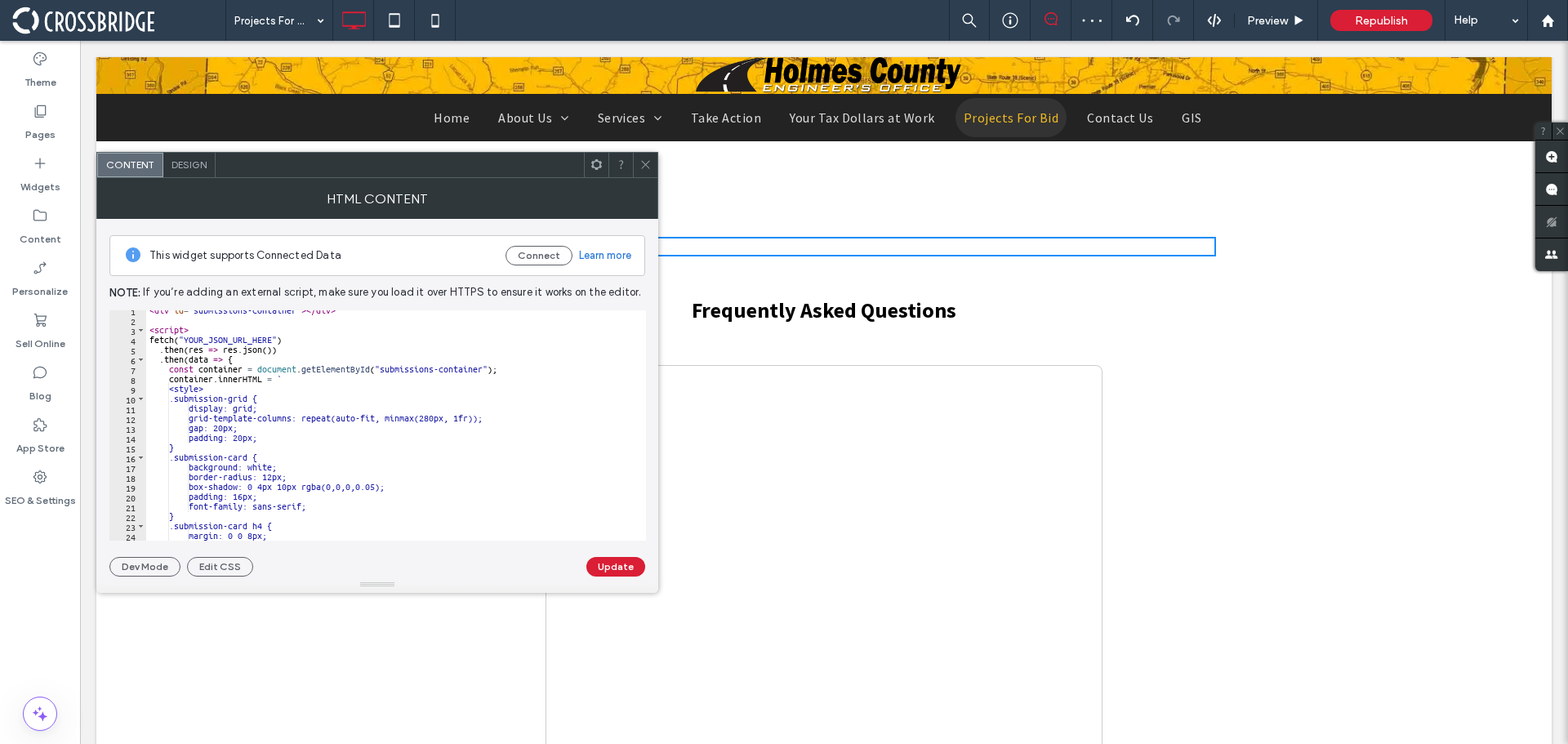 scroll, scrollTop: 0, scrollLeft: 0, axis: both 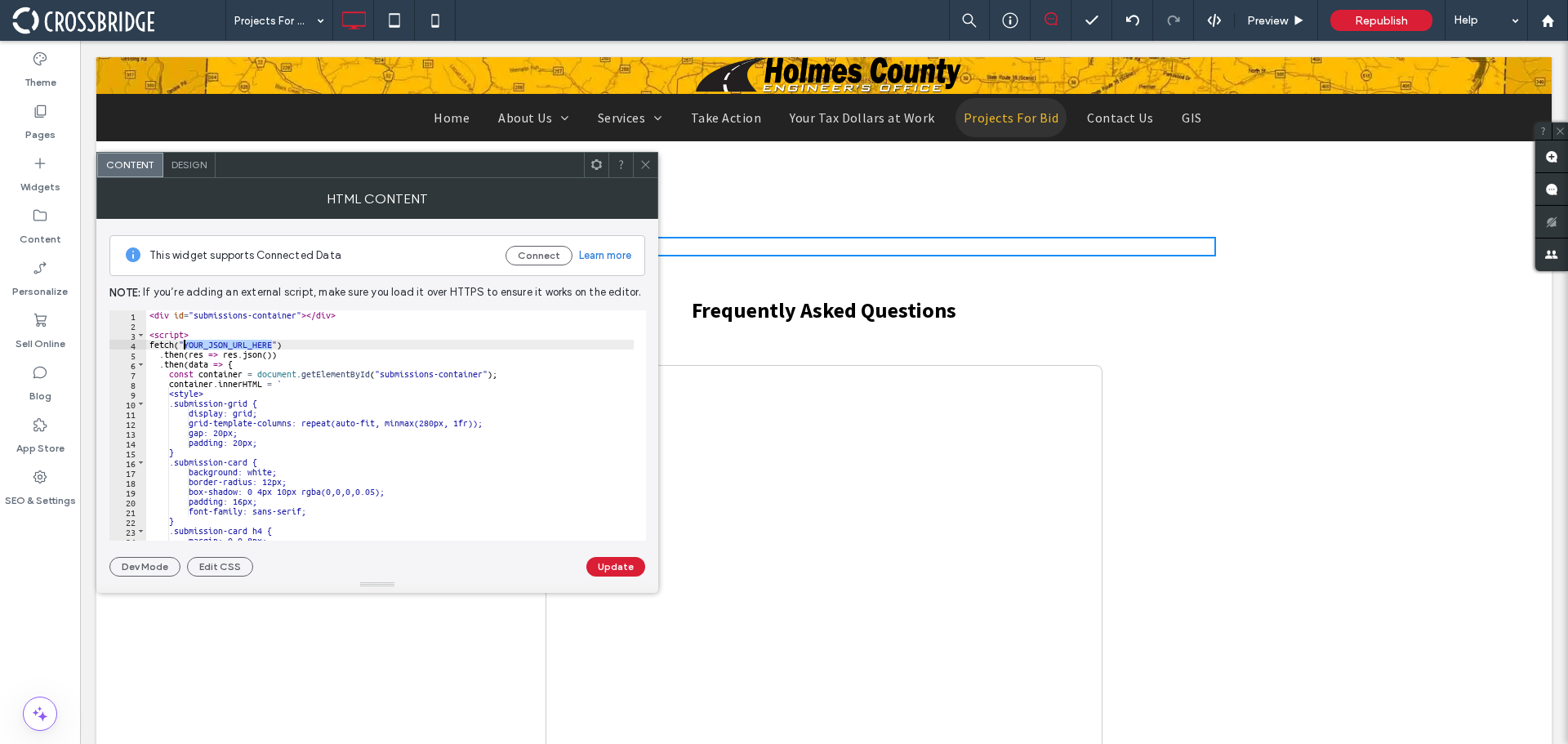 drag, startPoint x: 271, startPoint y: 345, endPoint x: 185, endPoint y: 347, distance: 86.02325 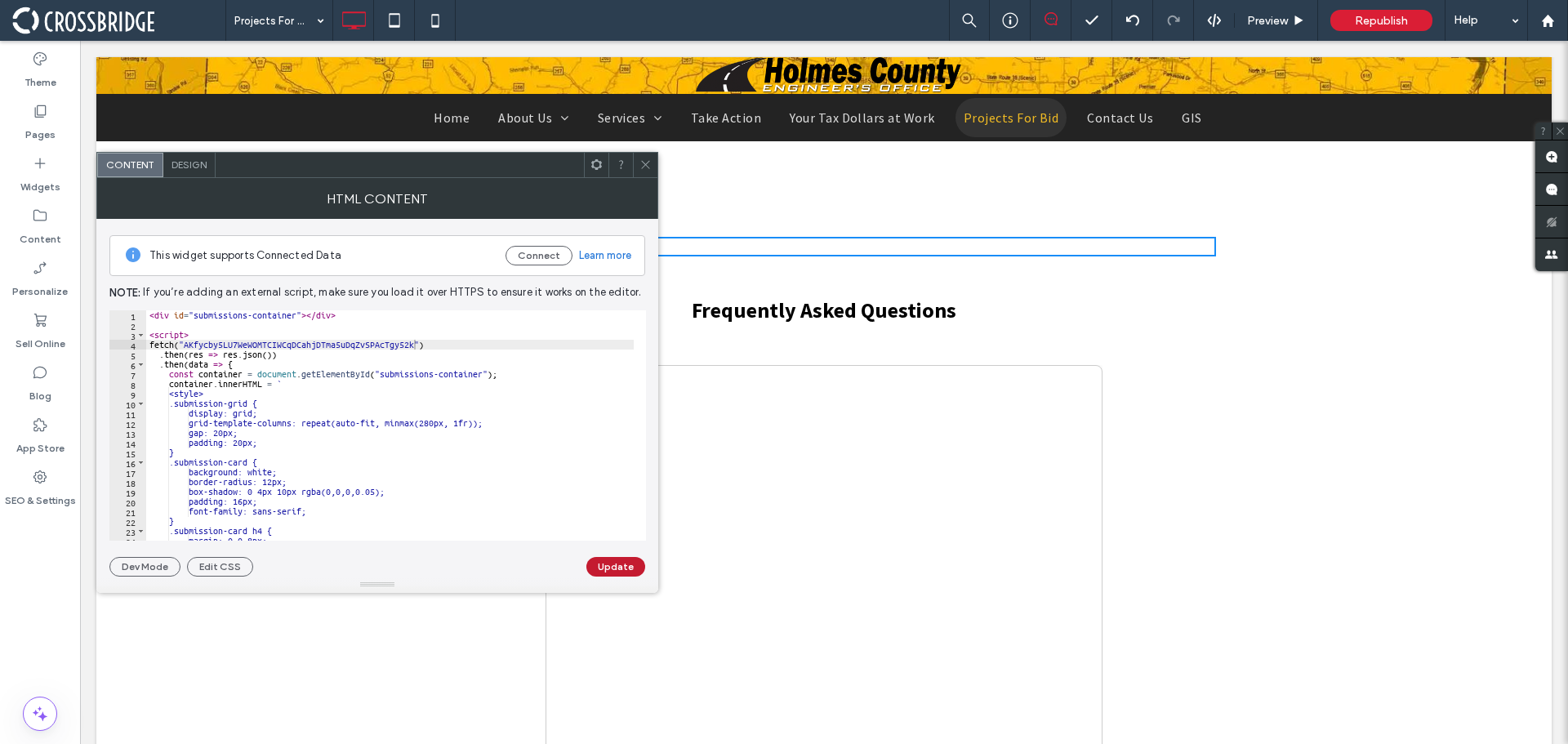 click on "Update" at bounding box center (616, 567) 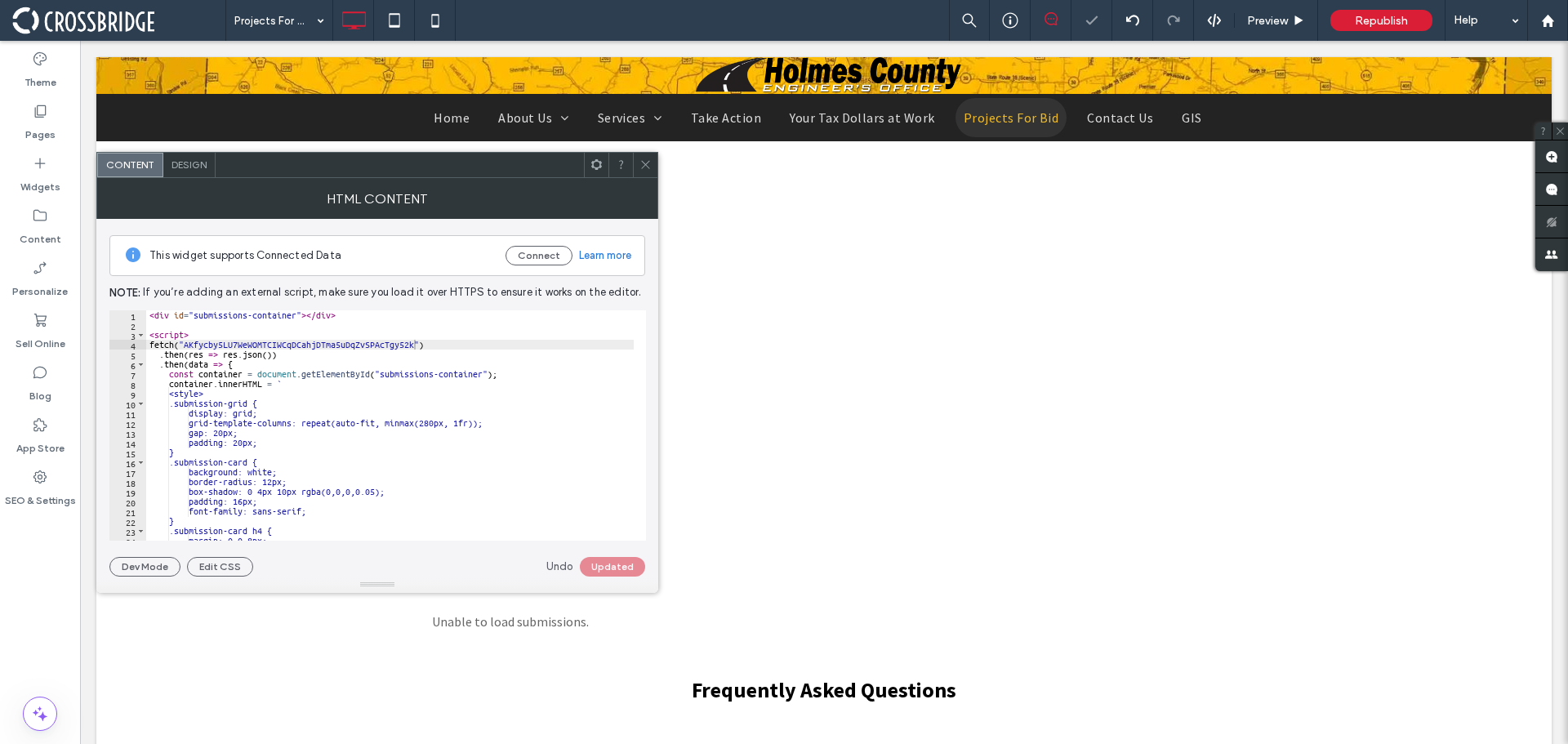 scroll, scrollTop: 735, scrollLeft: 0, axis: vertical 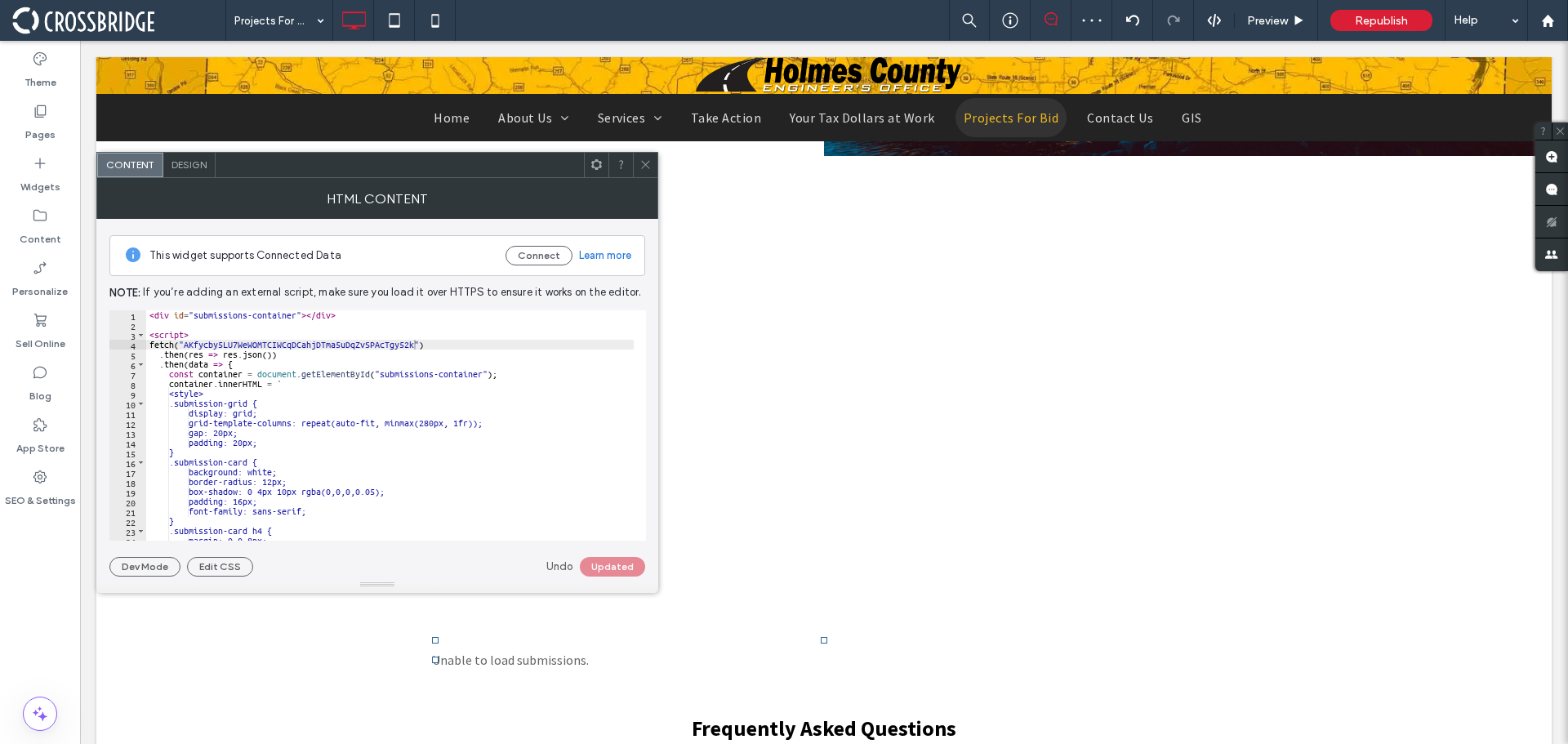 click 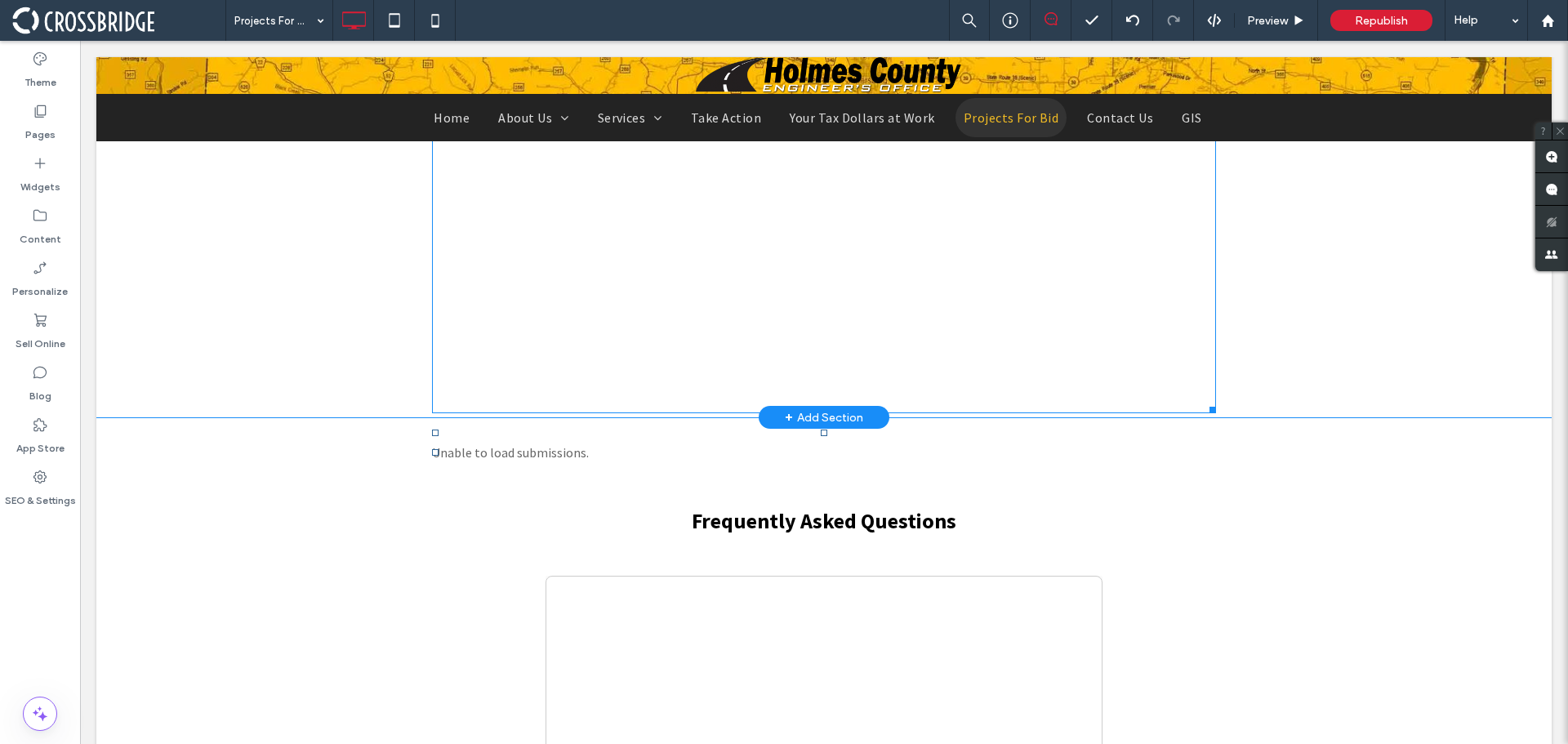 scroll, scrollTop: 980, scrollLeft: 0, axis: vertical 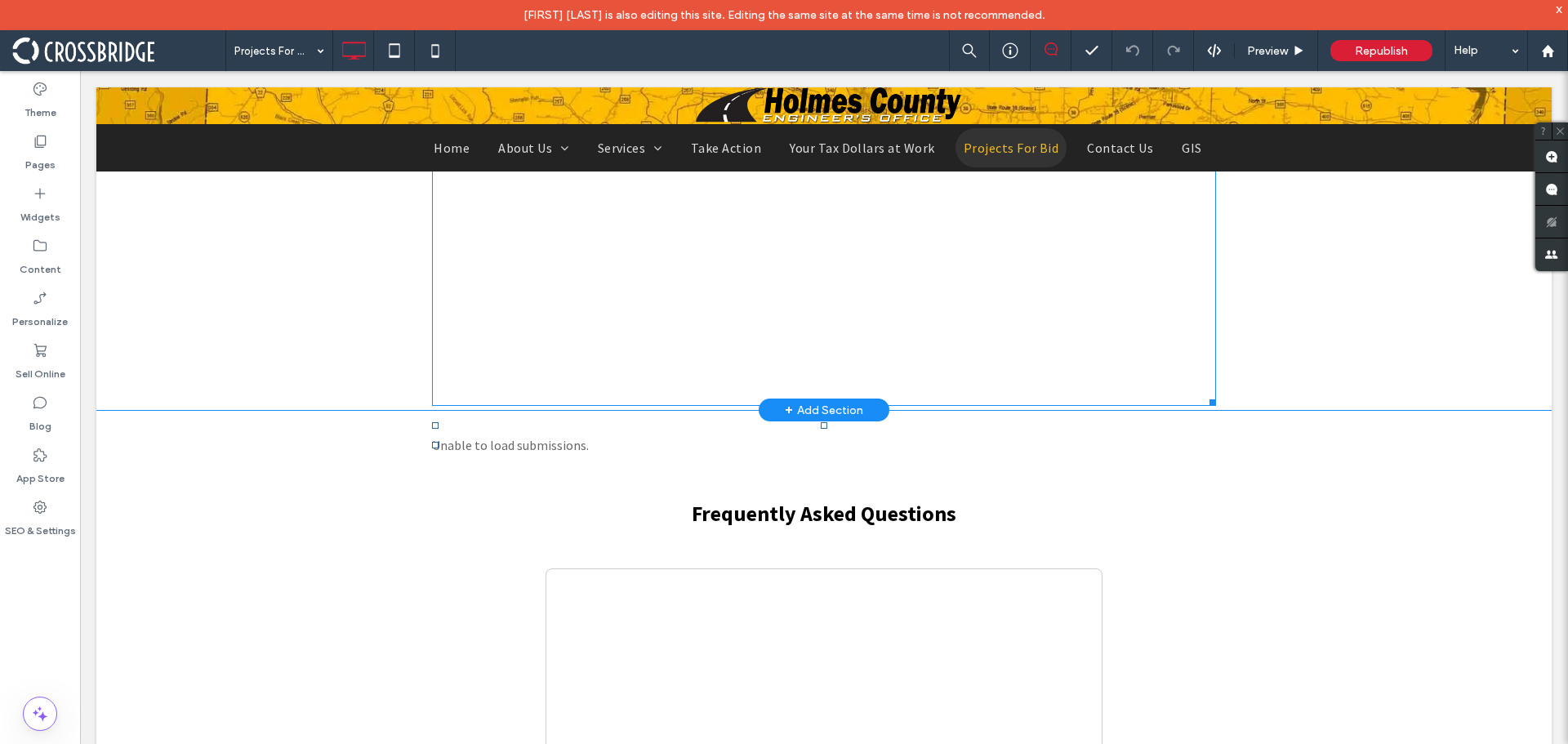 click at bounding box center (824, 210) 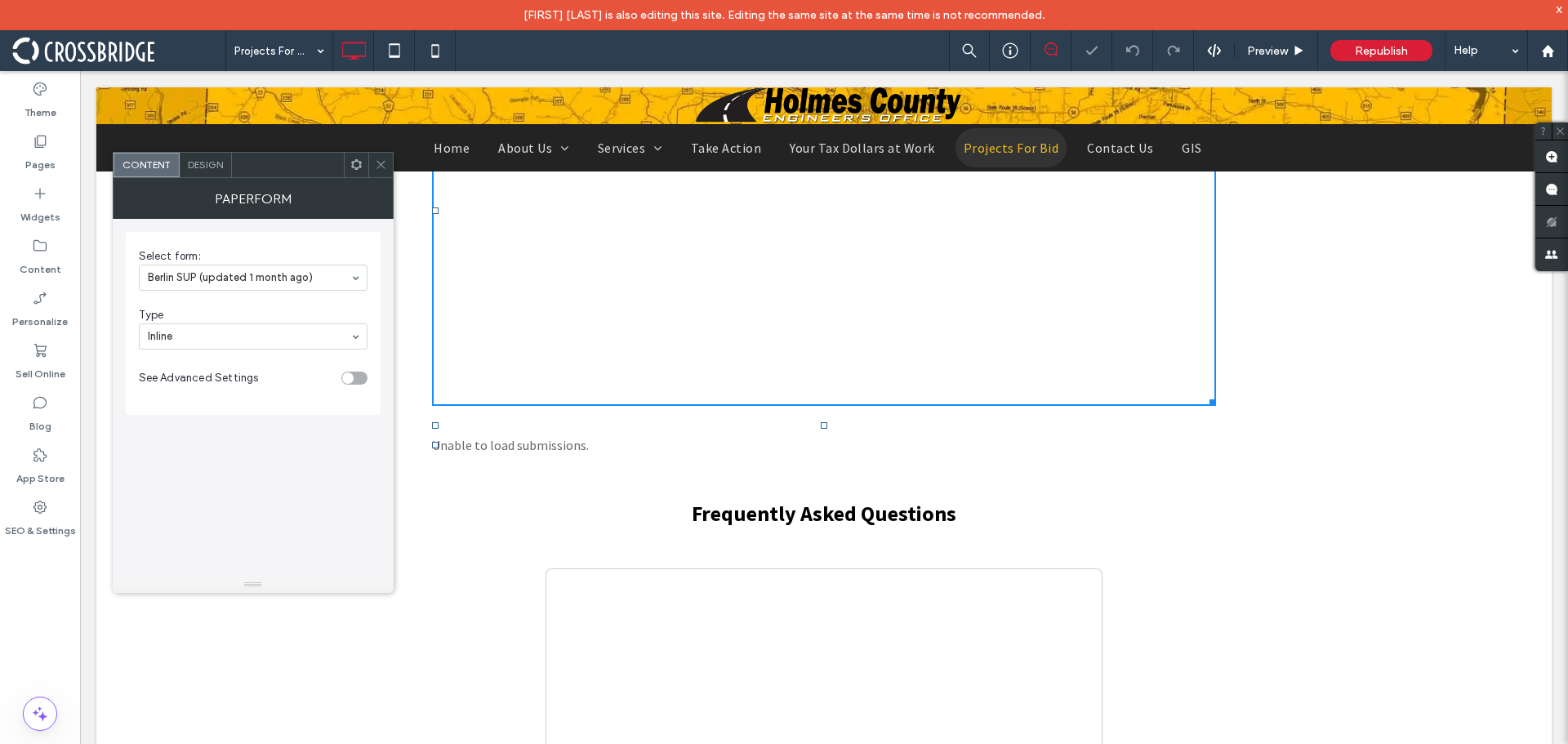 click 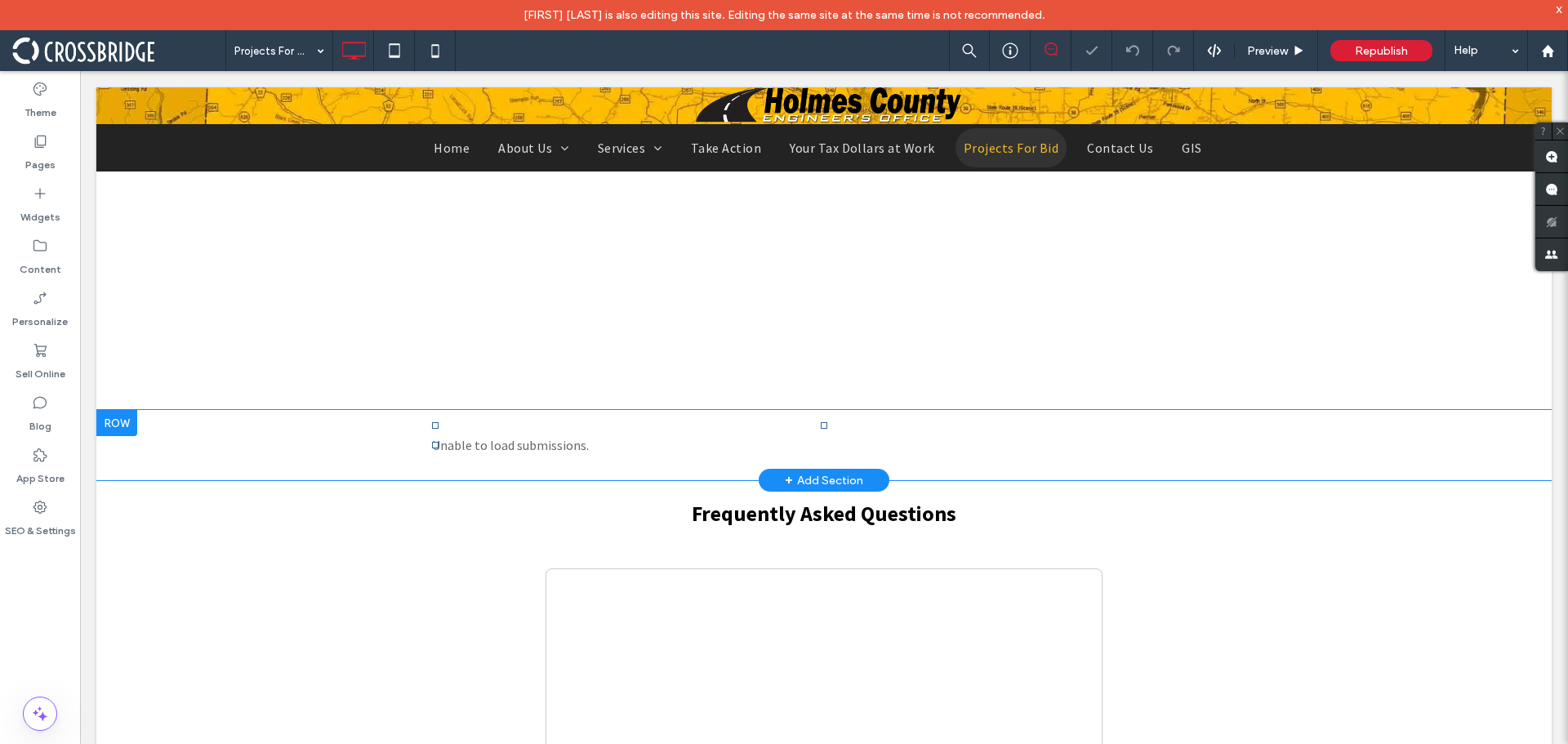 click on "Unable to load submissions." at bounding box center (824, 445) 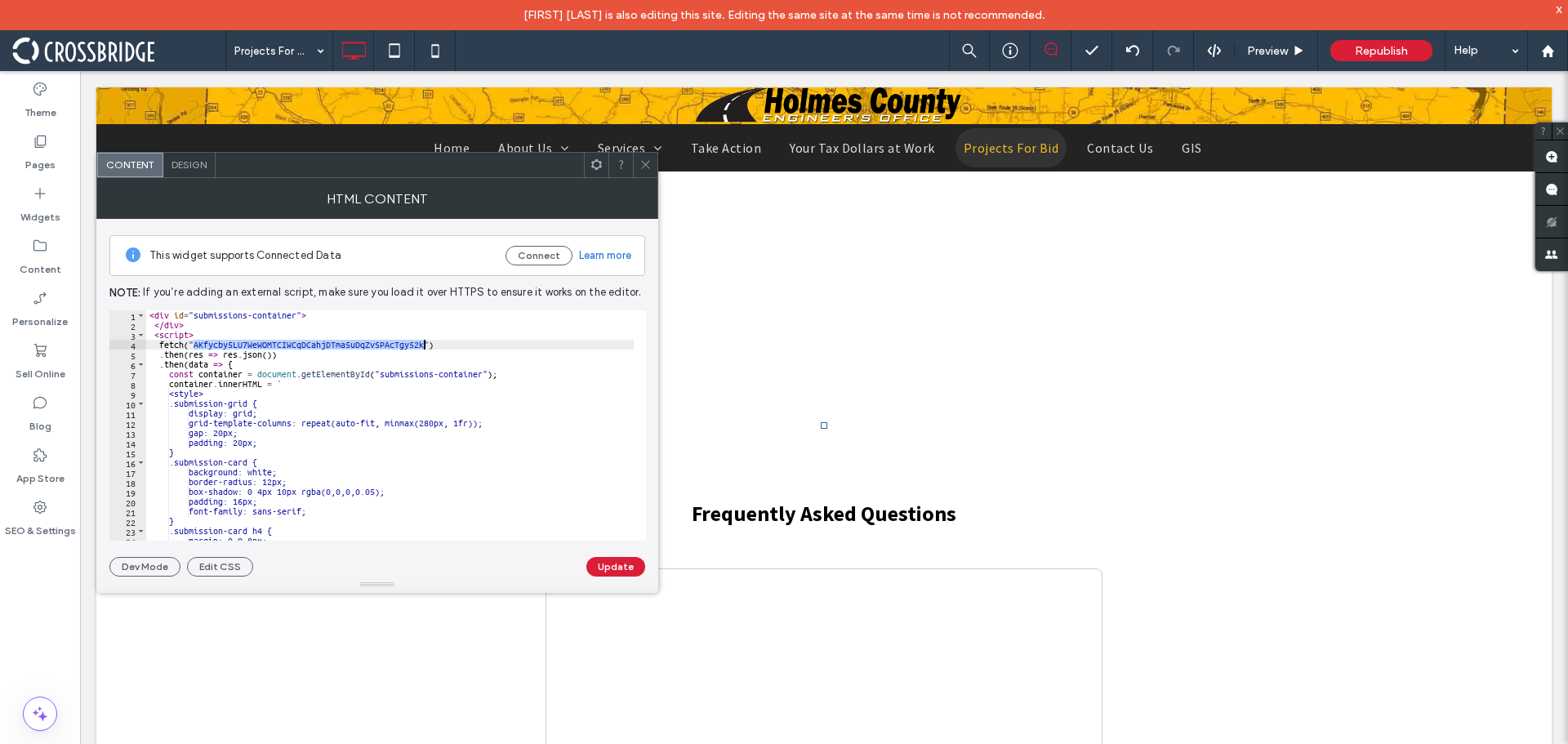 drag, startPoint x: 192, startPoint y: 345, endPoint x: 425, endPoint y: 347, distance: 233.00858 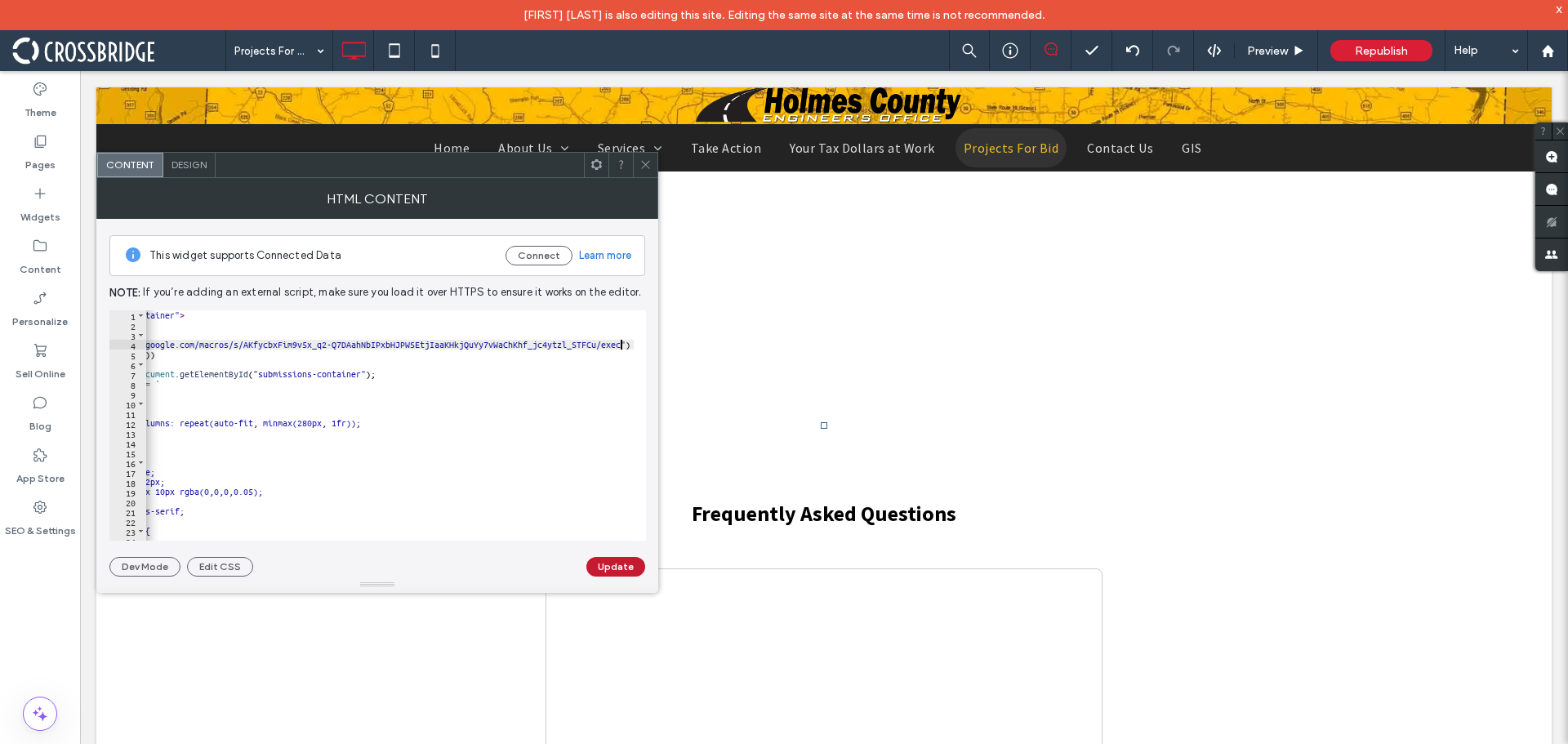 click on "Update" at bounding box center (616, 567) 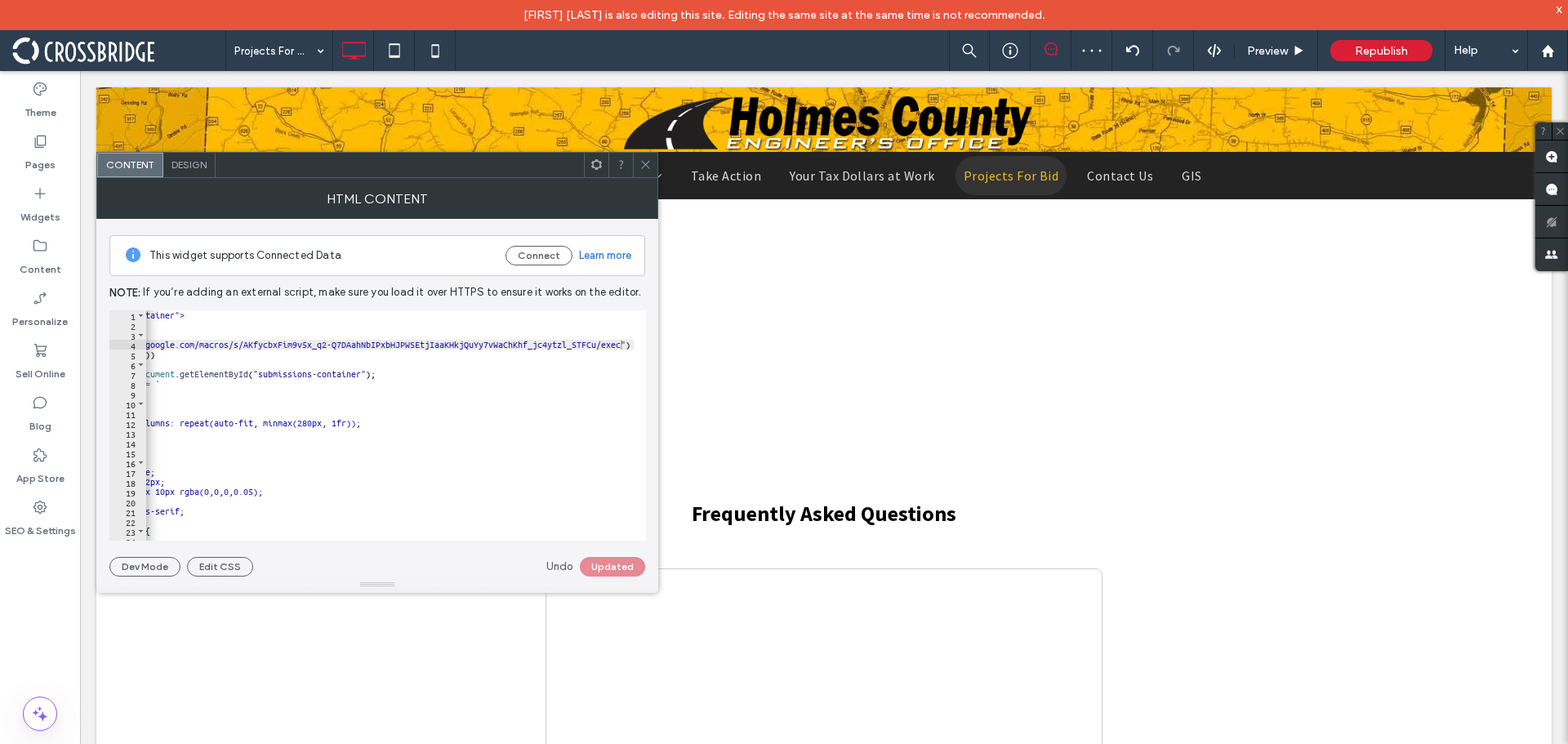 click 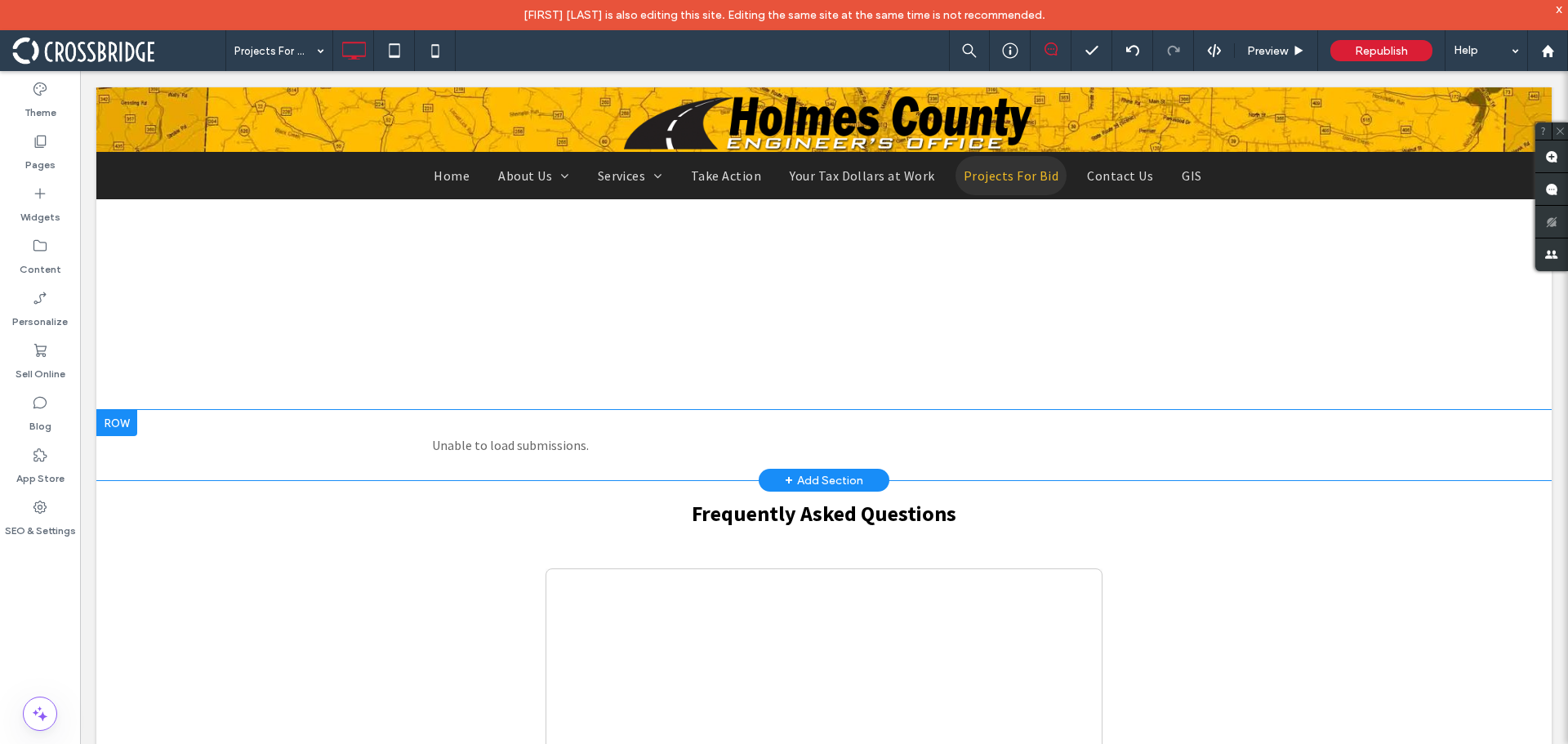 click on "Unable to load submissions." at bounding box center (824, 445) 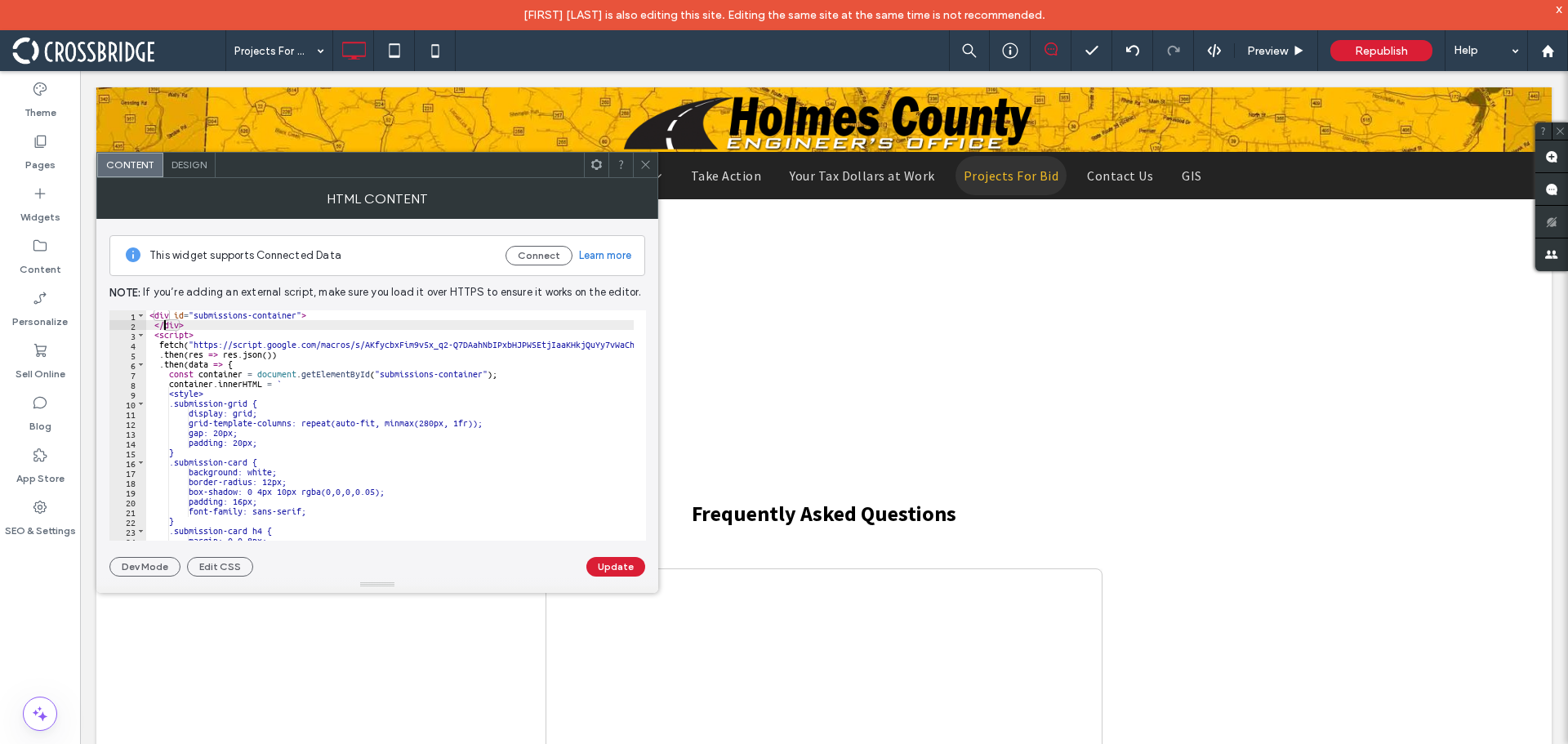 paste 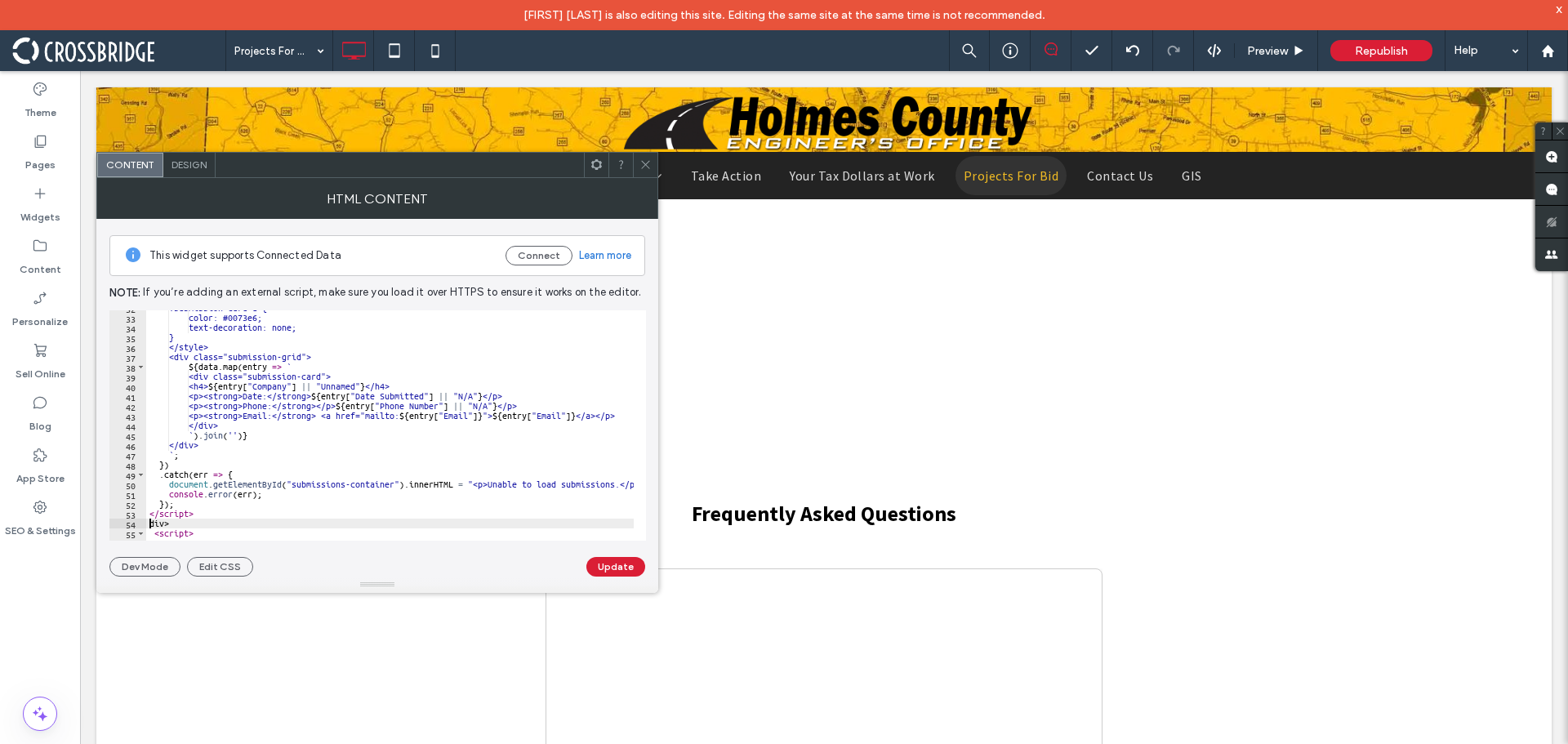 type on "**********" 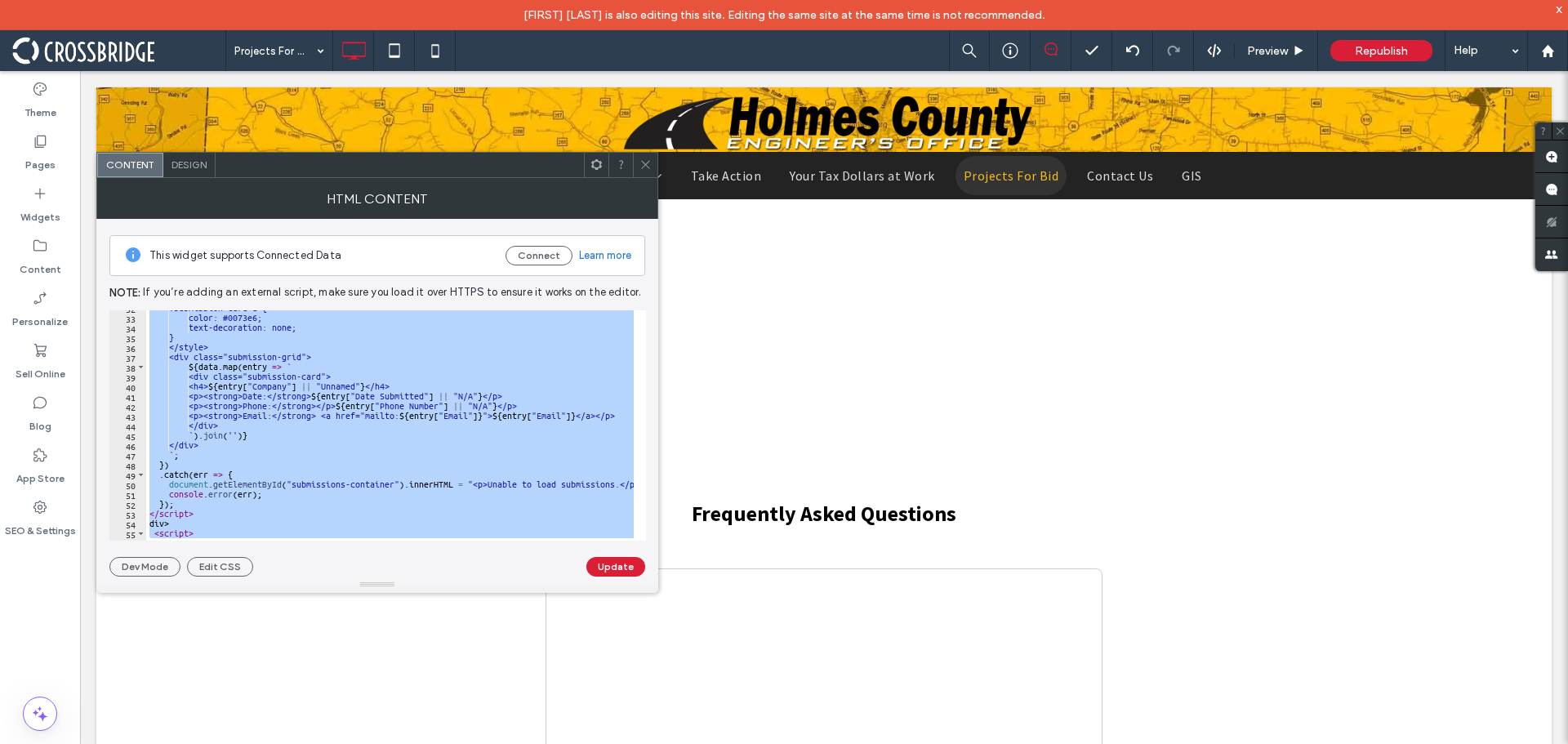 paste 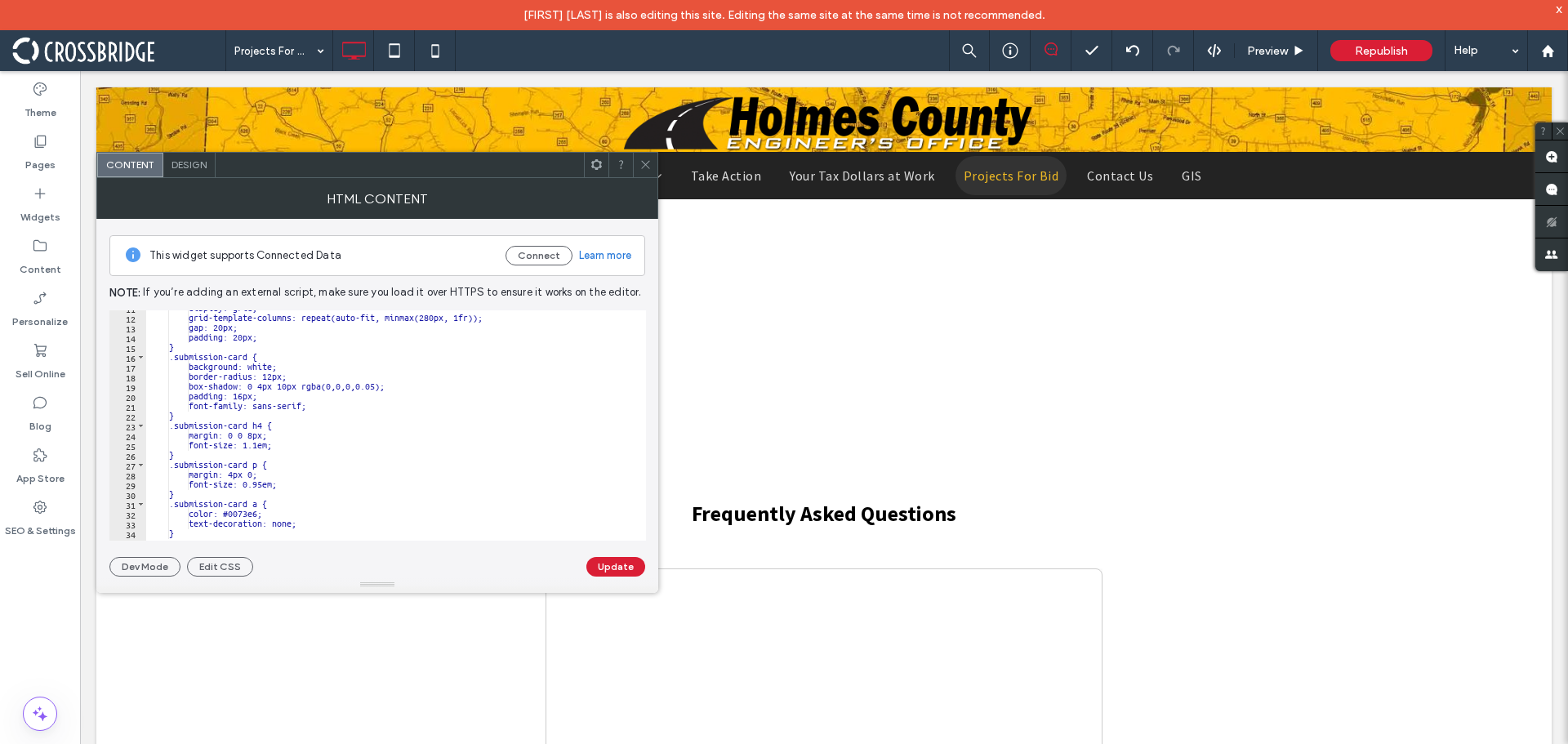 scroll, scrollTop: 0, scrollLeft: 0, axis: both 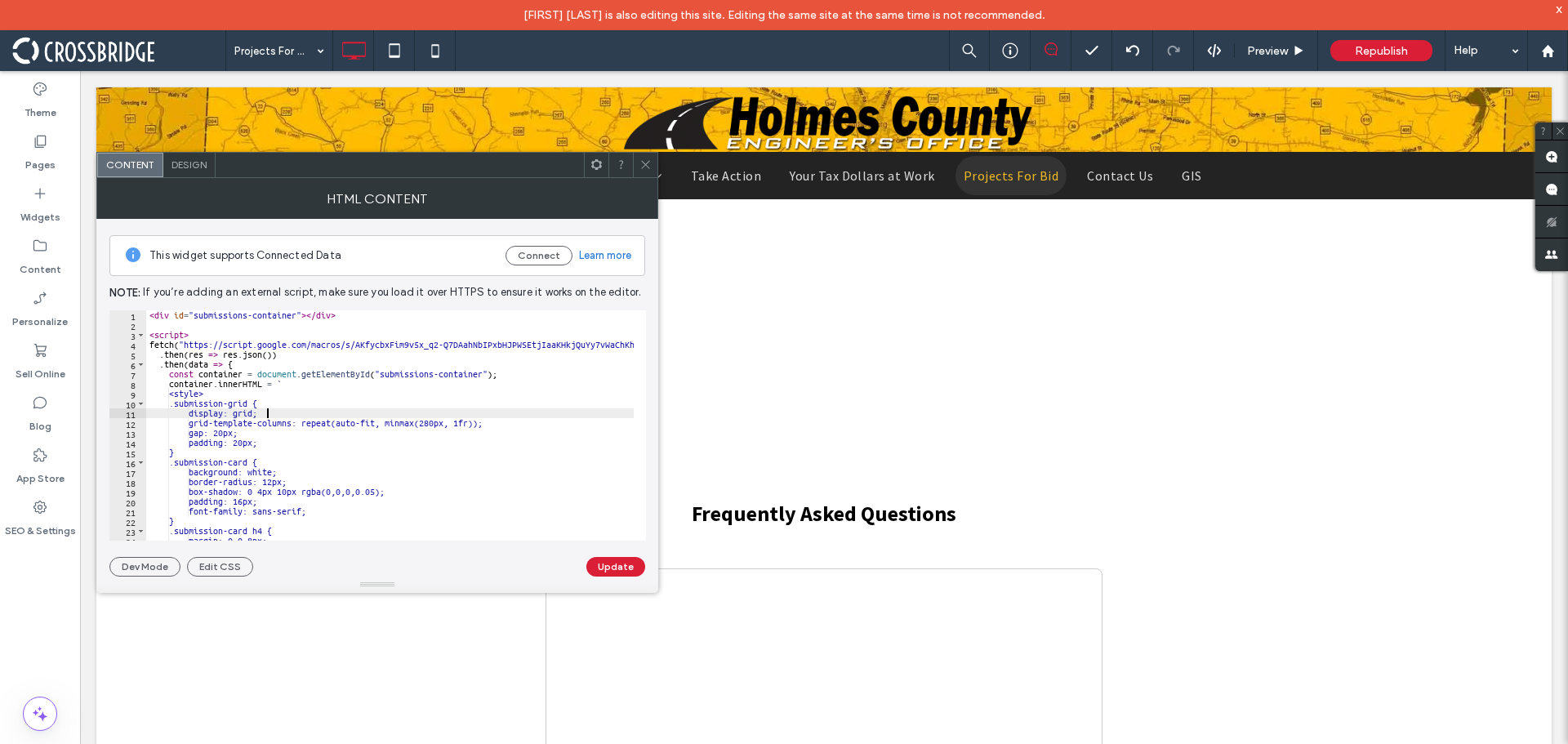 click on "< div   id = "submissions-container" > </ div > < script > fetch ( "https://script.google.com/macros/s/AKfycbxFim9v5x_q2-Q7DAahNbIPxbHJPWSEtjIaaKHkjQuYy7vWaChKhf_jc4ytzl_STFCu/exec" )    . then ( res   =>   res . json ( ))    . then ( data   =>   {      const   container   =   document . getElementById ( "submissions-container" ) ;      container . innerHTML   =   `        <style>          .submission-grid {             display: grid;             grid-template-columns: repeat(auto-fit, minmax(280px, 1fr));             gap: 20px;             padding: 20px;          }          .submission-card {             background: white;             border-radius: 12px;             box-shadow: 0 4px 10px rgba(0,0,0,0.05);             padding: 16px;             font-family: sans-serif;          }          .submission-card h4 {             margin: 0 0 8px;" at bounding box center [446, 429] 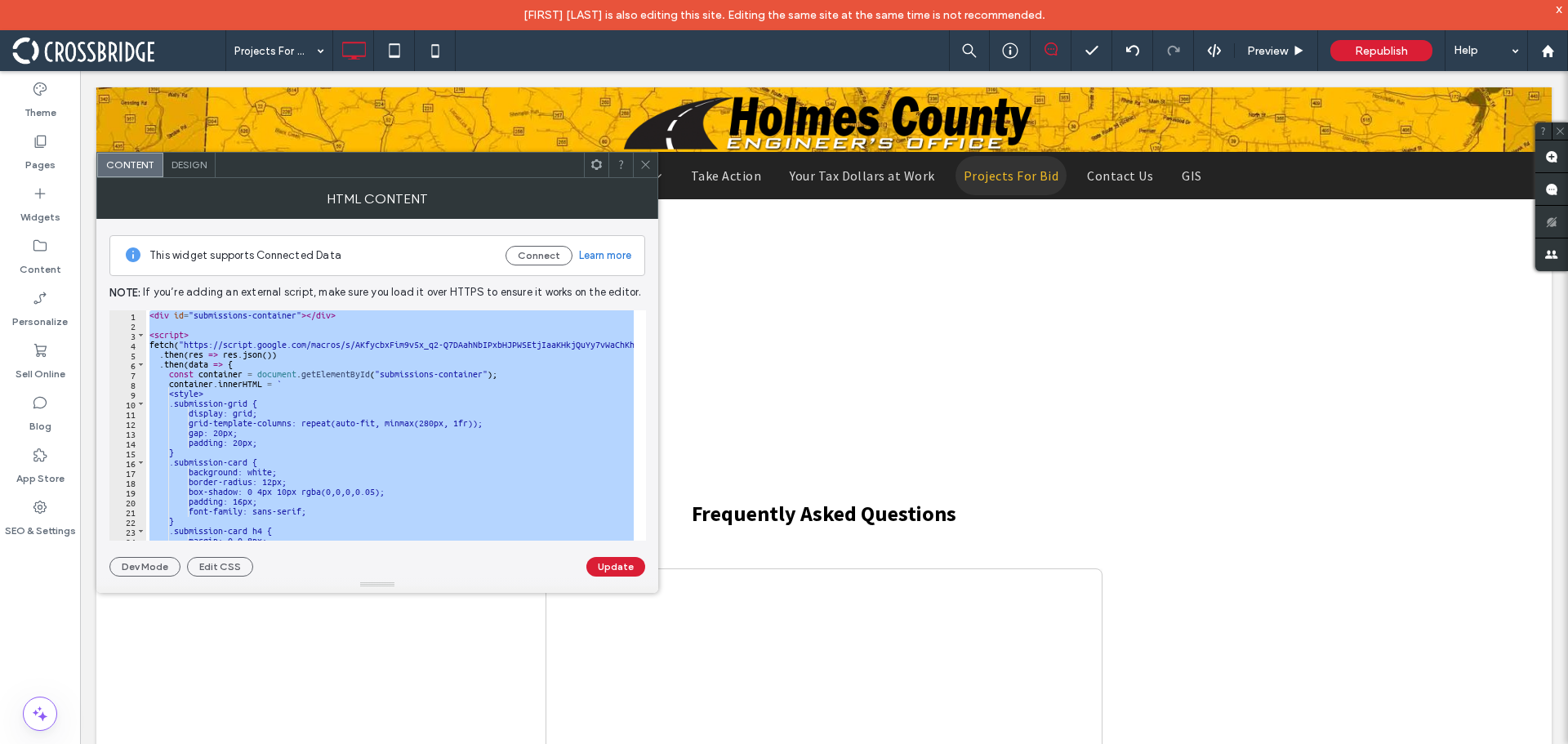 paste 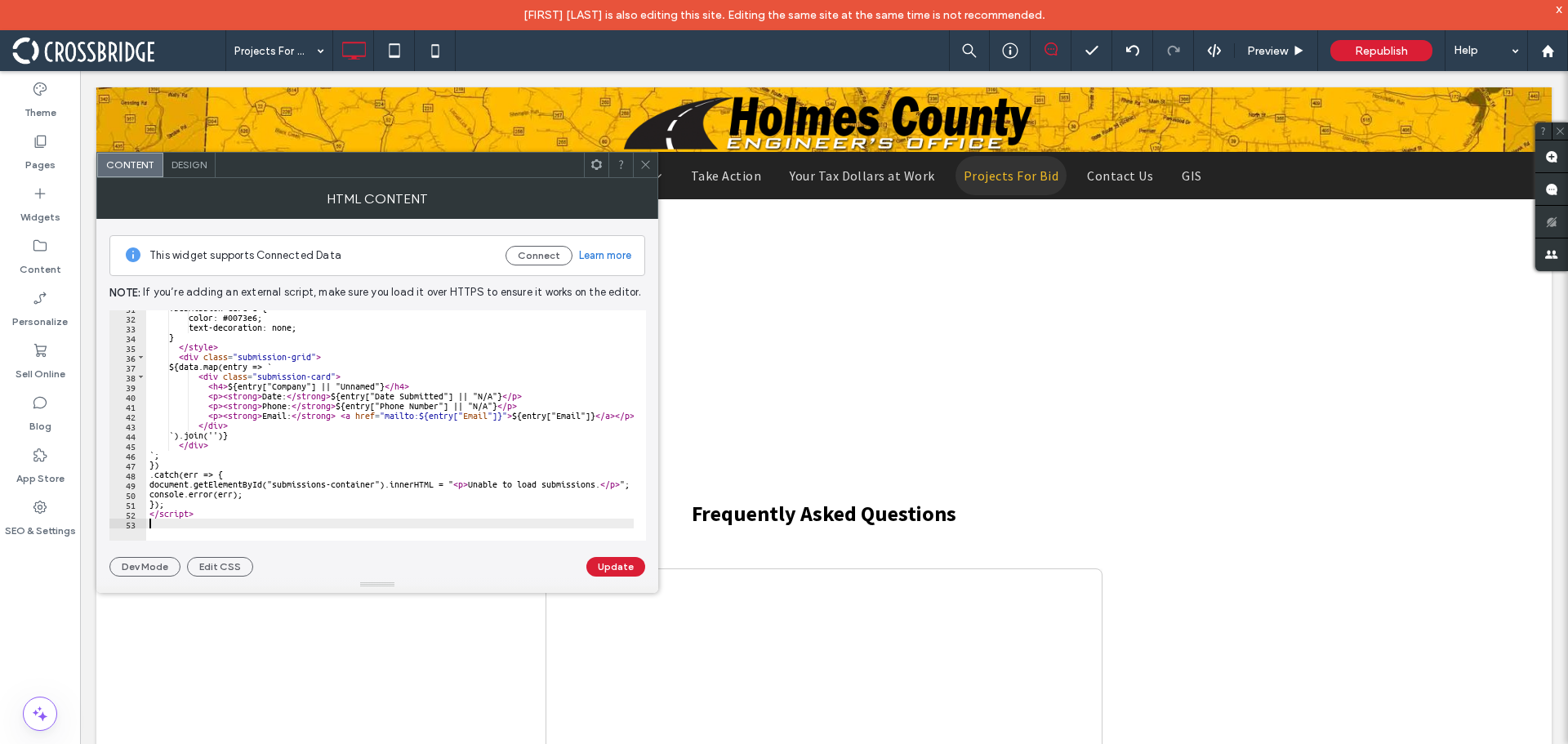 scroll, scrollTop: 301, scrollLeft: 0, axis: vertical 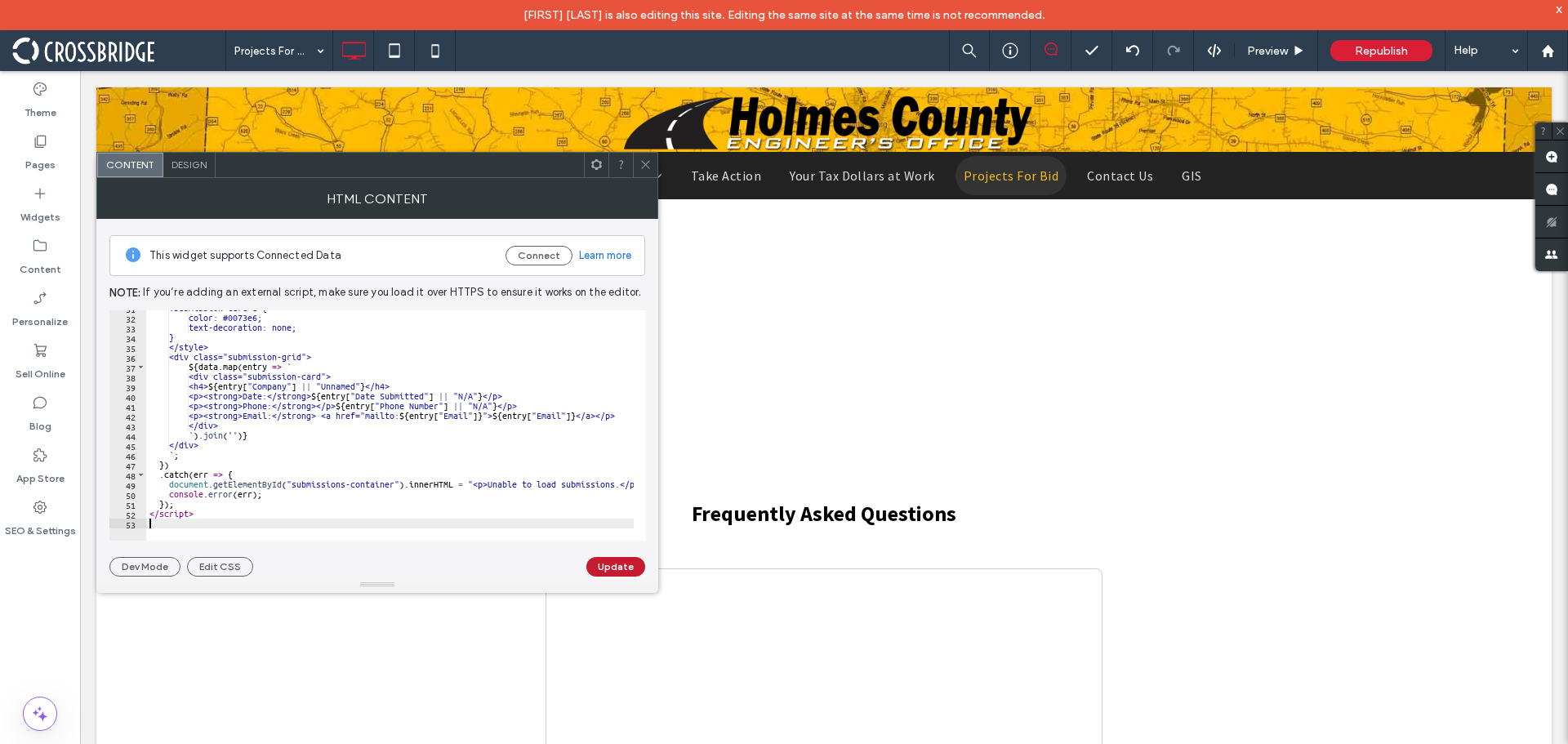 click on "Update" at bounding box center (616, 567) 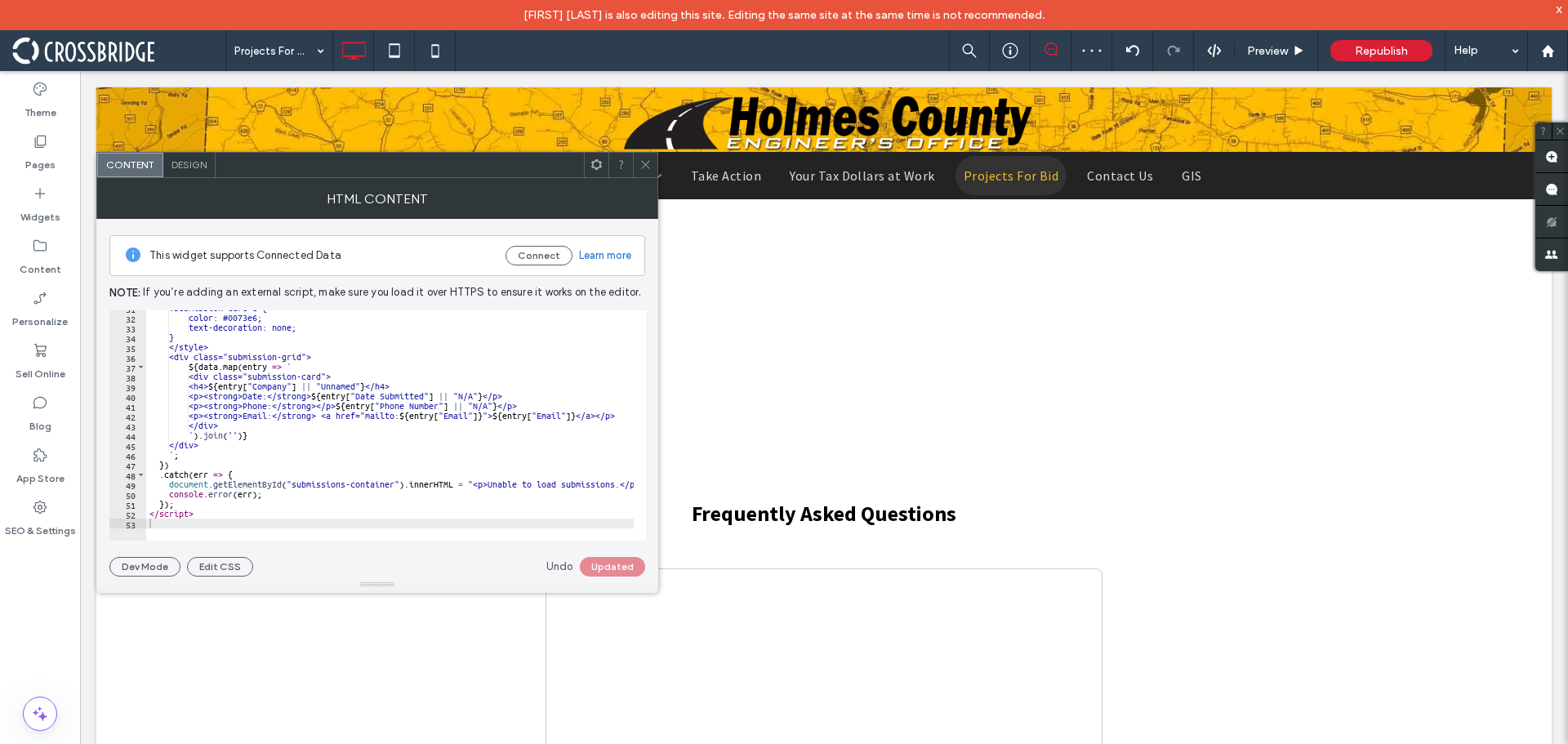 click 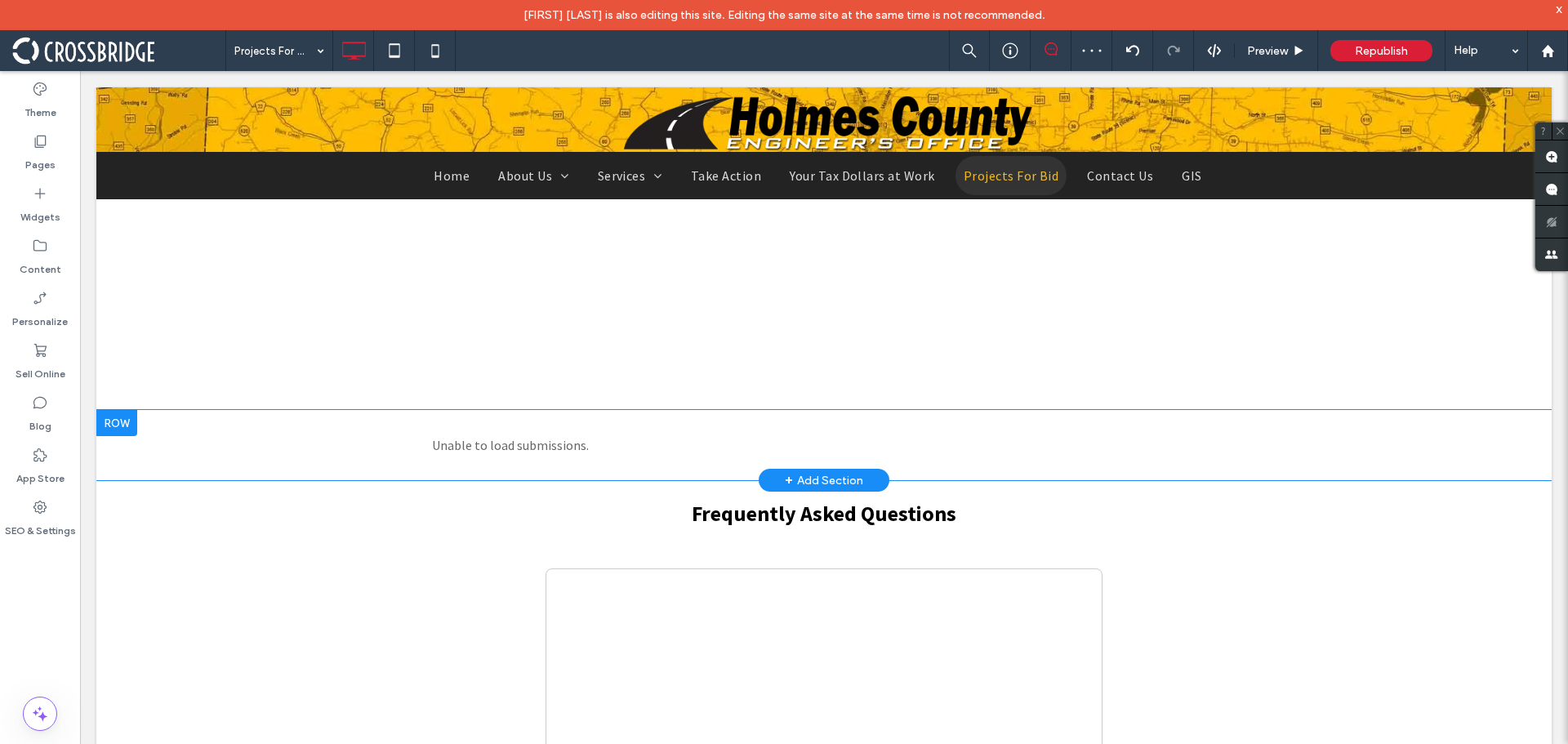 click on "Unable to load submissions." at bounding box center [824, 445] 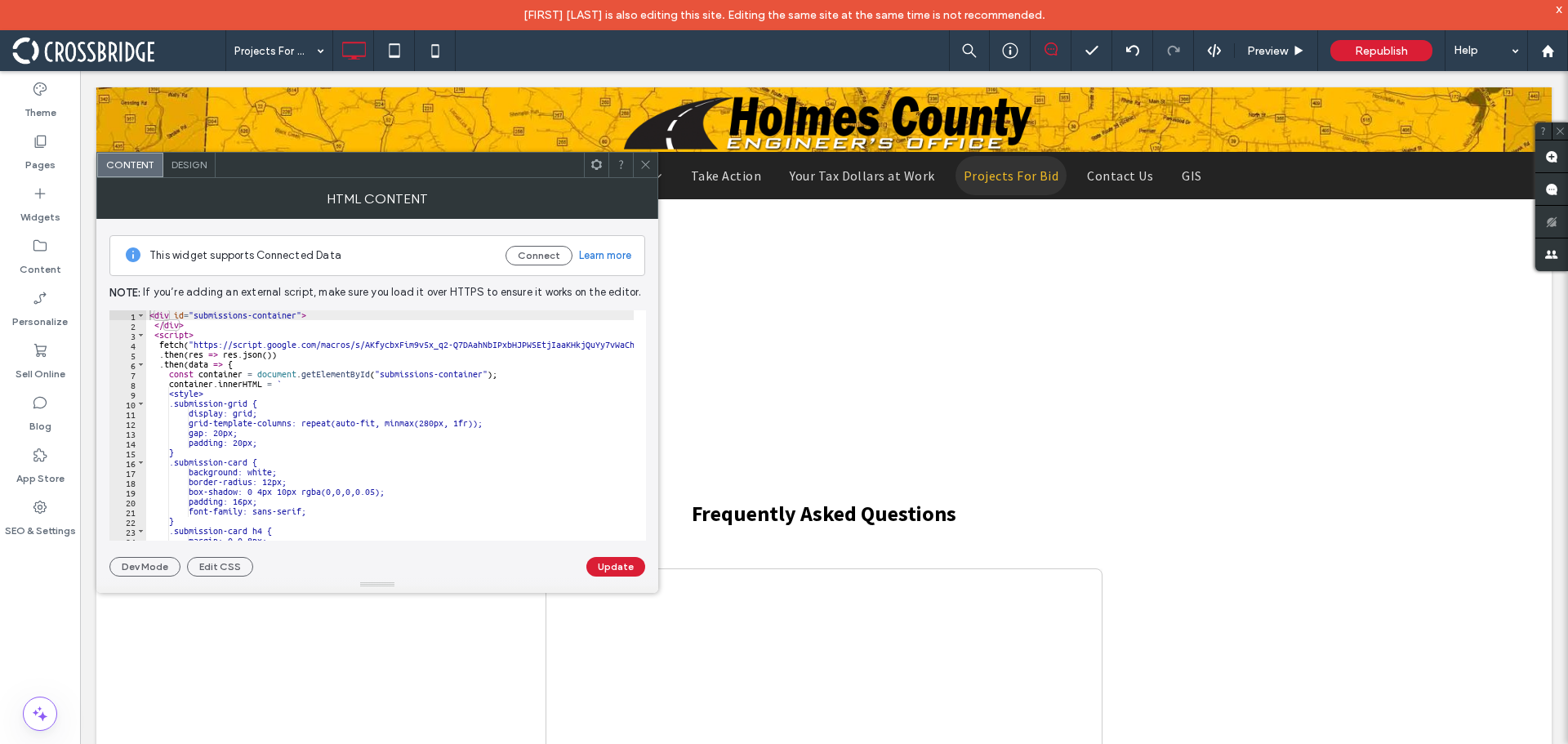 click 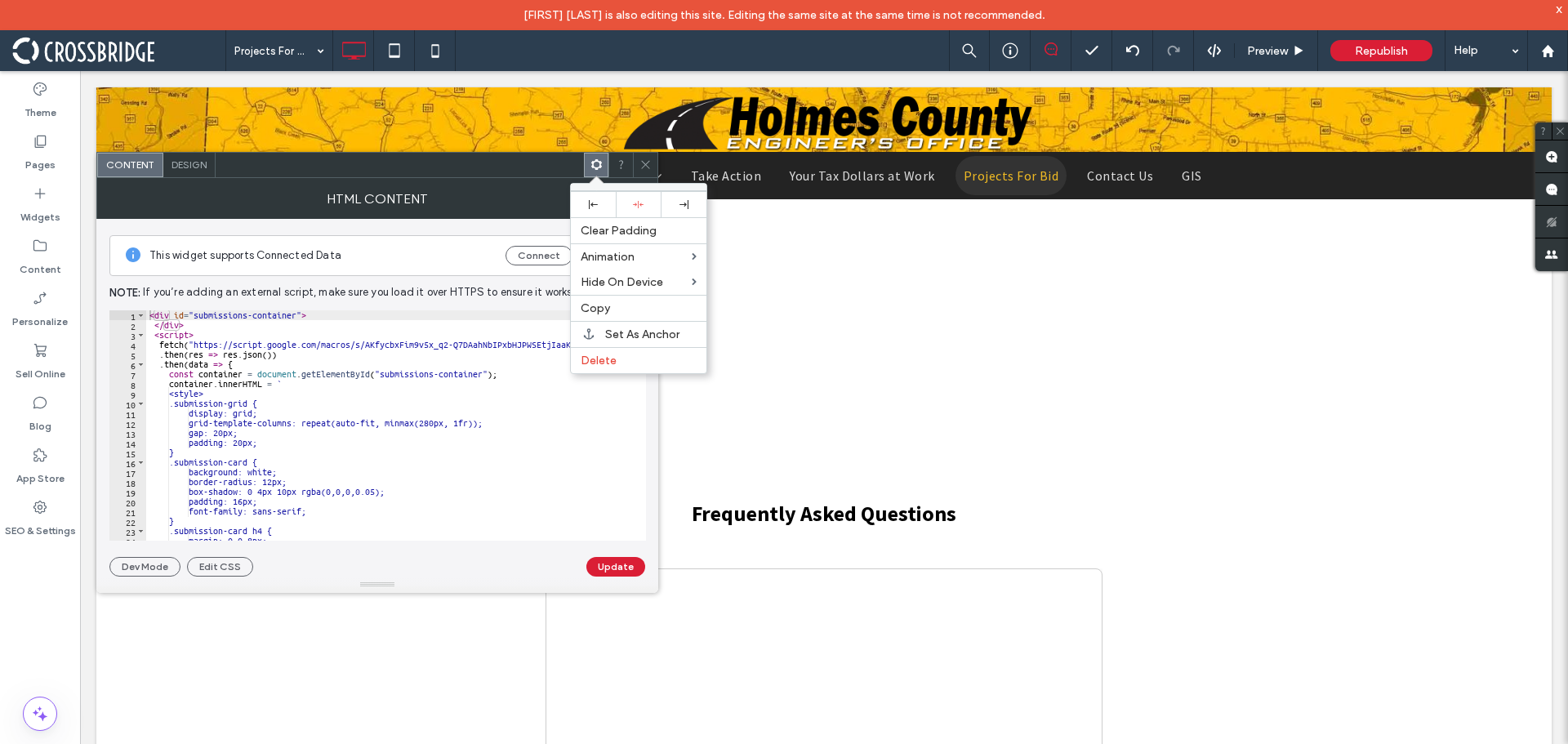 click on "HTML Content" at bounding box center [377, 198] 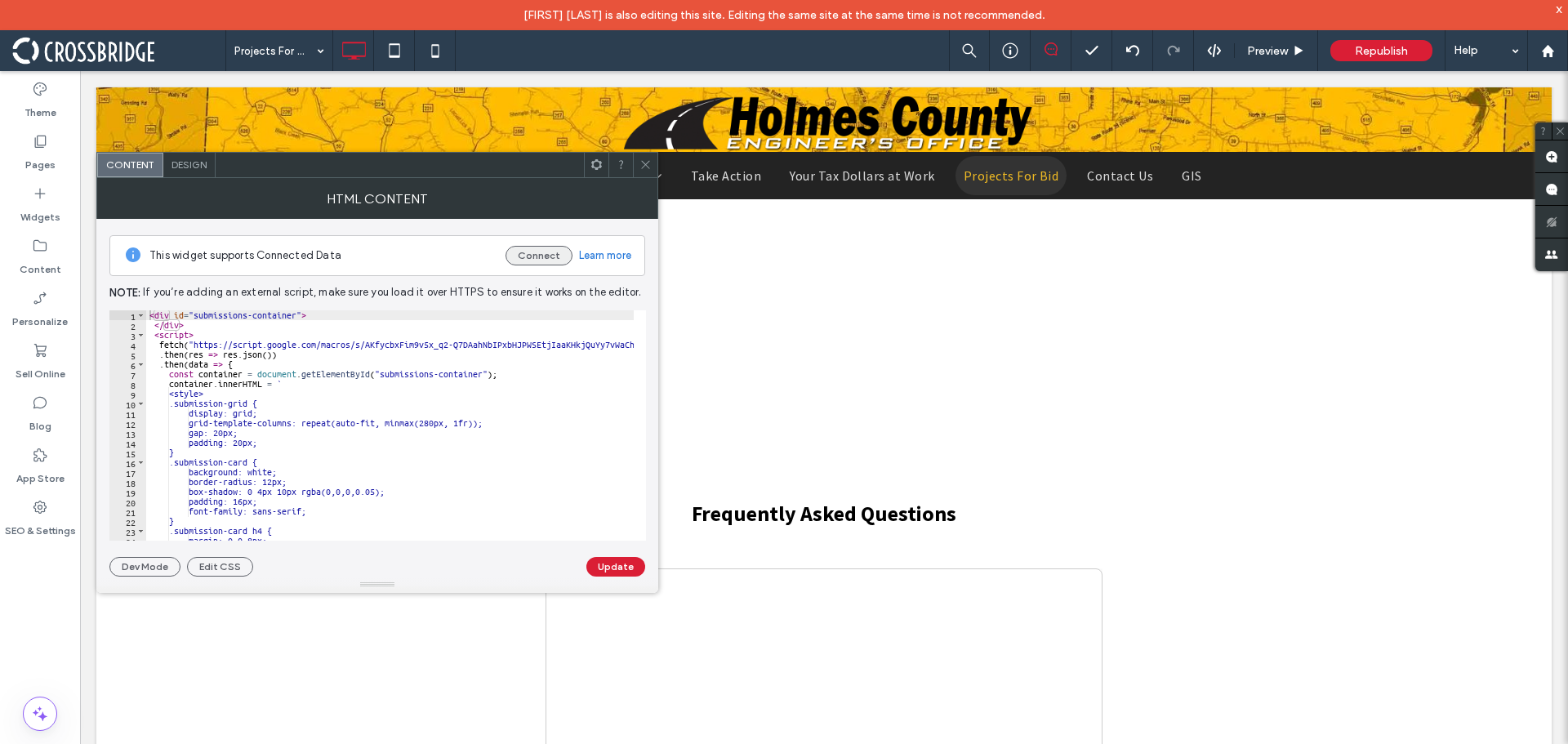 click on "Connect" at bounding box center [539, 256] 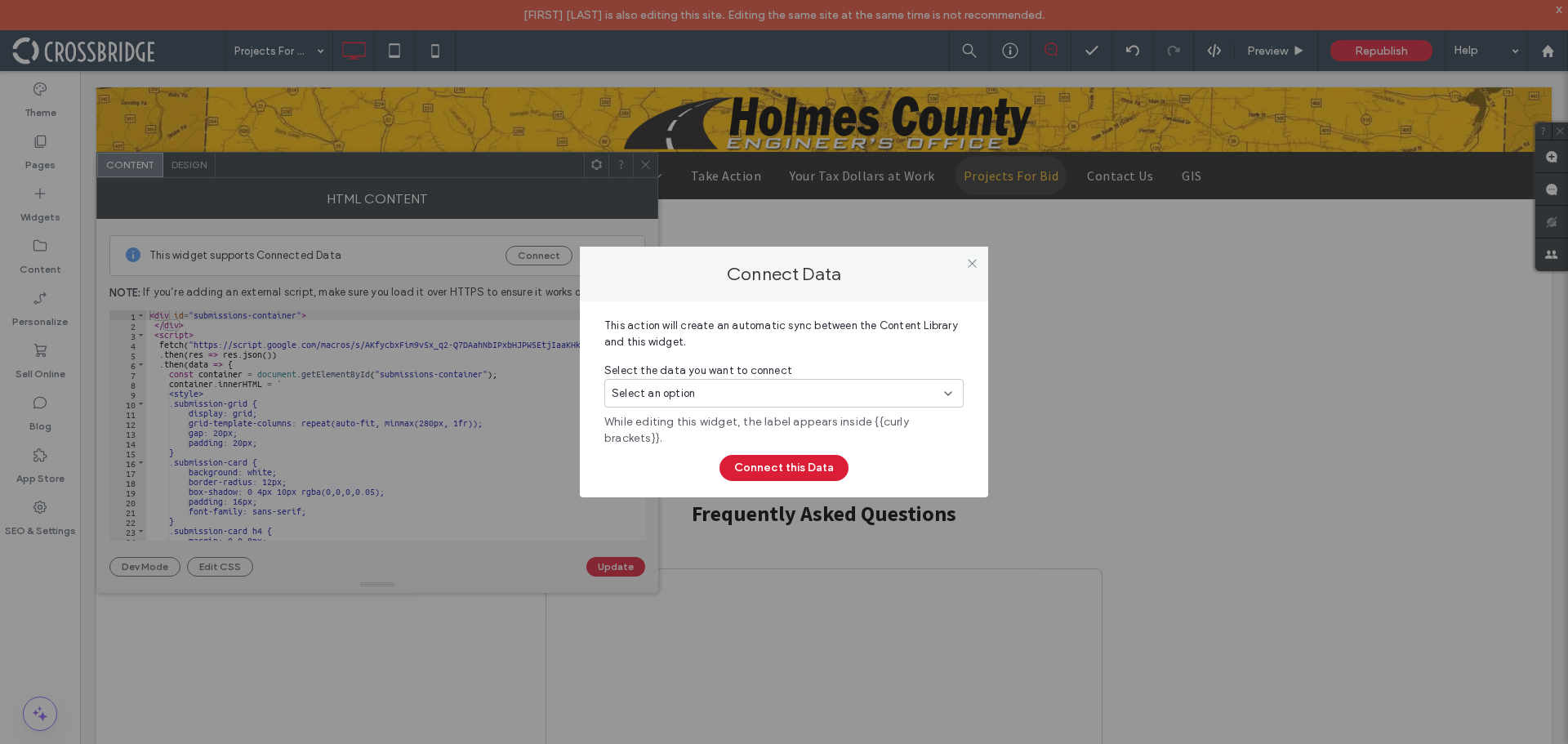 click on "Select an option" at bounding box center (774, 394) 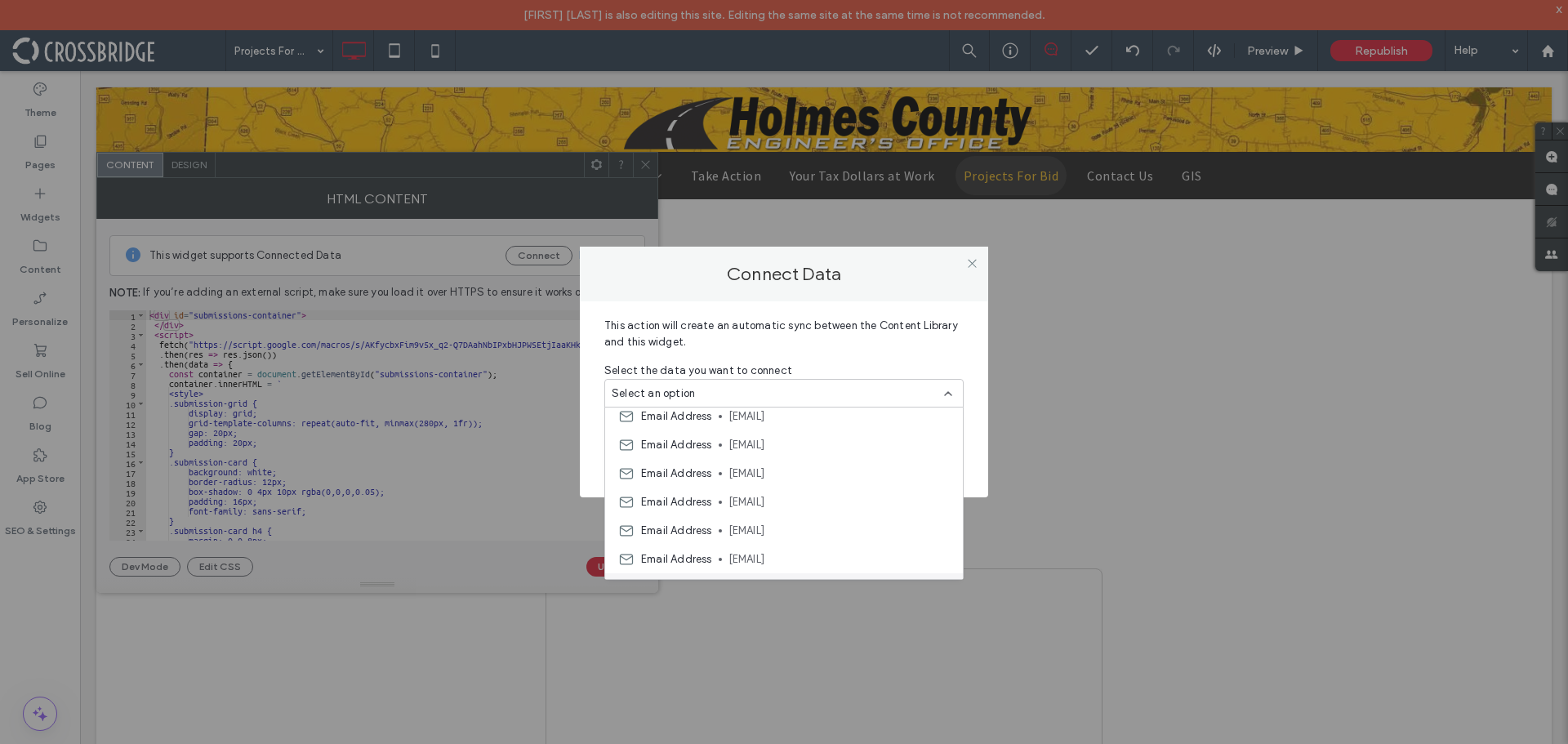 scroll, scrollTop: 0, scrollLeft: 0, axis: both 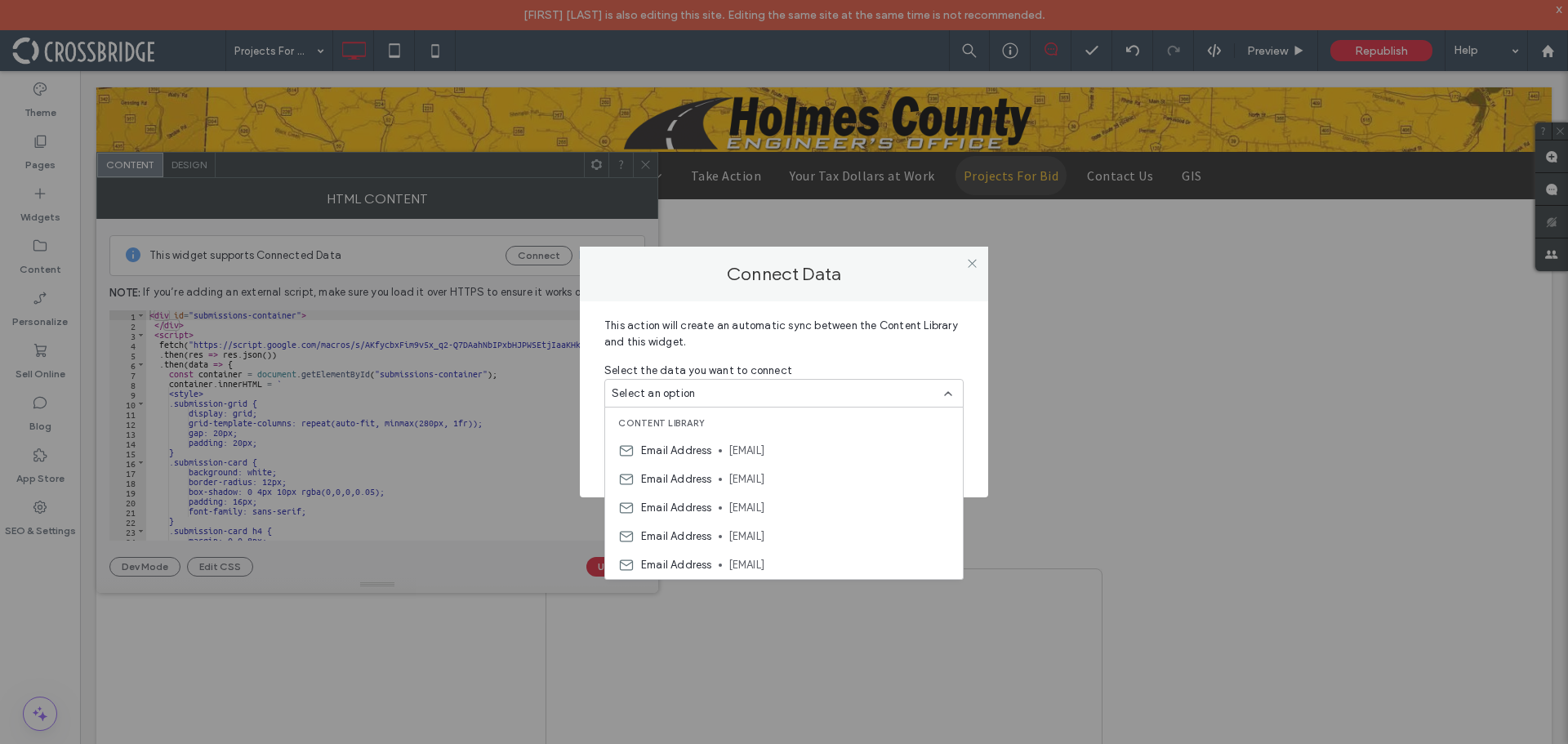 click on "This action will create an automatic sync between the Content Library and this widget." at bounding box center (784, 340) 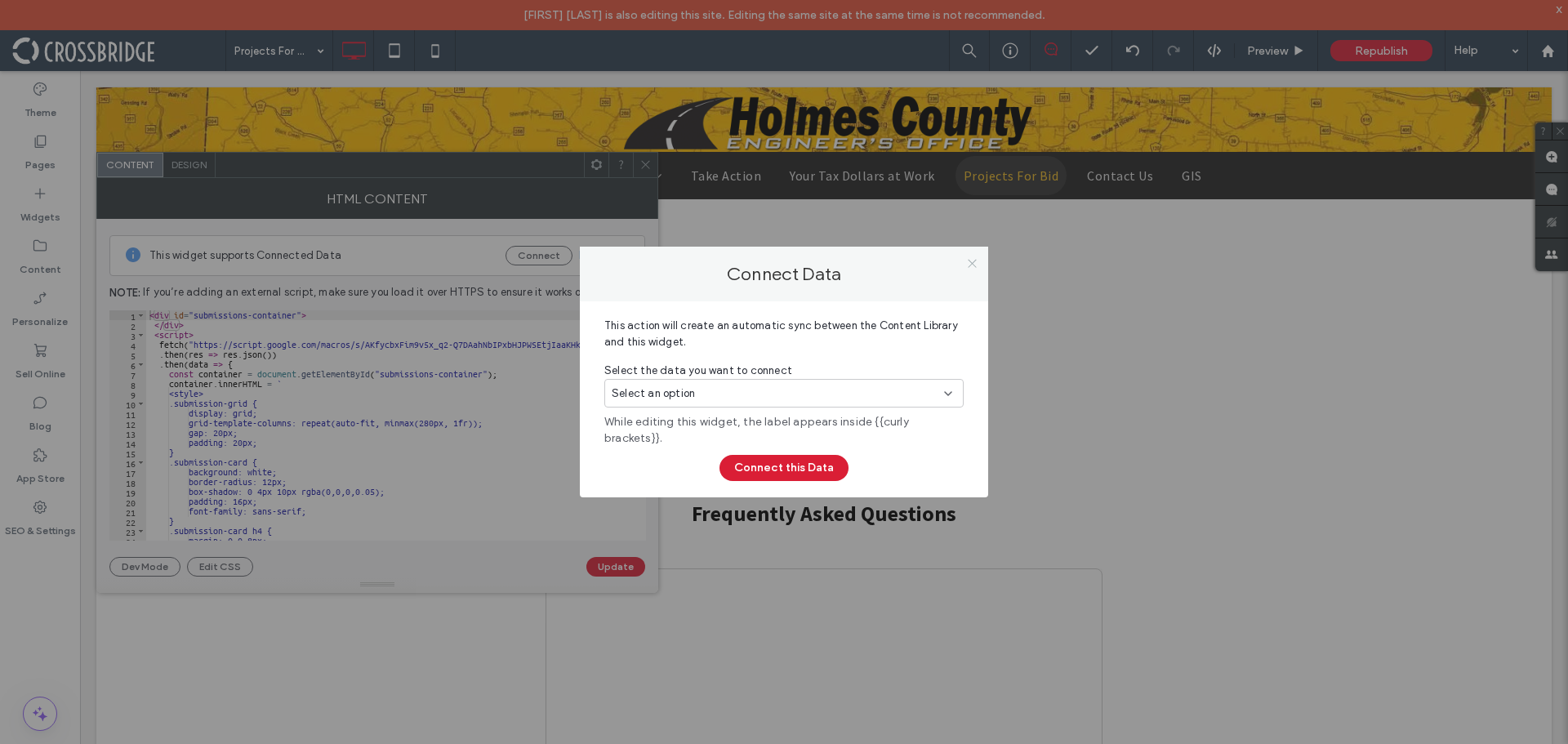 click 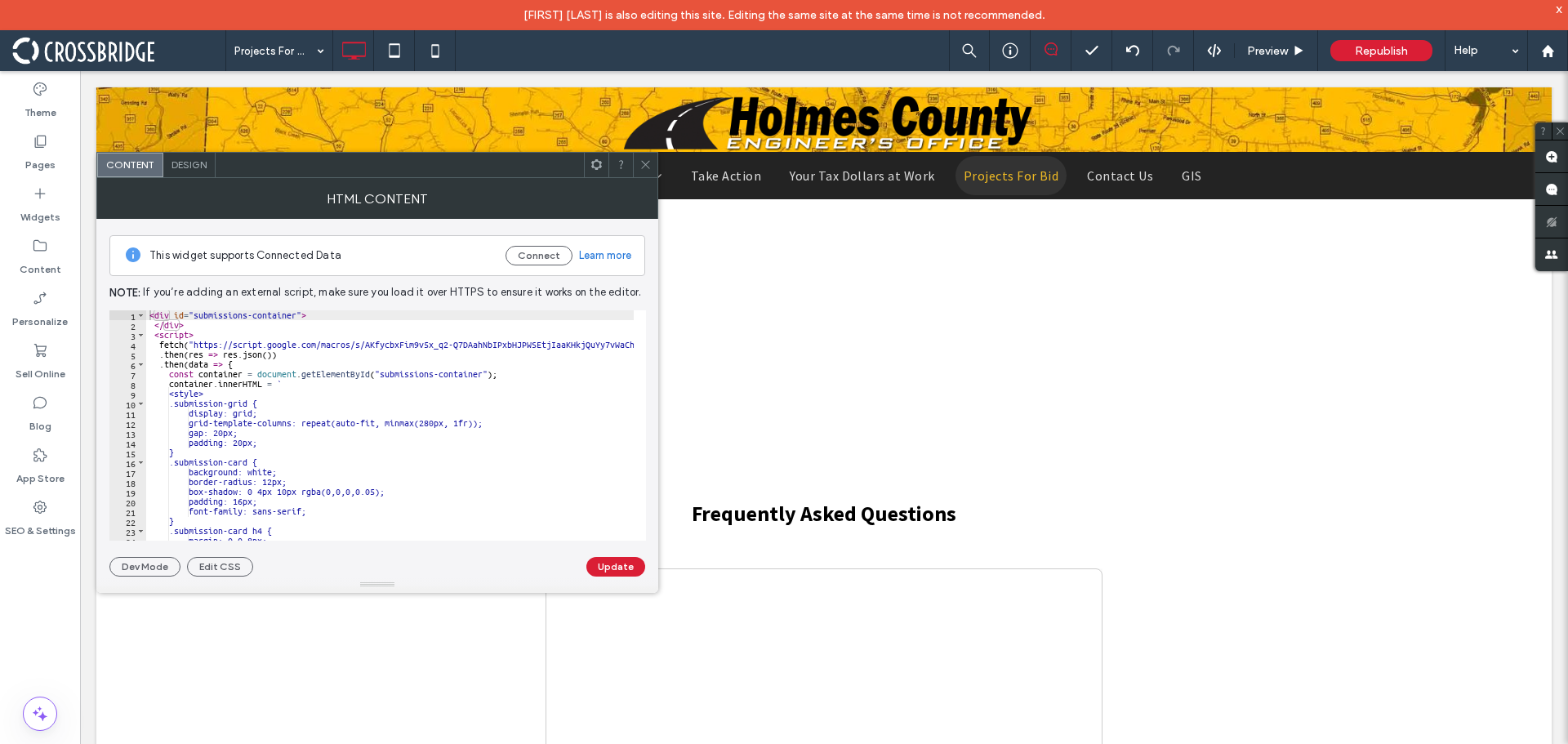 click 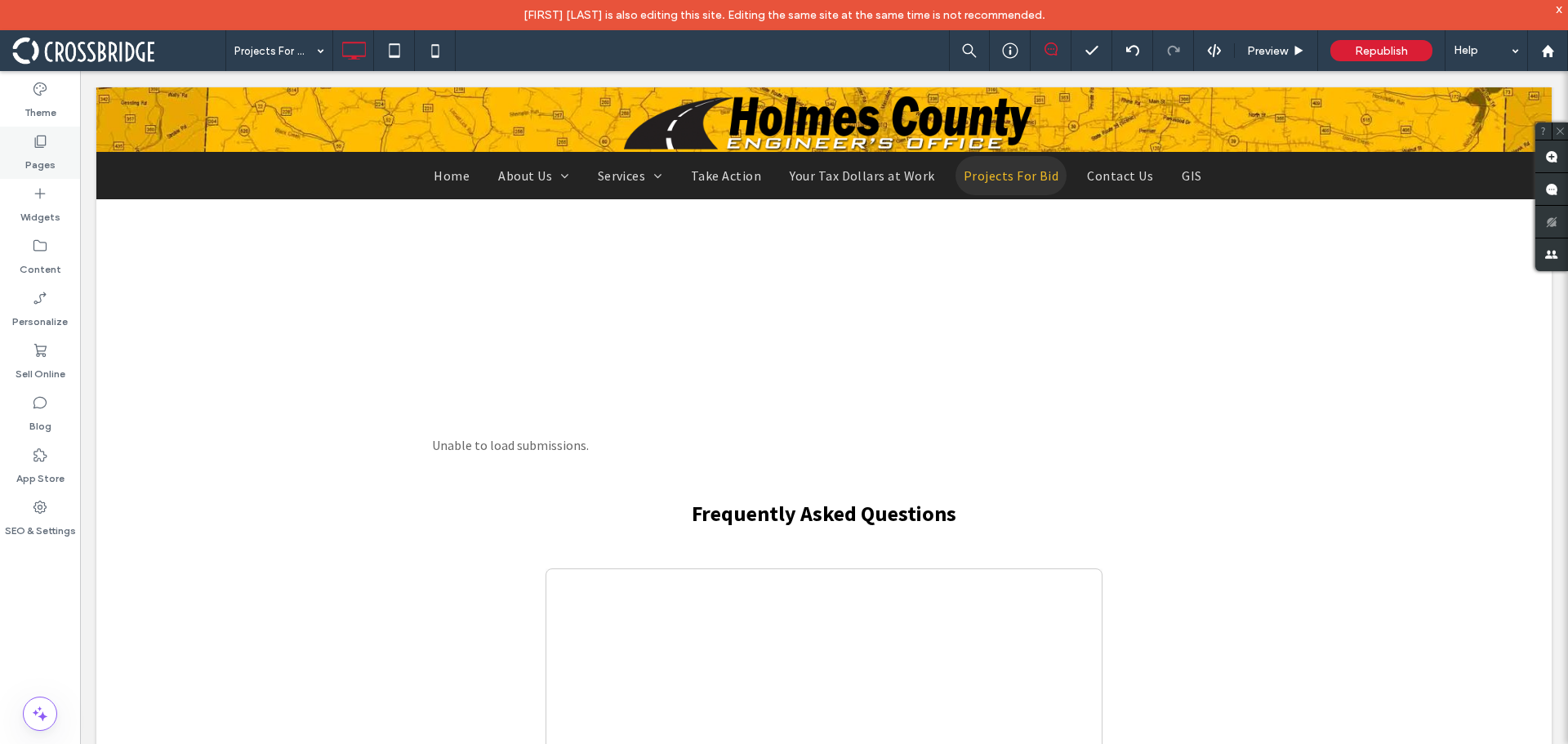 click on "Pages" at bounding box center [40, 153] 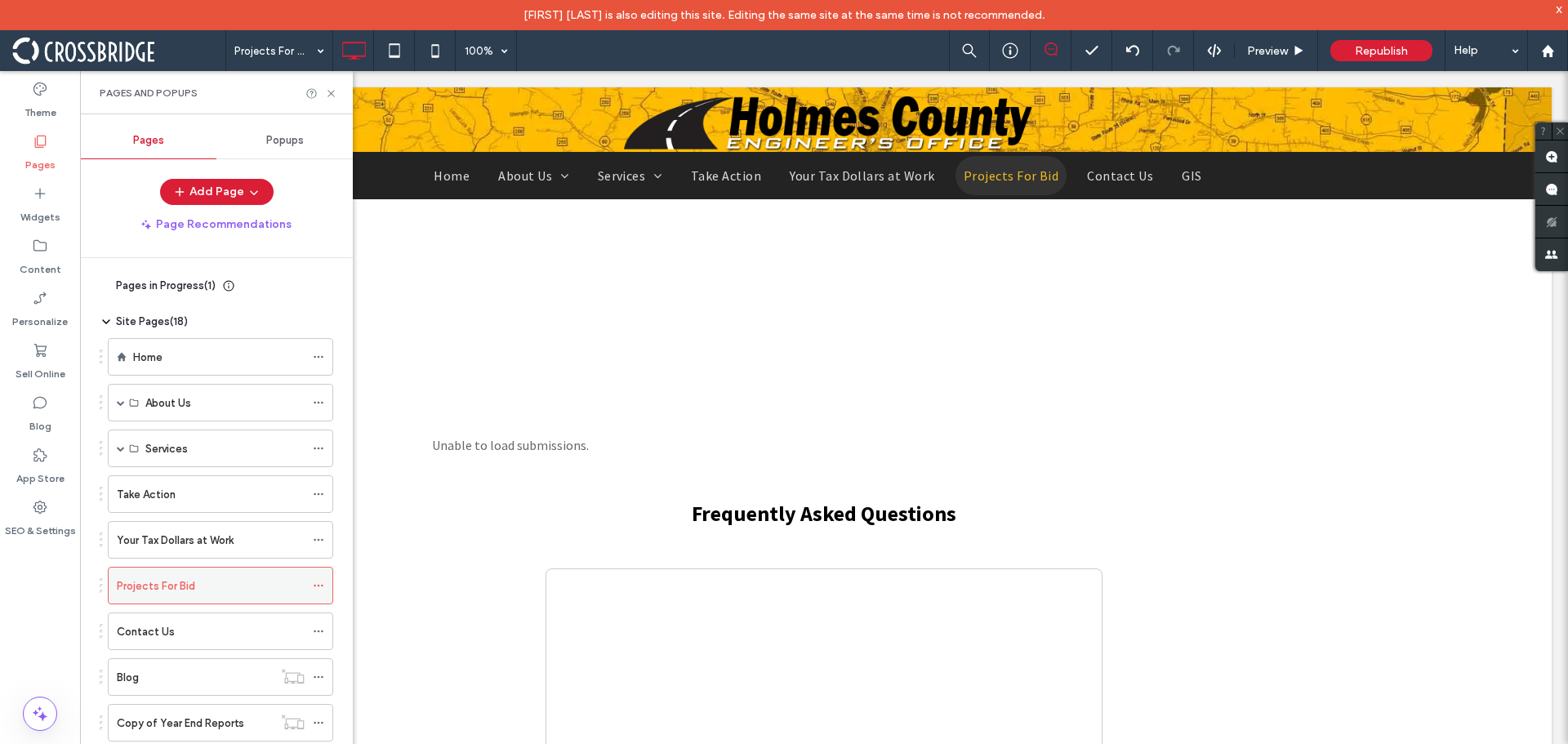 click 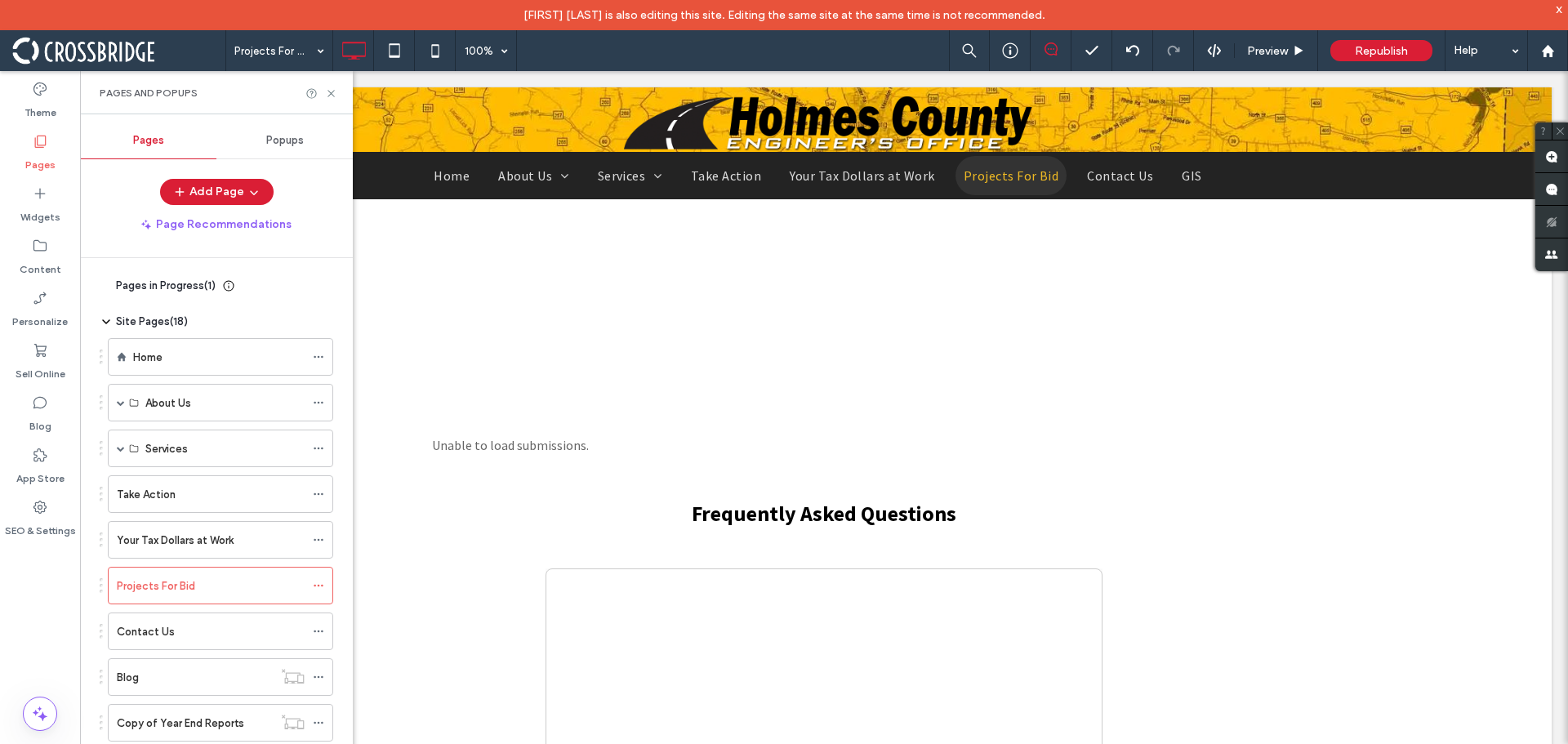 click on "Pages in Progress  ( 1 ) New Page Site Pages  ( 18 ) Home About Us Message From the Engineer Meet our Team Career Opportunities Year End Reports Downloadable Documents Services Highway Repairs Permits & Applications Road Safety Plan Take Action Your Tax Dollars at Work Projects For Bid Contact Us Blog Copy of Year End Reports GIS" at bounding box center [226, 512] 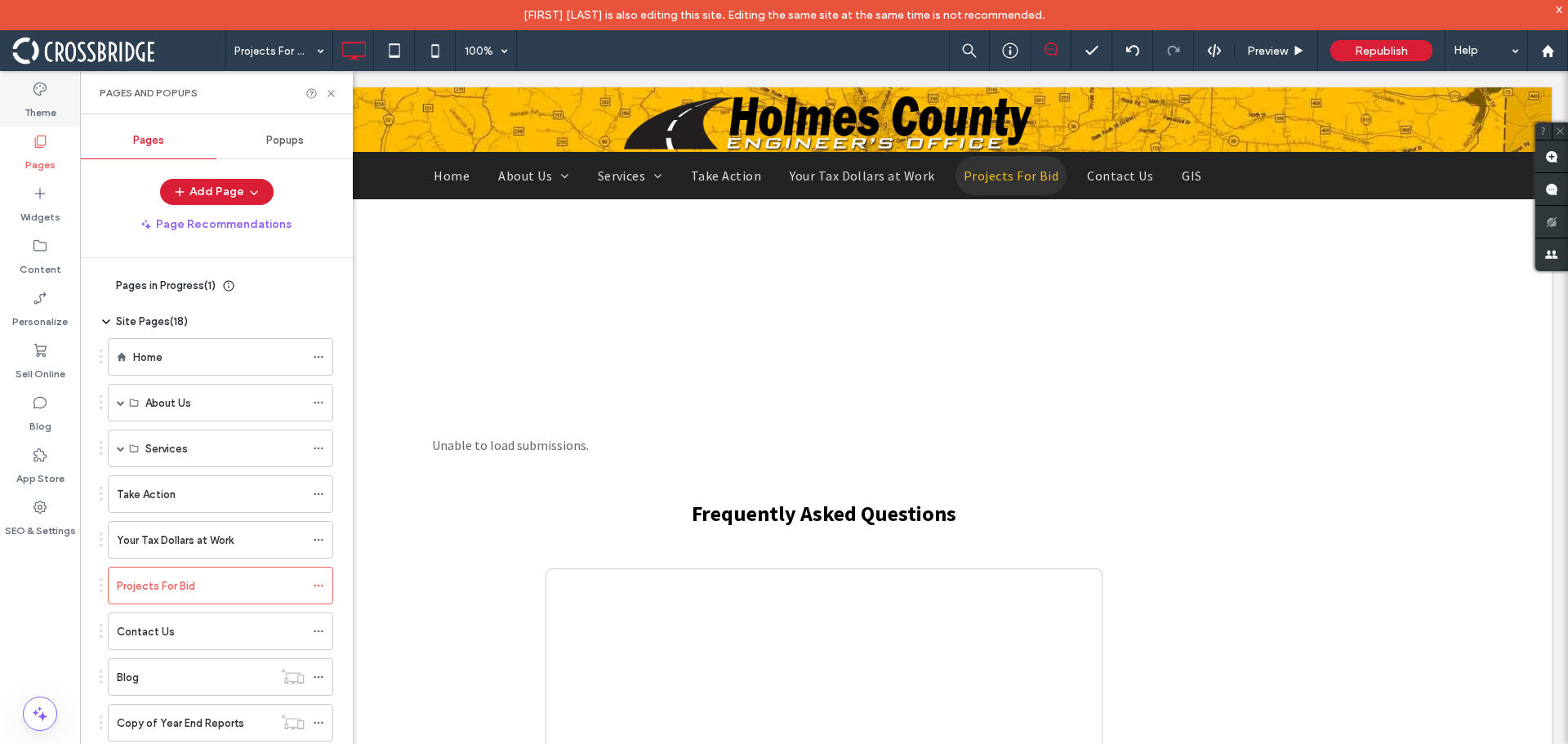 click on "Theme" at bounding box center (40, 109) 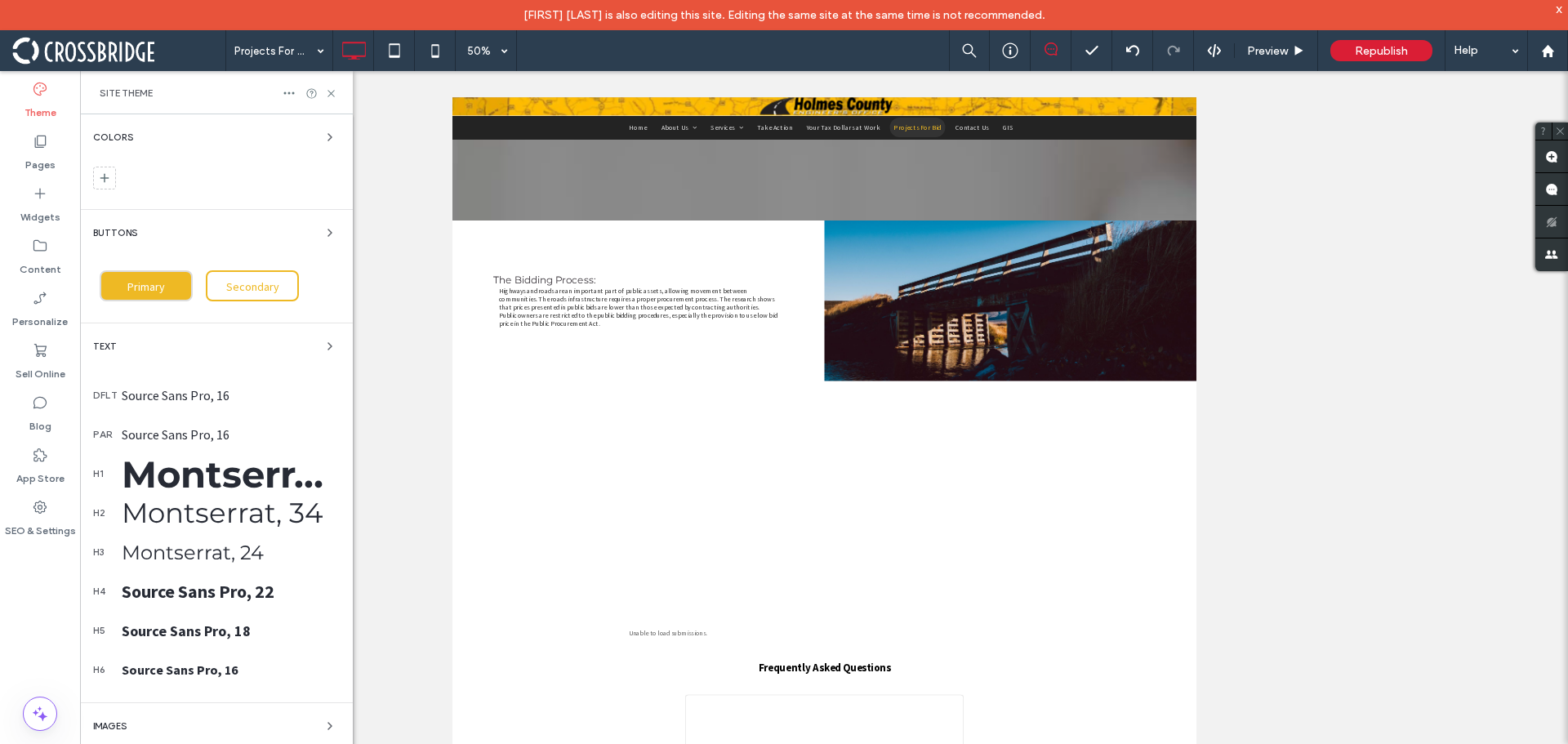 scroll, scrollTop: 248, scrollLeft: 0, axis: vertical 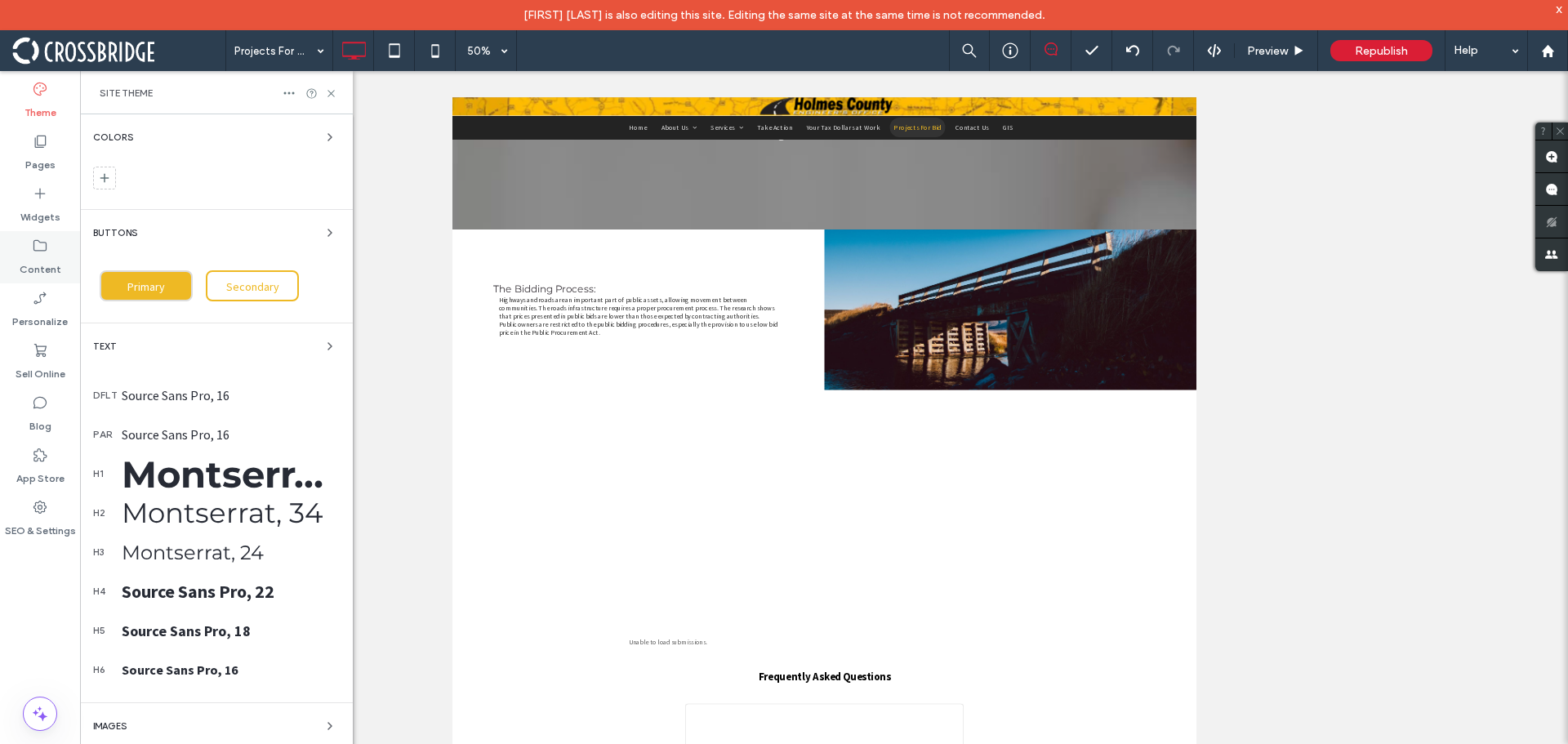 click 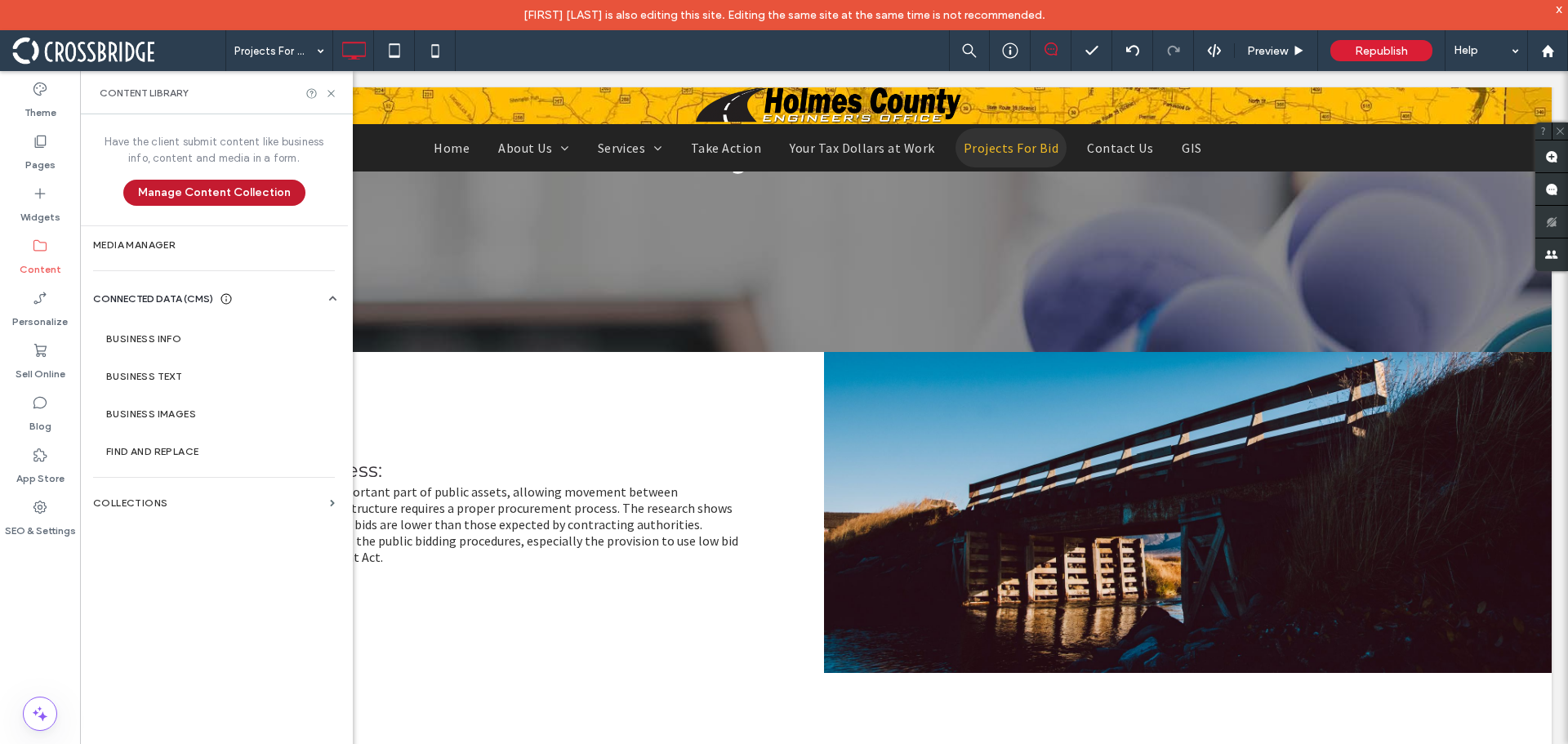 click on "Manage Content Collection" at bounding box center [214, 193] 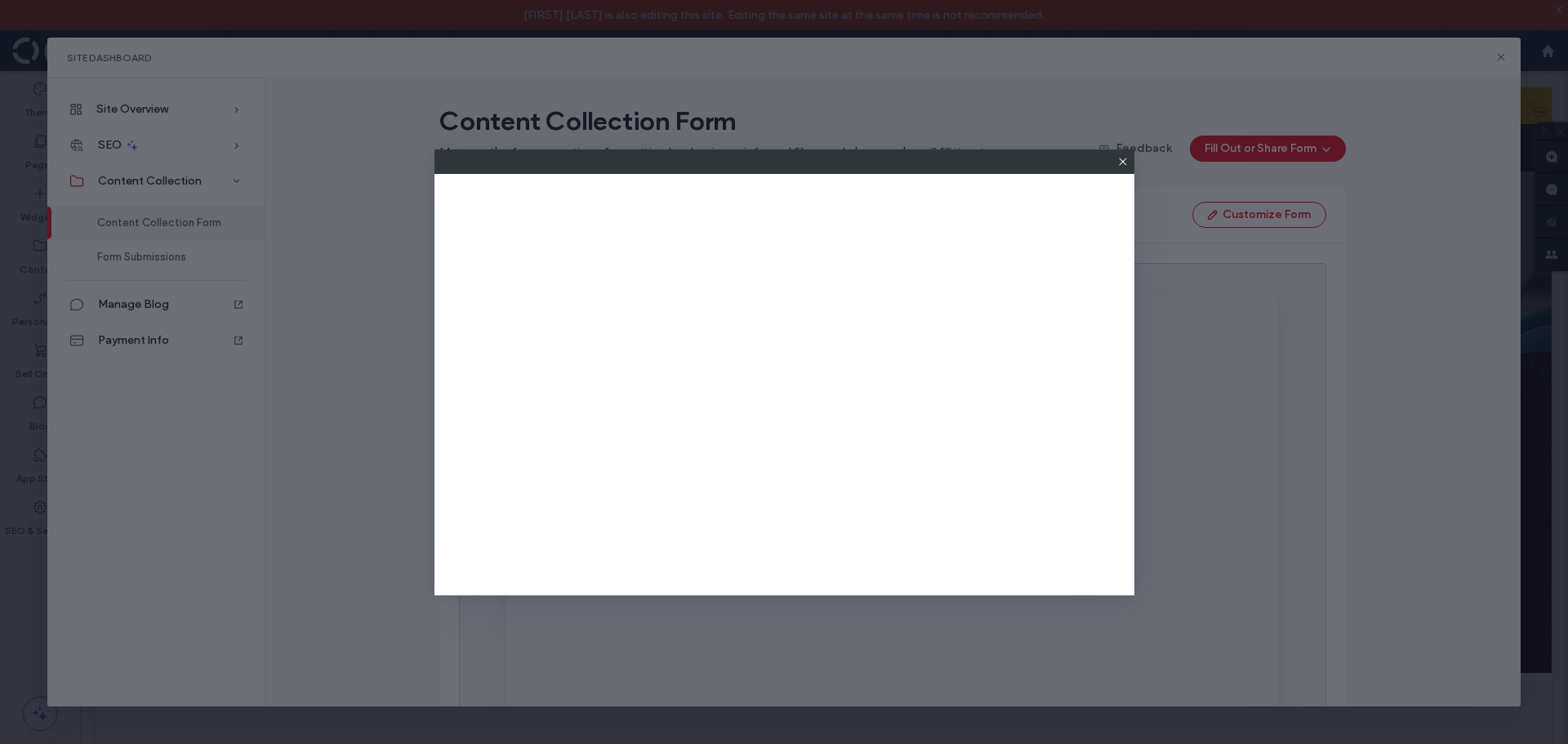 scroll, scrollTop: 0, scrollLeft: 0, axis: both 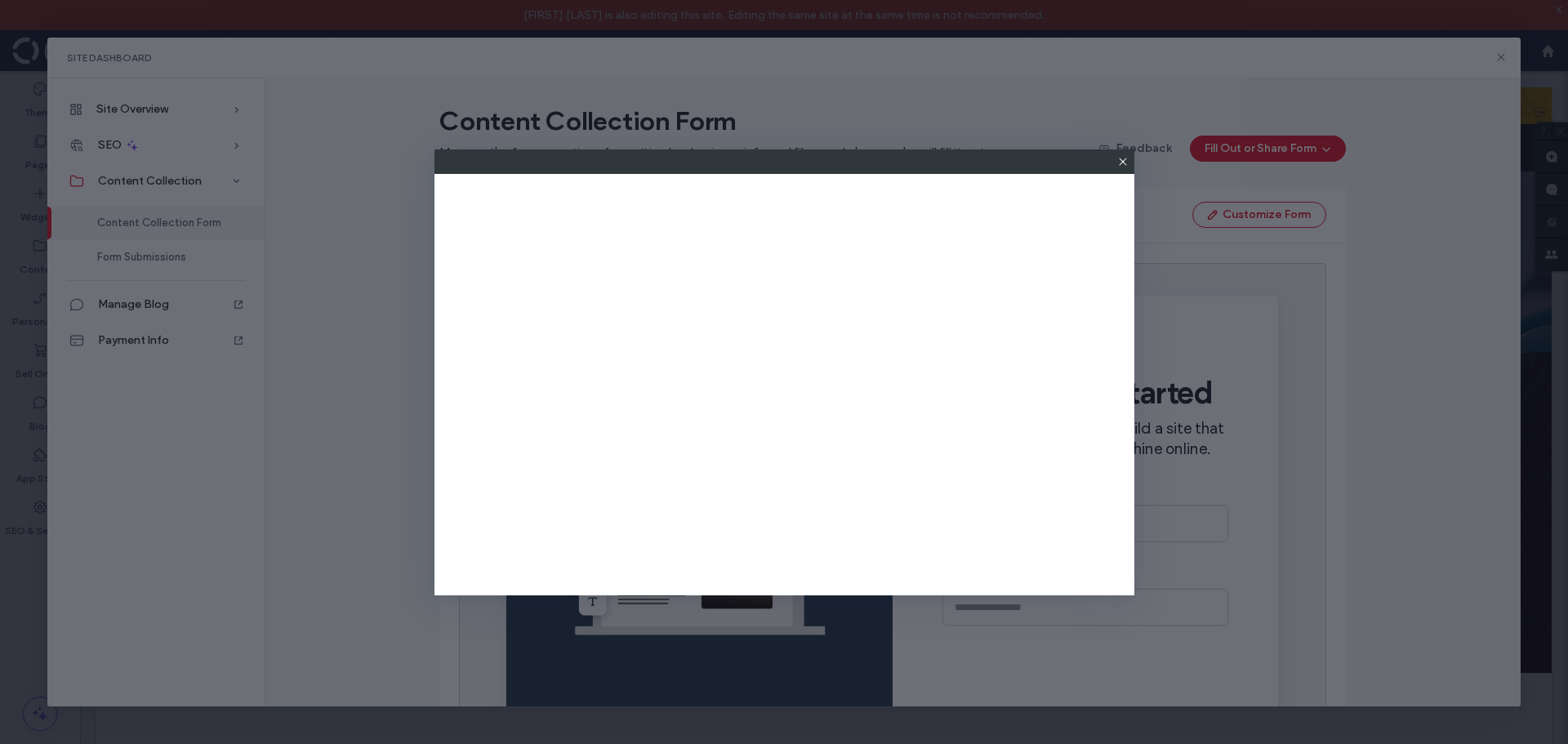 click at bounding box center (1123, 162) 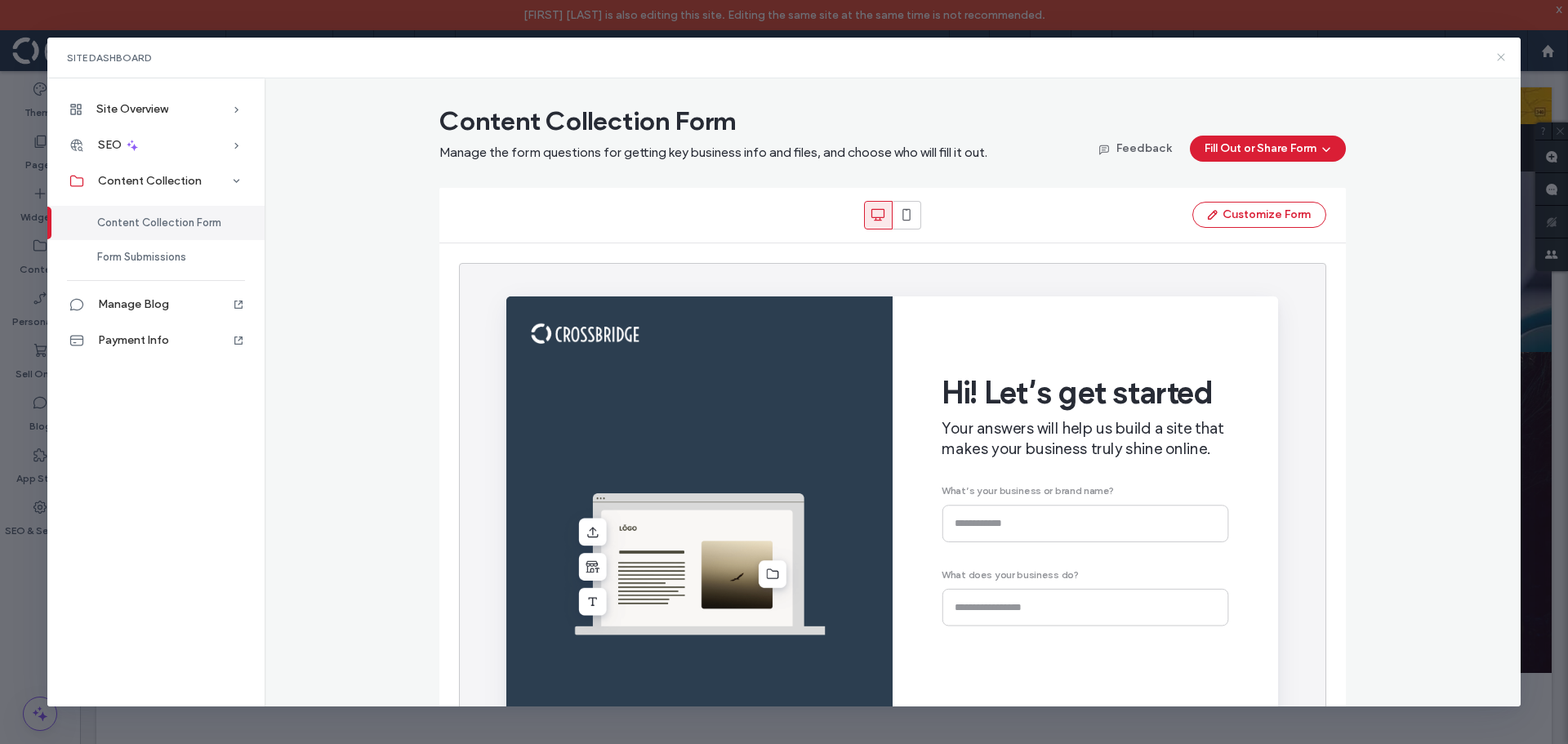 click 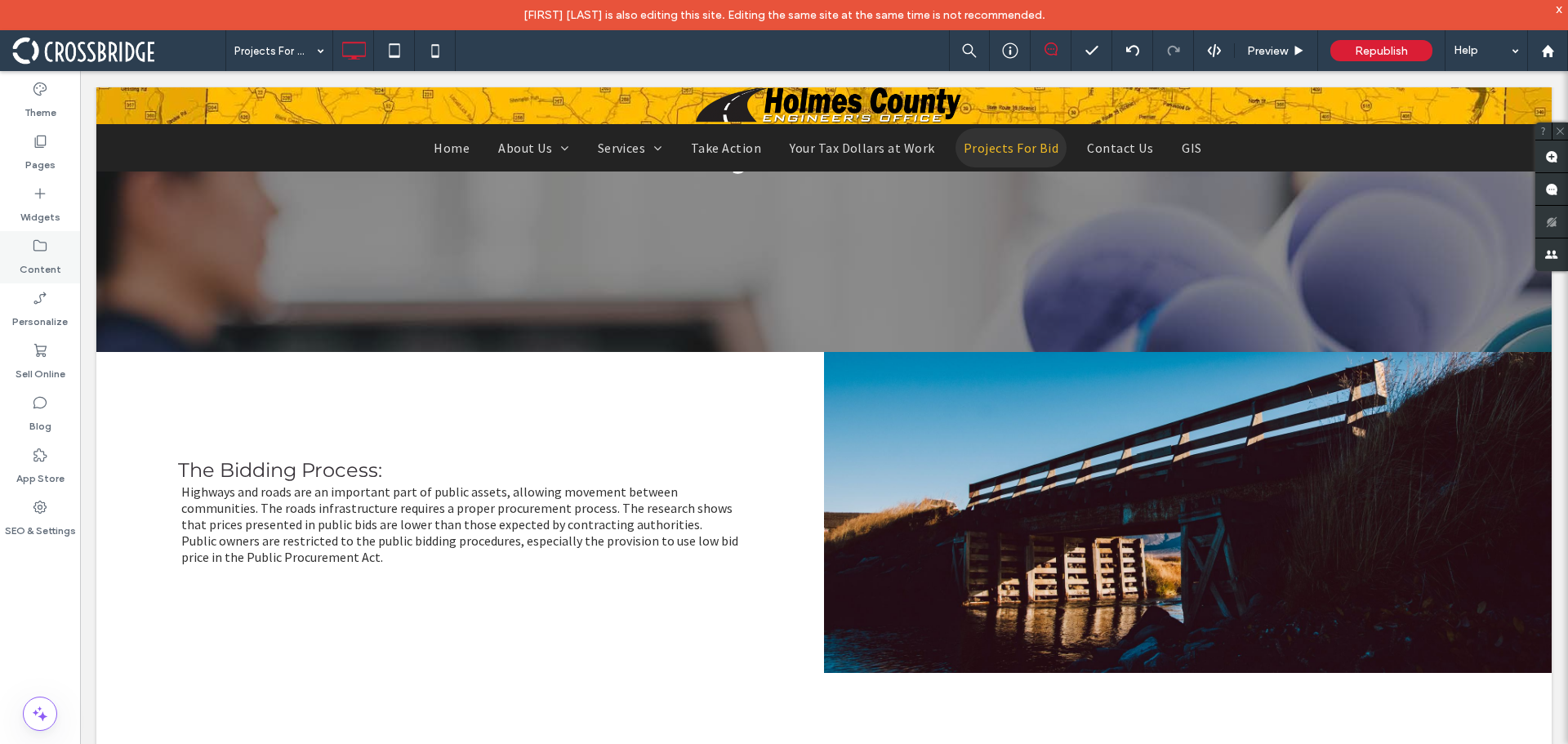 click on "Content" at bounding box center [40, 265] 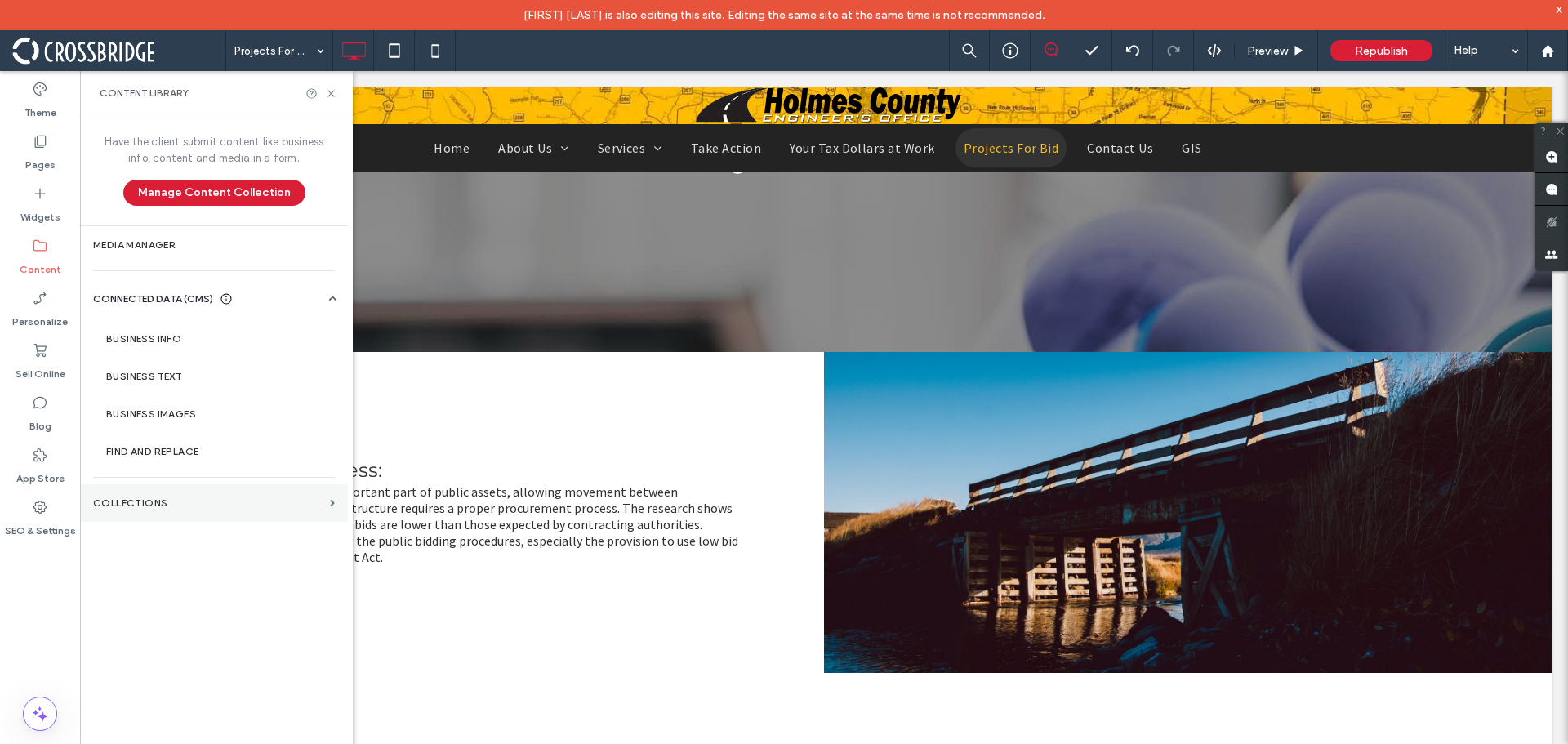 click on "Collections" at bounding box center [208, 503] 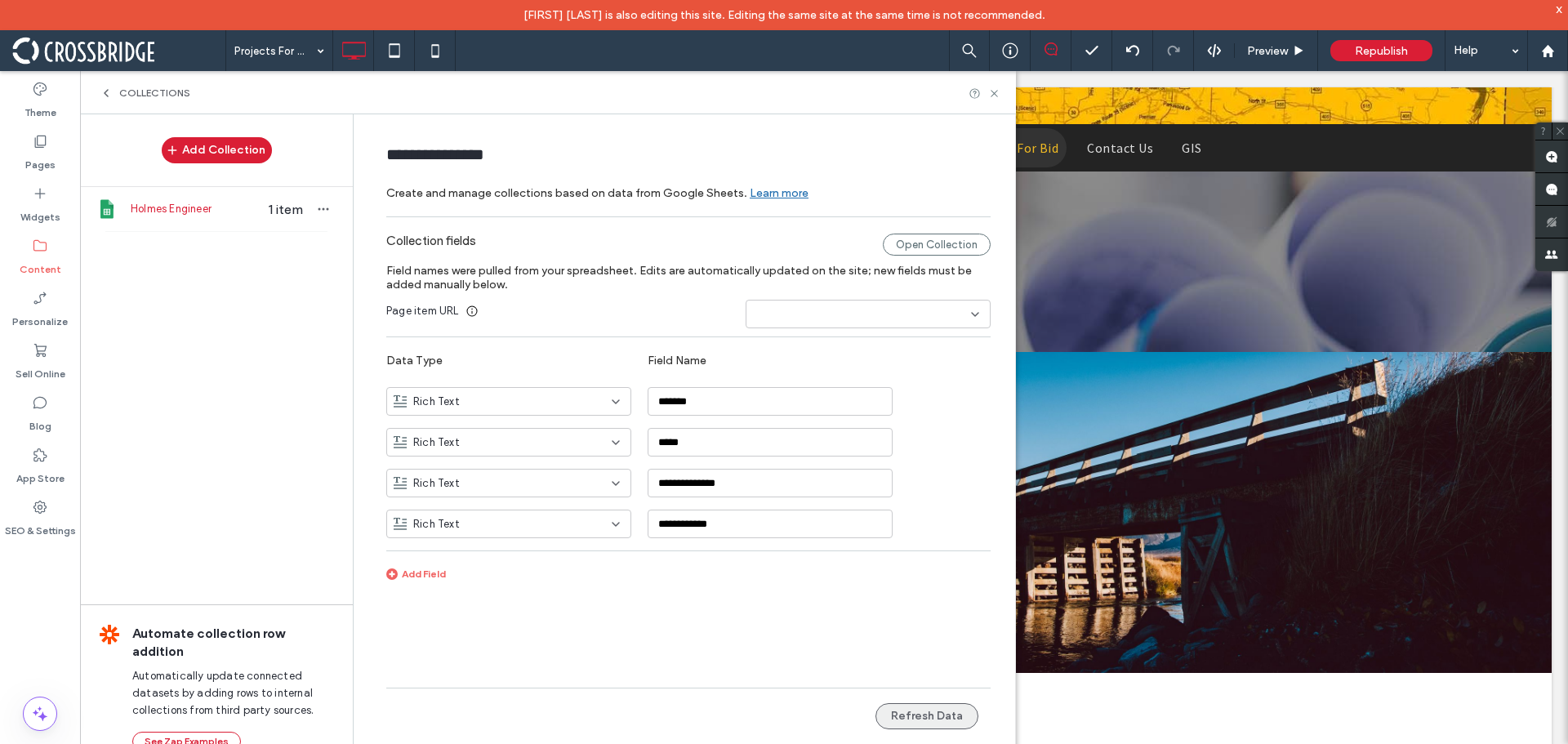click on "Refresh Data" at bounding box center [927, 716] 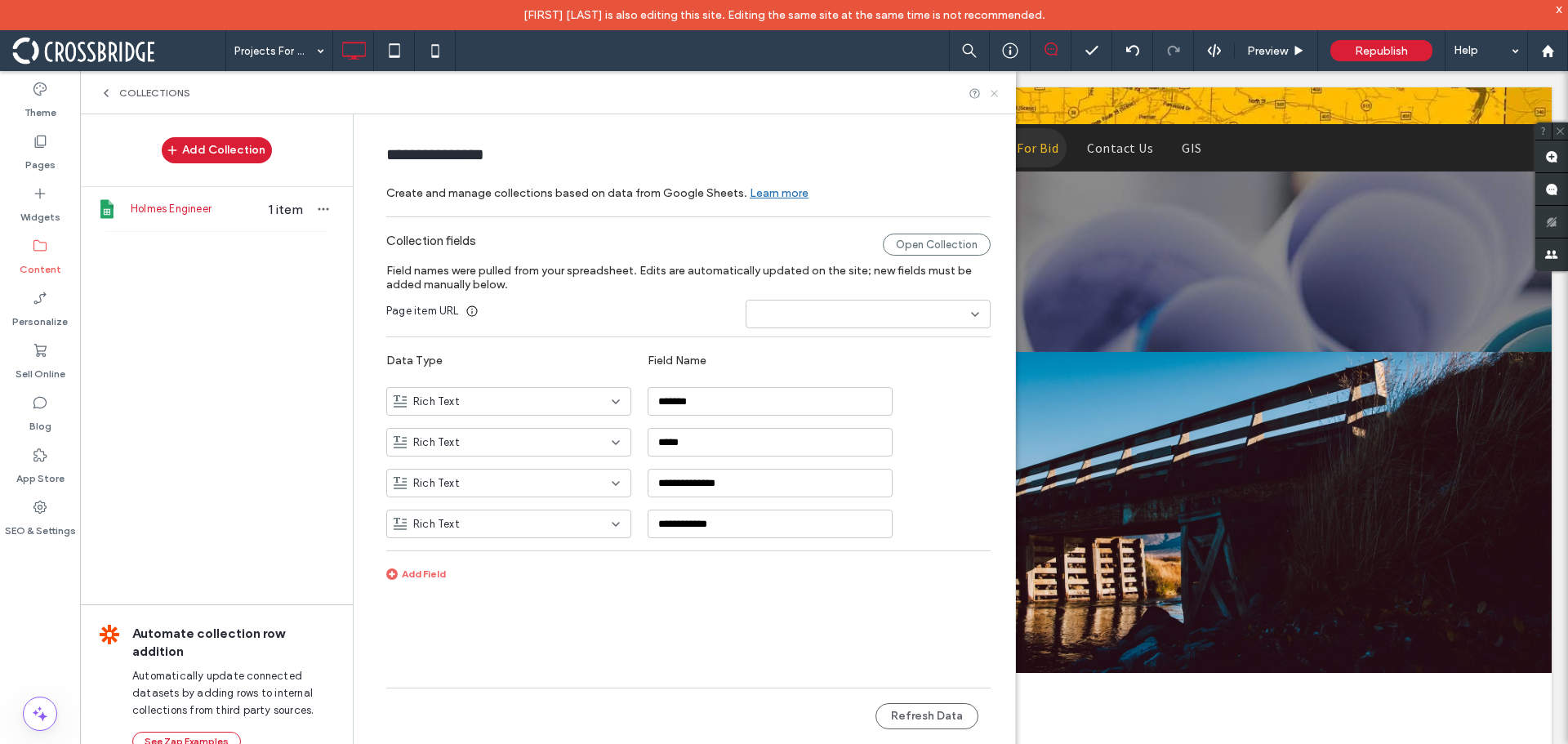 click 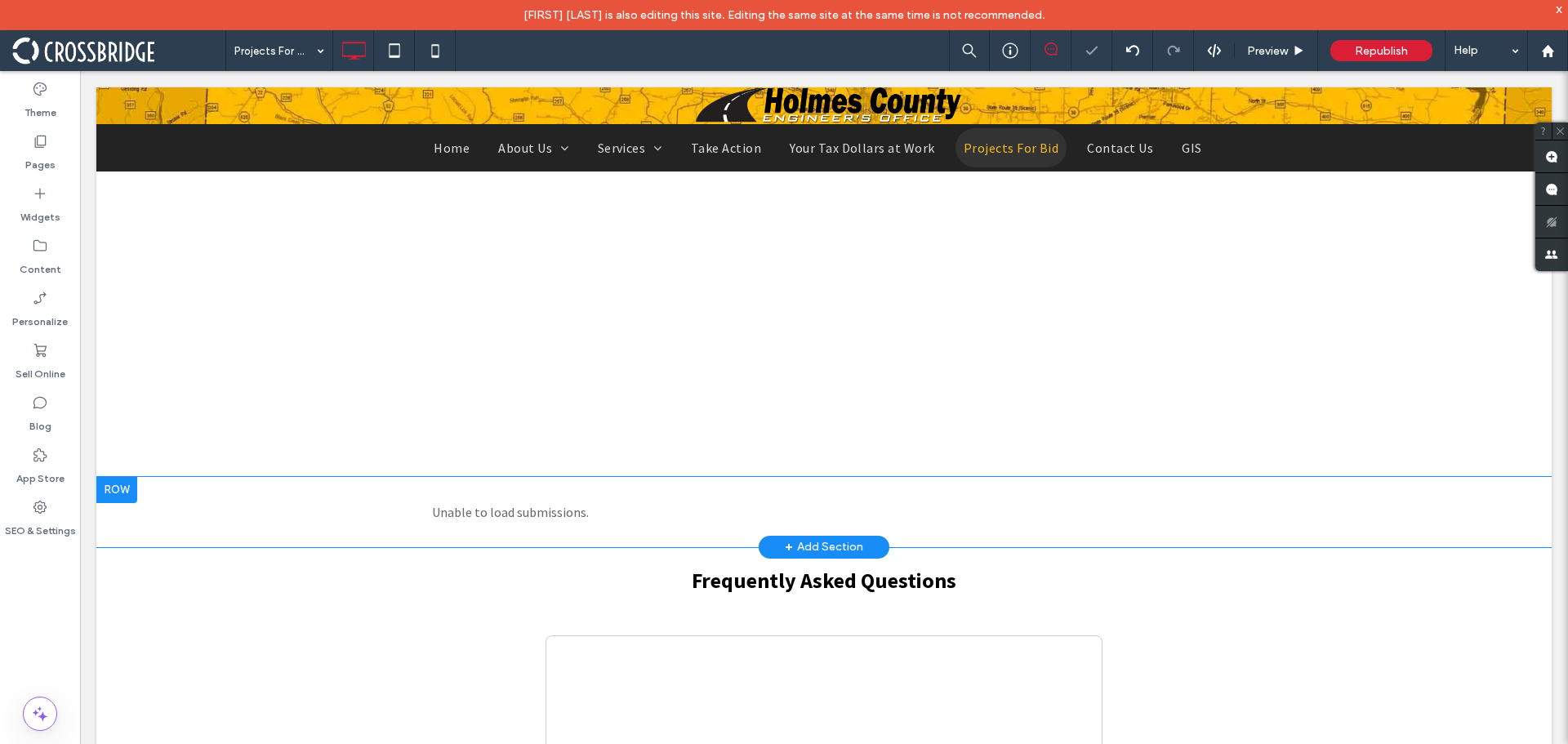 scroll, scrollTop: 879, scrollLeft: 0, axis: vertical 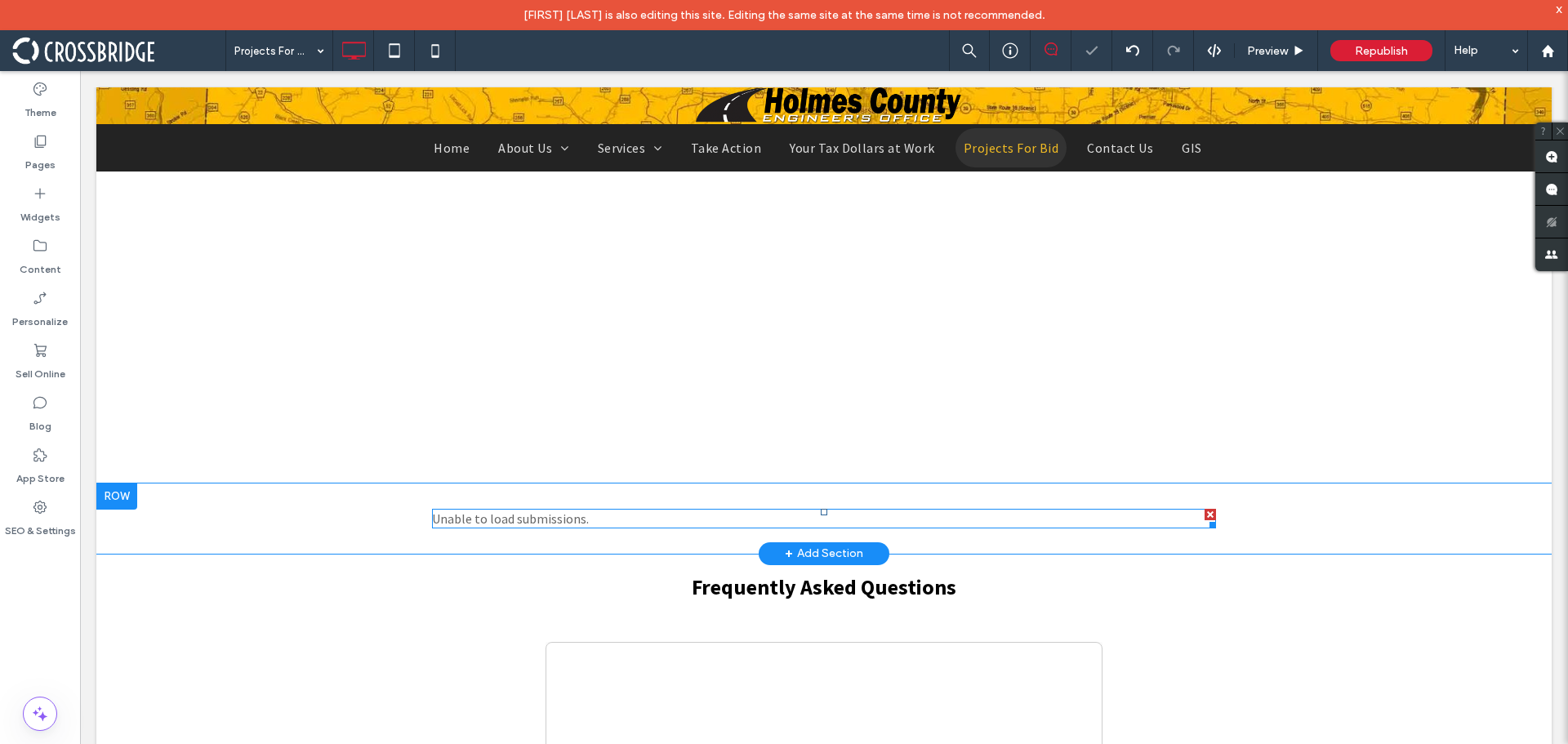 click at bounding box center [824, 519] 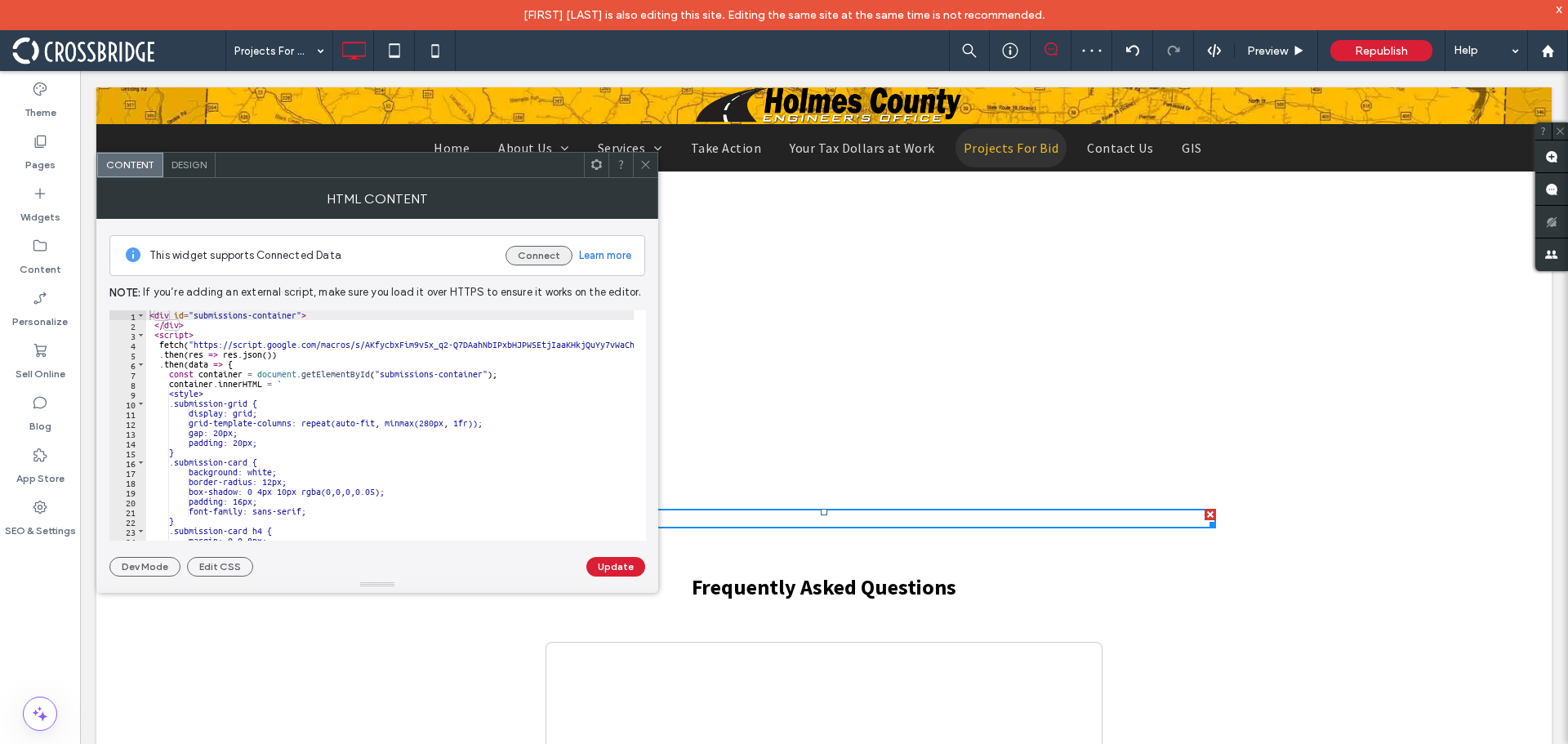 click on "Connect" at bounding box center [539, 256] 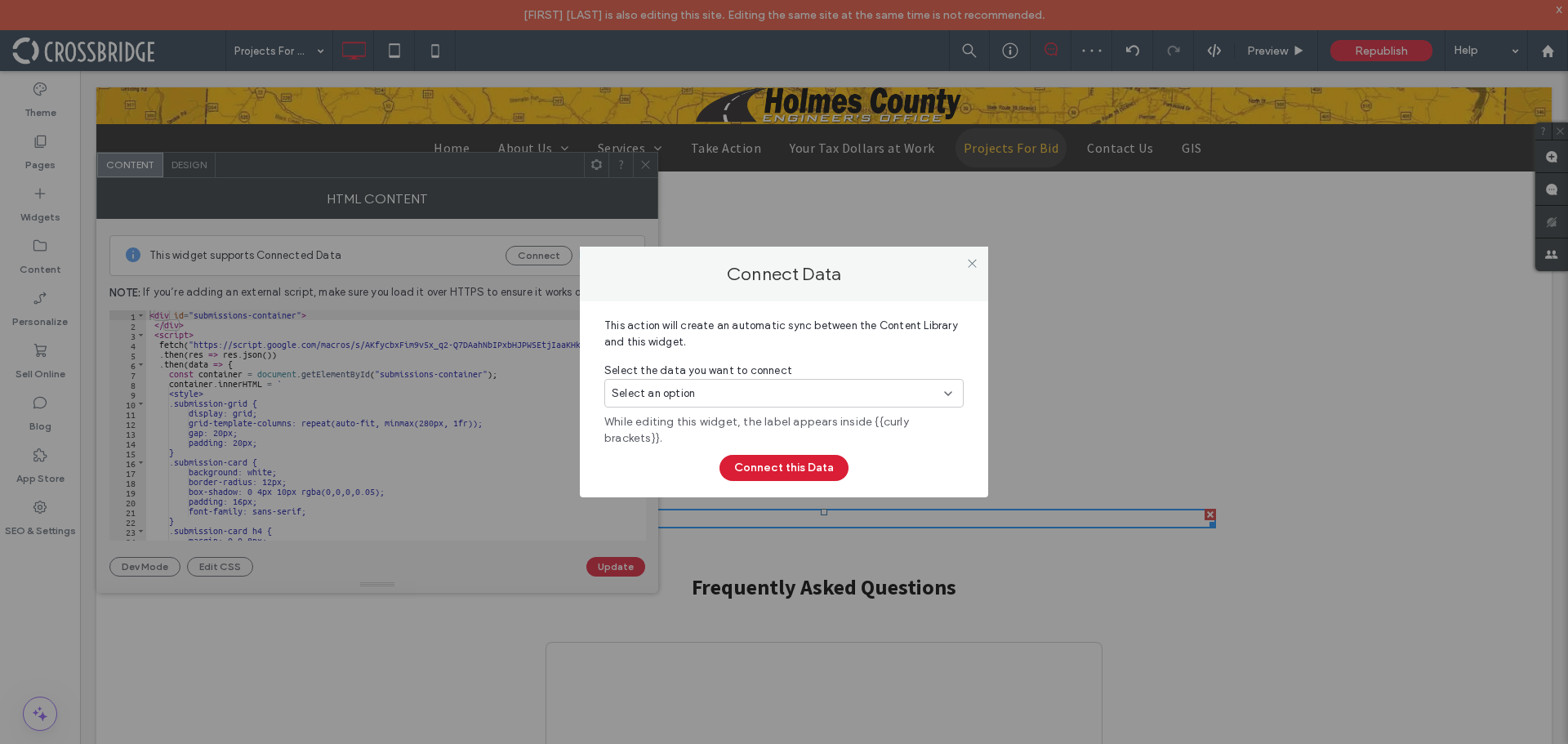 click on "Select an option" at bounding box center [774, 394] 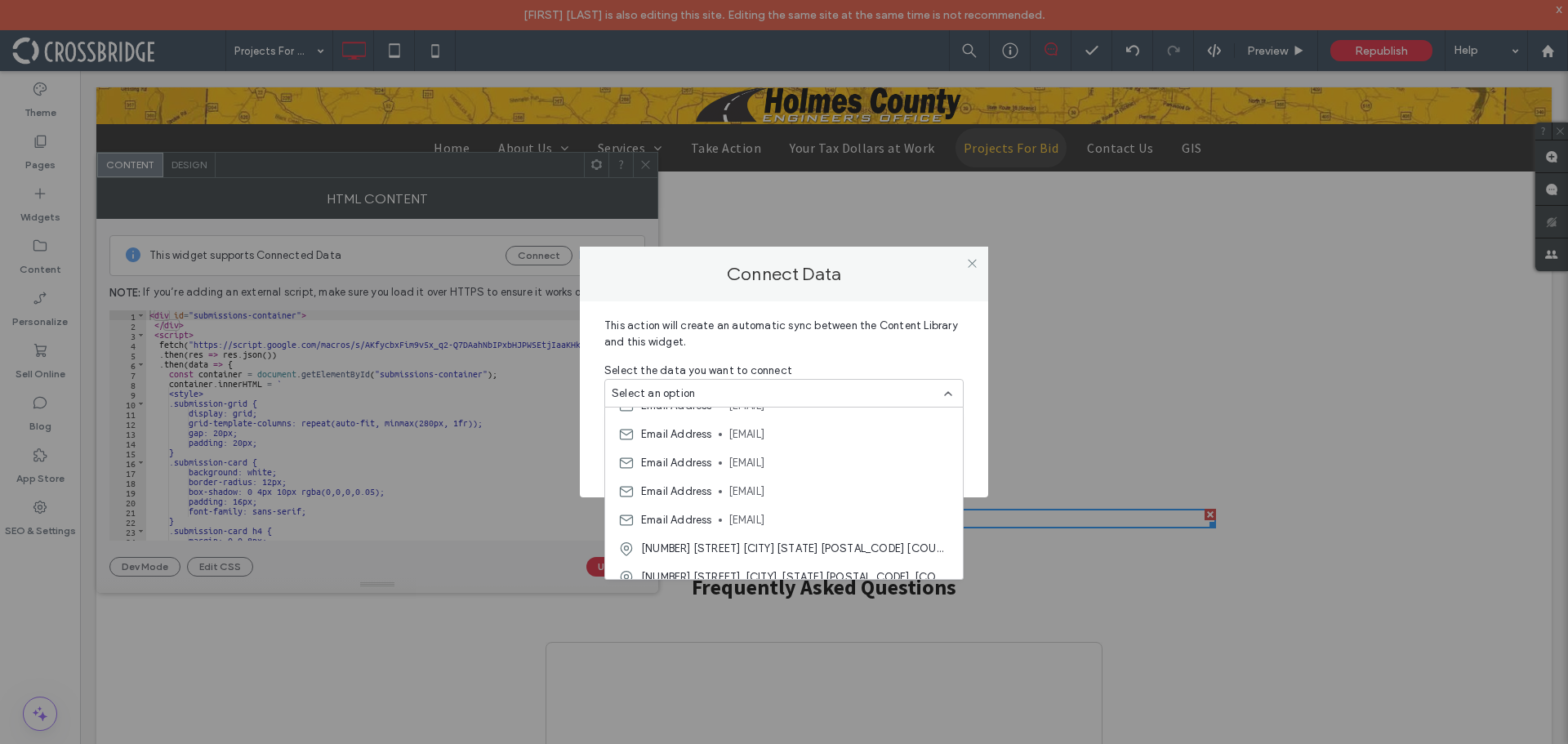scroll, scrollTop: 257, scrollLeft: 0, axis: vertical 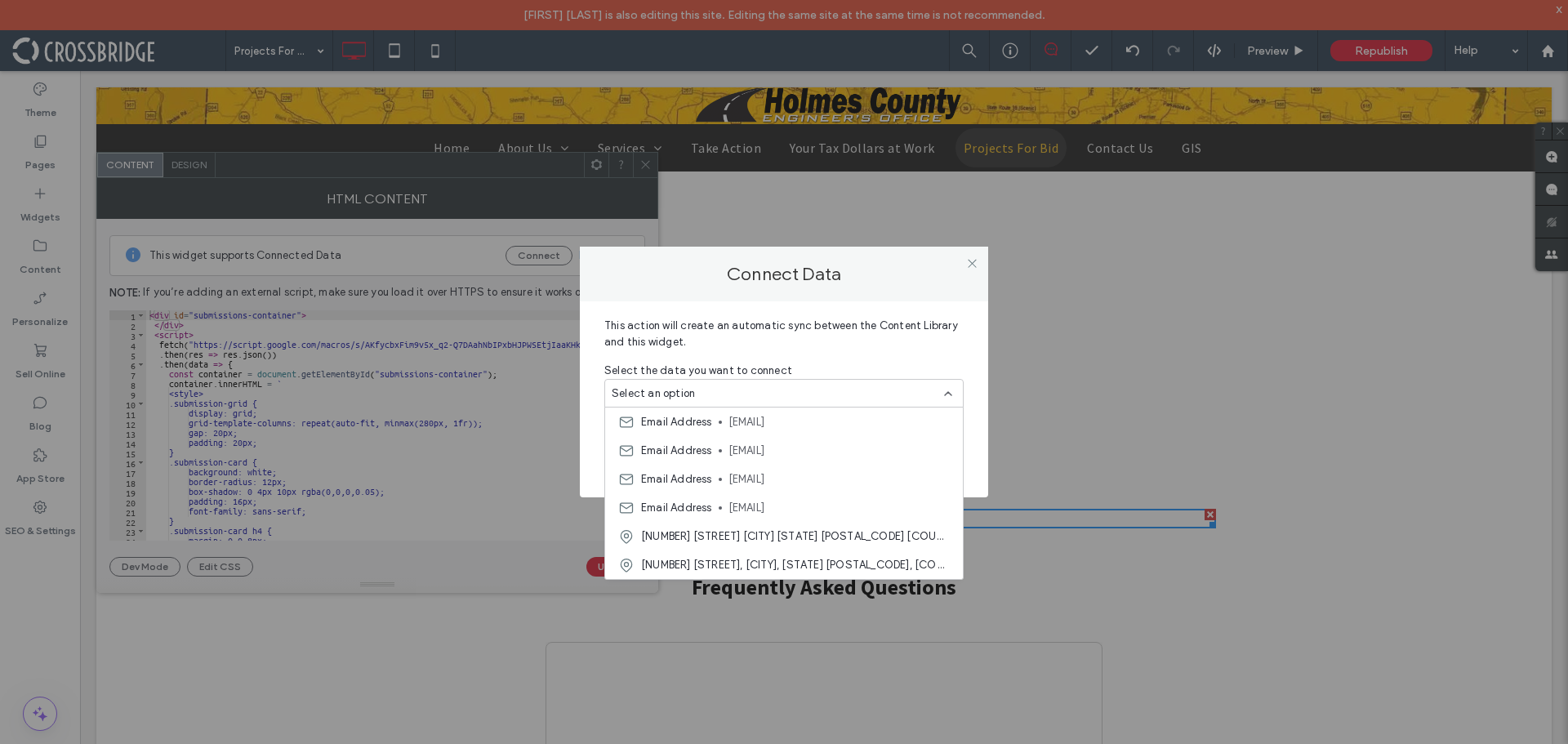 click on "This action will create an automatic sync between the Content Library and this widget. Select the data you want to connect Select an option While editing this widget, the label appears inside {{curly brackets}}. Connect this Data" at bounding box center [784, 399] 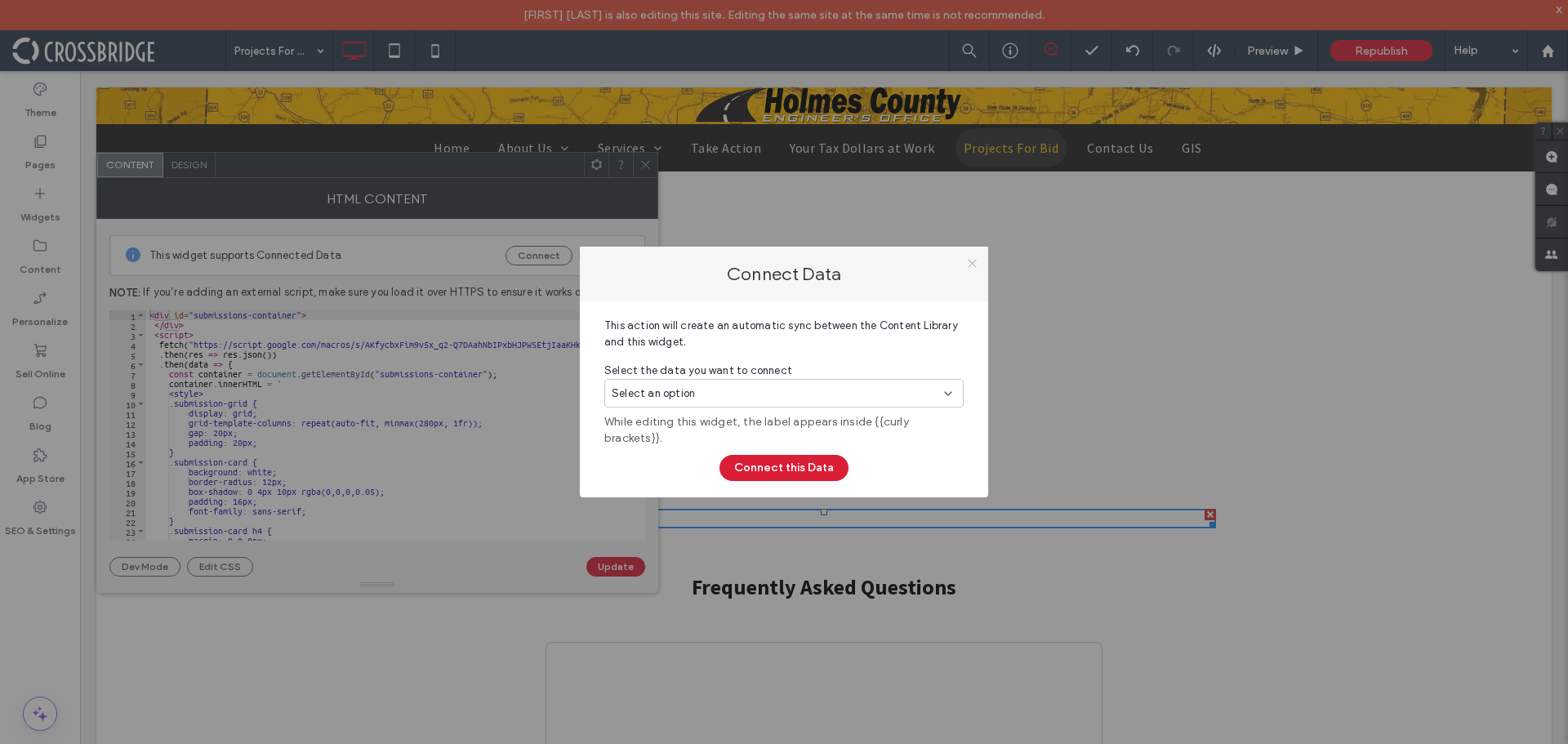 click 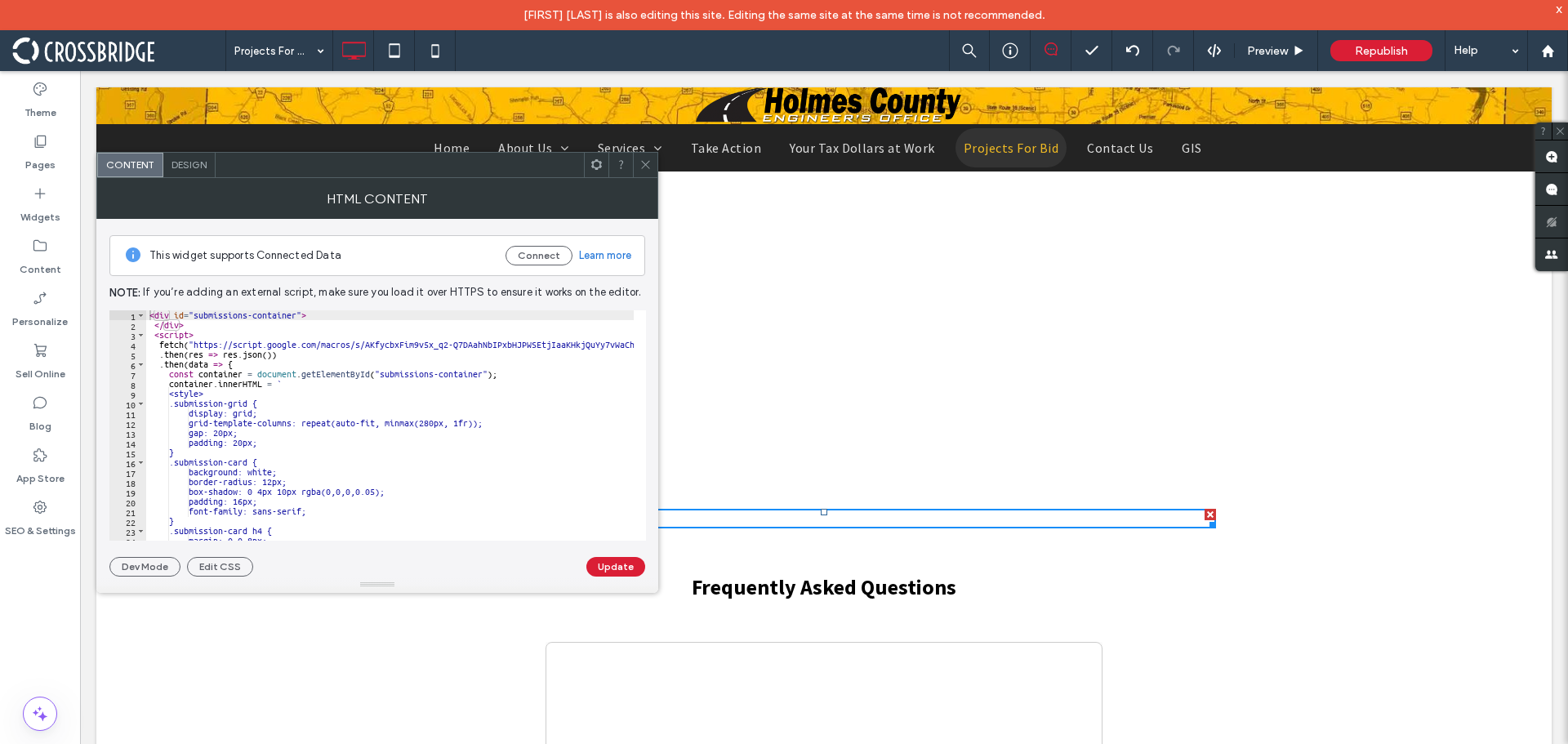 click 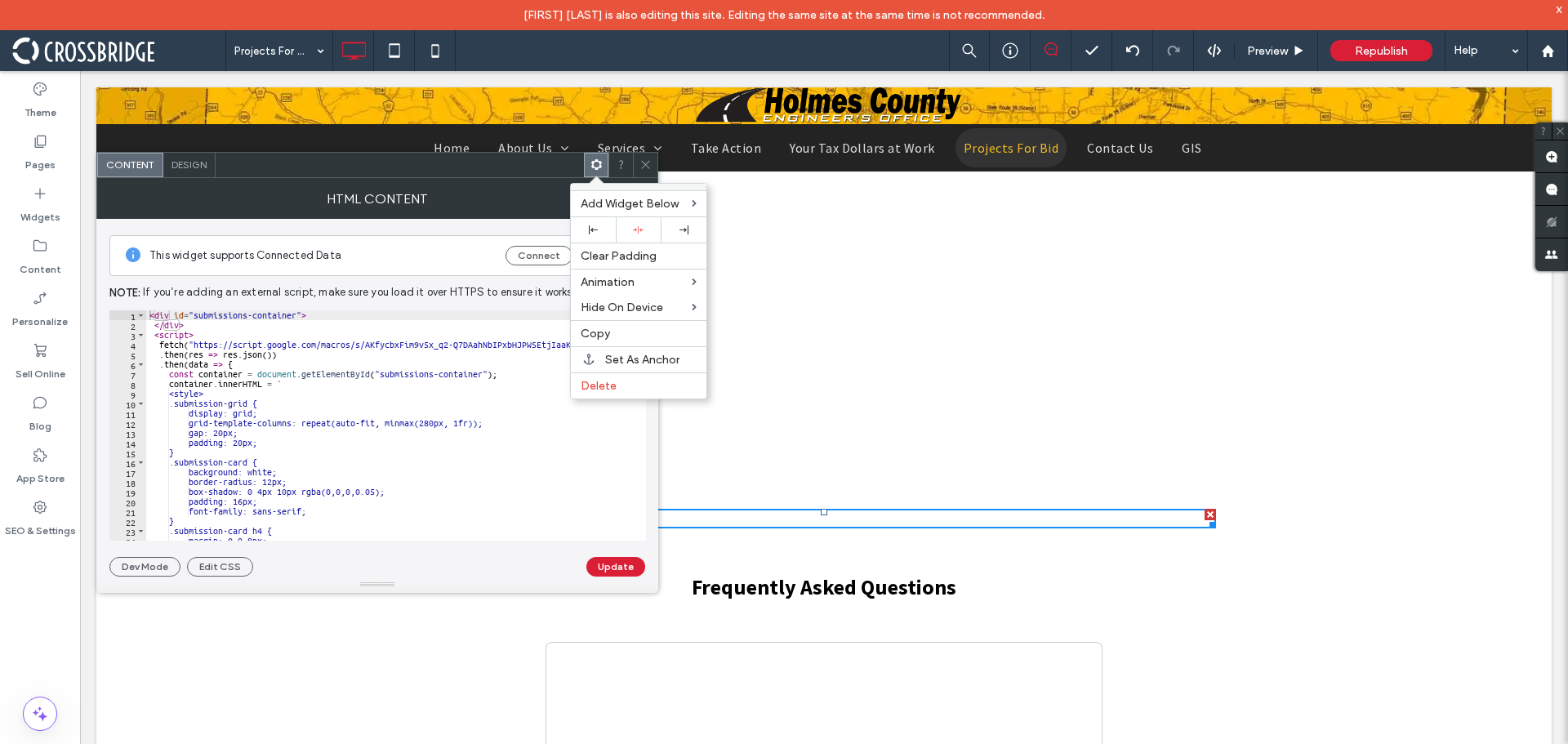 click 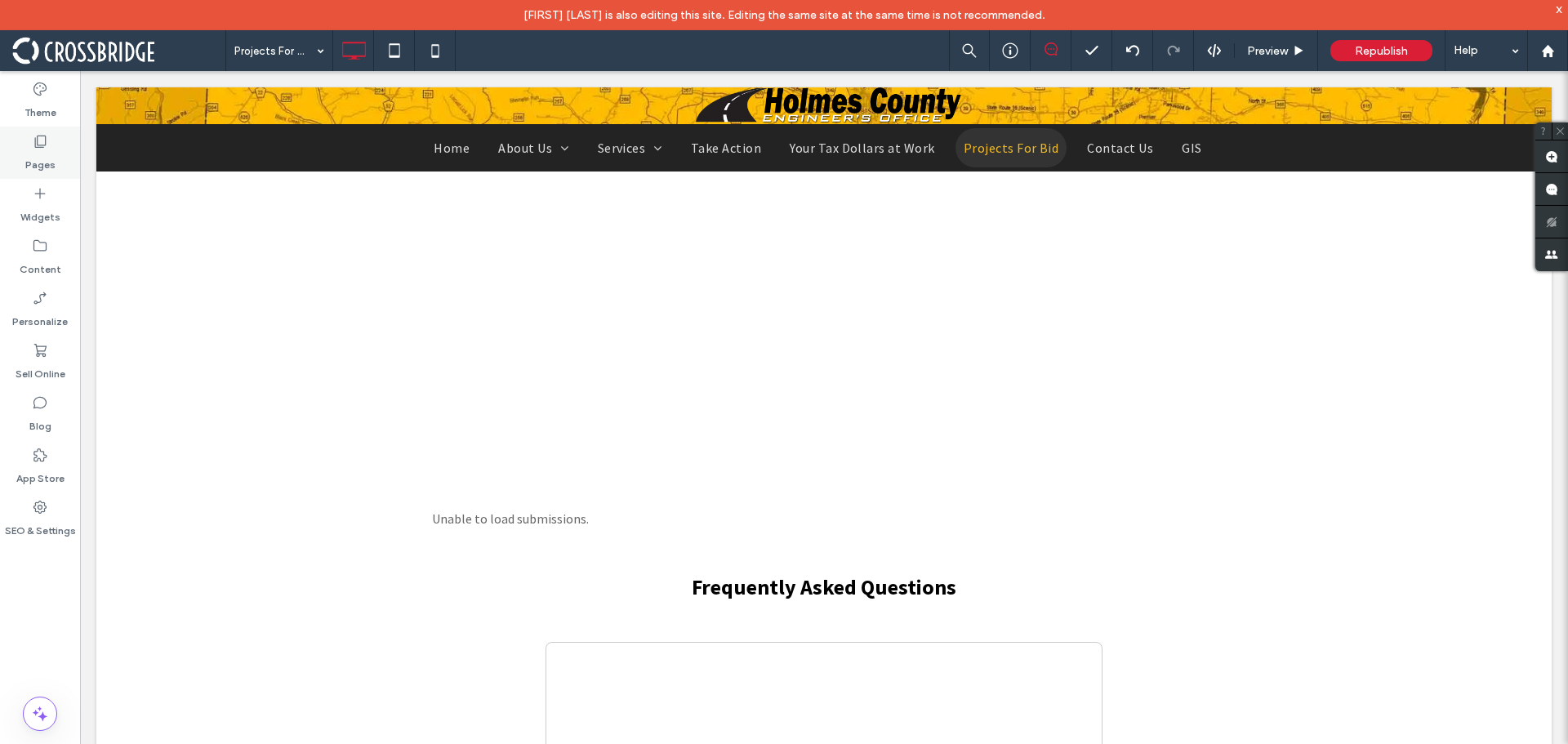 click on "Pages" at bounding box center (40, 161) 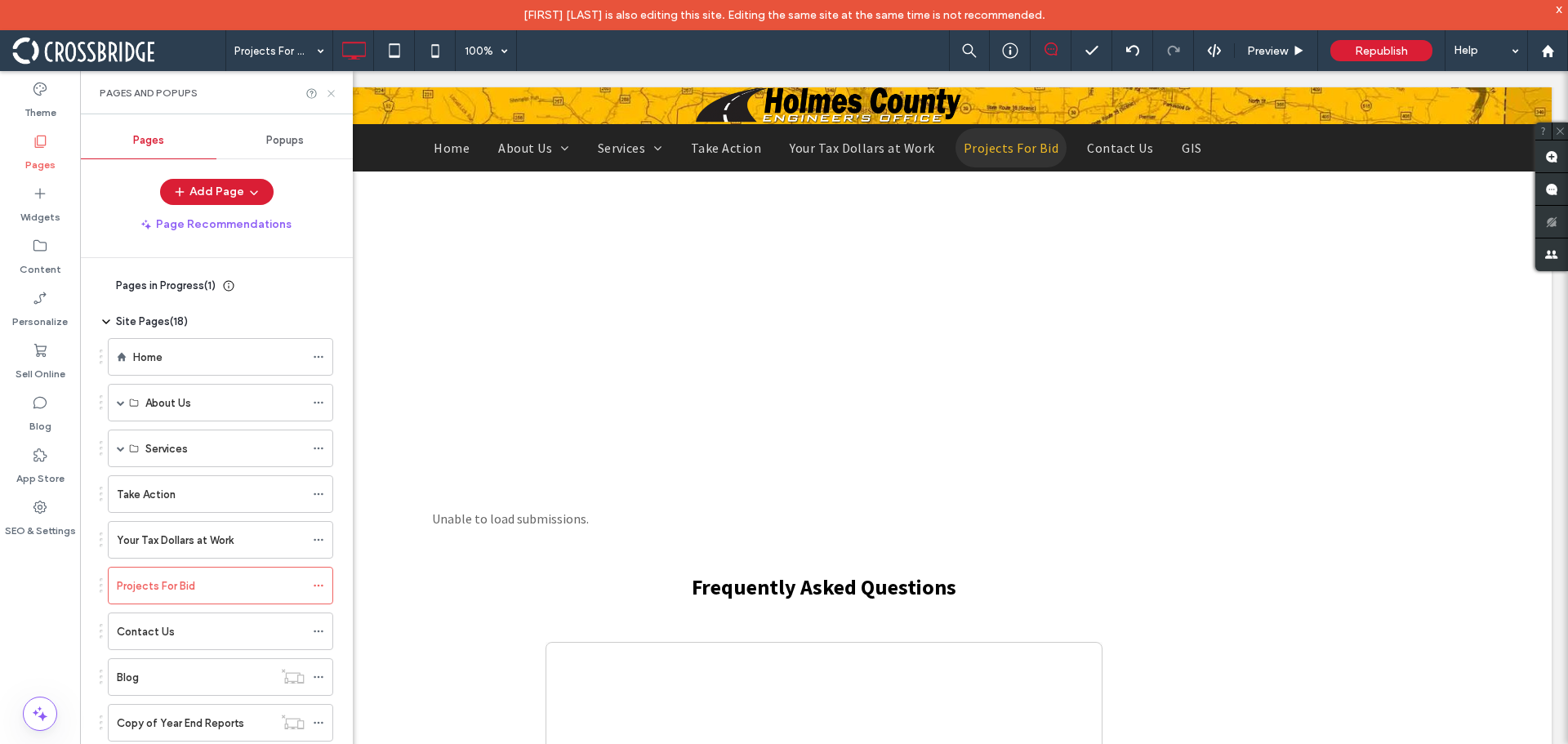 click 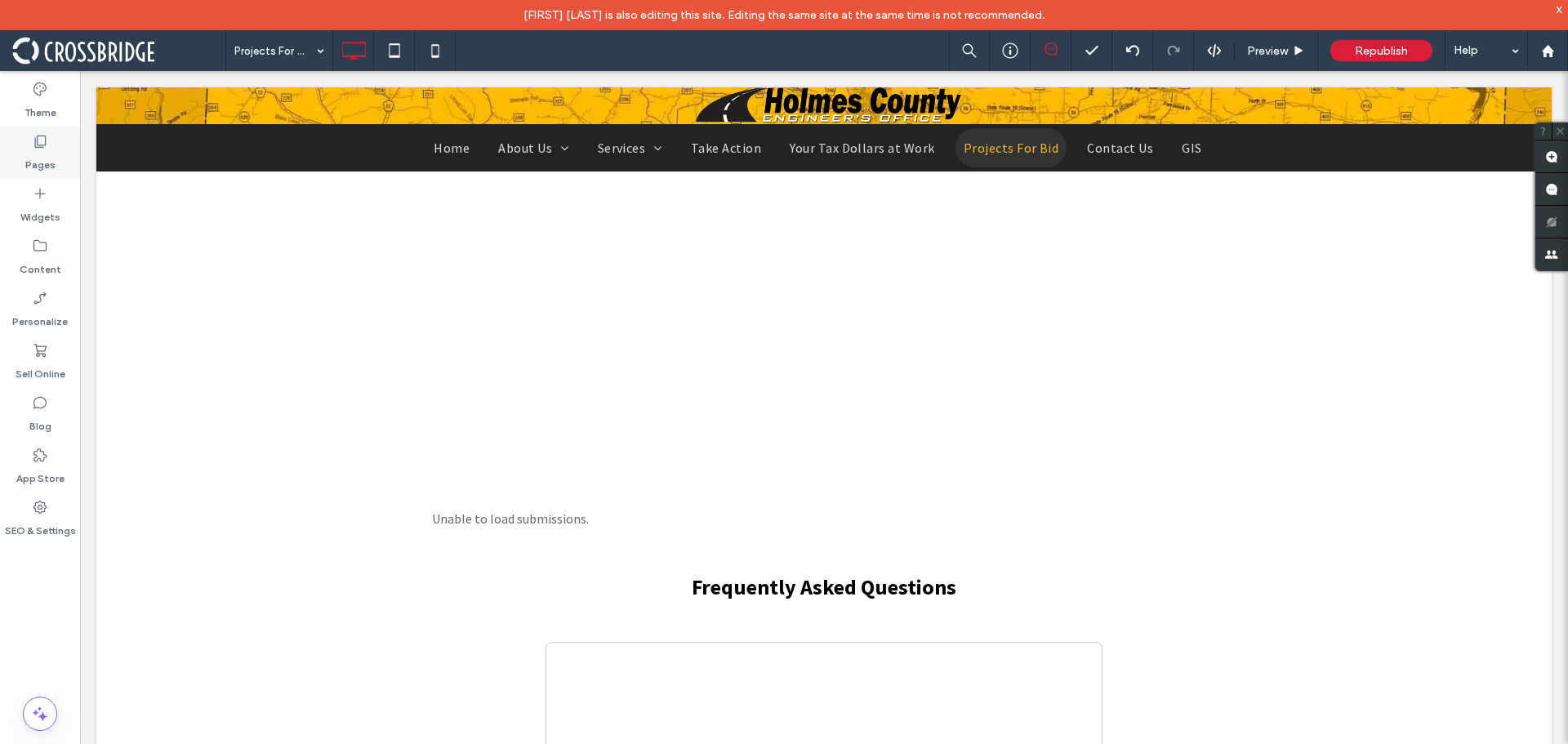 click on "Pages" at bounding box center [40, 161] 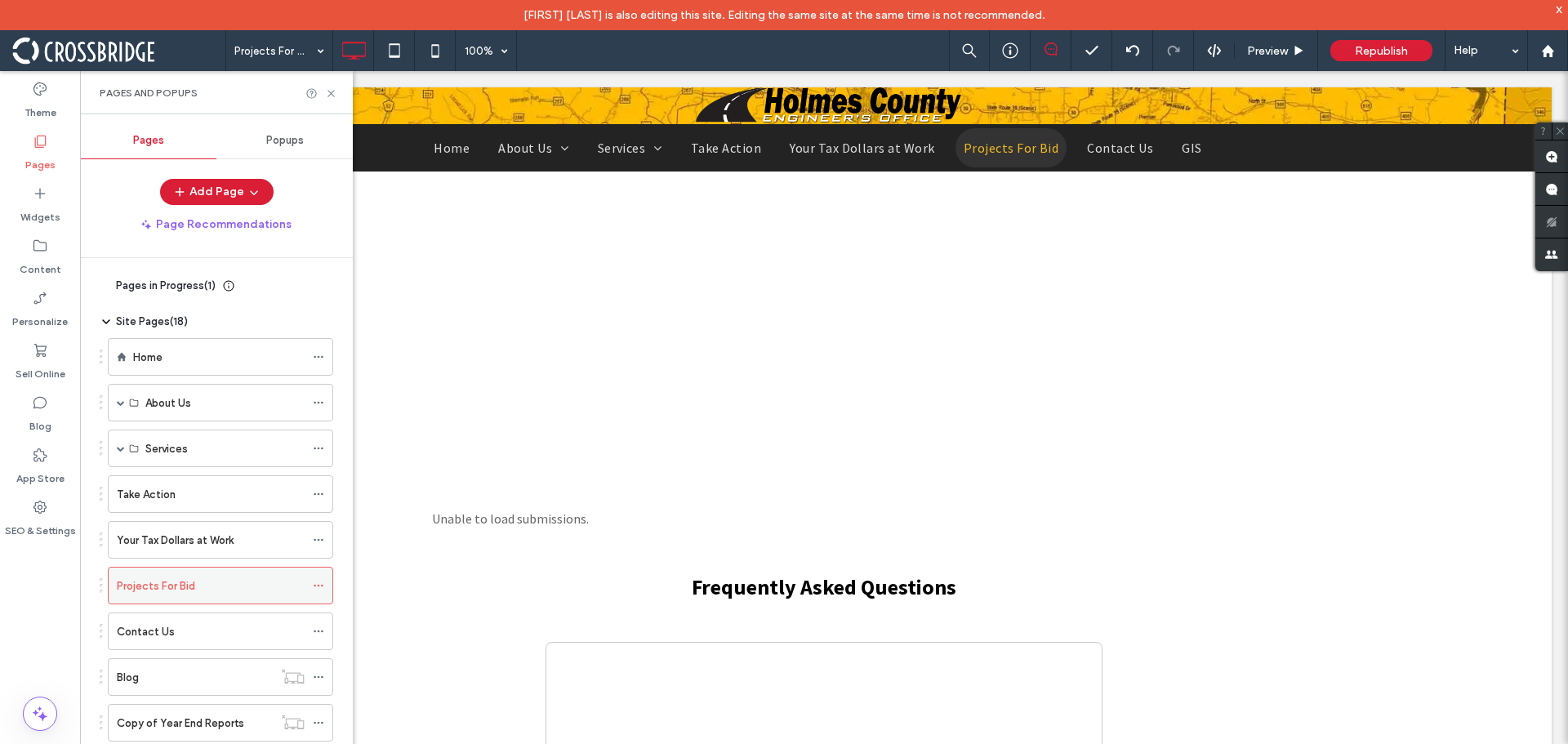 click 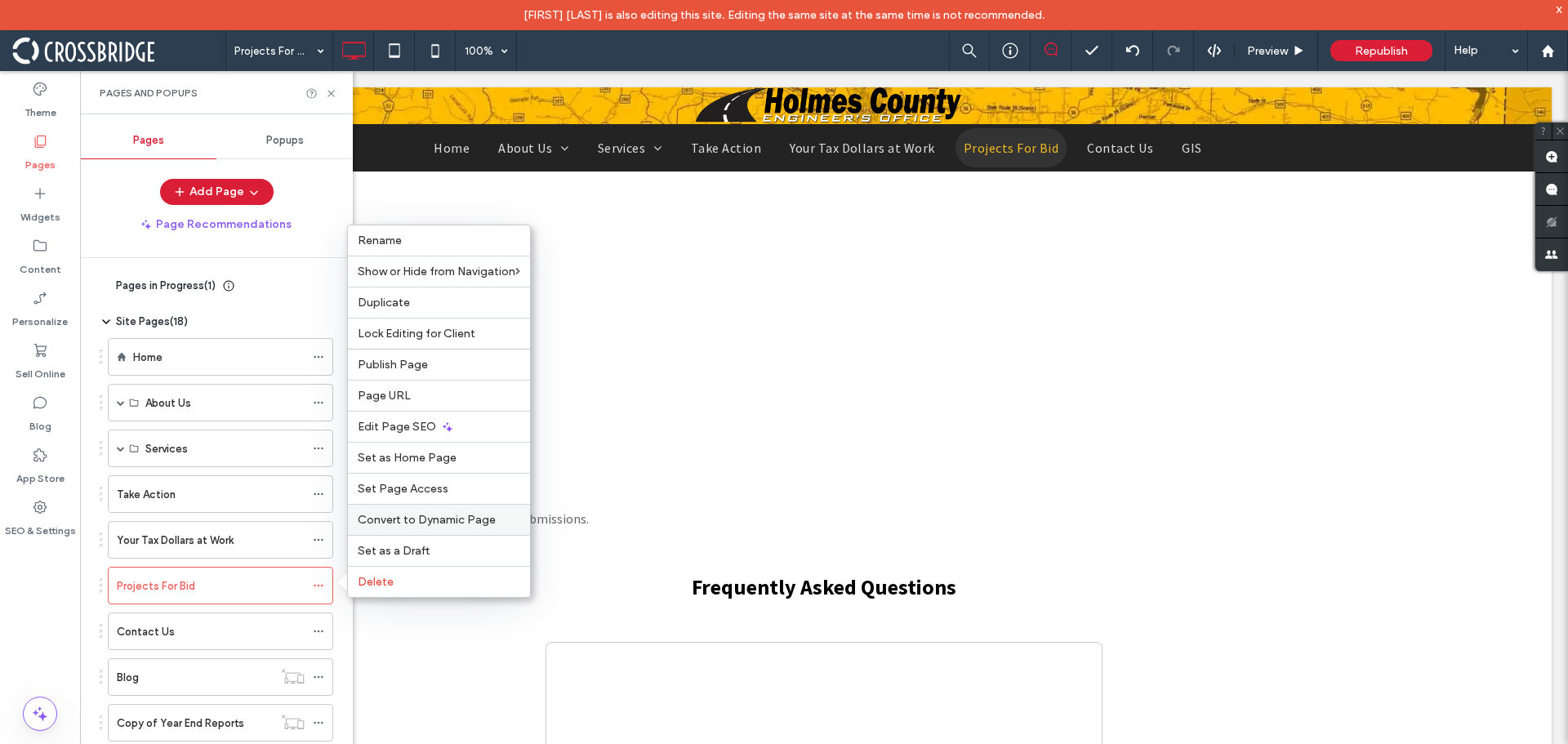 click on "Convert to Dynamic Page" at bounding box center [426, 519] 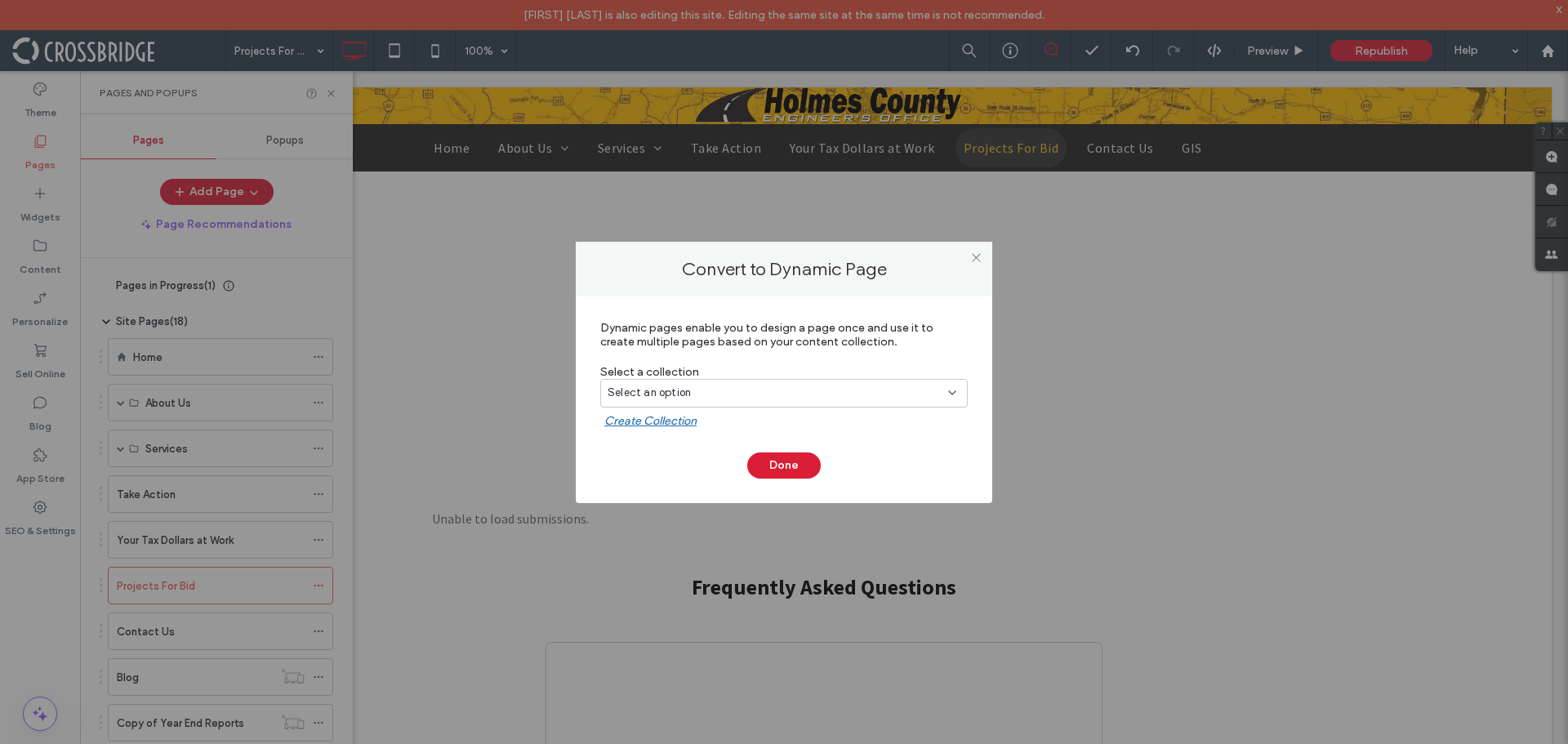 click on "Select an option" at bounding box center [774, 393] 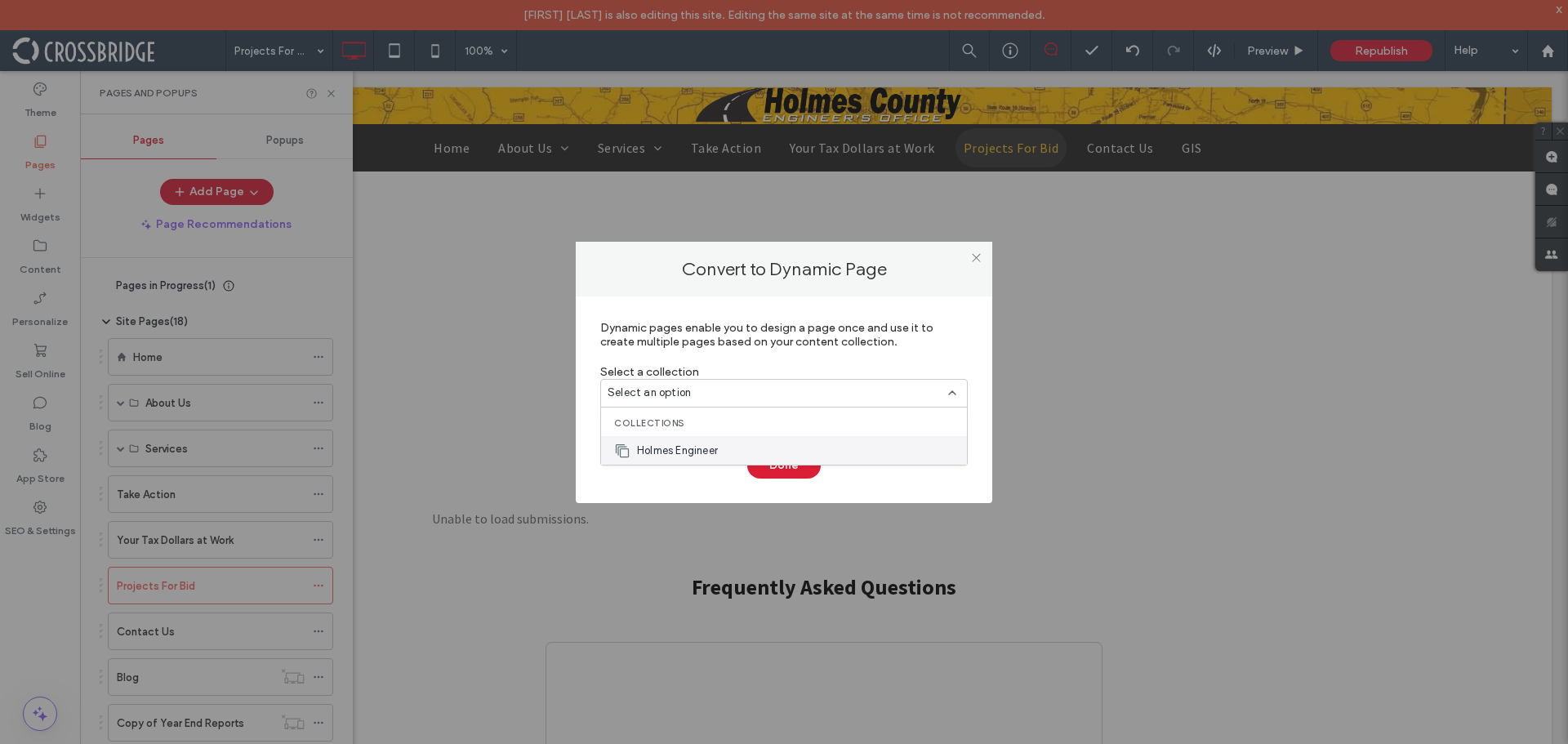 click on "Holmes Engineer" at bounding box center [677, 451] 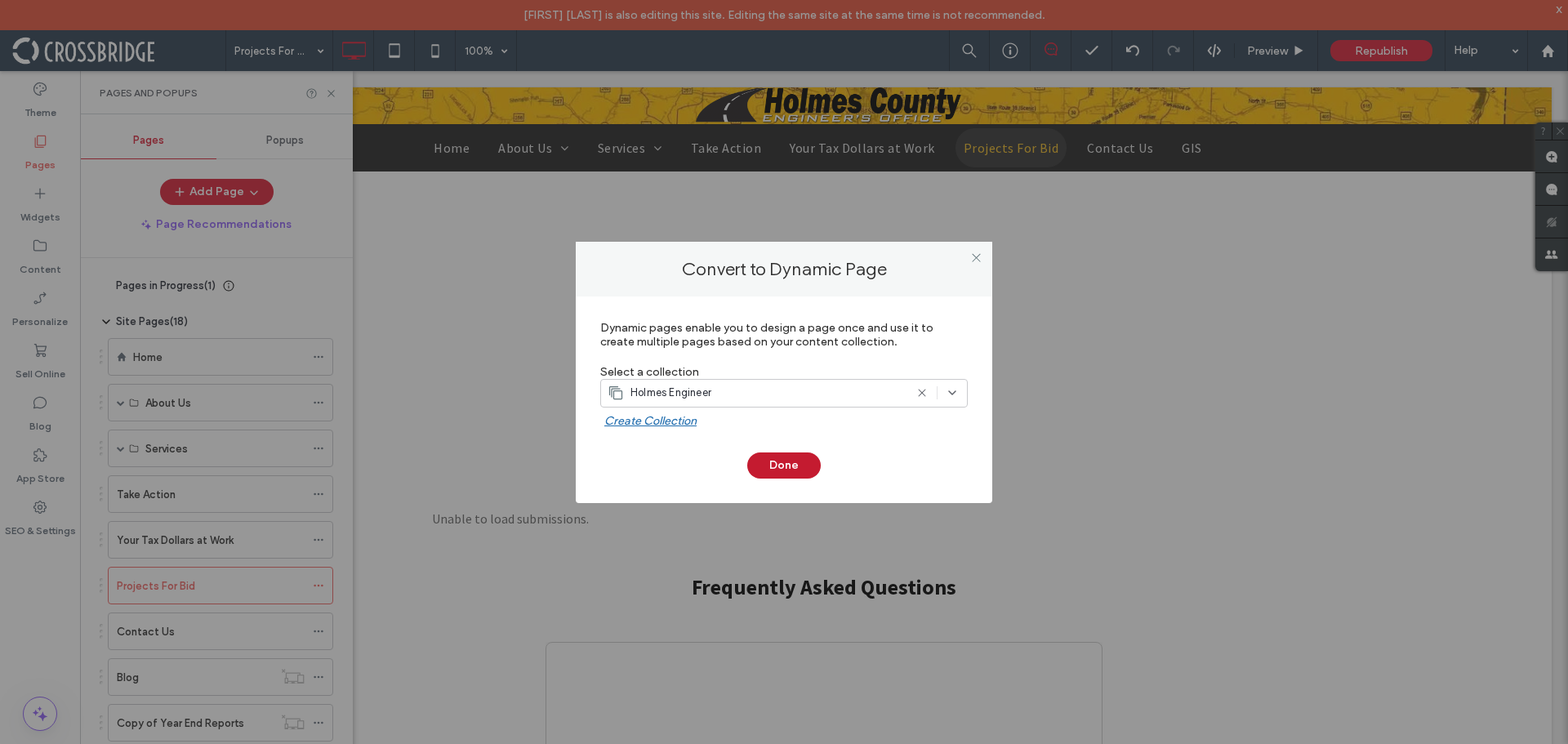 click on "Done" at bounding box center (784, 466) 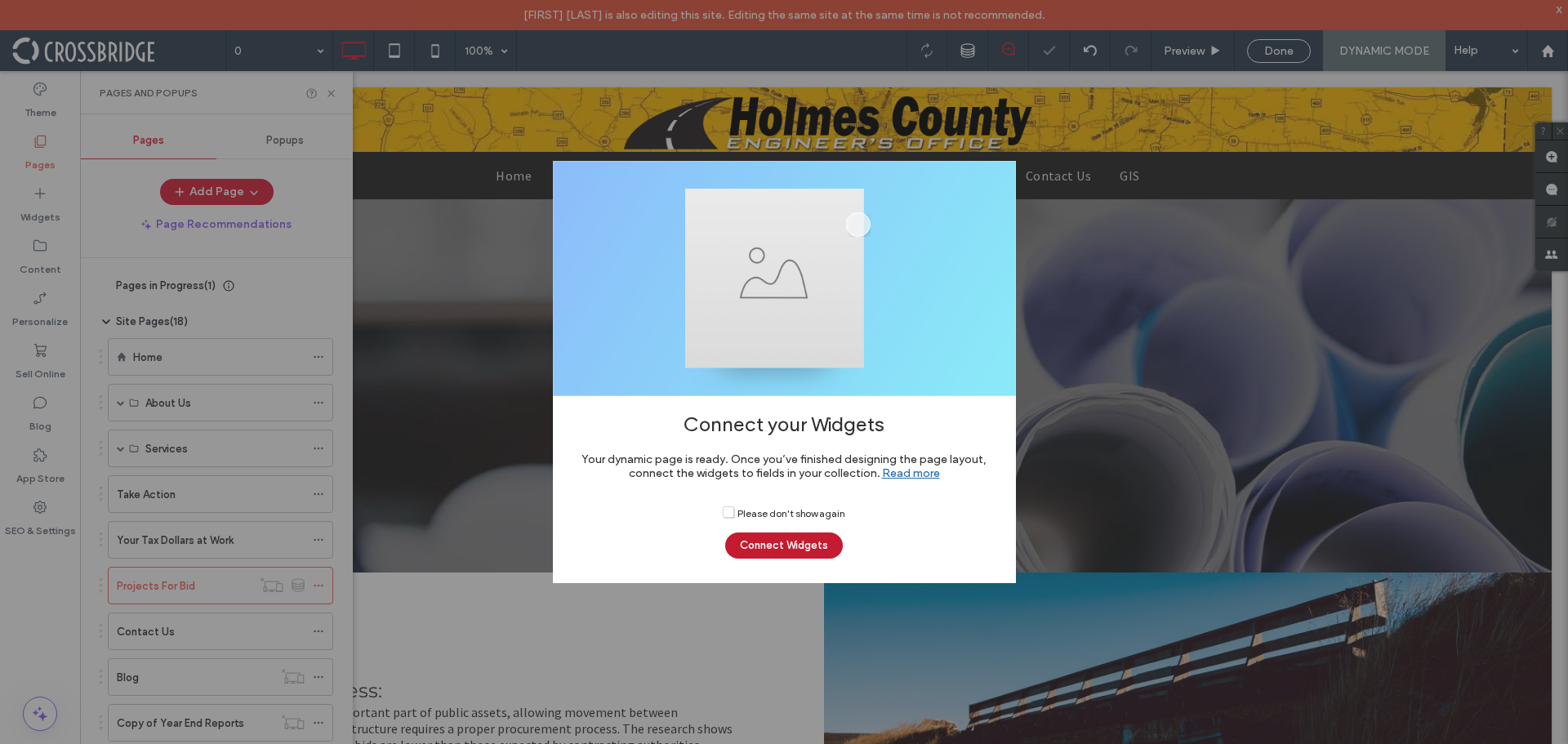 scroll, scrollTop: 0, scrollLeft: 0, axis: both 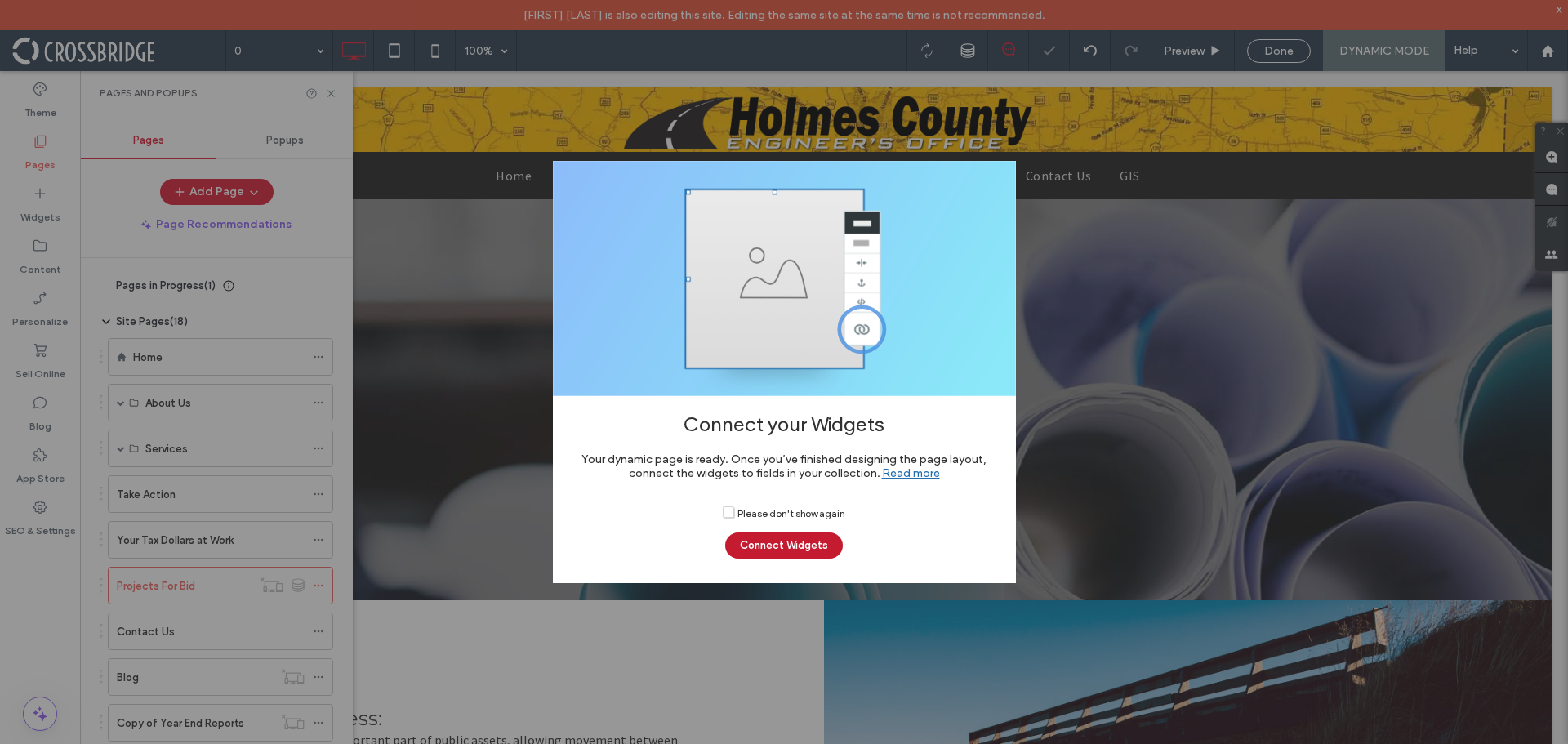 click on "Connect Widgets" at bounding box center [784, 546] 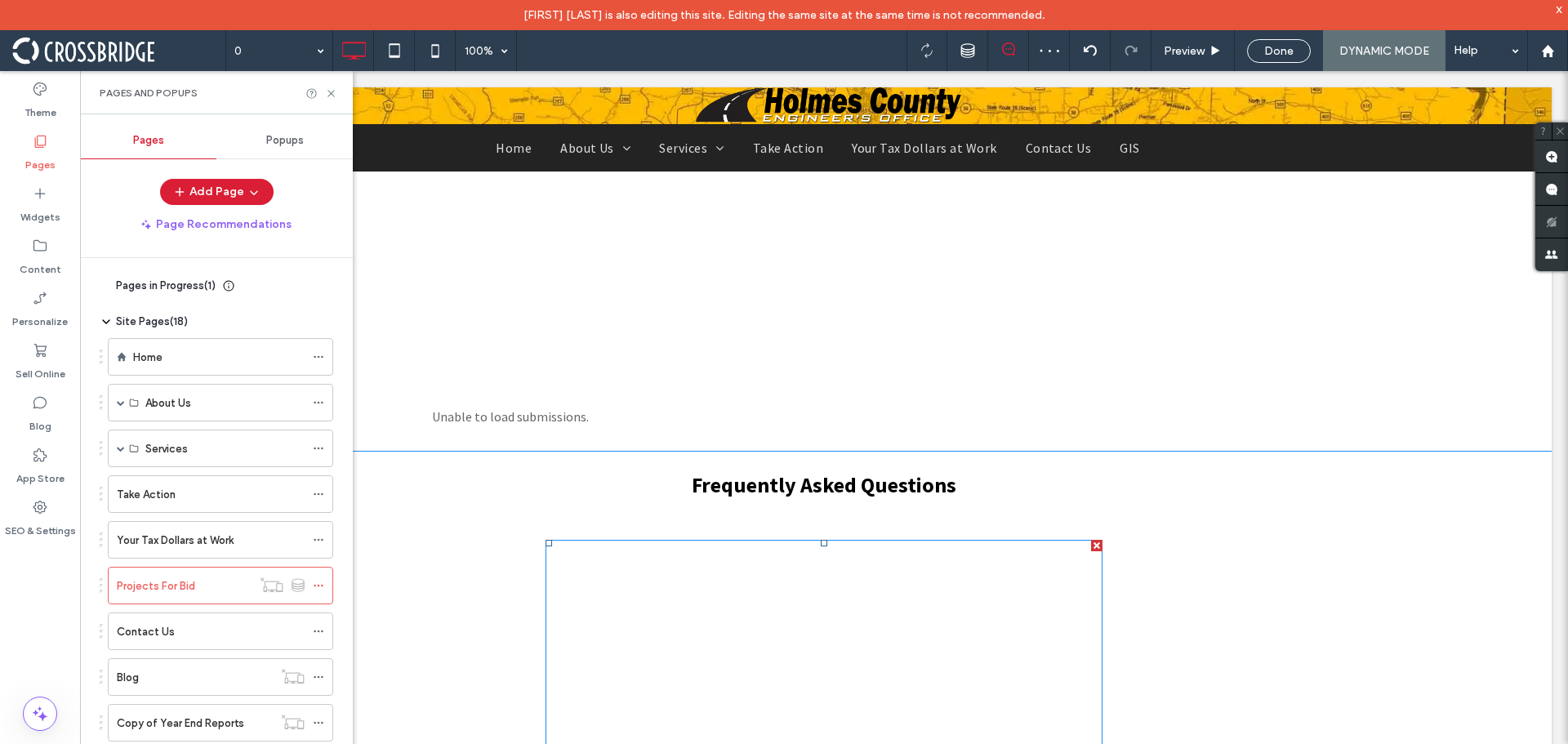 scroll, scrollTop: 980, scrollLeft: 0, axis: vertical 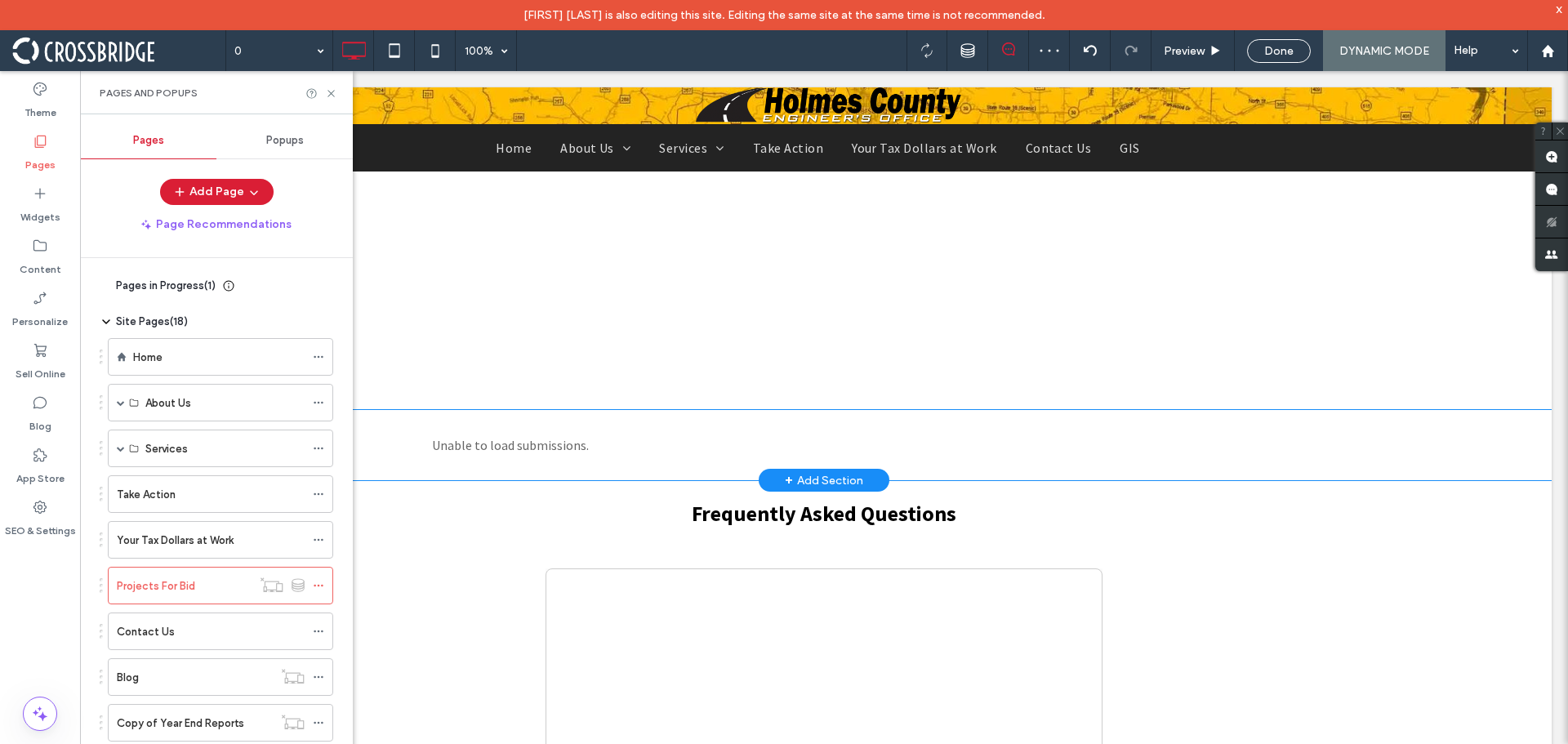 click on "Unable to load submissions.
Click To Paste" at bounding box center [824, 445] 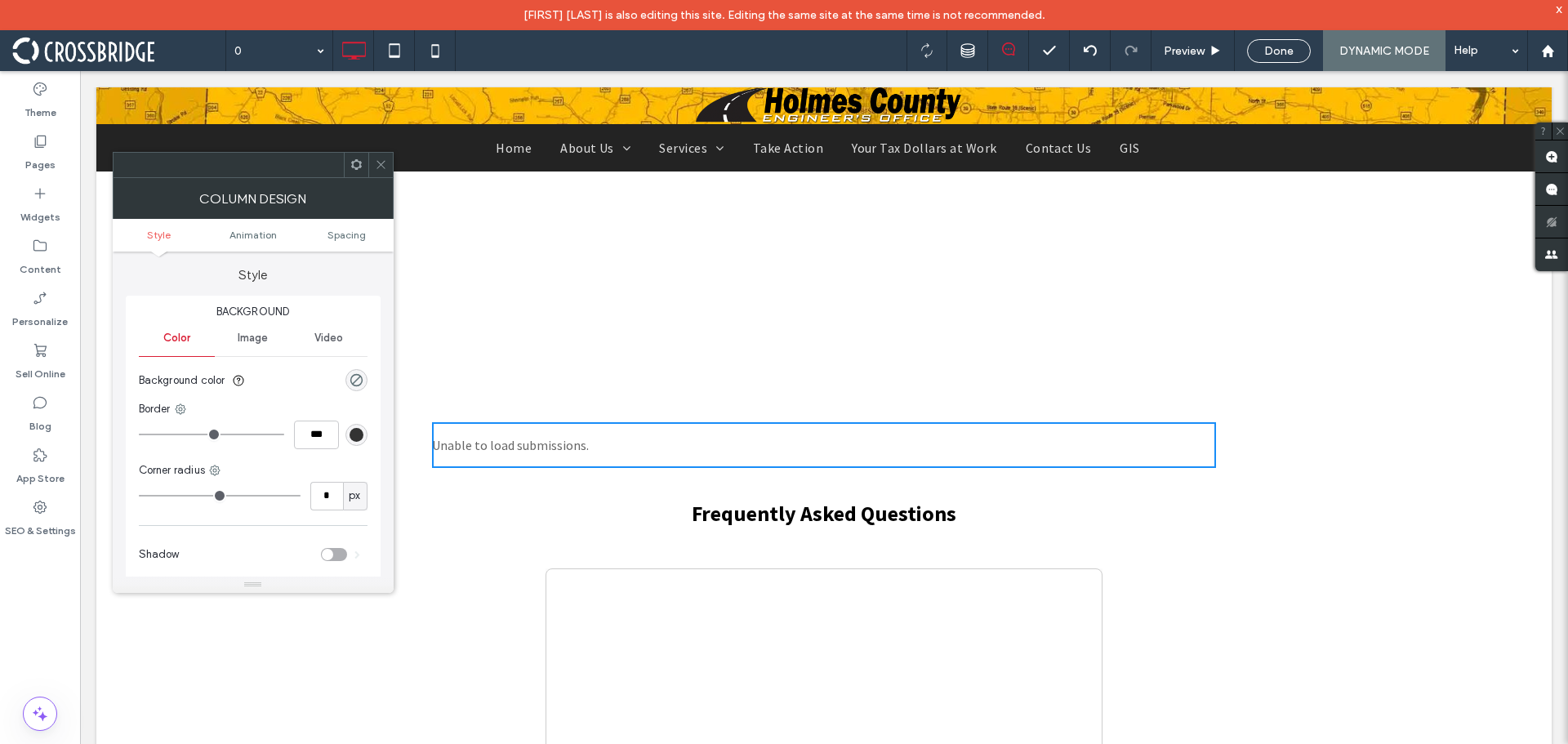 click 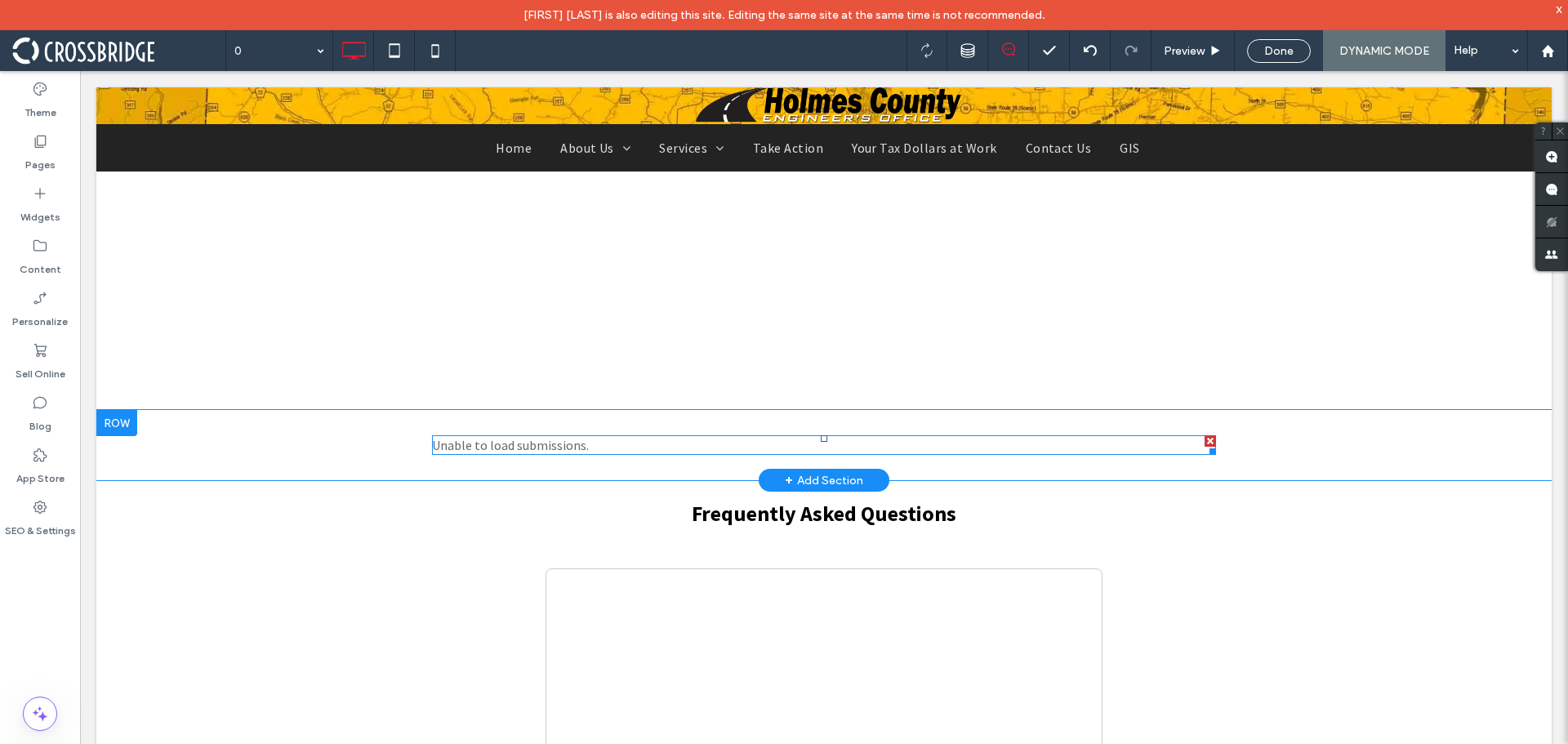 click at bounding box center [824, 445] 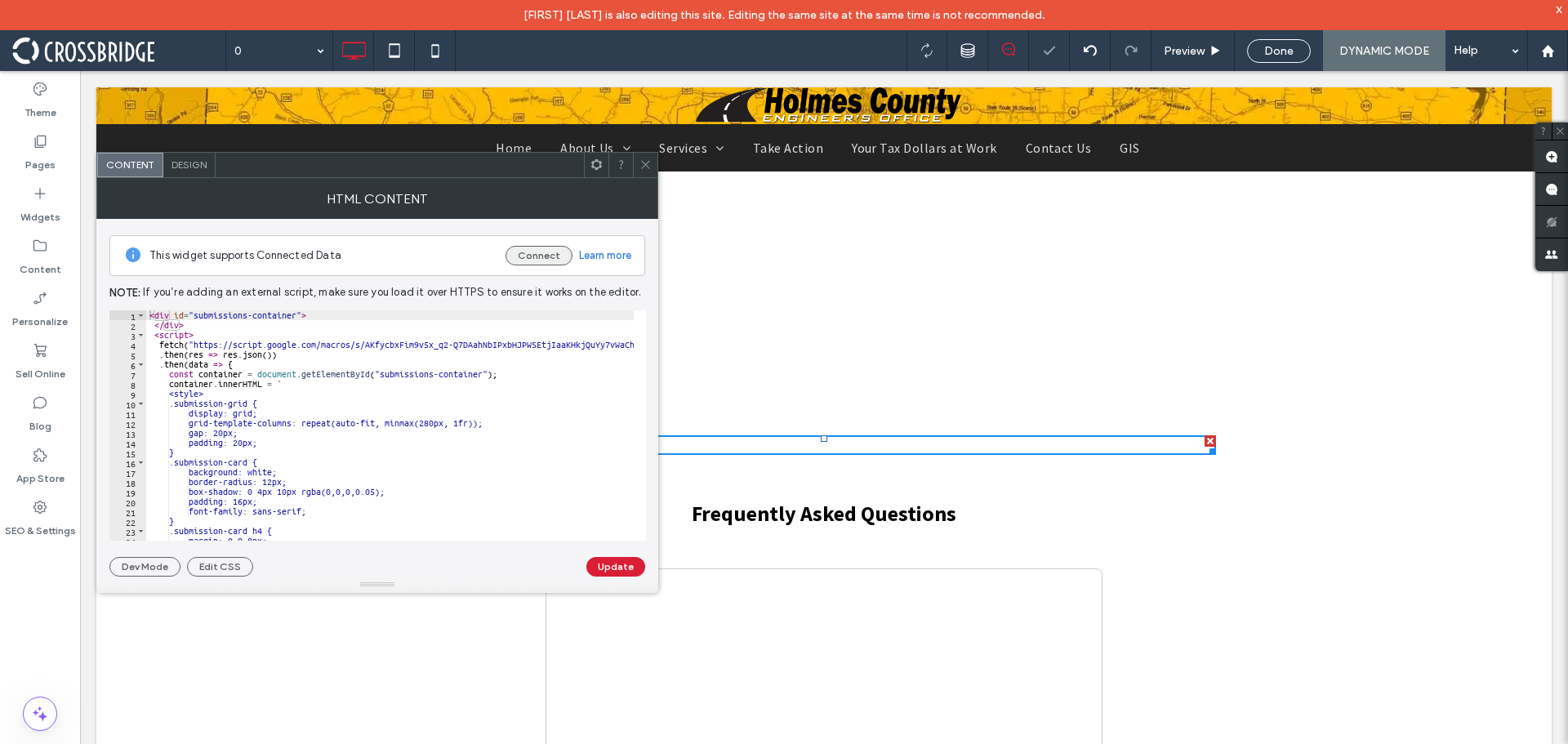 click on "Connect" at bounding box center (539, 256) 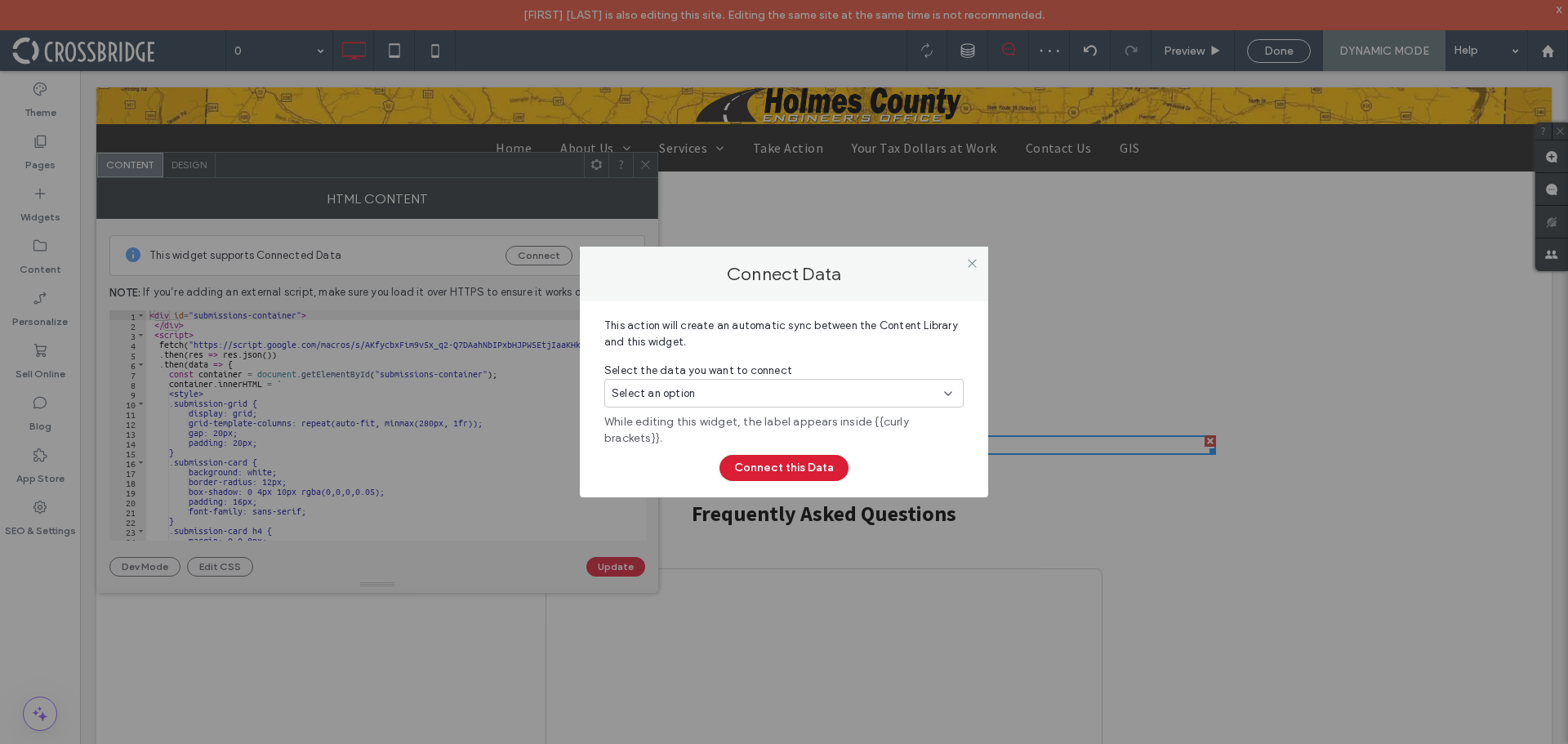 click on "Select an option" at bounding box center (784, 393) 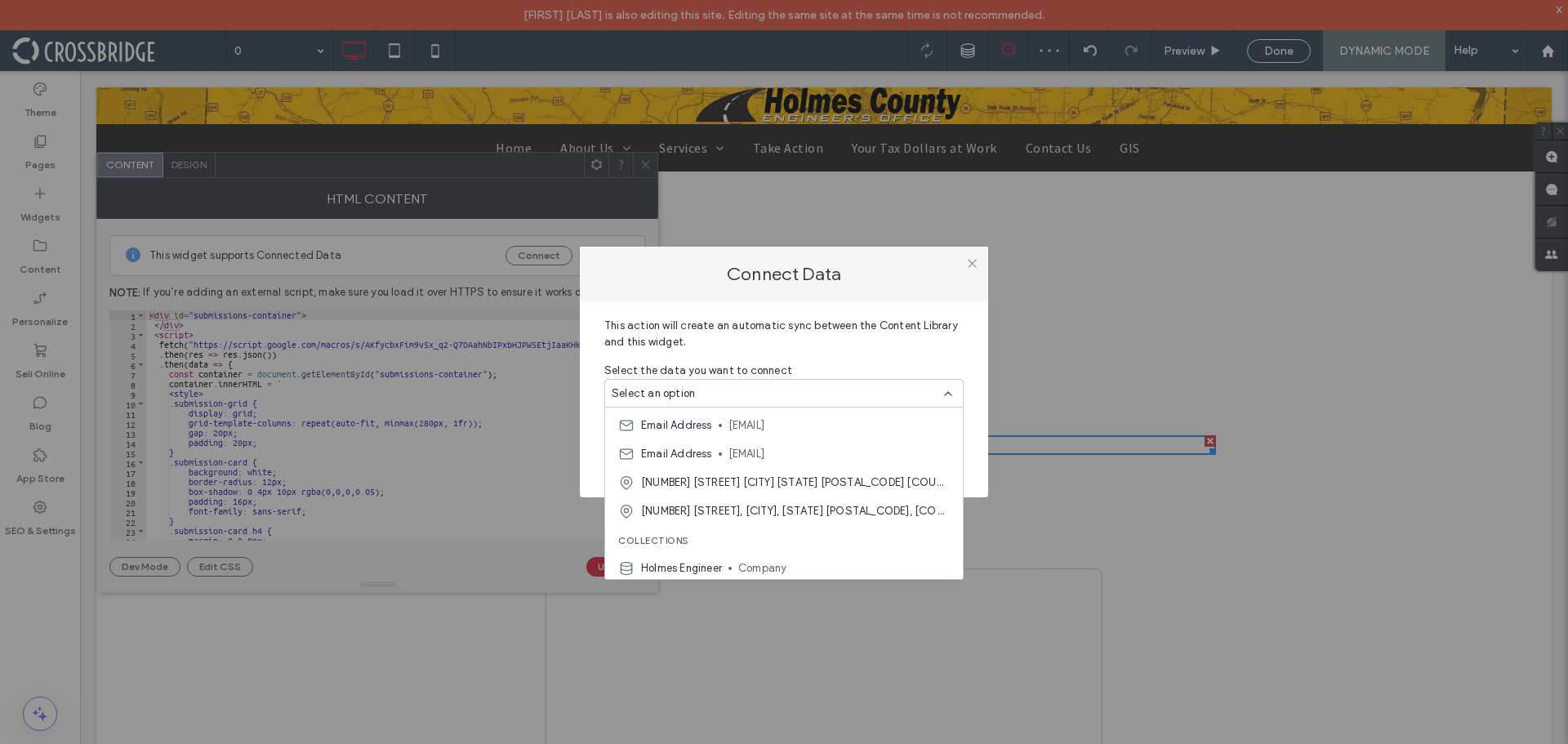 scroll, scrollTop: 400, scrollLeft: 0, axis: vertical 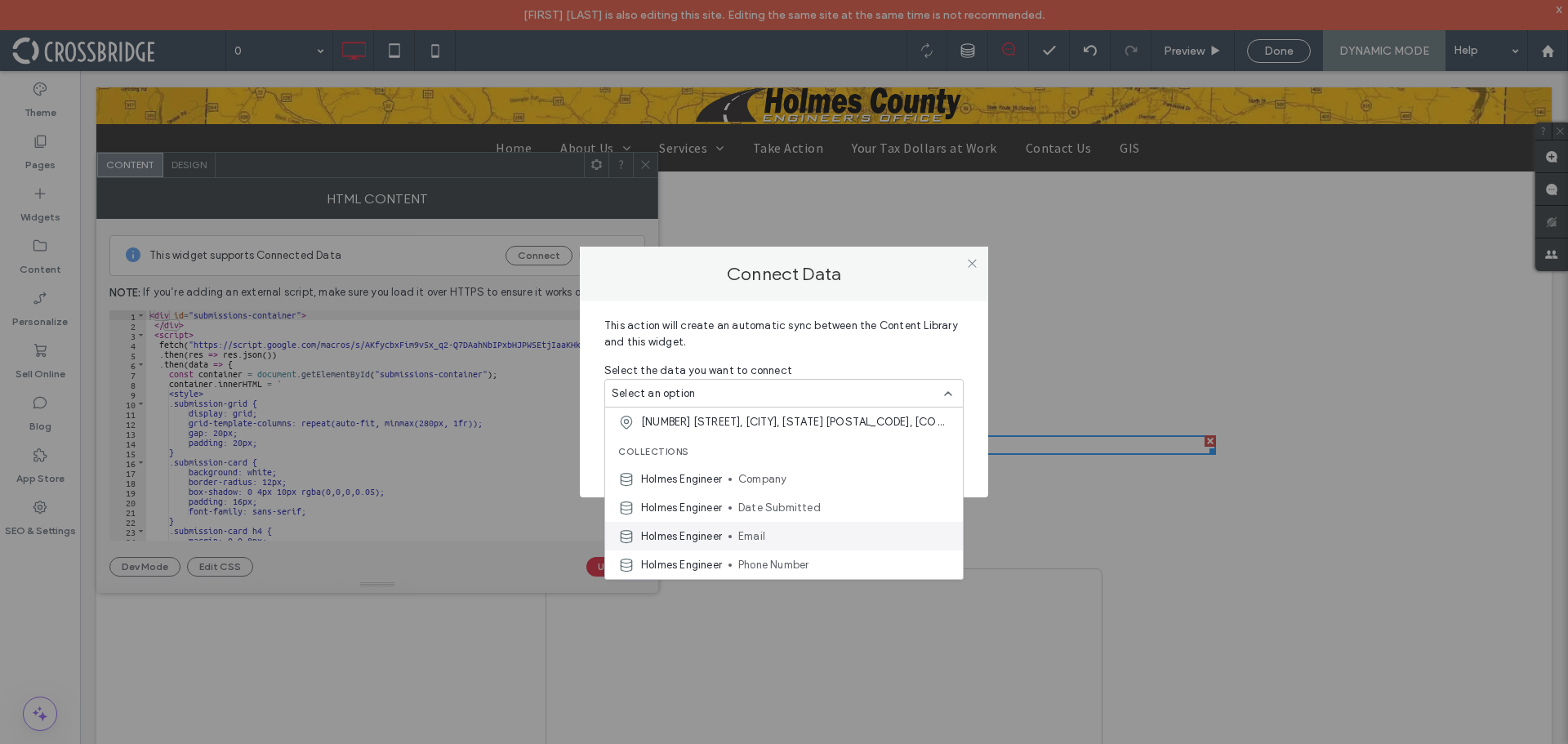 click on "Email" at bounding box center [844, 537] 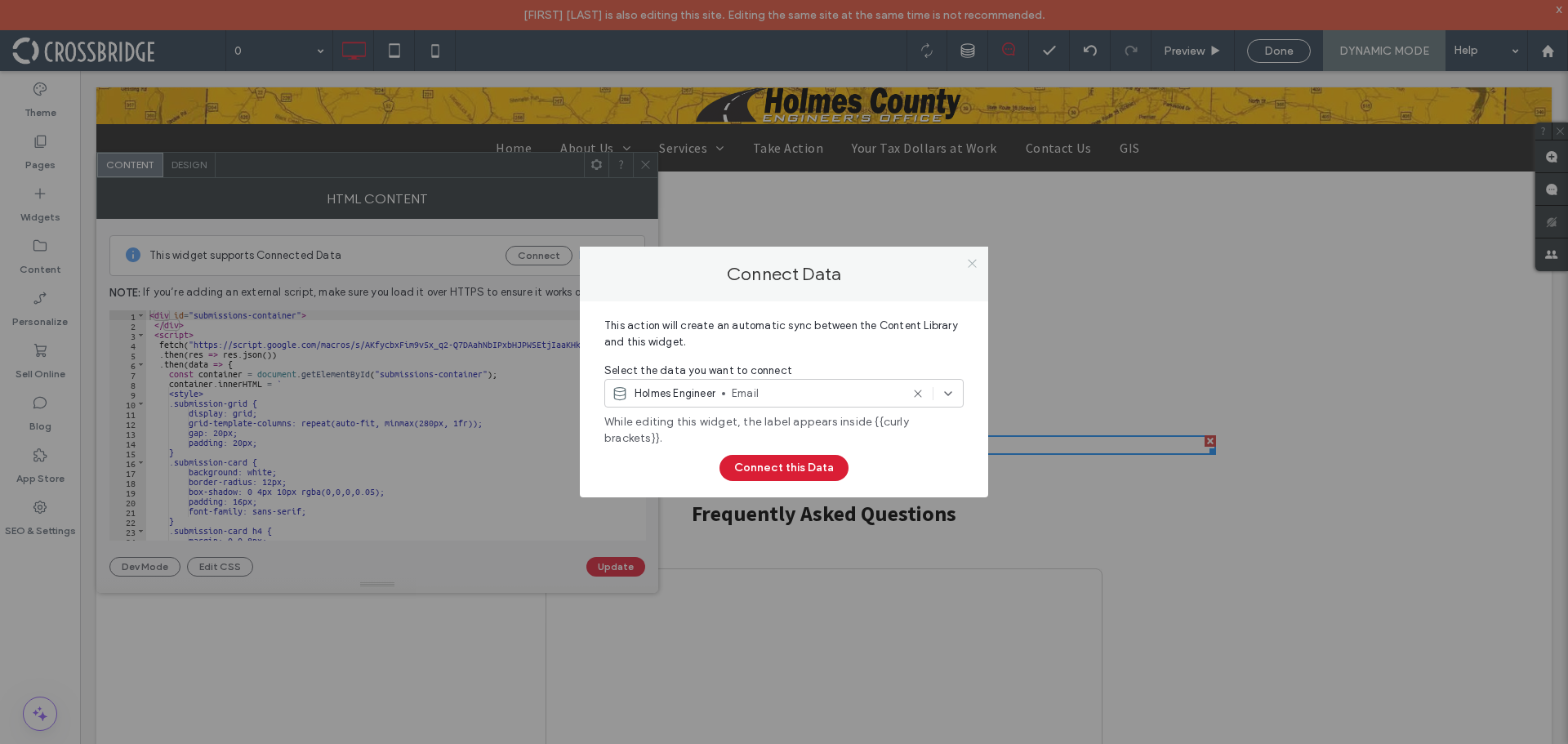 click 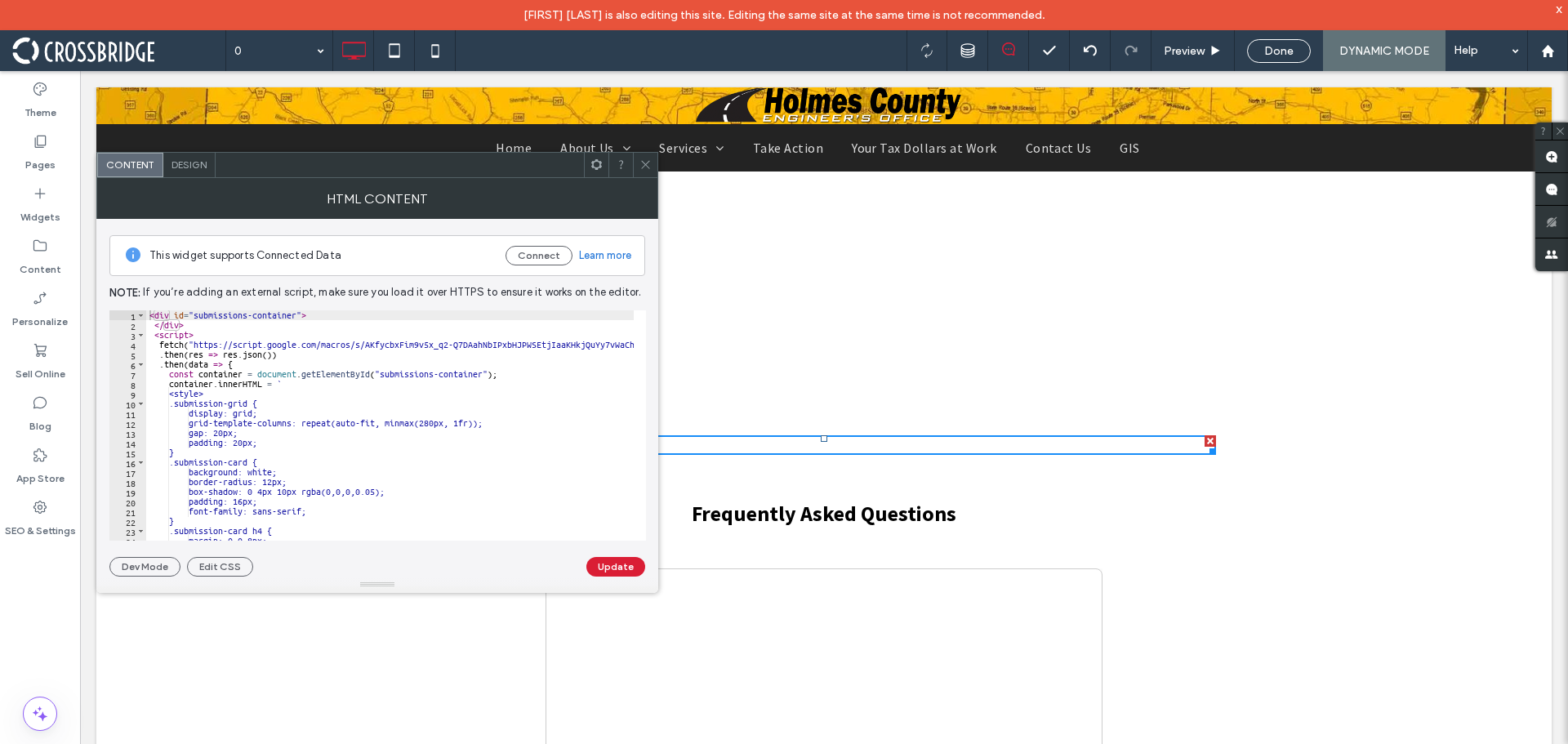 click 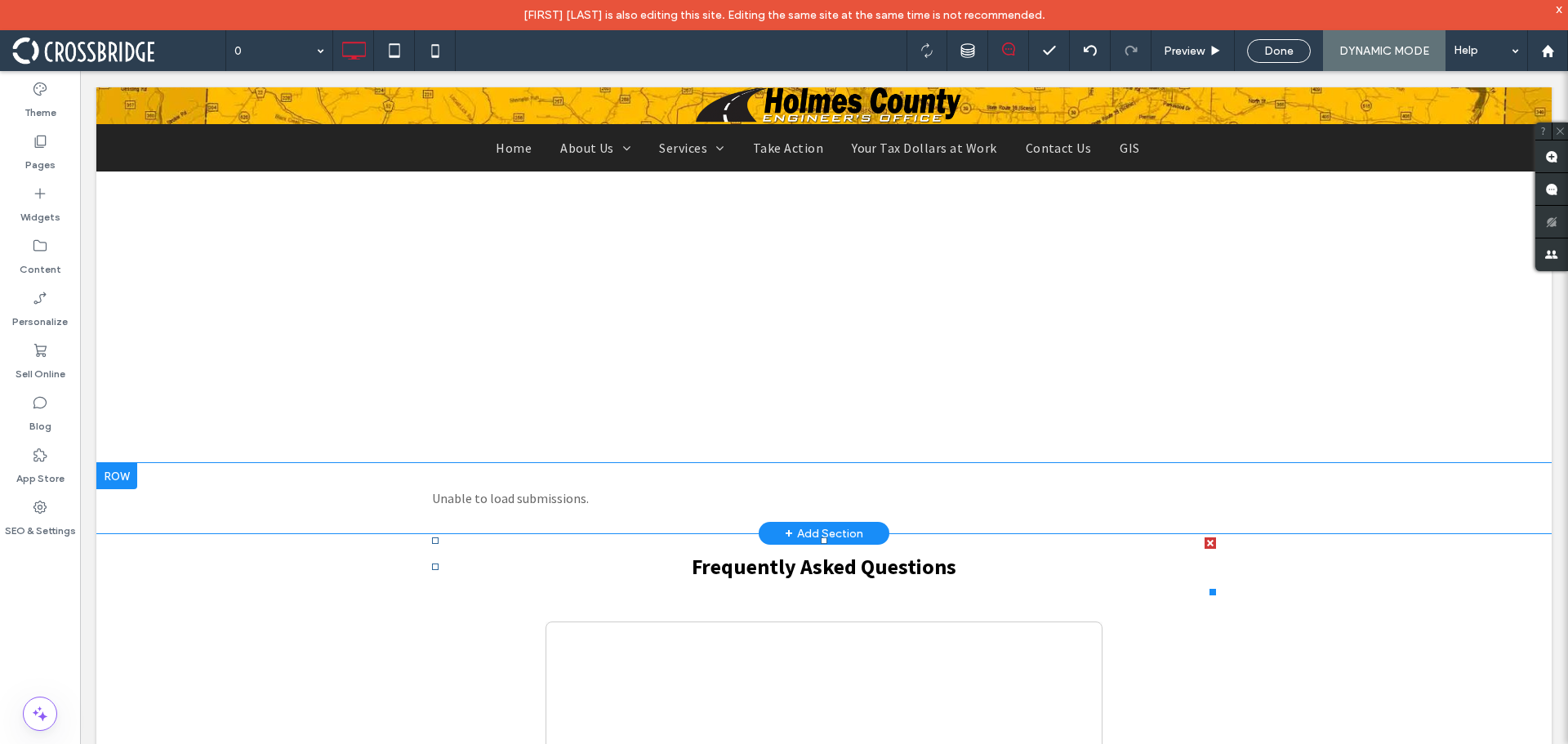 scroll, scrollTop: 898, scrollLeft: 0, axis: vertical 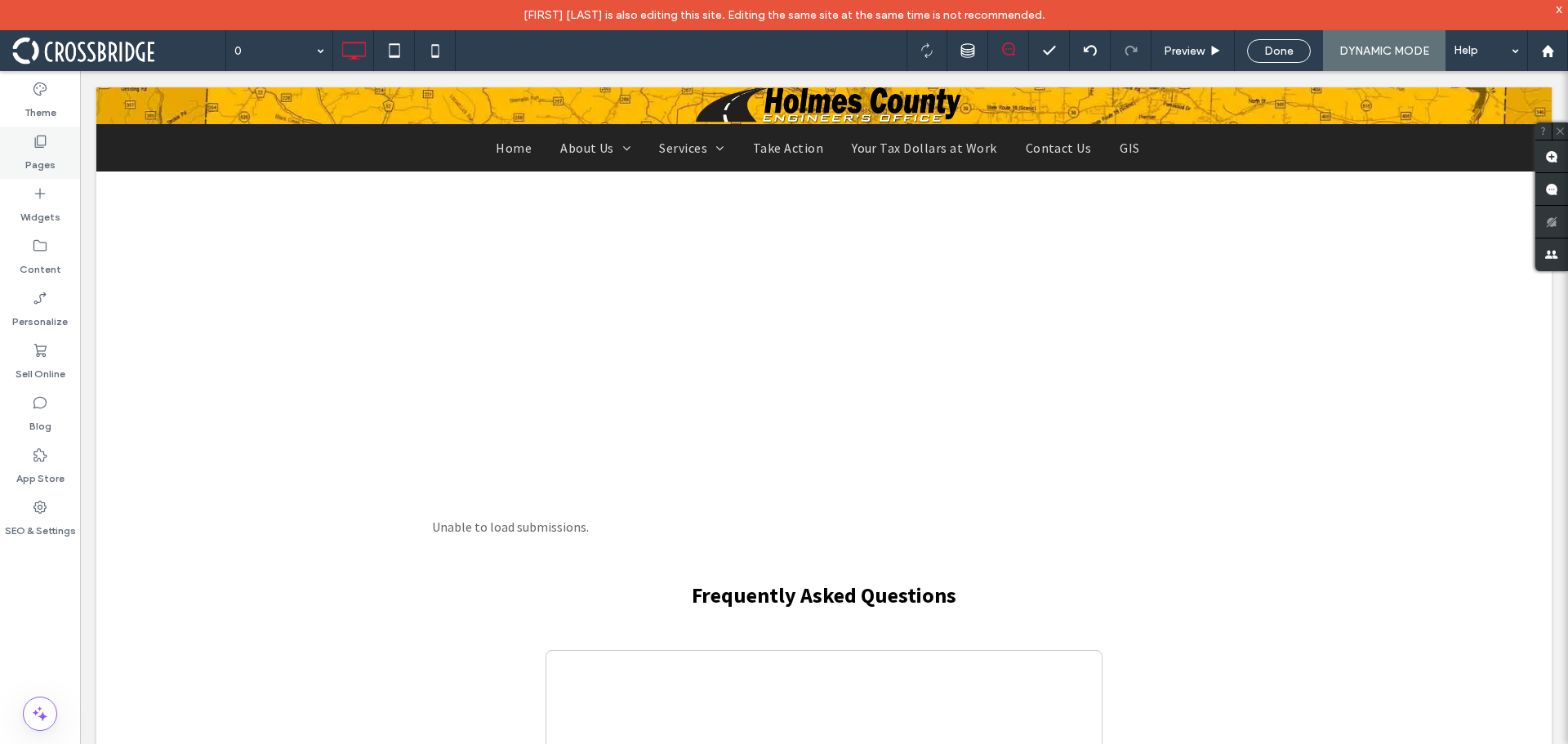 click on "Pages" at bounding box center (40, 153) 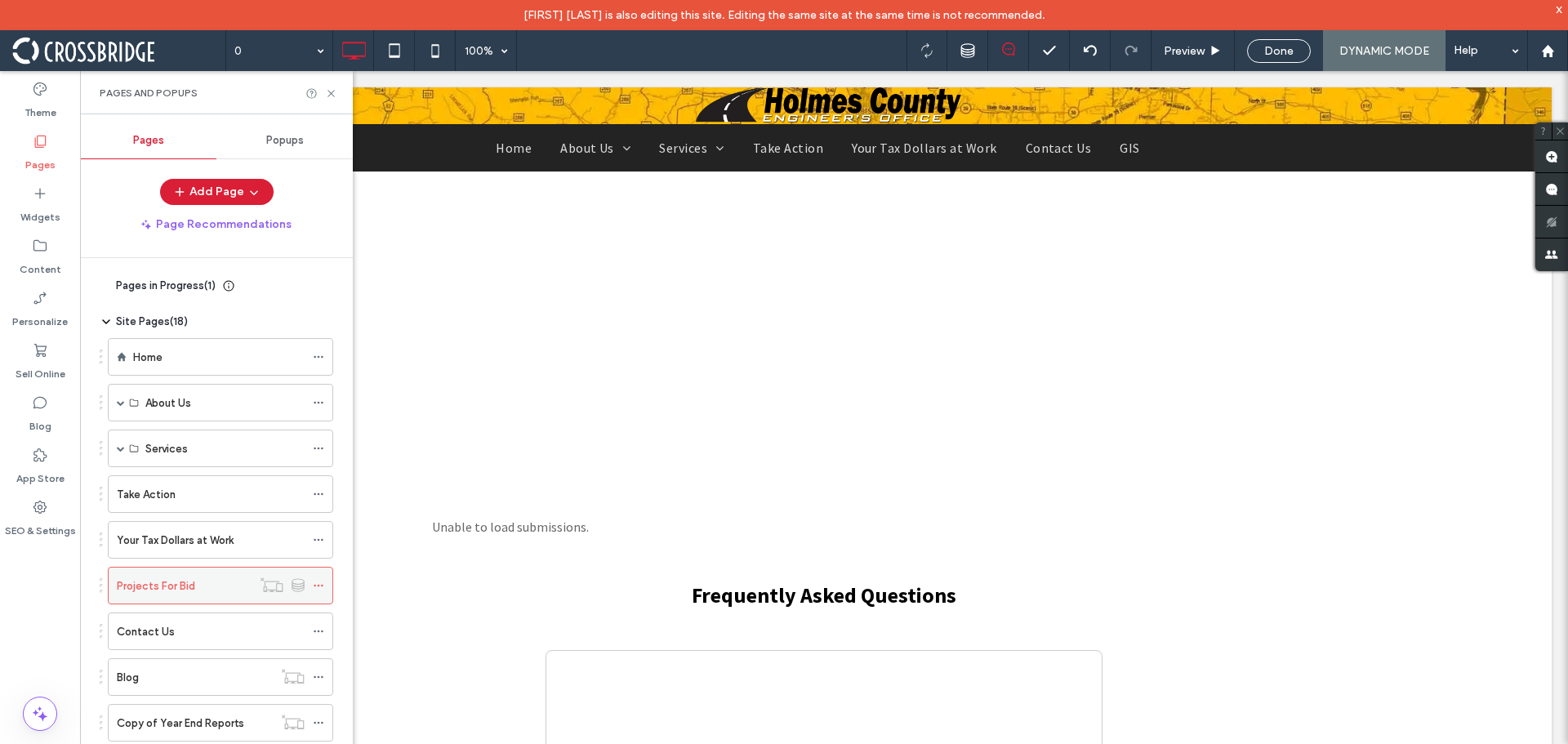 click 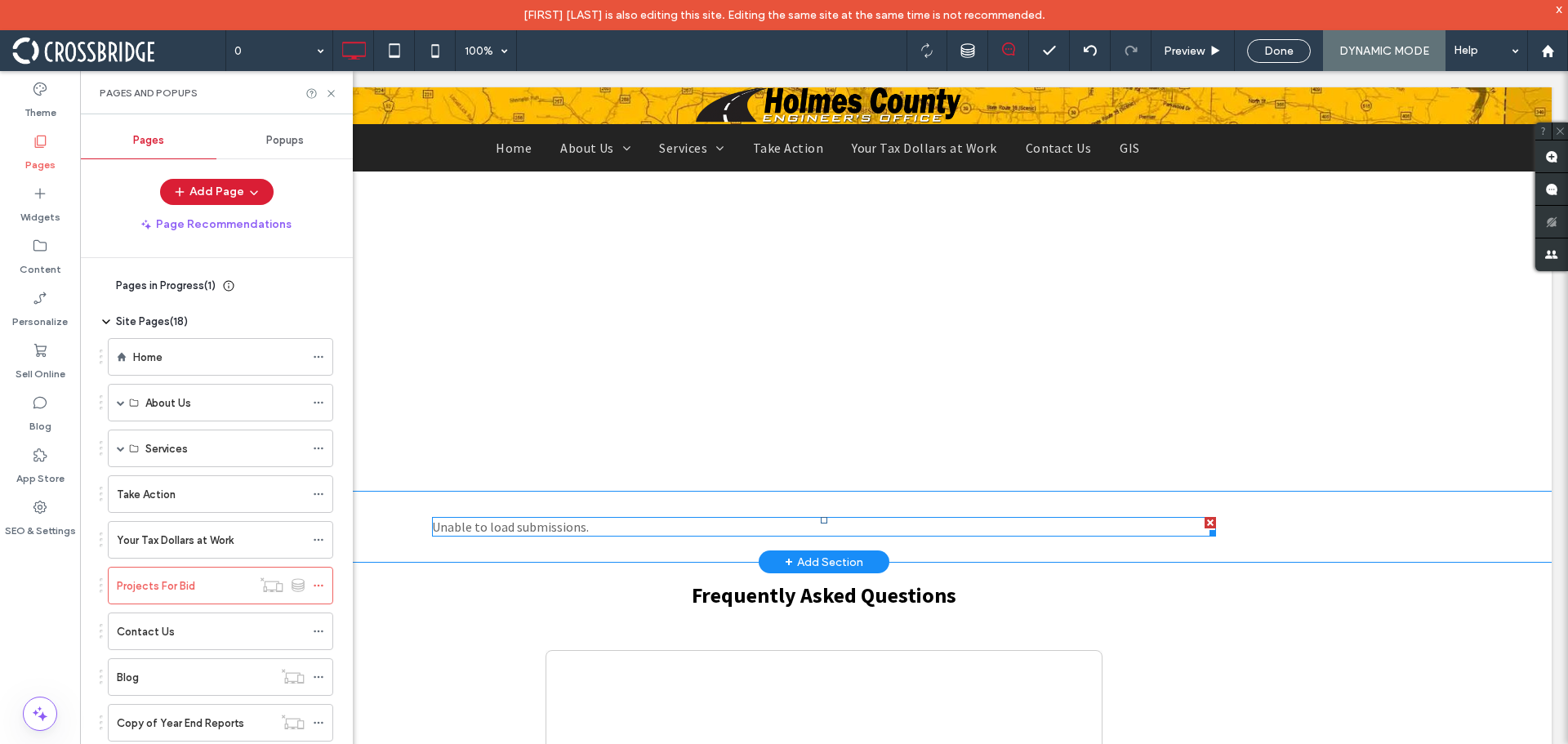 click at bounding box center [824, 527] 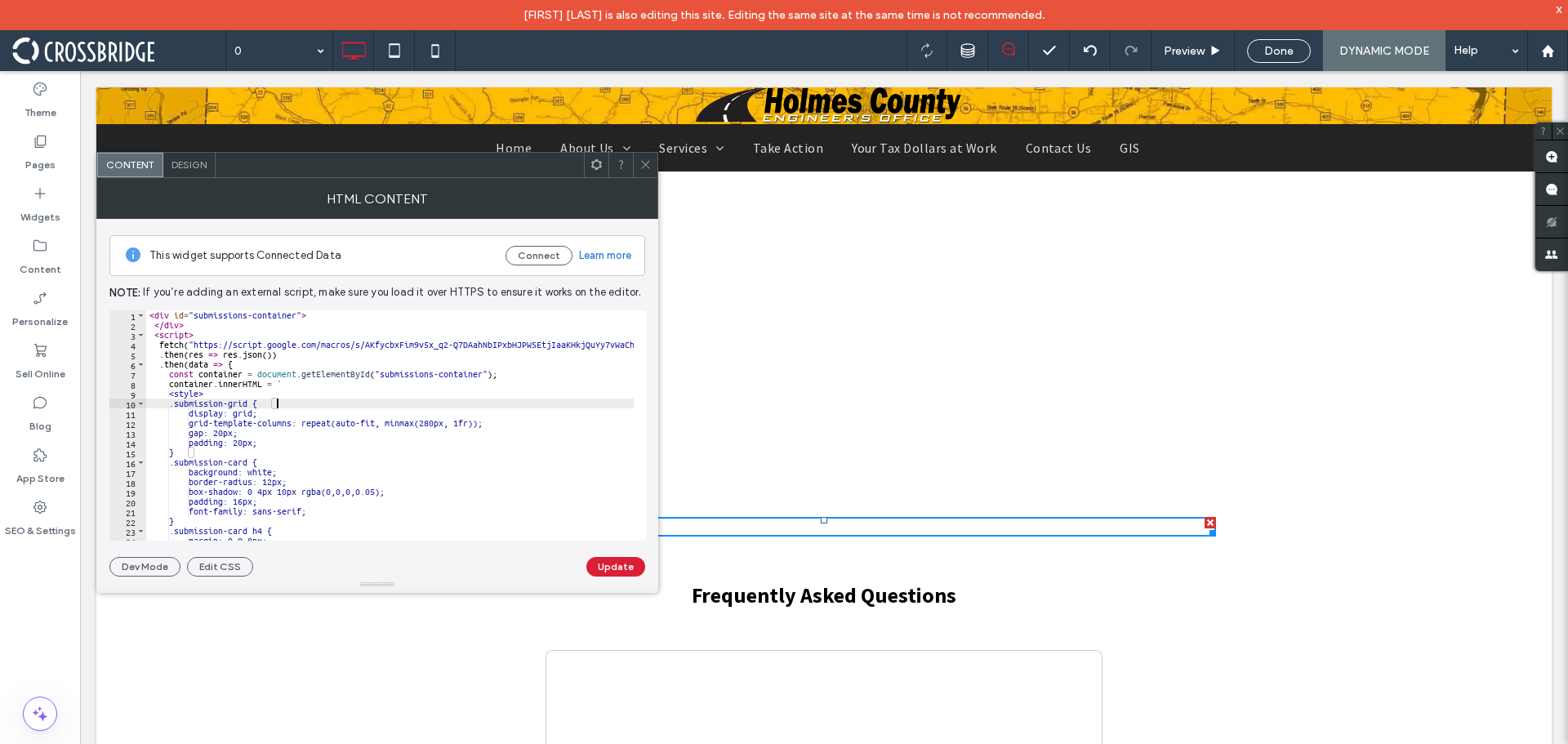 type on "**********" 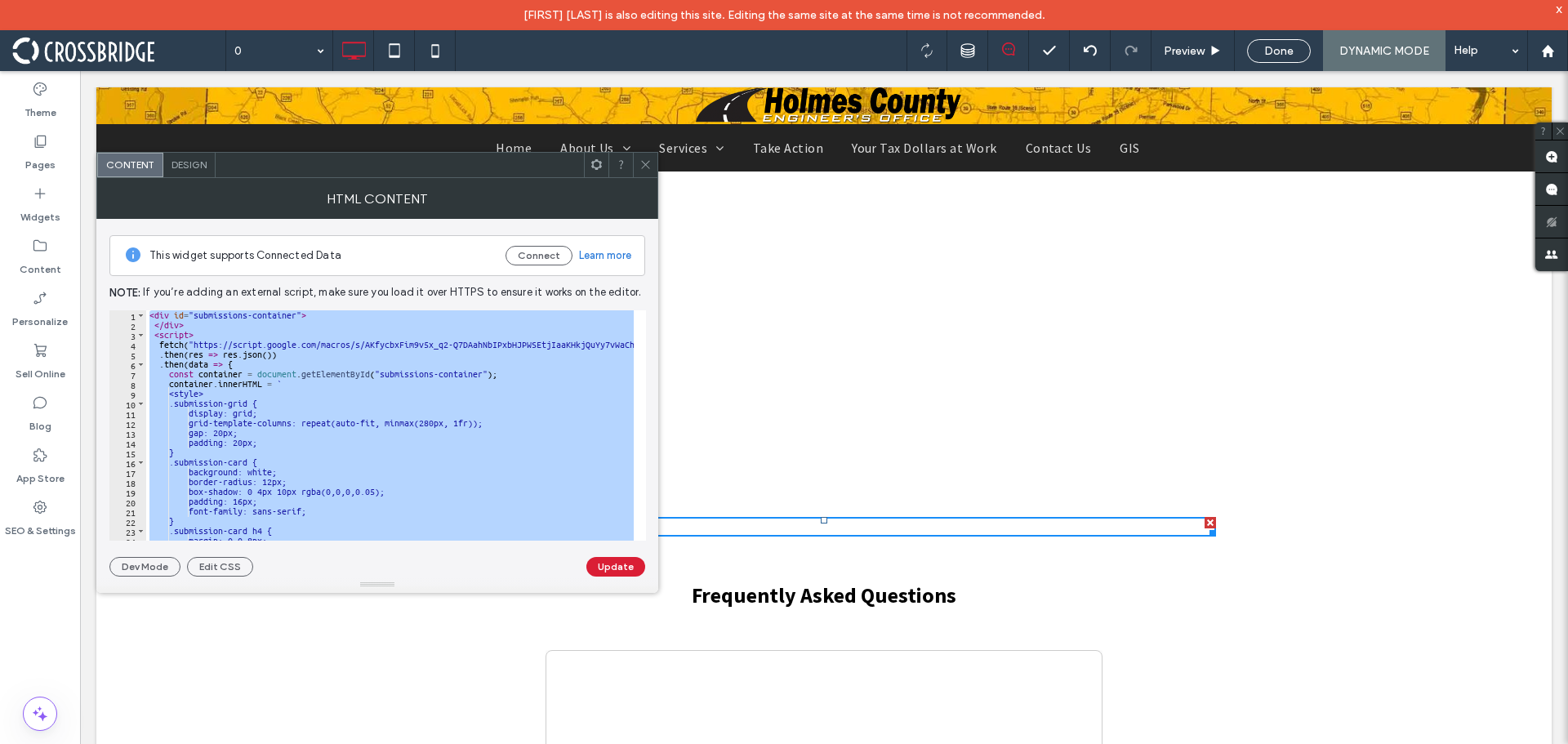 paste 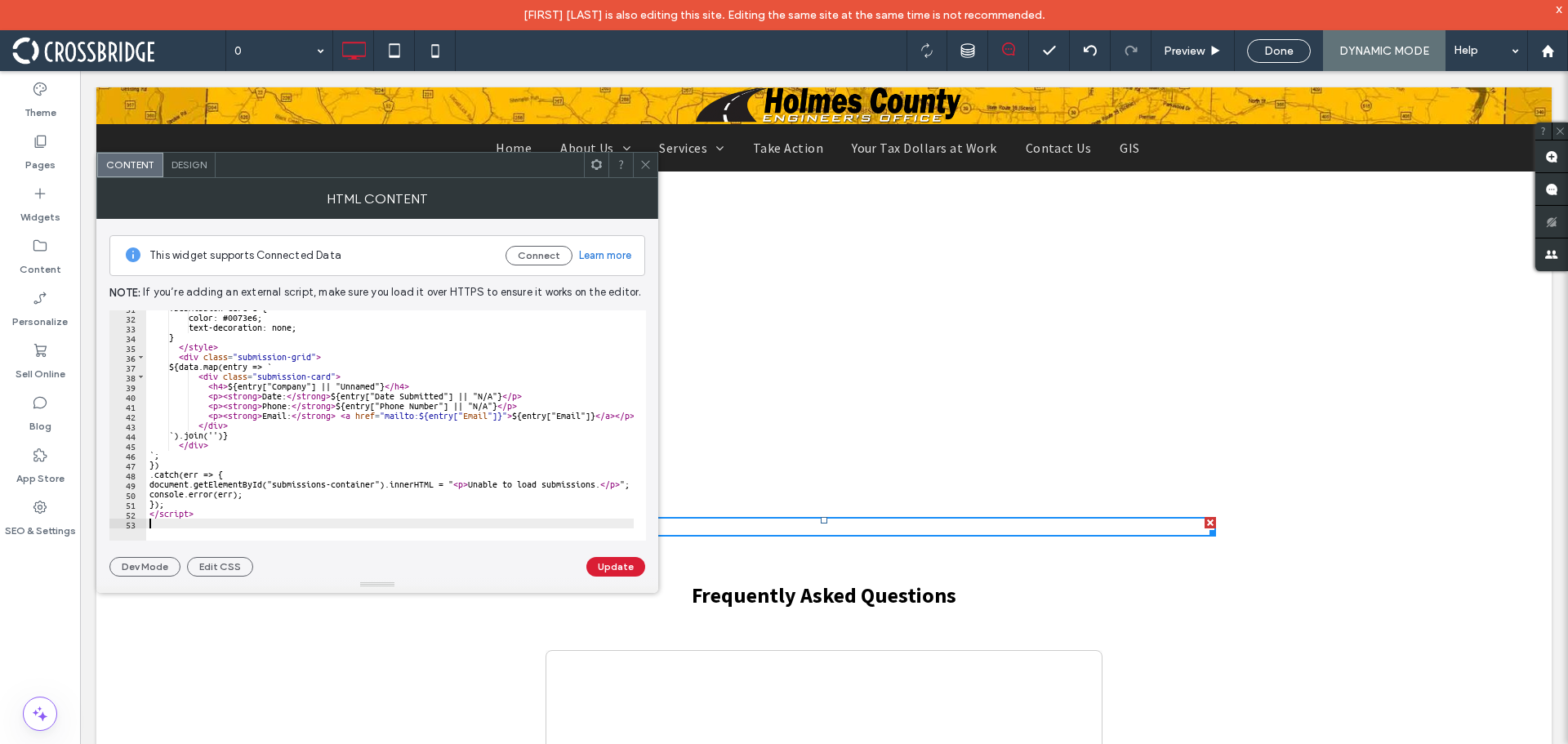 scroll, scrollTop: 301, scrollLeft: 0, axis: vertical 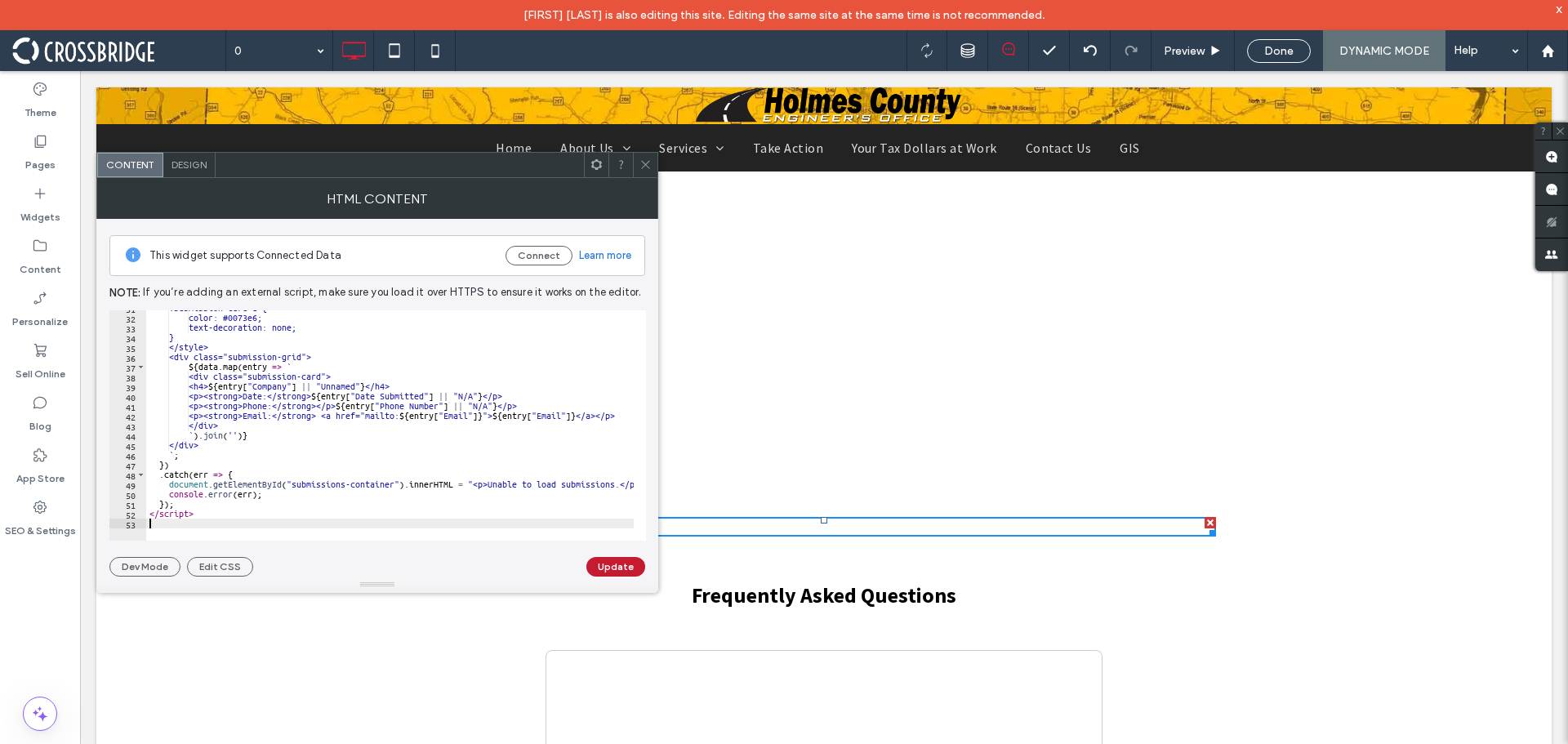 click on "Update" at bounding box center [616, 567] 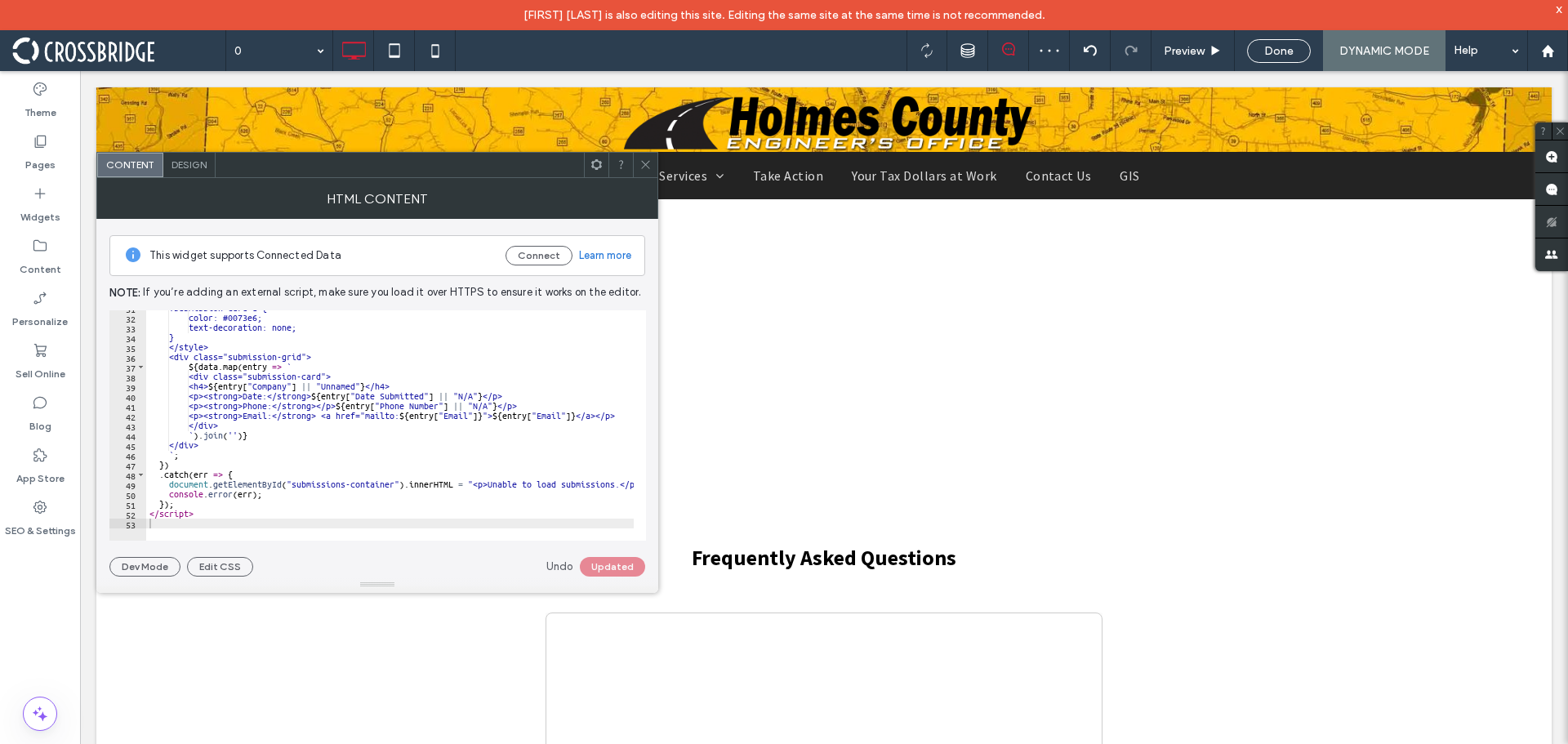 click 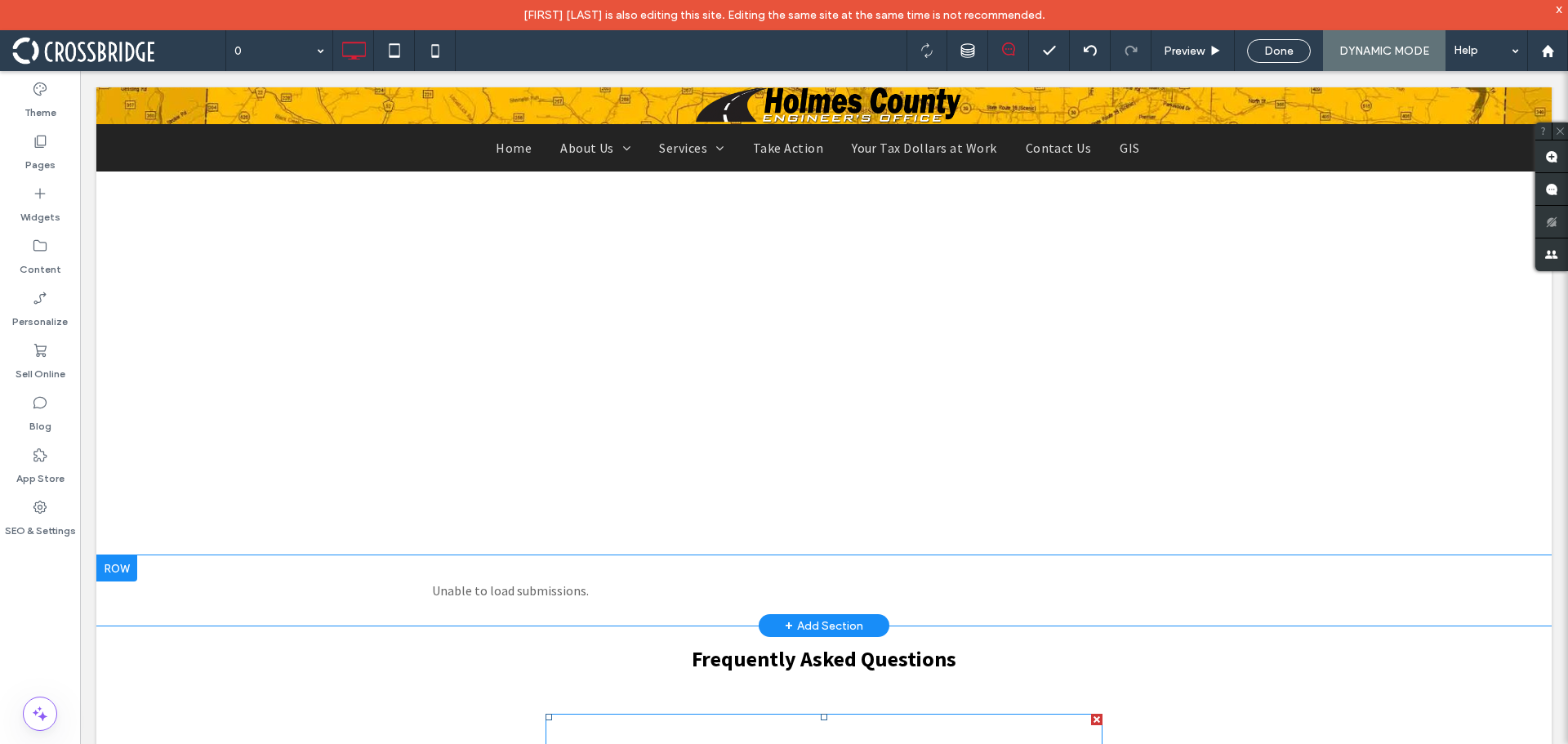 scroll, scrollTop: 817, scrollLeft: 0, axis: vertical 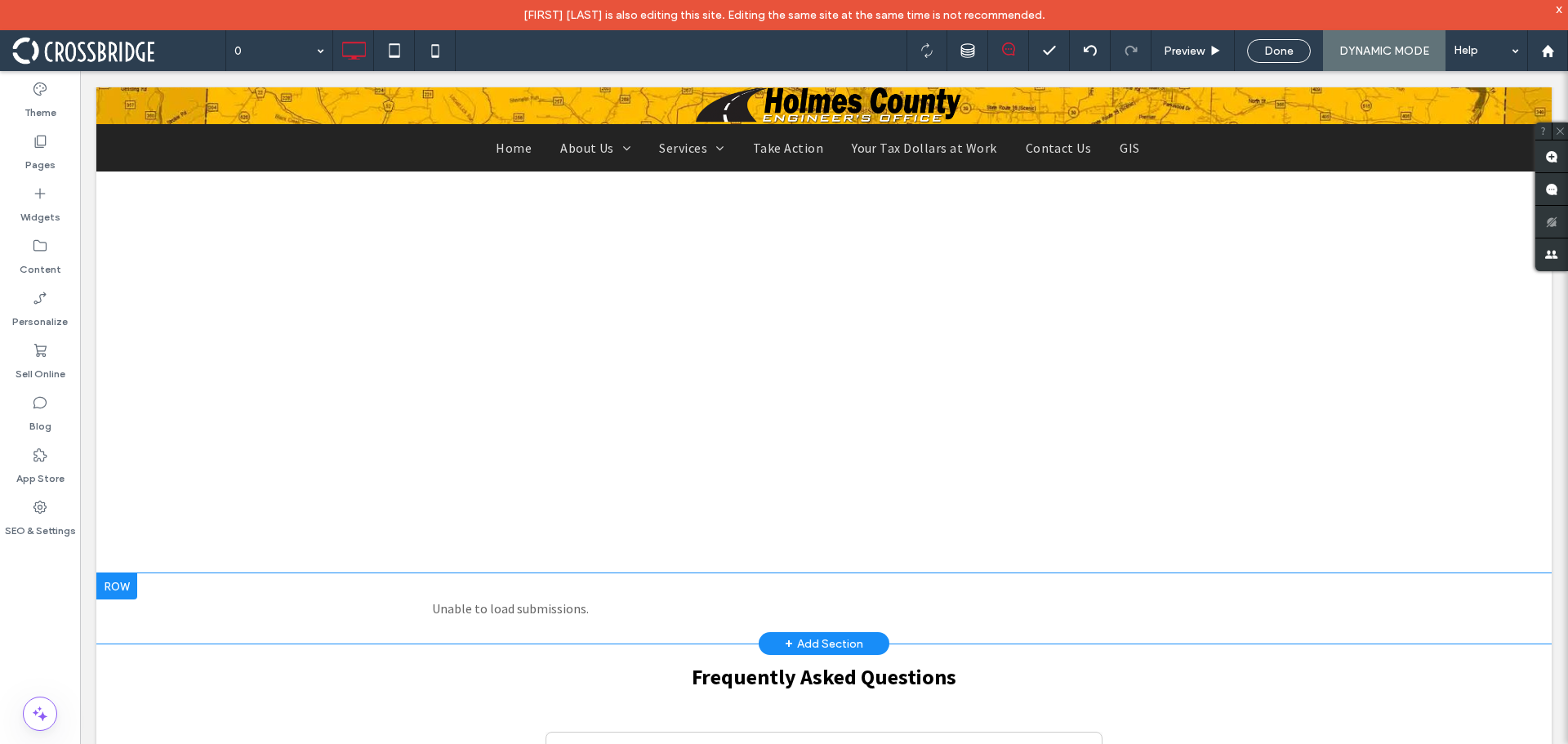 click at bounding box center (117, 586) 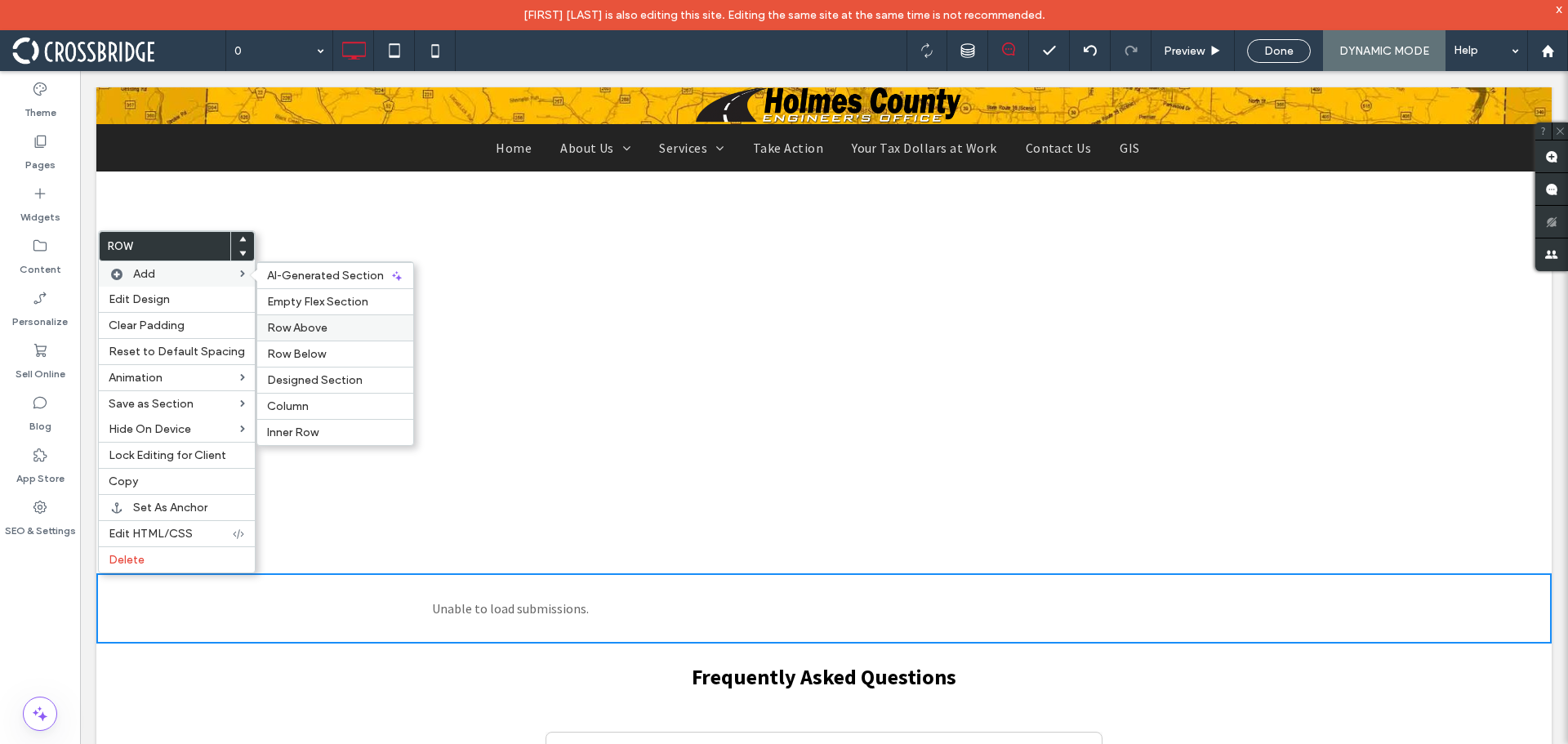 click on "Row Above" at bounding box center (297, 327) 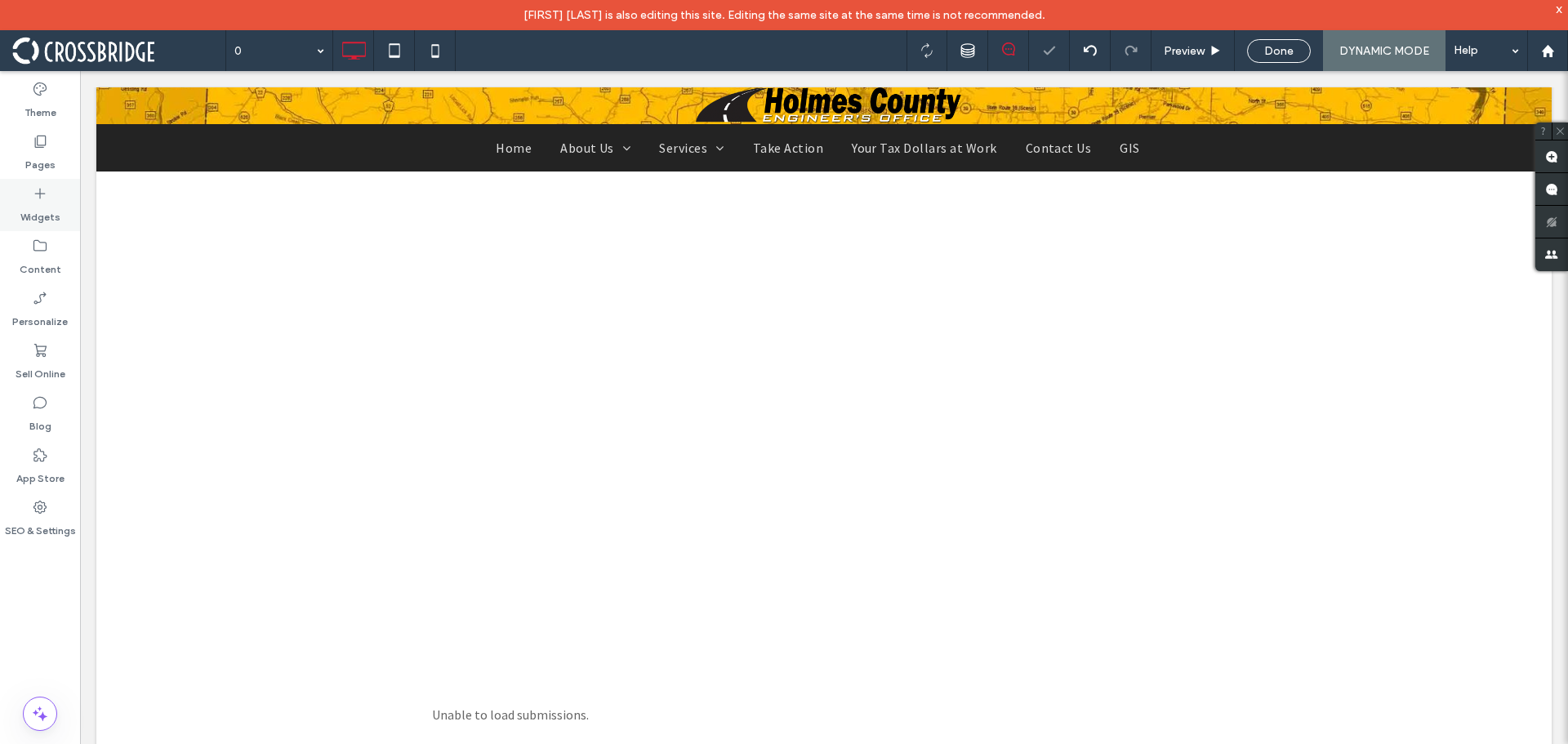 click on "Widgets" at bounding box center [40, 213] 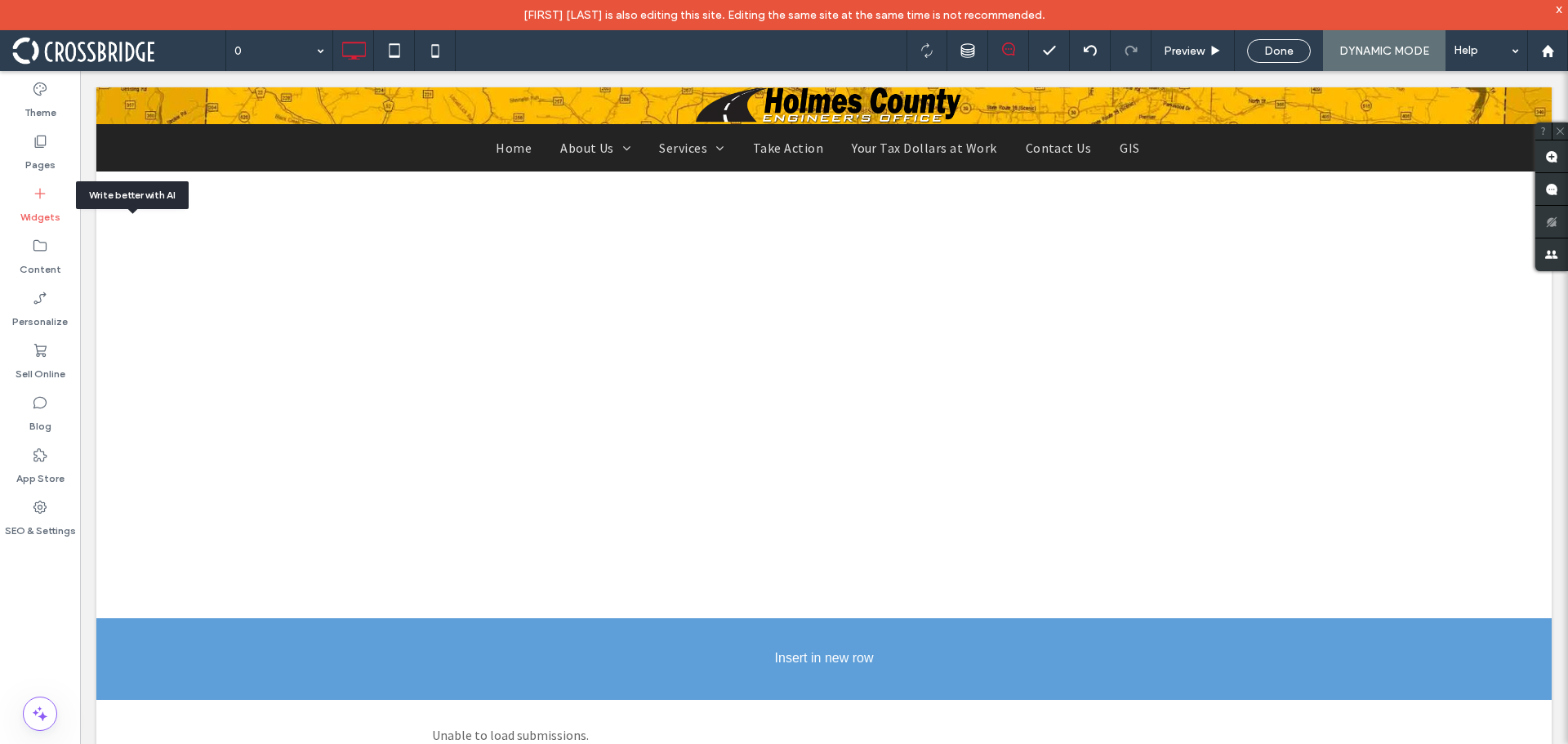 scroll, scrollTop: 911, scrollLeft: 0, axis: vertical 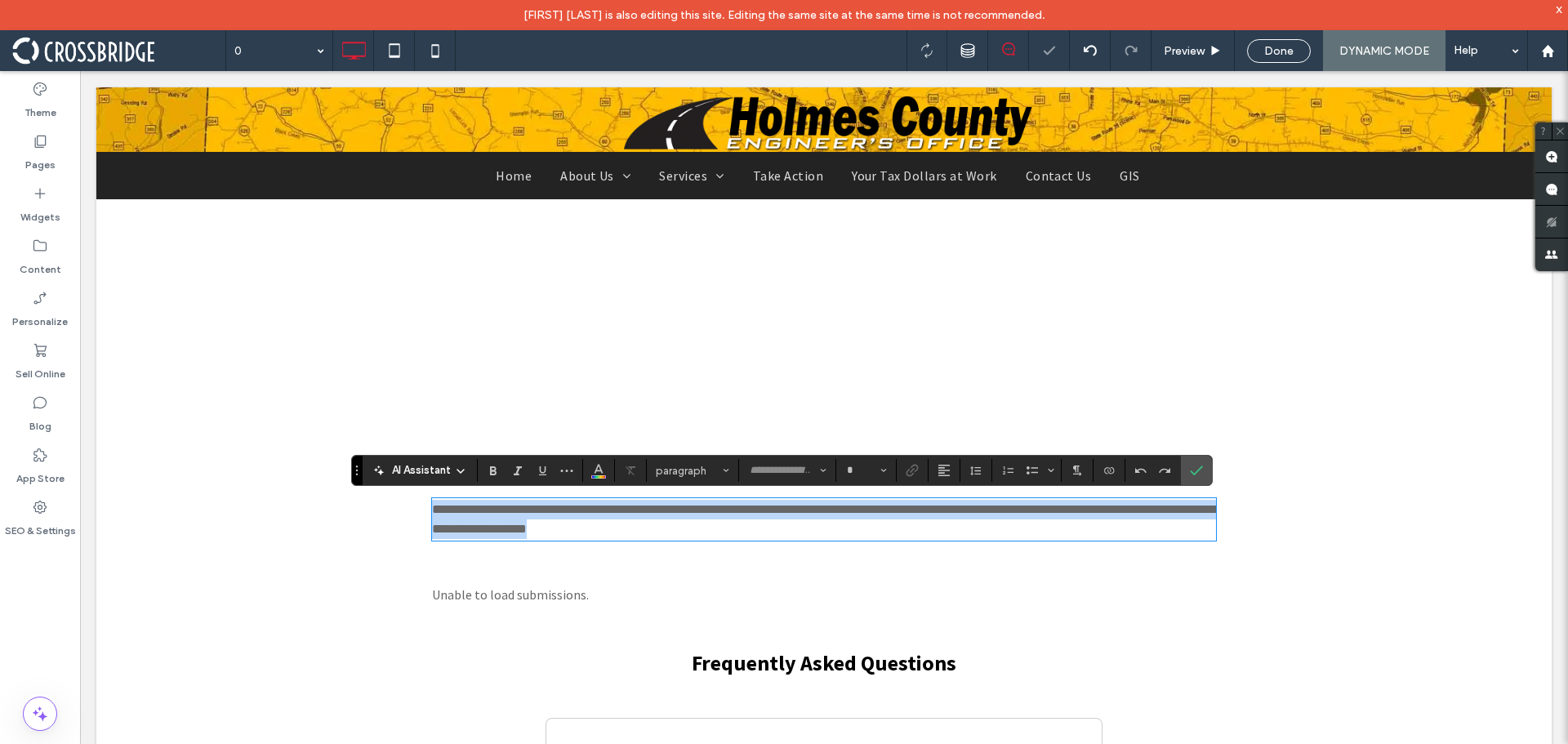 click on "**********" at bounding box center [824, 519] 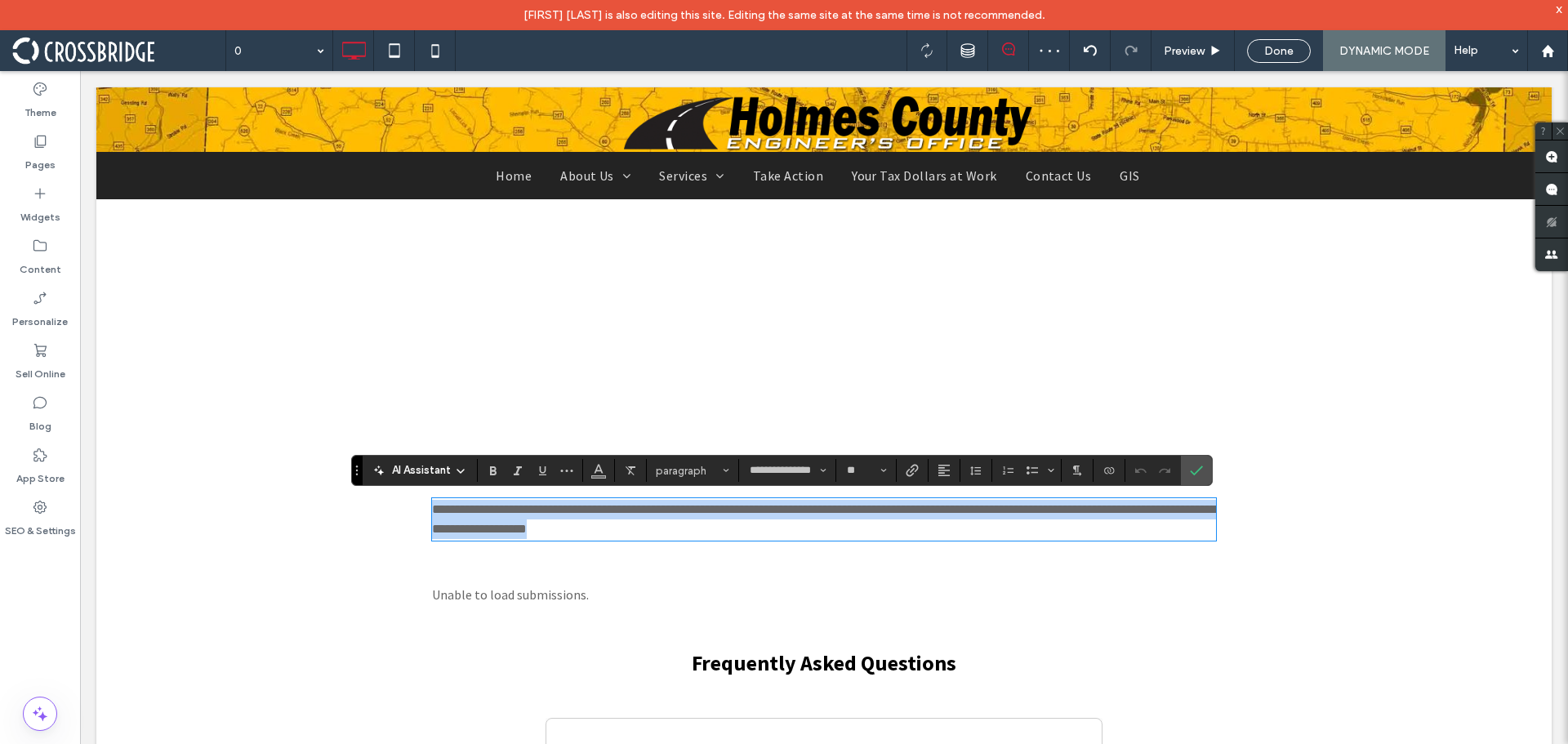 drag, startPoint x: 598, startPoint y: 536, endPoint x: 382, endPoint y: 503, distance: 218.50629 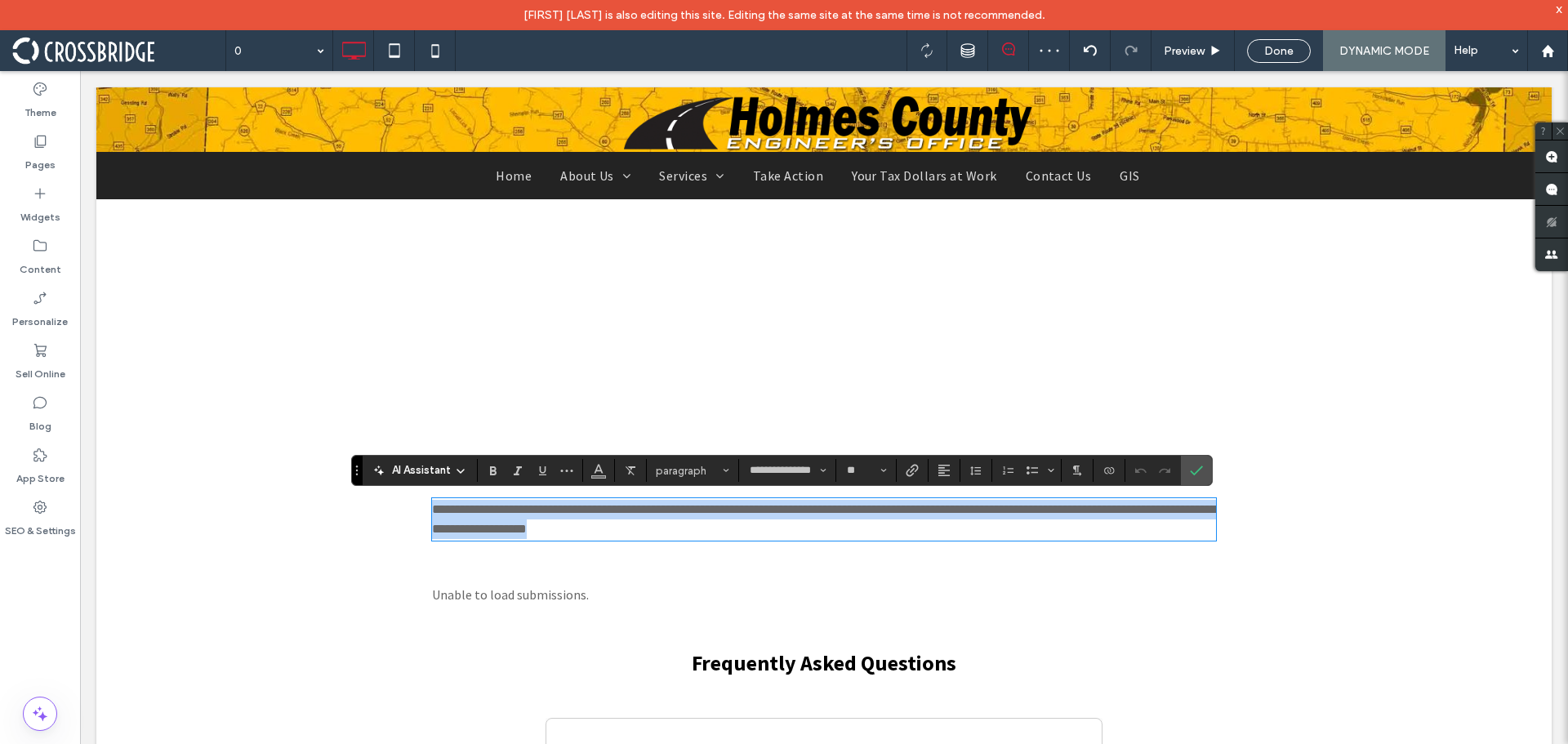 click on "**********" at bounding box center (824, 519) 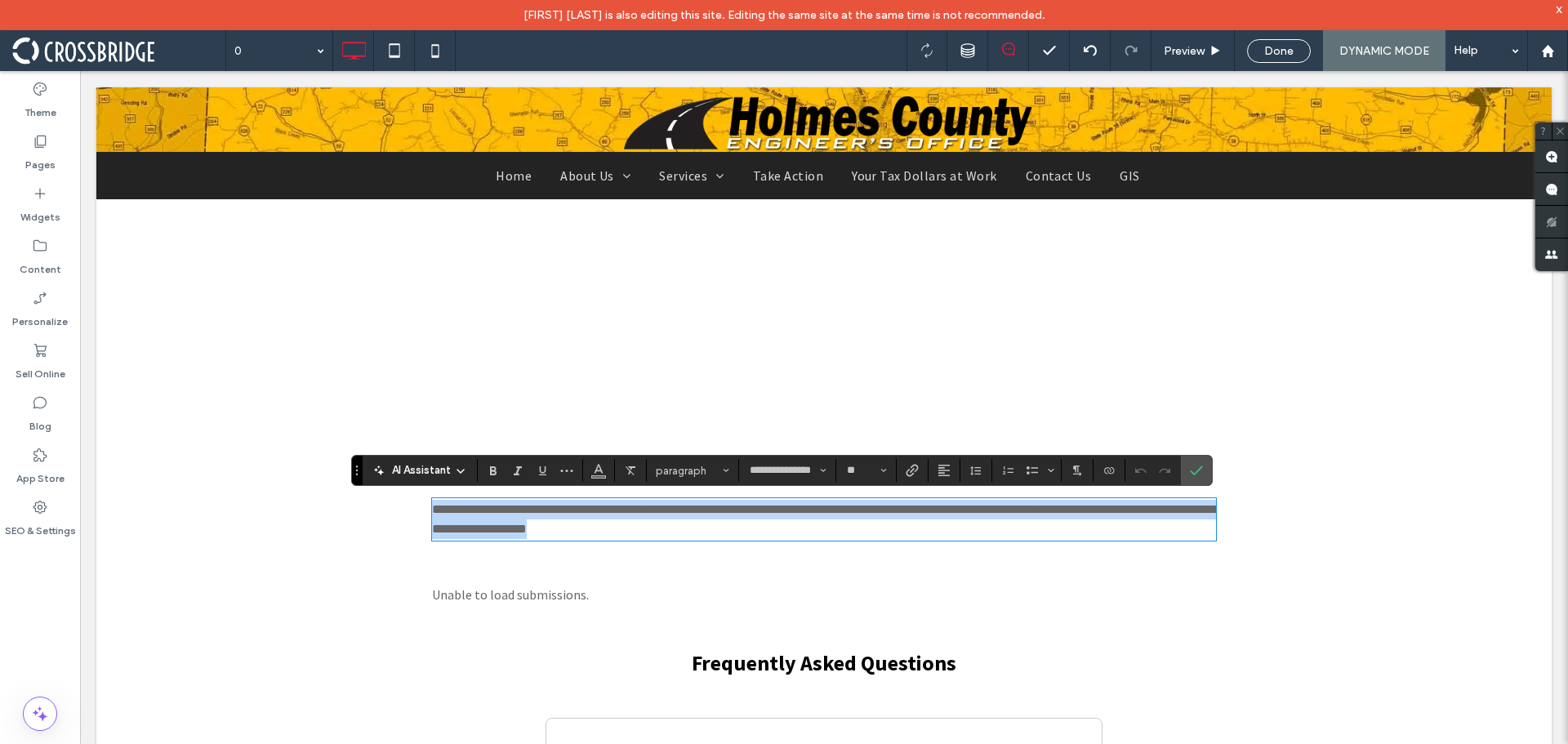 type 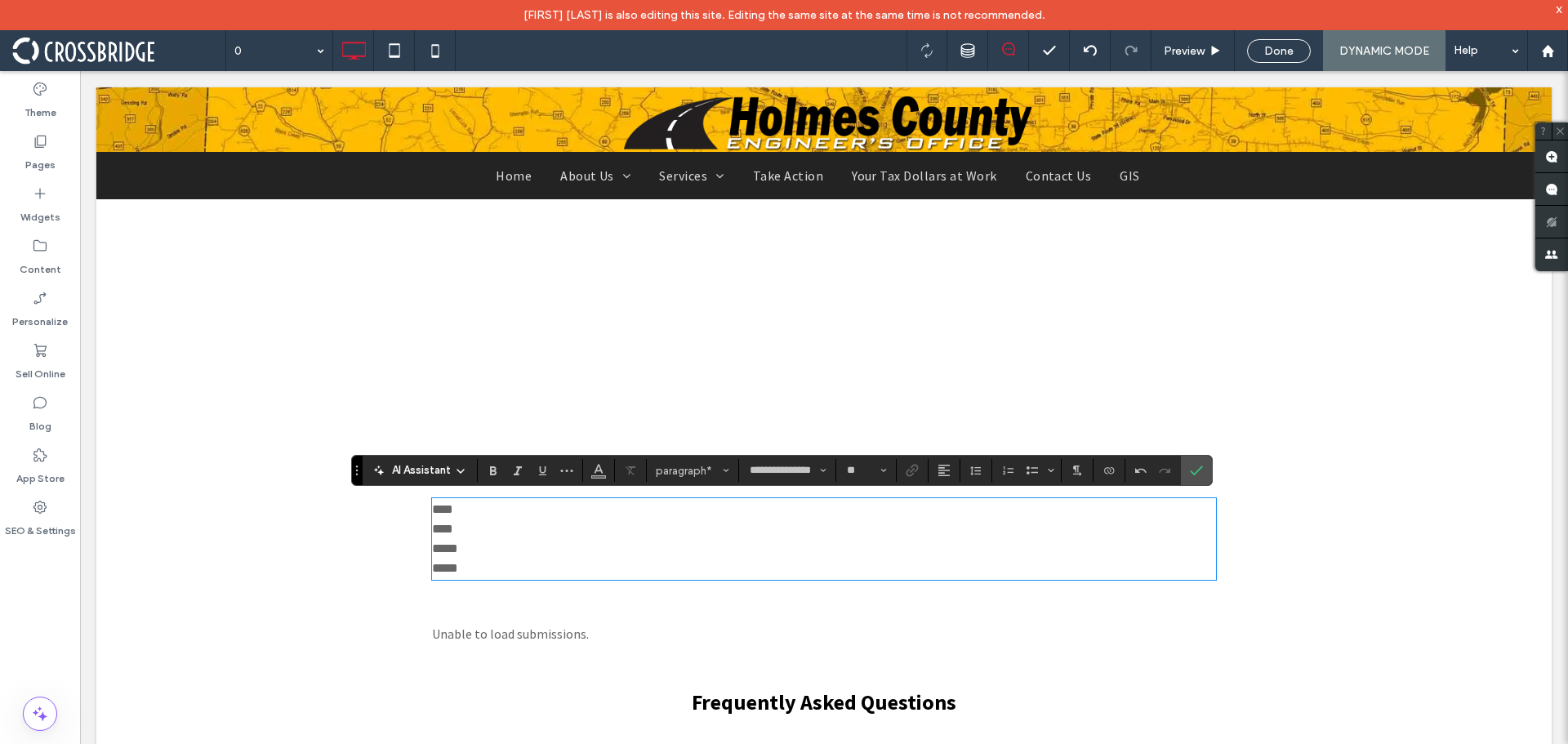 drag, startPoint x: 458, startPoint y: 513, endPoint x: 384, endPoint y: 506, distance: 74.330344 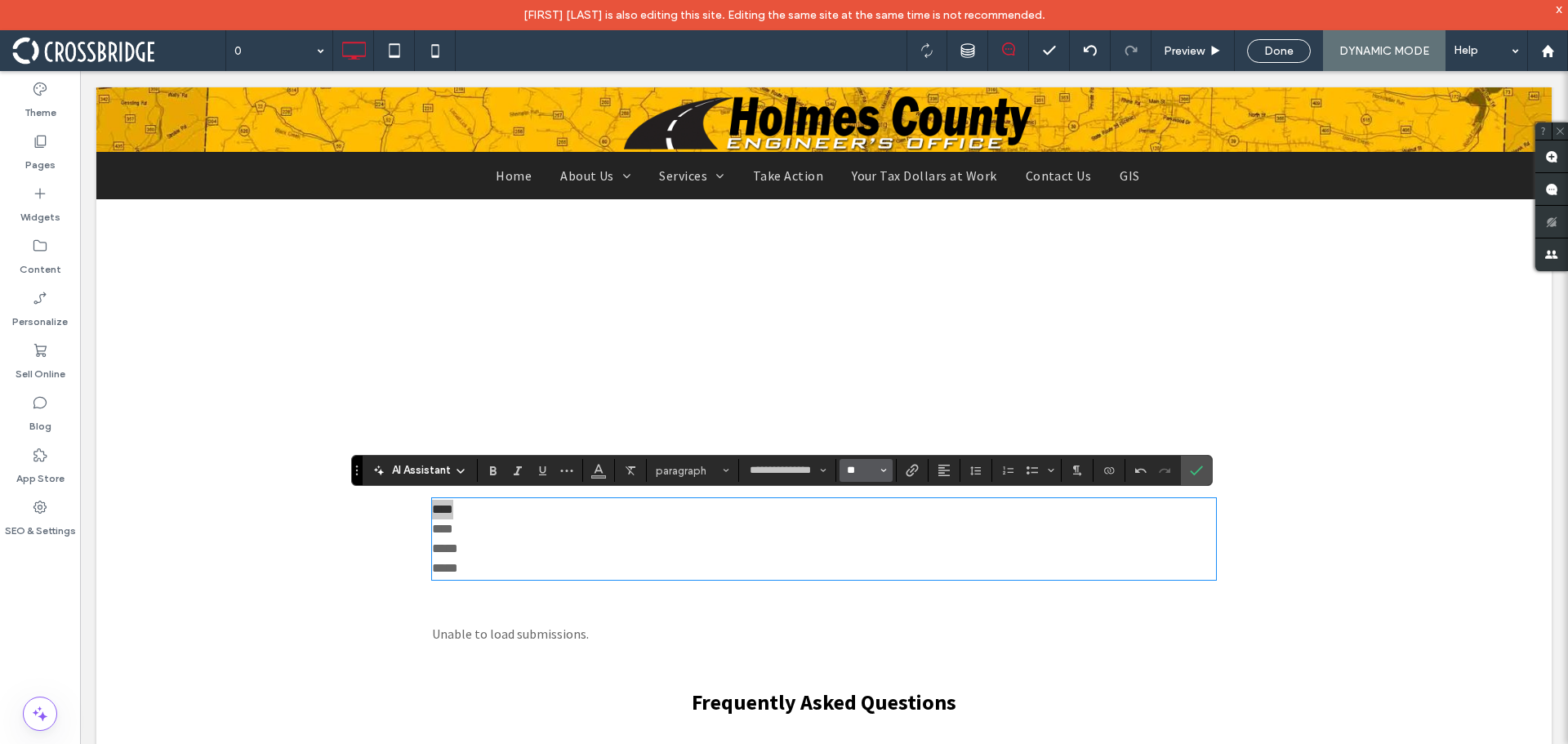 click on "**" at bounding box center (861, 470) 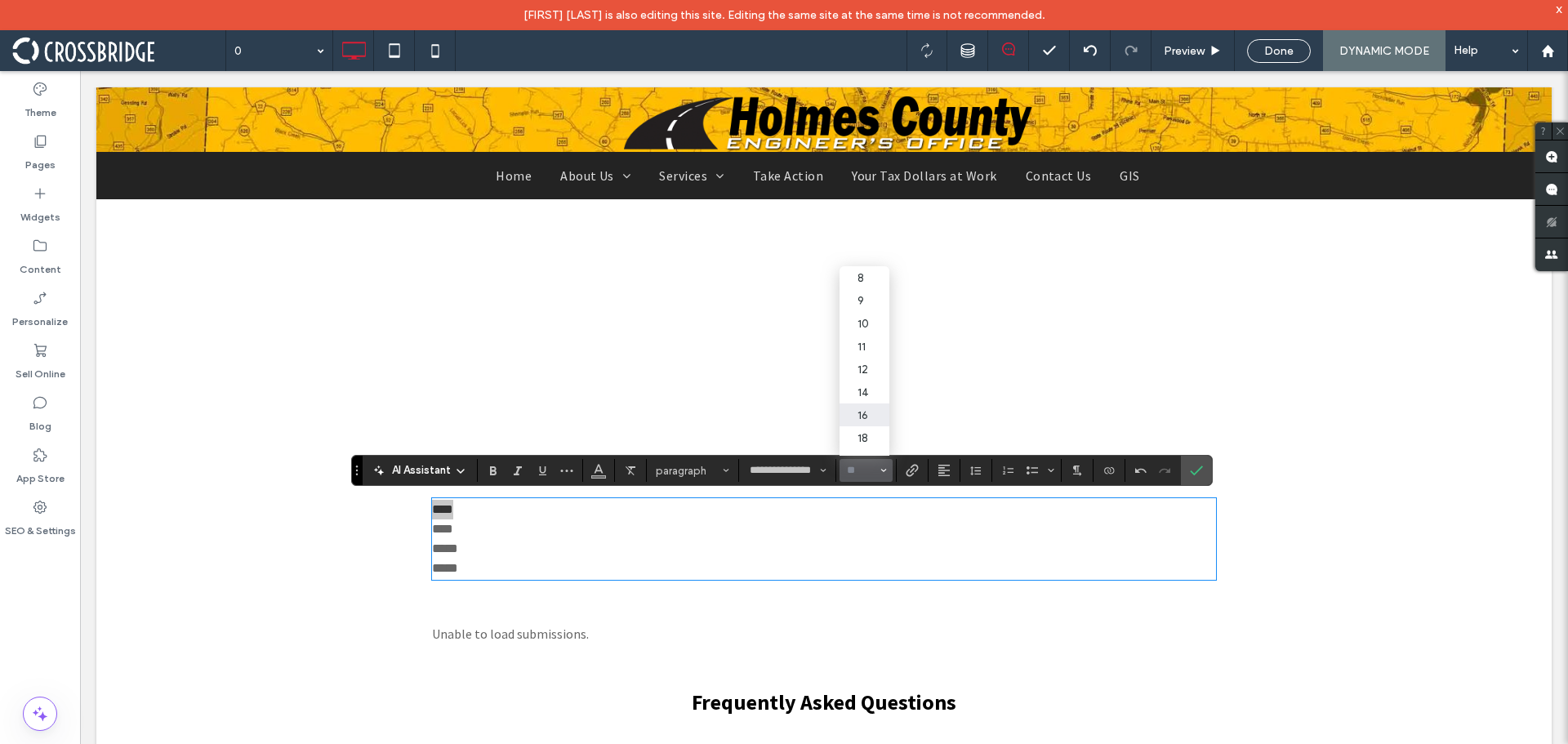 scroll, scrollTop: 82, scrollLeft: 0, axis: vertical 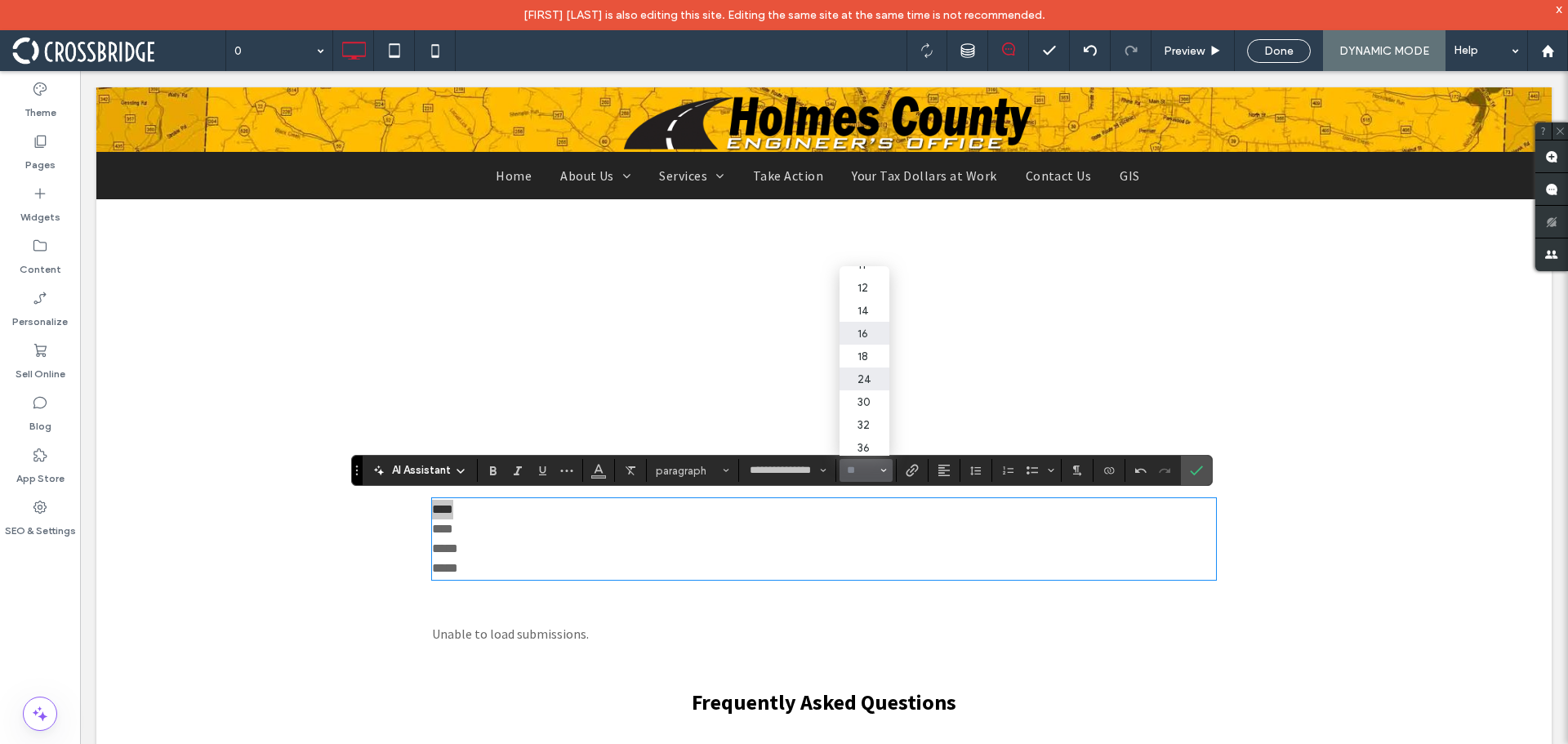 click on "24" at bounding box center [864, 379] 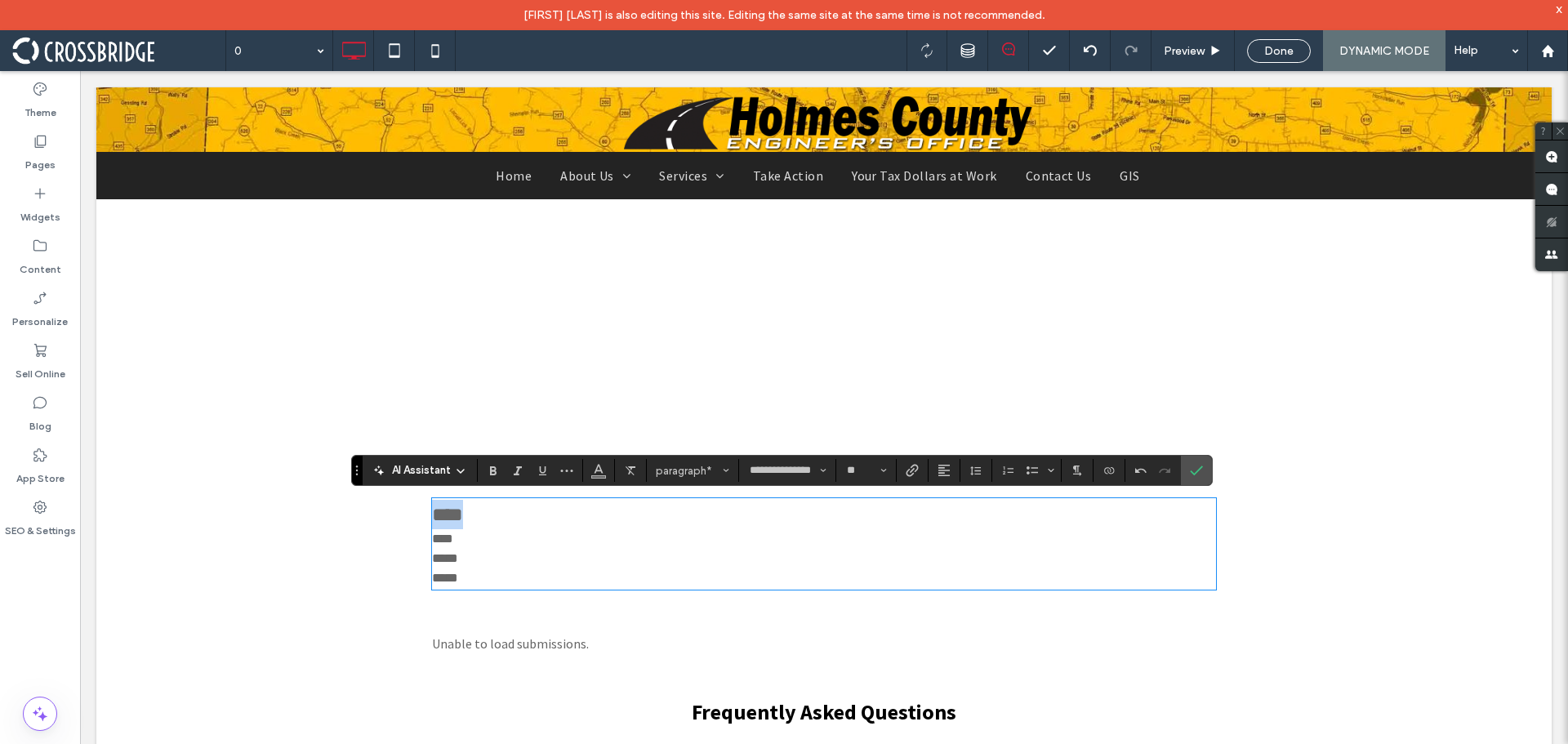 type on "**" 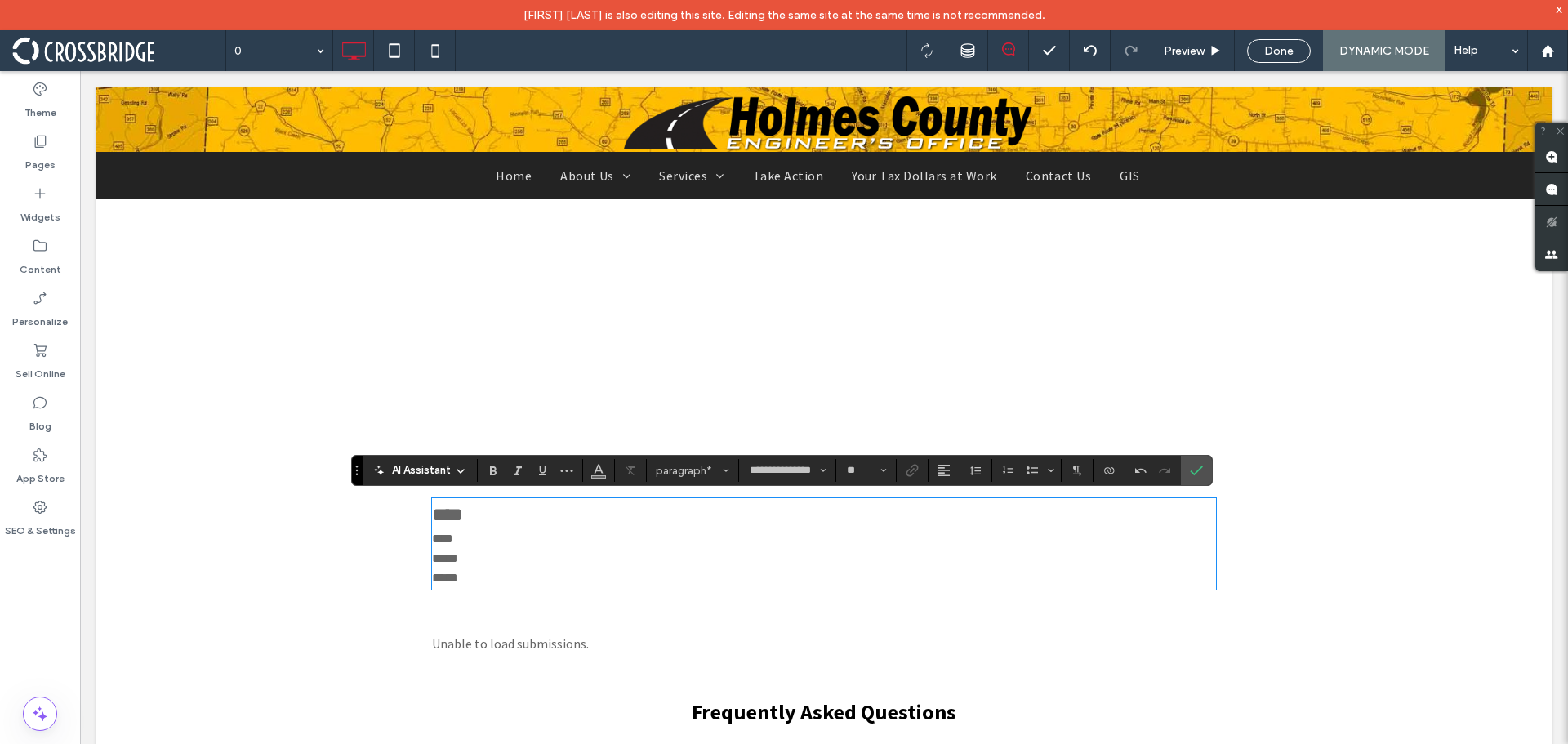drag, startPoint x: 362, startPoint y: 535, endPoint x: 639, endPoint y: 547, distance: 277.25981 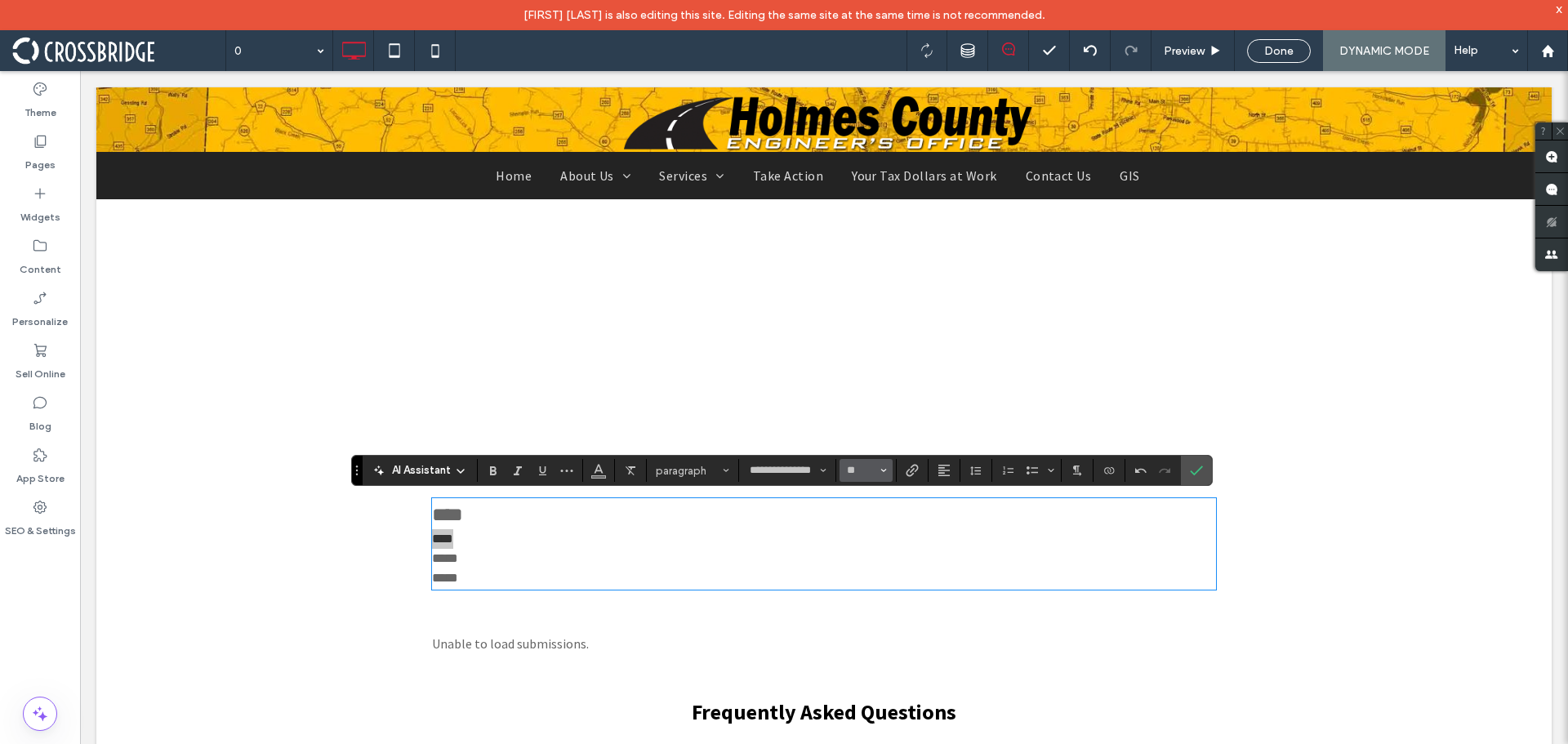 click on "**" at bounding box center [861, 470] 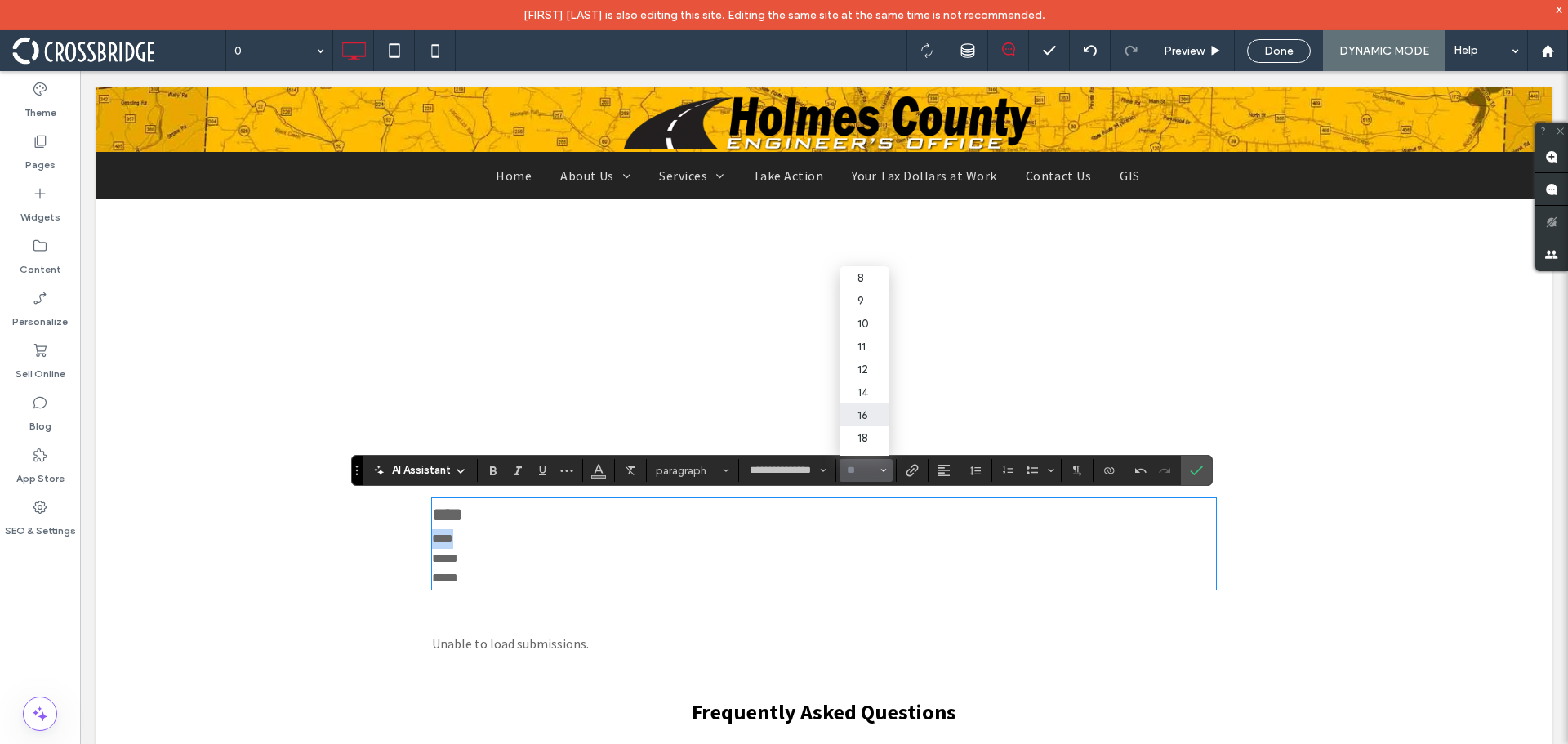 click on "*****" at bounding box center (824, 559) 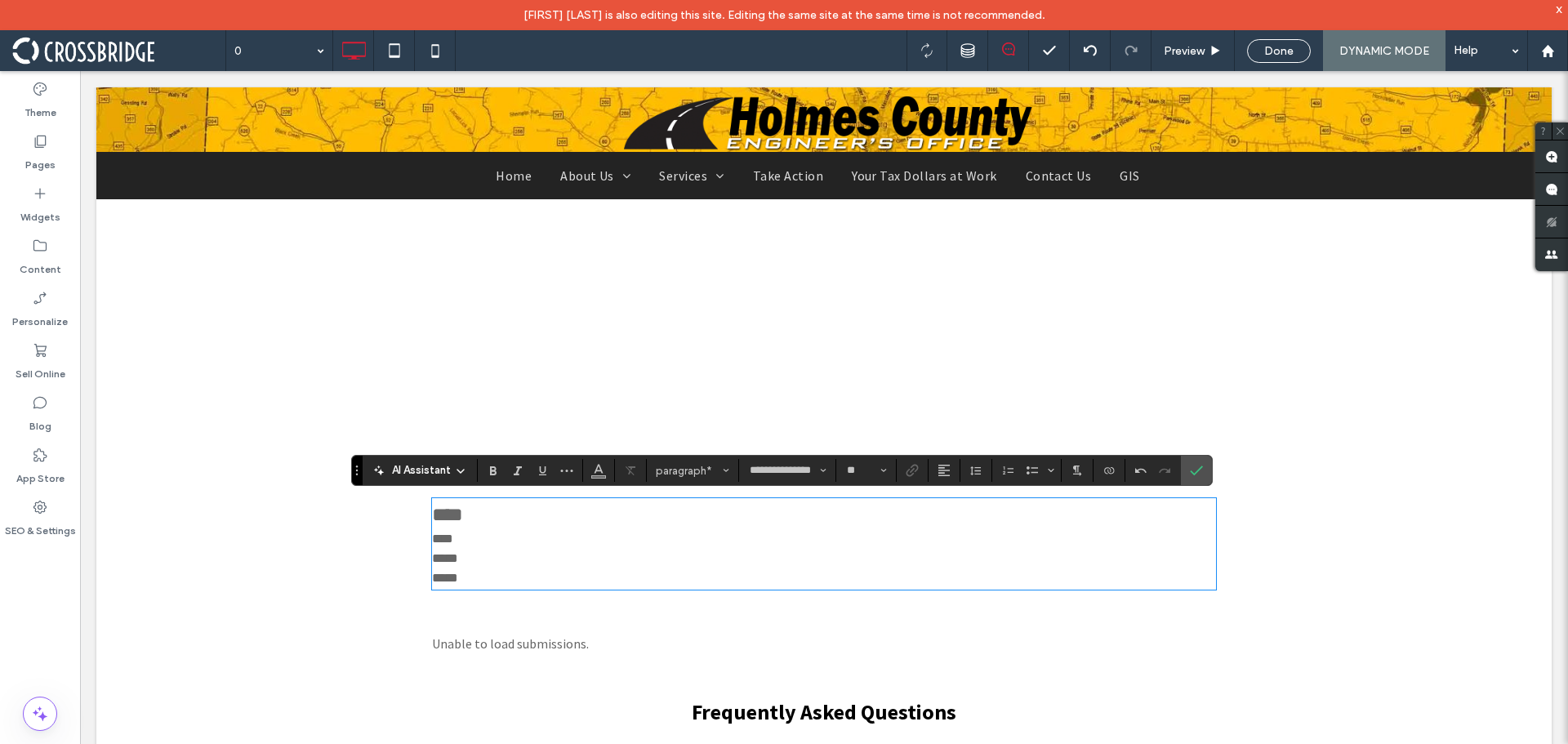 drag, startPoint x: 462, startPoint y: 581, endPoint x: 422, endPoint y: 575, distance: 40.447497 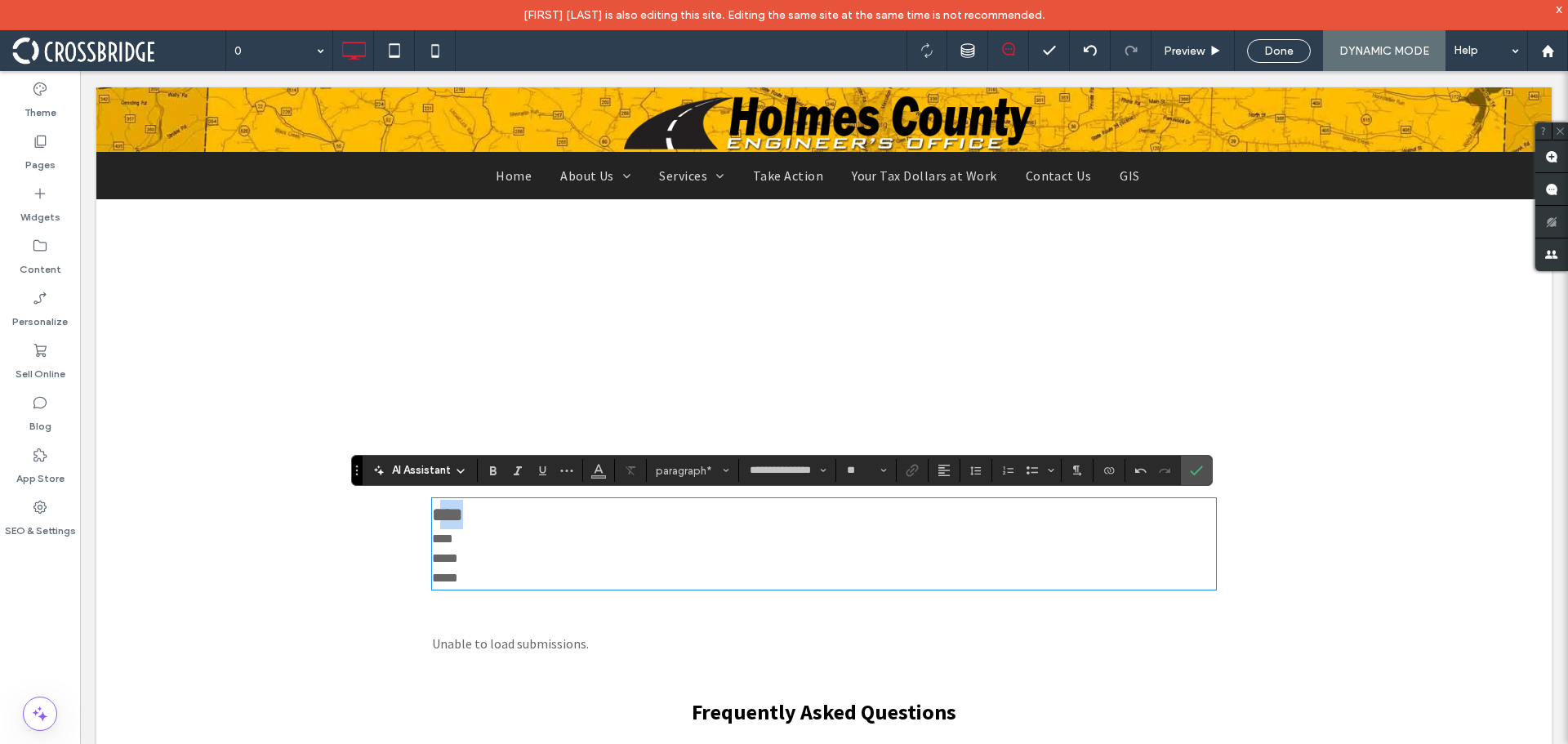 drag, startPoint x: 437, startPoint y: 518, endPoint x: 425, endPoint y: 522, distance: 12.649111 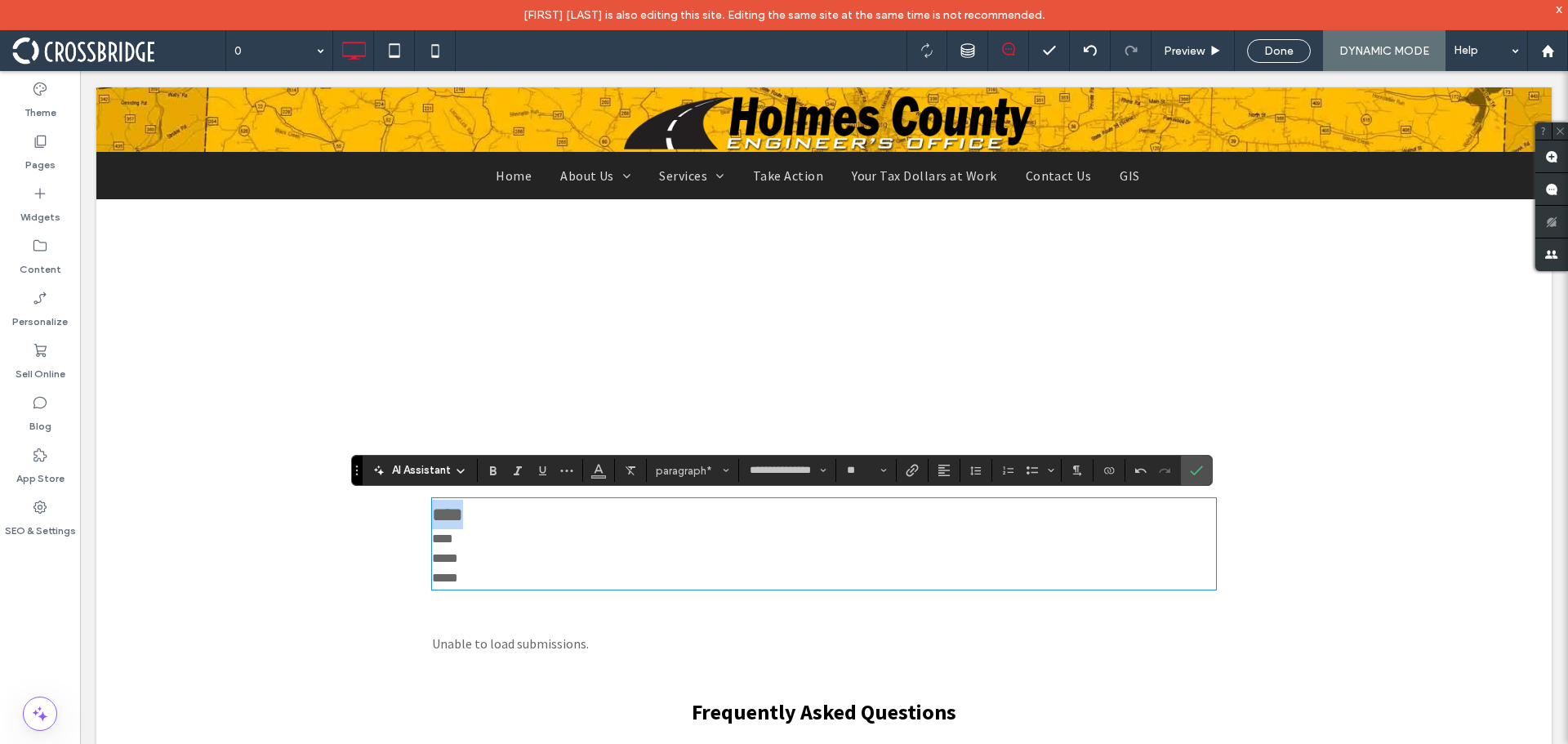 drag, startPoint x: 519, startPoint y: 588, endPoint x: 500, endPoint y: 581, distance: 20.248457 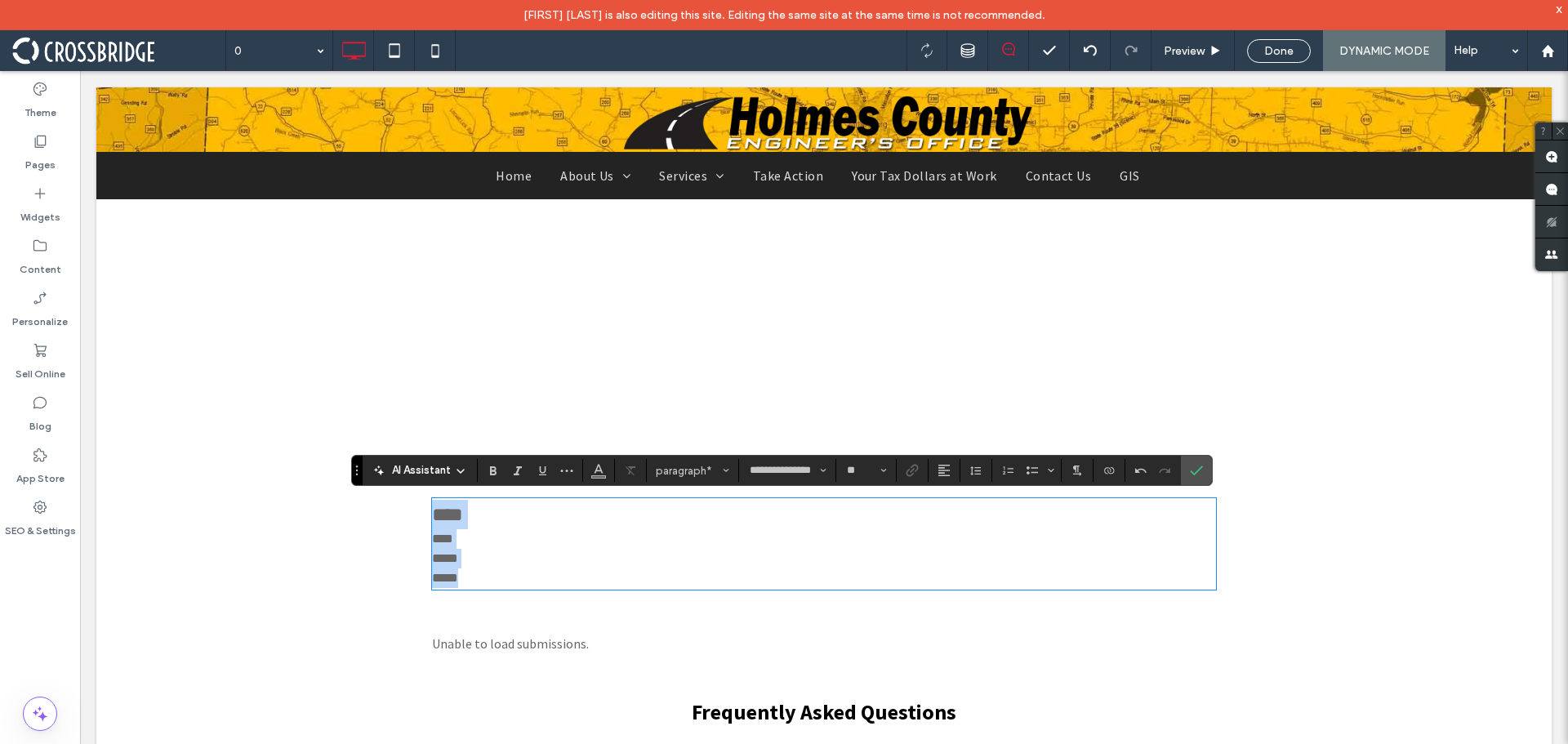 type on "*" 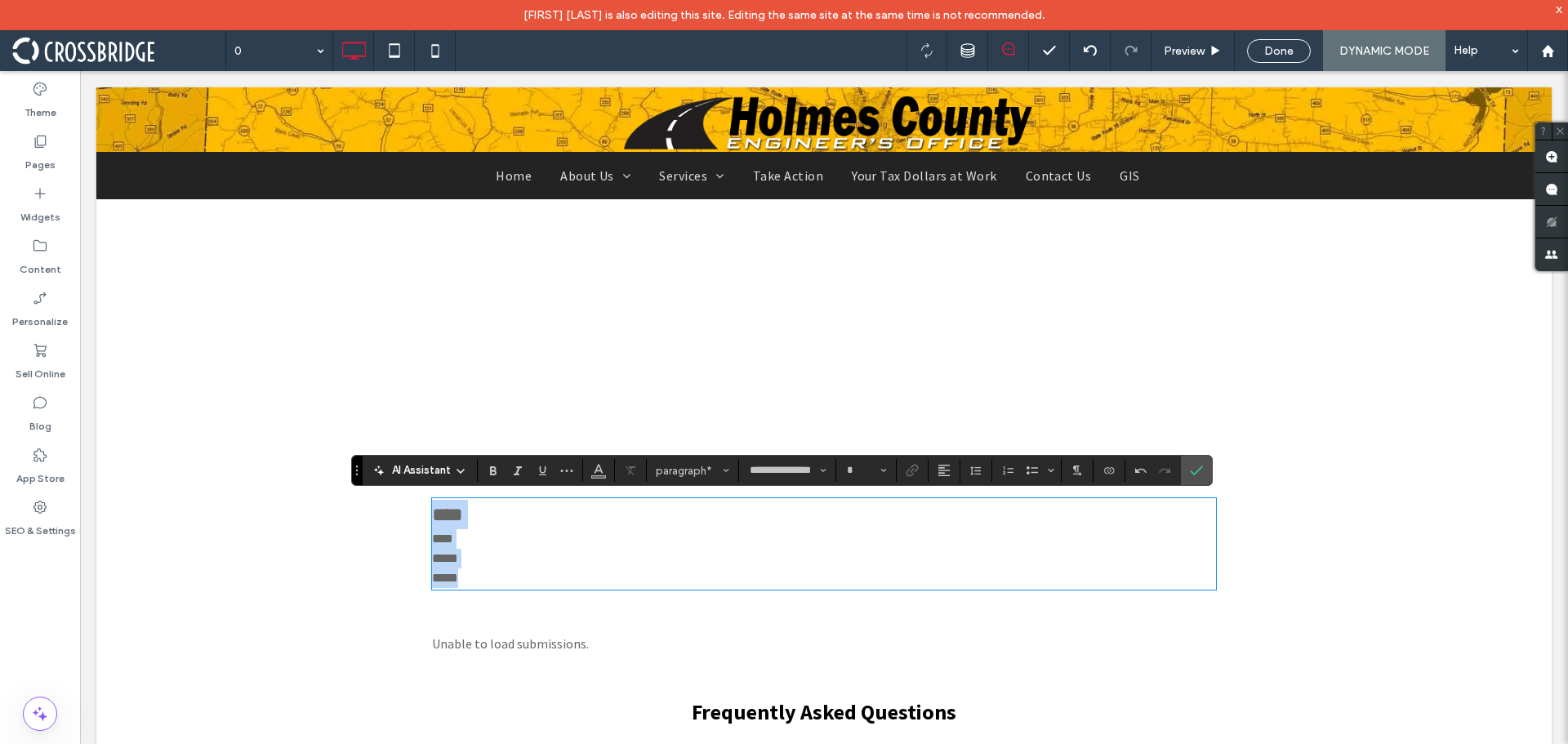 drag, startPoint x: 402, startPoint y: 530, endPoint x: 380, endPoint y: 448, distance: 84.89994 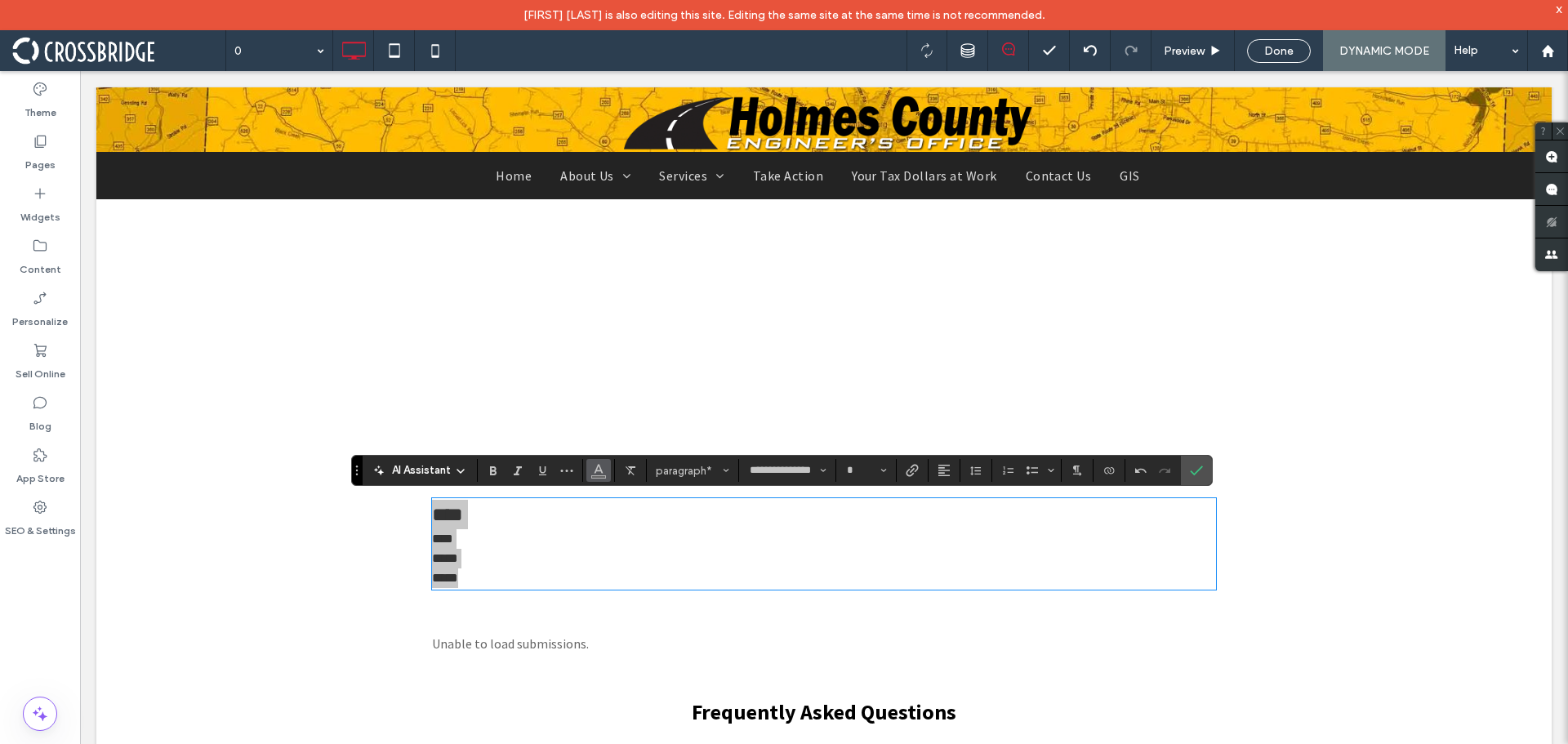 click 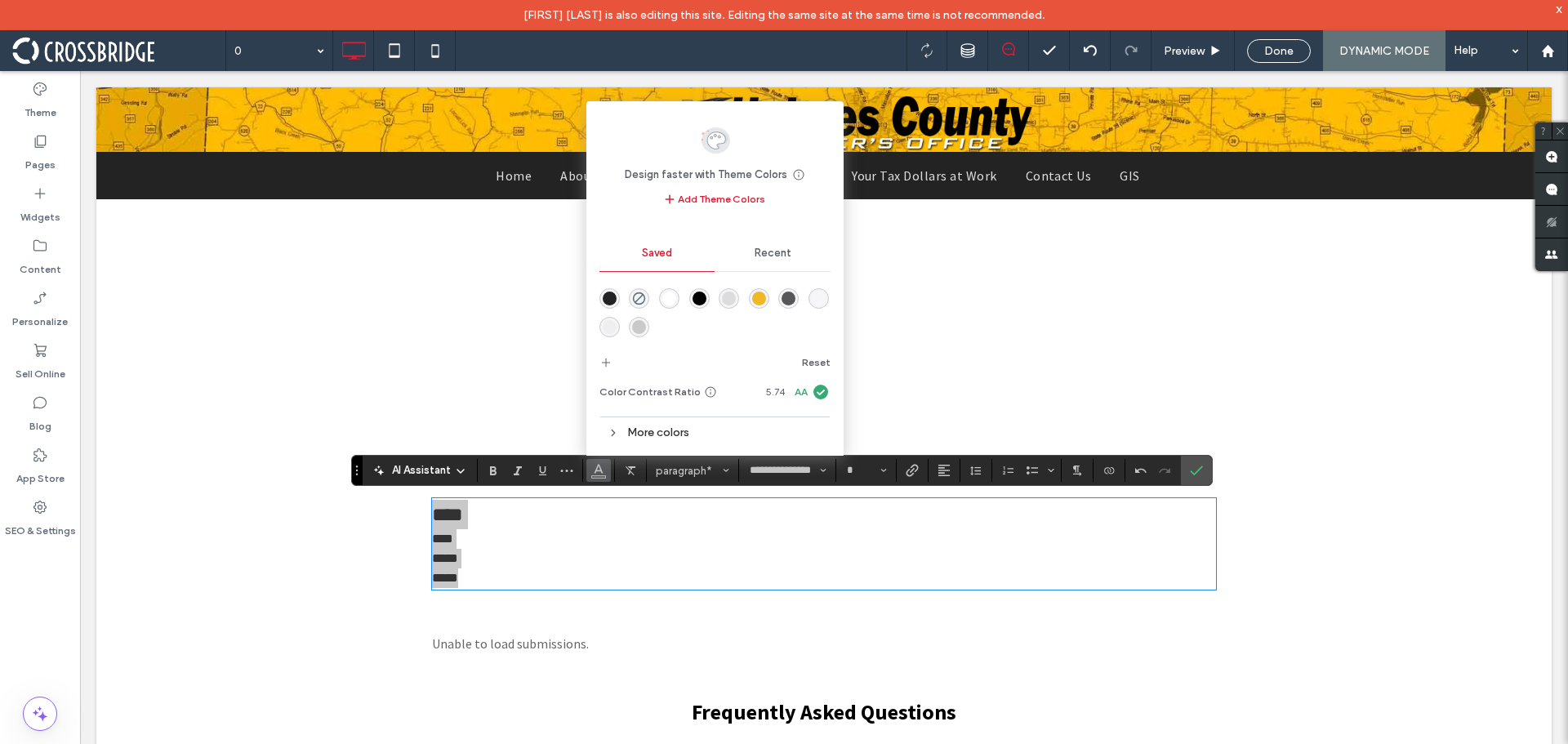 click at bounding box center (609, 298) 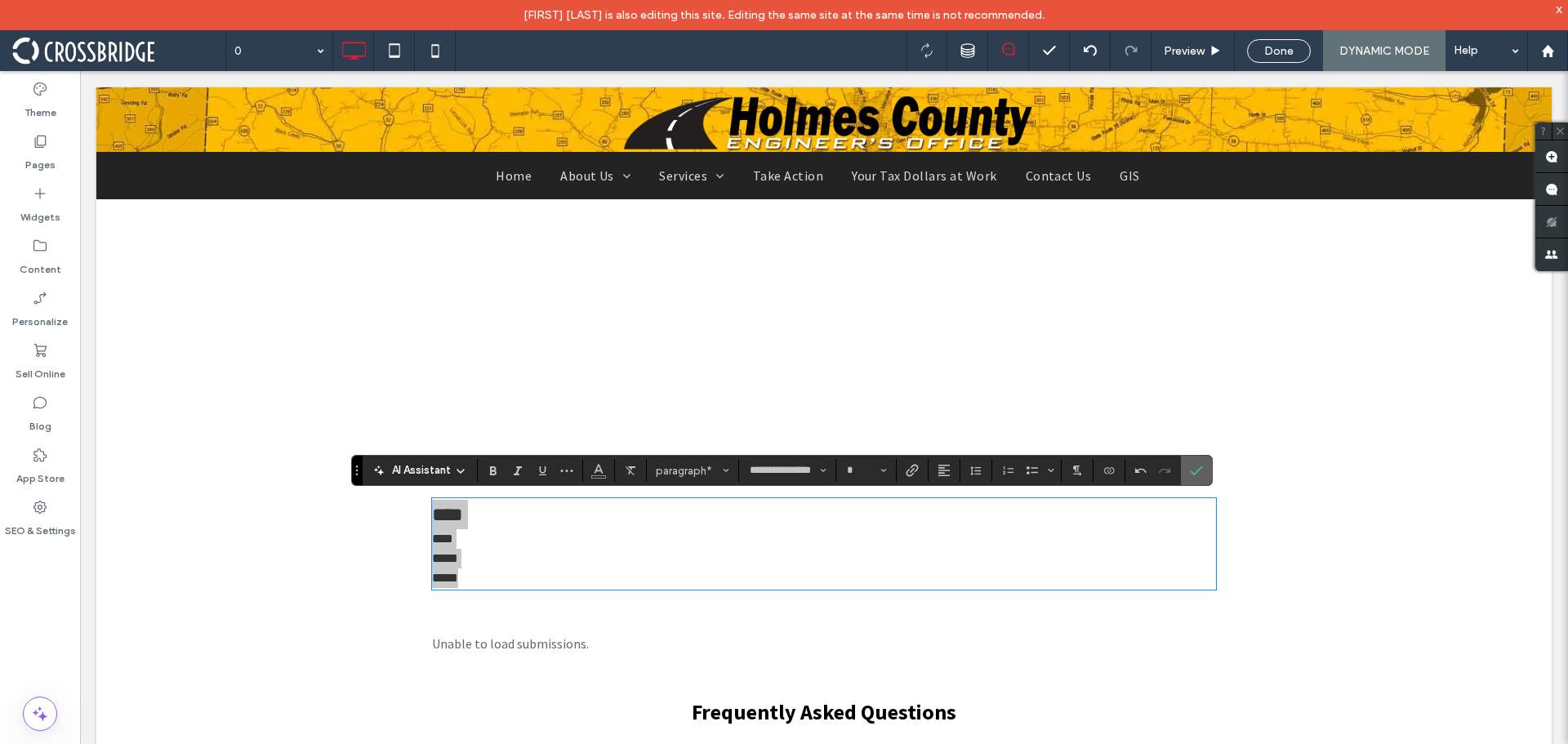 click at bounding box center [1196, 470] 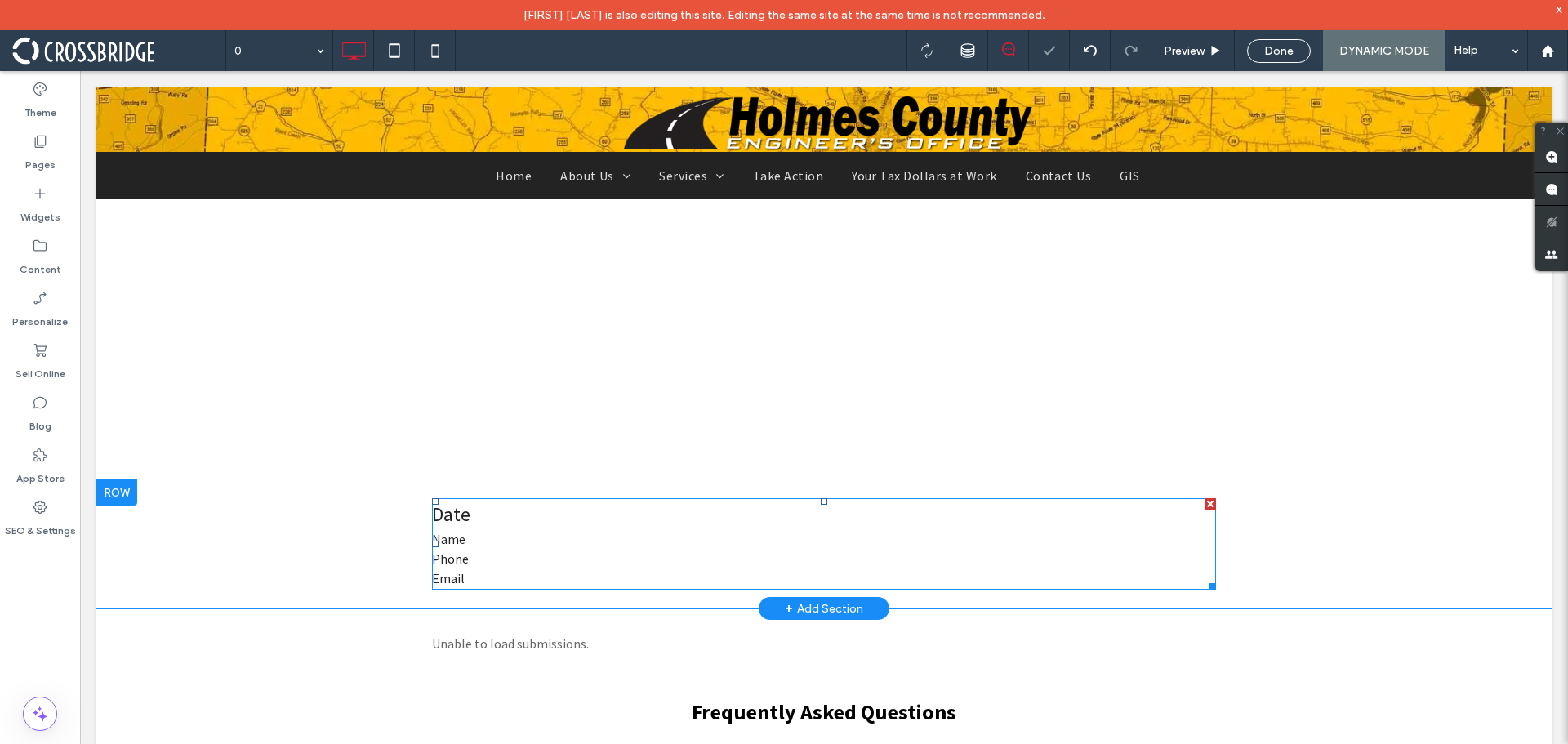 click on "Name" at bounding box center [824, 539] 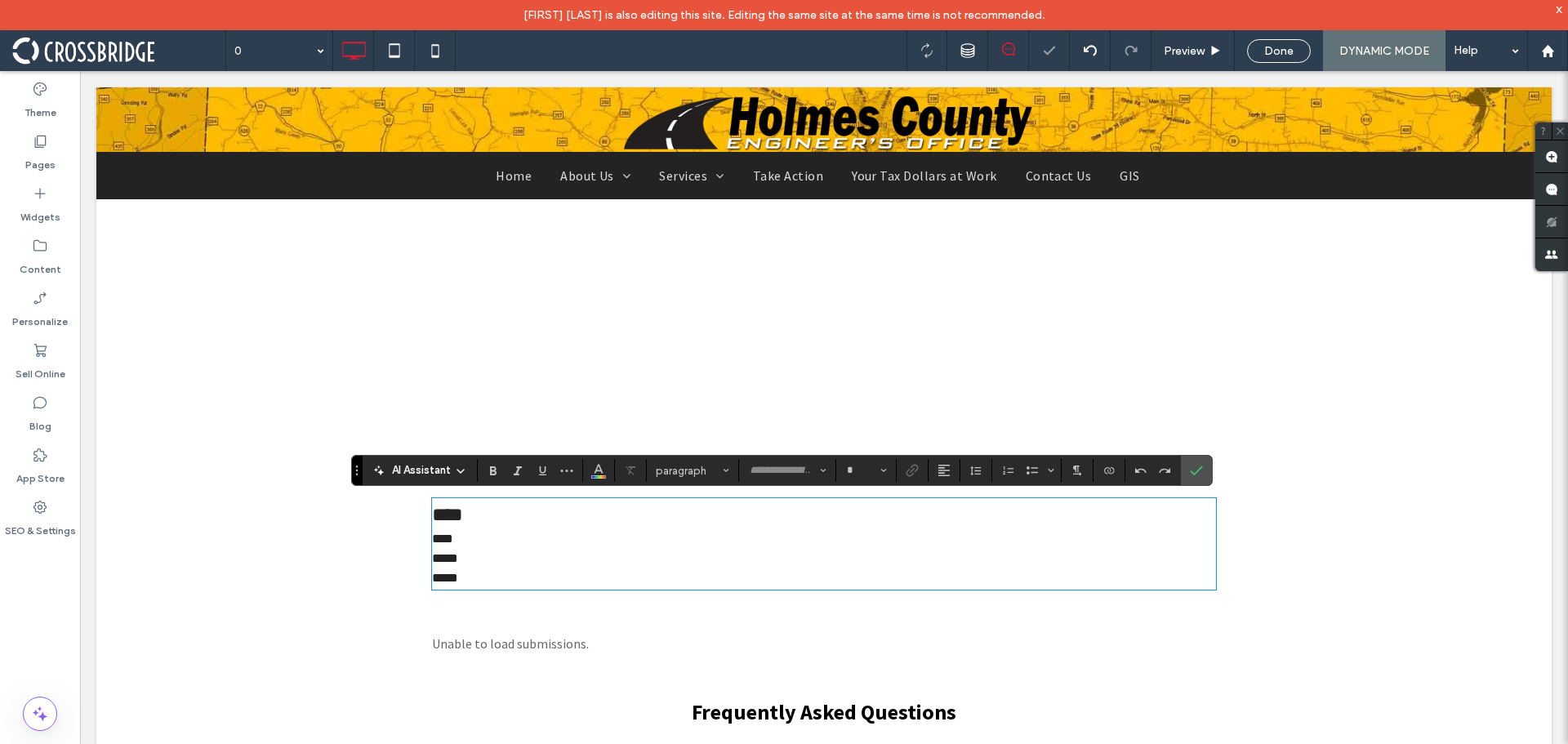 type on "**********" 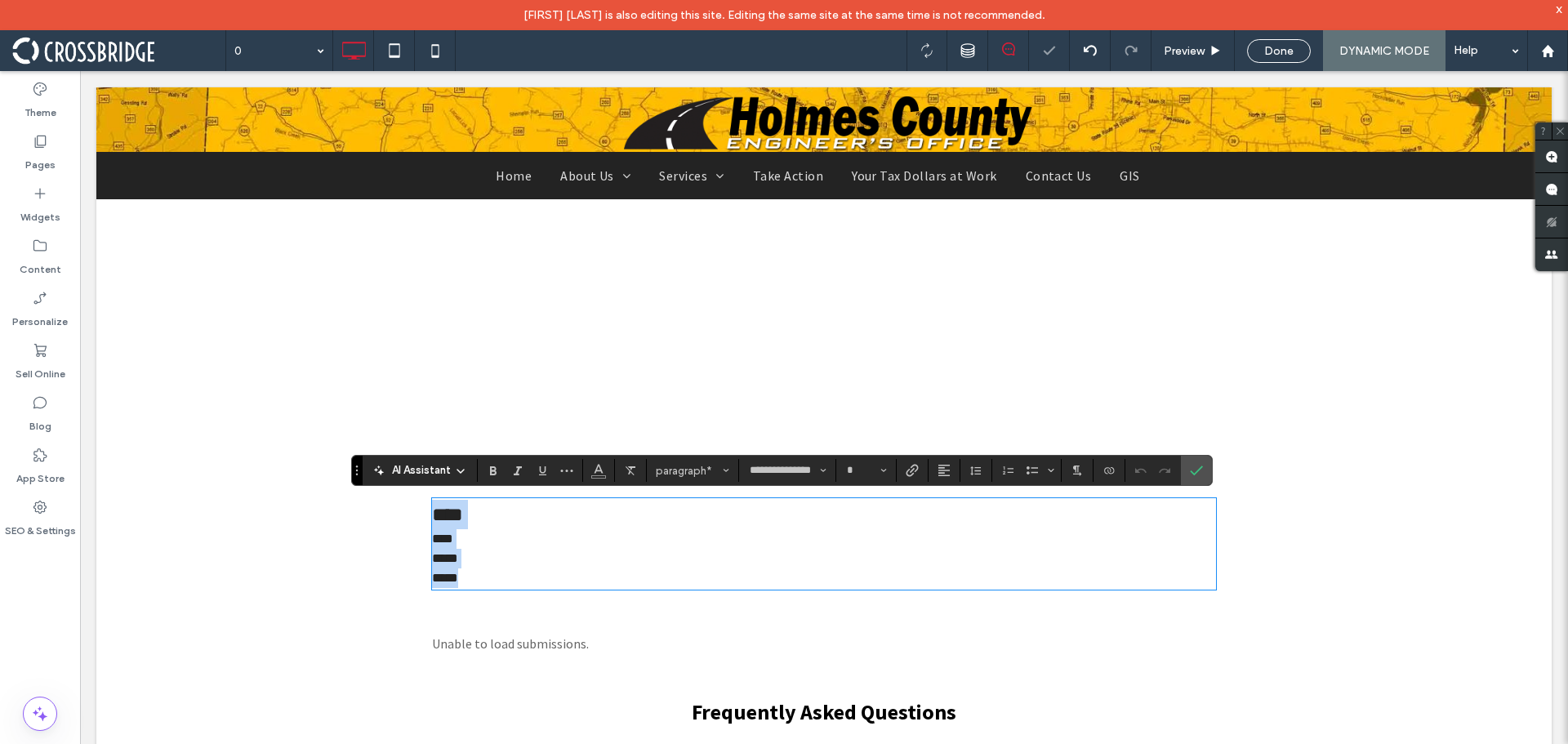 click on "****" at bounding box center [824, 515] 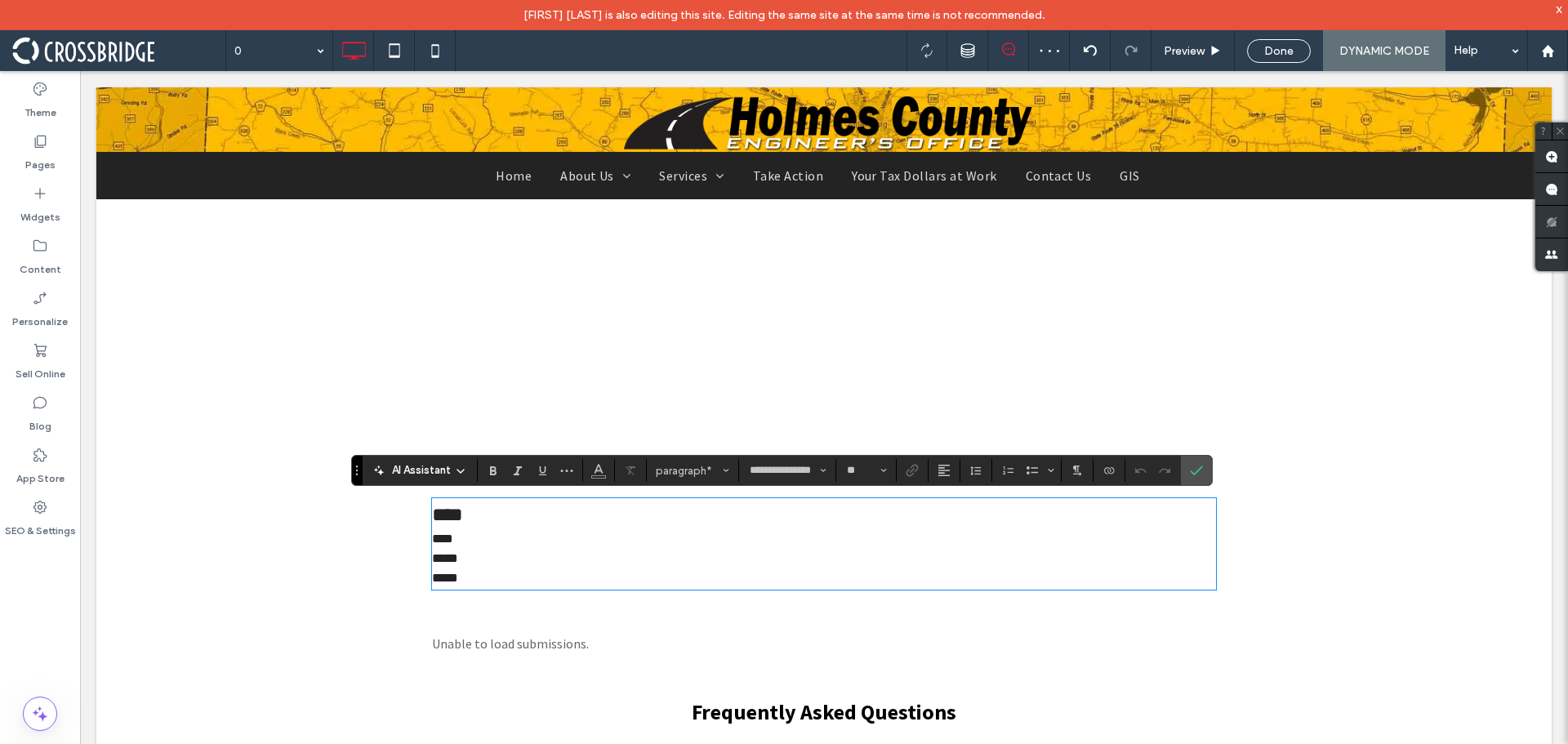 drag, startPoint x: 465, startPoint y: 513, endPoint x: 409, endPoint y: 513, distance: 56 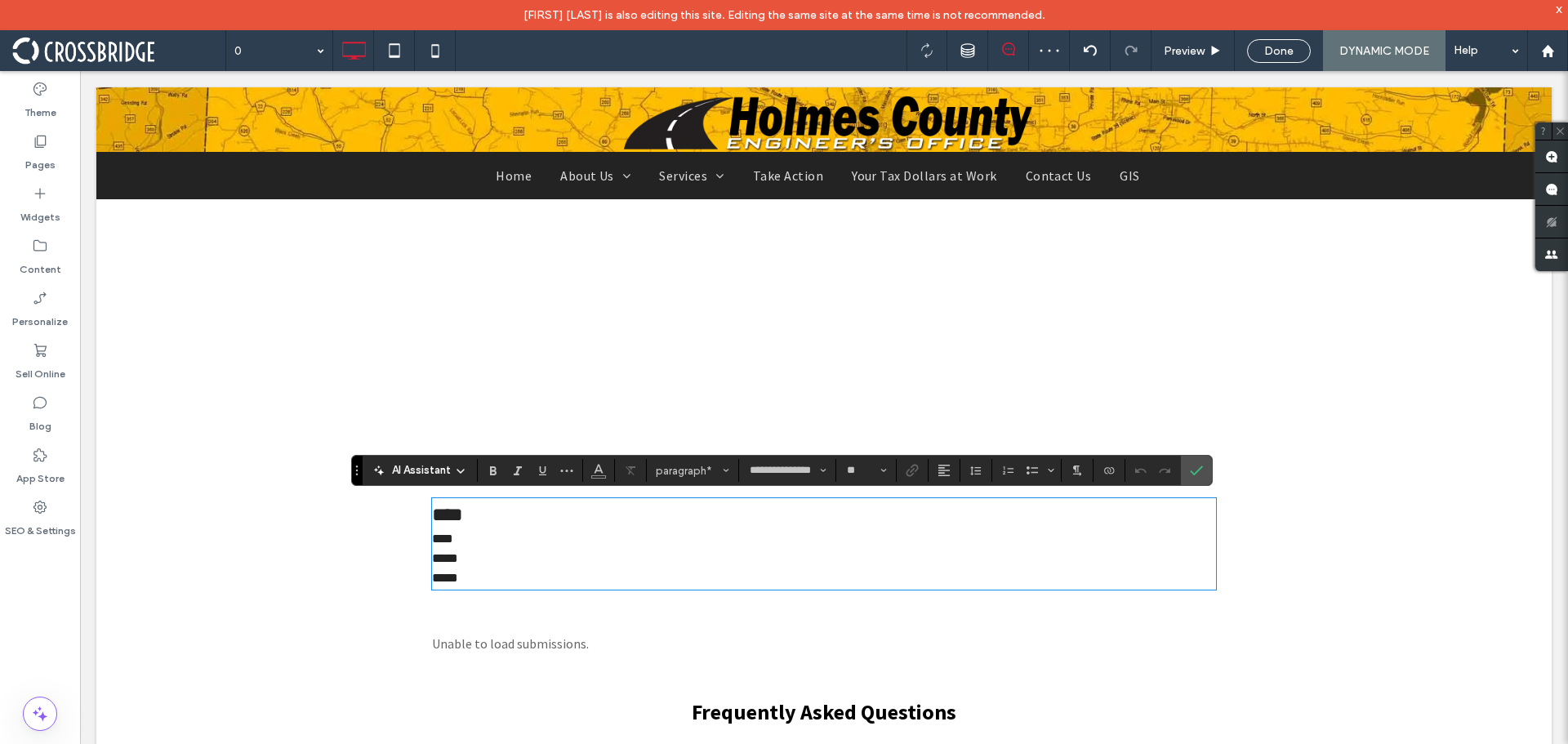 click on "Click To Paste     Click To Paste     **** **** ***** *****
Row + Add Section" at bounding box center [824, 544] 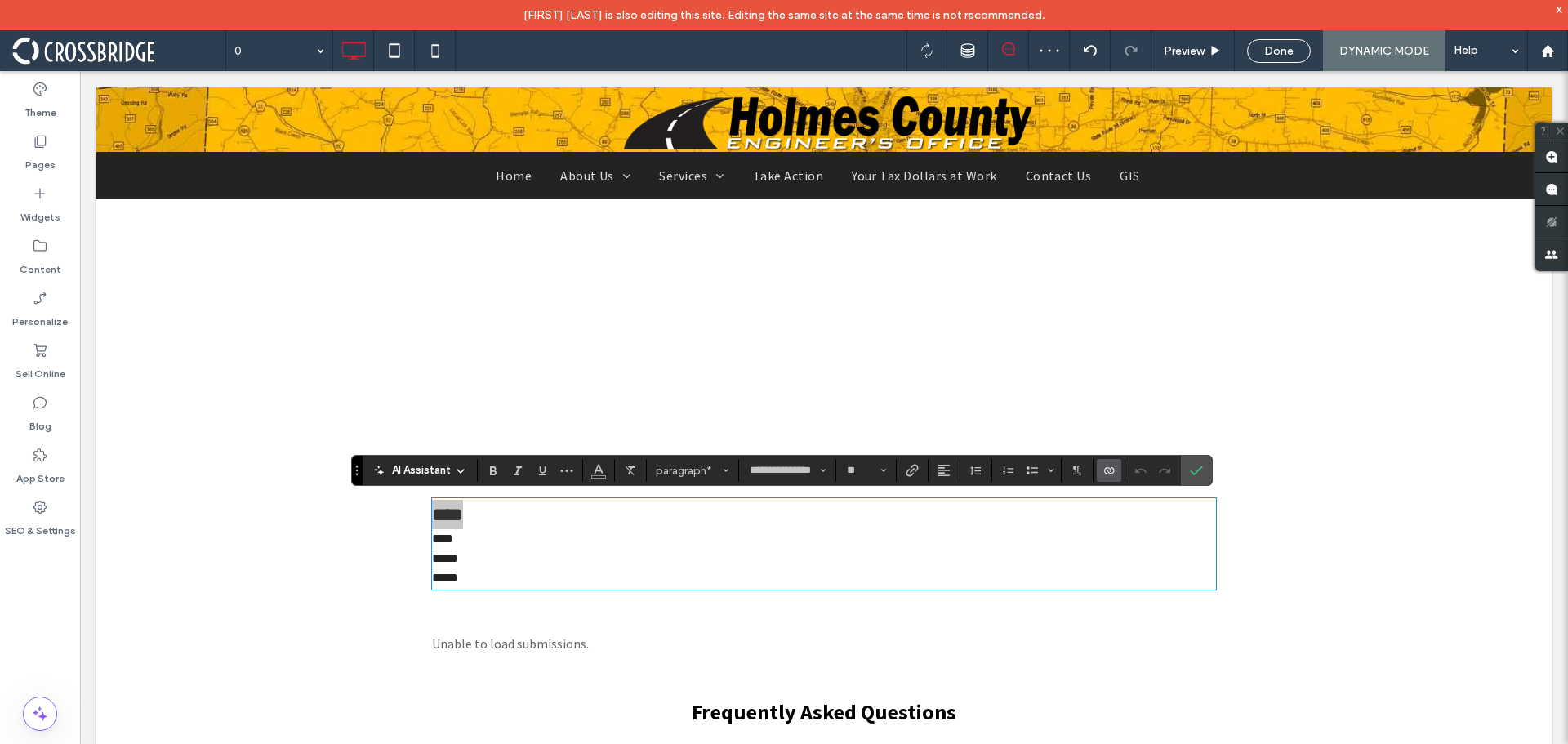 click 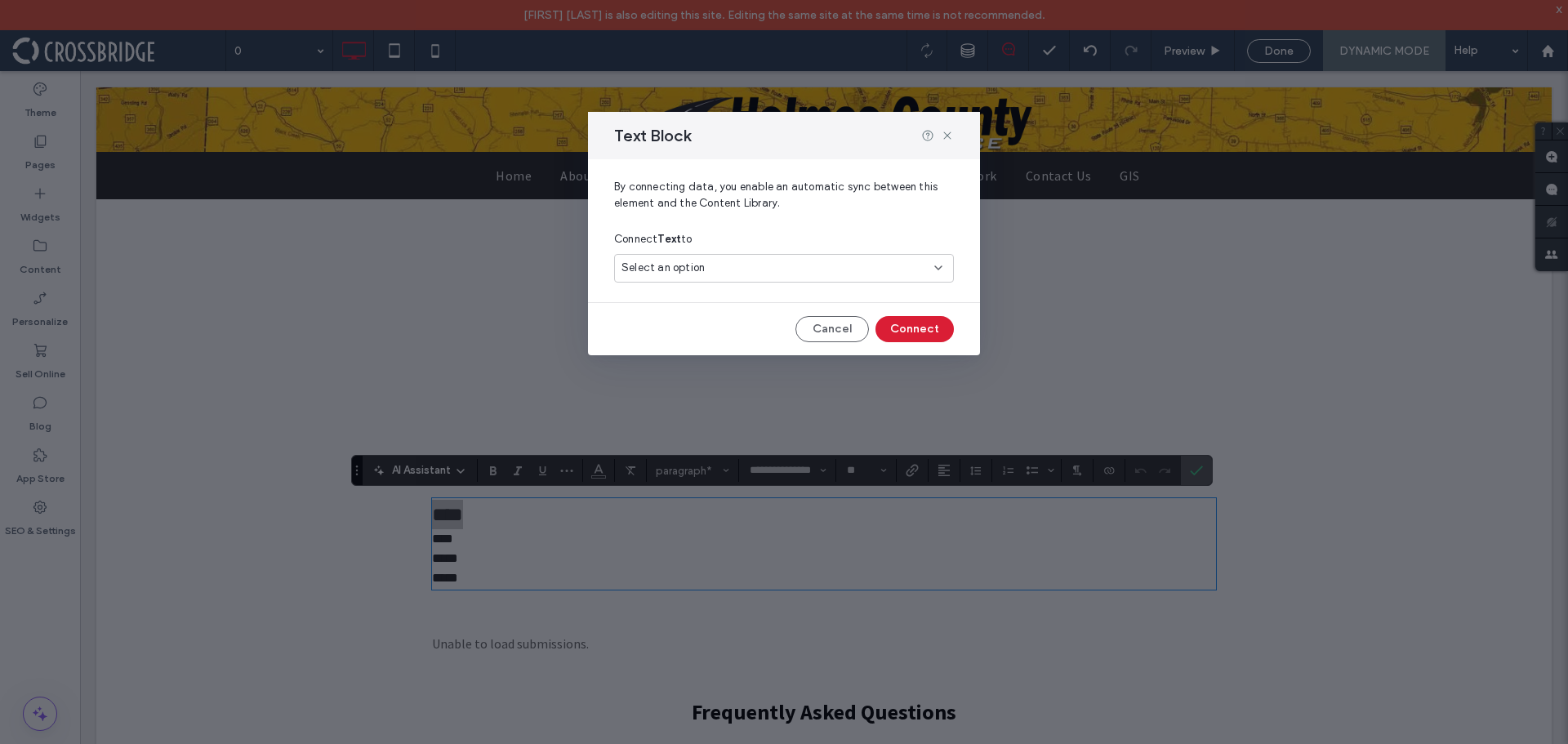 click on "Select an option" at bounding box center [784, 268] 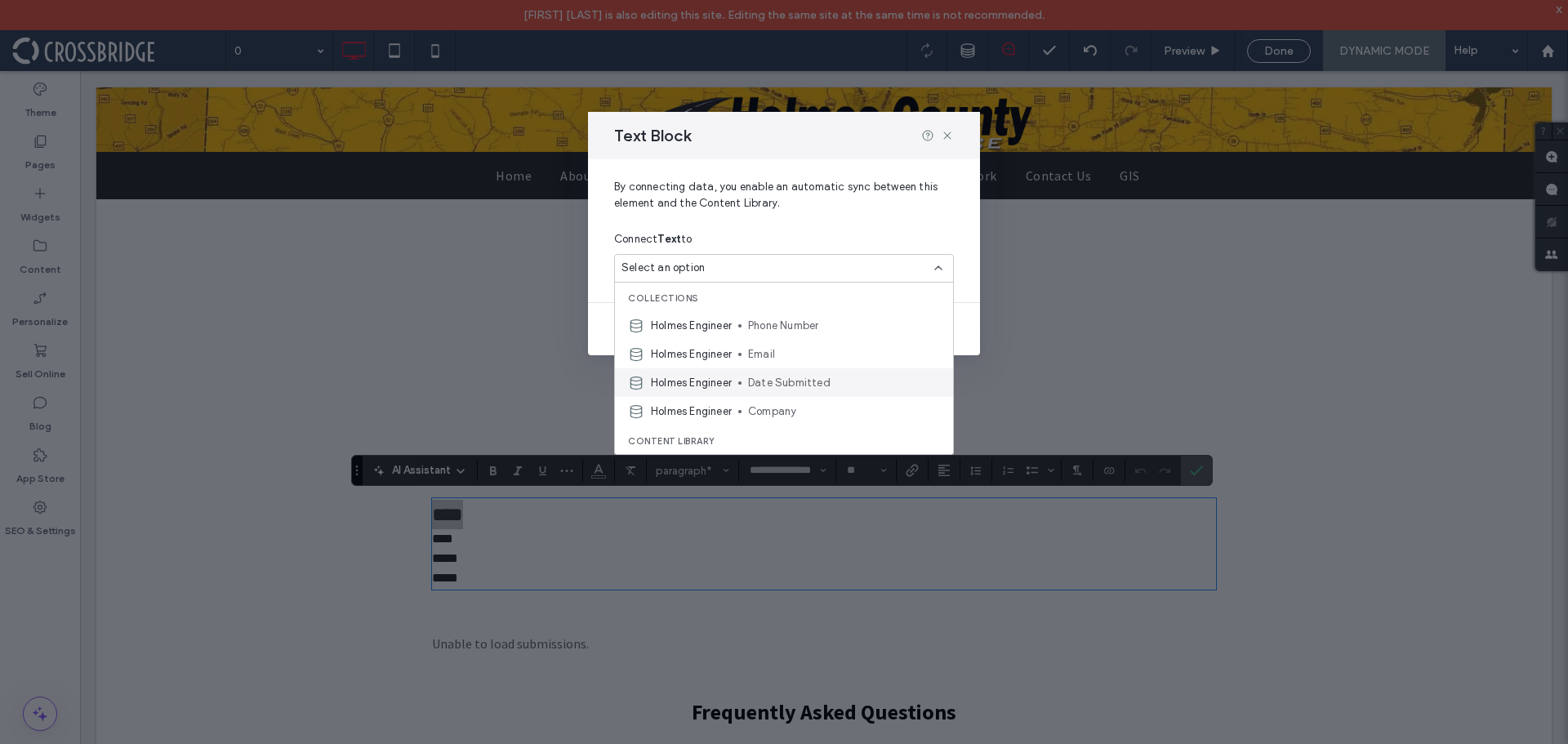 click on "Holmes Engineer" at bounding box center [691, 383] 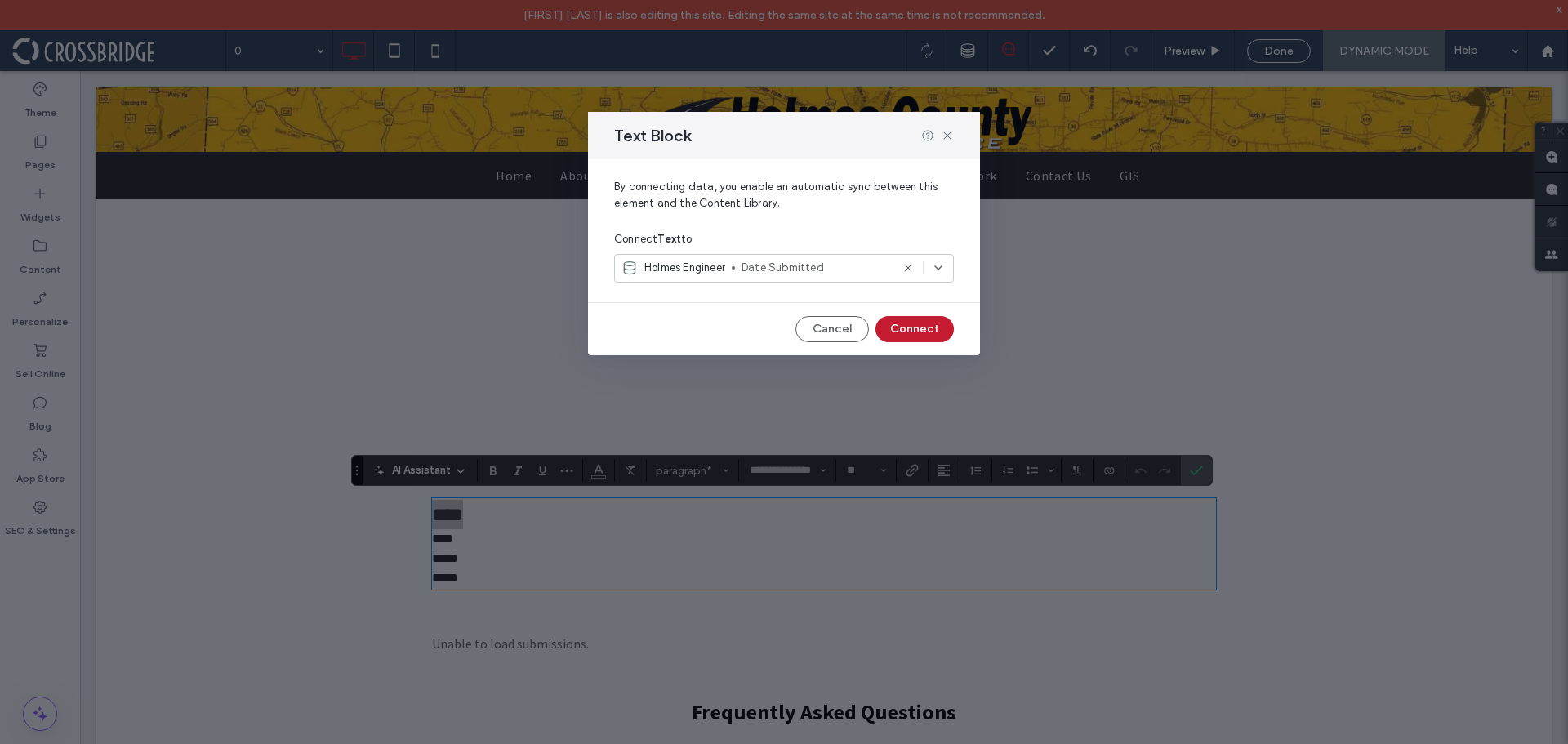 click on "Connect" at bounding box center [915, 329] 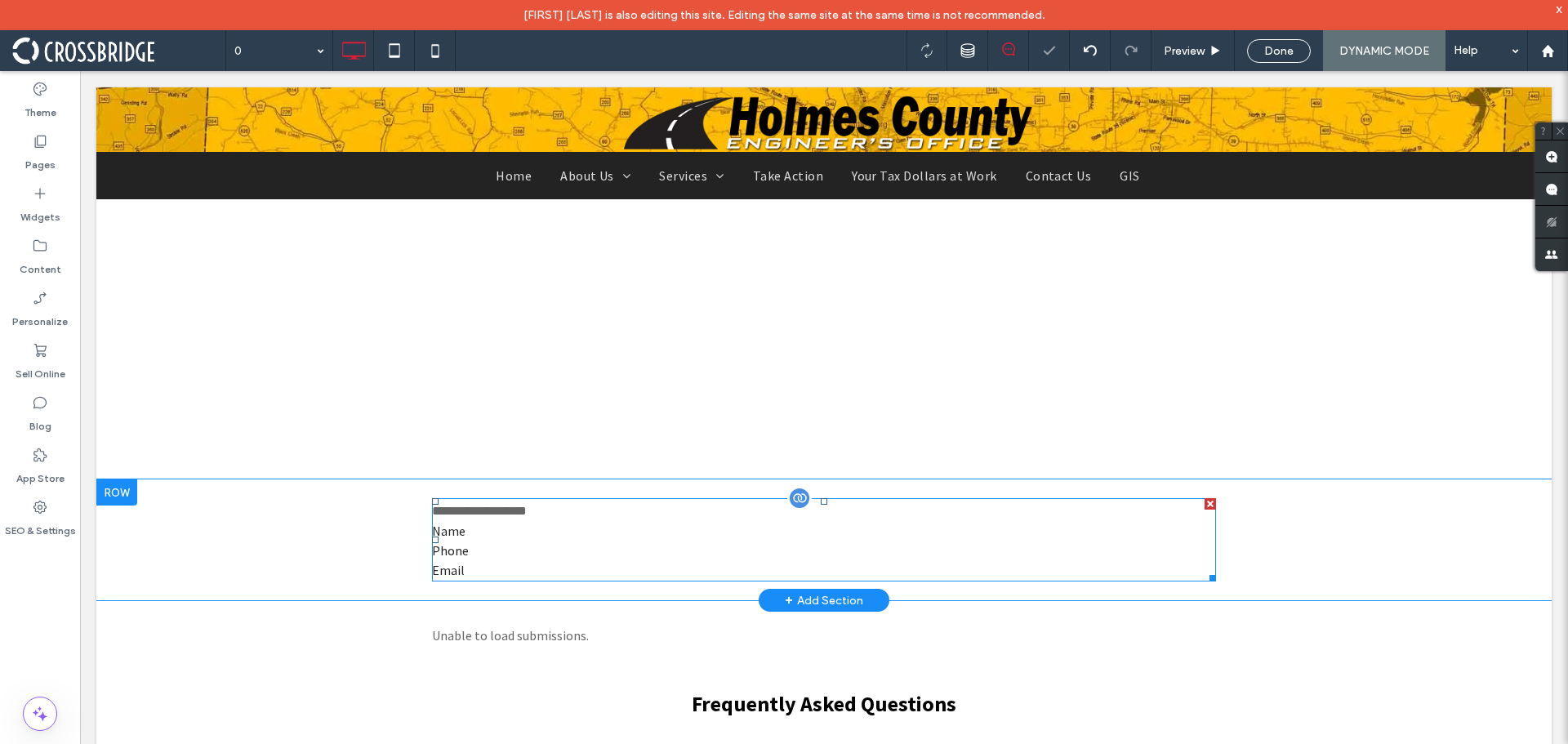 click on "Name" at bounding box center [824, 531] 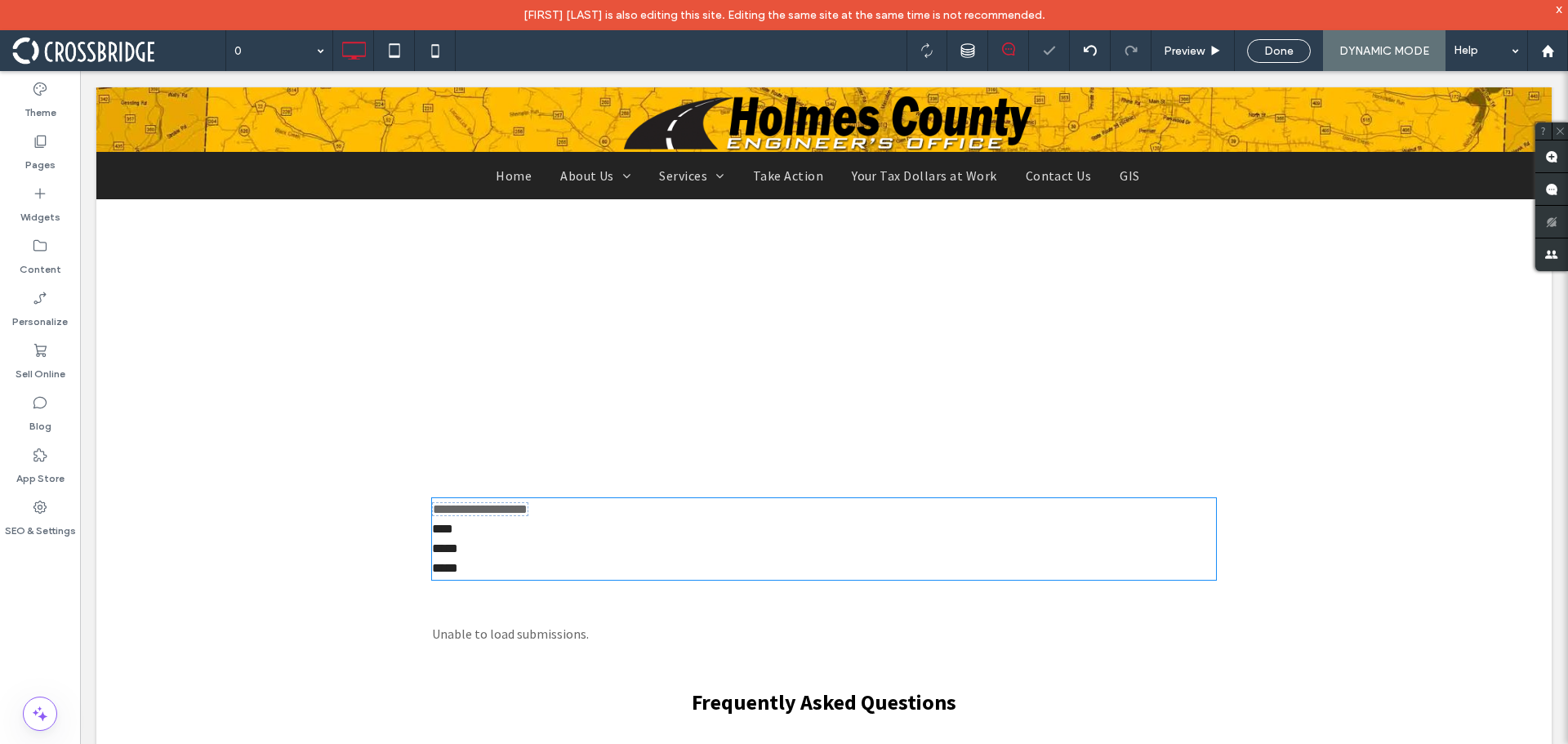 type on "**********" 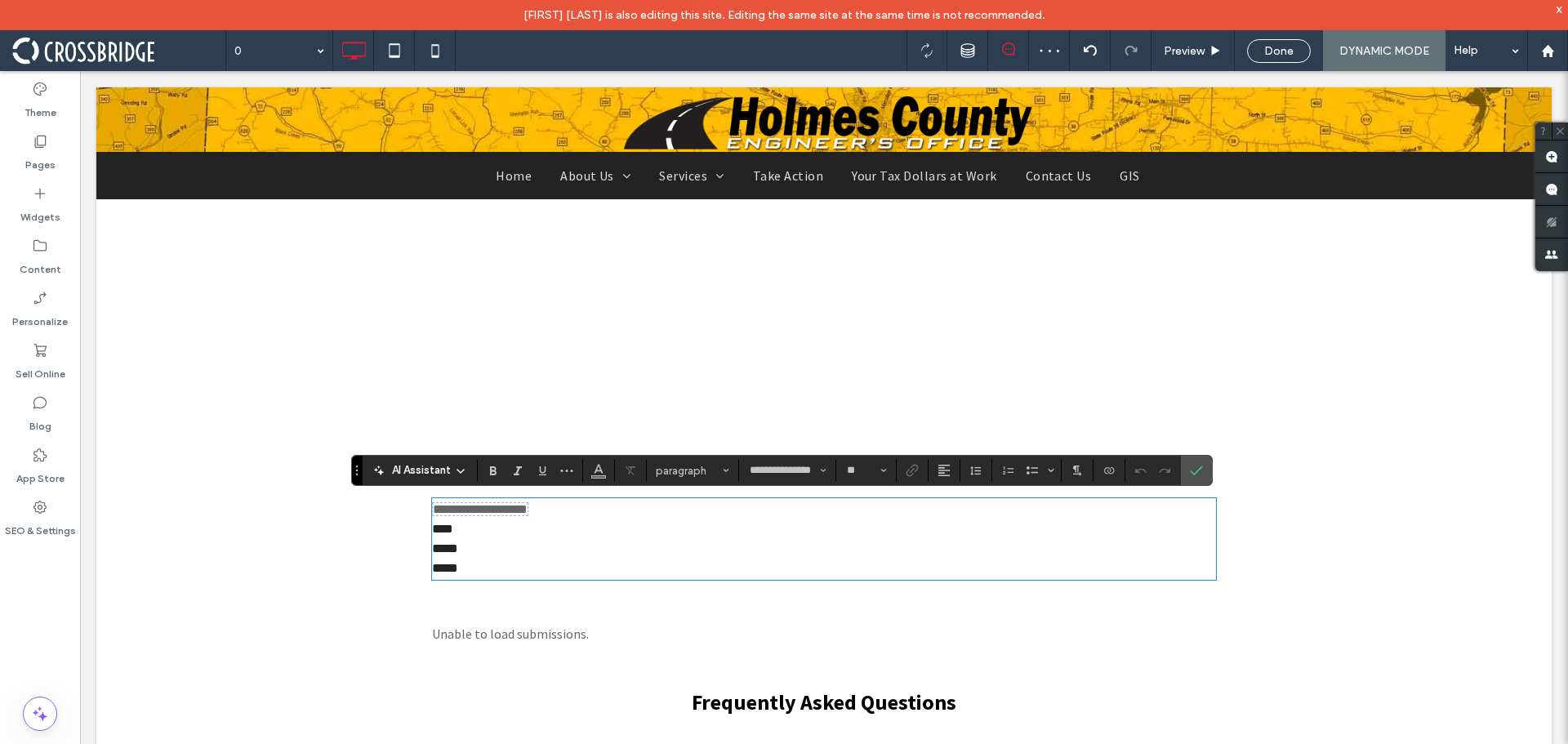 drag, startPoint x: 470, startPoint y: 530, endPoint x: 390, endPoint y: 530, distance: 80 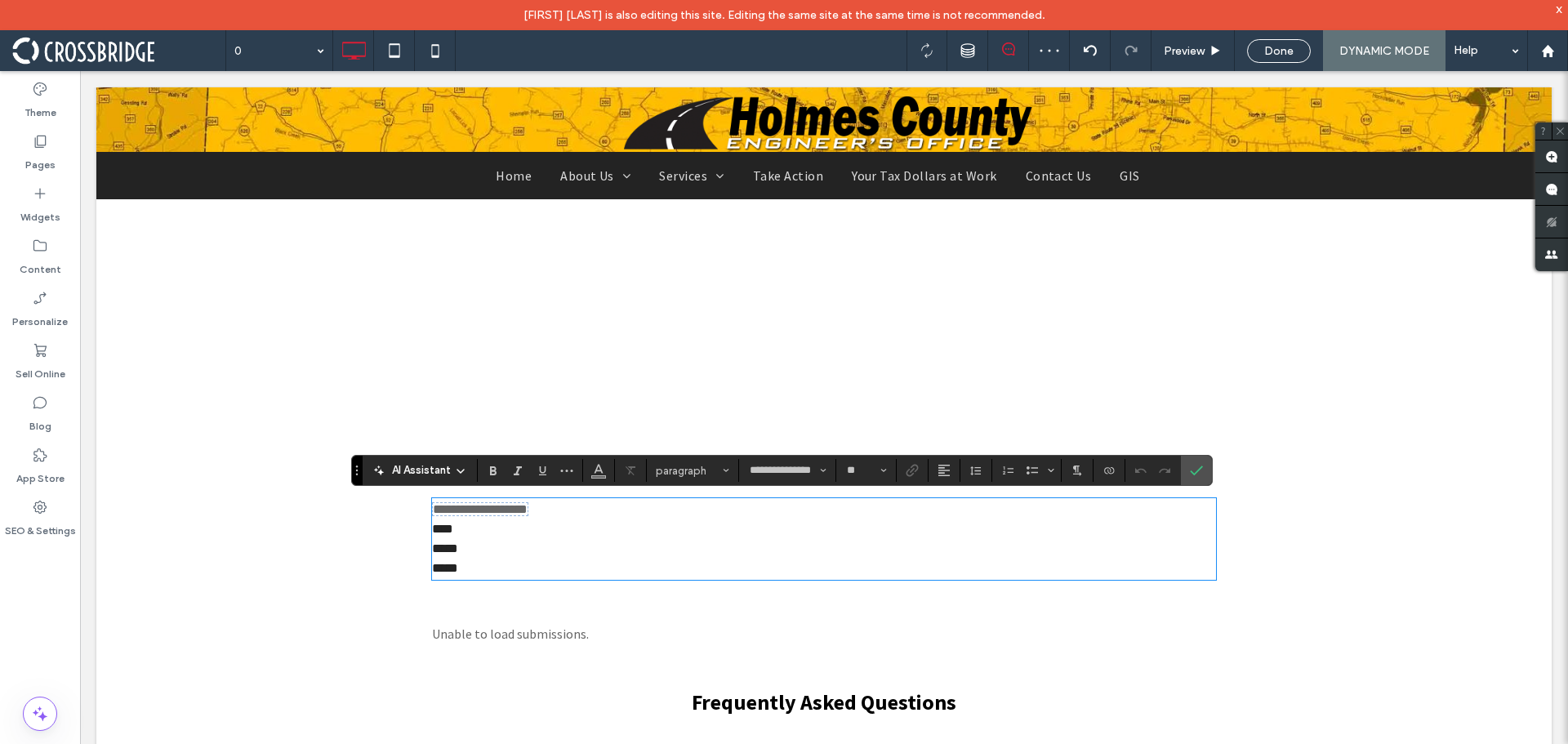 click on "**********" at bounding box center (824, 539) 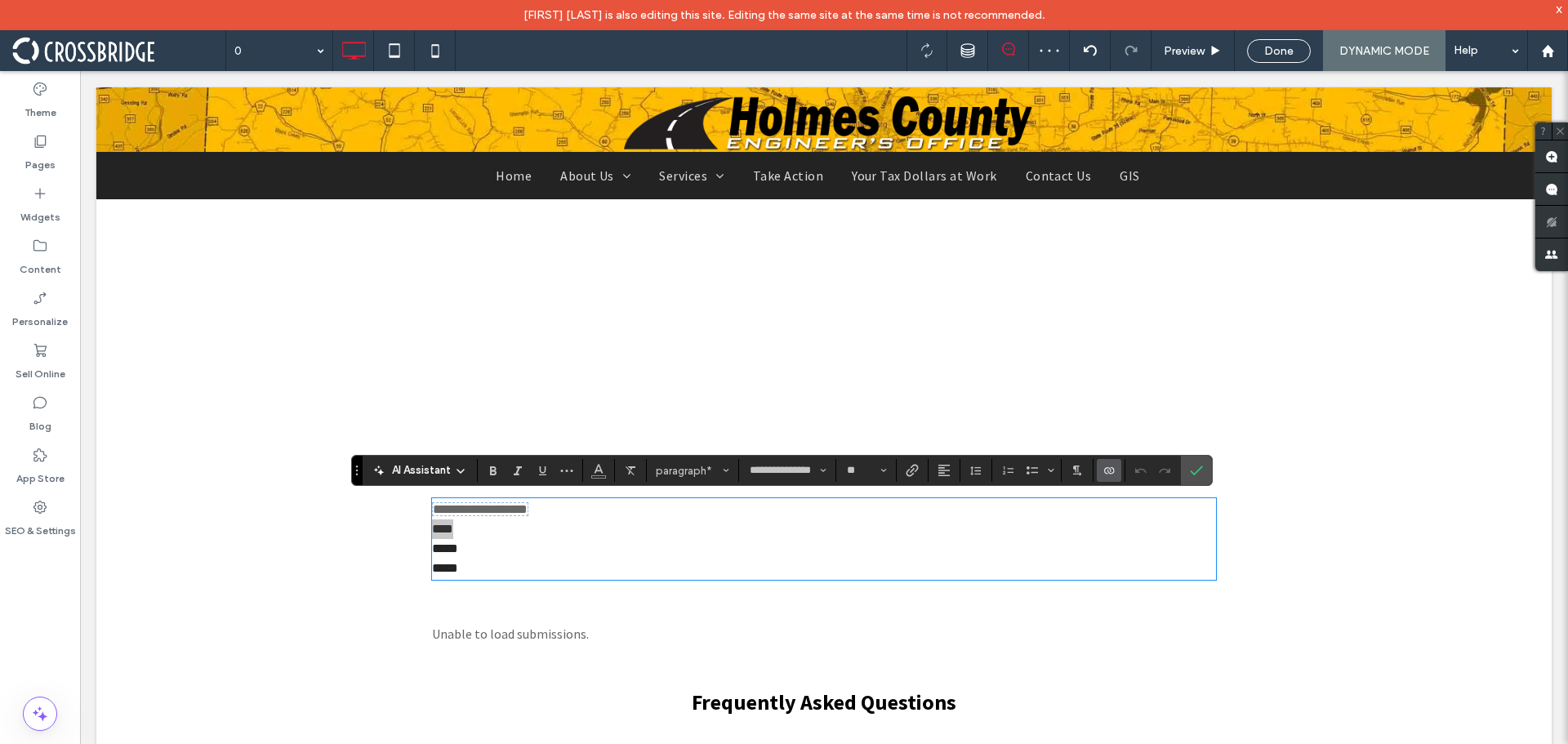 click 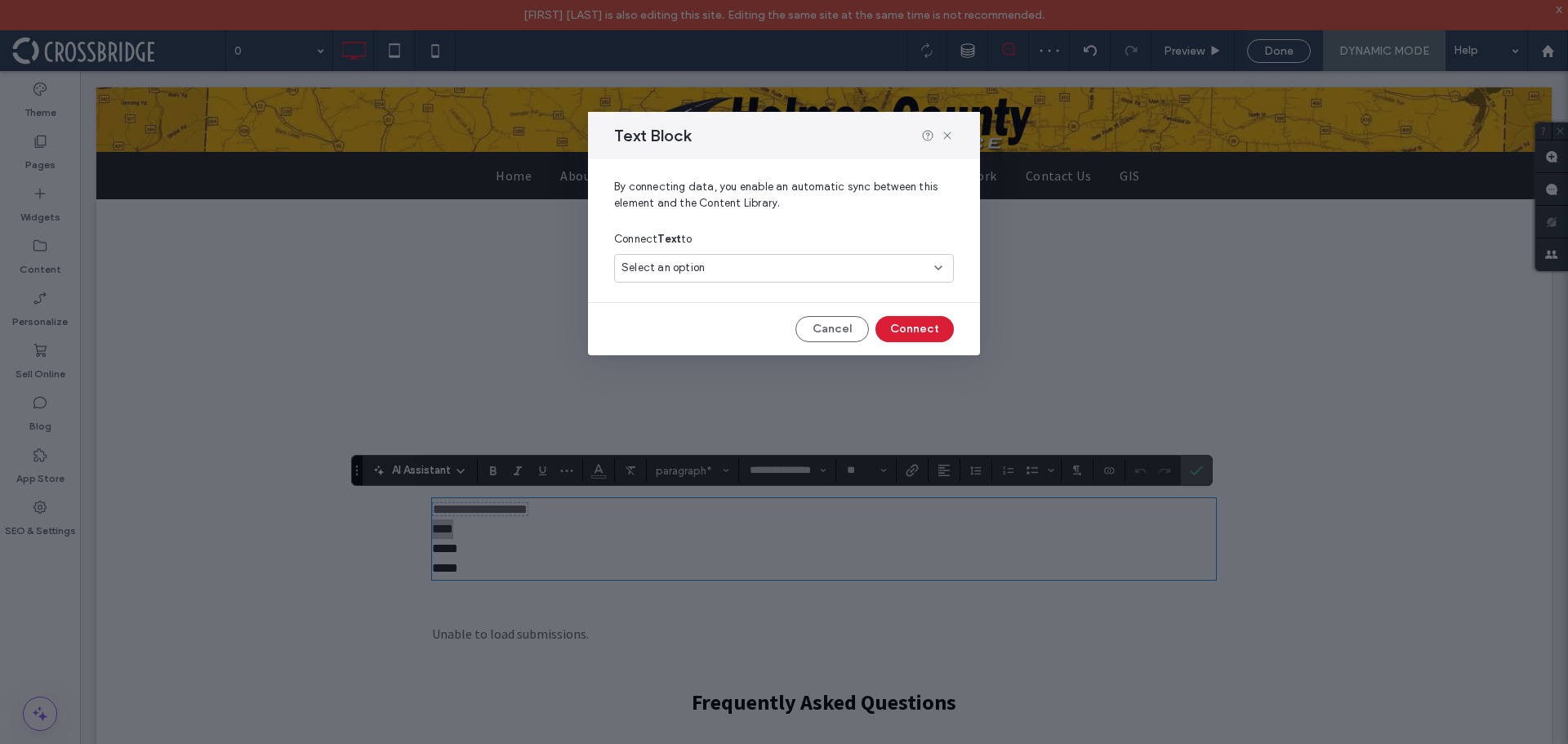 click on "Select an option" at bounding box center [774, 268] 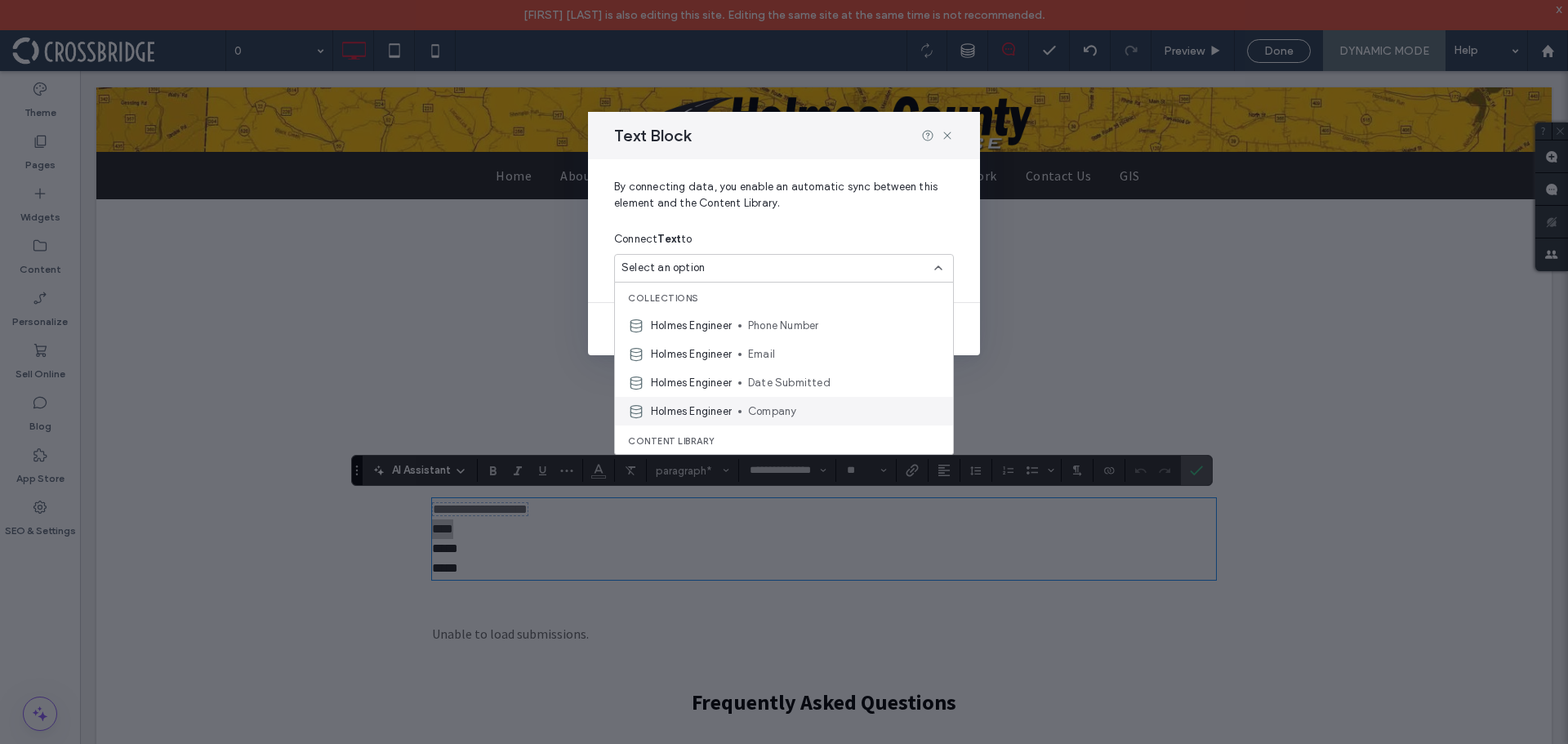 click on "Holmes Engineer Company" at bounding box center (784, 411) 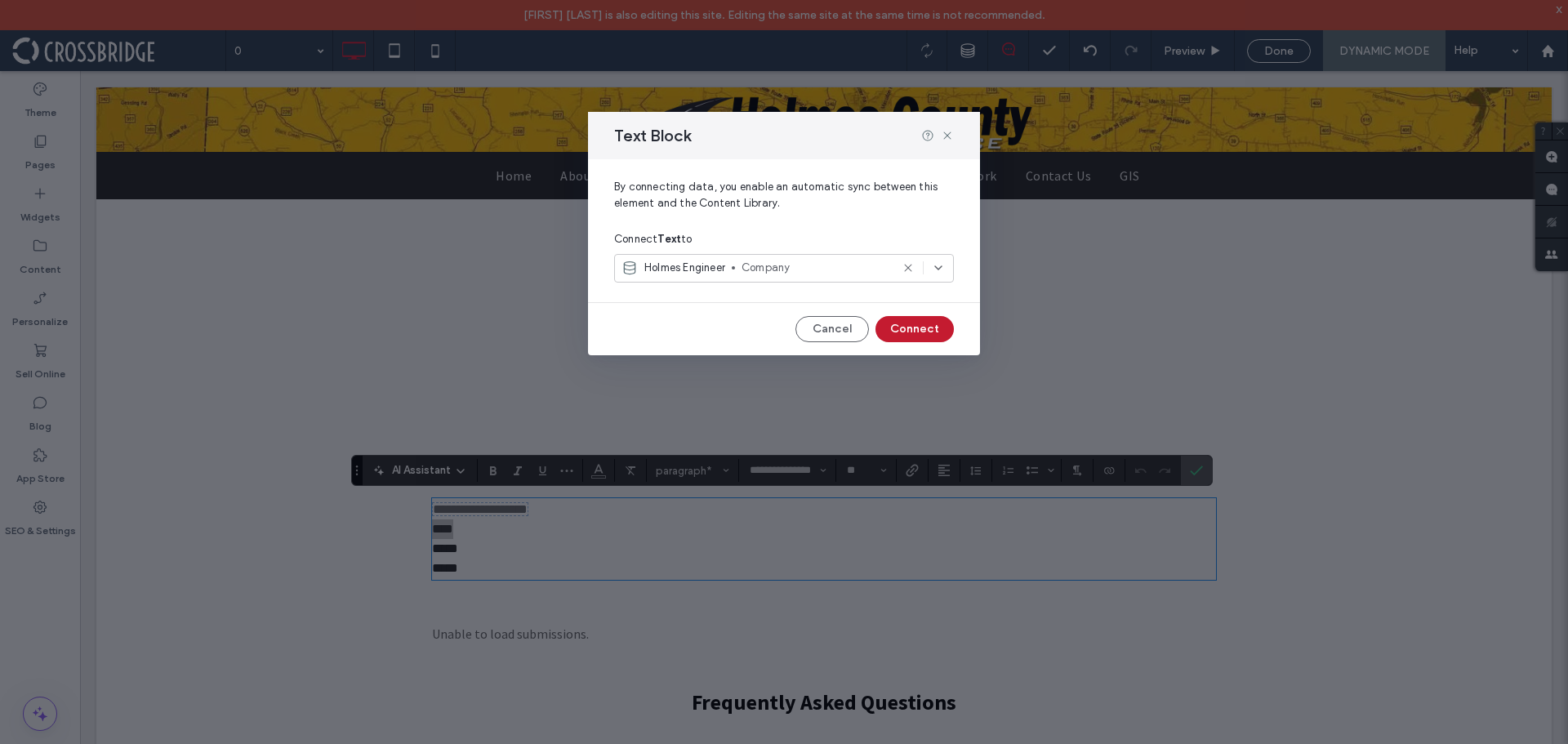 click on "Connect" at bounding box center [915, 329] 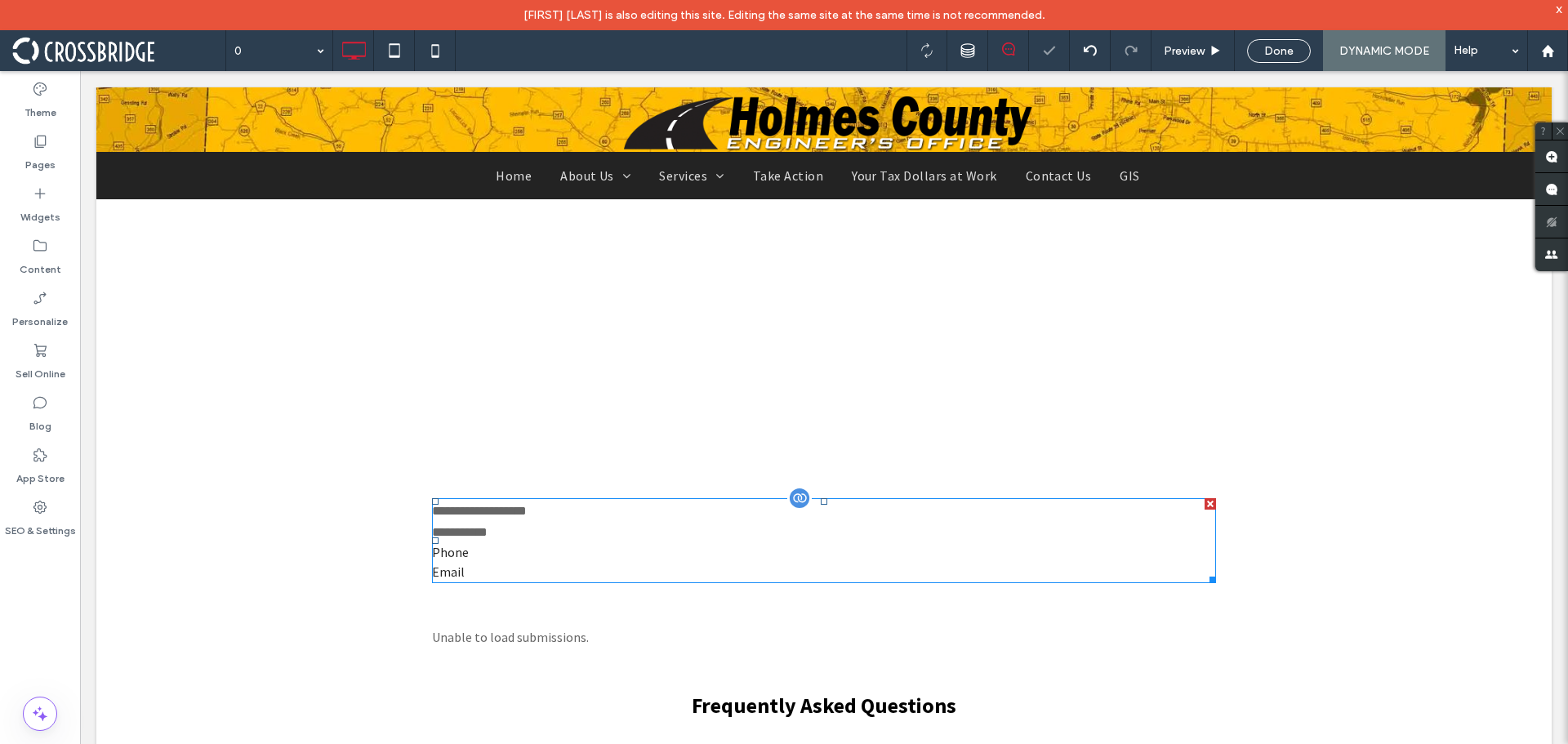 click on "Phone" at bounding box center (824, 552) 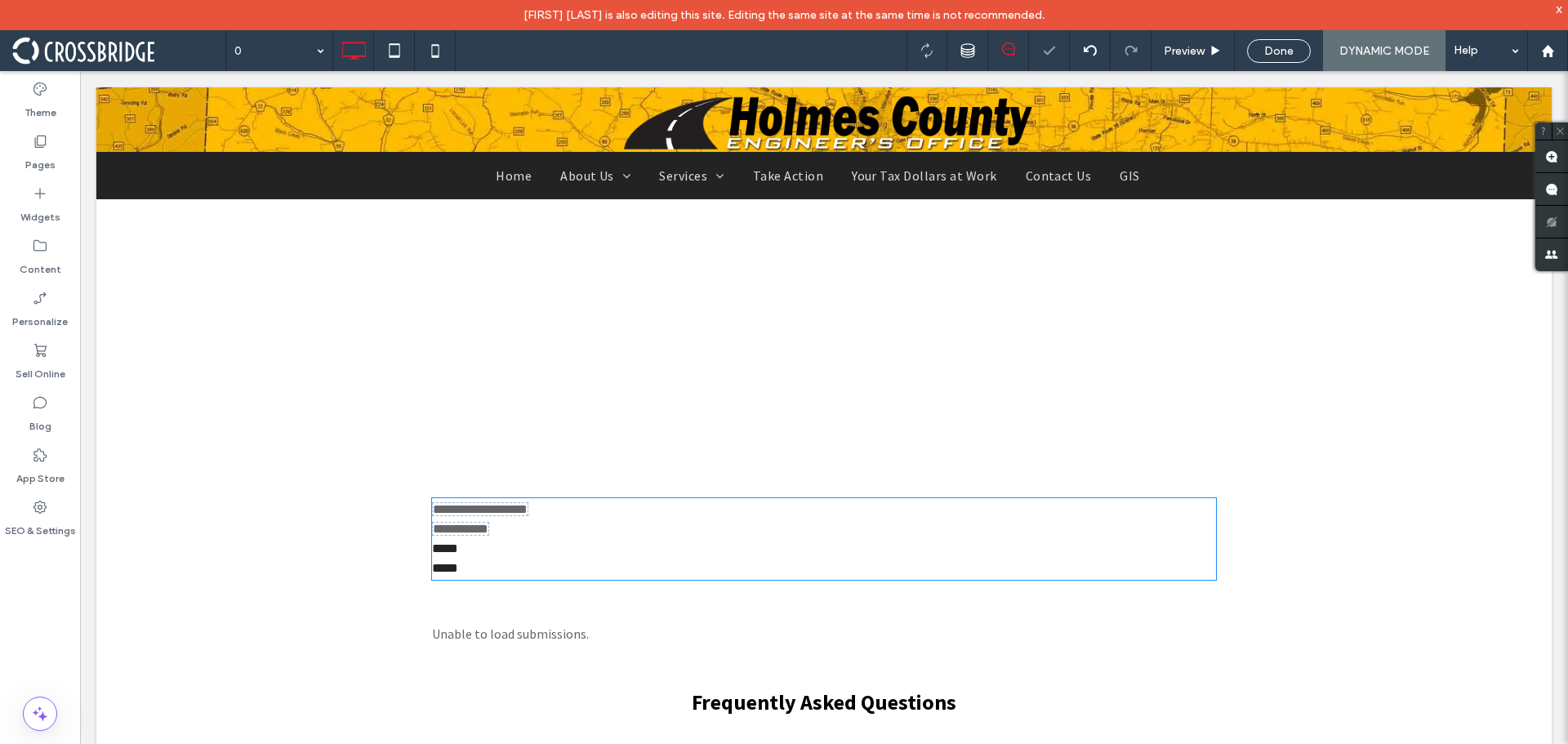 type on "**********" 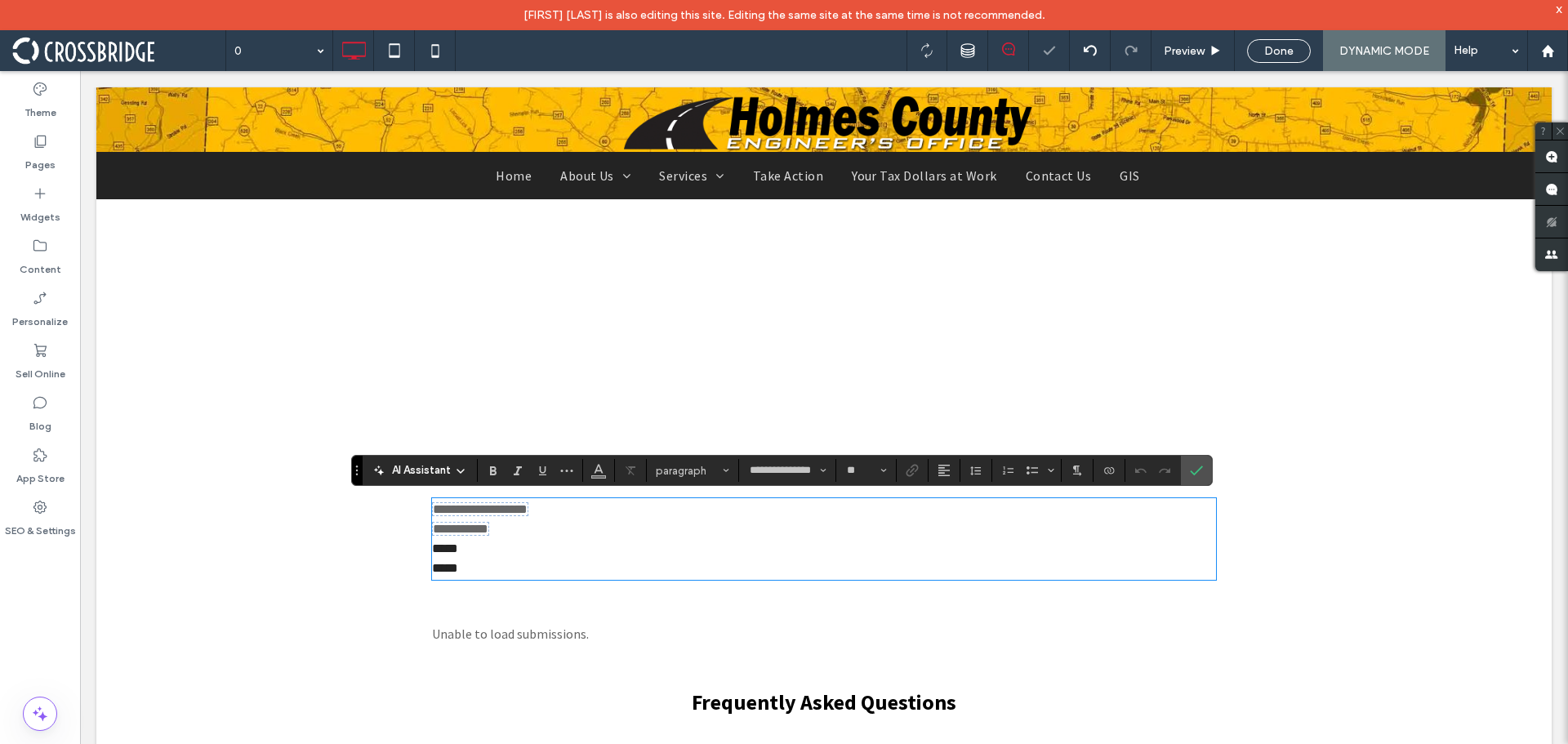 drag, startPoint x: 472, startPoint y: 550, endPoint x: 372, endPoint y: 550, distance: 100 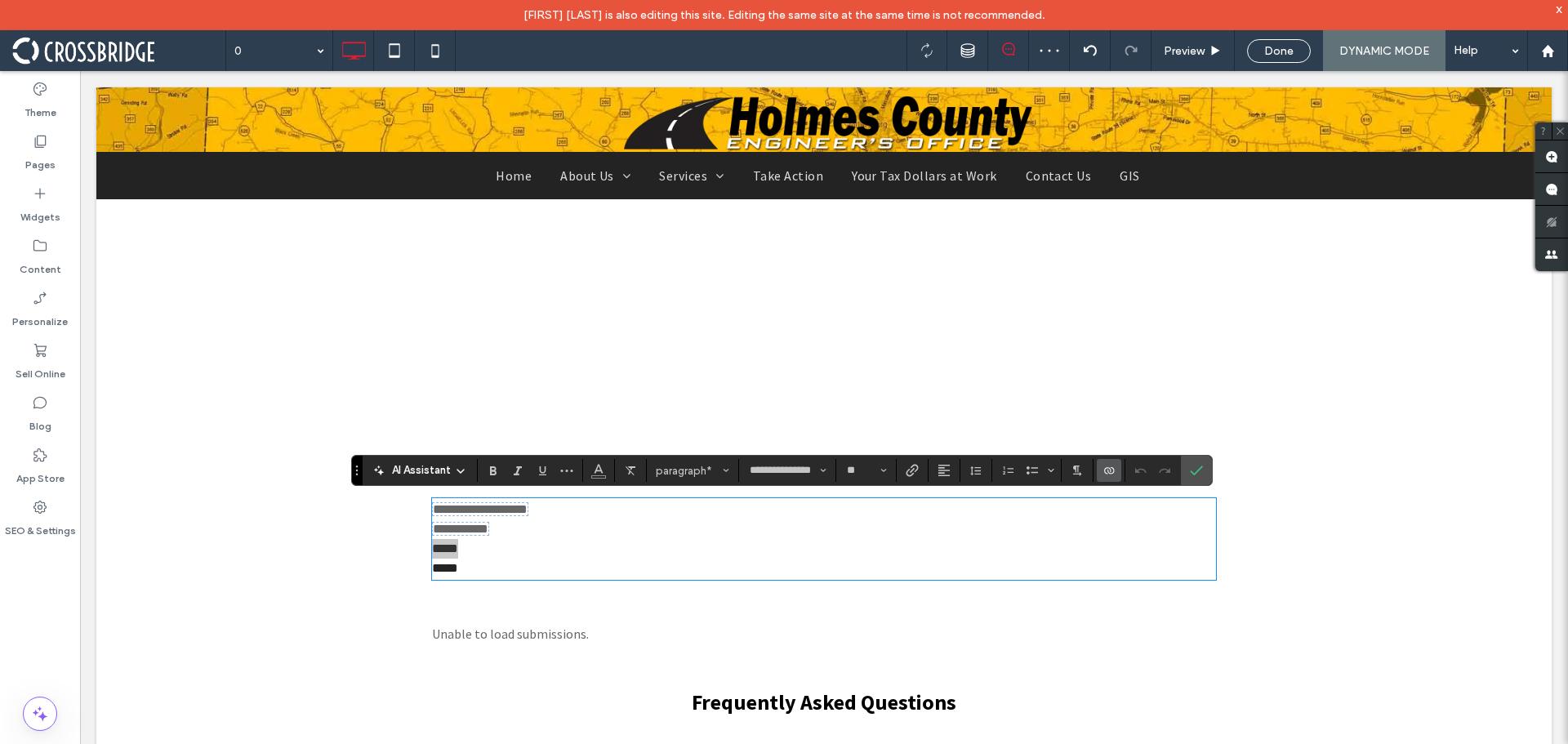 click 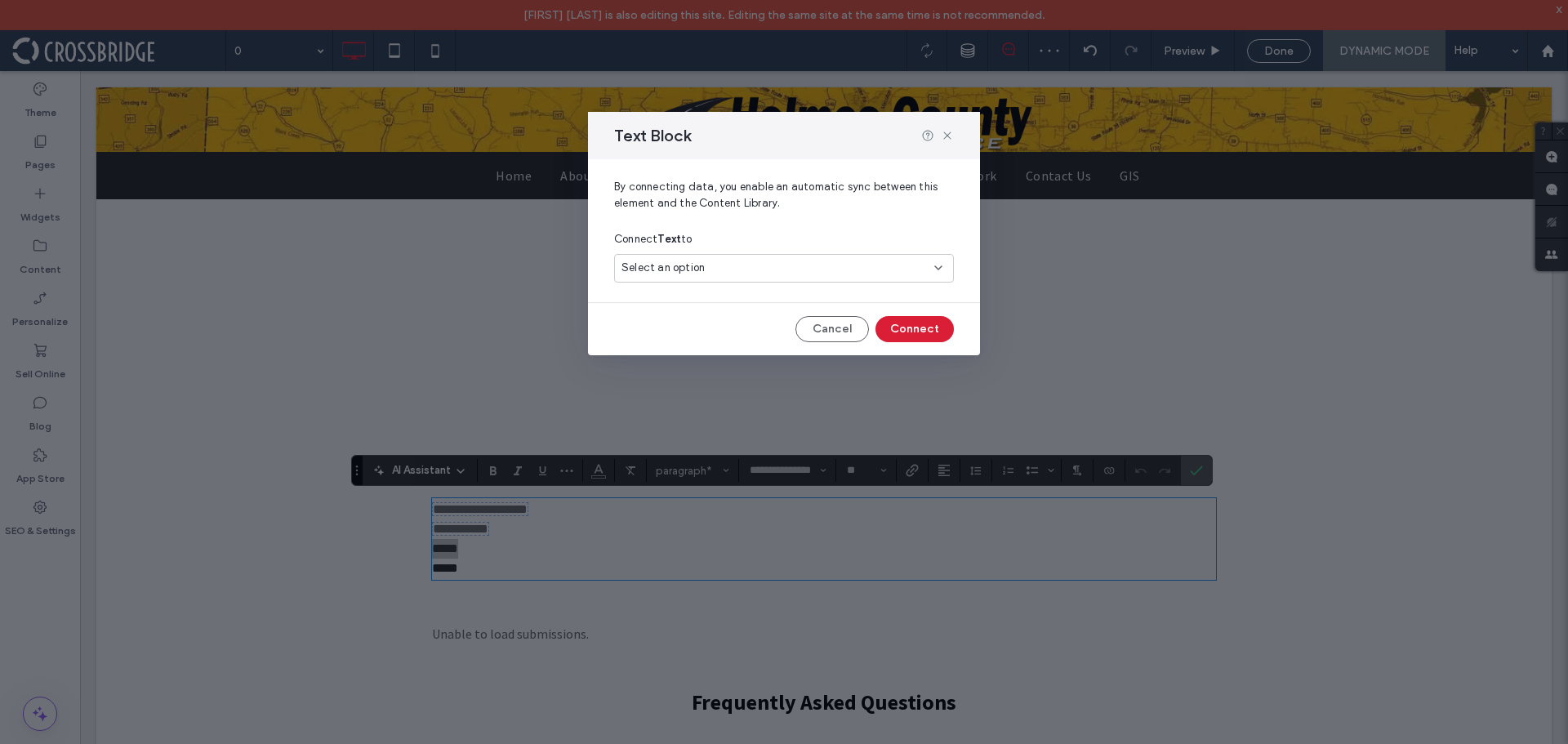 click on "Select an option" at bounding box center (774, 268) 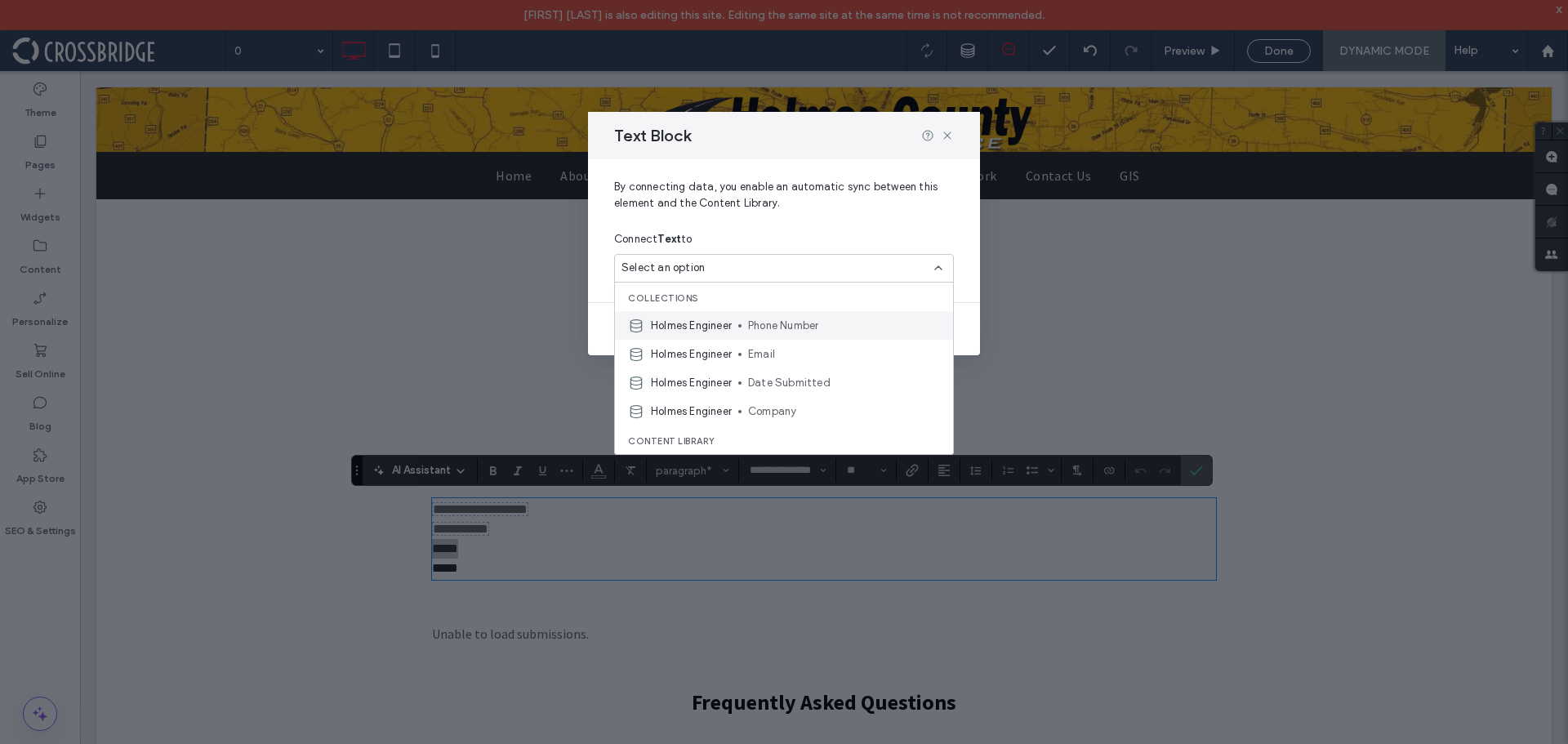 click on "Holmes Engineer Phone Number" at bounding box center (784, 325) 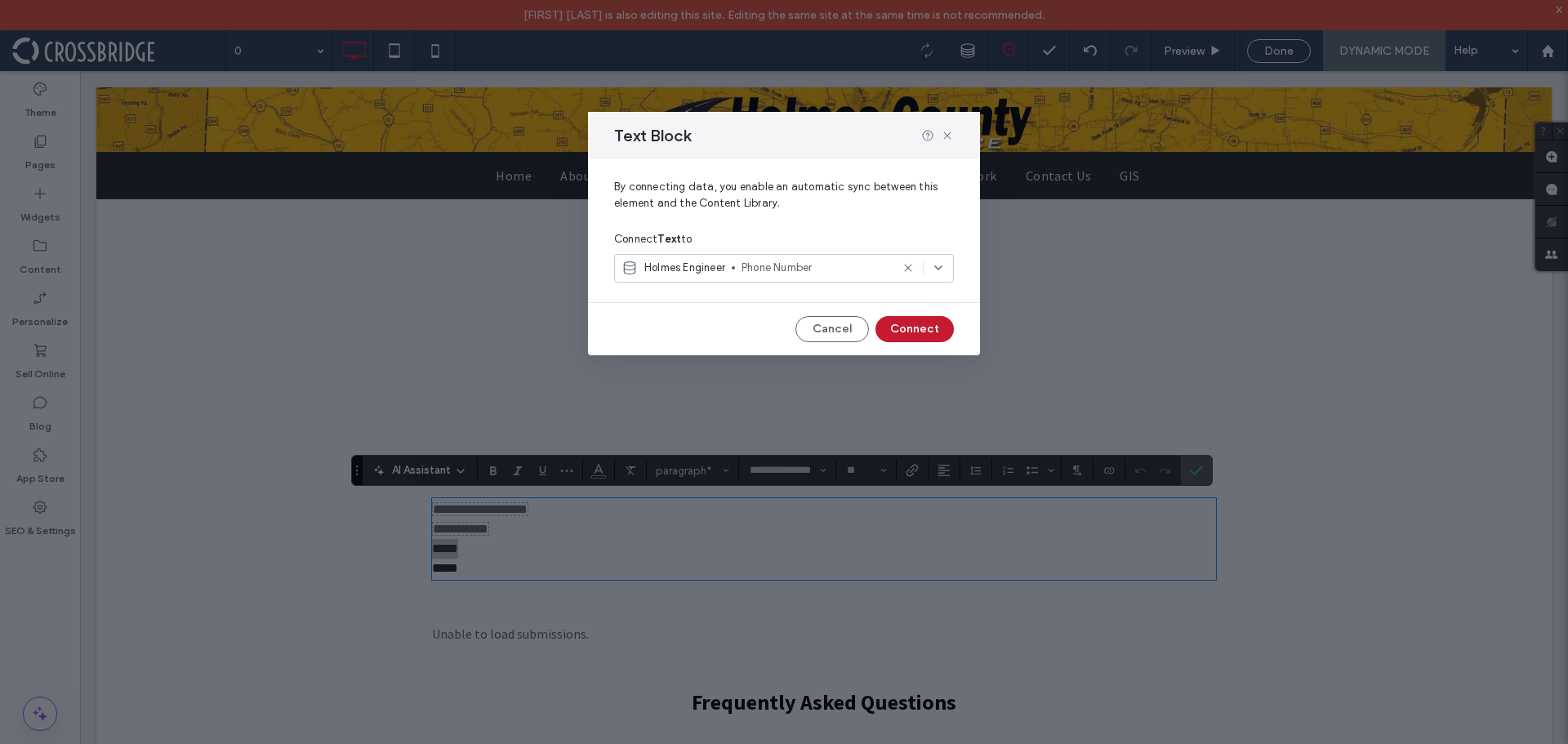 click on "Connect" at bounding box center [915, 329] 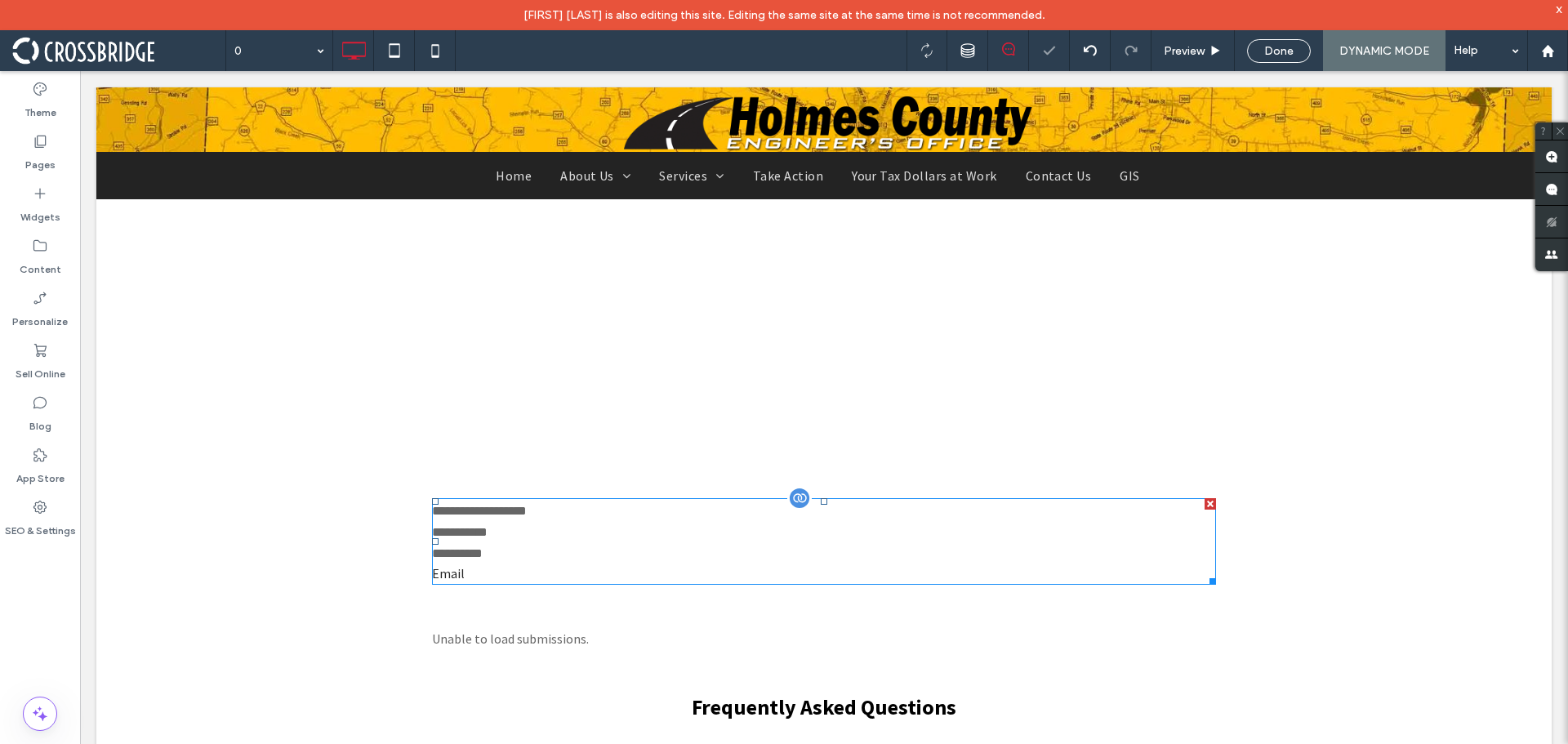 click on "Email" at bounding box center [824, 573] 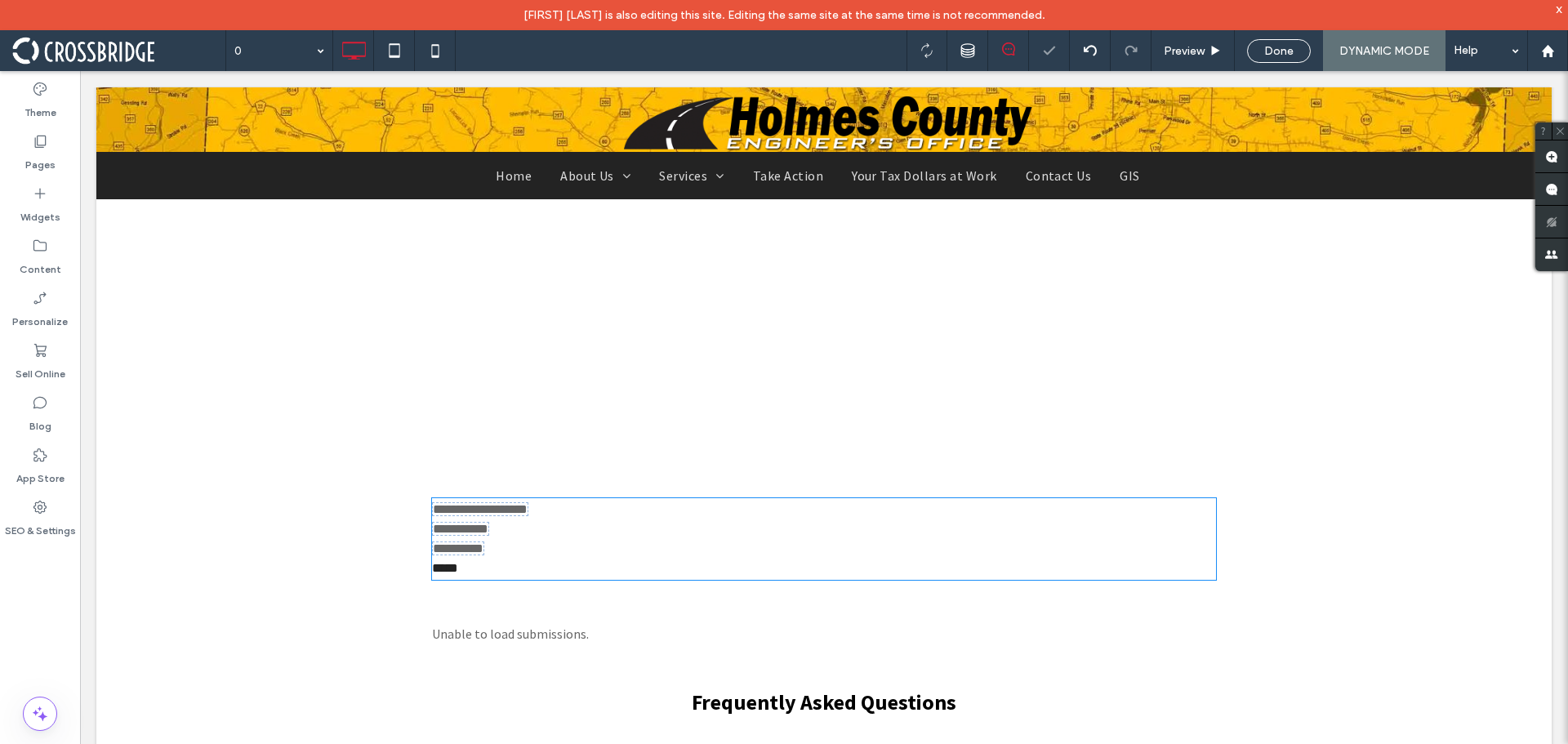 type on "**********" 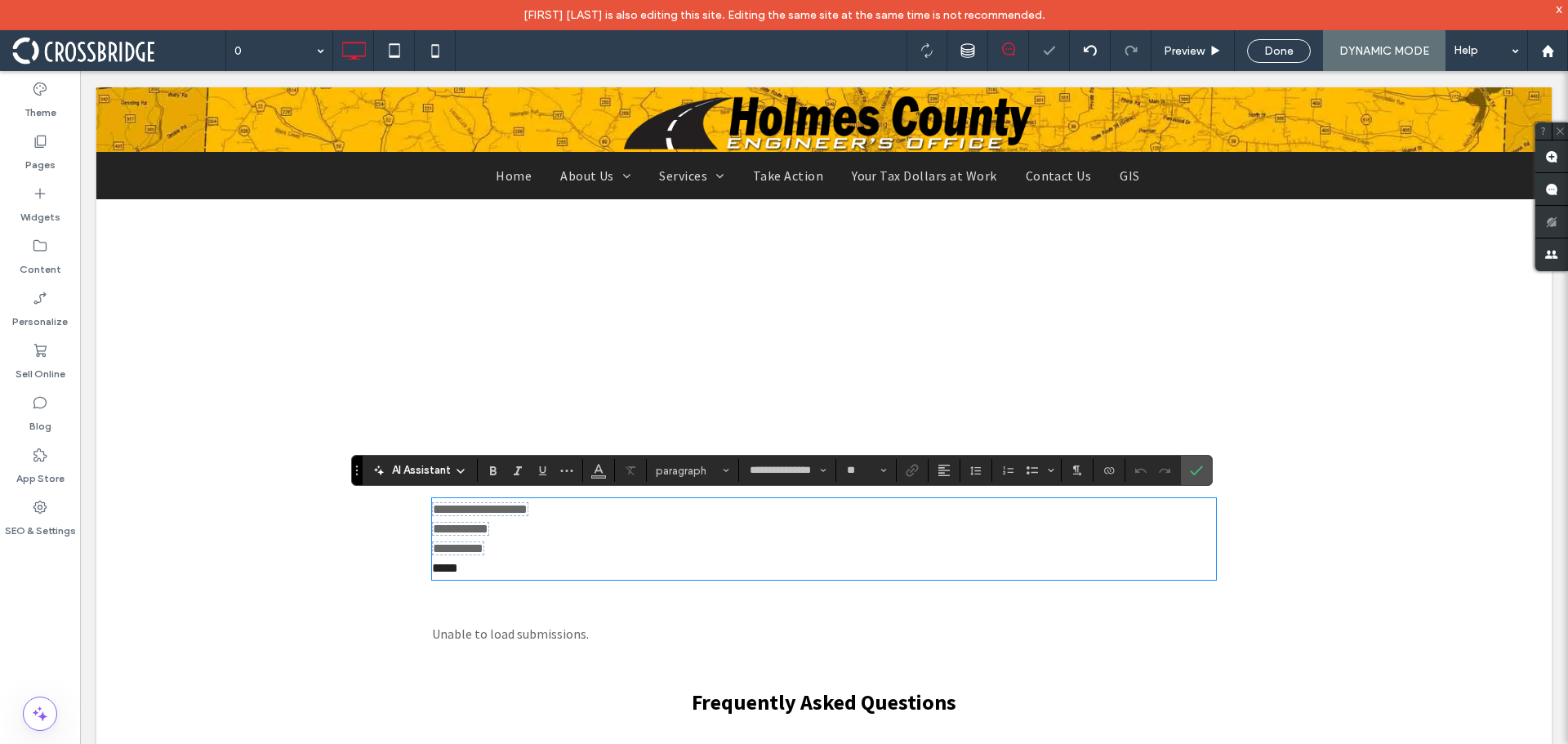 click on "*****" at bounding box center [824, 568] 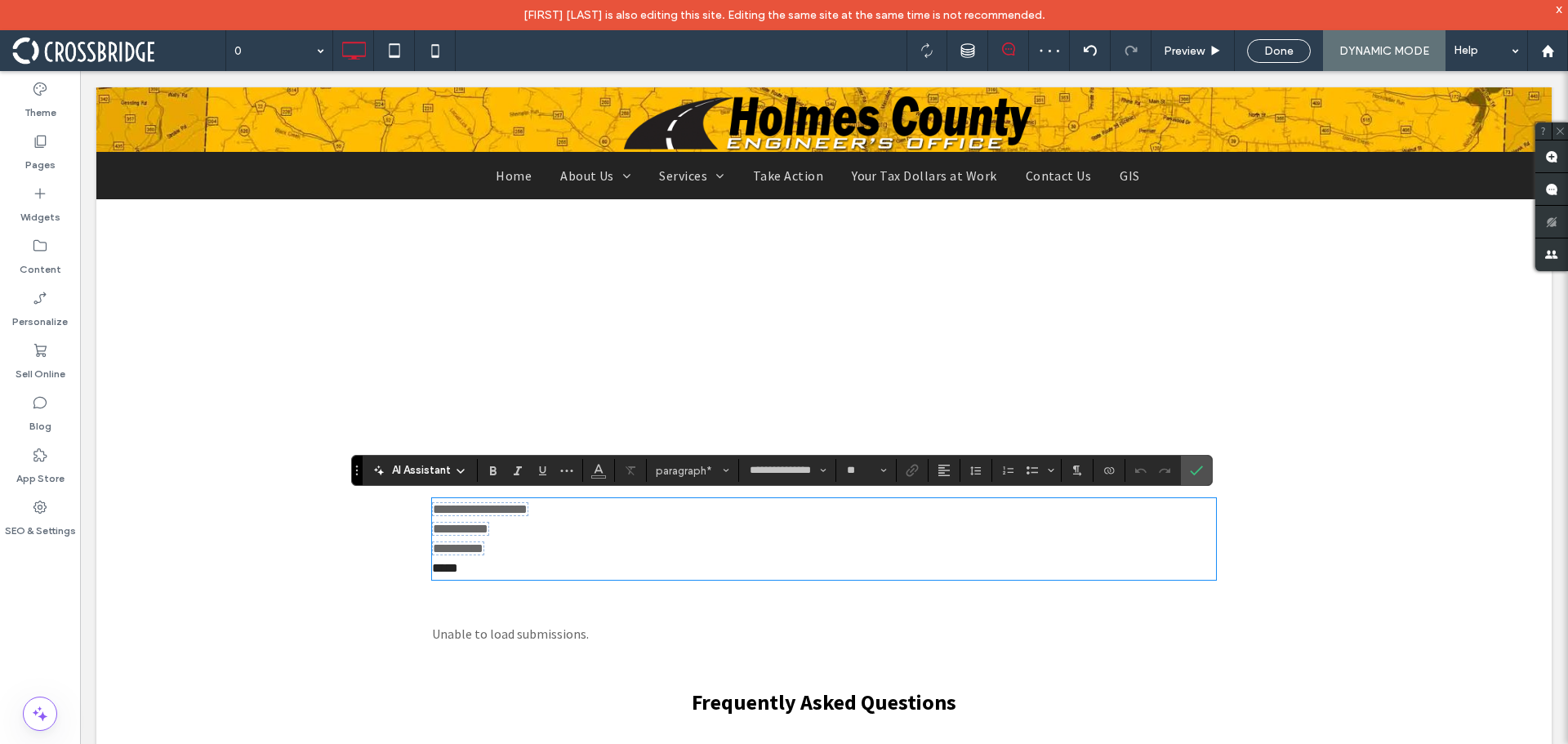 drag, startPoint x: 494, startPoint y: 568, endPoint x: 373, endPoint y: 568, distance: 121 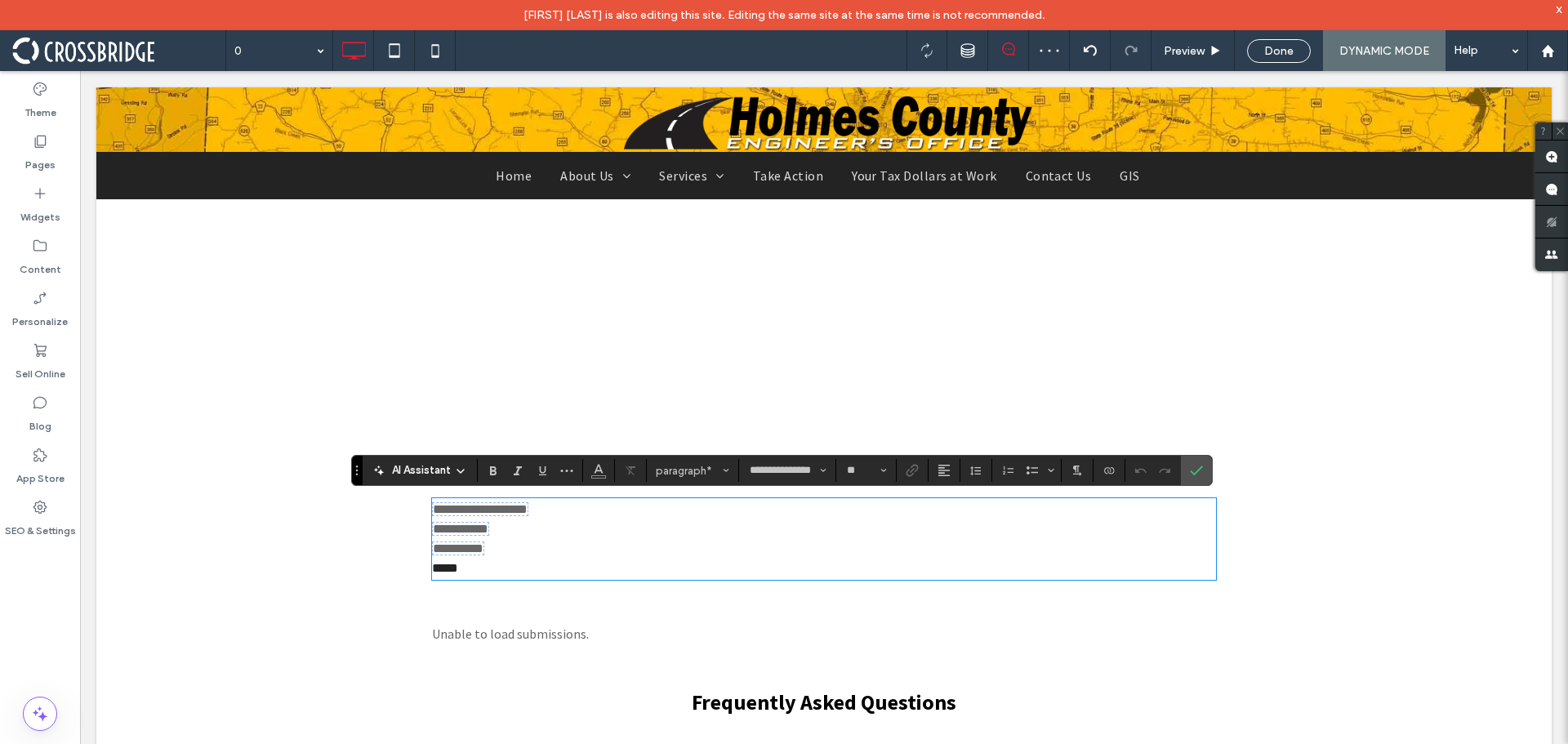 click on "**********" at bounding box center [824, 539] 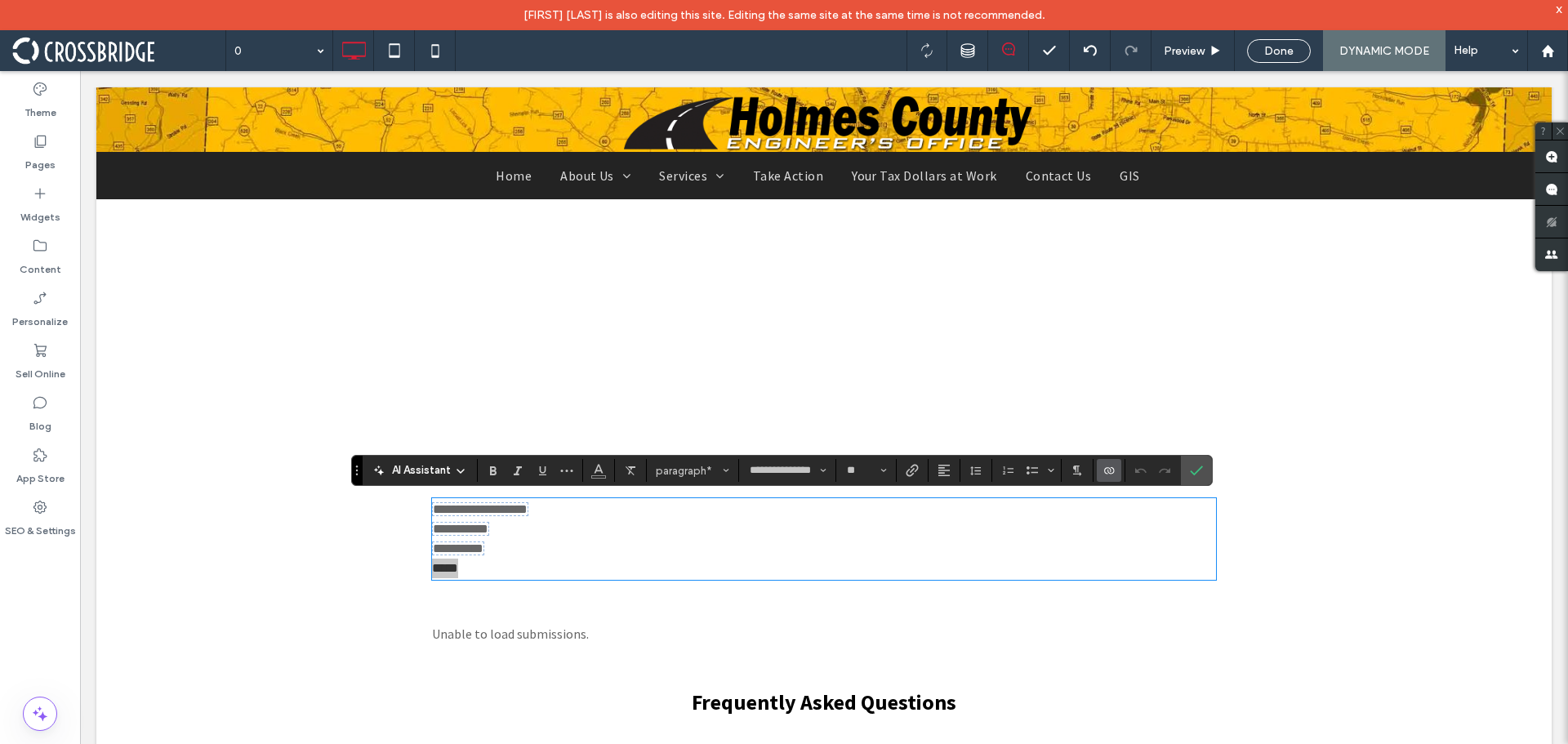 click 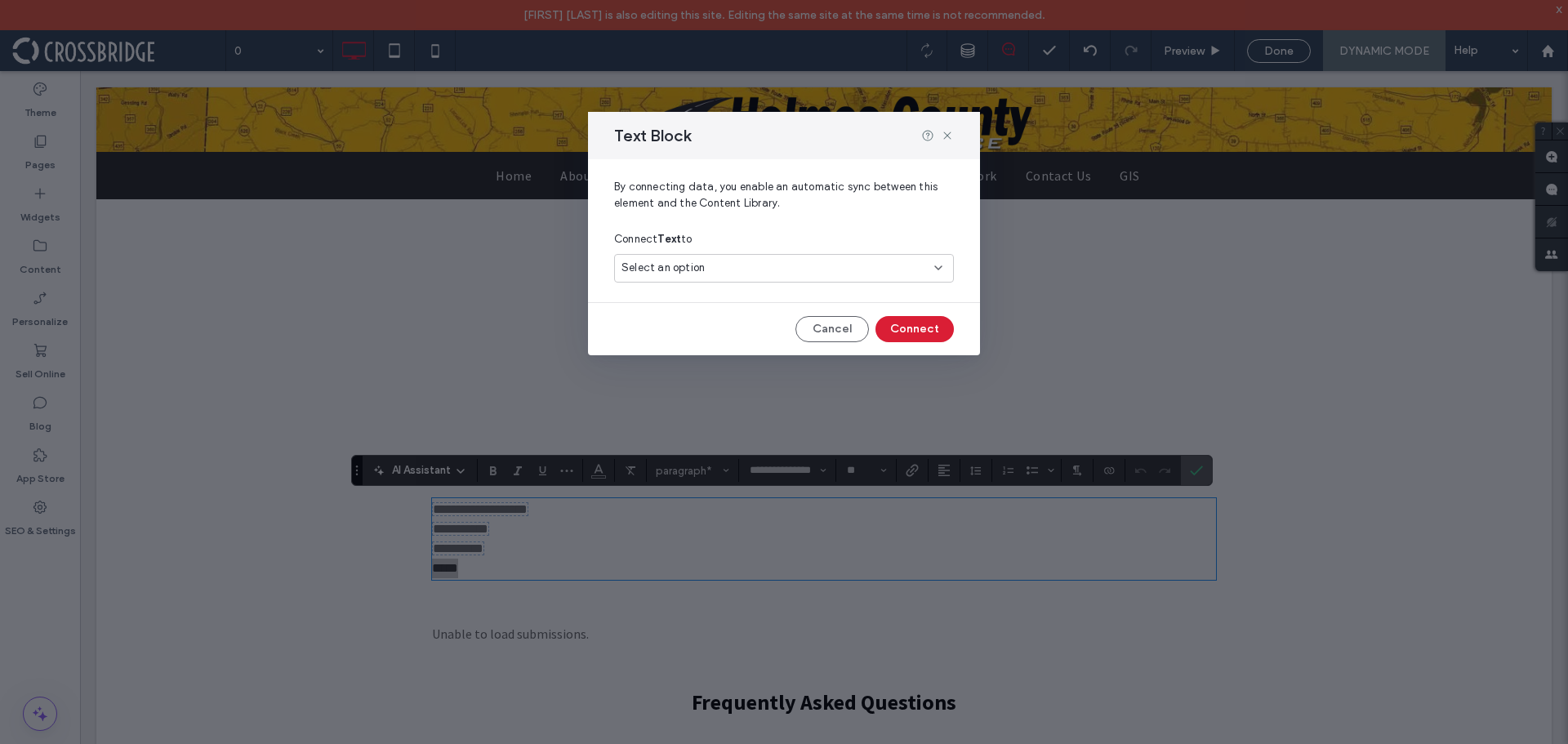 click on "Select an option" at bounding box center [784, 268] 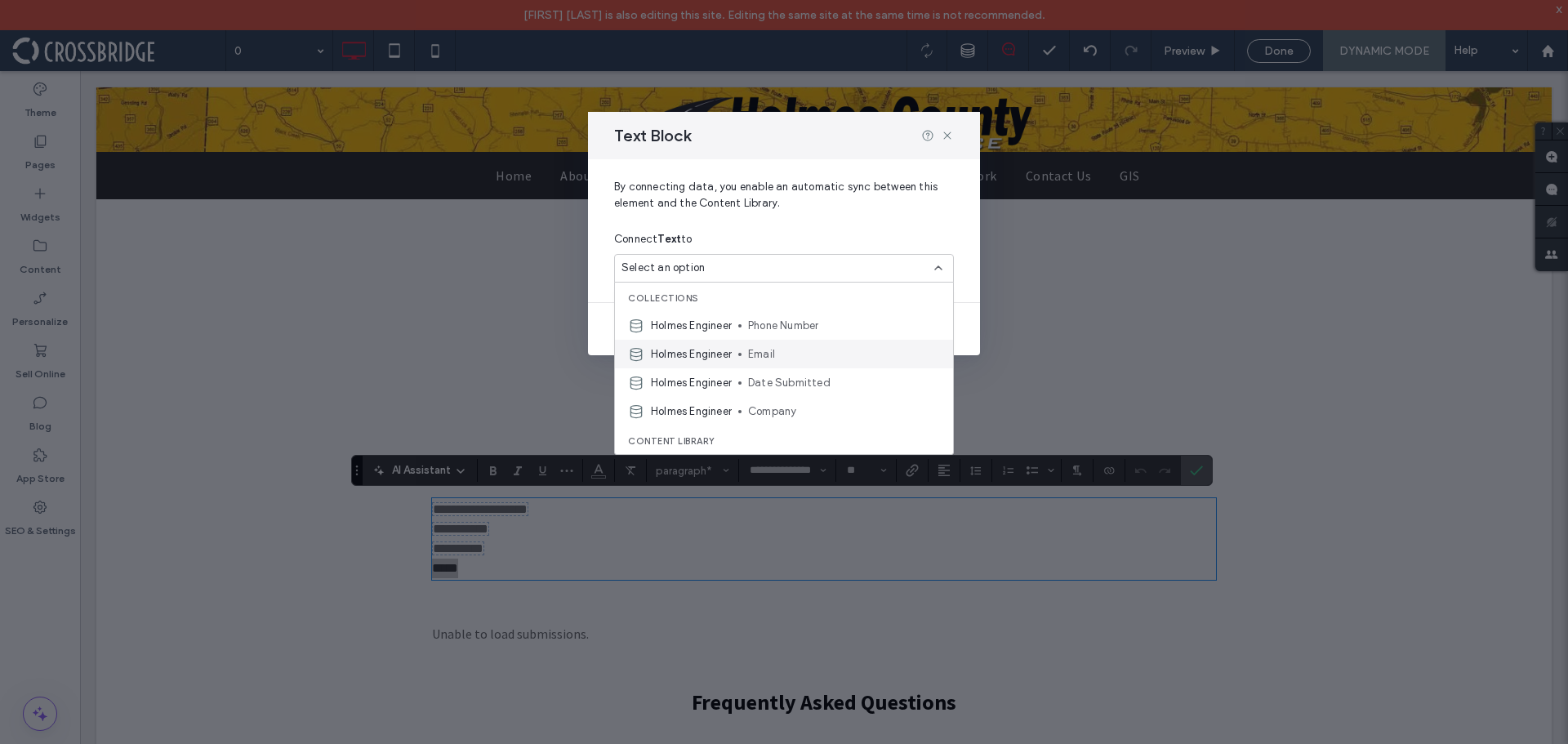 click on "Holmes Engineer" at bounding box center (691, 354) 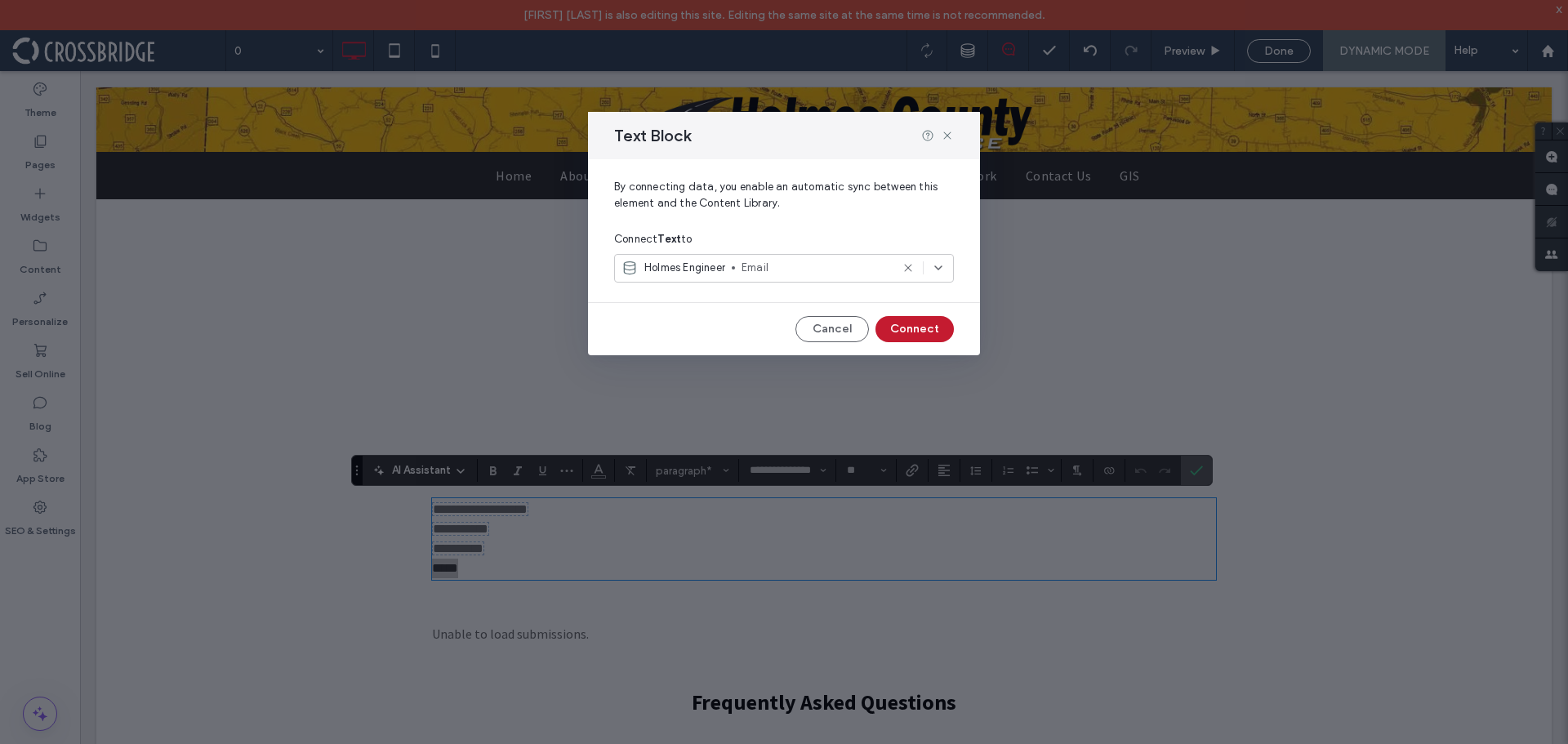 click on "Connect" at bounding box center (915, 329) 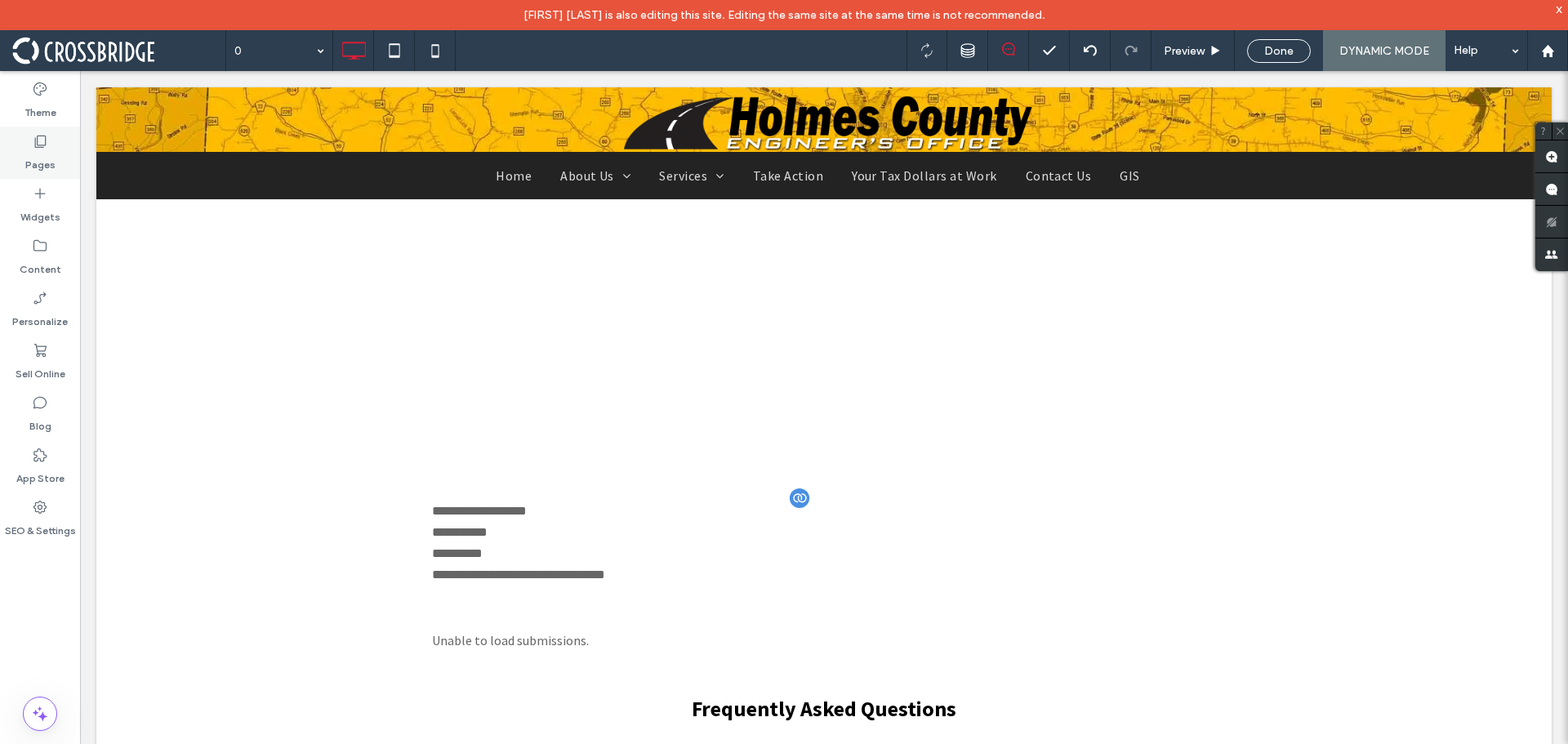 click on "Pages" at bounding box center (40, 153) 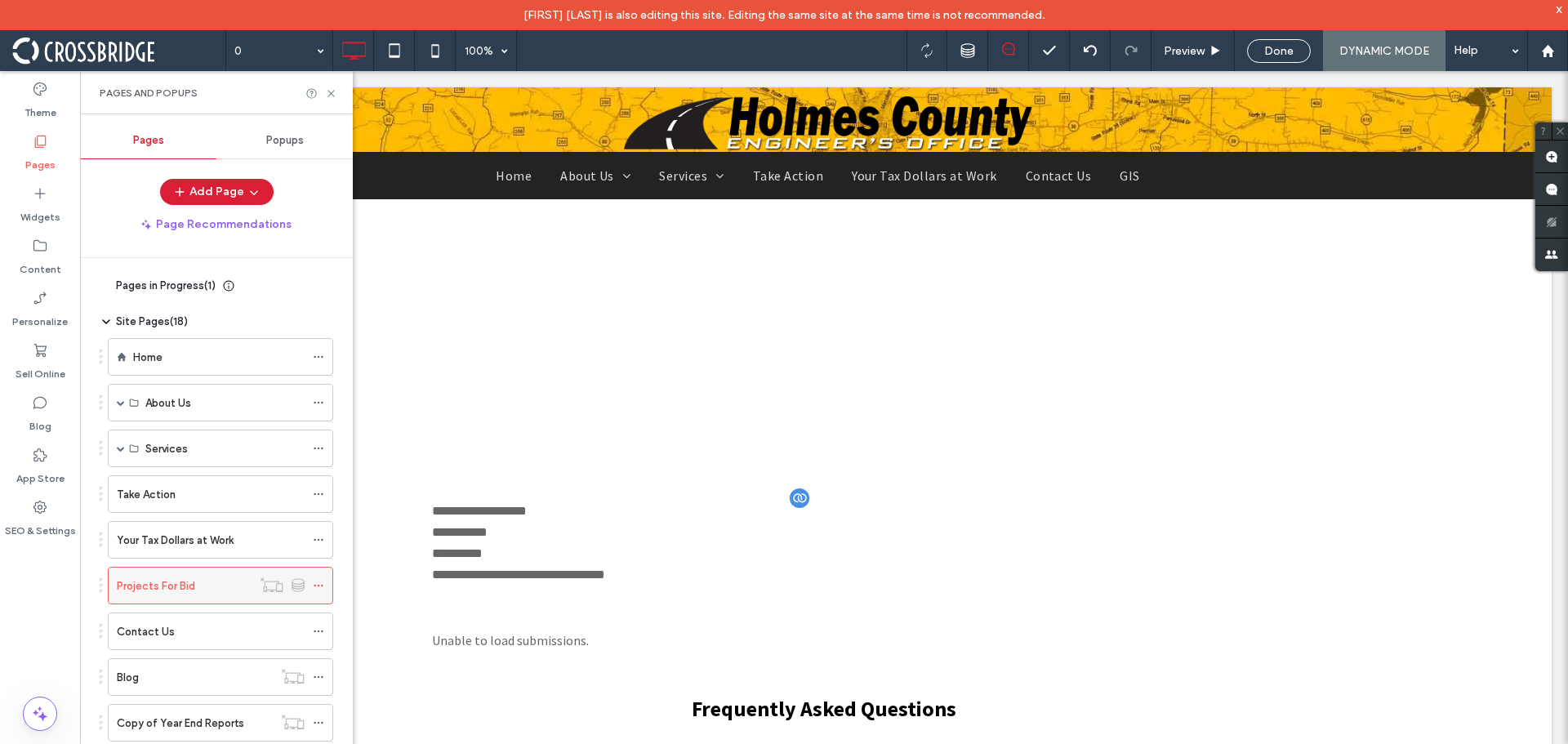 click 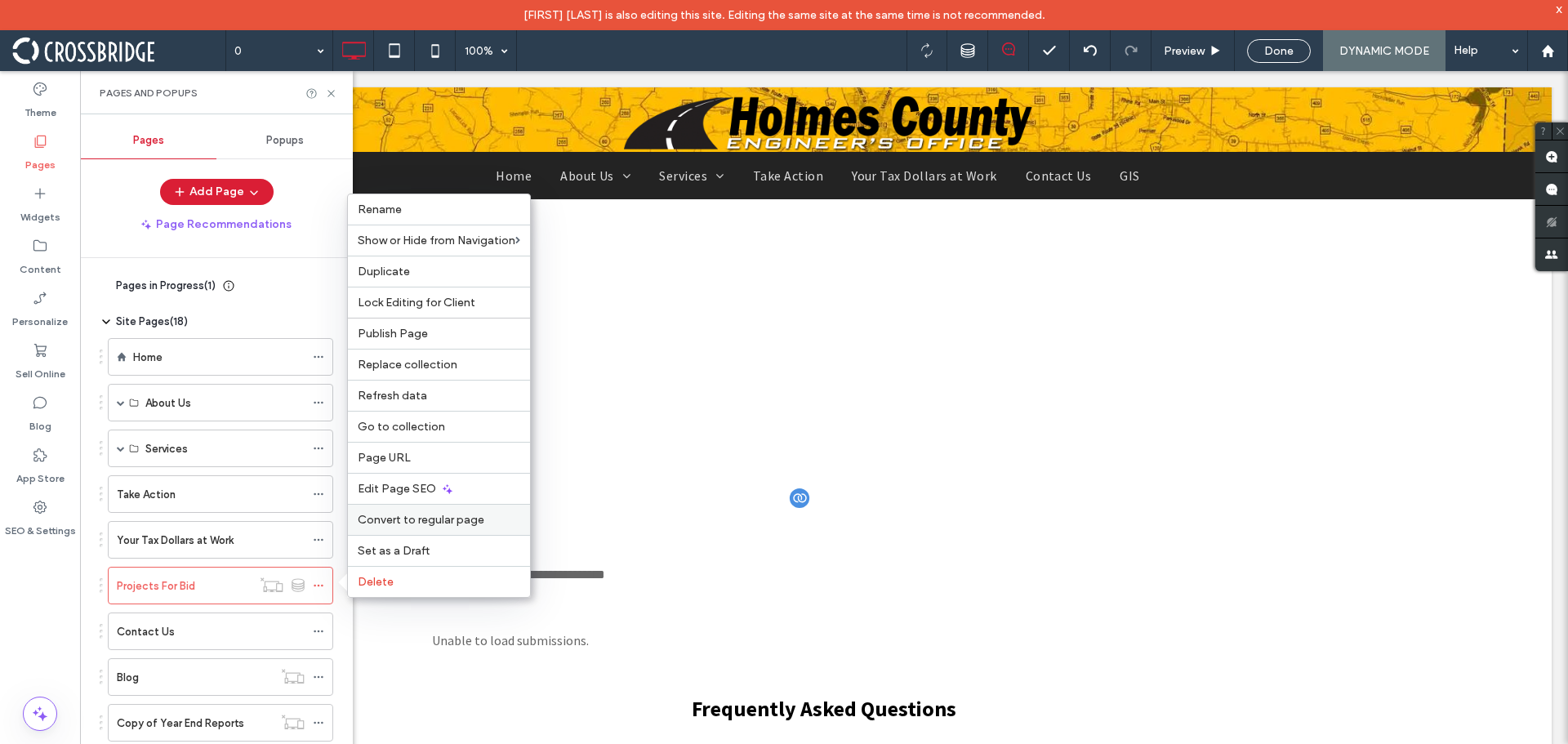 click on "Convert to regular page" at bounding box center (439, 519) 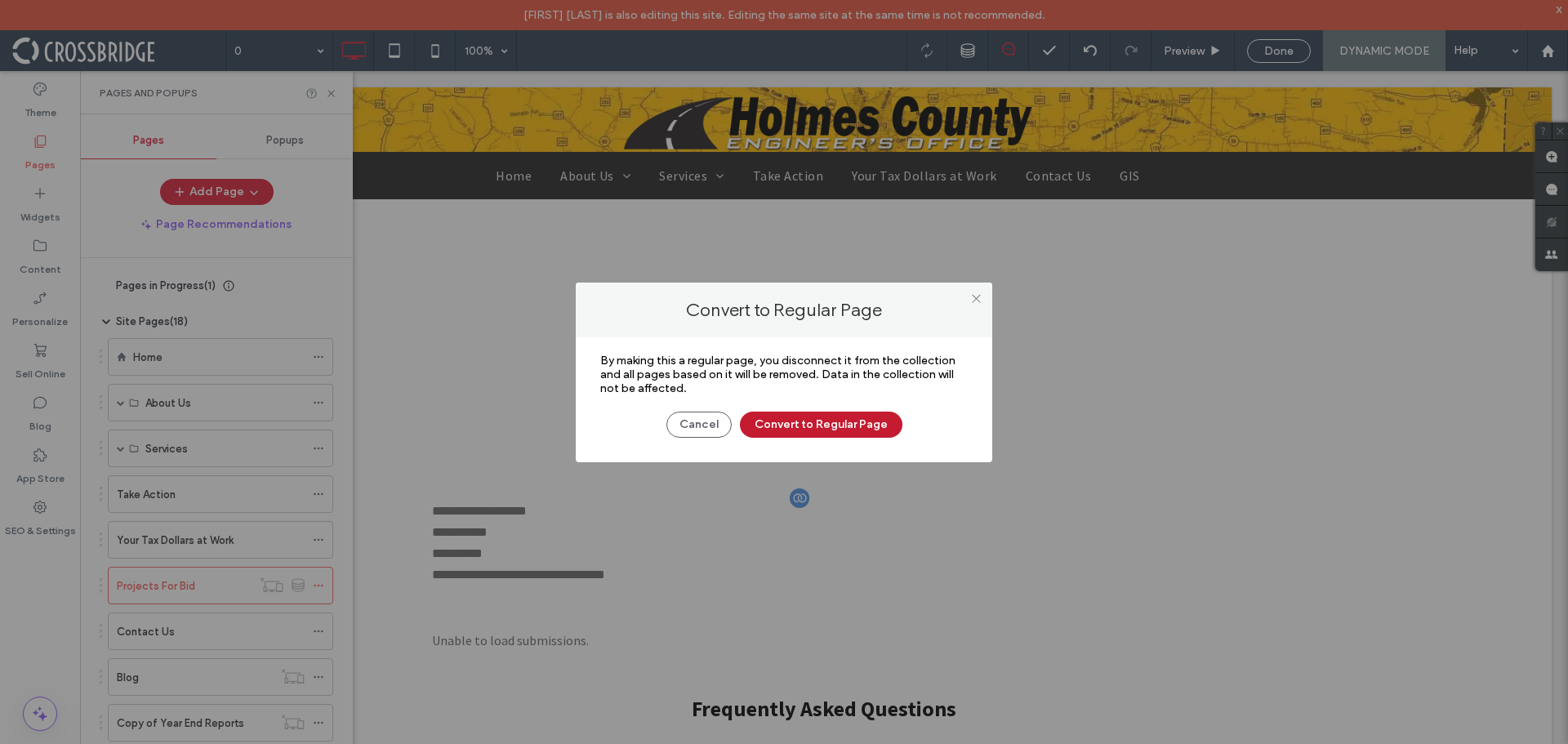 click on "Convert to Regular Page" at bounding box center [821, 425] 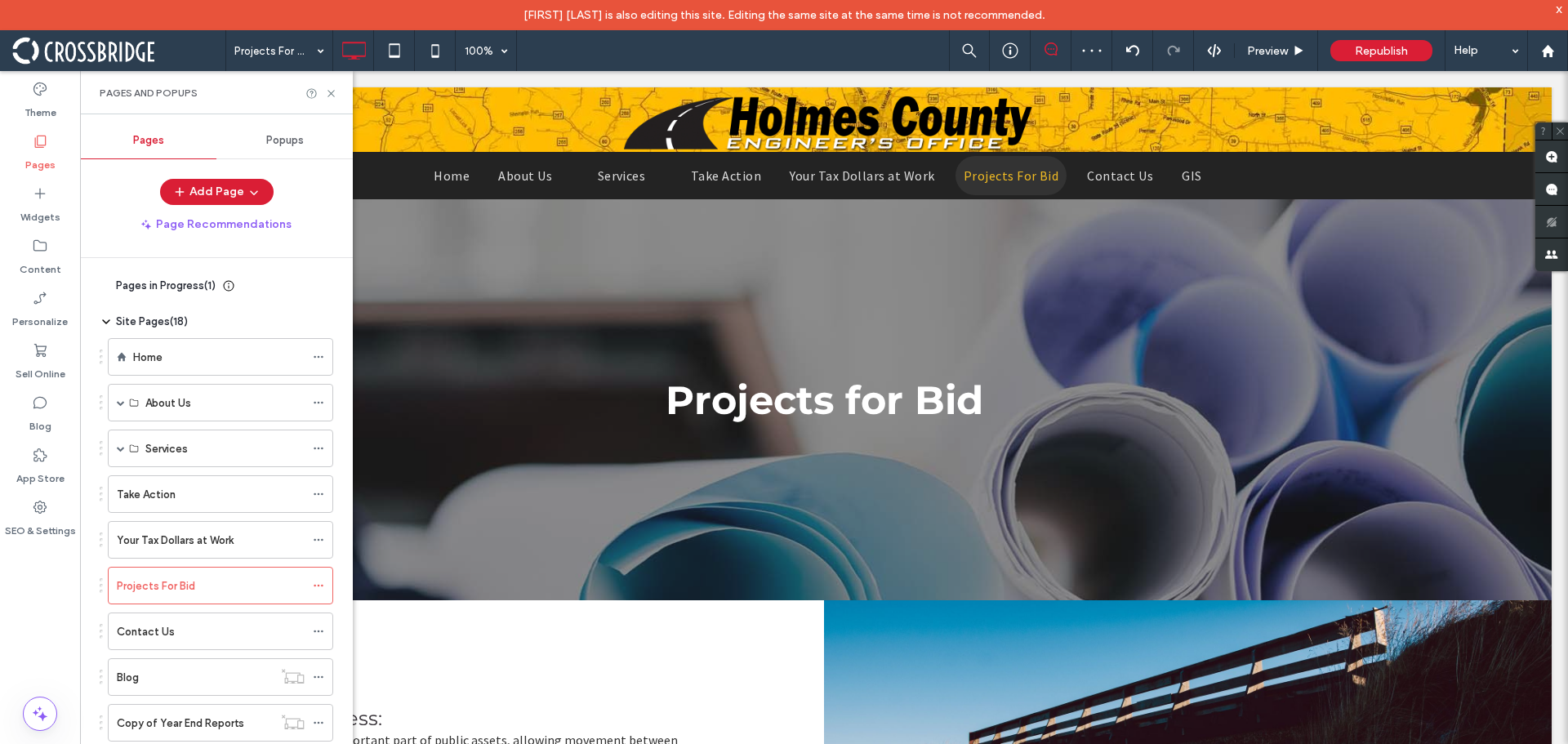 scroll, scrollTop: 0, scrollLeft: 0, axis: both 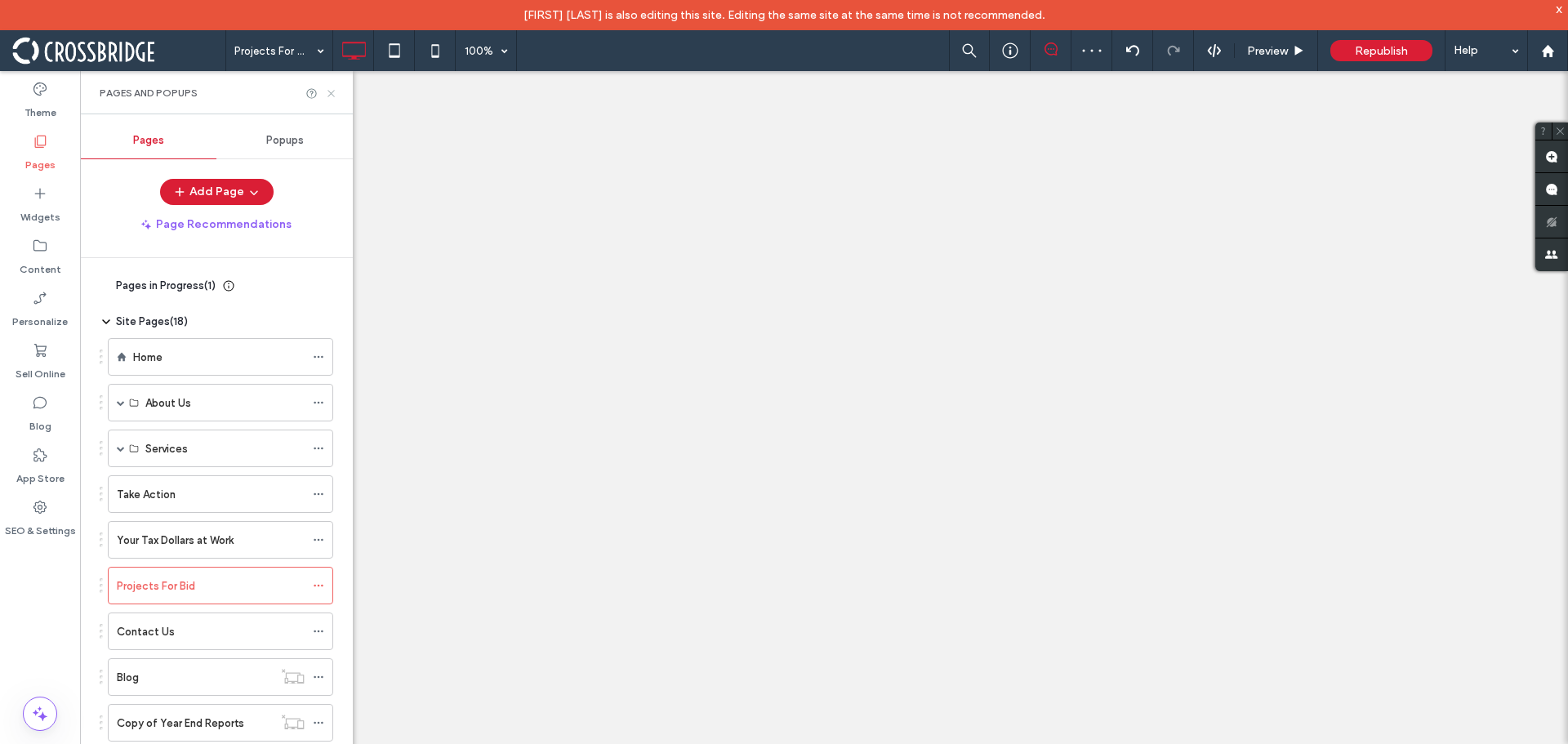click 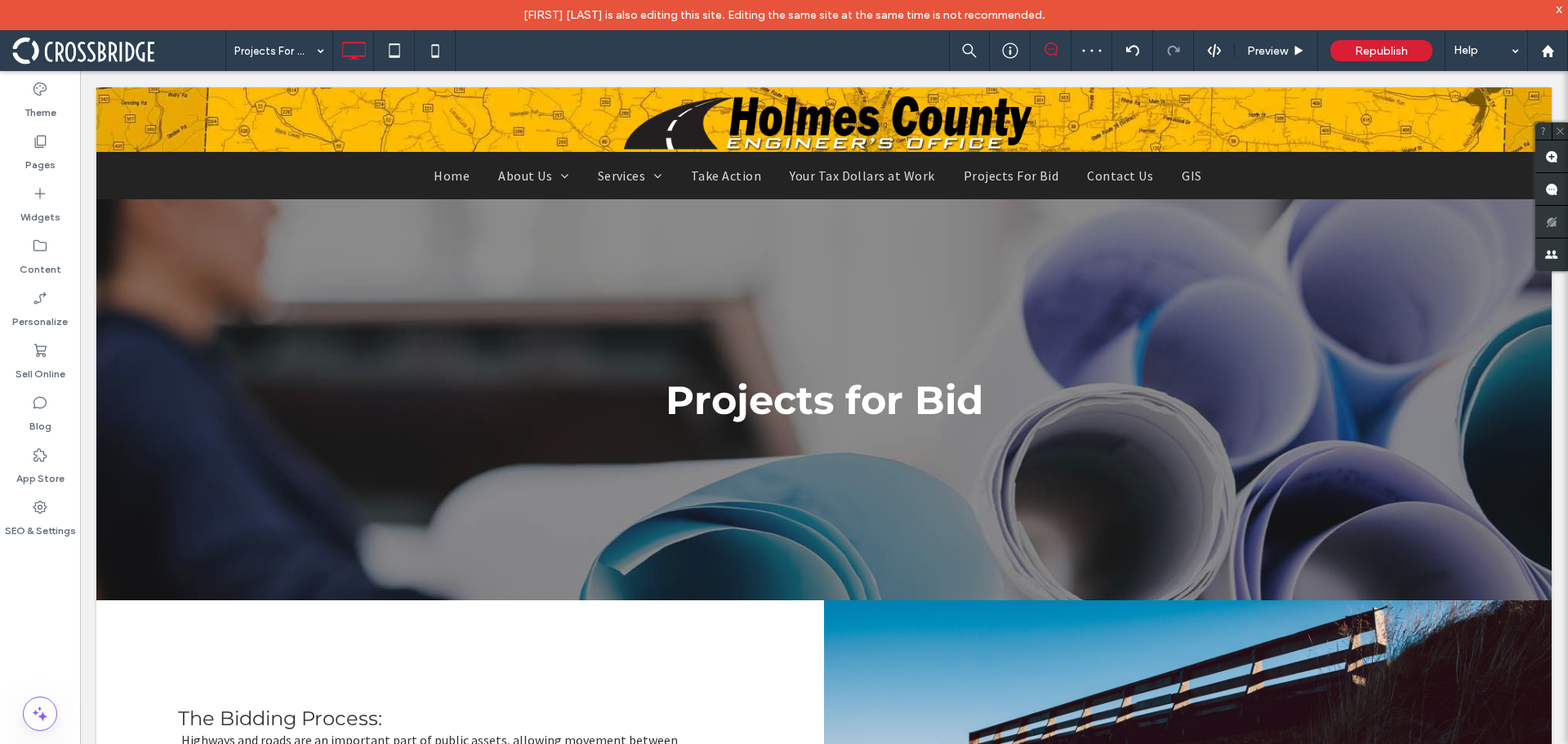 scroll, scrollTop: 360, scrollLeft: 0, axis: vertical 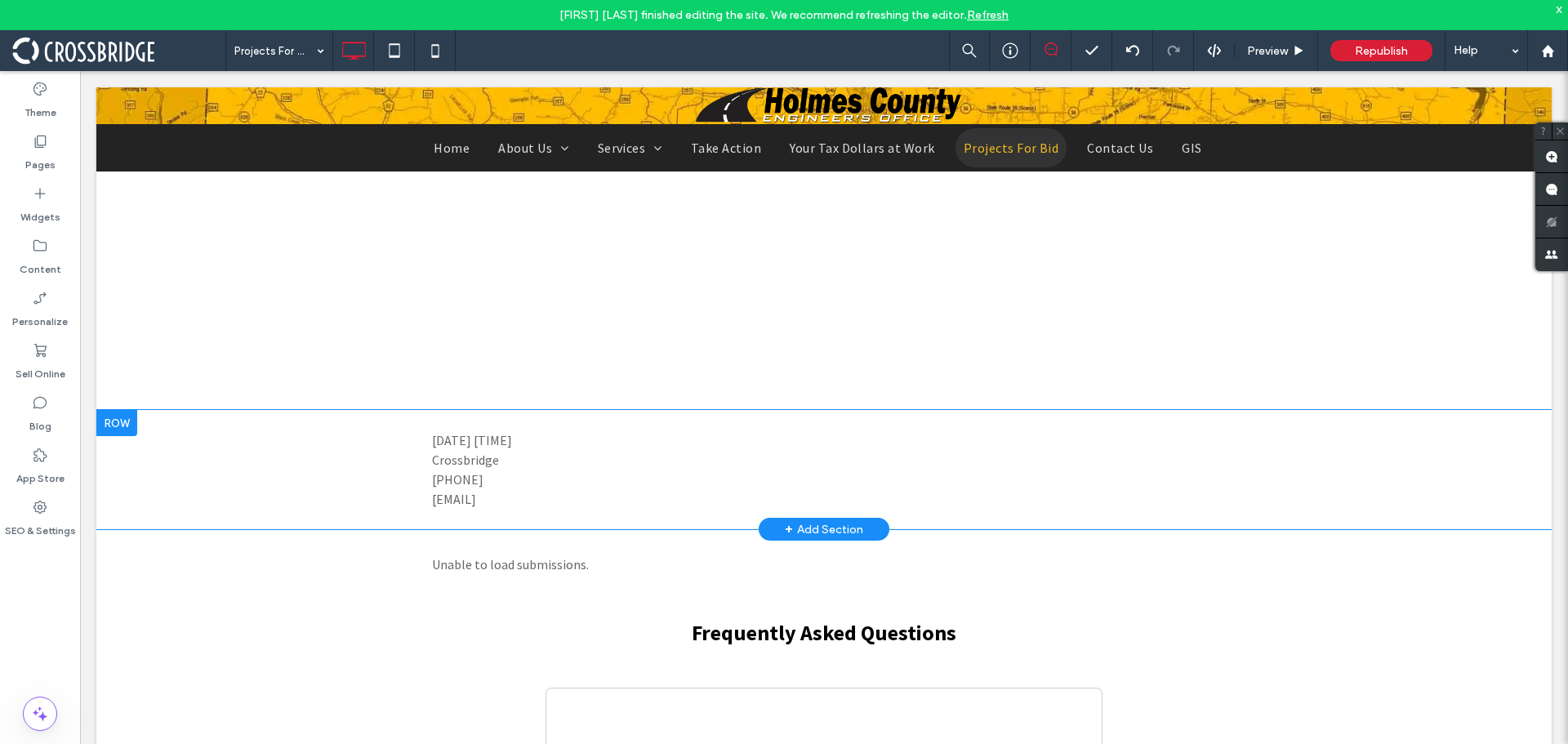 click at bounding box center [117, 423] 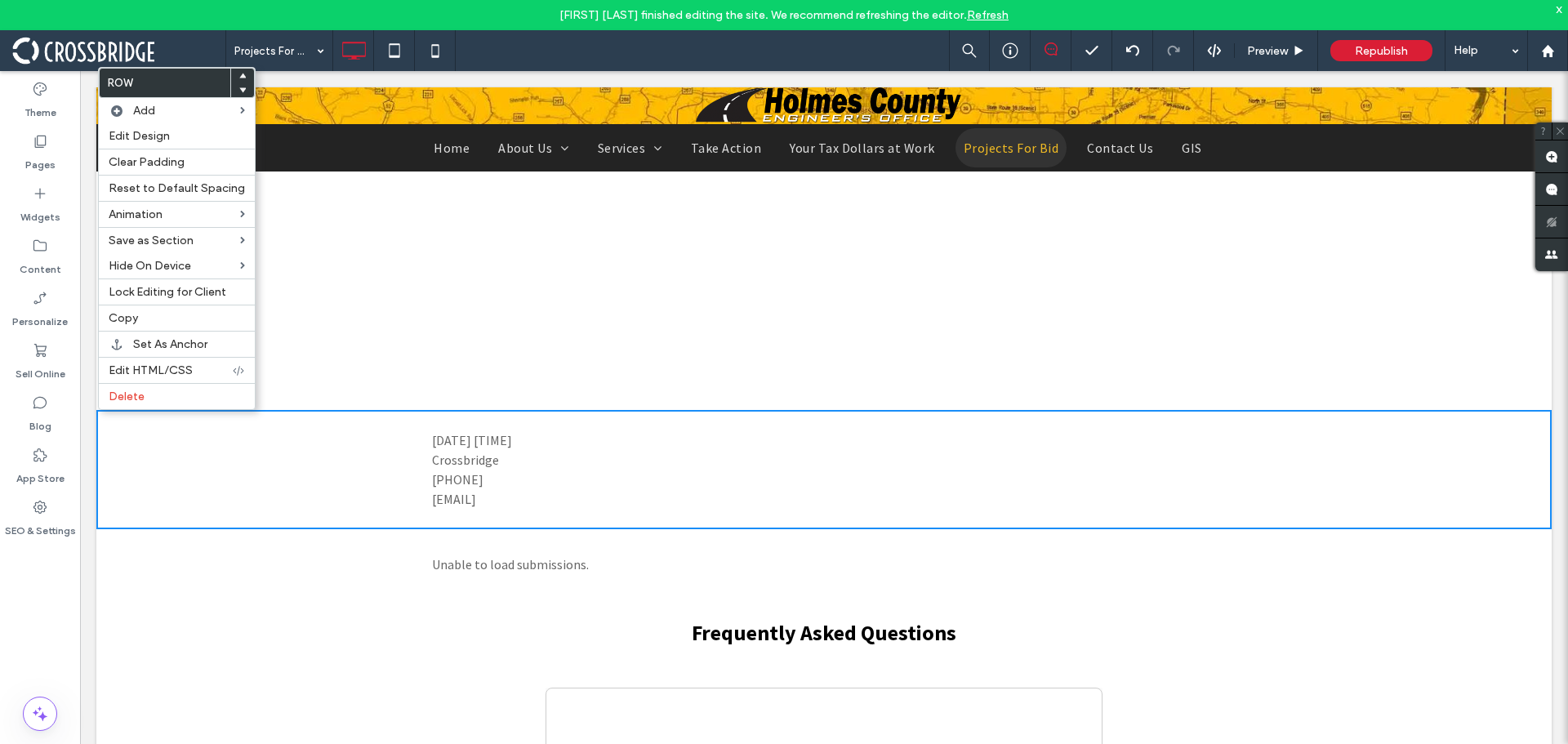 click on "Delete" at bounding box center [127, 396] 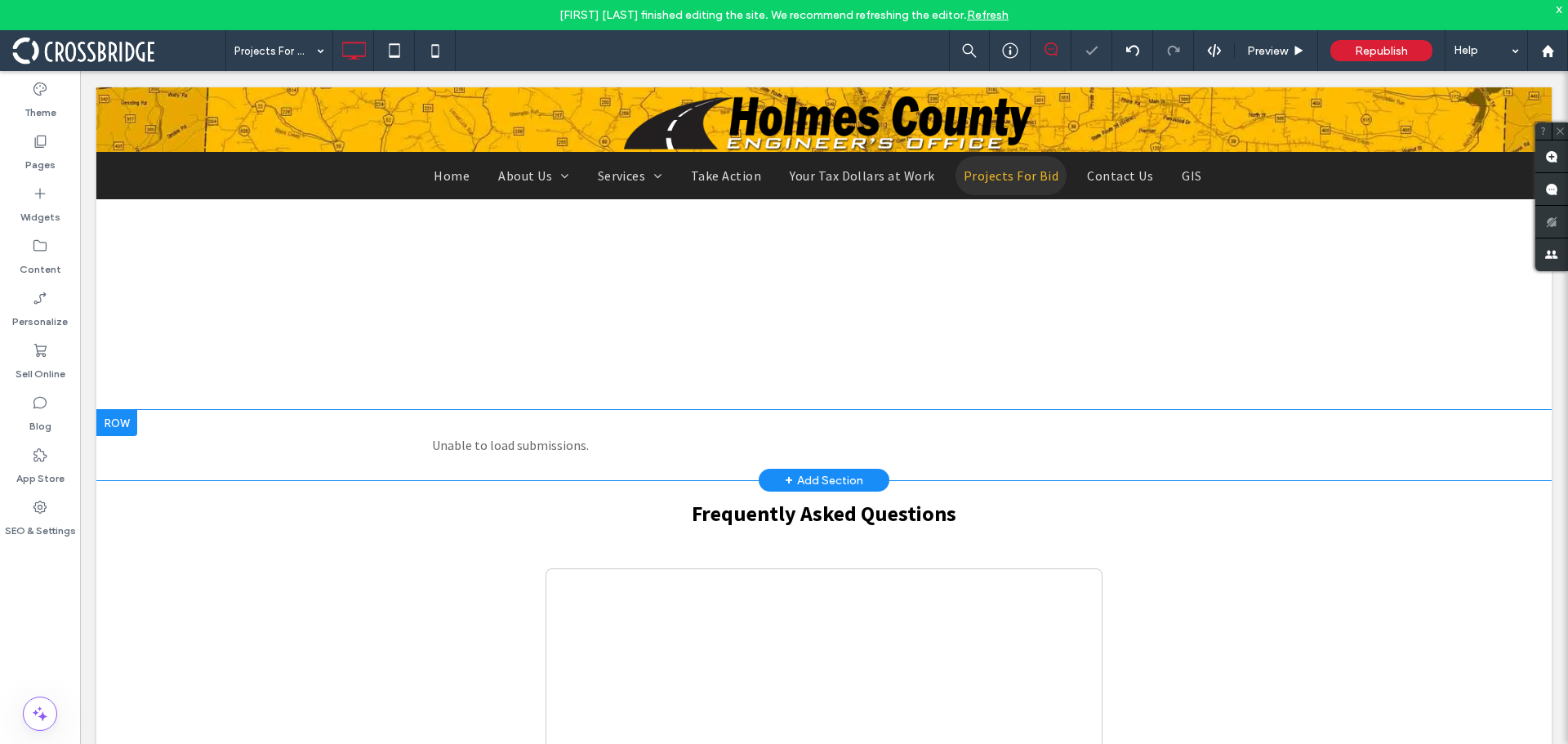 click at bounding box center [117, 423] 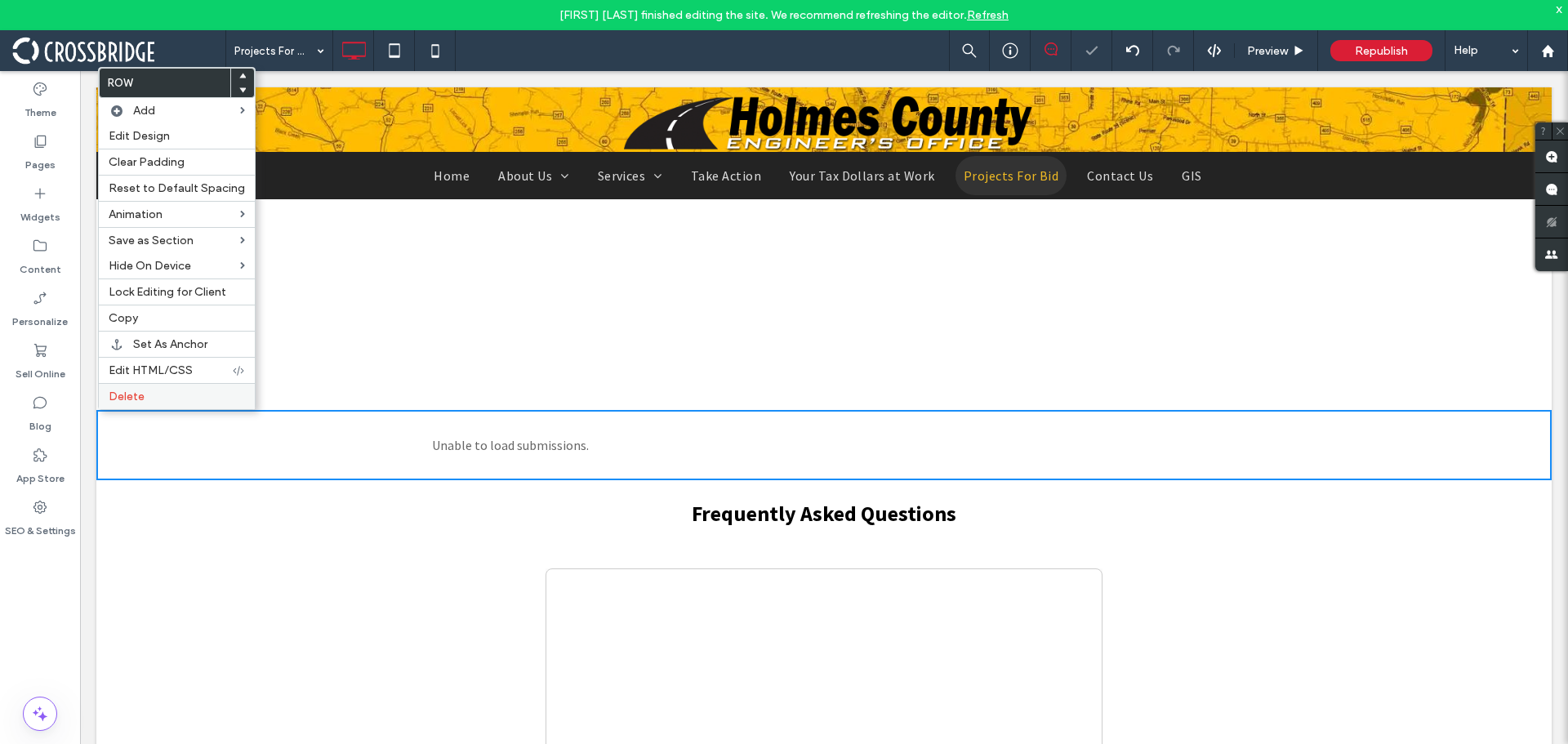 click on "Delete" at bounding box center (176, 396) 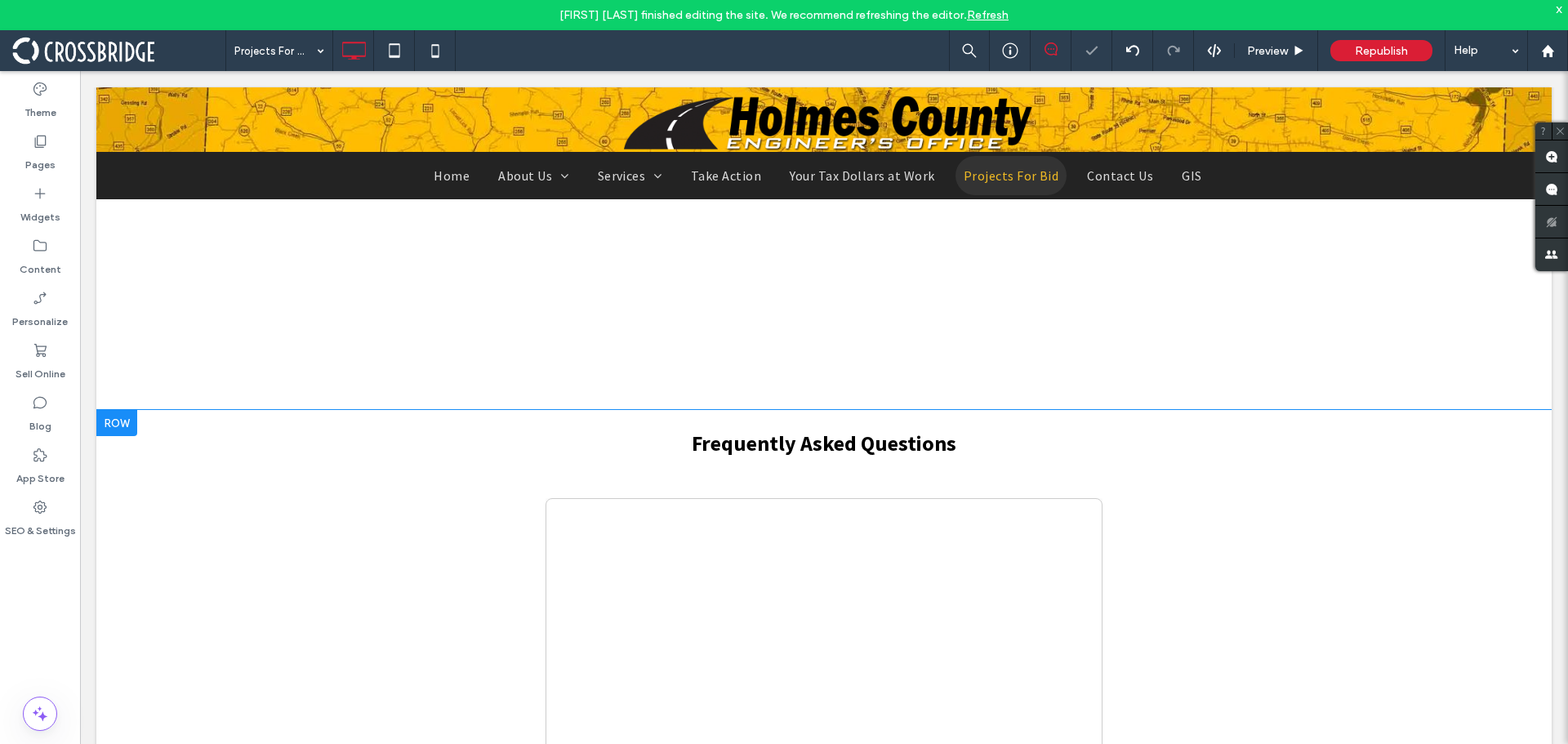 click at bounding box center (117, 423) 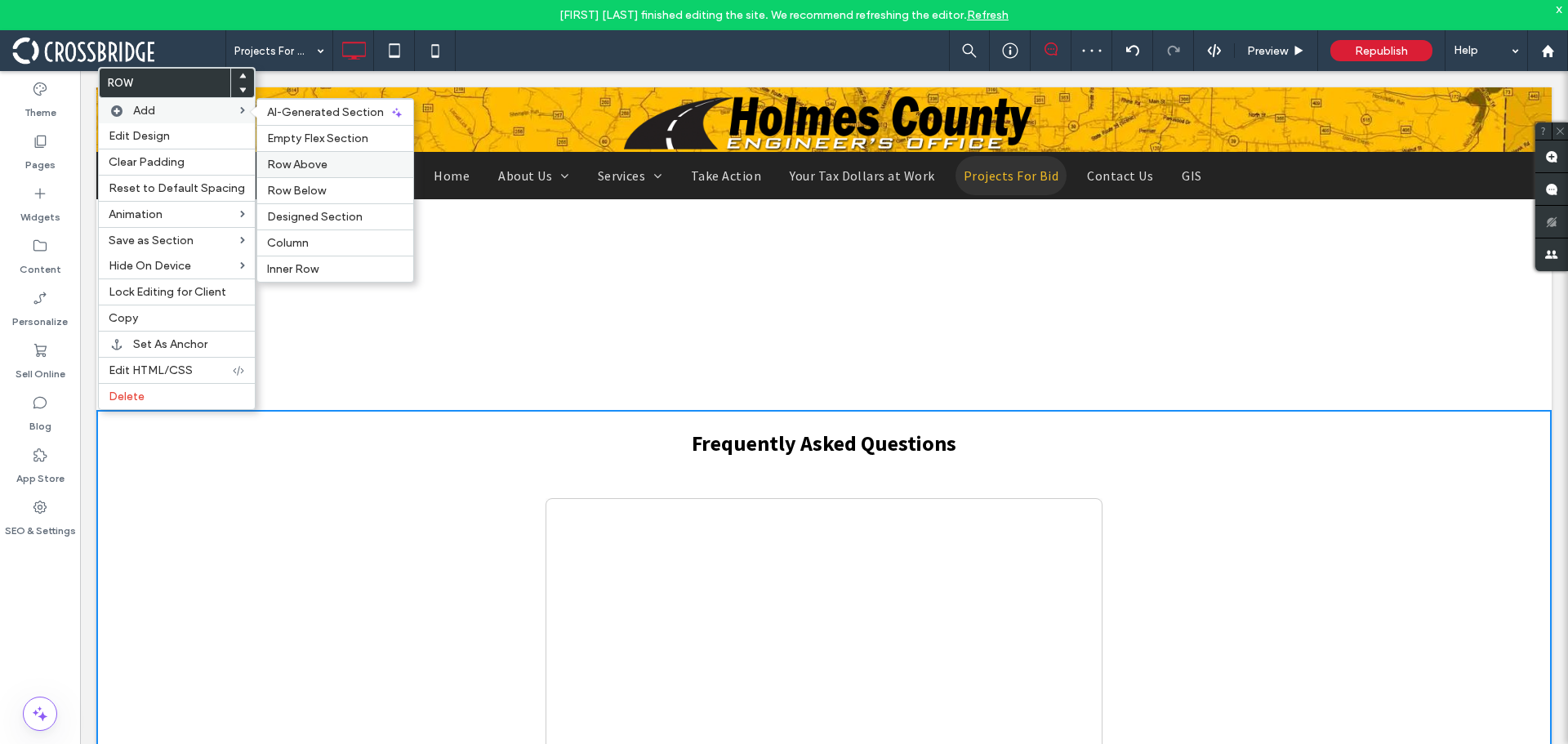 click on "Row Above" at bounding box center (297, 164) 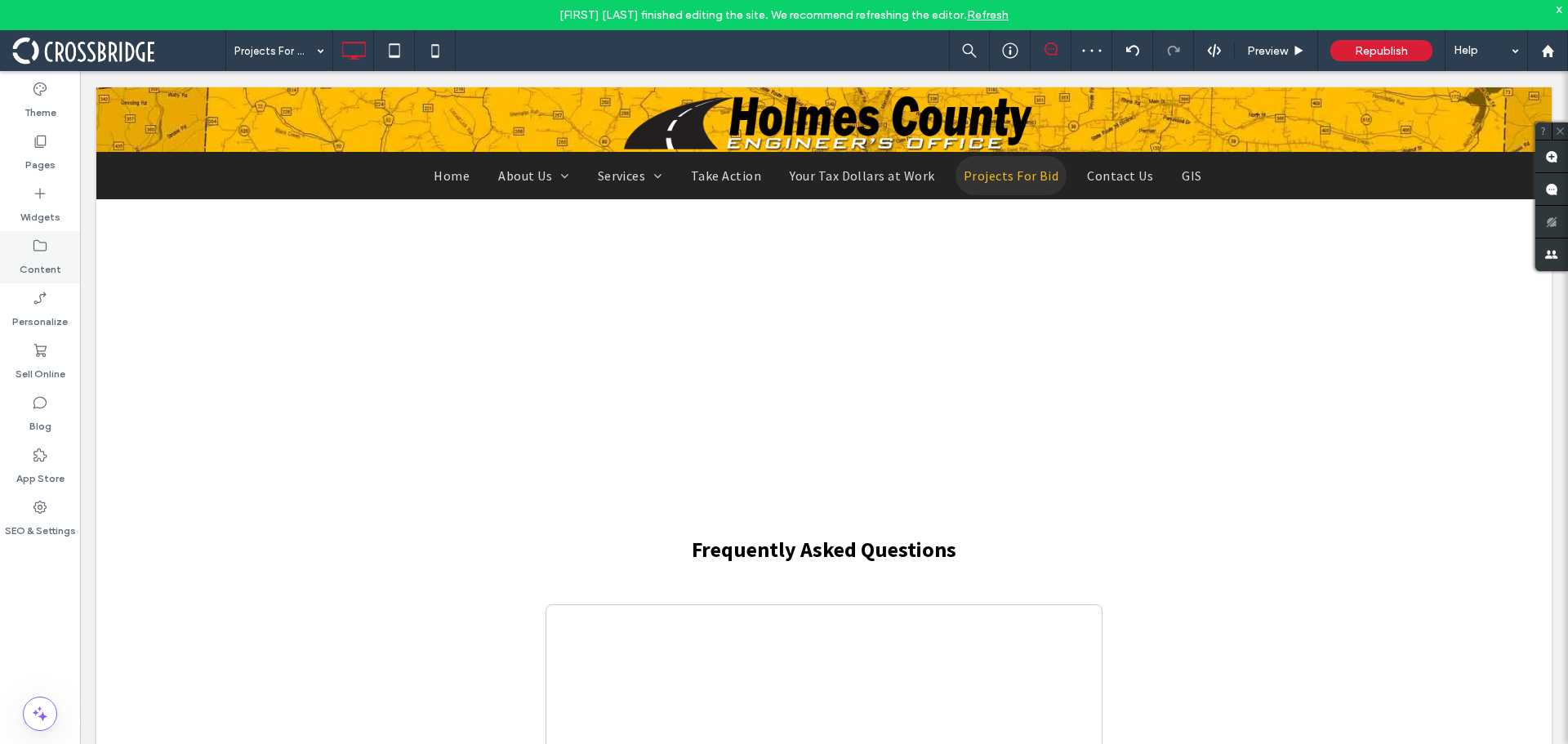 click on "Content" at bounding box center [40, 265] 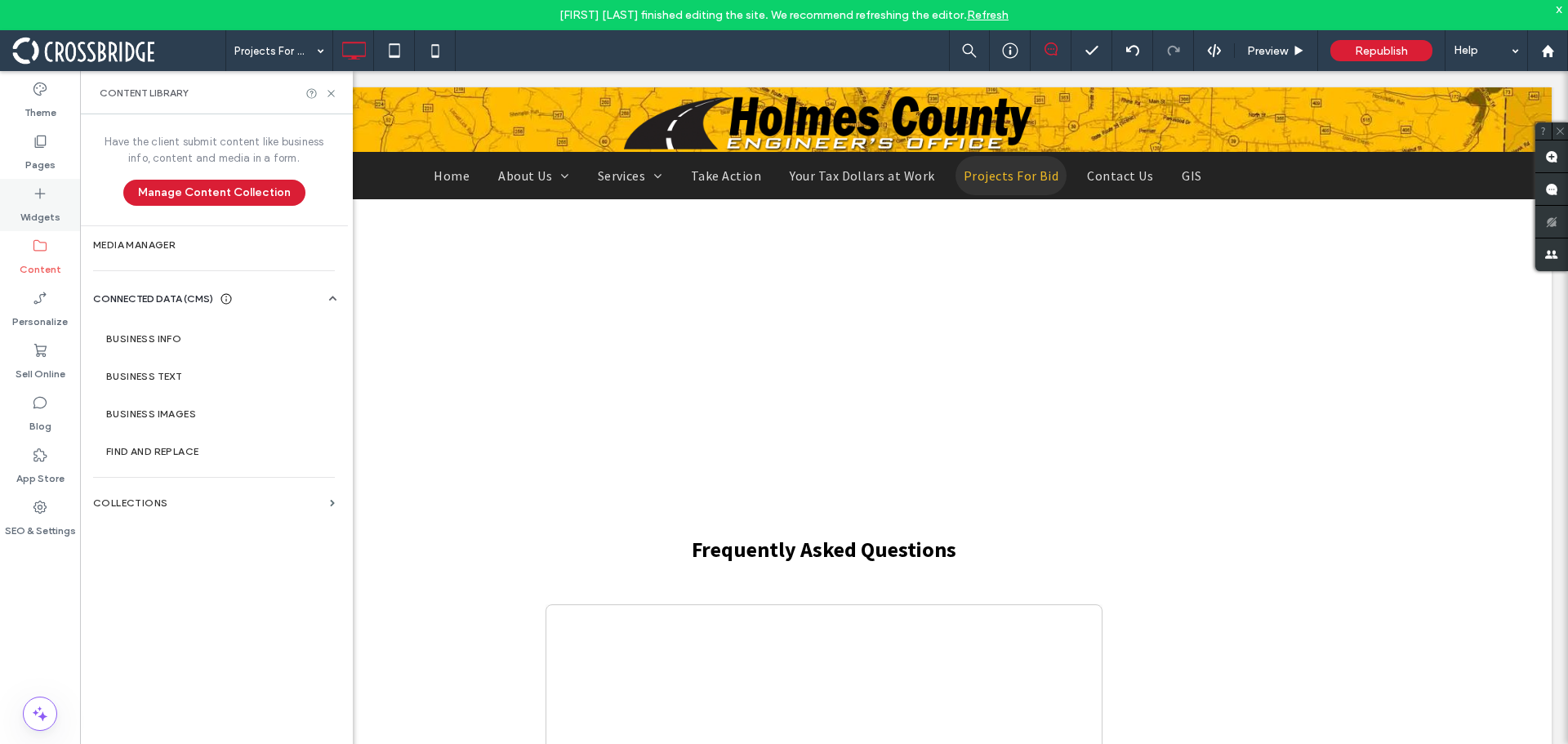 click on "Widgets" at bounding box center [40, 213] 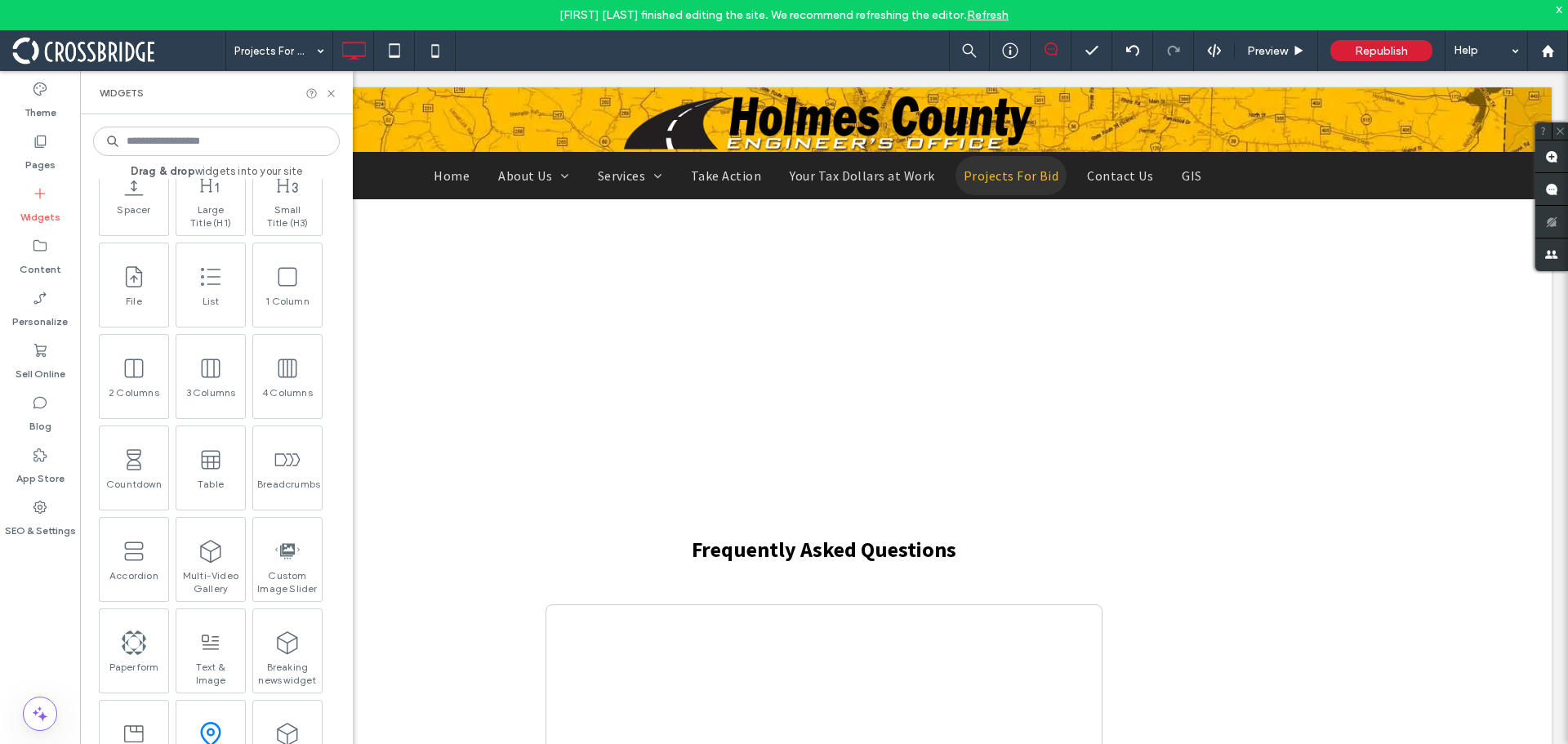 scroll, scrollTop: 980, scrollLeft: 0, axis: vertical 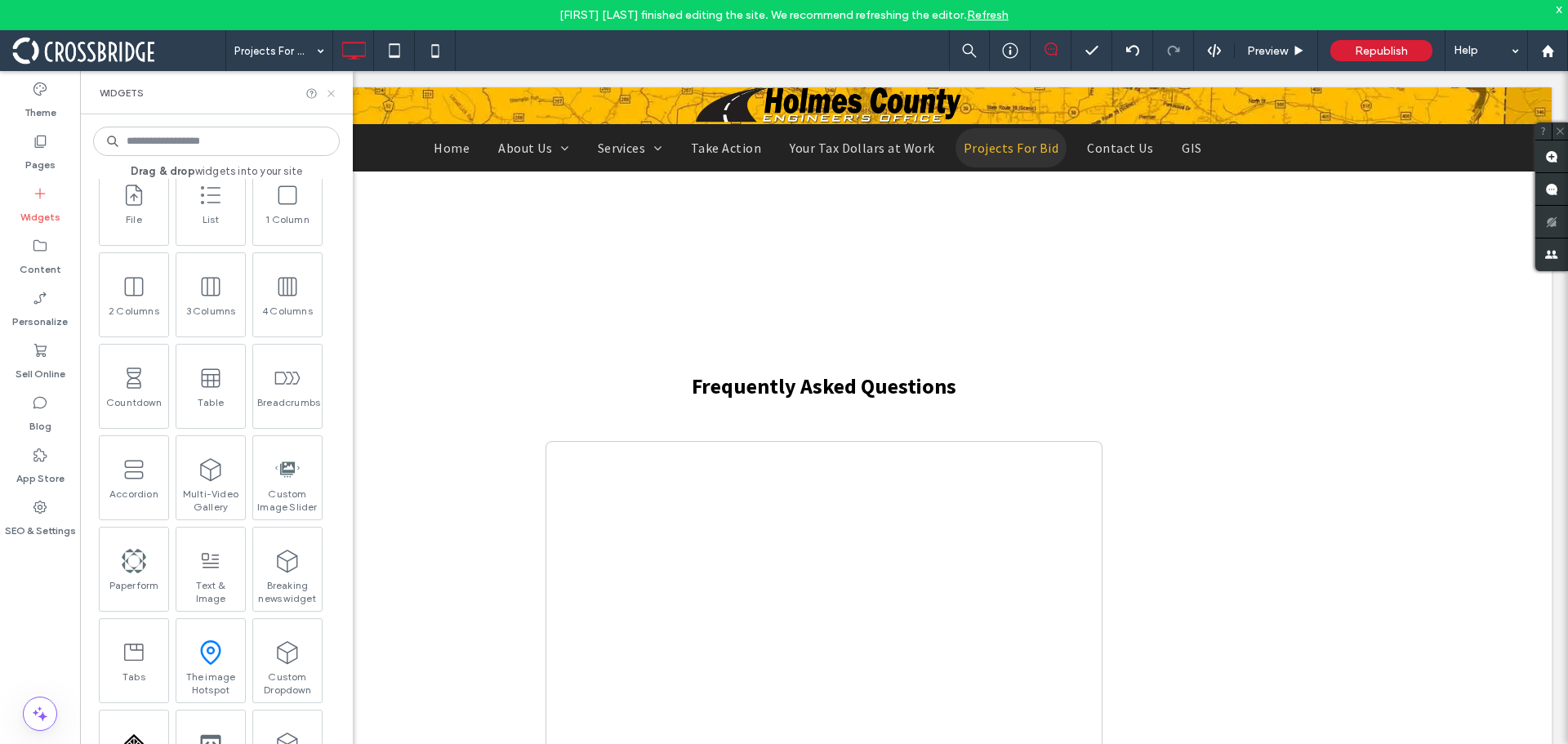 click 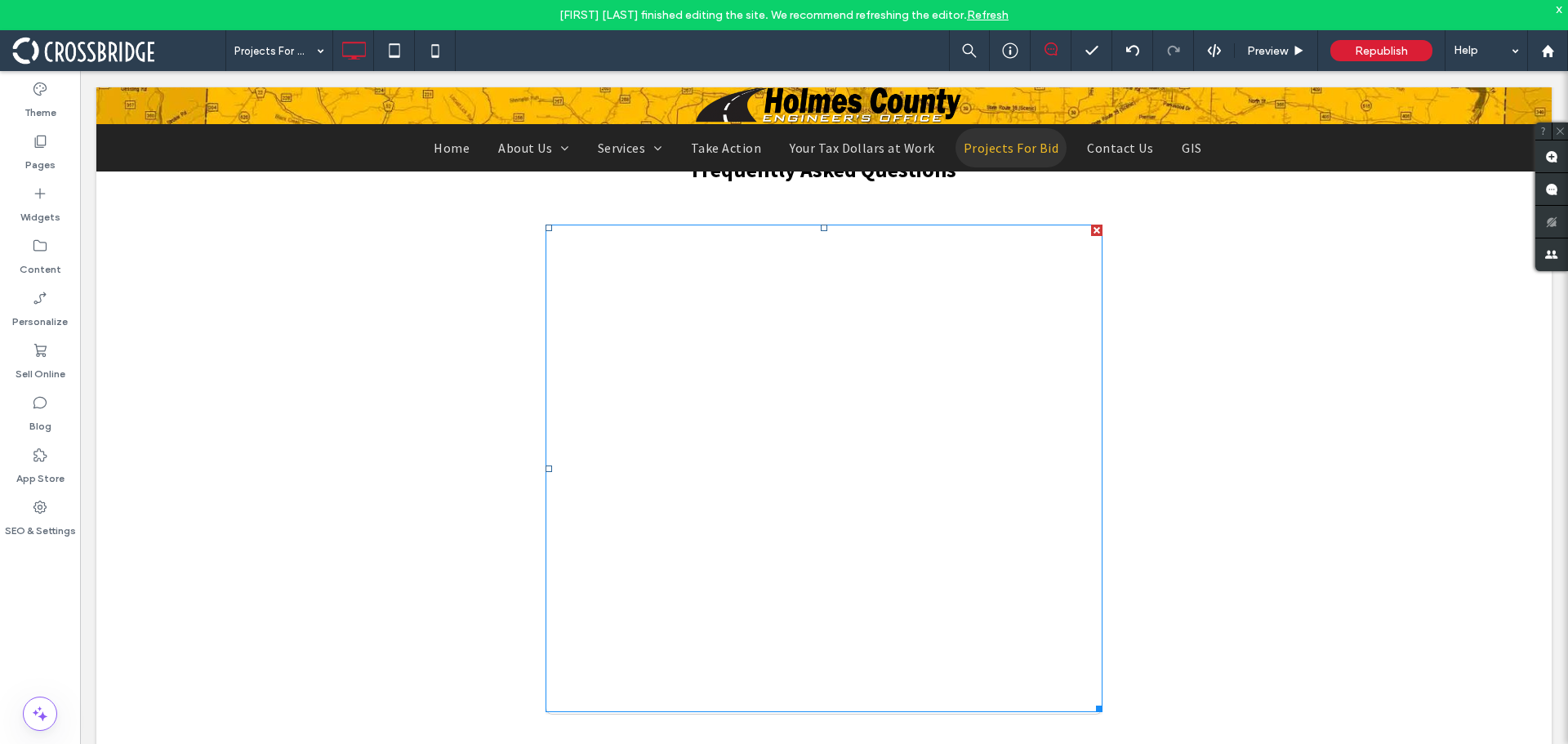 scroll, scrollTop: 1388, scrollLeft: 0, axis: vertical 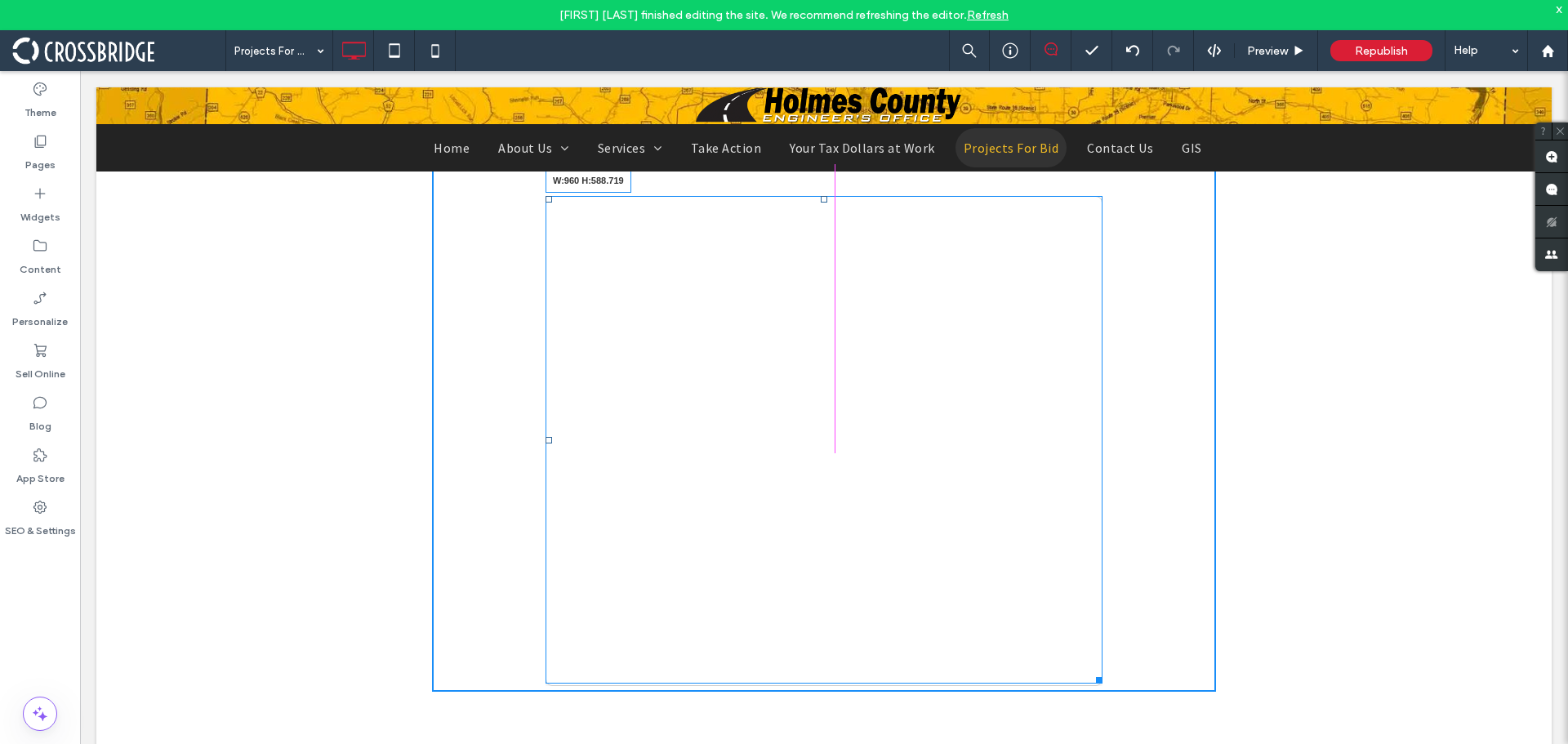 drag, startPoint x: 1091, startPoint y: 679, endPoint x: 1238, endPoint y: 673, distance: 147.1224 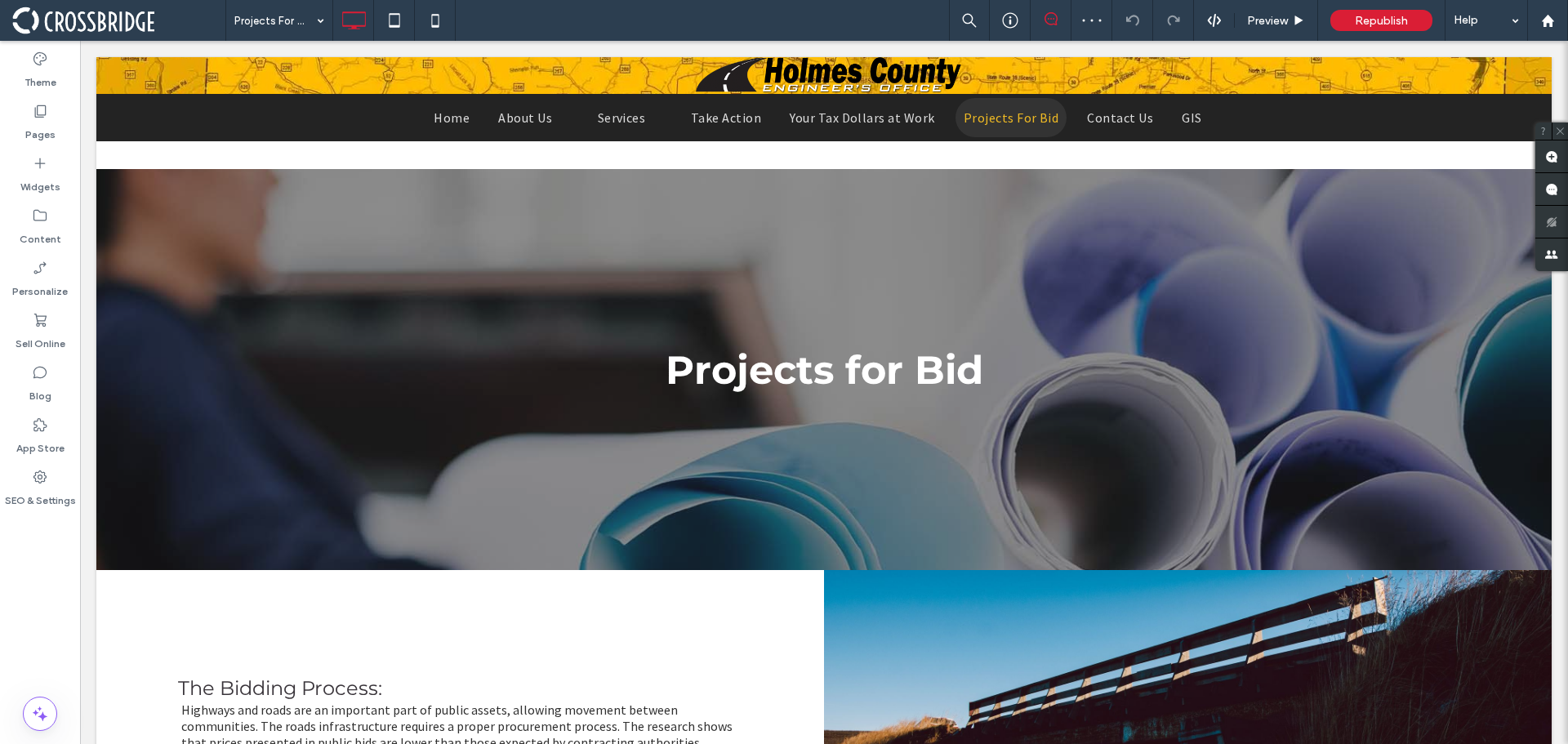 scroll, scrollTop: 1225, scrollLeft: 0, axis: vertical 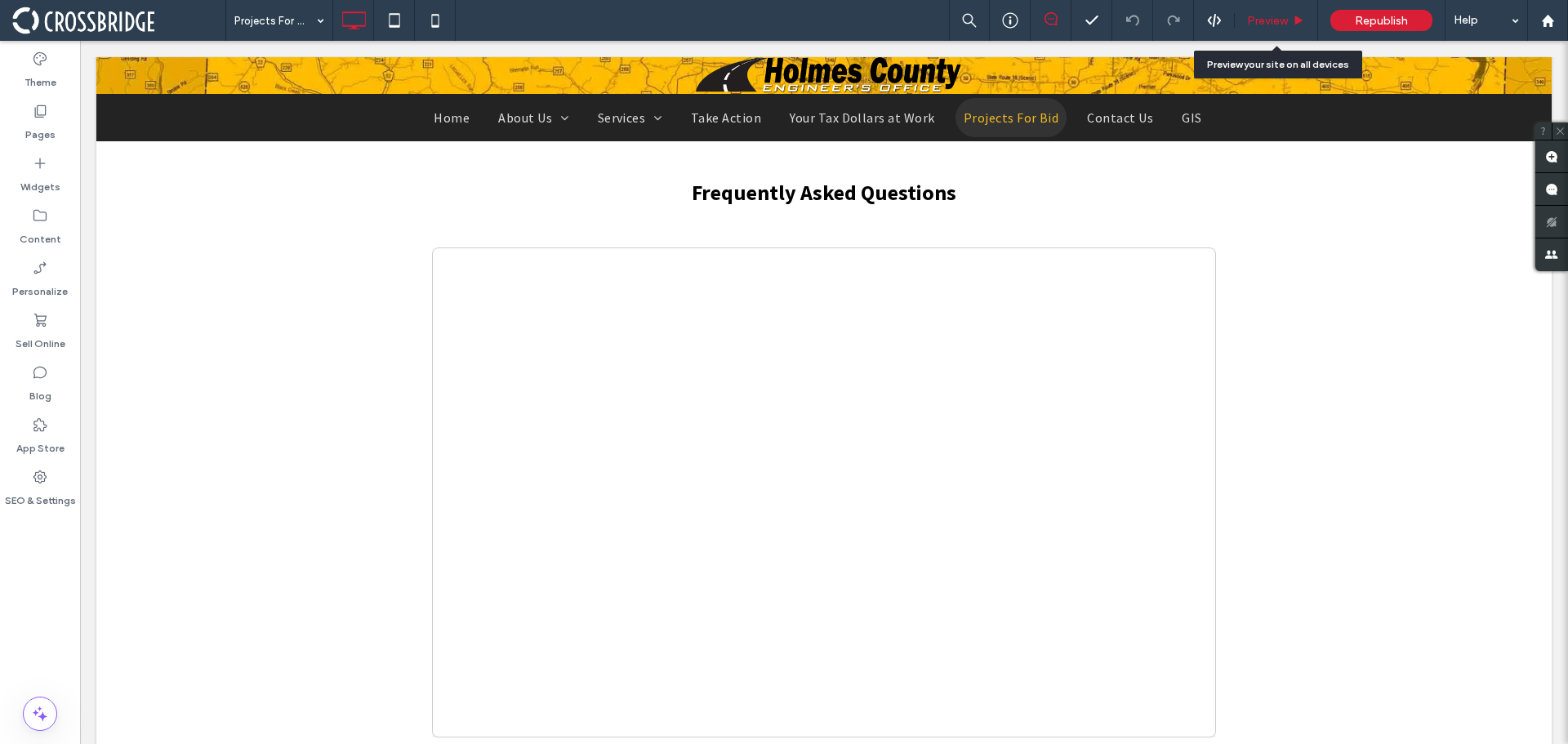 click on "Preview" at bounding box center [1276, 20] 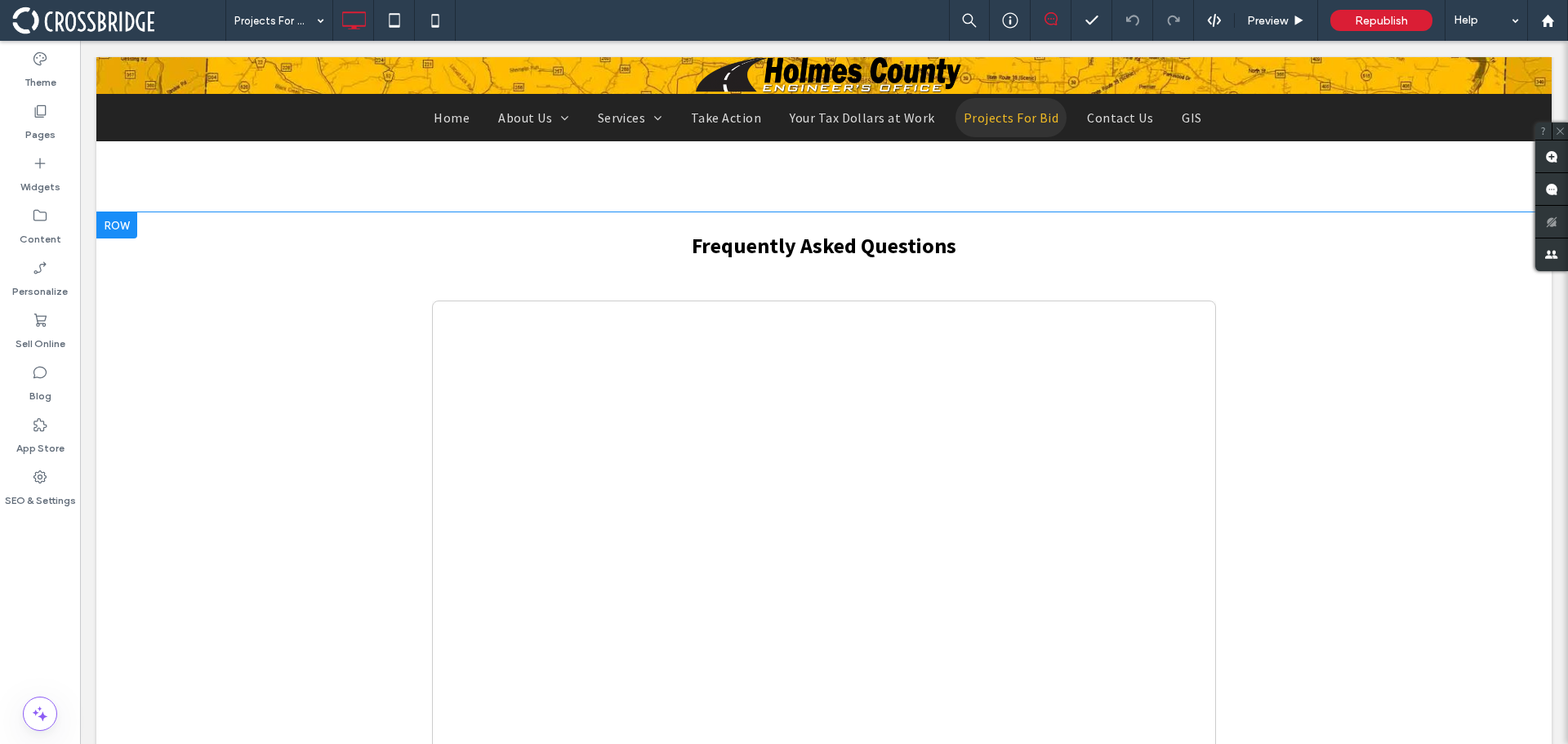 scroll, scrollTop: 1225, scrollLeft: 0, axis: vertical 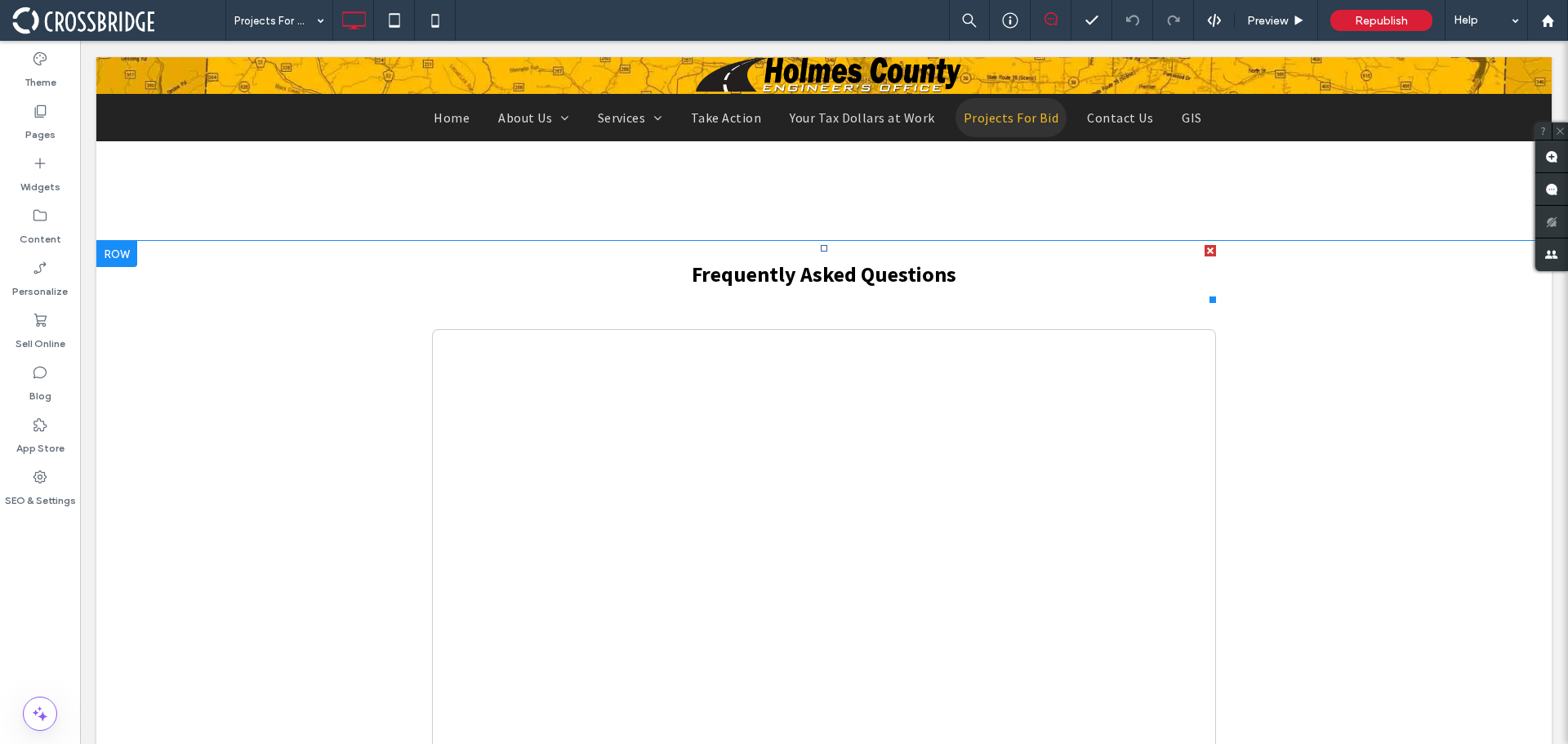 click at bounding box center (1210, 251) 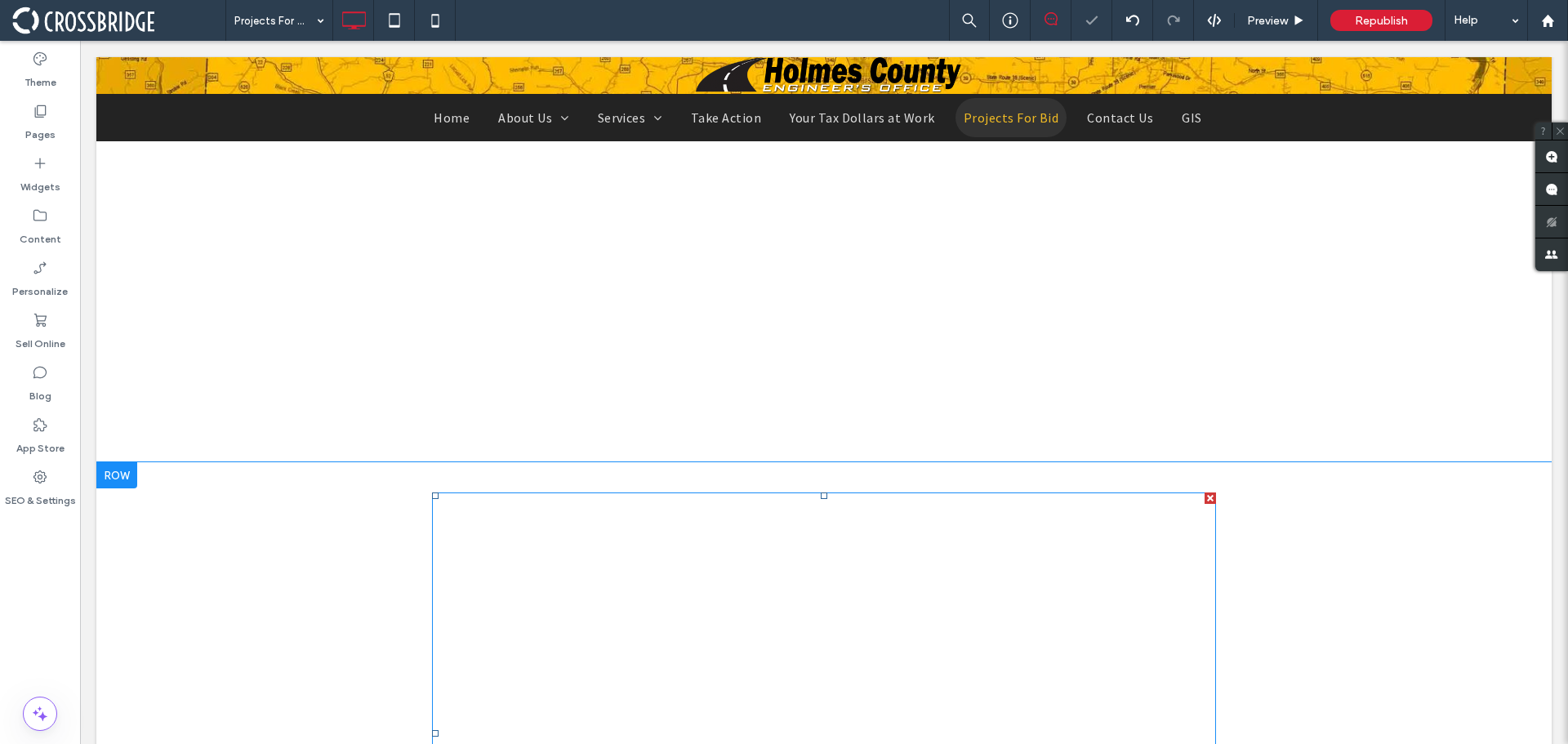 scroll, scrollTop: 952, scrollLeft: 0, axis: vertical 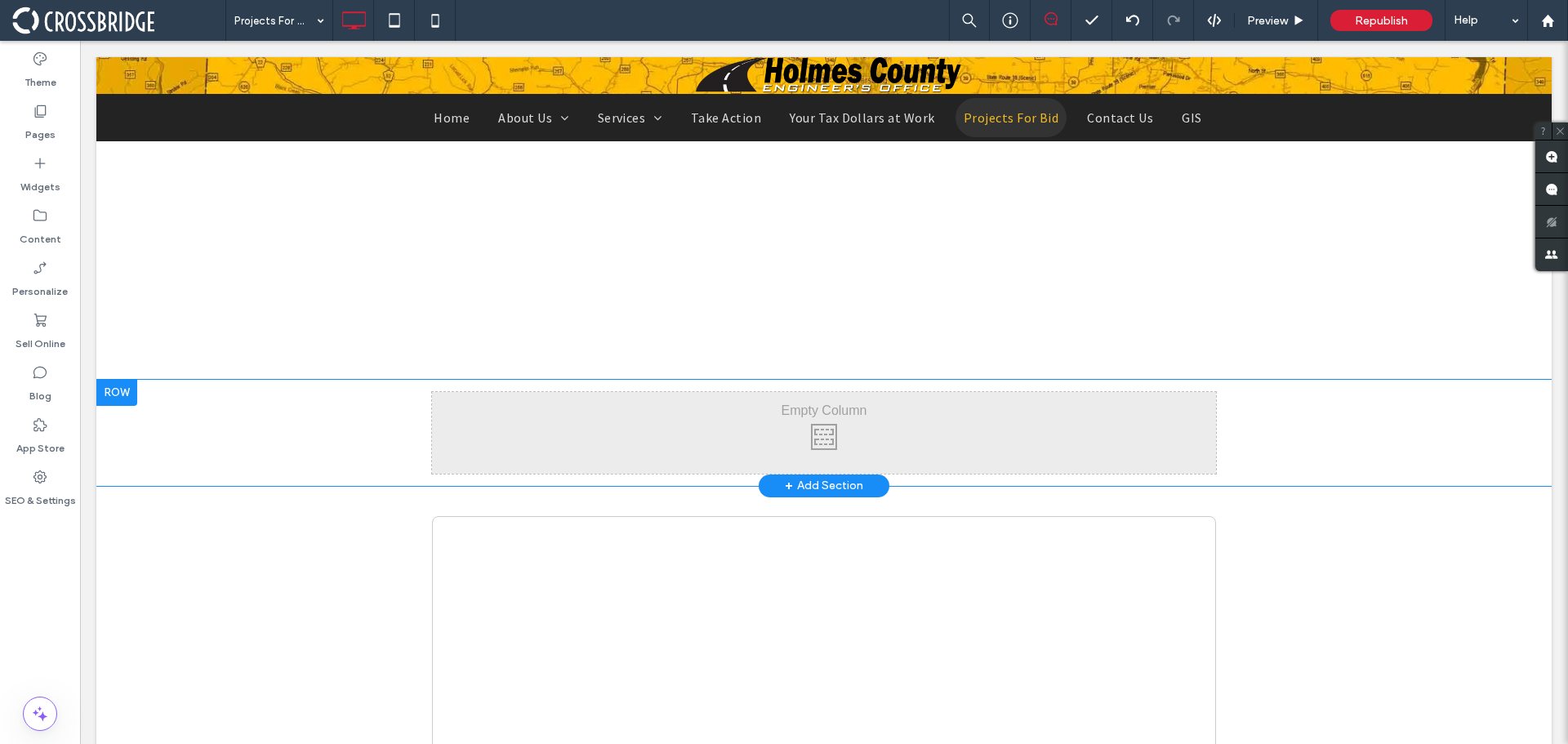 click at bounding box center [117, 393] 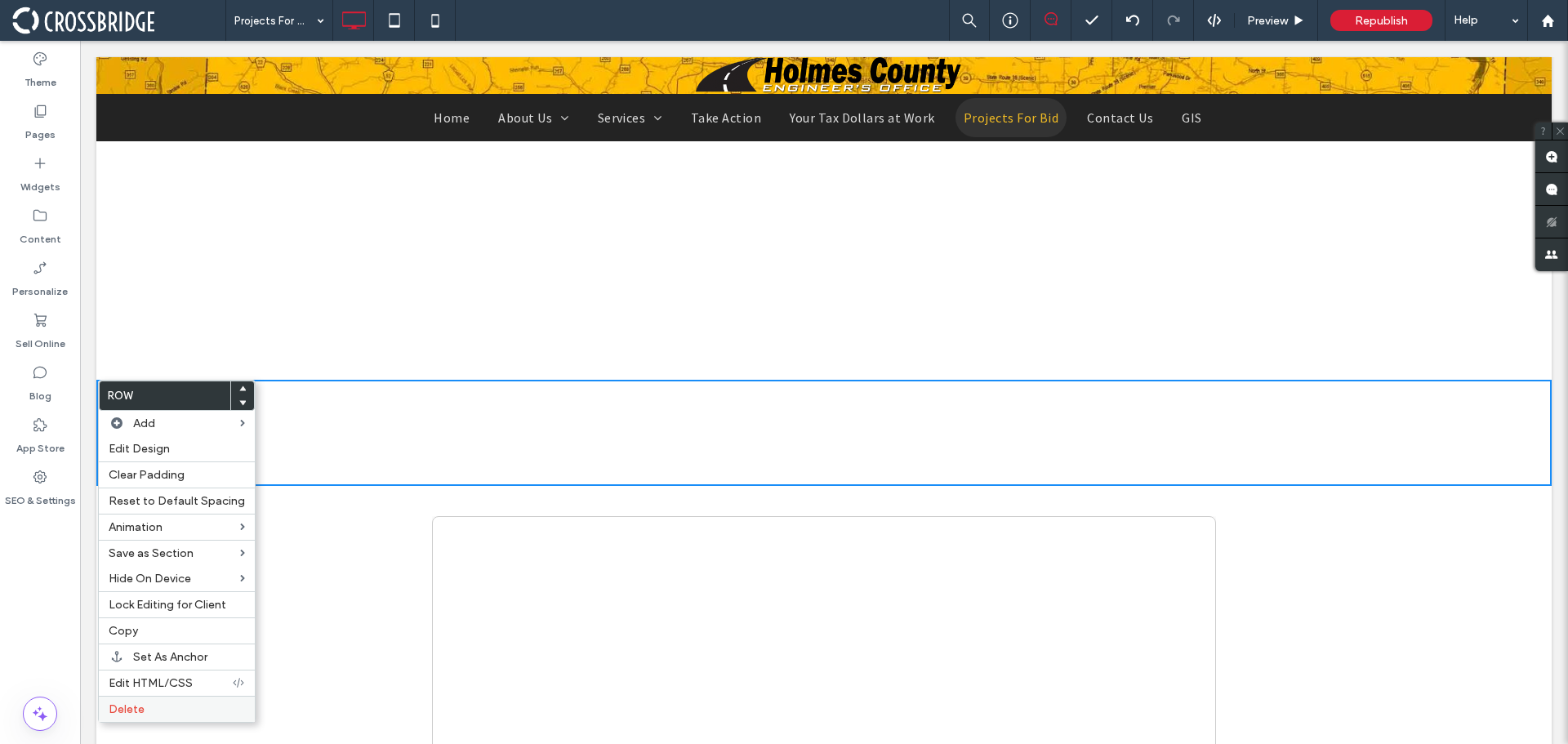 click on "Delete" at bounding box center (176, 709) 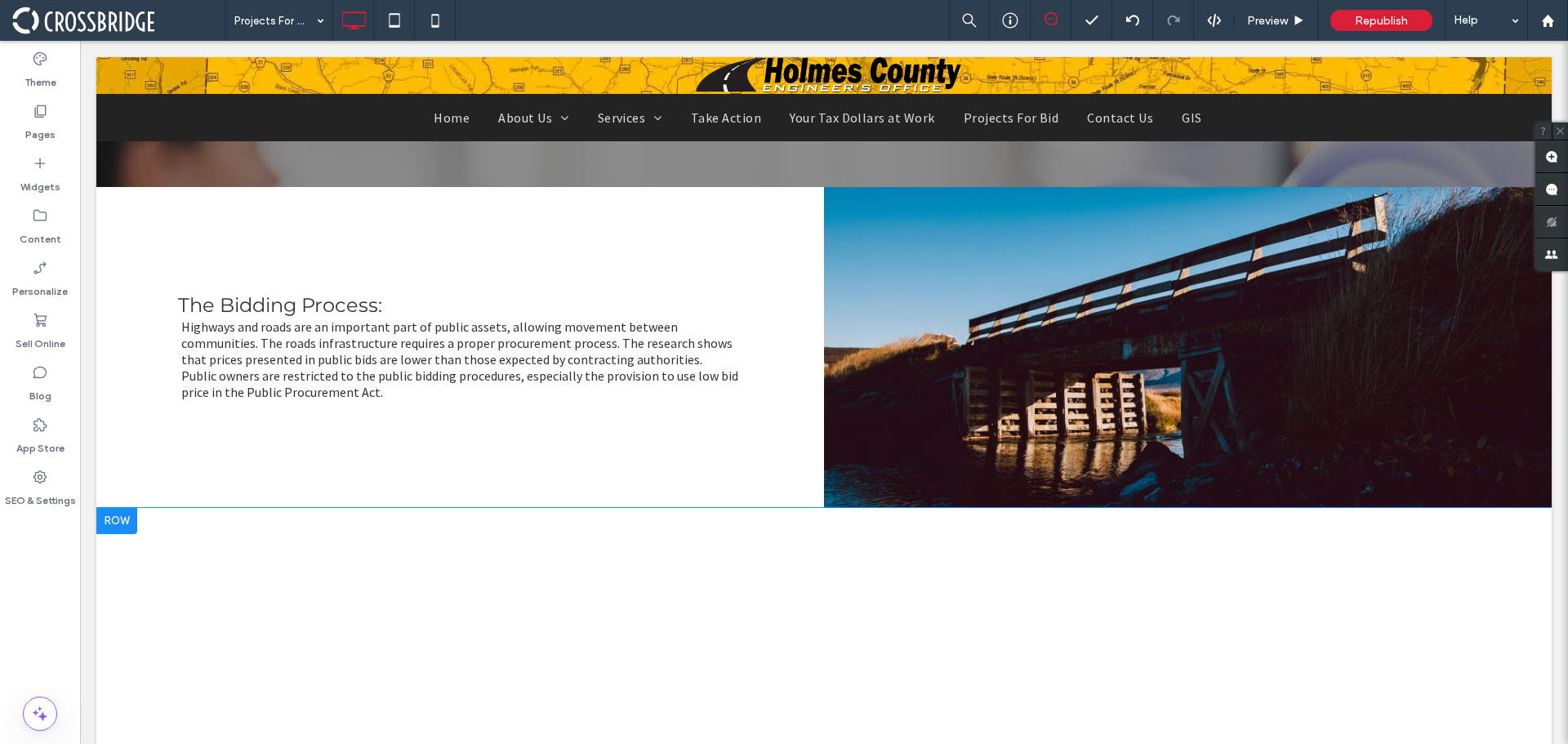 scroll, scrollTop: 0, scrollLeft: 0, axis: both 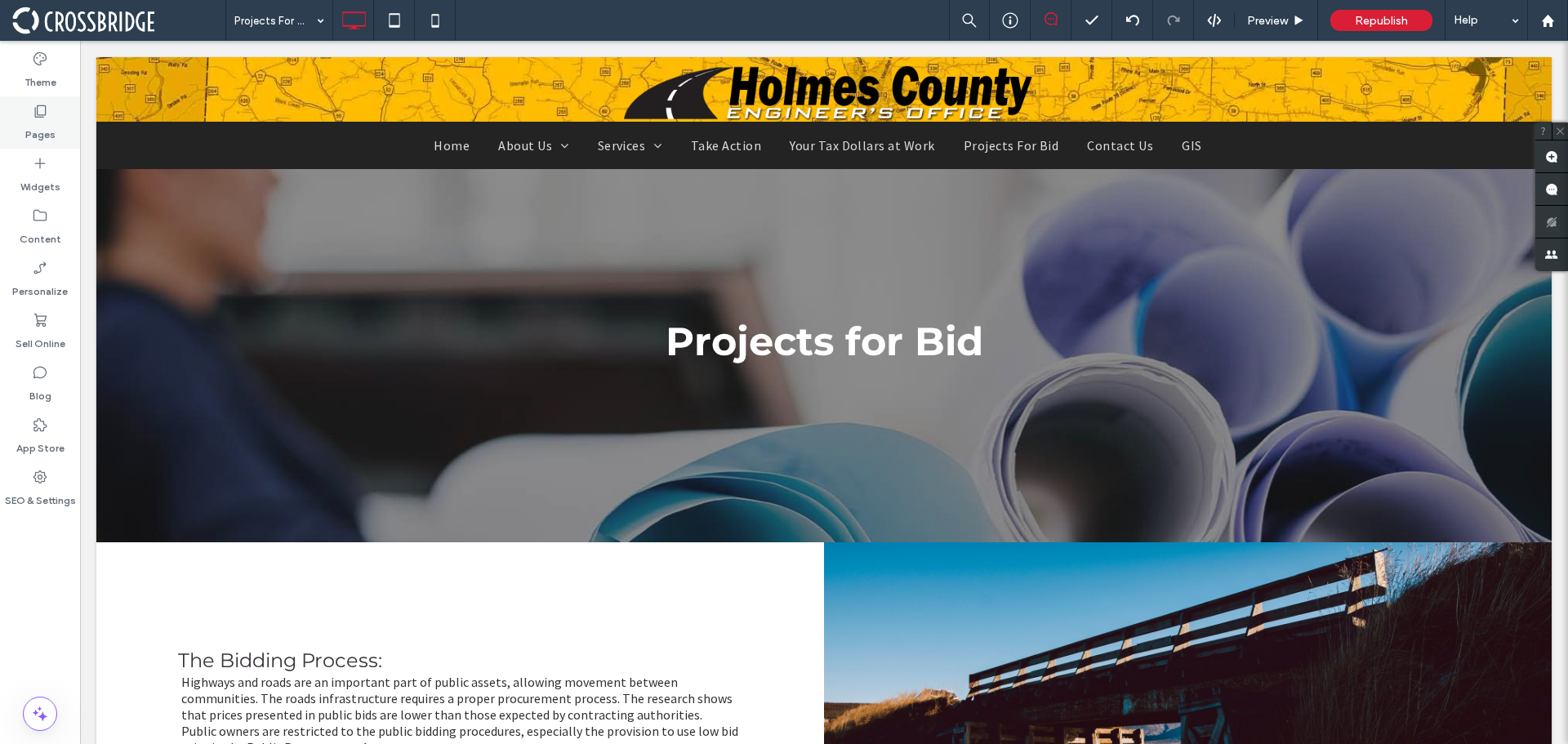 click on "Pages" at bounding box center [40, 123] 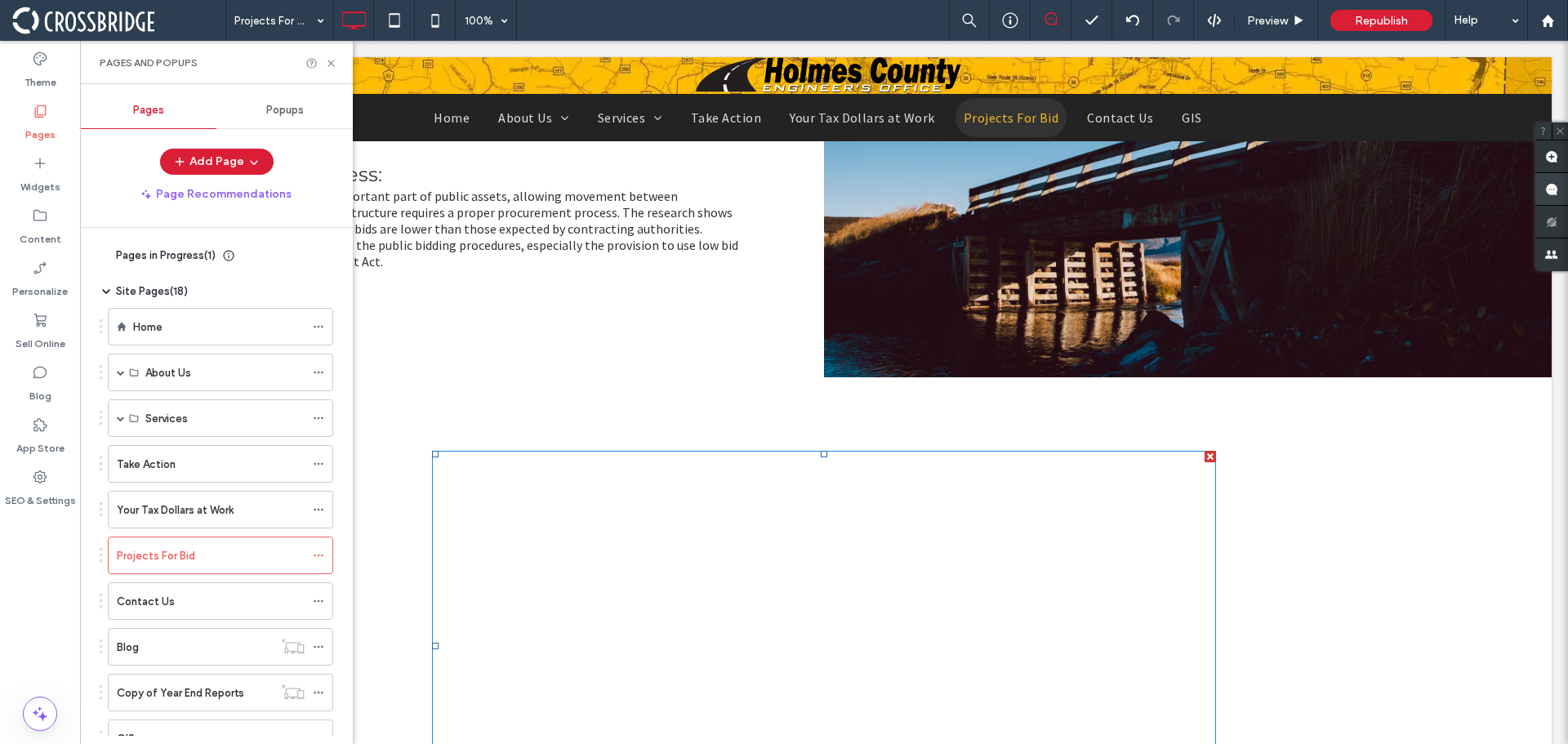 scroll, scrollTop: 408, scrollLeft: 0, axis: vertical 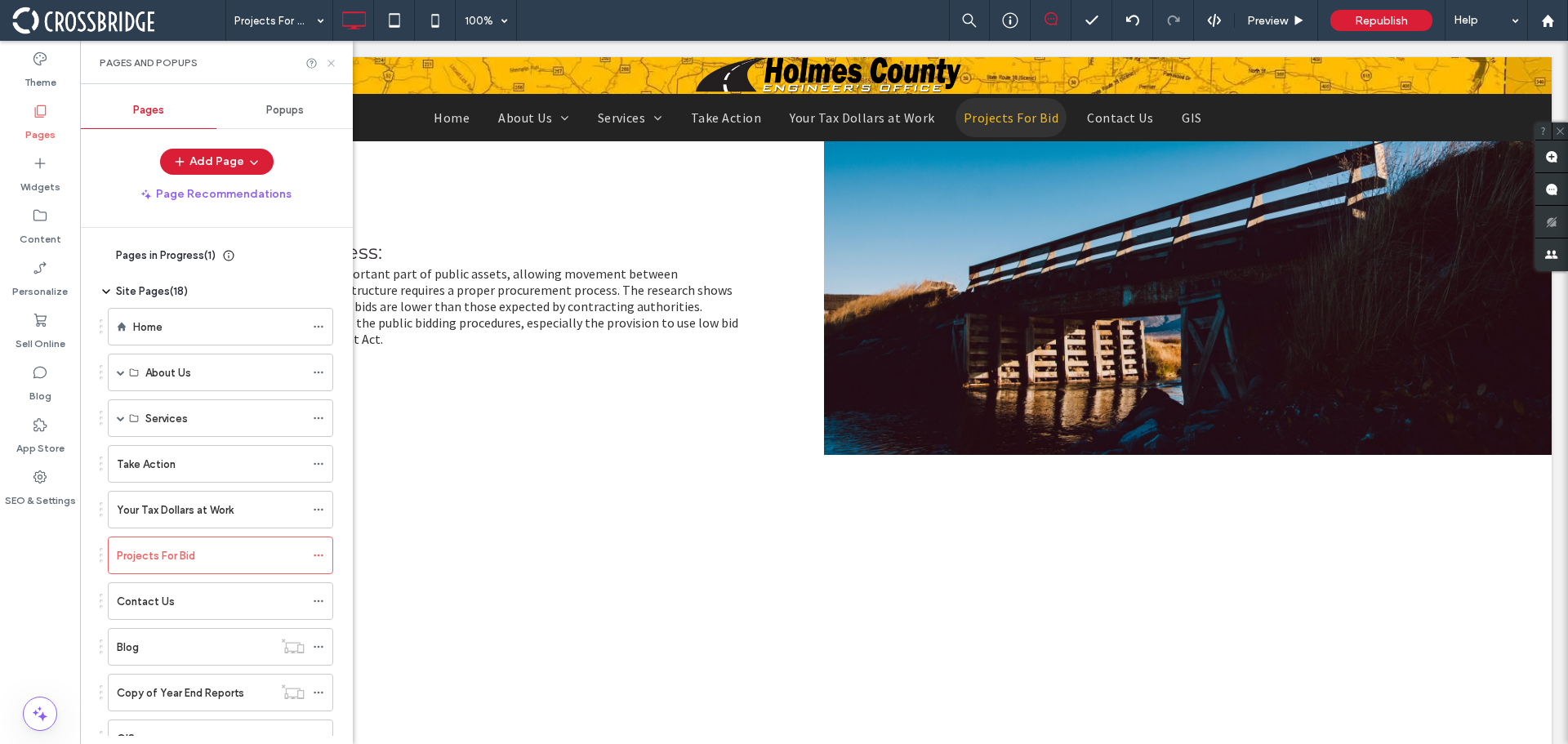 click 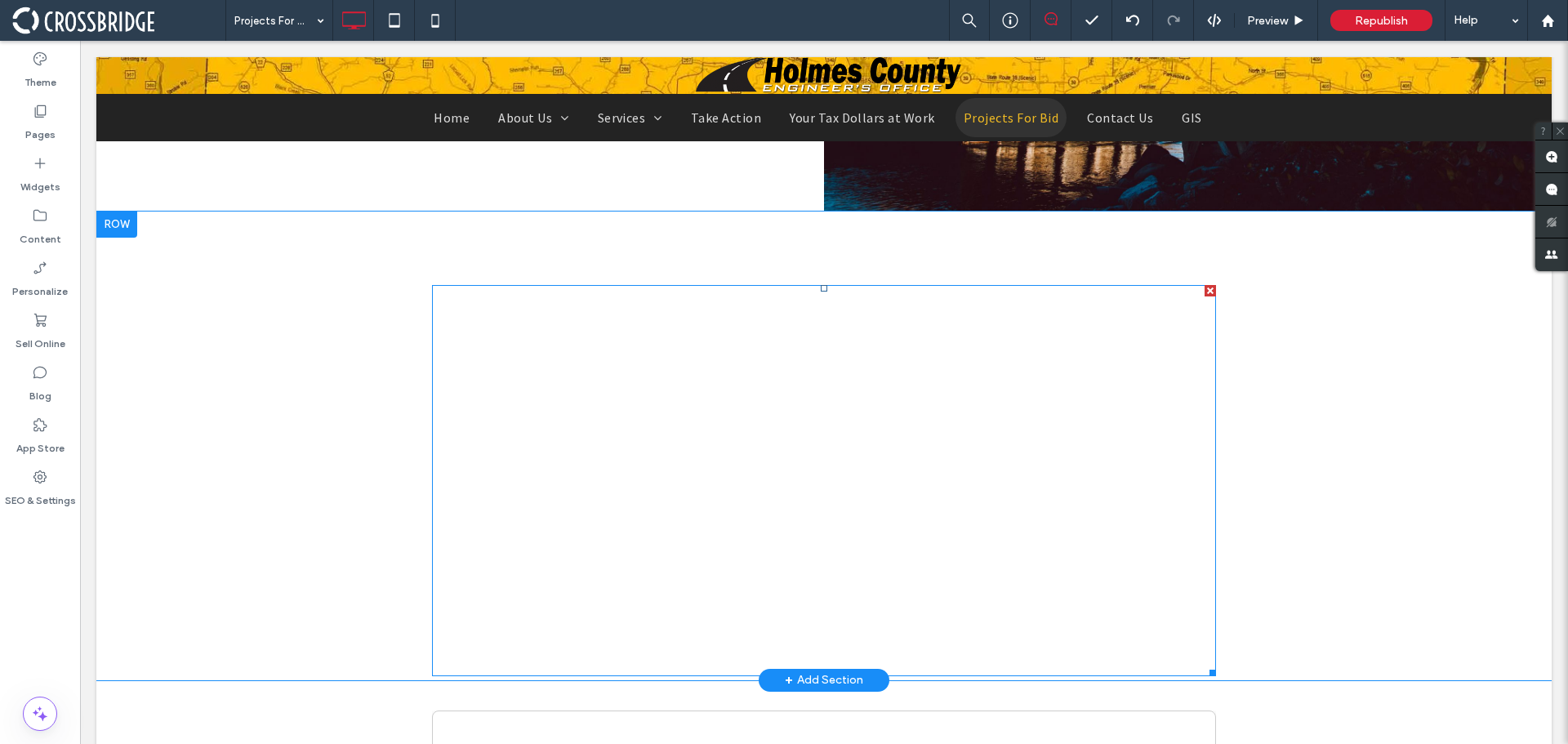 scroll, scrollTop: 653, scrollLeft: 0, axis: vertical 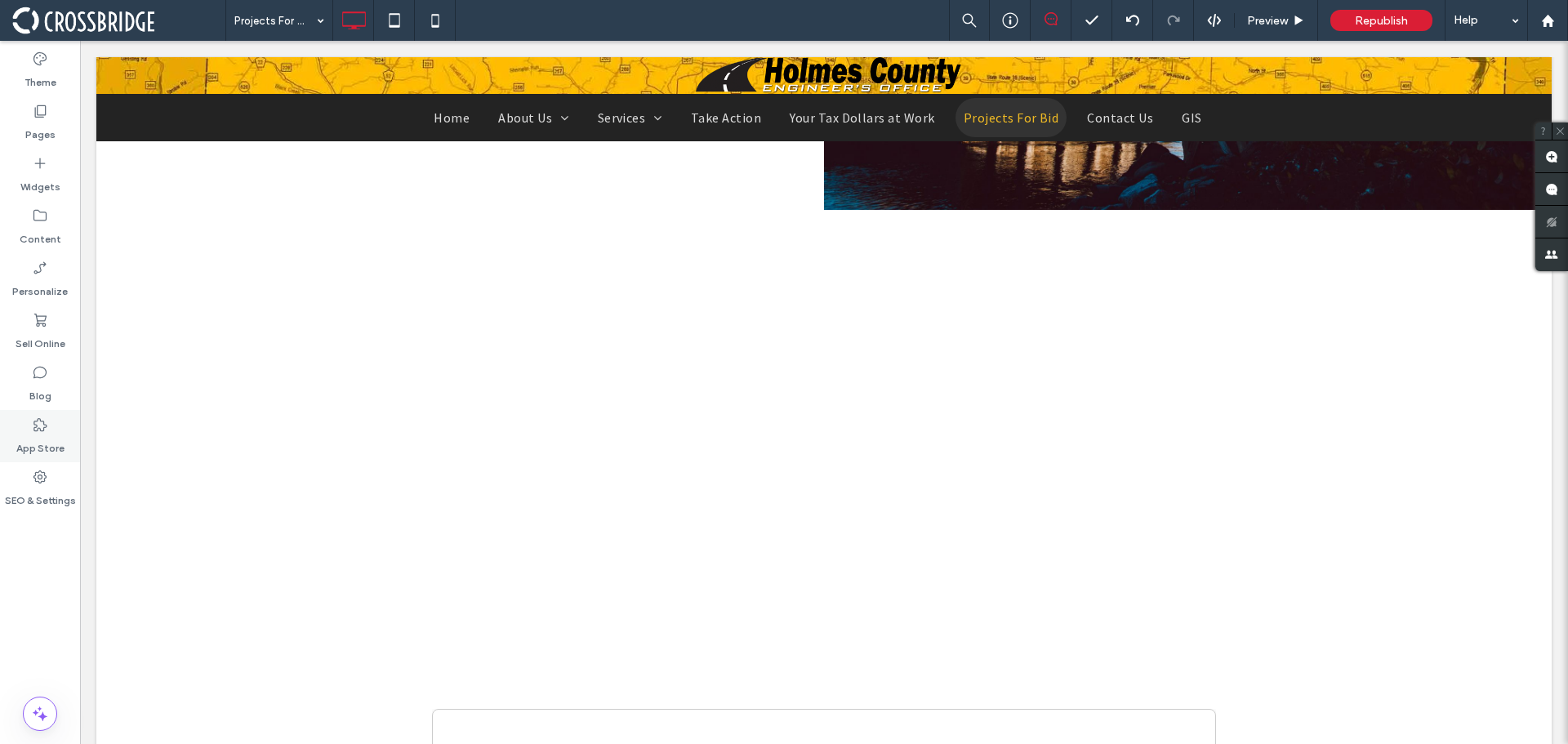 click 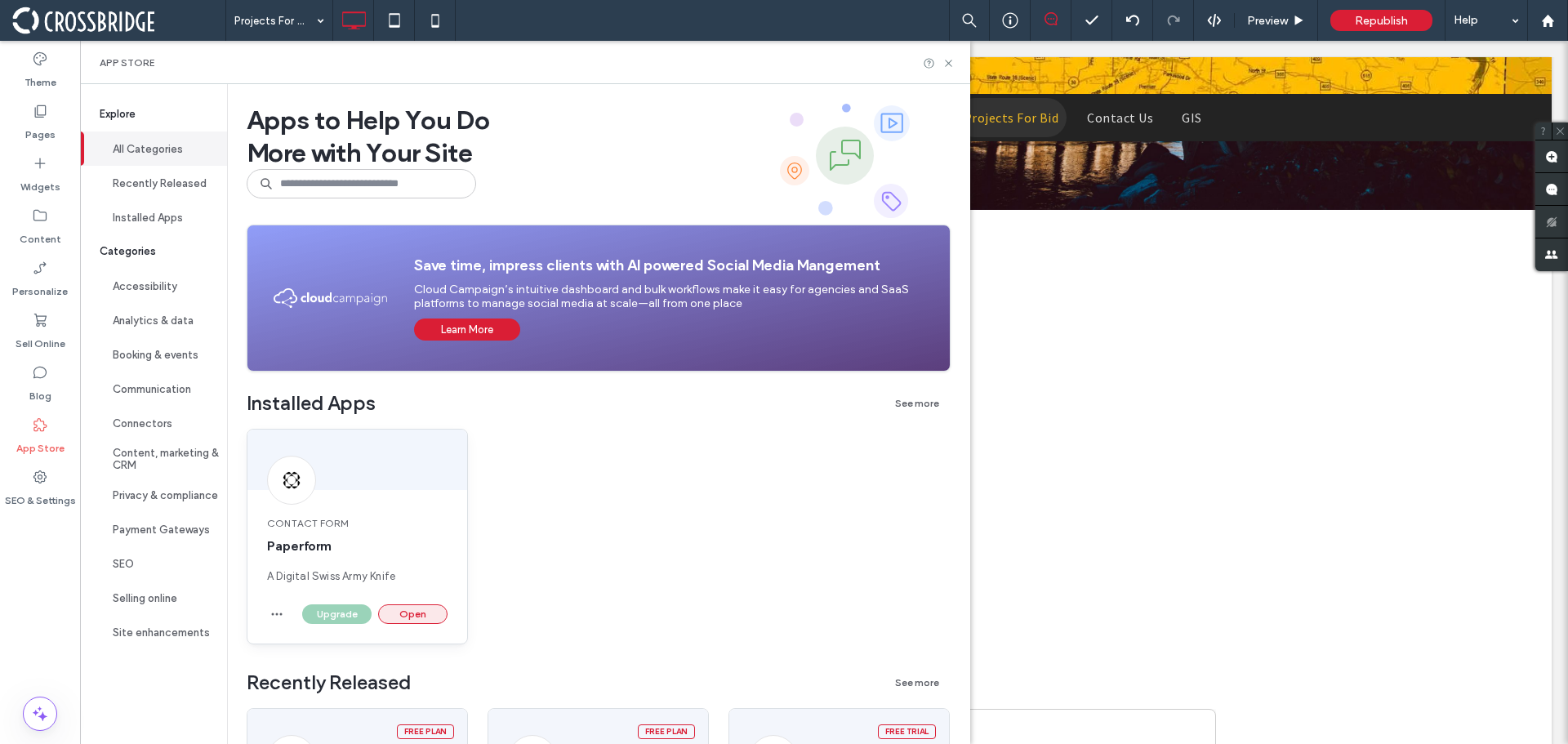 click on "Open" at bounding box center [412, 614] 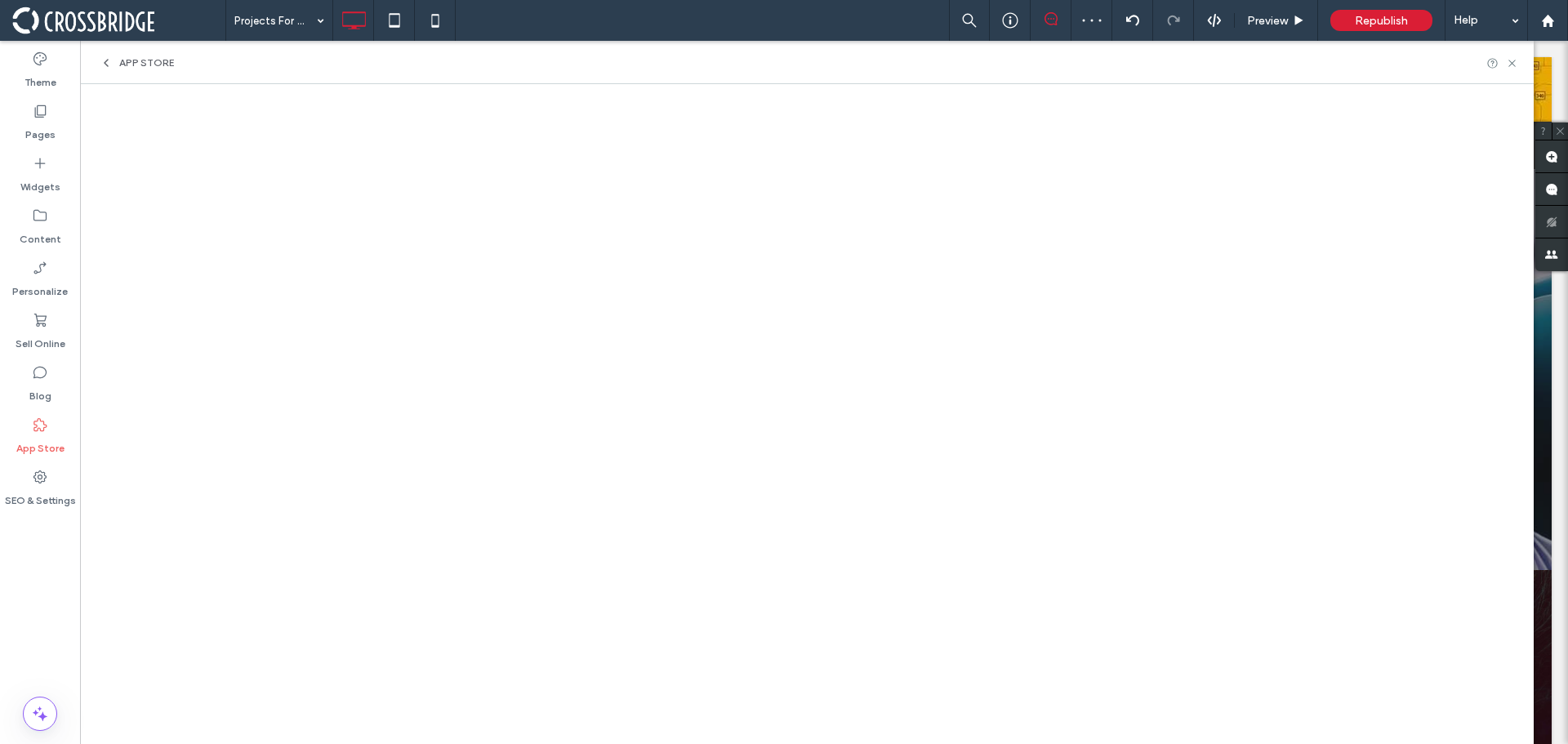 scroll, scrollTop: 0, scrollLeft: 0, axis: both 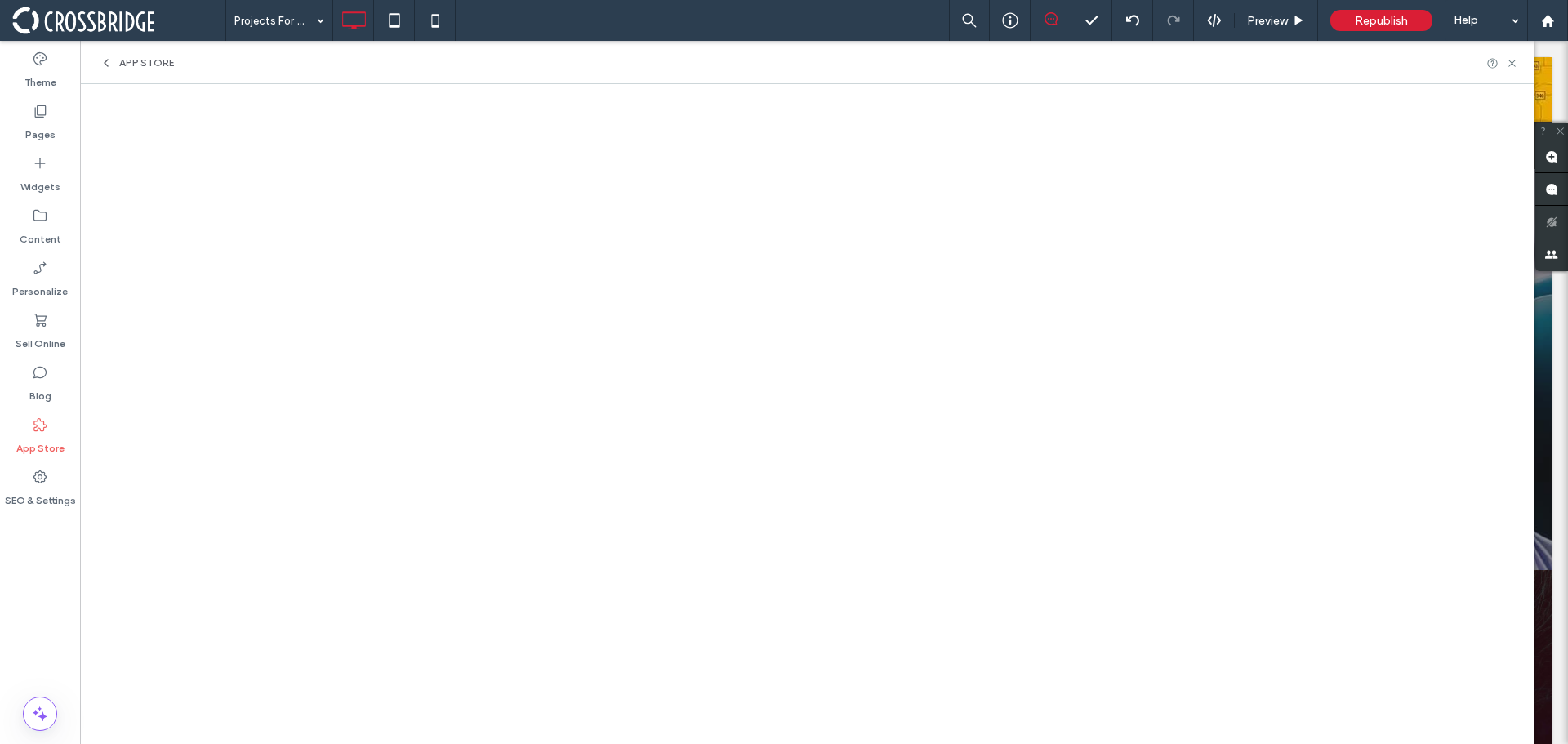 click at bounding box center [118, 20] 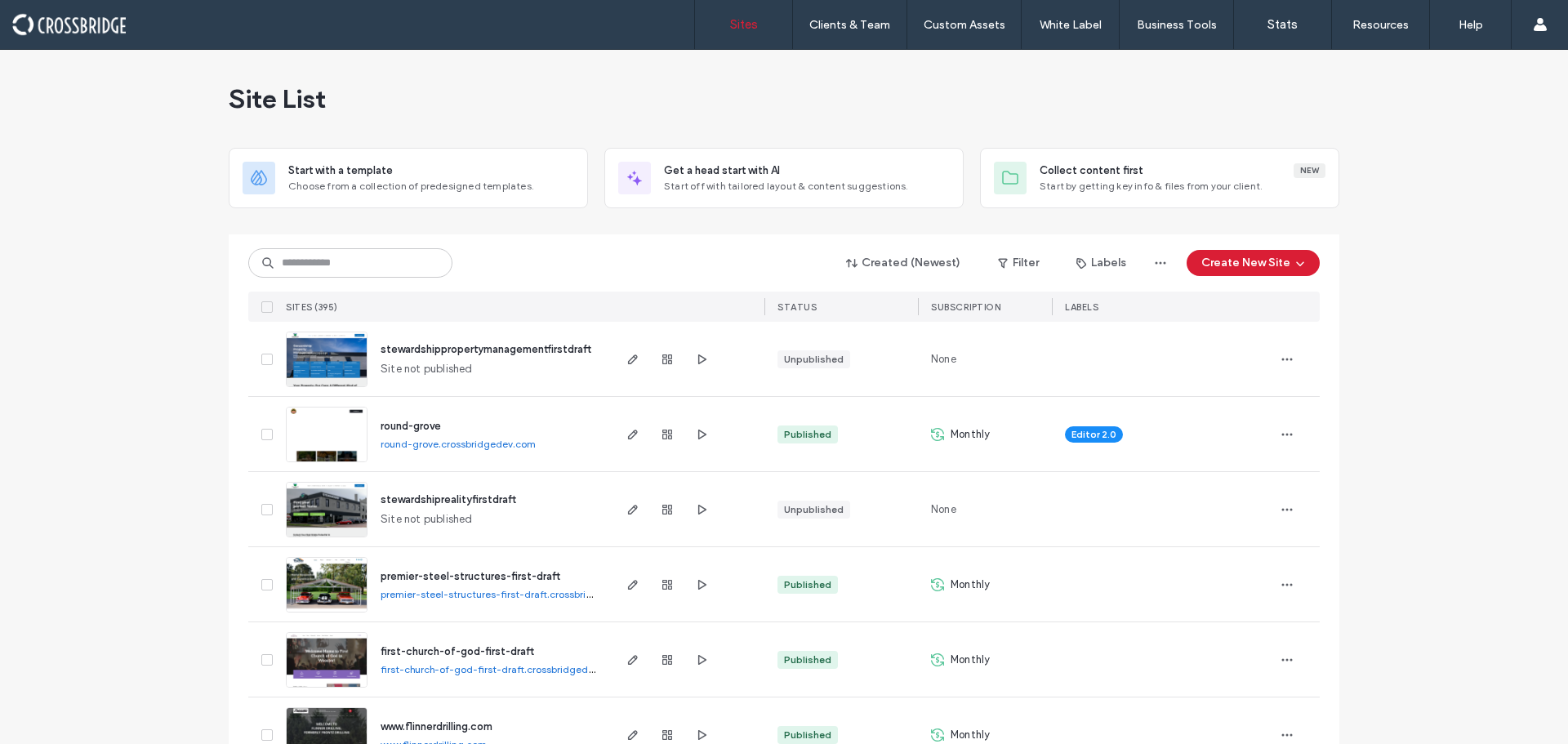 scroll, scrollTop: 0, scrollLeft: 0, axis: both 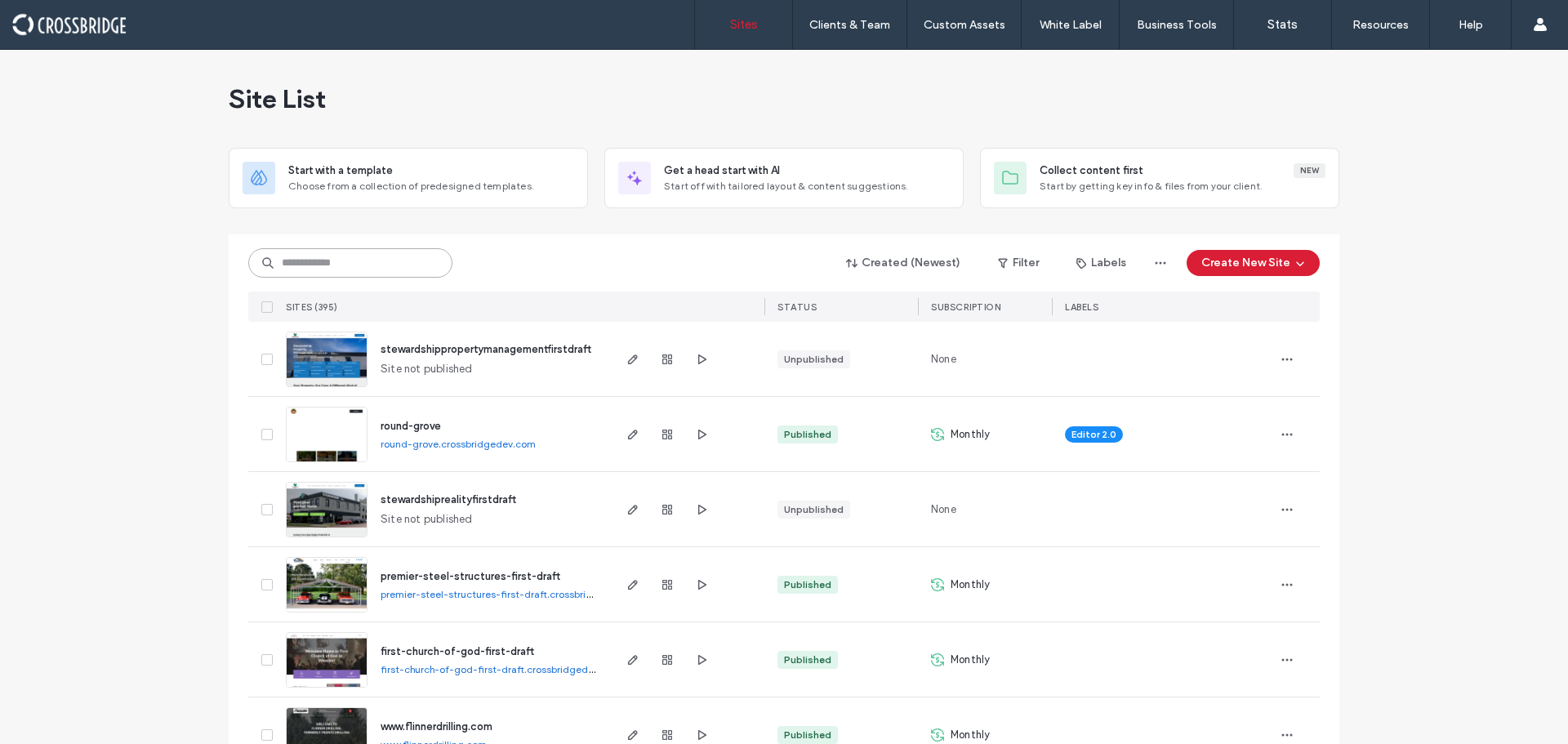 click at bounding box center [350, 263] 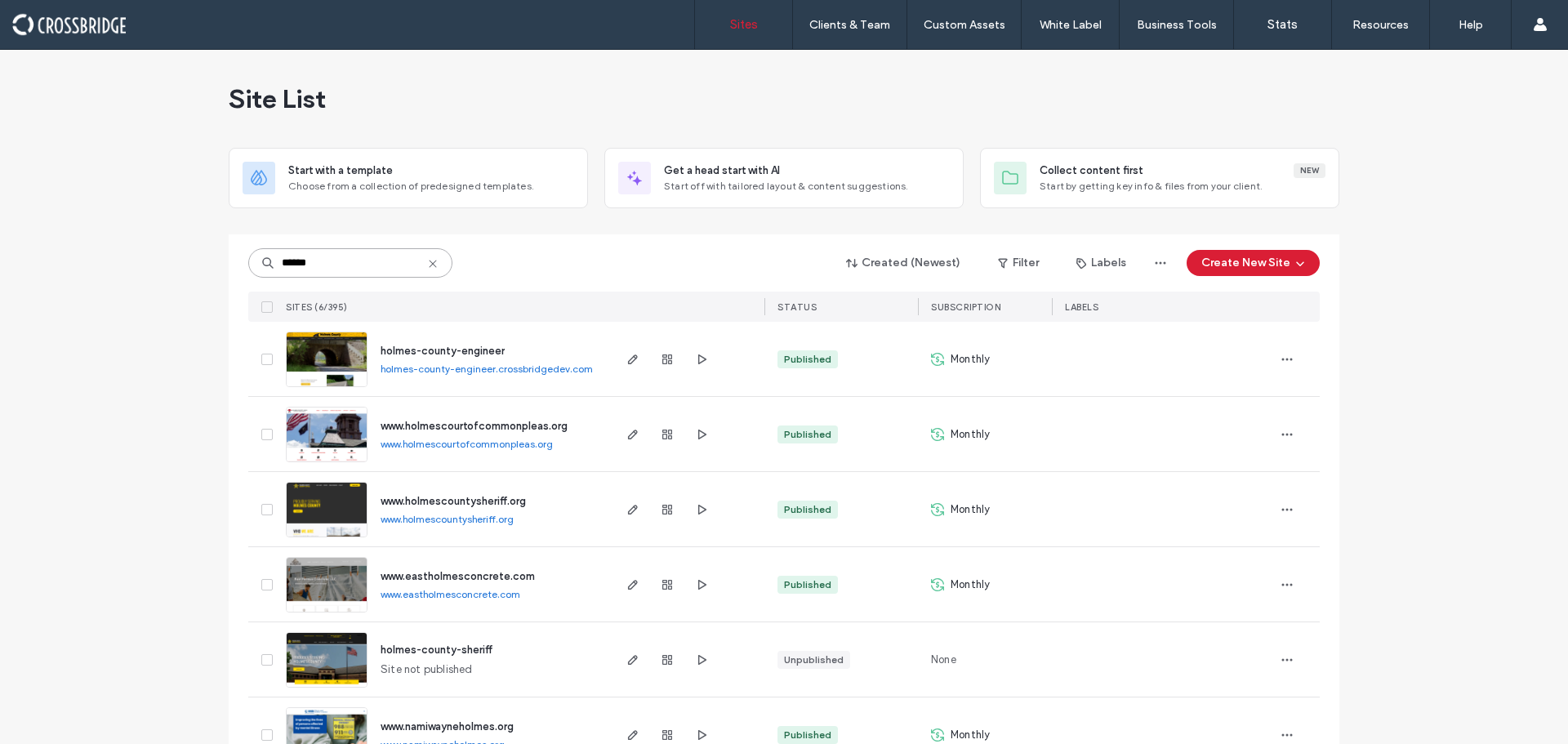 type on "******" 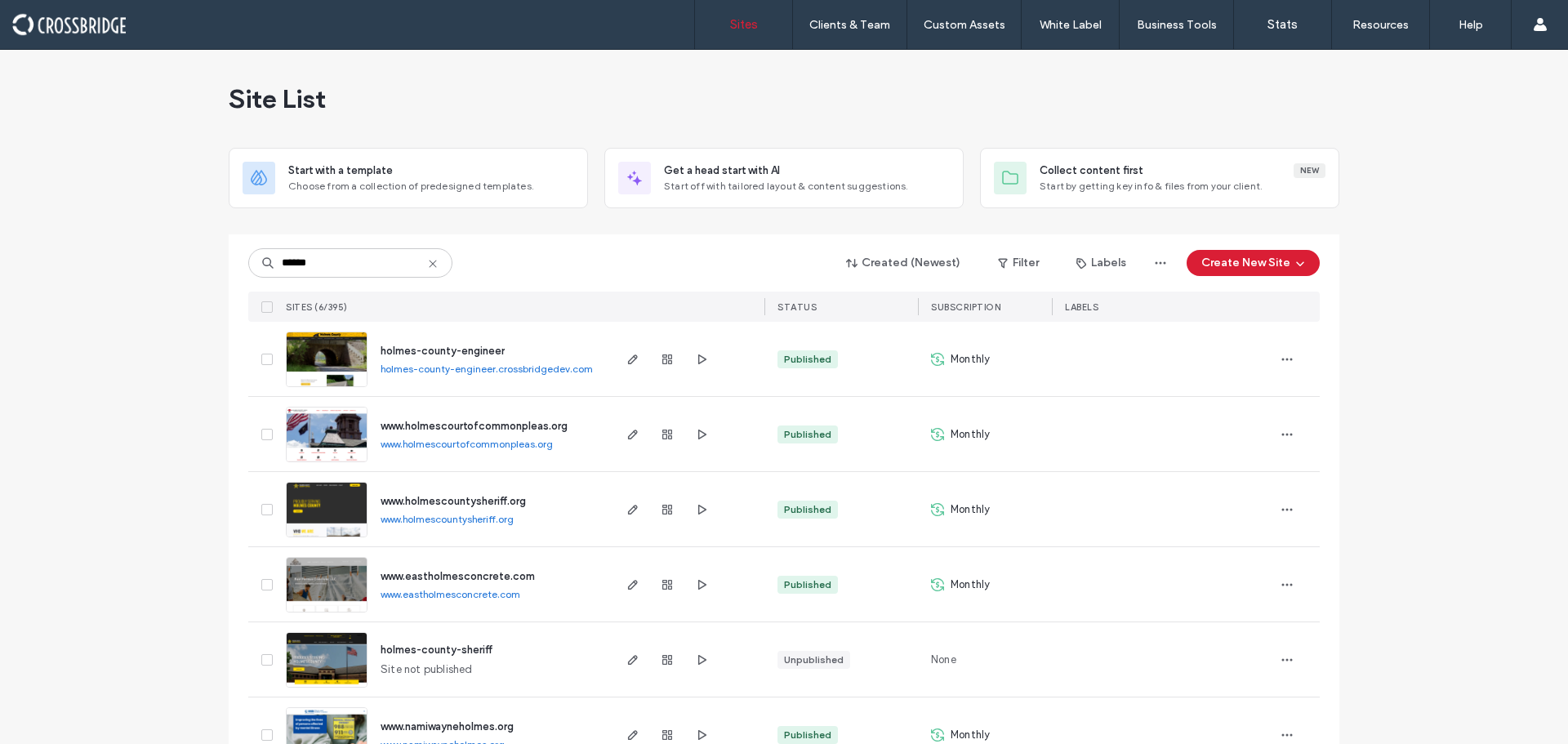 click at bounding box center (327, 388) 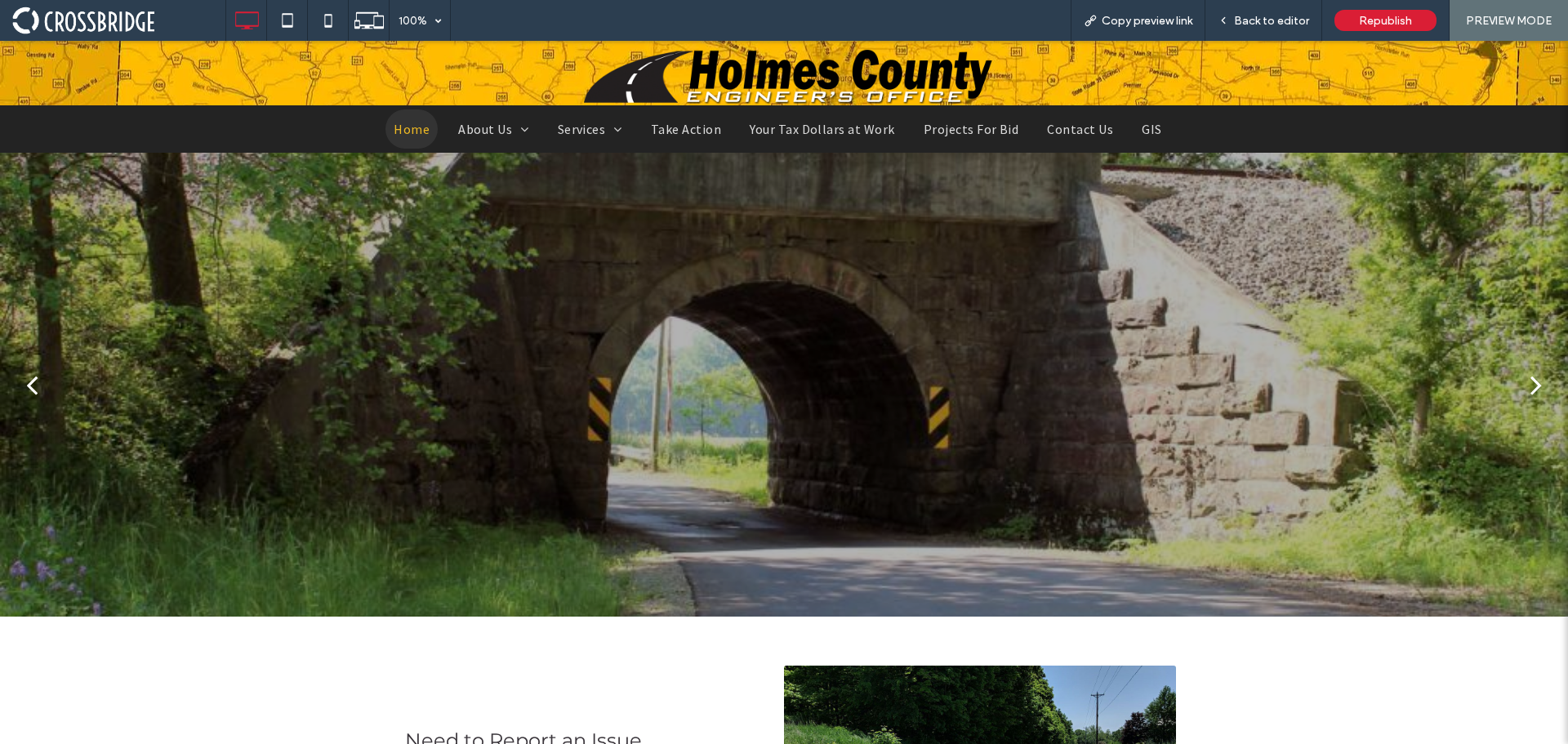 scroll, scrollTop: 0, scrollLeft: 0, axis: both 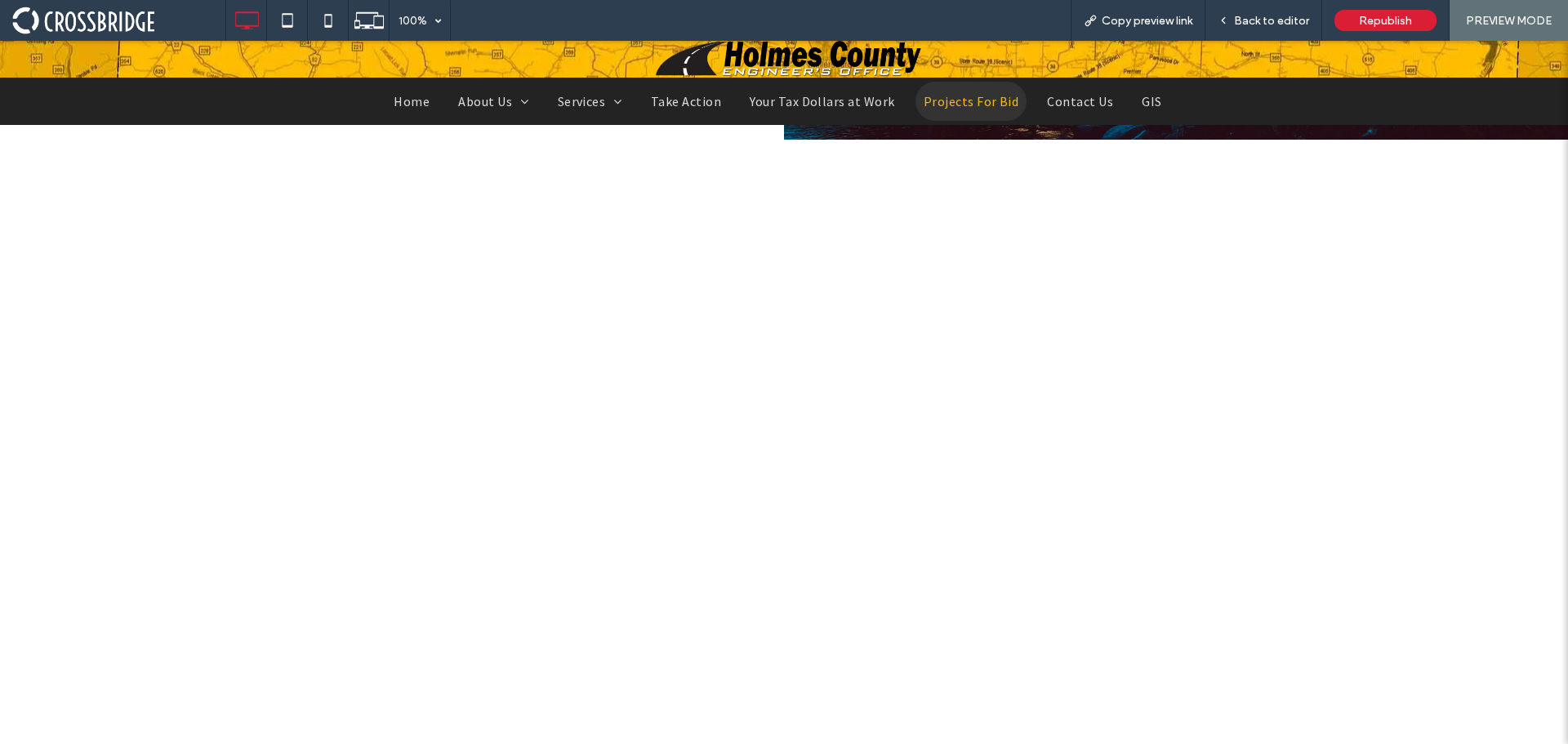 click on "Click To Paste
Row + Add Section" at bounding box center [784, 448] 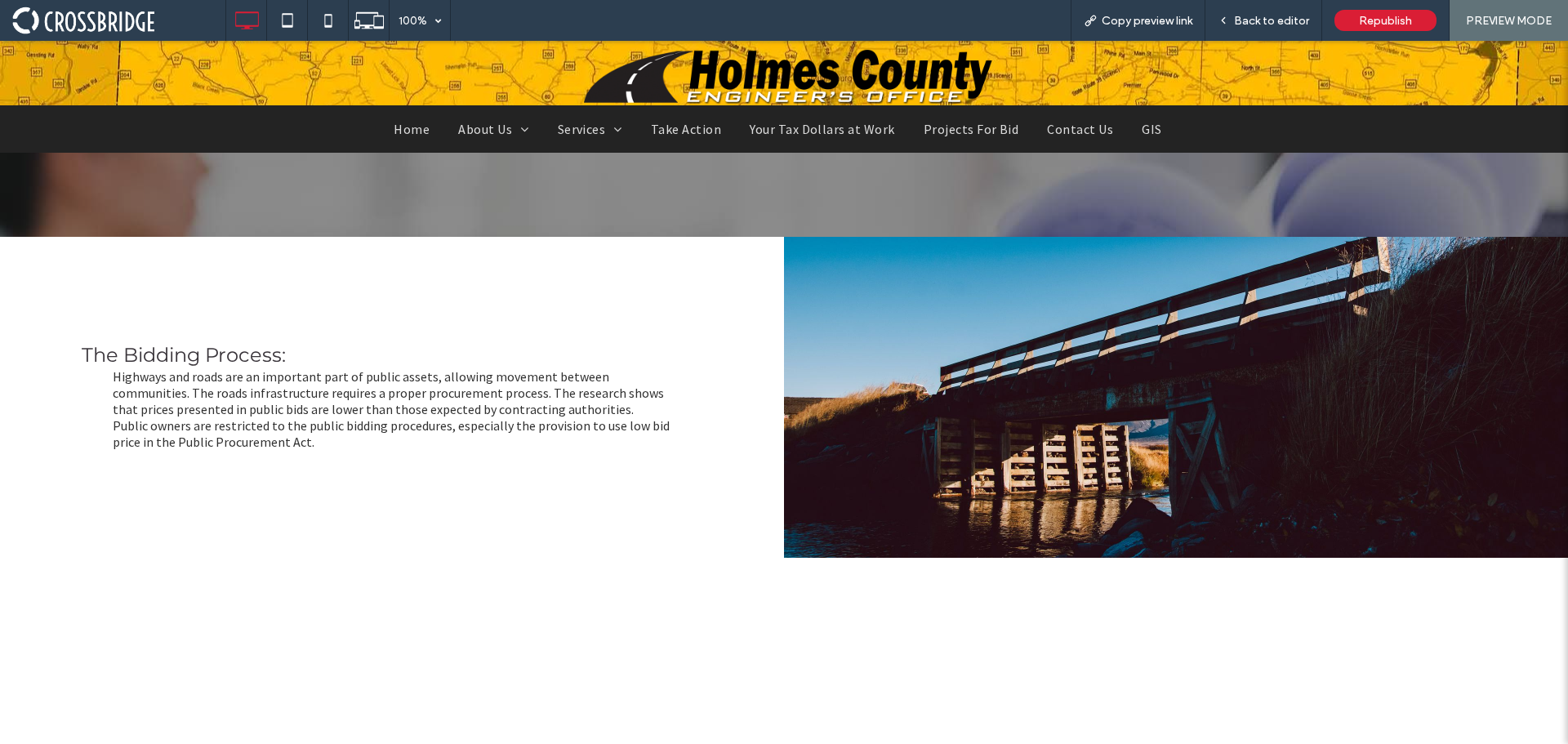 scroll, scrollTop: 0, scrollLeft: 0, axis: both 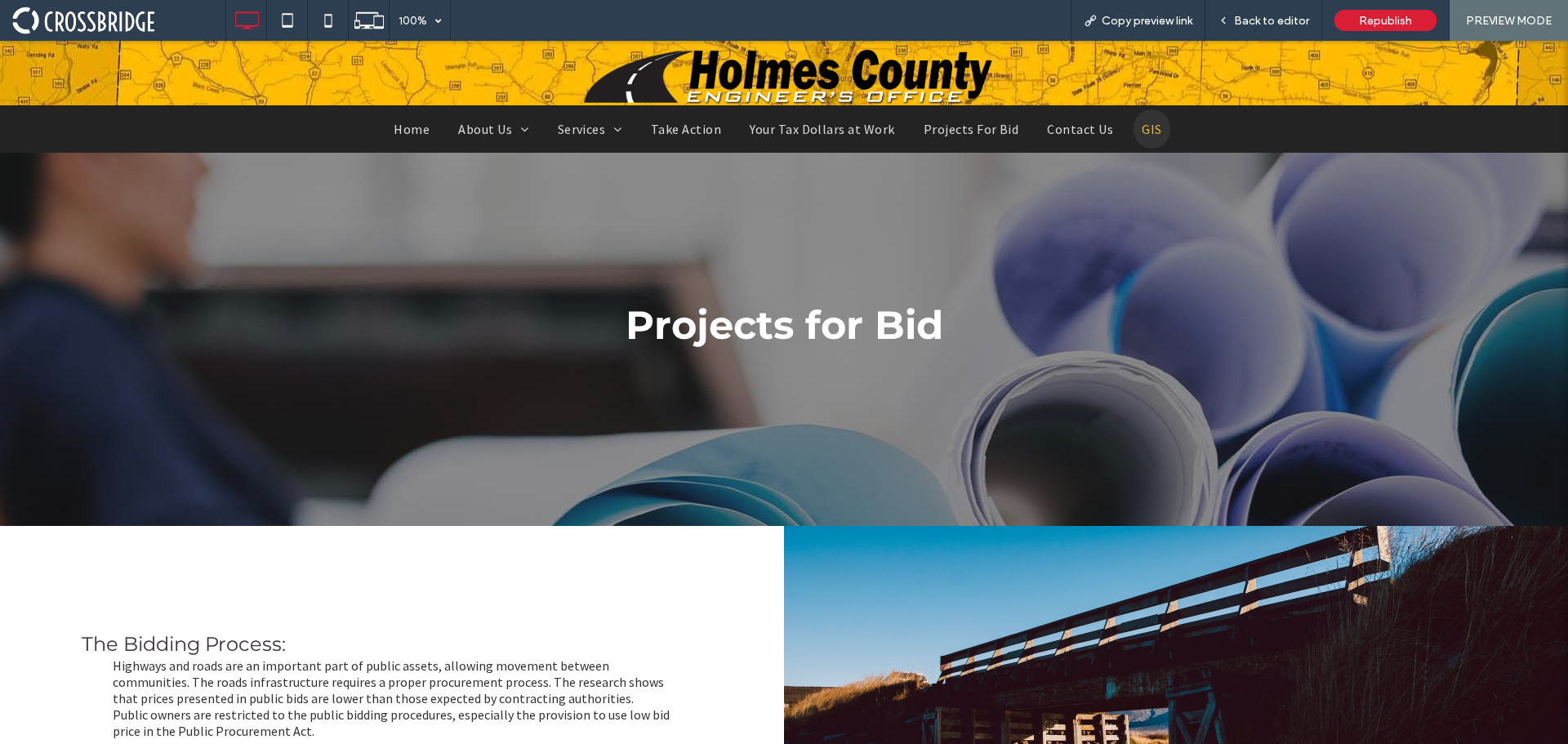 click on "GIS" at bounding box center (1152, 129) 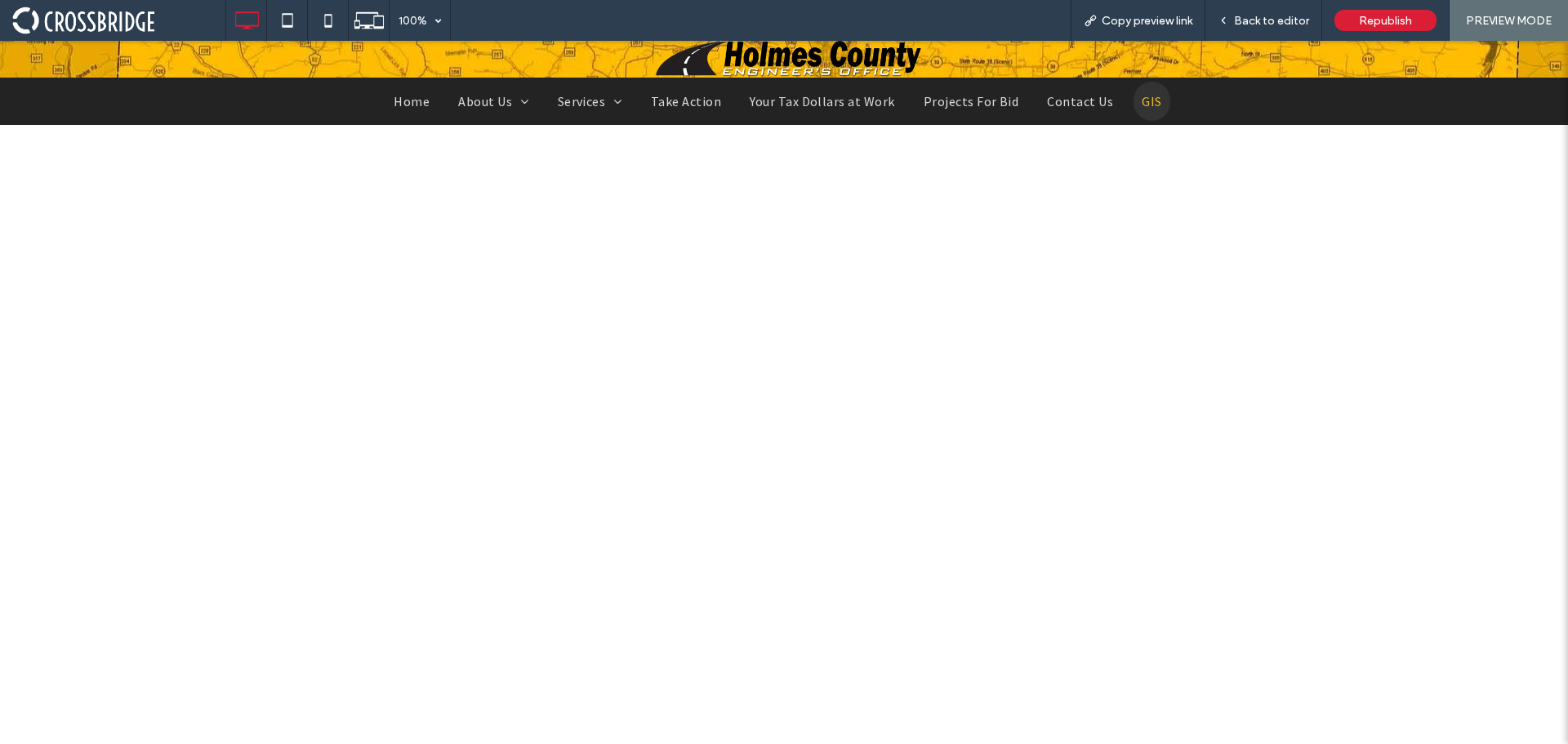 scroll, scrollTop: 0, scrollLeft: 0, axis: both 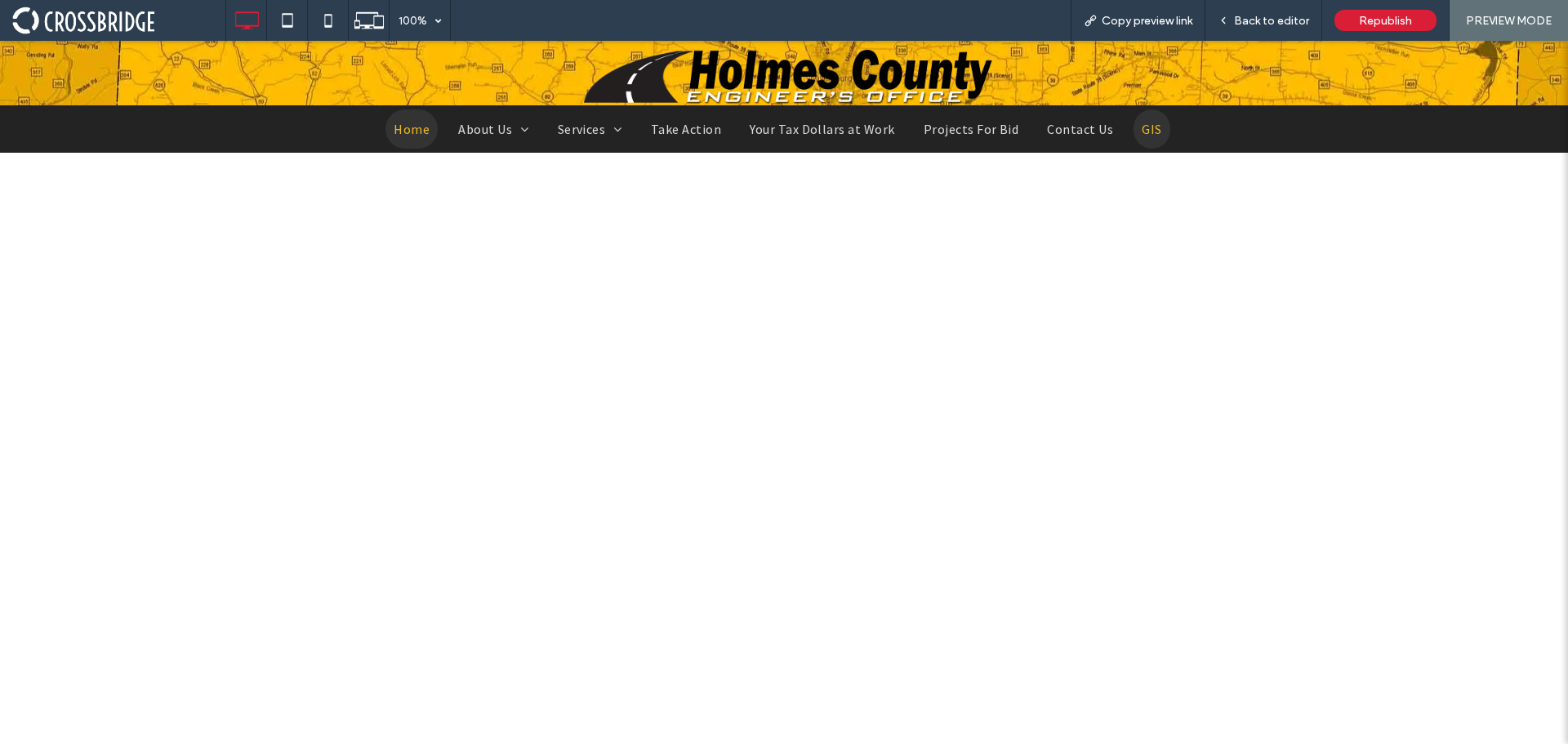 click on "Home" at bounding box center [412, 129] 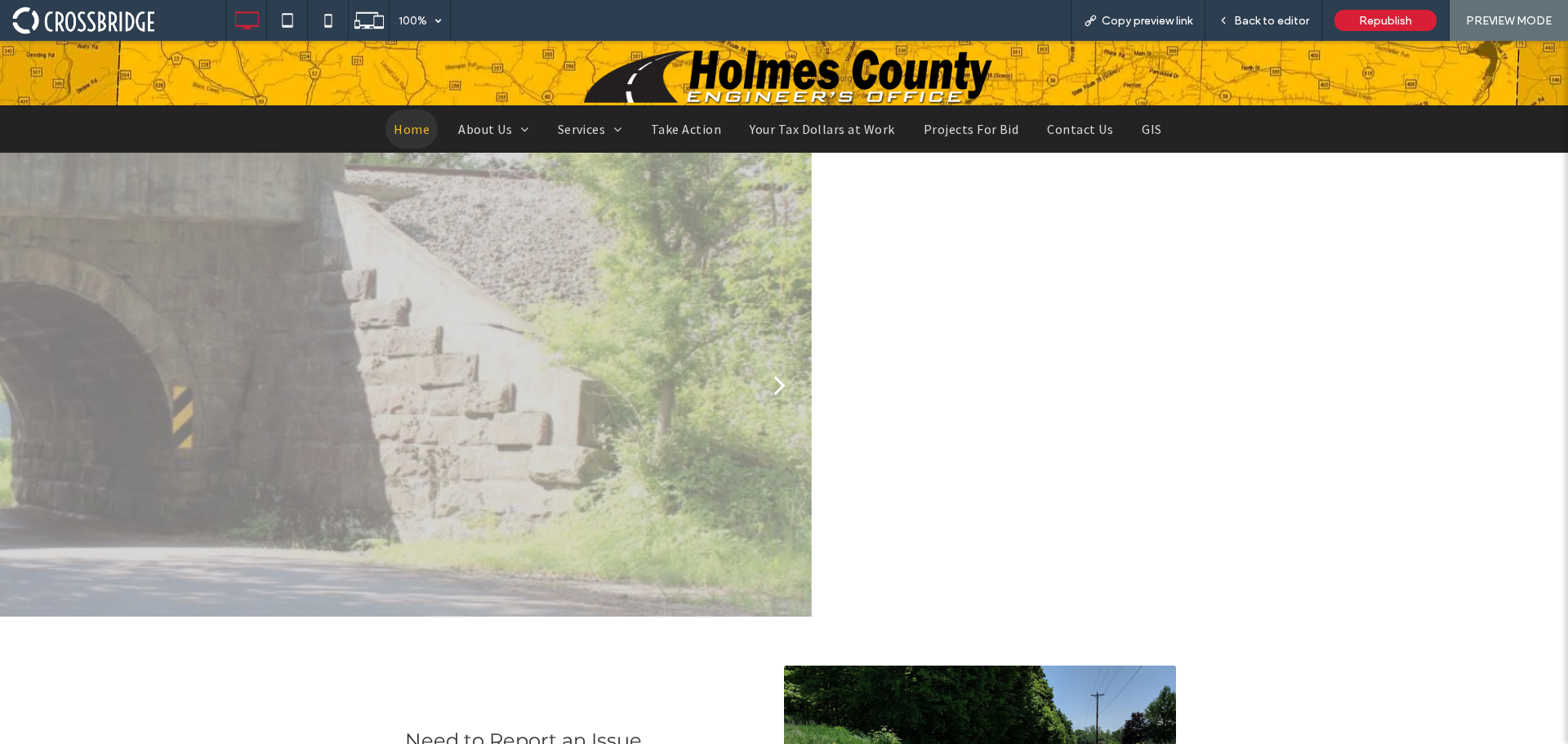 scroll, scrollTop: 0, scrollLeft: 0, axis: both 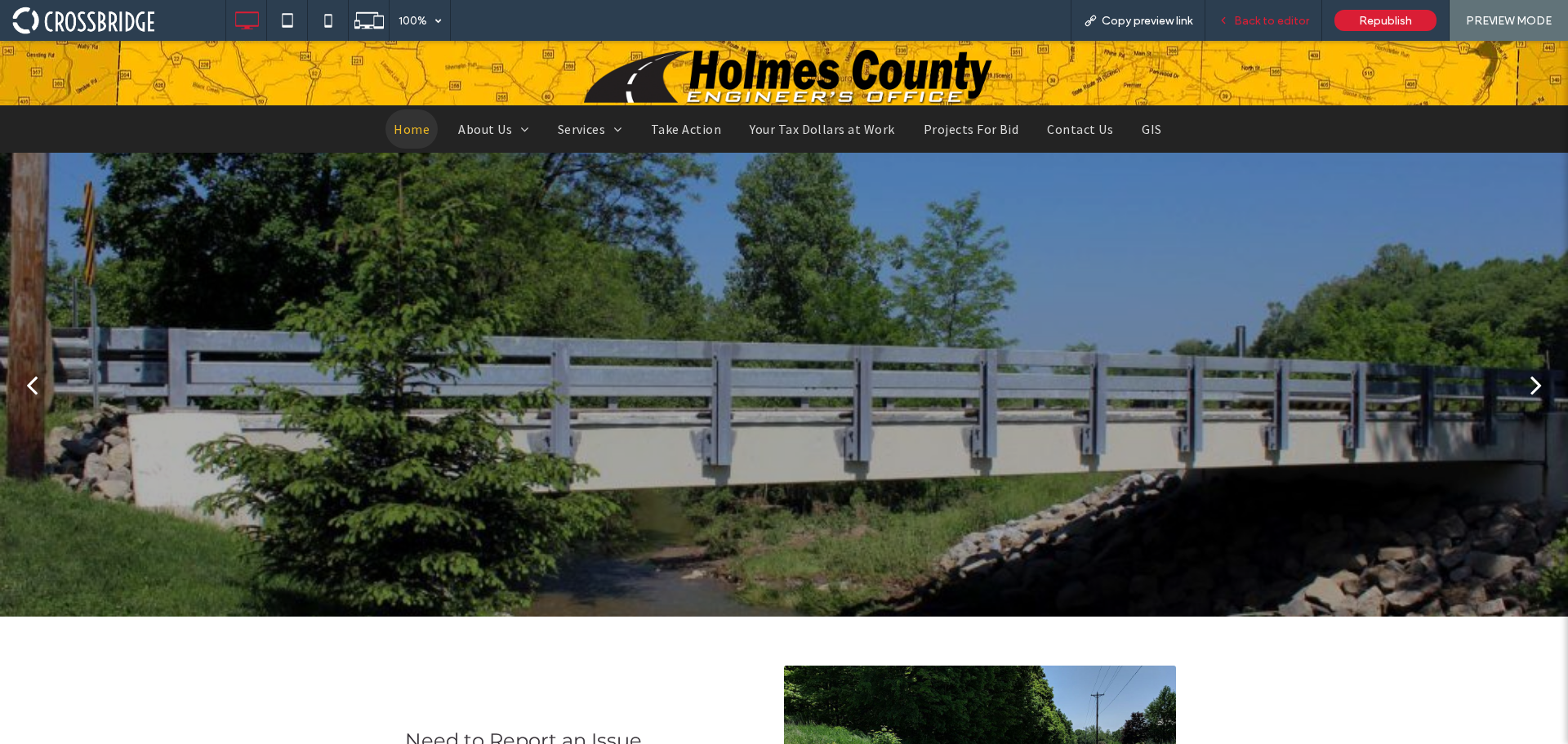 click on "Back to editor" at bounding box center (1272, 20) 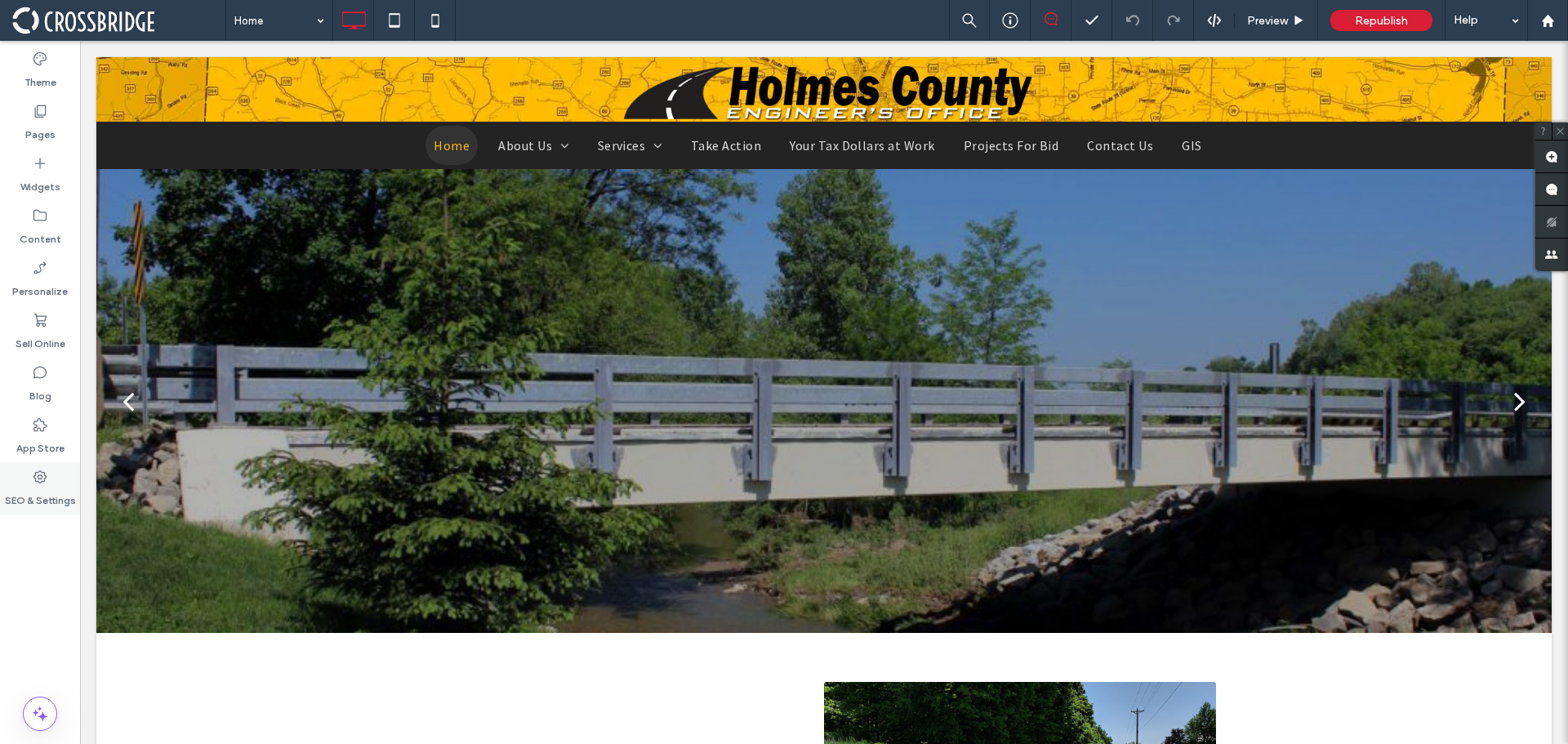 click 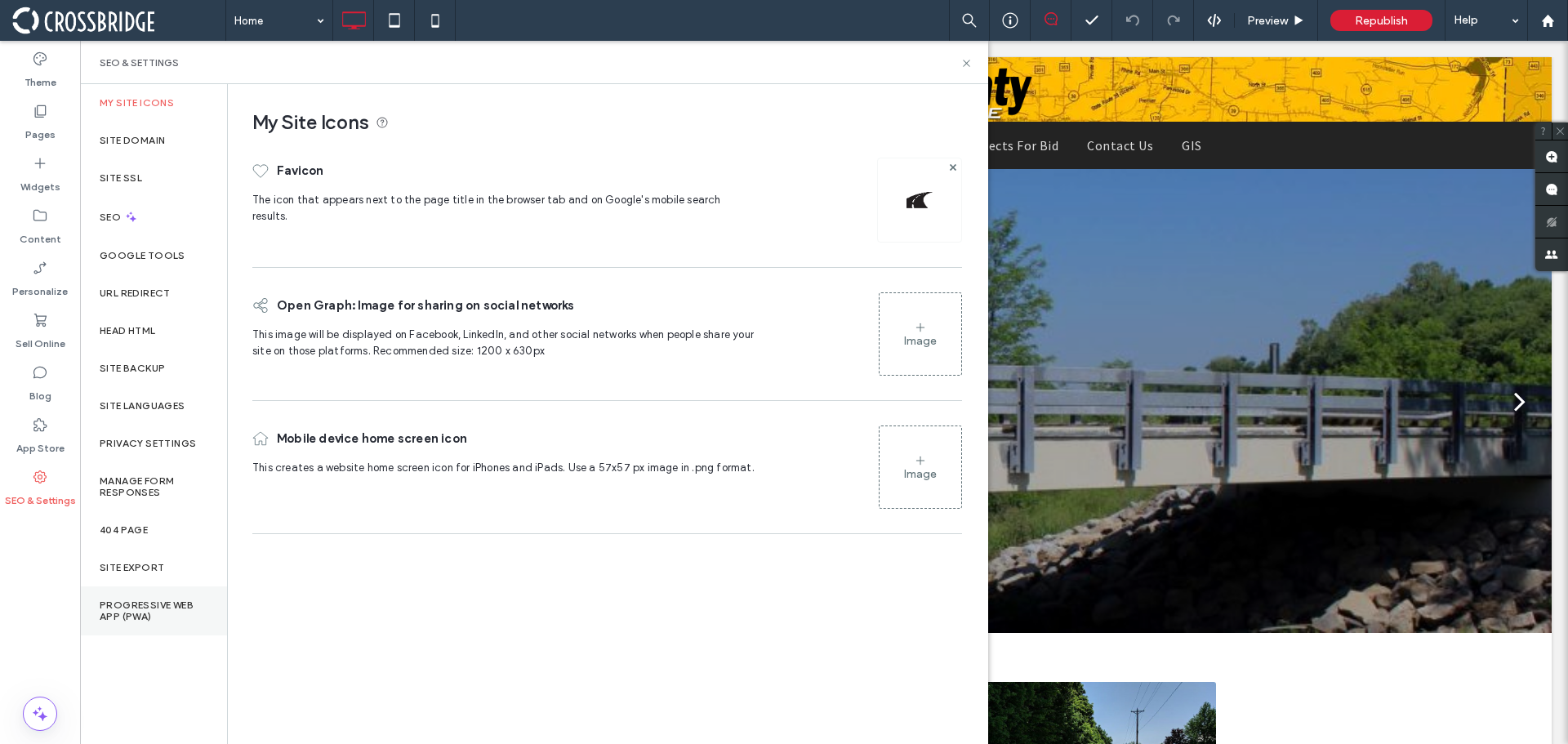 click on "Progressive Web App (PWA)" at bounding box center [154, 611] 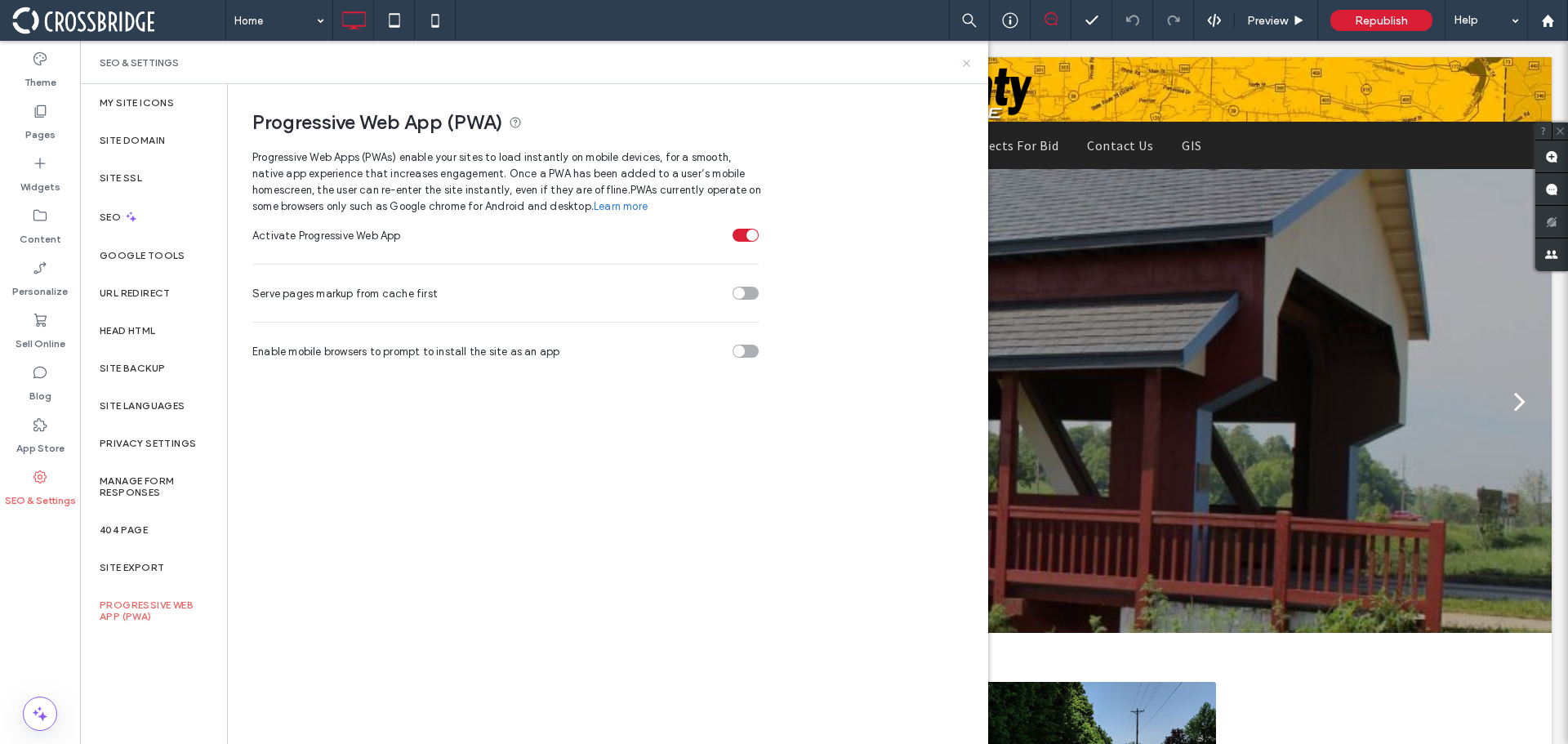 click 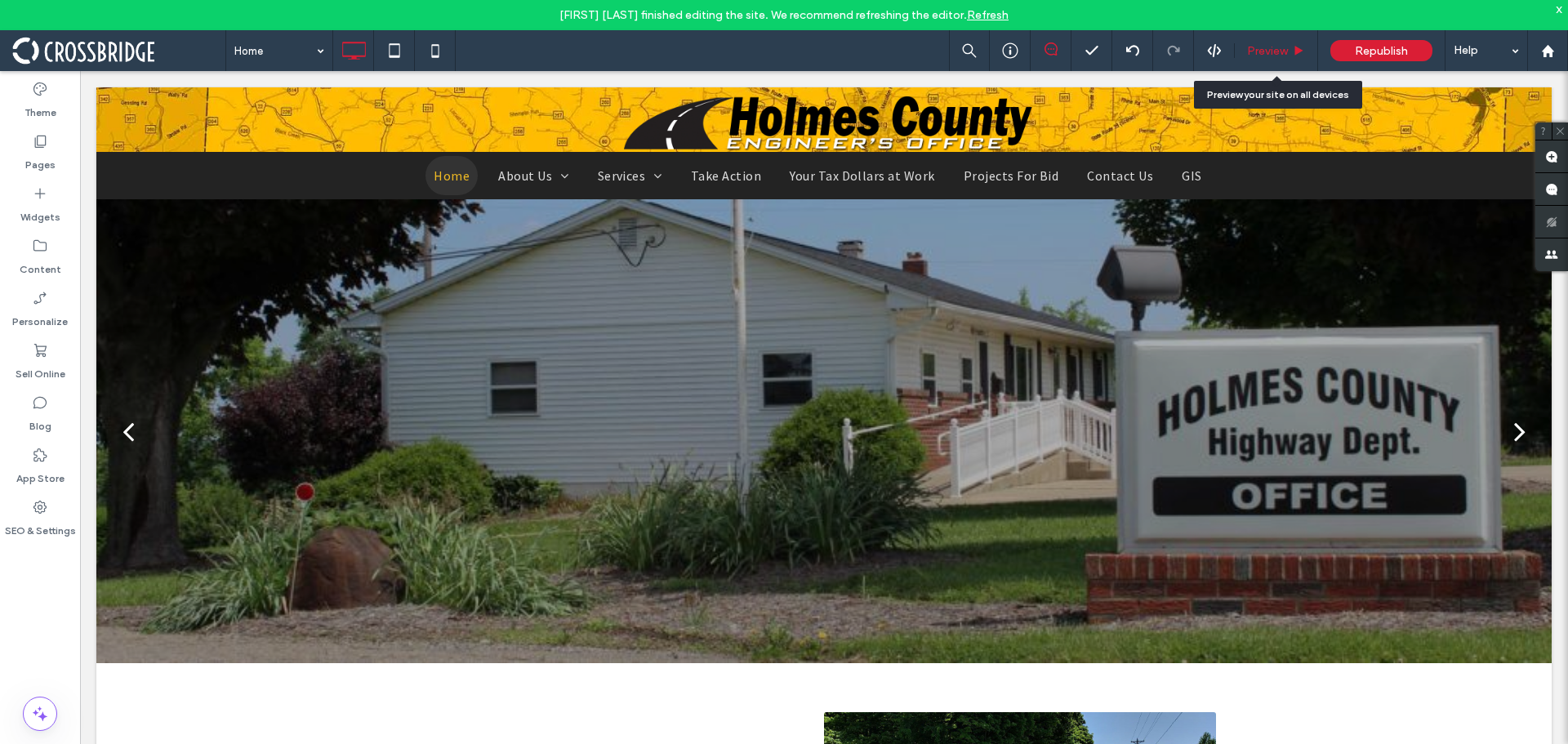 click on "Preview" at bounding box center (1267, 51) 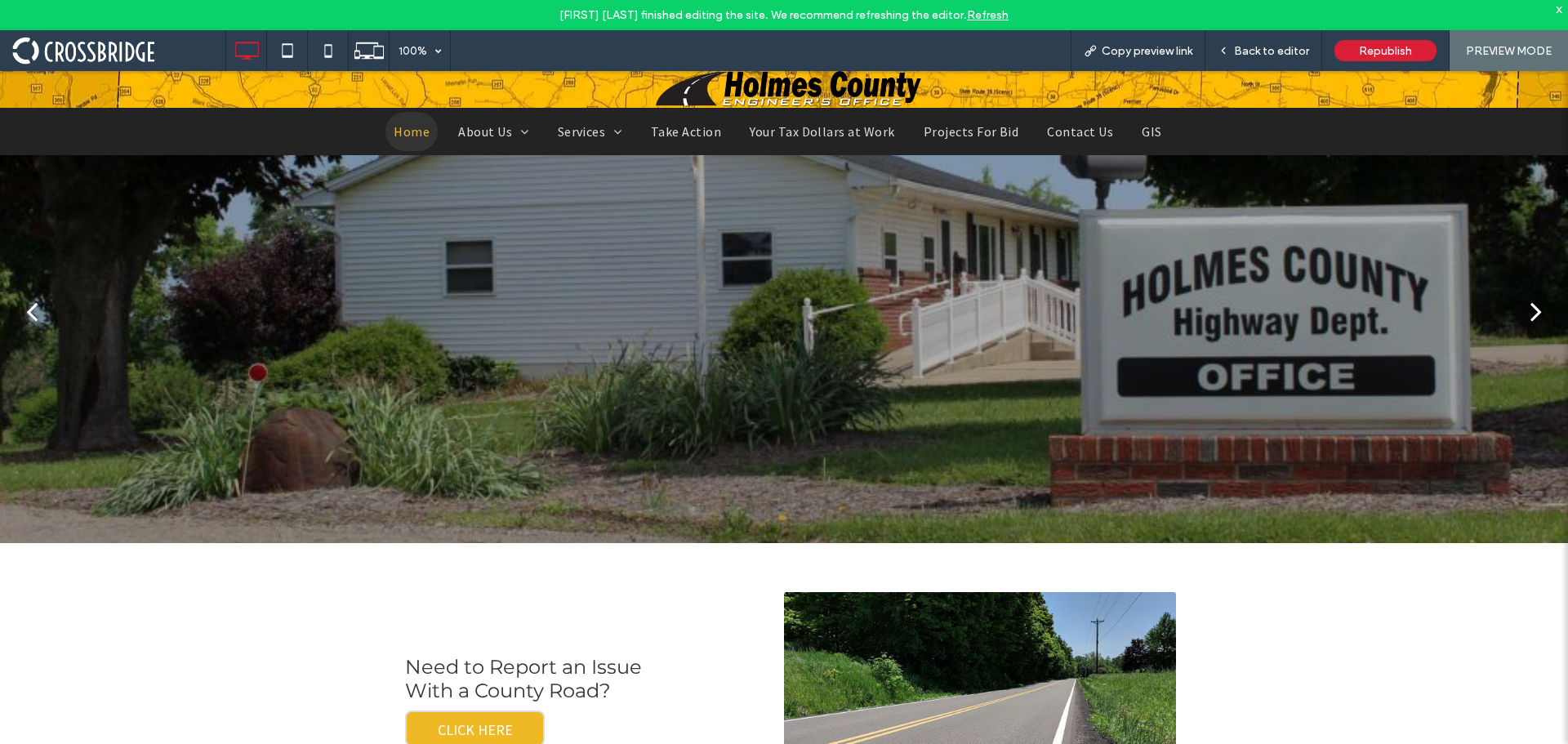 scroll, scrollTop: 0, scrollLeft: 0, axis: both 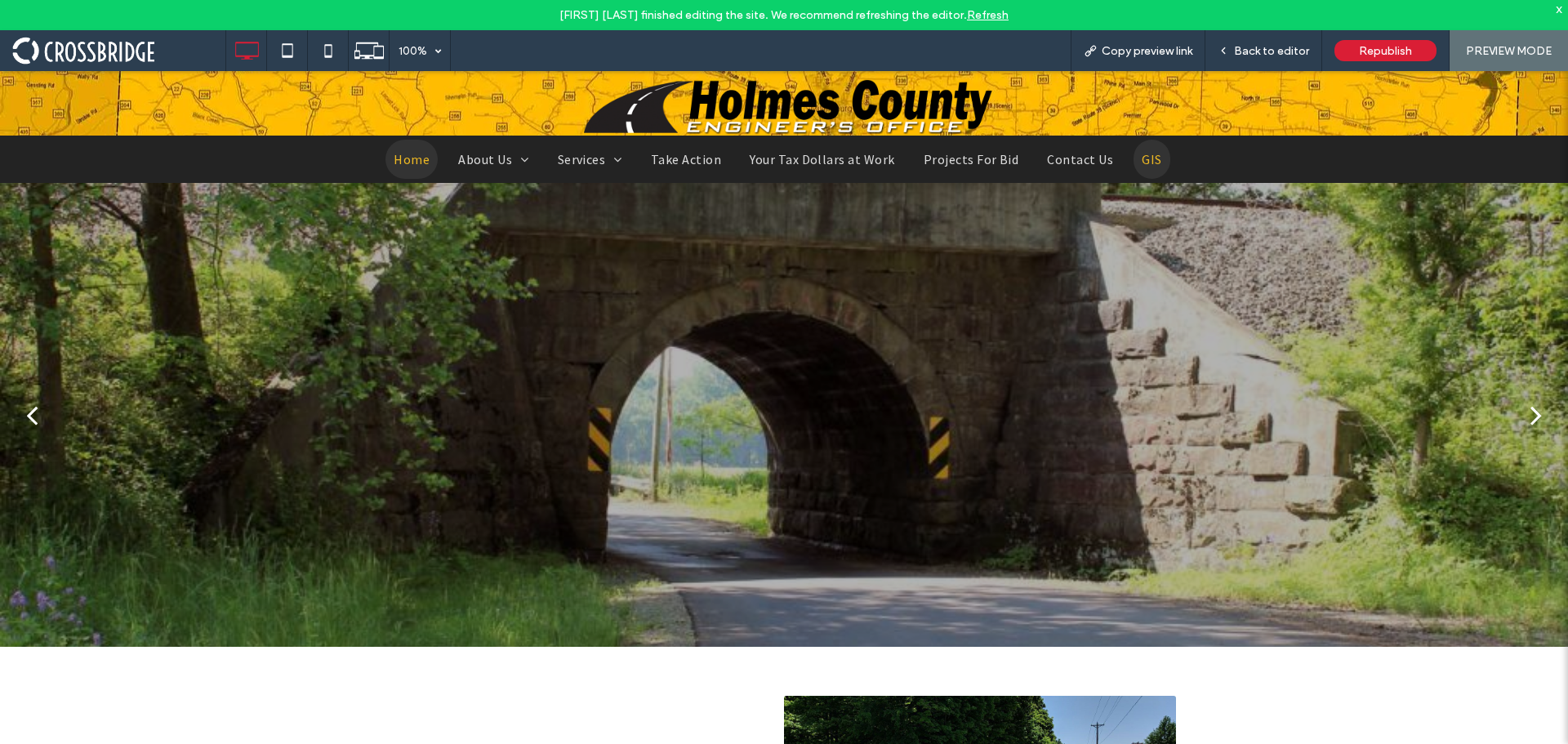 click on "GIS" at bounding box center [1152, 159] 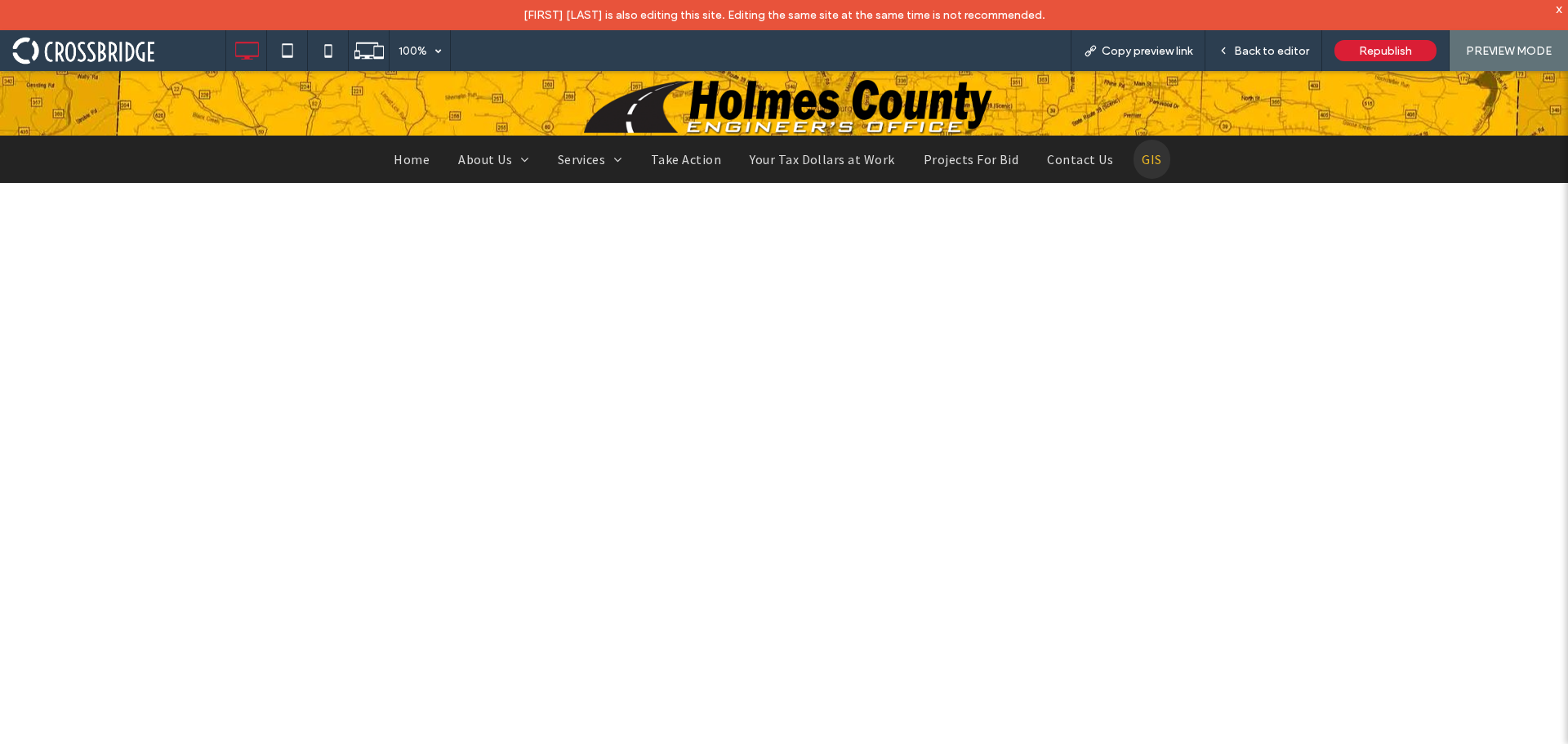 scroll, scrollTop: 0, scrollLeft: 0, axis: both 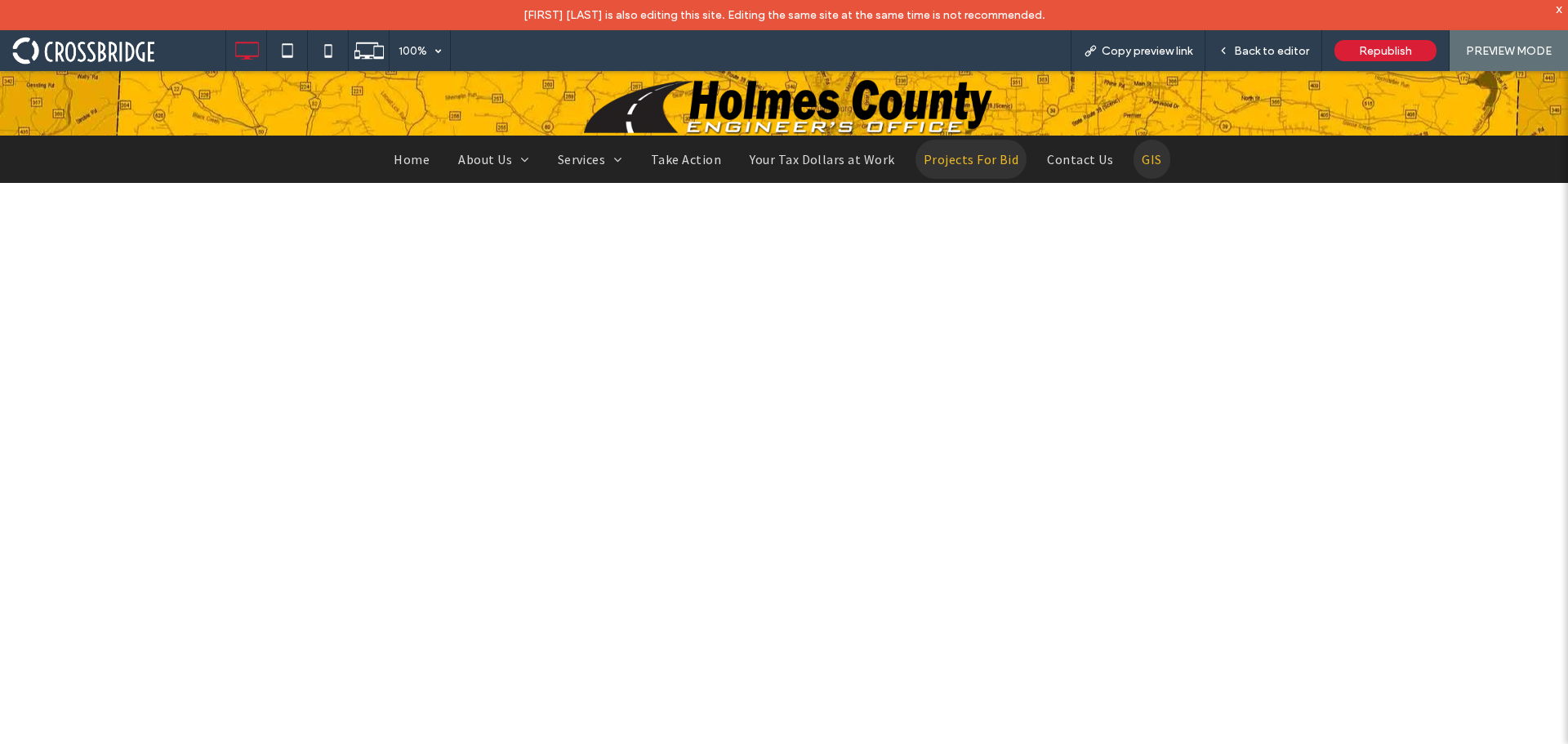 click on "Projects For Bid" at bounding box center (971, 159) 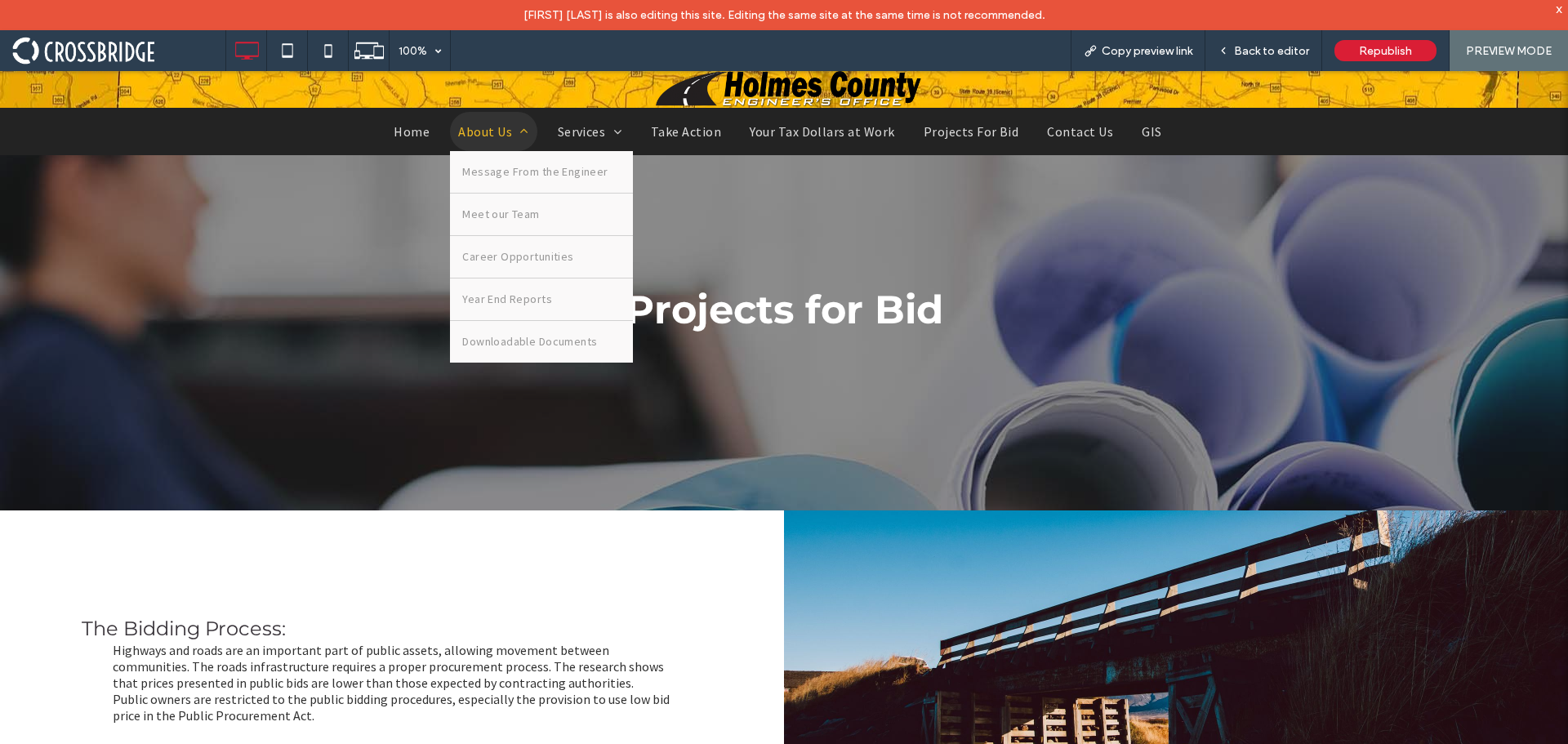 scroll, scrollTop: 0, scrollLeft: 0, axis: both 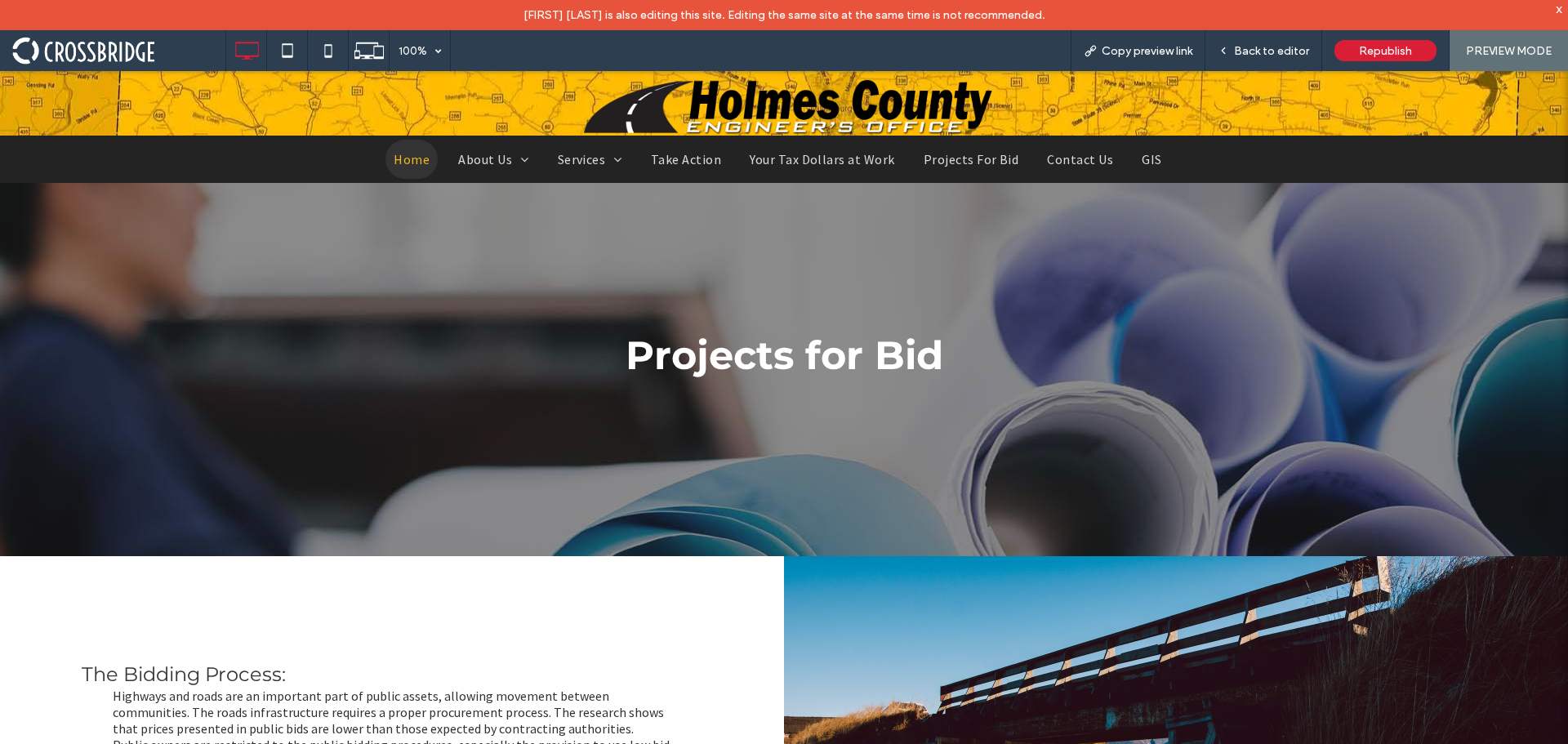 click on "Home" at bounding box center [412, 159] 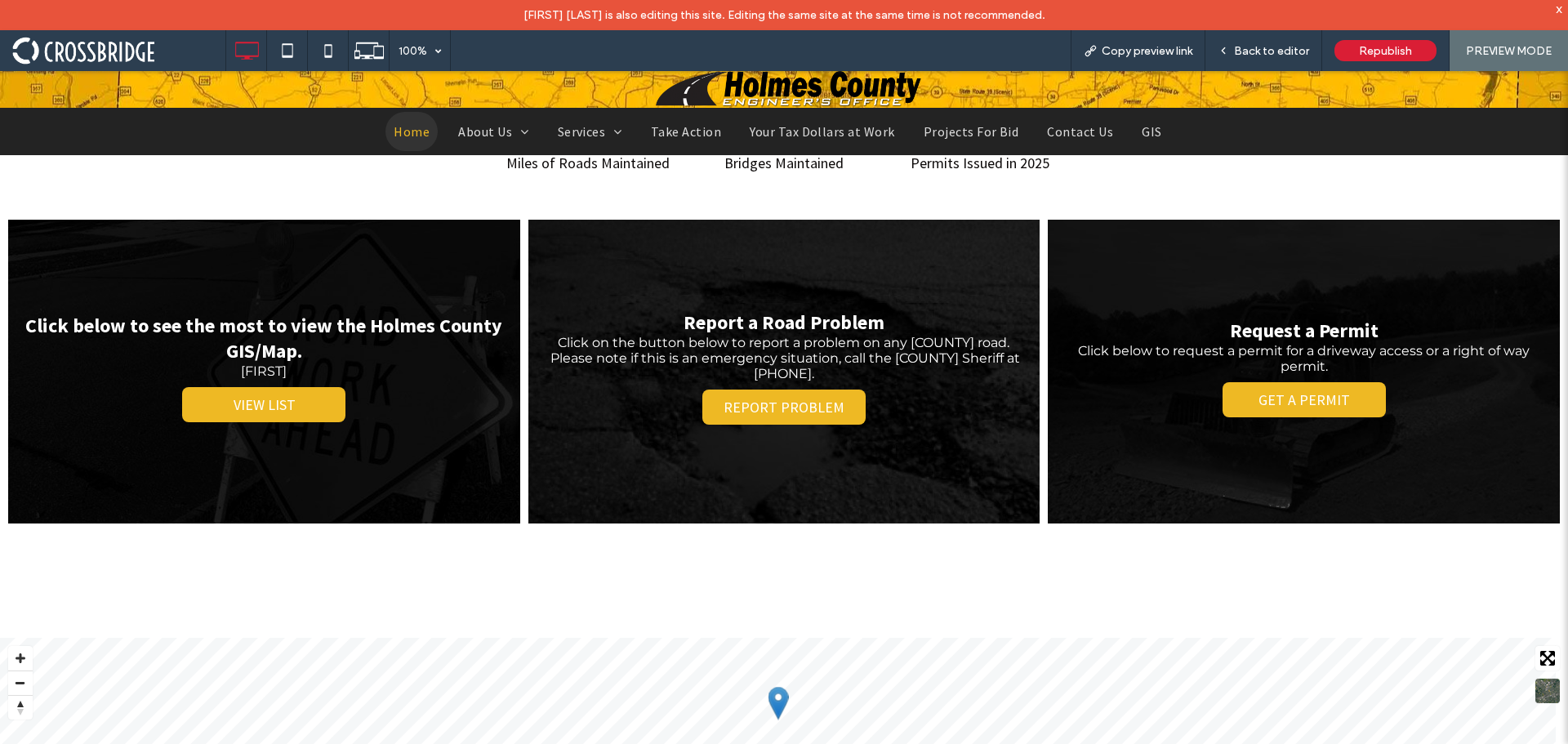 scroll, scrollTop: 1851, scrollLeft: 0, axis: vertical 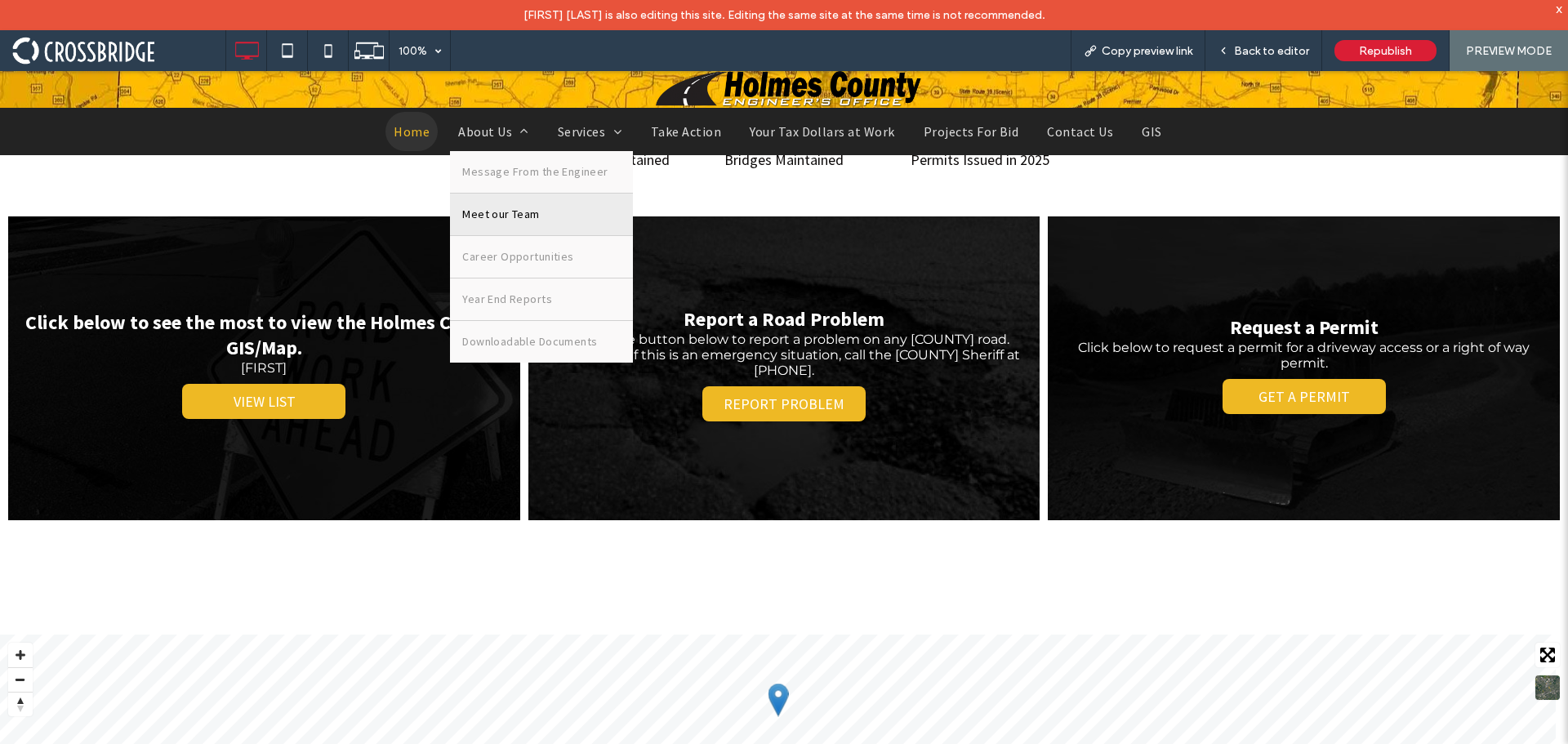 click on "Meet our Team" at bounding box center [501, 214] 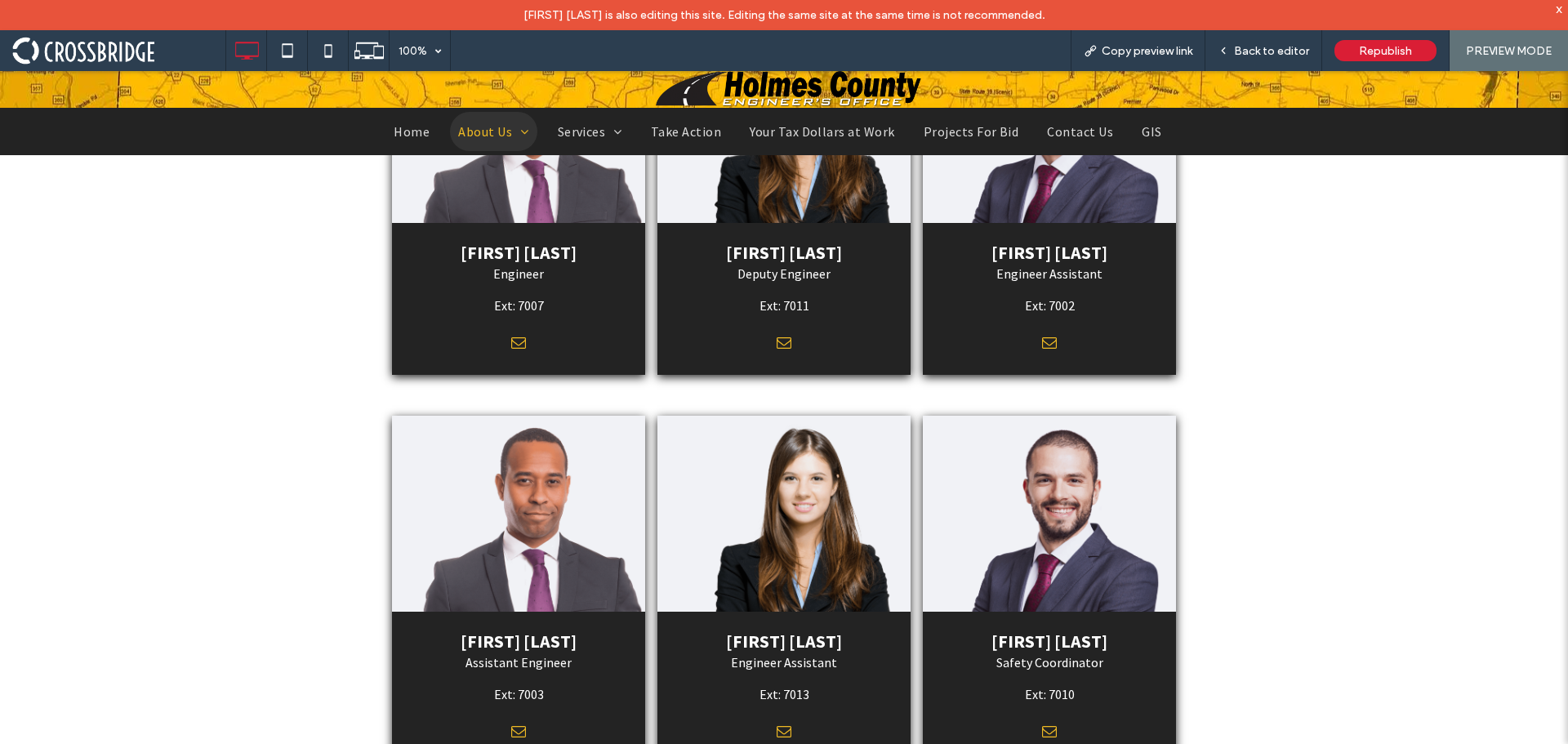 scroll, scrollTop: 0, scrollLeft: 0, axis: both 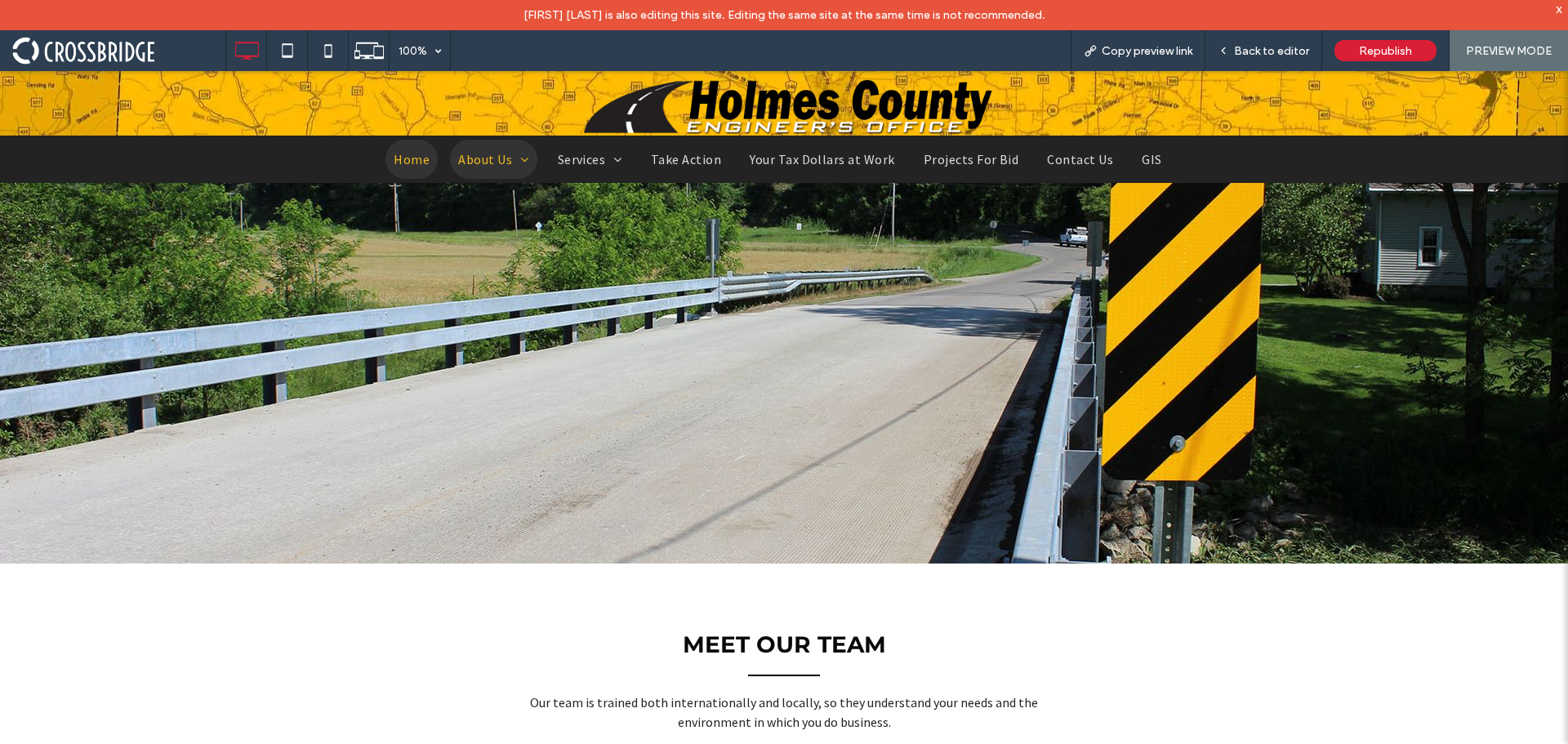 click on "Home" at bounding box center [412, 159] 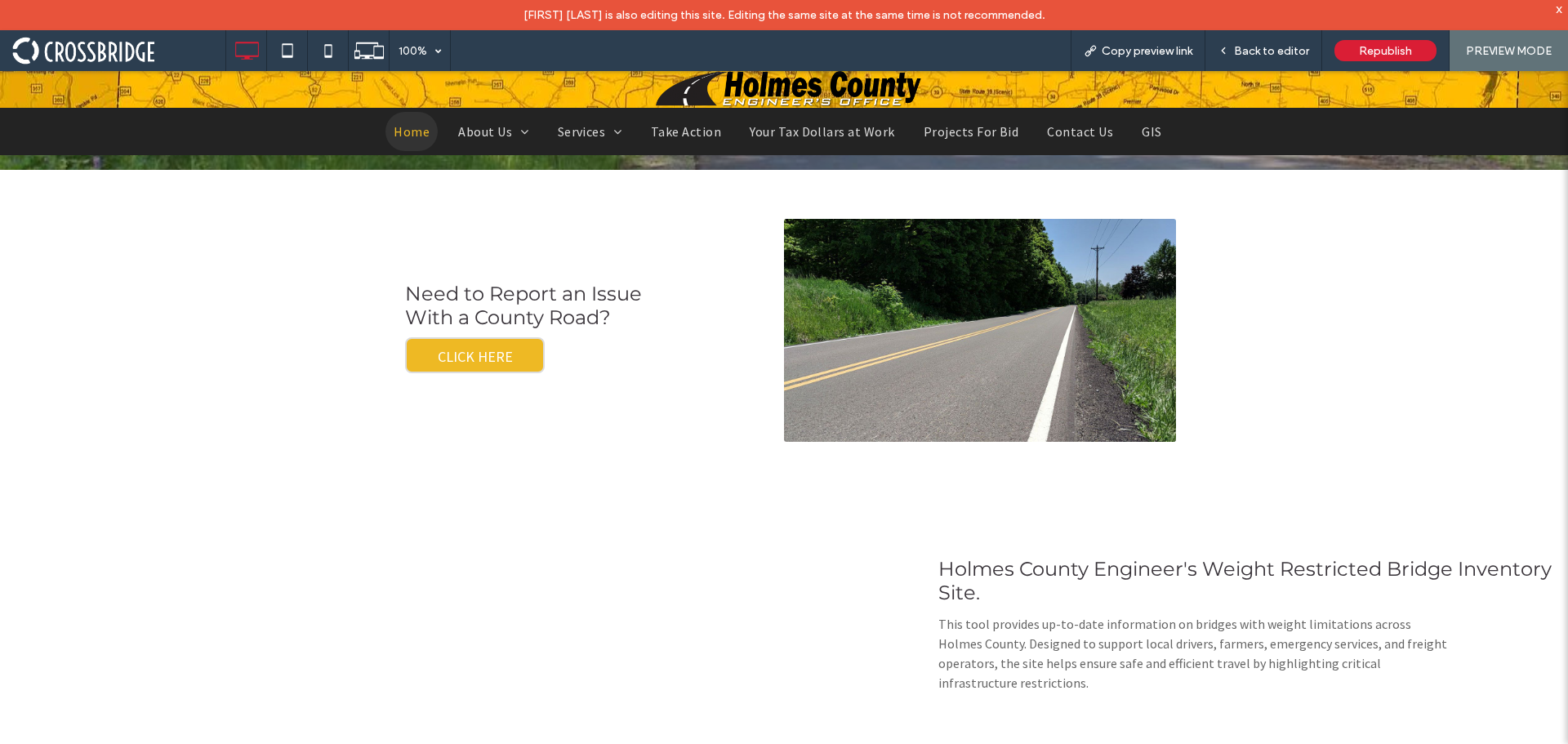scroll, scrollTop: 0, scrollLeft: 0, axis: both 